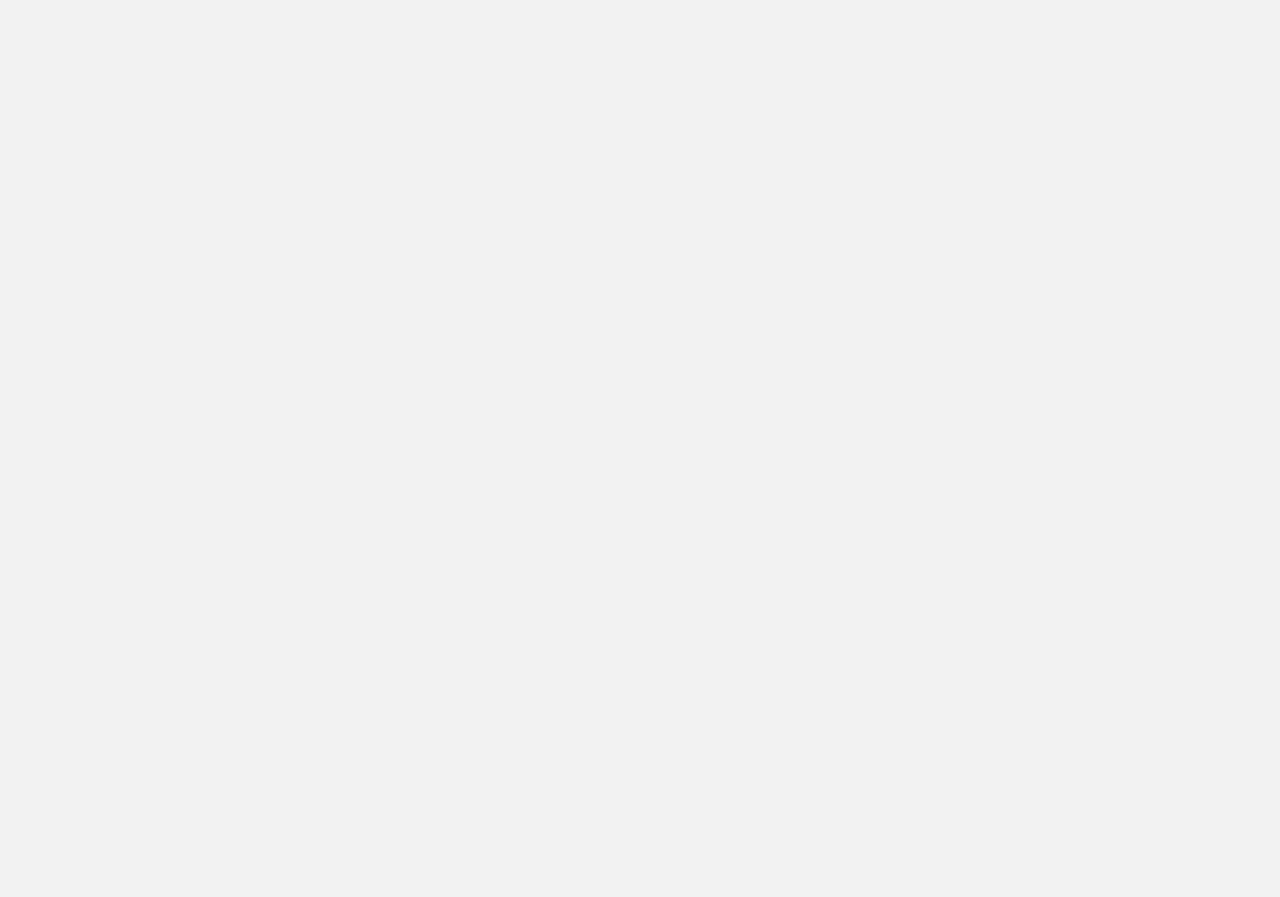 scroll, scrollTop: 0, scrollLeft: 0, axis: both 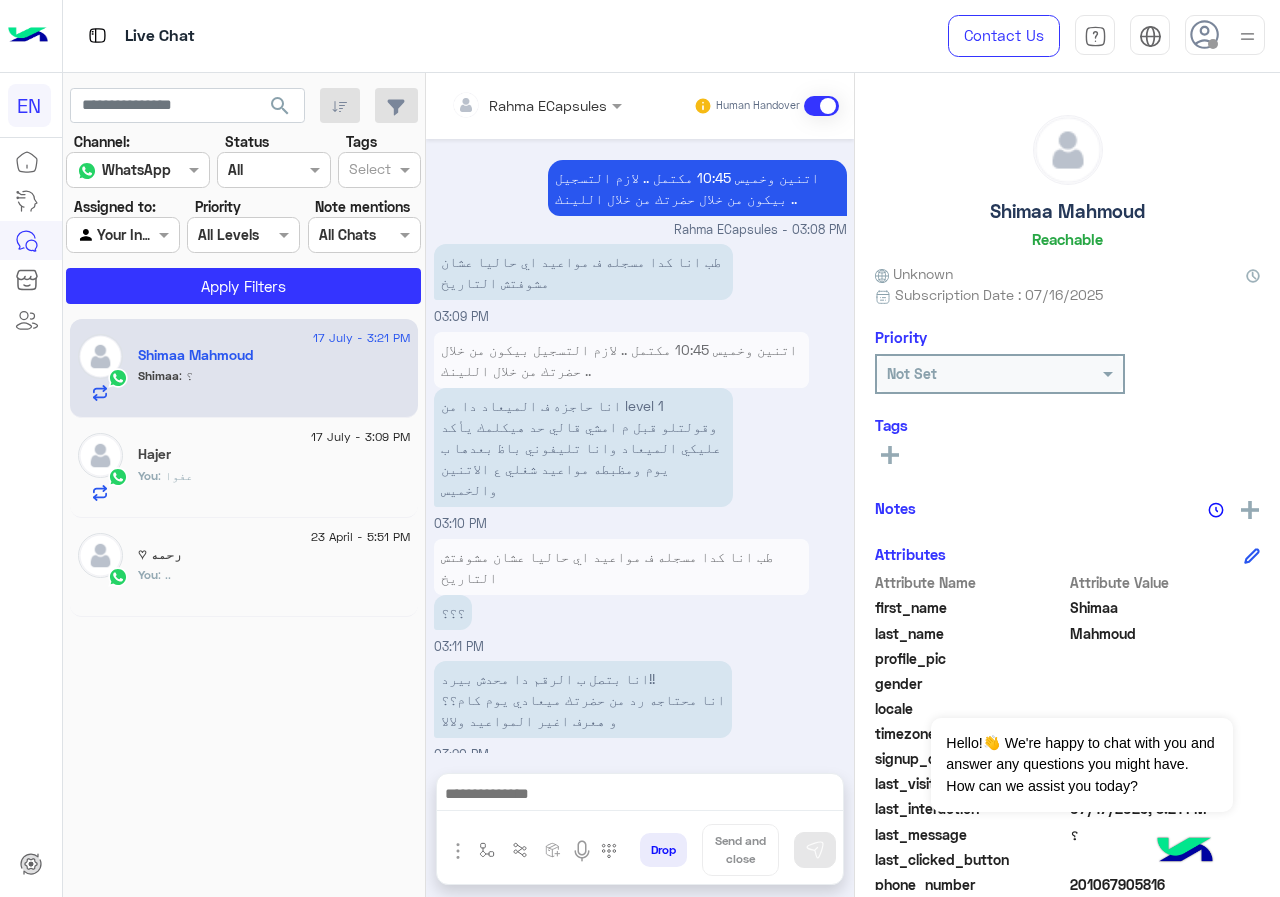 click on "Rahma ECapsules" at bounding box center (529, 105) 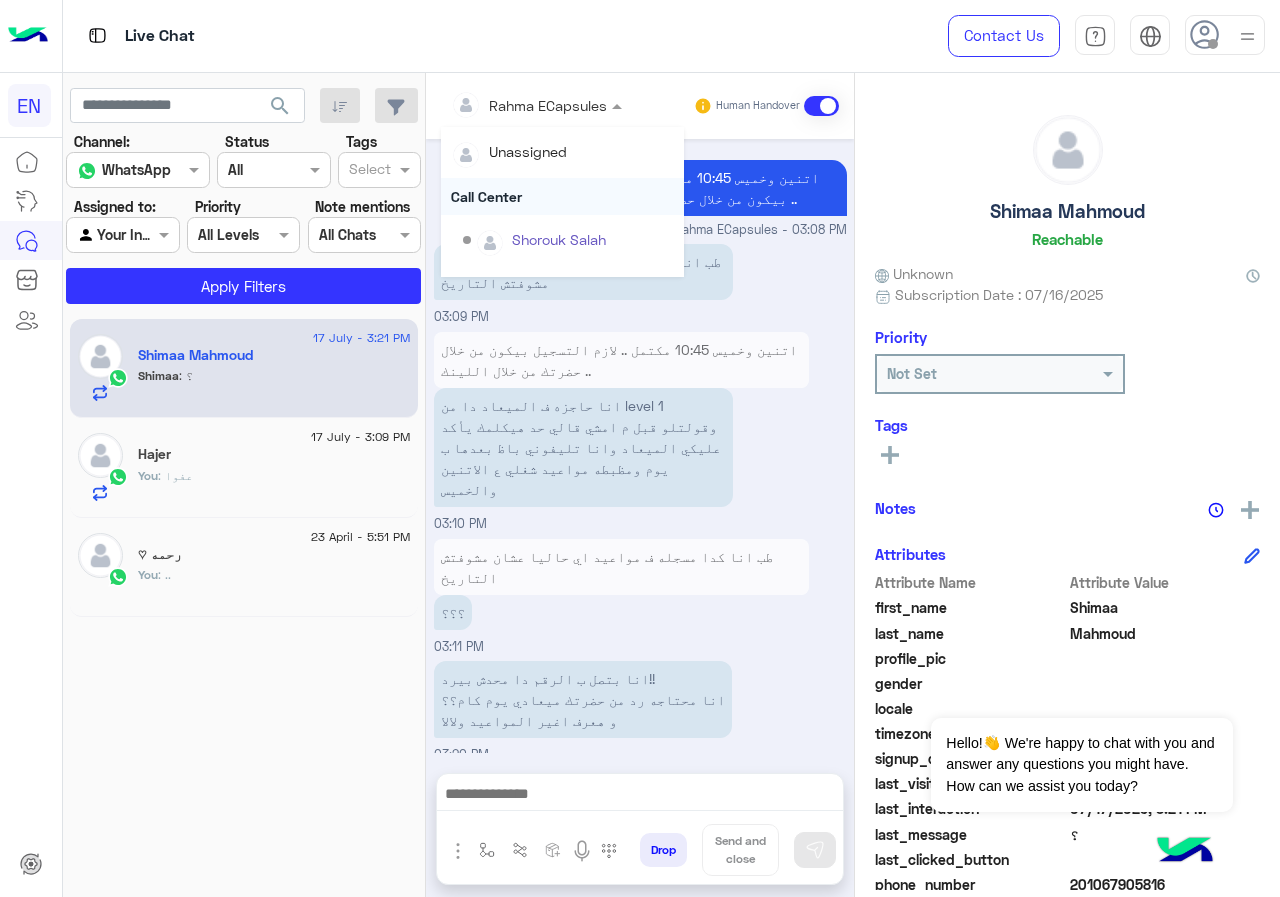 click on "Call Center" at bounding box center [562, 196] 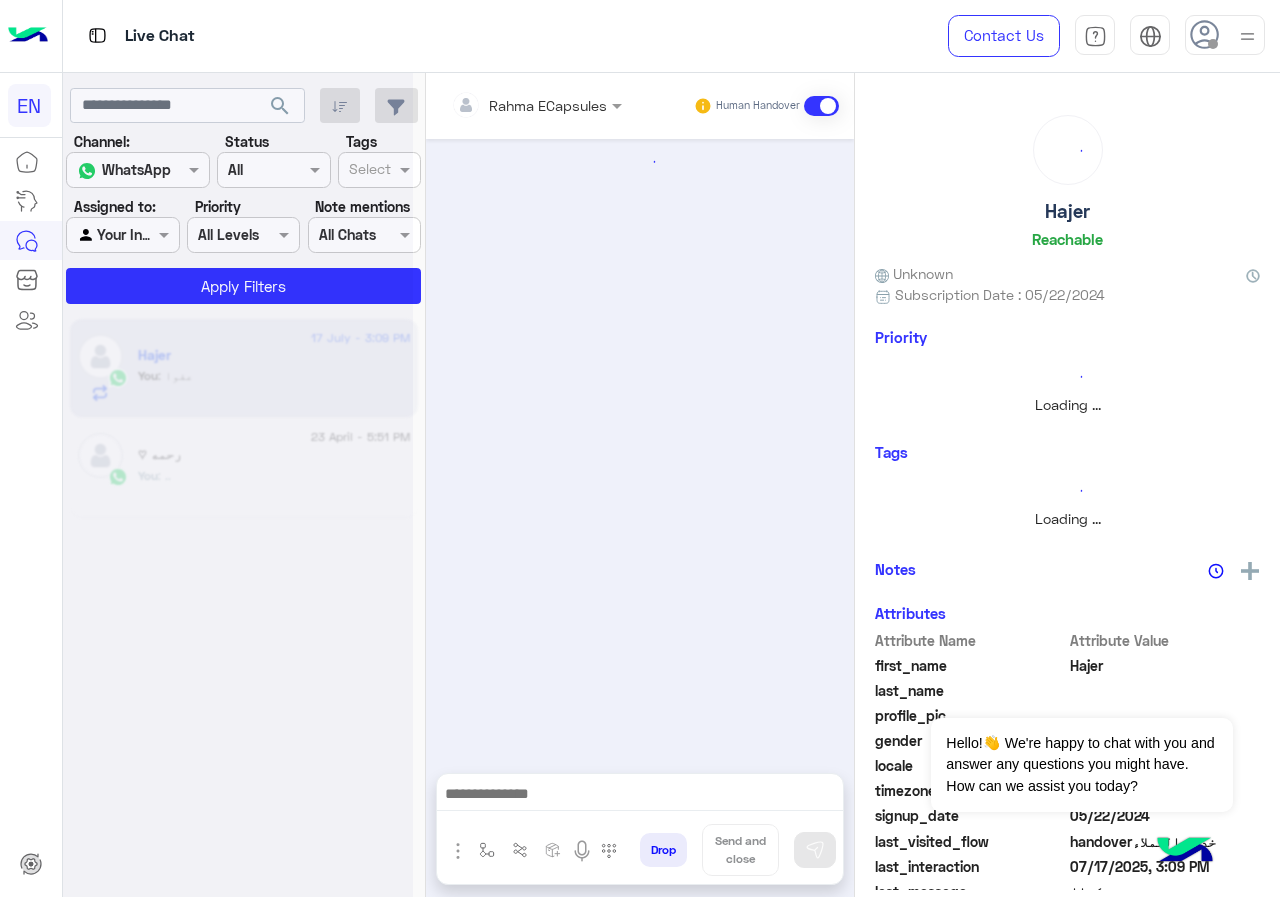 scroll, scrollTop: 0, scrollLeft: 0, axis: both 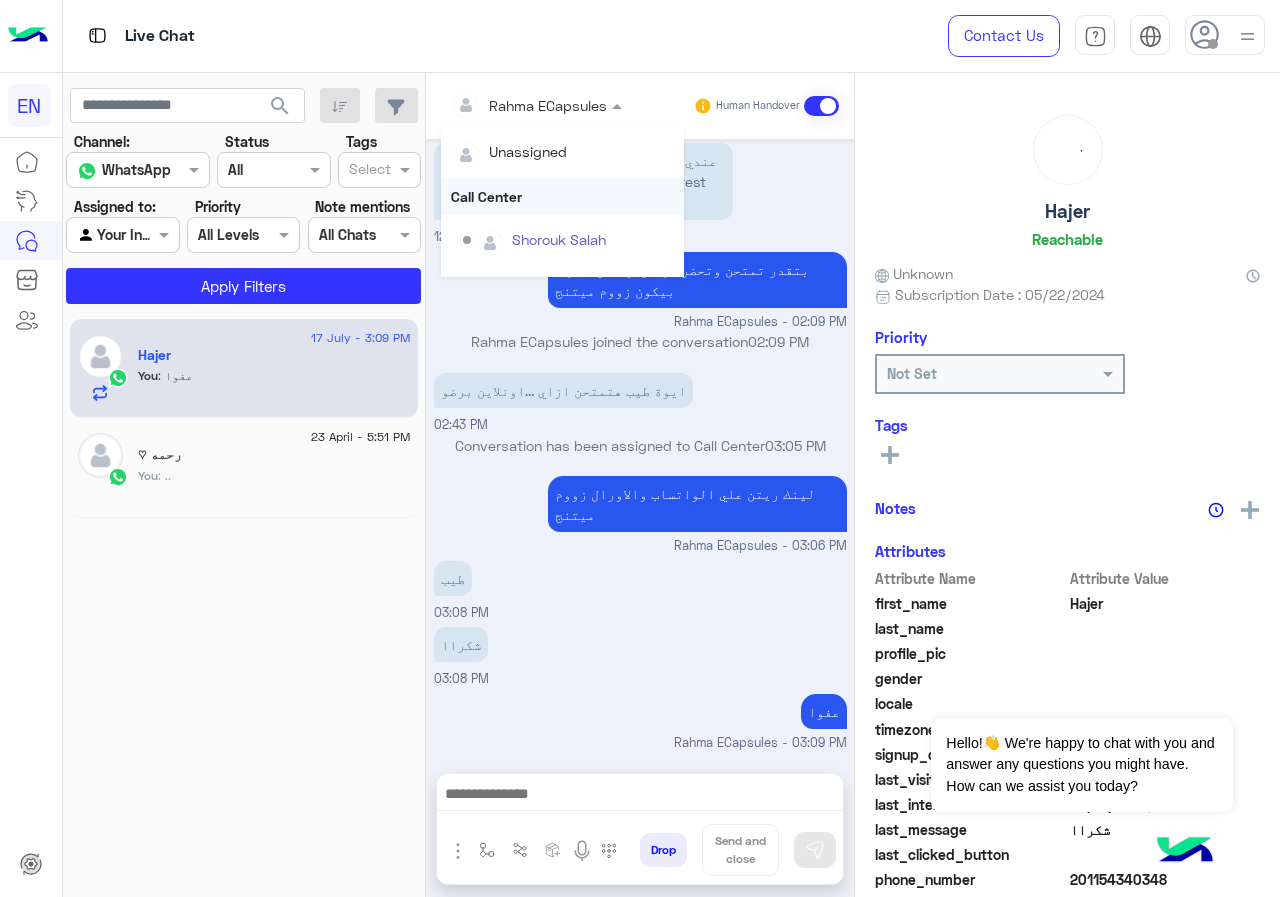 click on "Call Center" at bounding box center (562, 196) 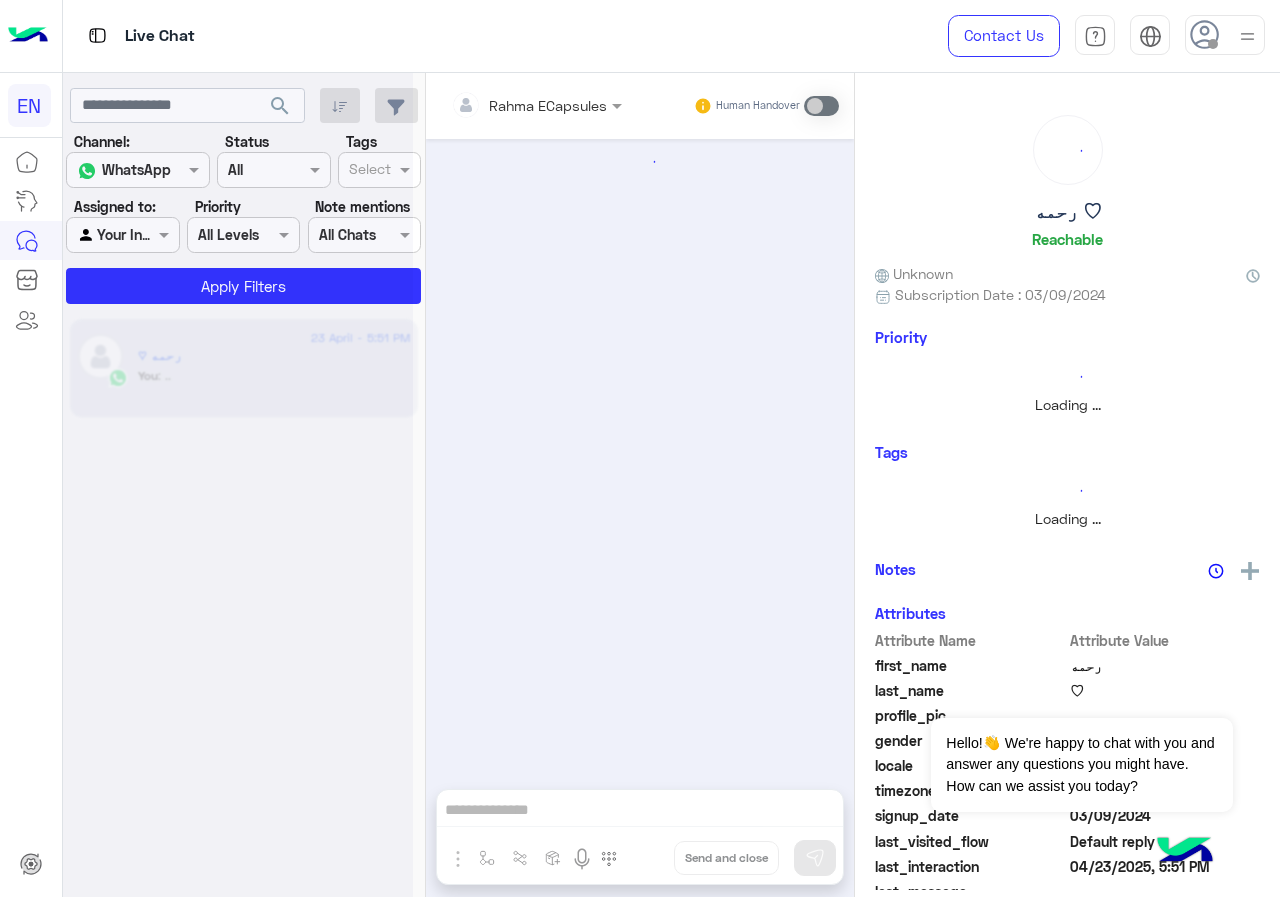 scroll, scrollTop: 0, scrollLeft: 0, axis: both 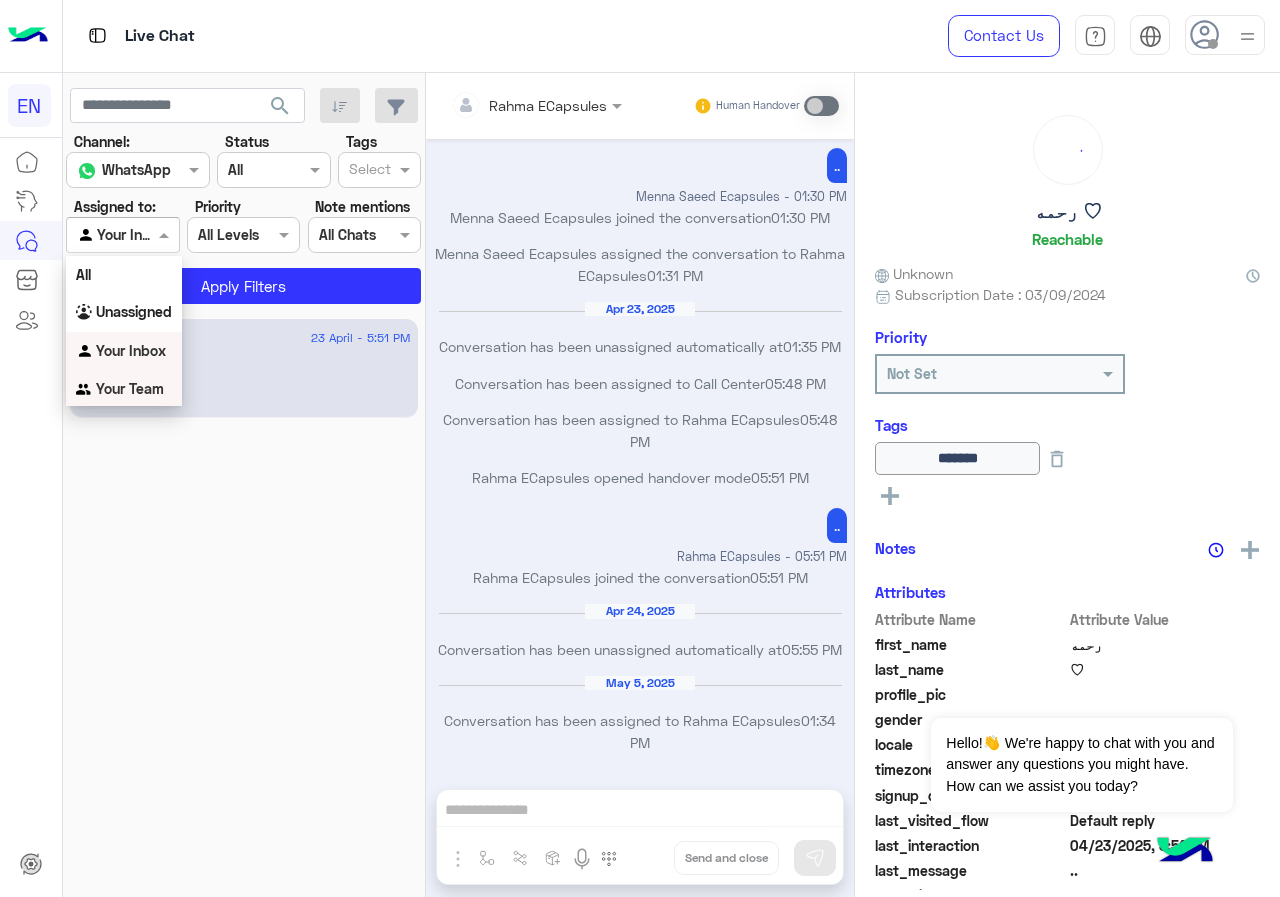 click on "Your Team" at bounding box center (130, 388) 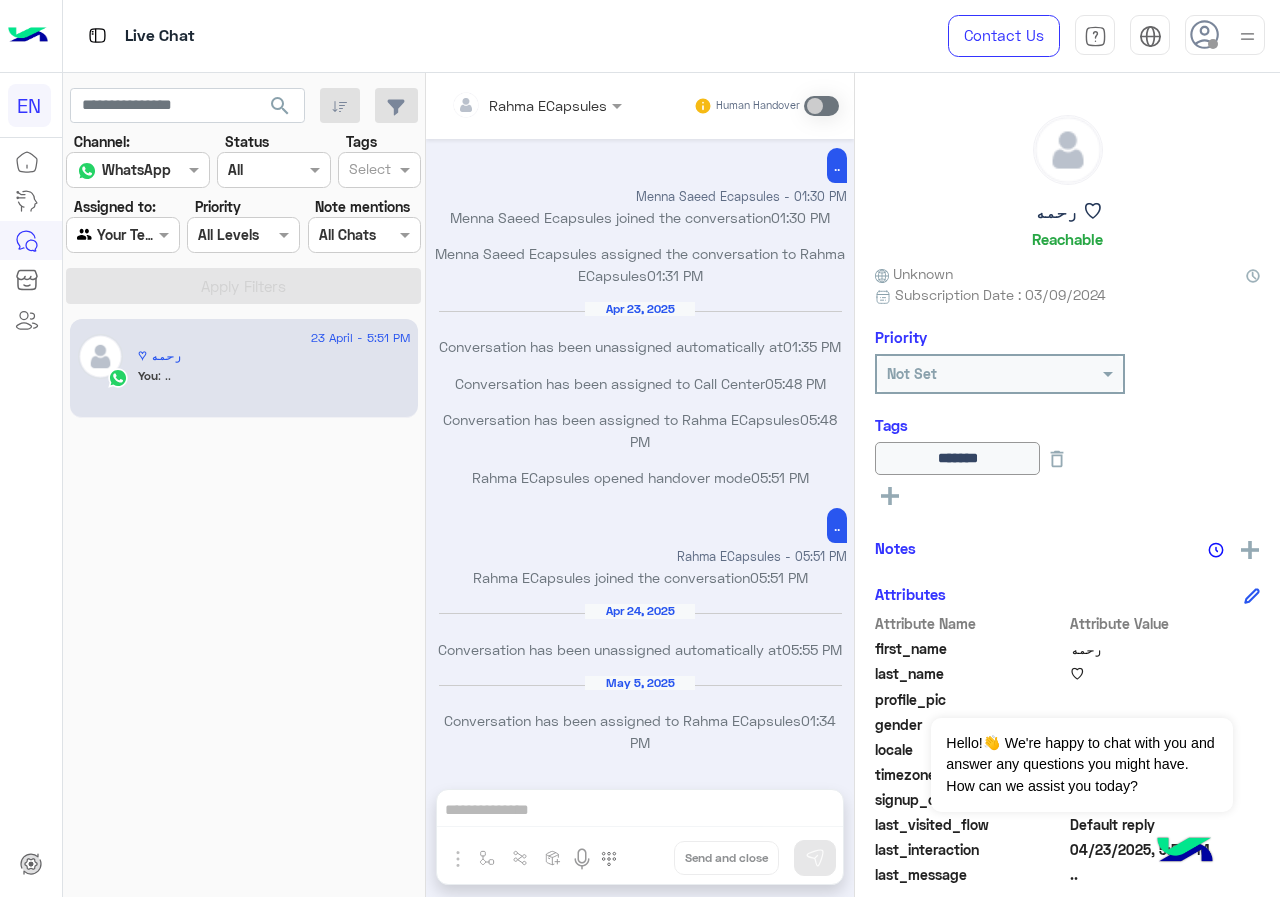 click on "search" 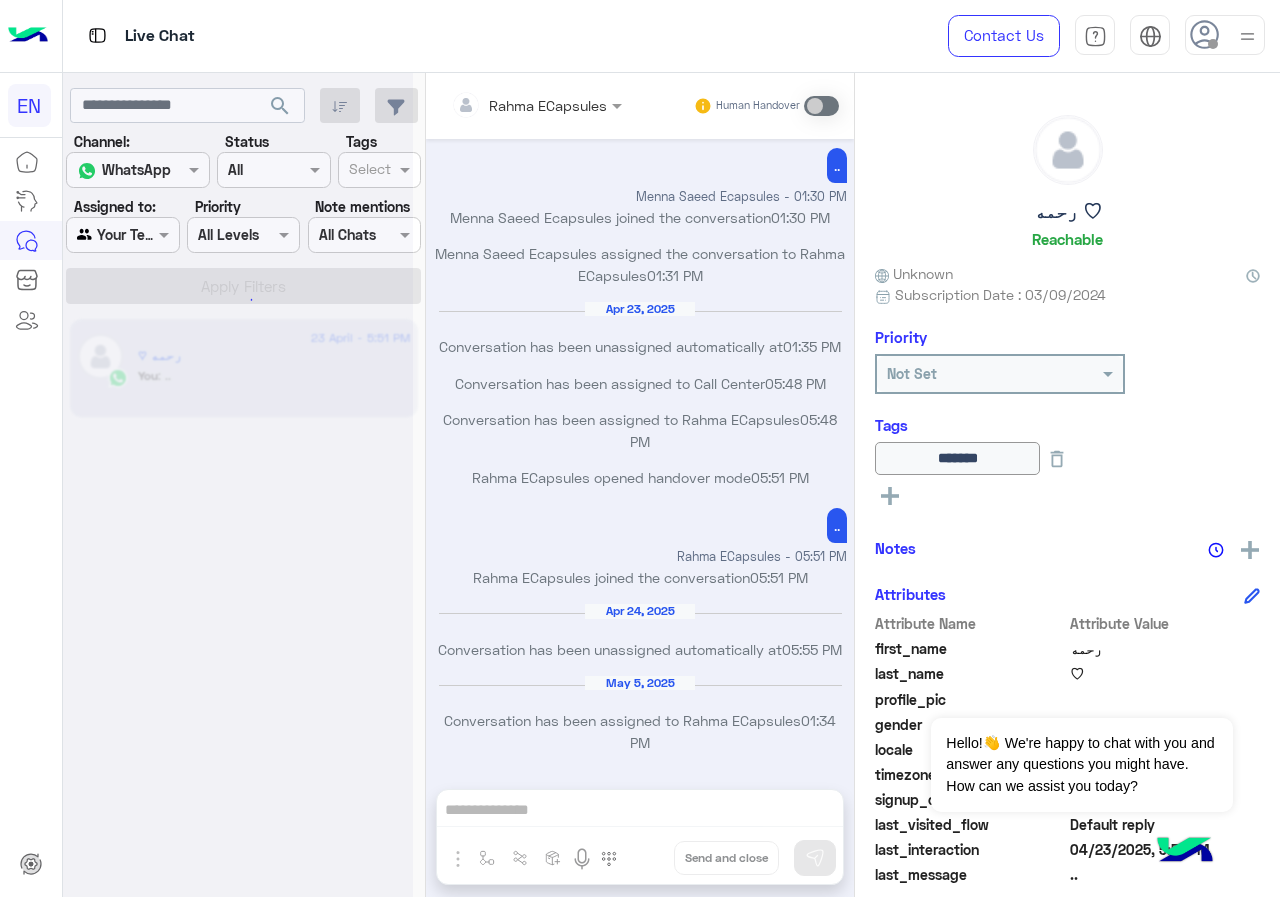 click 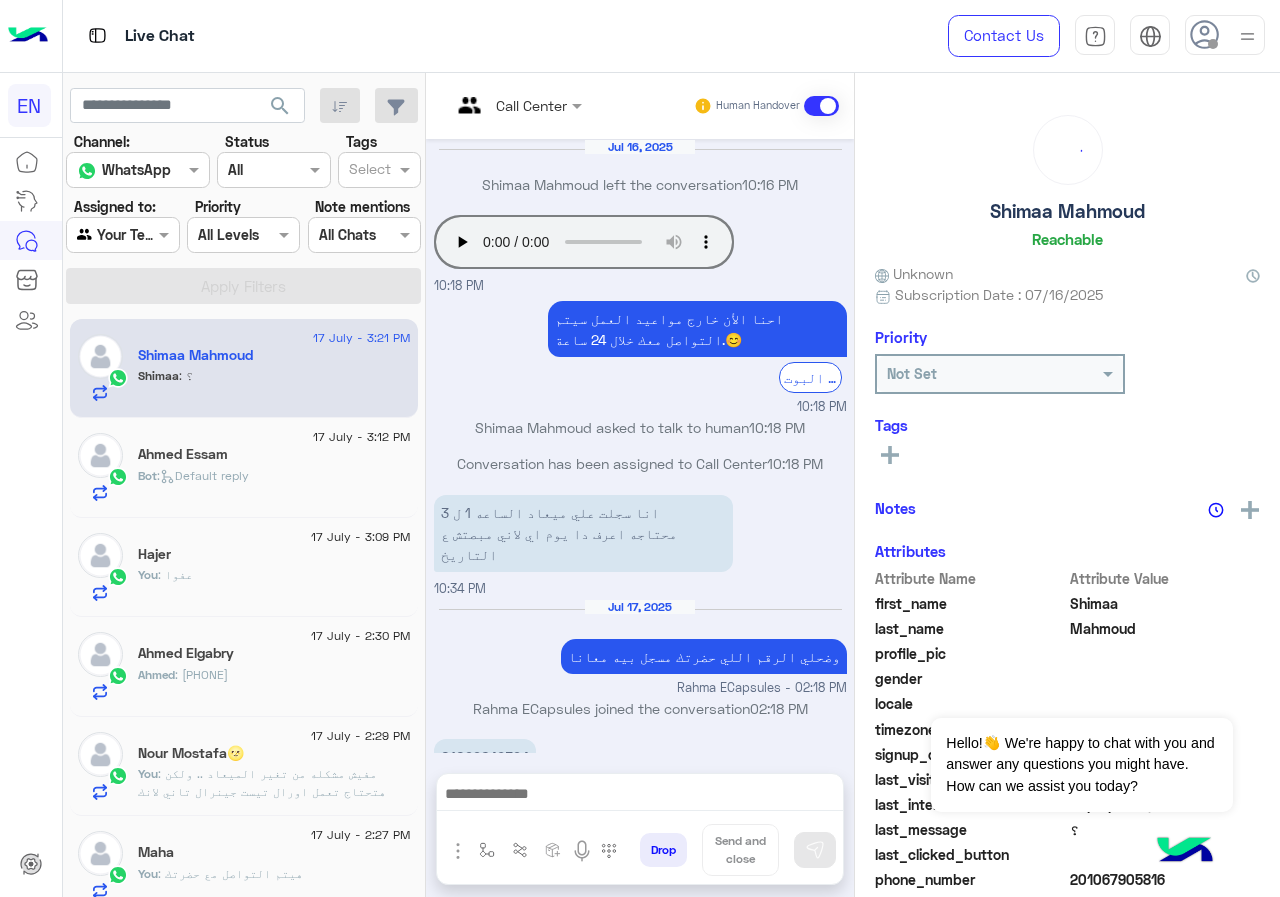 scroll, scrollTop: 989, scrollLeft: 0, axis: vertical 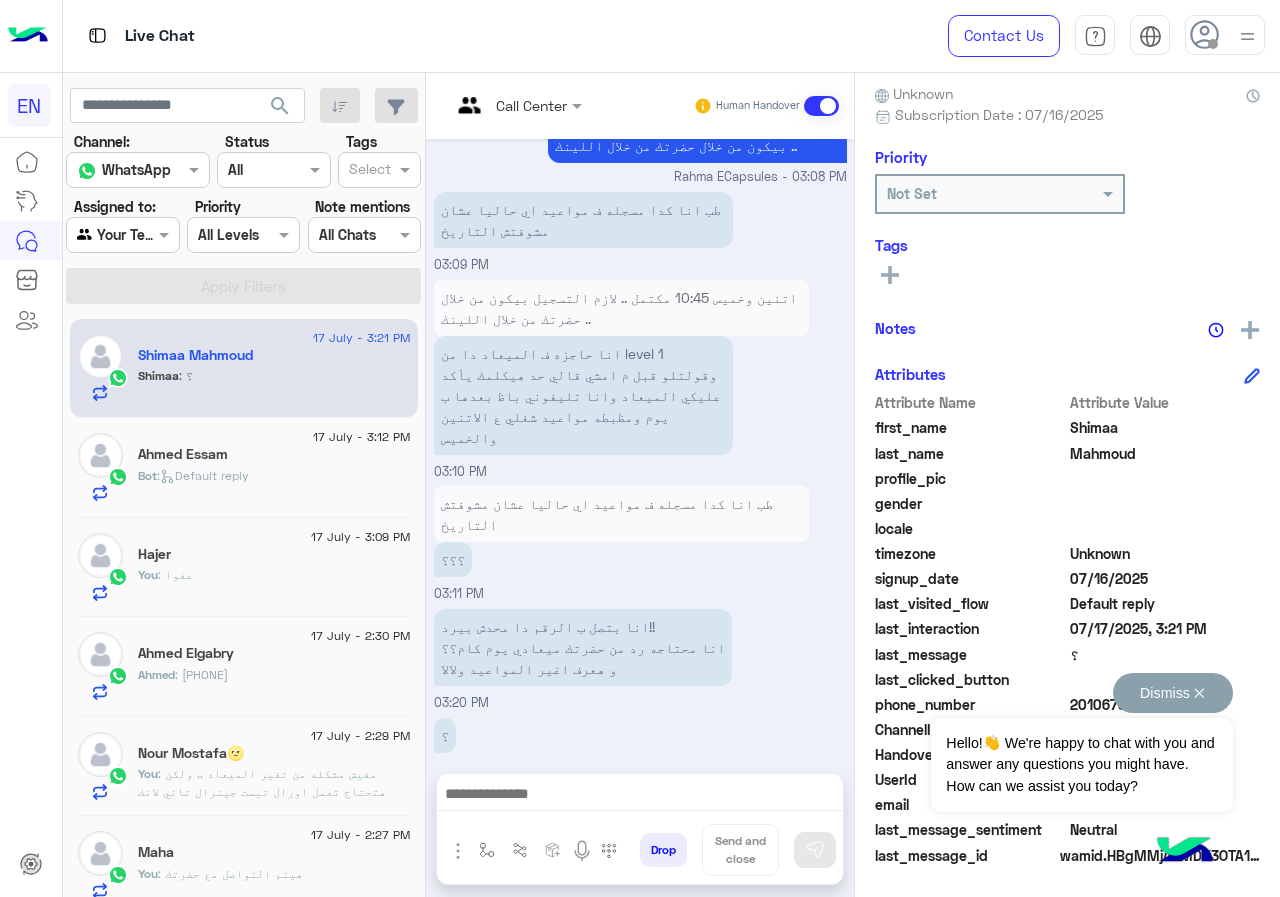 click on "Dismiss ✕" at bounding box center (1173, 693) 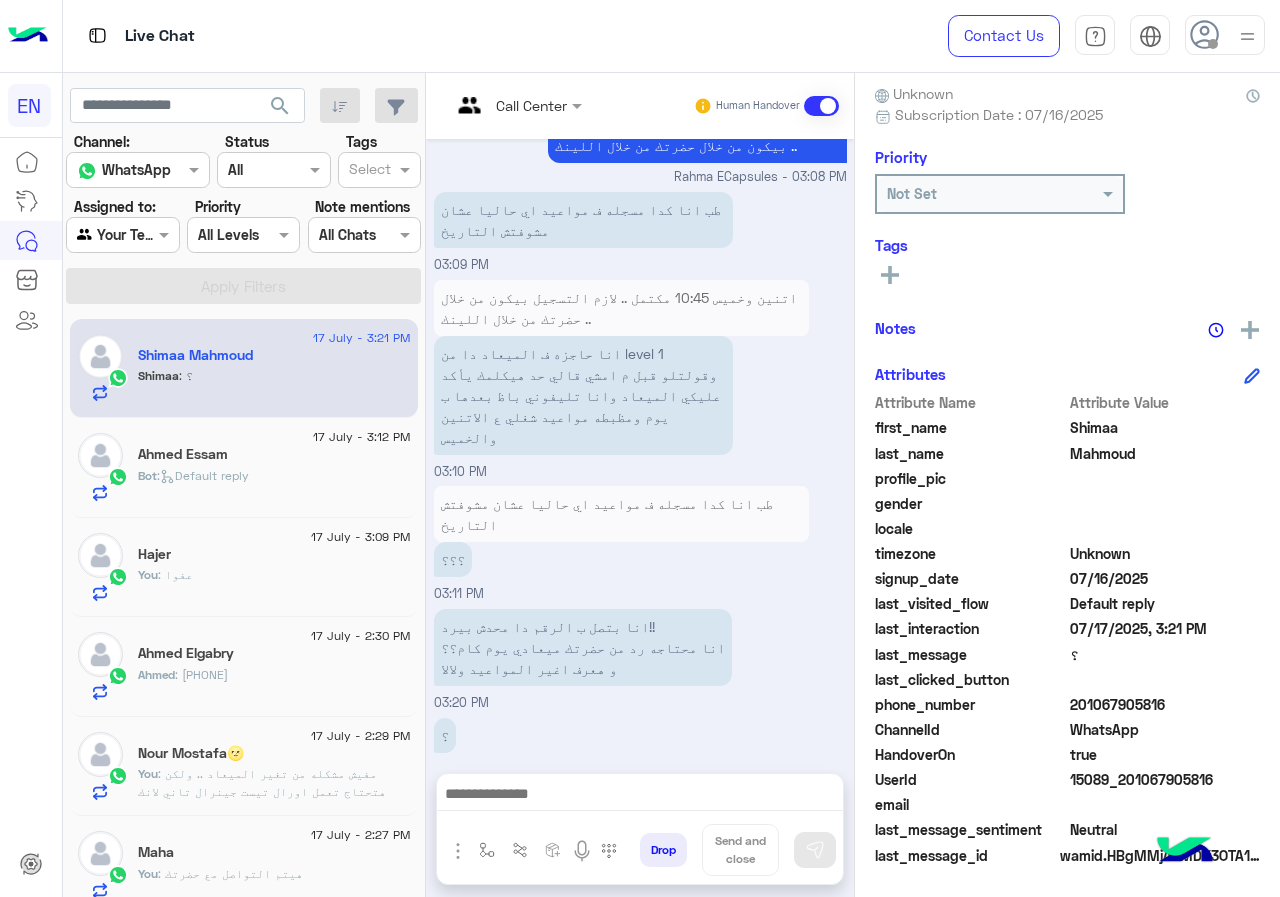 drag, startPoint x: 1076, startPoint y: 705, endPoint x: 1229, endPoint y: 703, distance: 153.01308 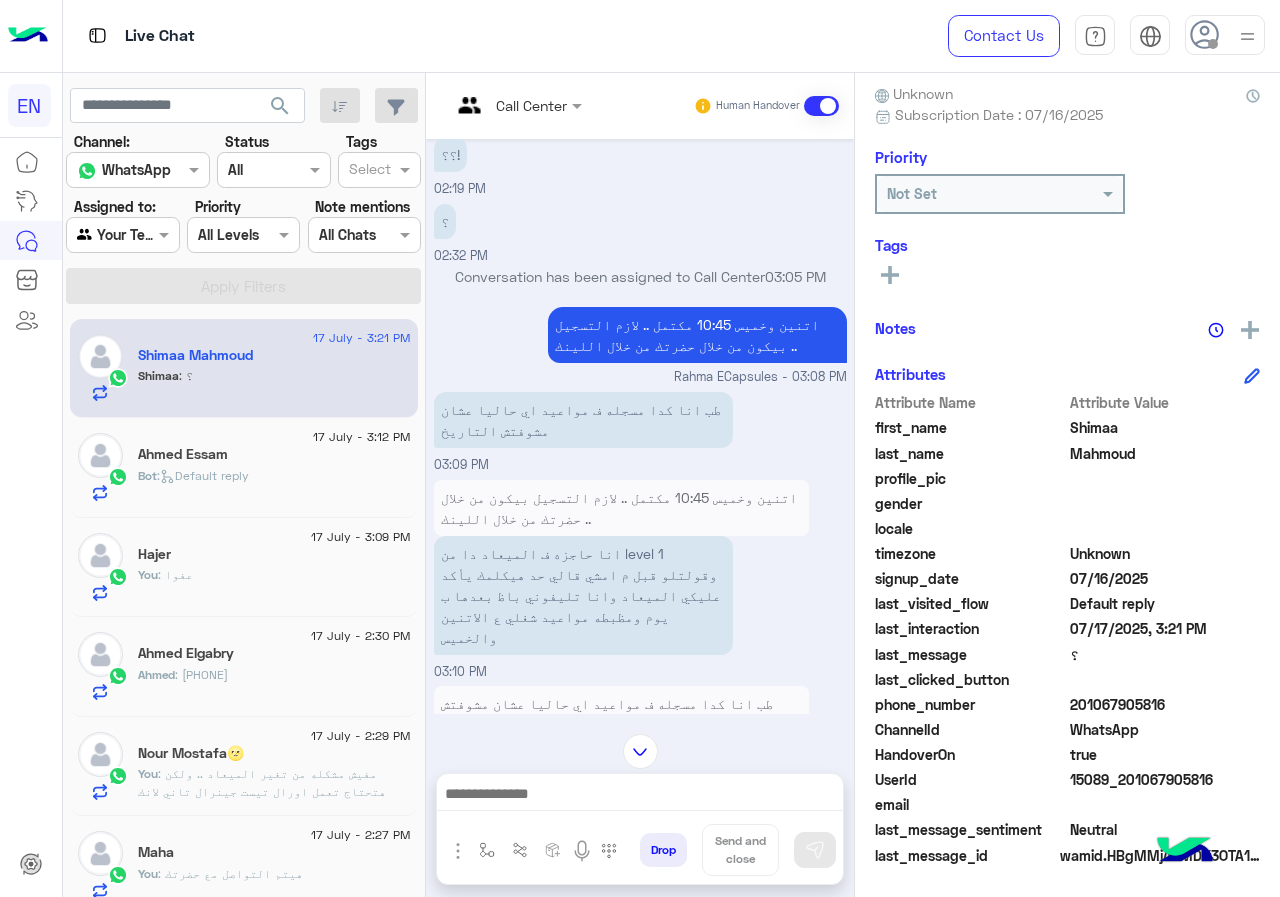 scroll, scrollTop: 989, scrollLeft: 0, axis: vertical 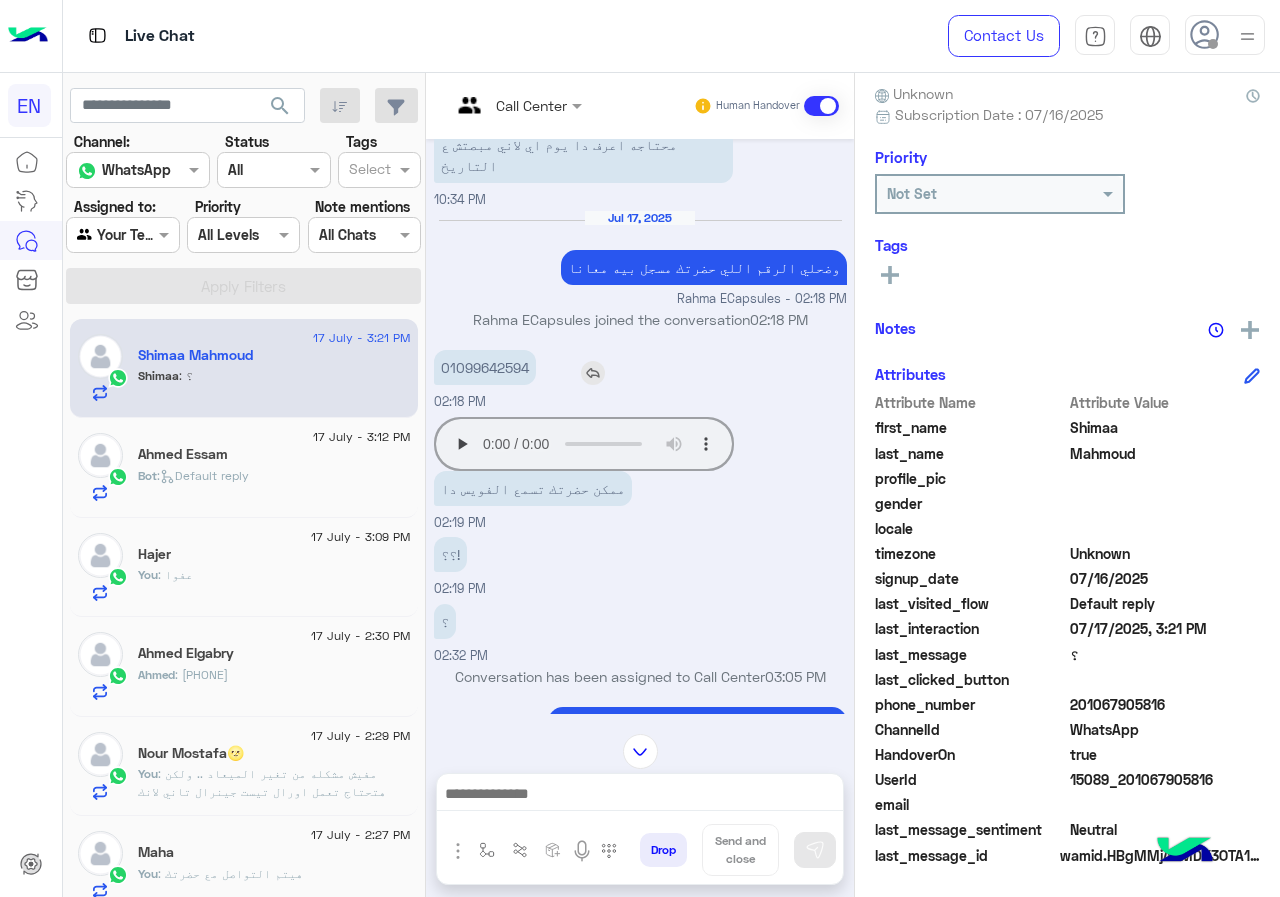 click on "01099642594" at bounding box center [485, 367] 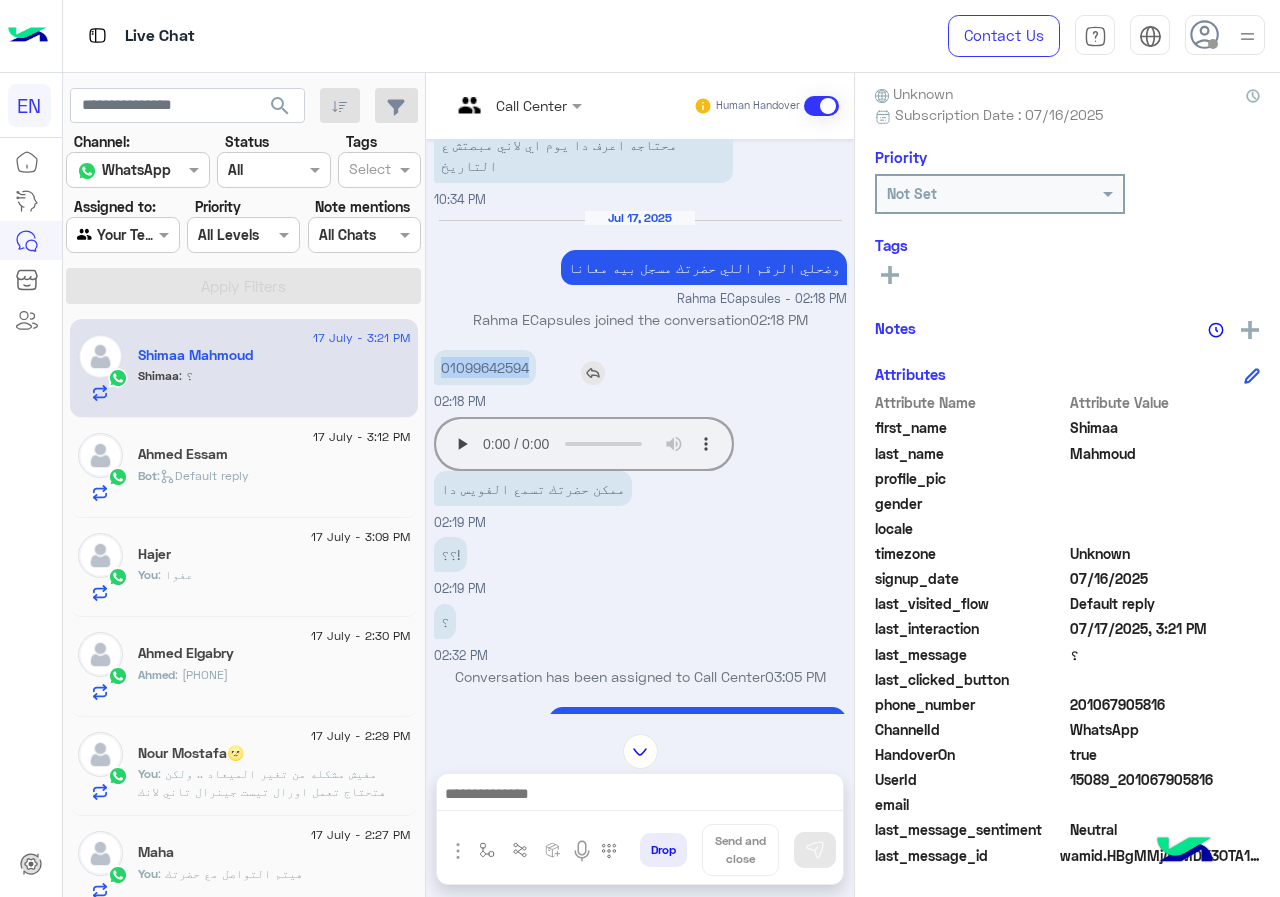 click on "01099642594" at bounding box center (485, 367) 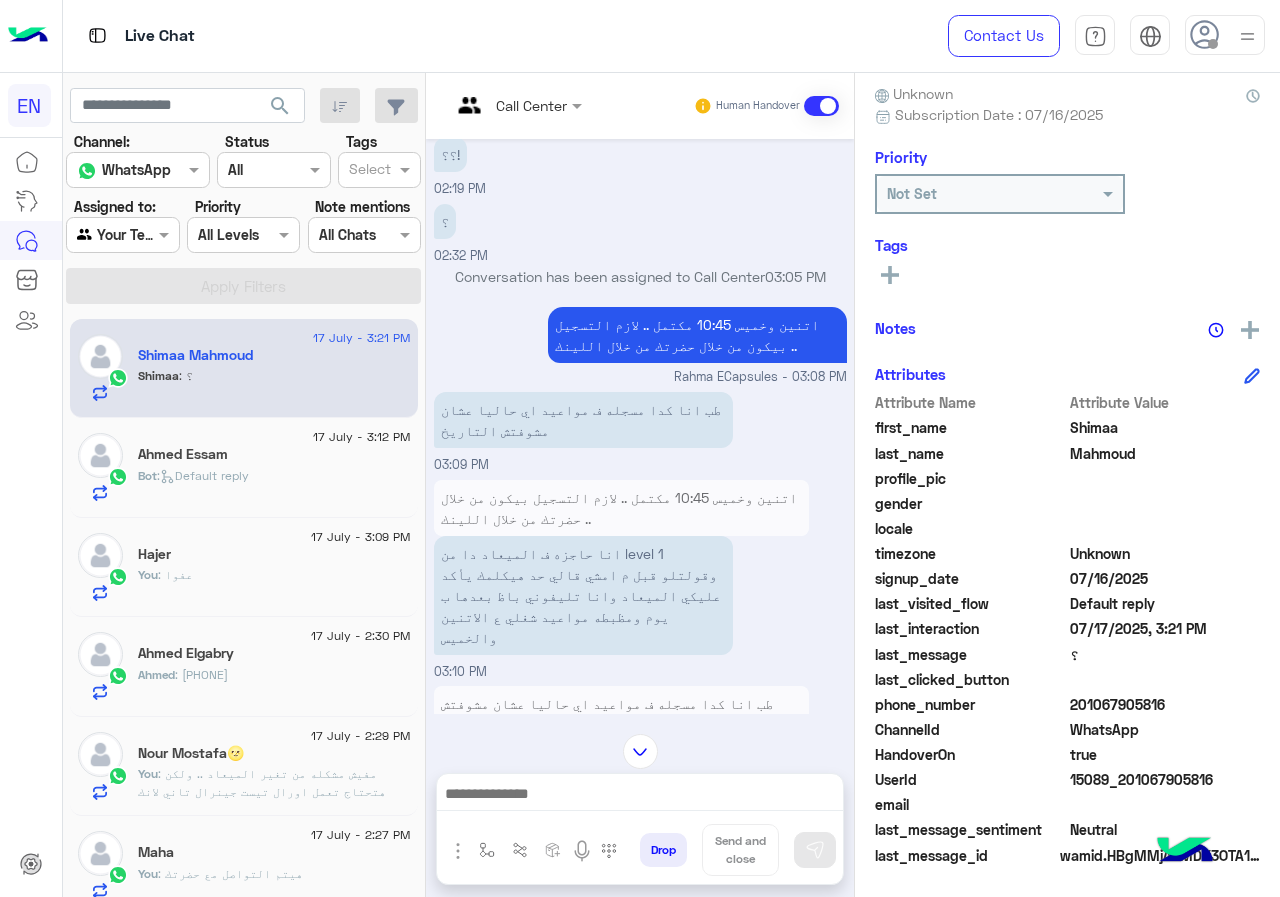 scroll, scrollTop: 989, scrollLeft: 0, axis: vertical 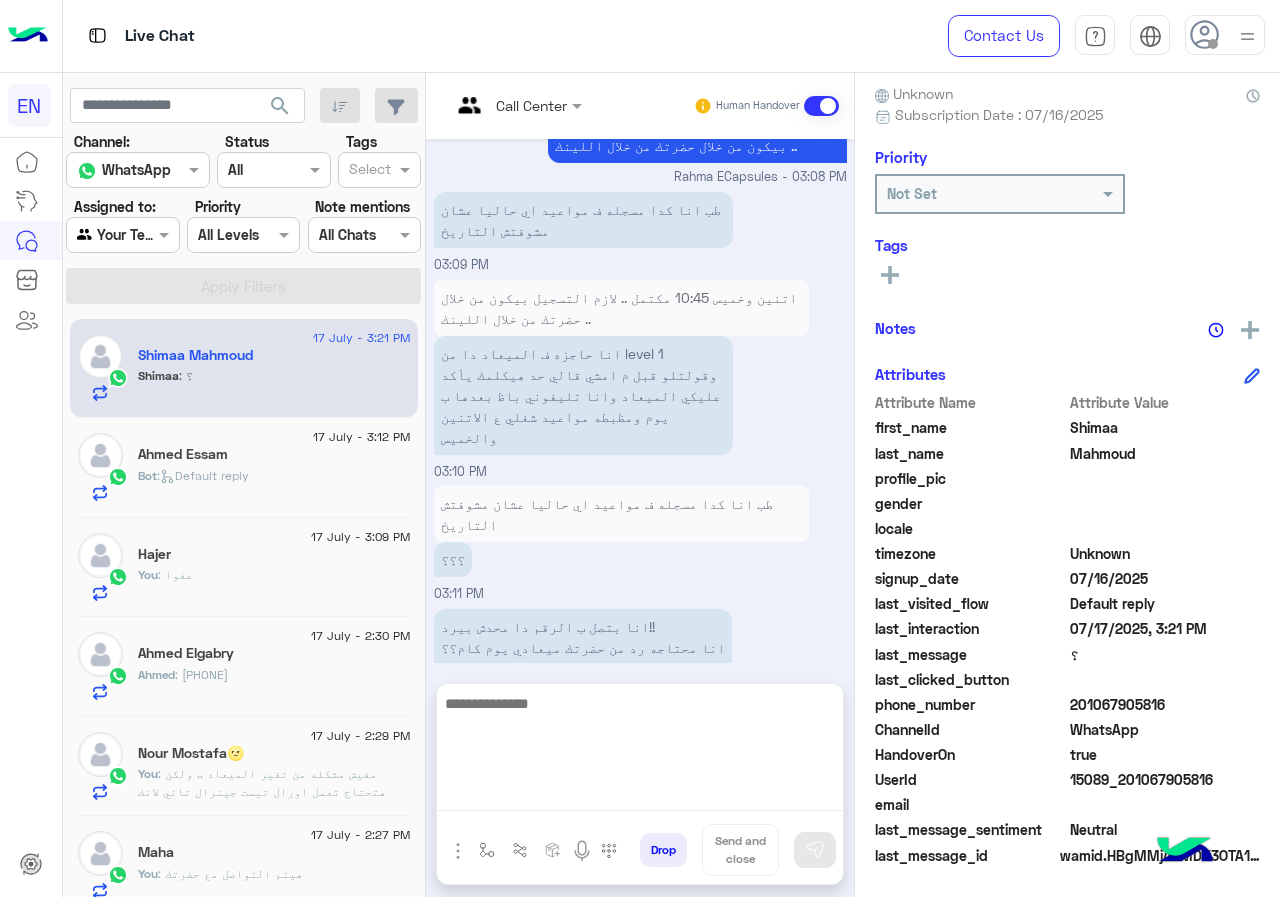 click at bounding box center (640, 751) 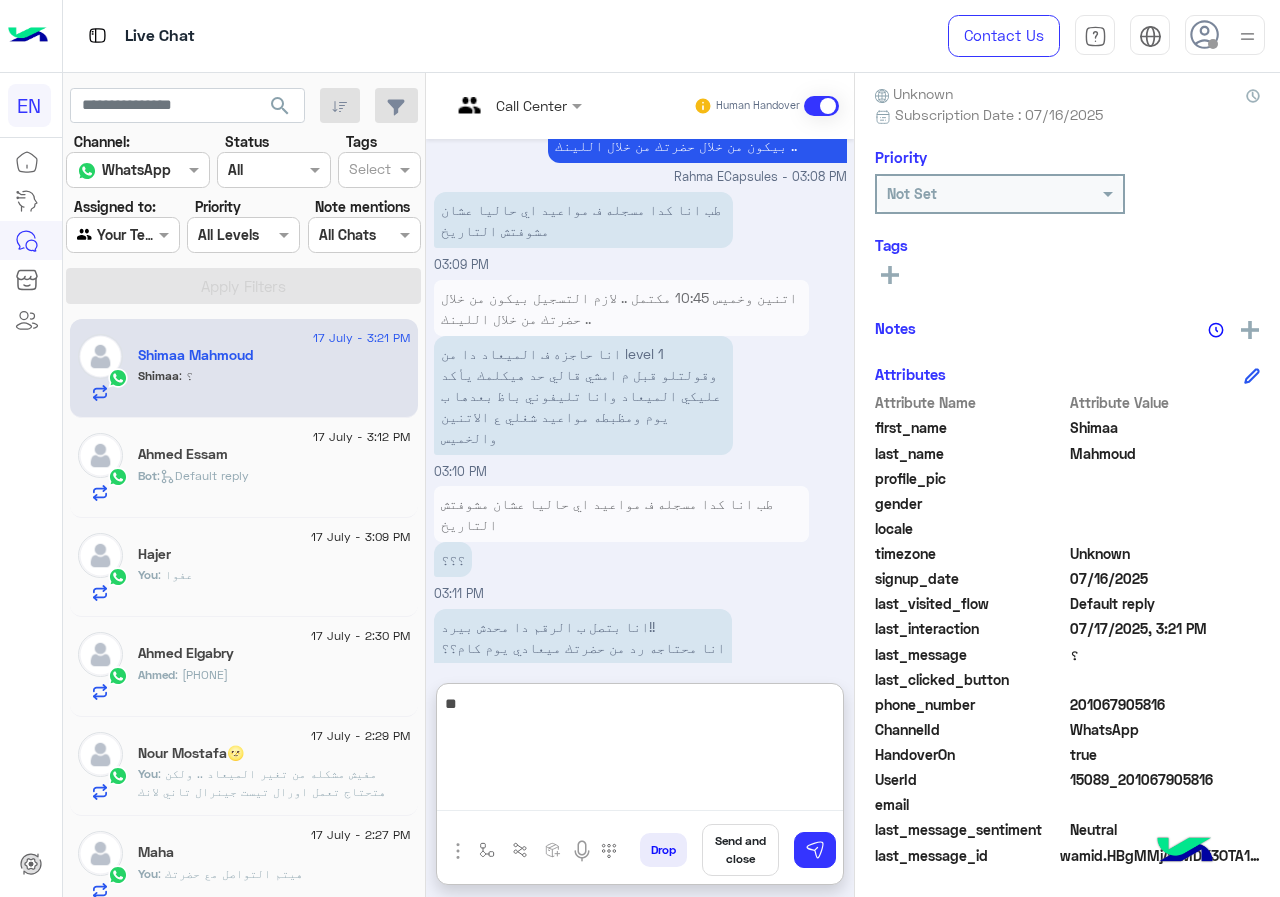 type on "*" 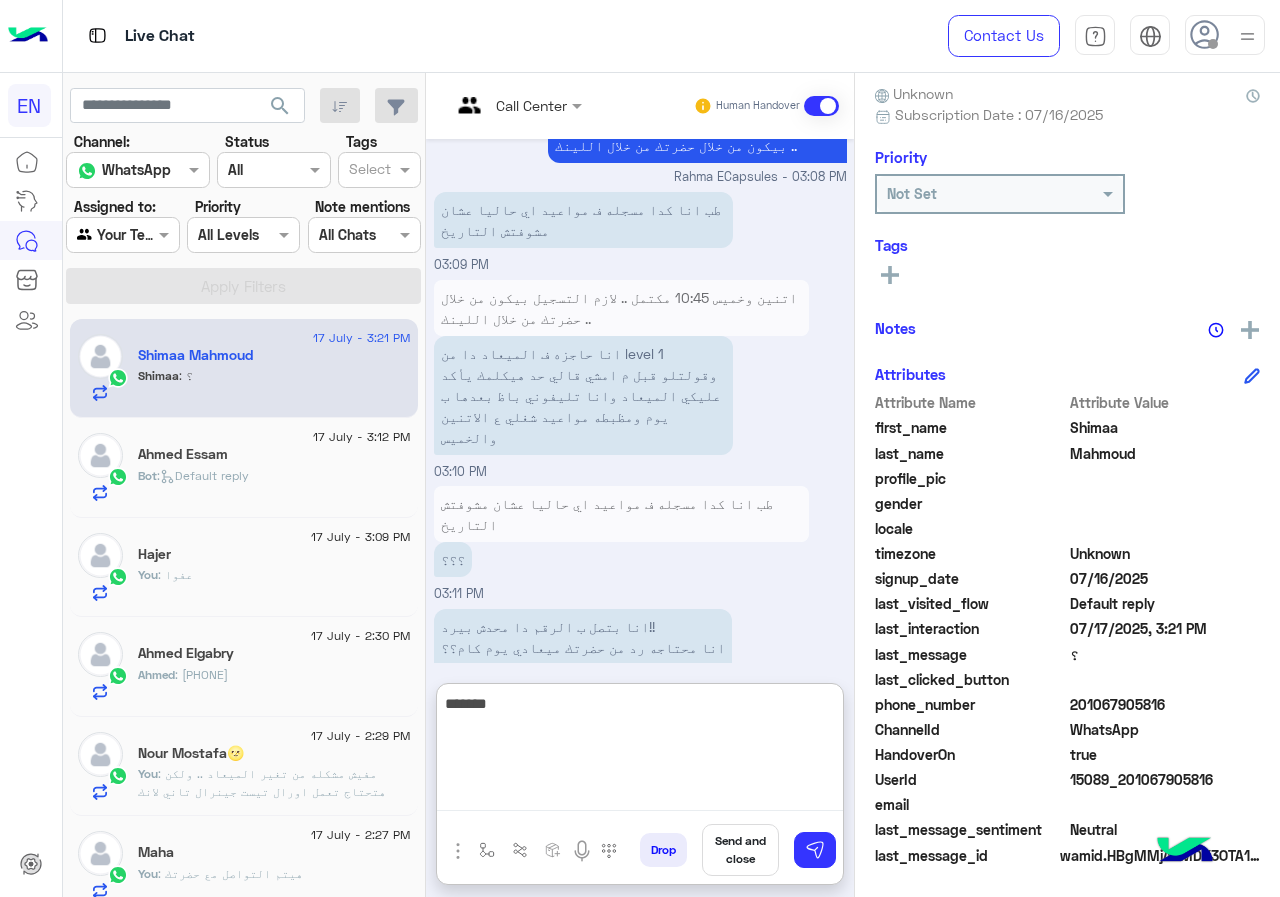 paste on "**********" 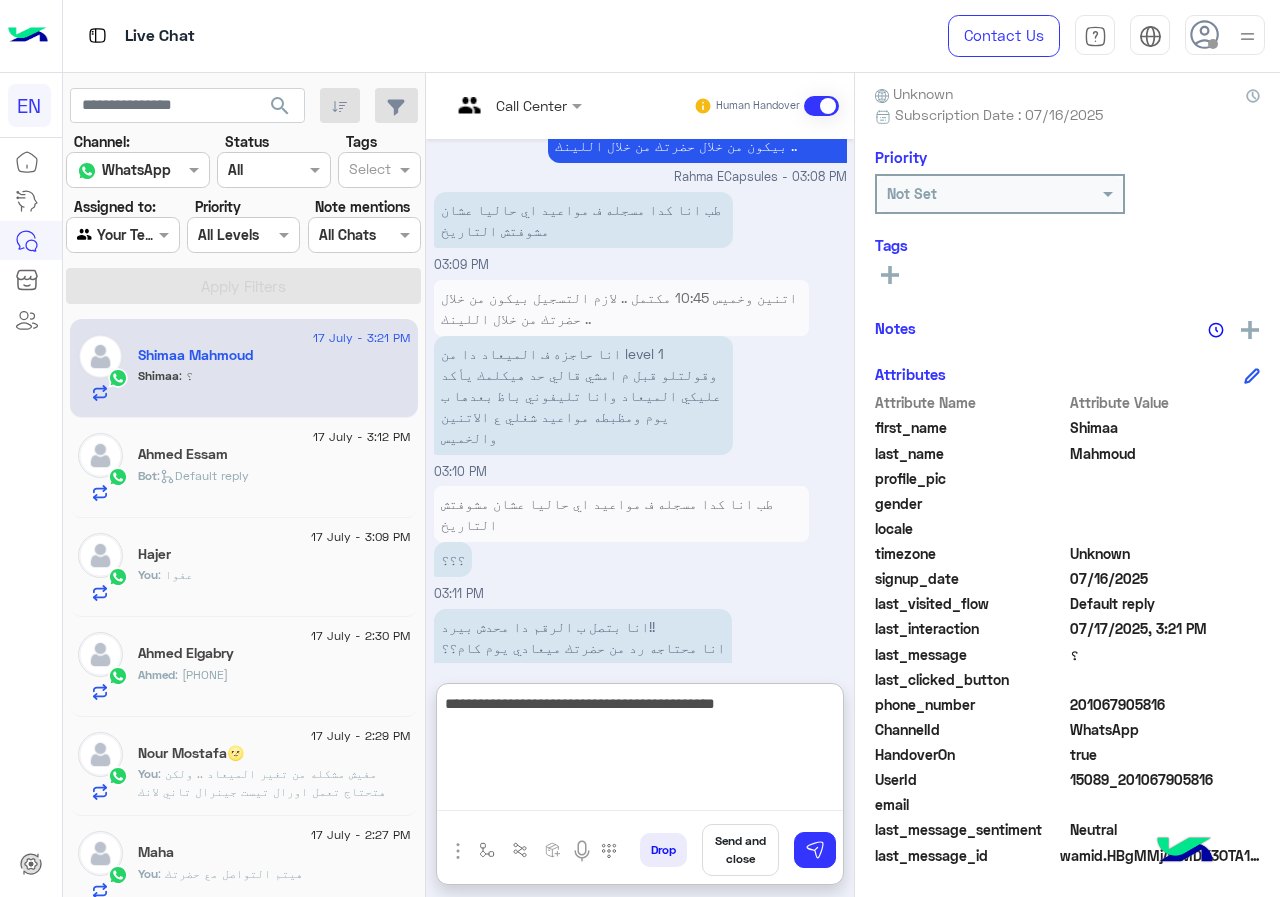 drag, startPoint x: 570, startPoint y: 701, endPoint x: 592, endPoint y: 704, distance: 22.203604 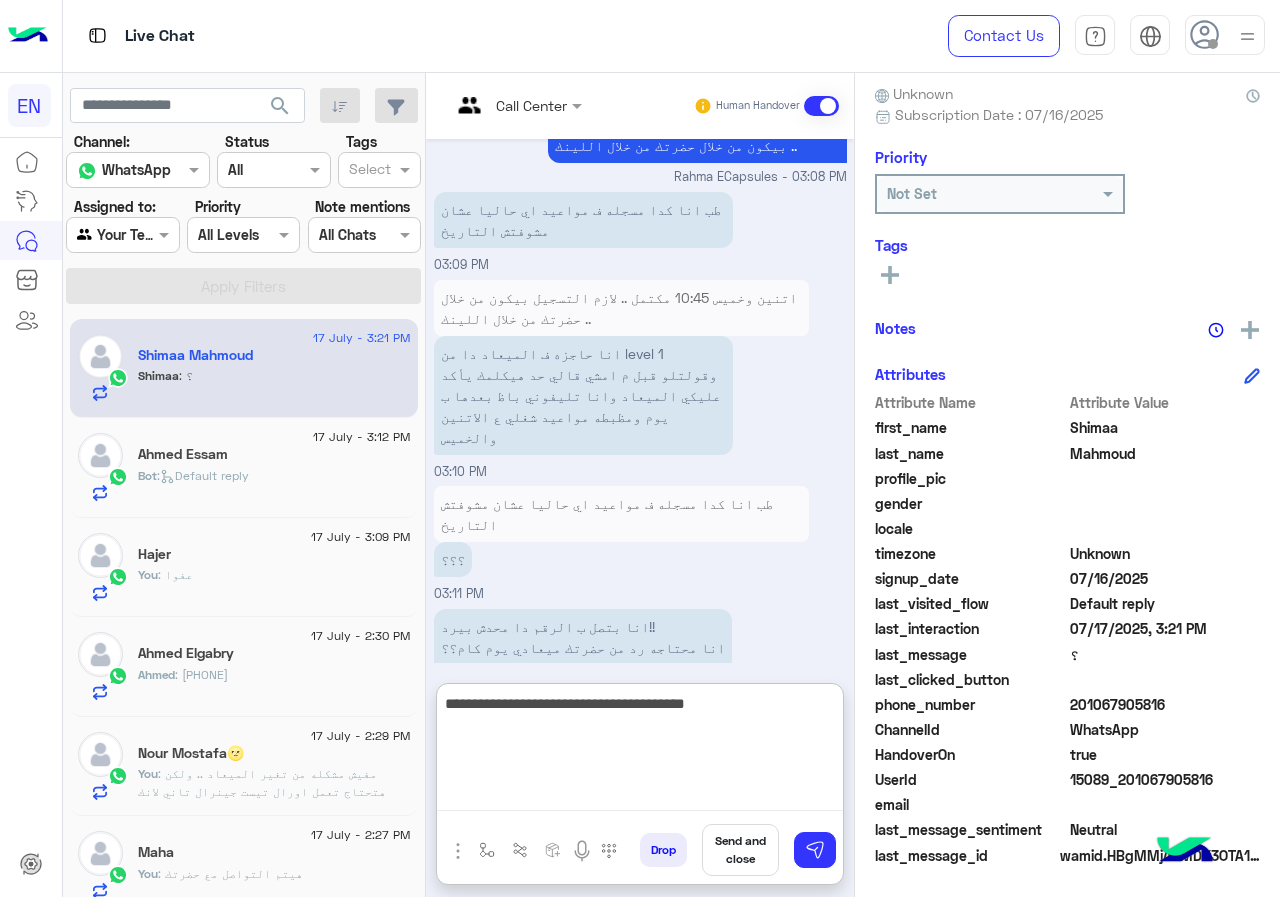 click on "**********" at bounding box center (640, 751) 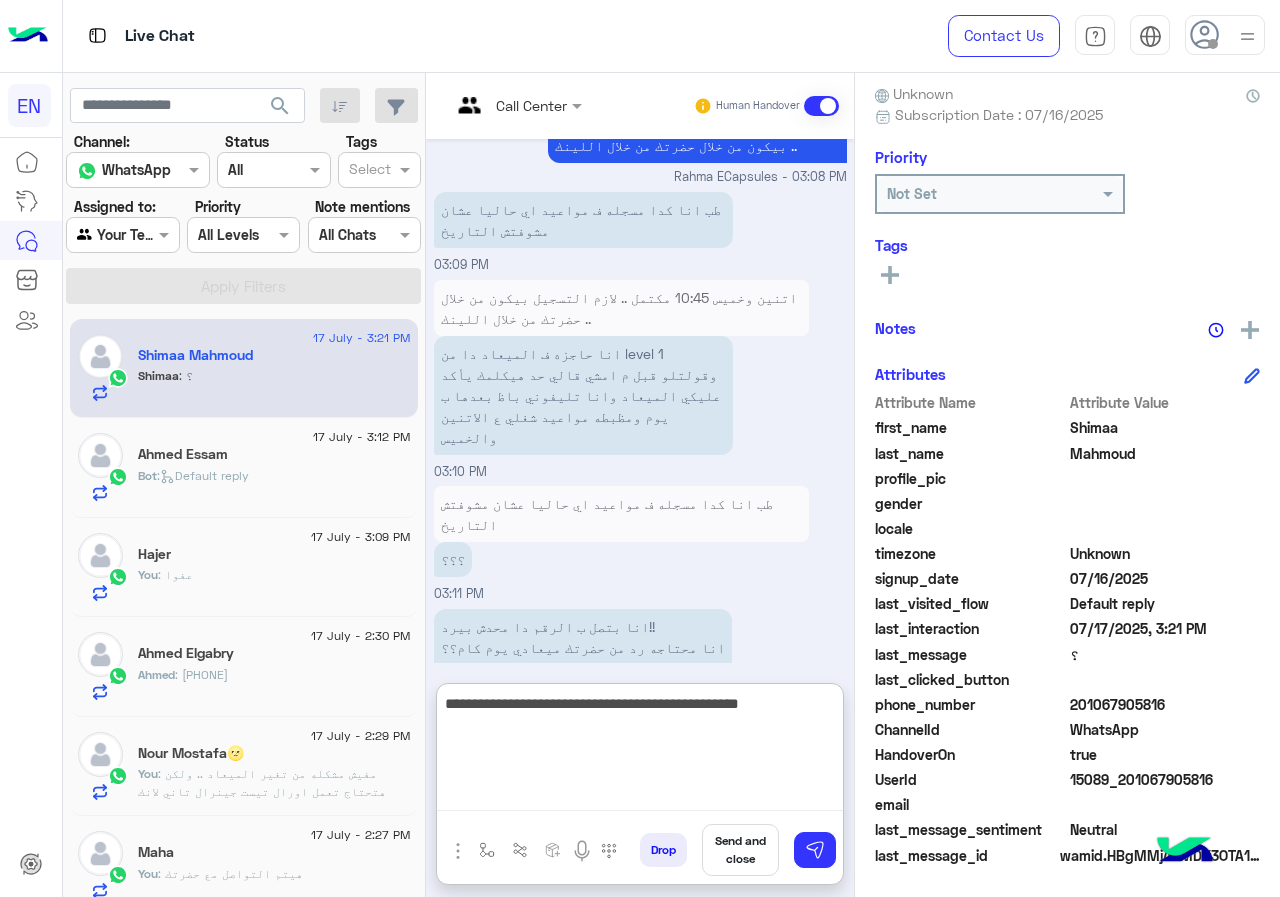 type on "**********" 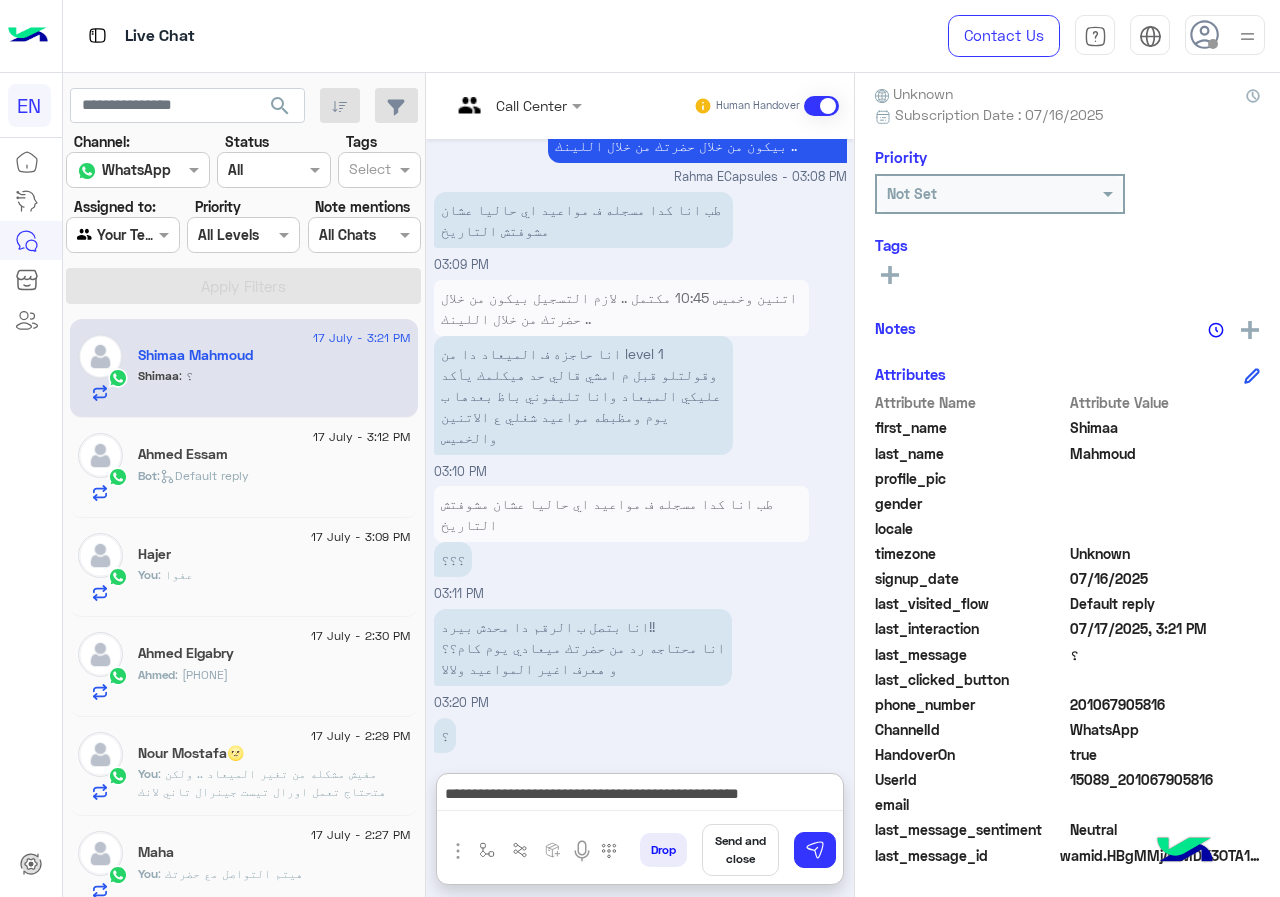 click at bounding box center [122, 234] 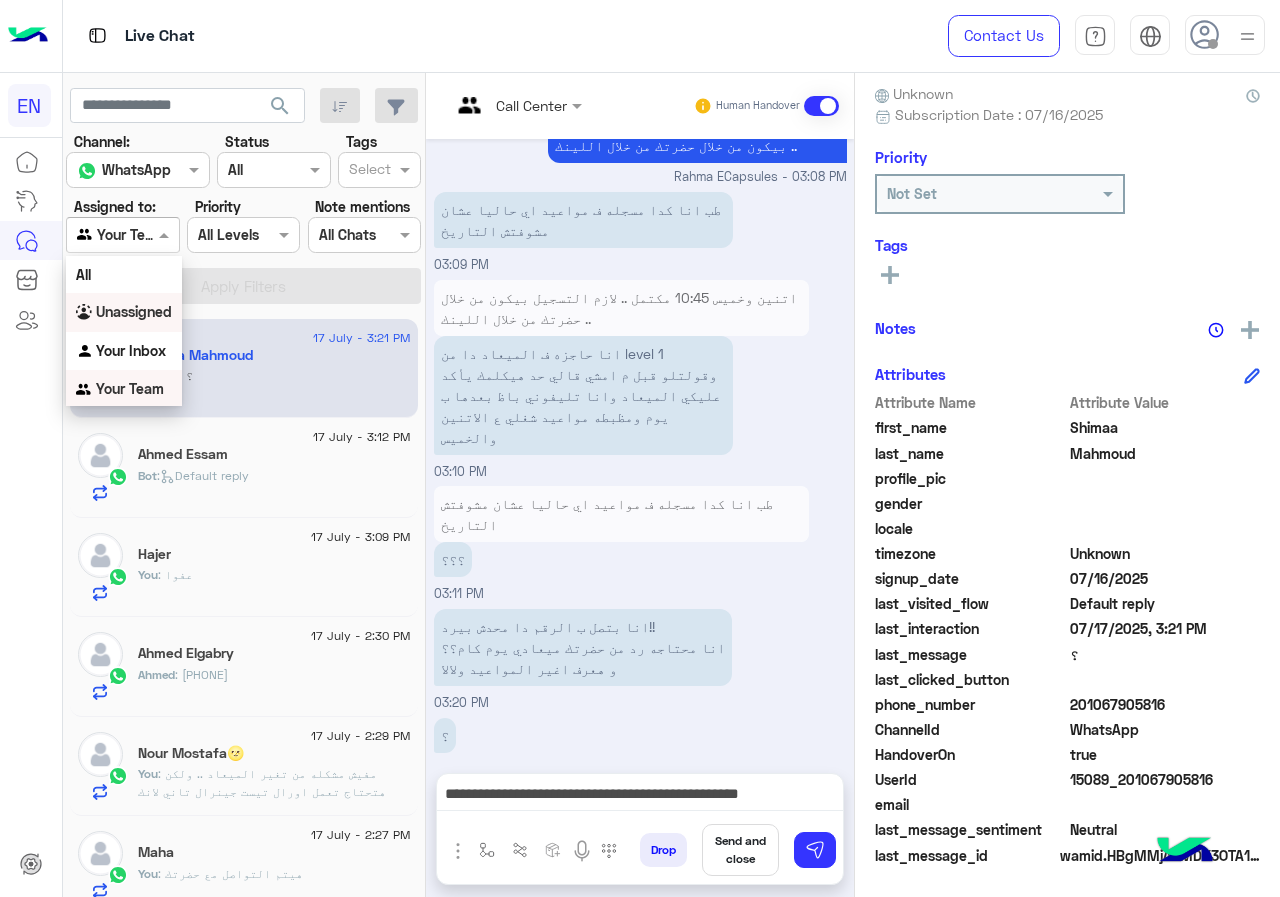 scroll, scrollTop: 1, scrollLeft: 0, axis: vertical 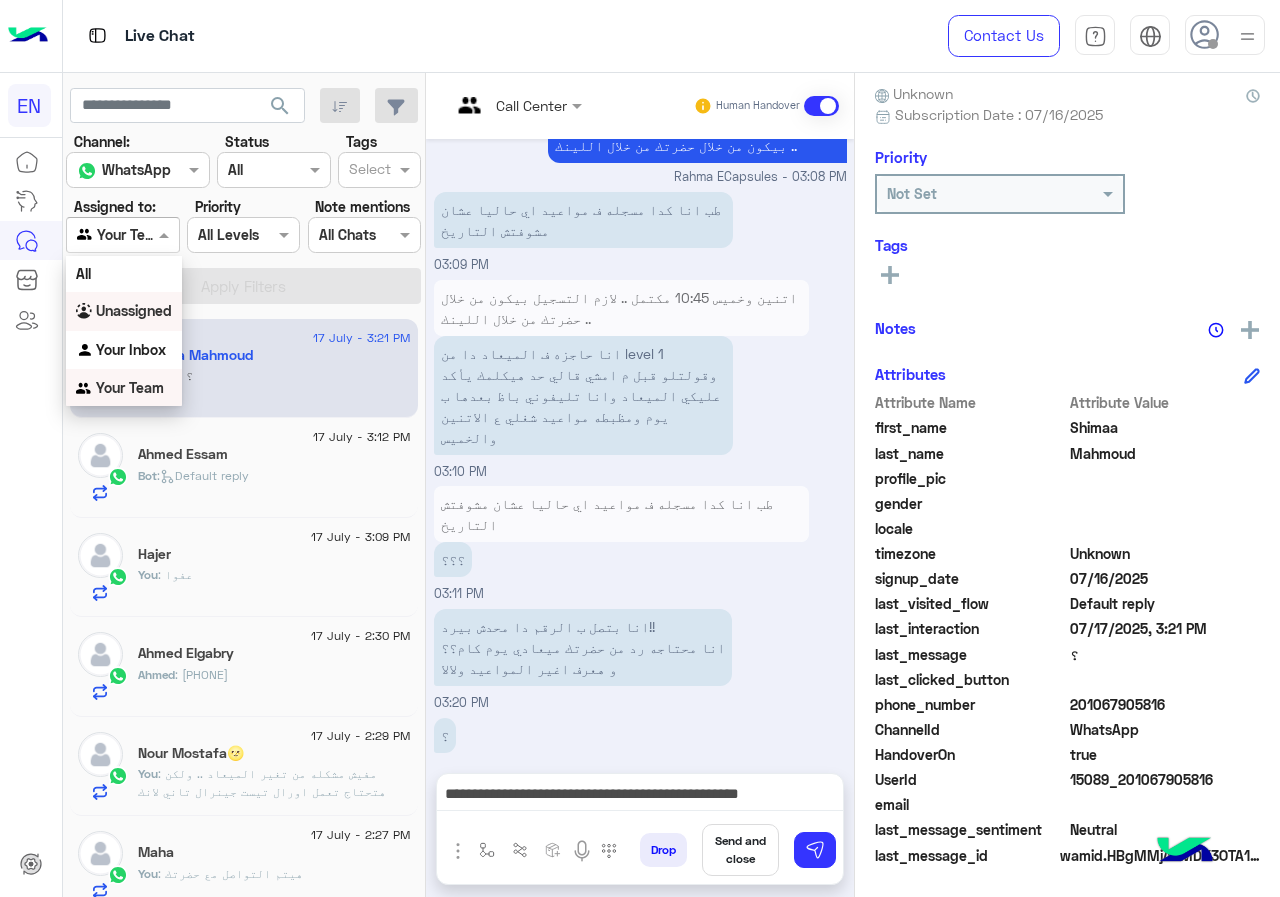 click on "Unassigned" at bounding box center (134, 310) 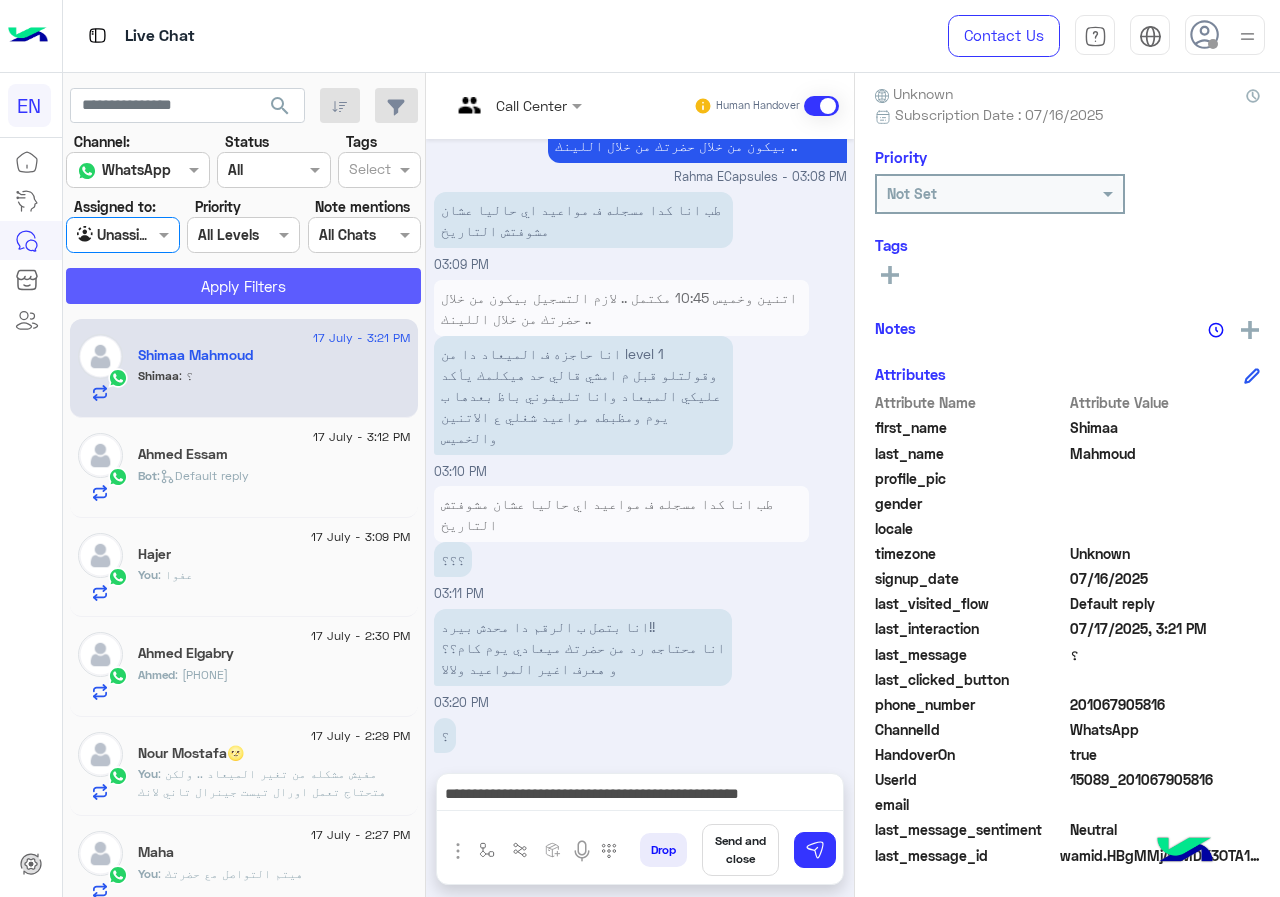 click on "Apply Filters" 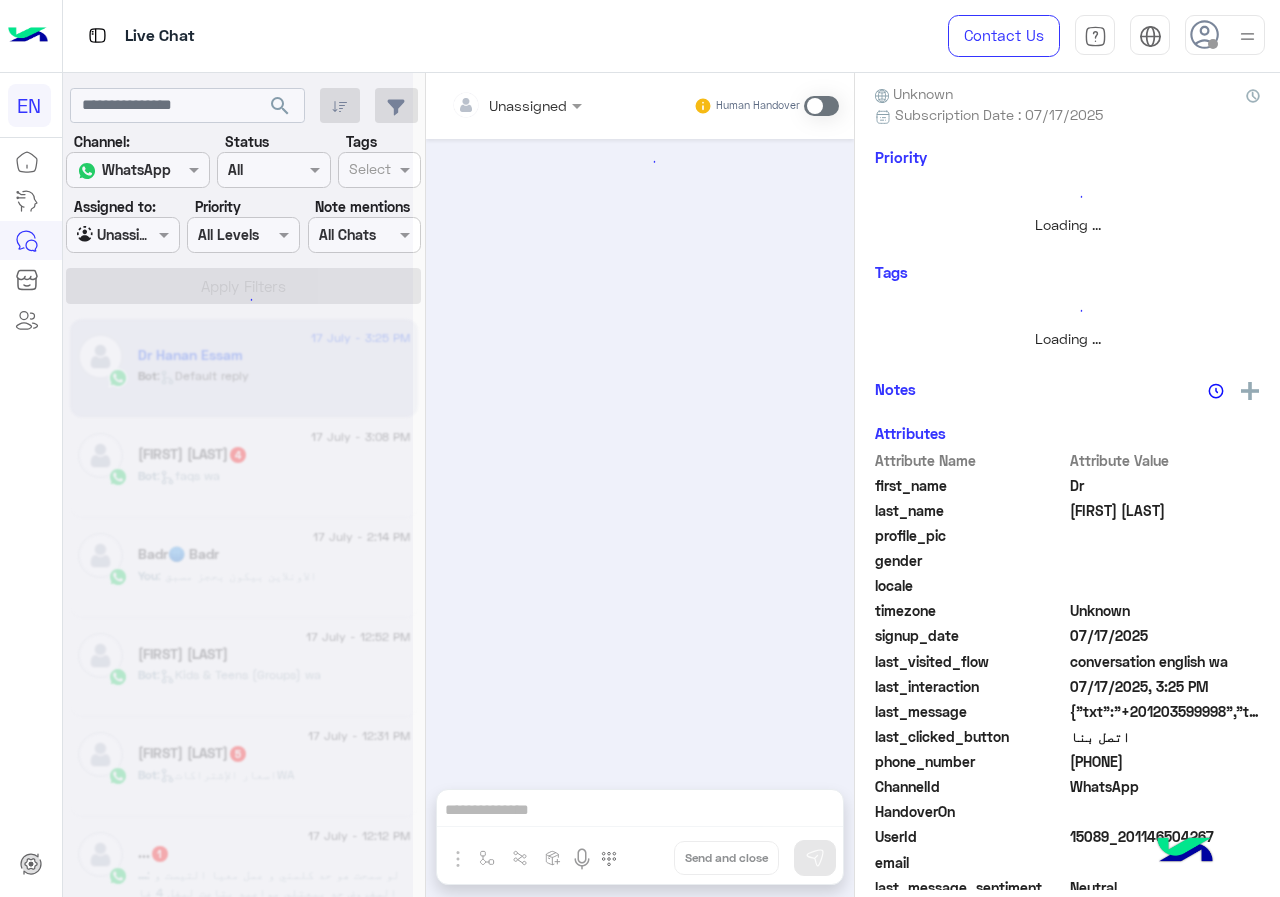 scroll, scrollTop: 0, scrollLeft: 0, axis: both 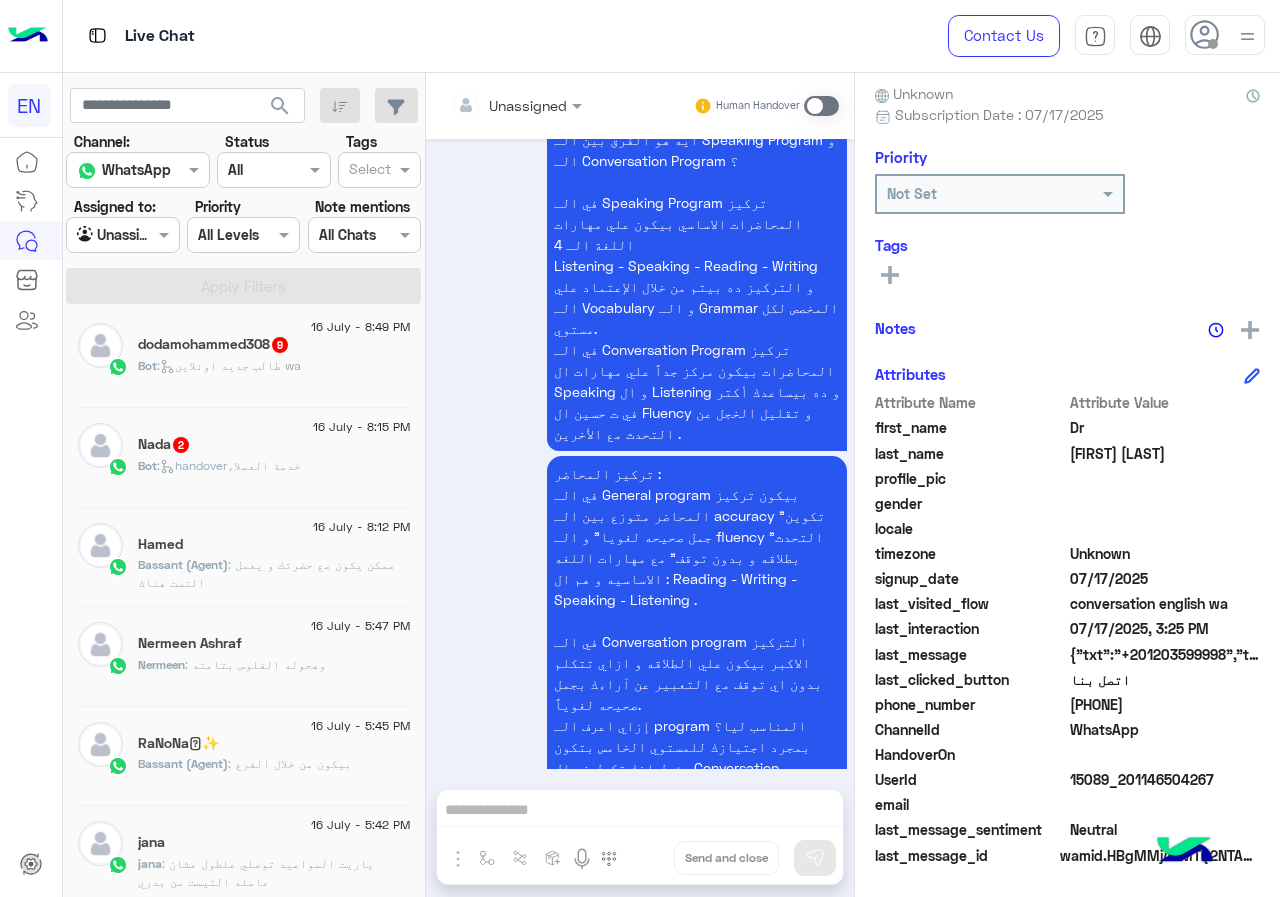 click at bounding box center (122, 234) 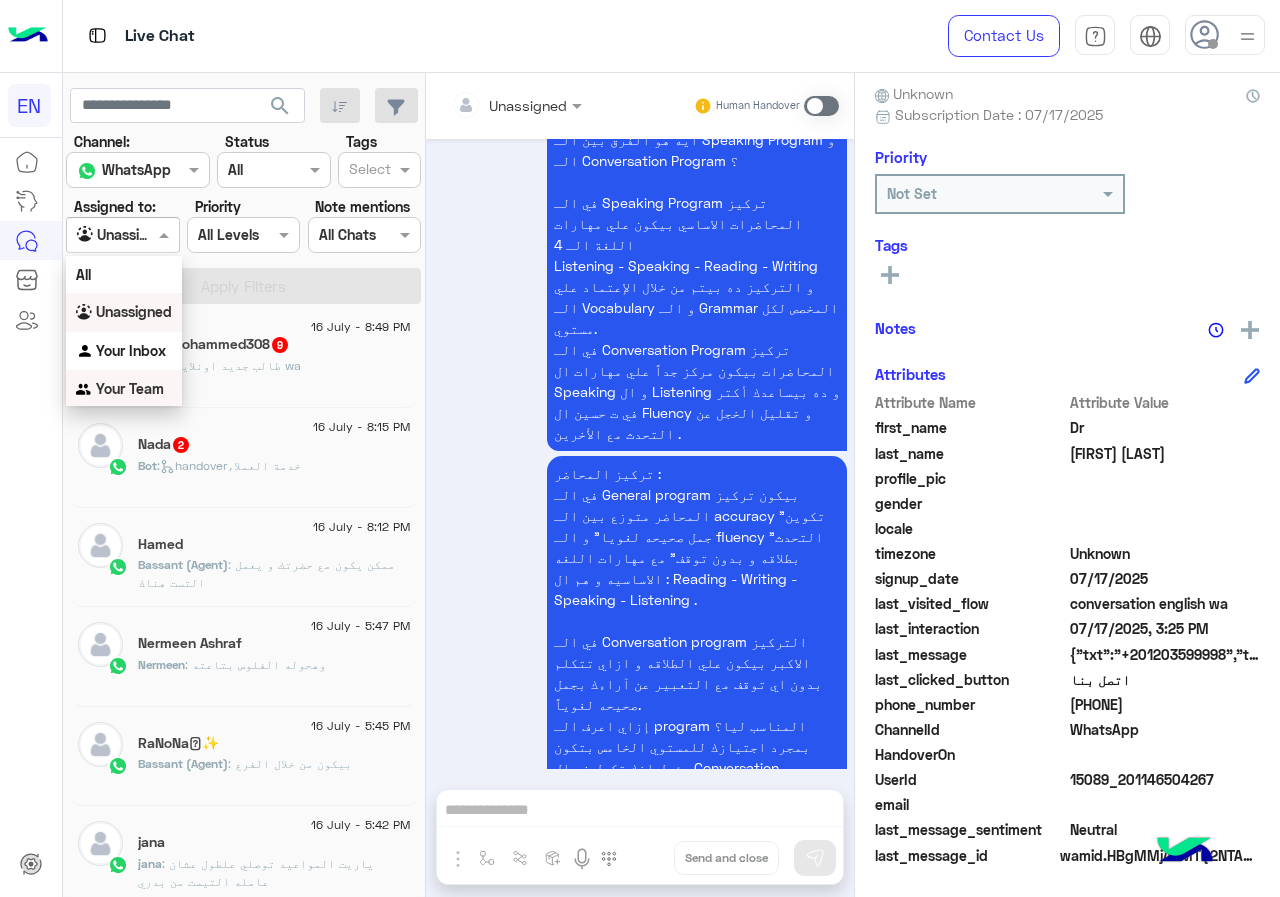 click on "Your Team" at bounding box center (130, 388) 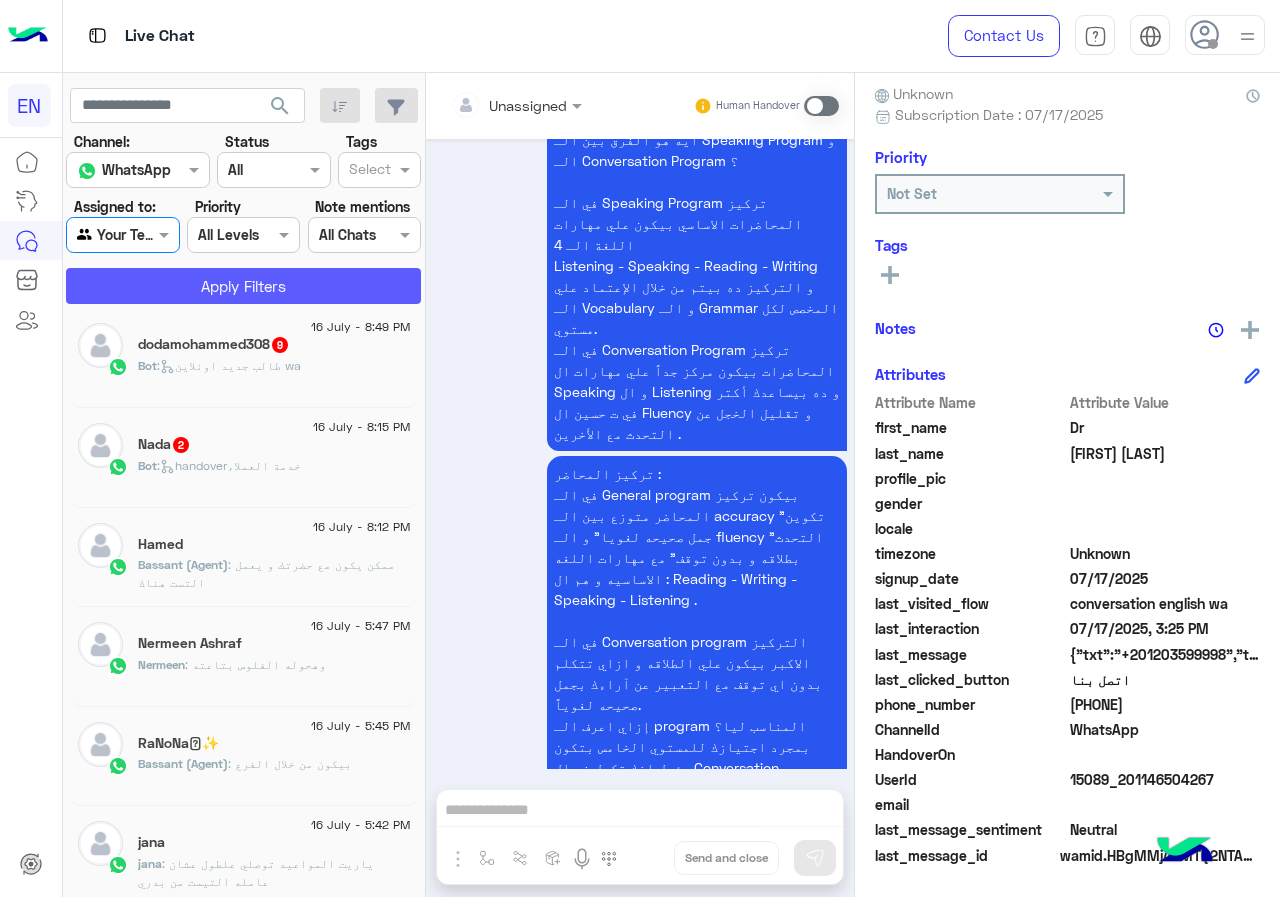 click on "Apply Filters" 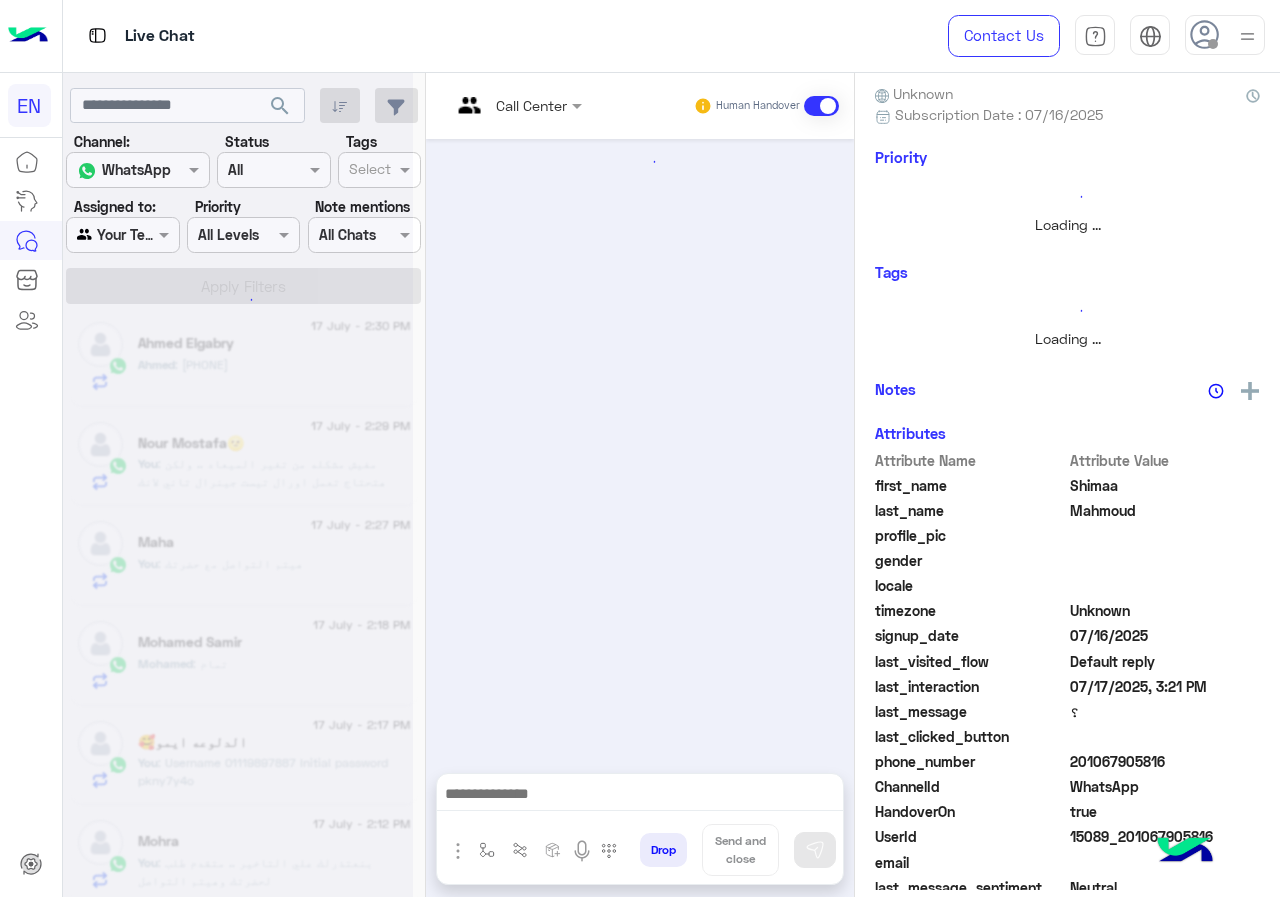 scroll, scrollTop: 0, scrollLeft: 0, axis: both 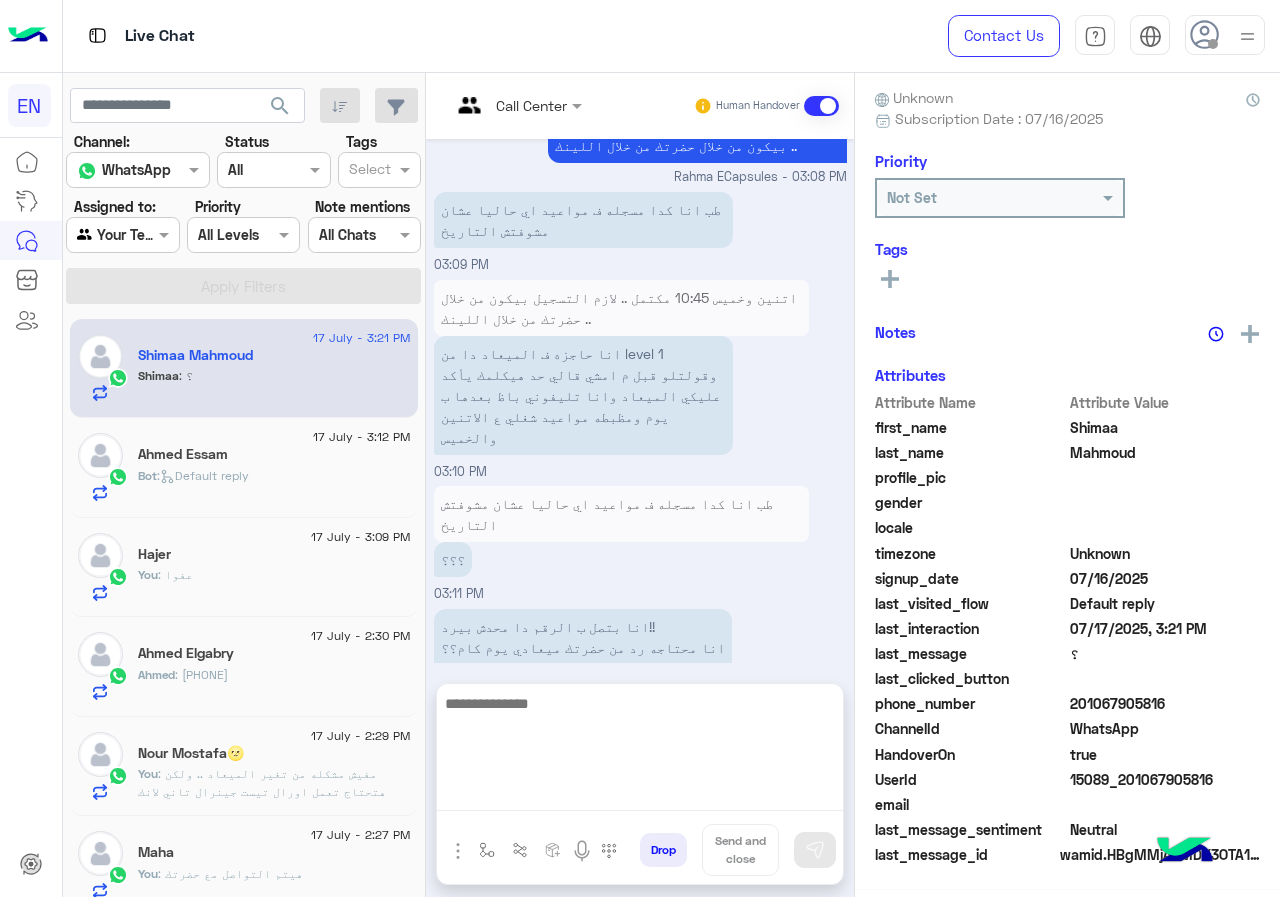 click at bounding box center (640, 751) 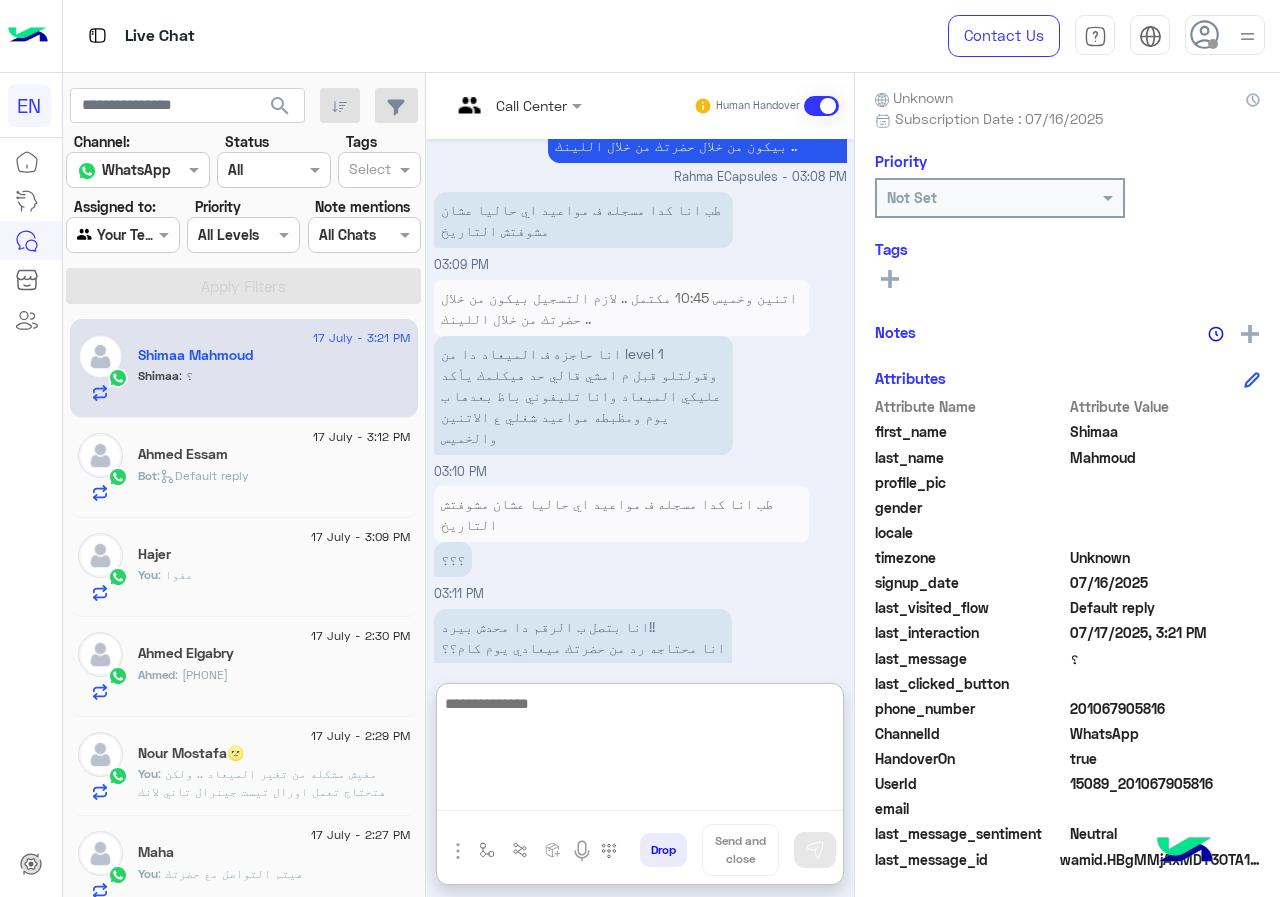 scroll, scrollTop: 180, scrollLeft: 0, axis: vertical 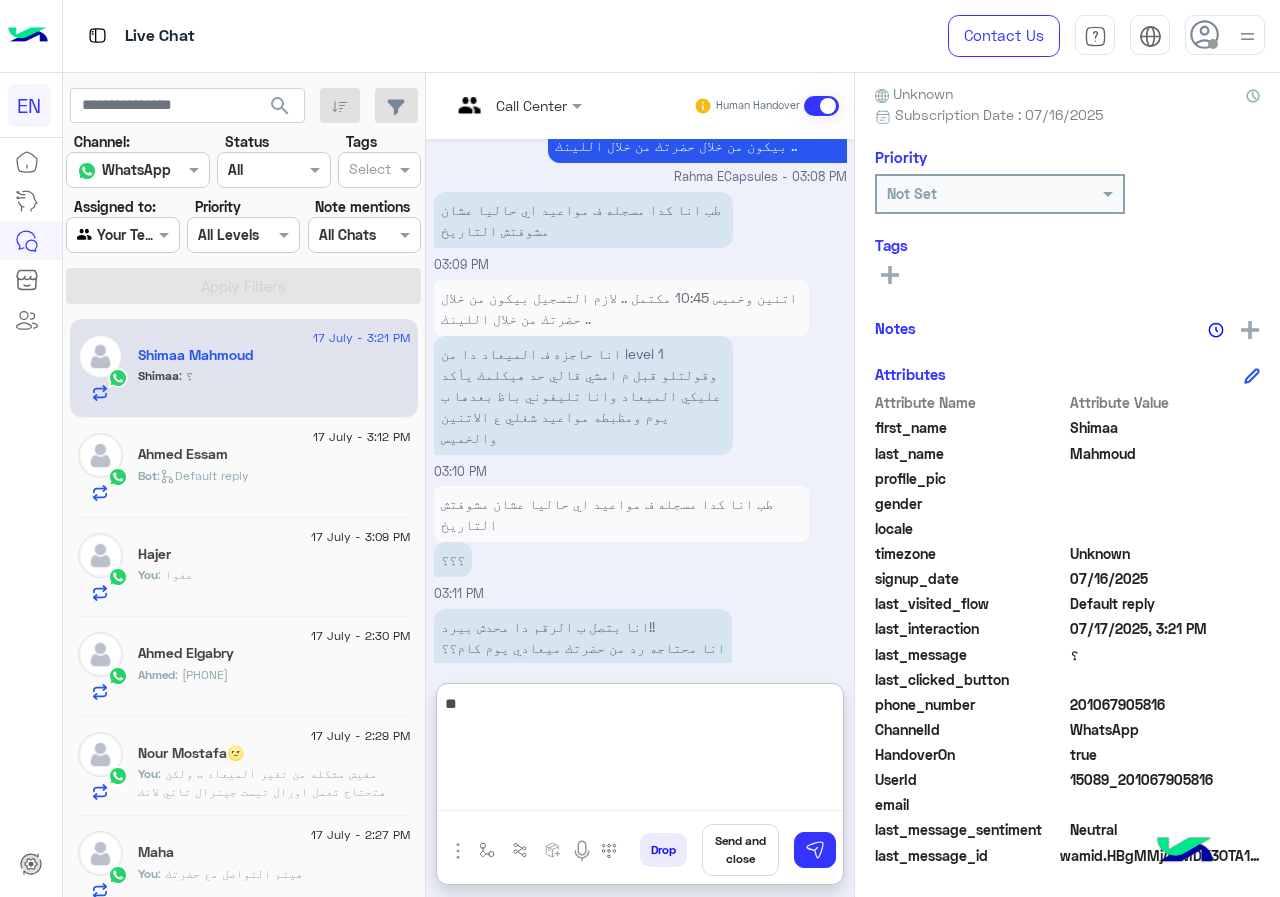 type on "*" 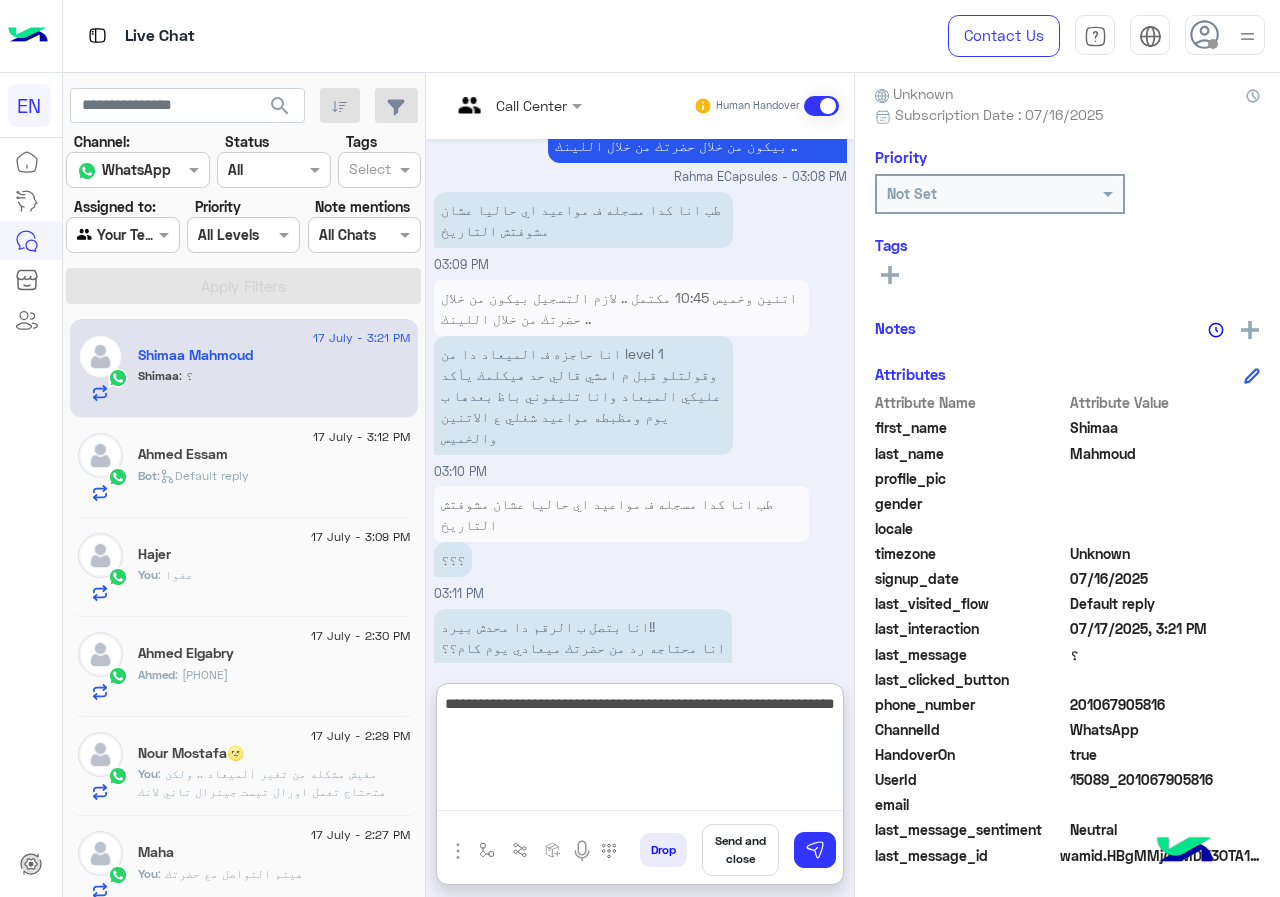 click on "**********" at bounding box center [640, 751] 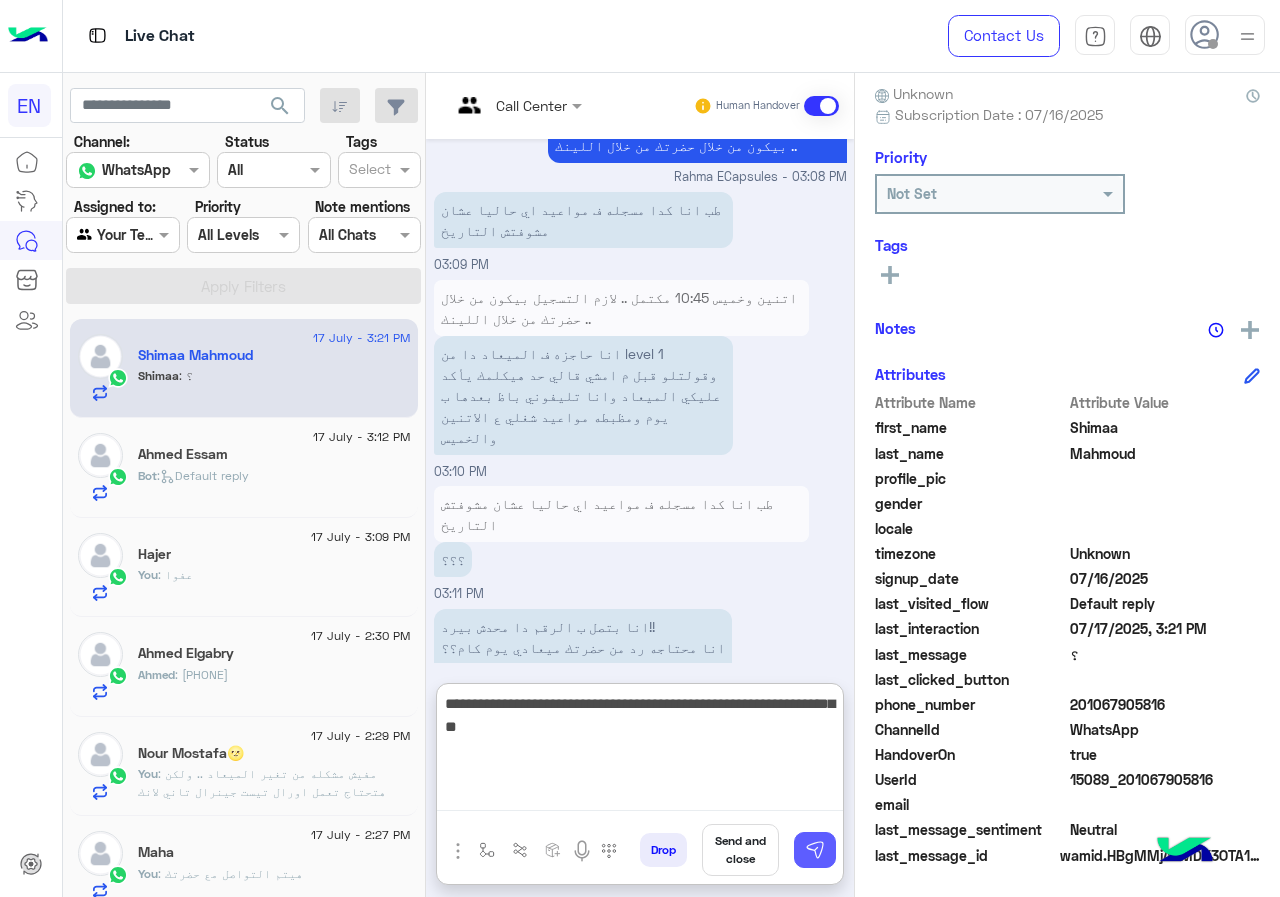 type on "**********" 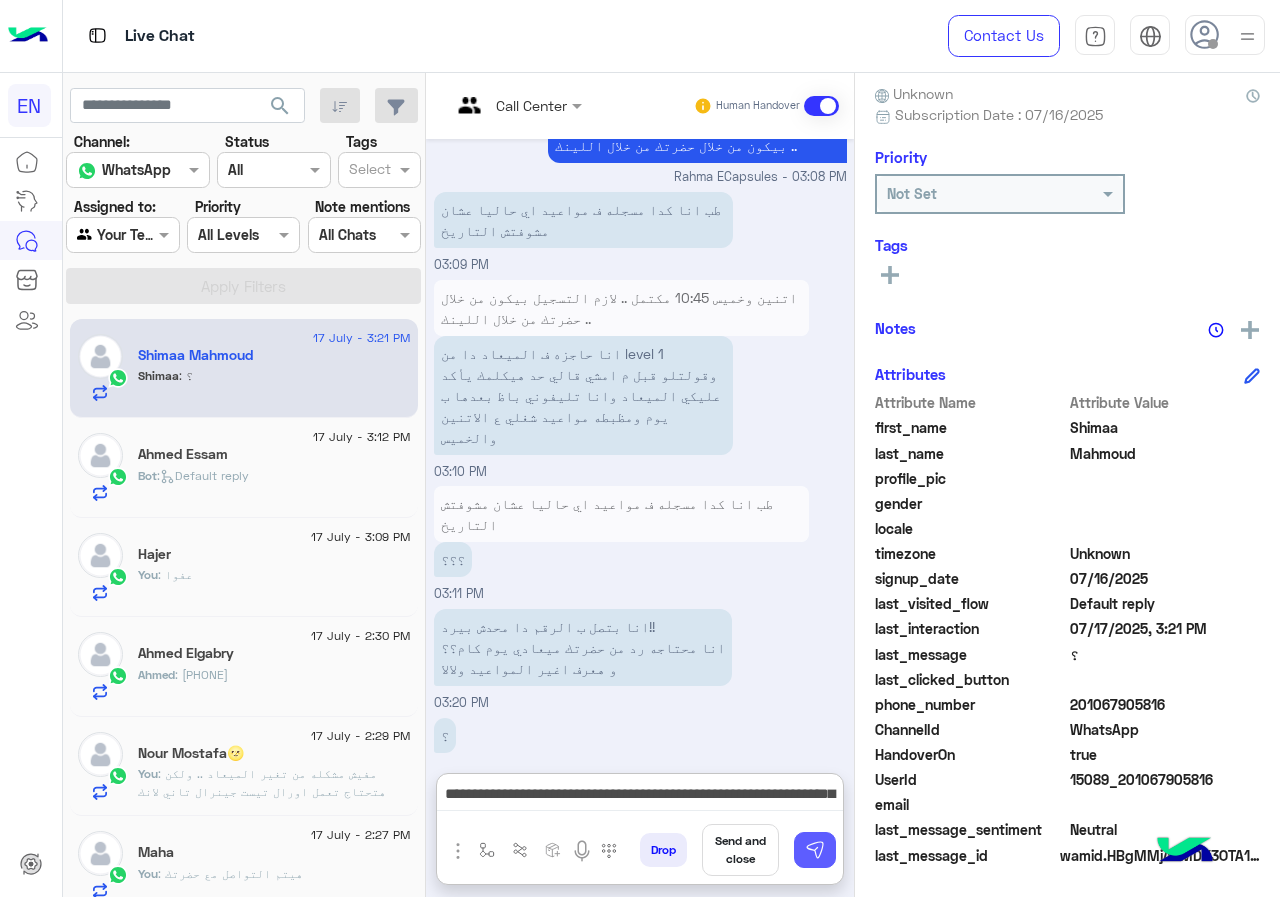 click at bounding box center (815, 850) 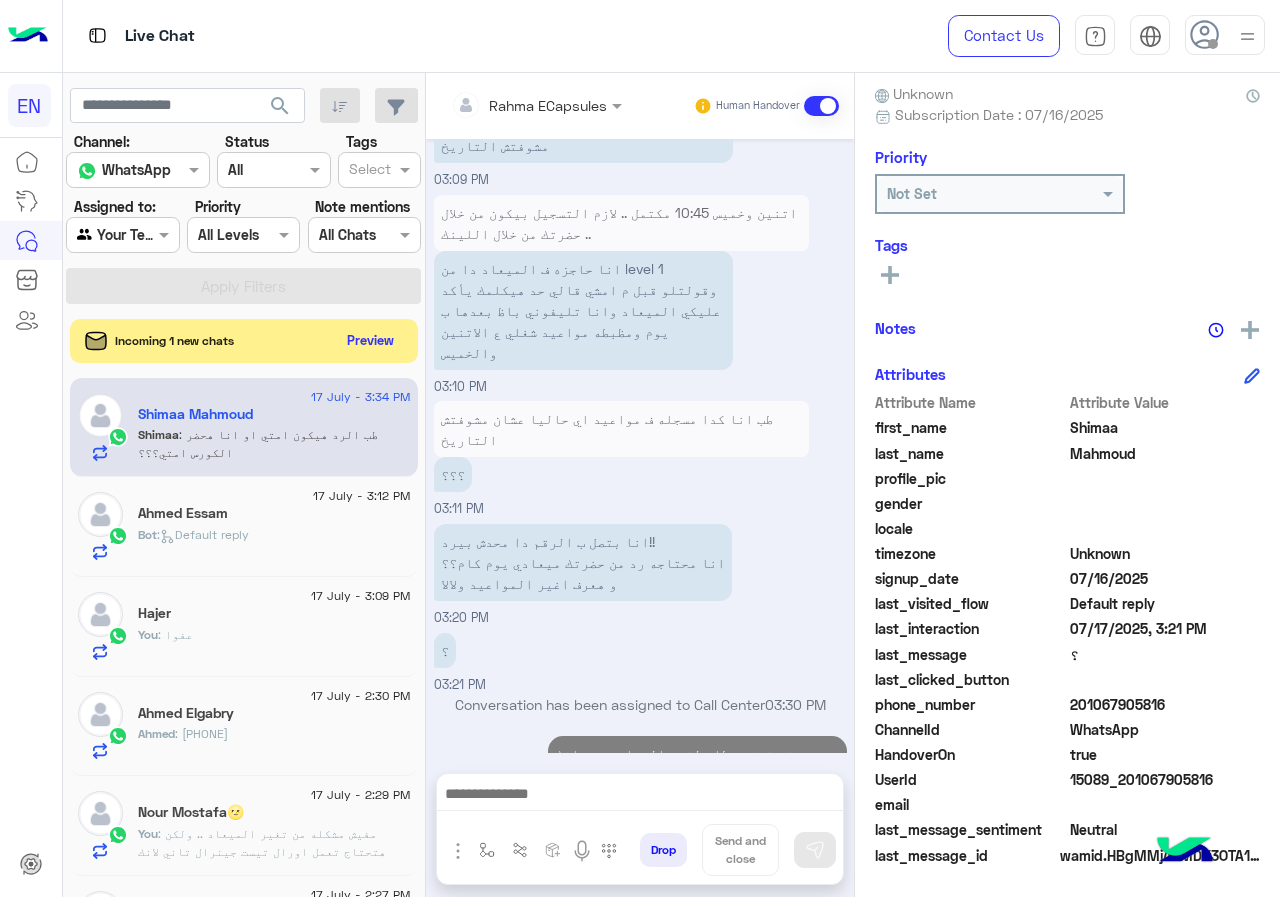 scroll, scrollTop: 1162, scrollLeft: 0, axis: vertical 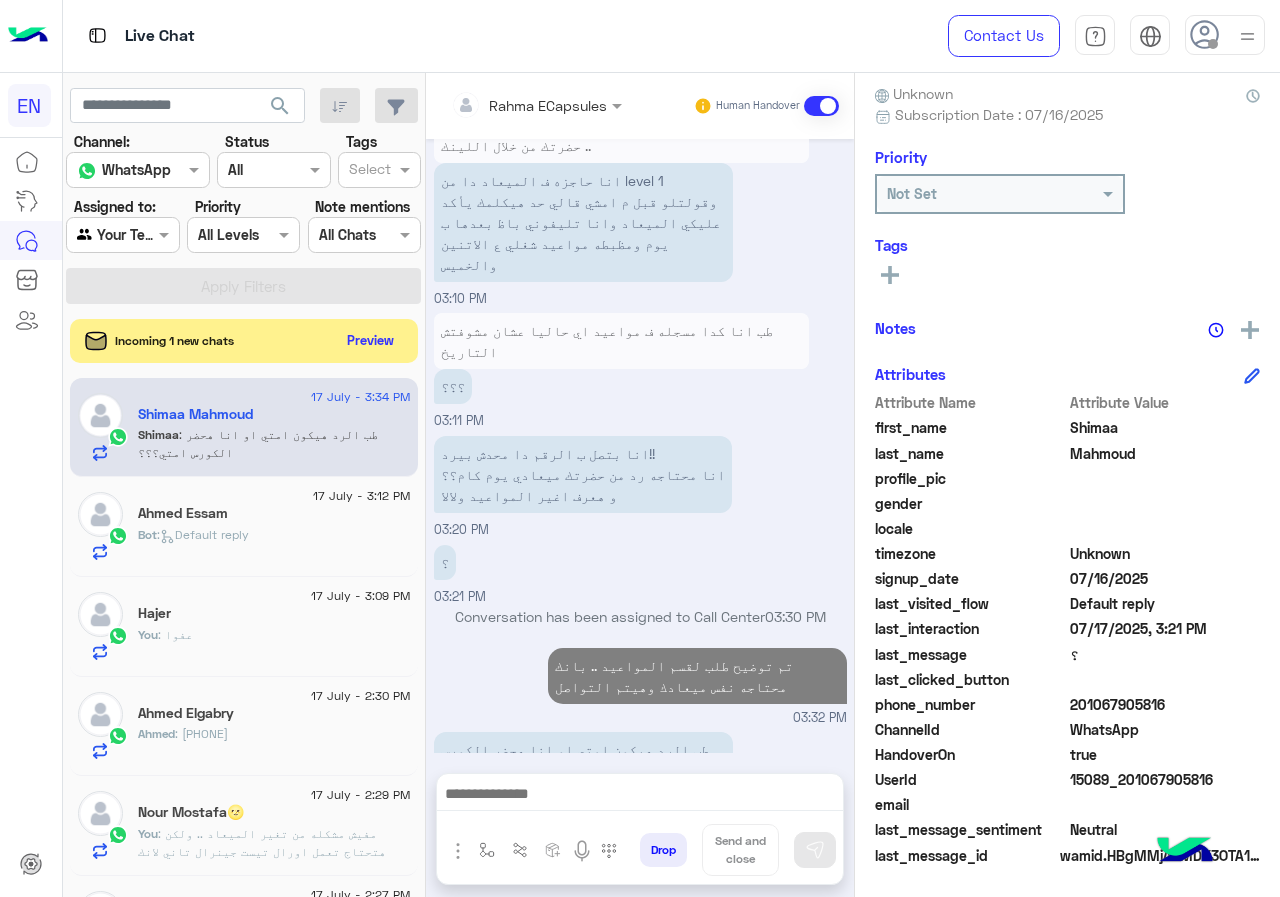 click on "Rahma ECapsules Human Handover     Jul 16, 2025   Shimaa Mahmoud left the conversation   10:16 PM       Your browser does not support the audio tag.
10:18 PM  احنا الأن خارج مواعيد العمل سيتم التواصل معك خلال 24 ساعة.😊  الرجوع الى البوت     10:18 PM   Shimaa Mahmoud asked to talk to human   10:18 PM       Conversation has been assigned to Call Center   10:18 PM      انا سجلت علي ميعاد الساعه 1 ل 3 محتاجه اعرف دا يوم اي لاني مبصتش ع التاريخ   10:34 PM   Jul 17, 2025  وضحلي الرقم اللي حضرتك مسجل بيه معانا  Rahma ECapsules -  02:18 PM   Rahma ECapsules joined the conversation   02:18 PM      01099642594   02:18 PM   Your browser does not support the audio tag.
ممكن حضرتك تسمع الفويس دا   02:19 PM  ؟؟!   02:19 PM  ؟   02:32 PM   Conversation has been assigned to Call Center   03:05 PM       Rahma ECapsules -  03:08 PM    03:09 PM  ؟؟؟" at bounding box center [640, 489] 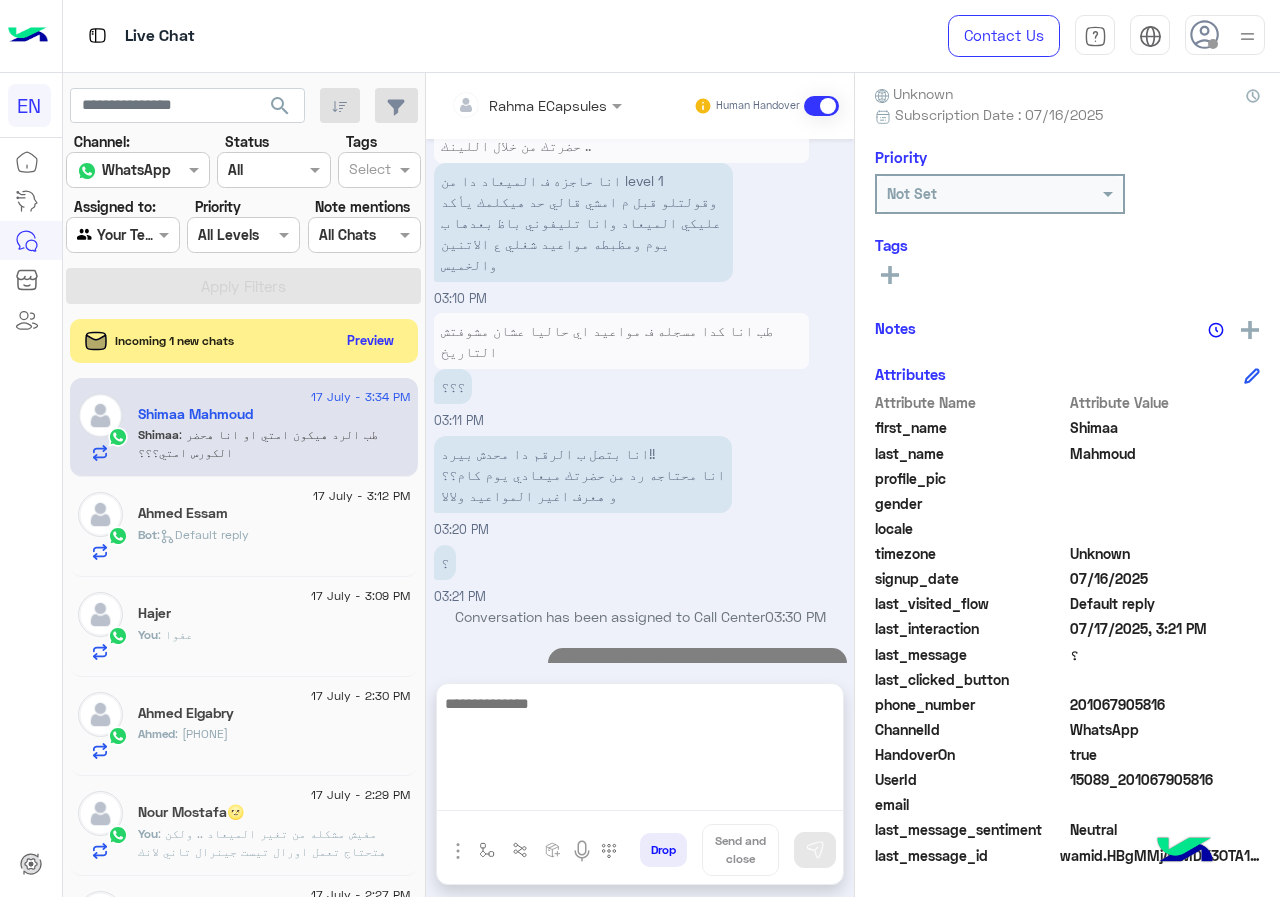 click at bounding box center [640, 751] 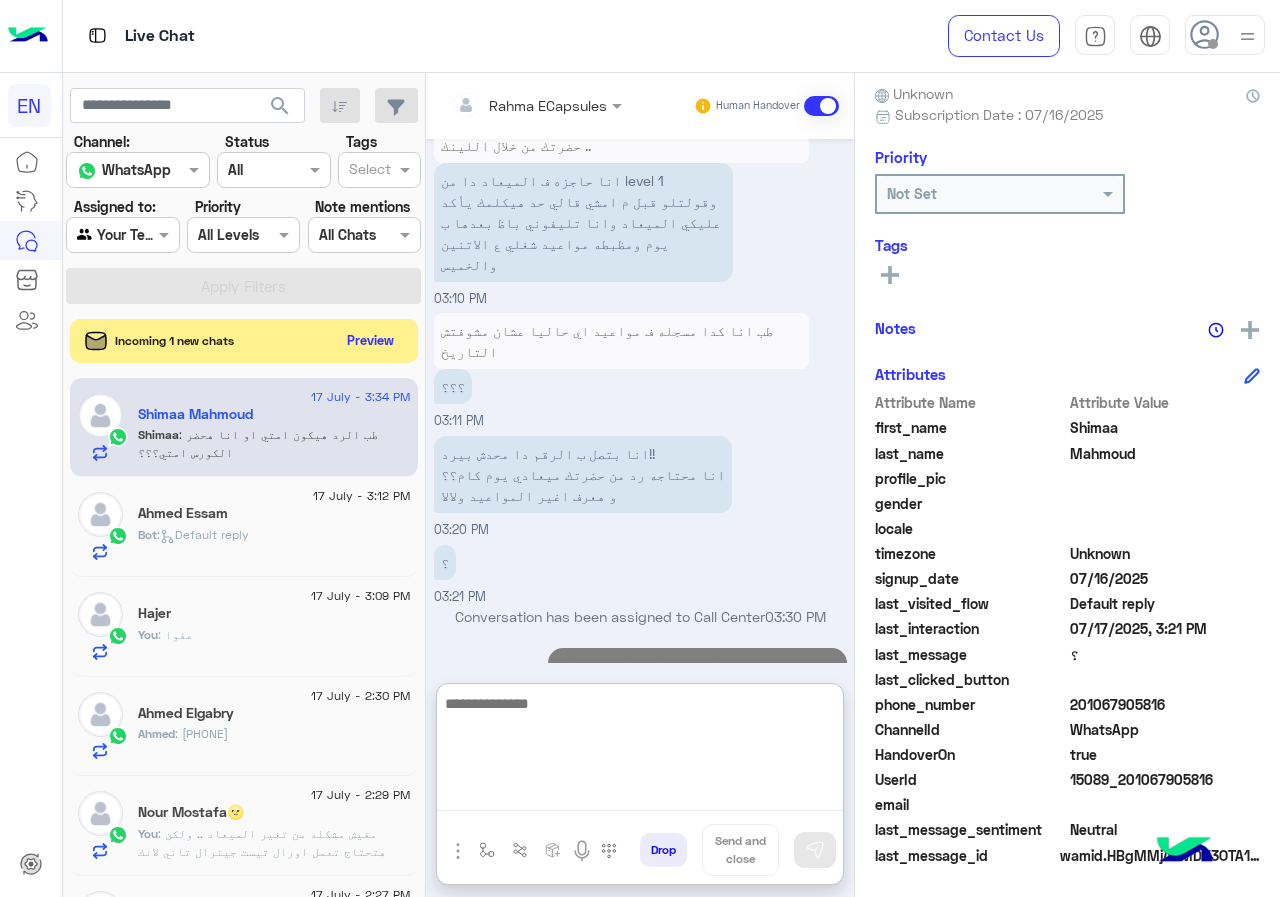 scroll, scrollTop: 1251, scrollLeft: 0, axis: vertical 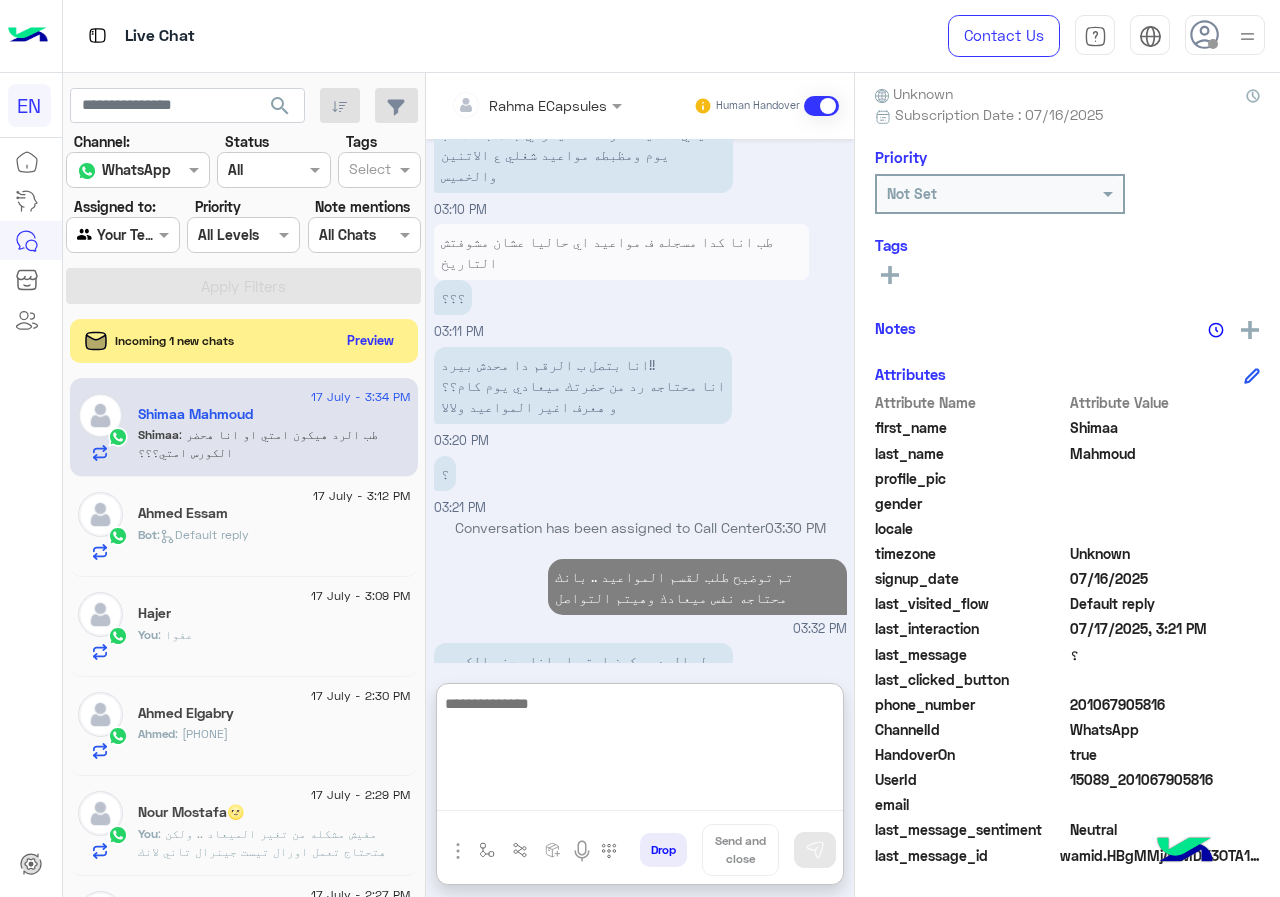click at bounding box center (640, 751) 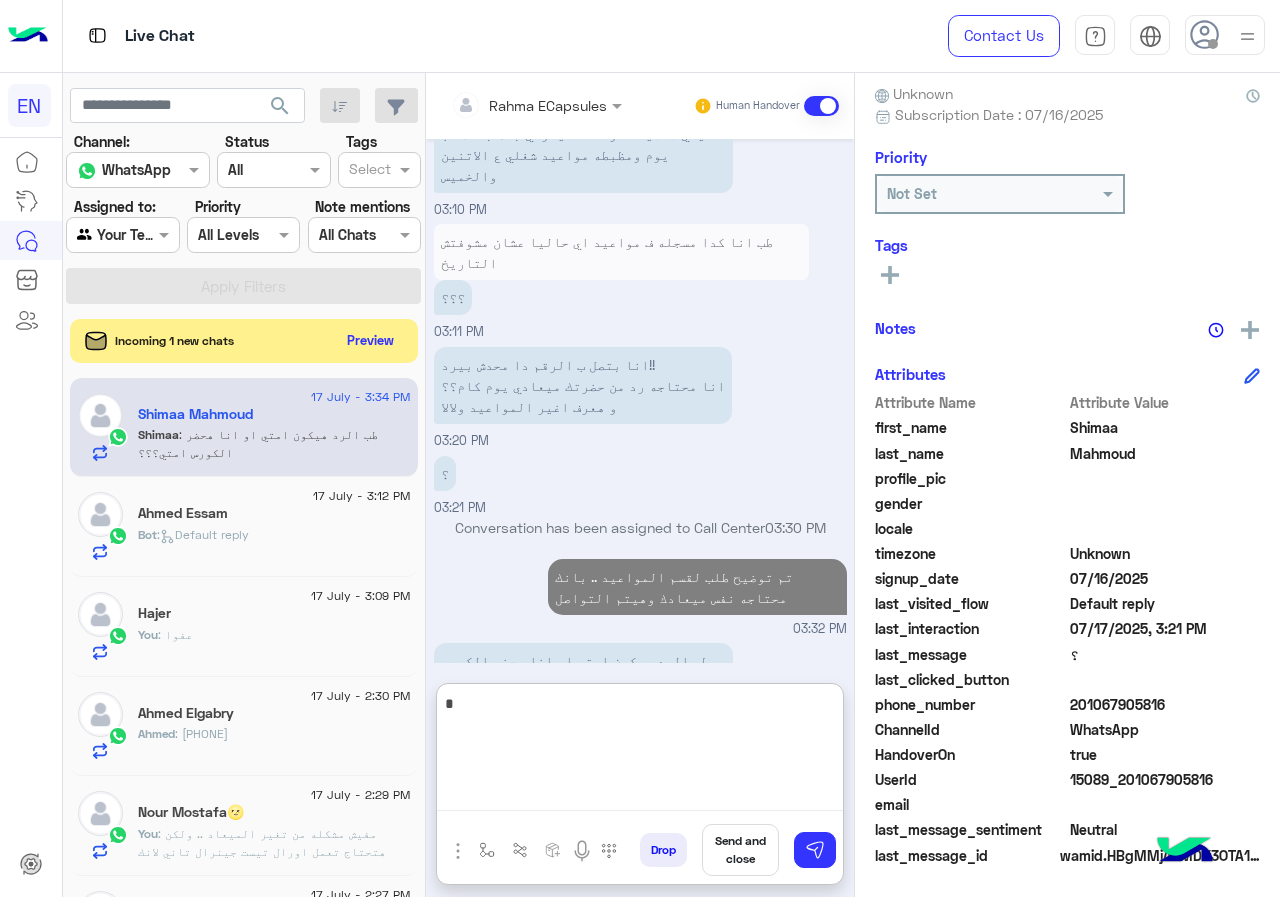 type 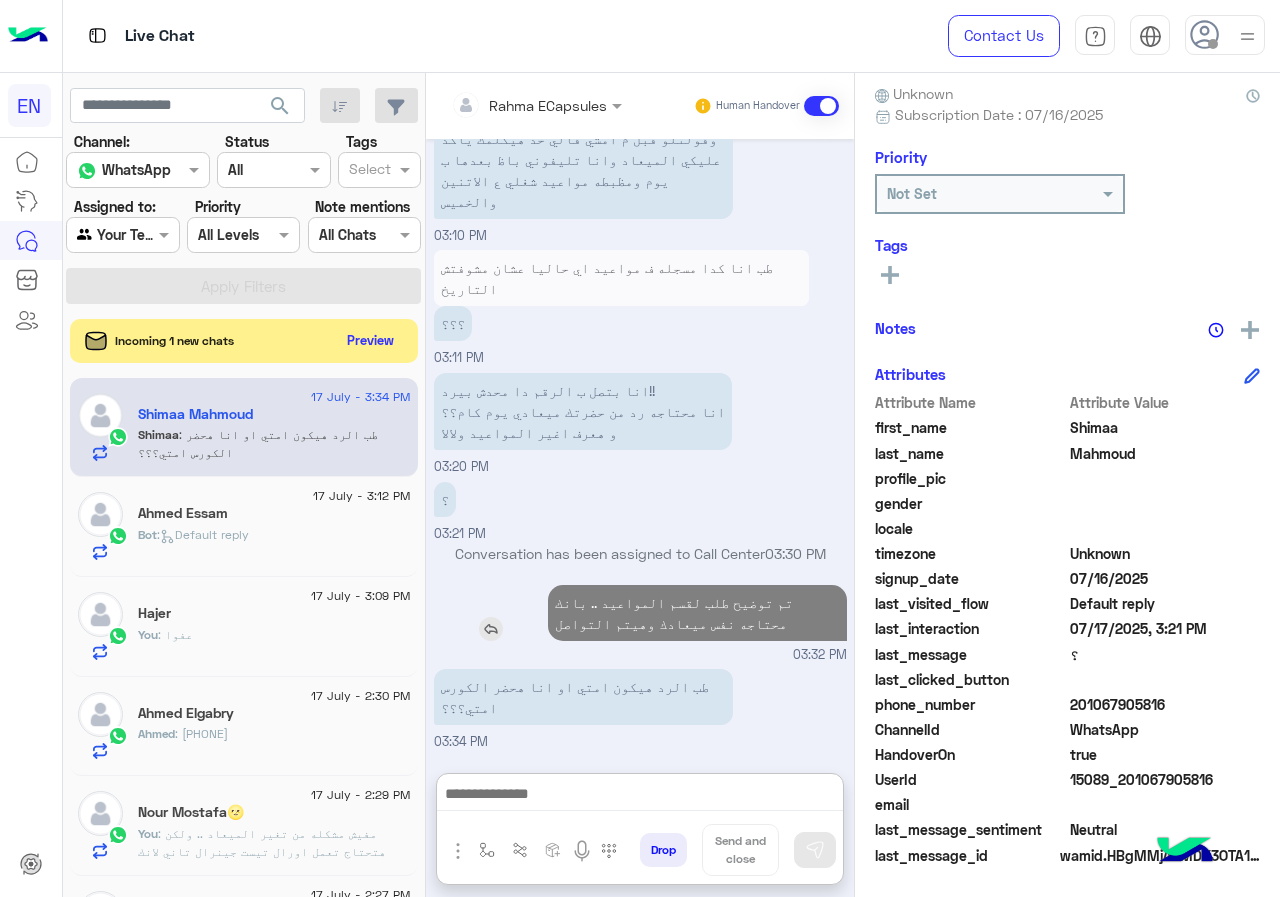 click on "تم توضيح طلب لقسم المواعيد .. بانك محتاجه نفس ميعادك وهيتم التواصل" at bounding box center [697, 613] 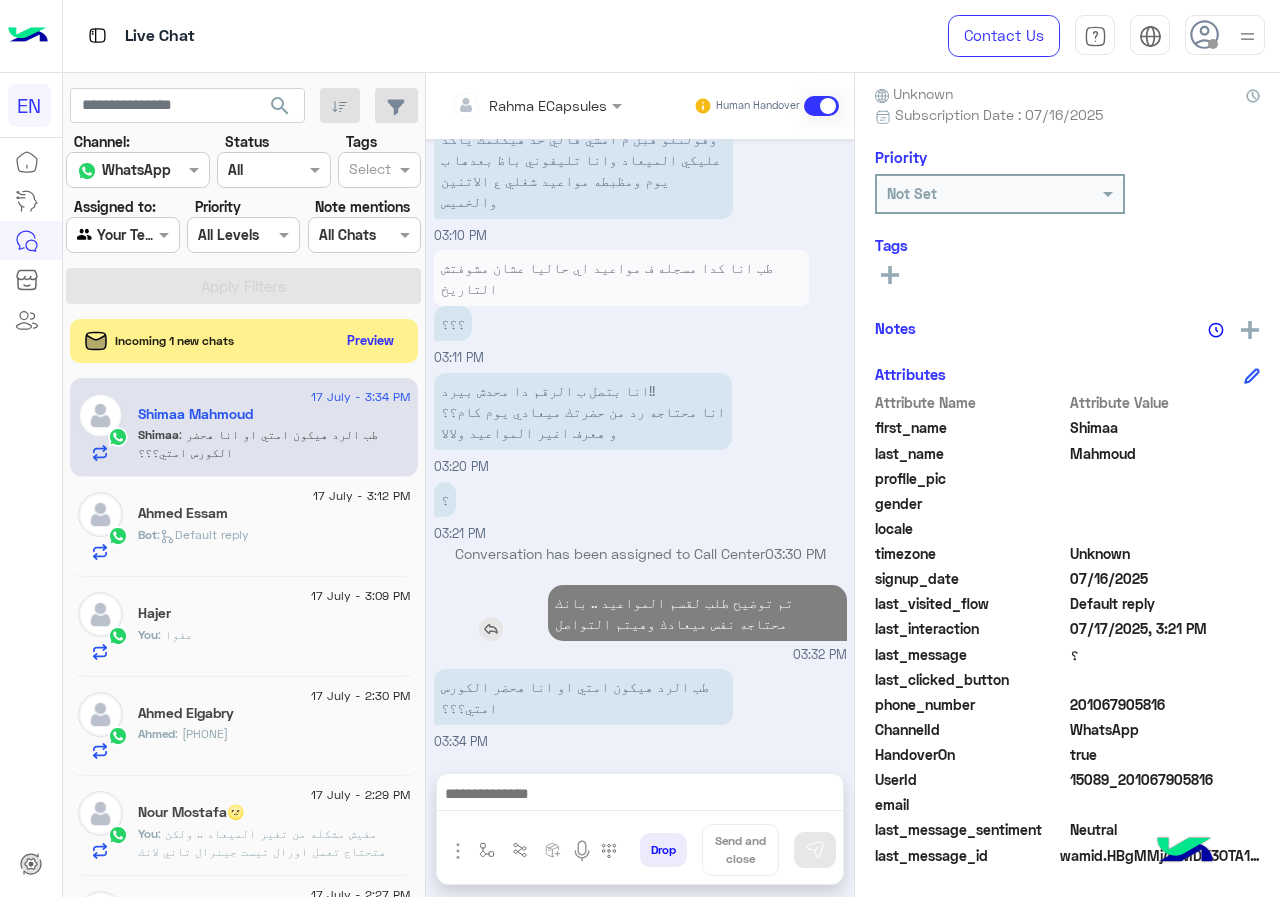 scroll, scrollTop: 1162, scrollLeft: 0, axis: vertical 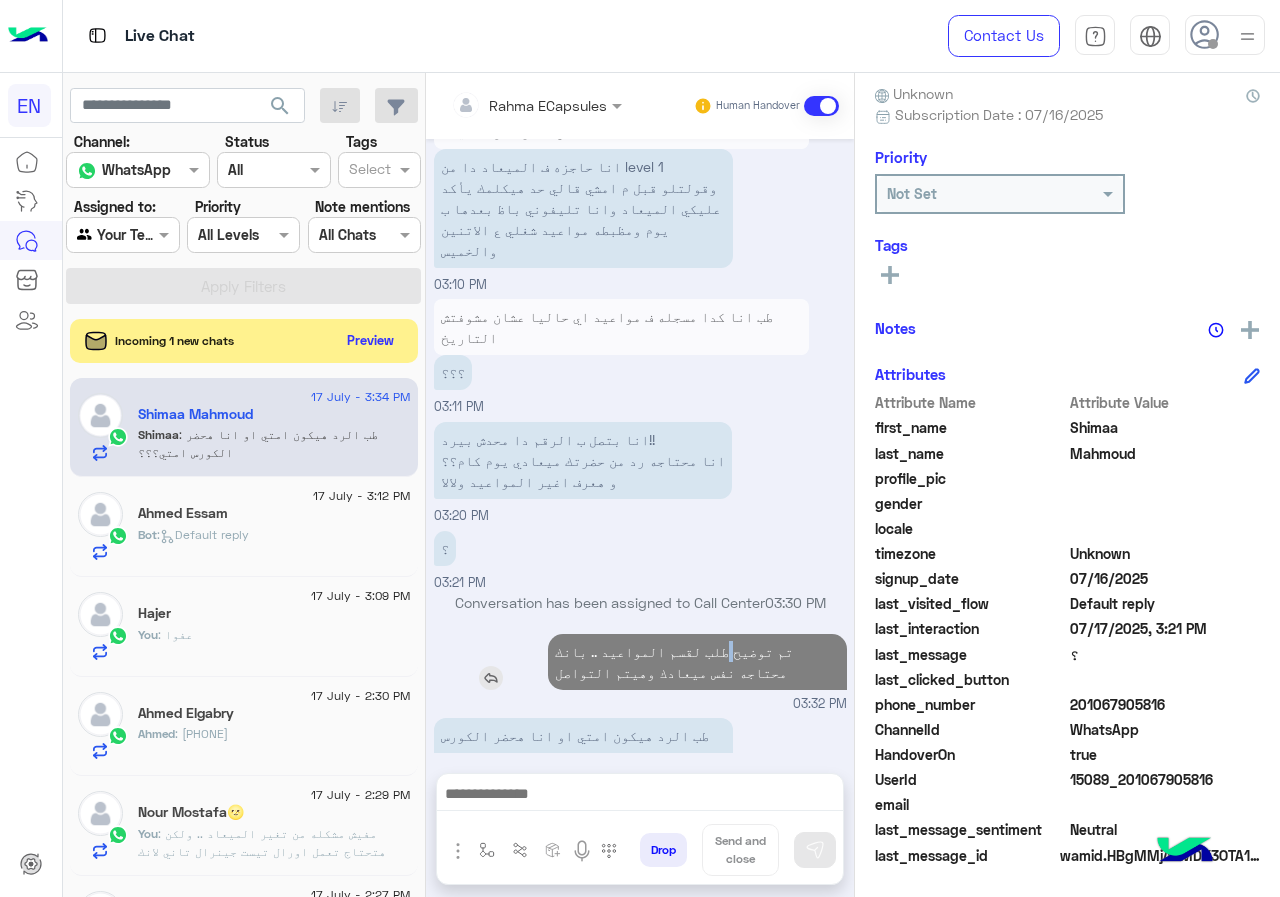 click on "Jul 16, 2025   Shimaa Mahmoud left the conversation   10:16 PM       Your browser does not support the audio tag.
10:18 PM  احنا الأن خارج مواعيد العمل سيتم التواصل معك خلال 24 ساعة.😊  الرجوع الى البوت     10:18 PM   Shimaa Mahmoud asked to talk to human   10:18 PM       Conversation has been assigned to Call Center   10:18 PM      انا سجلت علي ميعاد الساعه 1 ل 3 محتاجه اعرف دا يوم اي لاني مبصتش ع التاريخ   10:34 PM   Jul 17, 2025  وضحلي الرقم اللي حضرتك مسجل بيه معانا  Rahma ECapsules -  02:18 PM   Rahma ECapsules joined the conversation   02:18 PM      01099642594   02:18 PM   Your browser does not support the audio tag.
ممكن حضرتك تسمع الفويس دا   02:19 PM  ؟؟!   02:19 PM  ؟   02:32 PM   Conversation has been assigned to Call Center   03:05 PM       Rahma ECapsules -  03:08 PM    03:09 PM    03:10 PM  ؟؟؟   03:11 PM    03:20 PM" at bounding box center [640, 446] 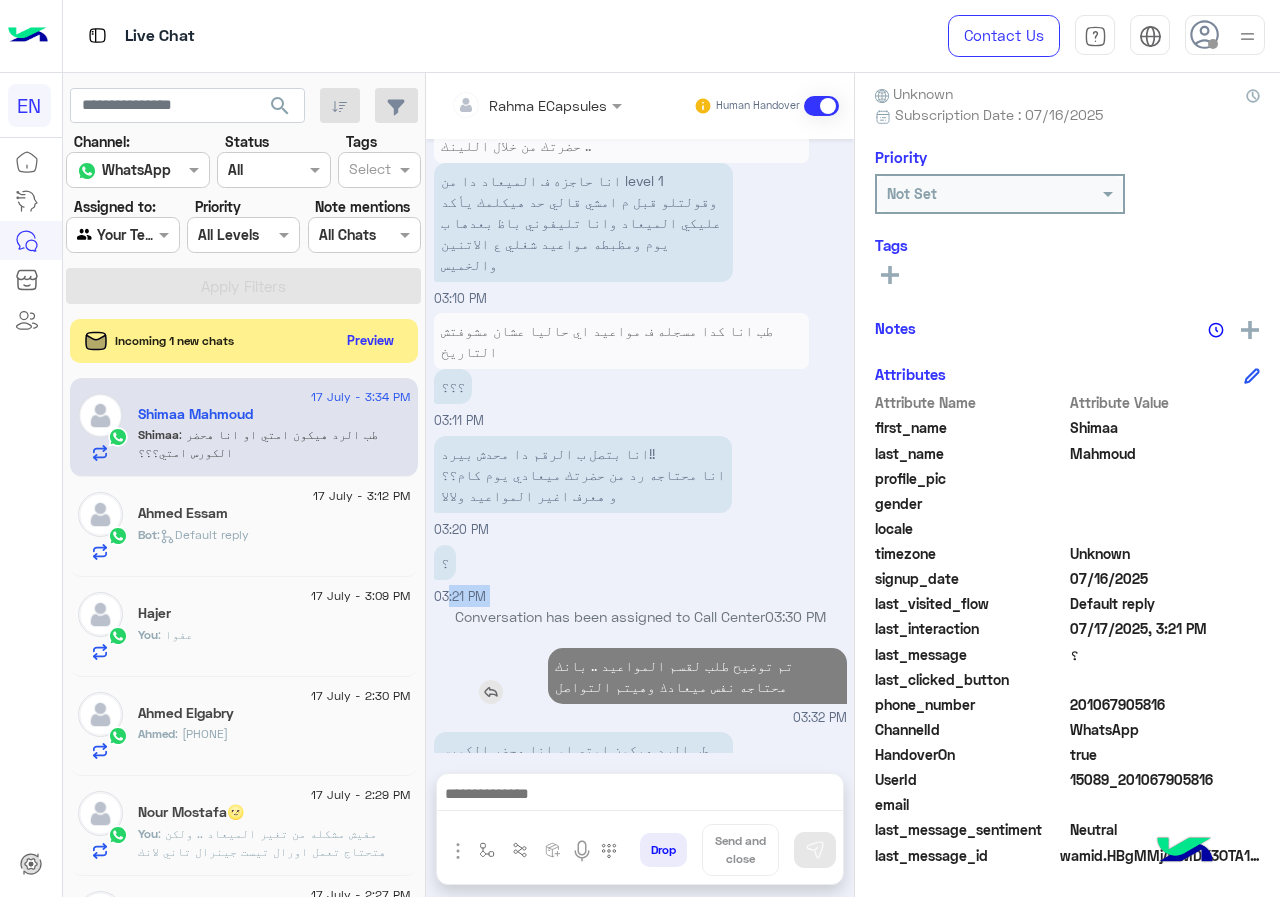 click on "؟   03:21 PM" at bounding box center [640, 573] 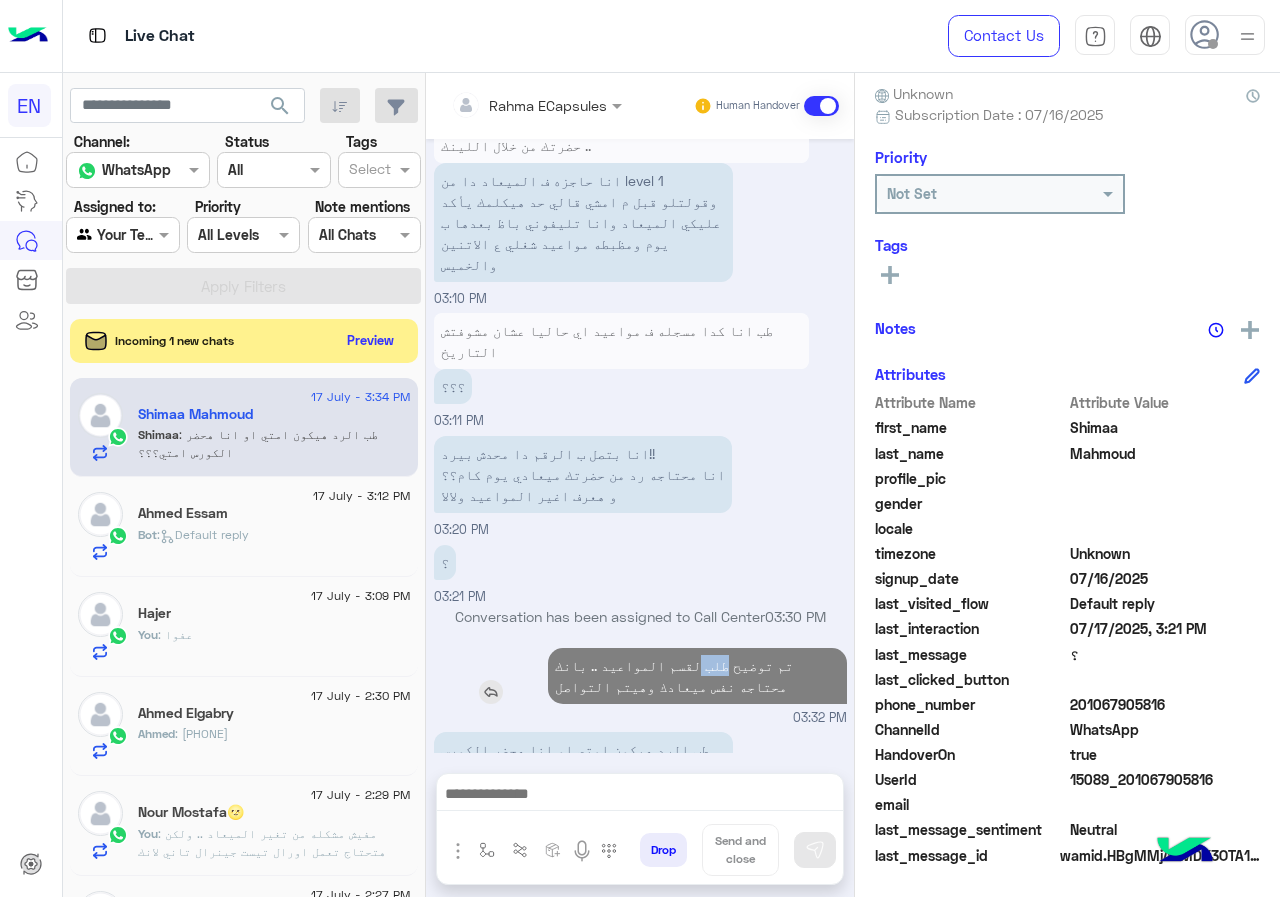 click on "تم توضيح طلب لقسم المواعيد .. بانك محتاجه نفس ميعادك وهيتم التواصل" at bounding box center (697, 676) 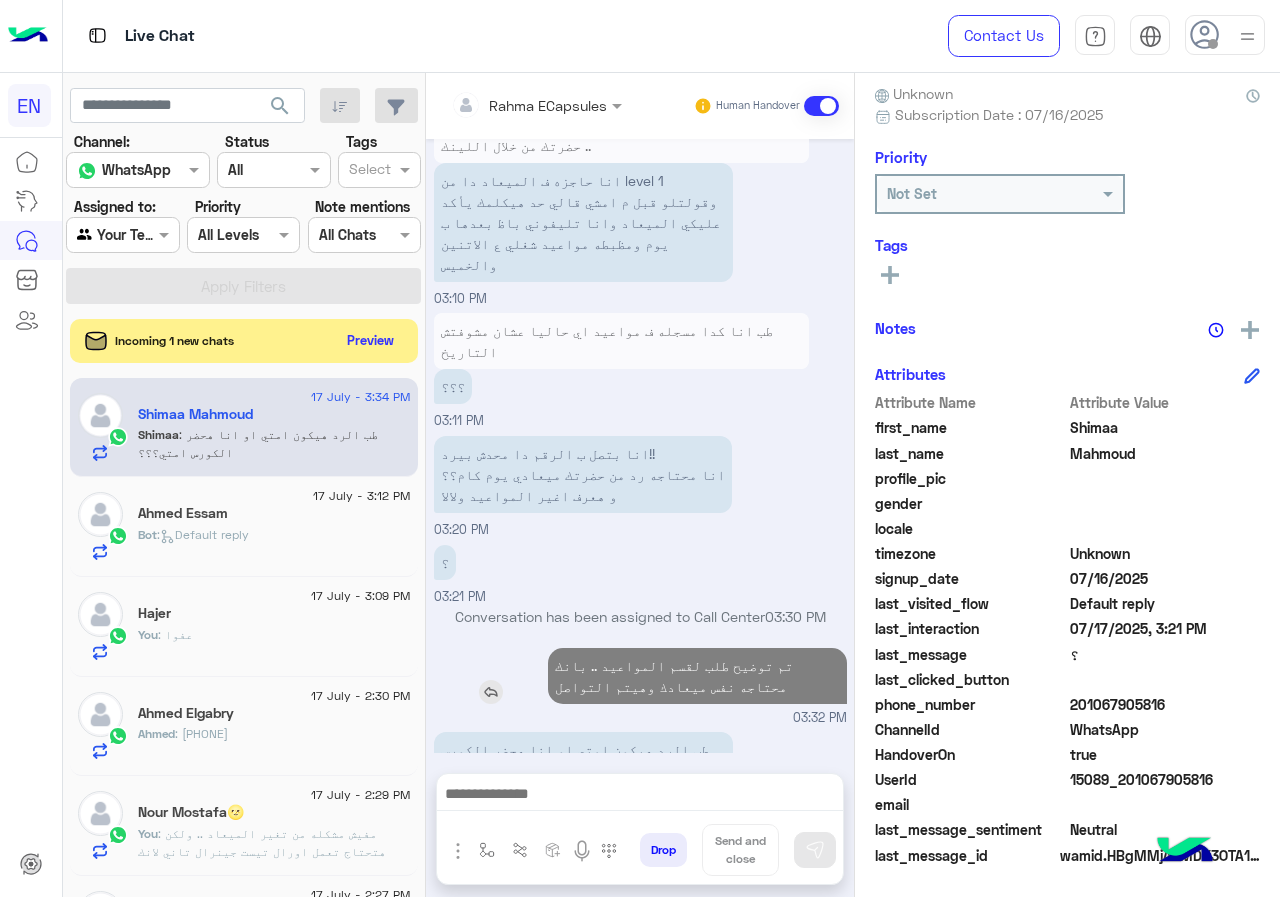 click on "تم توضيح طلب لقسم المواعيد .. بانك محتاجه نفس ميعادك وهيتم التواصل" at bounding box center (697, 676) 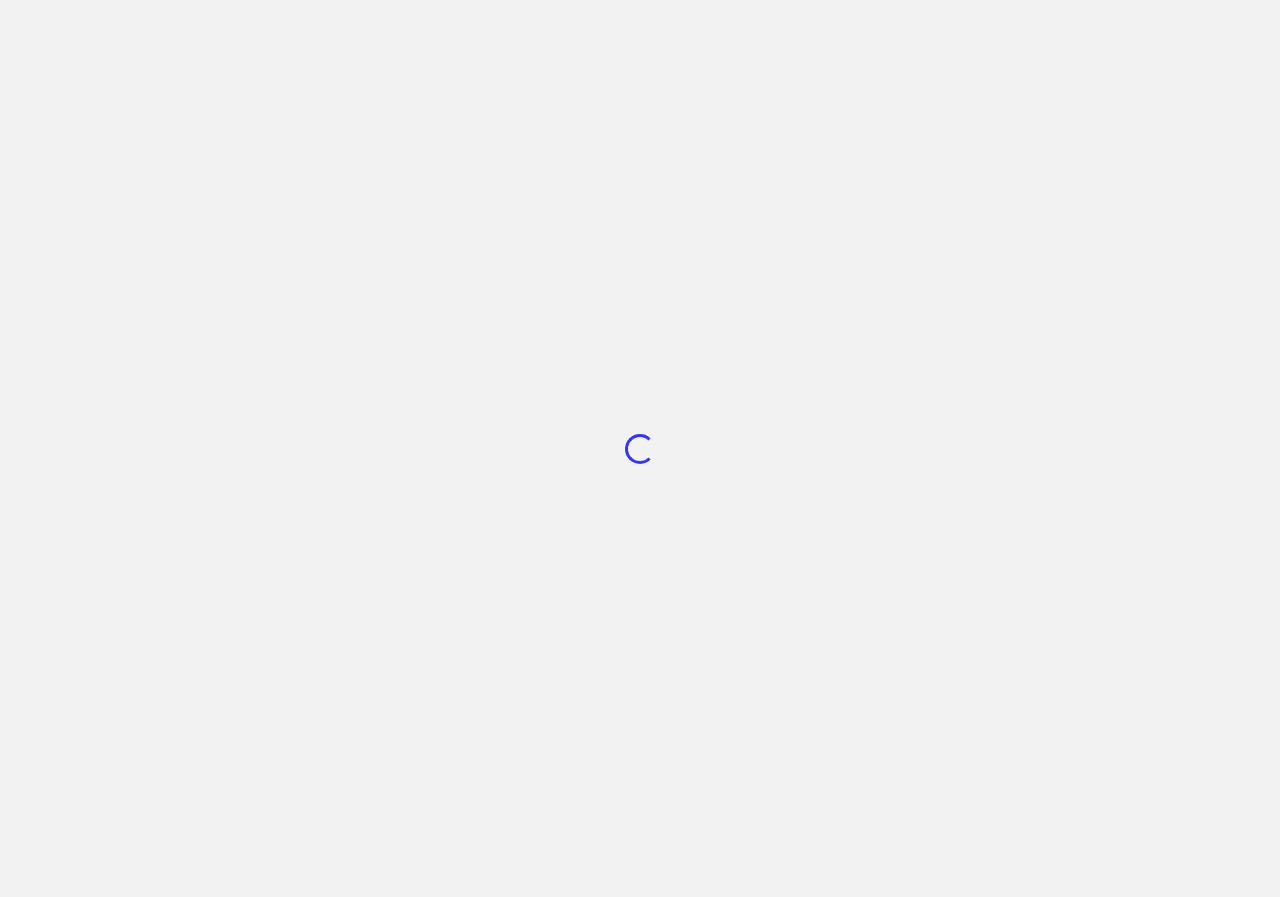 scroll, scrollTop: 0, scrollLeft: 0, axis: both 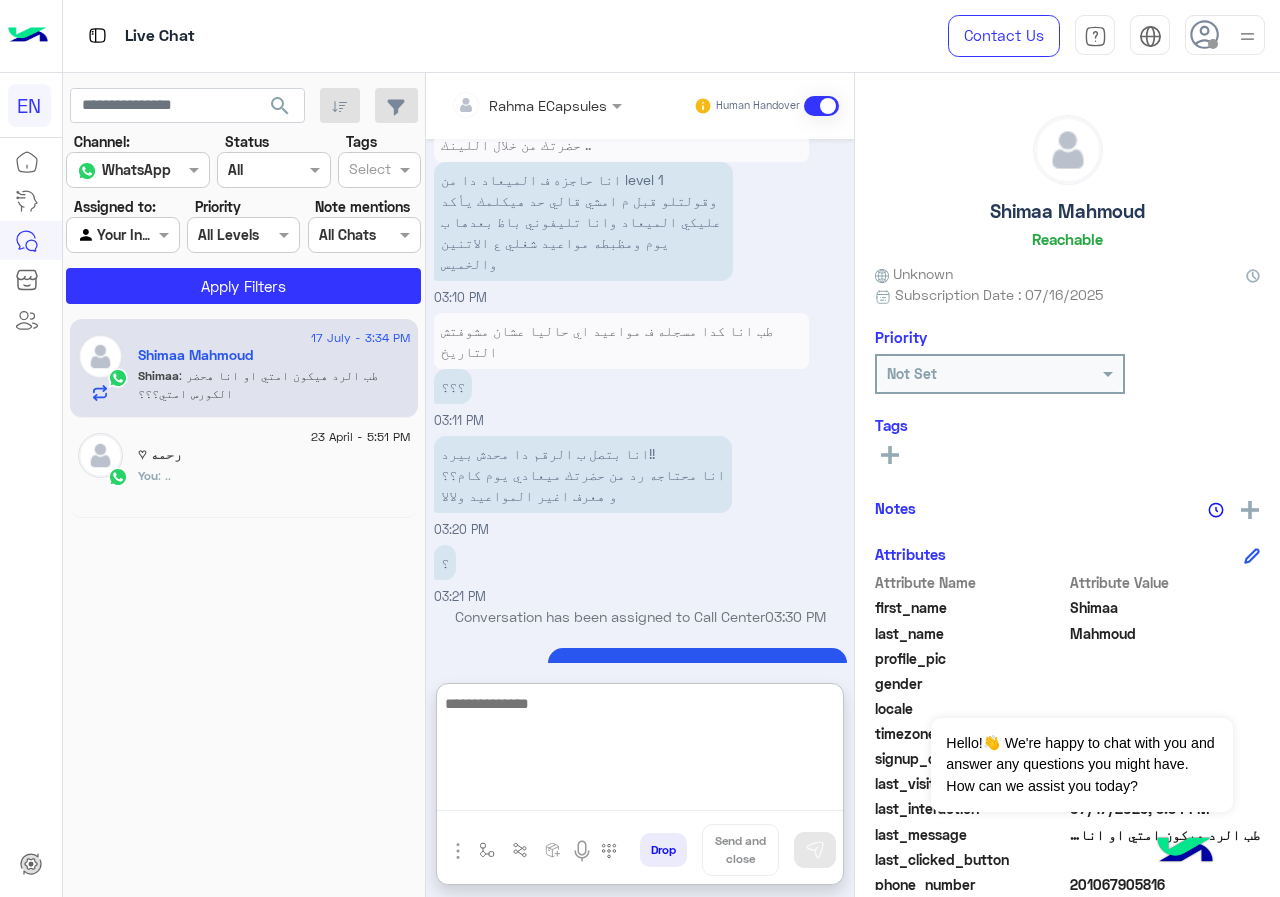 drag, startPoint x: 626, startPoint y: 794, endPoint x: 487, endPoint y: 769, distance: 141.2303 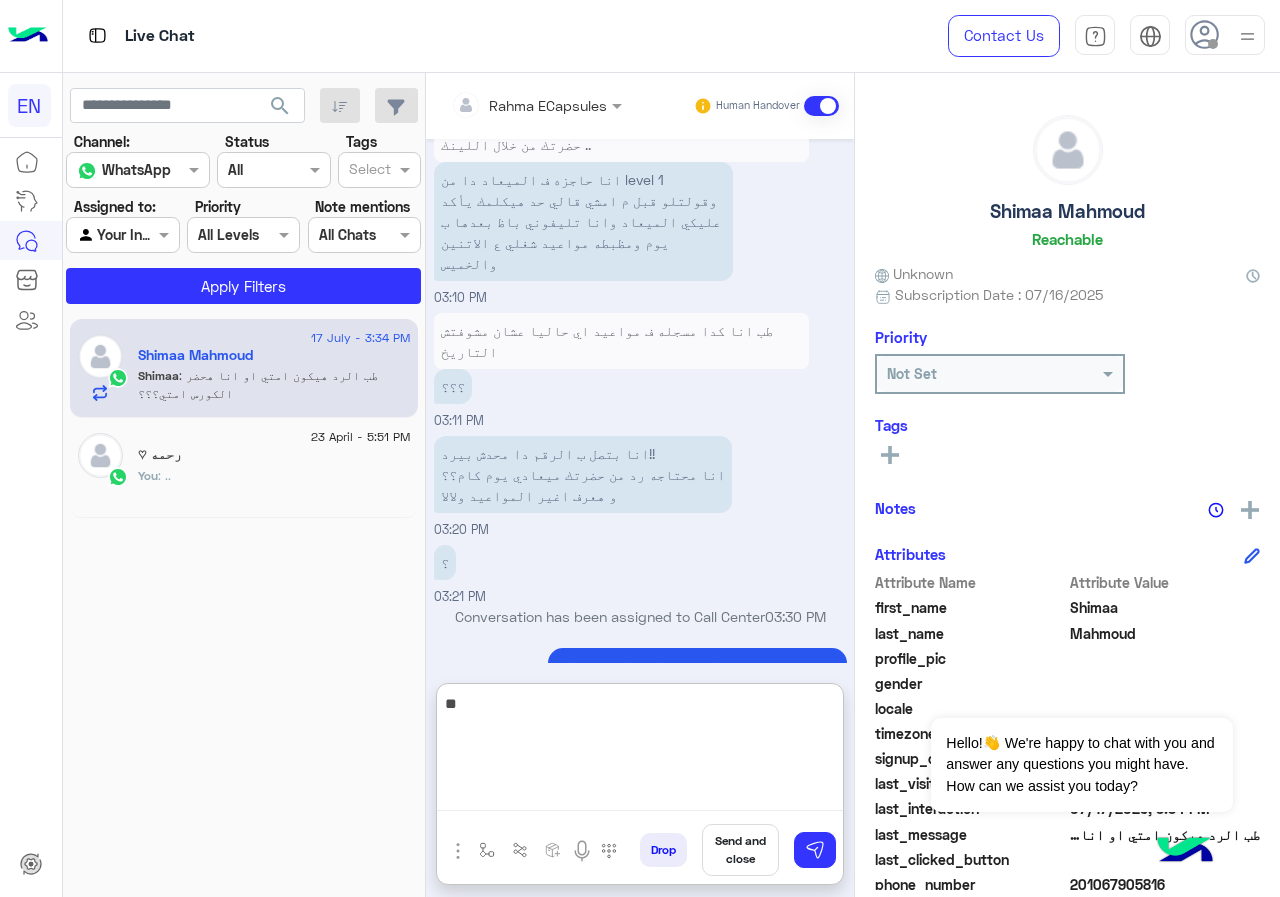 type on "*" 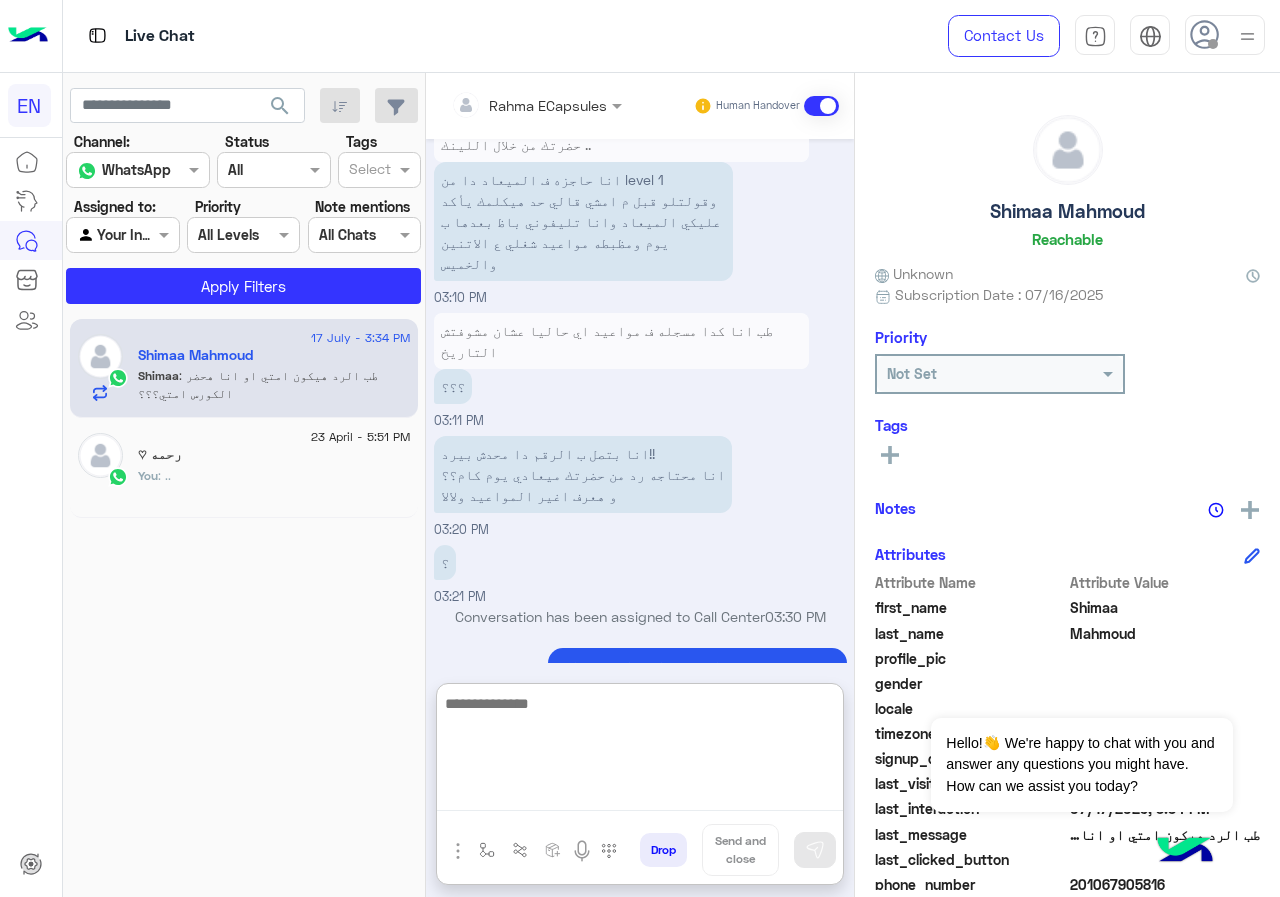 type on "*" 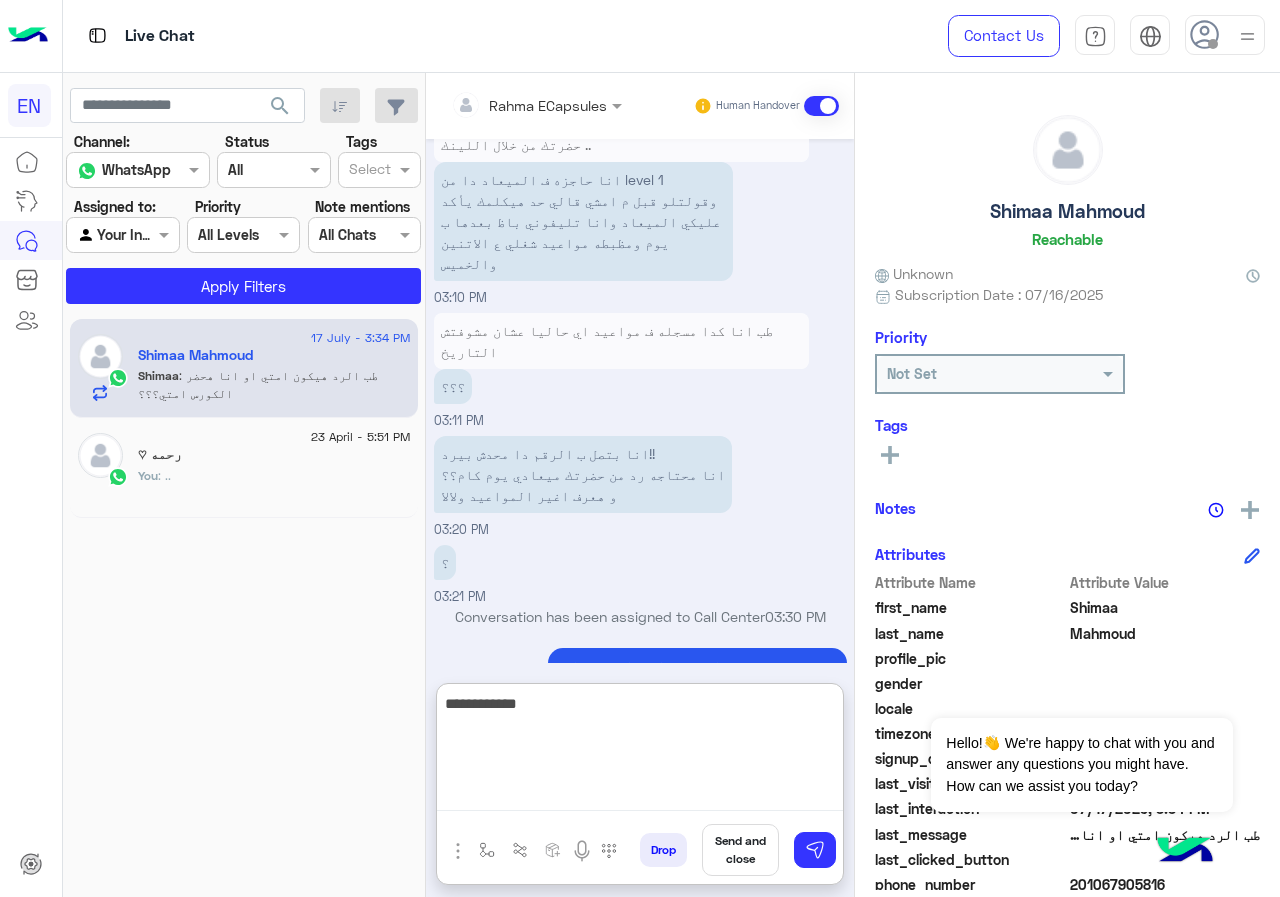 scroll, scrollTop: 1129, scrollLeft: 0, axis: vertical 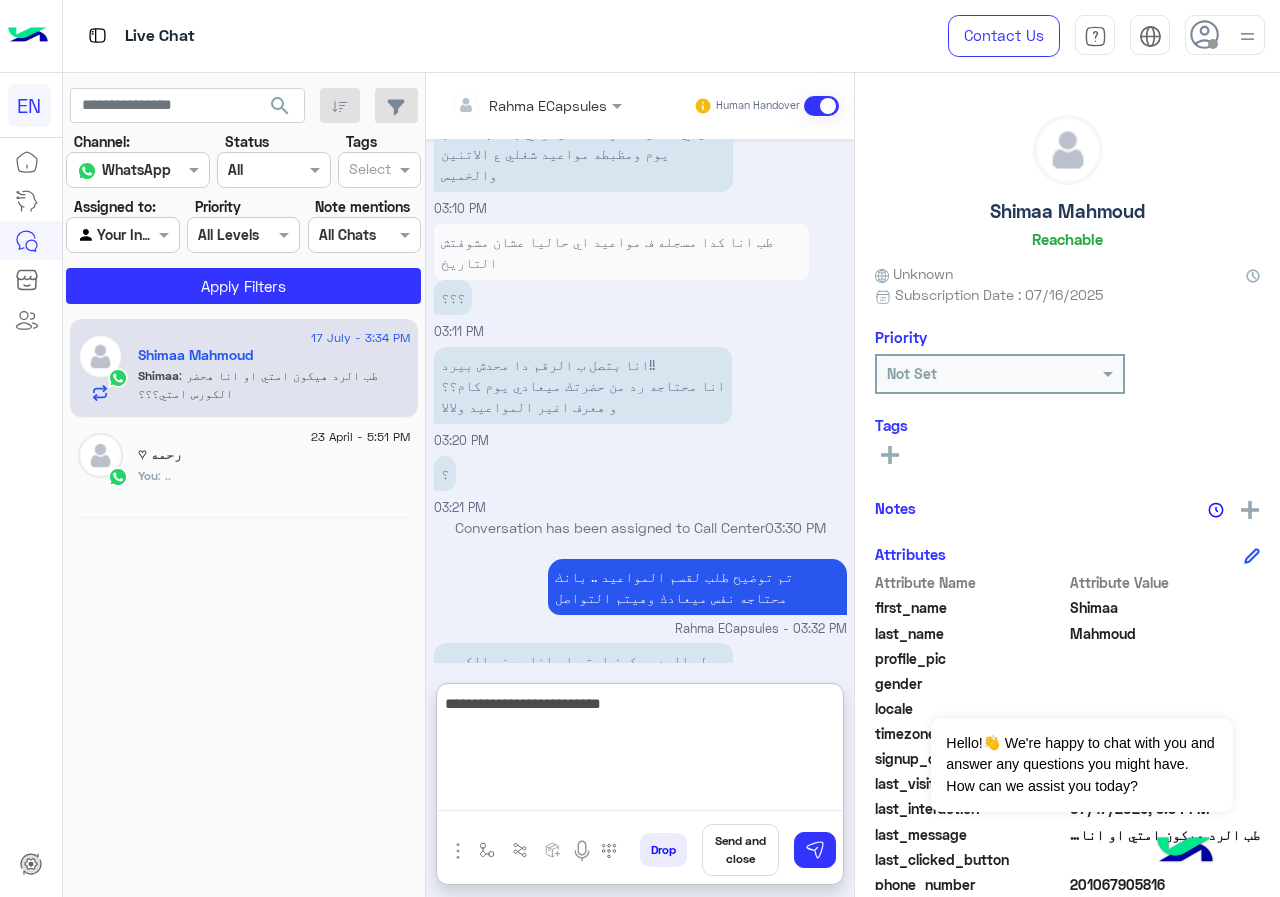 type on "**********" 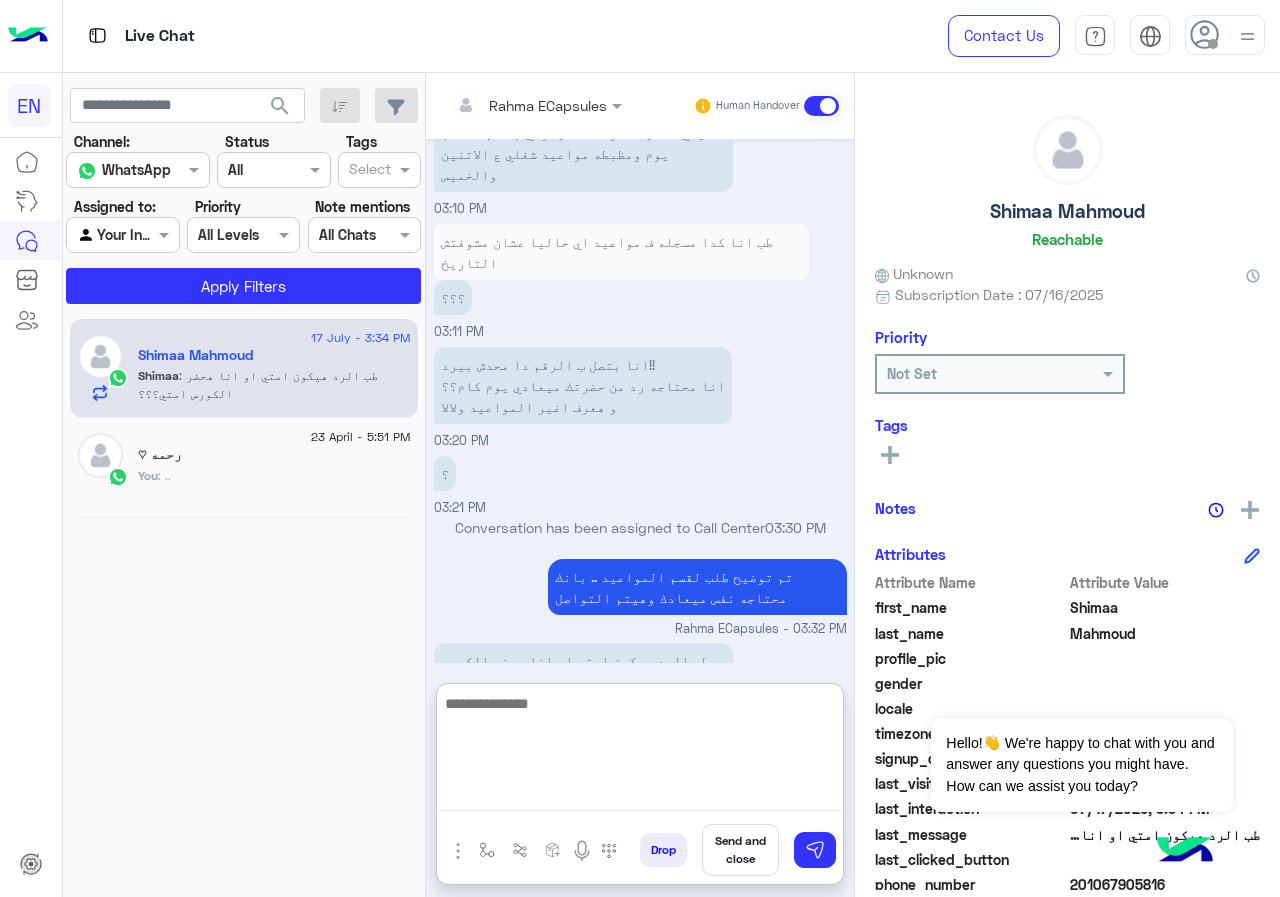 scroll, scrollTop: 1193, scrollLeft: 0, axis: vertical 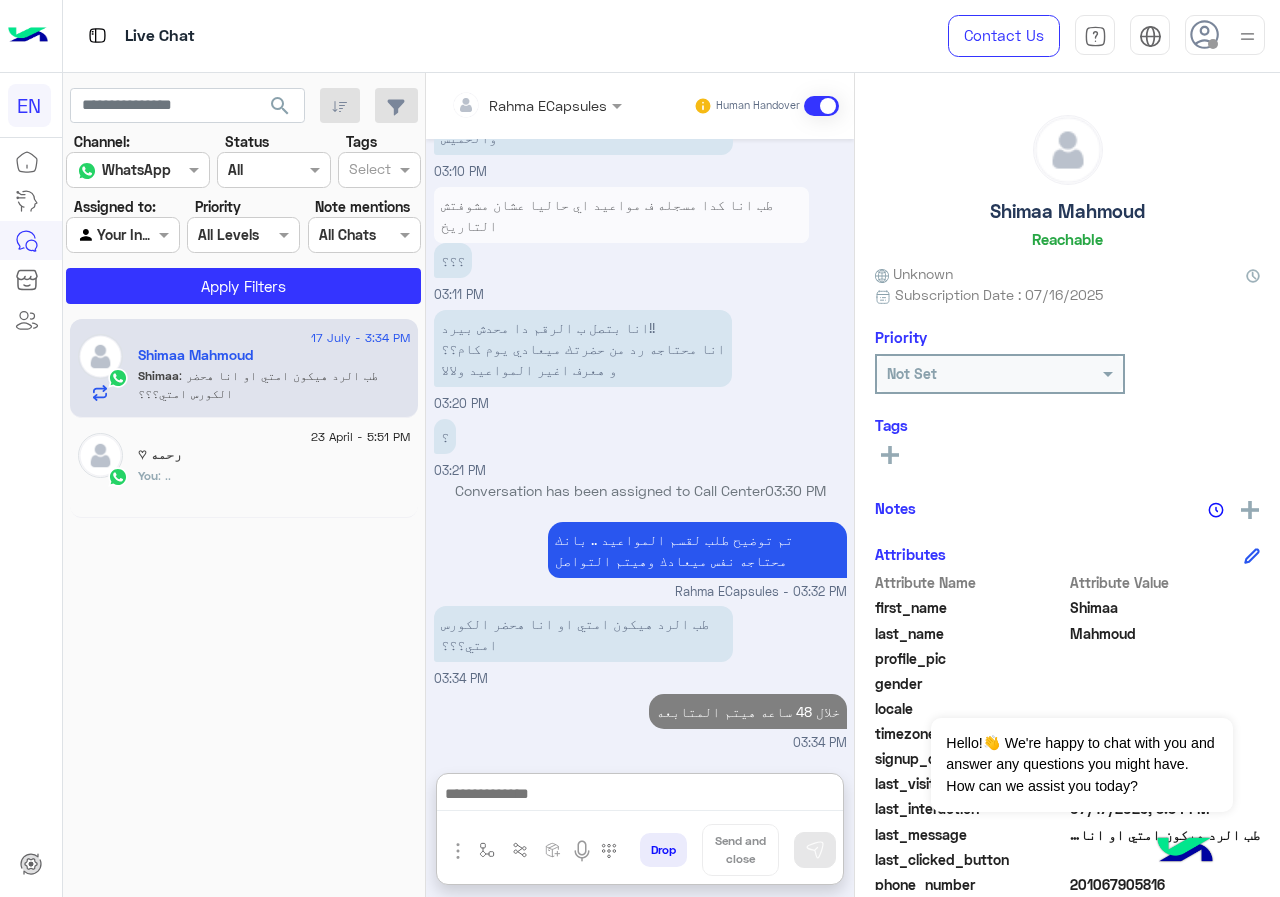 click on "Rahma ECapsules" at bounding box center [529, 105] 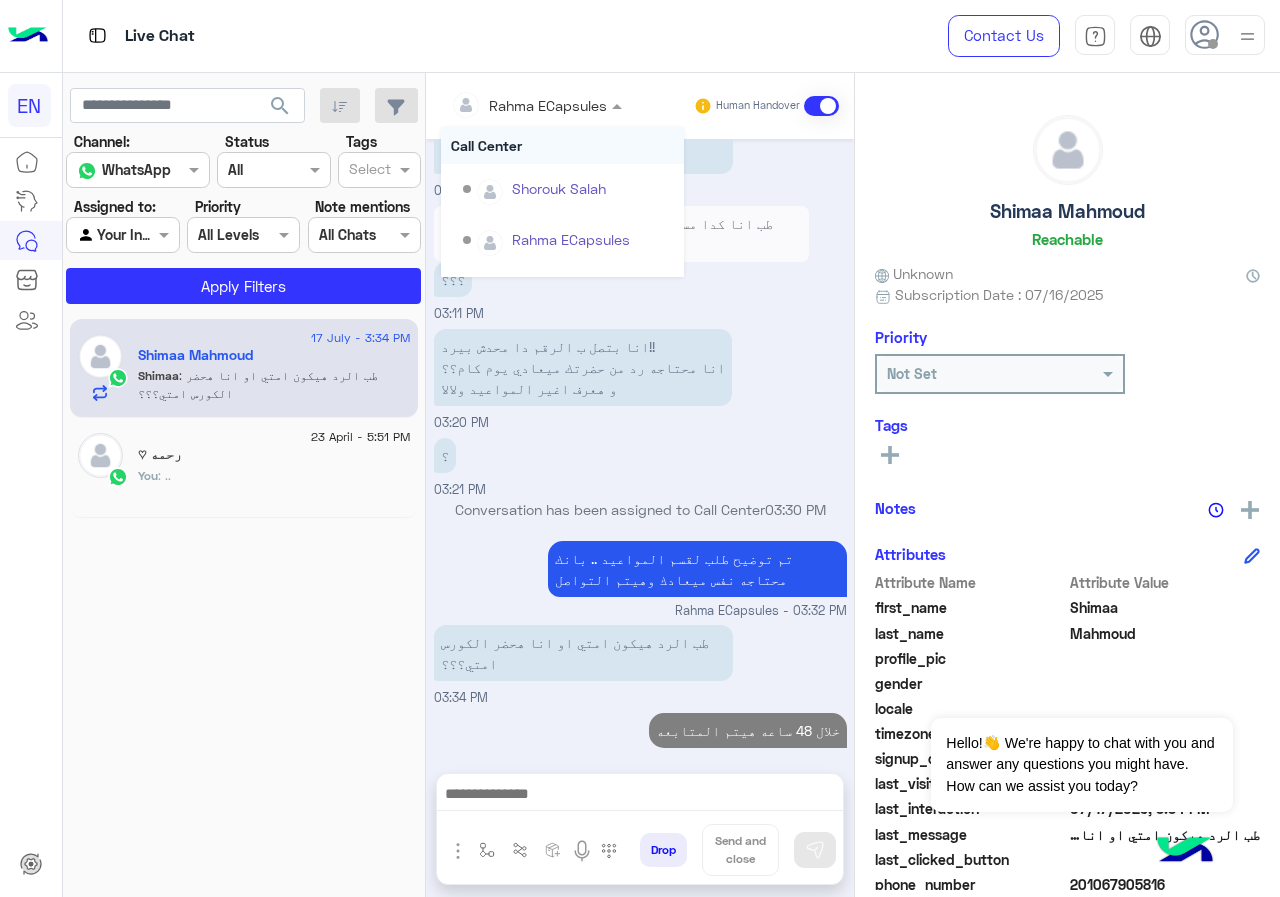 scroll, scrollTop: 1103, scrollLeft: 0, axis: vertical 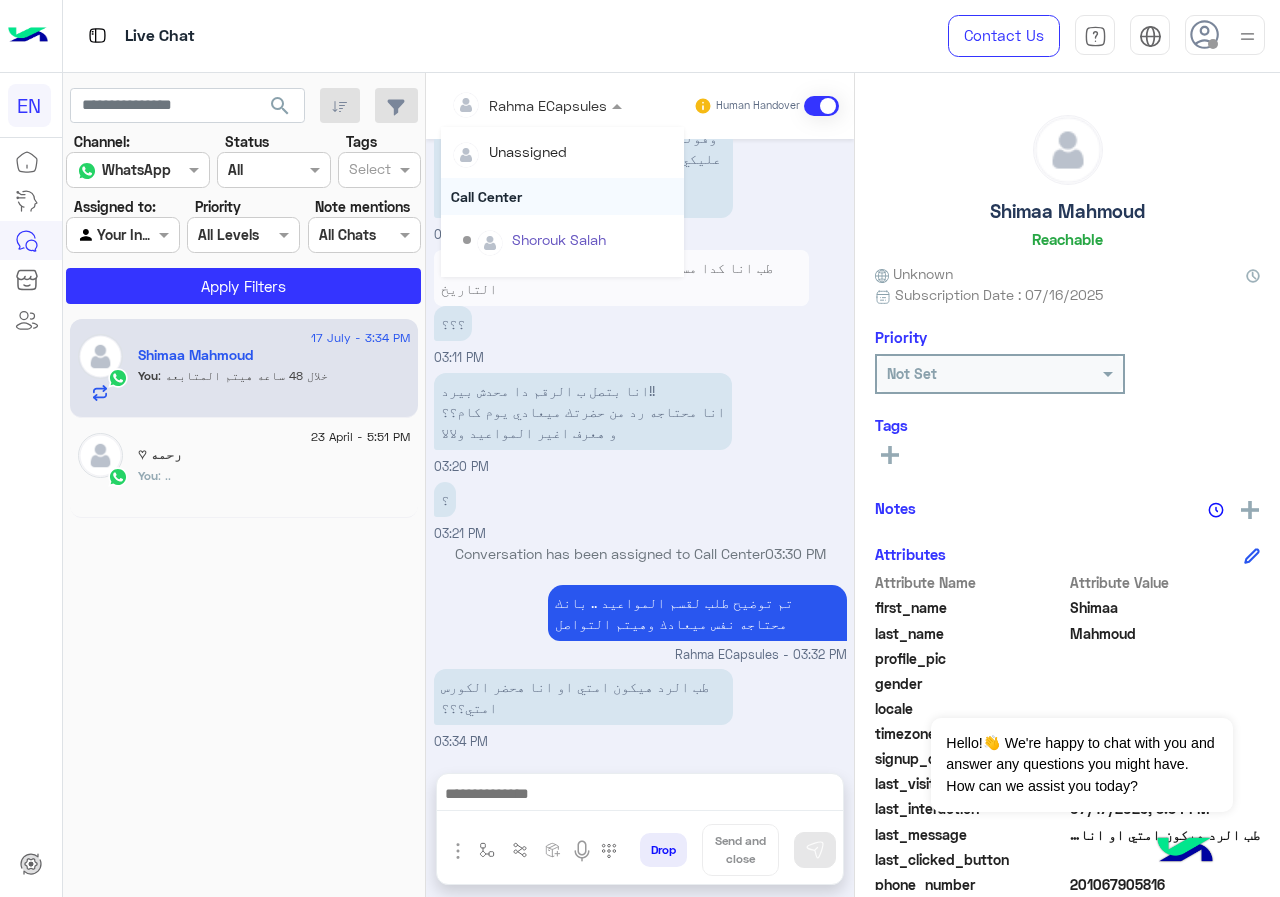 click on "Call Center" at bounding box center [562, 196] 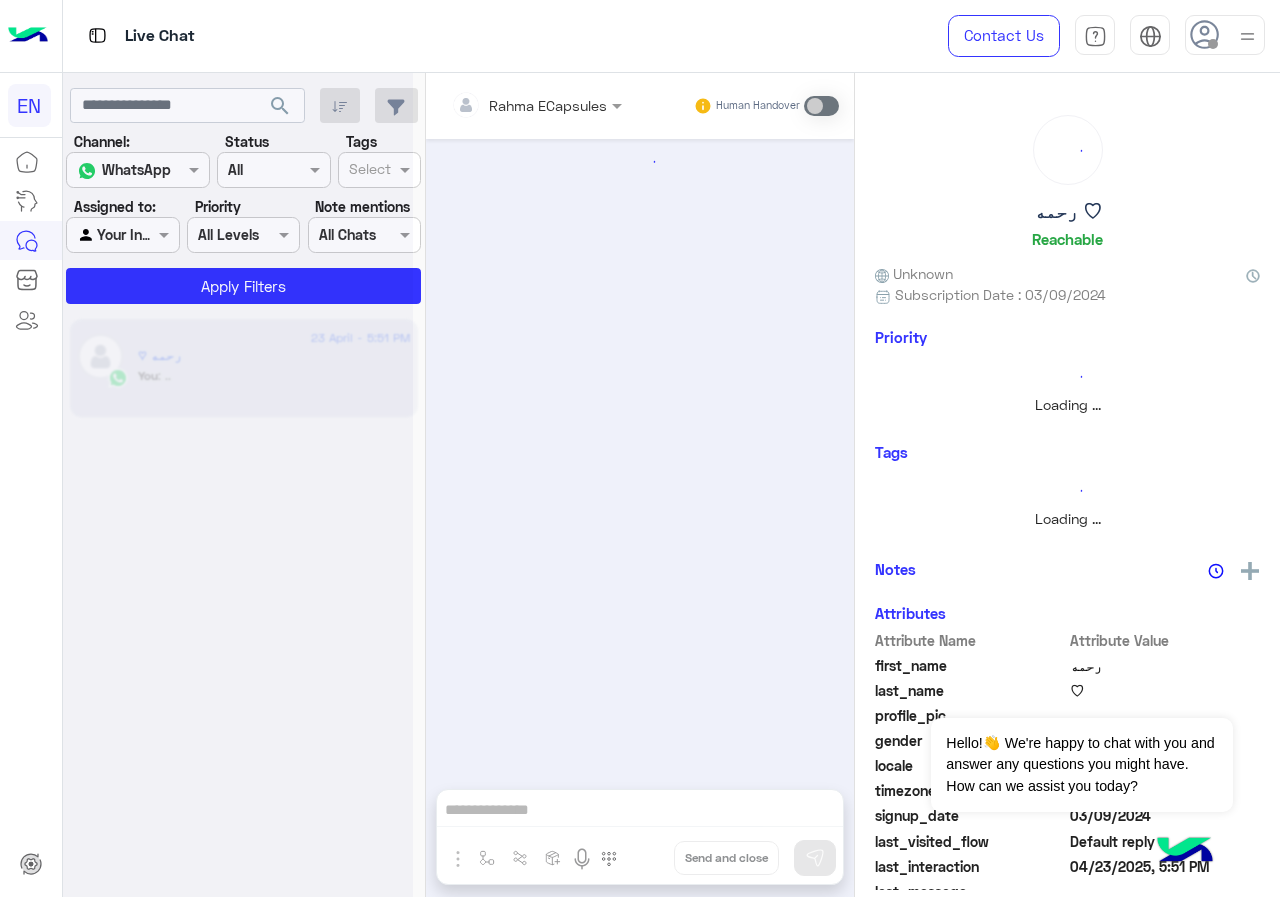 scroll, scrollTop: 0, scrollLeft: 0, axis: both 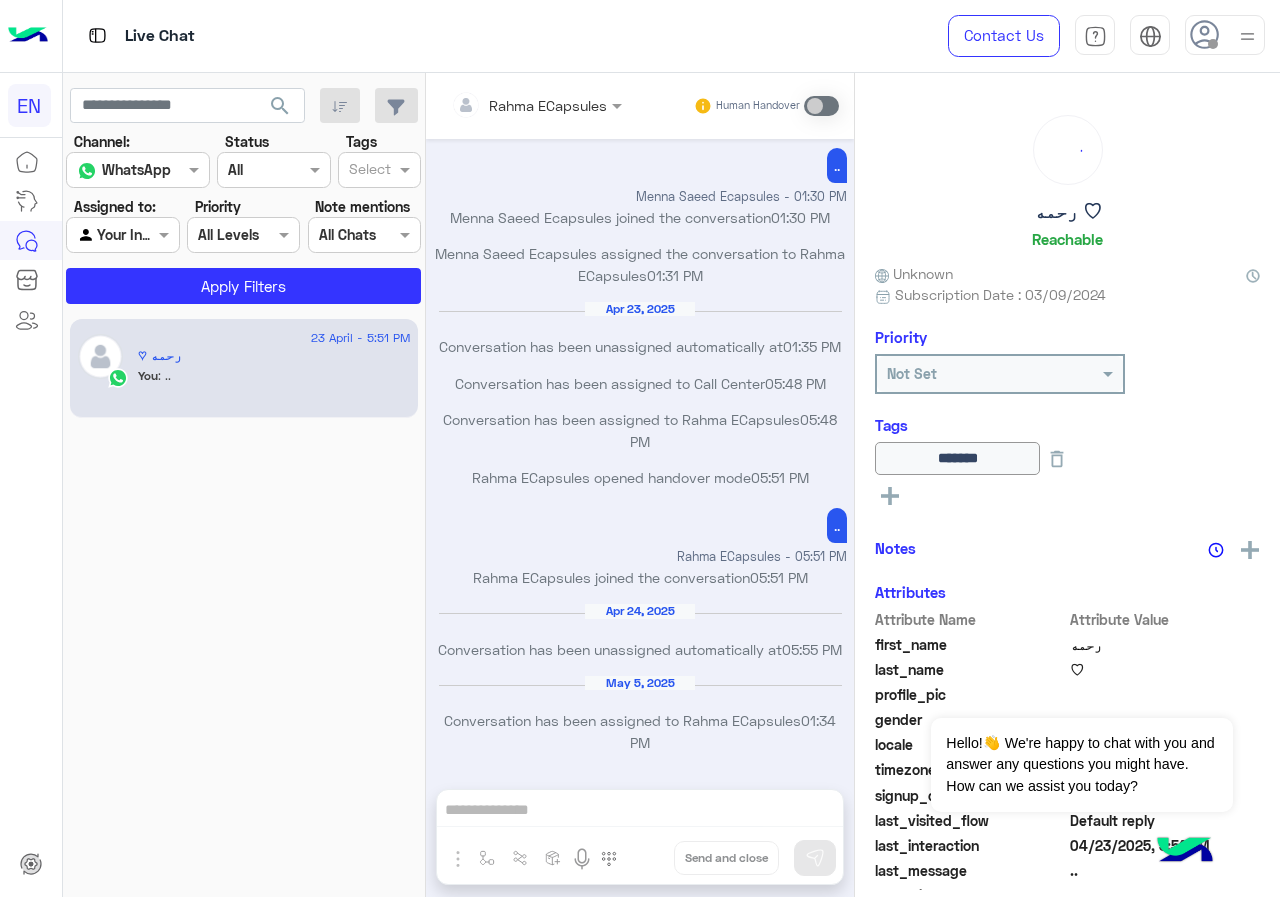 click on "Channel: Channel WhatsApp Status Channel All Tags Select Assigned to: Agent Filter Your Inbox Priority All Levels All Levels Note mentions Select All Chats Apply Filters" 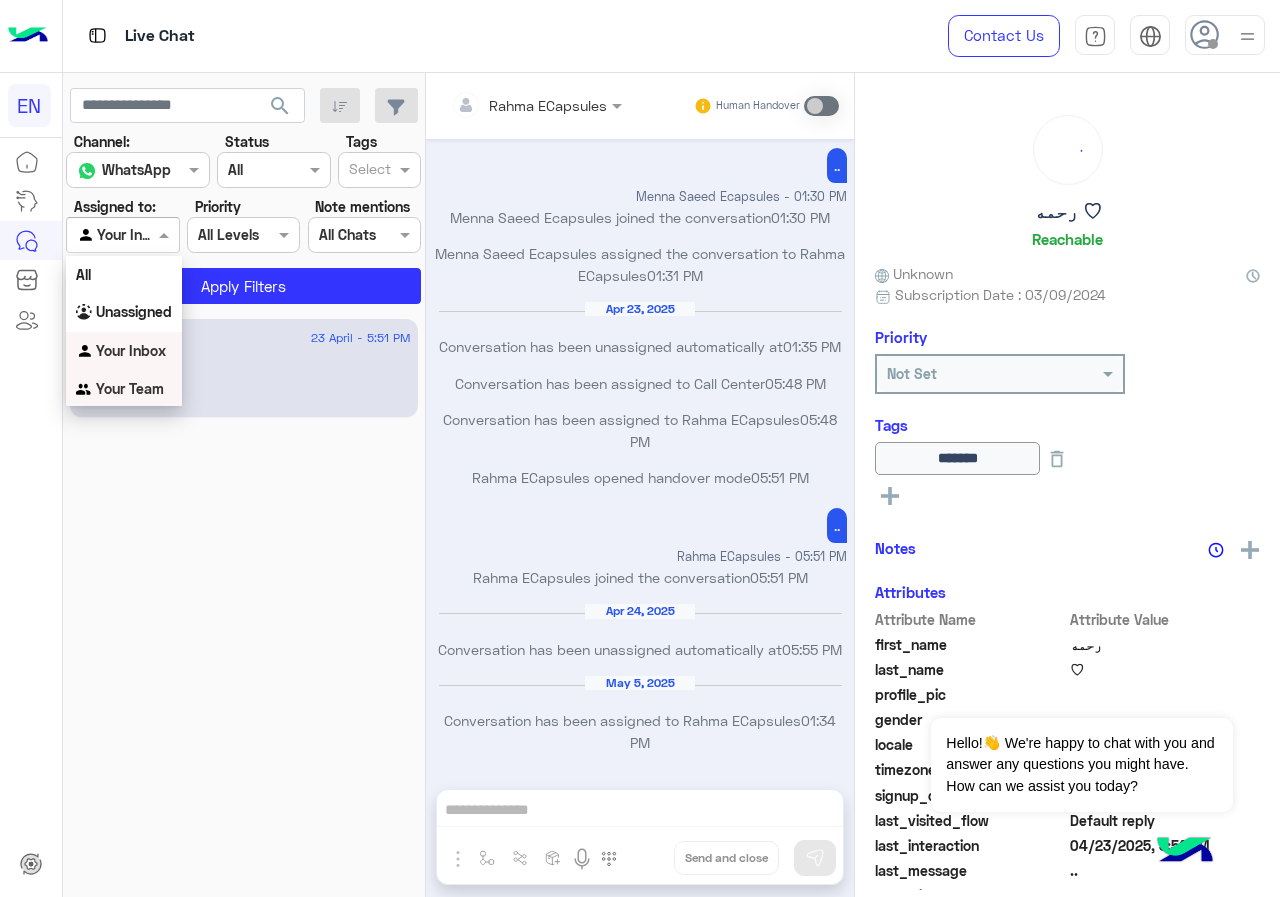 click on "Your Team" at bounding box center [130, 388] 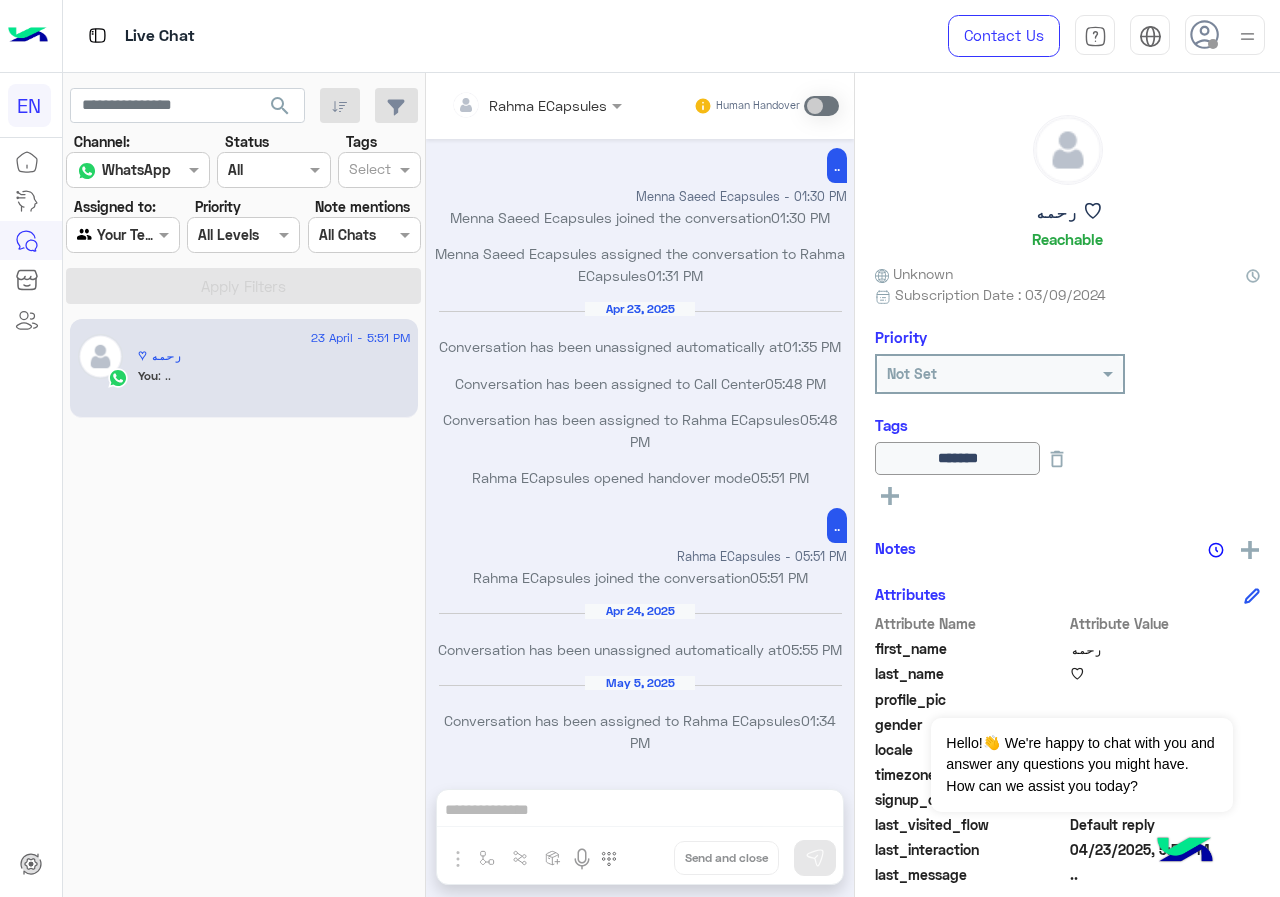 click on "search Channel: Channel WhatsApp Status Channel All Tags Select Assigned to: Agent Filter Your Team Priority All Levels All Levels Note mentions Select All Chats Apply Filters" 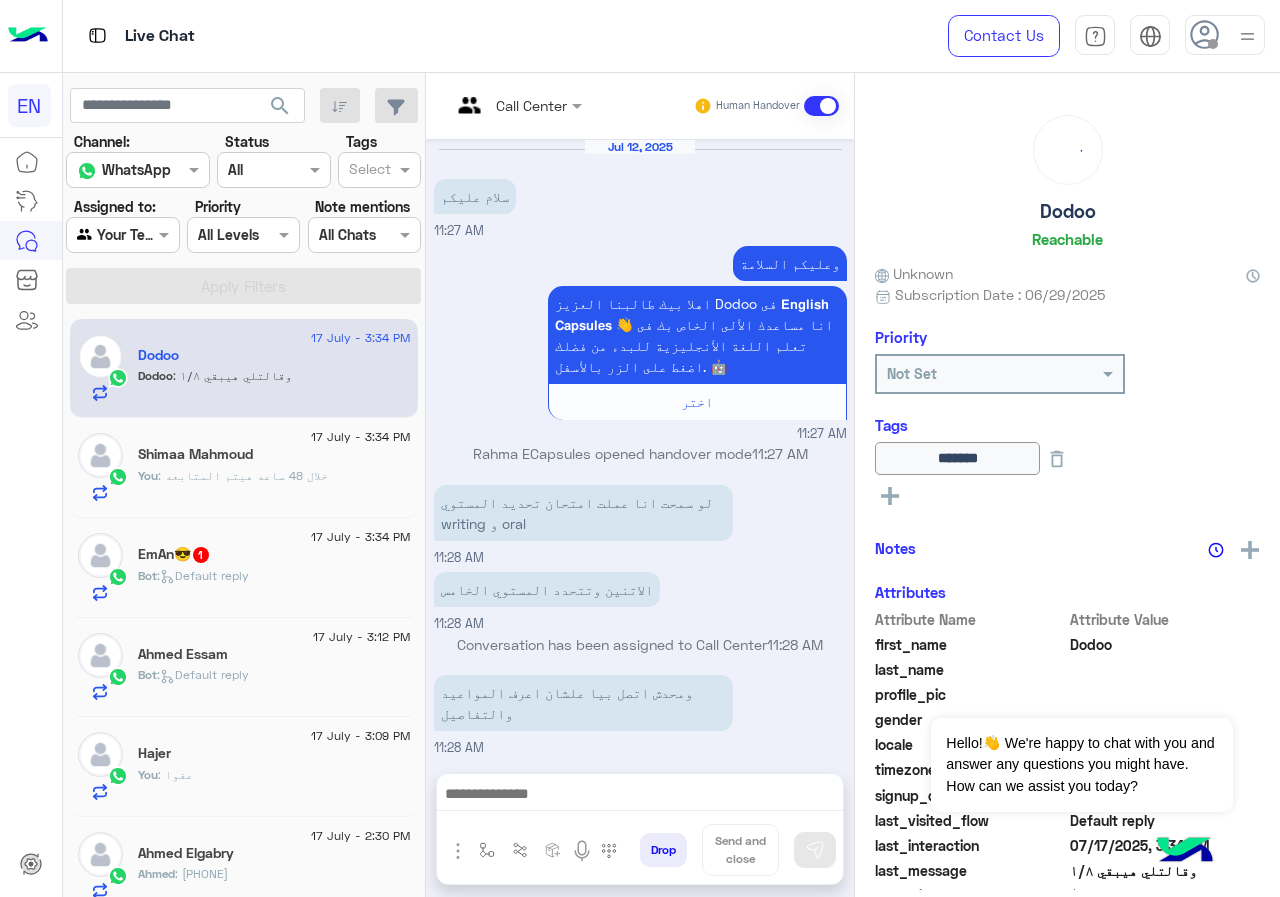 scroll, scrollTop: 1073, scrollLeft: 0, axis: vertical 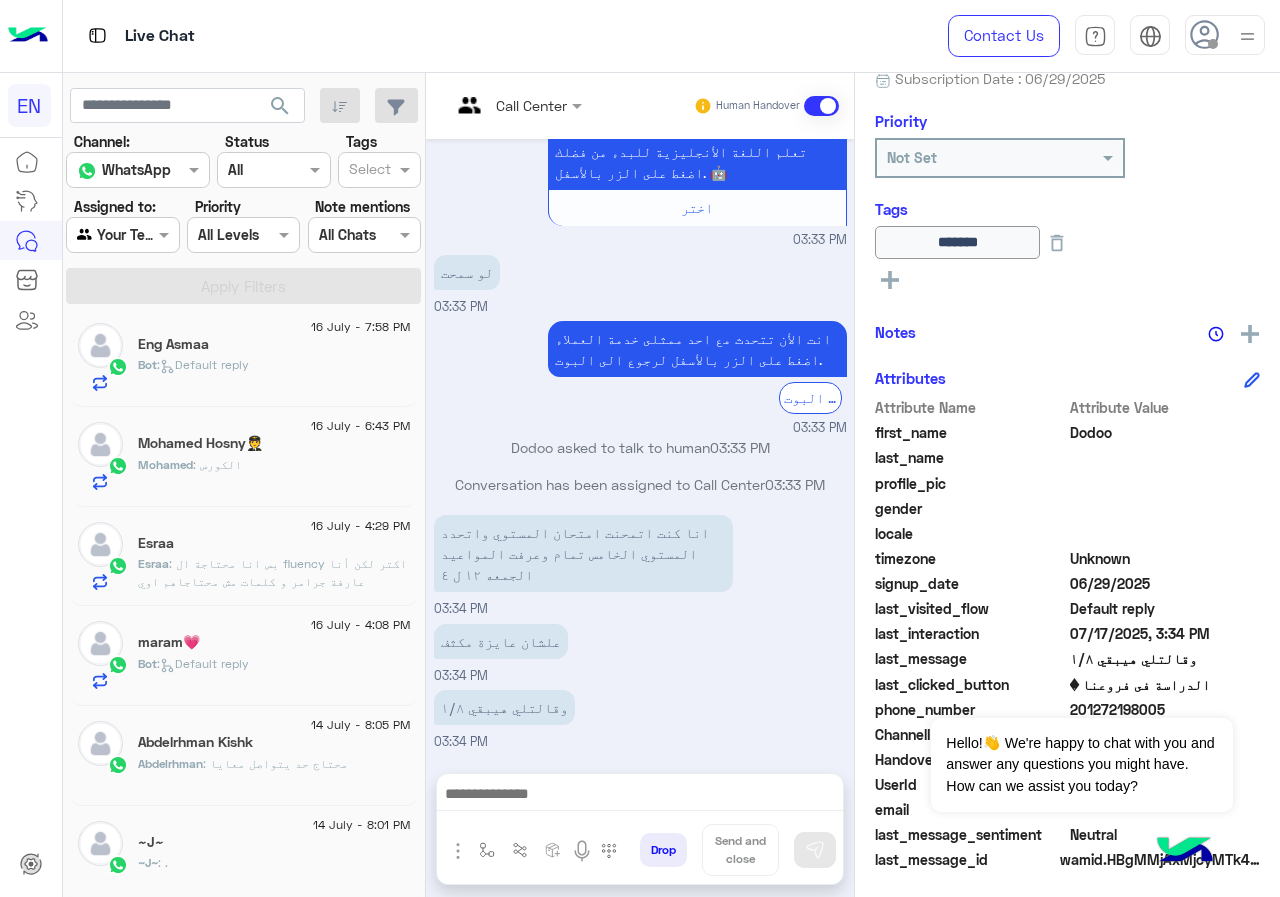 click on "Bot :   Default reply" 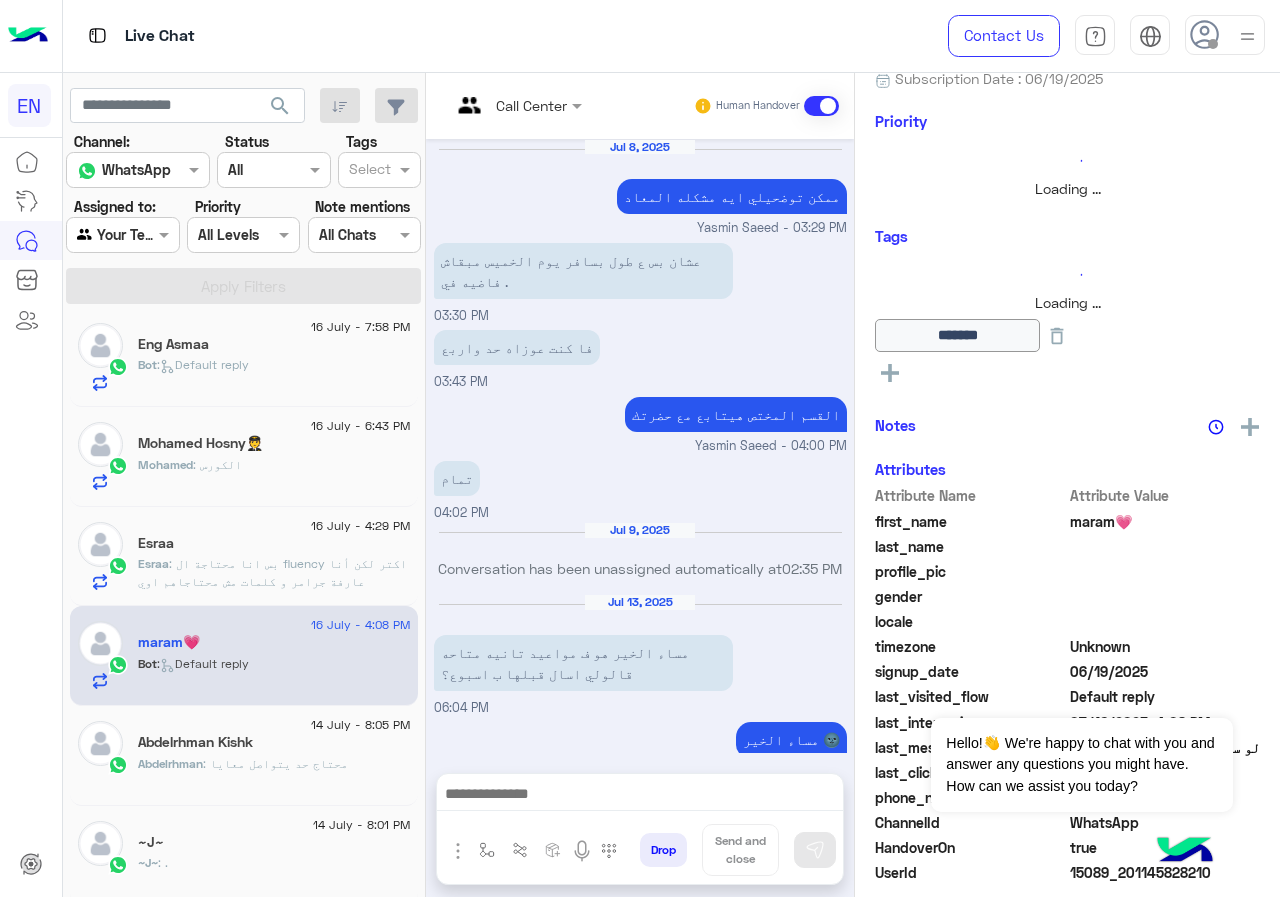 scroll, scrollTop: 1069, scrollLeft: 0, axis: vertical 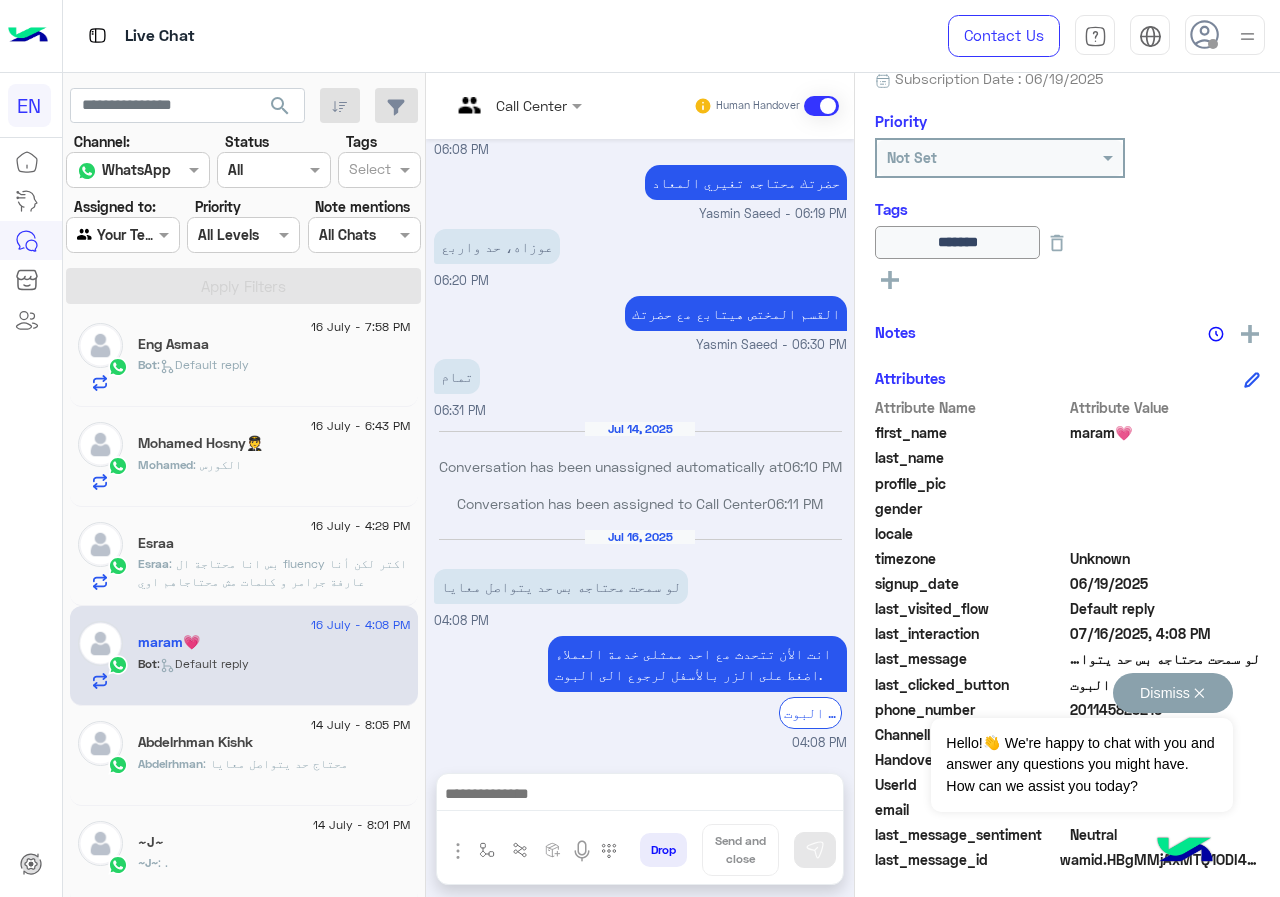 click on "Dismiss ✕" at bounding box center (1173, 693) 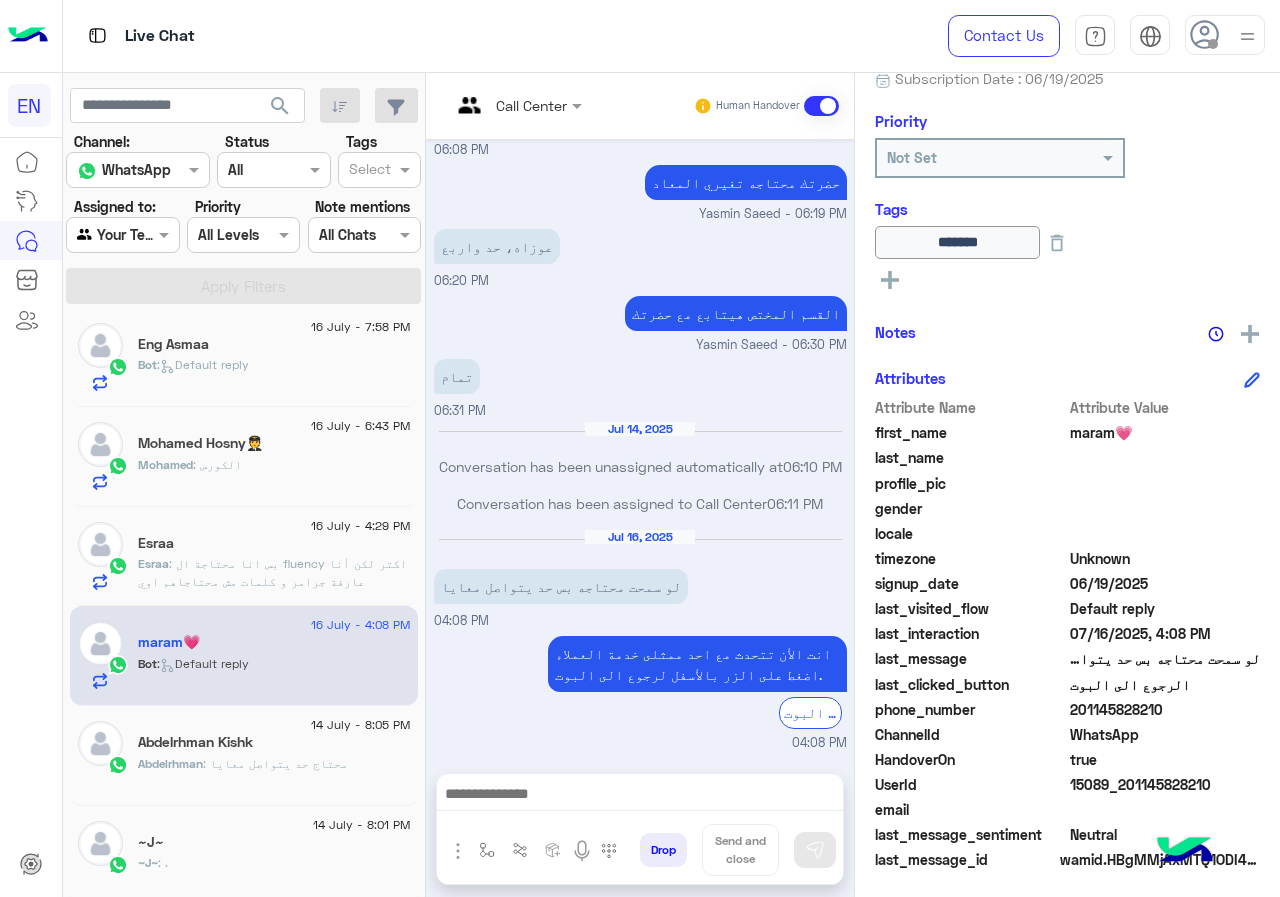 click on "Esraa" 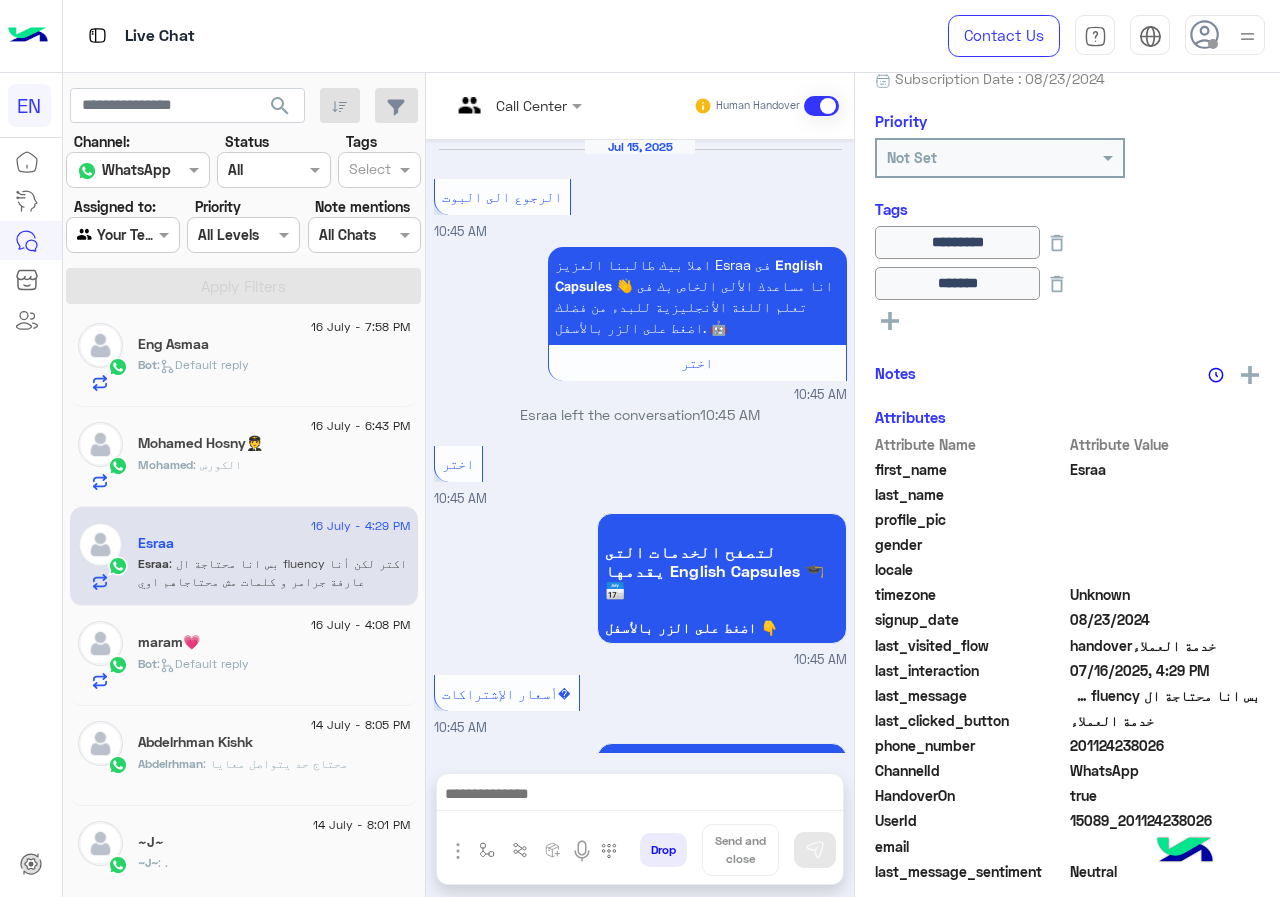 scroll, scrollTop: 3025, scrollLeft: 0, axis: vertical 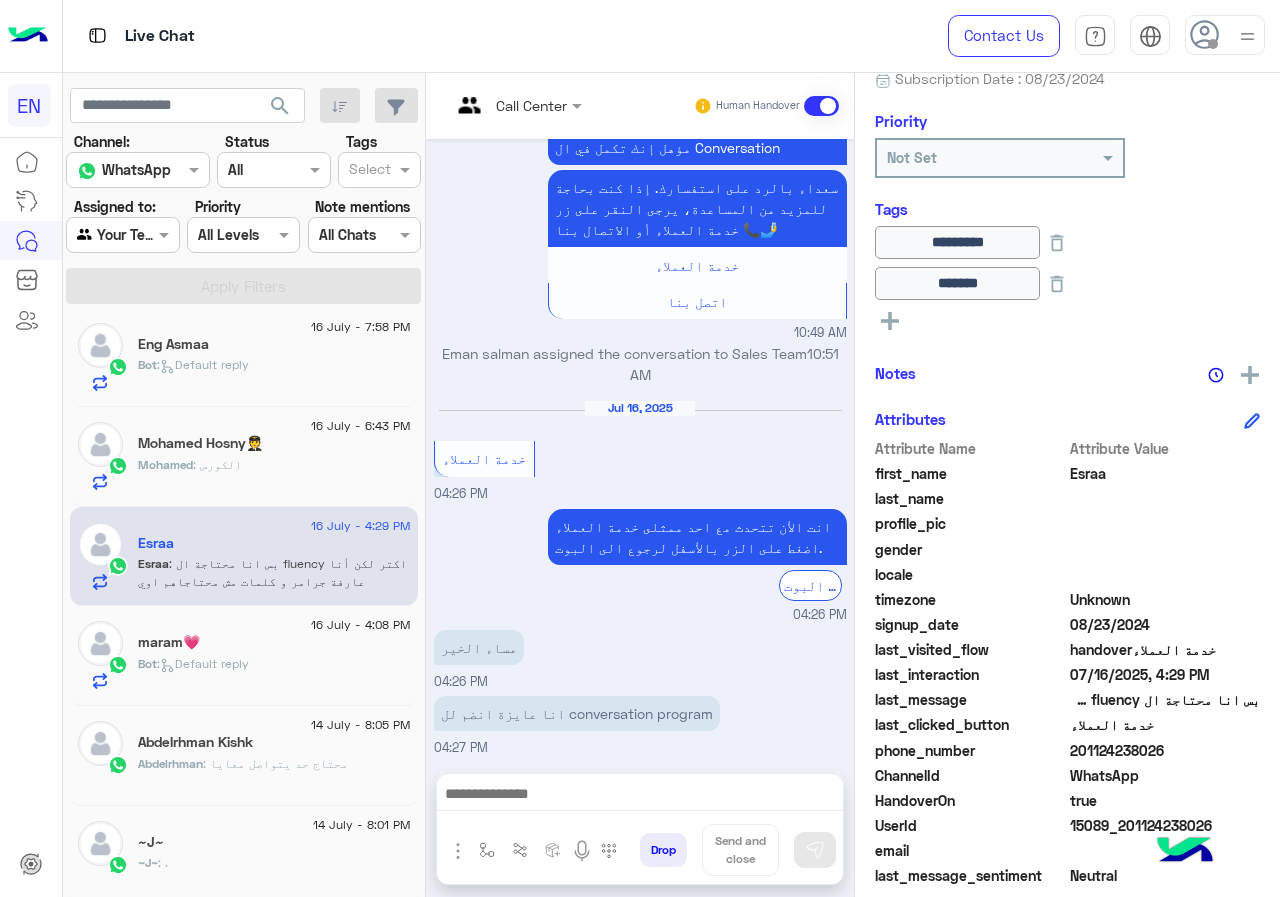 drag, startPoint x: 1073, startPoint y: 749, endPoint x: 1167, endPoint y: 751, distance: 94.02127 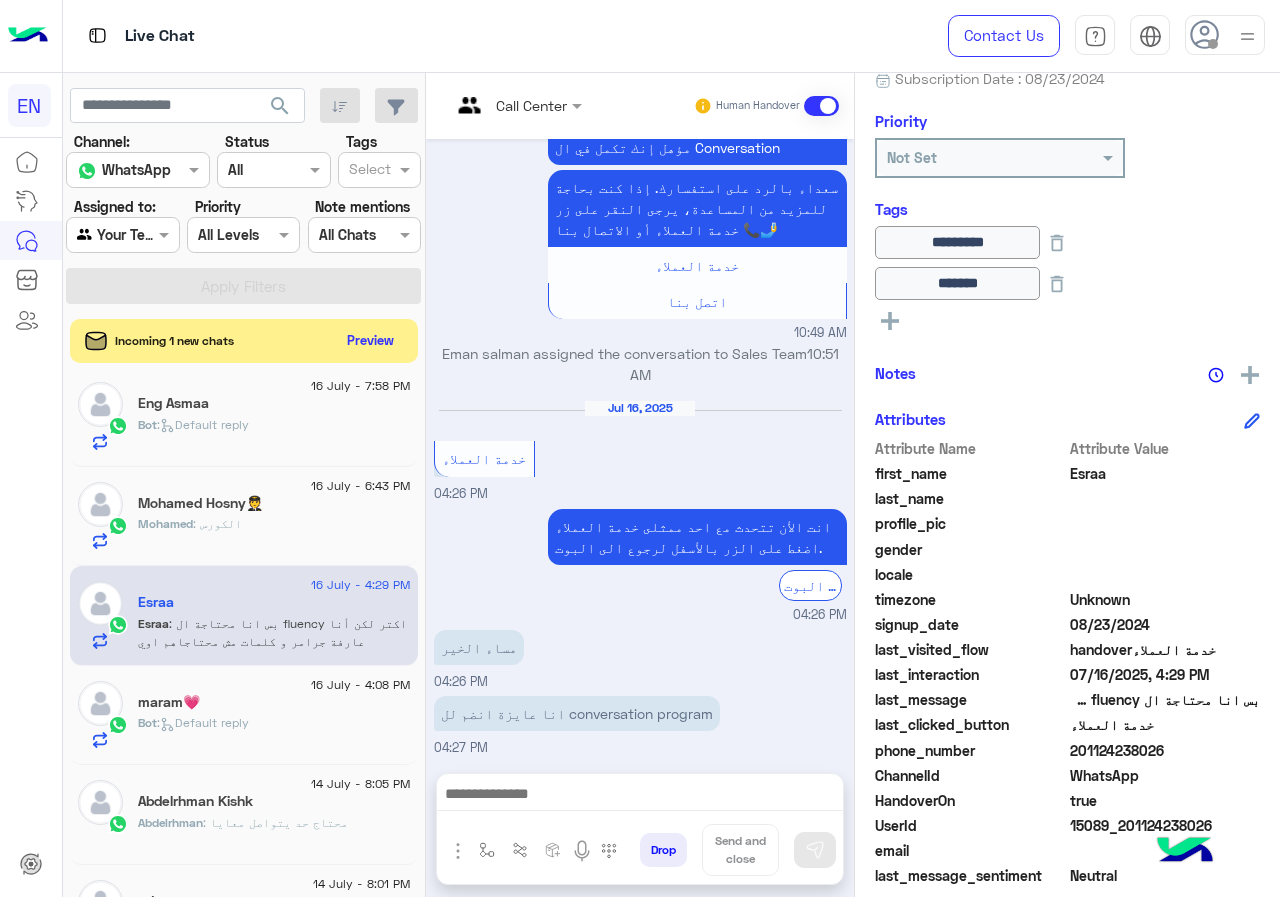 scroll, scrollTop: 108, scrollLeft: 0, axis: vertical 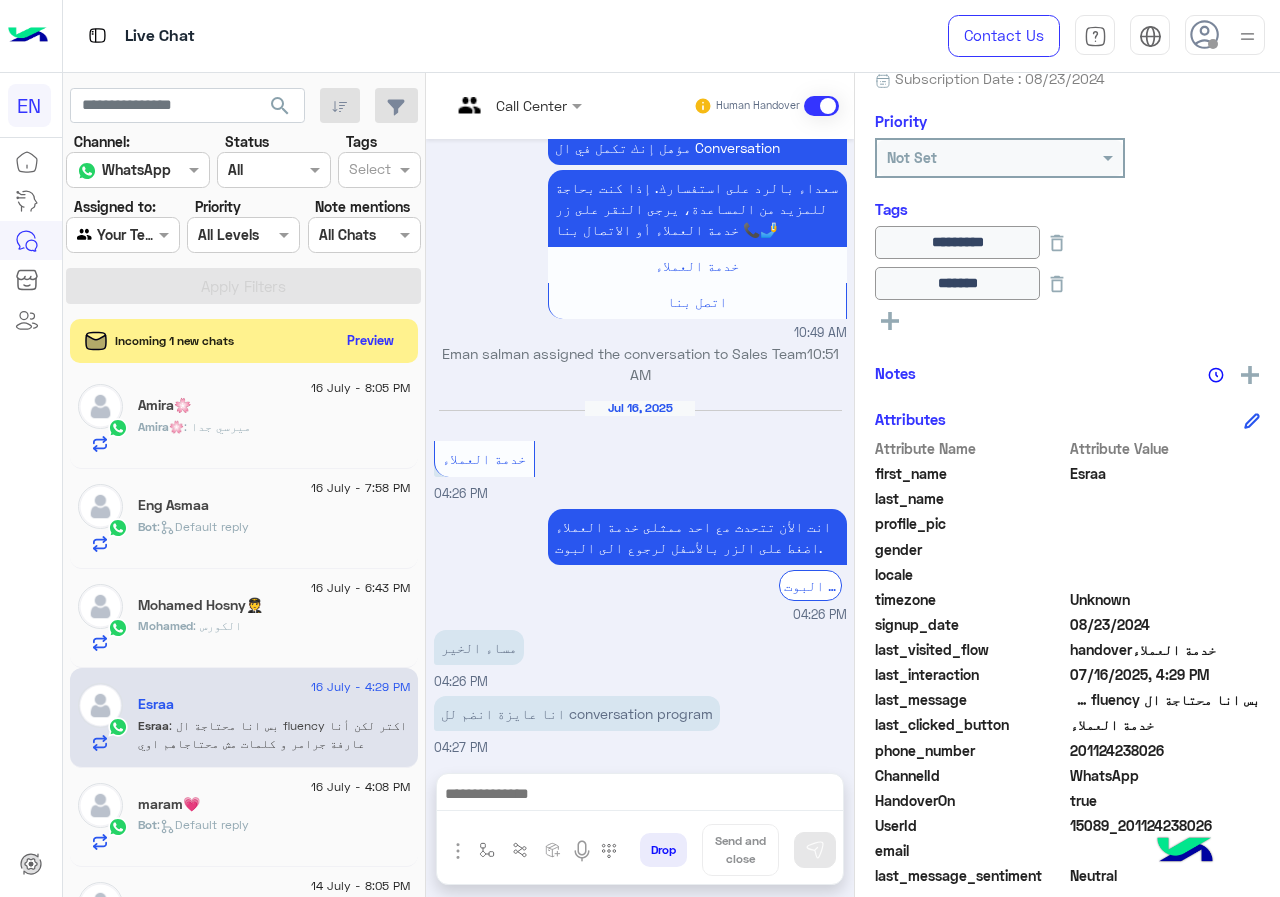click on "Mohamed : الكورس" 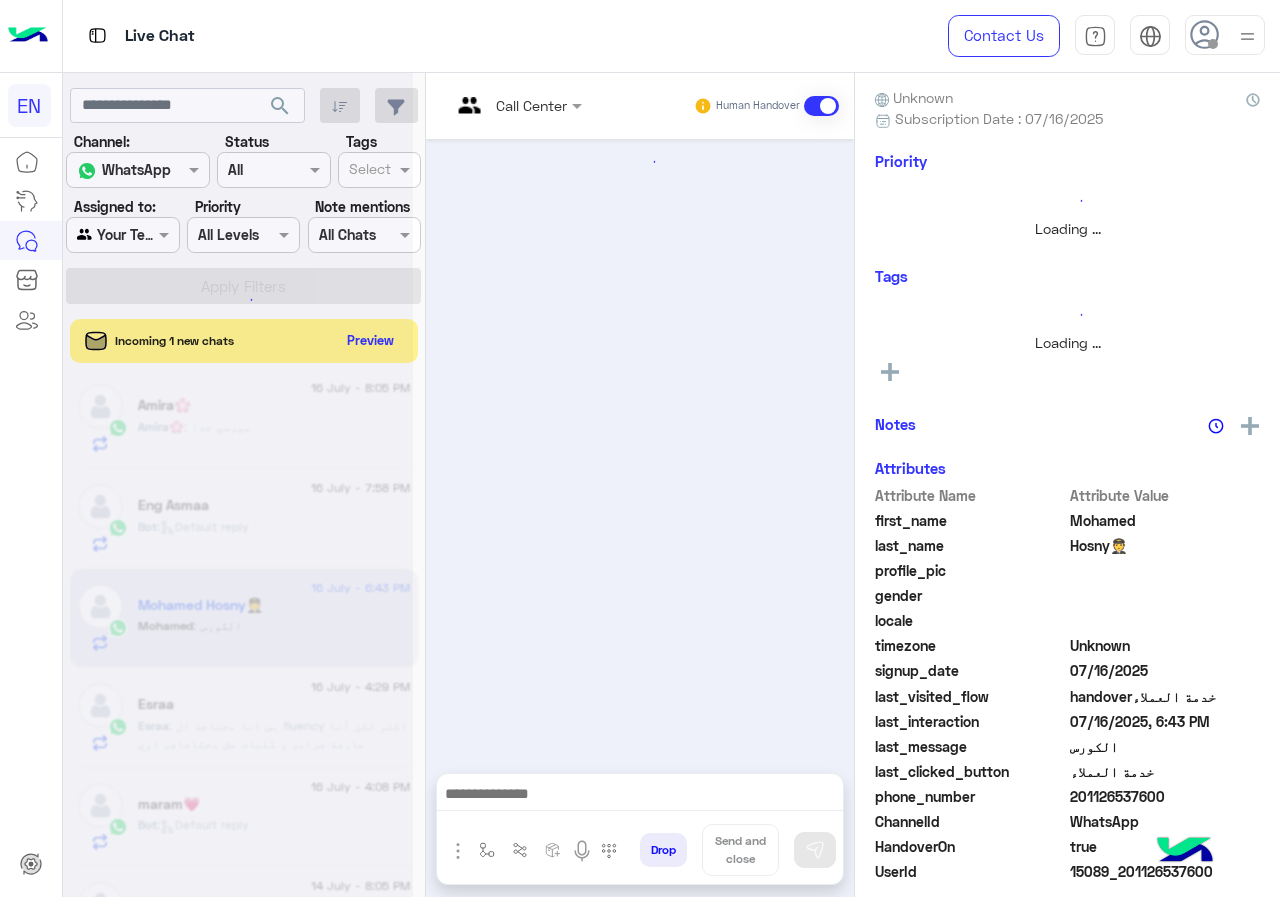 scroll, scrollTop: 175, scrollLeft: 0, axis: vertical 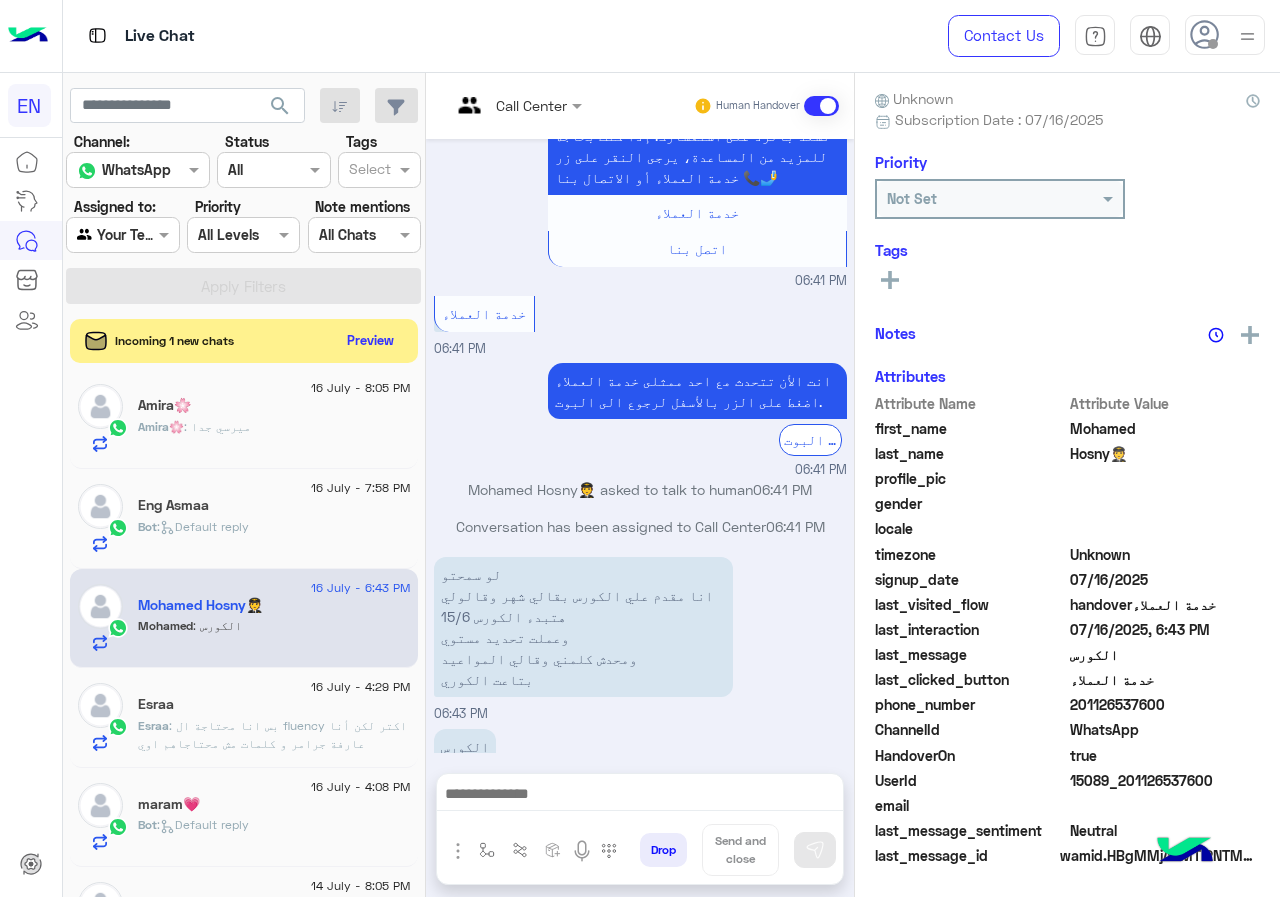 drag, startPoint x: 1075, startPoint y: 705, endPoint x: 1197, endPoint y: 707, distance: 122.016396 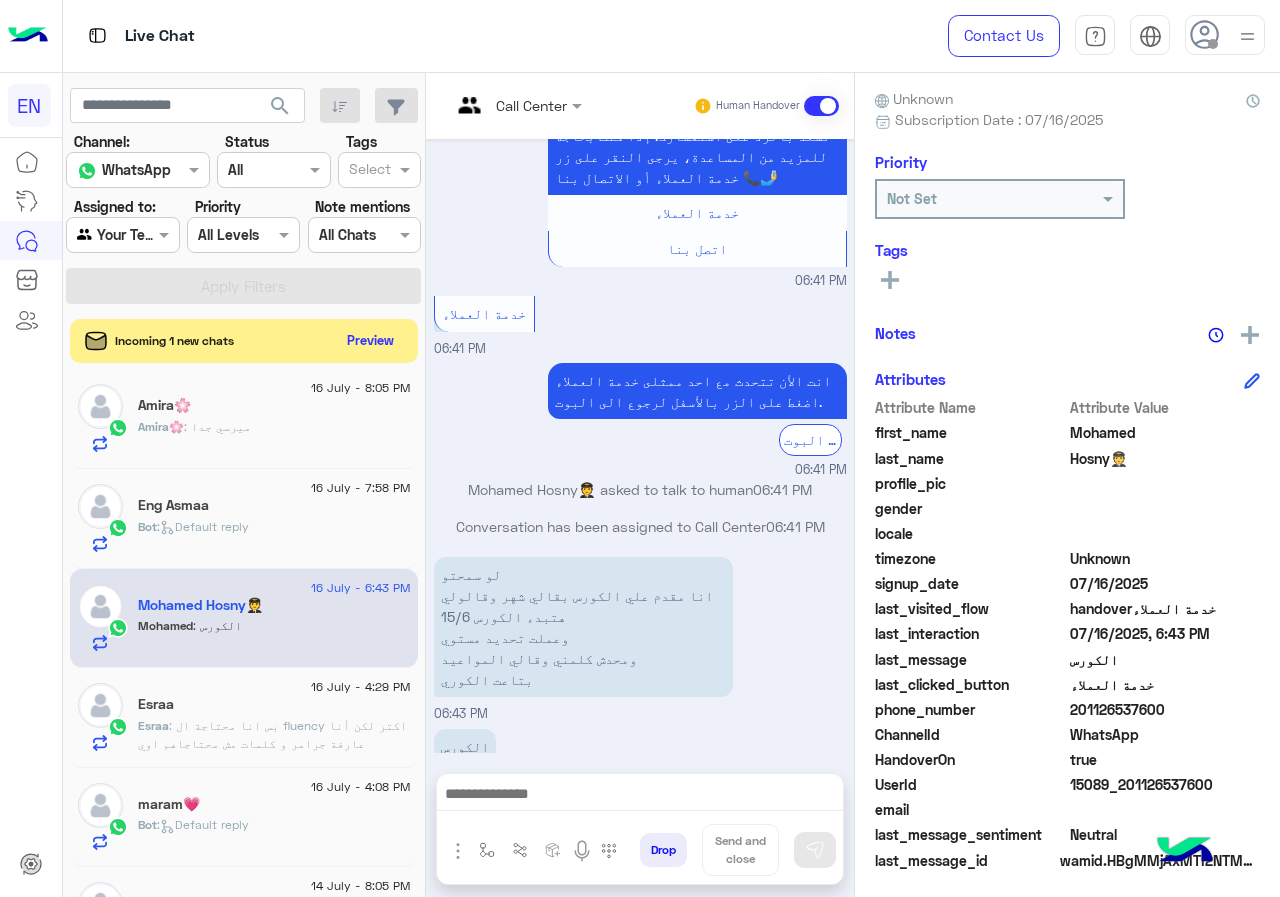 copy on "01126537600" 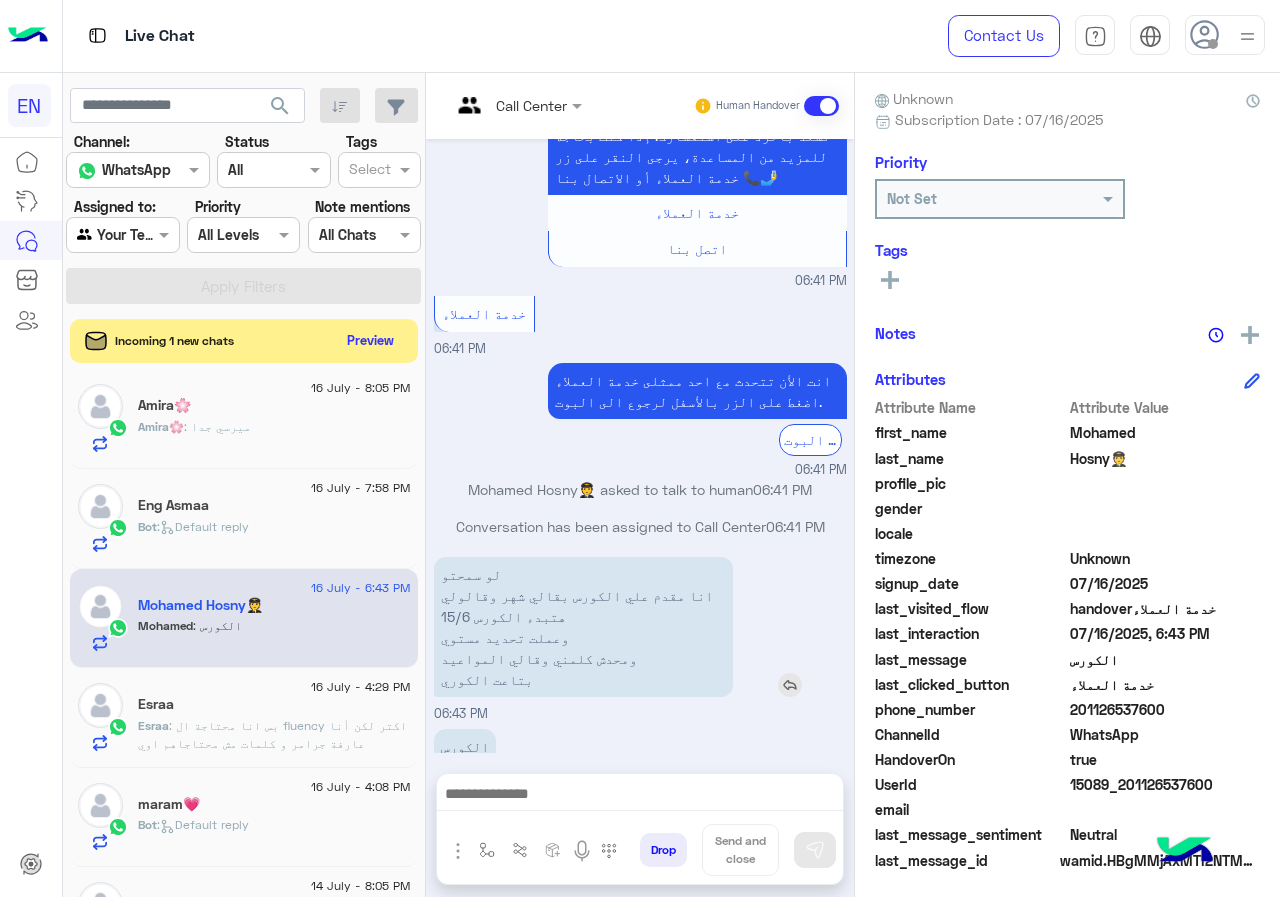 scroll, scrollTop: 1153, scrollLeft: 0, axis: vertical 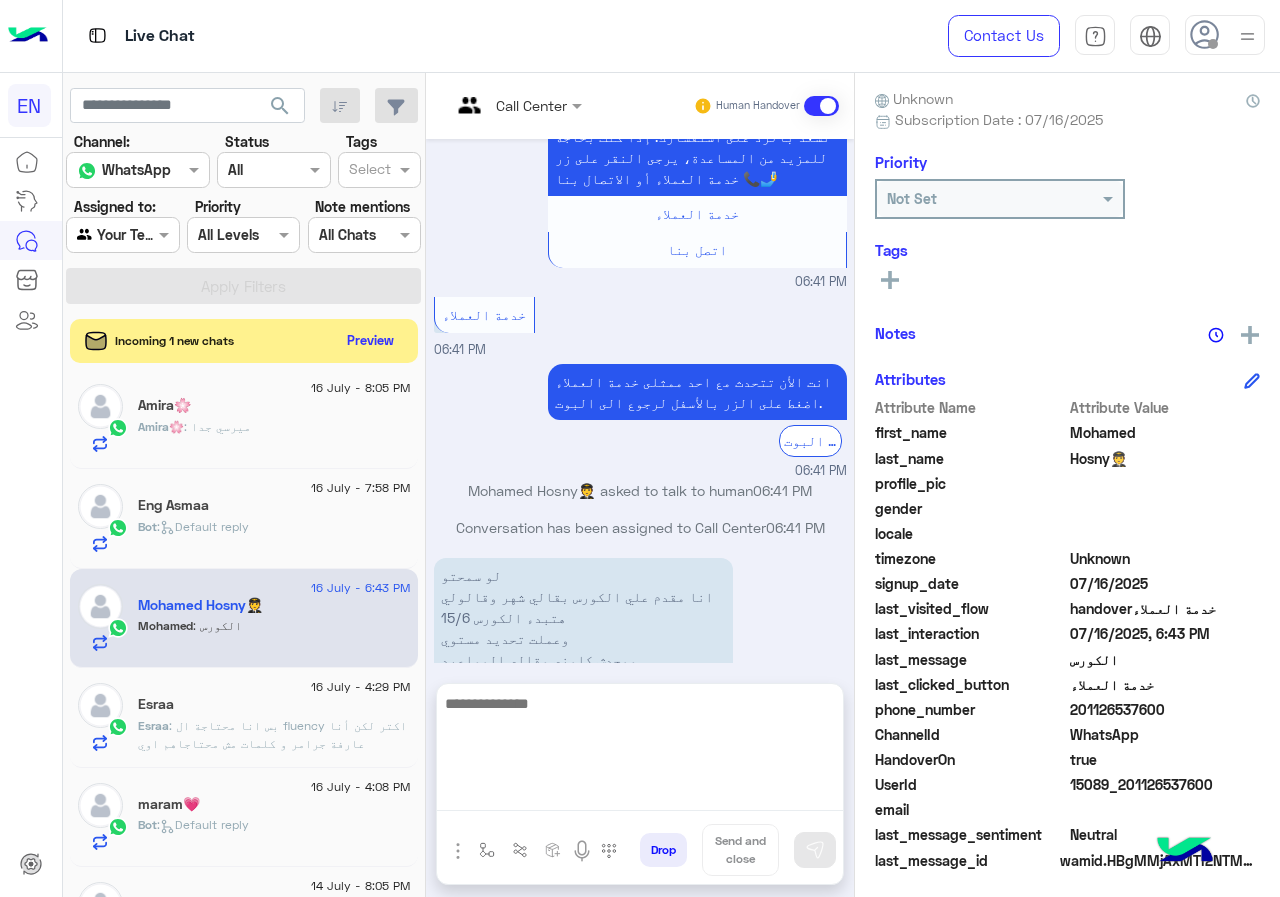 drag, startPoint x: 679, startPoint y: 817, endPoint x: 574, endPoint y: 796, distance: 107.07941 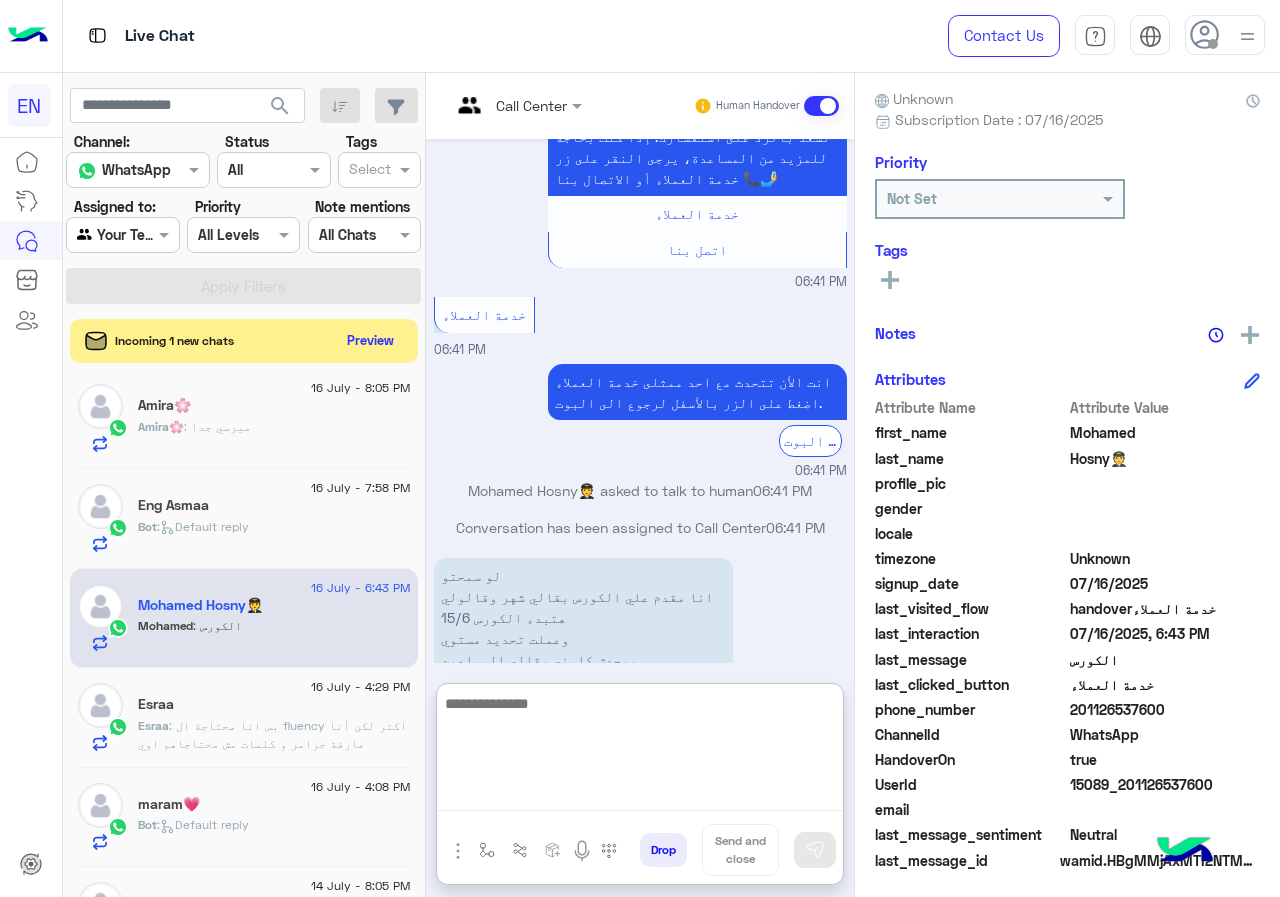 paste on "**********" 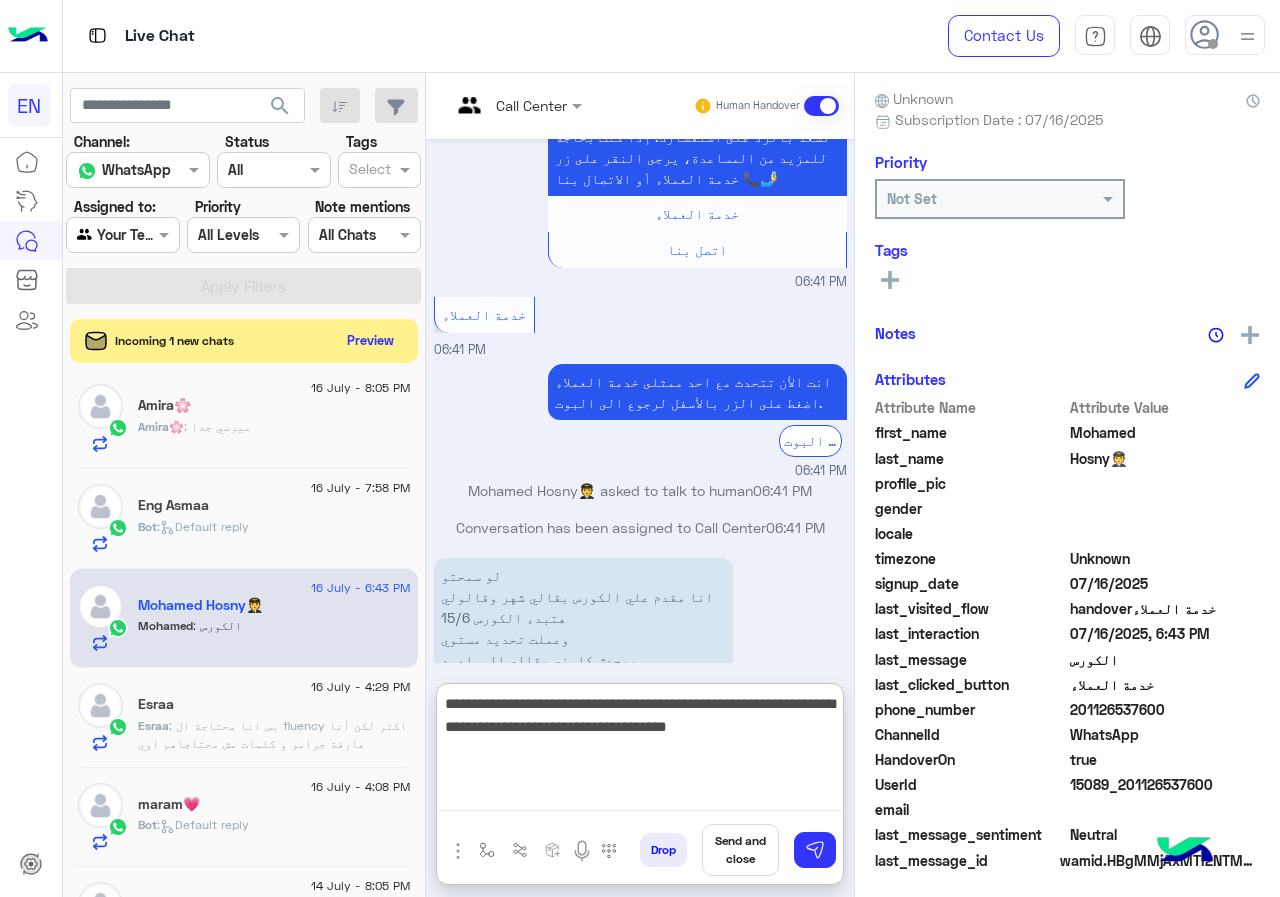 type on "**********" 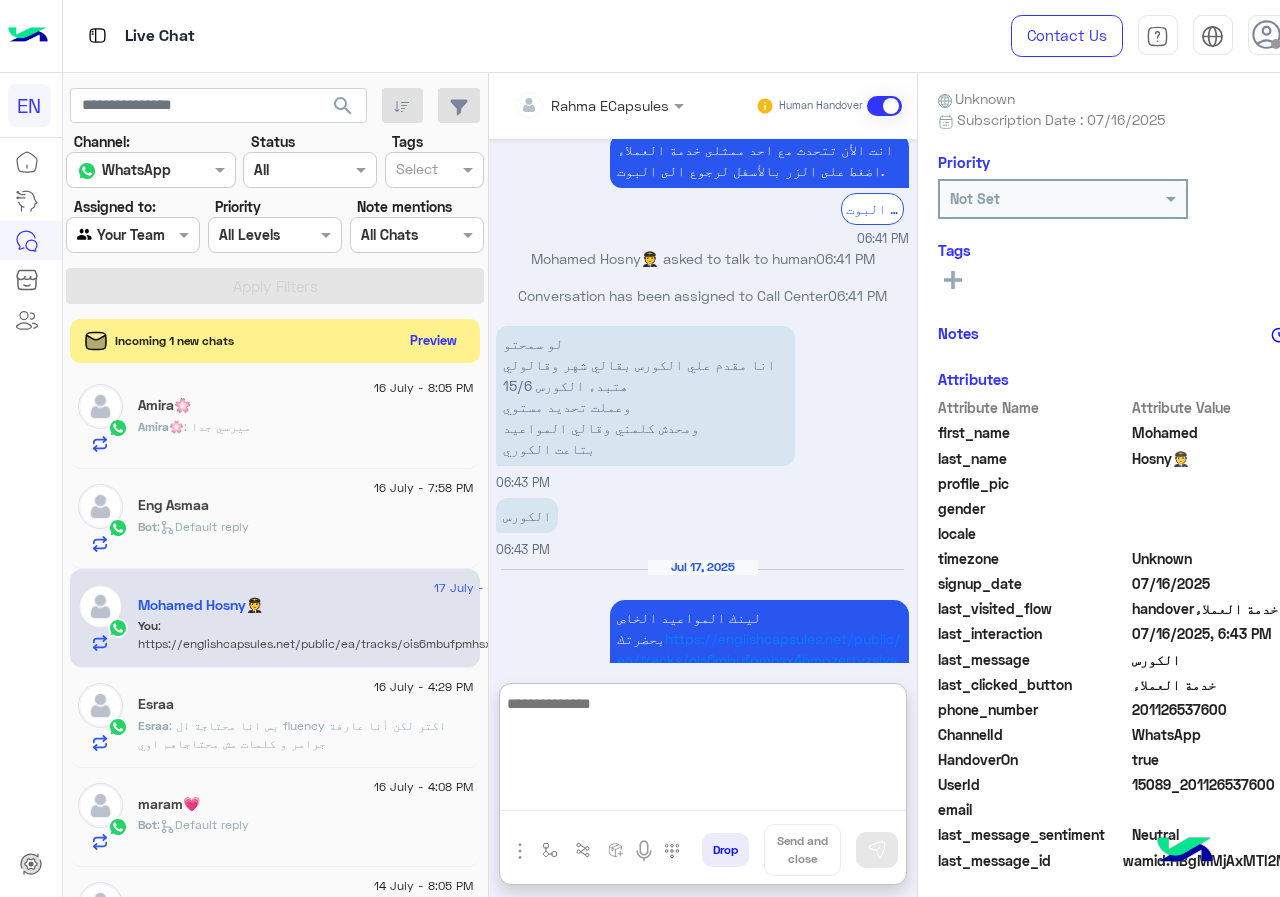 scroll, scrollTop: 1421, scrollLeft: 0, axis: vertical 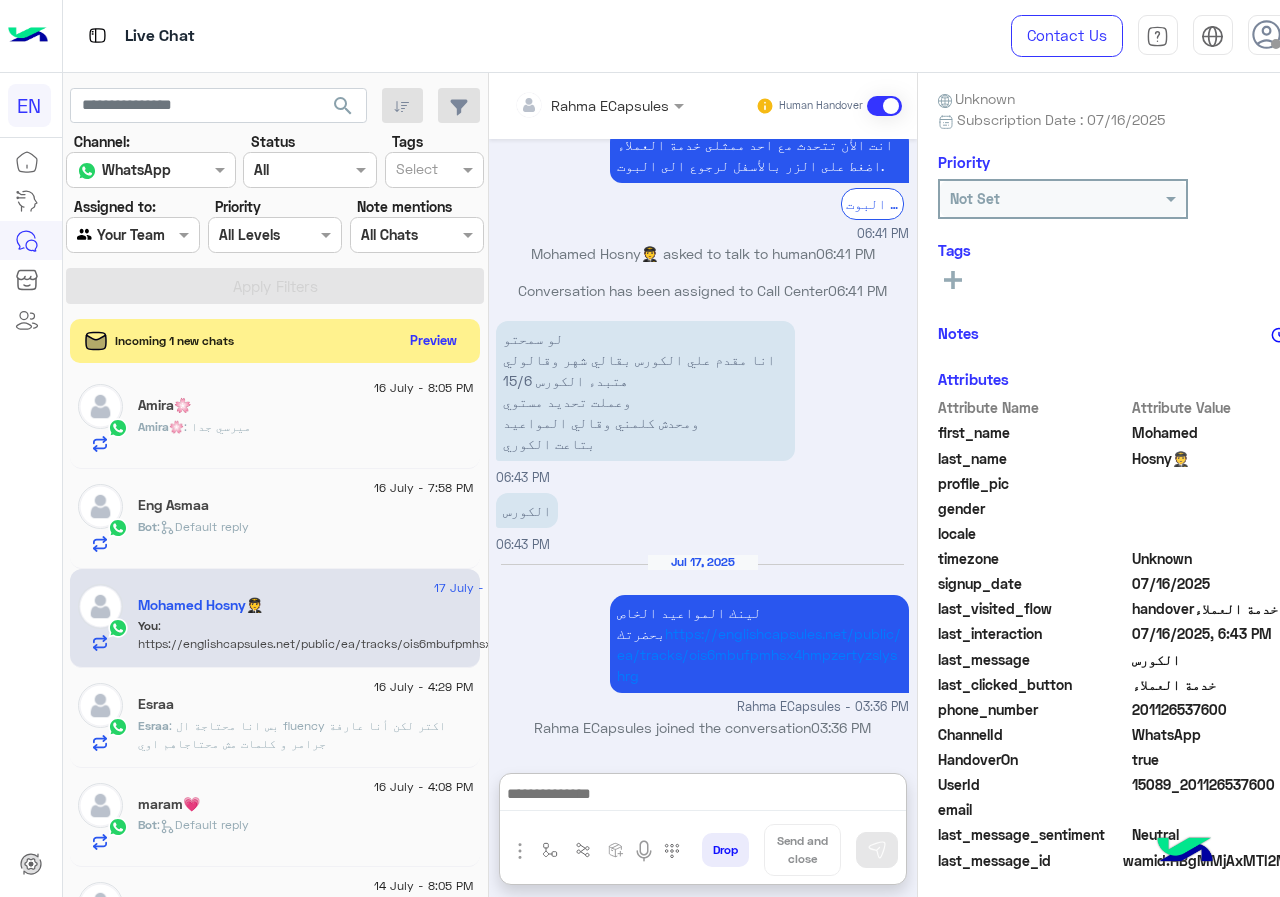 click on "Bot :   Default reply" 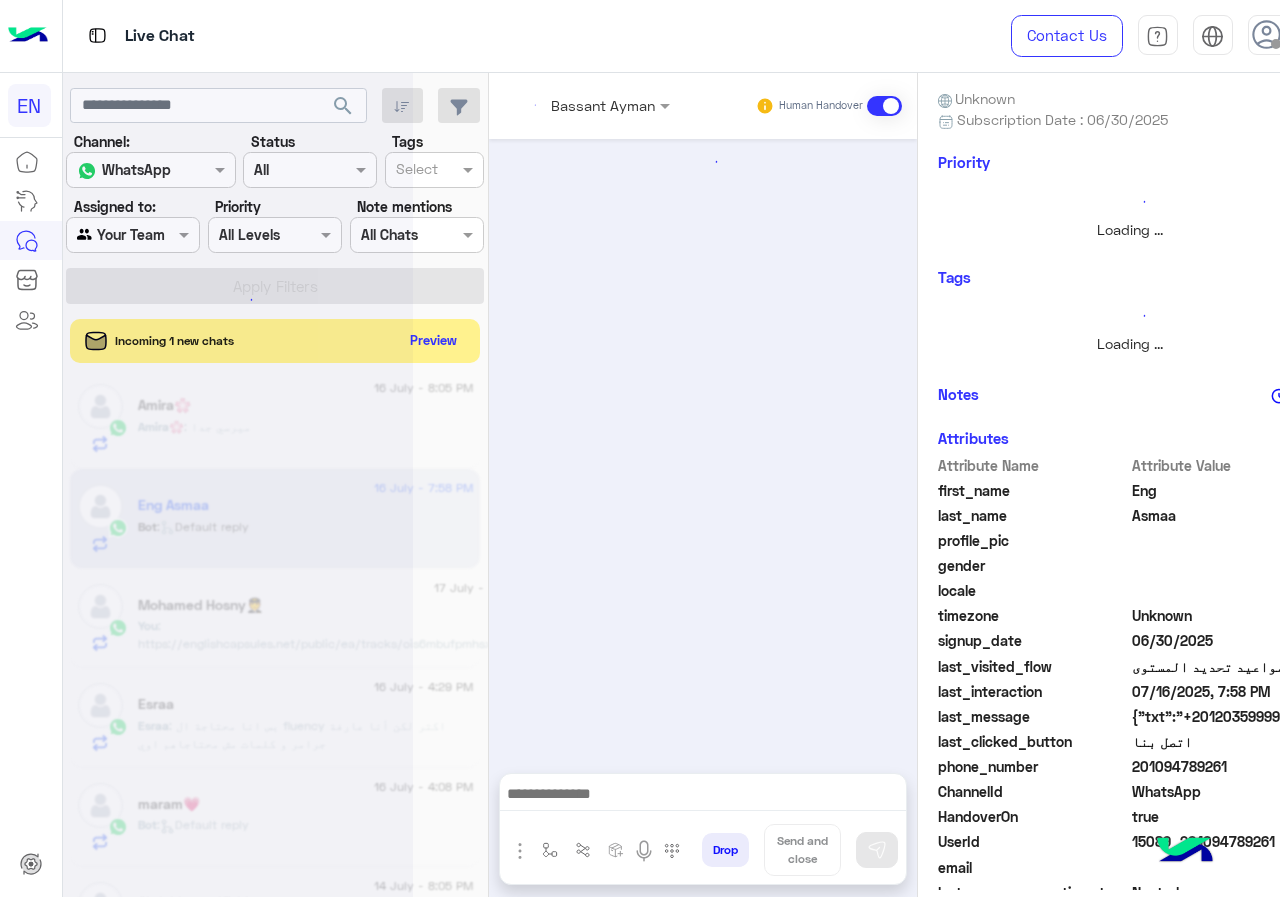 scroll, scrollTop: 0, scrollLeft: 0, axis: both 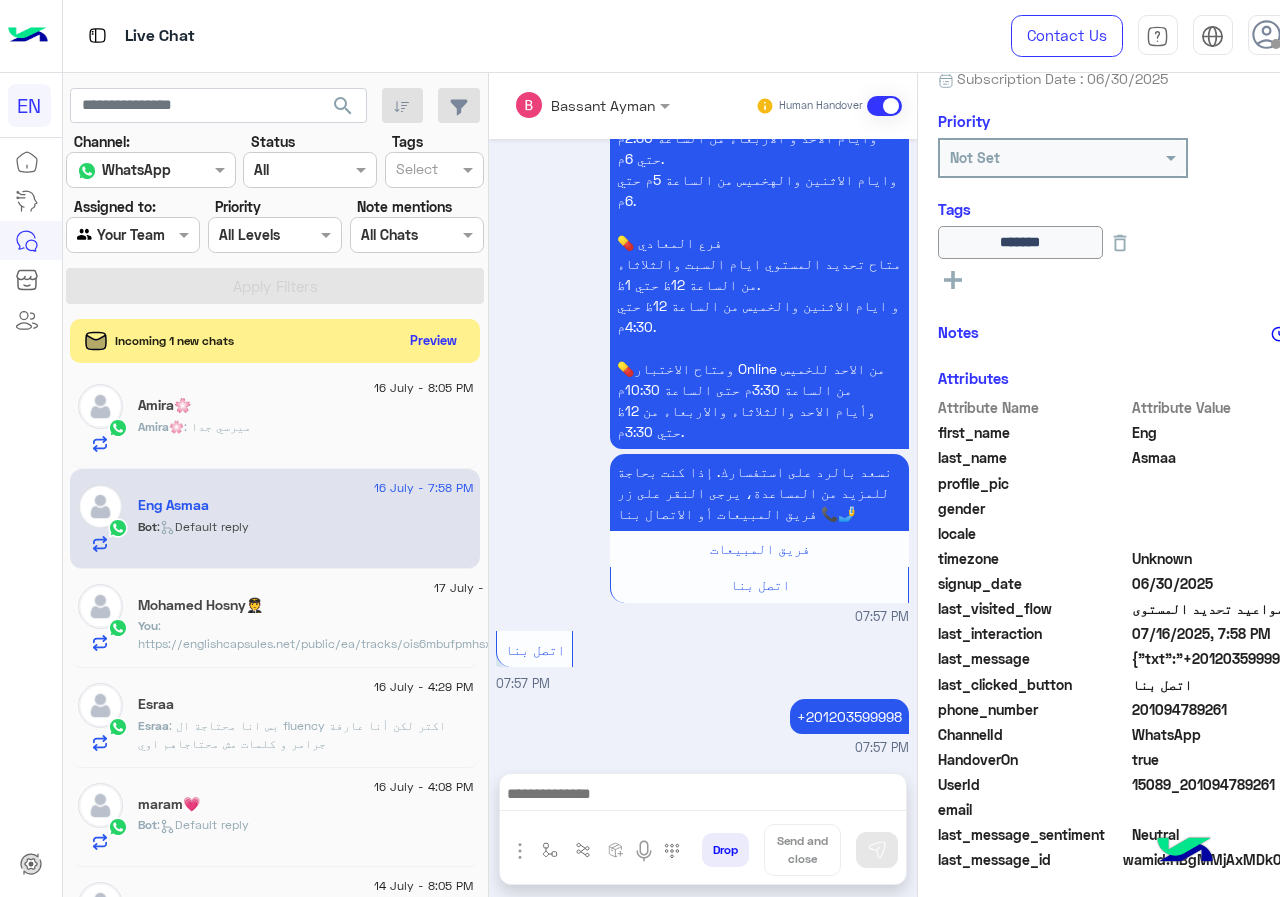 drag, startPoint x: 1137, startPoint y: 707, endPoint x: 1255, endPoint y: 704, distance: 118.03813 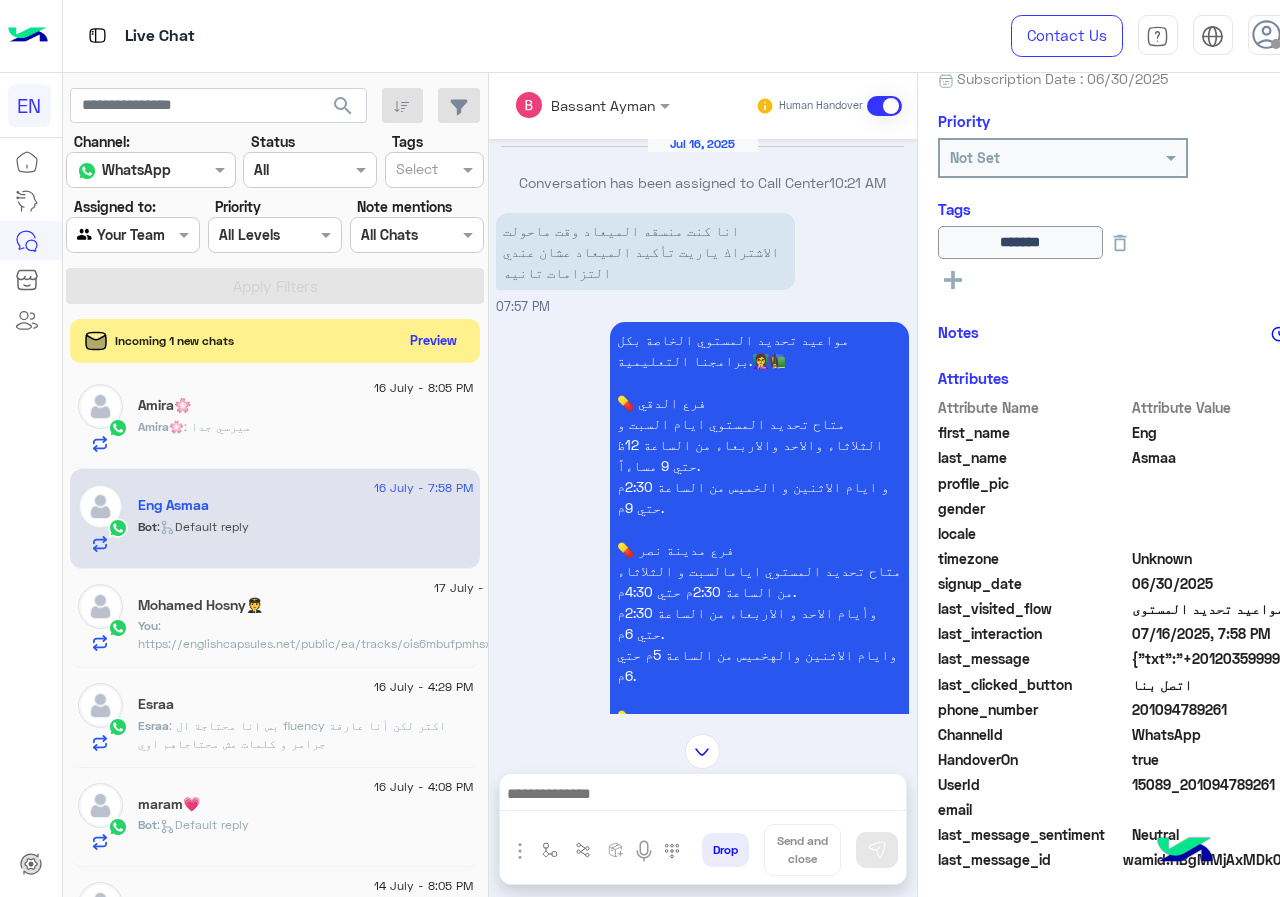 scroll, scrollTop: 1069, scrollLeft: 0, axis: vertical 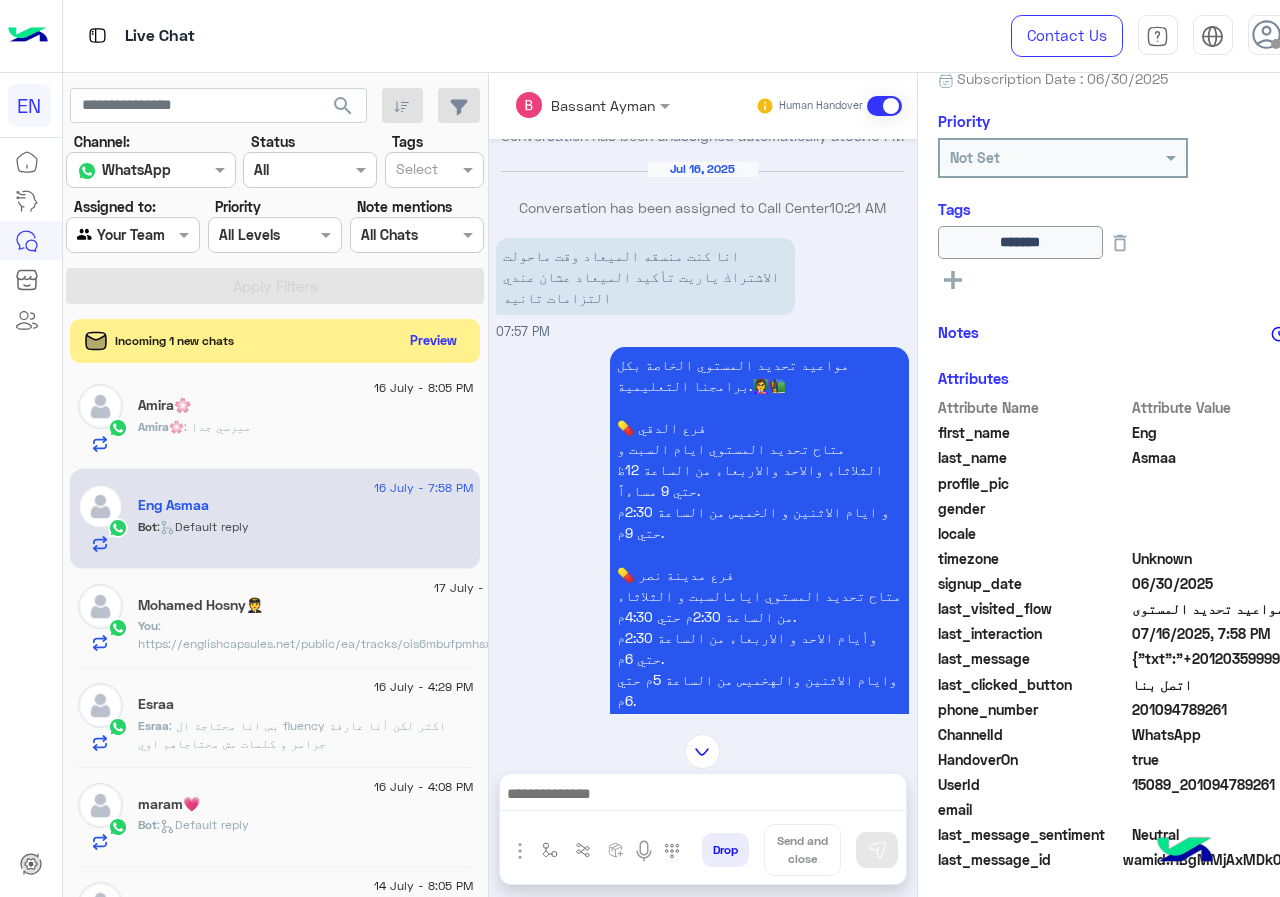 click on "Amira🌸 : ميرسي جدا" 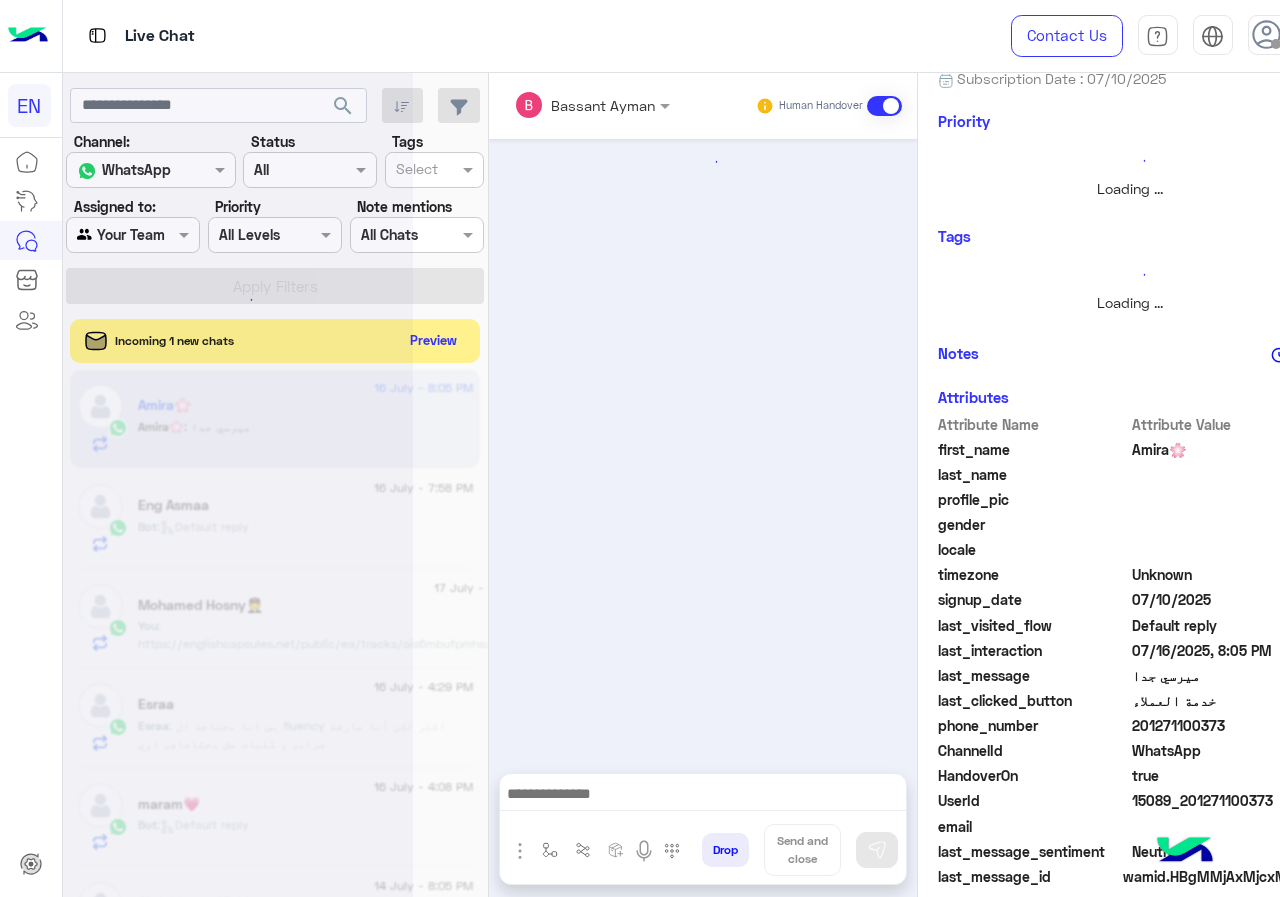 scroll, scrollTop: 0, scrollLeft: 0, axis: both 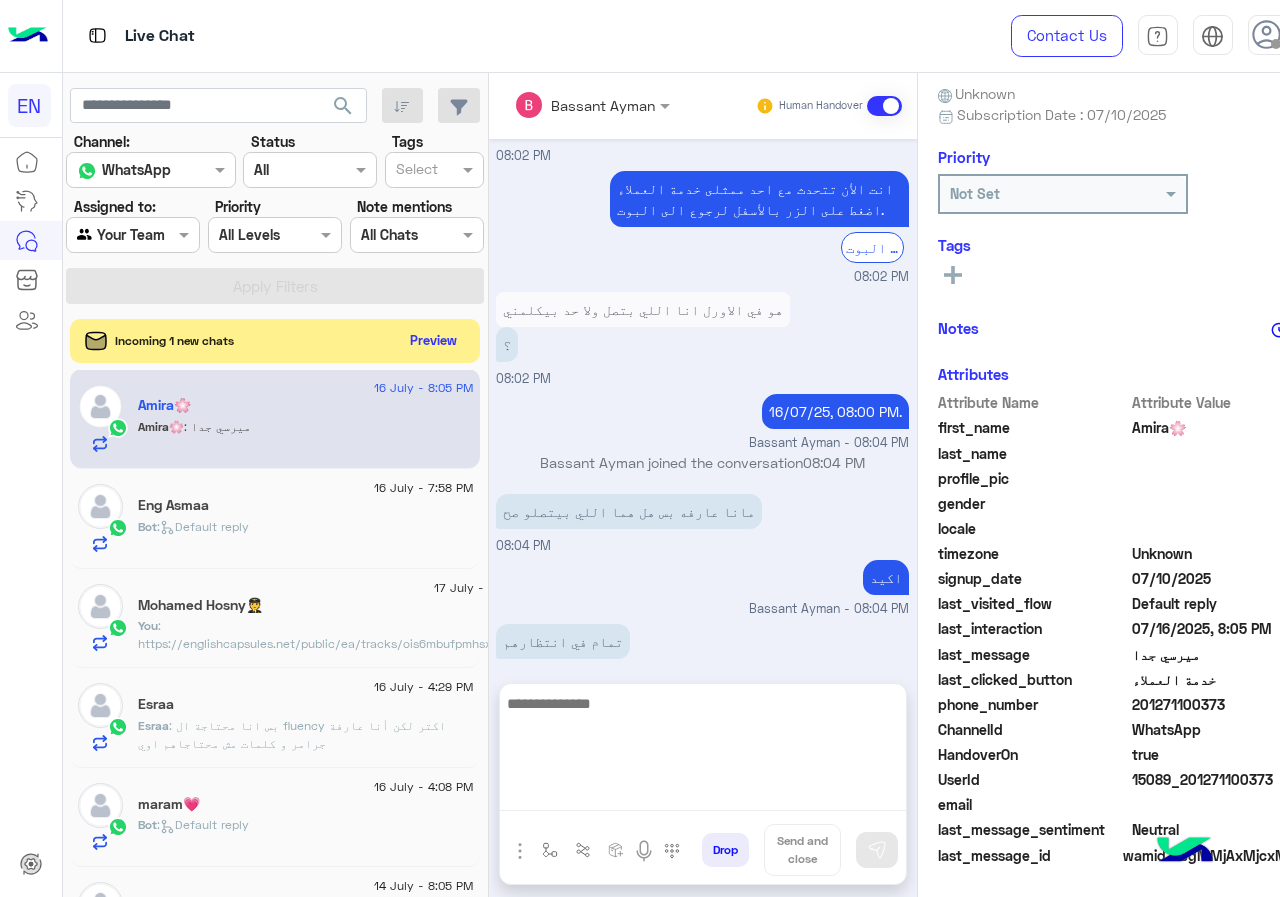 click at bounding box center (703, 751) 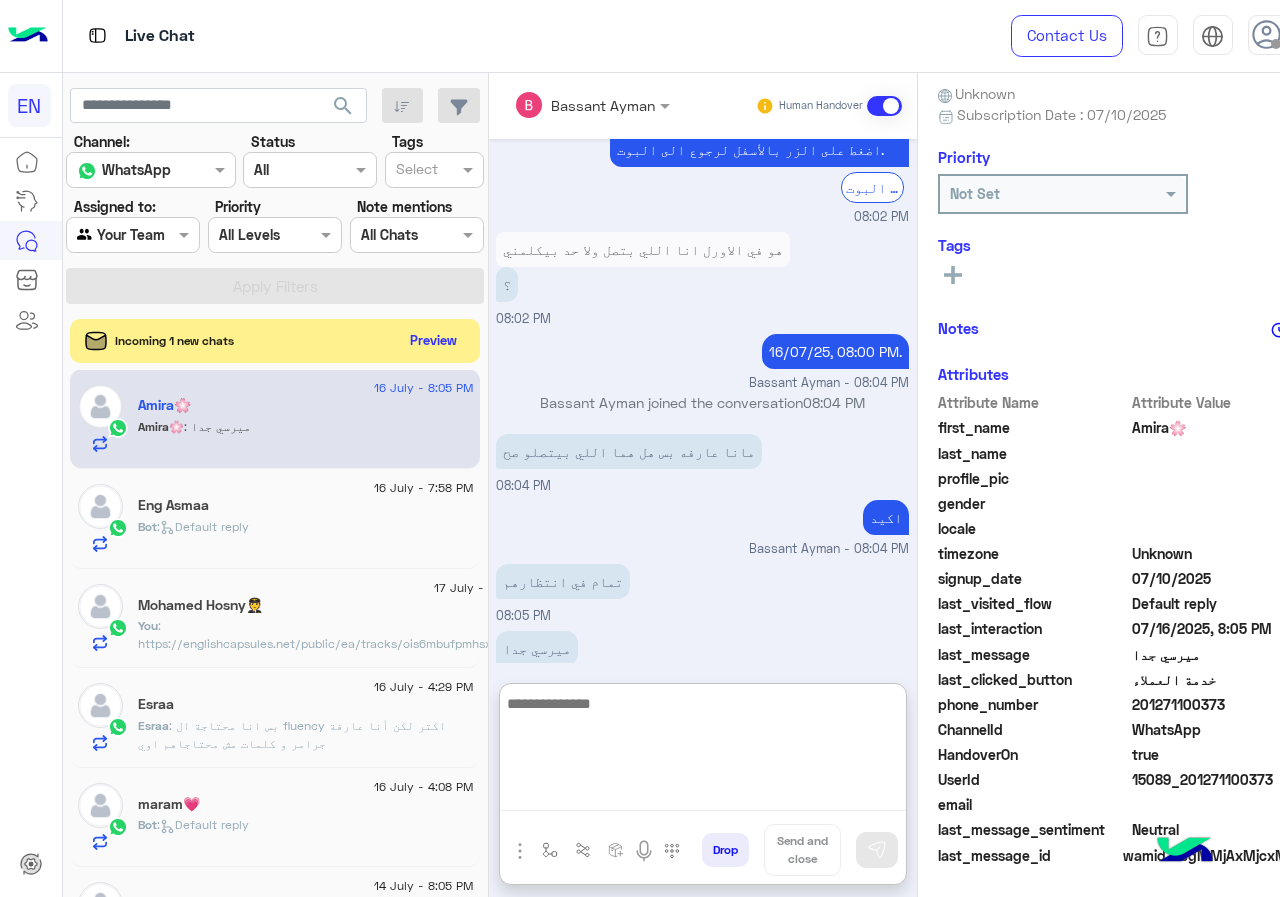 scroll, scrollTop: 945, scrollLeft: 0, axis: vertical 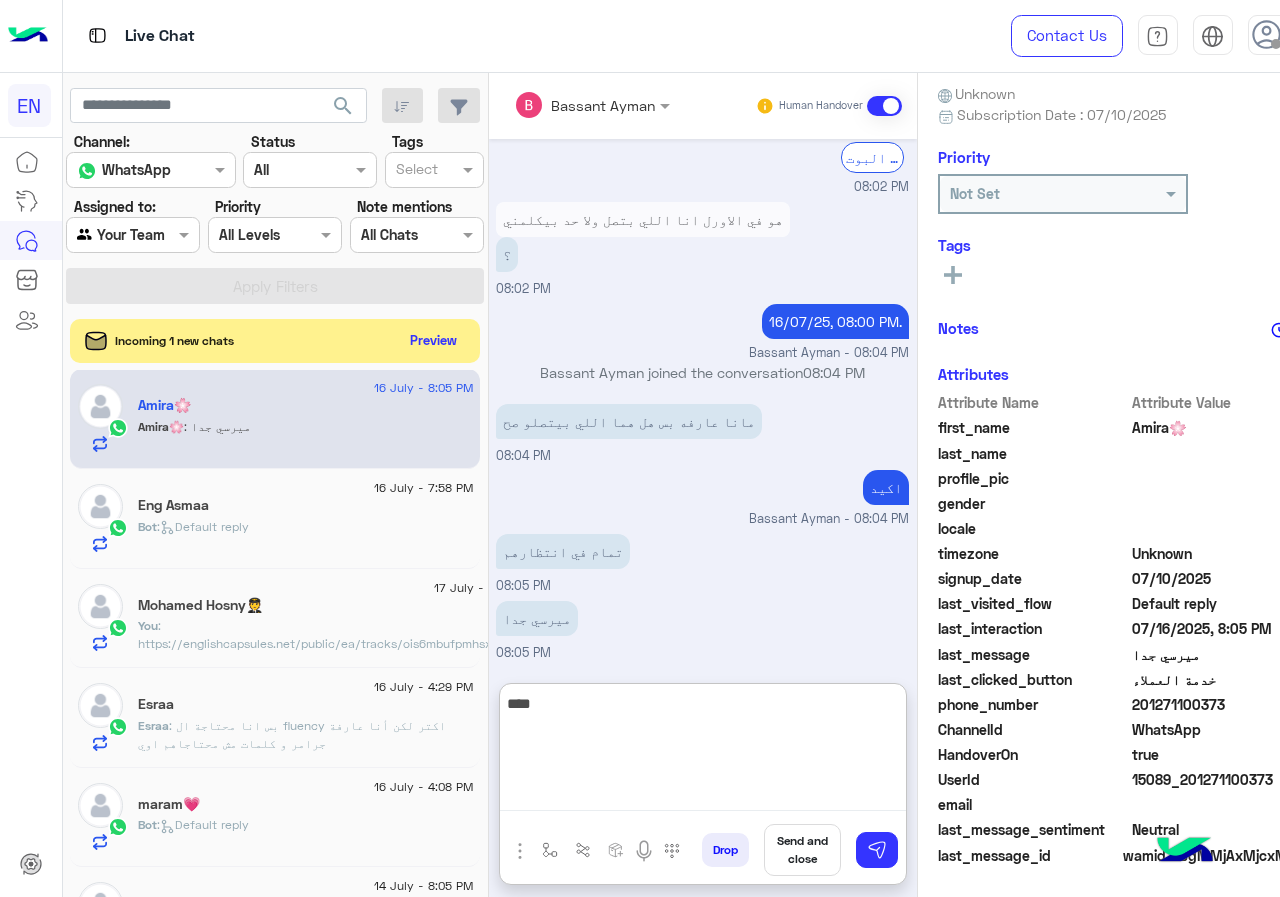 type on "****" 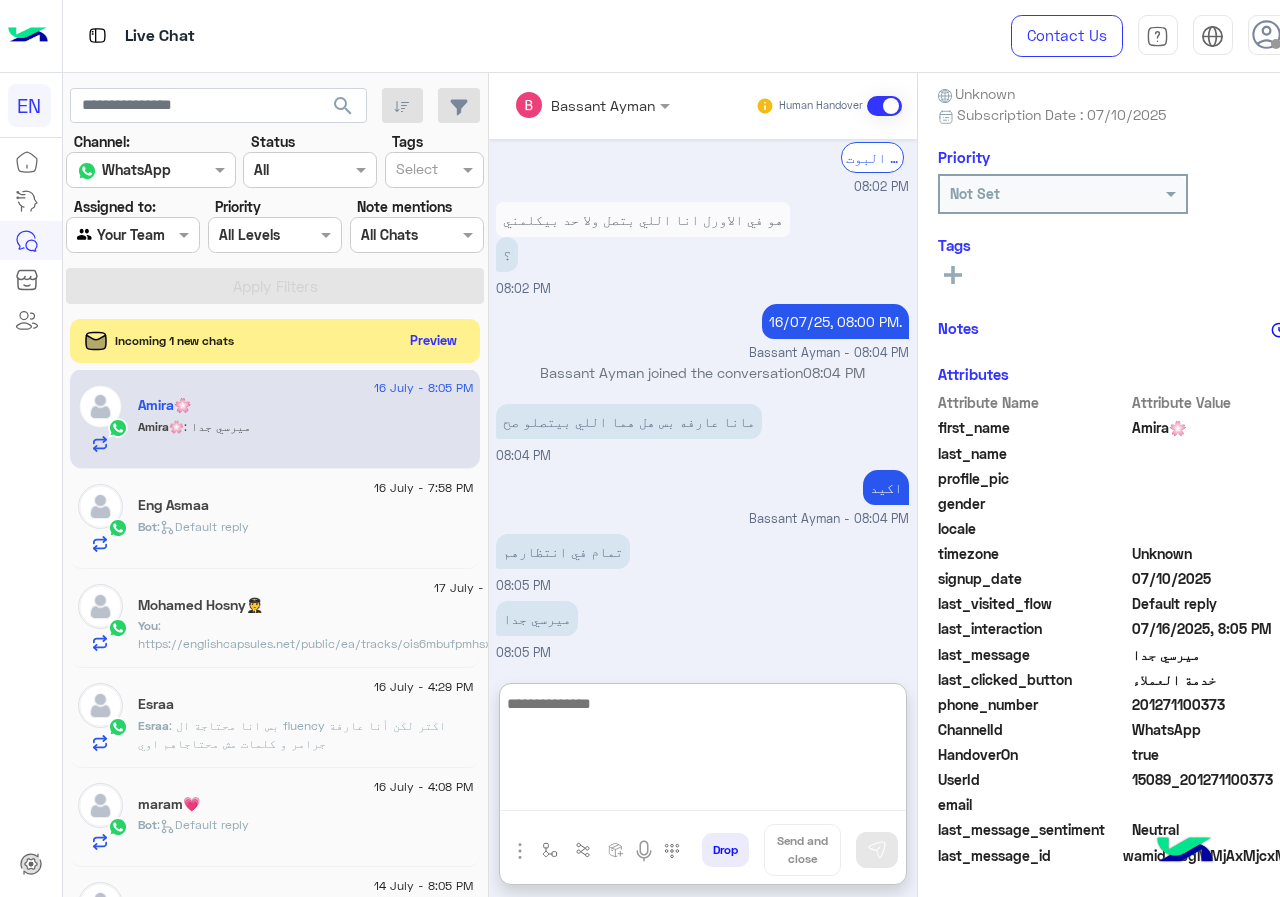 scroll, scrollTop: 1044, scrollLeft: 0, axis: vertical 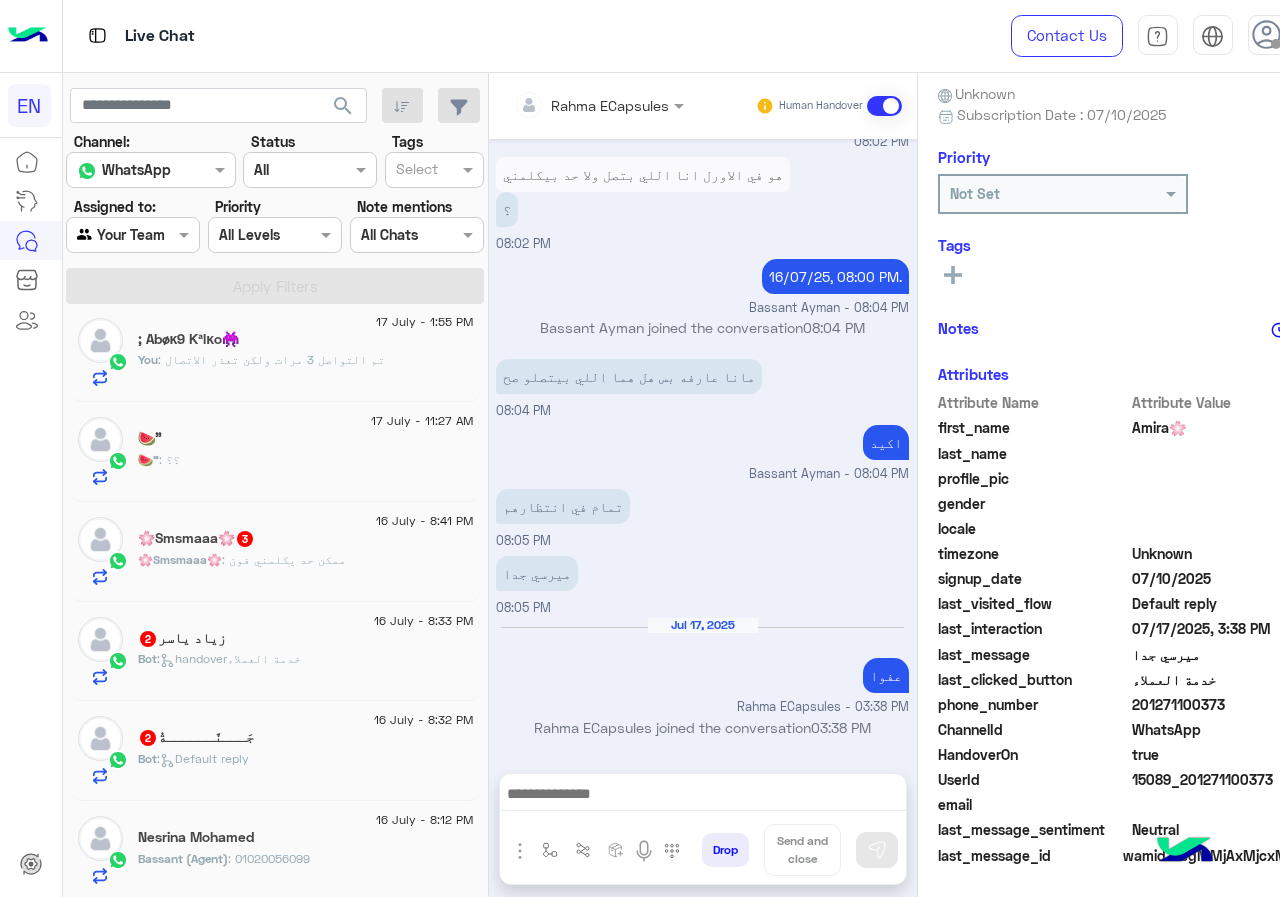 click on "16 July - 8:32 PM  جَـــنَّــــــةُ   2 Bot :   Default reply" 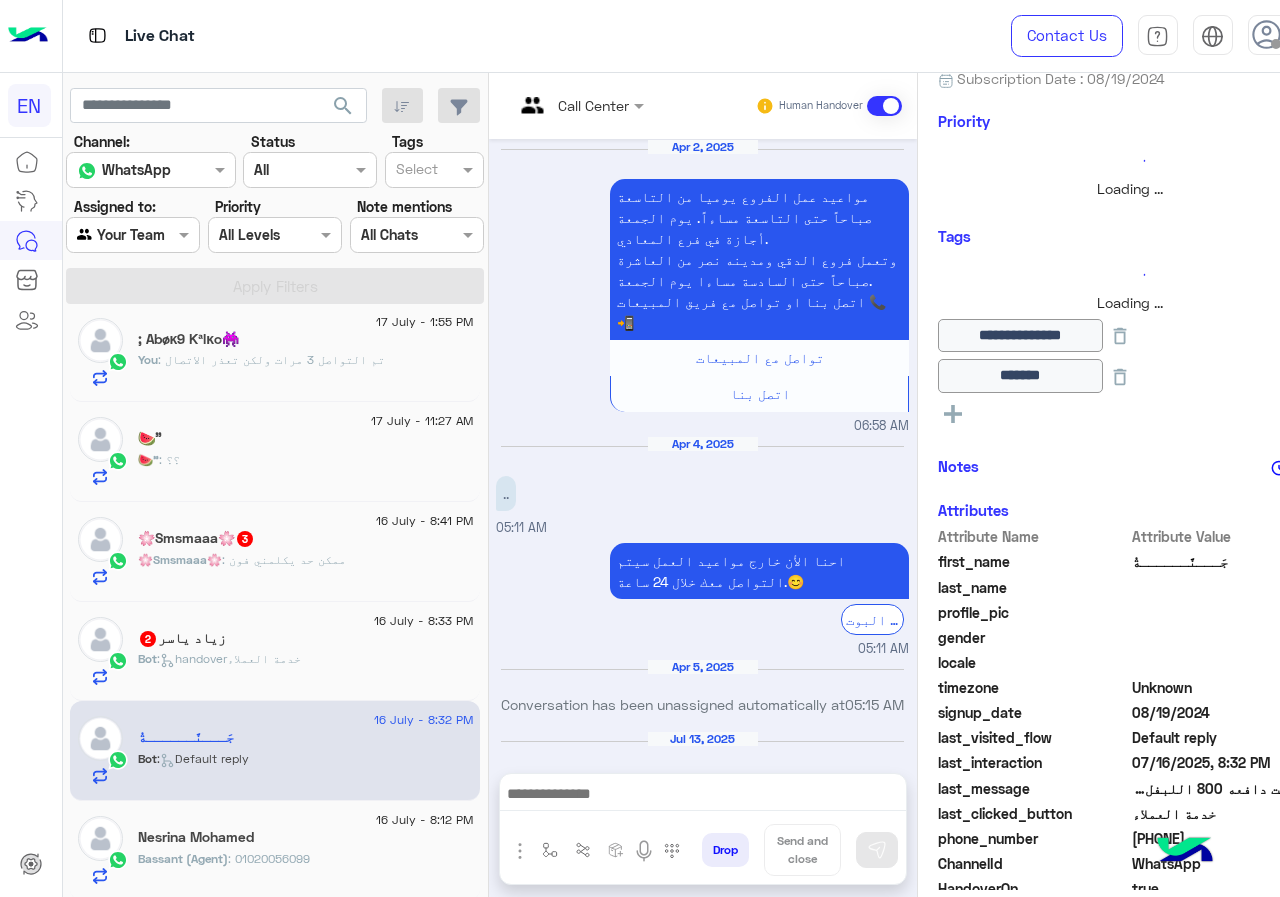 scroll, scrollTop: 1617, scrollLeft: 0, axis: vertical 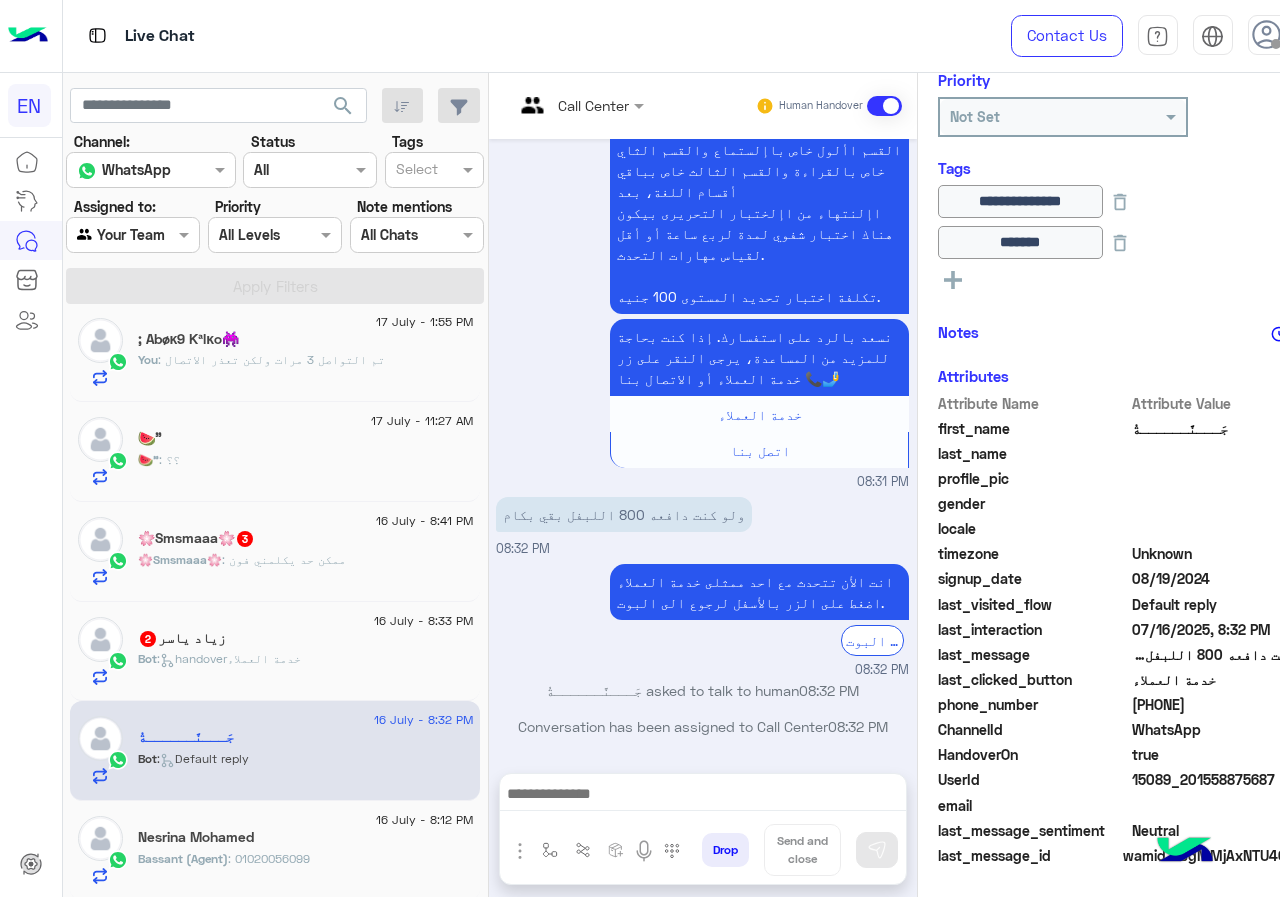 drag, startPoint x: 1140, startPoint y: 703, endPoint x: 1274, endPoint y: 710, distance: 134.18271 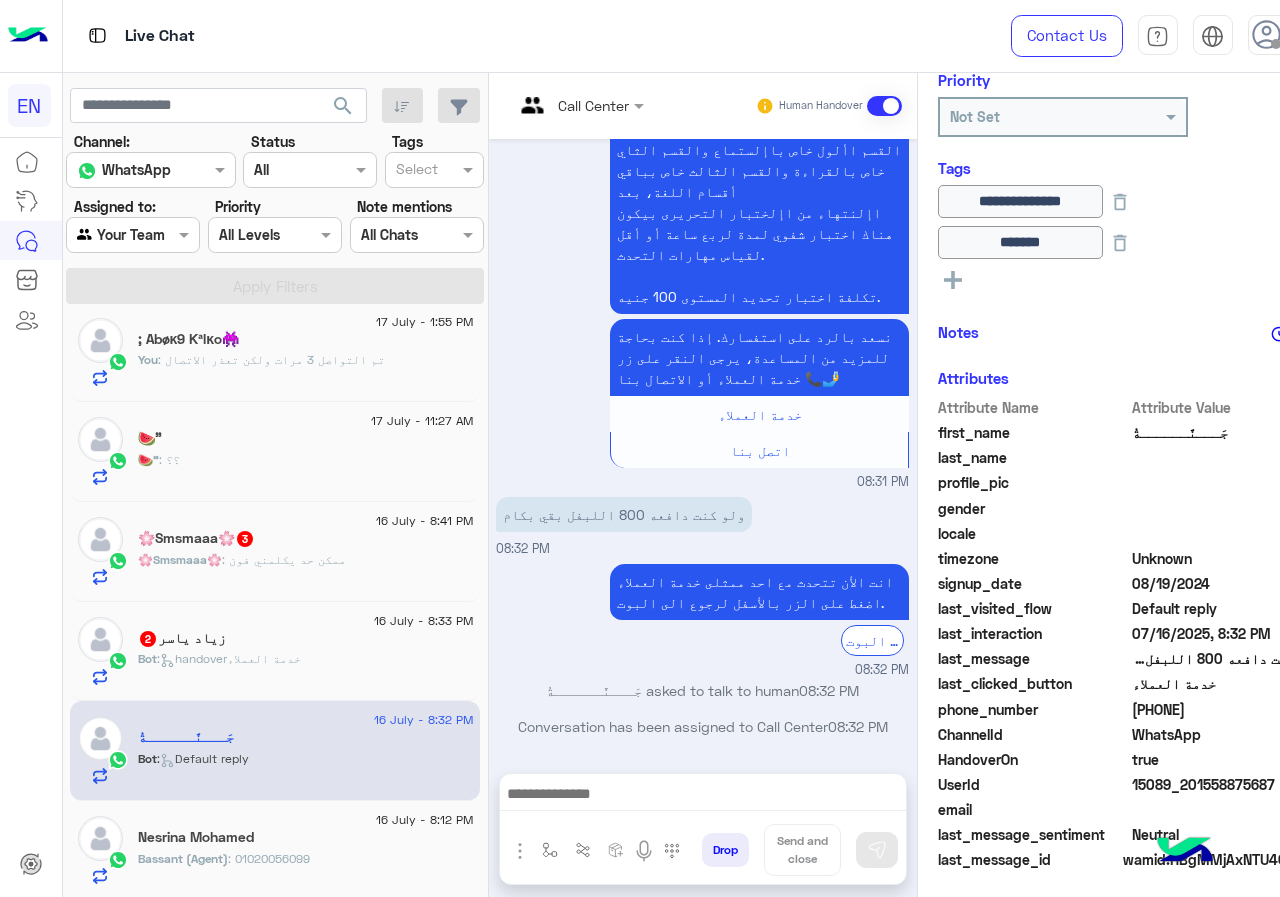 copy on "01558875687" 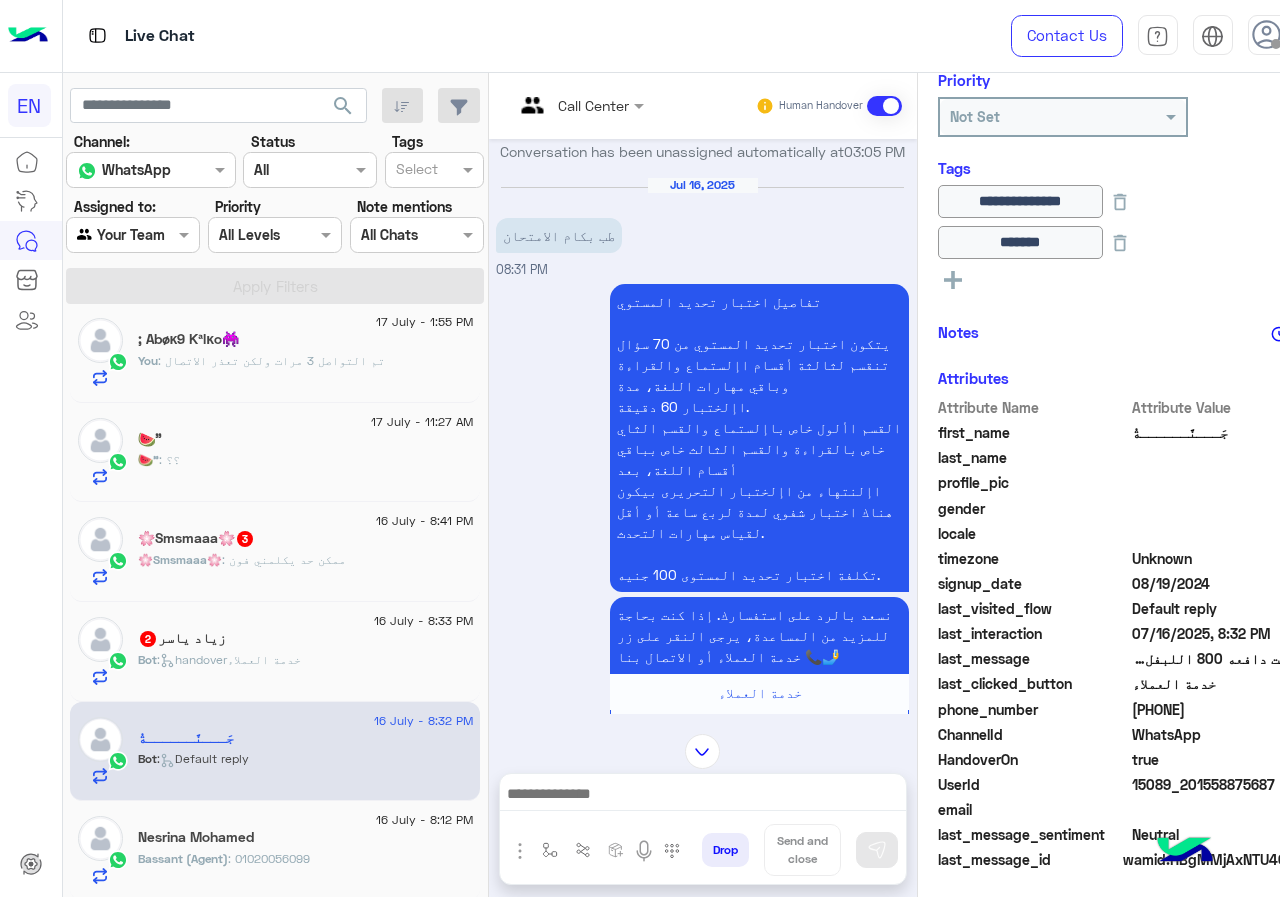 scroll, scrollTop: 1217, scrollLeft: 0, axis: vertical 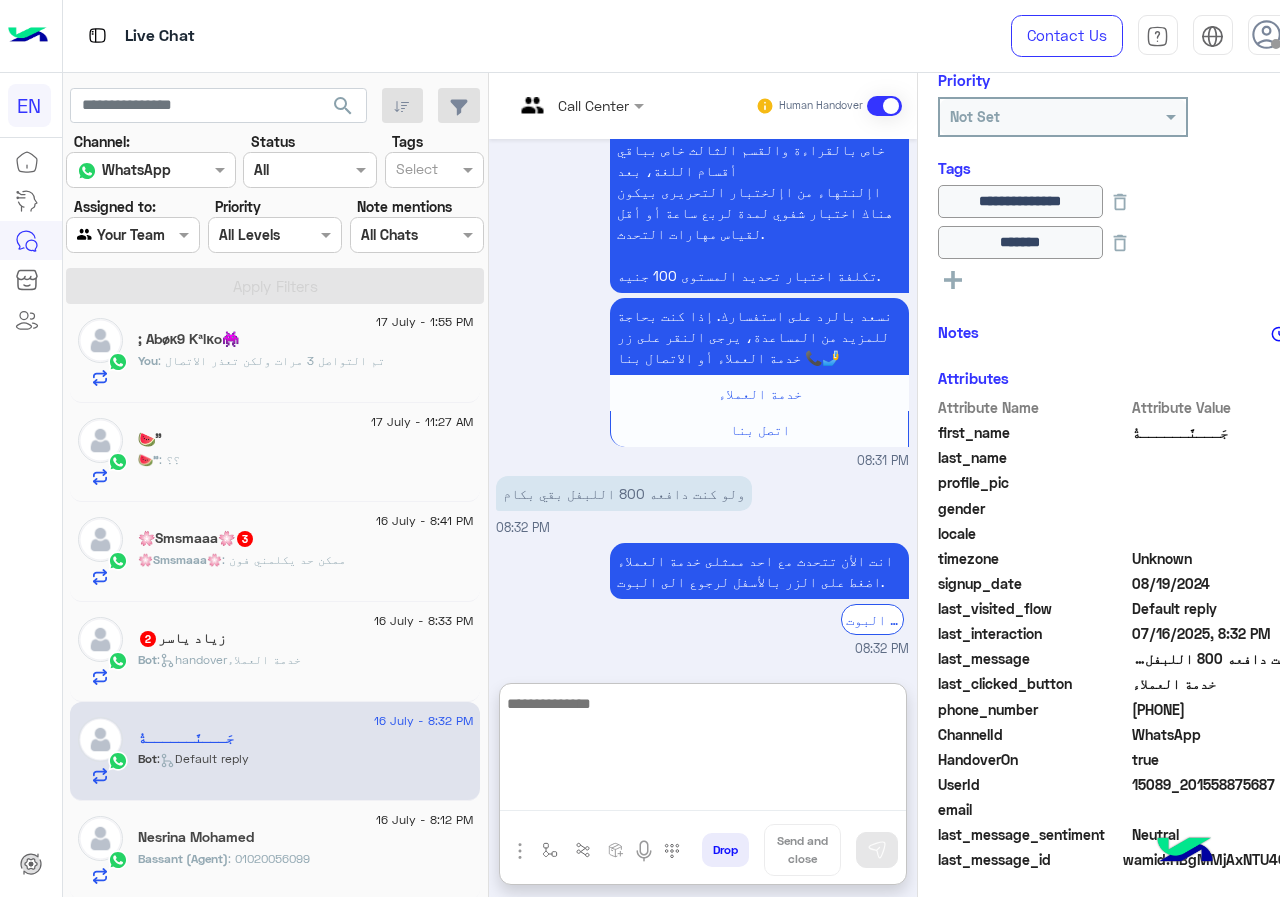click at bounding box center (703, 751) 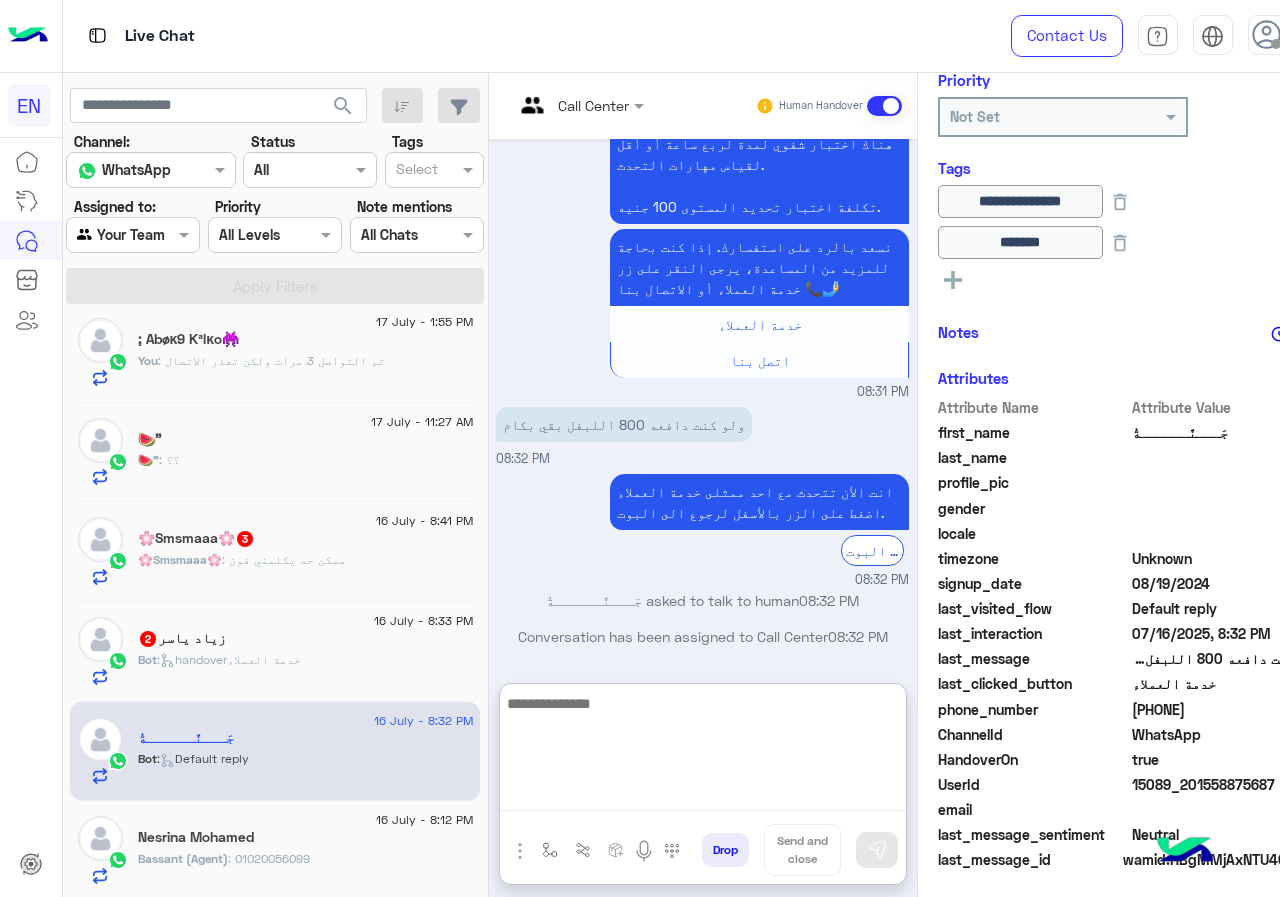 click at bounding box center (703, 751) 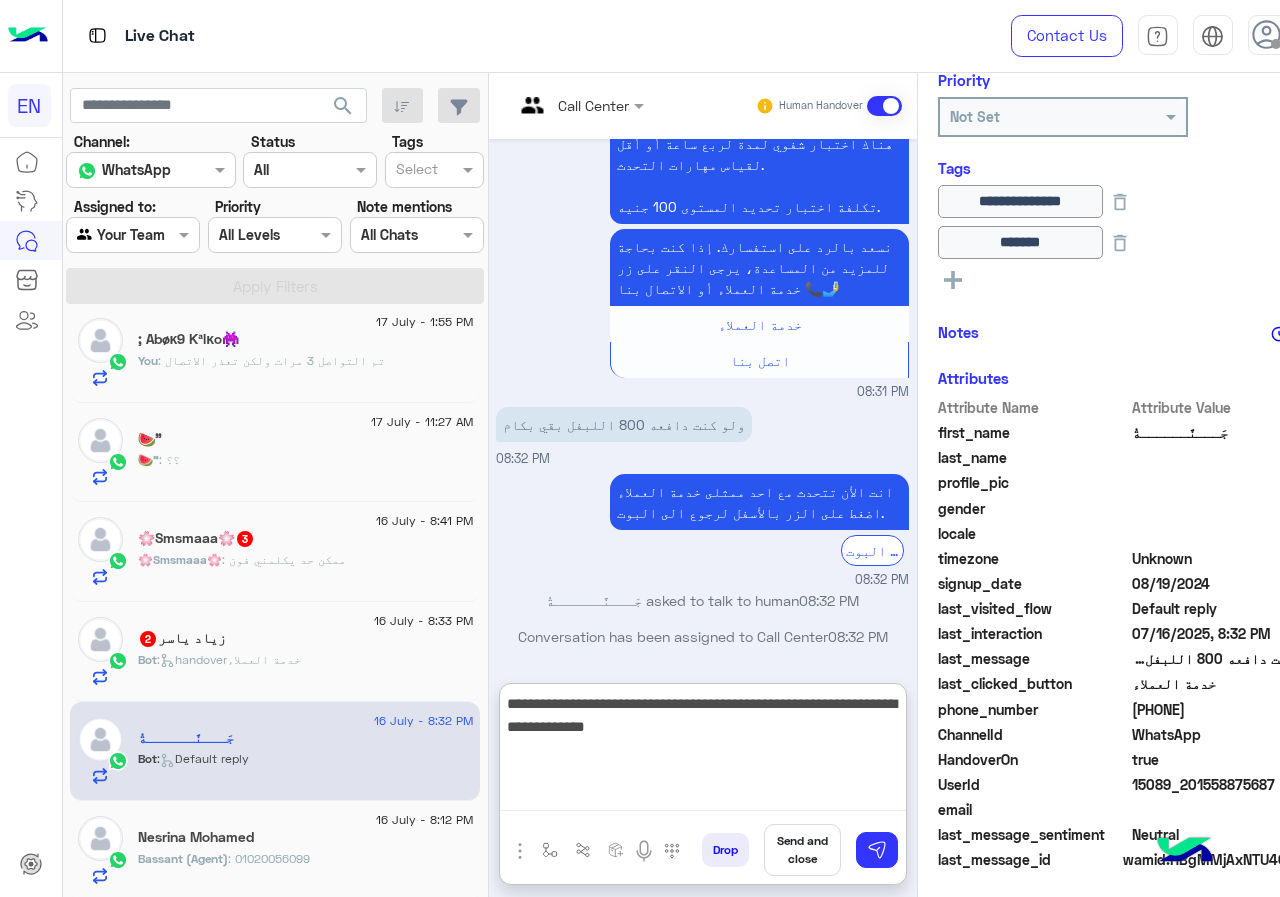 click on "**********" at bounding box center [703, 751] 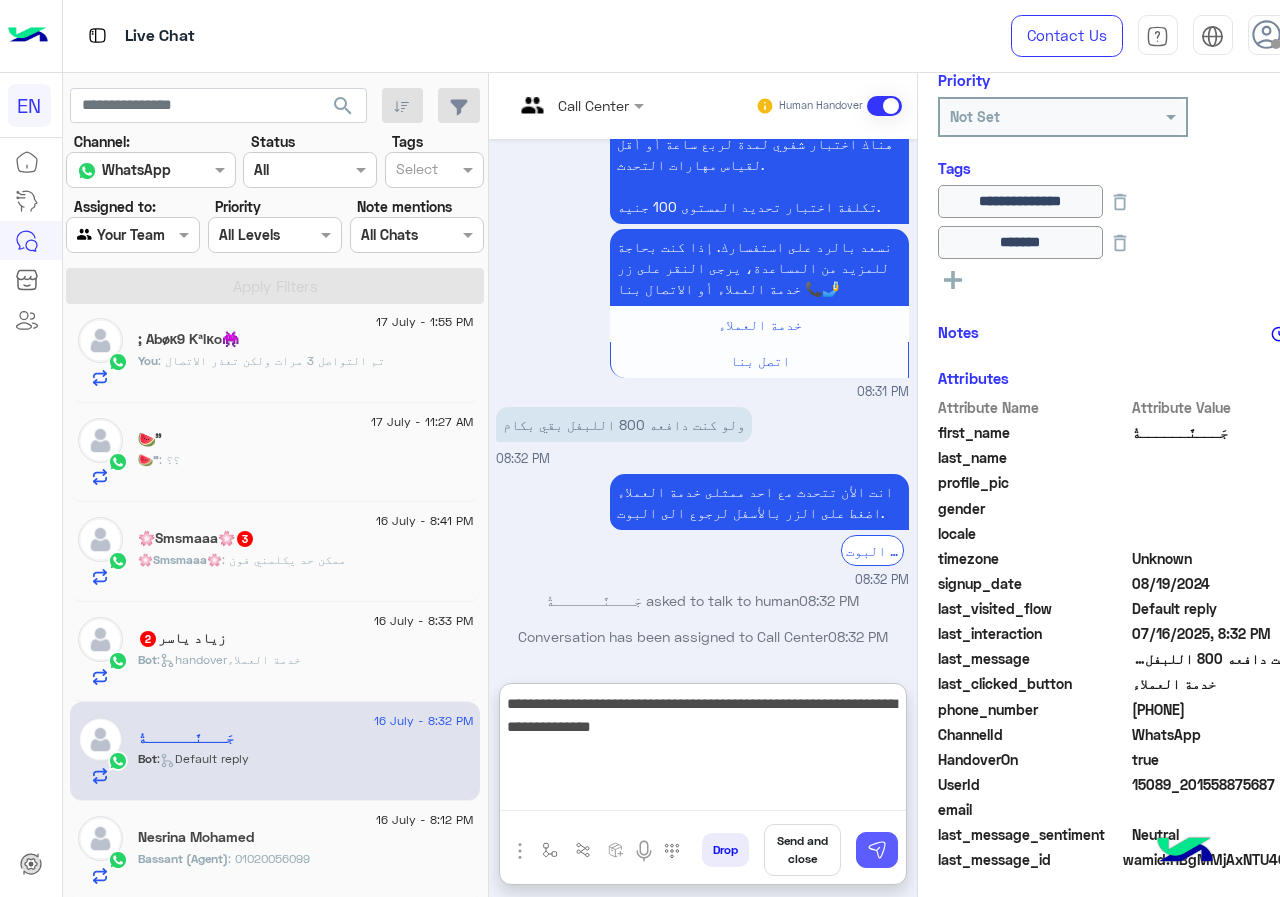 type on "**********" 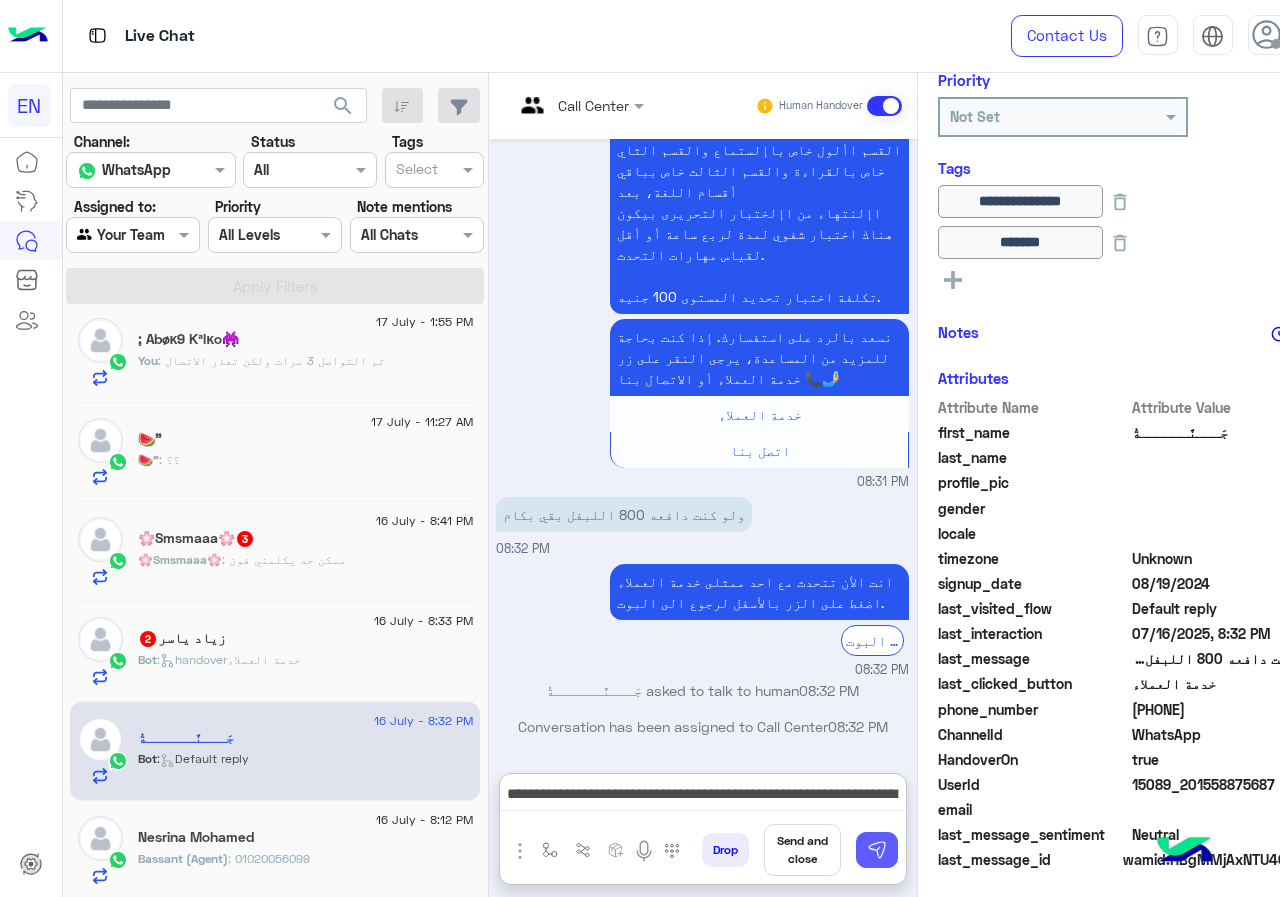 click at bounding box center [877, 850] 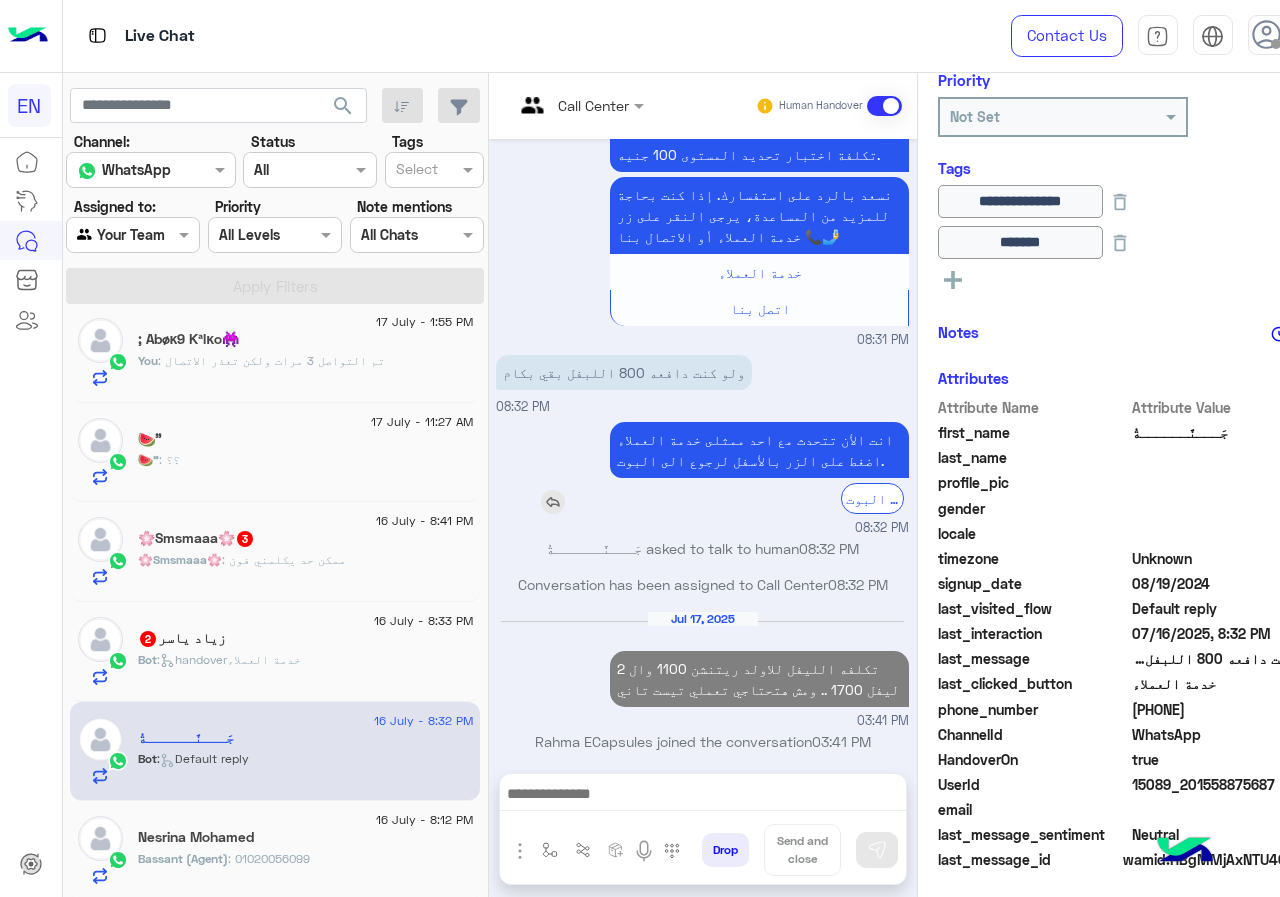 scroll, scrollTop: 1773, scrollLeft: 0, axis: vertical 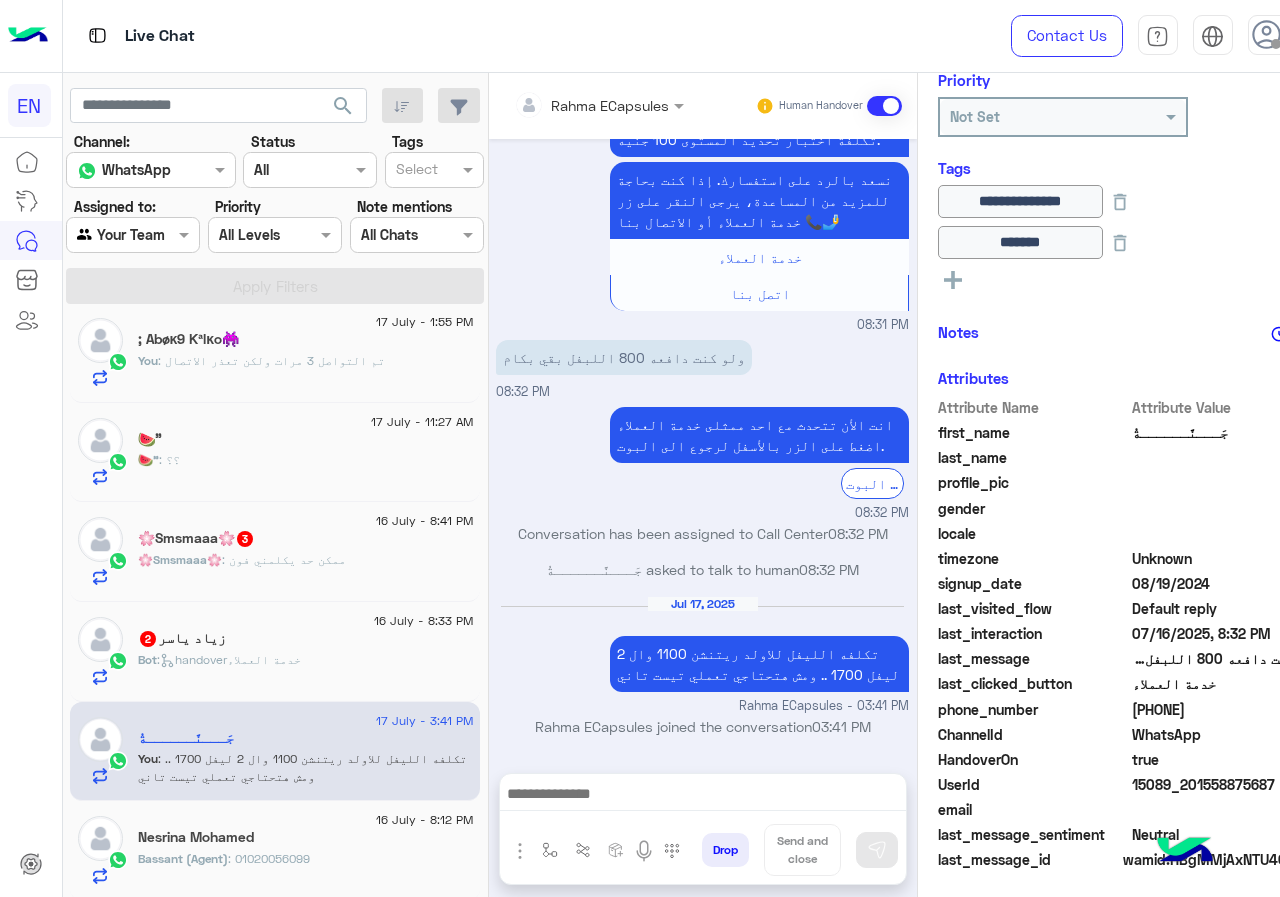 click on ":   handoverخدمة العملاء" 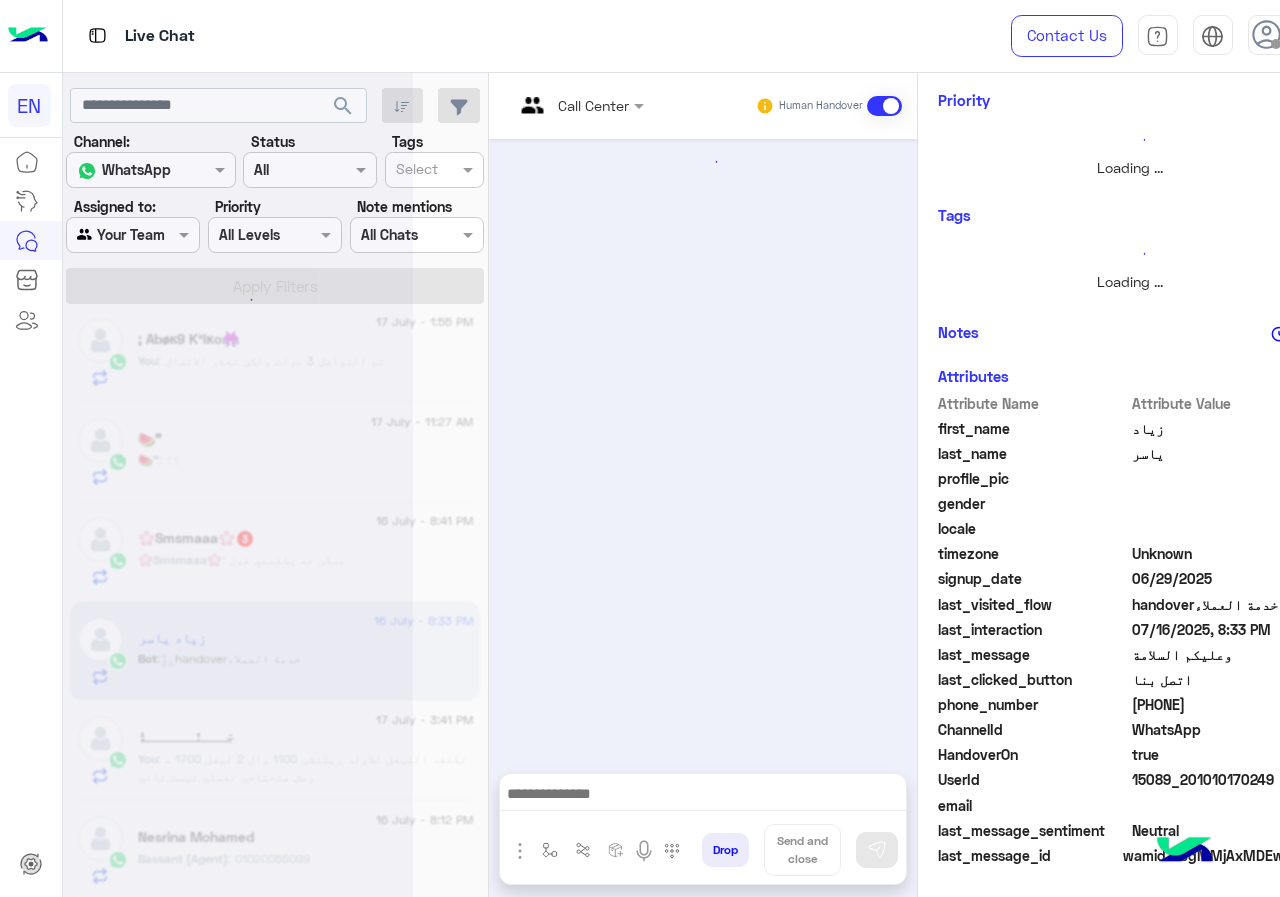 scroll, scrollTop: 0, scrollLeft: 0, axis: both 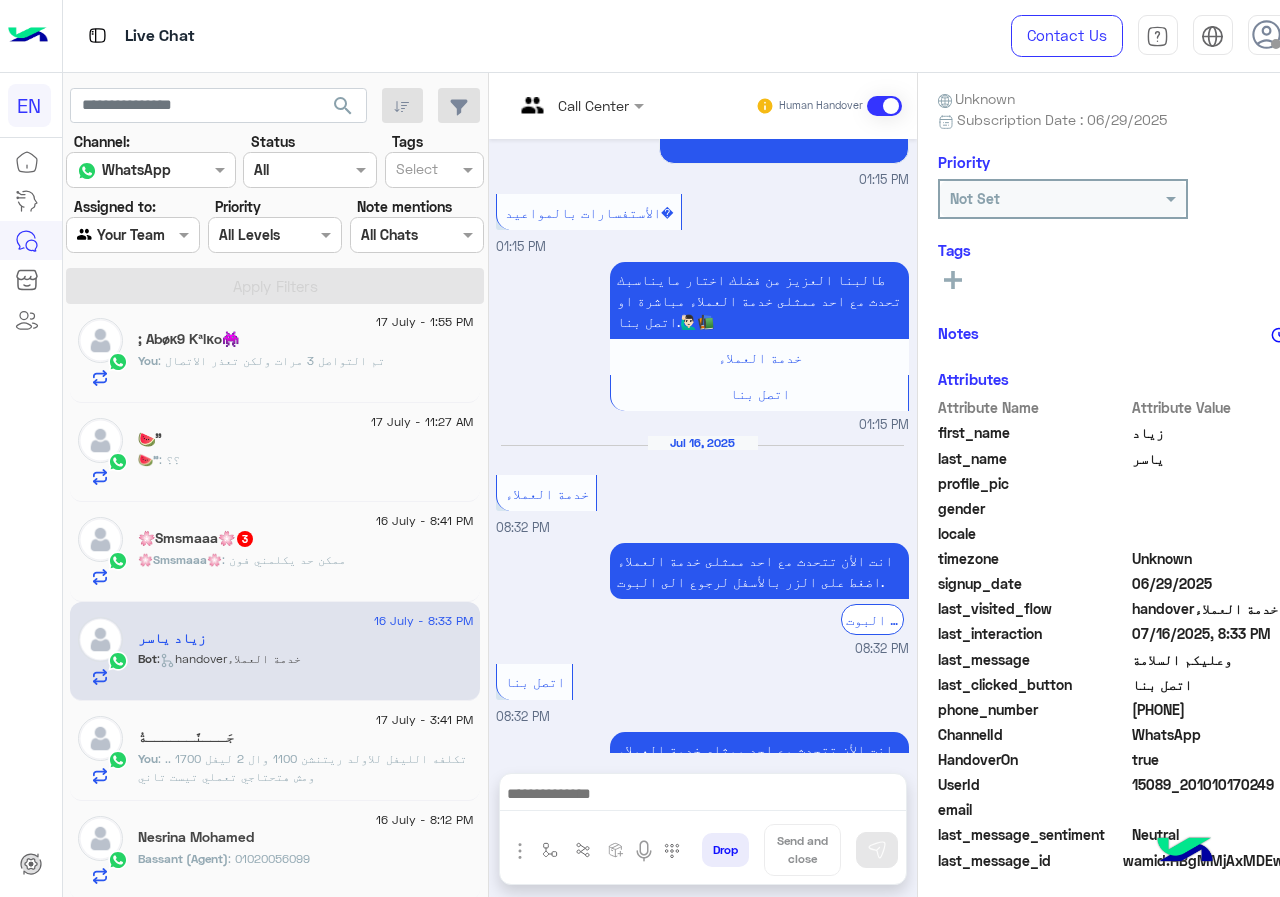 drag, startPoint x: 1135, startPoint y: 707, endPoint x: 1219, endPoint y: 714, distance: 84.29116 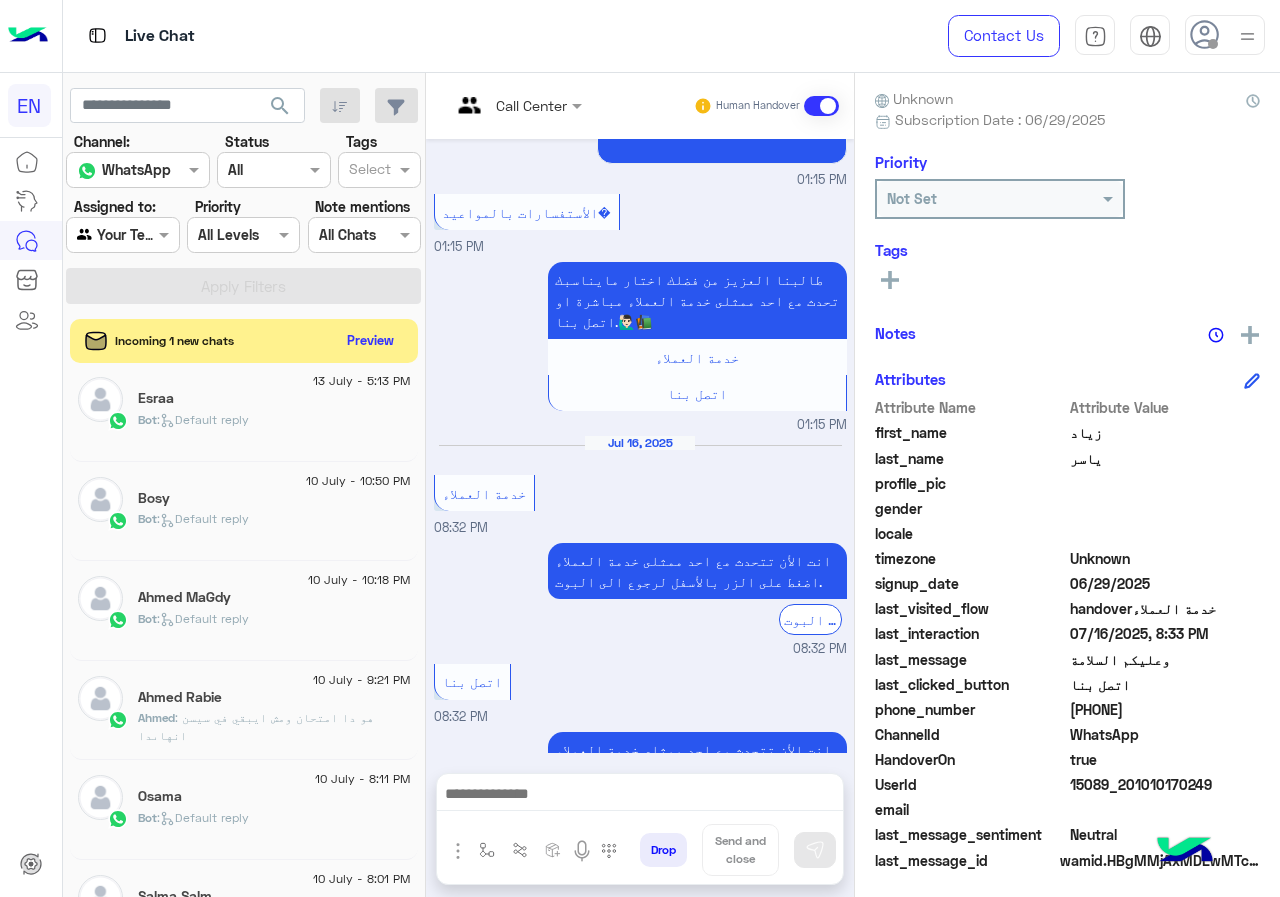 scroll, scrollTop: 10, scrollLeft: 0, axis: vertical 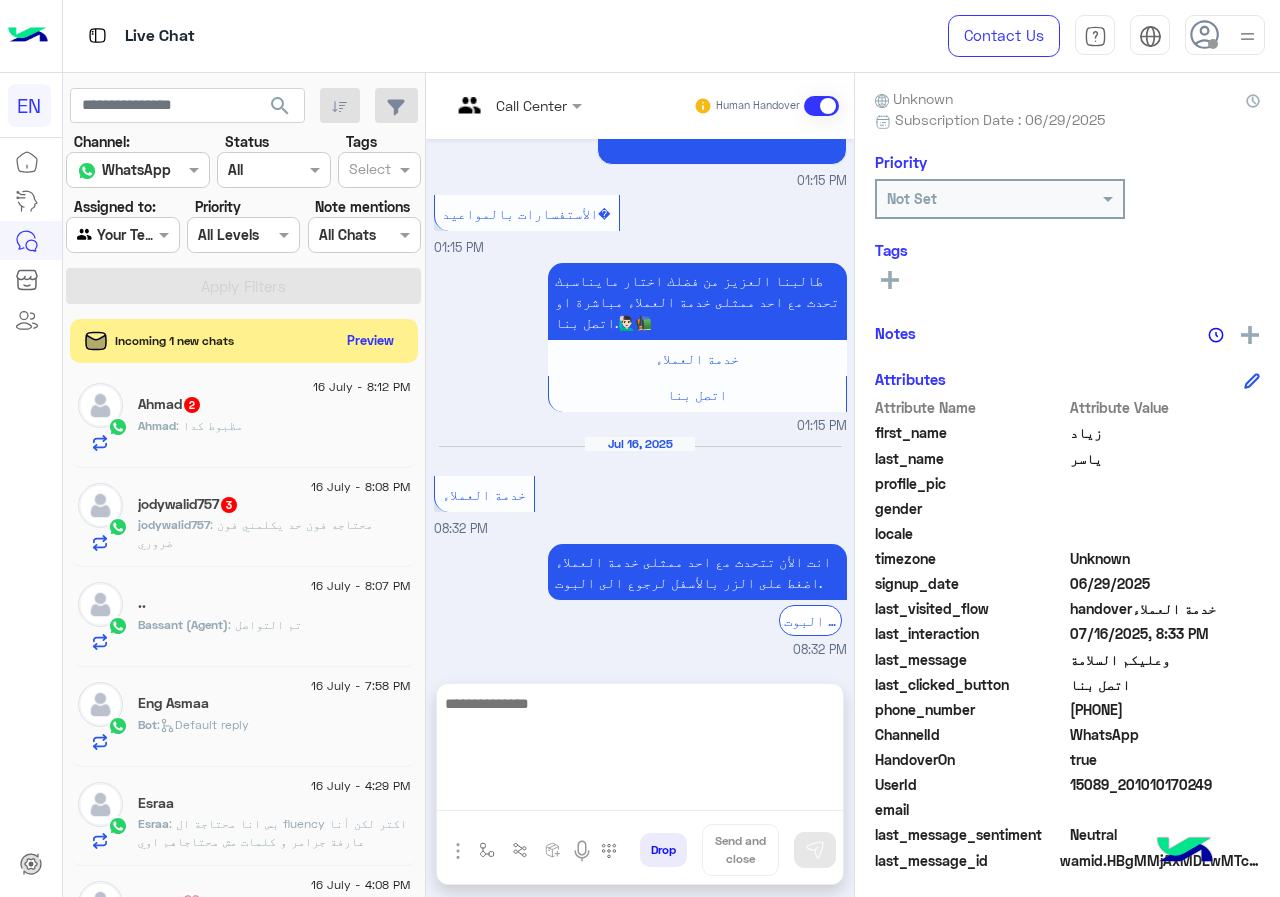 click at bounding box center [640, 751] 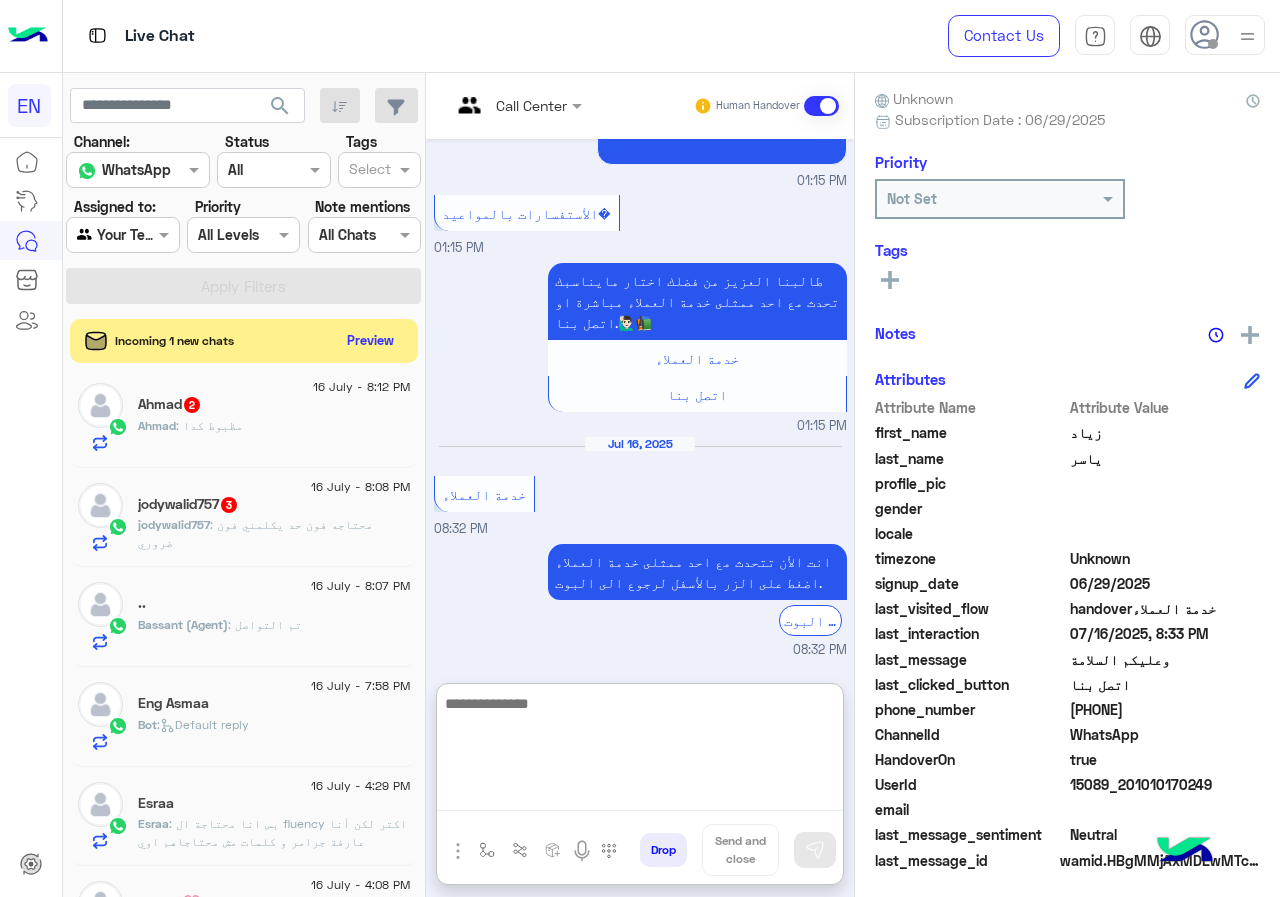 scroll, scrollTop: 1199, scrollLeft: 0, axis: vertical 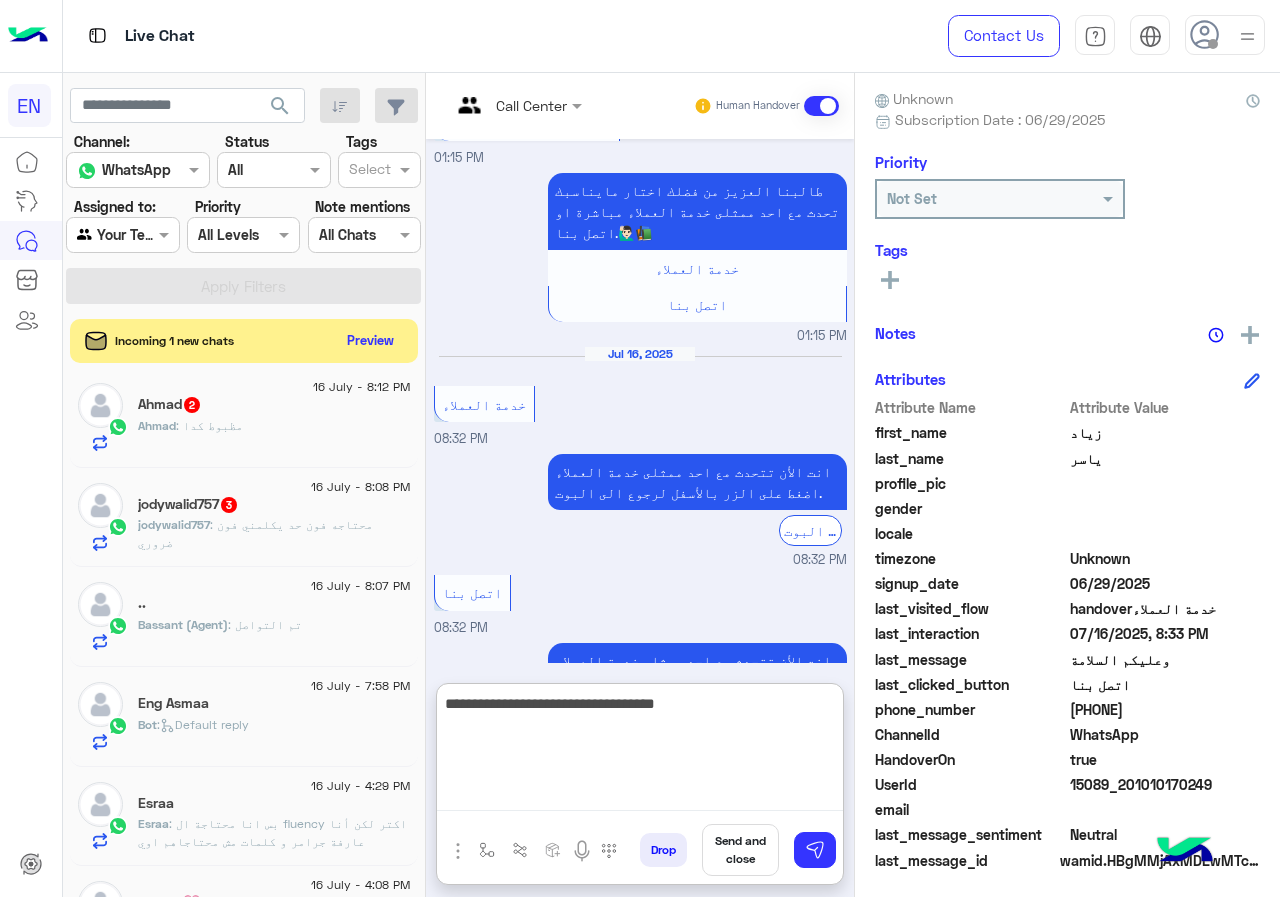 type on "**********" 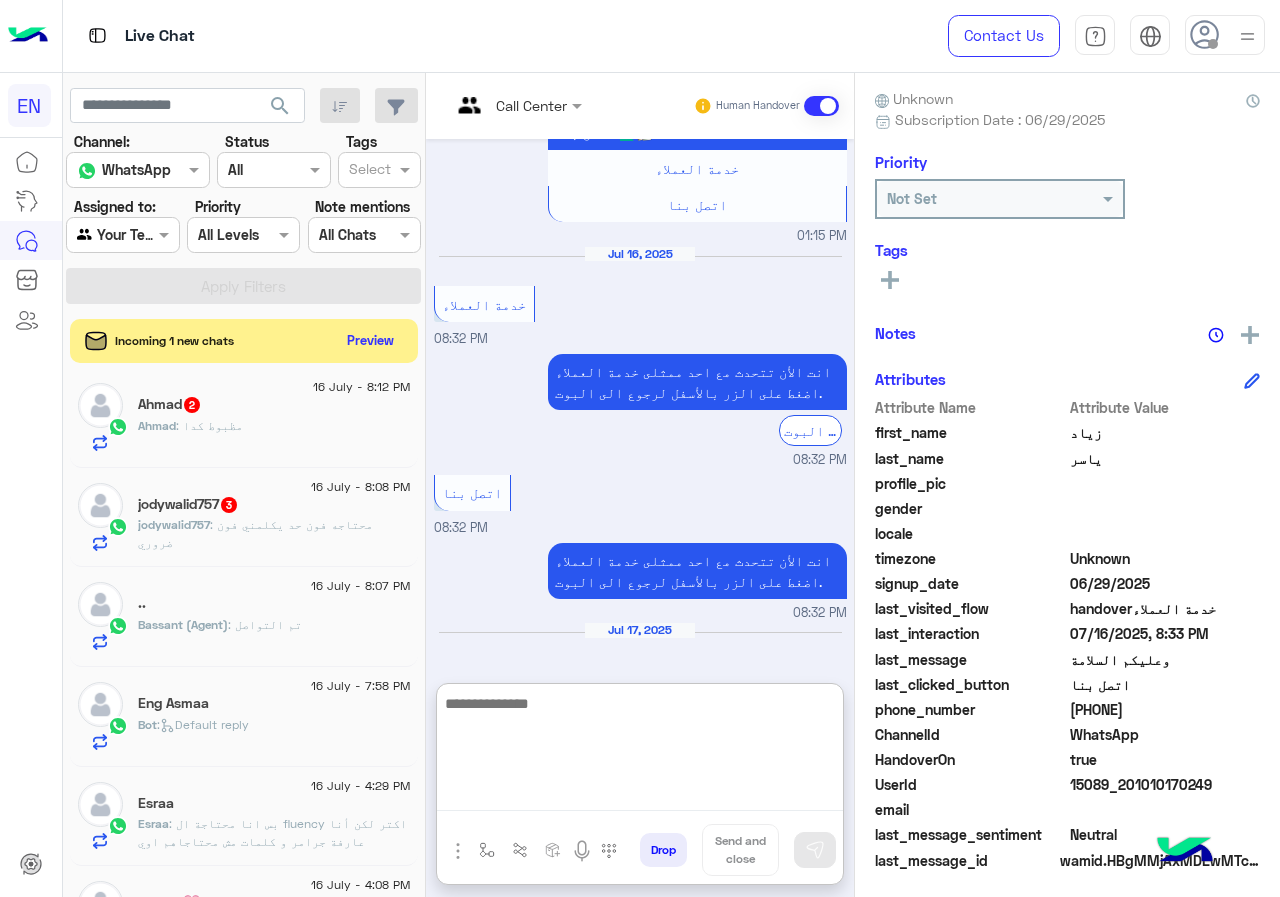 scroll, scrollTop: 1335, scrollLeft: 0, axis: vertical 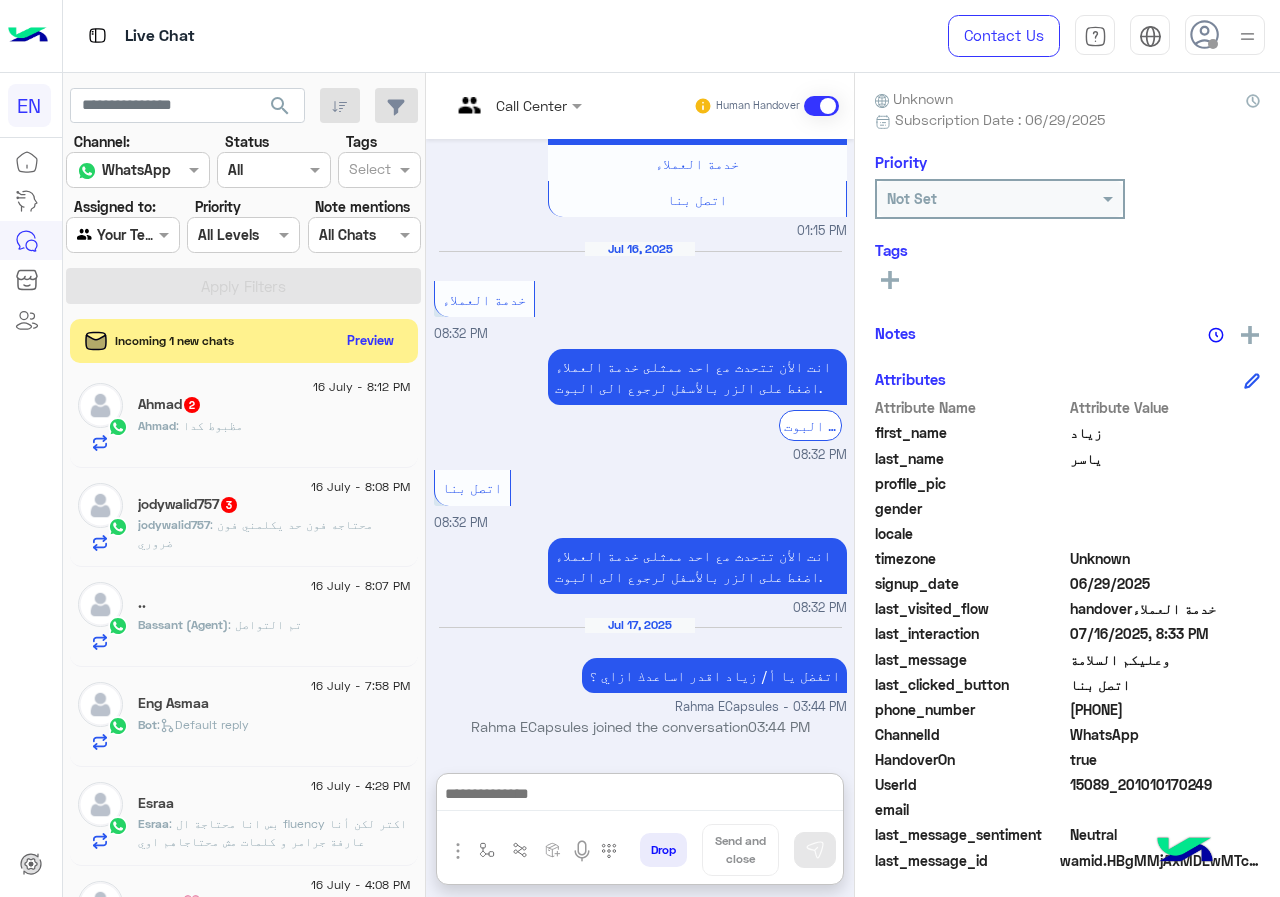 click on "jodywalid757   3" 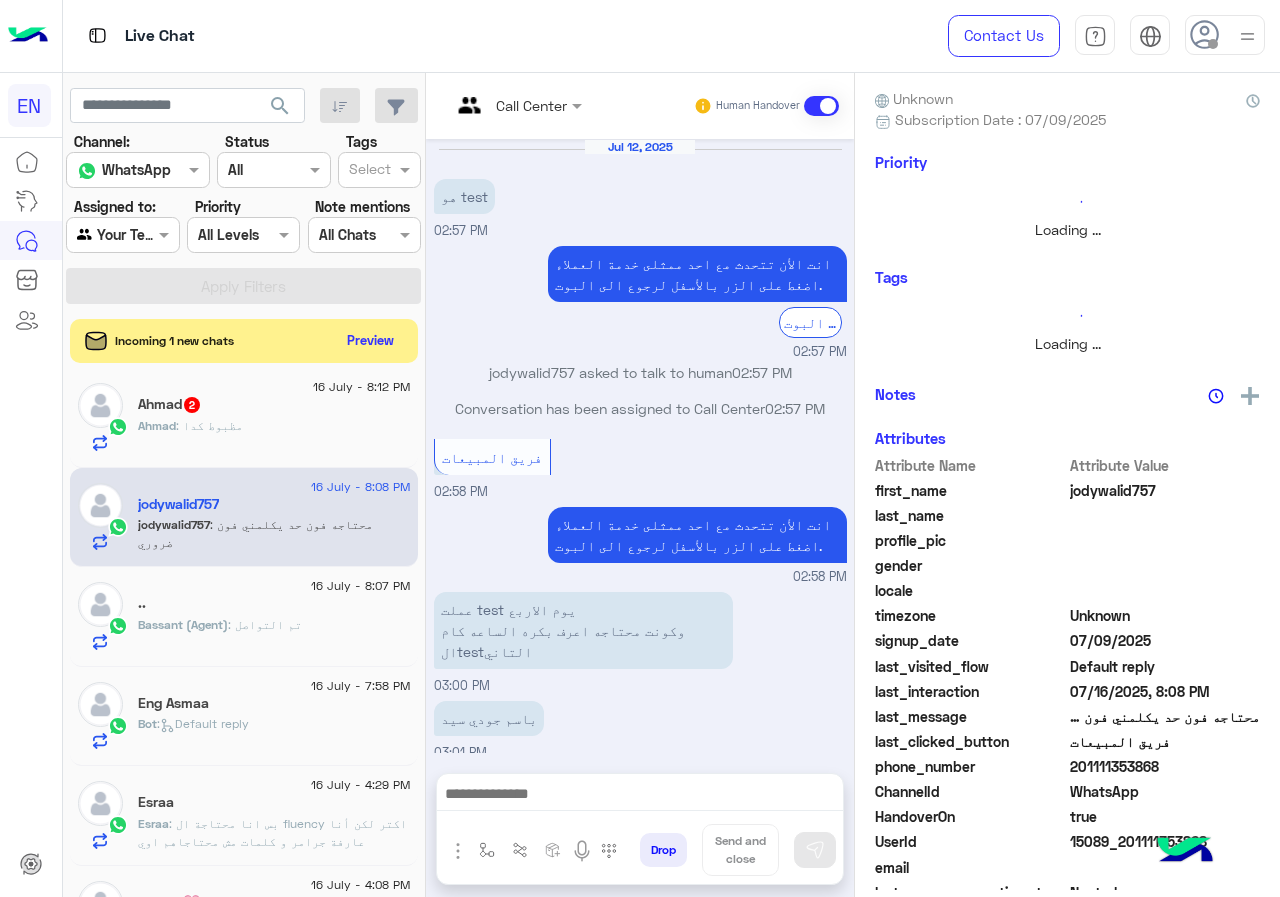 scroll, scrollTop: 989, scrollLeft: 0, axis: vertical 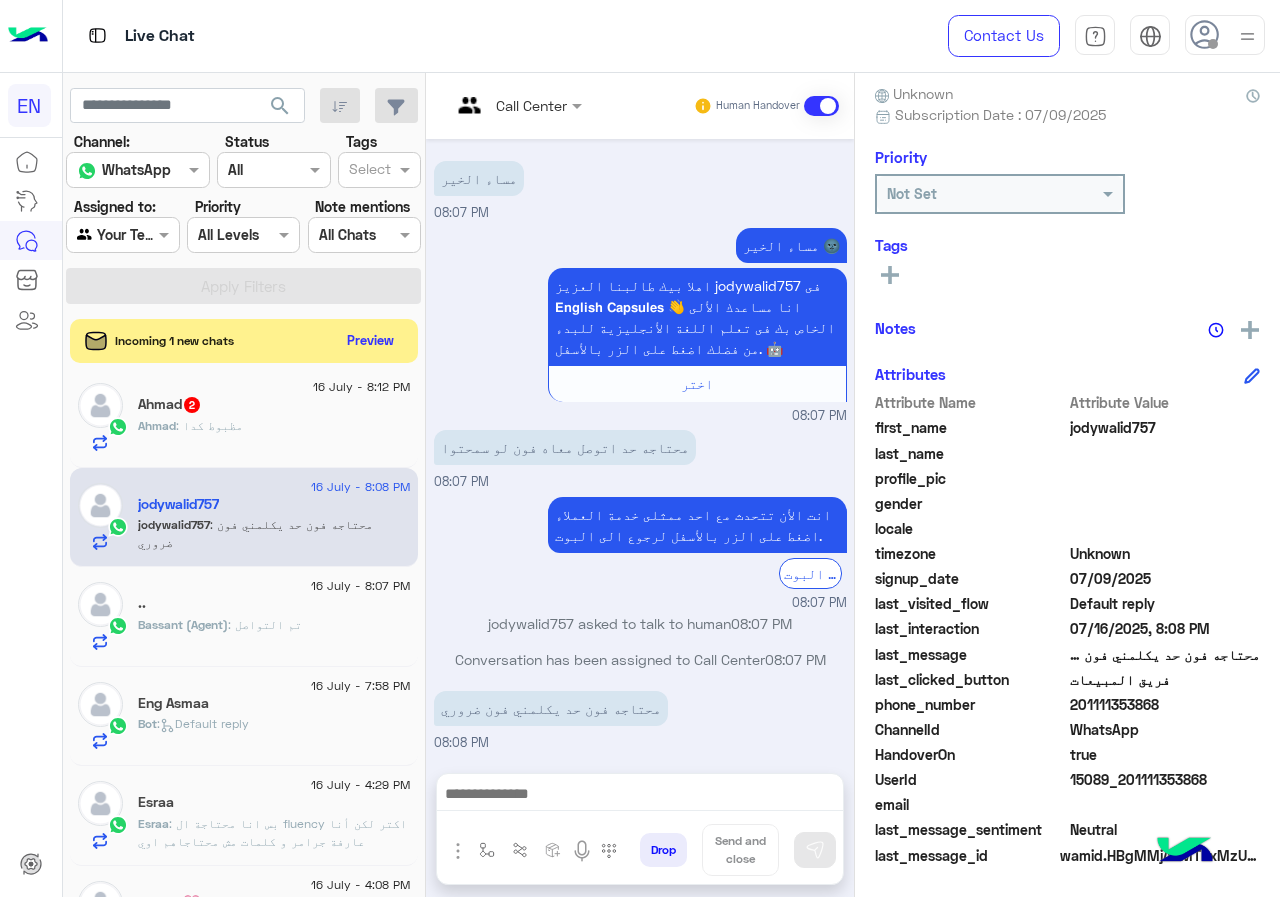 drag, startPoint x: 1076, startPoint y: 706, endPoint x: 1174, endPoint y: 706, distance: 98 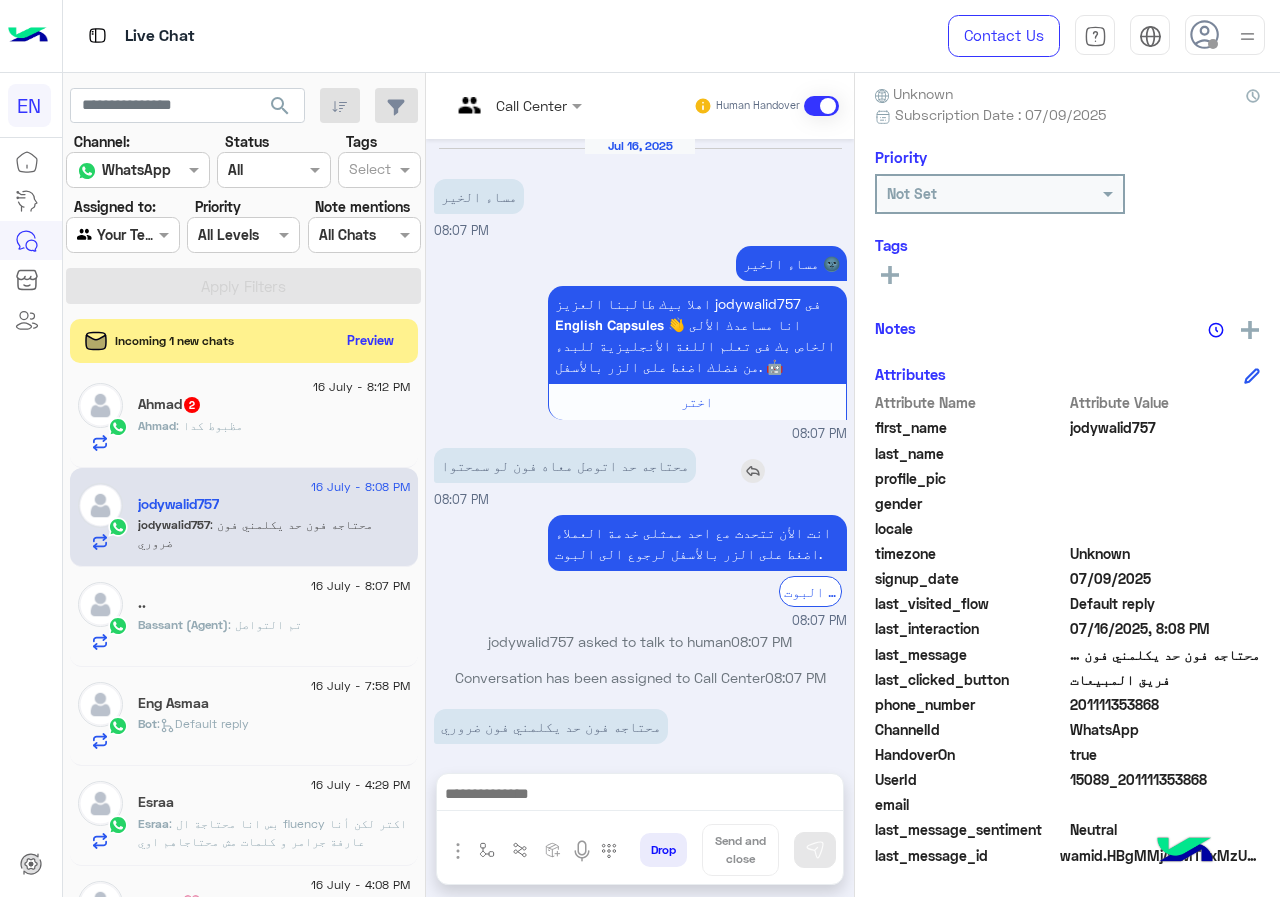 scroll, scrollTop: 989, scrollLeft: 0, axis: vertical 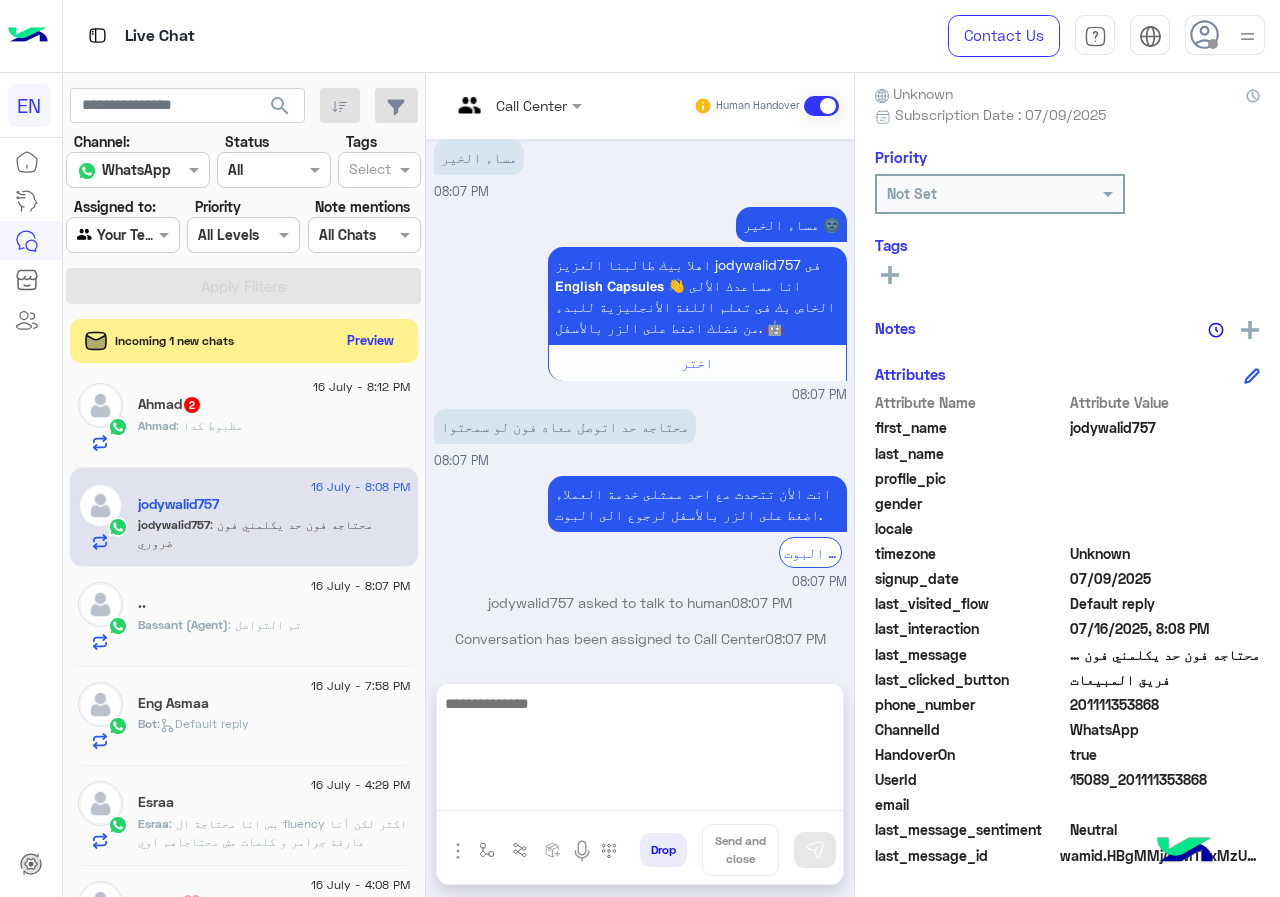 click at bounding box center [640, 751] 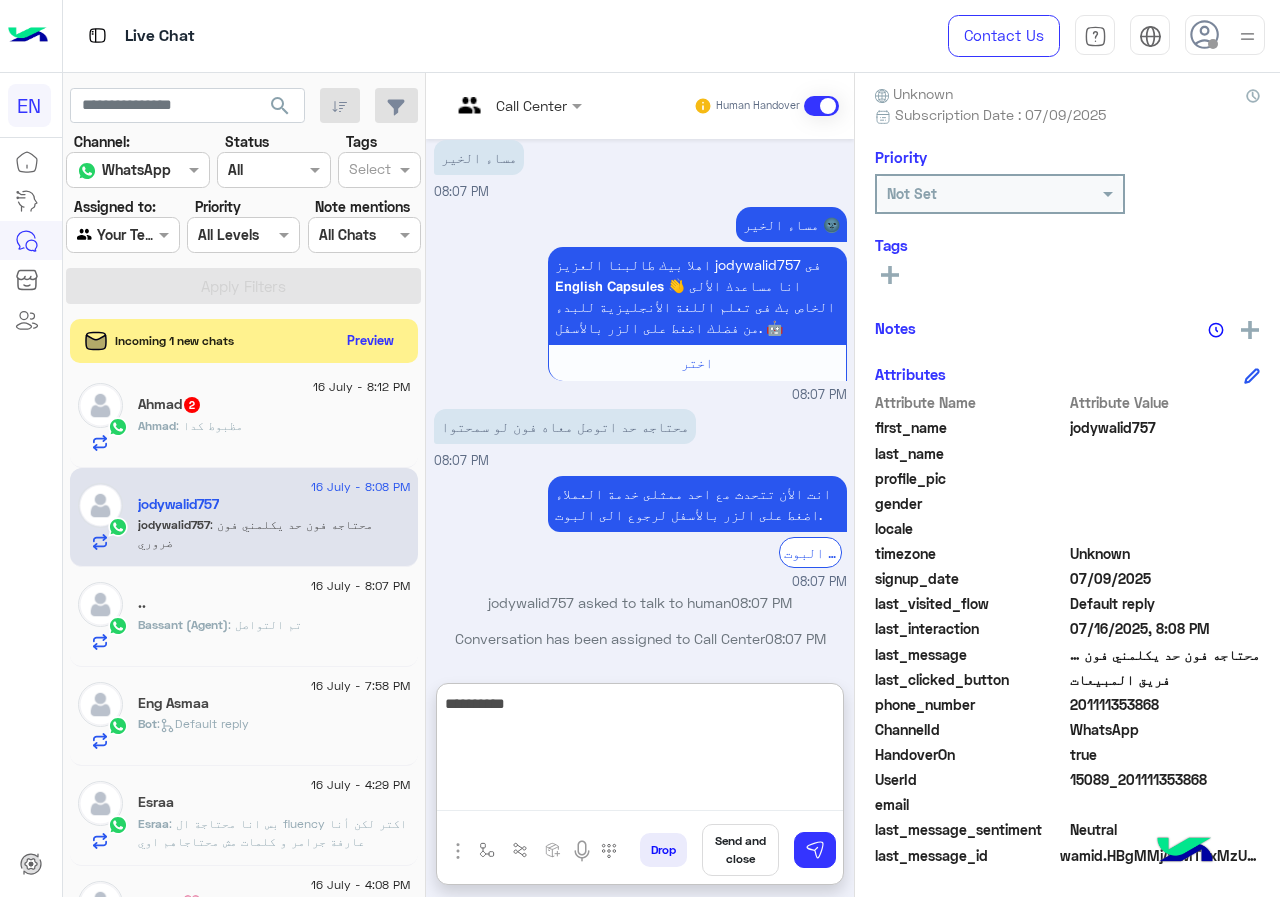 type on "**********" 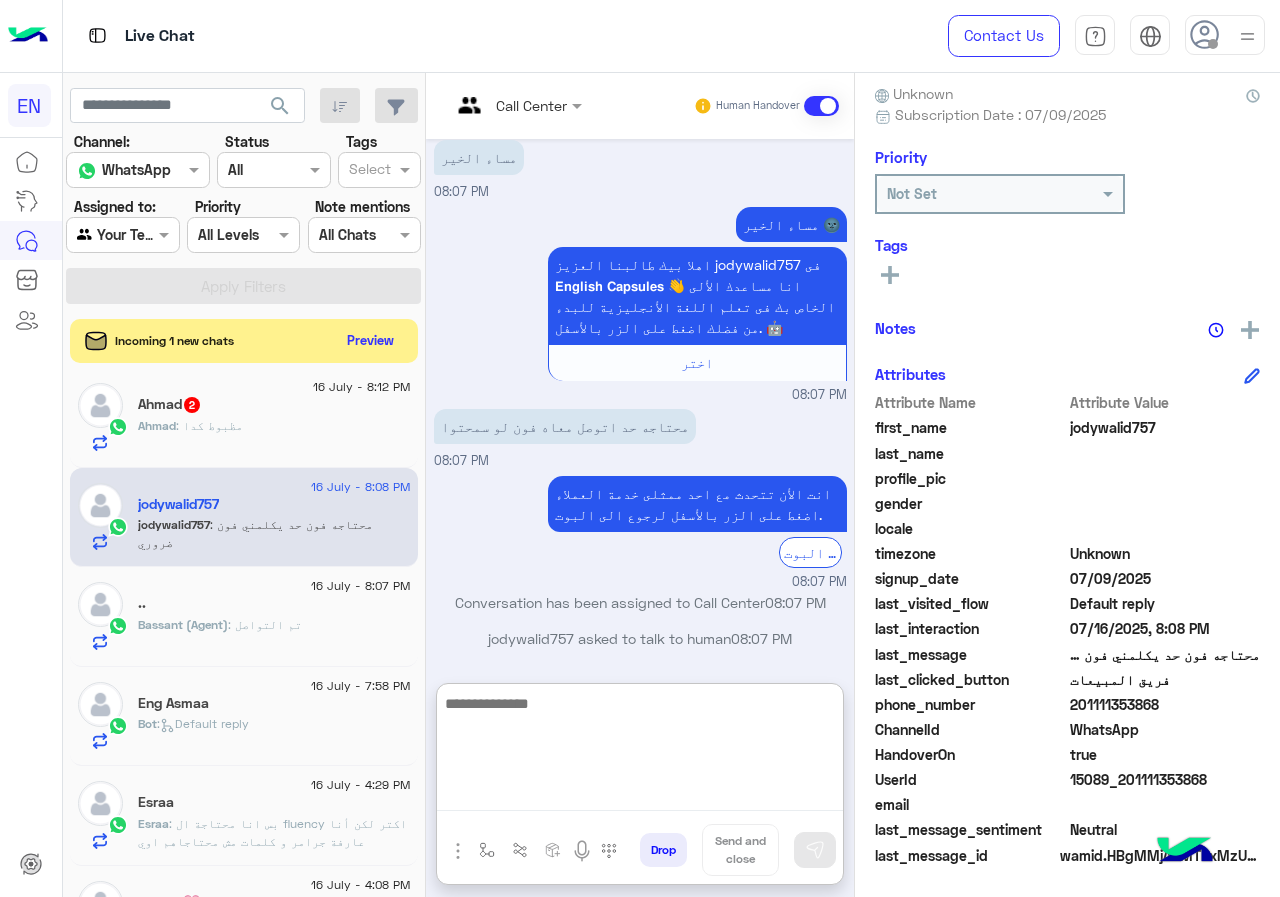 scroll, scrollTop: 1178, scrollLeft: 0, axis: vertical 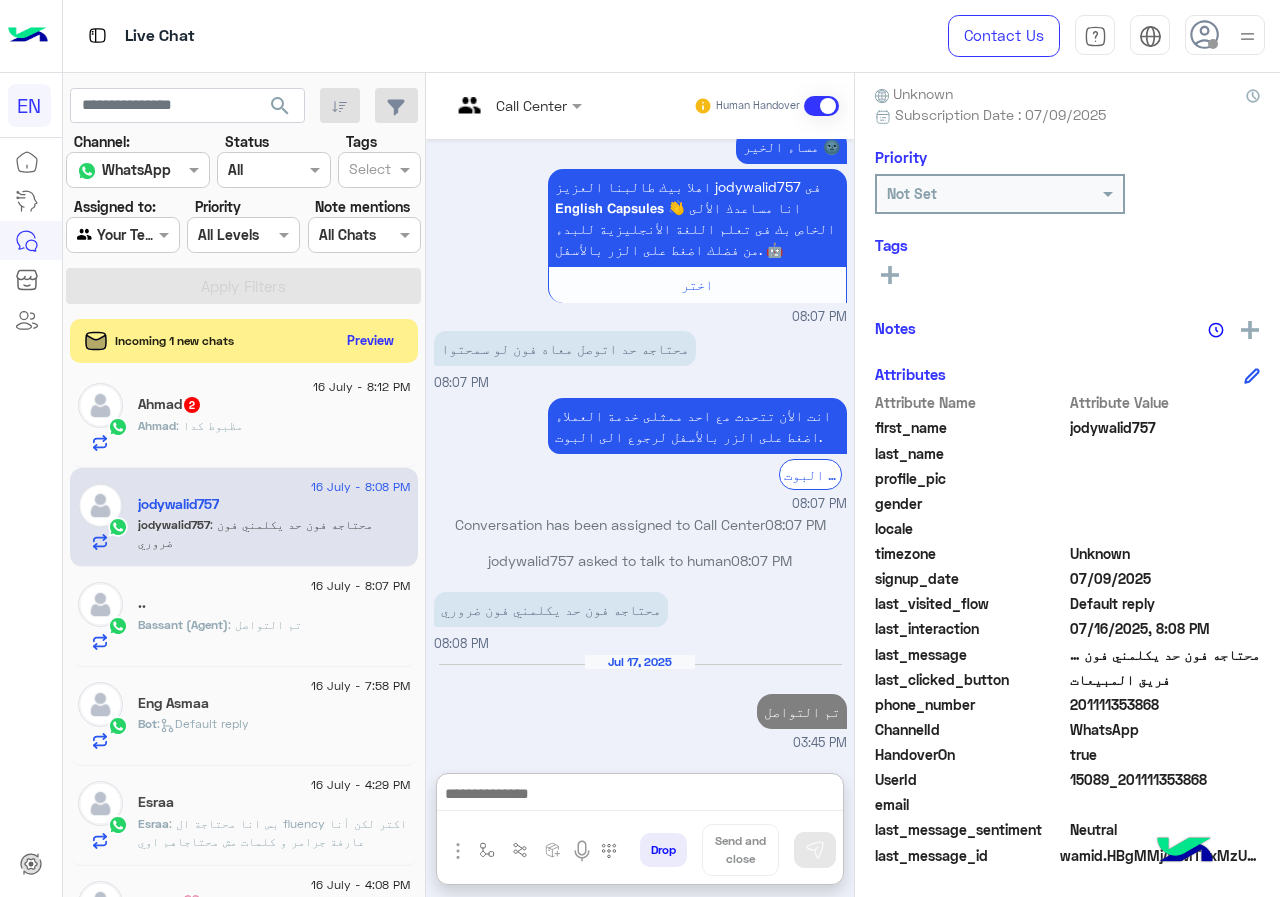 click on "Ahmad   2" 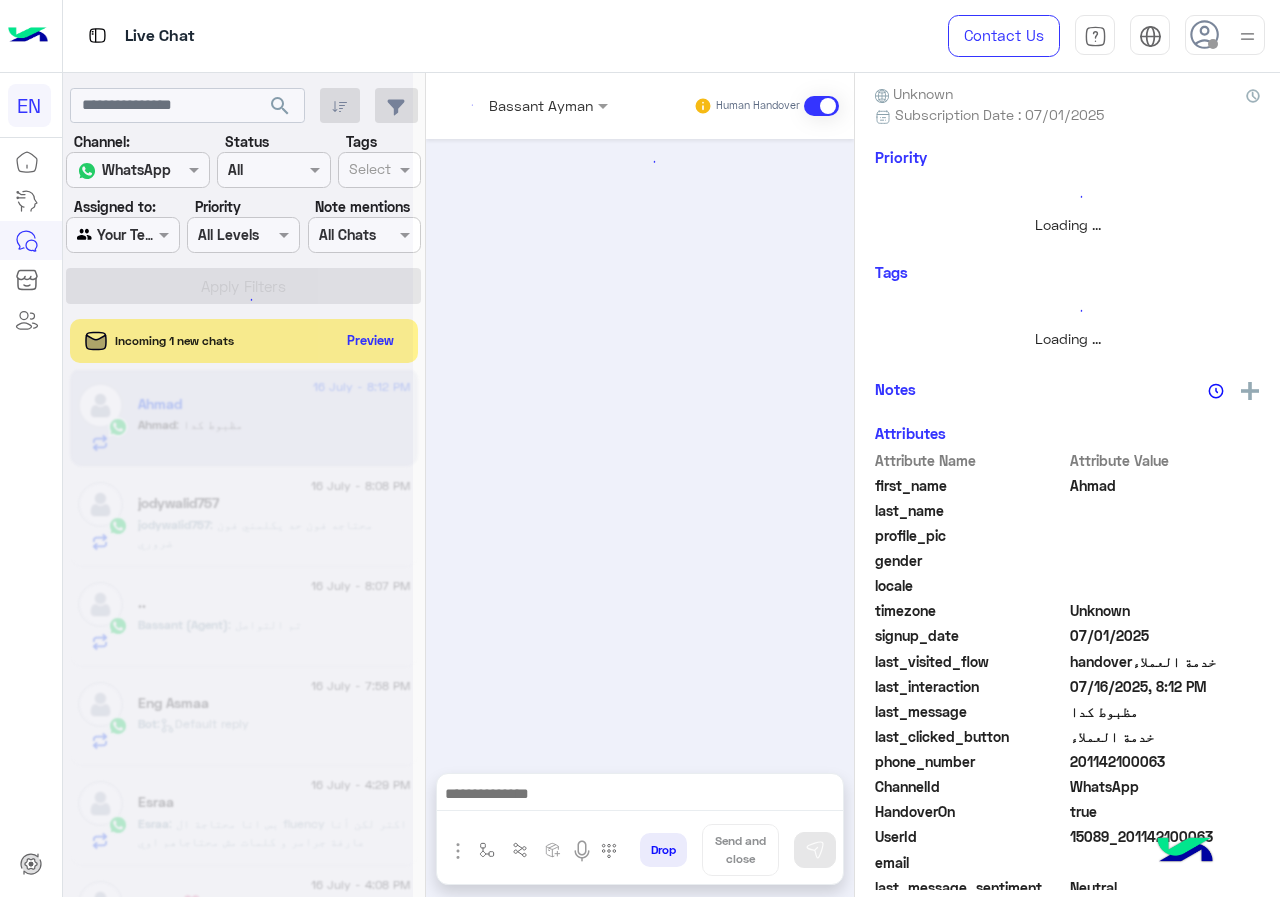 scroll, scrollTop: 0, scrollLeft: 0, axis: both 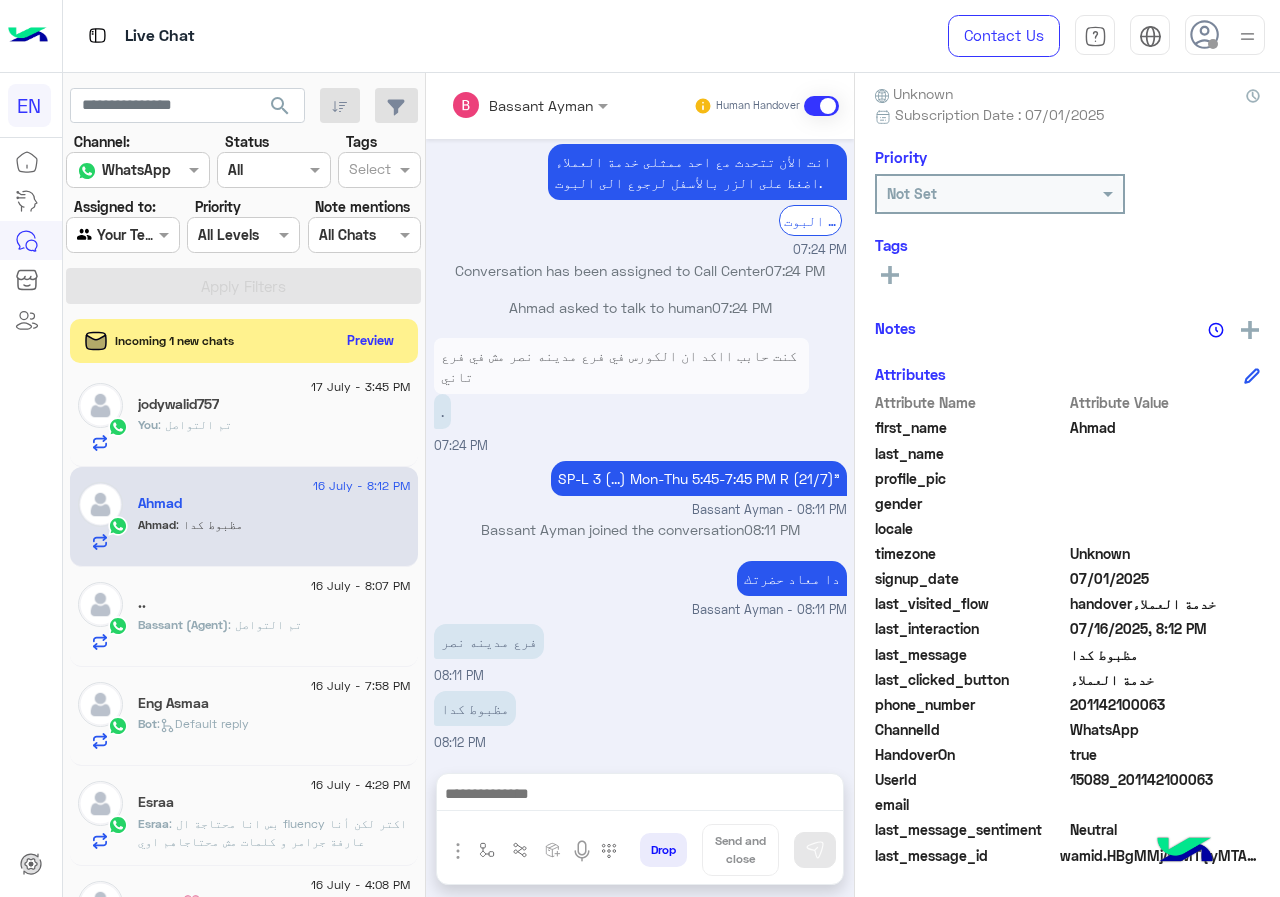 drag, startPoint x: 1073, startPoint y: 710, endPoint x: 1175, endPoint y: 705, distance: 102.122475 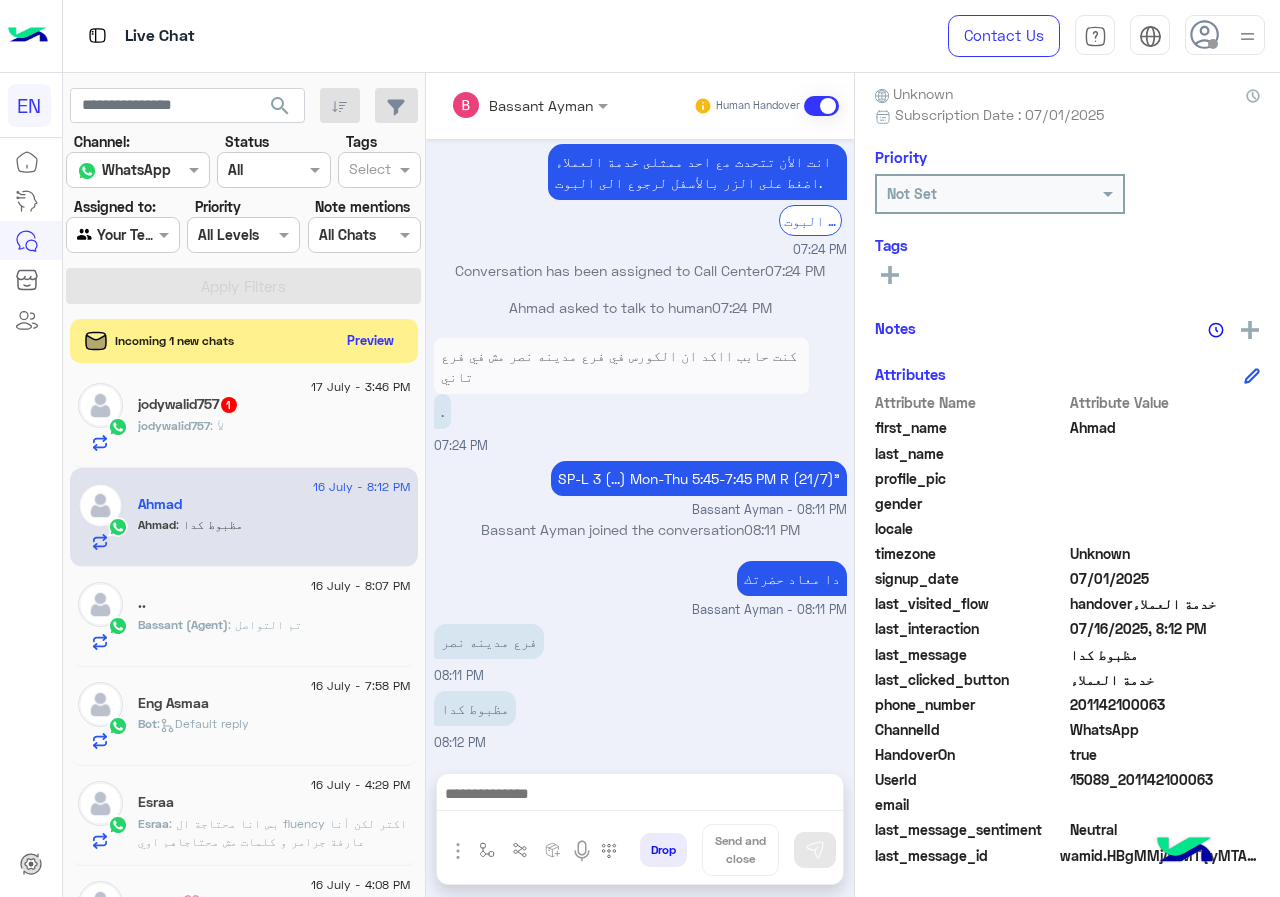 click at bounding box center (640, 799) 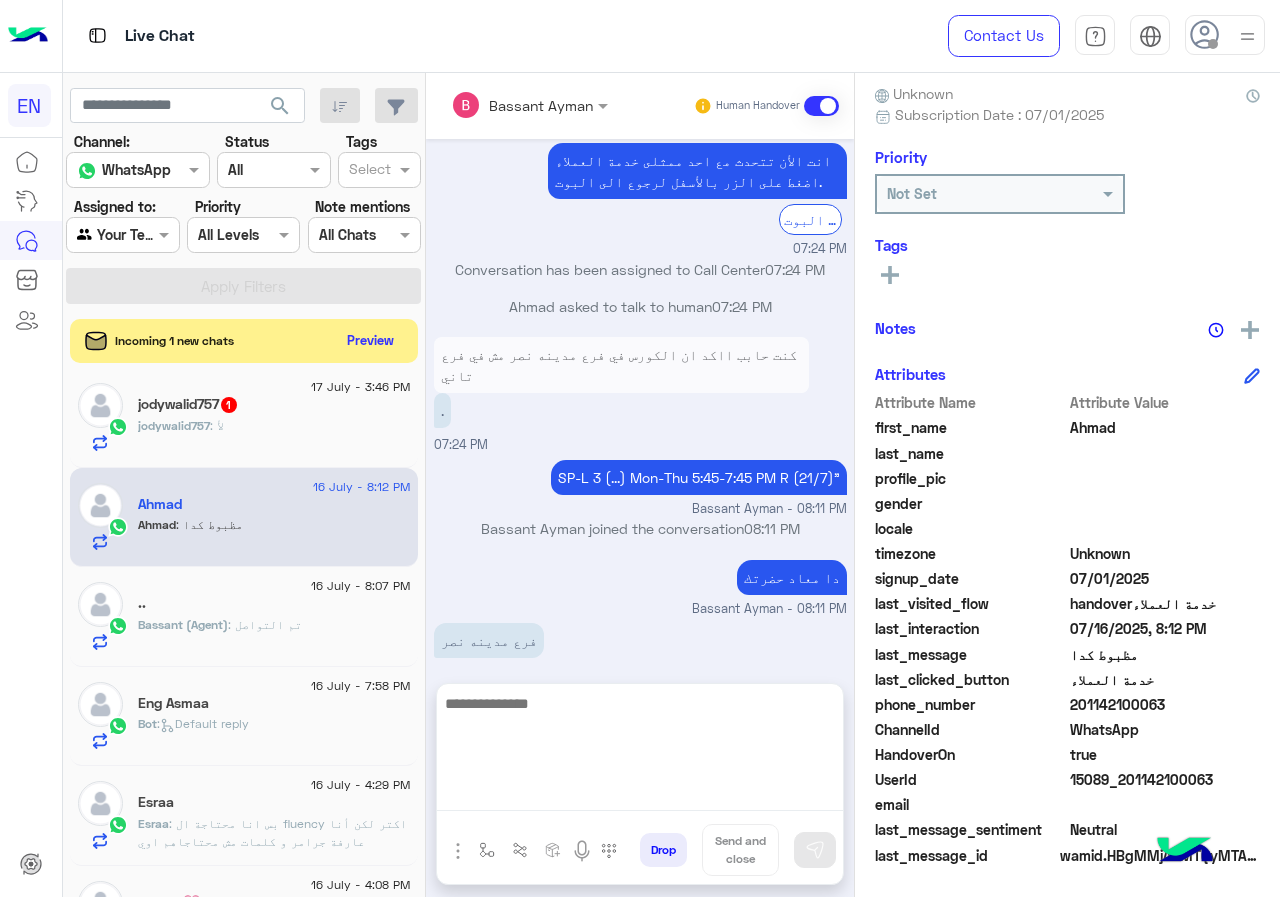 click at bounding box center [640, 751] 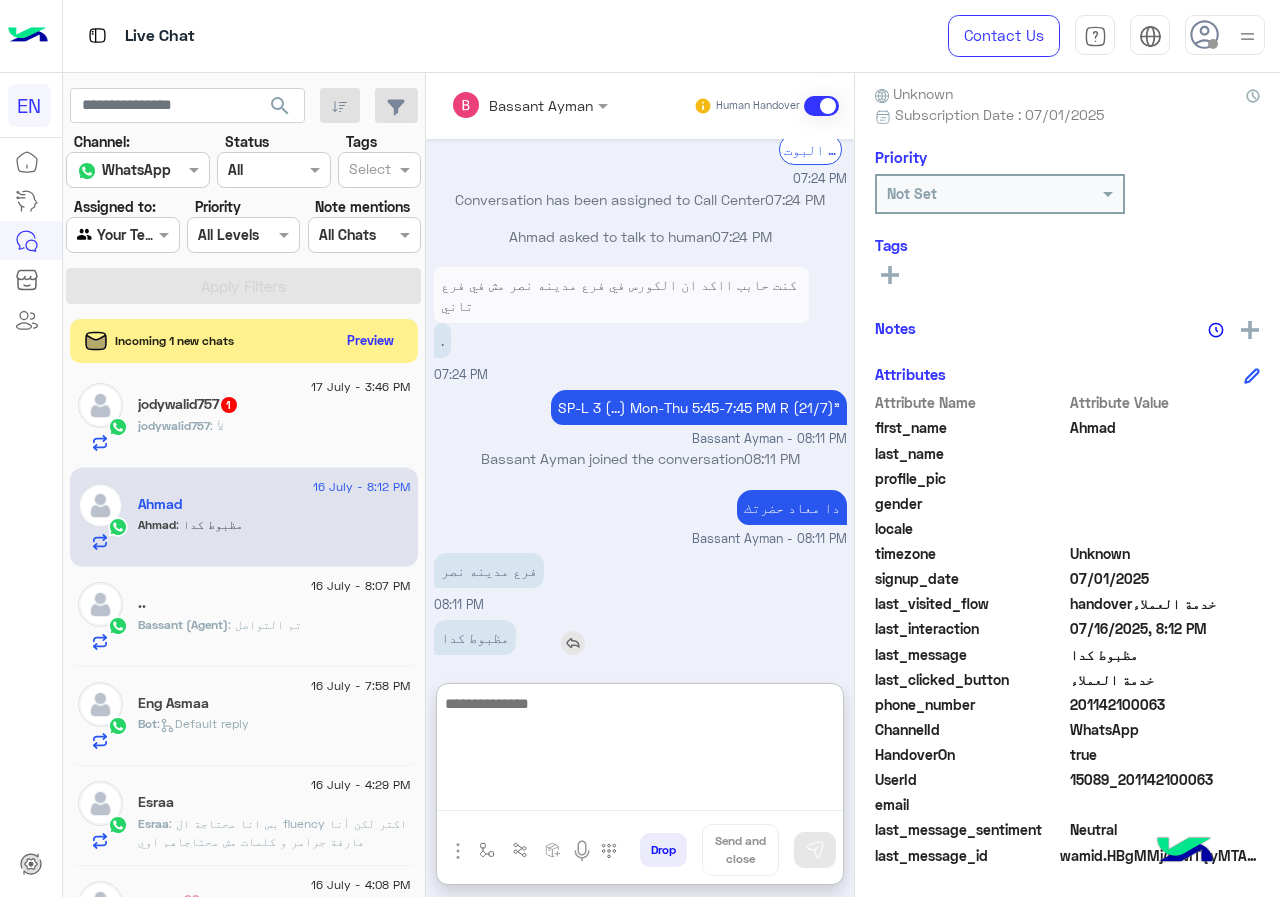 scroll, scrollTop: 1671, scrollLeft: 0, axis: vertical 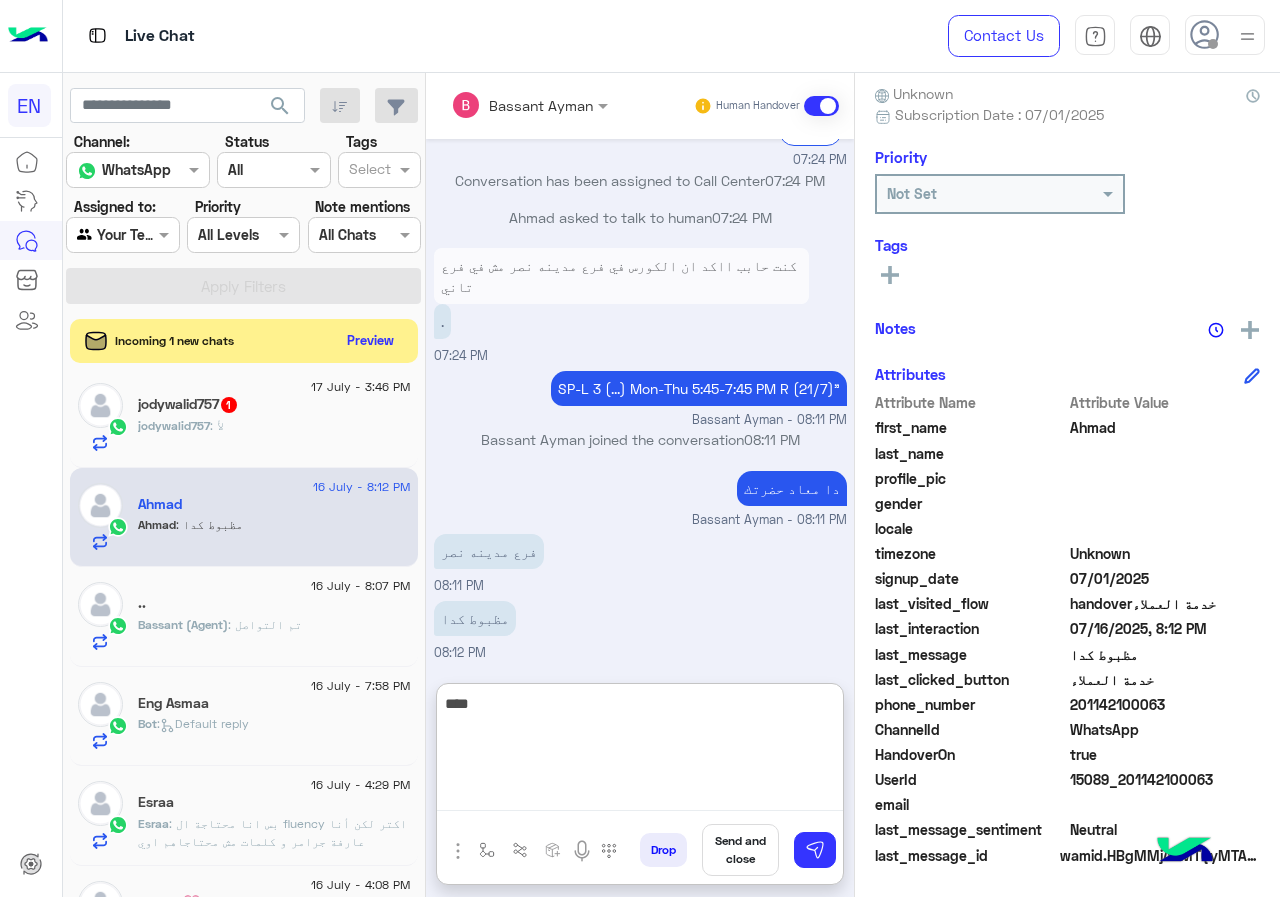 type on "****" 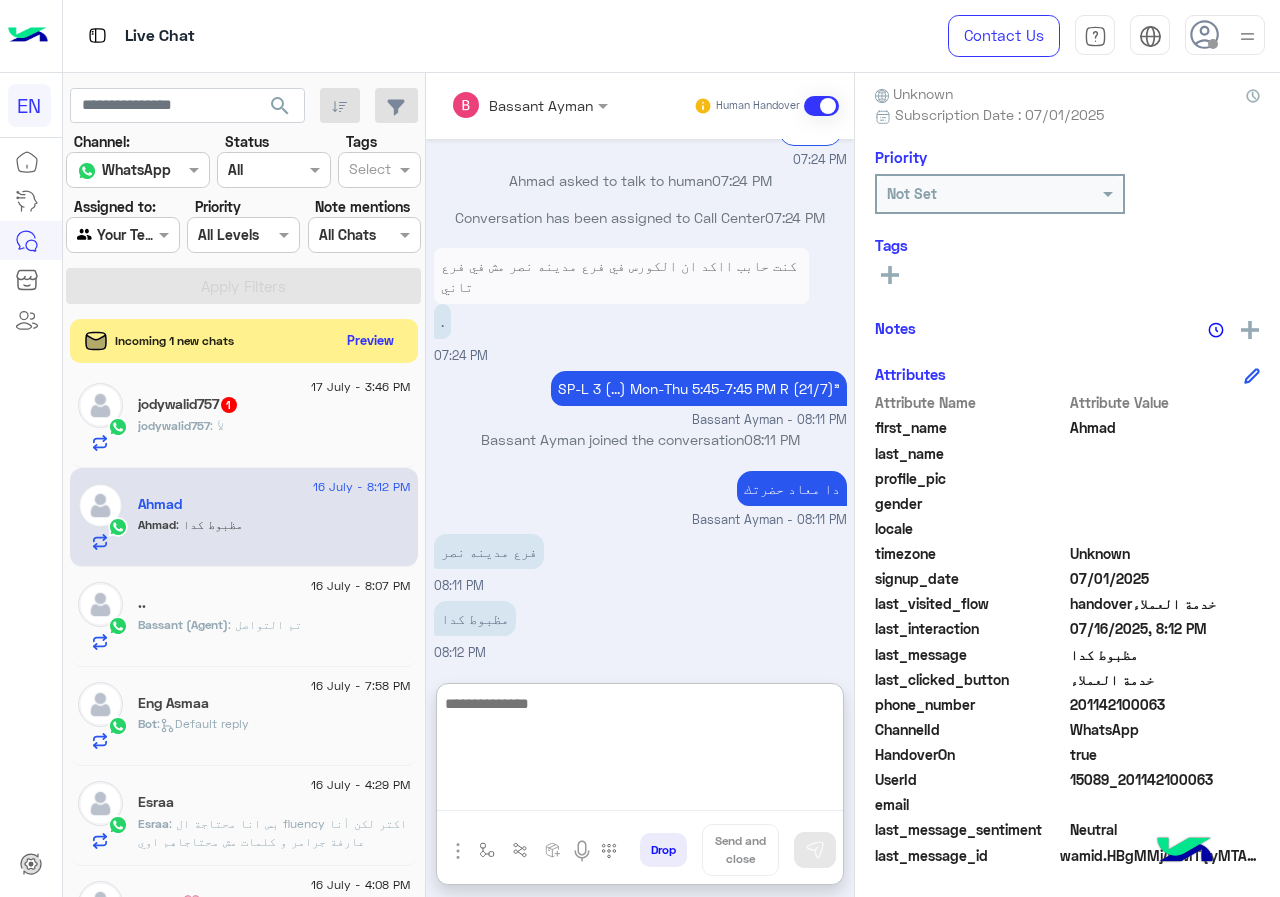 scroll, scrollTop: 1771, scrollLeft: 0, axis: vertical 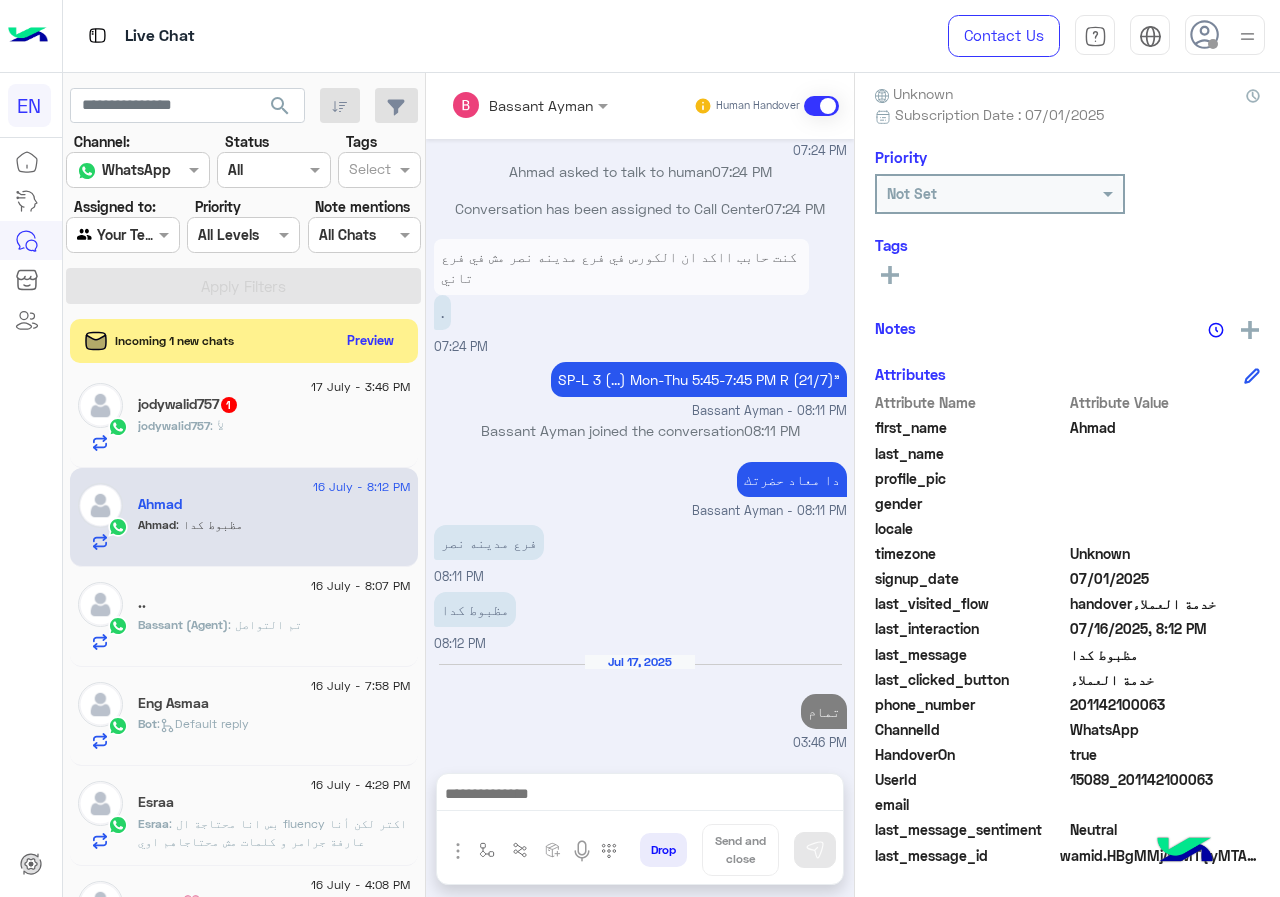 click on "jodywalid757 : لأ" 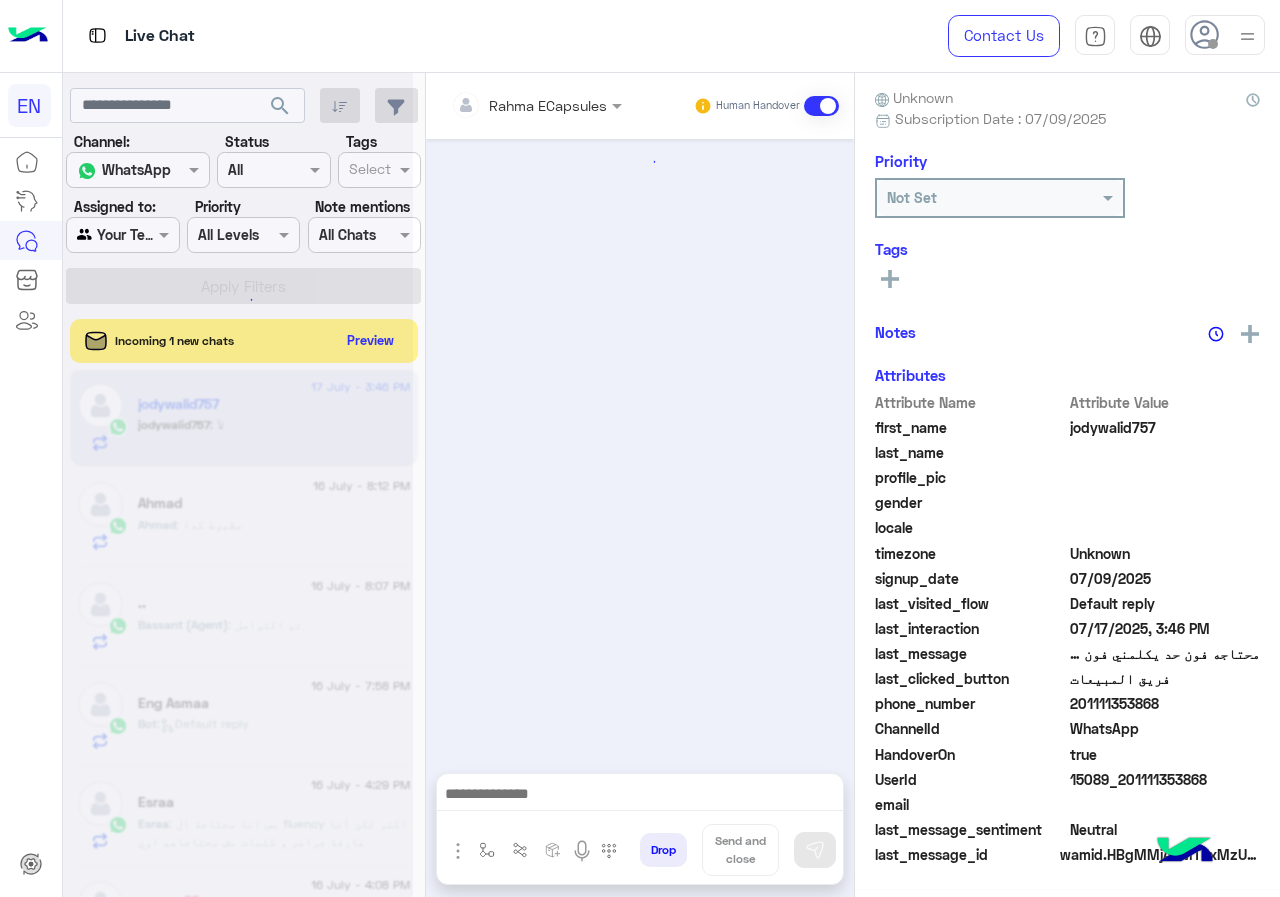 scroll, scrollTop: 176, scrollLeft: 0, axis: vertical 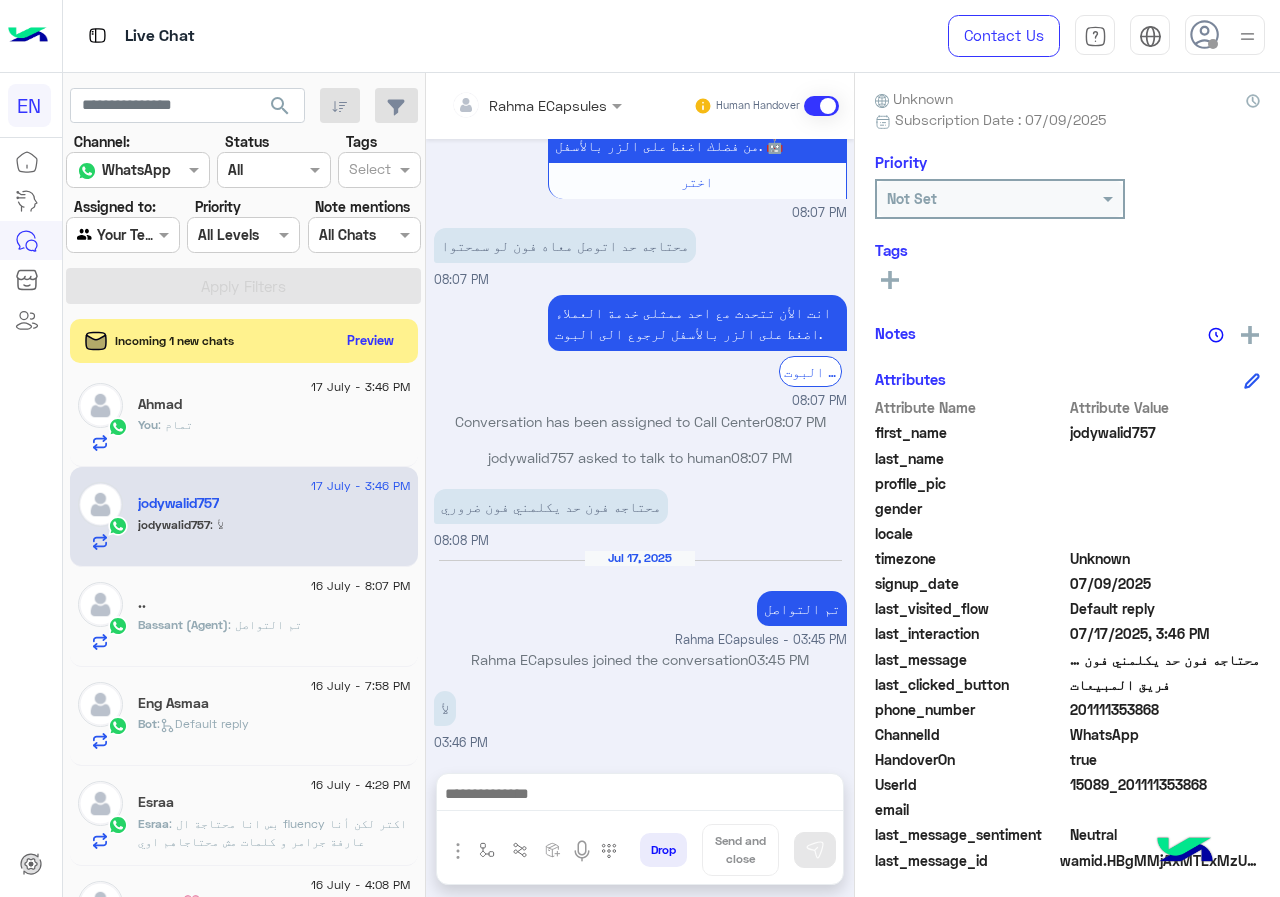 drag, startPoint x: 1077, startPoint y: 706, endPoint x: 1187, endPoint y: 717, distance: 110.54863 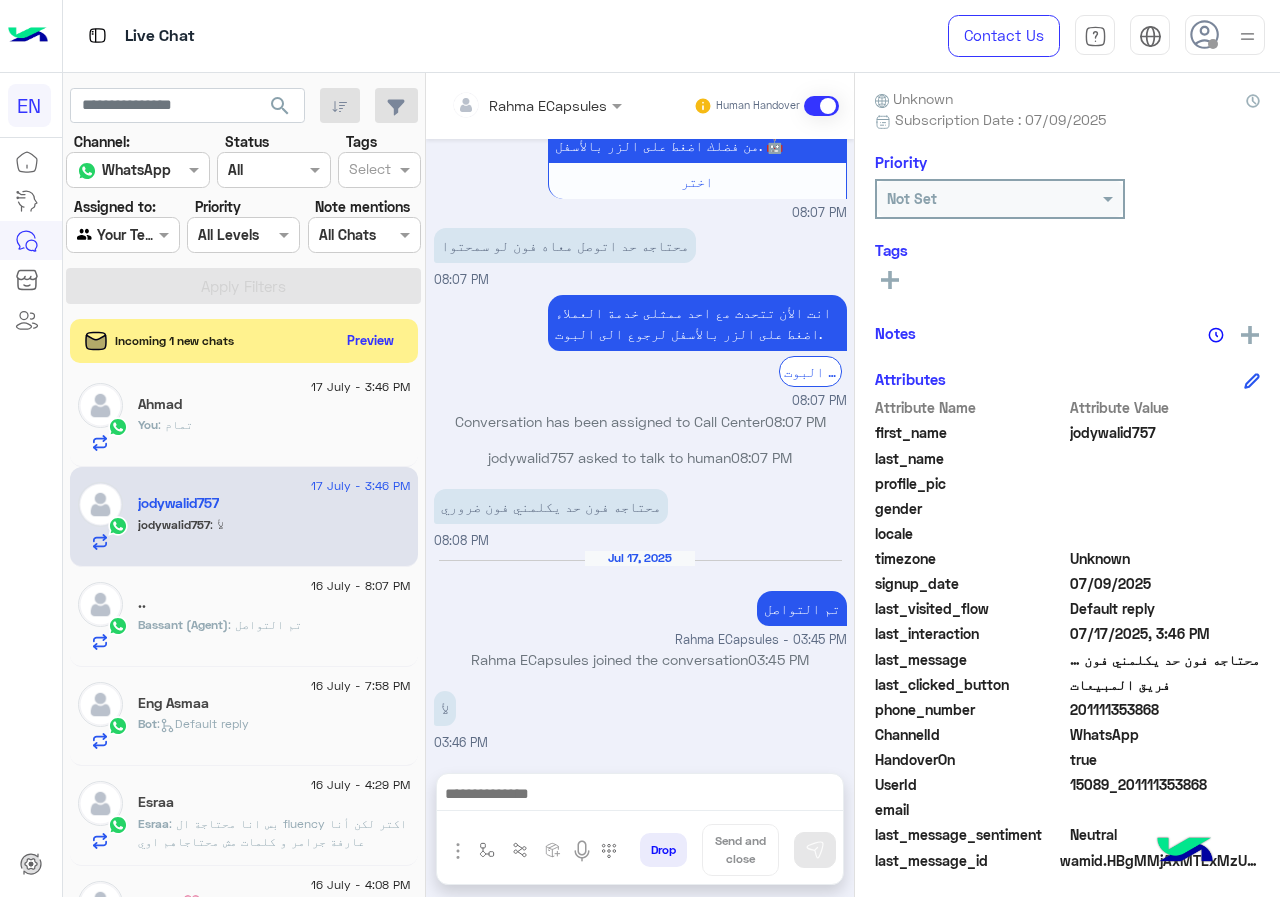 copy on "01111353868" 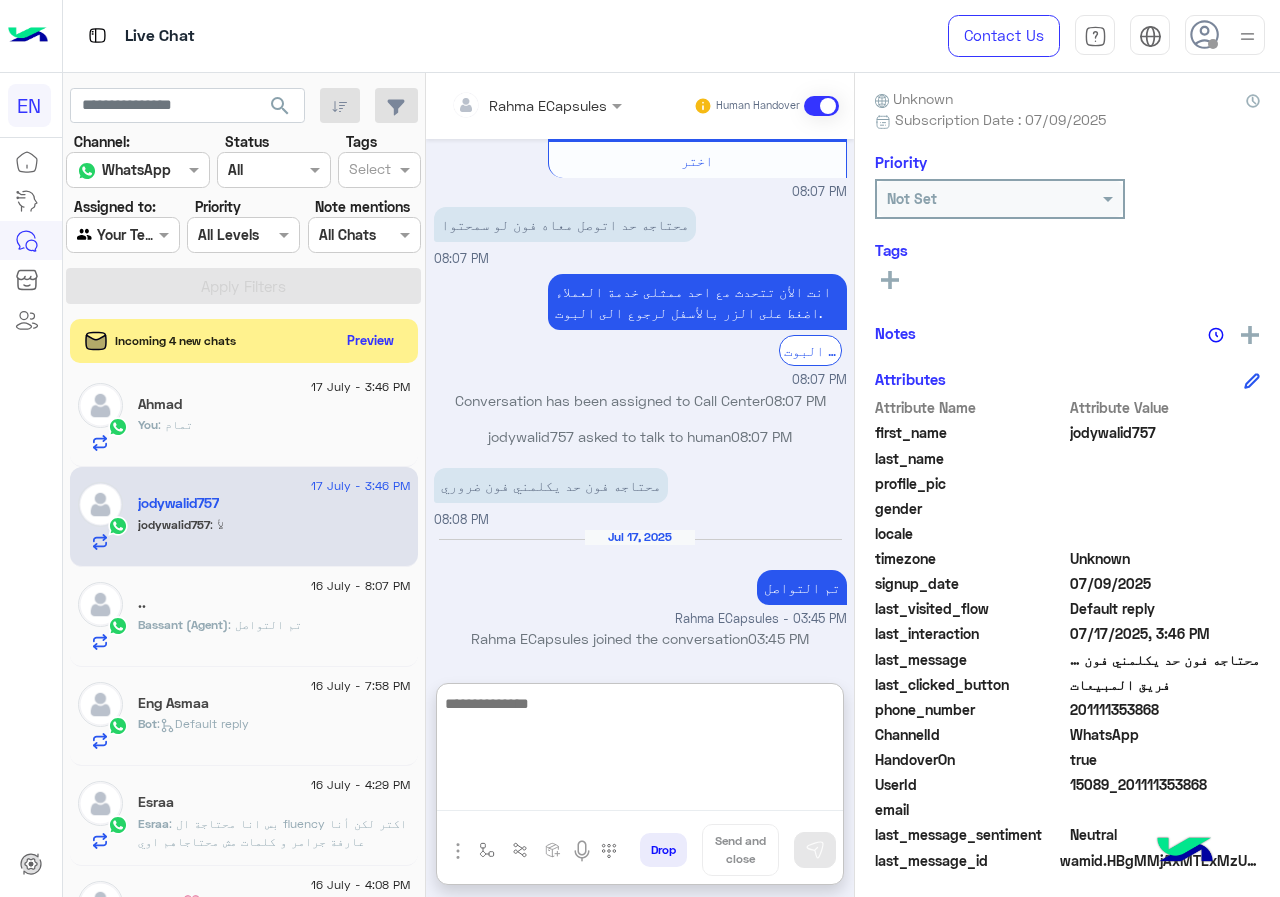 click at bounding box center [640, 751] 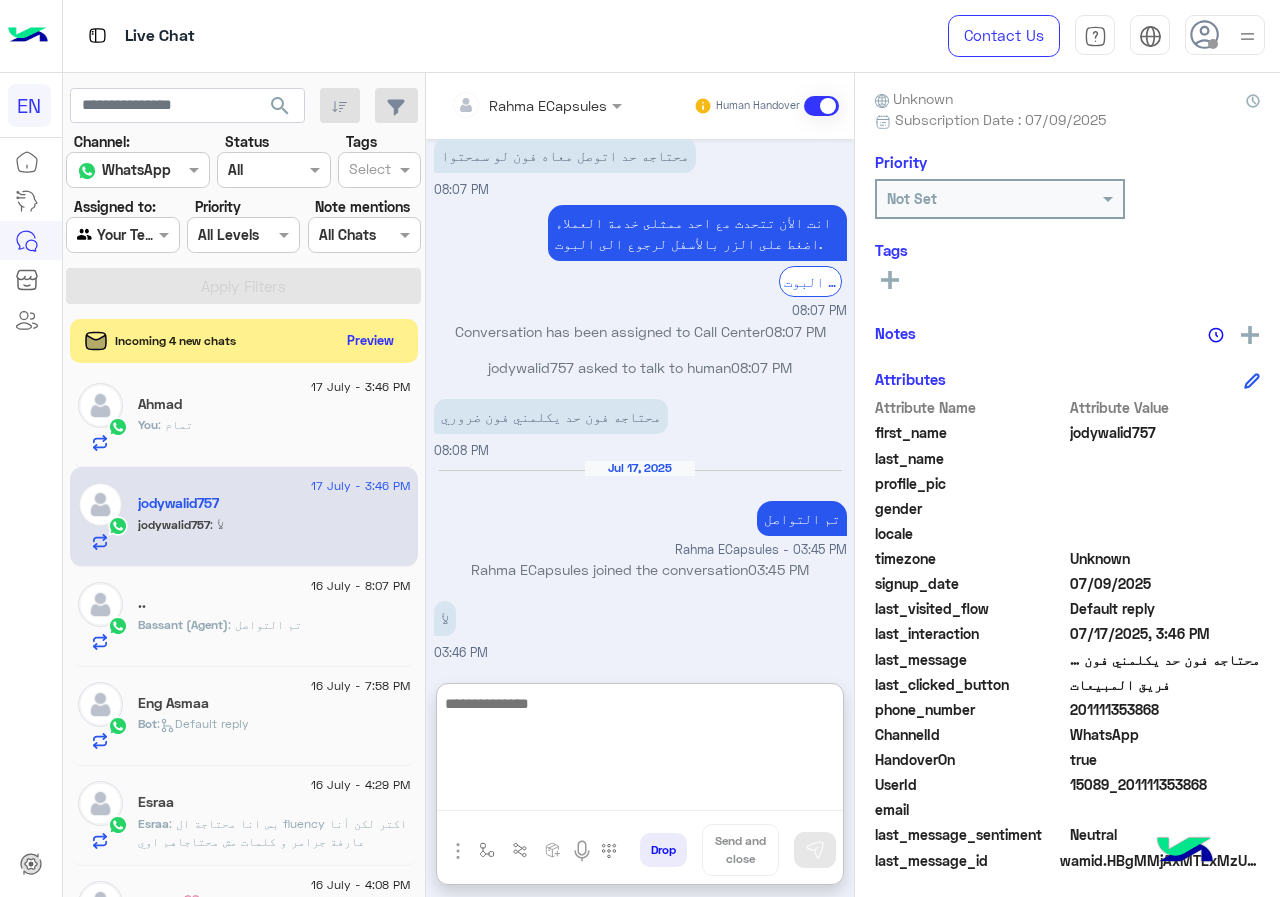 scroll, scrollTop: 1057, scrollLeft: 0, axis: vertical 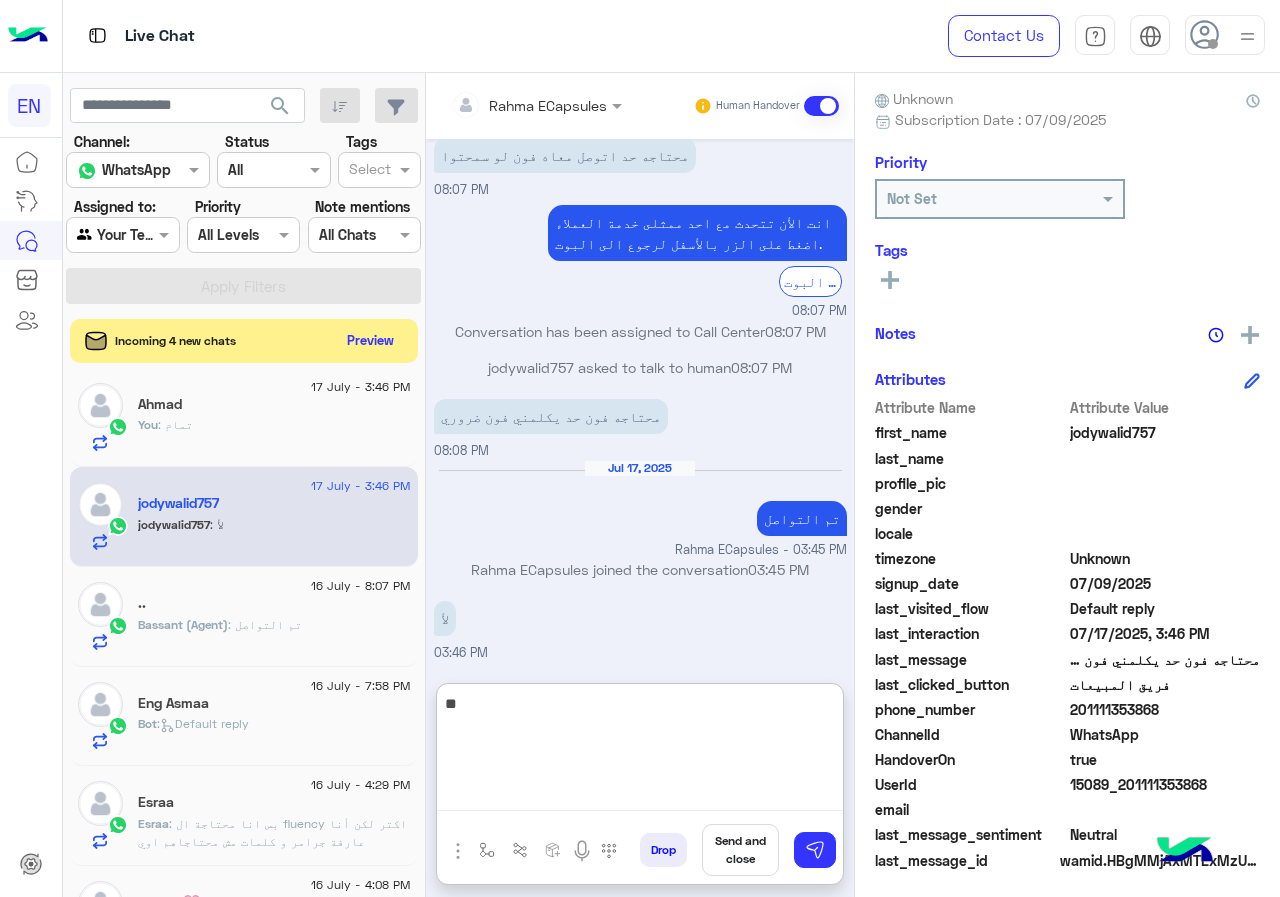 type on "*" 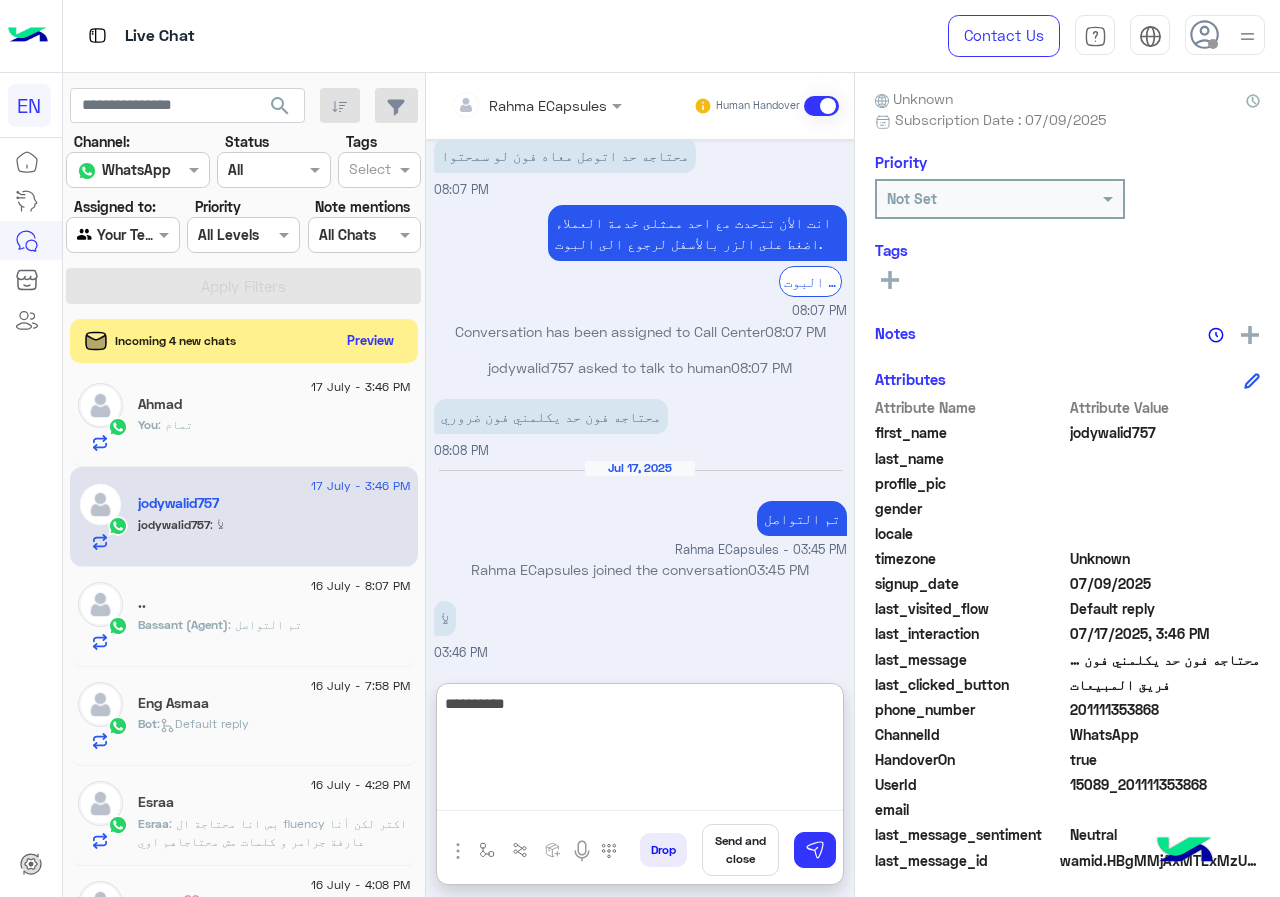 type on "**********" 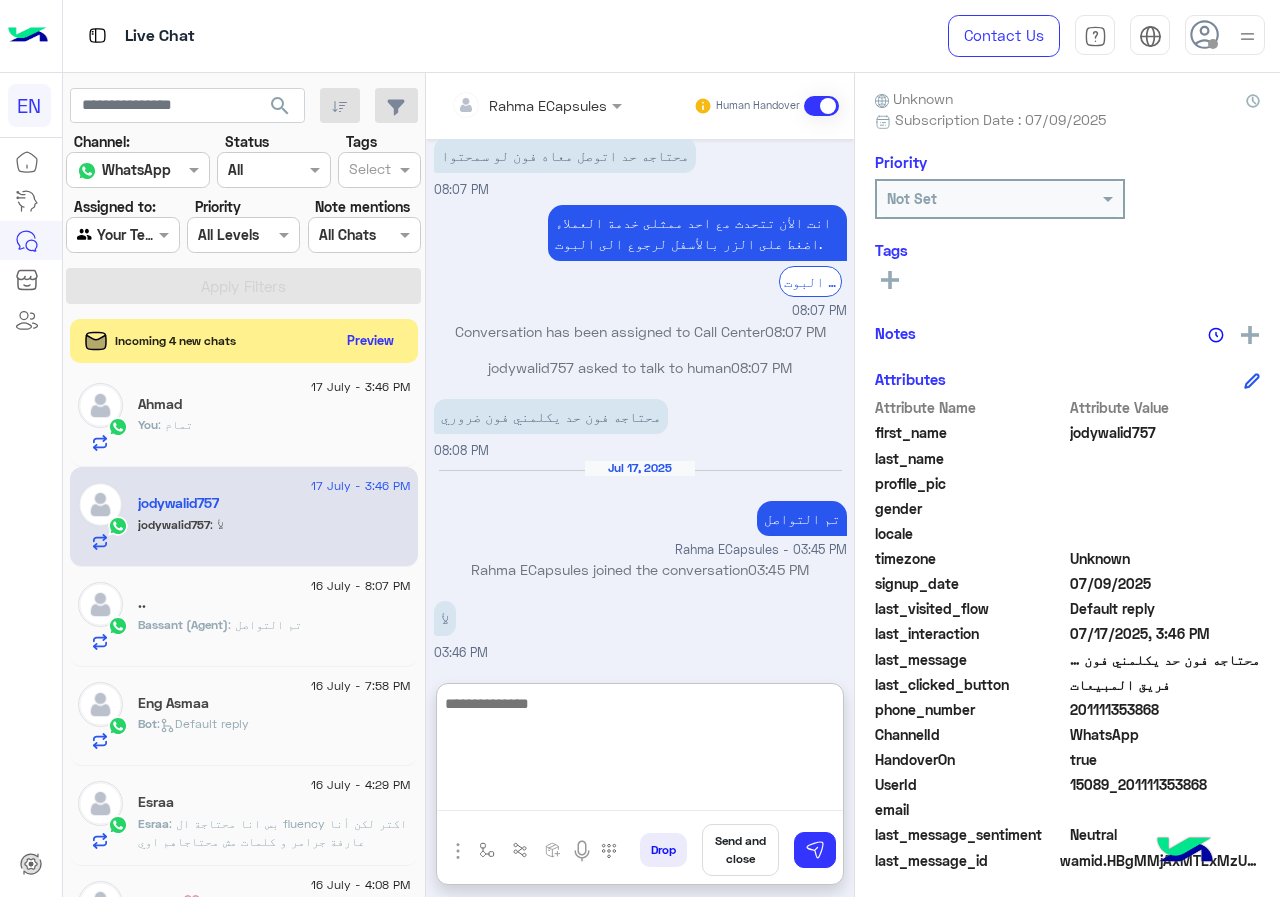 scroll, scrollTop: 1121, scrollLeft: 0, axis: vertical 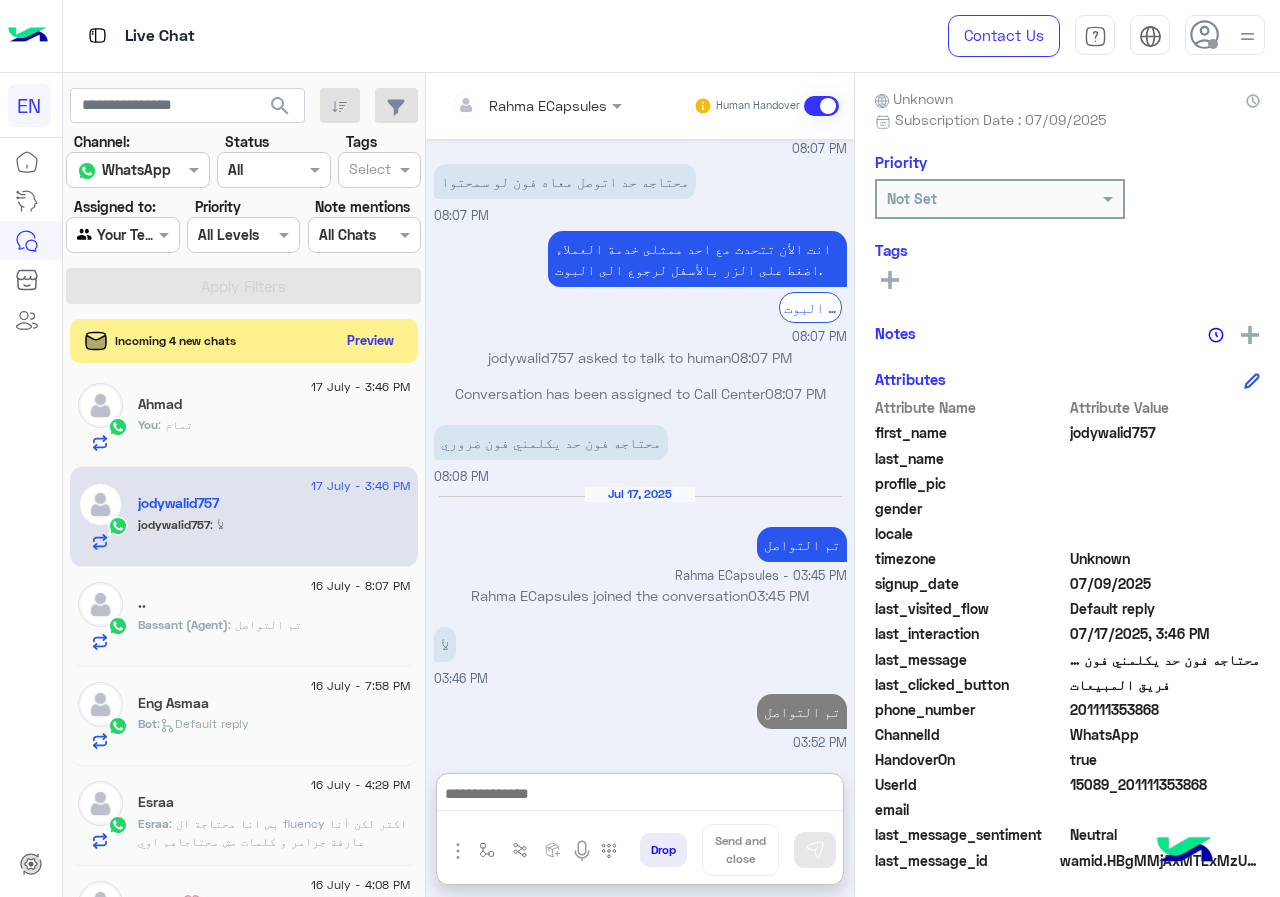 click 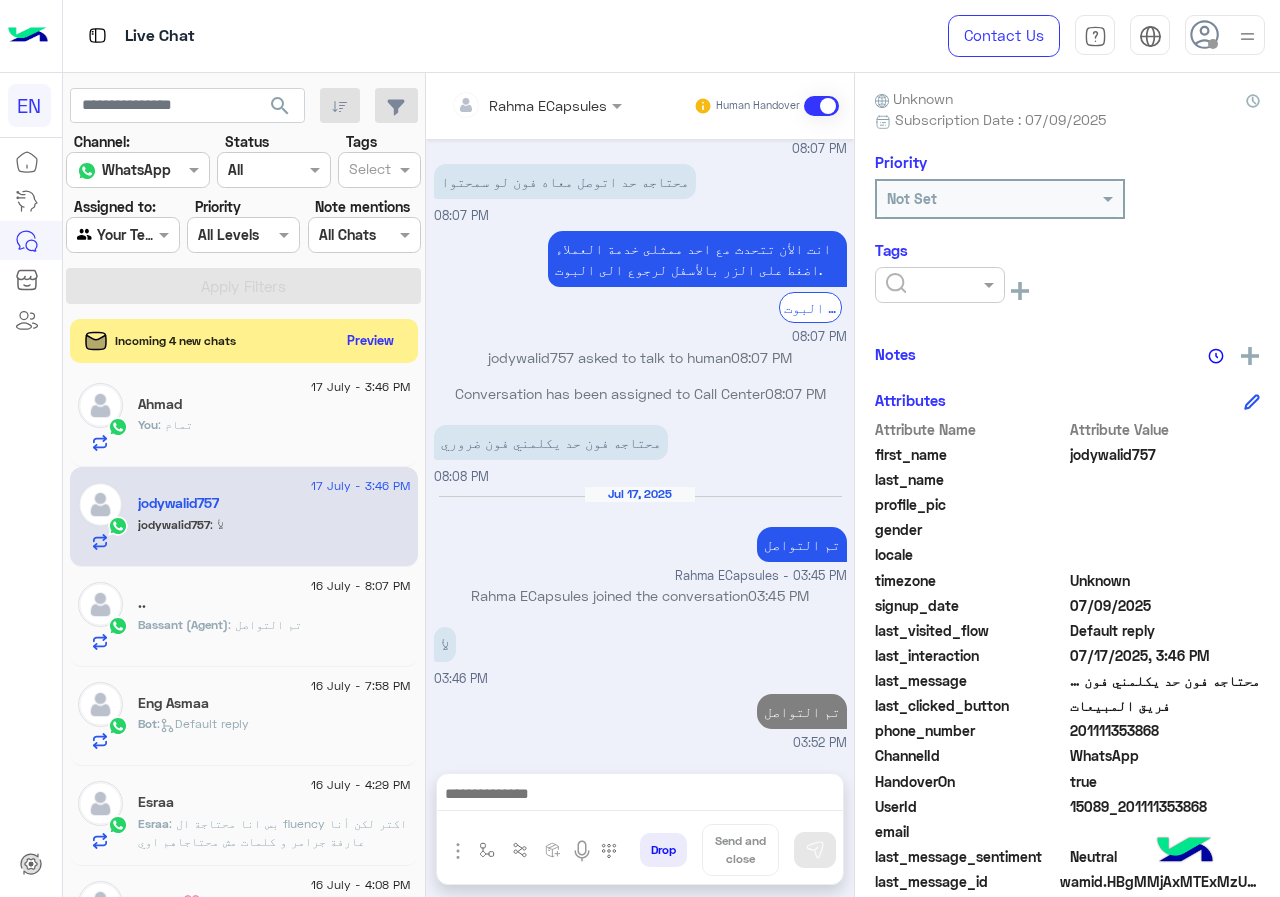 scroll, scrollTop: 1031, scrollLeft: 0, axis: vertical 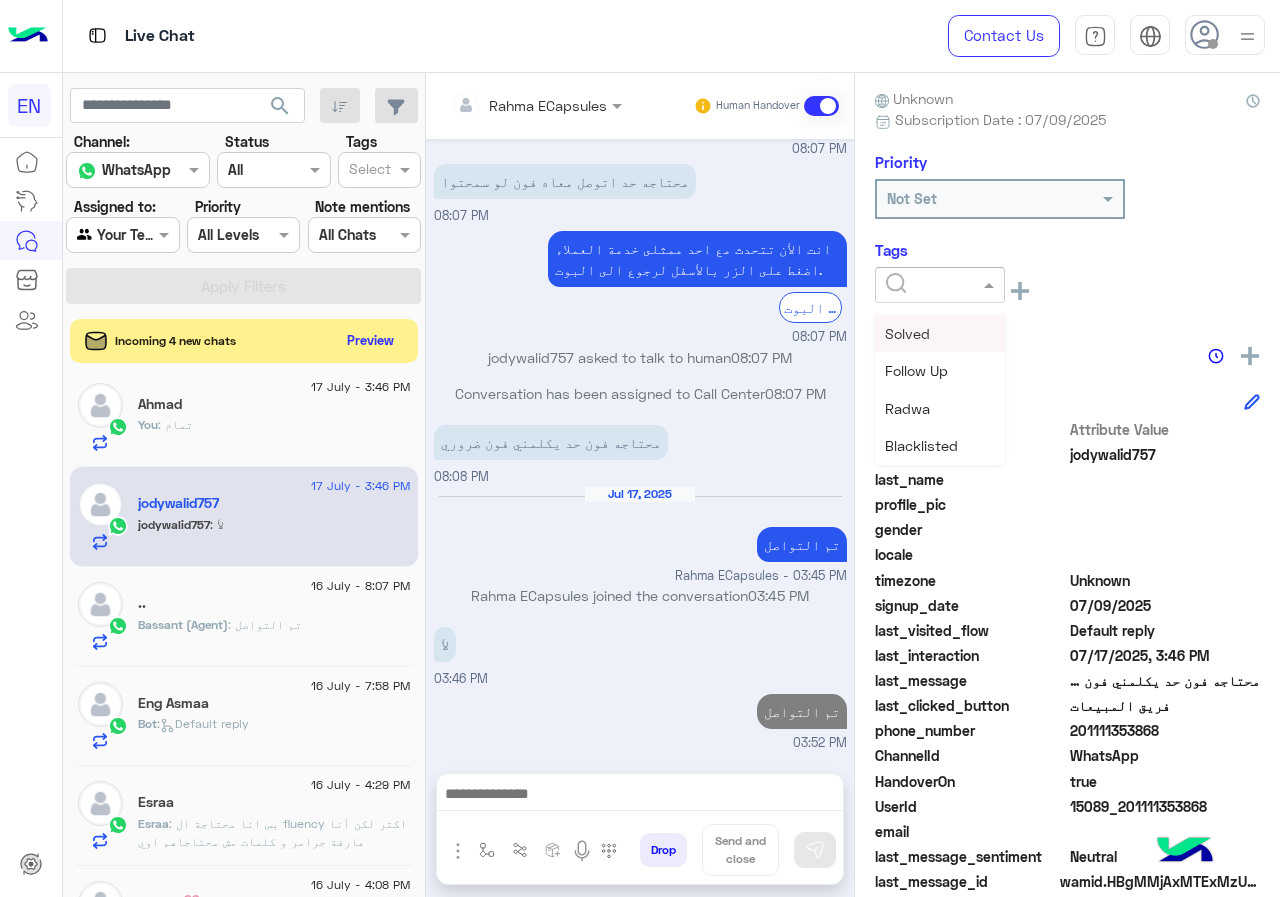 click on "Solved" at bounding box center [940, 333] 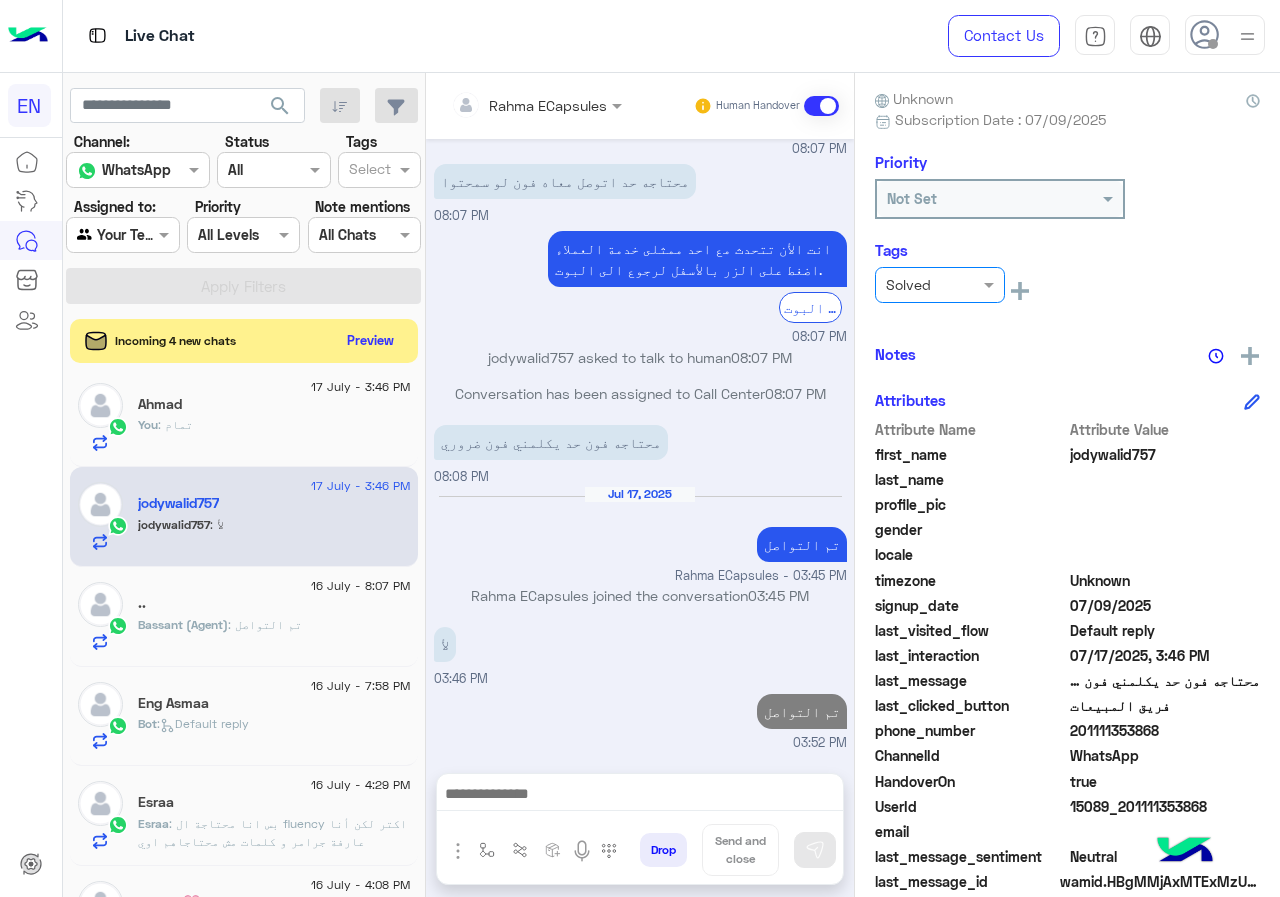 click on "Notes" 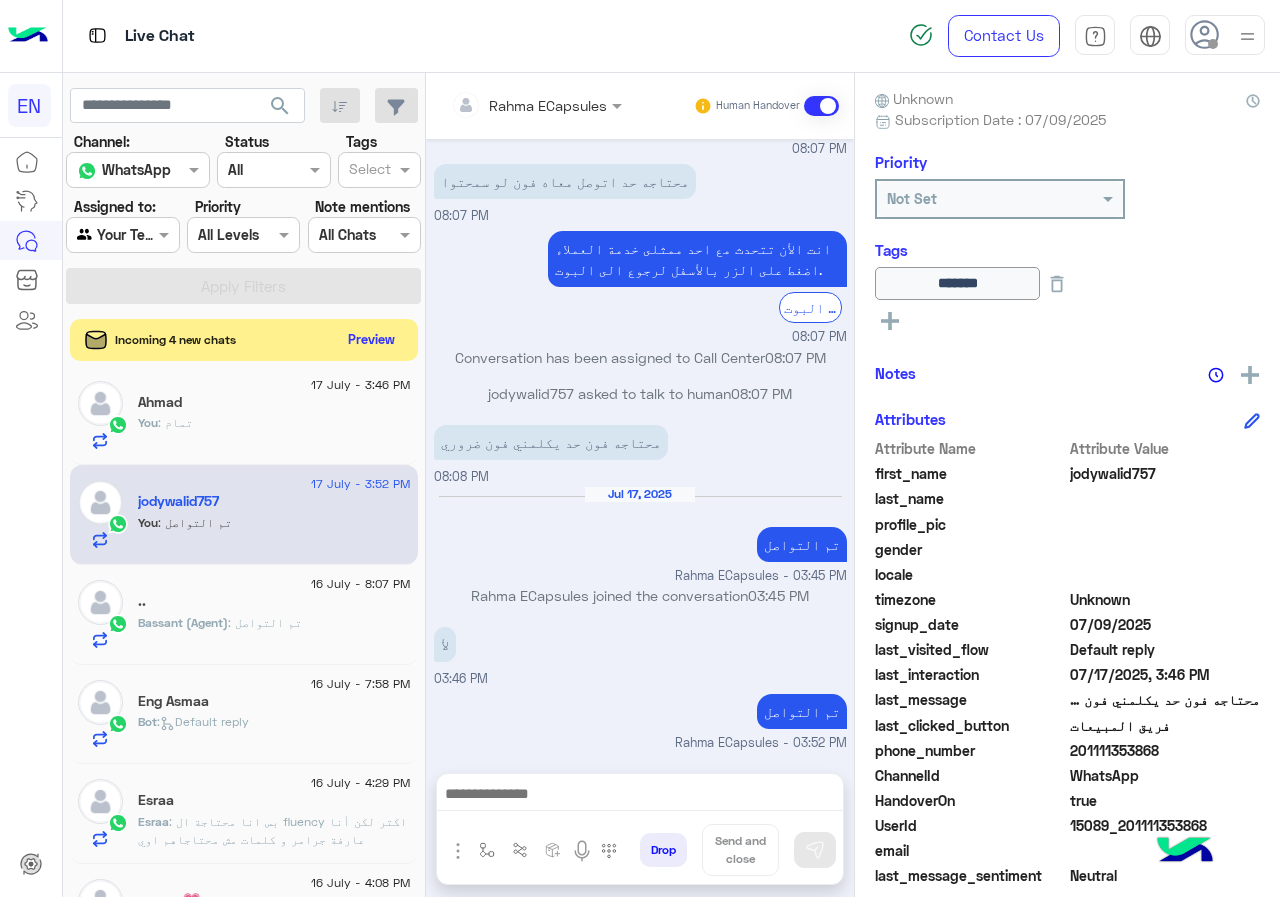 click on "Preview" 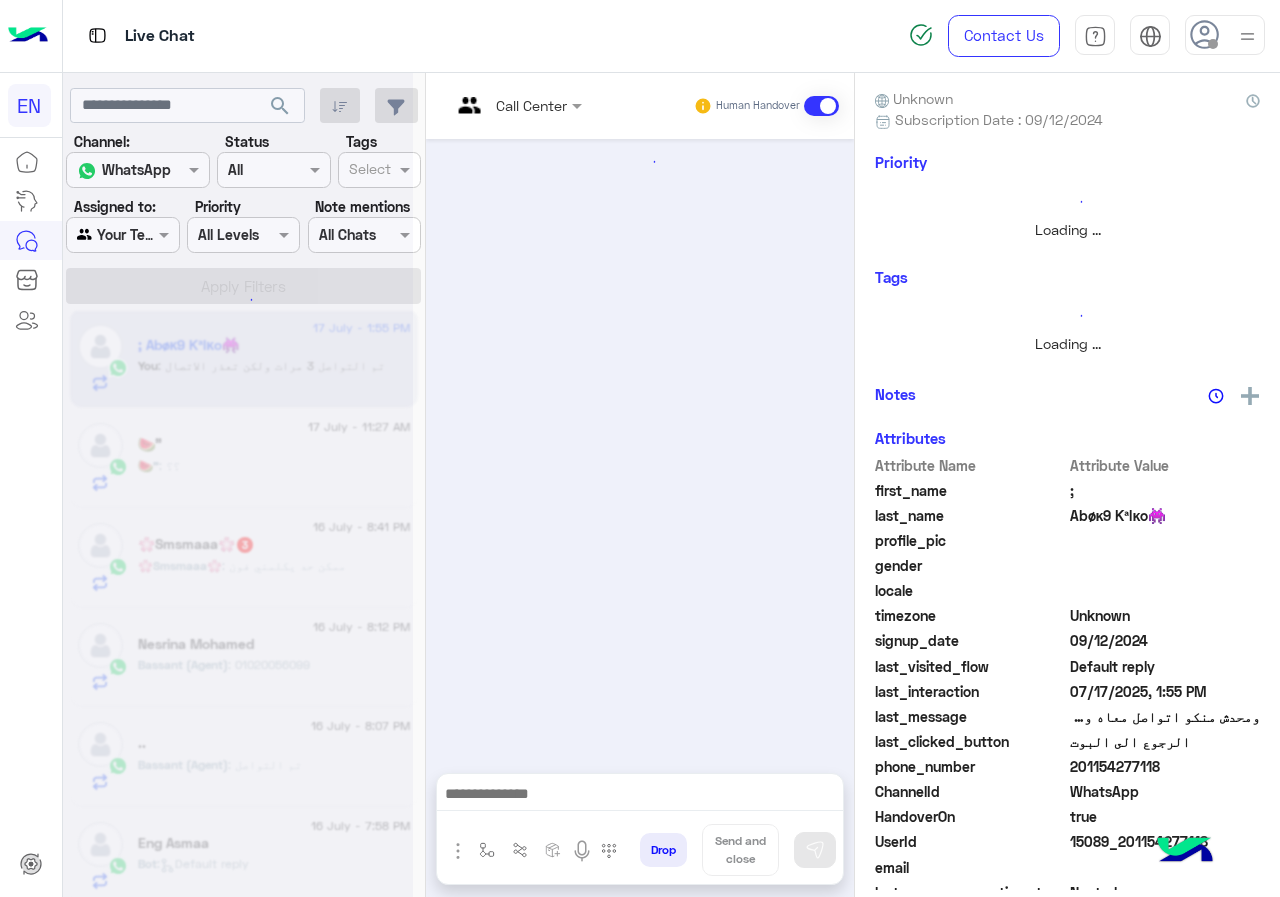 scroll, scrollTop: 0, scrollLeft: 0, axis: both 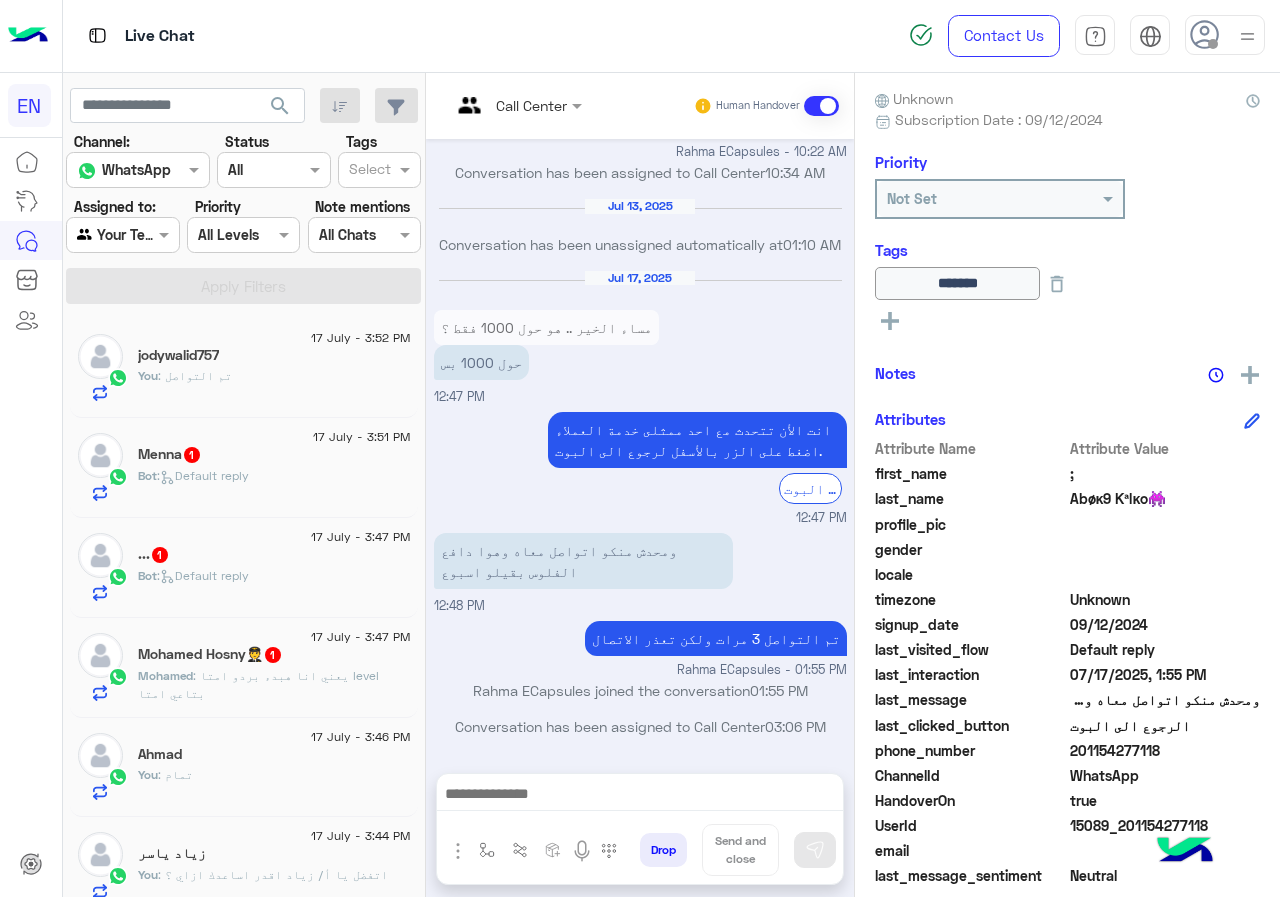 click on "jodywalid757" 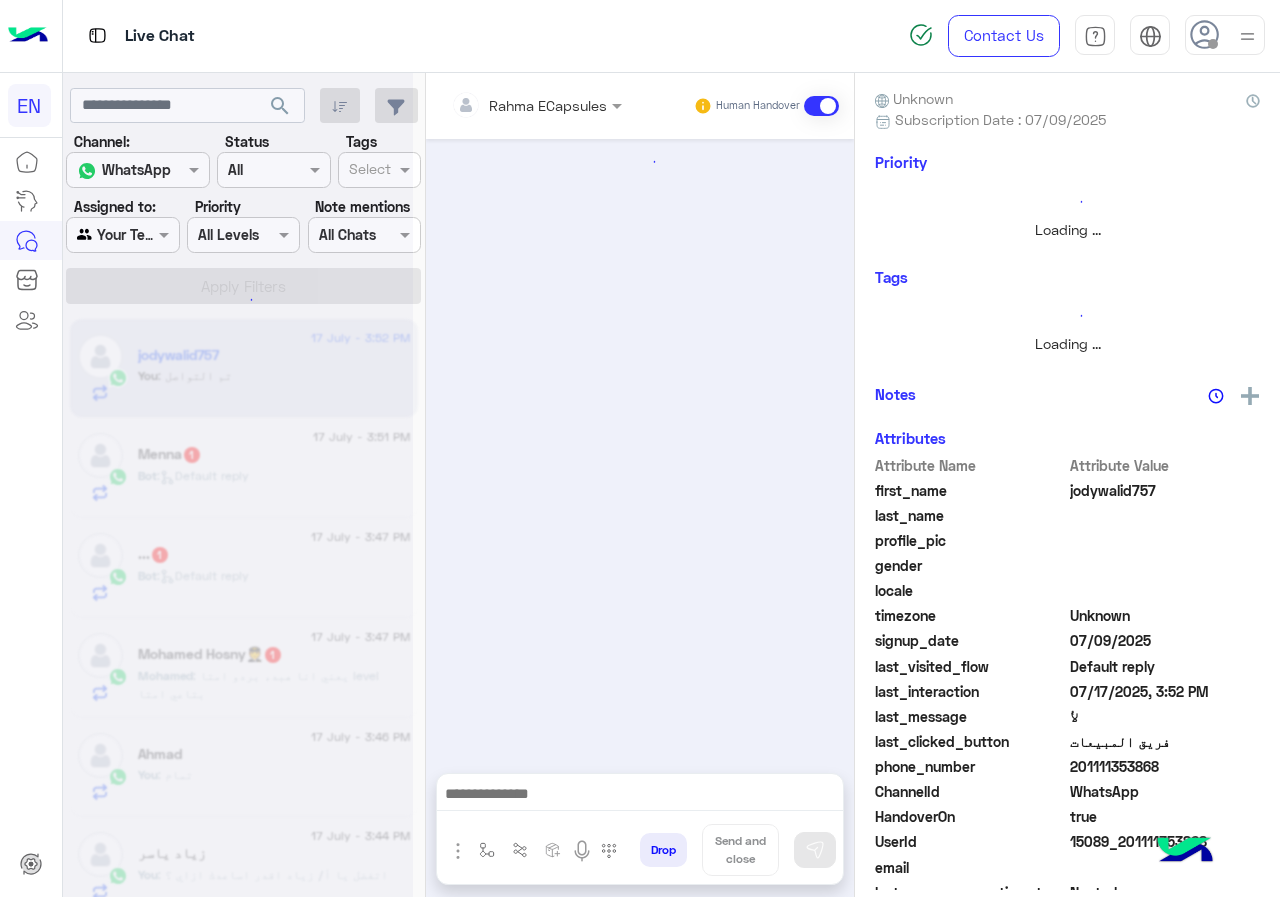 scroll, scrollTop: 0, scrollLeft: 0, axis: both 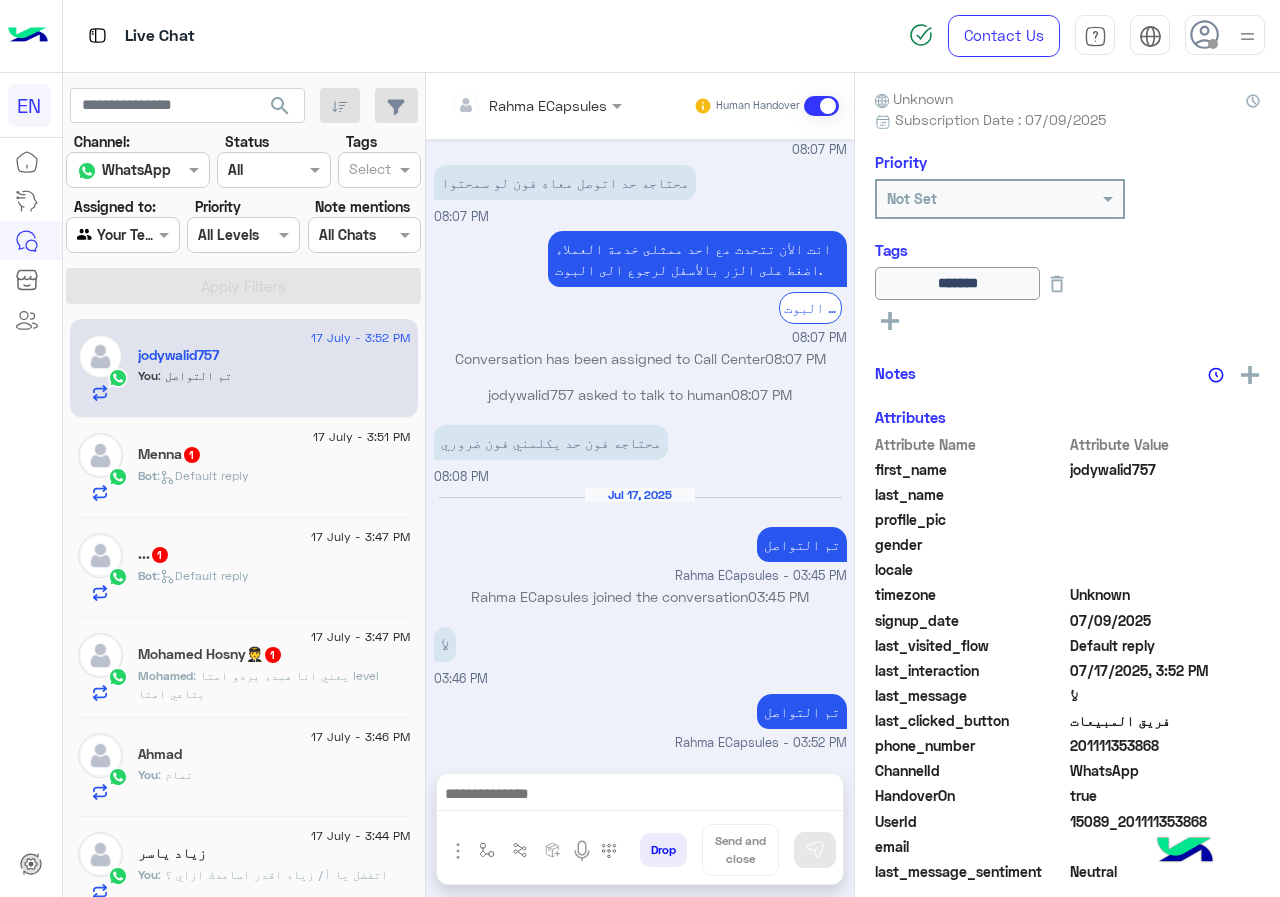 click on "Menna   1" 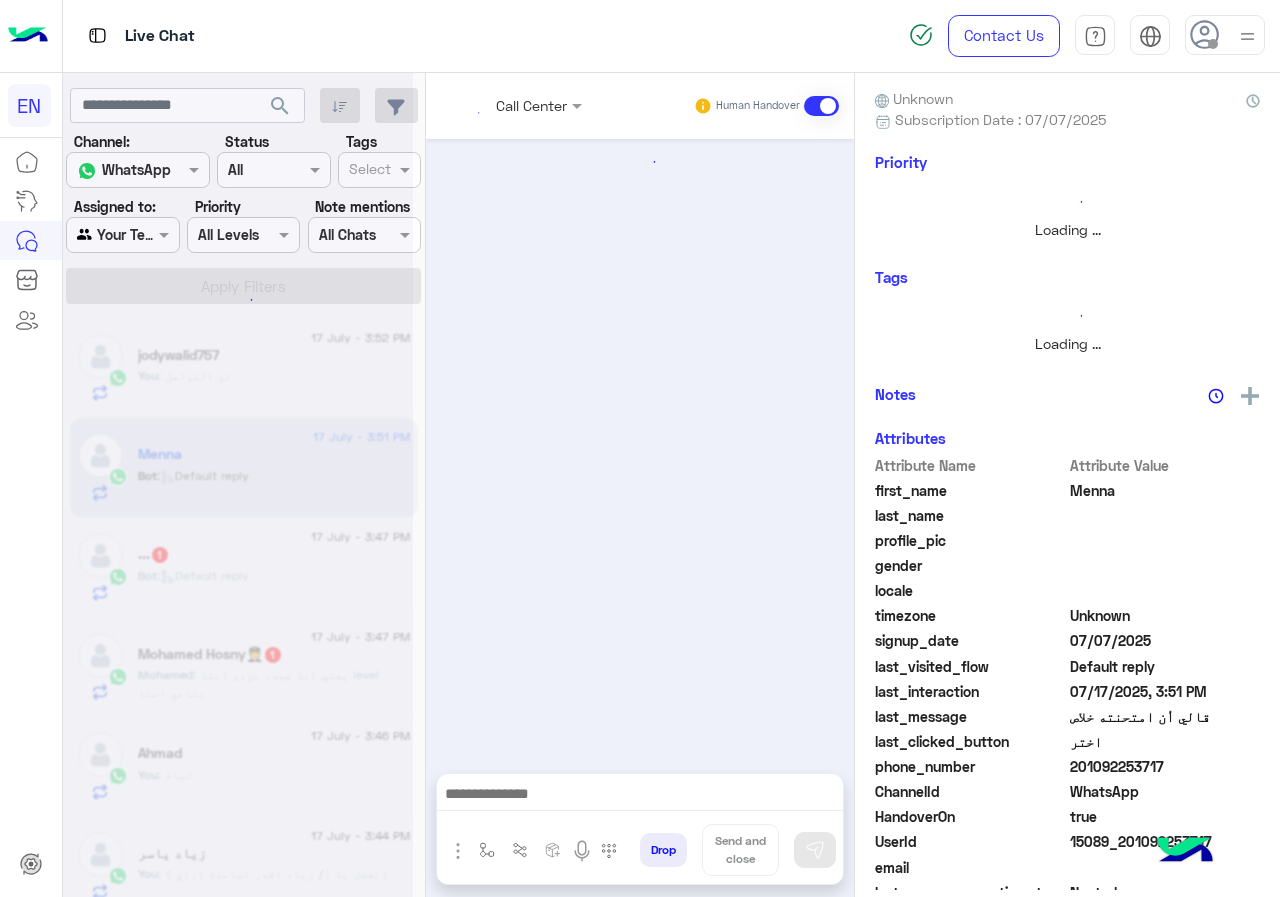scroll, scrollTop: 0, scrollLeft: 0, axis: both 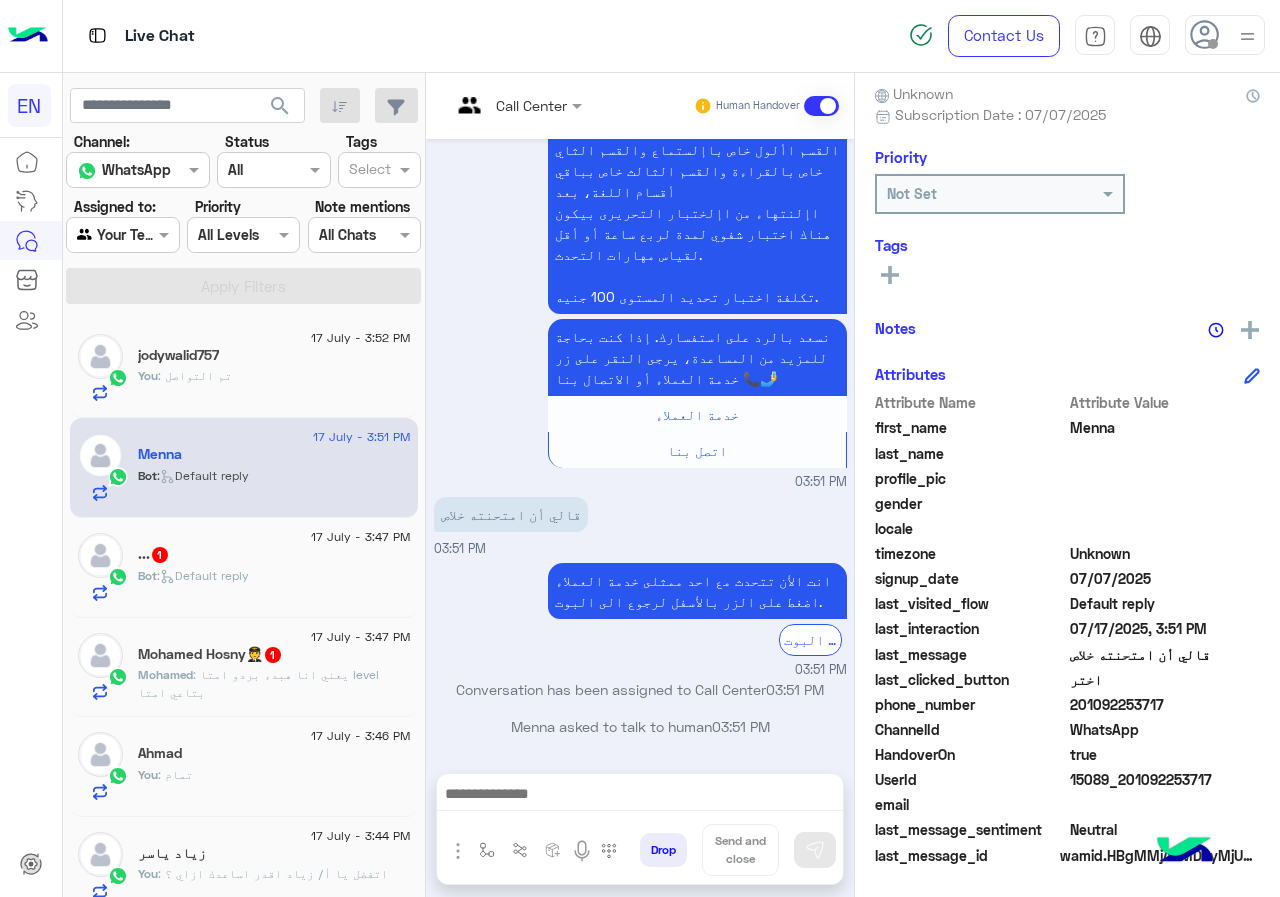 drag, startPoint x: 1078, startPoint y: 705, endPoint x: 1217, endPoint y: 712, distance: 139.17615 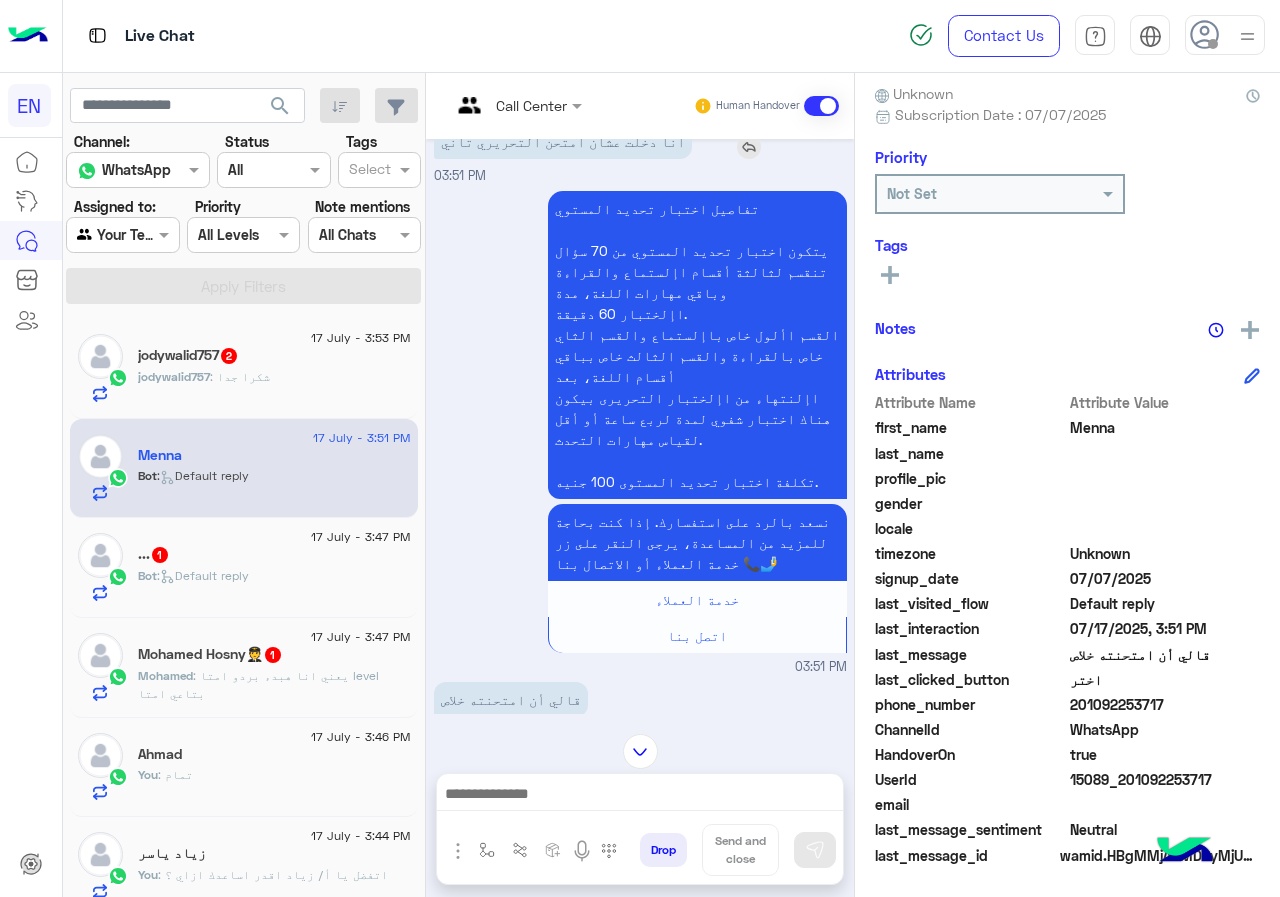 scroll, scrollTop: 1719, scrollLeft: 0, axis: vertical 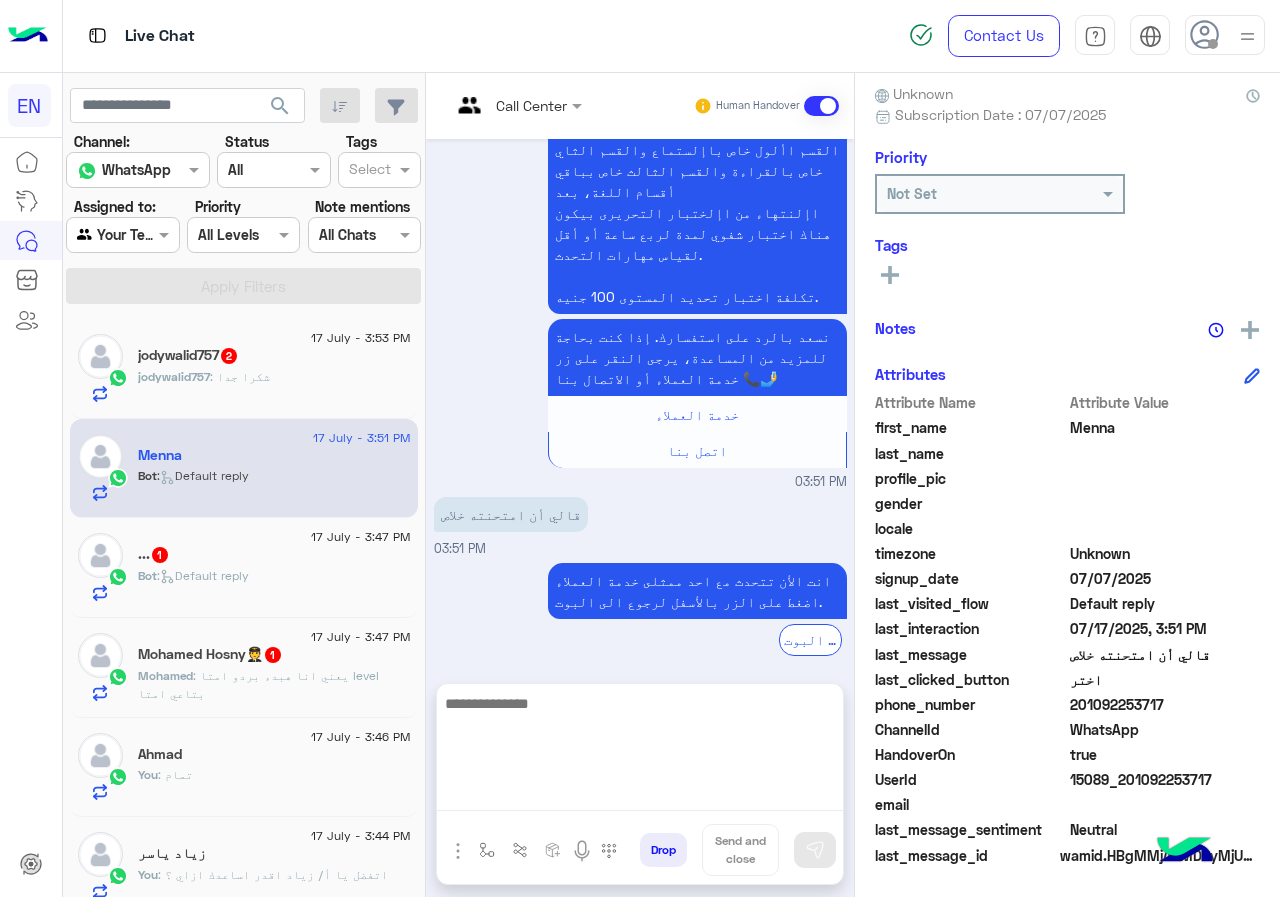 click at bounding box center [640, 751] 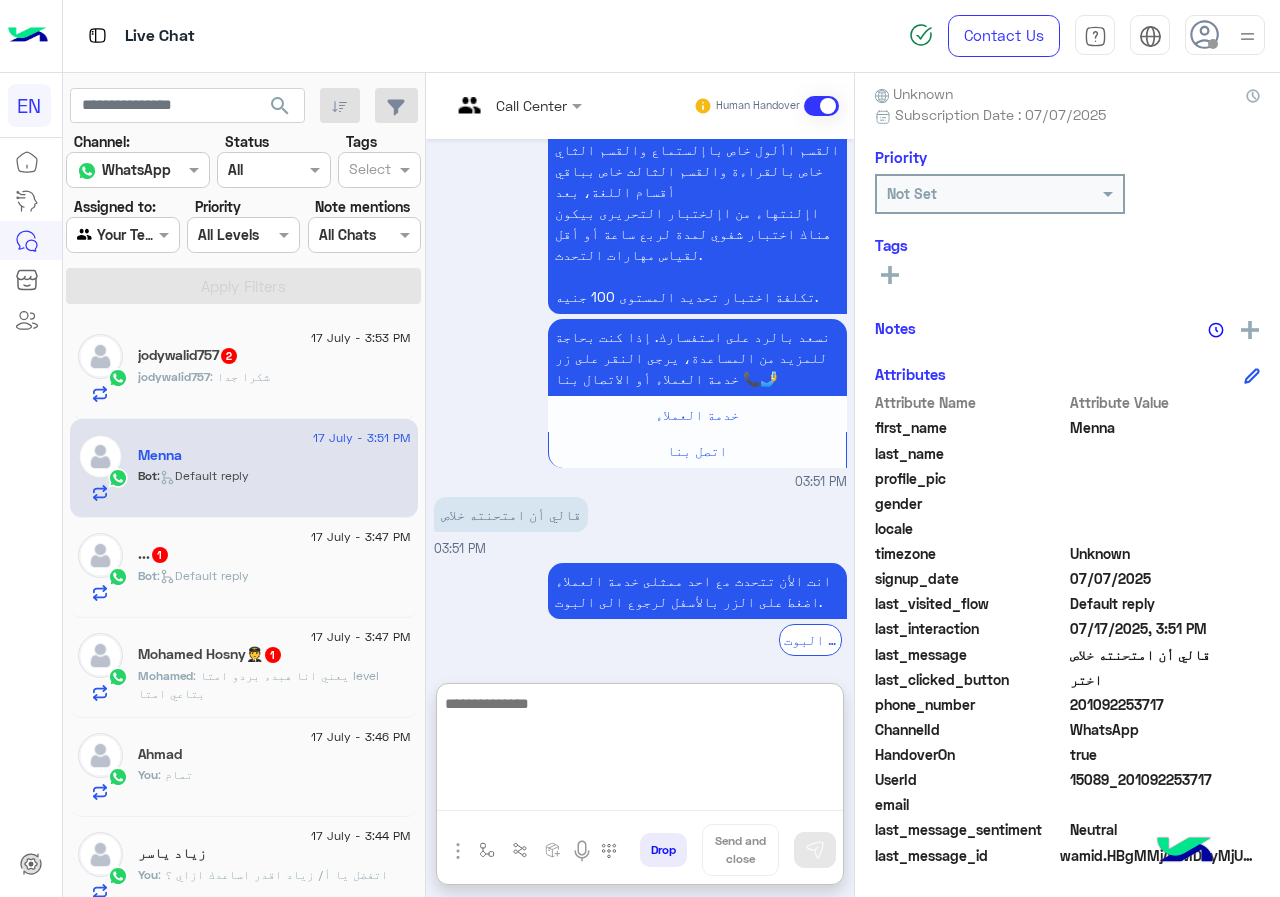 paste on "**********" 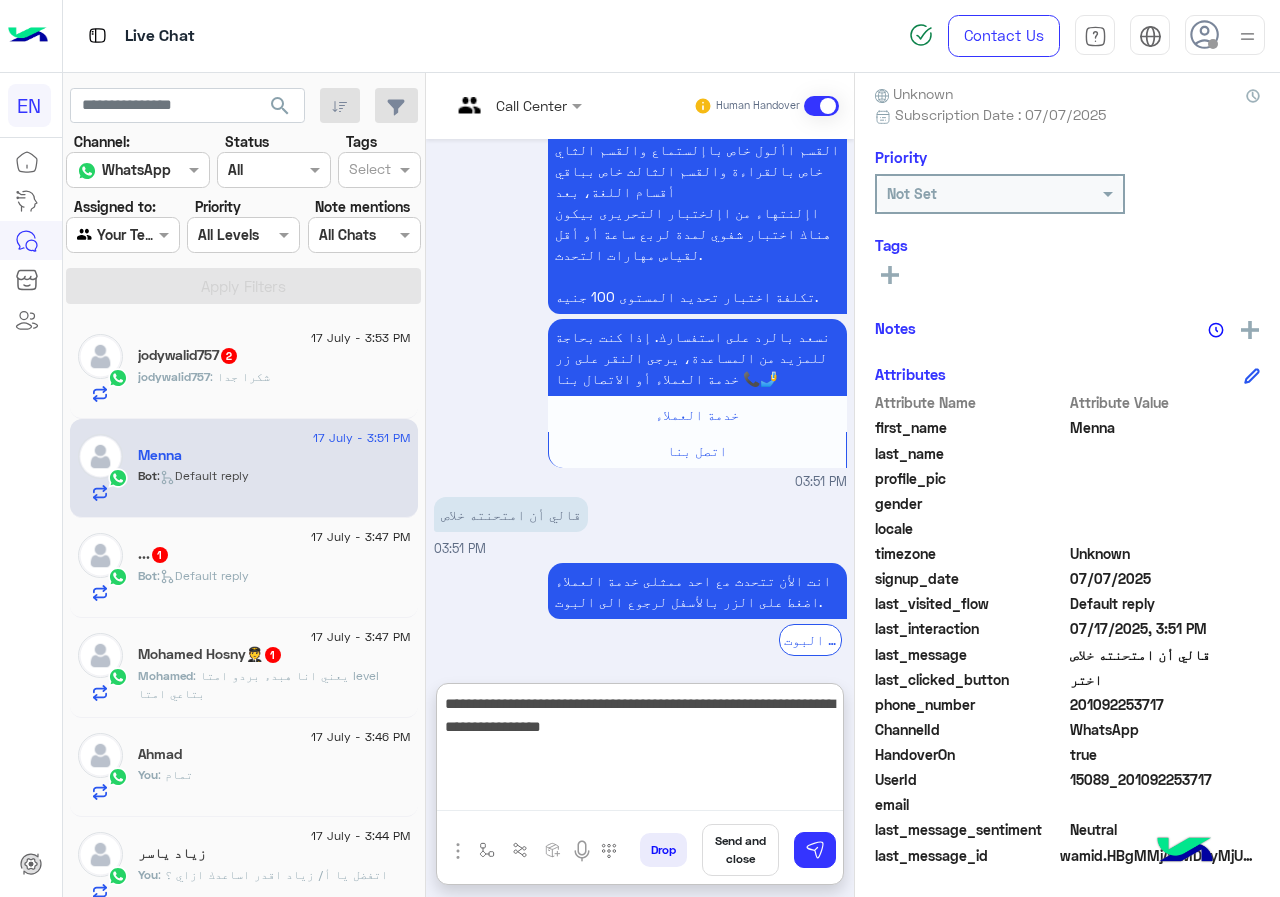 type on "**********" 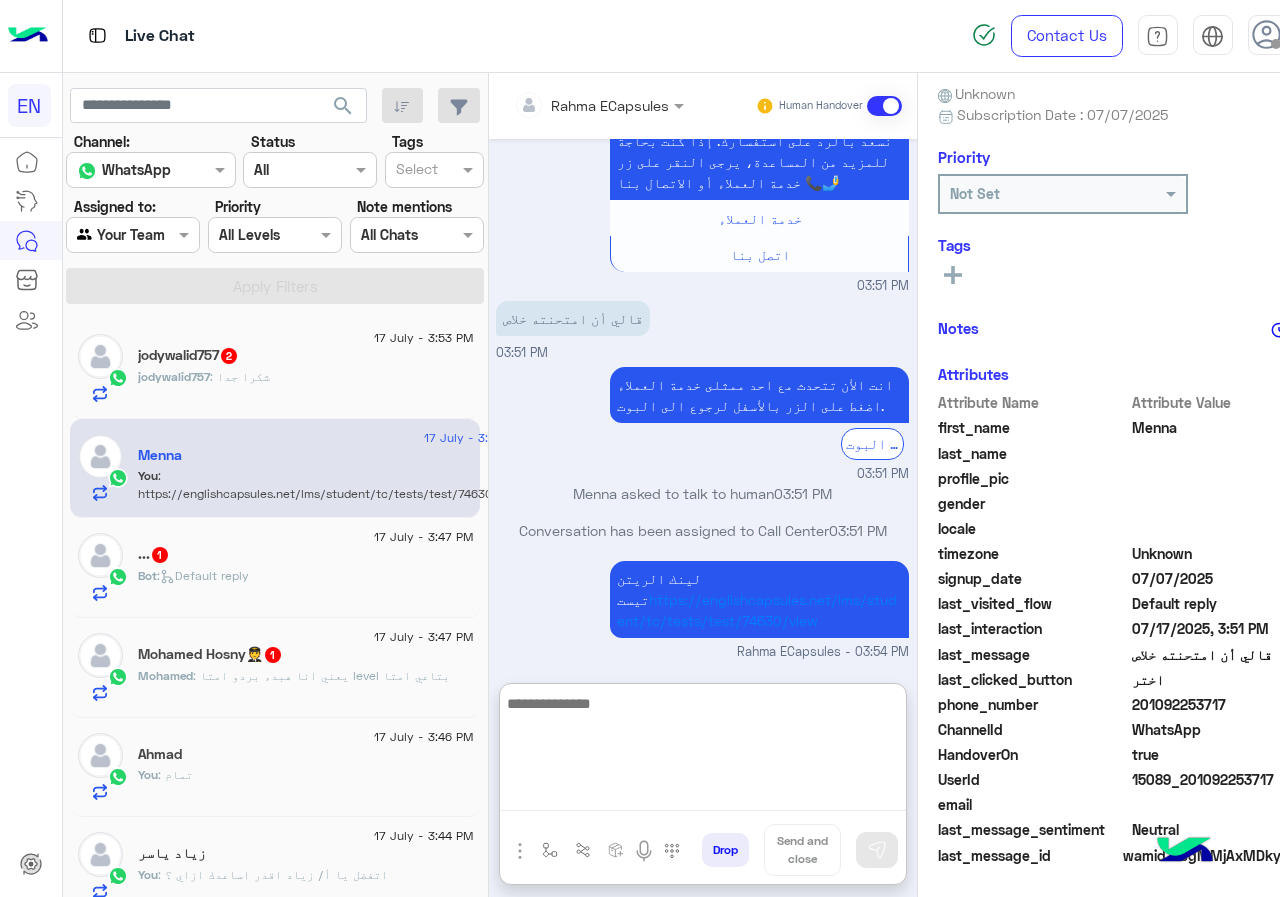 scroll, scrollTop: 1951, scrollLeft: 0, axis: vertical 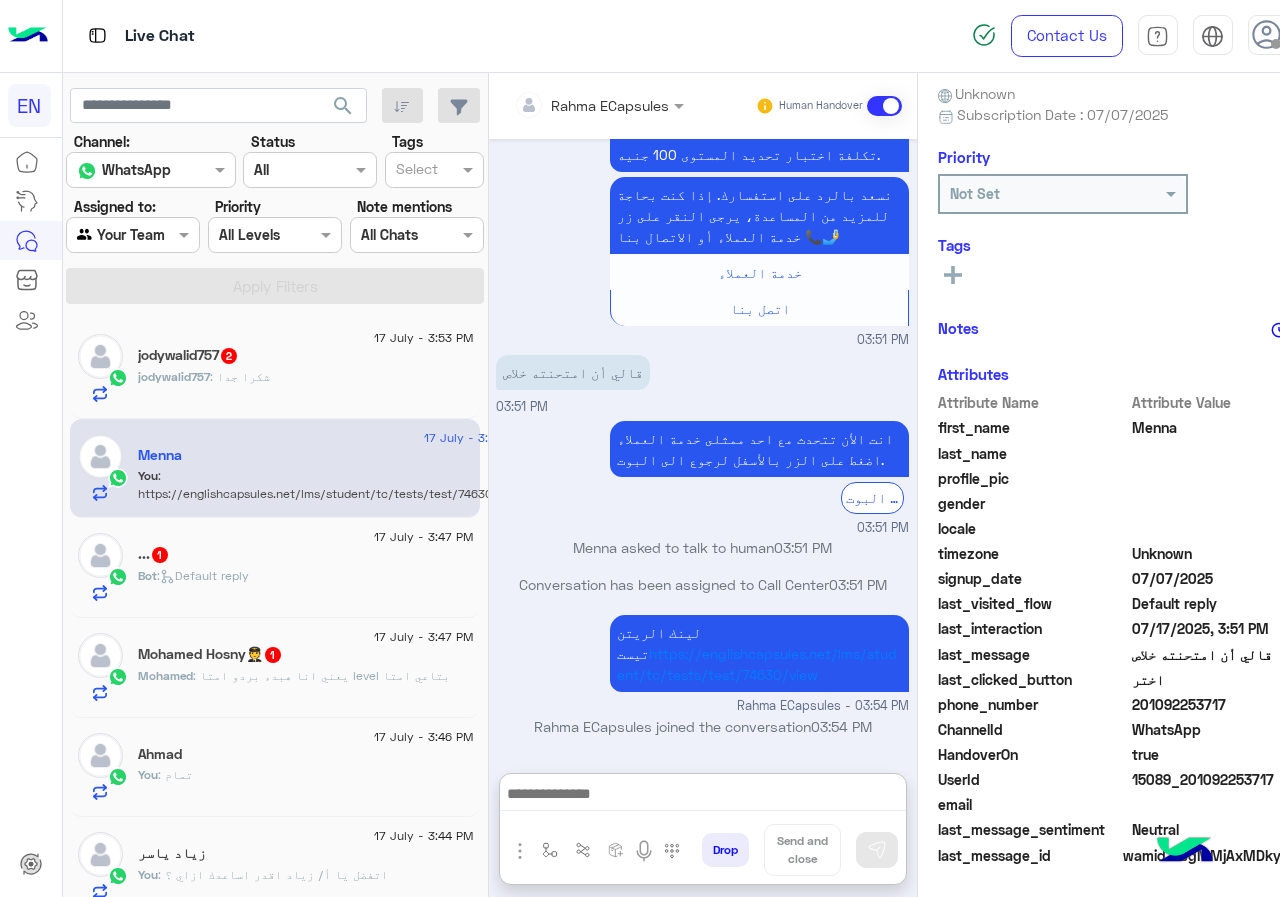 click on "jodywalid757 : شكرا جدا" 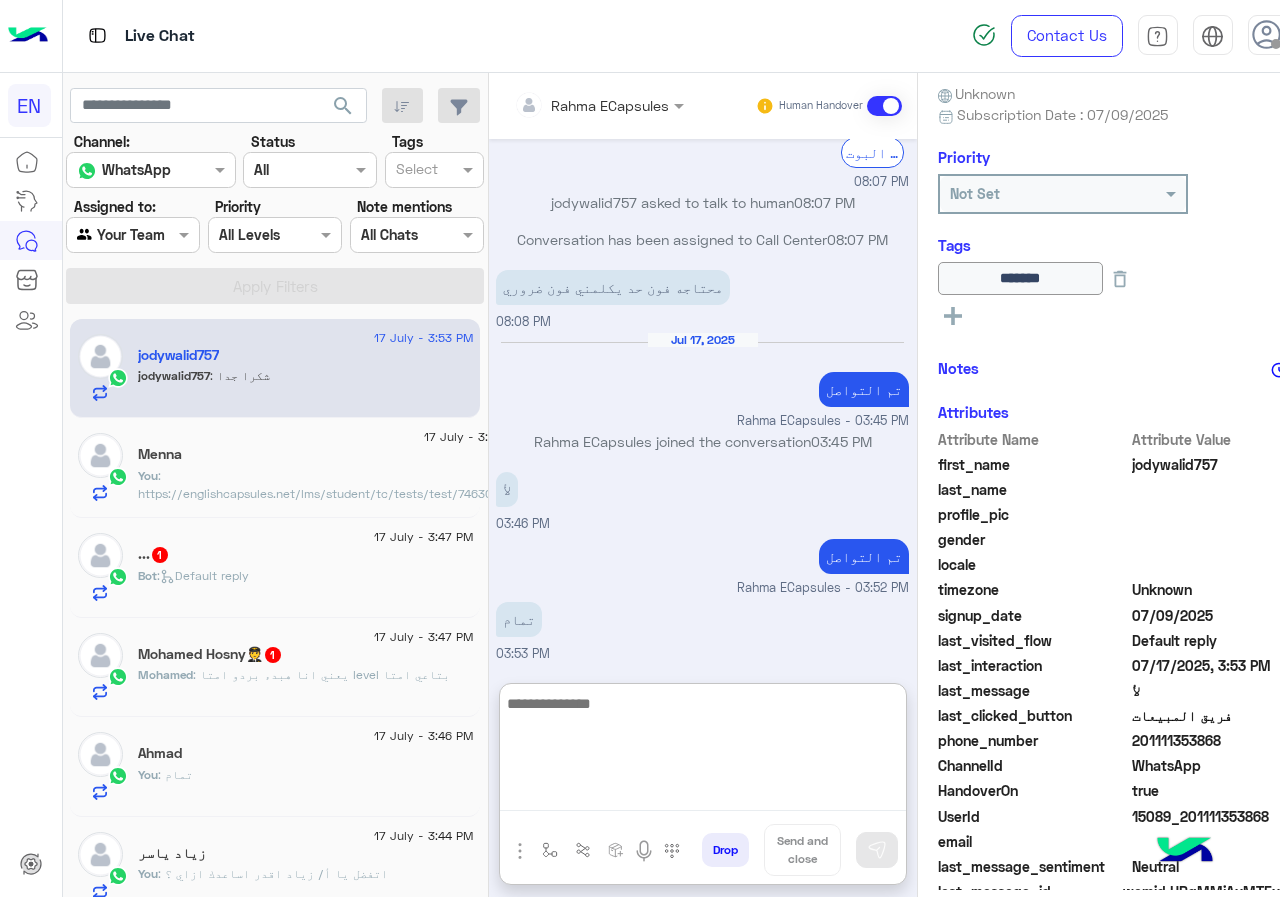 click at bounding box center [703, 751] 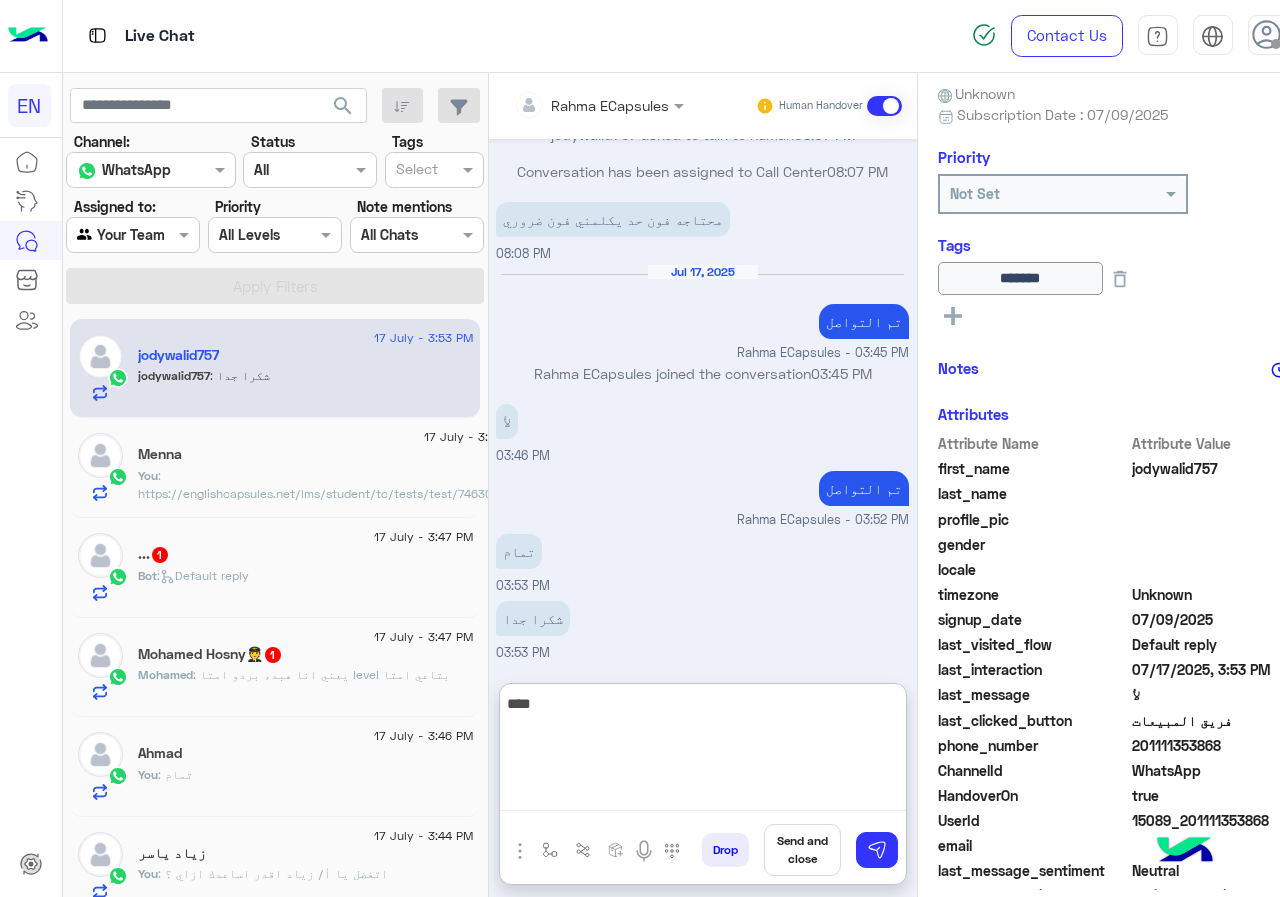 type on "****" 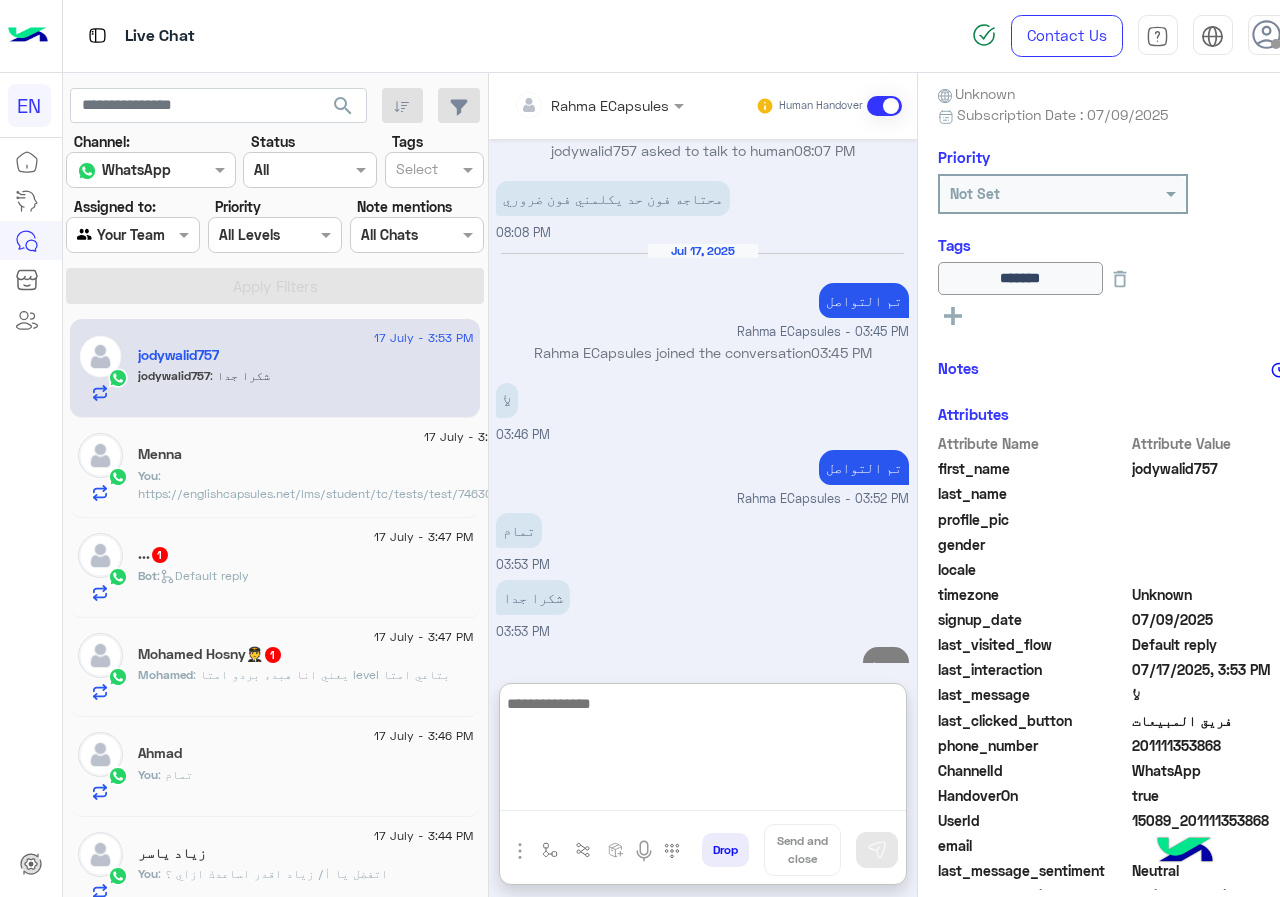 scroll, scrollTop: 1129, scrollLeft: 0, axis: vertical 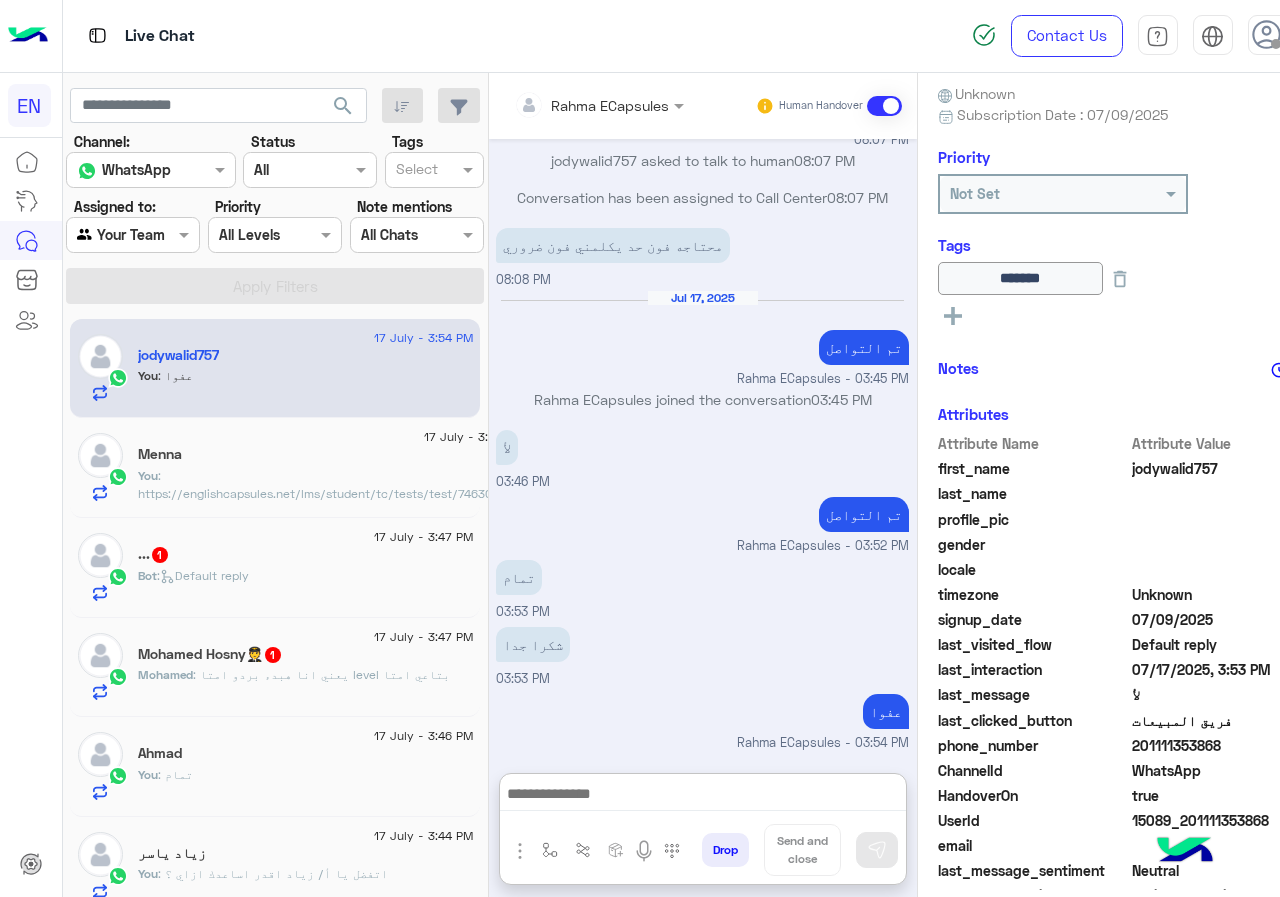 click on "Bot :   Default reply" 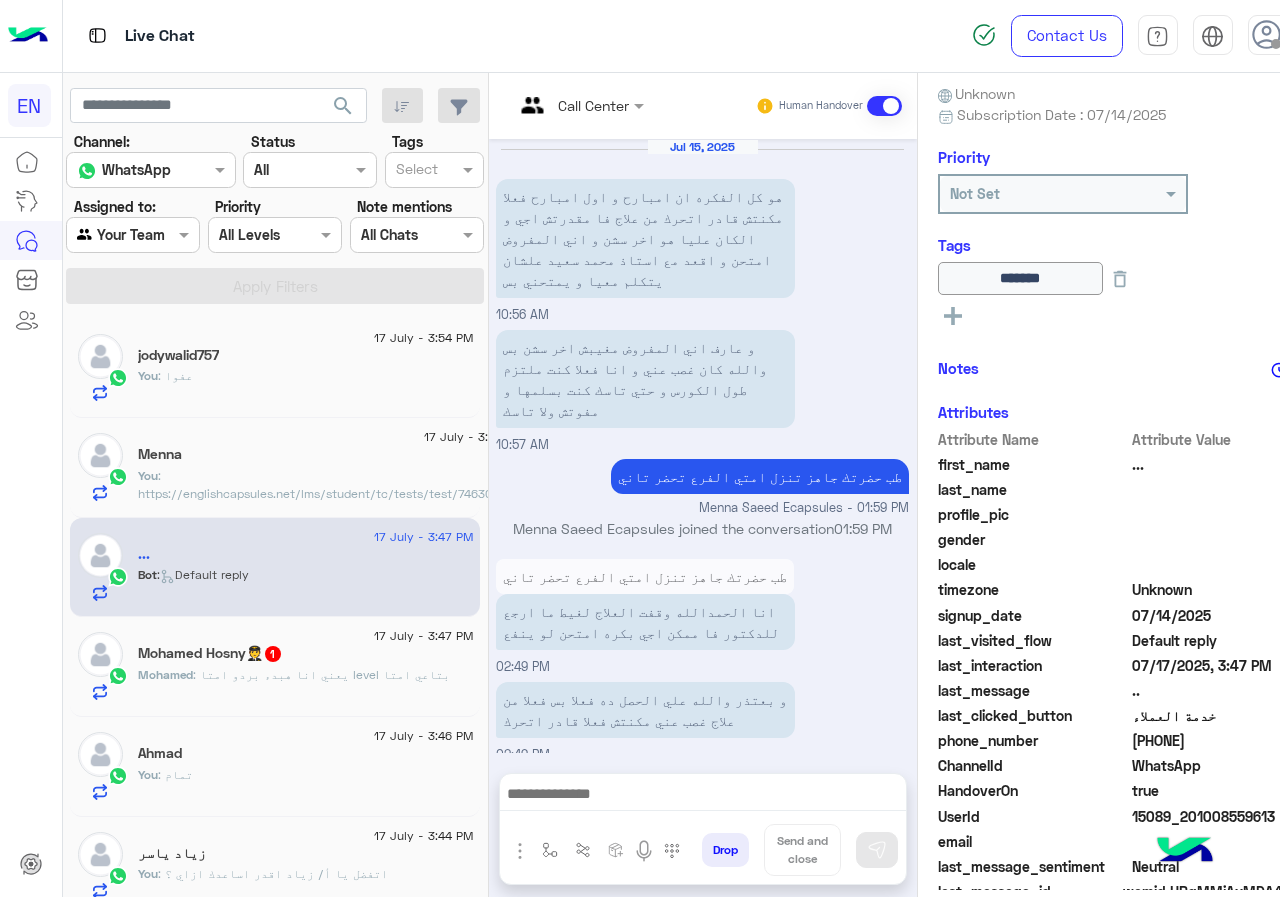 scroll, scrollTop: 1216, scrollLeft: 0, axis: vertical 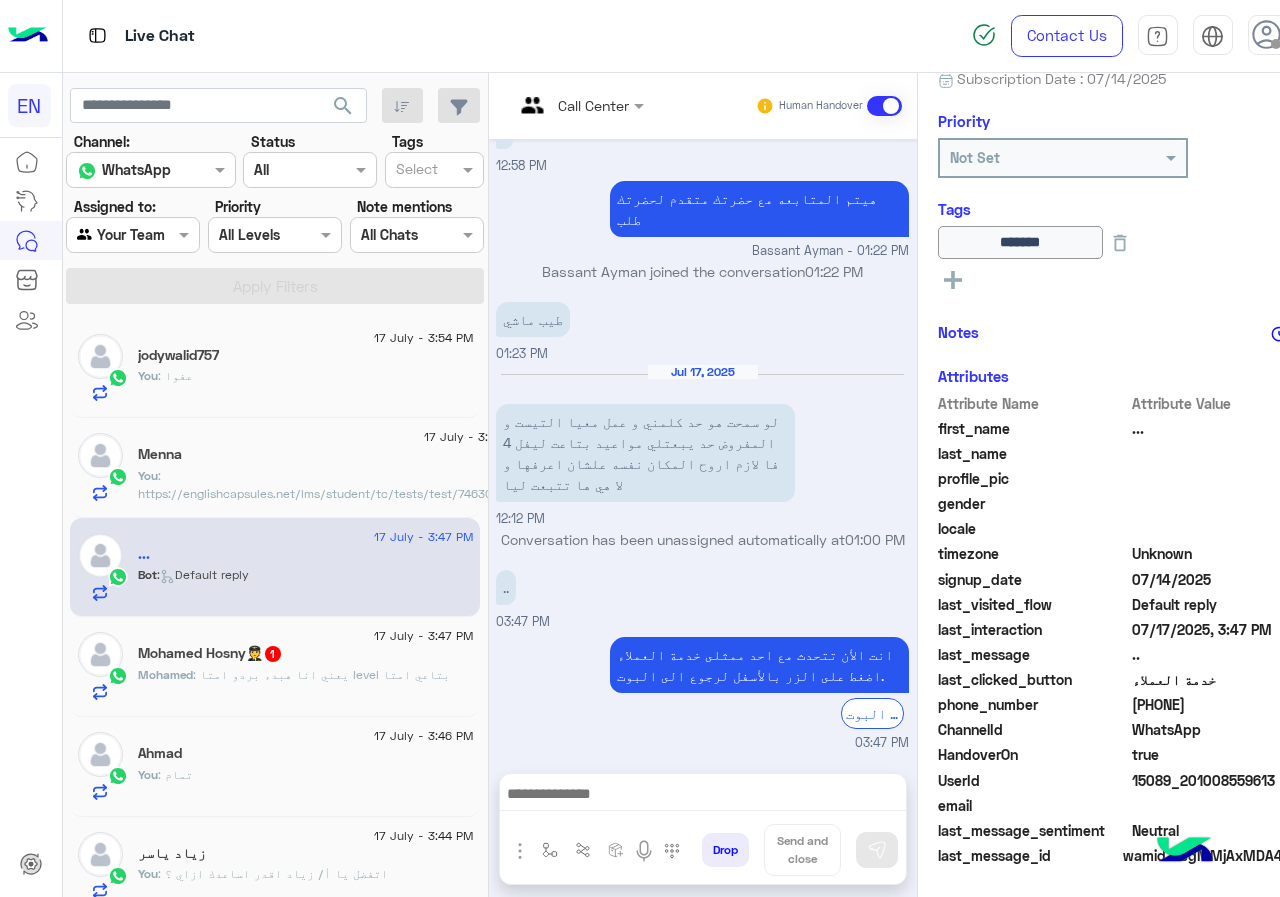 drag, startPoint x: 1133, startPoint y: 711, endPoint x: 1279, endPoint y: 723, distance: 146.49232 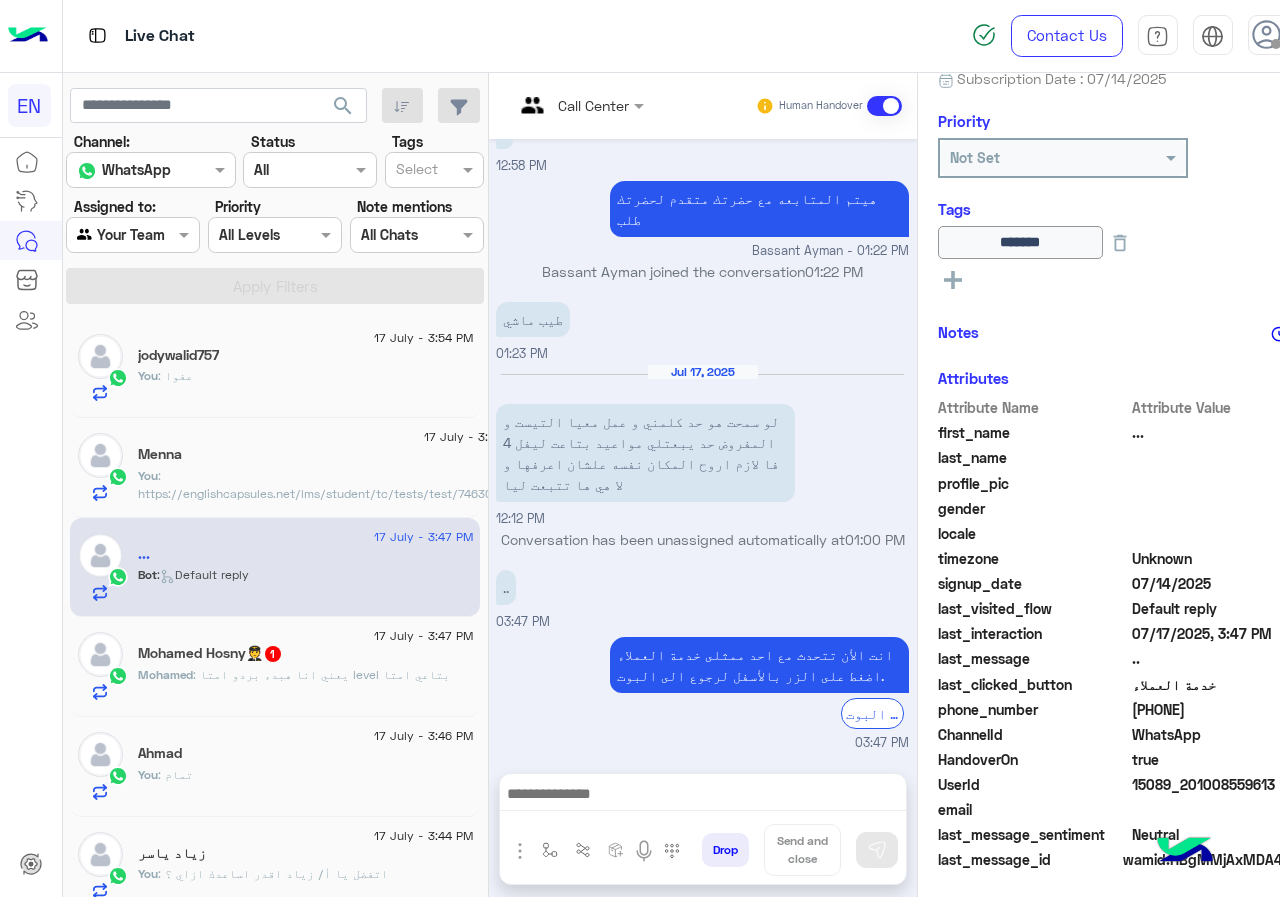 click on "WhatsApp" 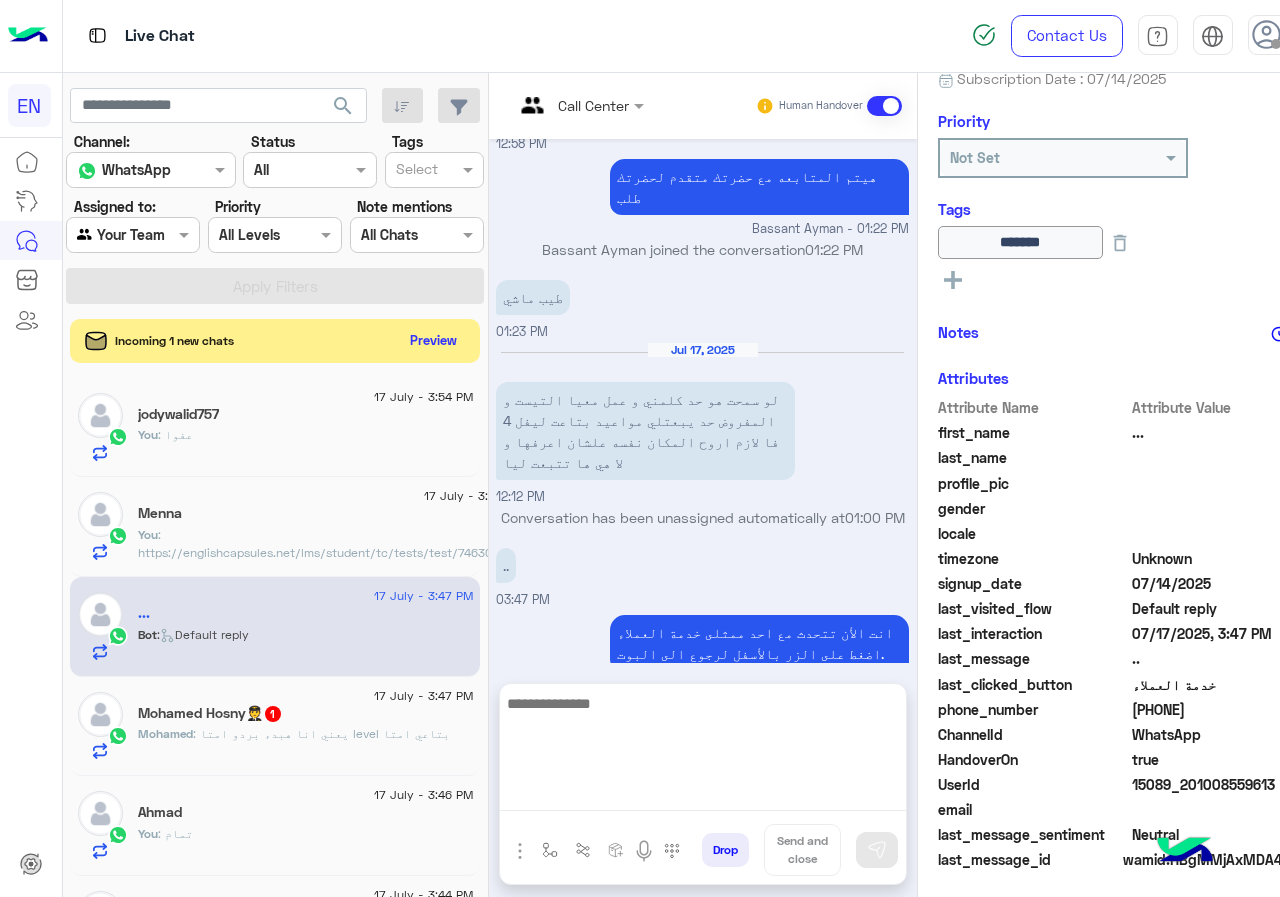 click at bounding box center [703, 751] 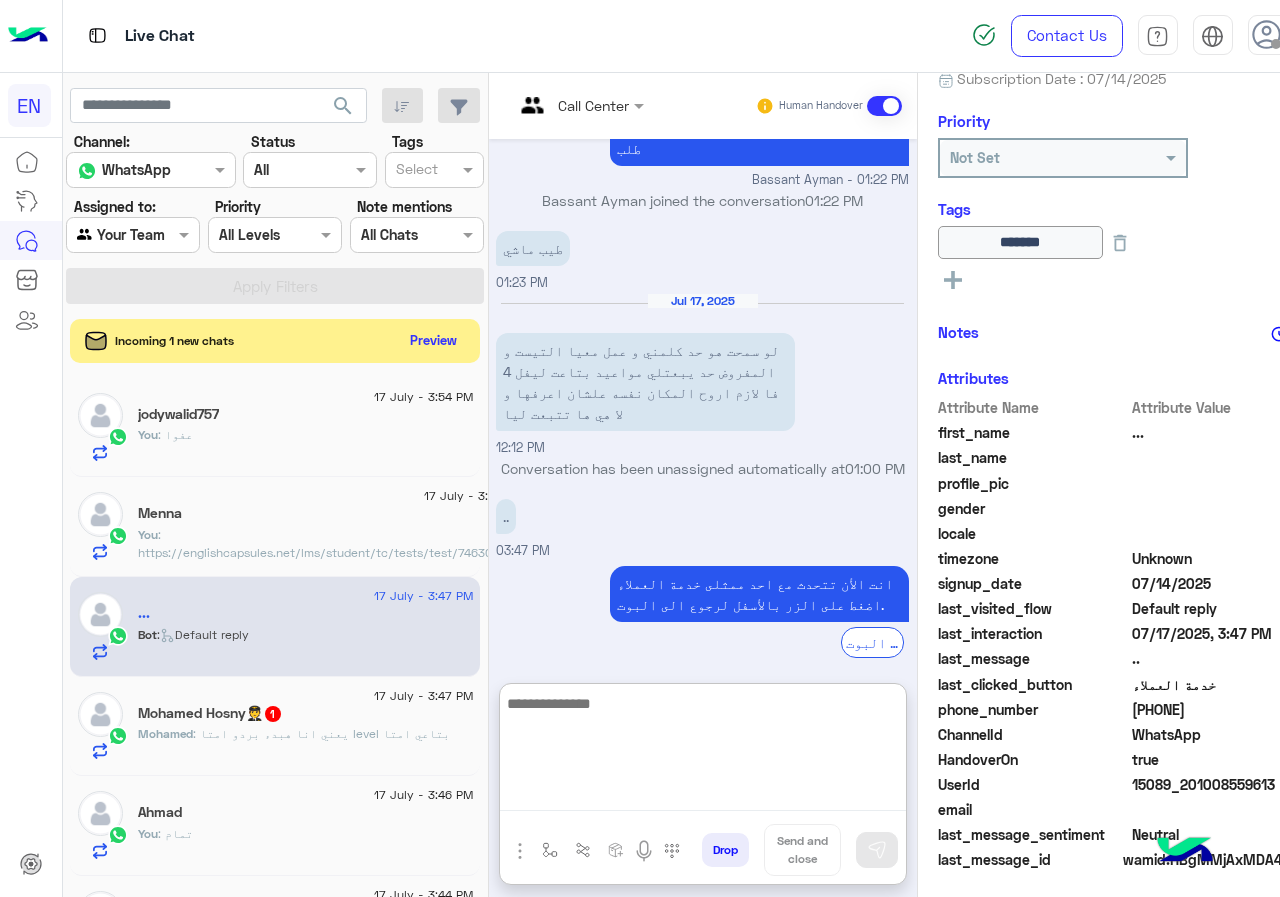 scroll, scrollTop: 1306, scrollLeft: 0, axis: vertical 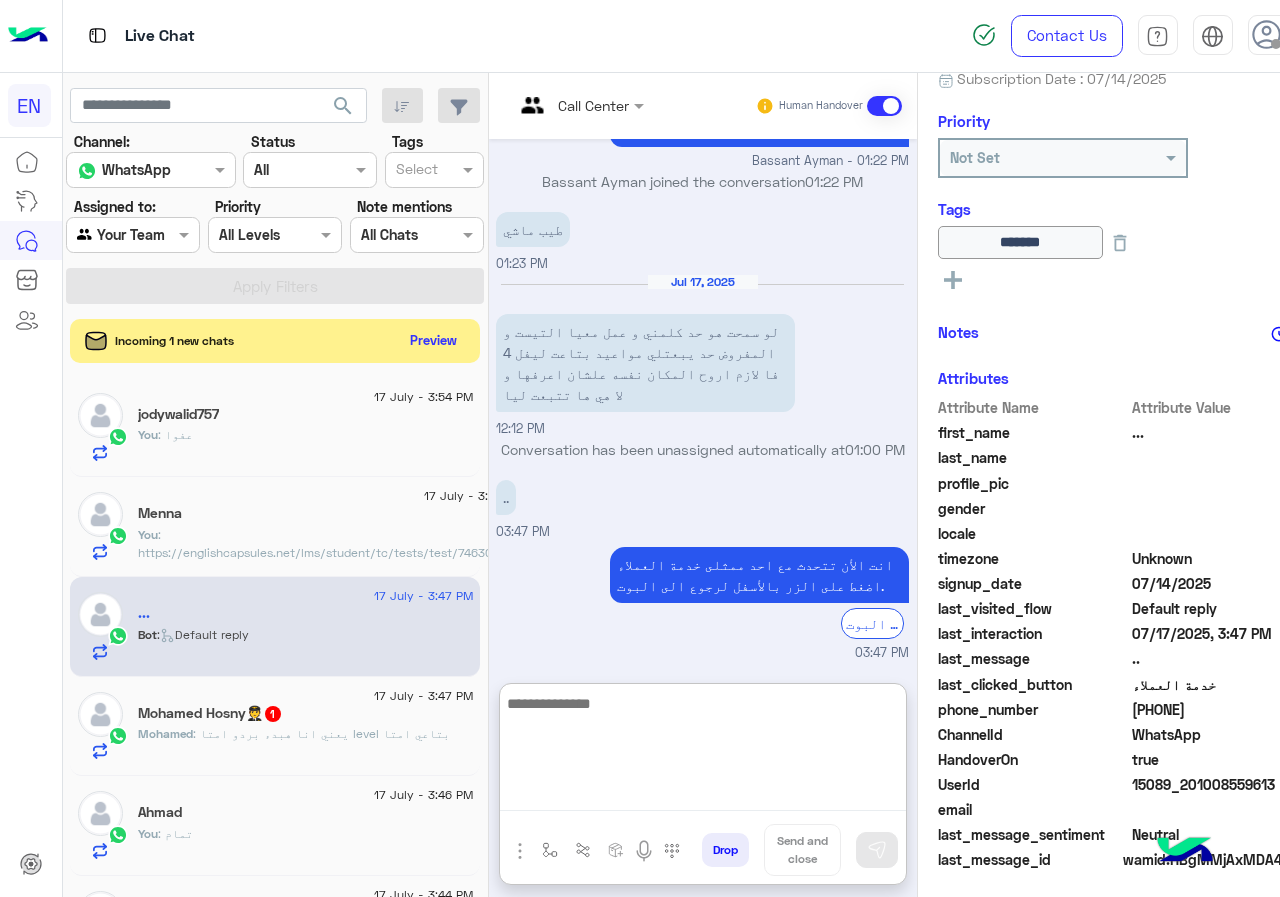 type on "*" 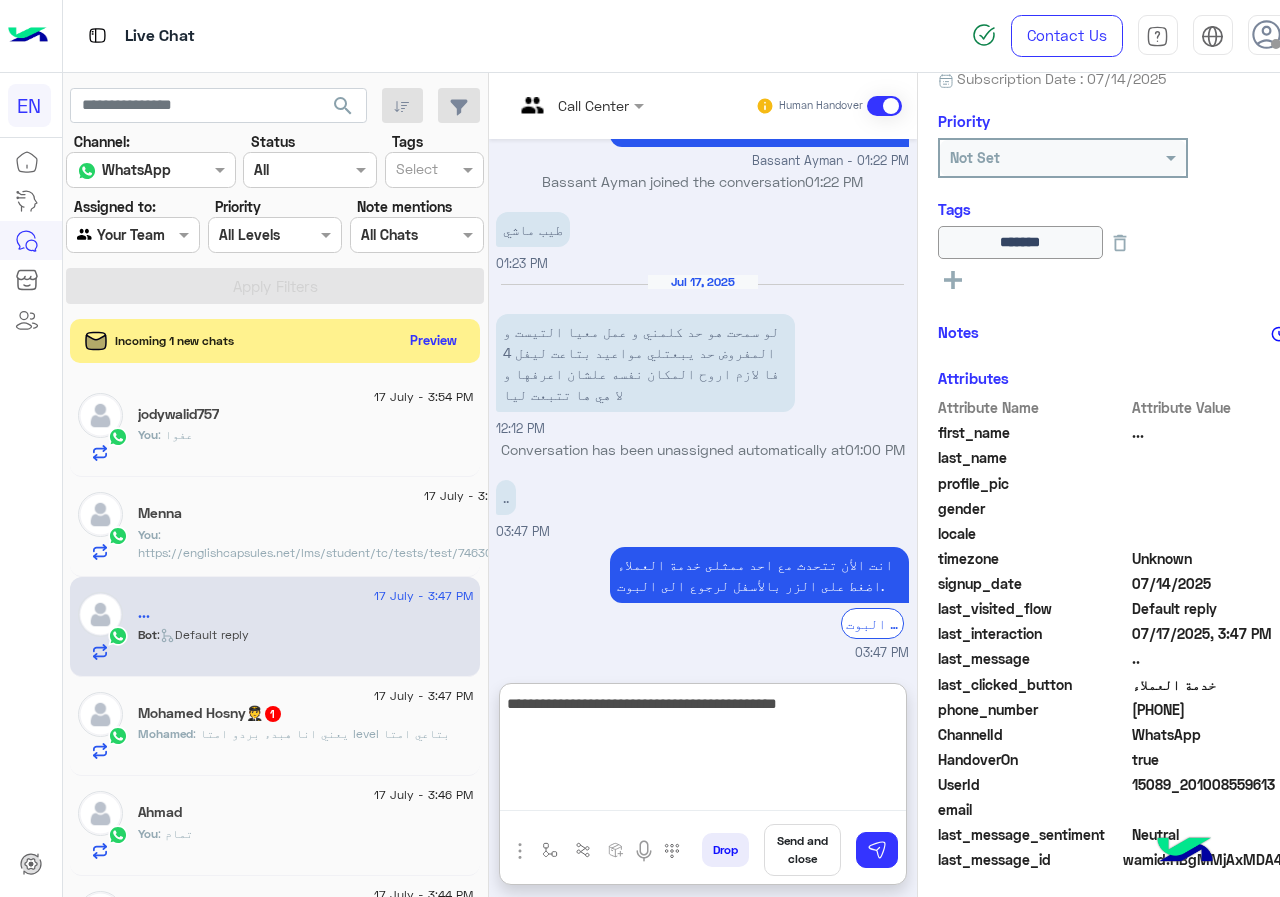 type on "**********" 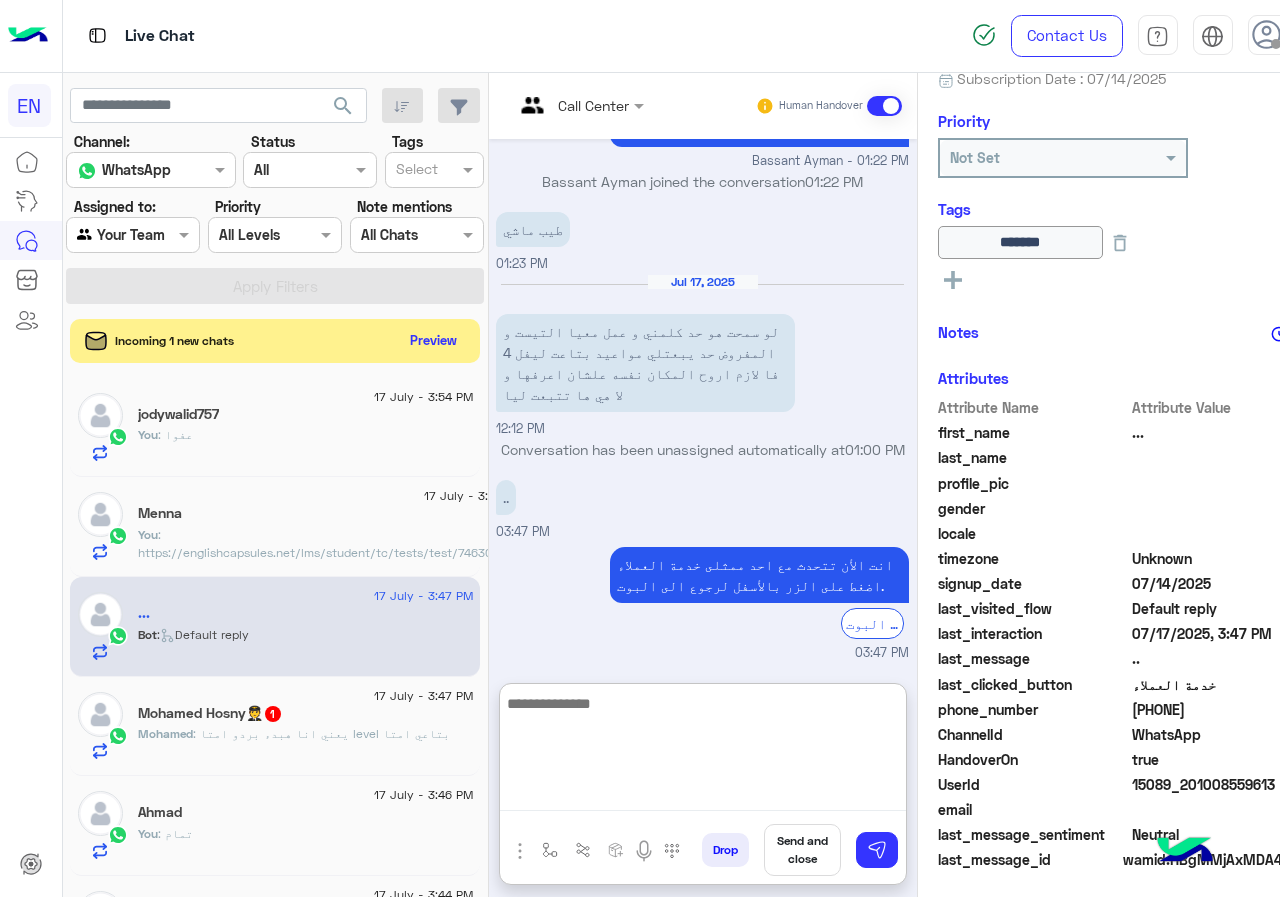 scroll, scrollTop: 1370, scrollLeft: 0, axis: vertical 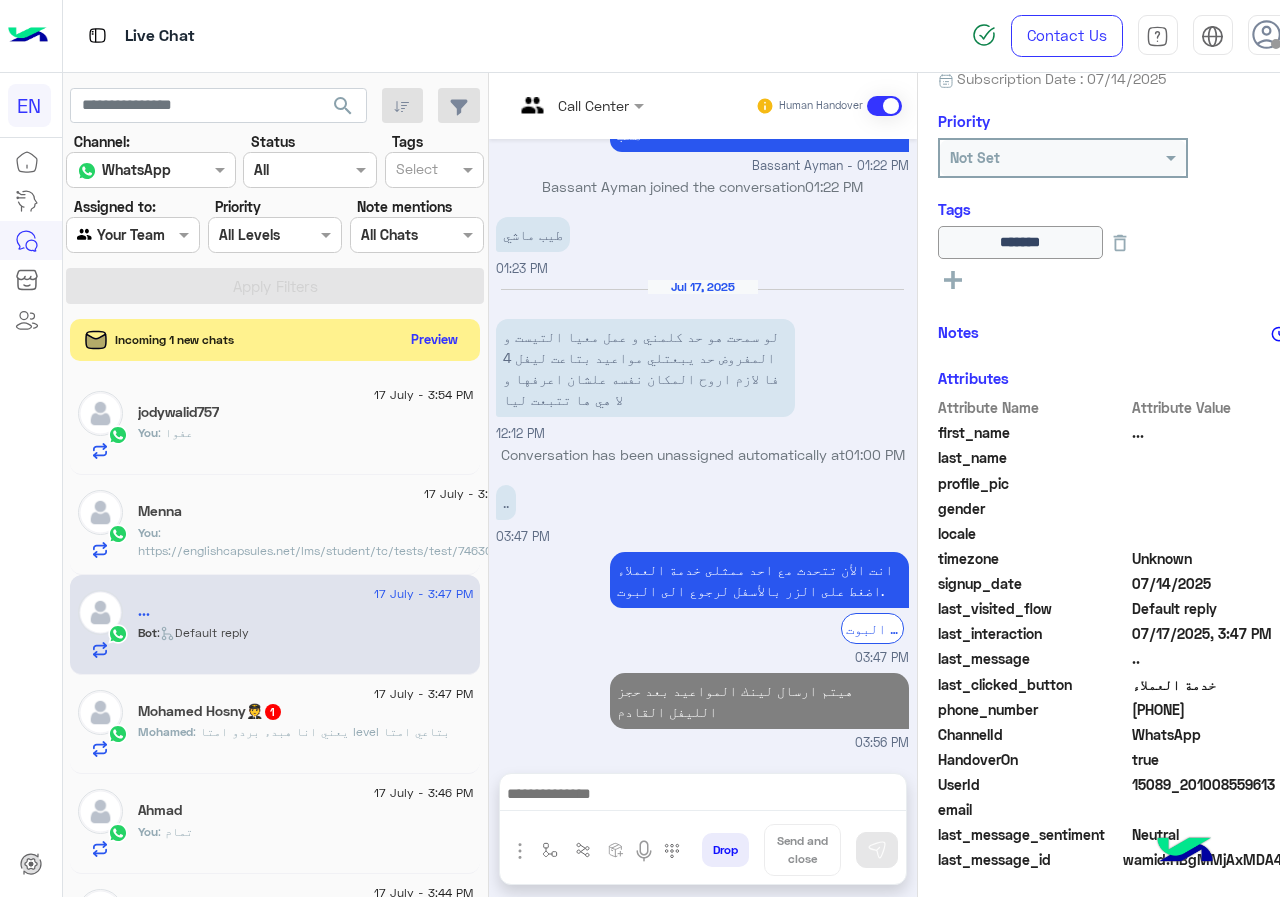 click on "Preview" 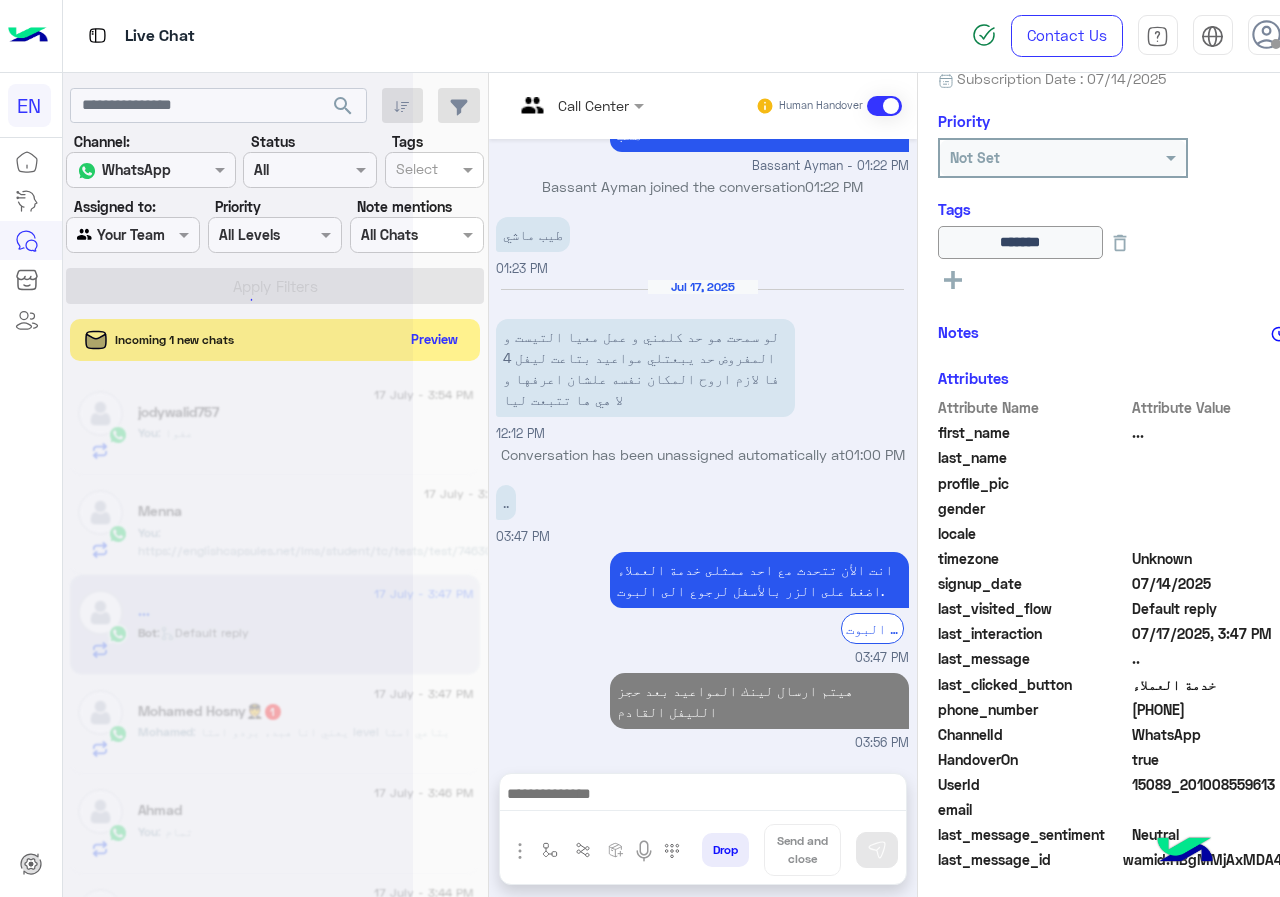 scroll, scrollTop: 1280, scrollLeft: 0, axis: vertical 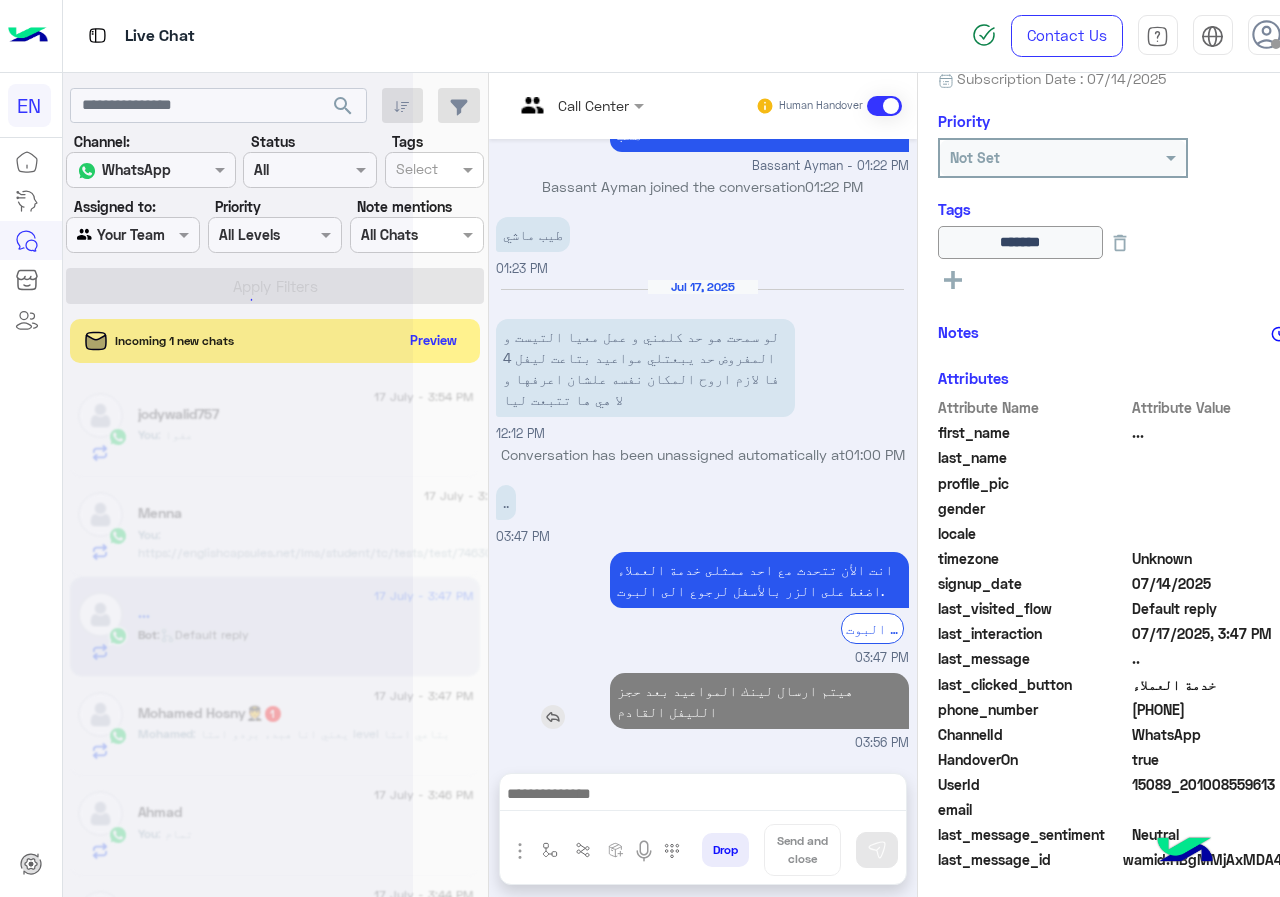 click on "هيتم ارسال لينك المواعيد بعد حجز الليفل القادم" at bounding box center [759, 701] 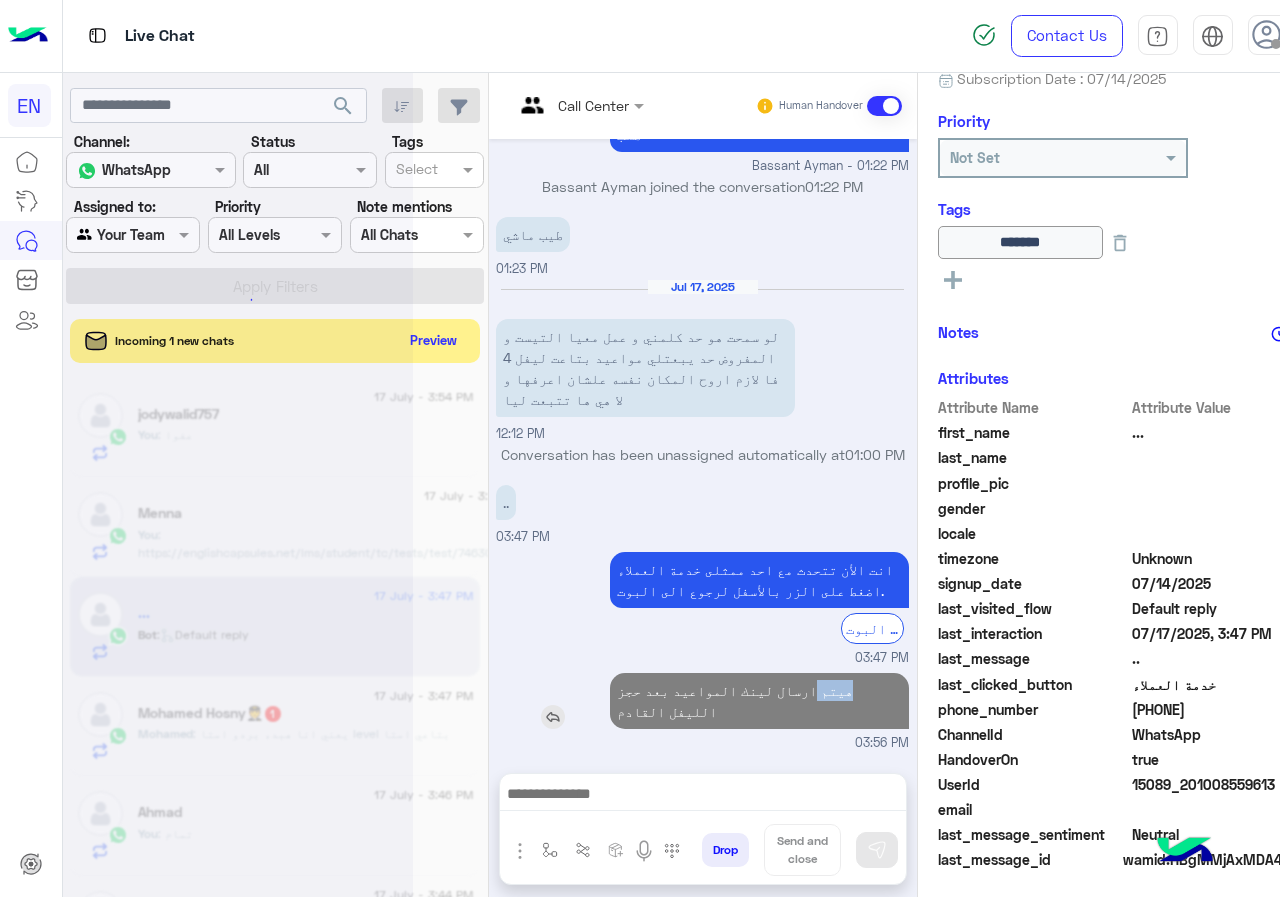 click on "هيتم ارسال لينك المواعيد بعد حجز الليفل القادم" at bounding box center [759, 701] 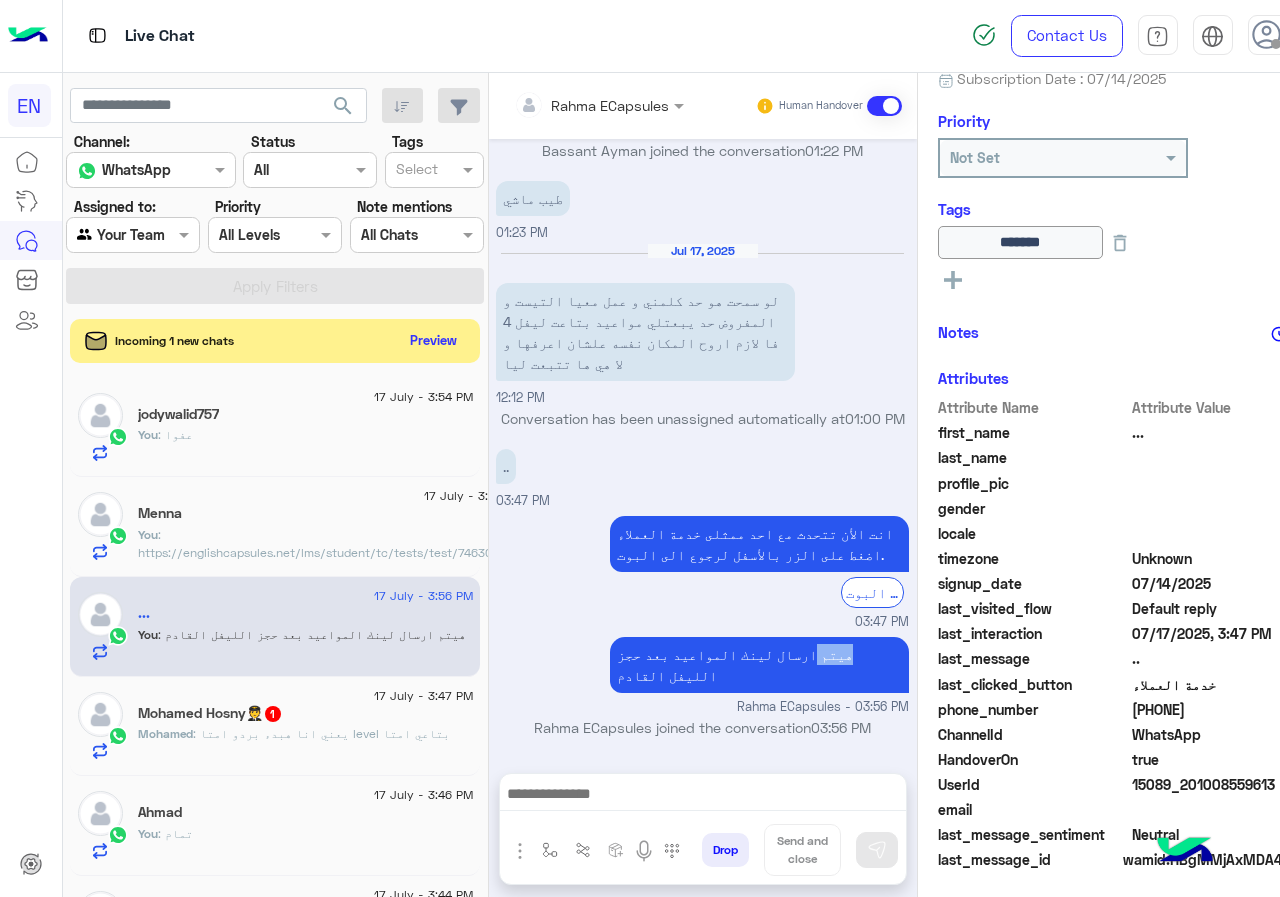 drag, startPoint x: 616, startPoint y: 704, endPoint x: 558, endPoint y: 714, distance: 58.855755 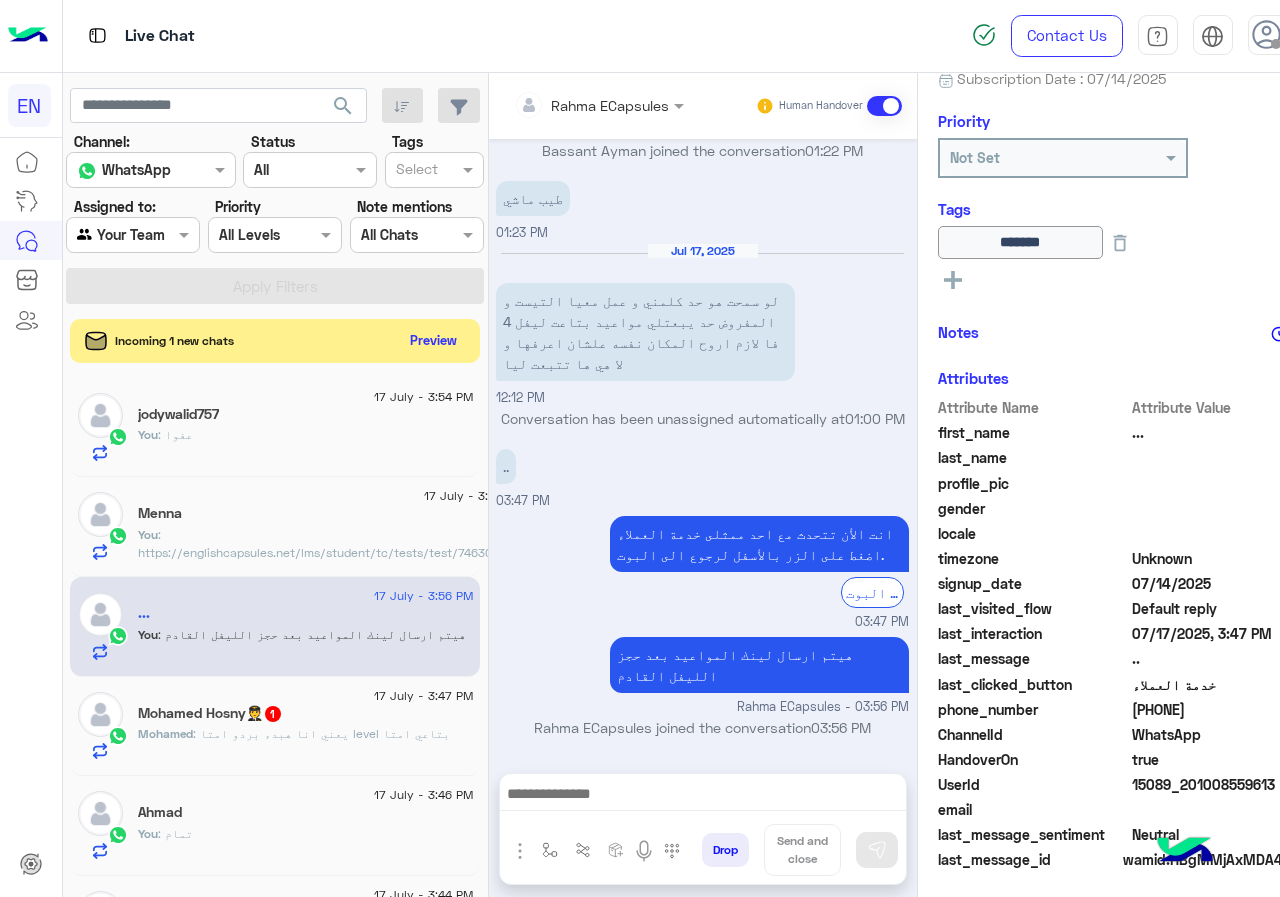 click on "Incoming 1 new chats    Preview" 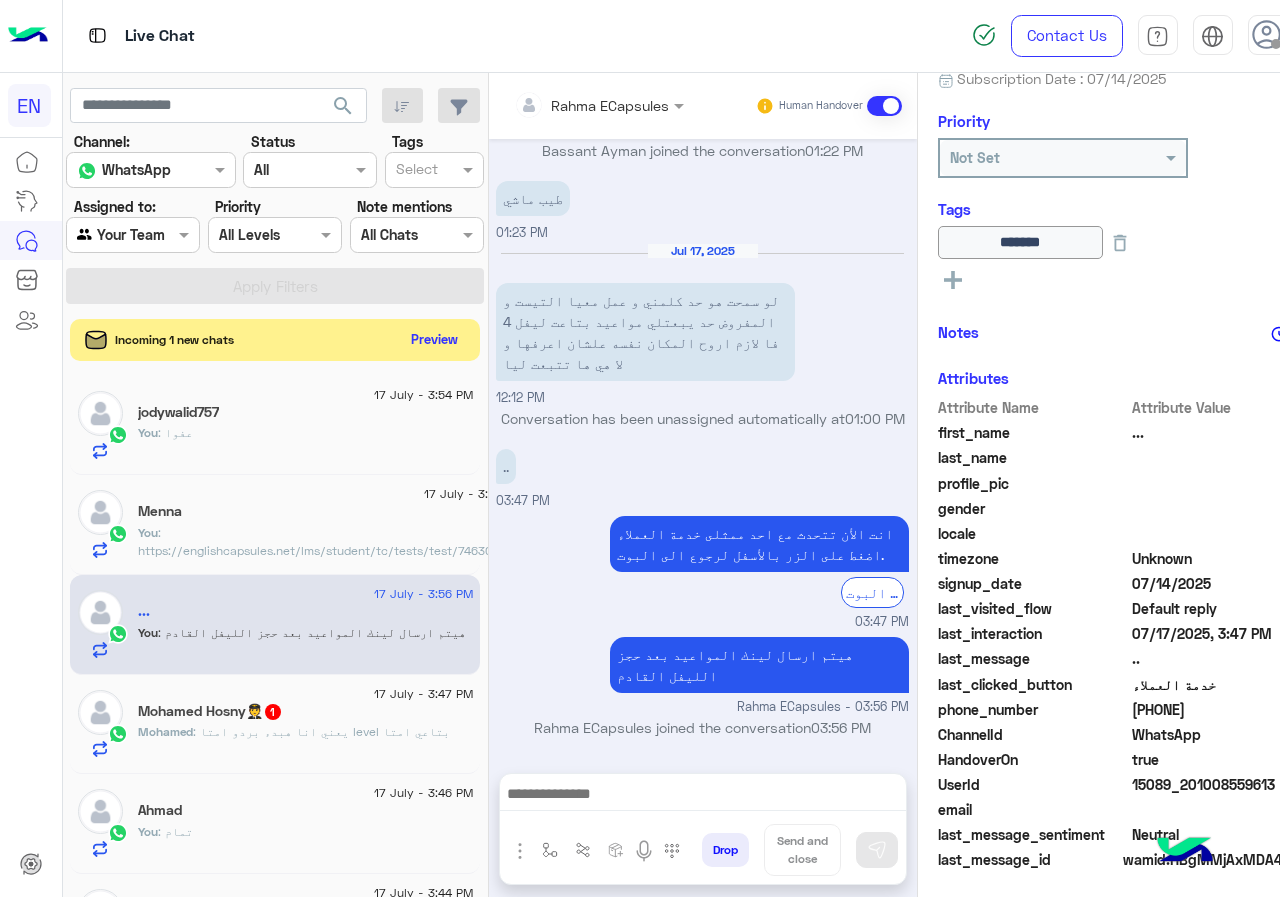 click on "Preview" 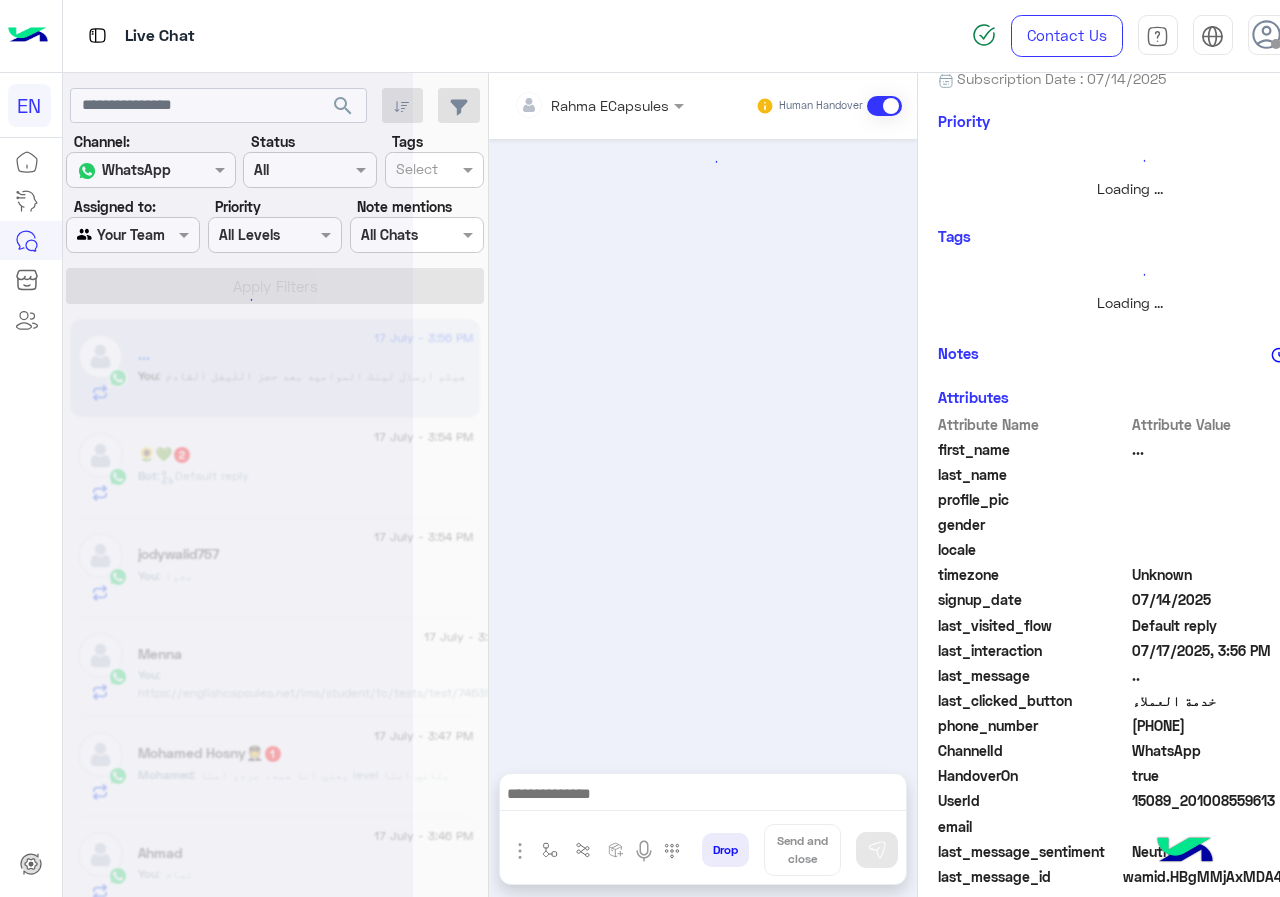 scroll, scrollTop: 0, scrollLeft: 0, axis: both 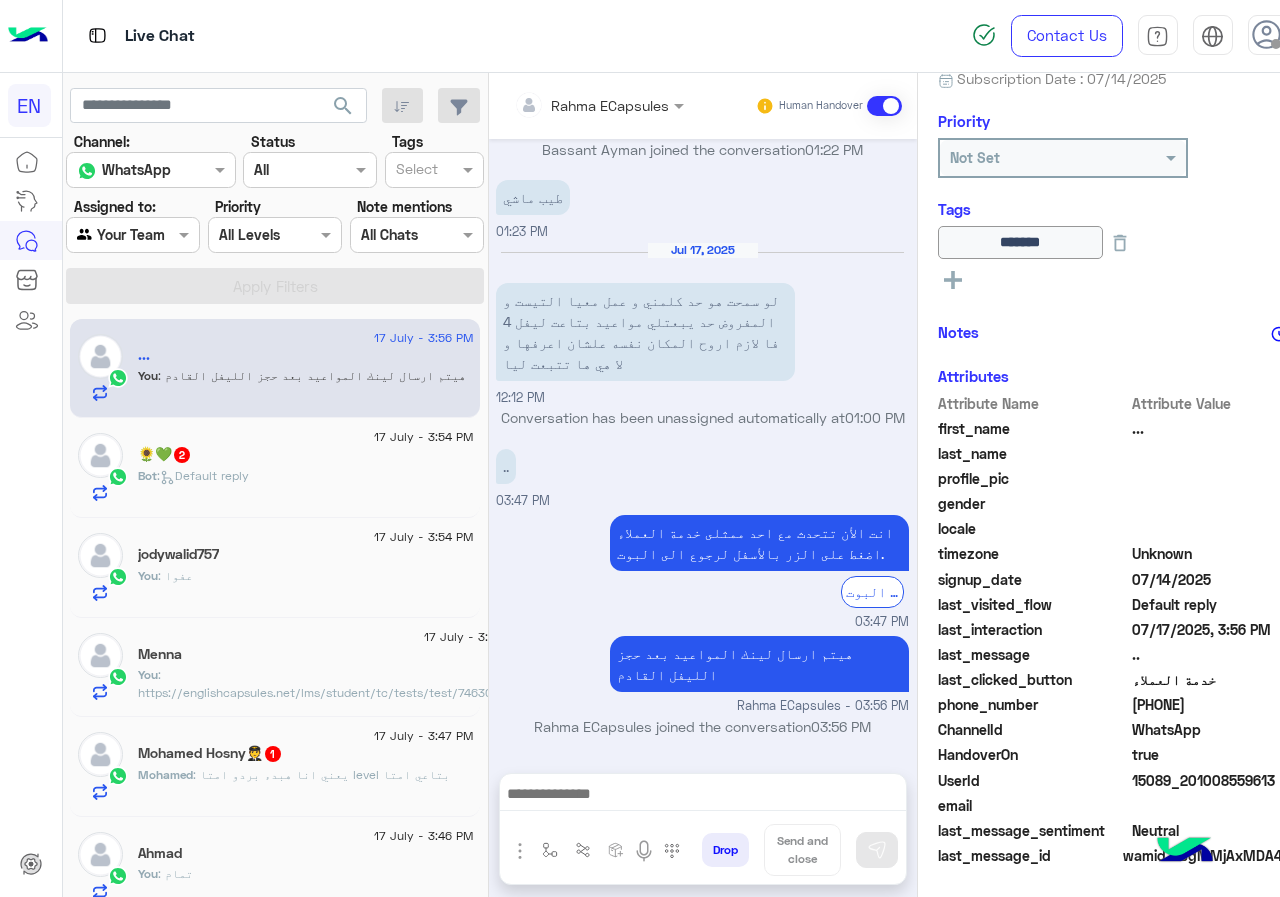 click on "Bot :   Default reply" 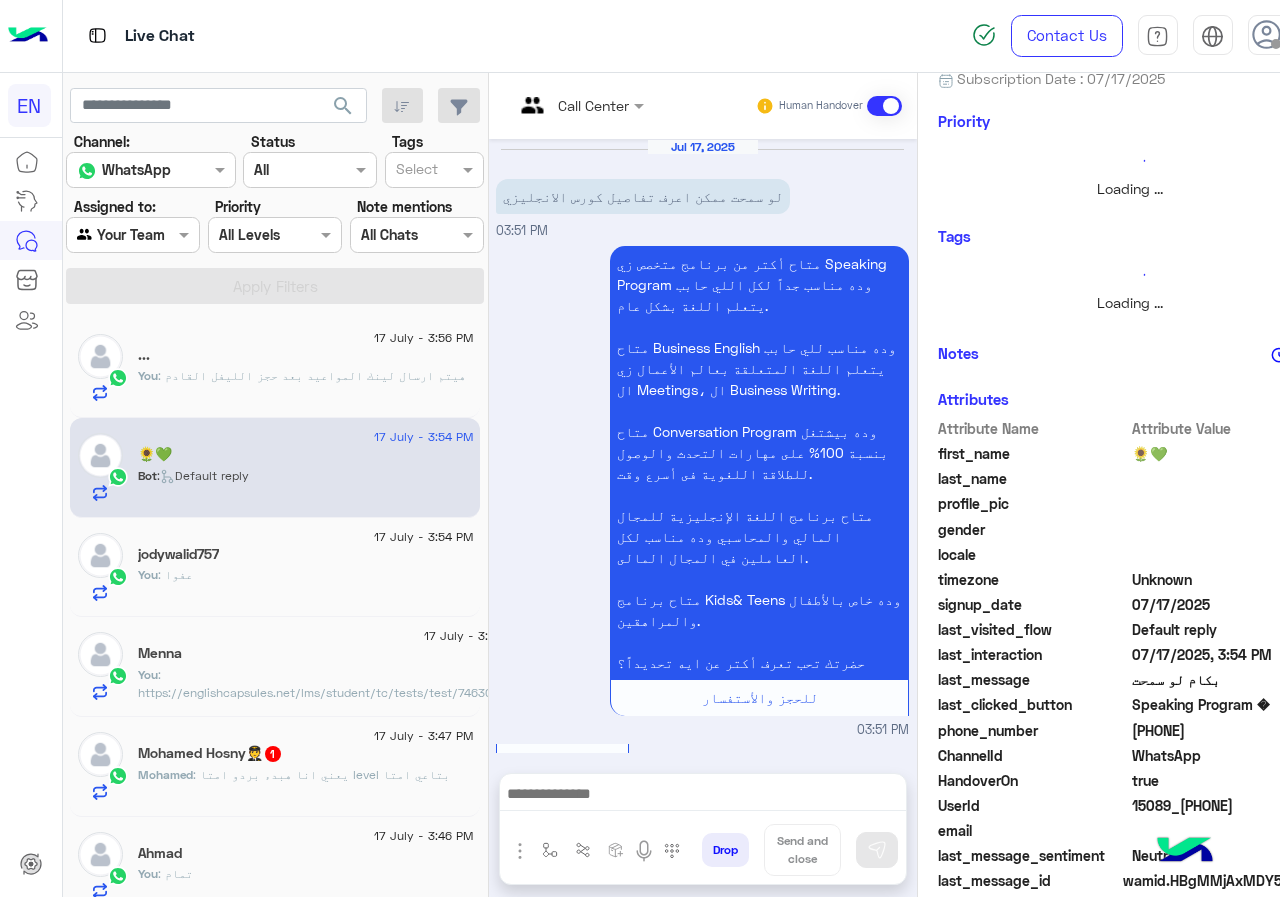 scroll, scrollTop: 1532, scrollLeft: 0, axis: vertical 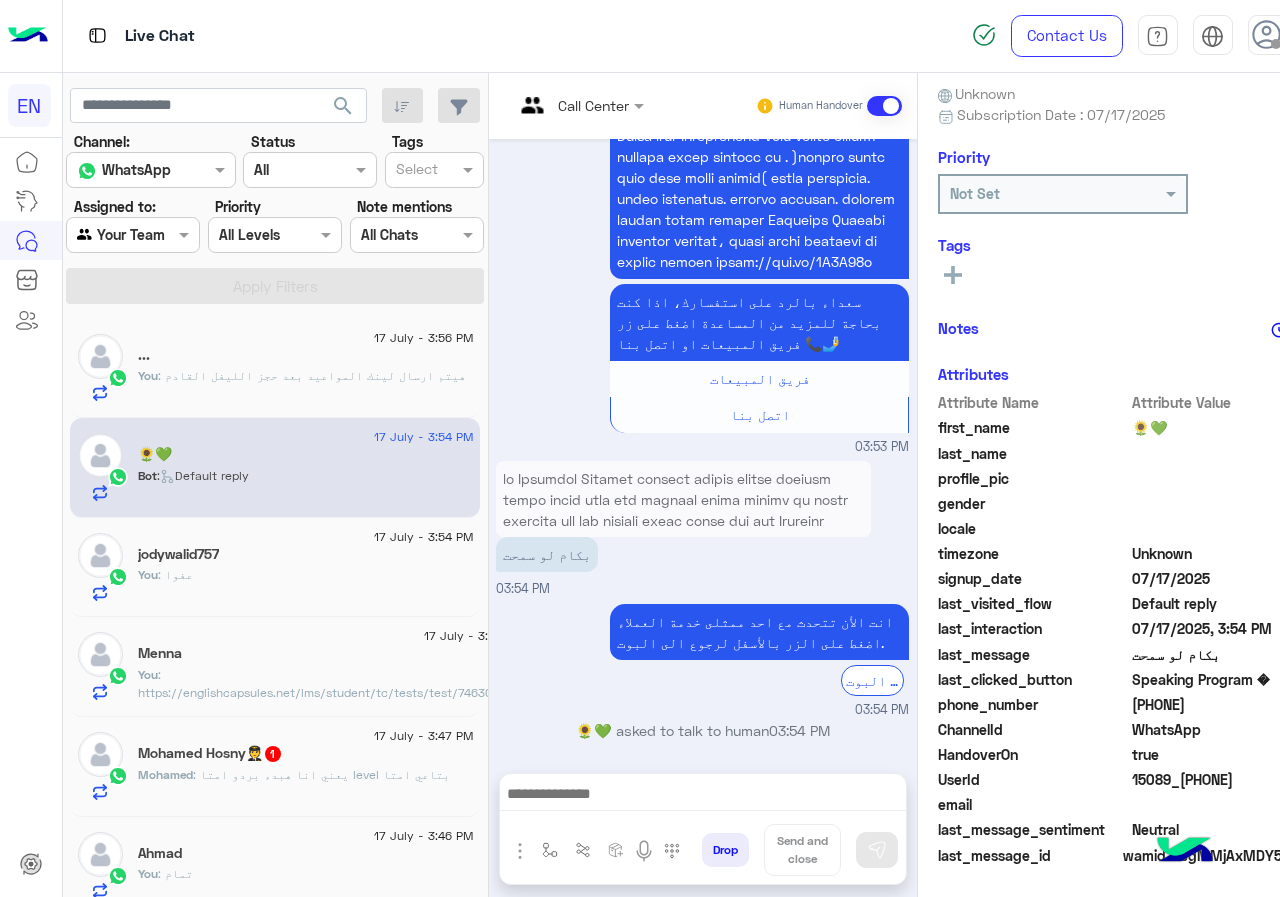 drag, startPoint x: 1138, startPoint y: 702, endPoint x: 1227, endPoint y: 701, distance: 89.005615 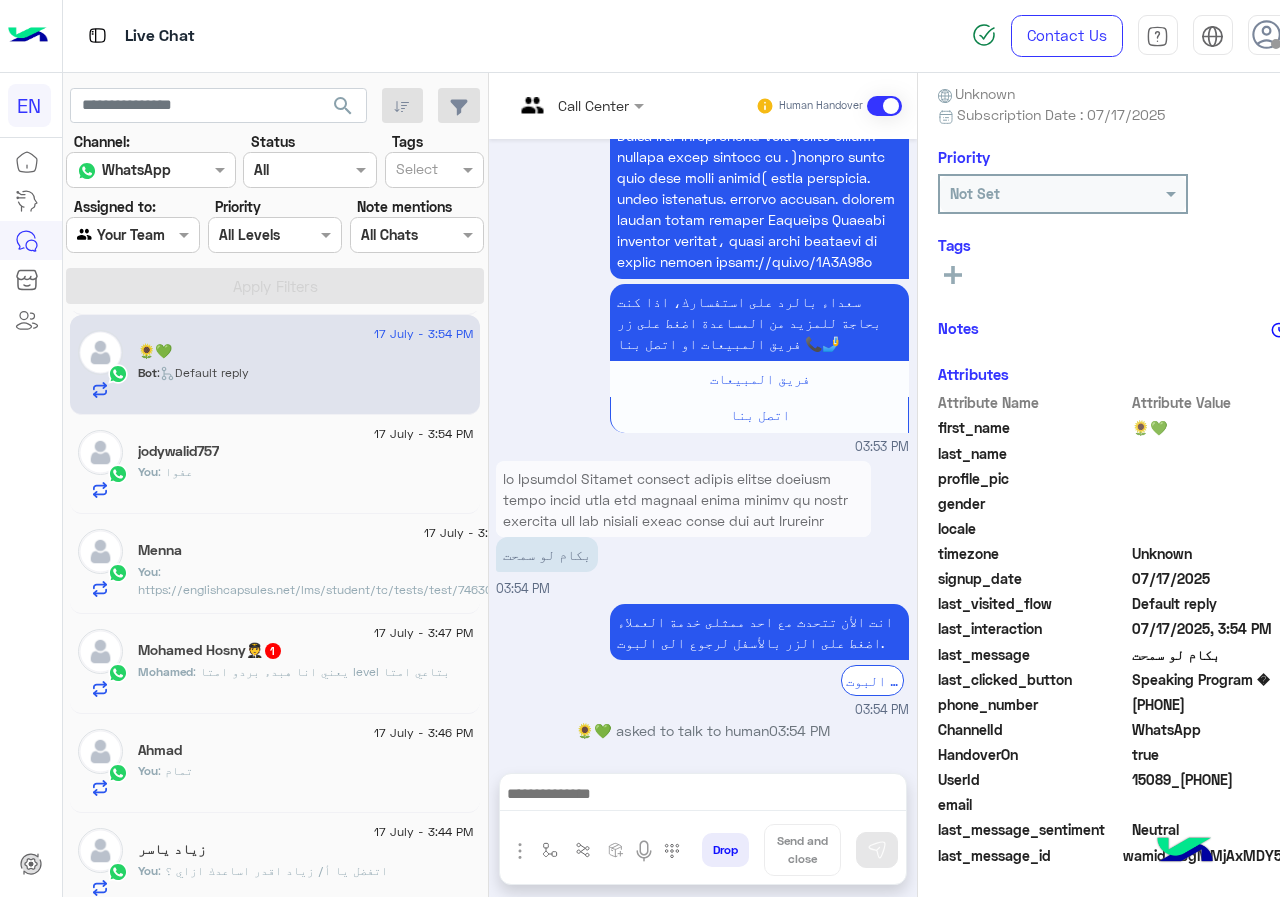 scroll, scrollTop: 300, scrollLeft: 0, axis: vertical 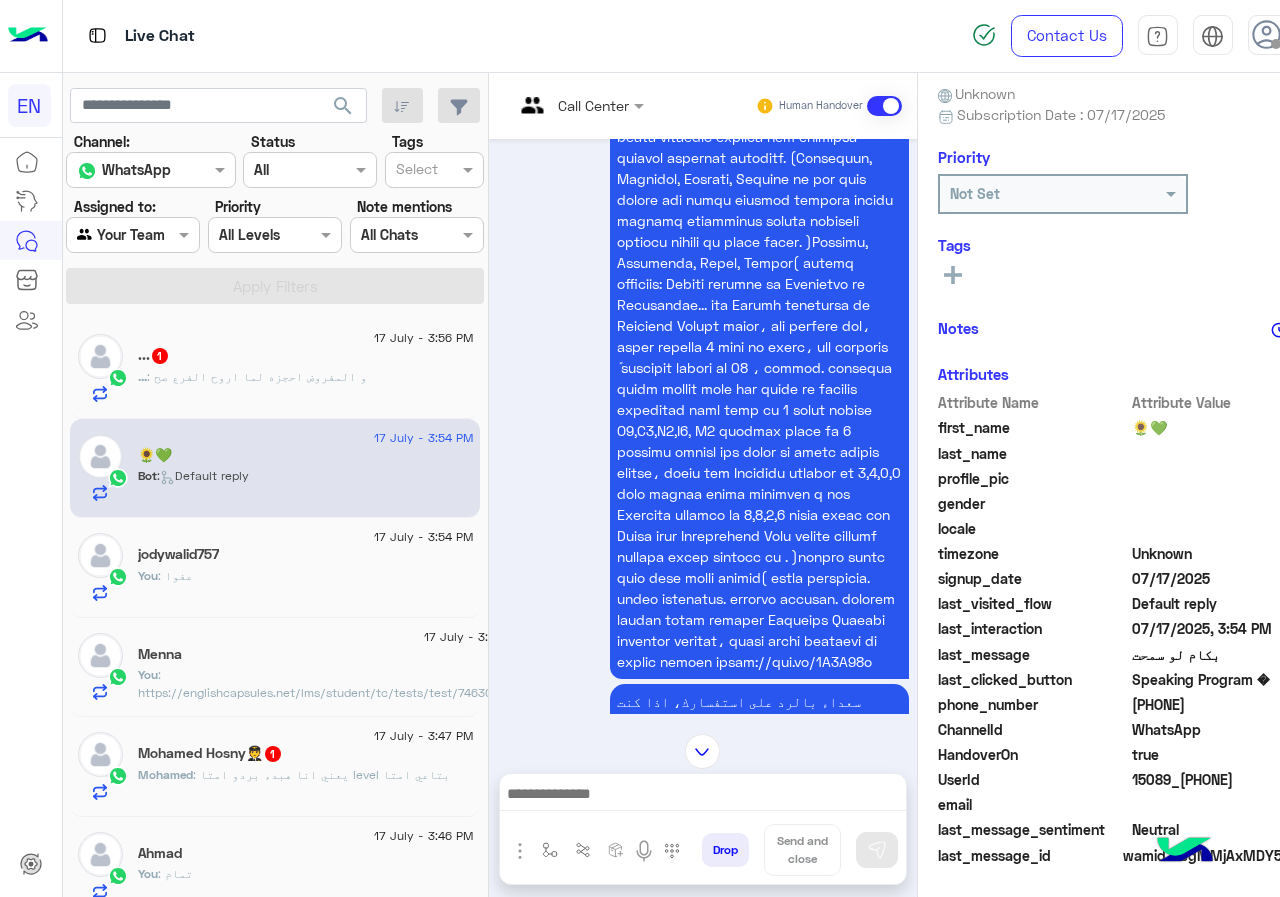 click at bounding box center (579, 104) 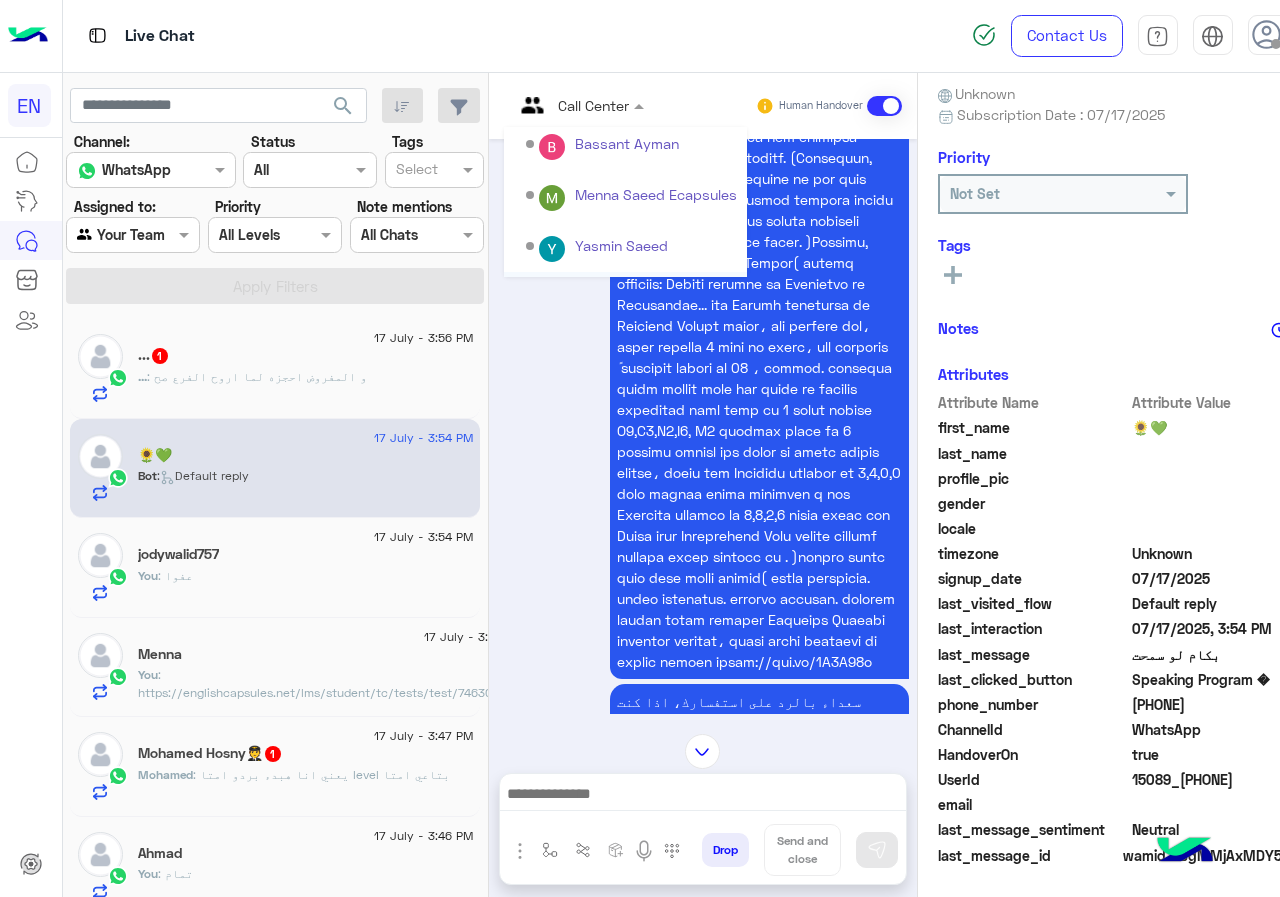 scroll, scrollTop: 332, scrollLeft: 0, axis: vertical 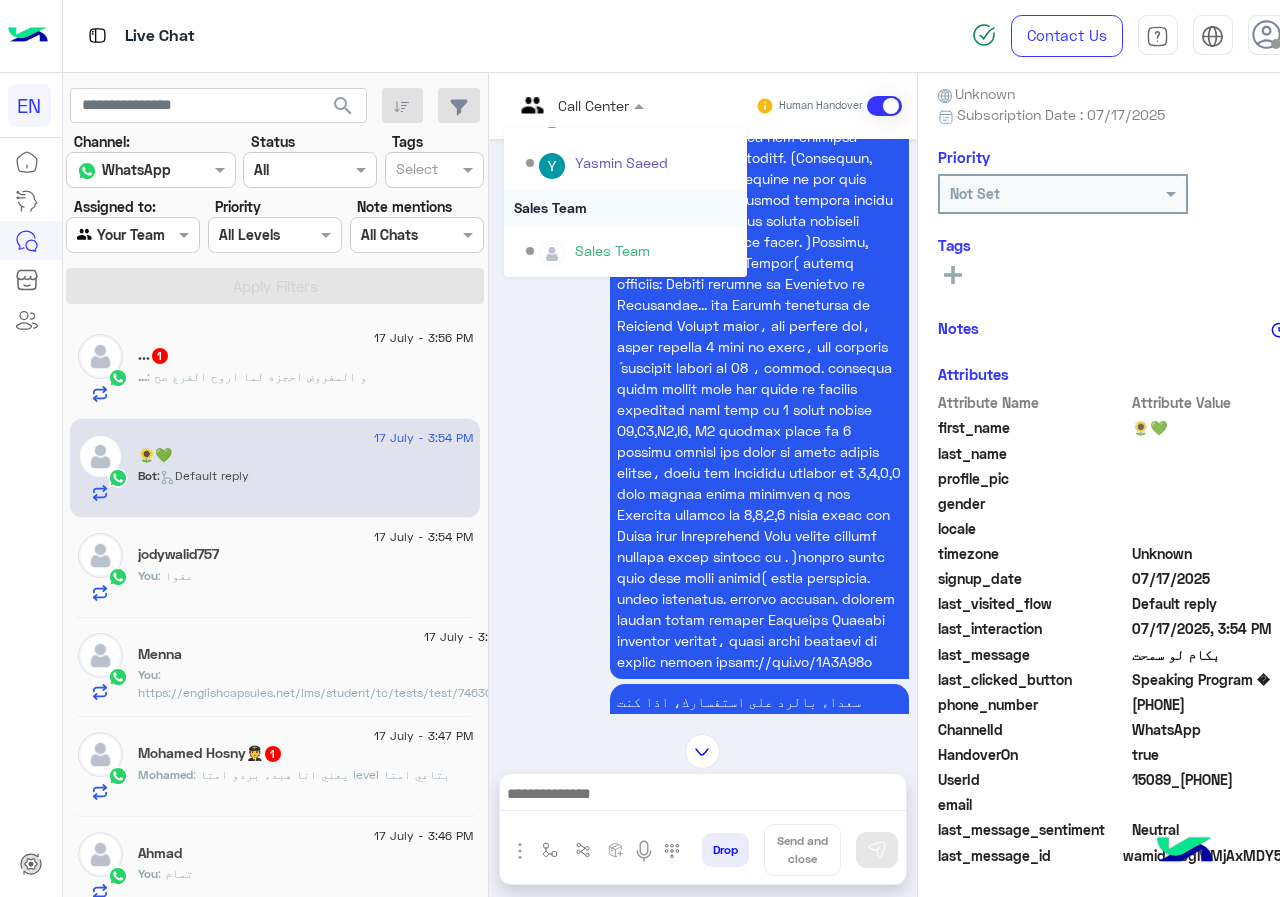 click on "Sales Team" at bounding box center [625, 207] 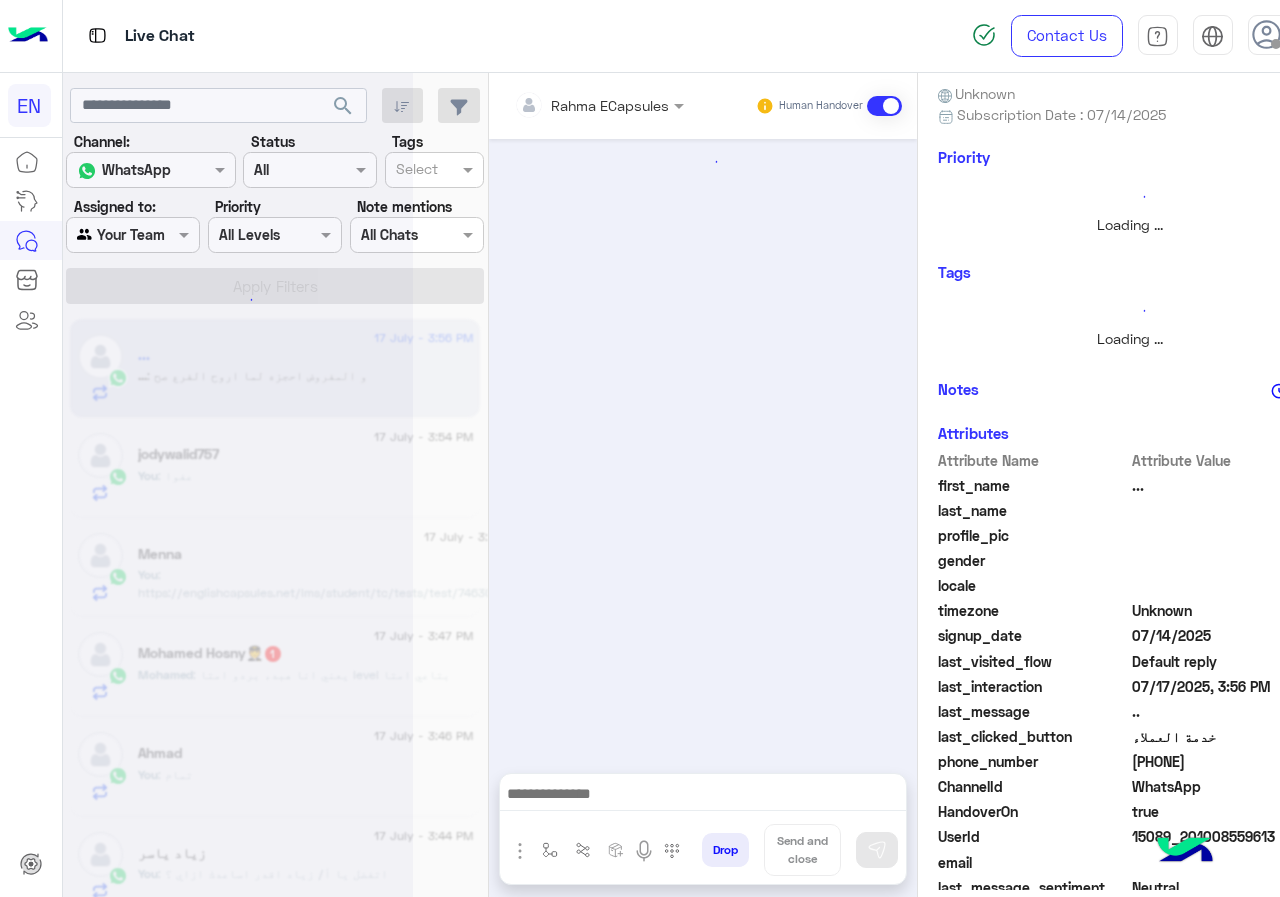 scroll, scrollTop: 216, scrollLeft: 0, axis: vertical 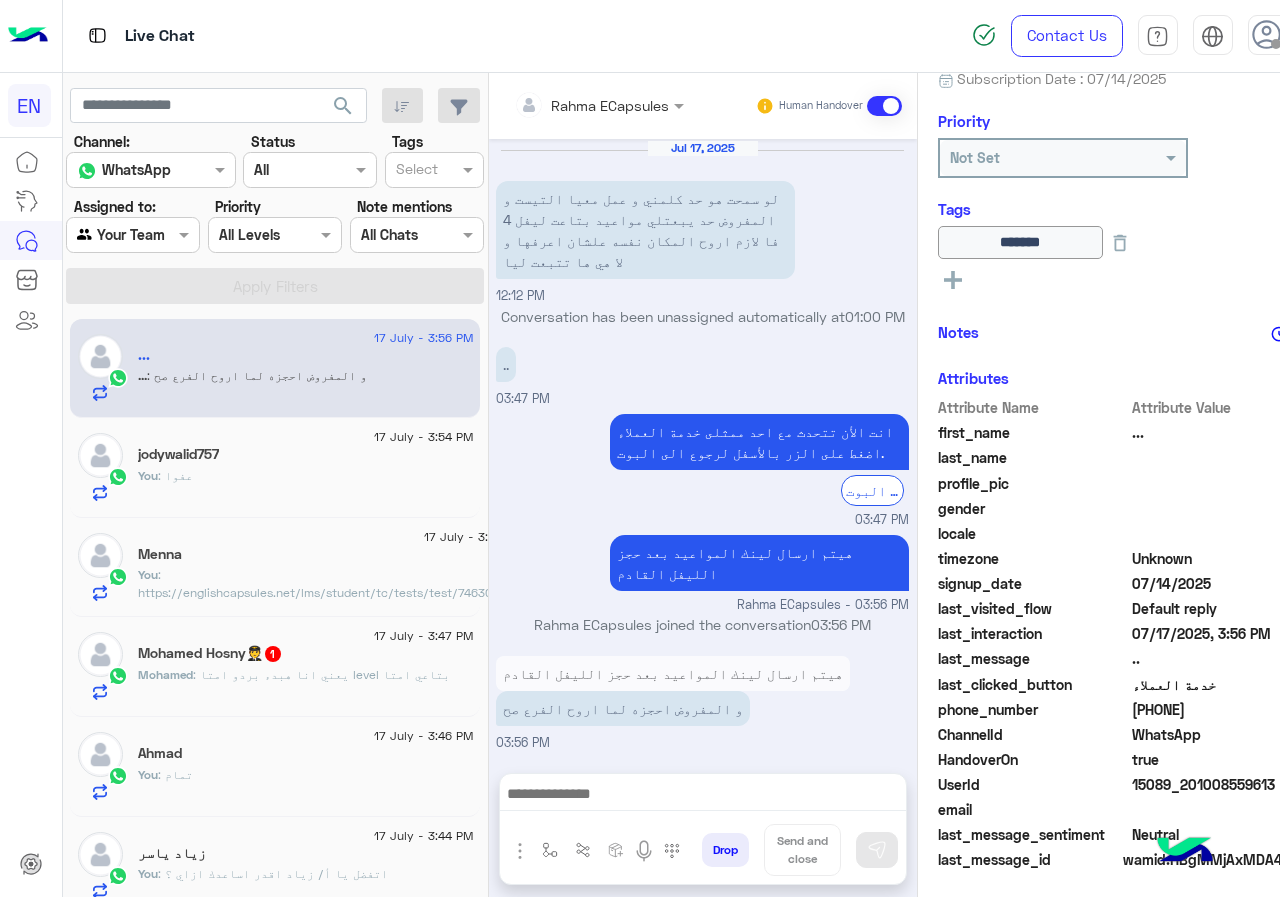 drag, startPoint x: 1139, startPoint y: 709, endPoint x: 1230, endPoint y: 711, distance: 91.02197 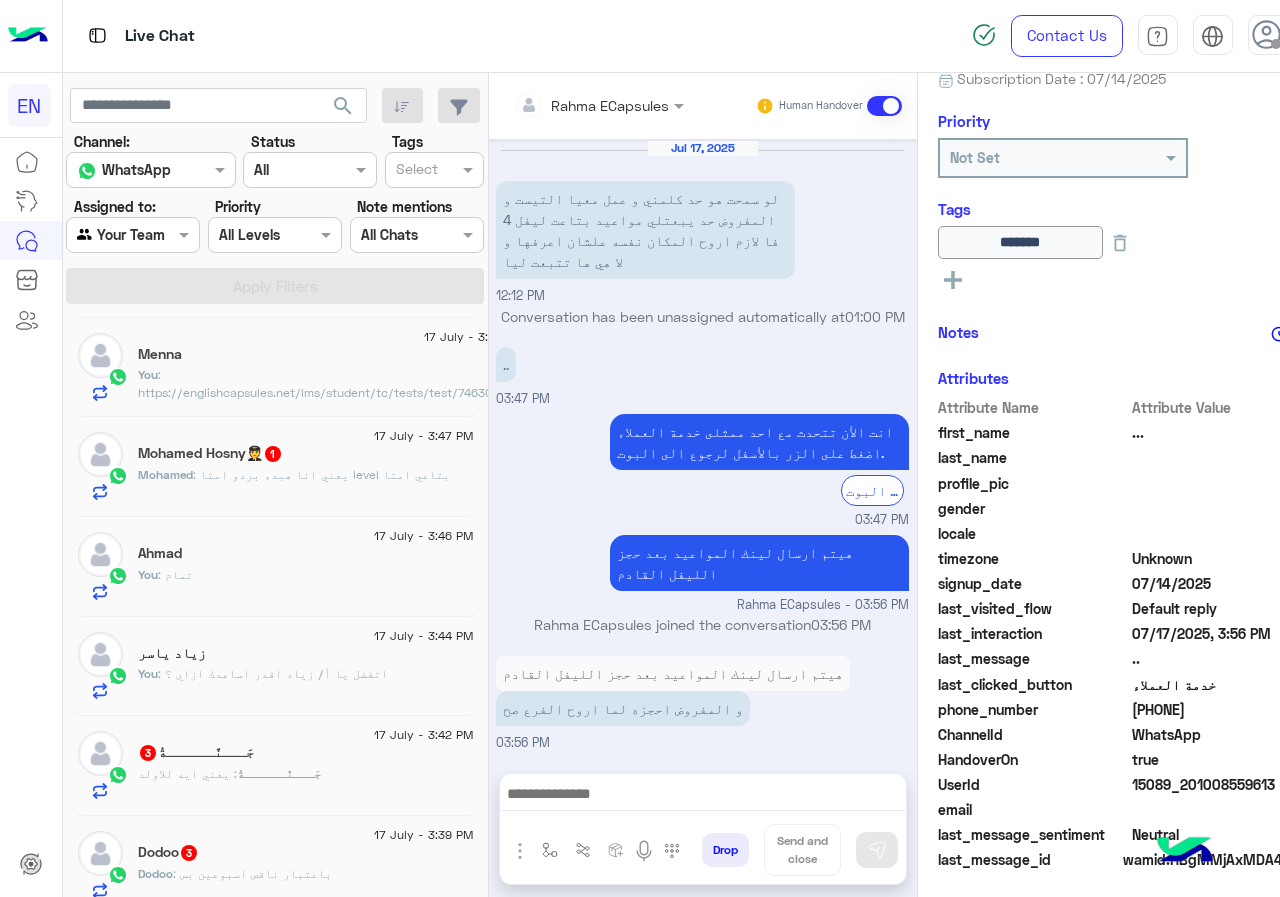 scroll, scrollTop: 0, scrollLeft: 0, axis: both 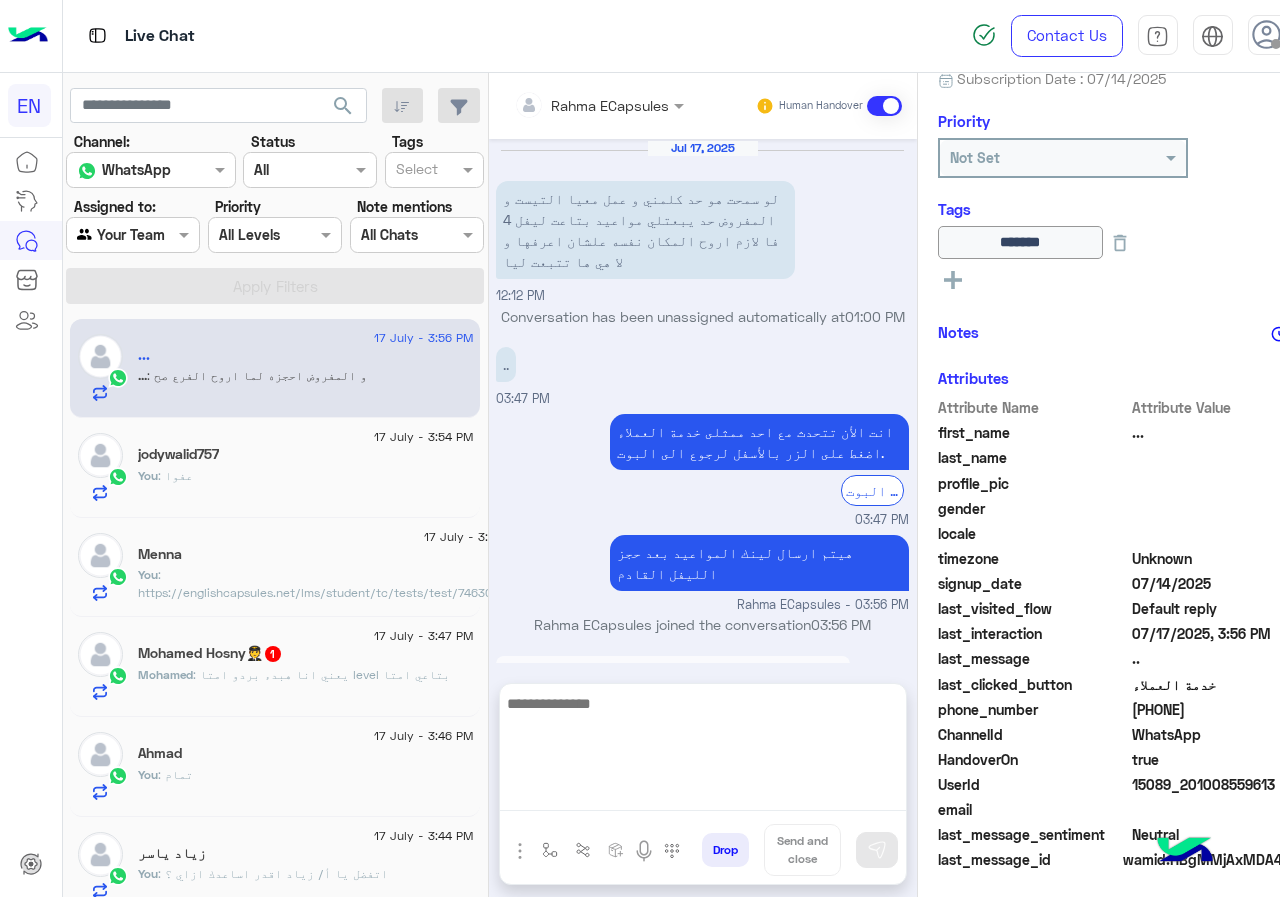 click at bounding box center (703, 751) 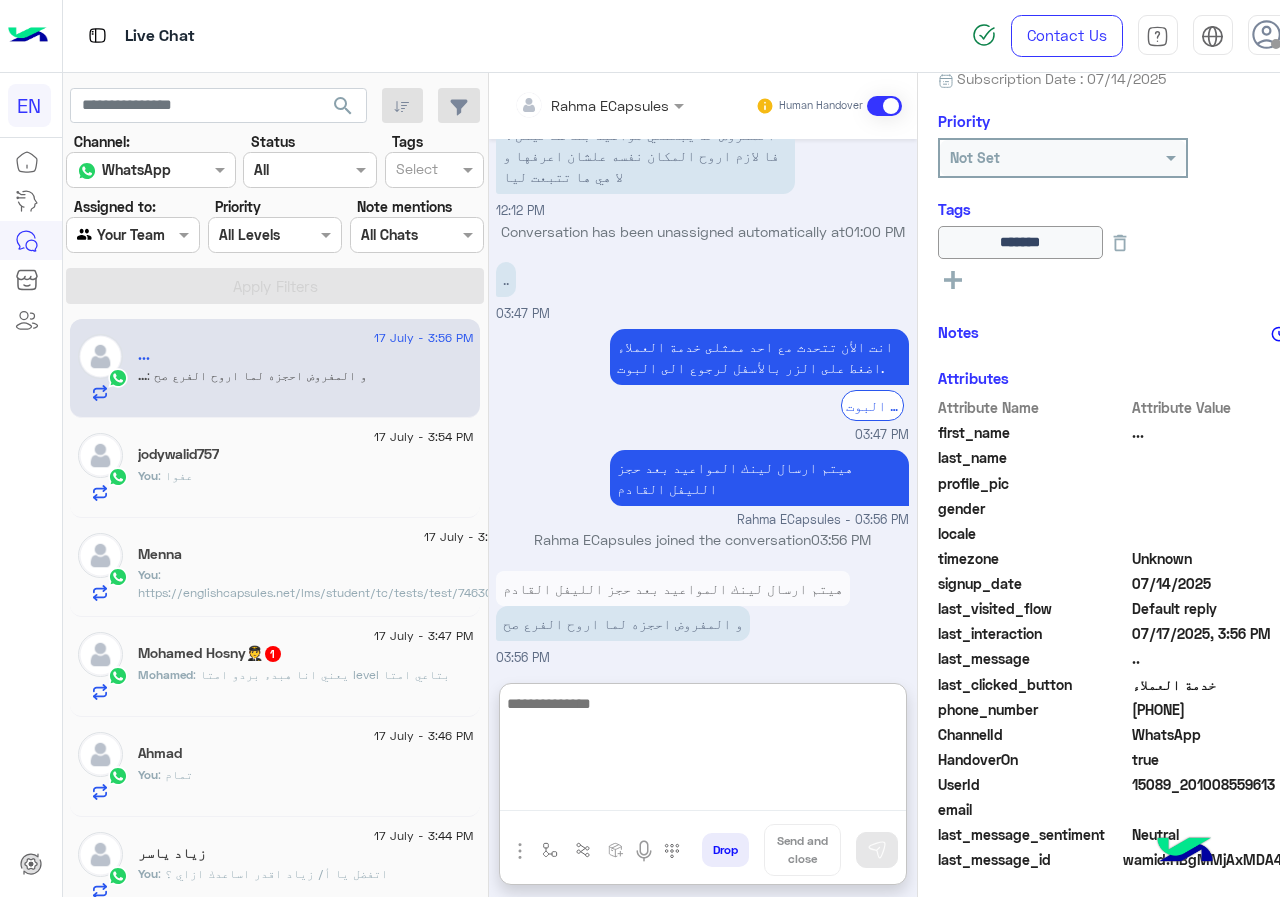 scroll, scrollTop: 1163, scrollLeft: 0, axis: vertical 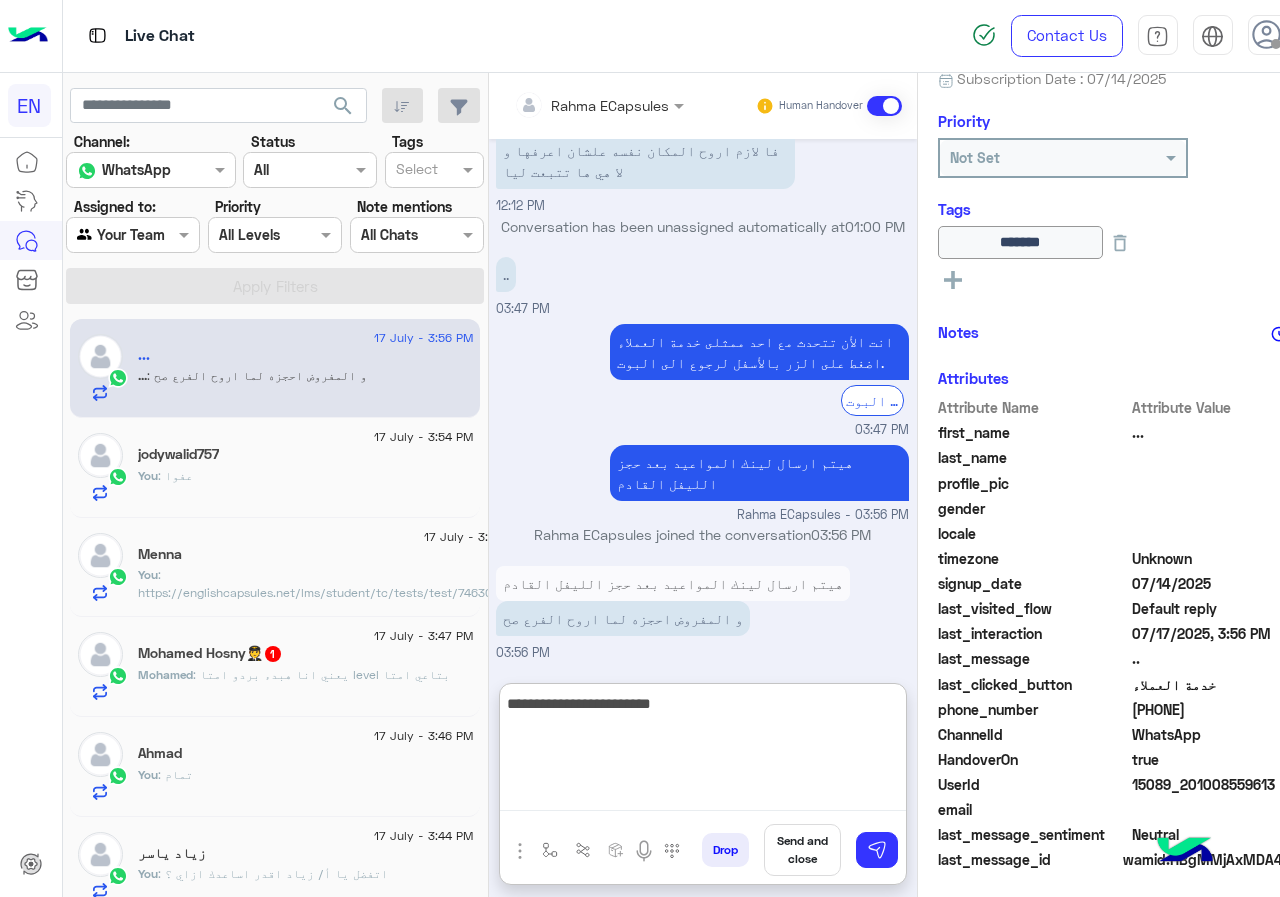 type on "**********" 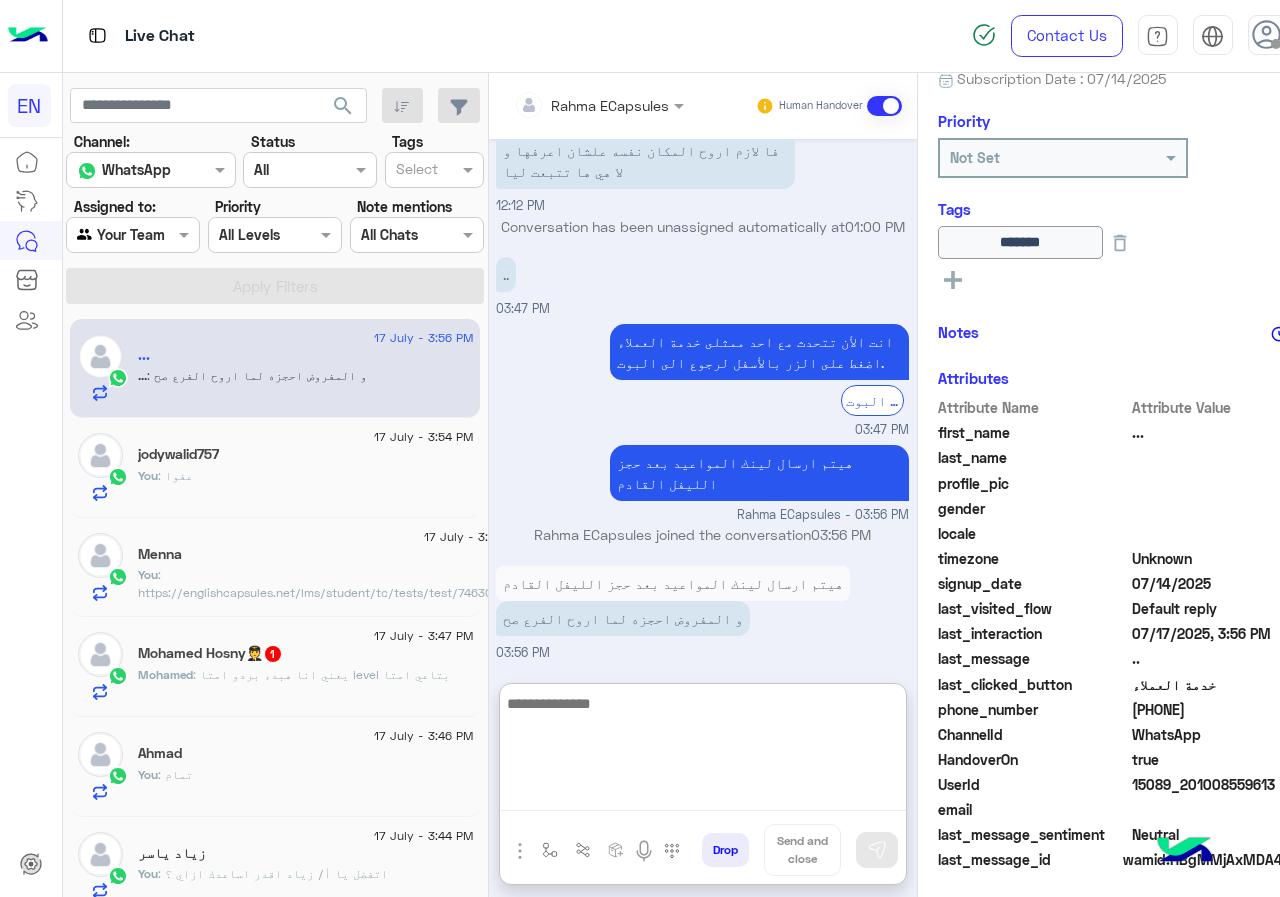 scroll, scrollTop: 1227, scrollLeft: 0, axis: vertical 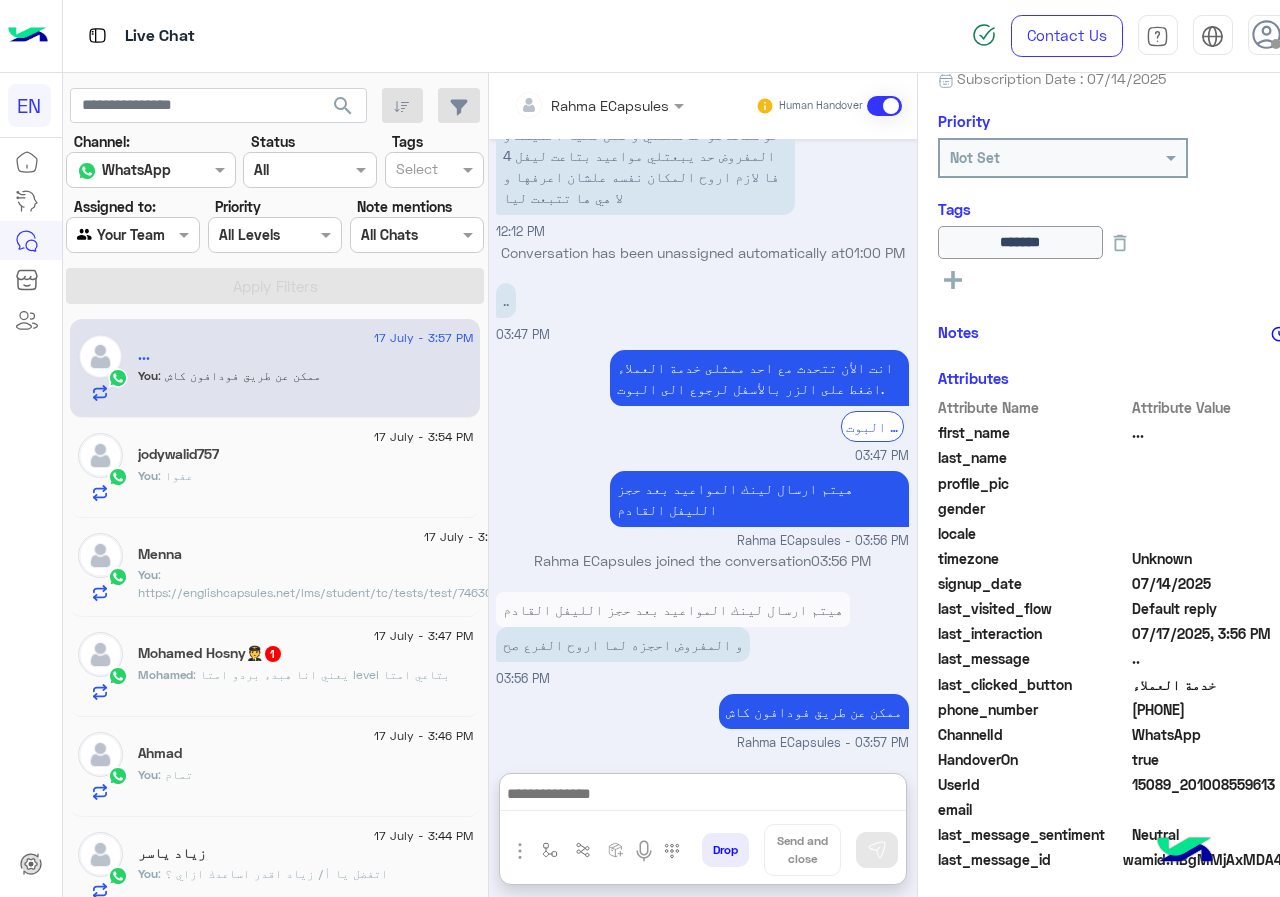 click on "Mohamed Hosny🧑‍✈️  1" 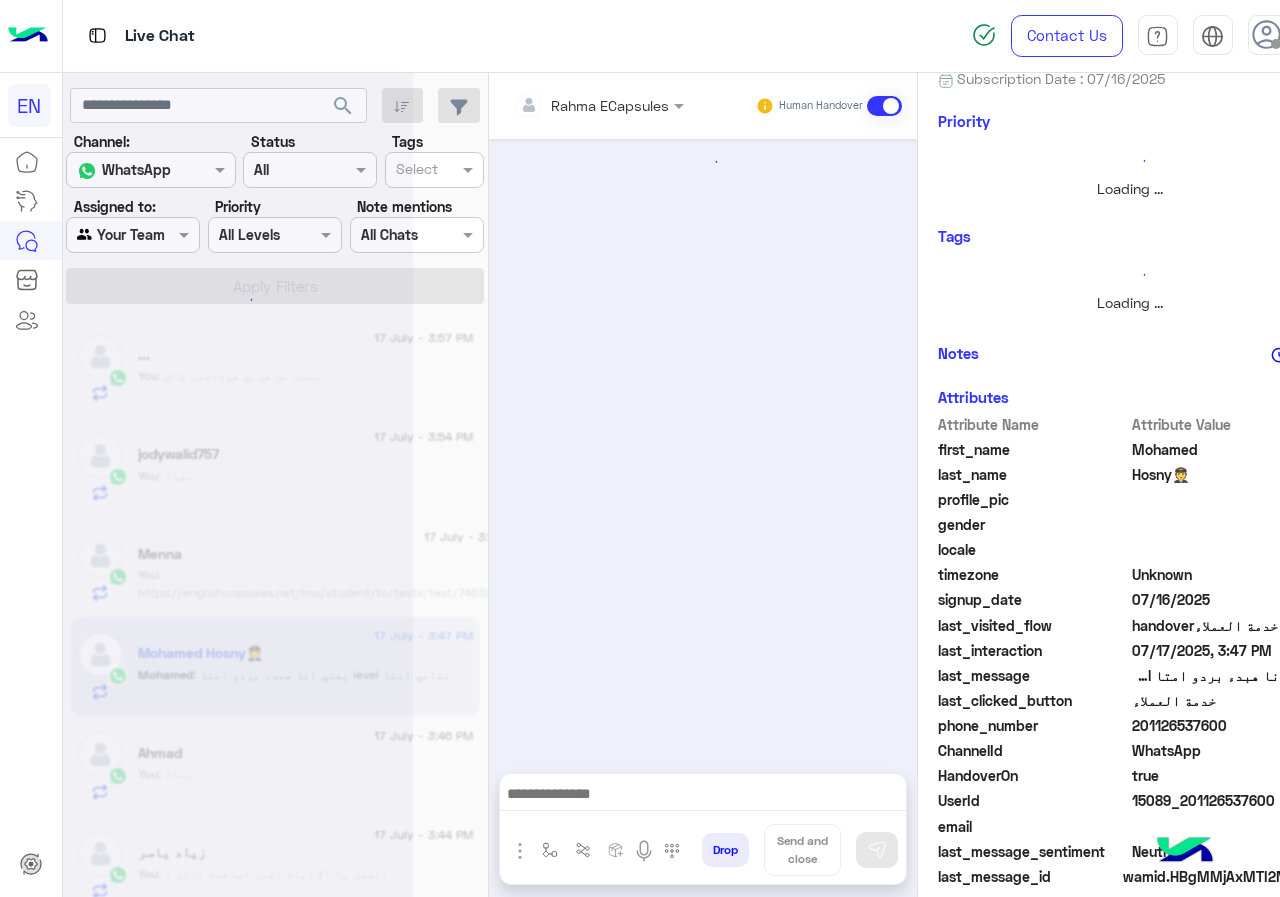 scroll, scrollTop: 0, scrollLeft: 0, axis: both 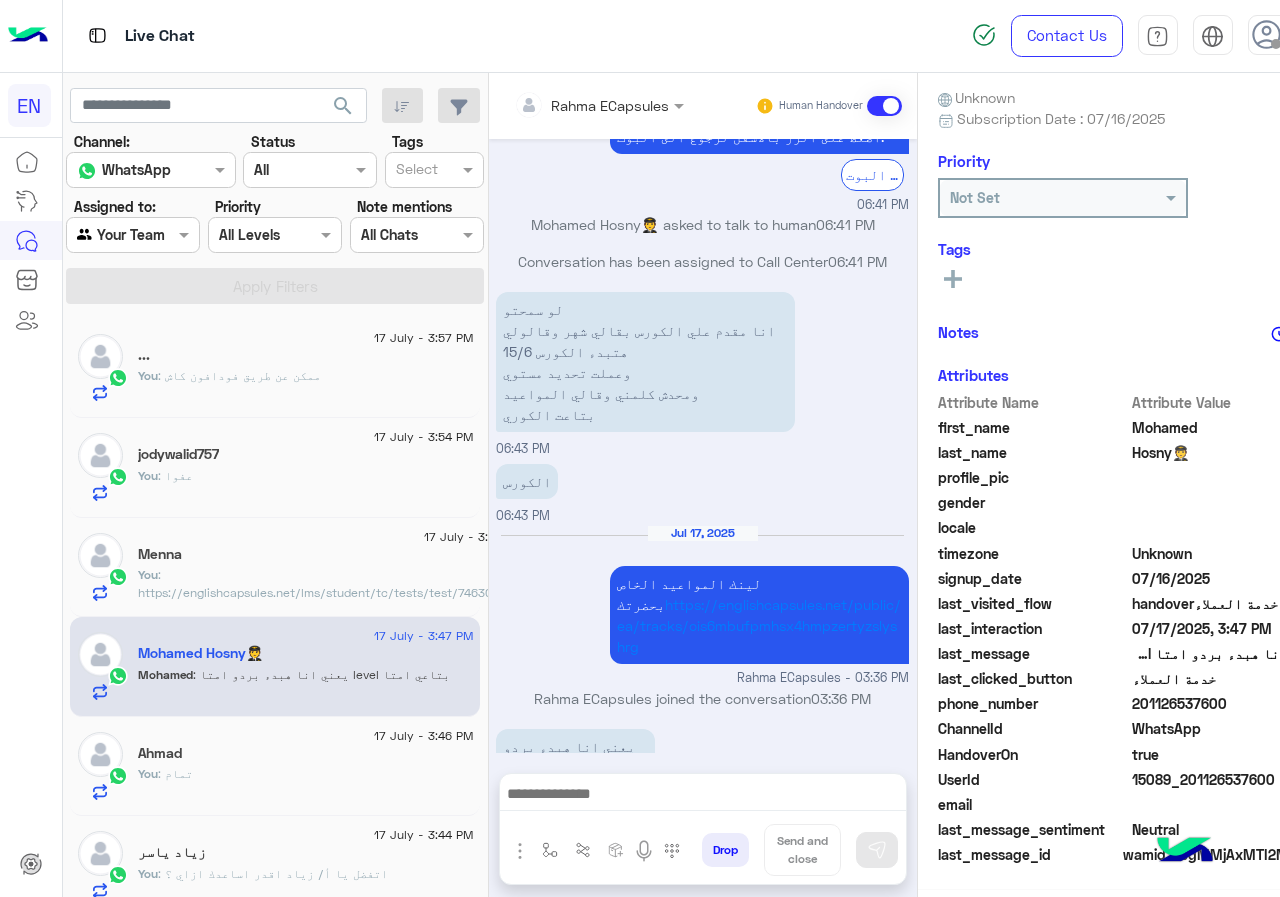 drag, startPoint x: 1142, startPoint y: 703, endPoint x: 1234, endPoint y: 703, distance: 92 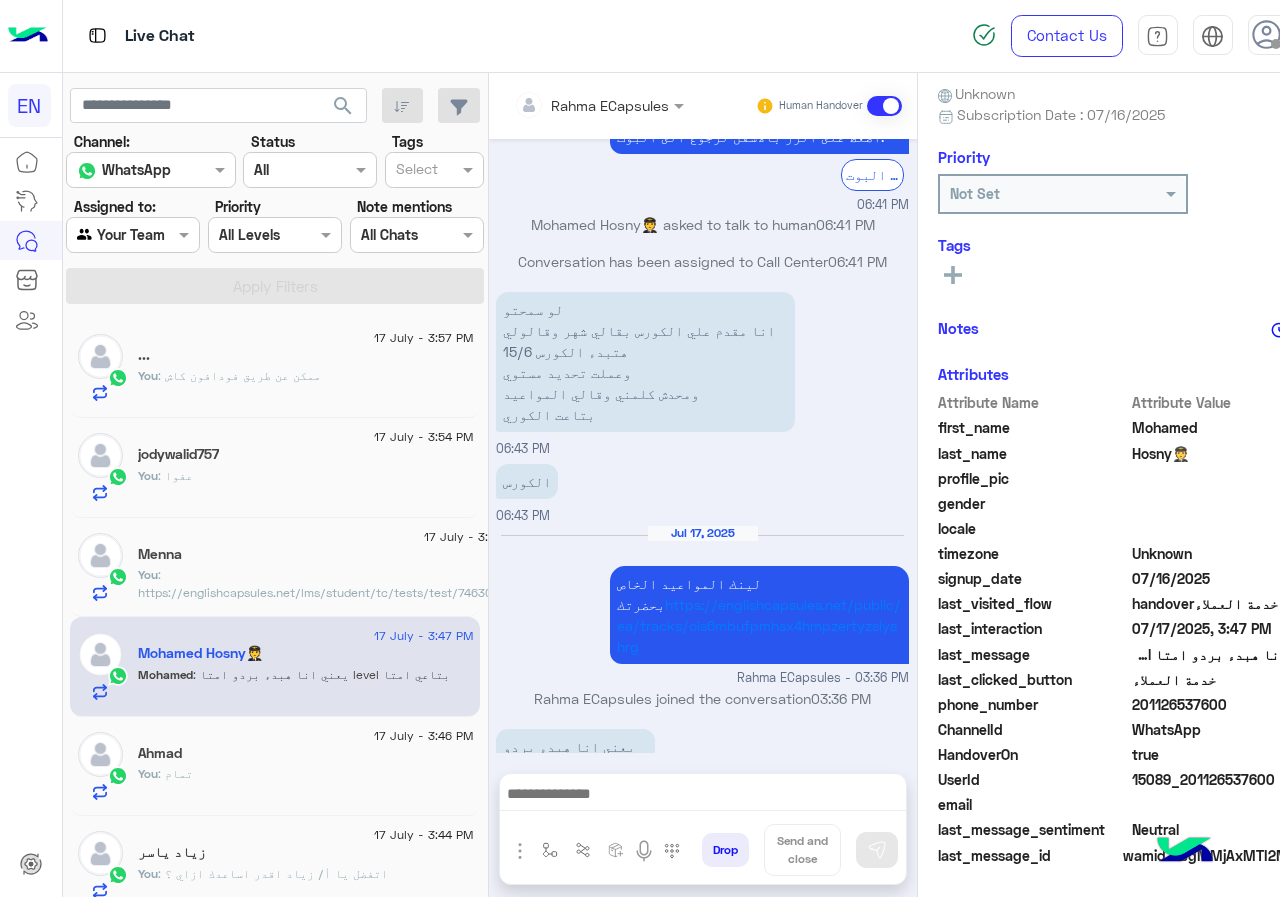 click on "201126537600" 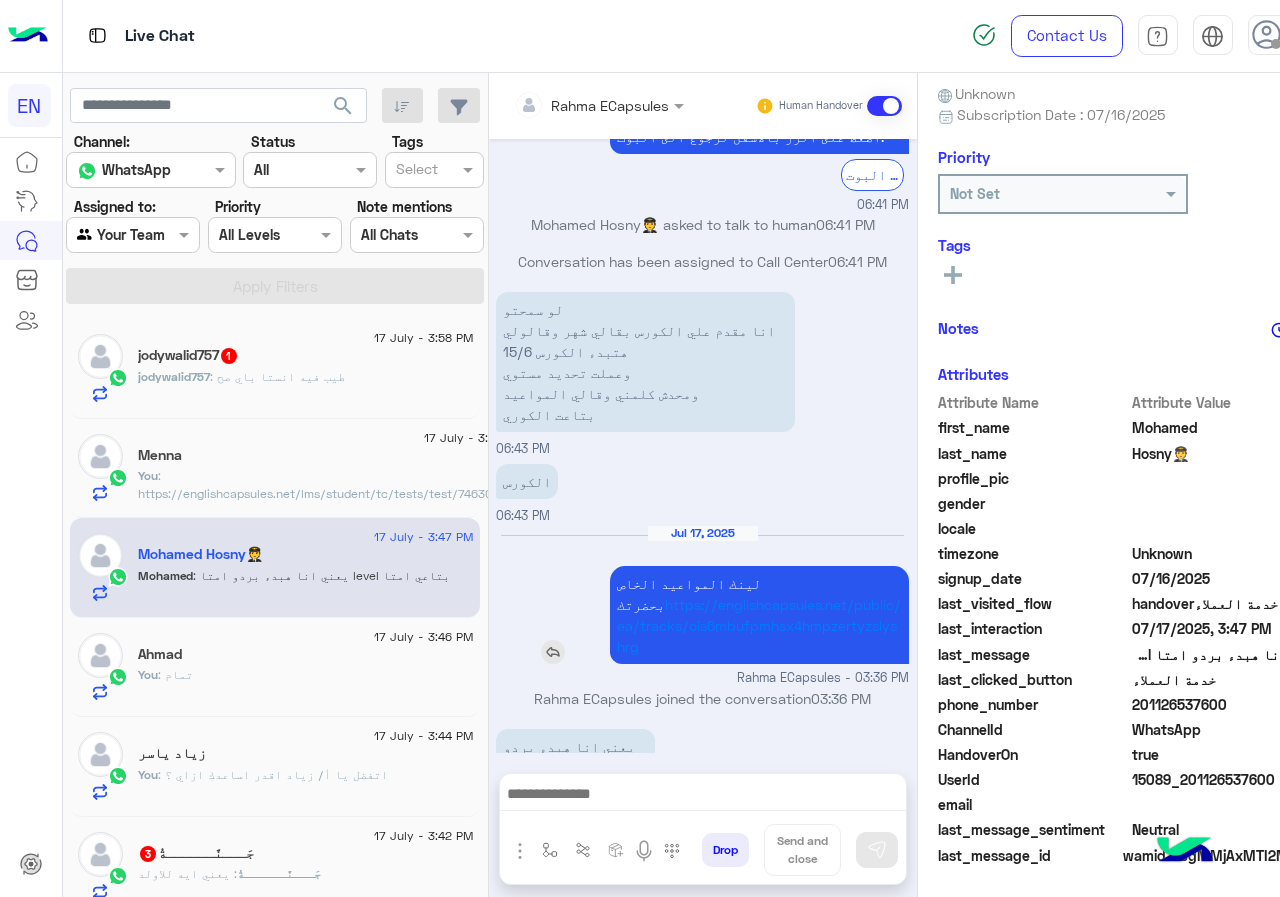 click on "لينك المواعيد الخاص بحضرتك   https://englishcapsules.net/public/ea/tracks/ois6mbufpmhsx4hmpzertyzslyshrg" at bounding box center (759, 615) 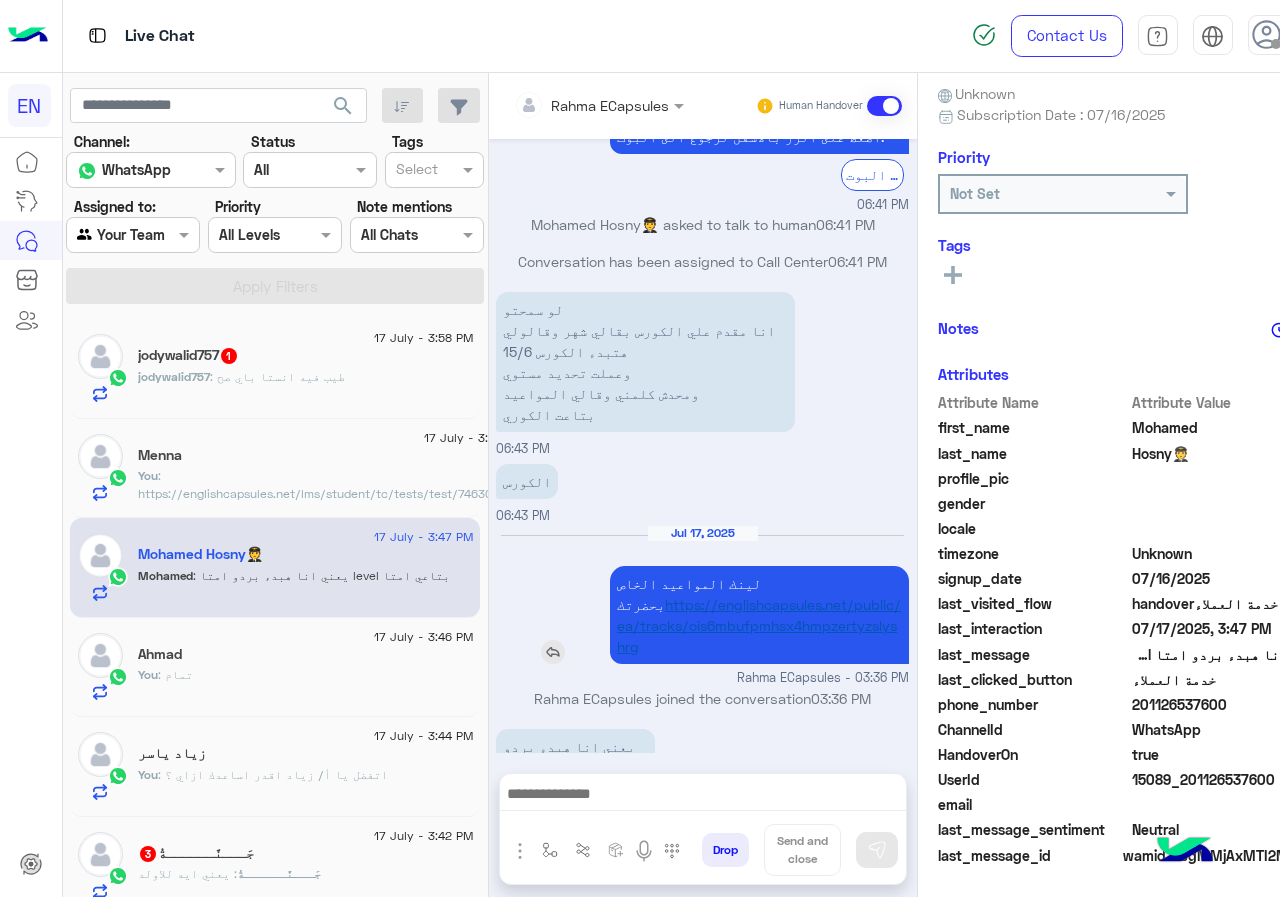click on "https://englishcapsules.net/public/ea/tracks/ois6mbufpmhsx4hmpzertyzslyshrg" at bounding box center (759, 625) 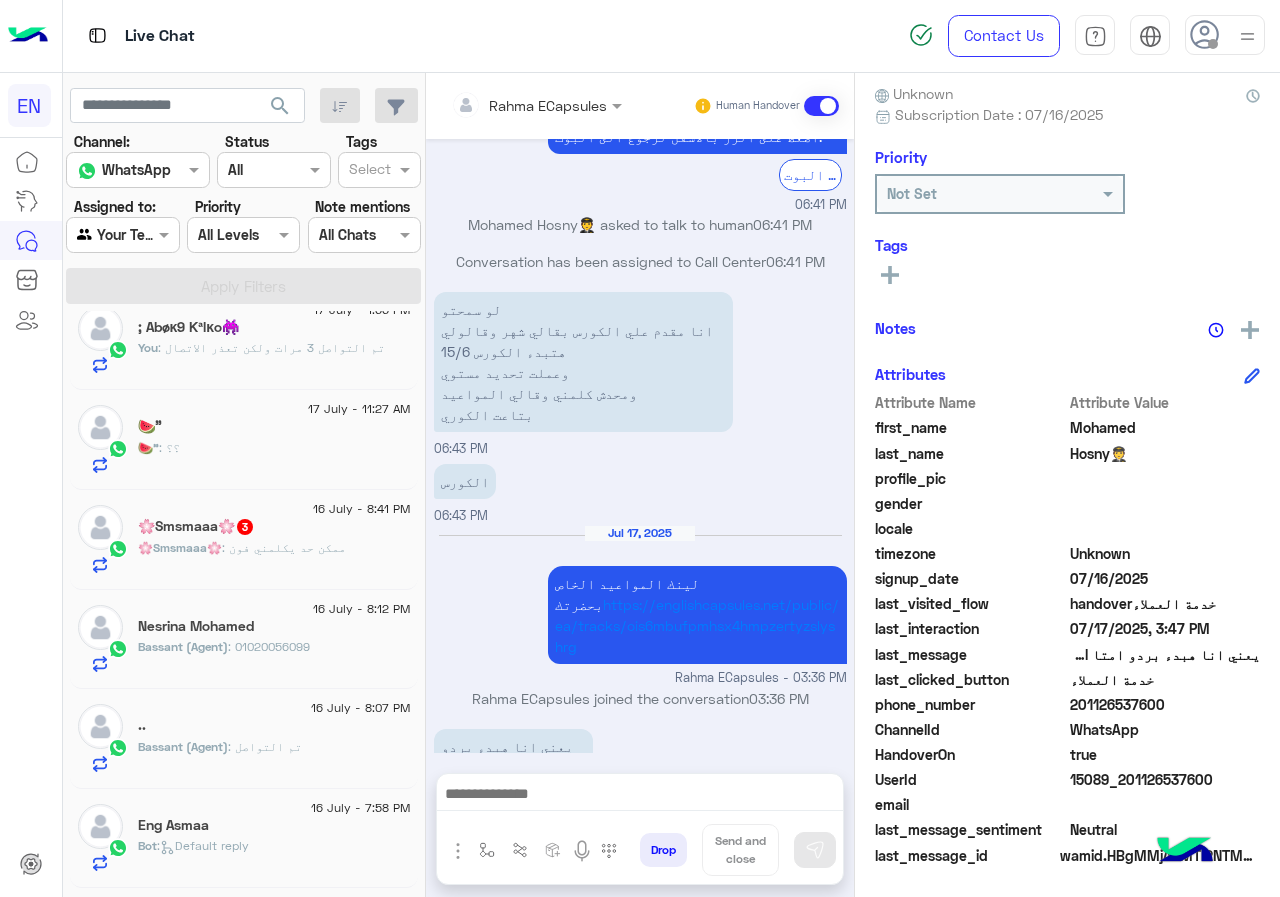 scroll, scrollTop: 10, scrollLeft: 0, axis: vertical 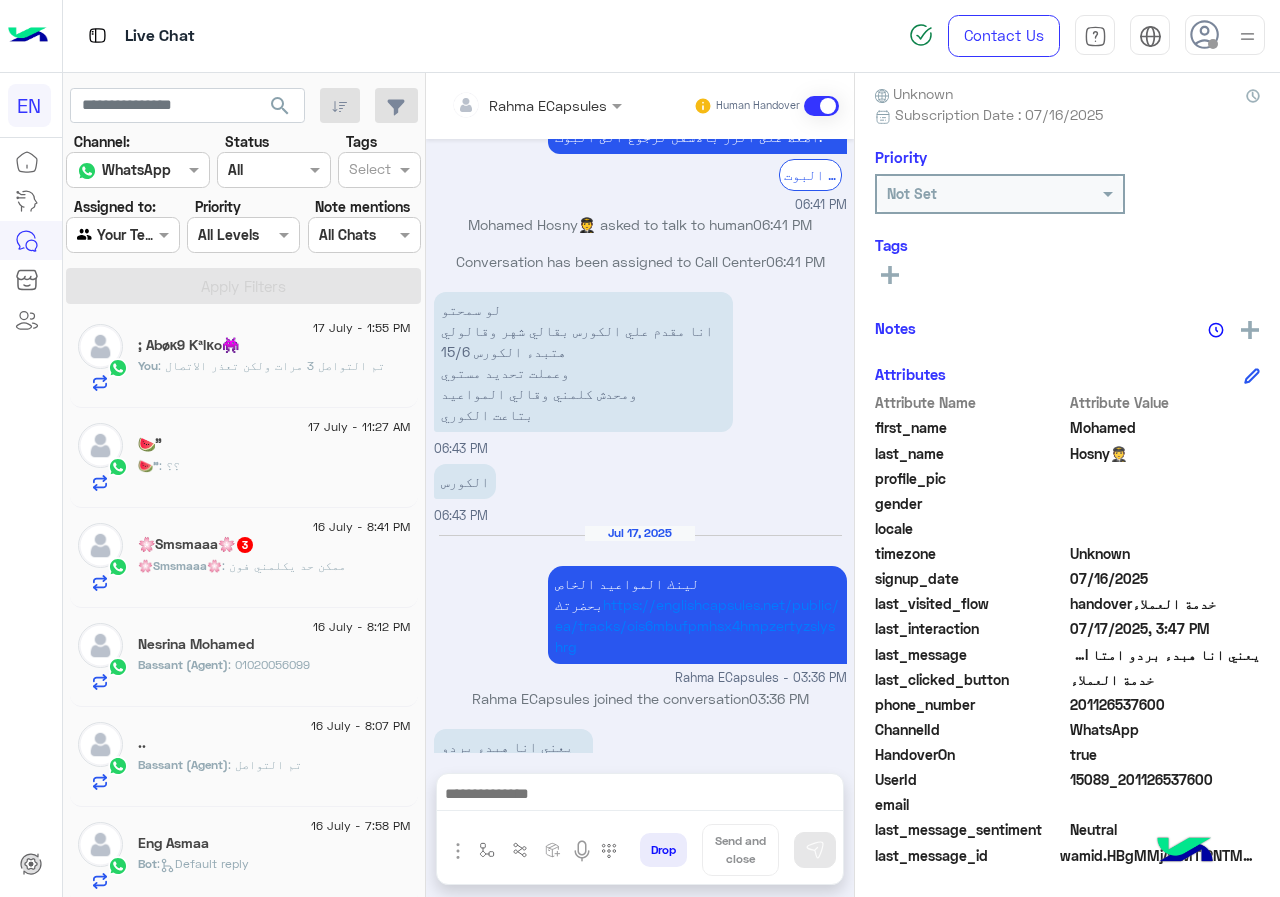 click on "17 July - 11:27 AM  🍉”   🍉” : ؟؟" 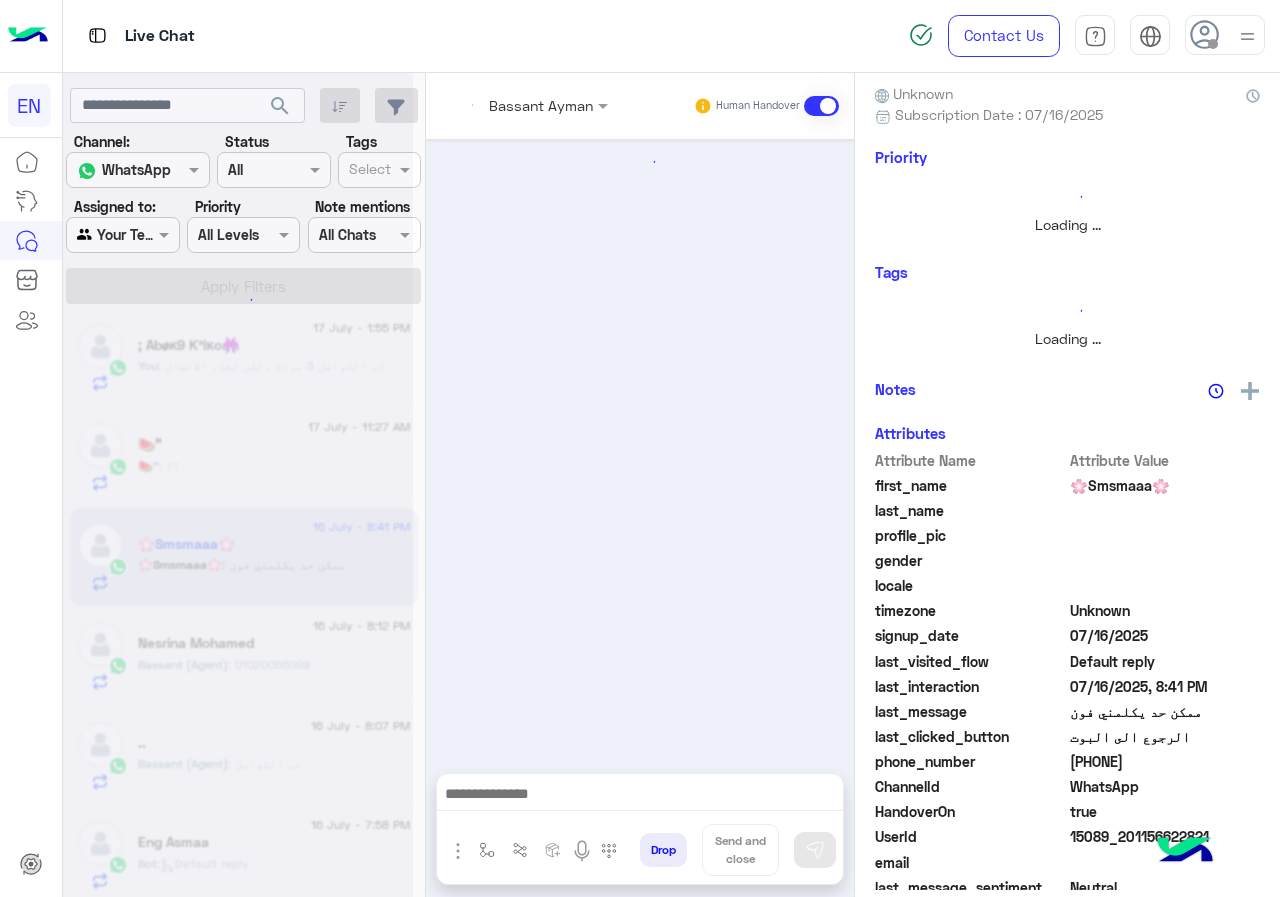 scroll, scrollTop: 216, scrollLeft: 0, axis: vertical 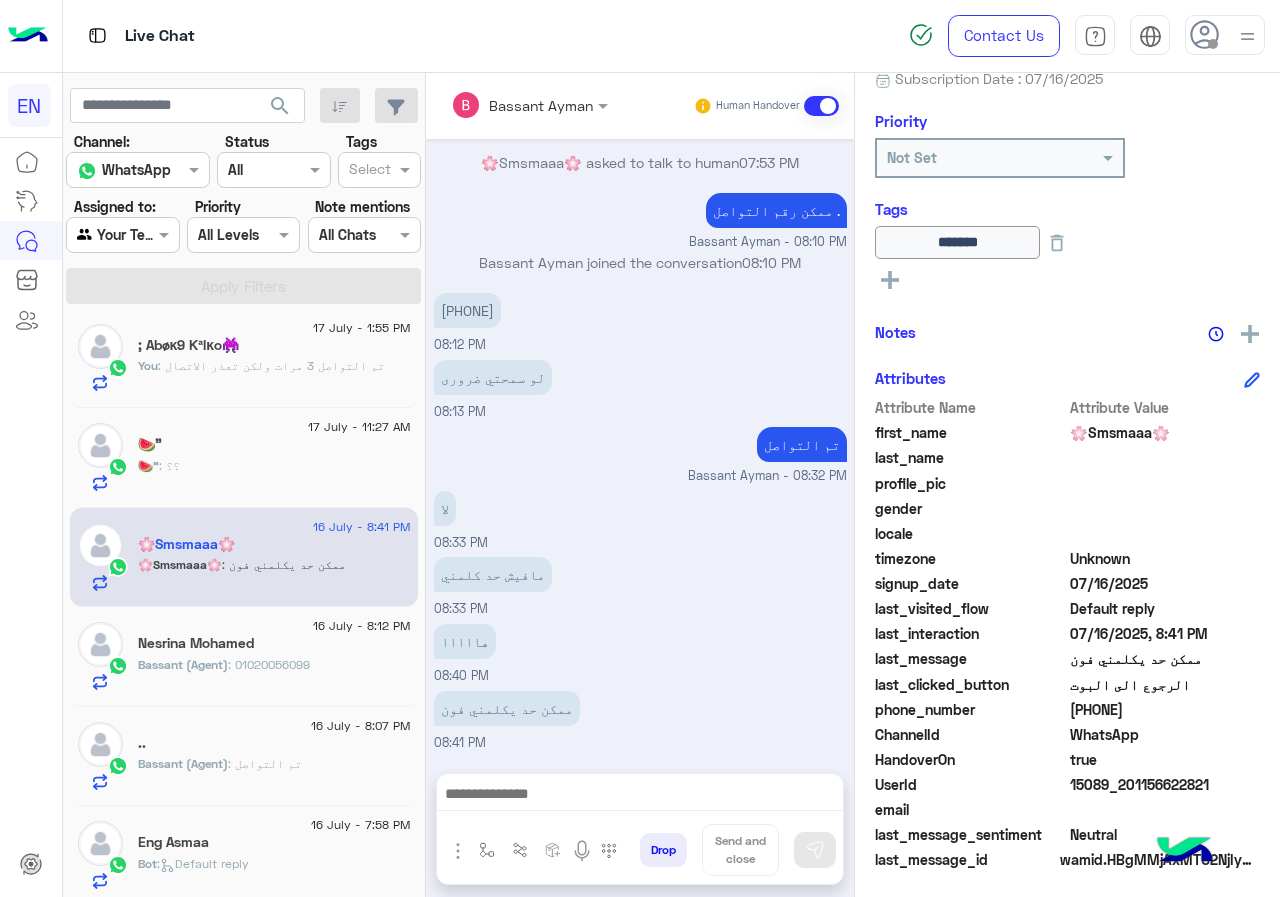 drag, startPoint x: 1074, startPoint y: 702, endPoint x: 1164, endPoint y: 701, distance: 90.005554 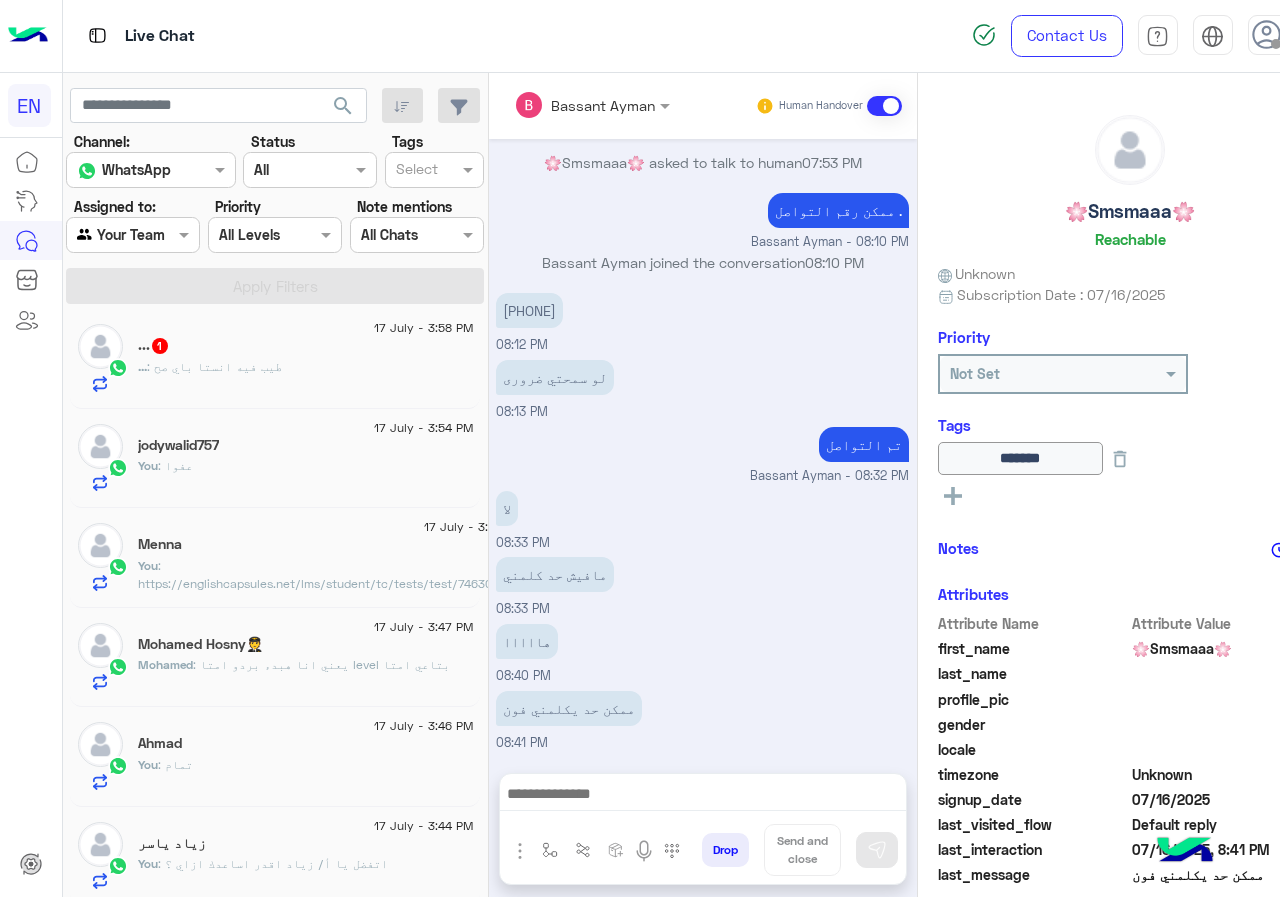 scroll, scrollTop: 0, scrollLeft: 0, axis: both 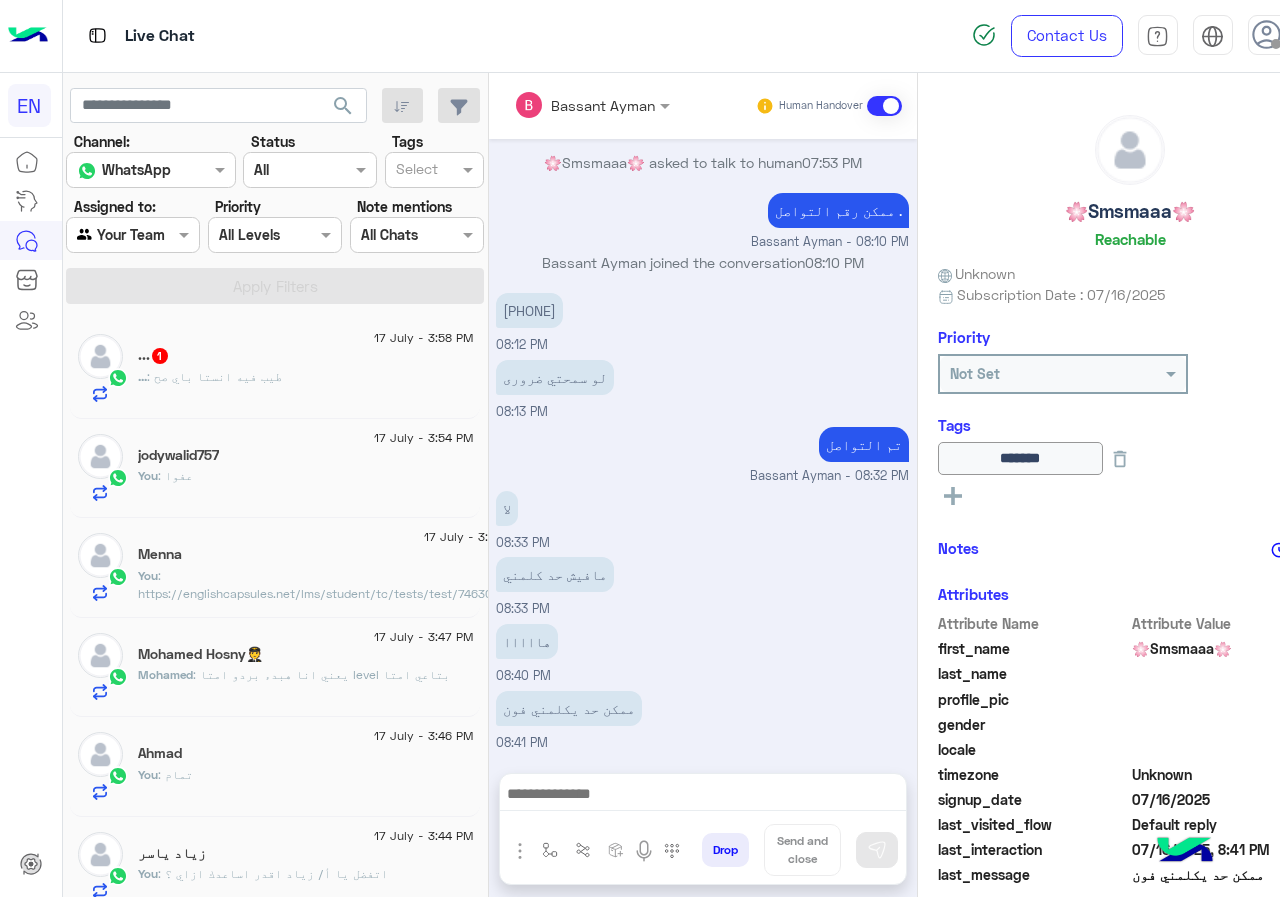 click on "...   1" 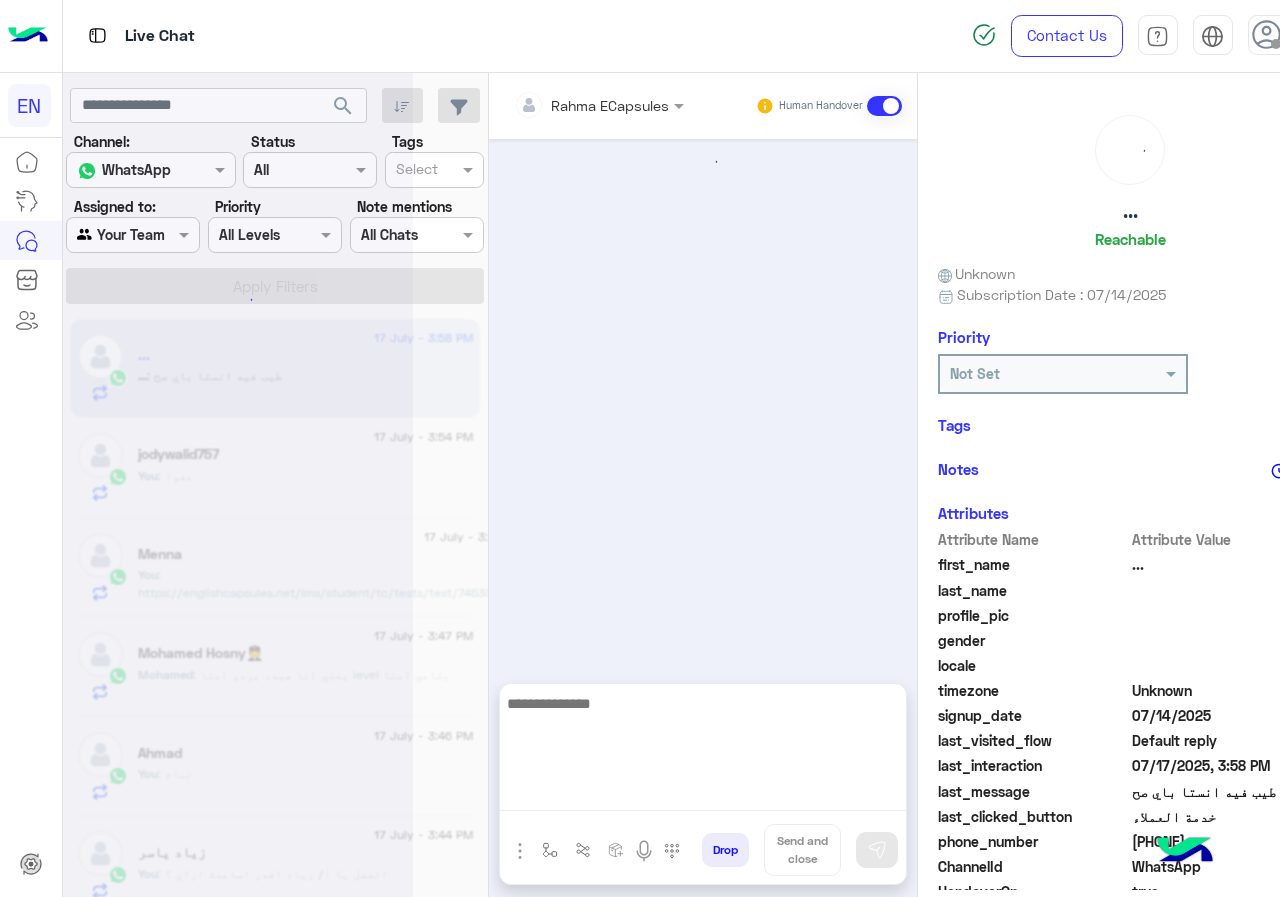 click at bounding box center (703, 751) 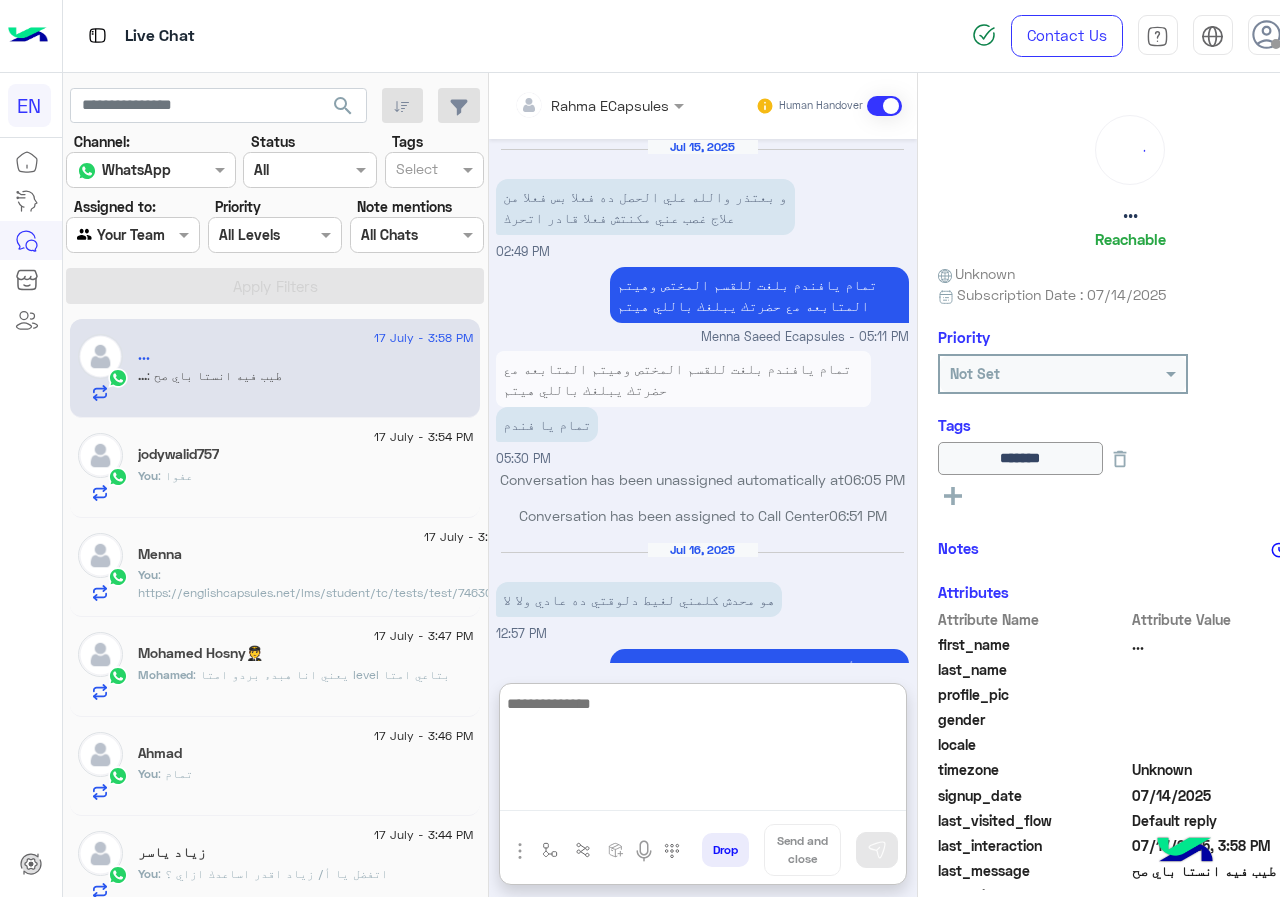 scroll, scrollTop: 1163, scrollLeft: 0, axis: vertical 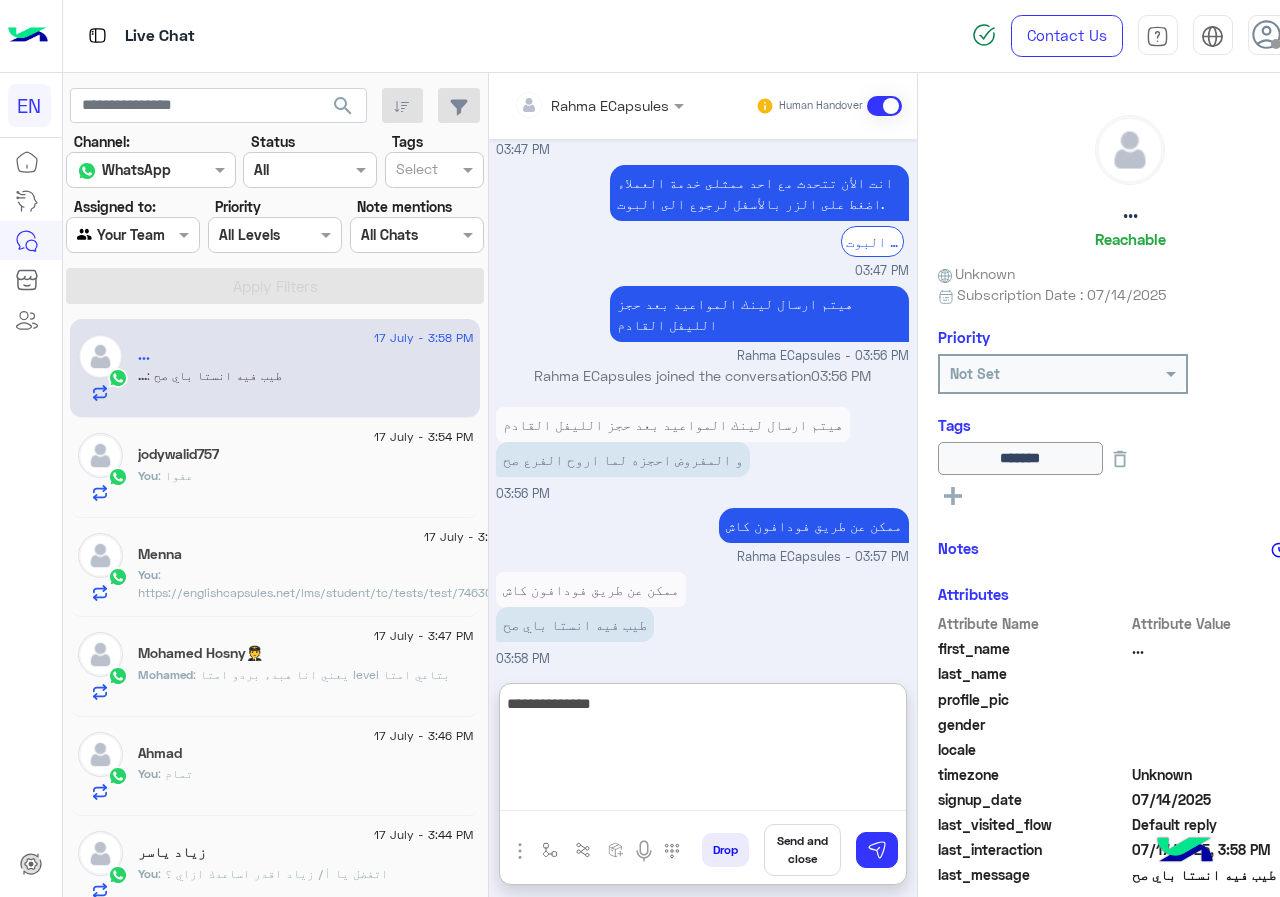 type on "**********" 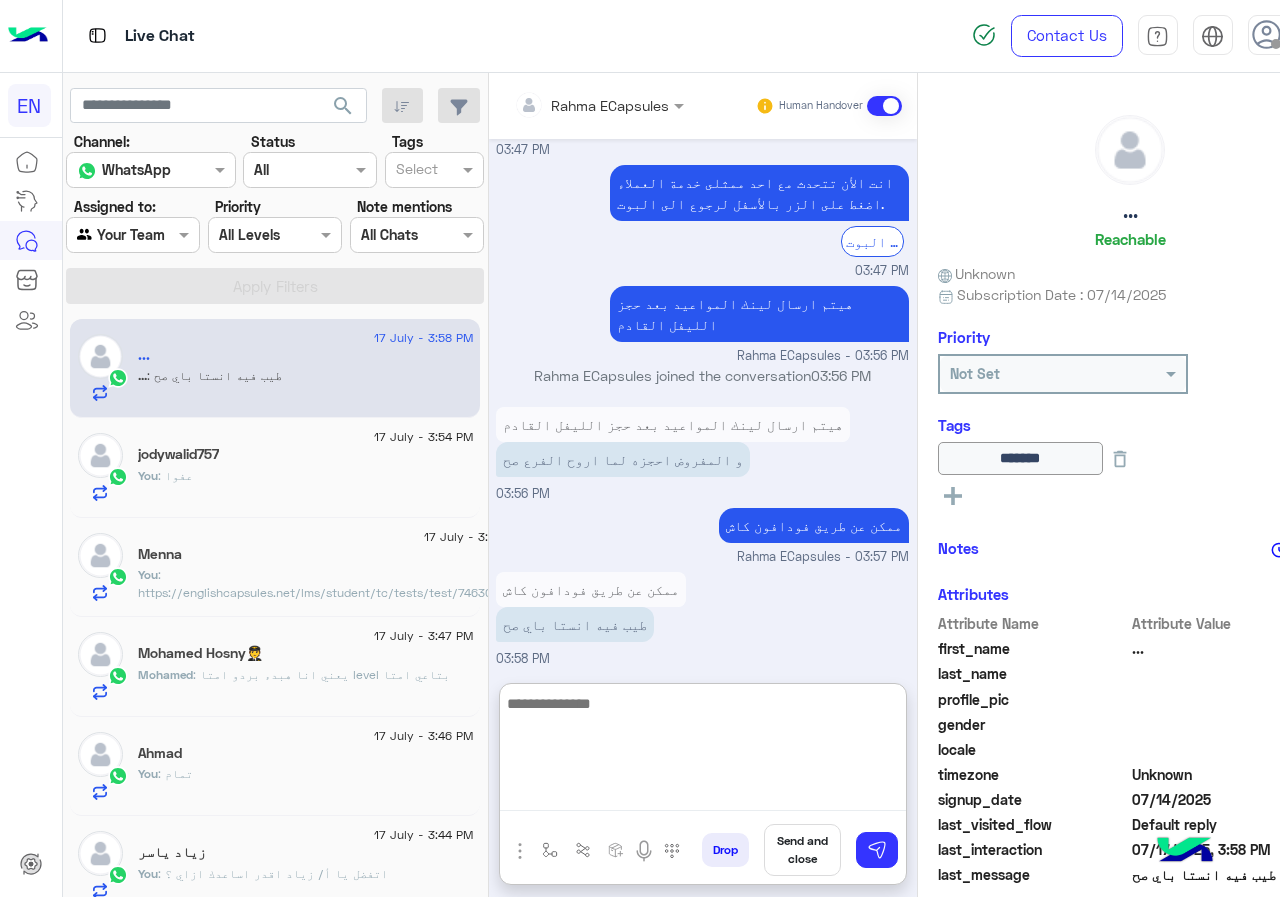 scroll, scrollTop: 1234, scrollLeft: 0, axis: vertical 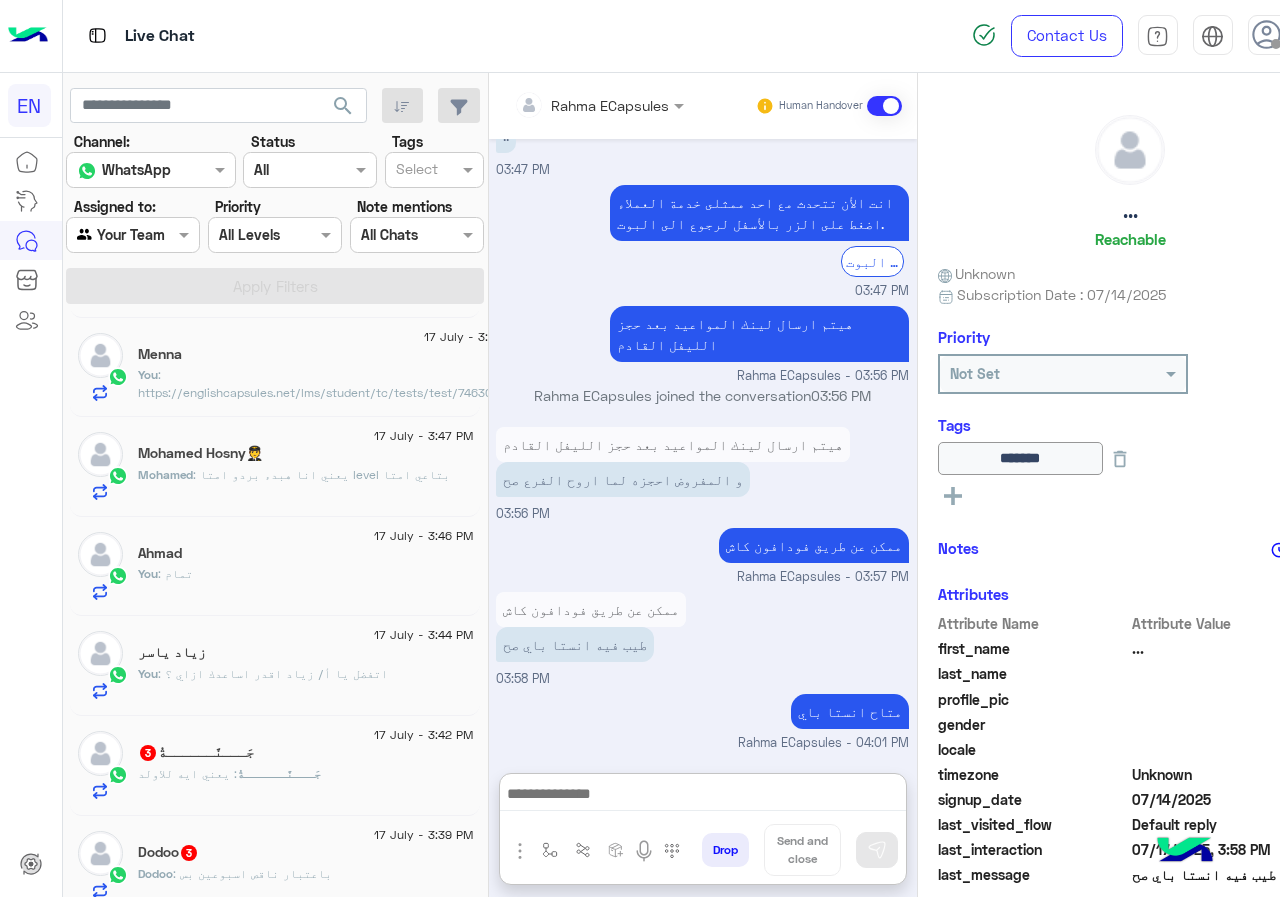 click on ": يعني انا هبدء بردو
امتا level بتاعي امتا" 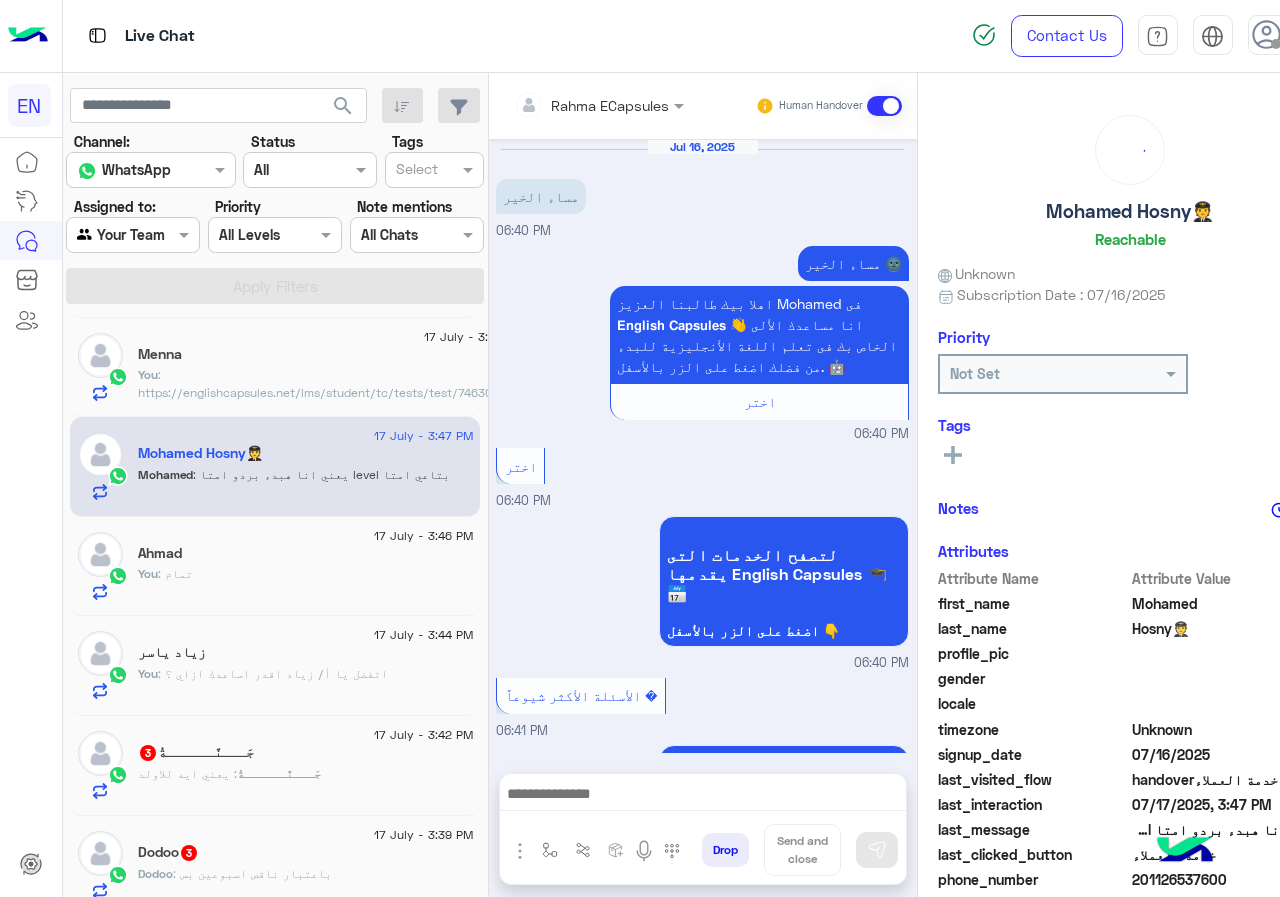 scroll, scrollTop: 1419, scrollLeft: 0, axis: vertical 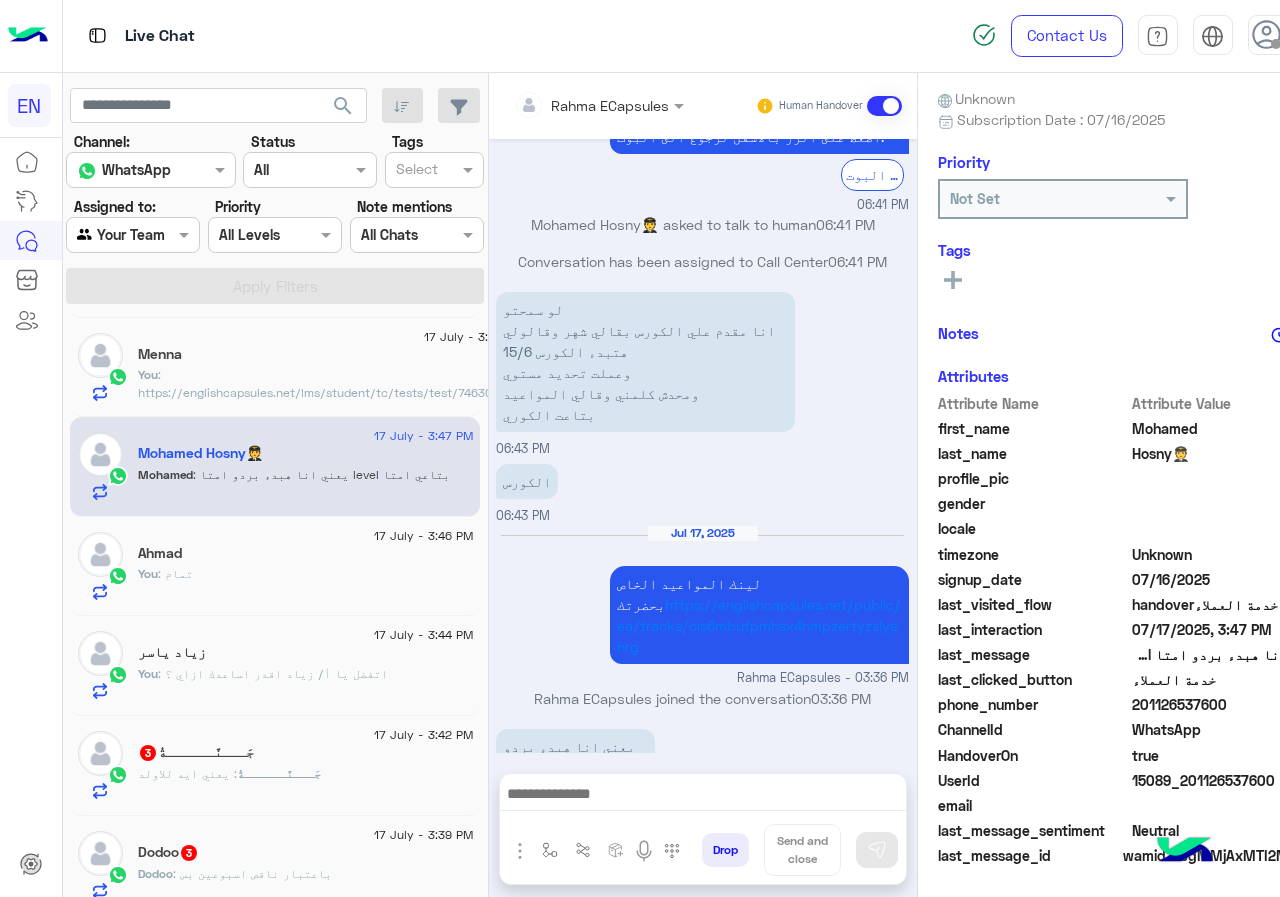 drag, startPoint x: 1136, startPoint y: 704, endPoint x: 1234, endPoint y: 706, distance: 98.02041 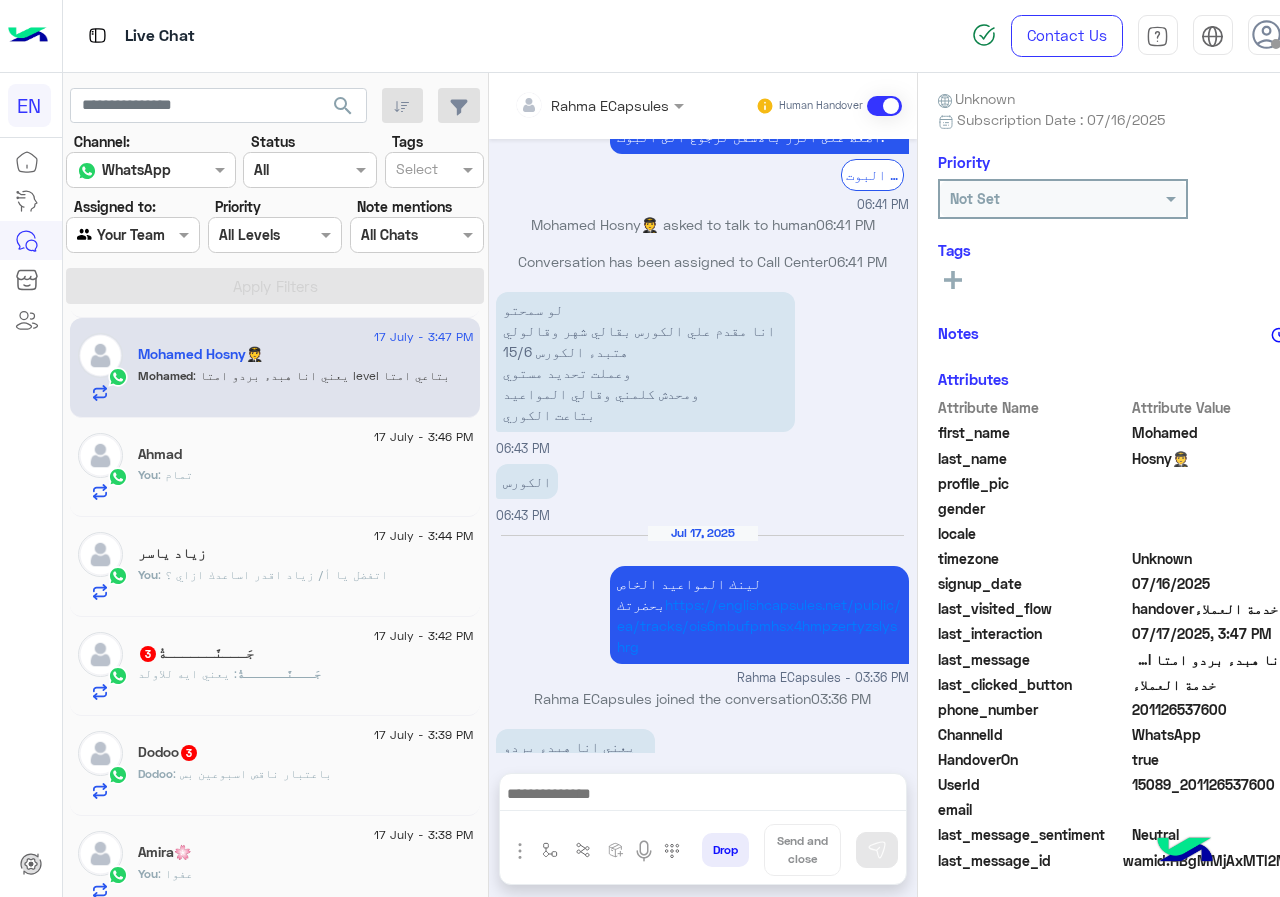 click at bounding box center (703, 799) 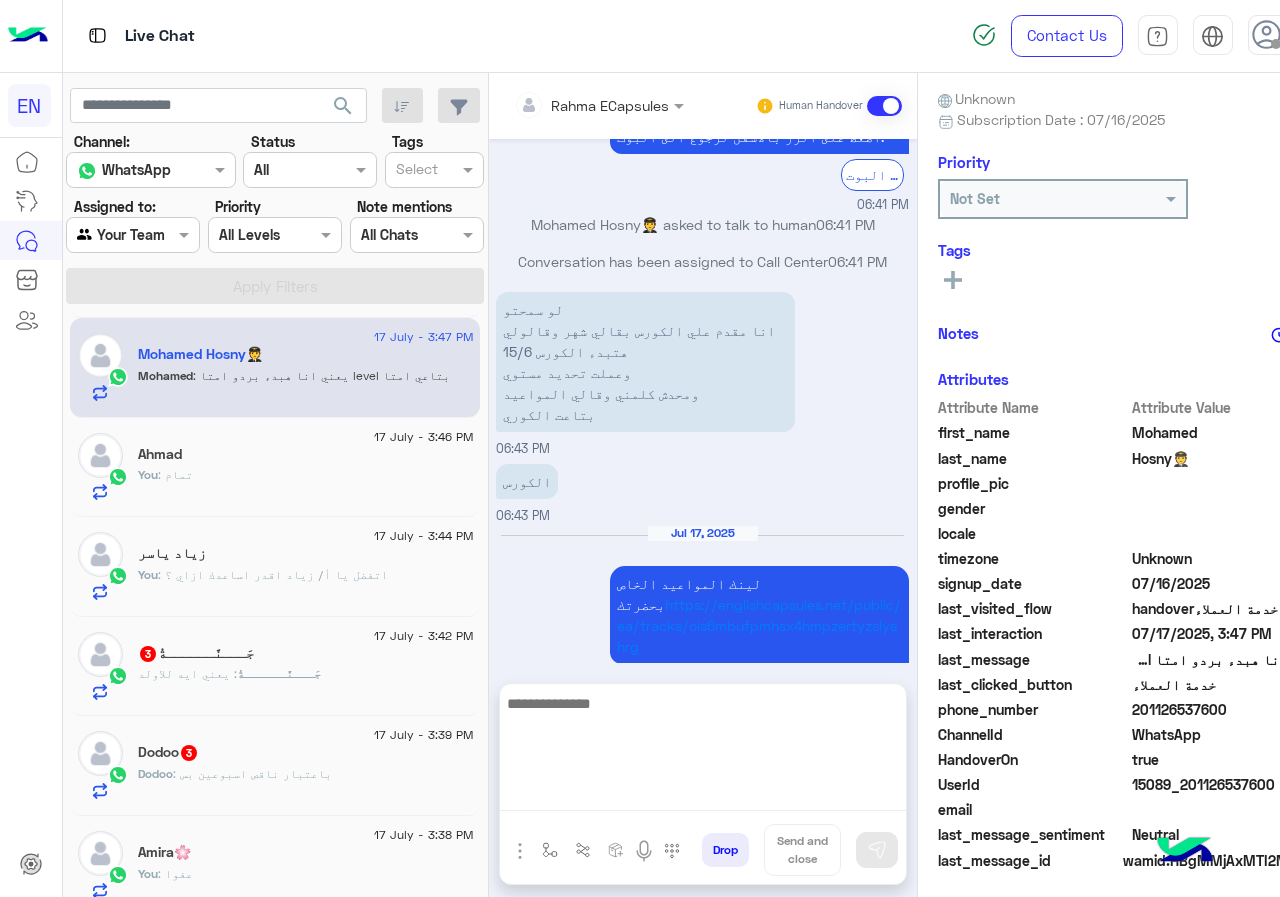 click at bounding box center [703, 751] 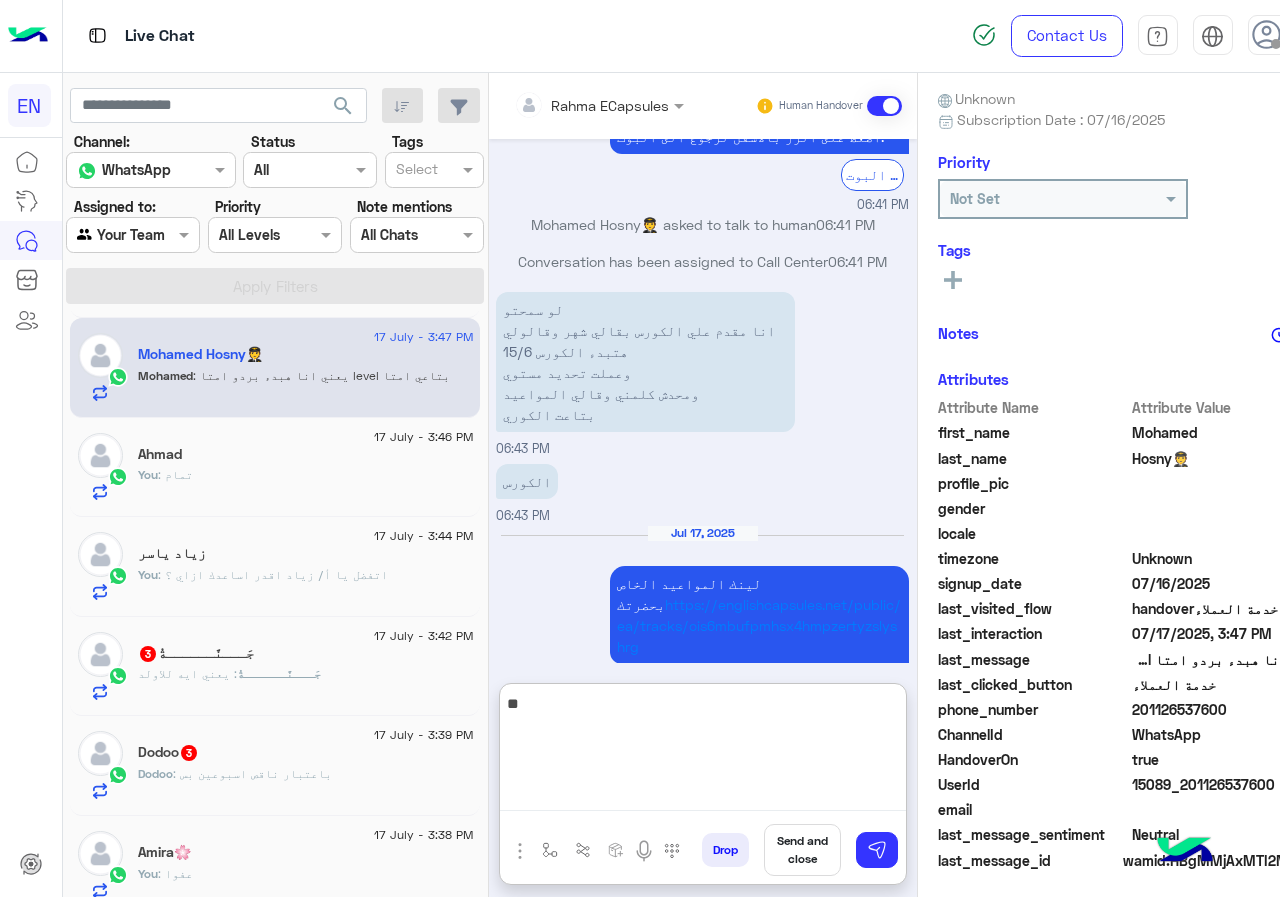 type on "*" 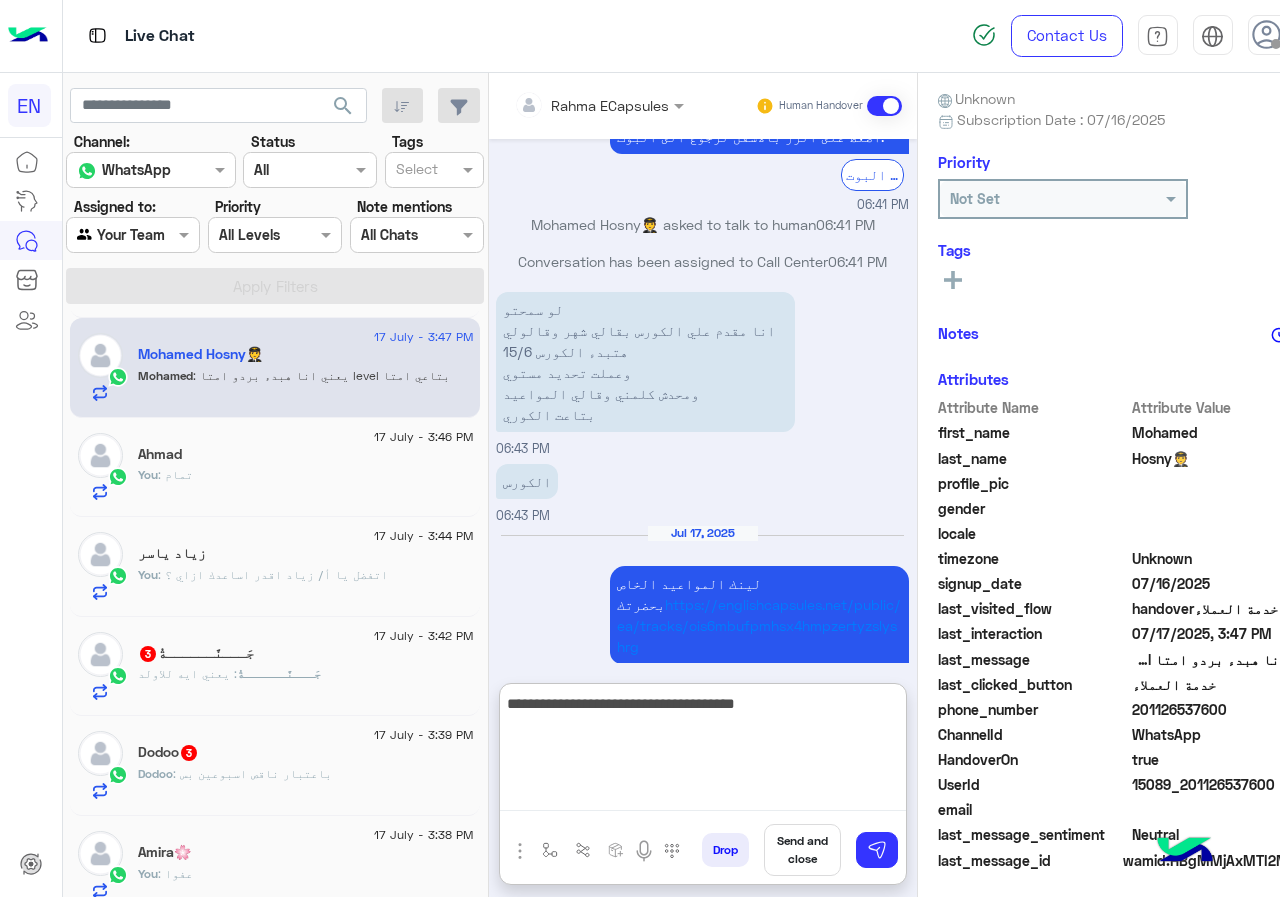 type on "**********" 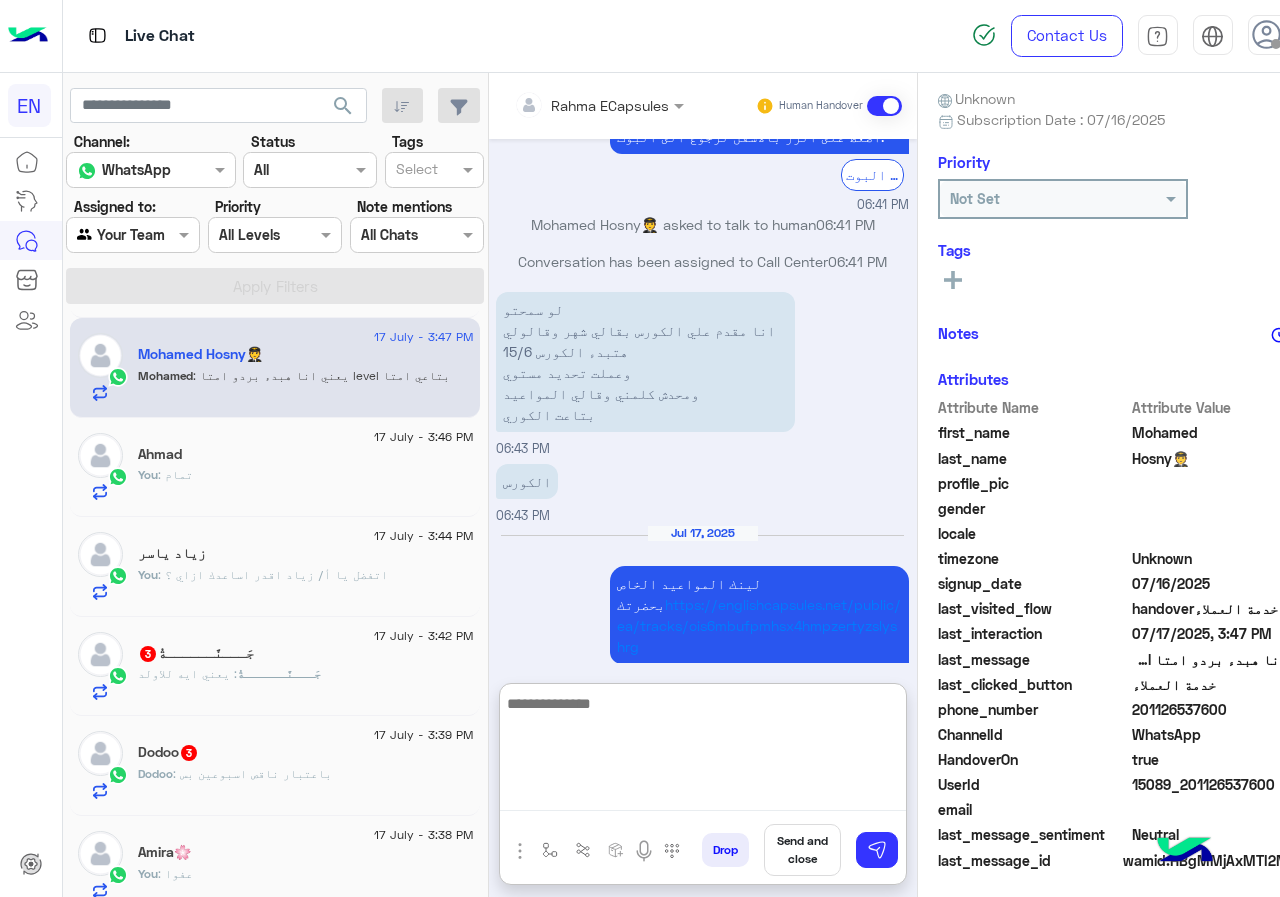 scroll, scrollTop: 1573, scrollLeft: 0, axis: vertical 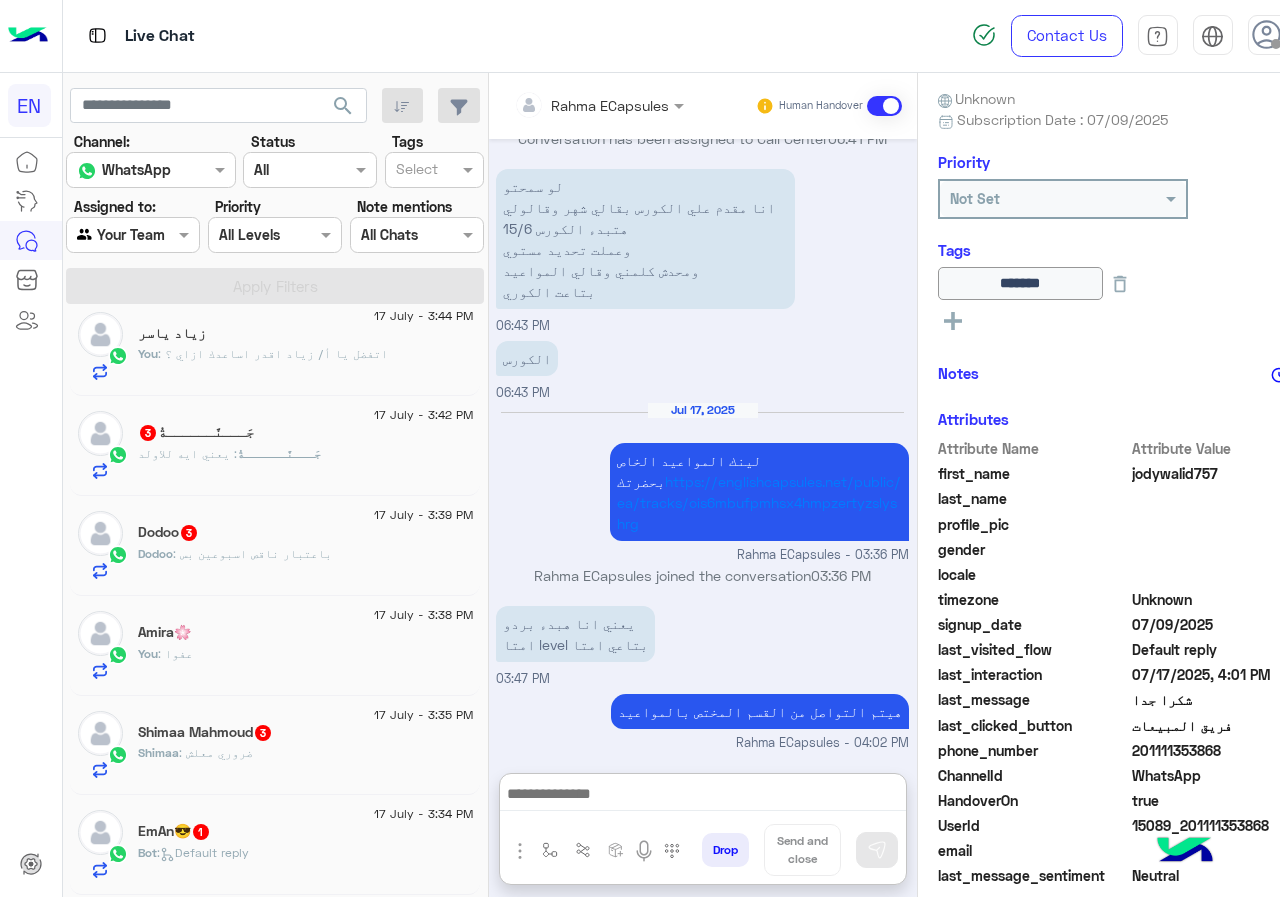 click on "جَـــنَّــــــةُ : يعني ايه للاولد" 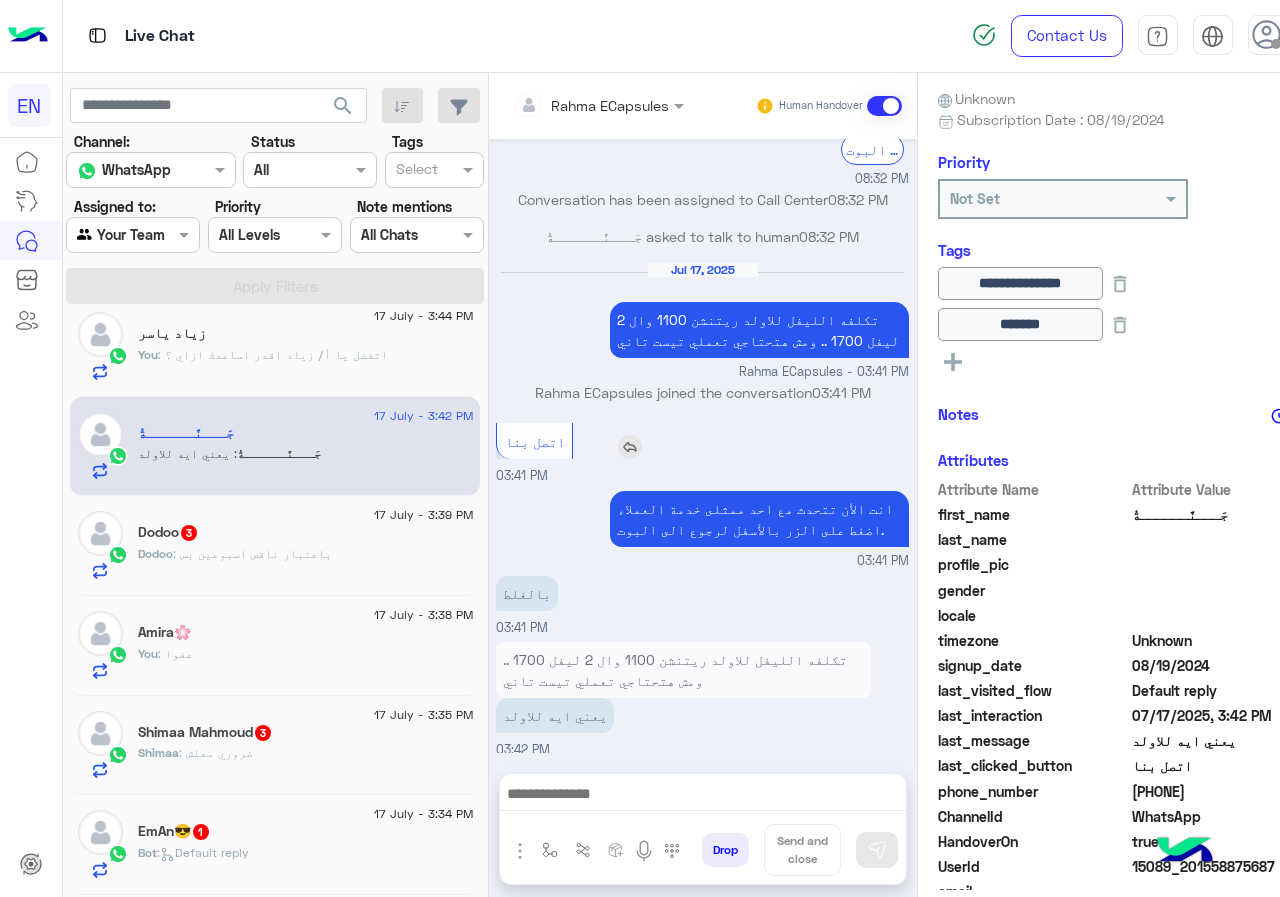 scroll, scrollTop: 1335, scrollLeft: 0, axis: vertical 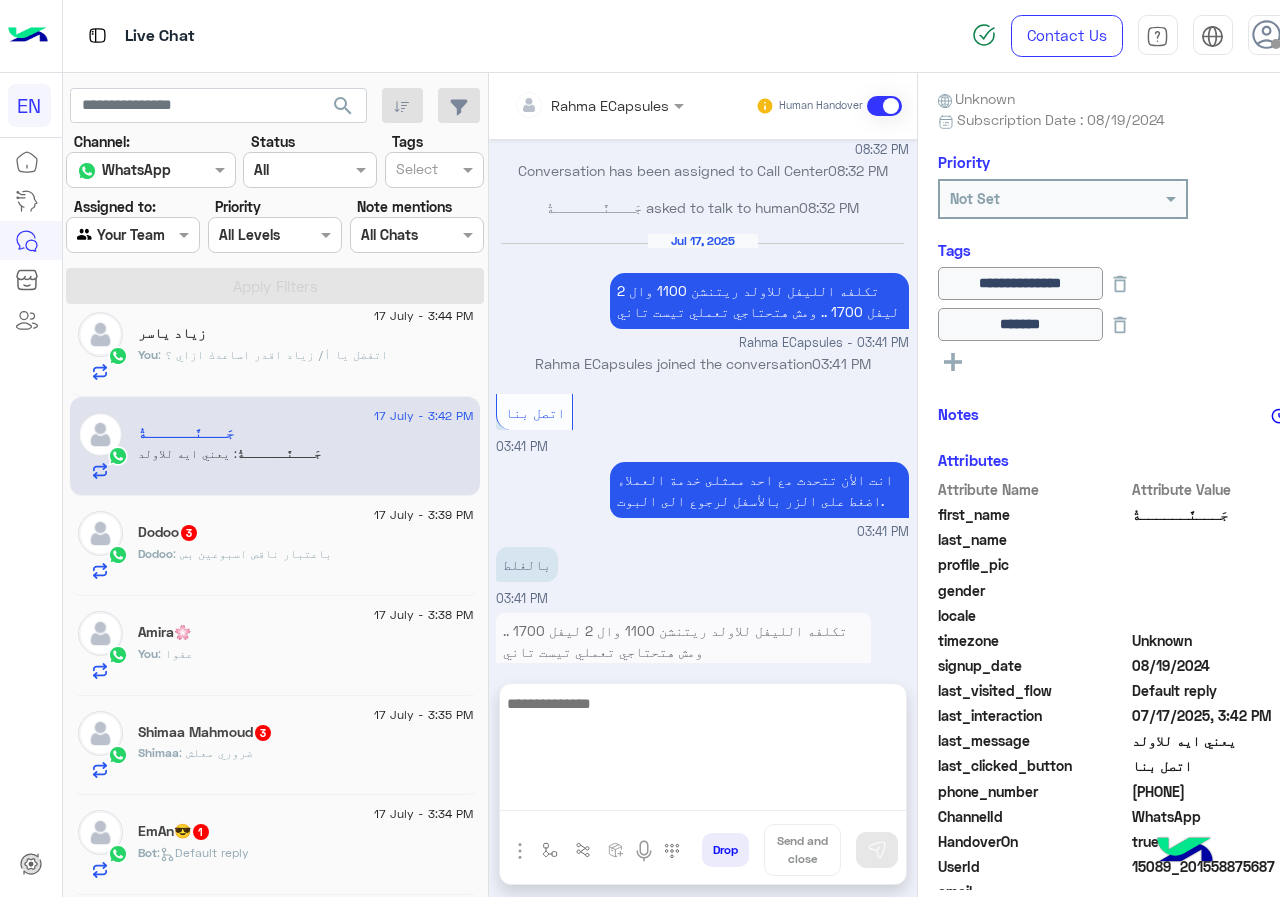 click at bounding box center [703, 751] 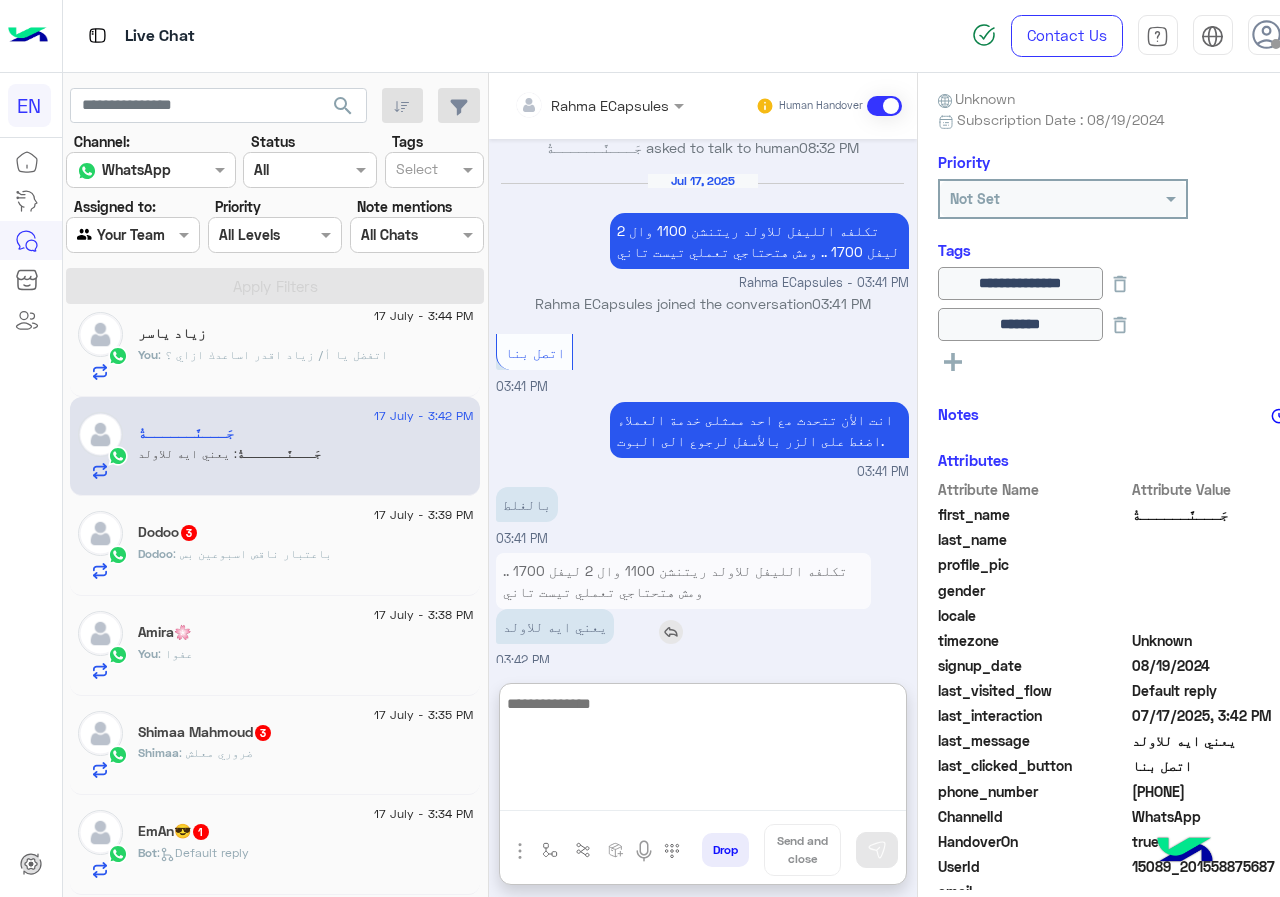 scroll, scrollTop: 1425, scrollLeft: 0, axis: vertical 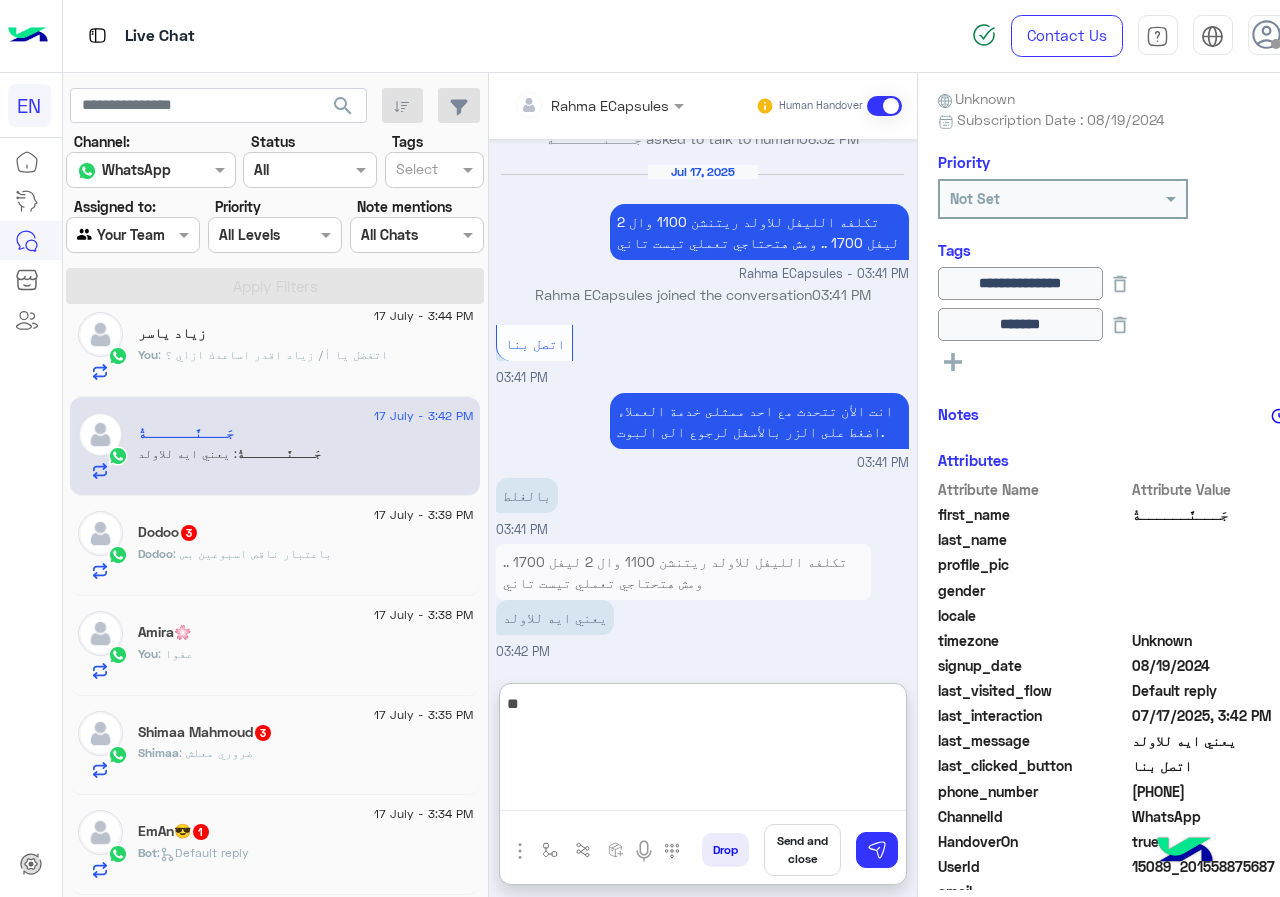 type on "*" 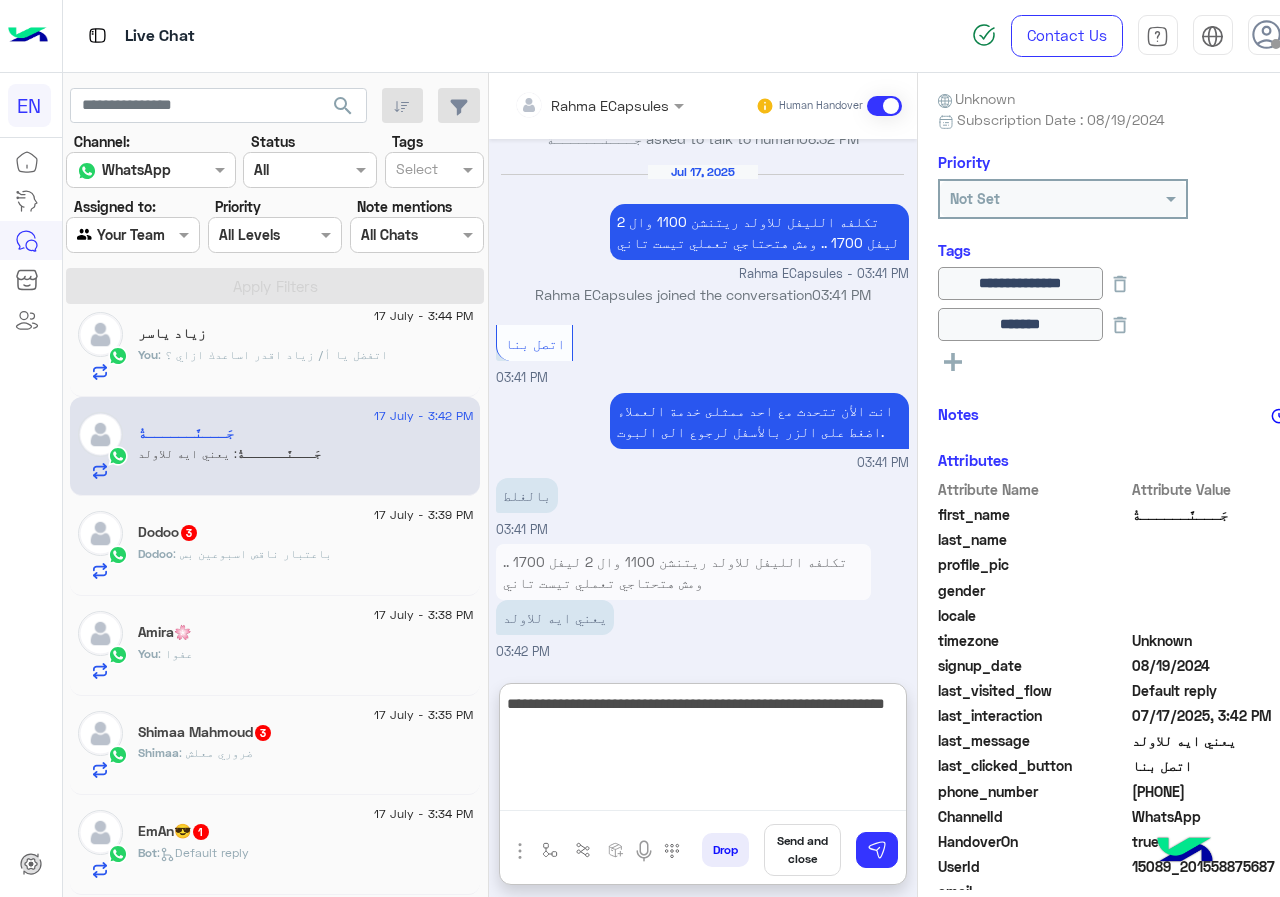 type on "**********" 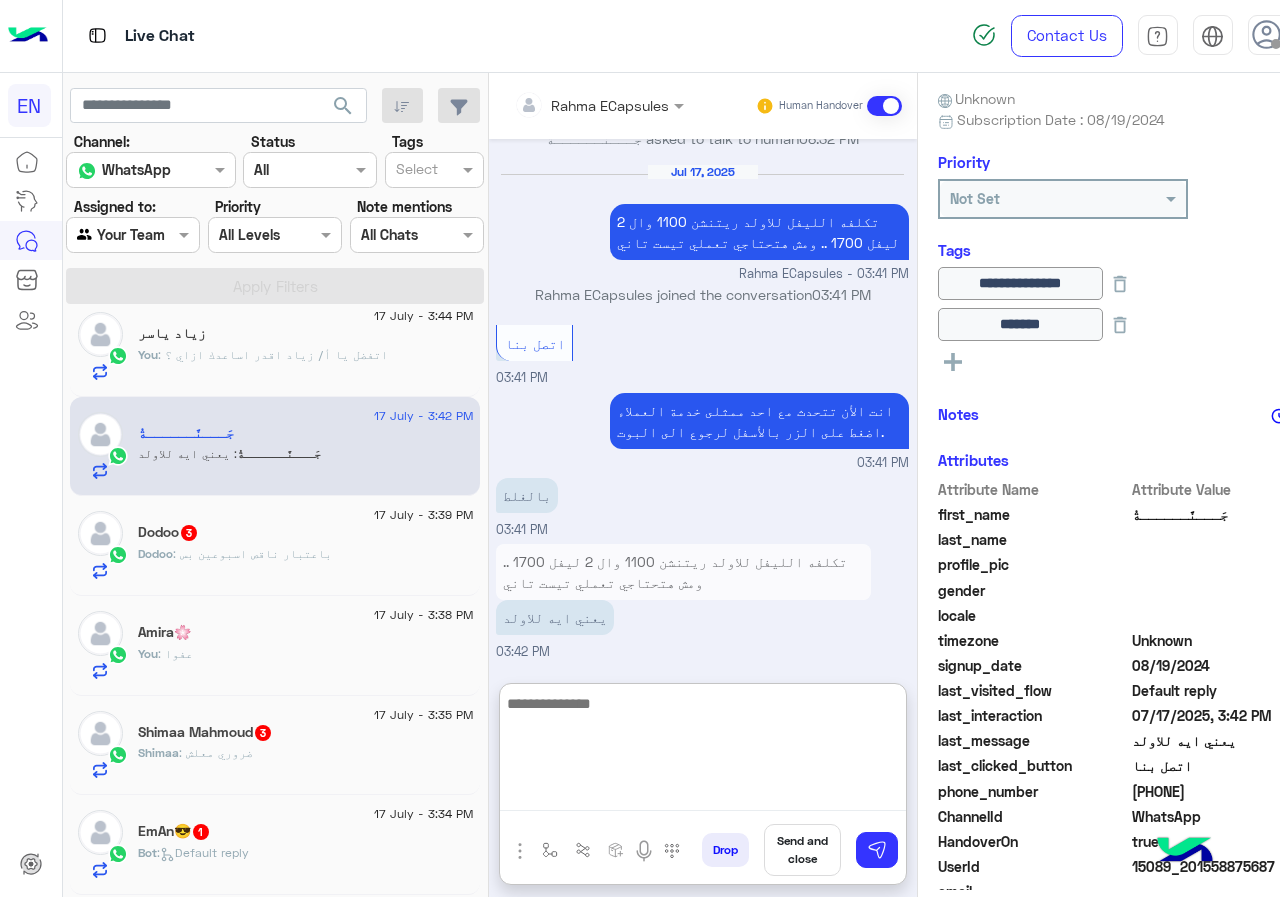 scroll, scrollTop: 1510, scrollLeft: 0, axis: vertical 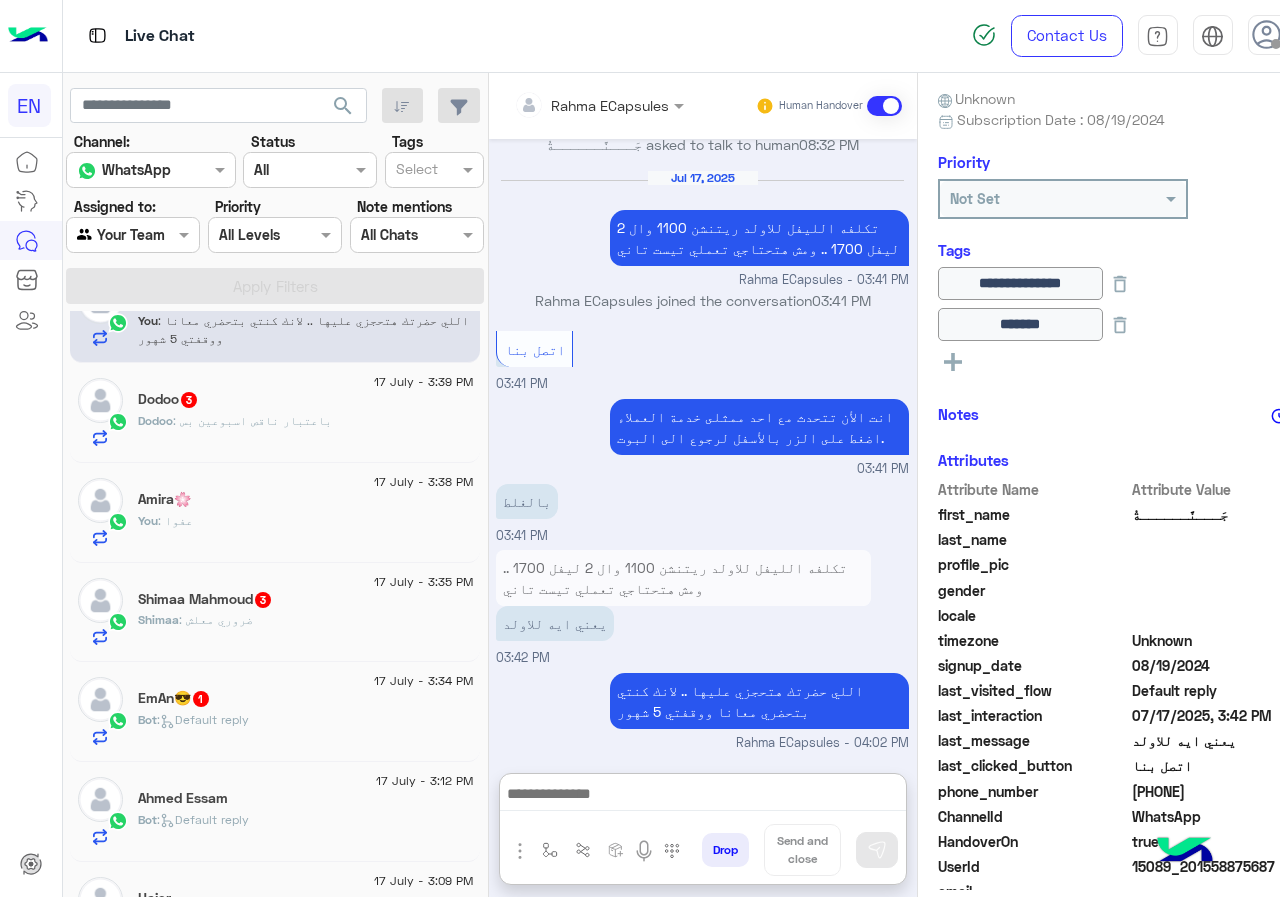 click on "Dodoo   3" 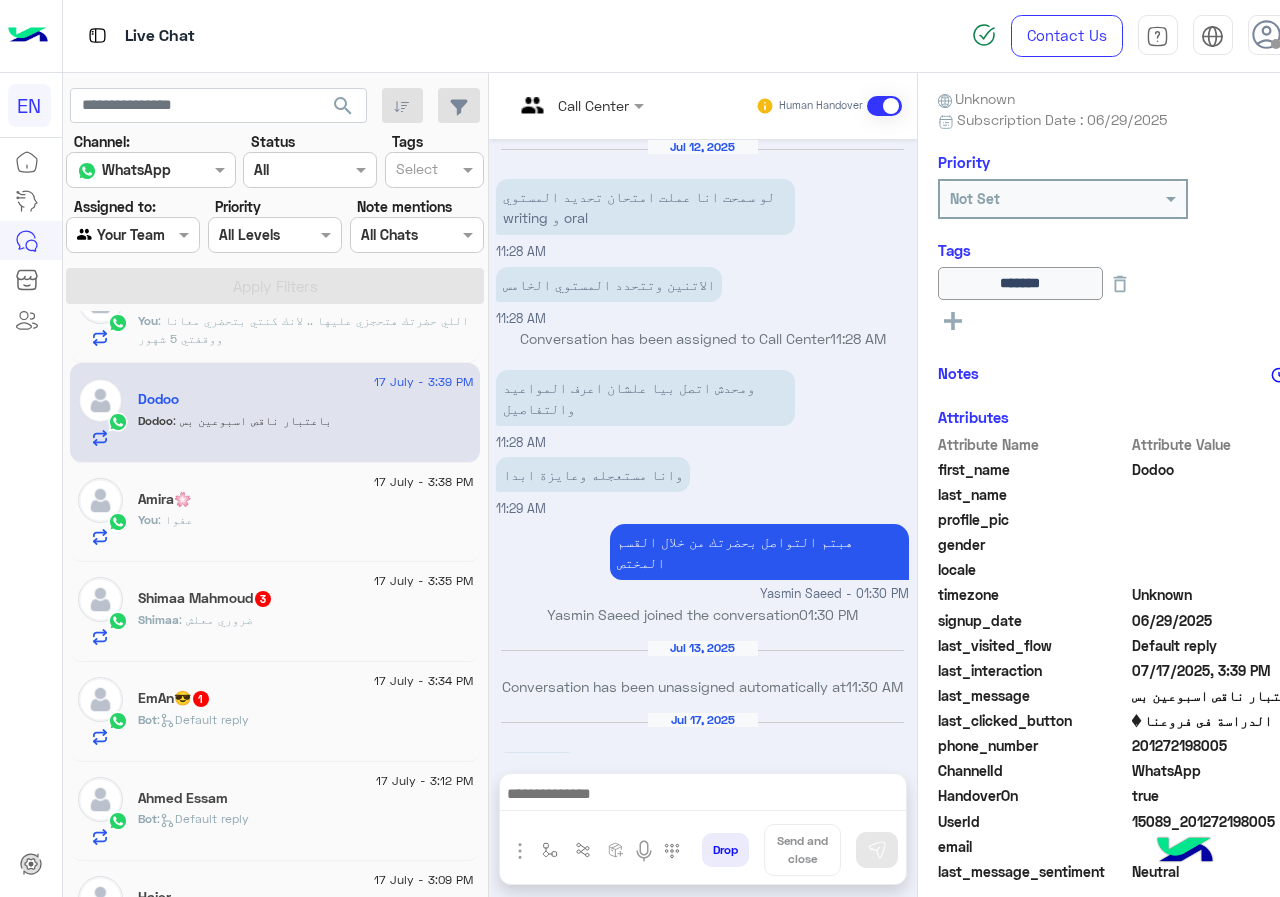 scroll, scrollTop: 967, scrollLeft: 0, axis: vertical 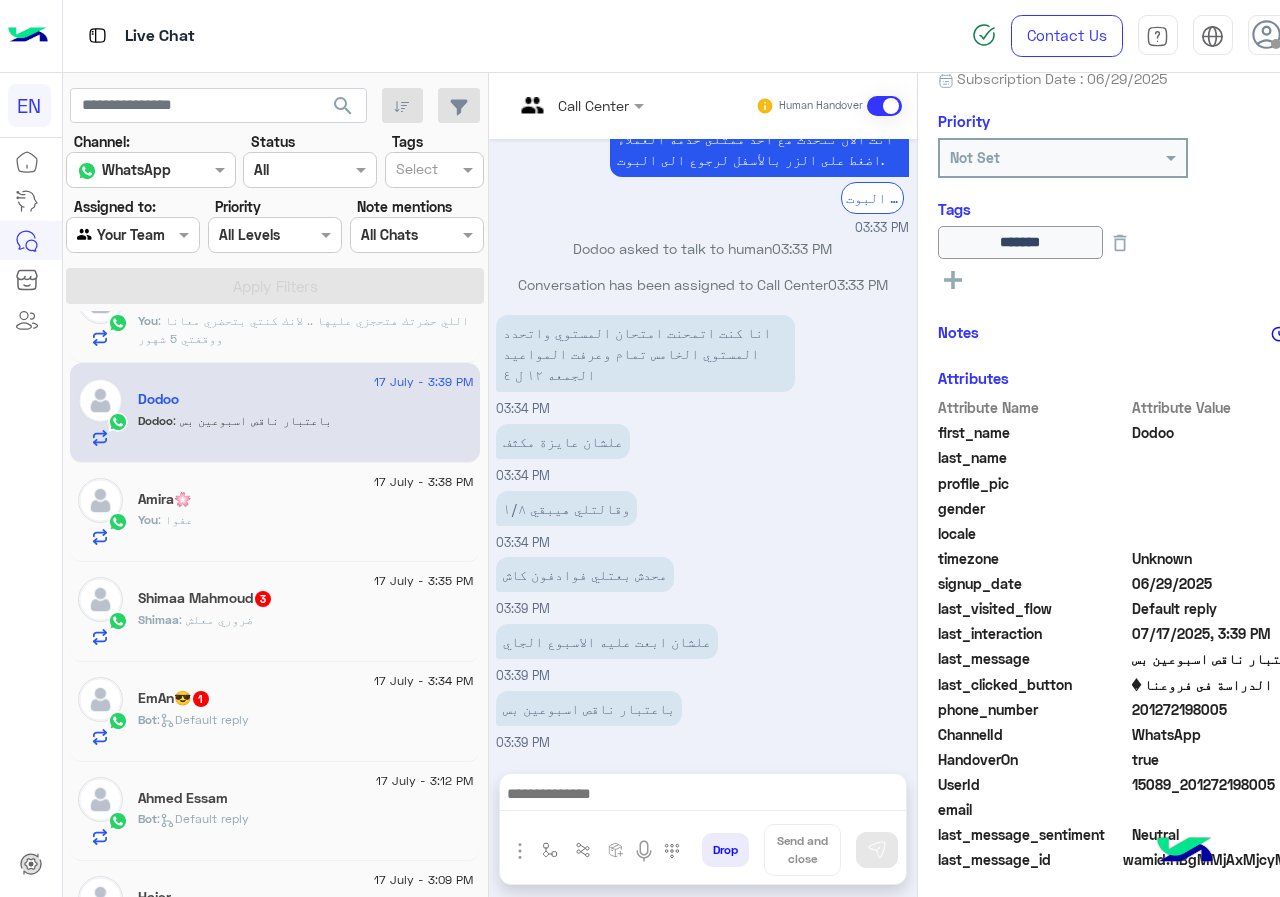 drag, startPoint x: 1139, startPoint y: 704, endPoint x: 1225, endPoint y: 711, distance: 86.28442 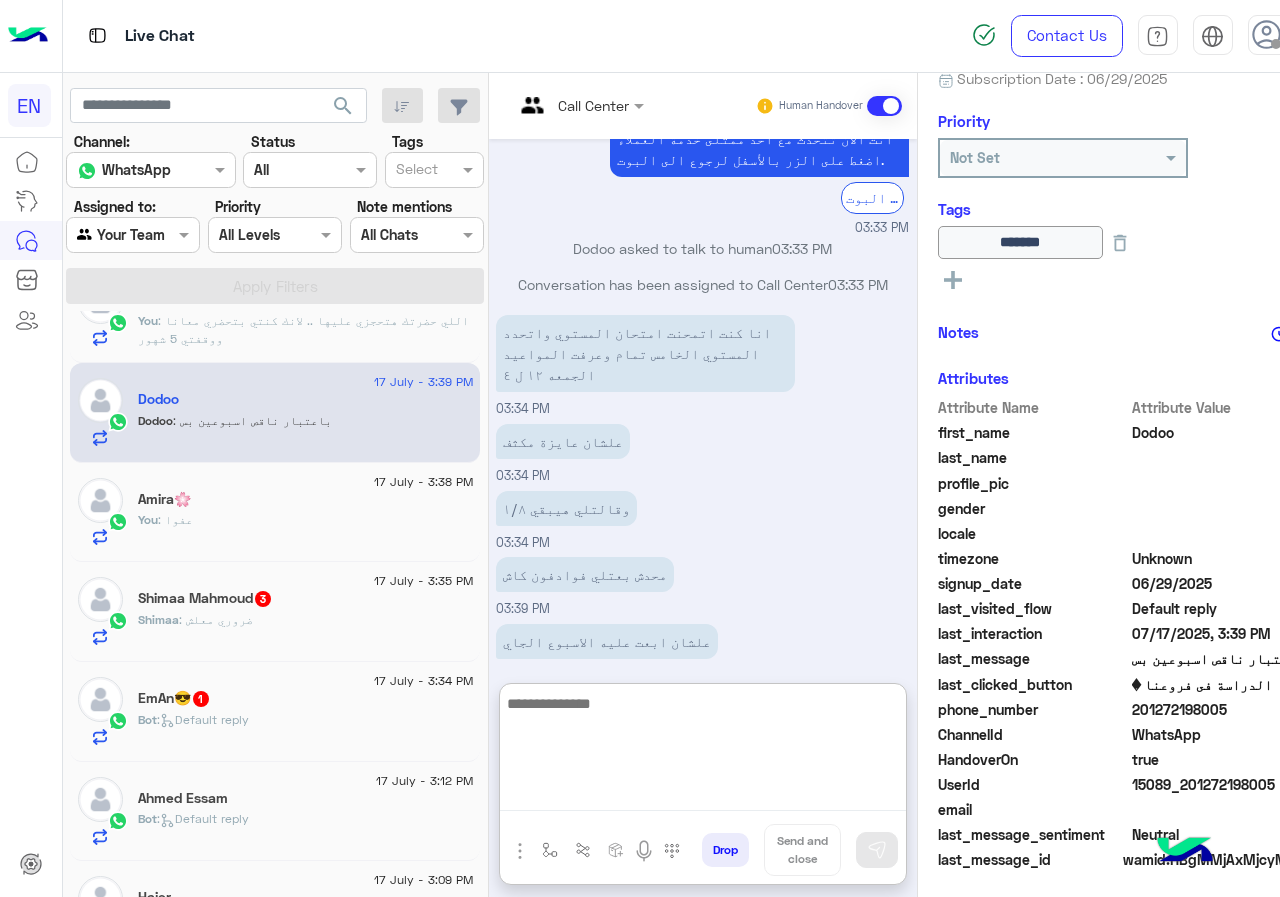 click at bounding box center [703, 751] 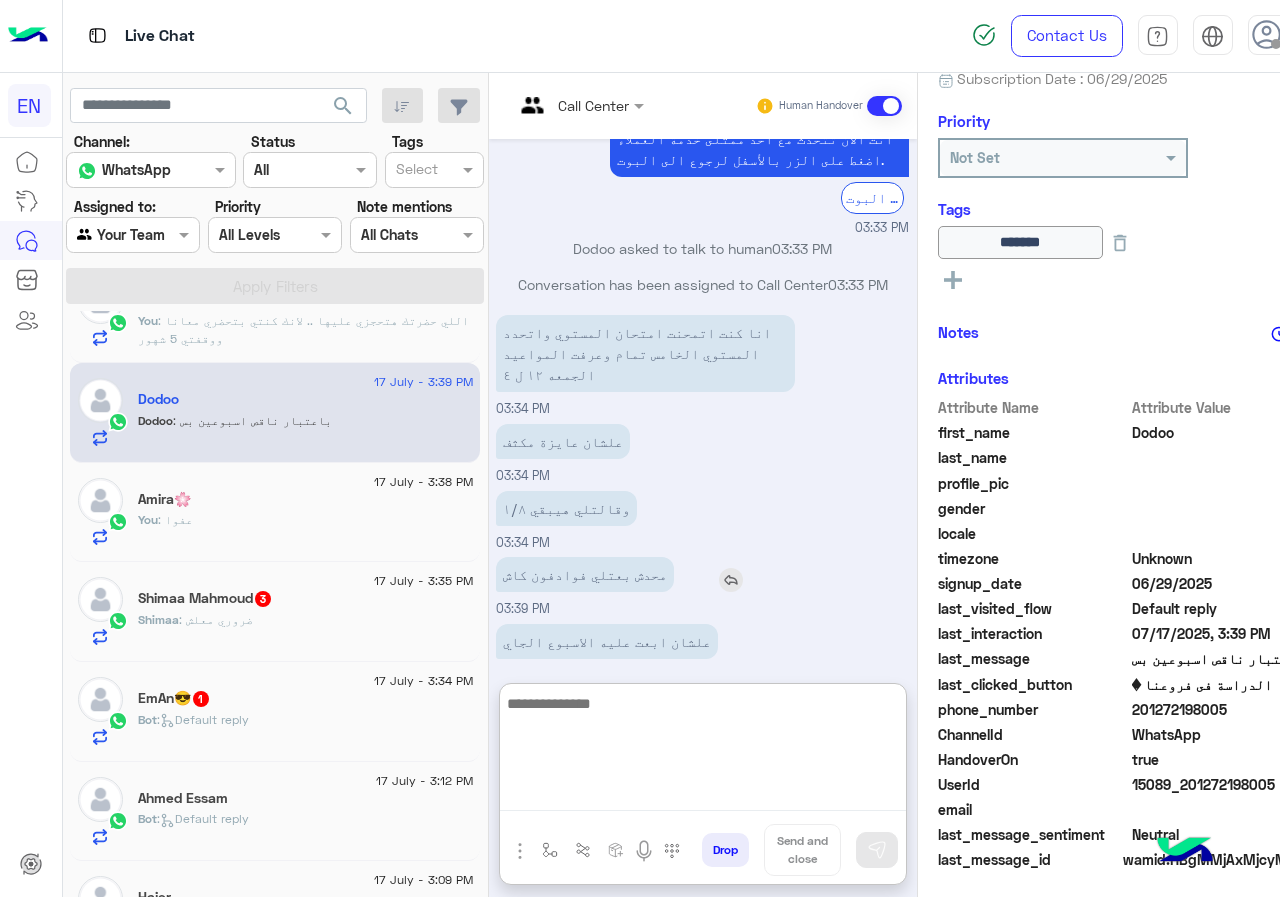 scroll, scrollTop: 1057, scrollLeft: 0, axis: vertical 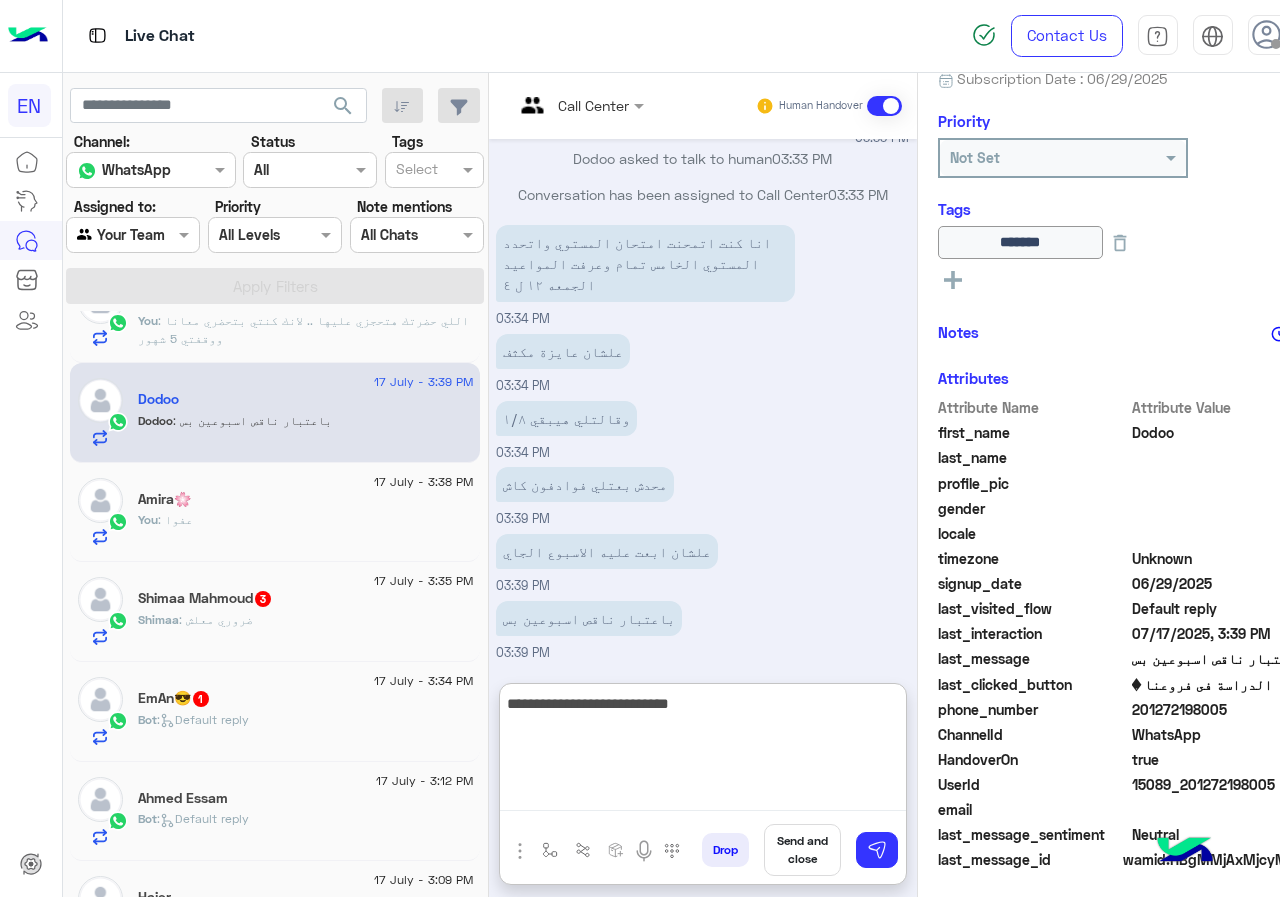 type on "**********" 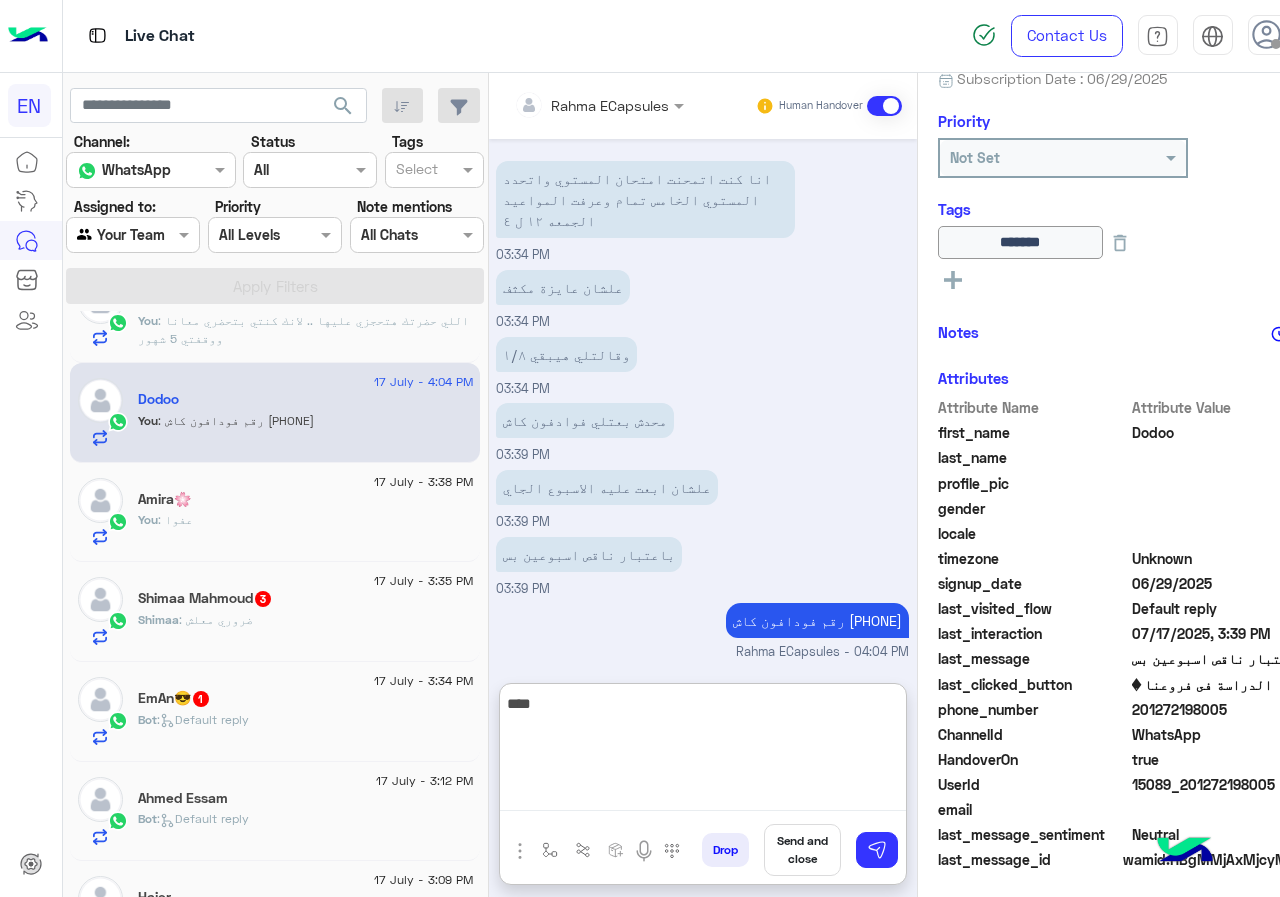 scroll, scrollTop: 1157, scrollLeft: 0, axis: vertical 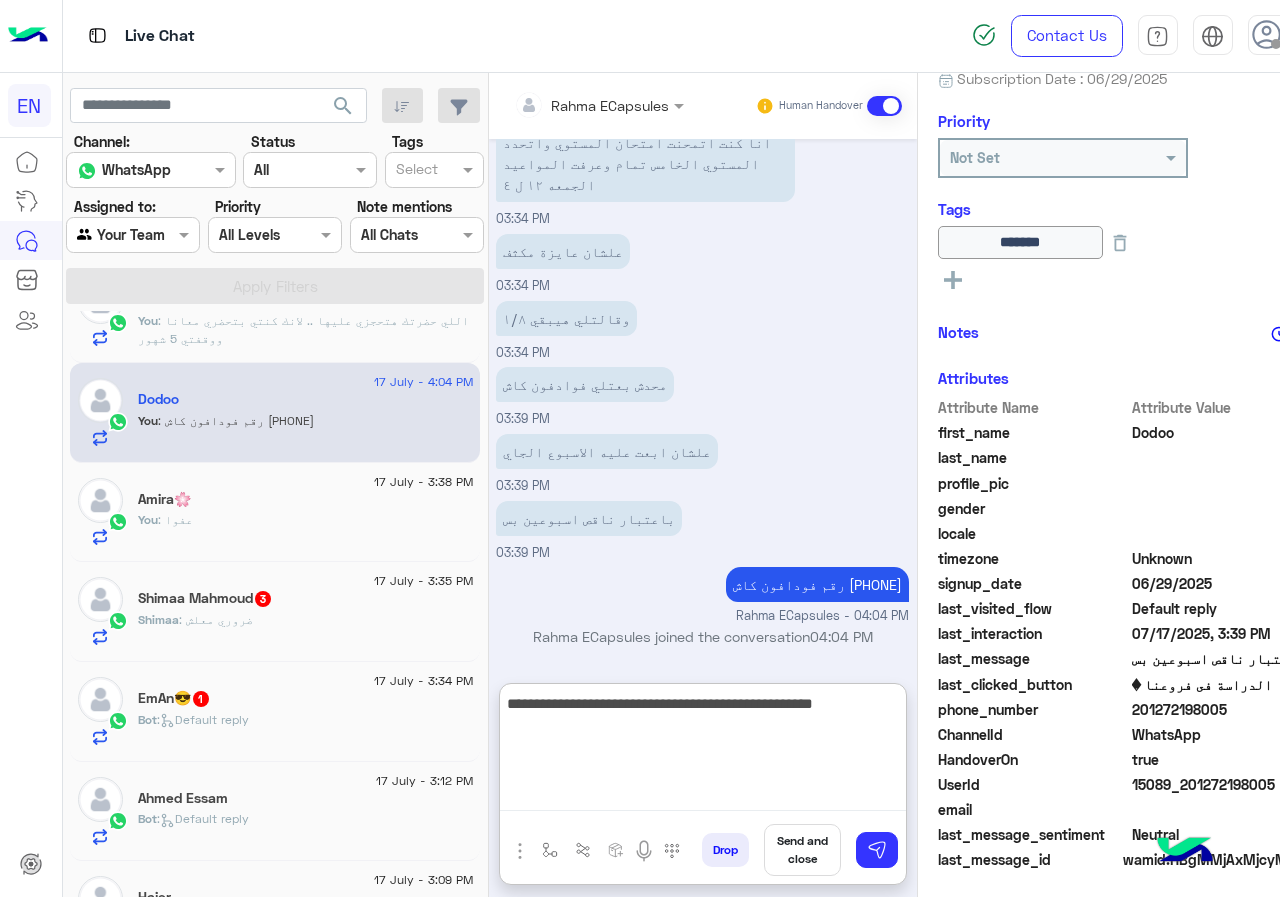 type on "**********" 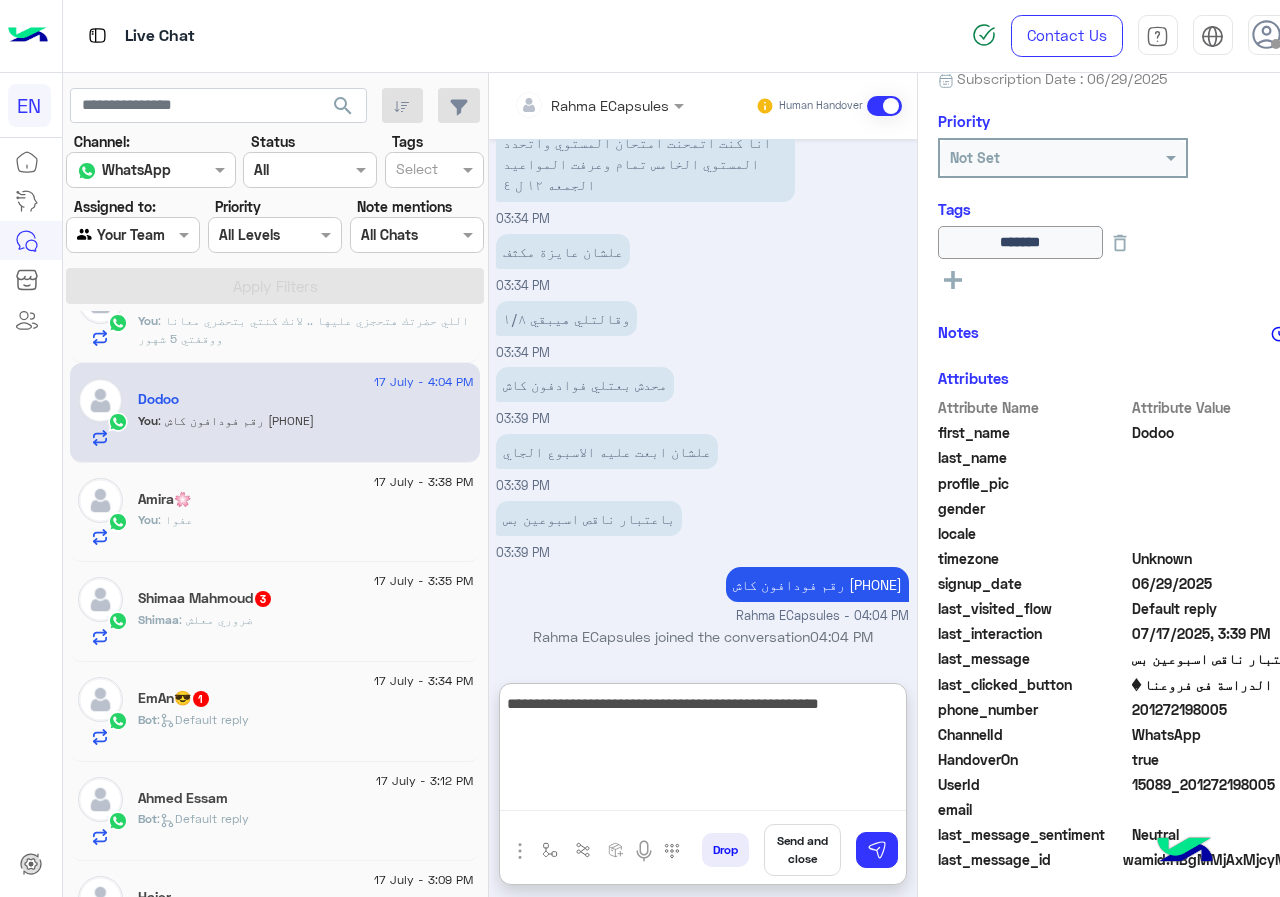 type 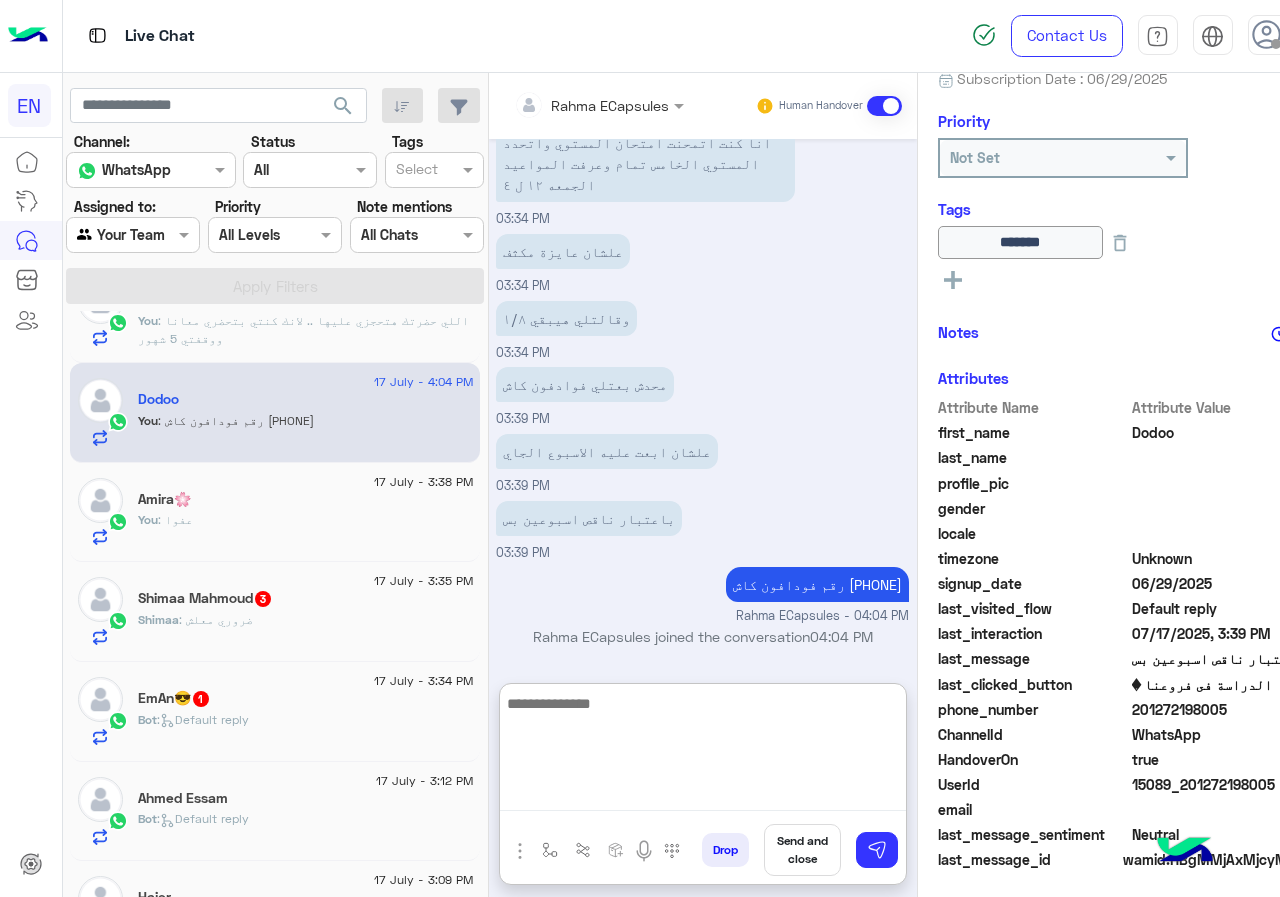scroll, scrollTop: 1242, scrollLeft: 0, axis: vertical 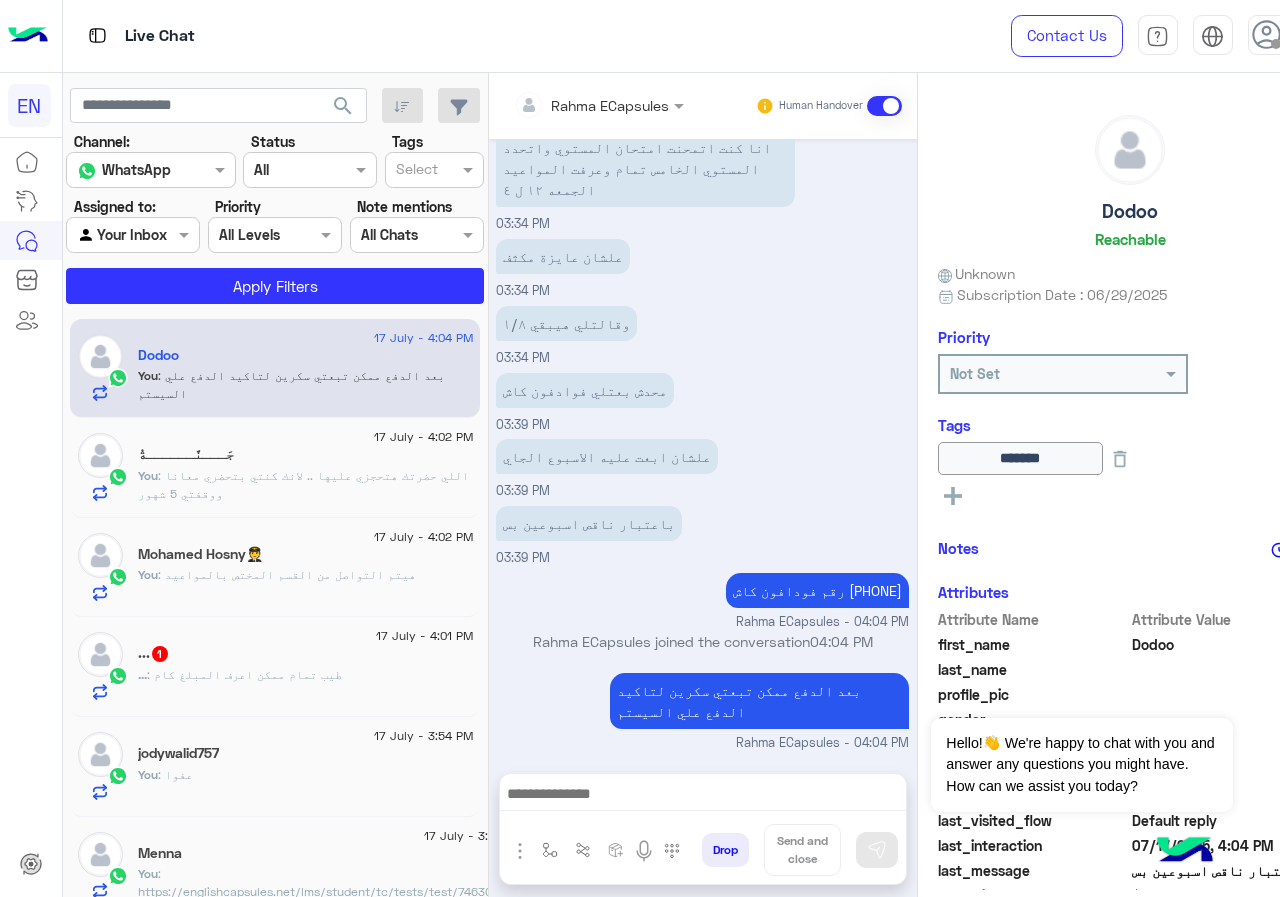 click on "Rahma ECapsules Human Handover" at bounding box center [703, 106] 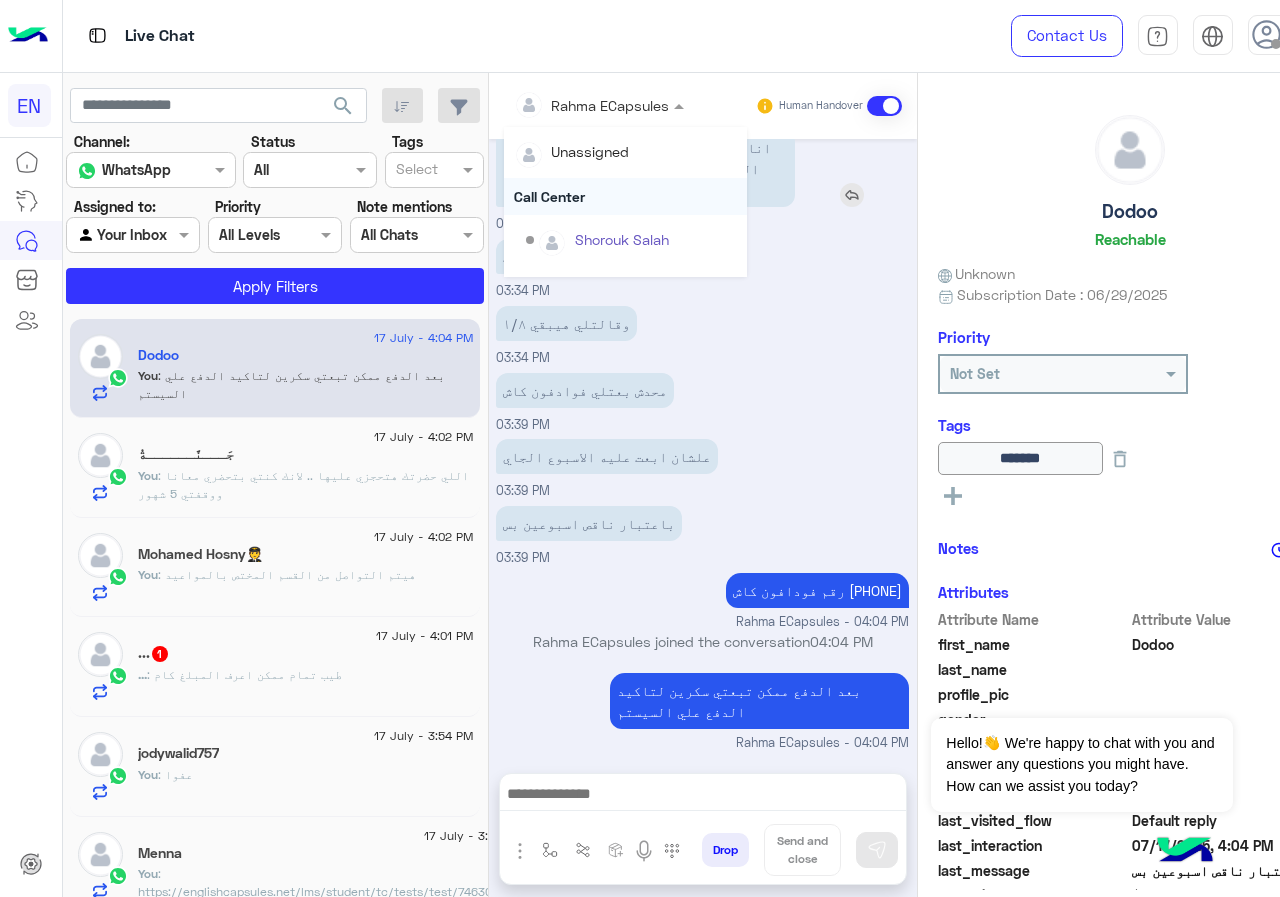 click on "Call Center" at bounding box center [625, 196] 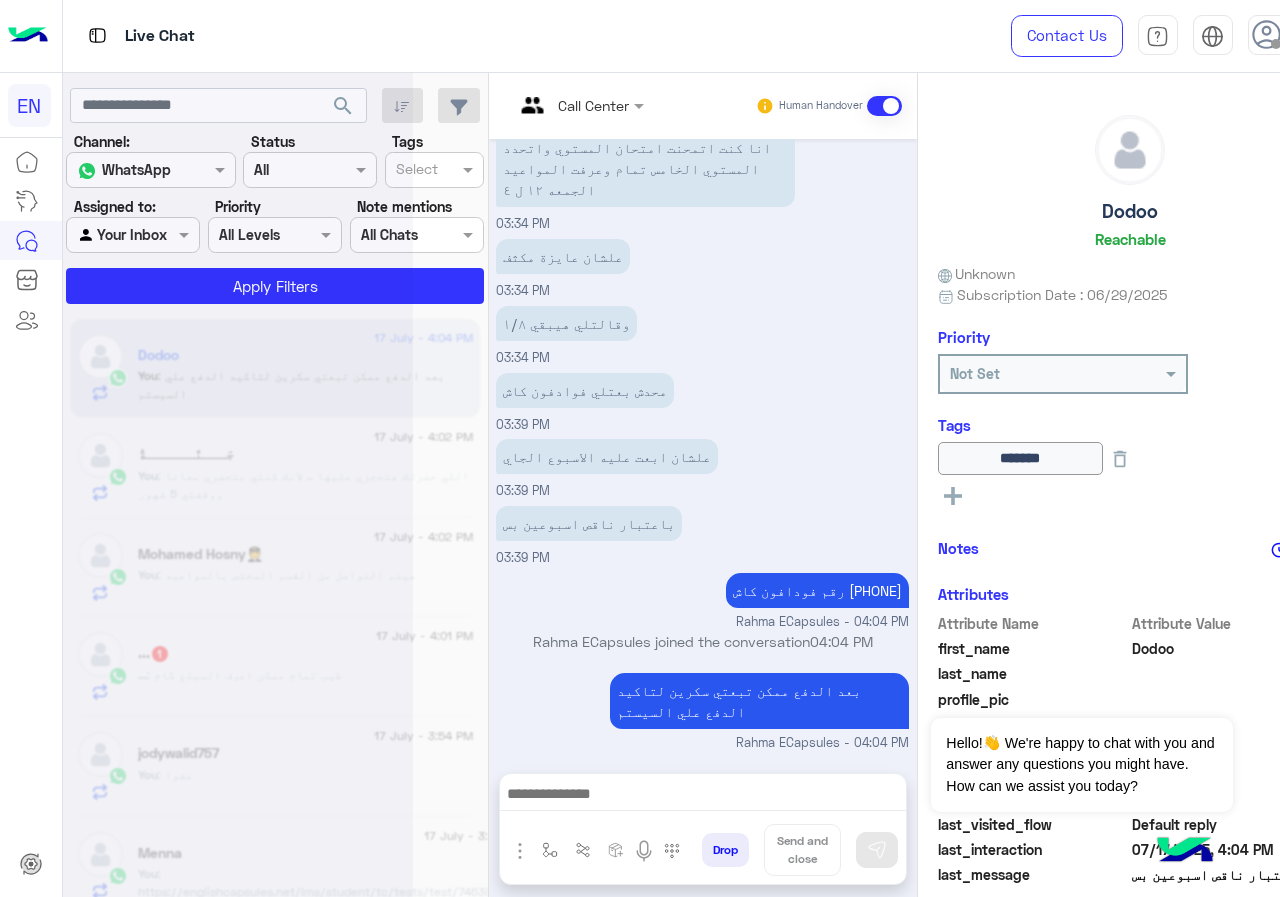 scroll, scrollTop: 0, scrollLeft: 0, axis: both 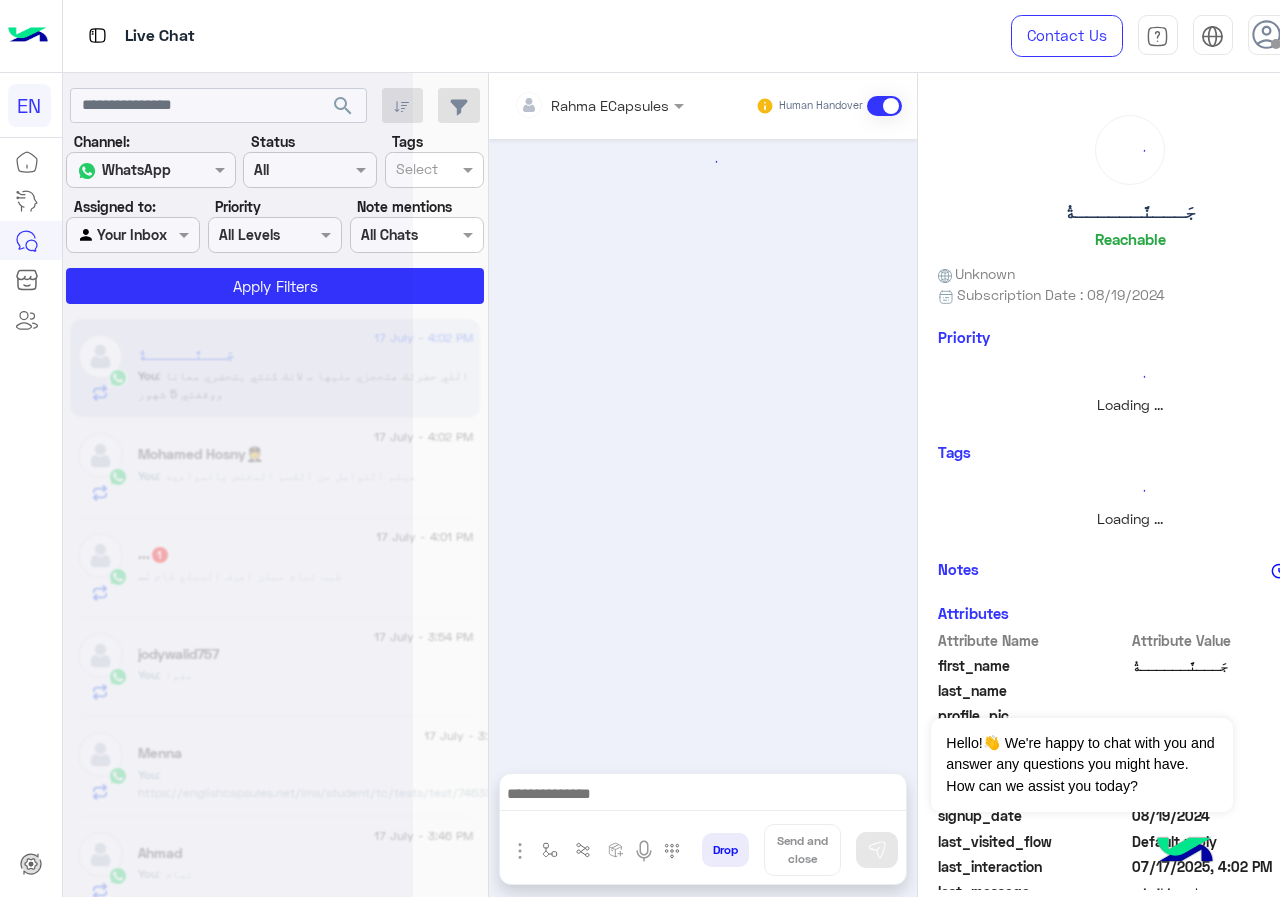 click at bounding box center [572, 105] 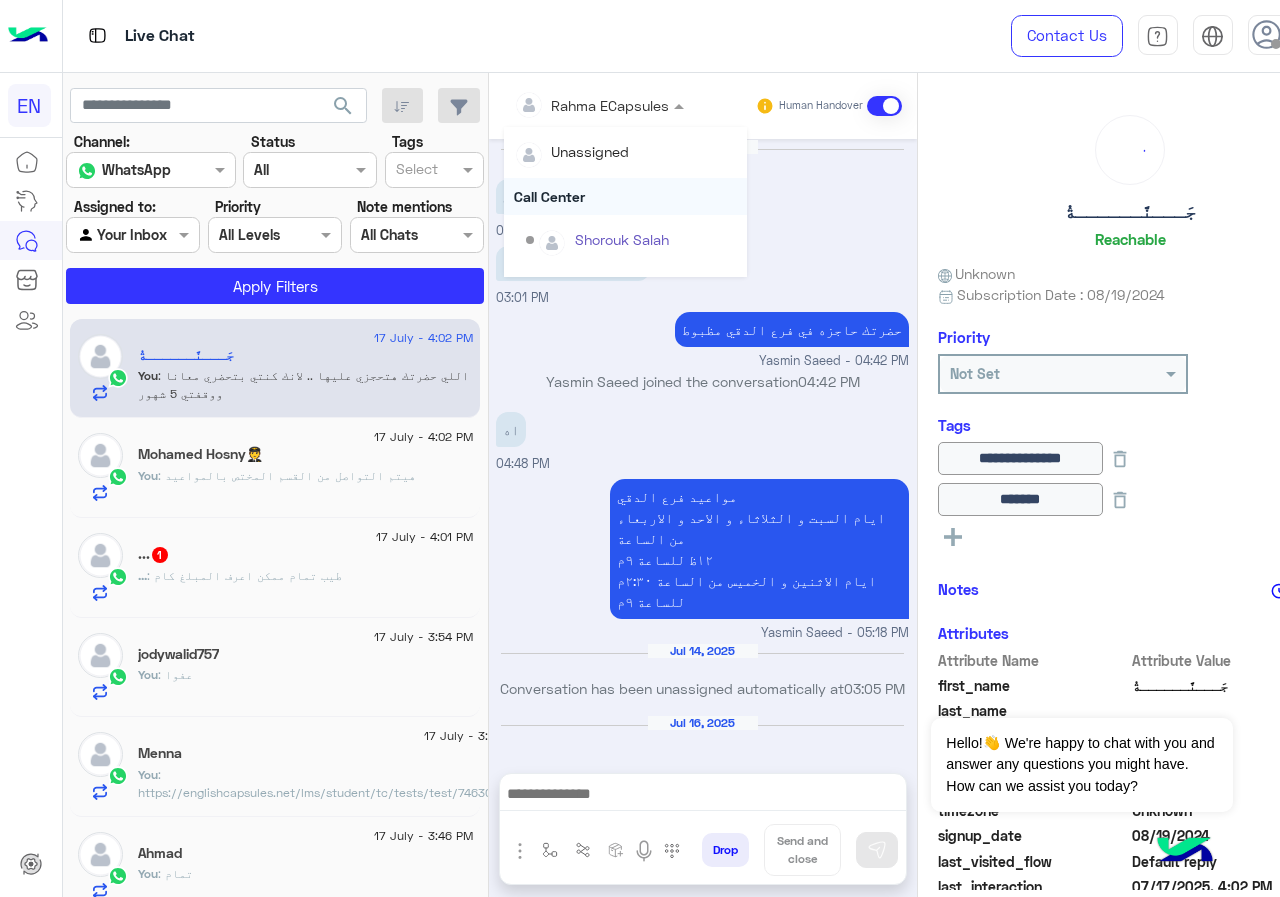 scroll, scrollTop: 1420, scrollLeft: 0, axis: vertical 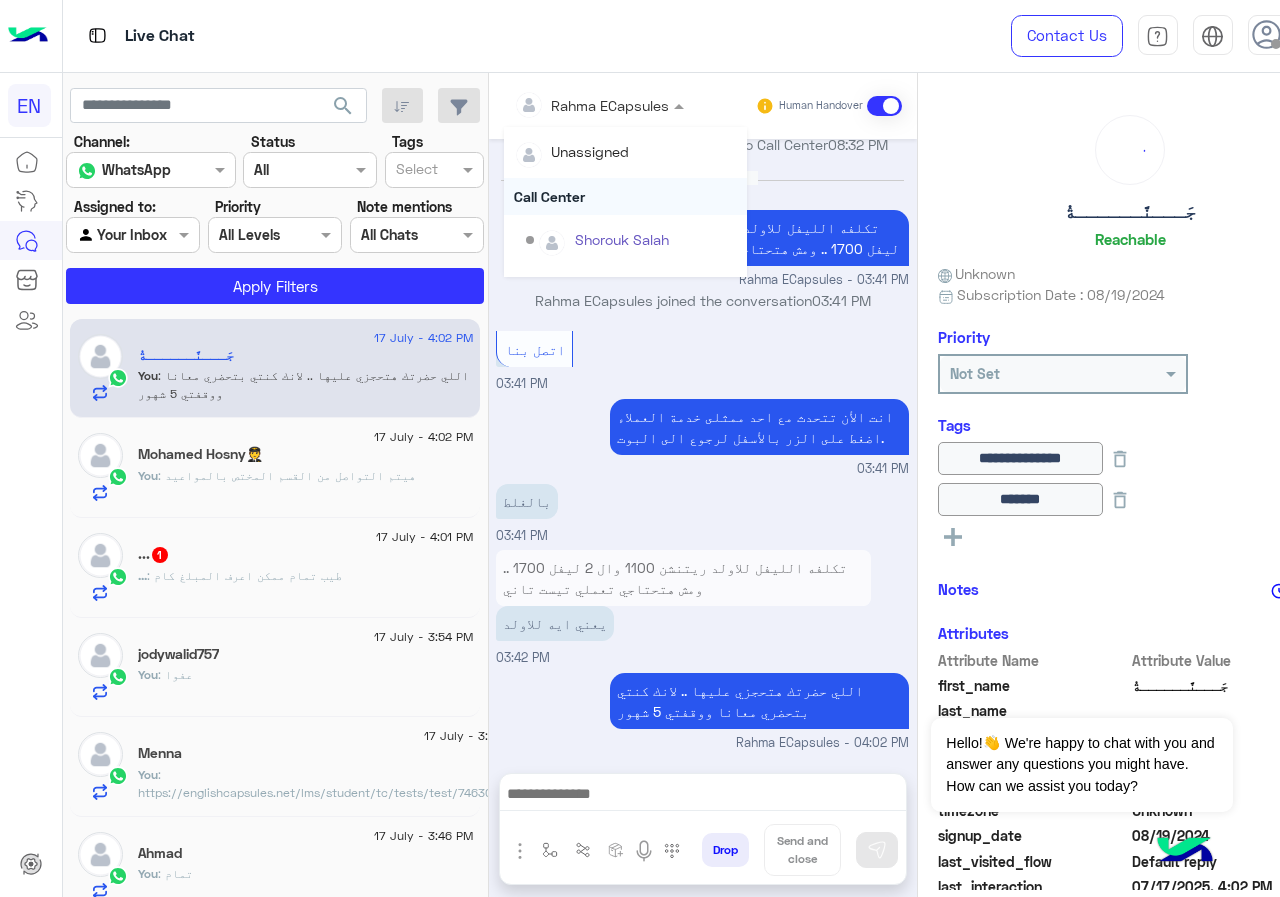 click on "Call Center" at bounding box center (625, 196) 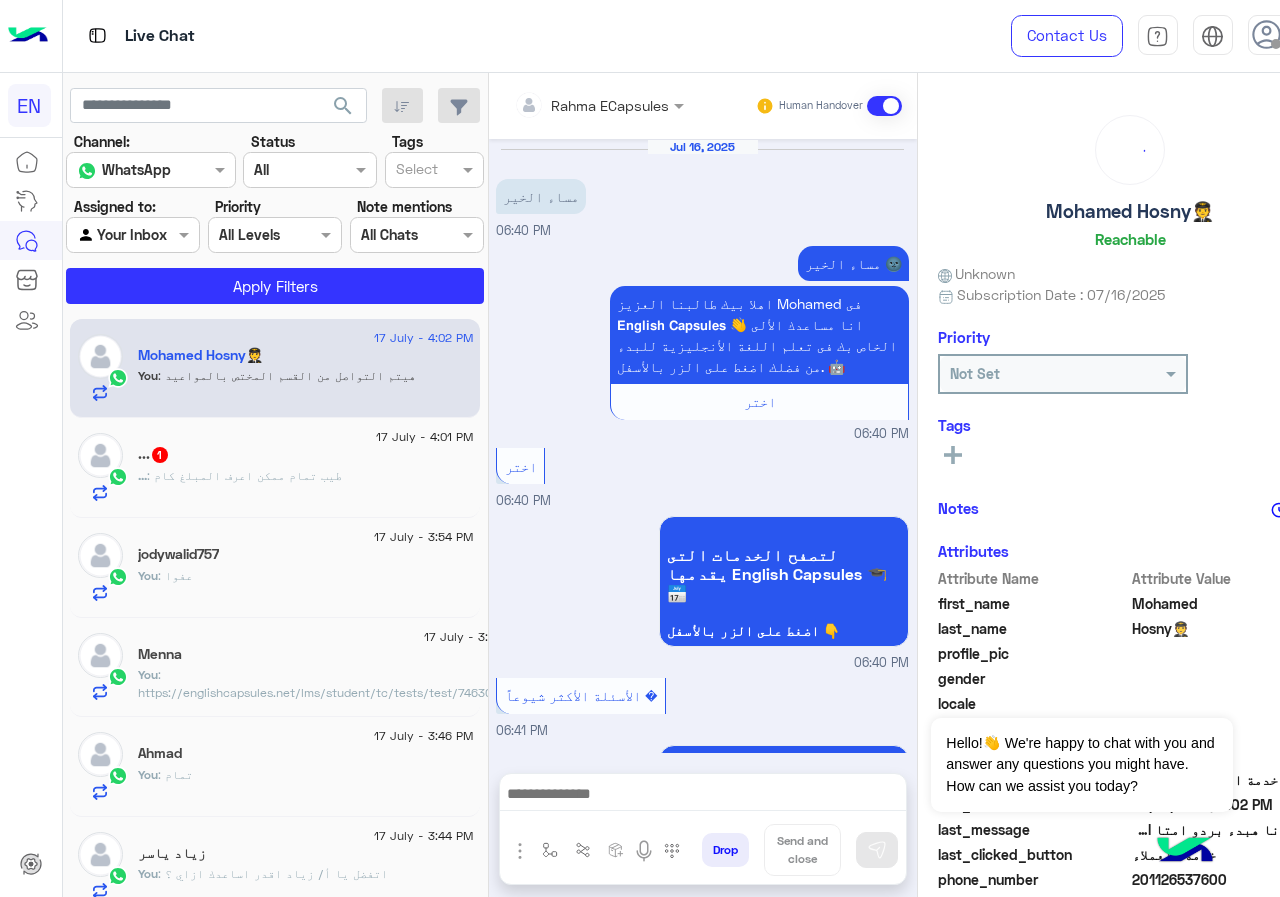 scroll, scrollTop: 1483, scrollLeft: 0, axis: vertical 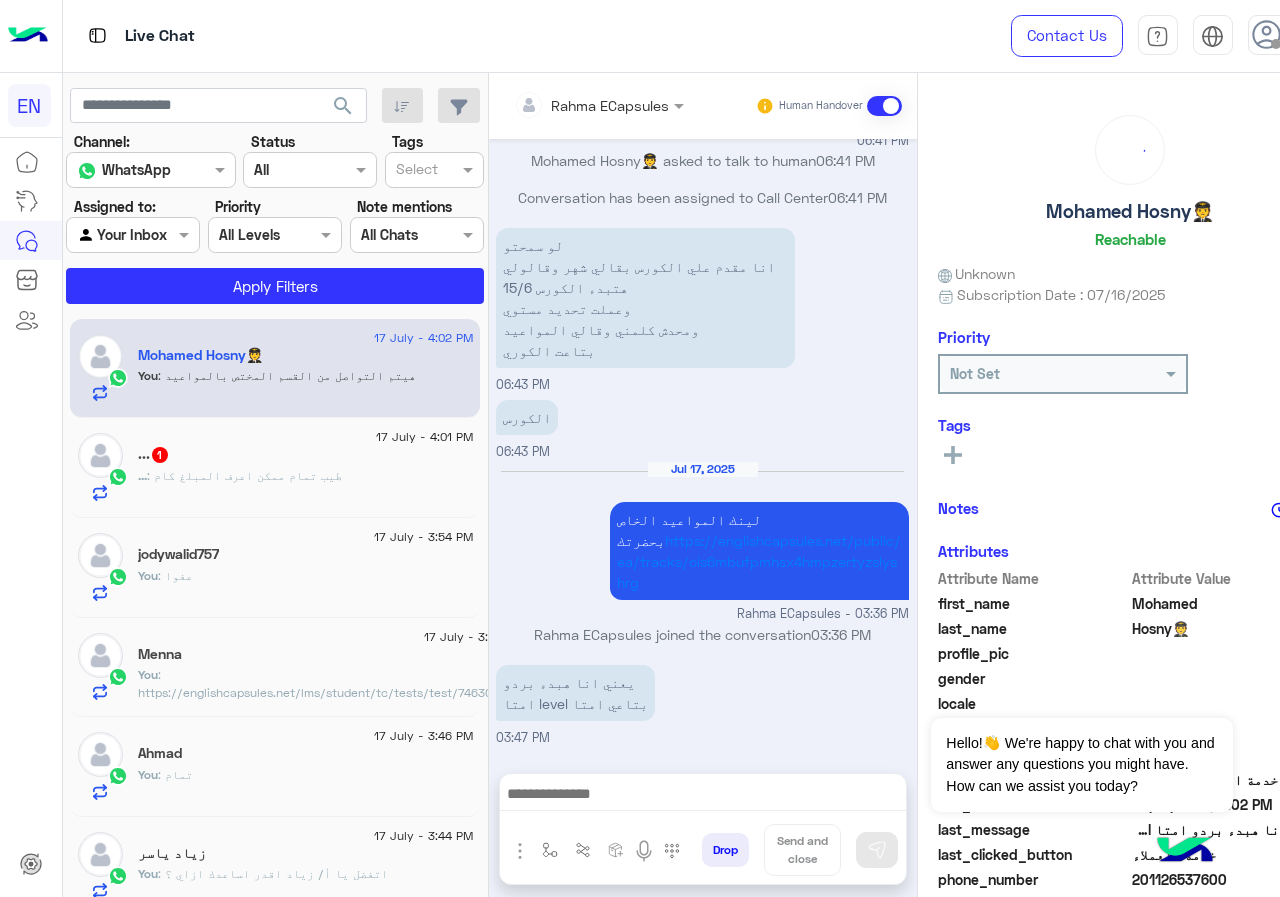 click on "Rahma ECapsules" at bounding box center [592, 105] 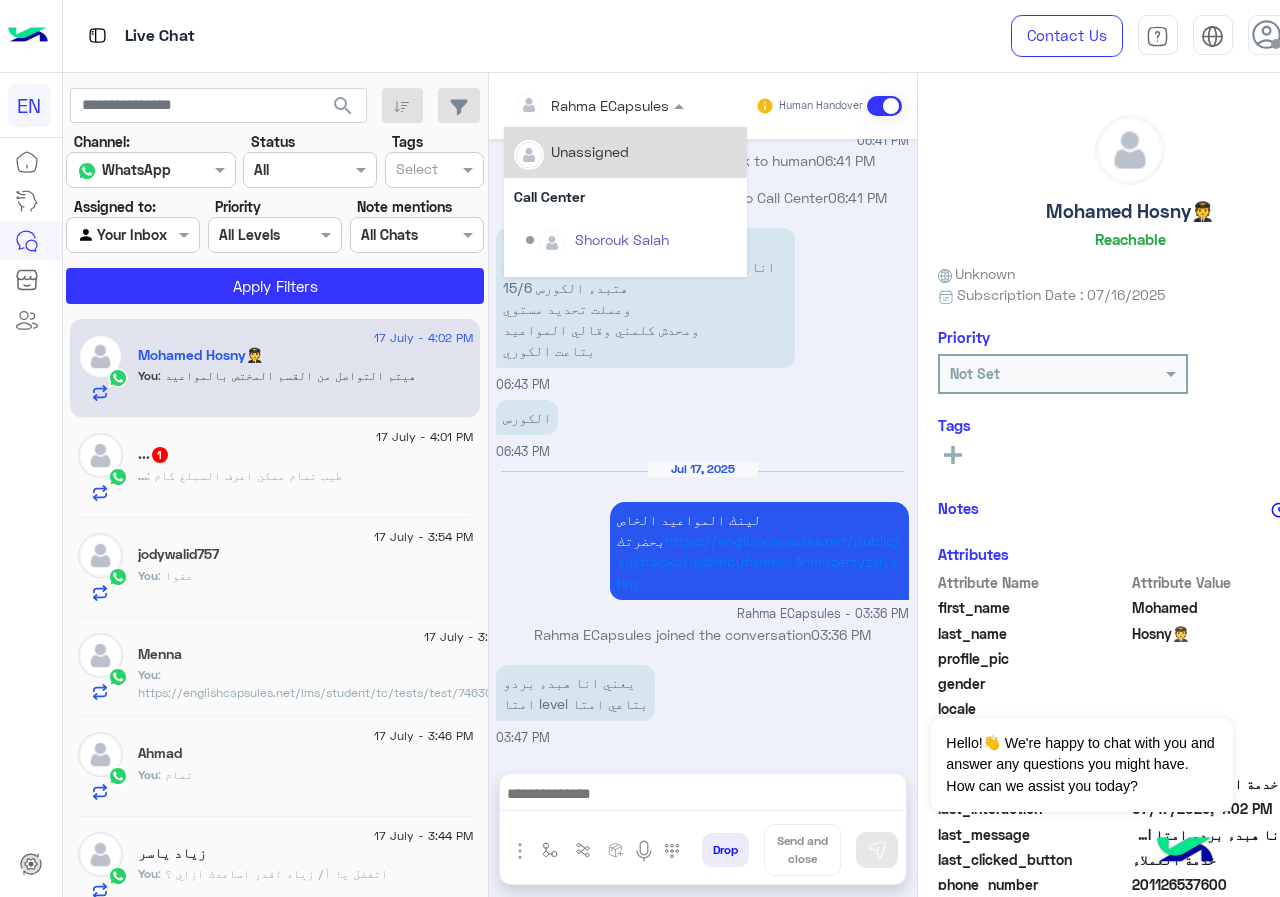 click on "Call Center" at bounding box center (625, 196) 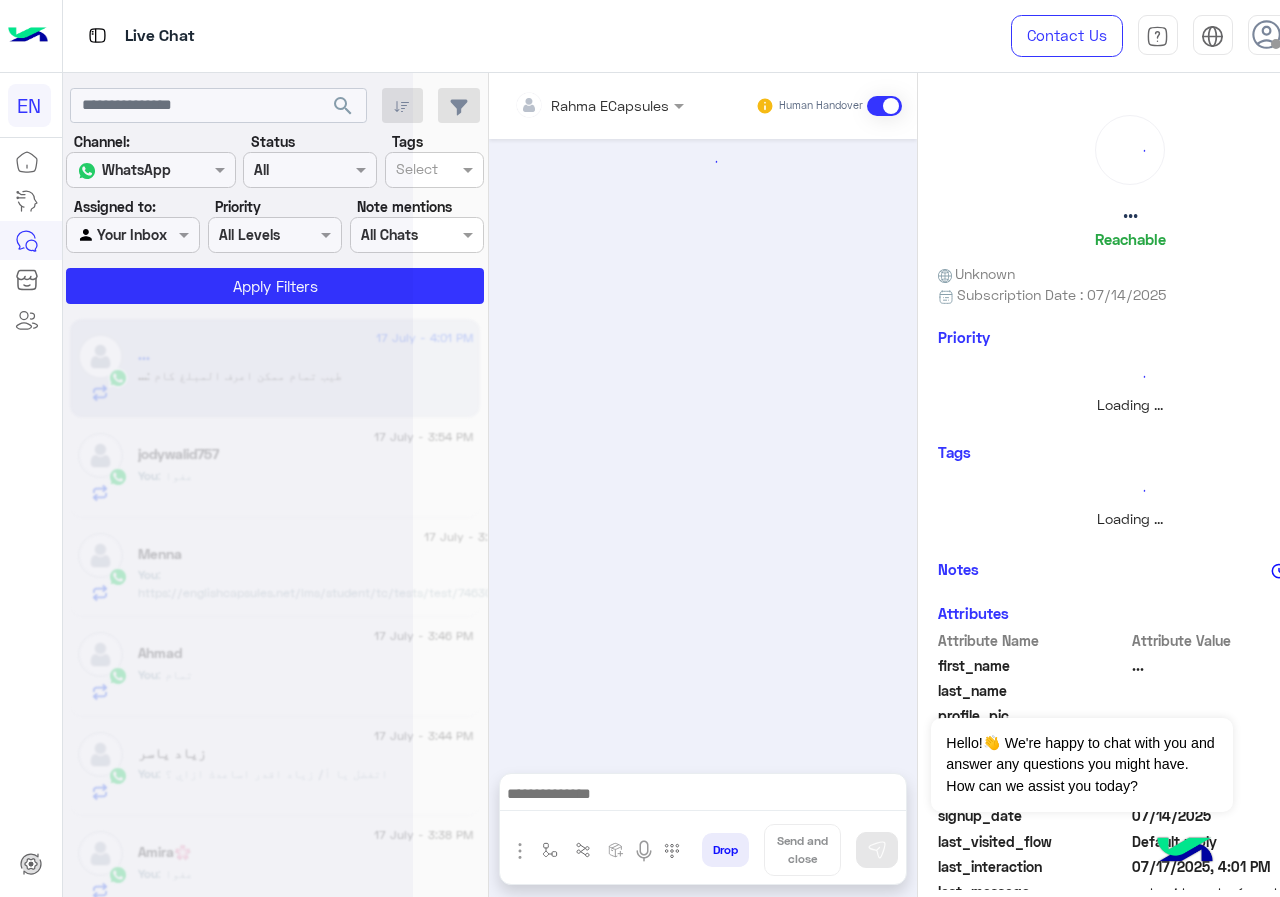 scroll, scrollTop: 1038, scrollLeft: 0, axis: vertical 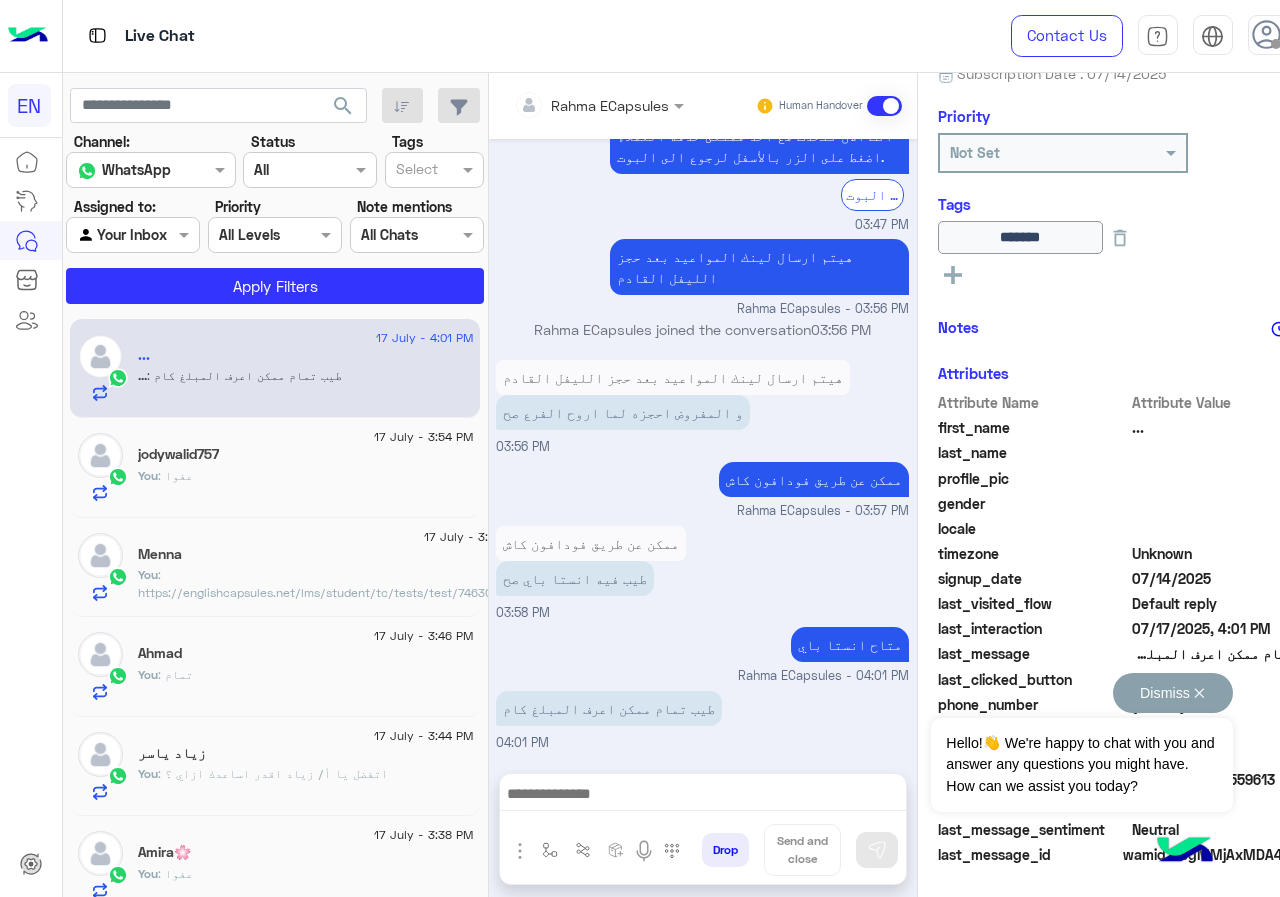 click on "Dismiss ✕" at bounding box center [1173, 693] 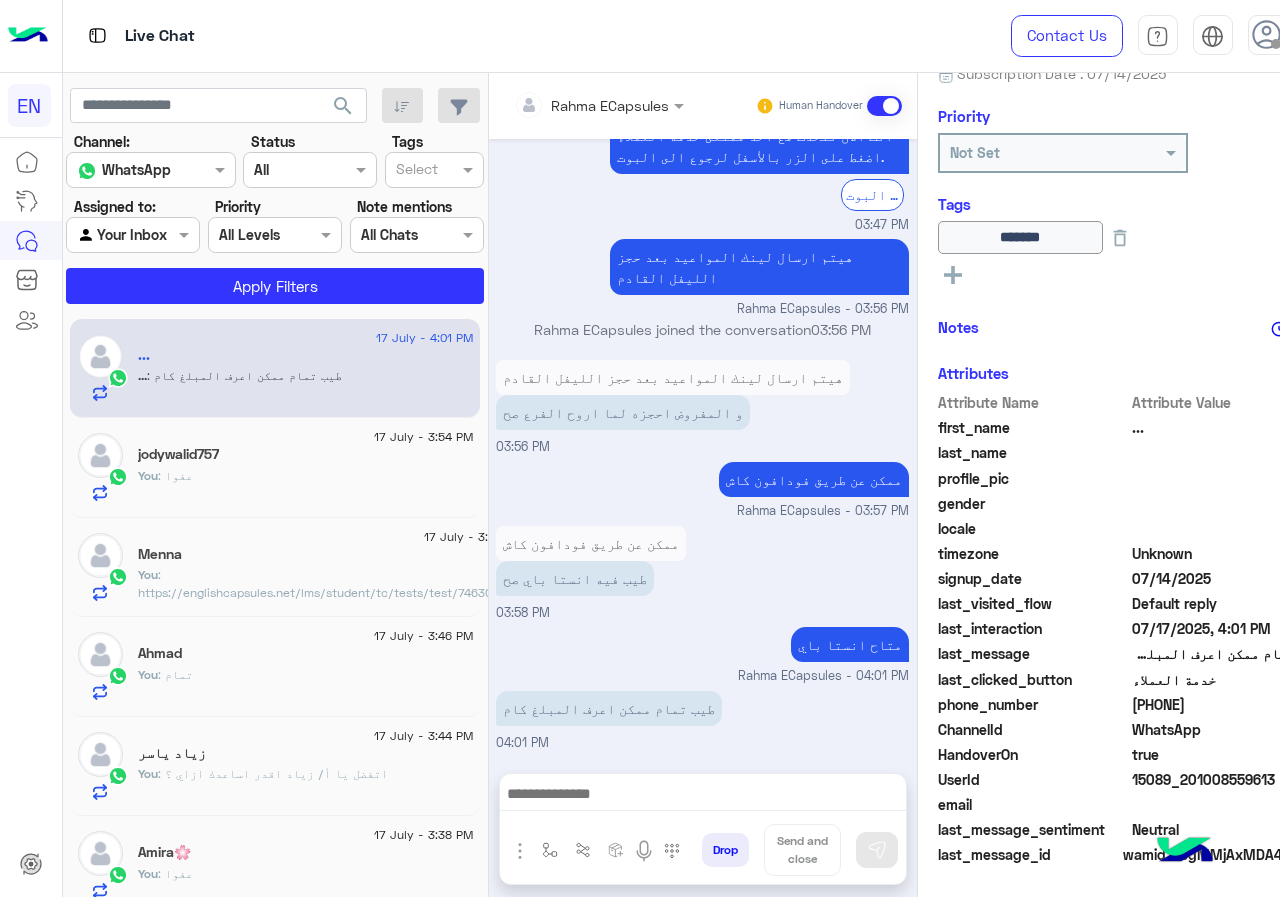drag, startPoint x: 1138, startPoint y: 704, endPoint x: 1237, endPoint y: 701, distance: 99.04544 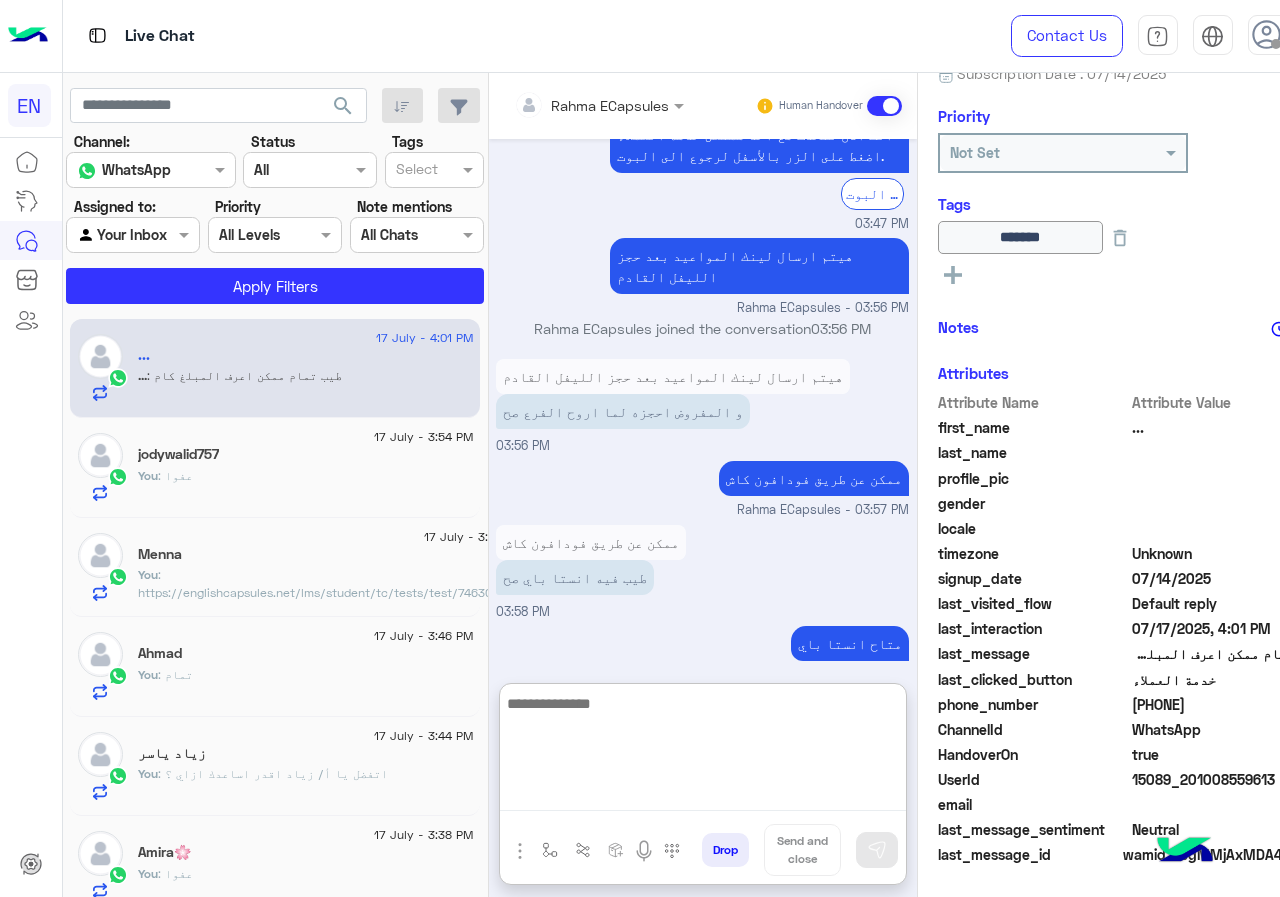 click at bounding box center [703, 751] 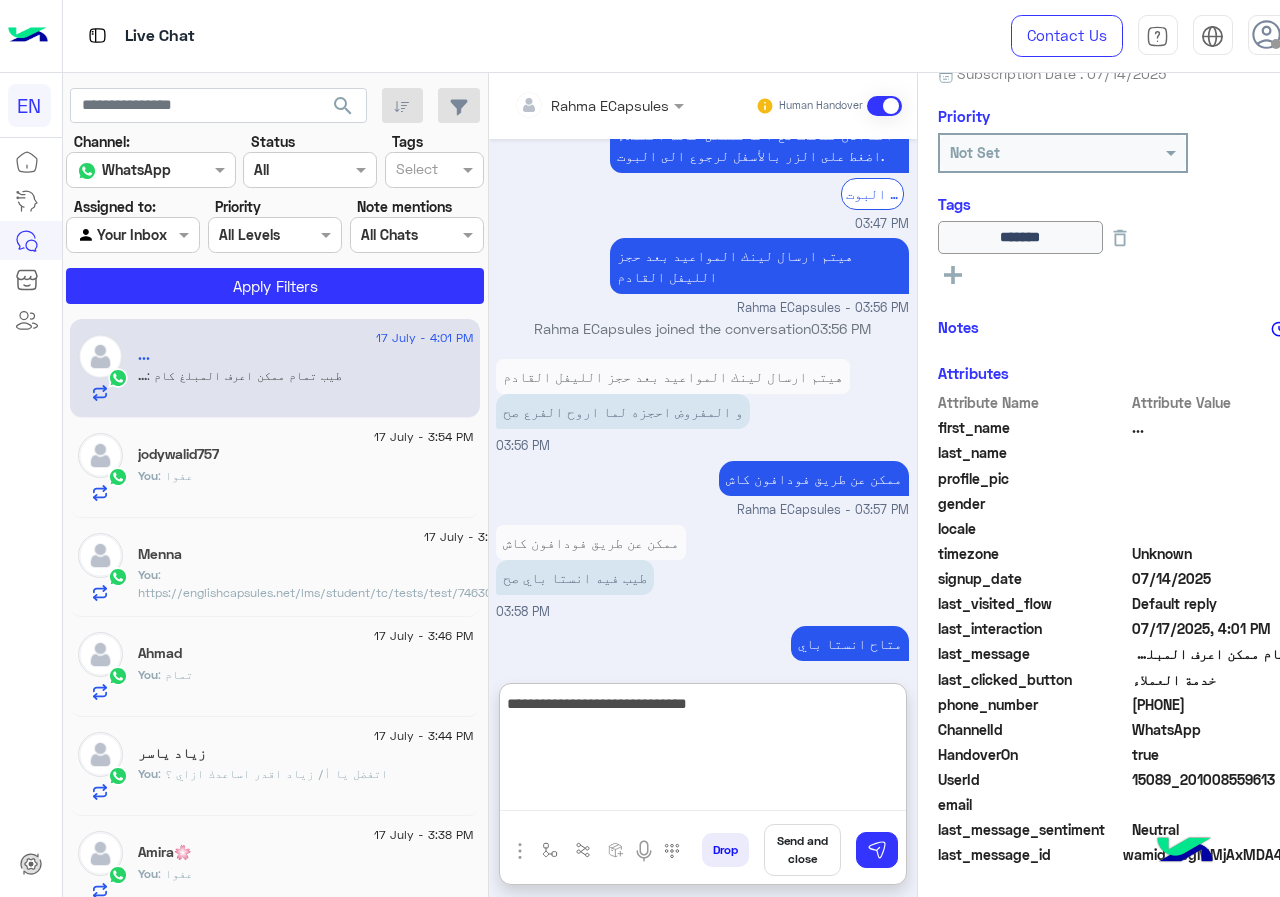 type on "**********" 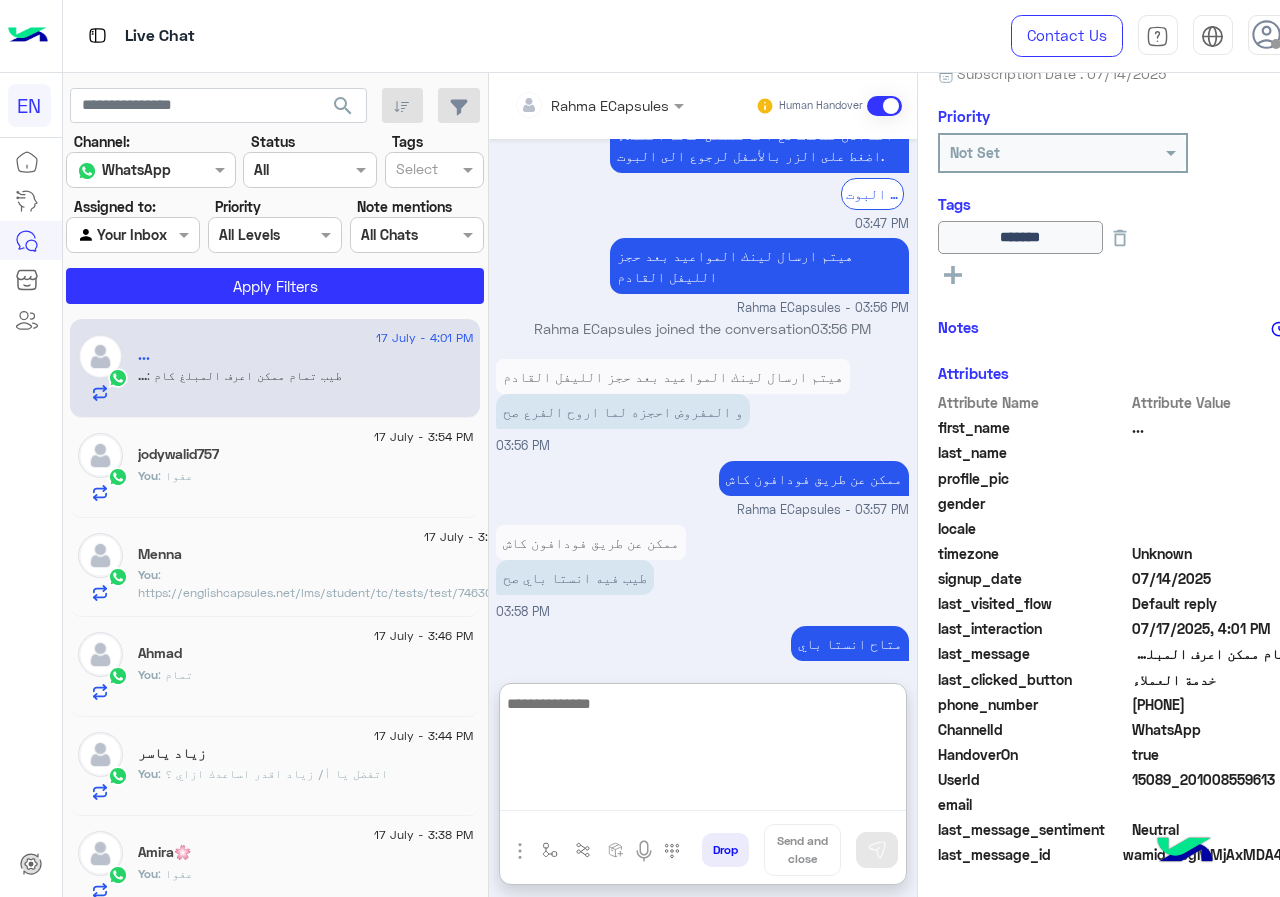scroll, scrollTop: 1192, scrollLeft: 0, axis: vertical 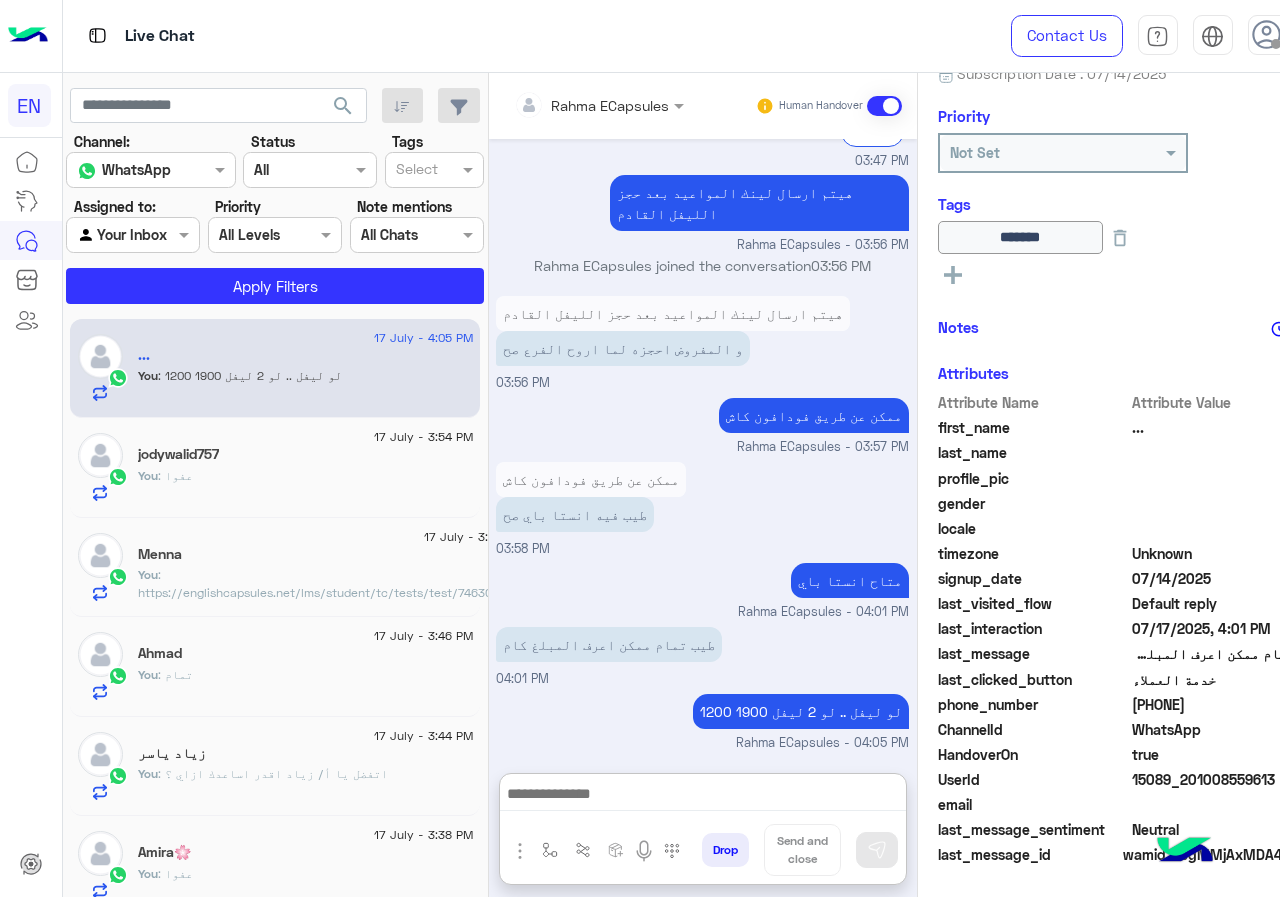 click on "Rahma ECapsules Human Handover" at bounding box center [703, 106] 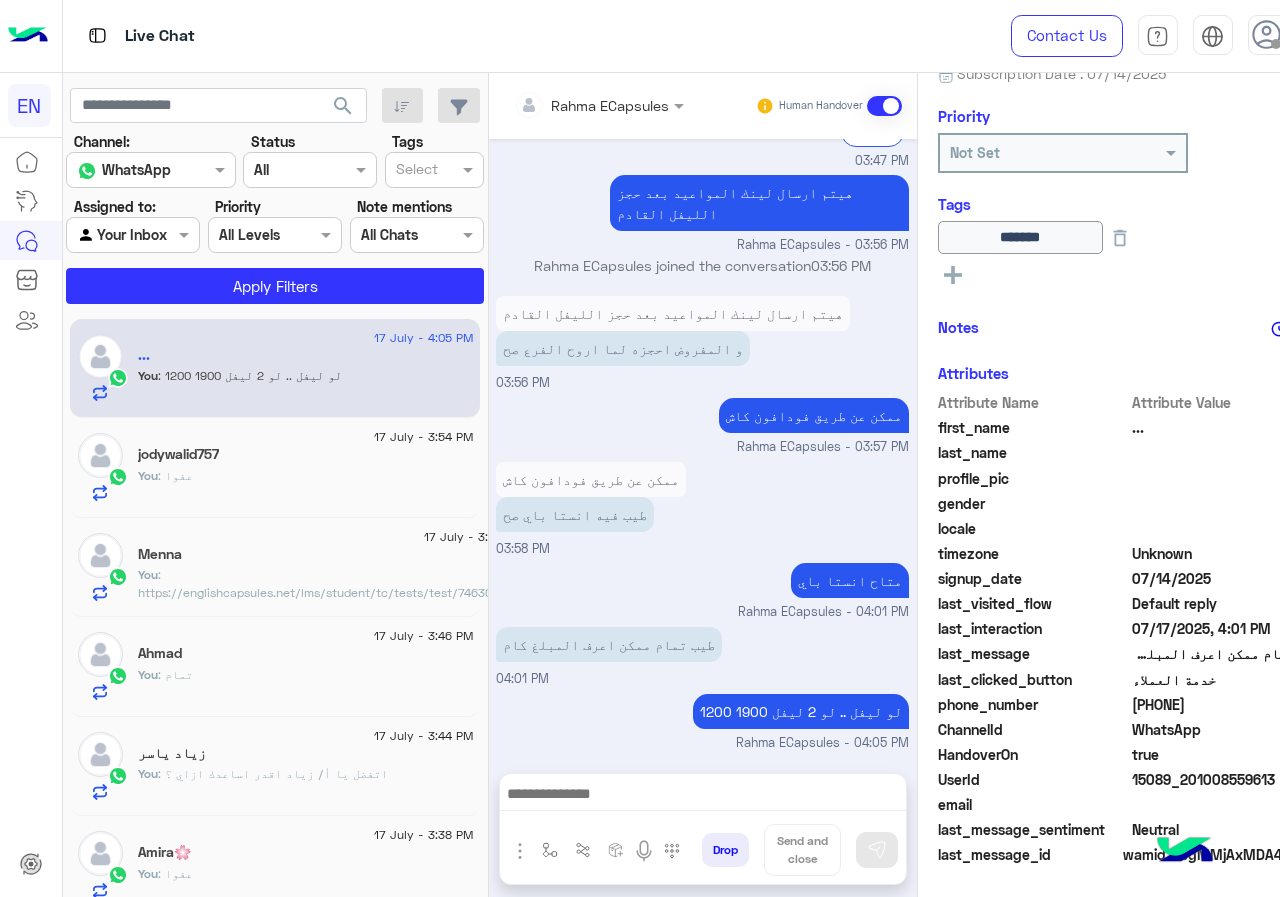 click at bounding box center [572, 105] 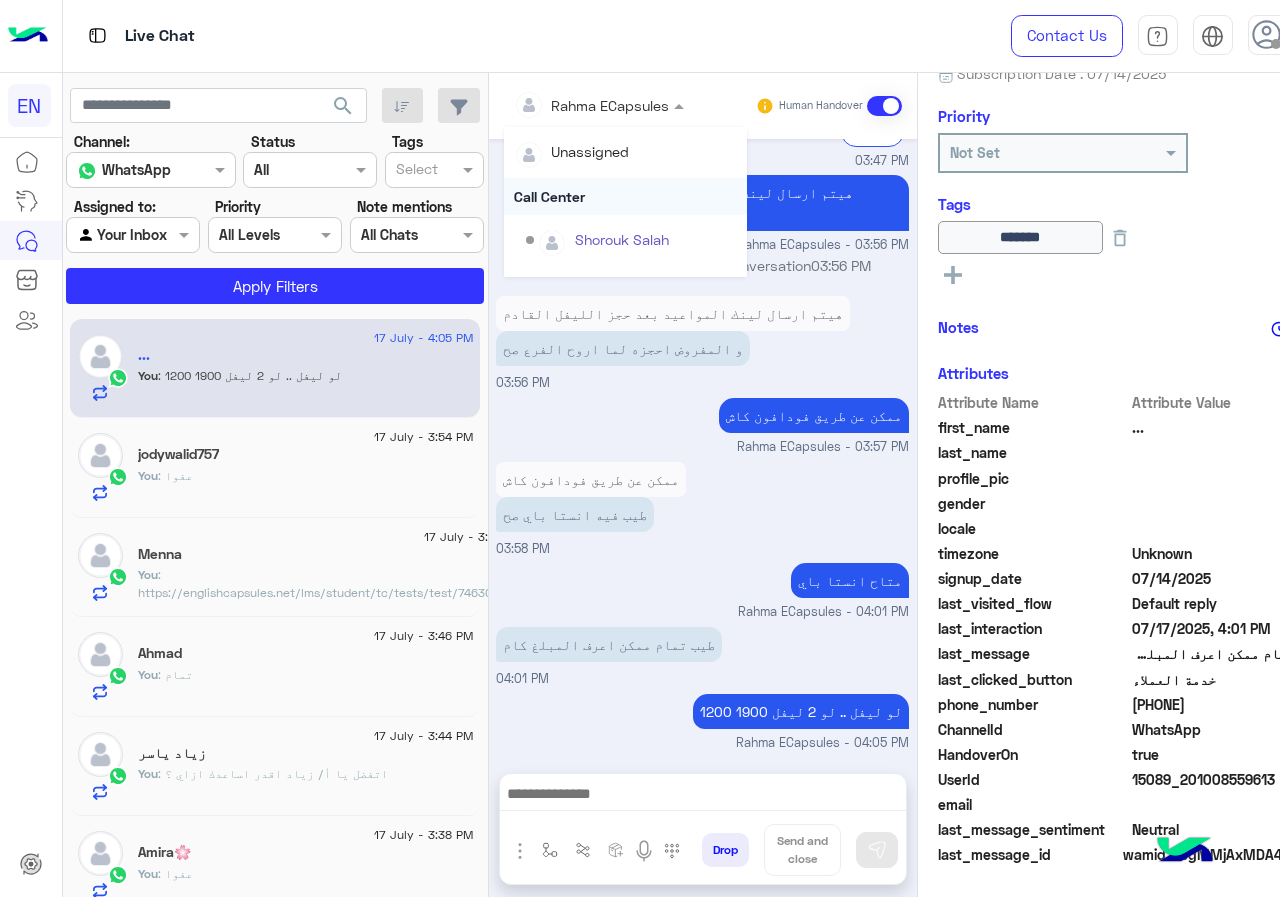 click on "Call Center" at bounding box center (625, 196) 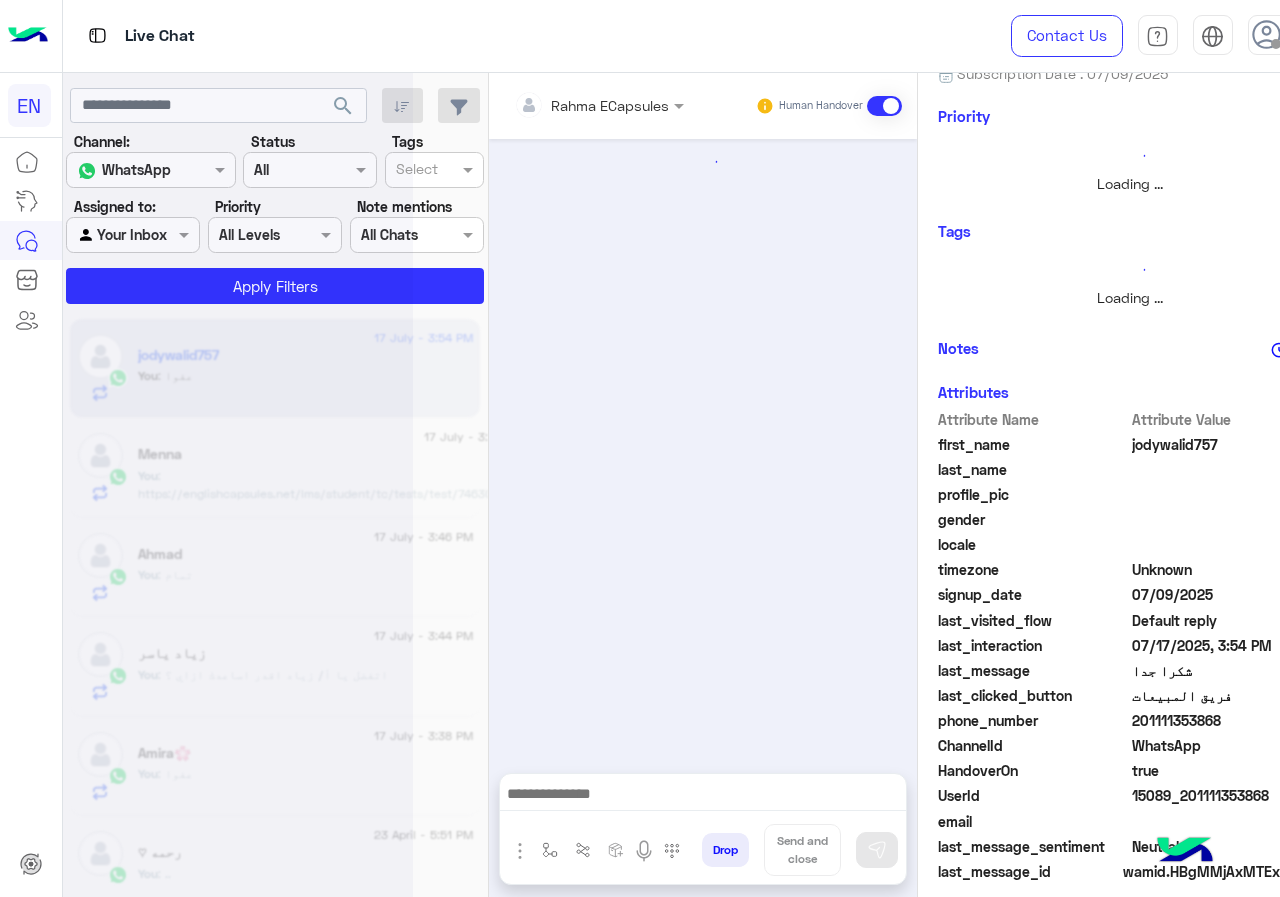 scroll, scrollTop: 0, scrollLeft: 0, axis: both 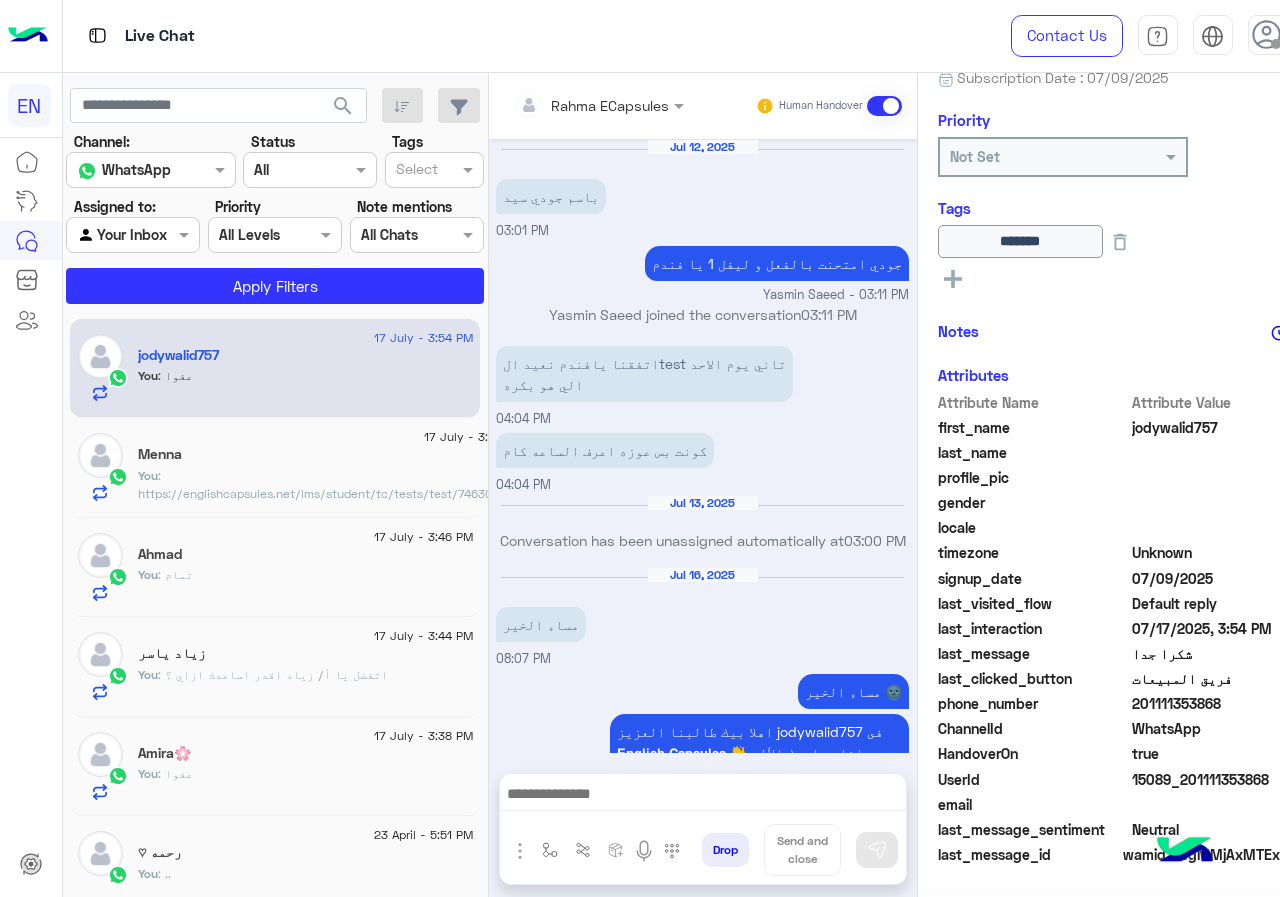 click at bounding box center (572, 105) 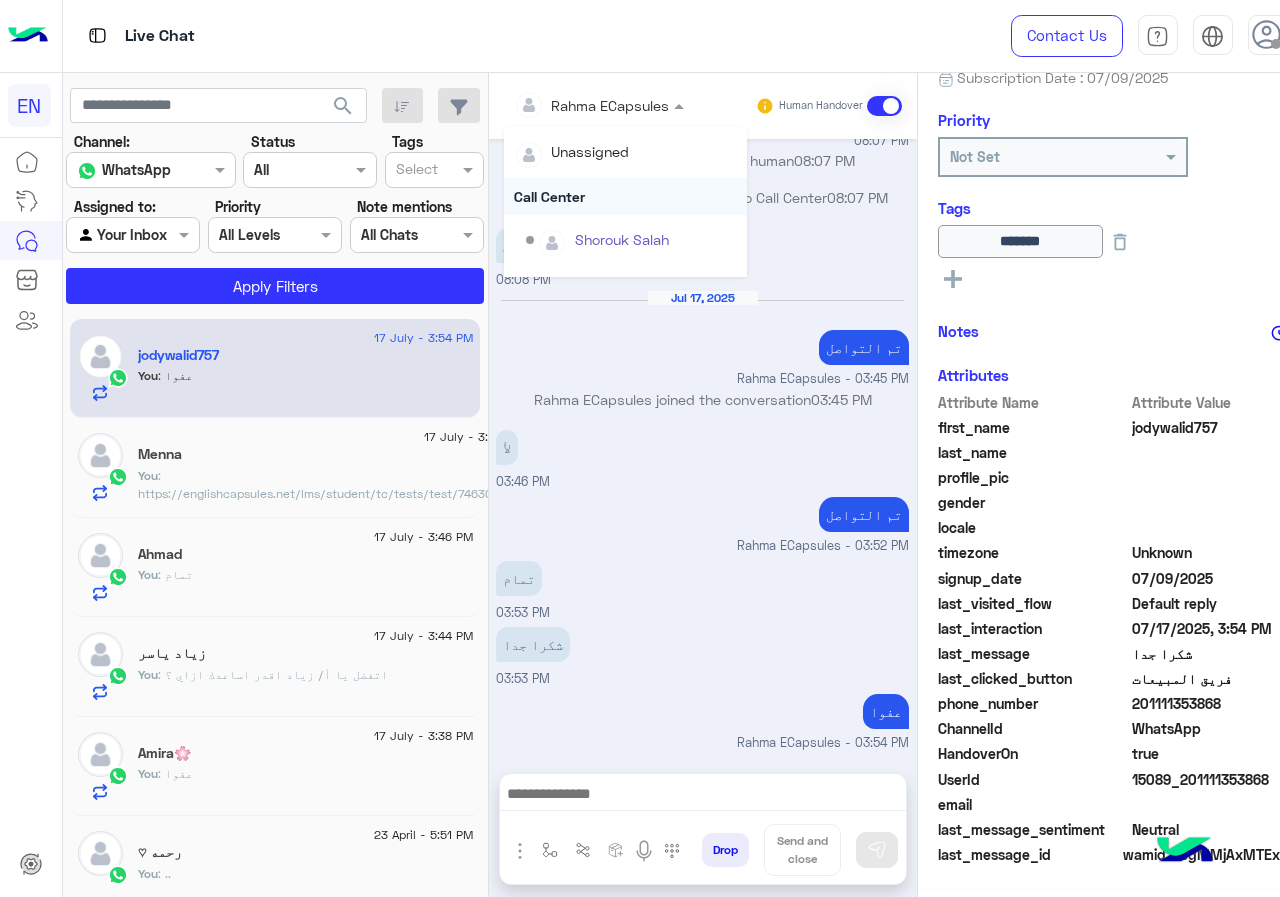 click on "Call Center" at bounding box center [625, 196] 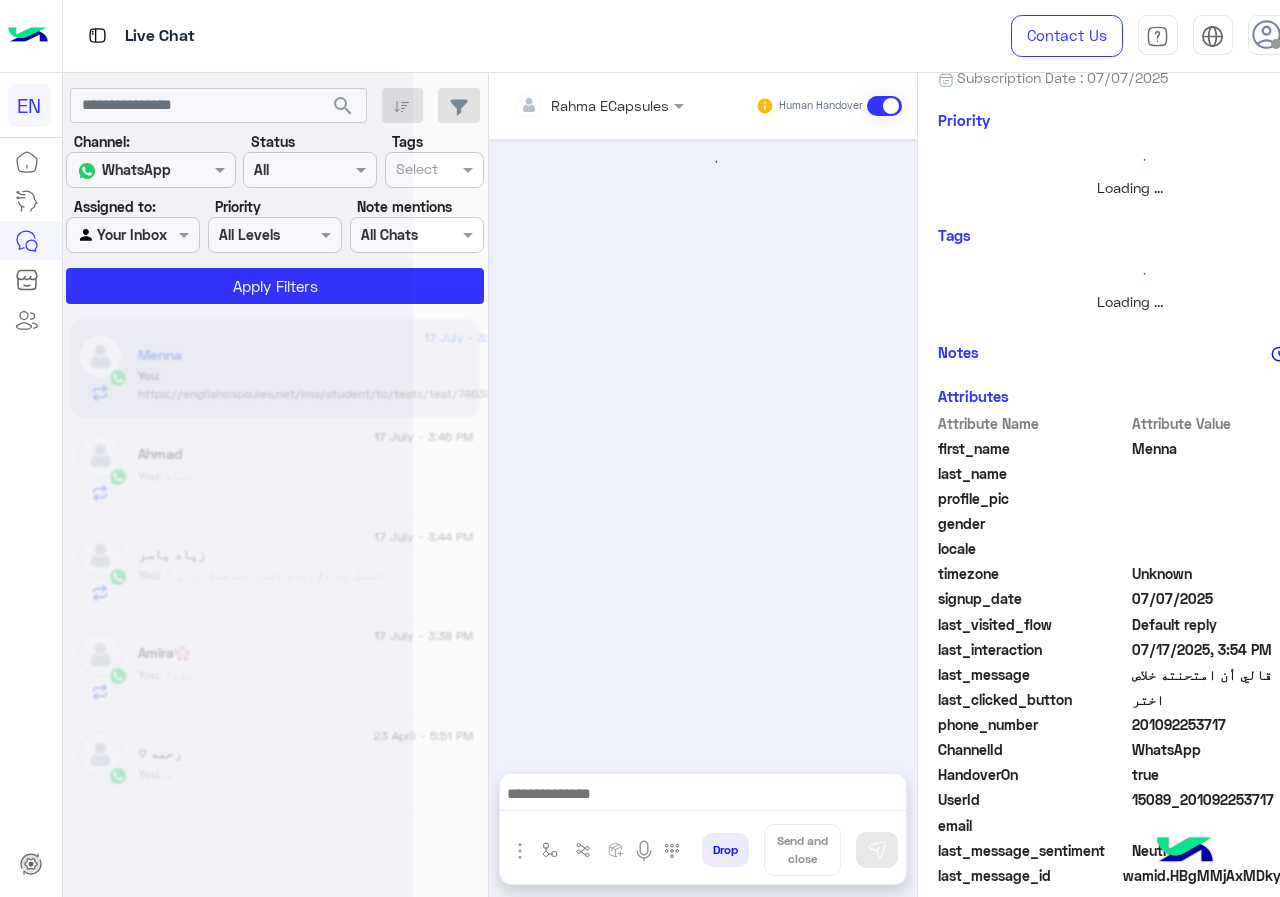 scroll, scrollTop: 221, scrollLeft: 0, axis: vertical 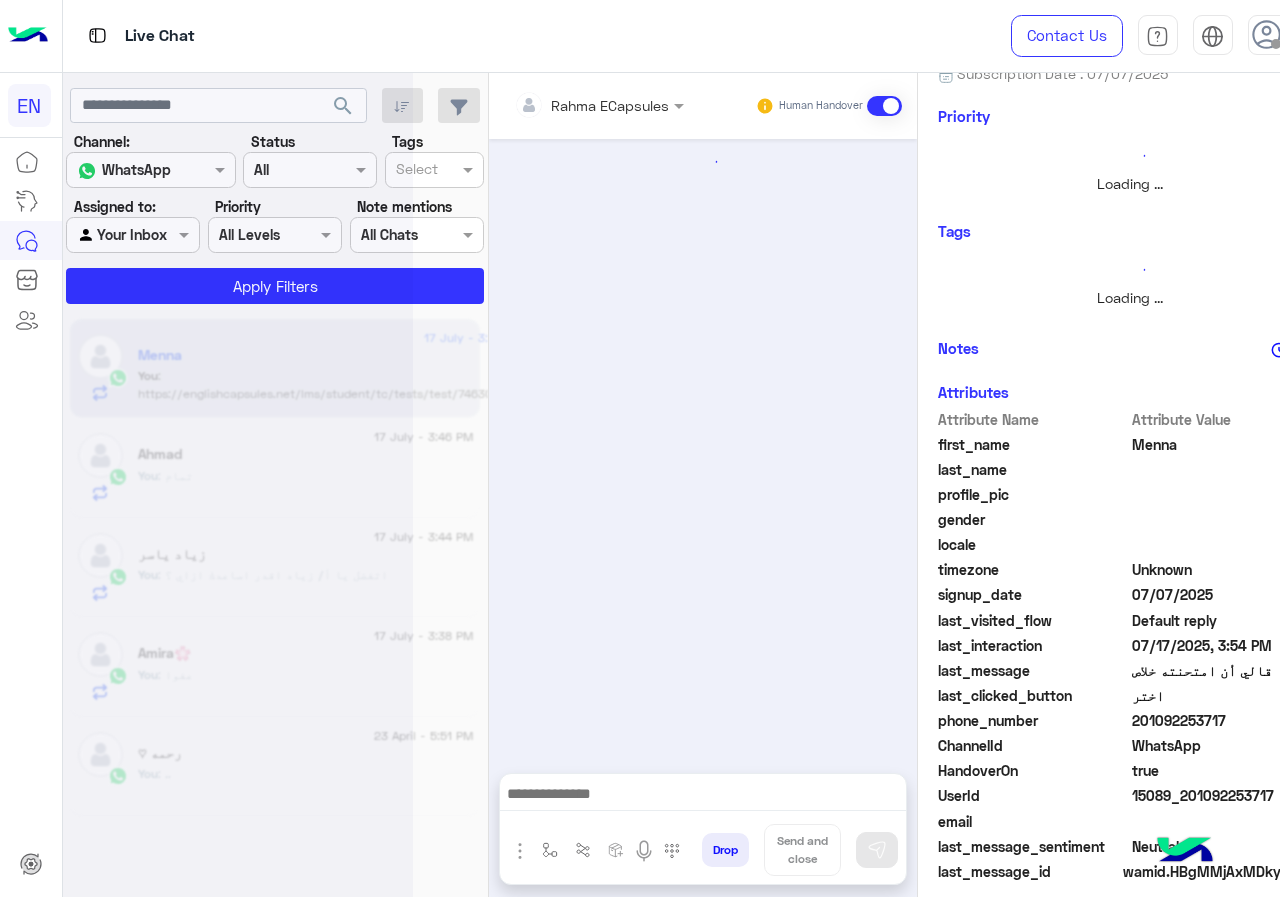 click at bounding box center (572, 105) 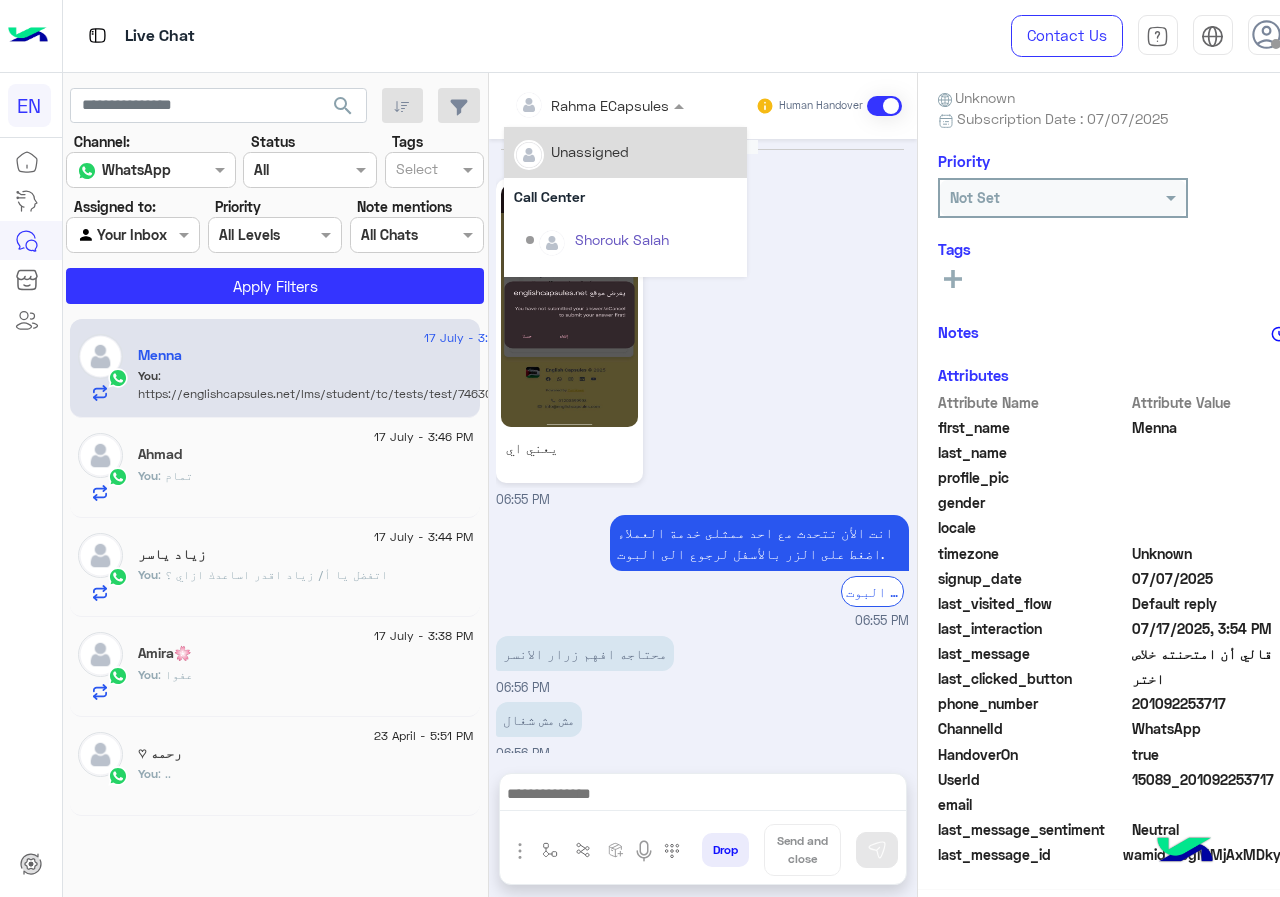 scroll, scrollTop: 176, scrollLeft: 0, axis: vertical 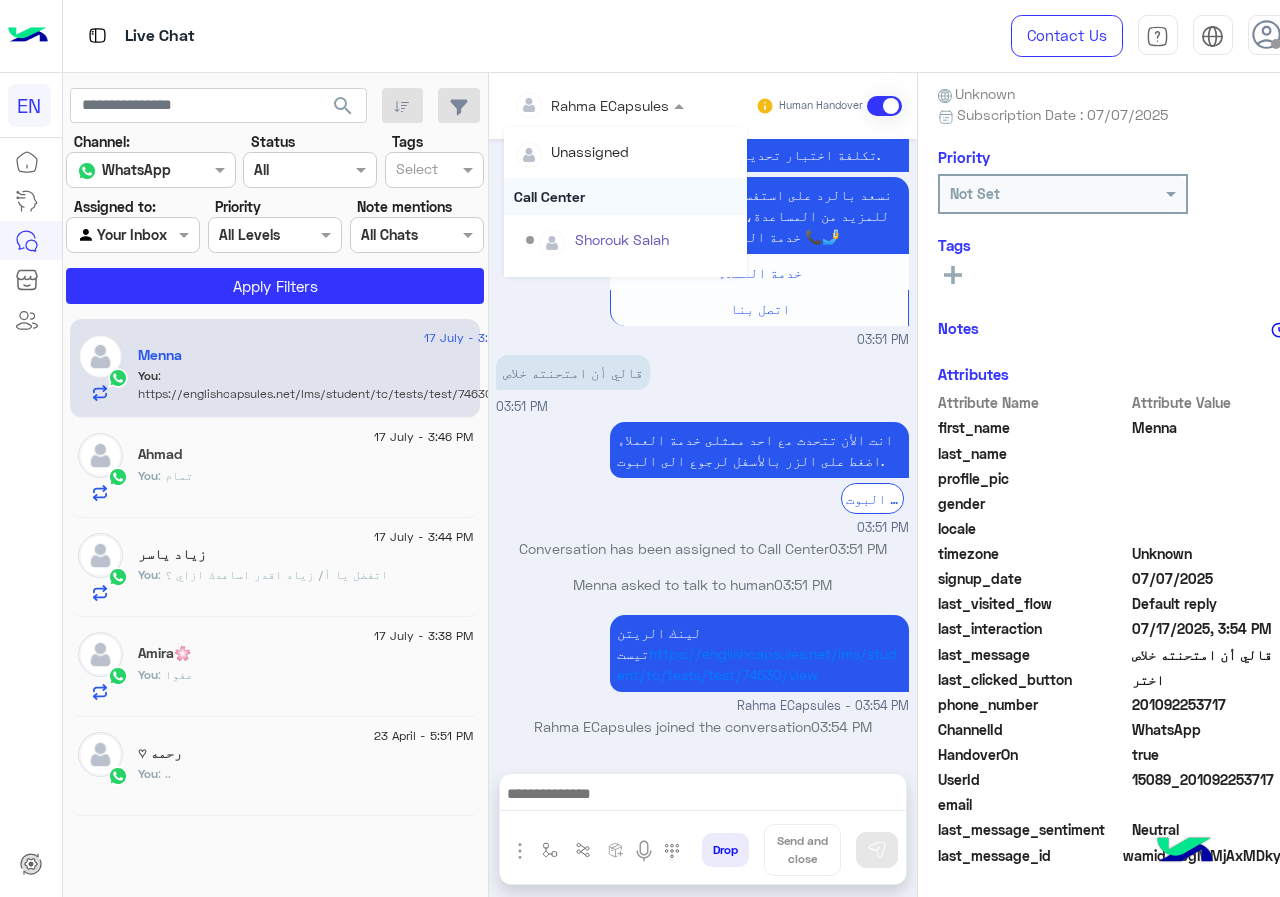 click on "Call Center" at bounding box center (625, 196) 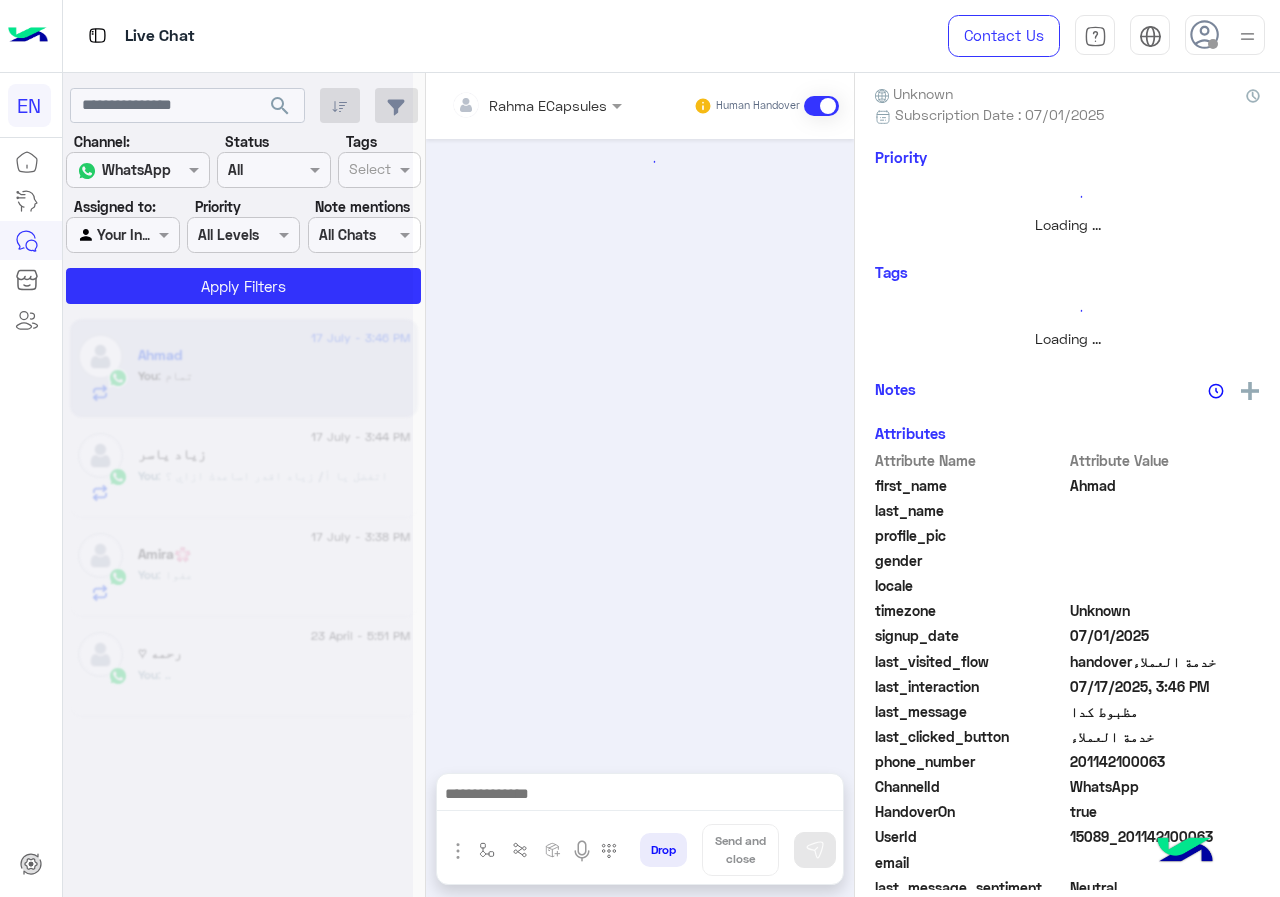 scroll, scrollTop: 221, scrollLeft: 0, axis: vertical 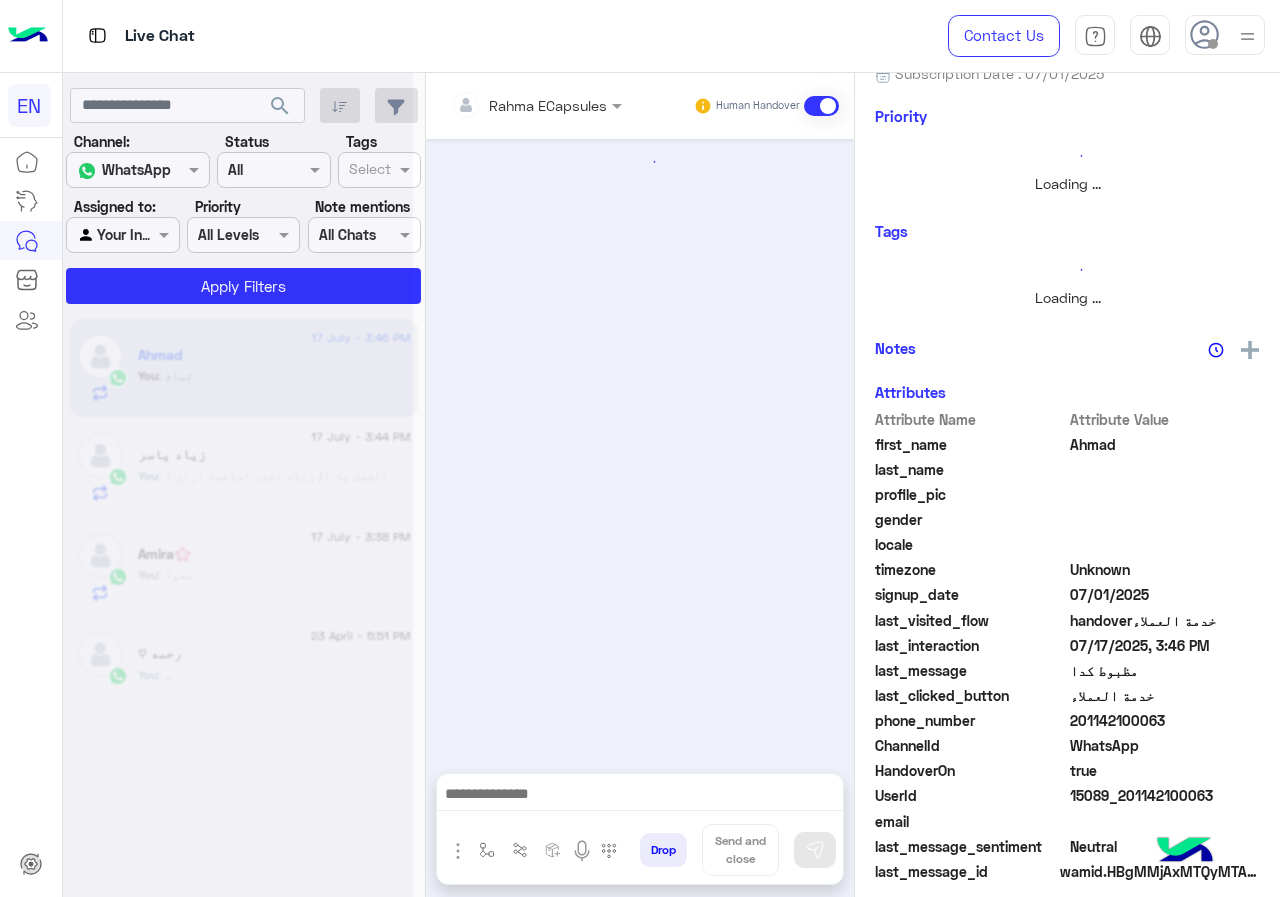 click on "Rahma ECapsules" at bounding box center (529, 105) 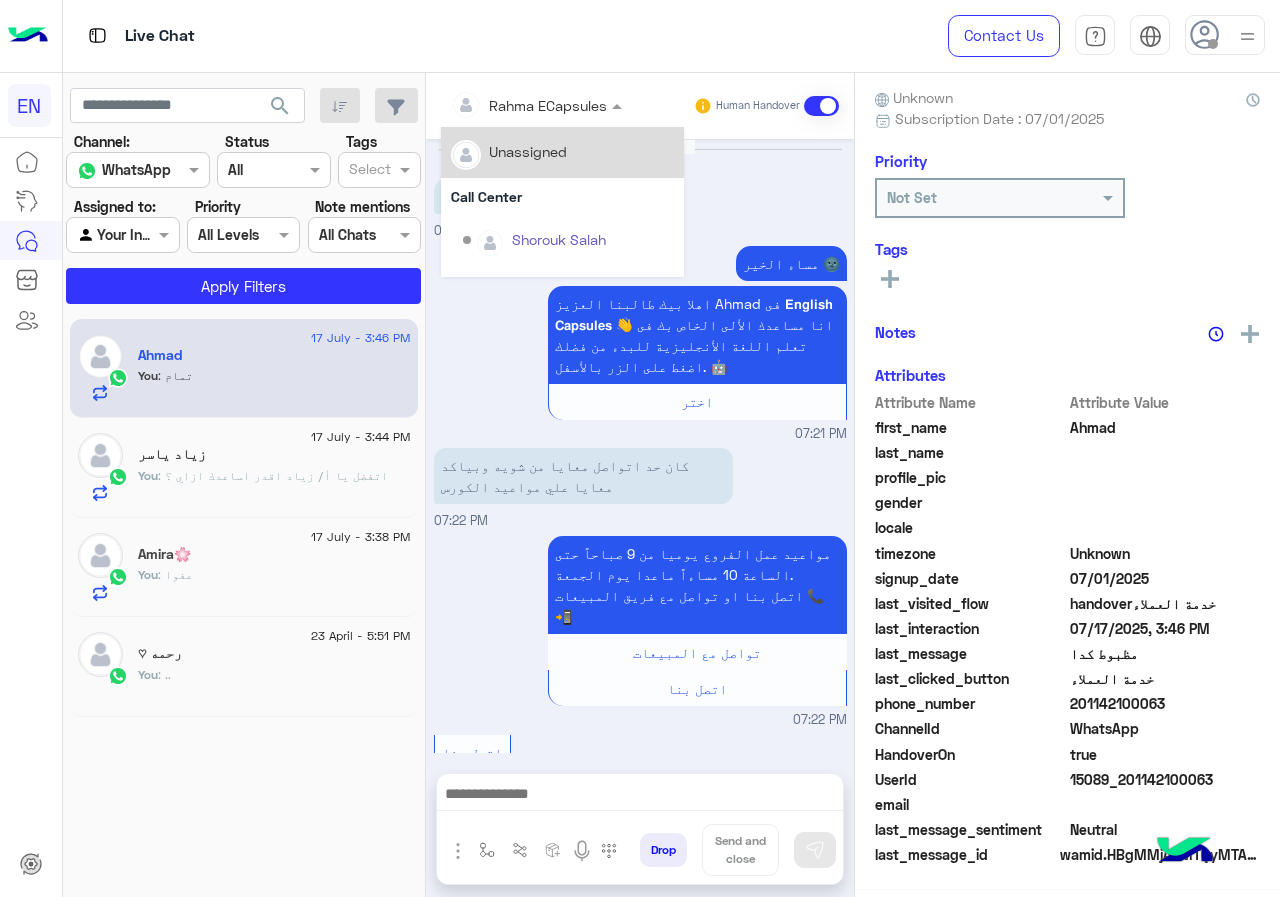 scroll, scrollTop: 176, scrollLeft: 0, axis: vertical 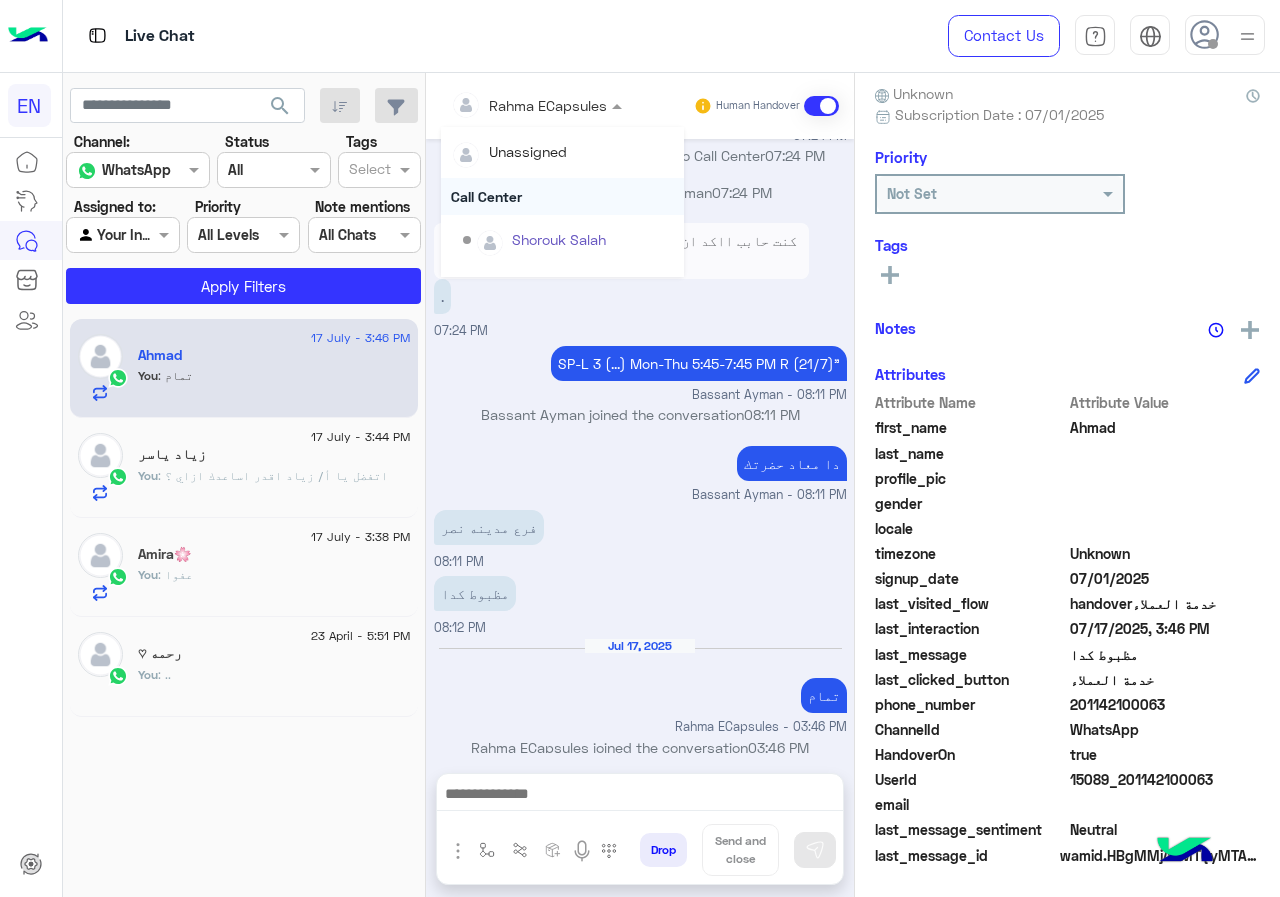 click on "Call Center" at bounding box center [562, 196] 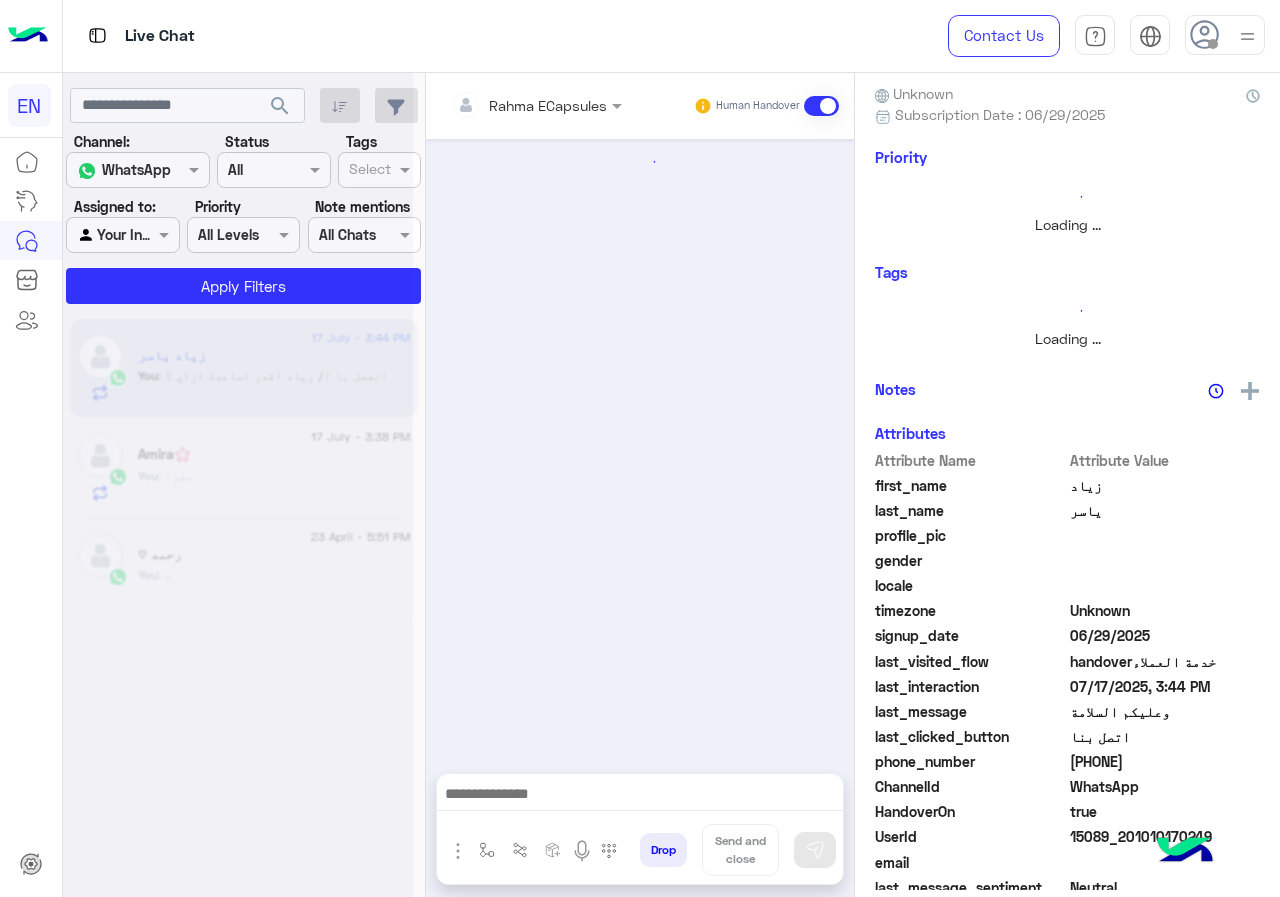 scroll, scrollTop: 221, scrollLeft: 0, axis: vertical 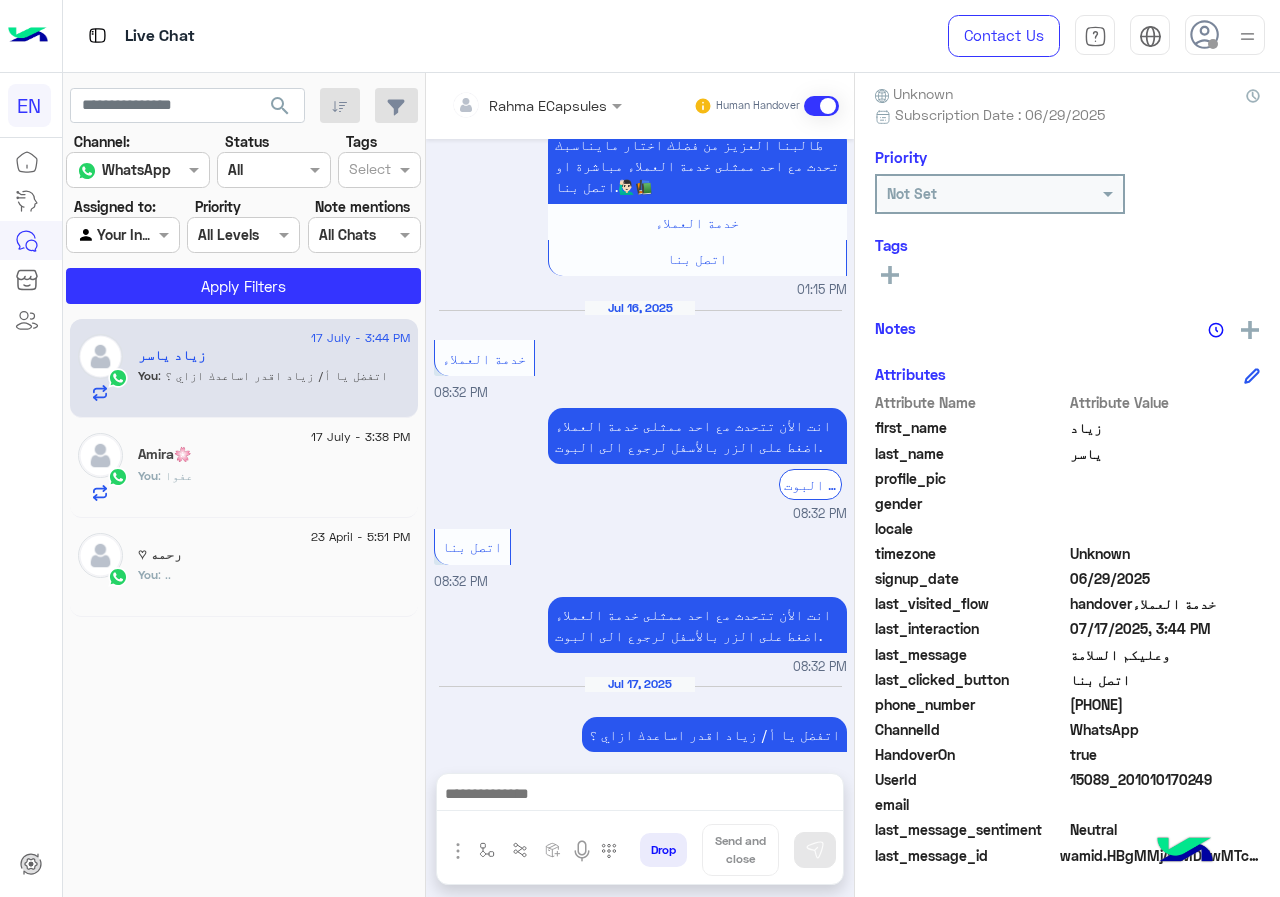click at bounding box center [509, 105] 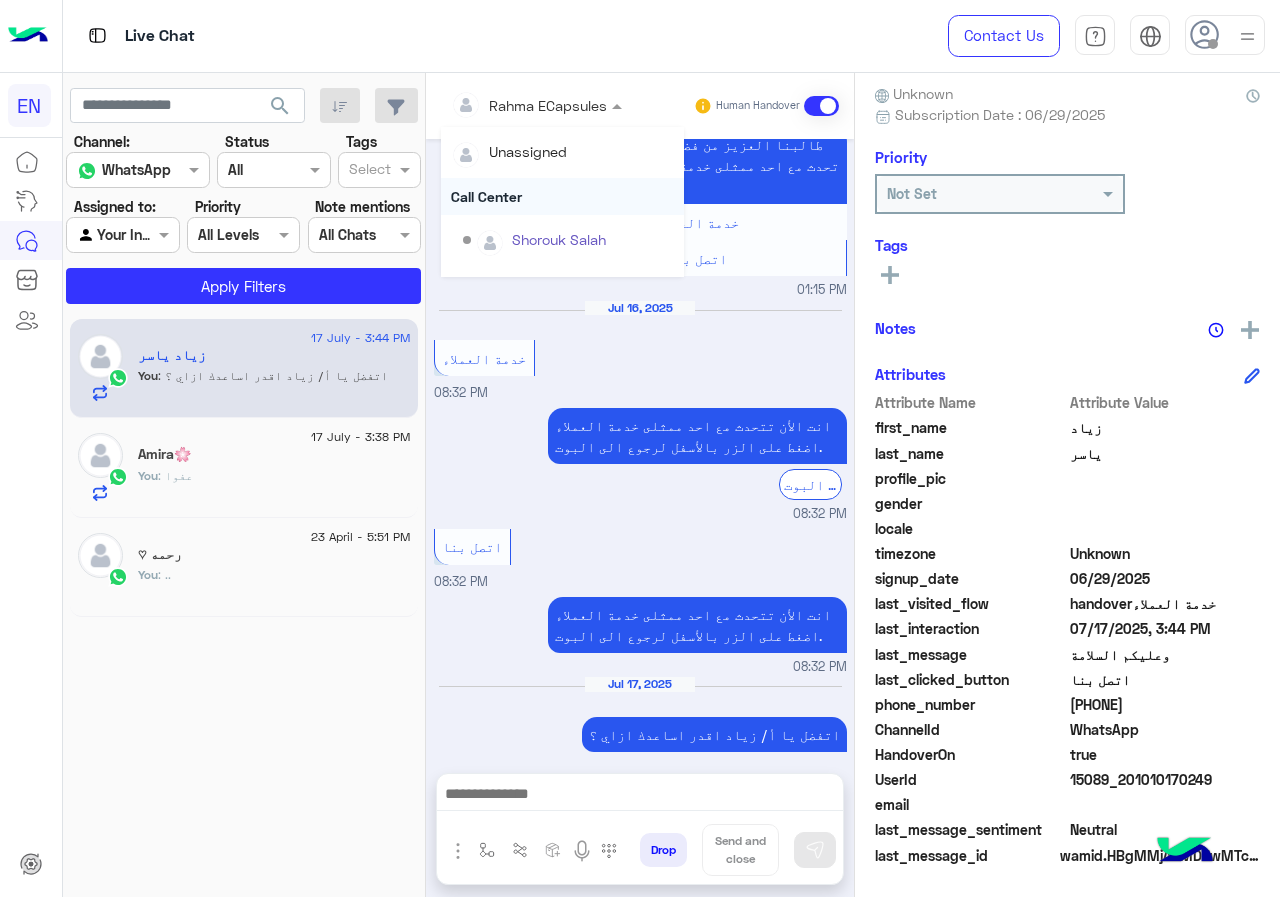 click on "Call Center" at bounding box center (562, 196) 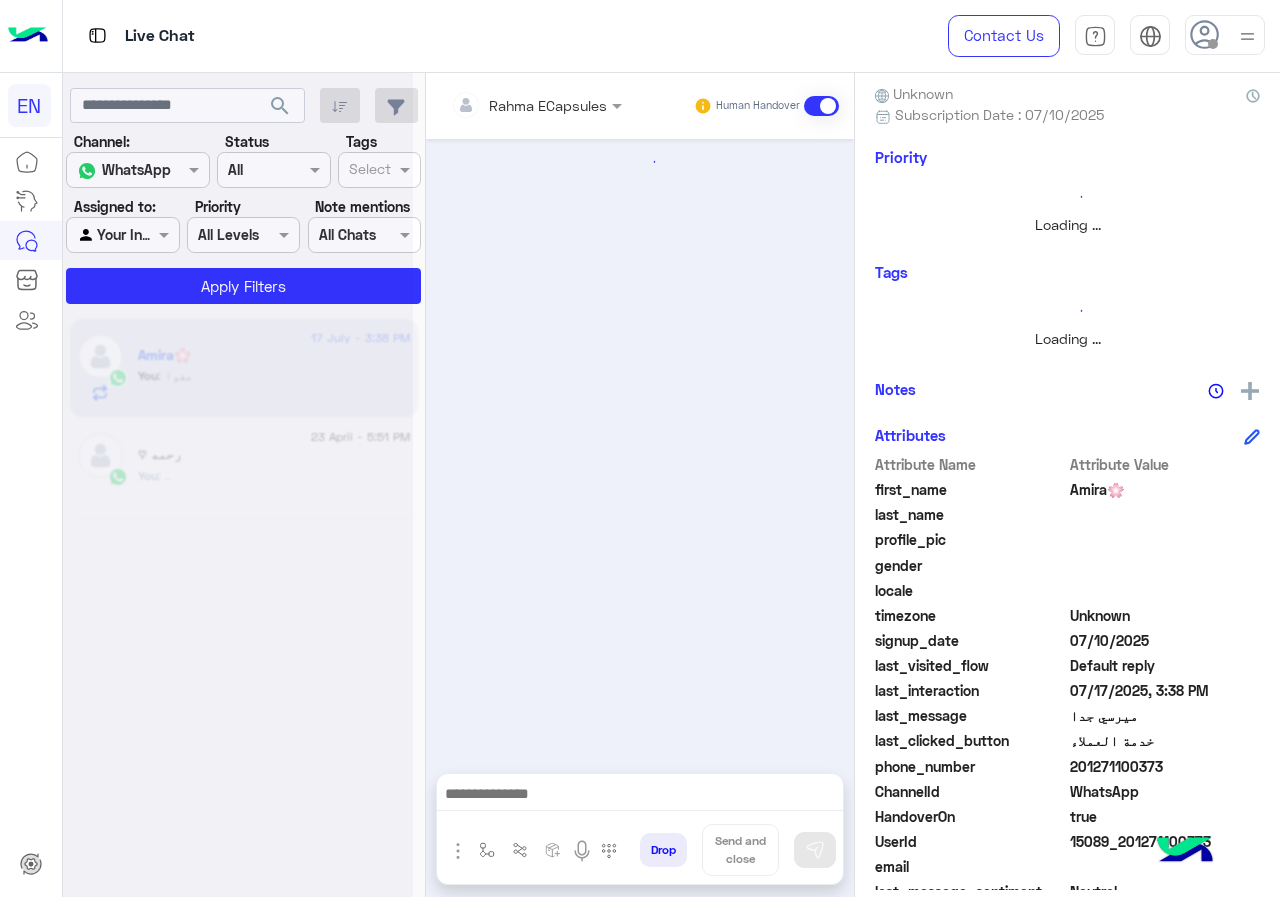 scroll, scrollTop: 221, scrollLeft: 0, axis: vertical 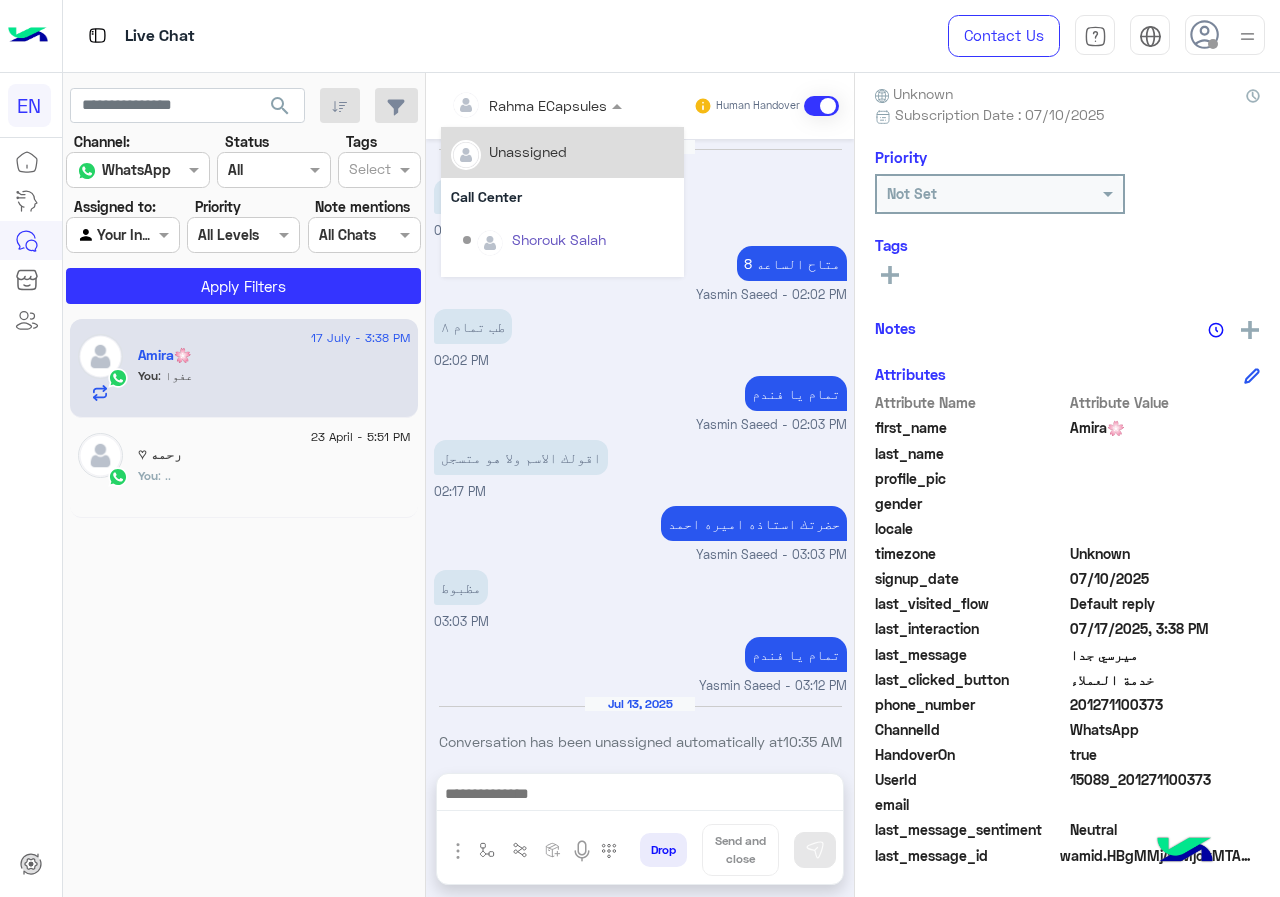 click on "Rahma ECapsules" at bounding box center (529, 105) 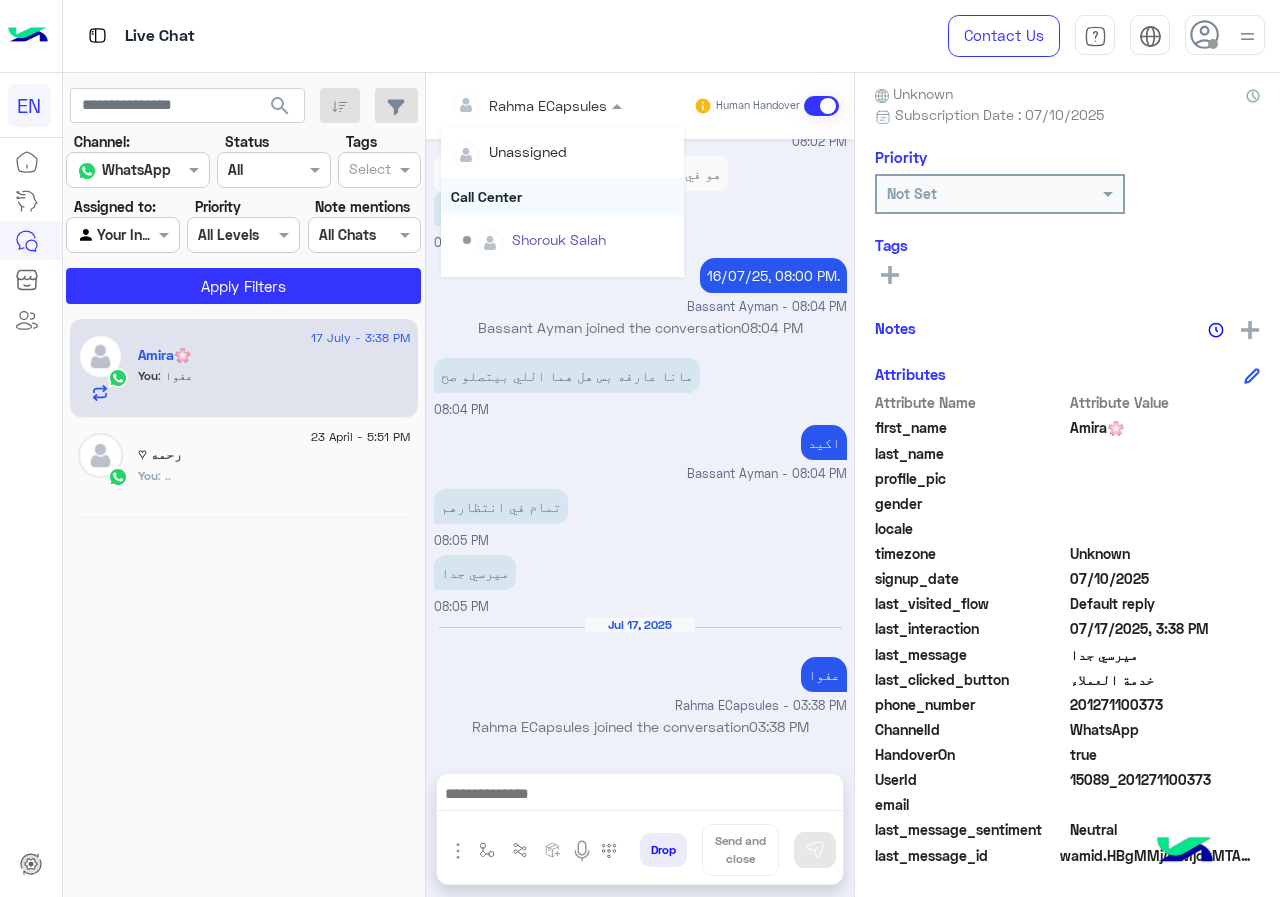click on "Call Center" at bounding box center (562, 196) 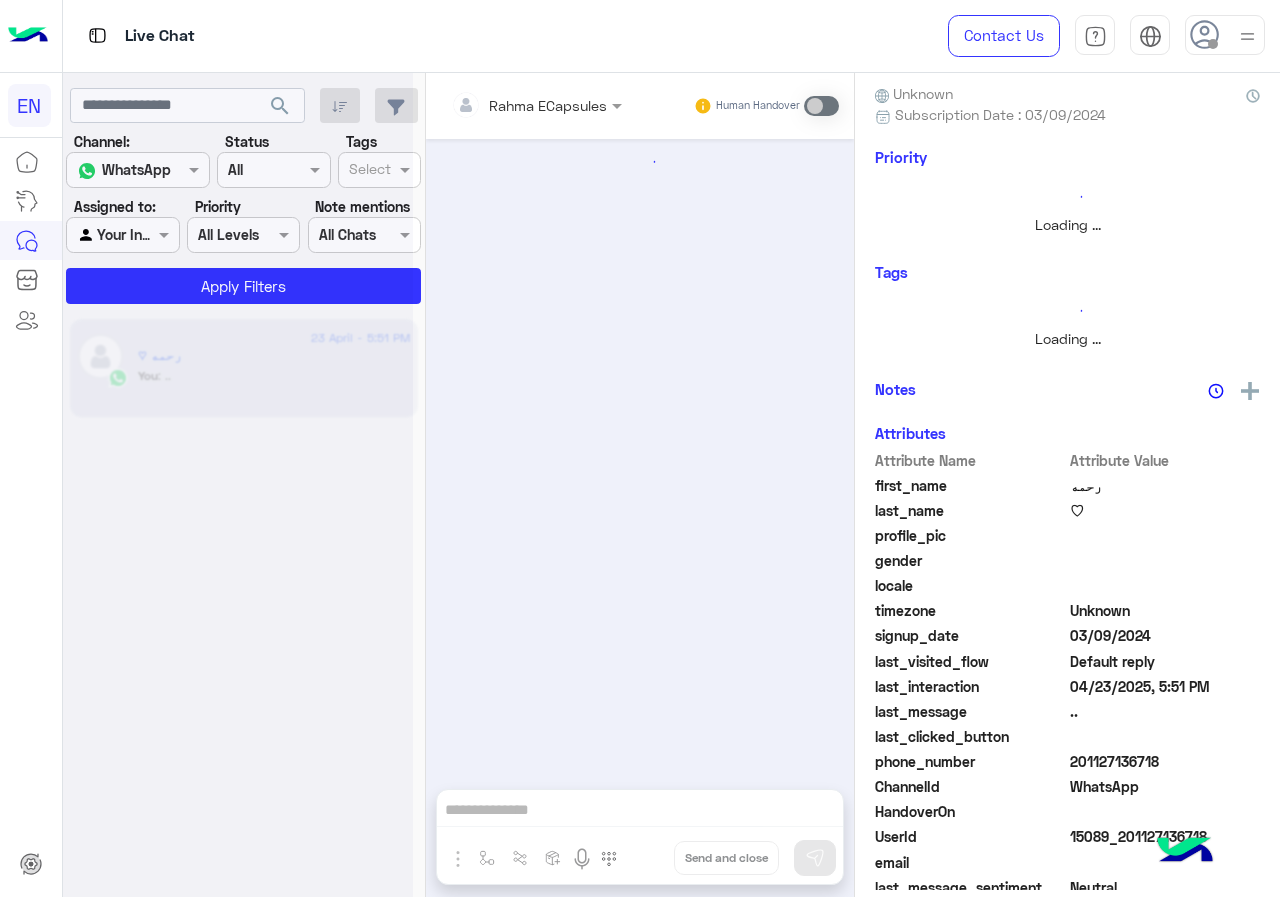 scroll, scrollTop: 221, scrollLeft: 0, axis: vertical 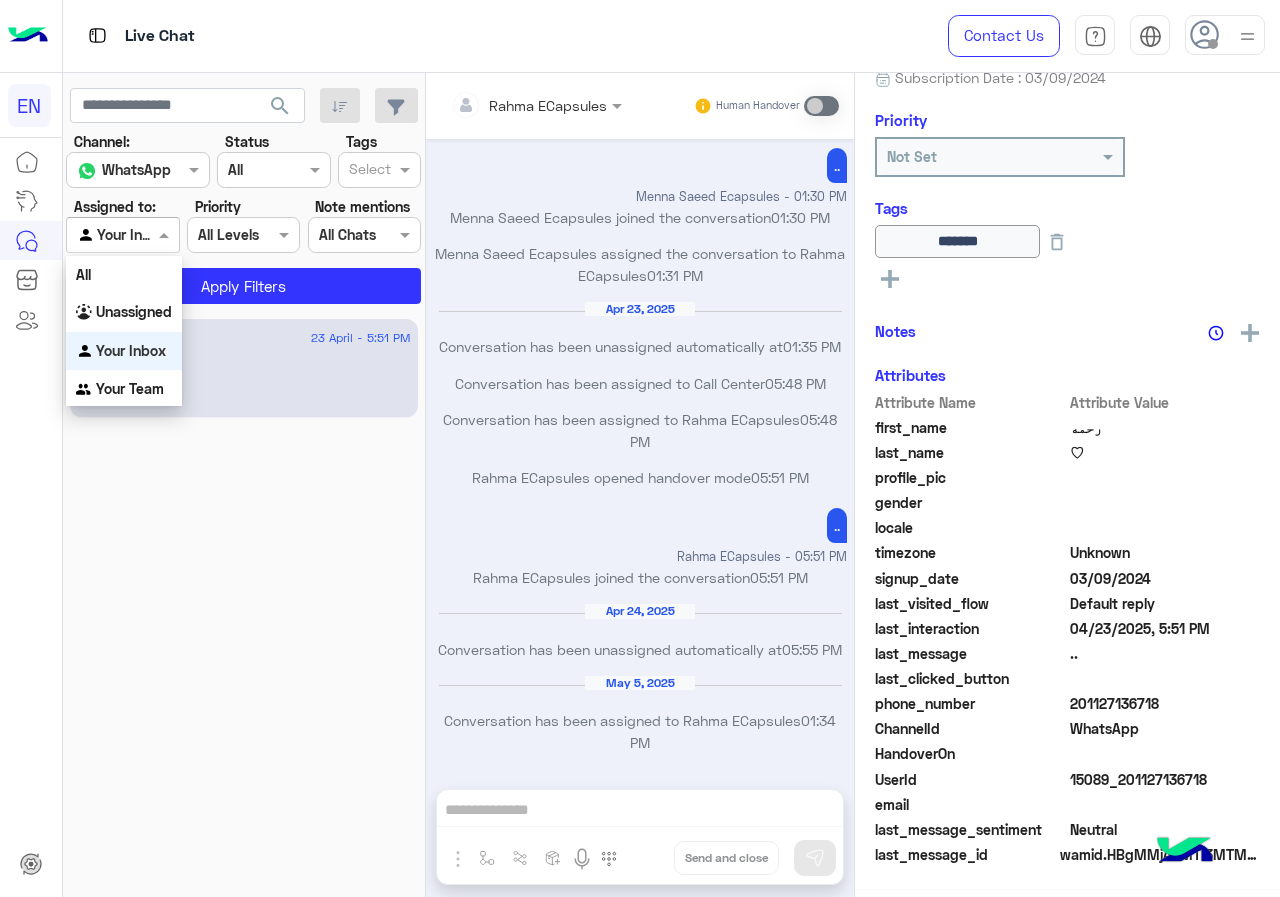 click at bounding box center (122, 234) 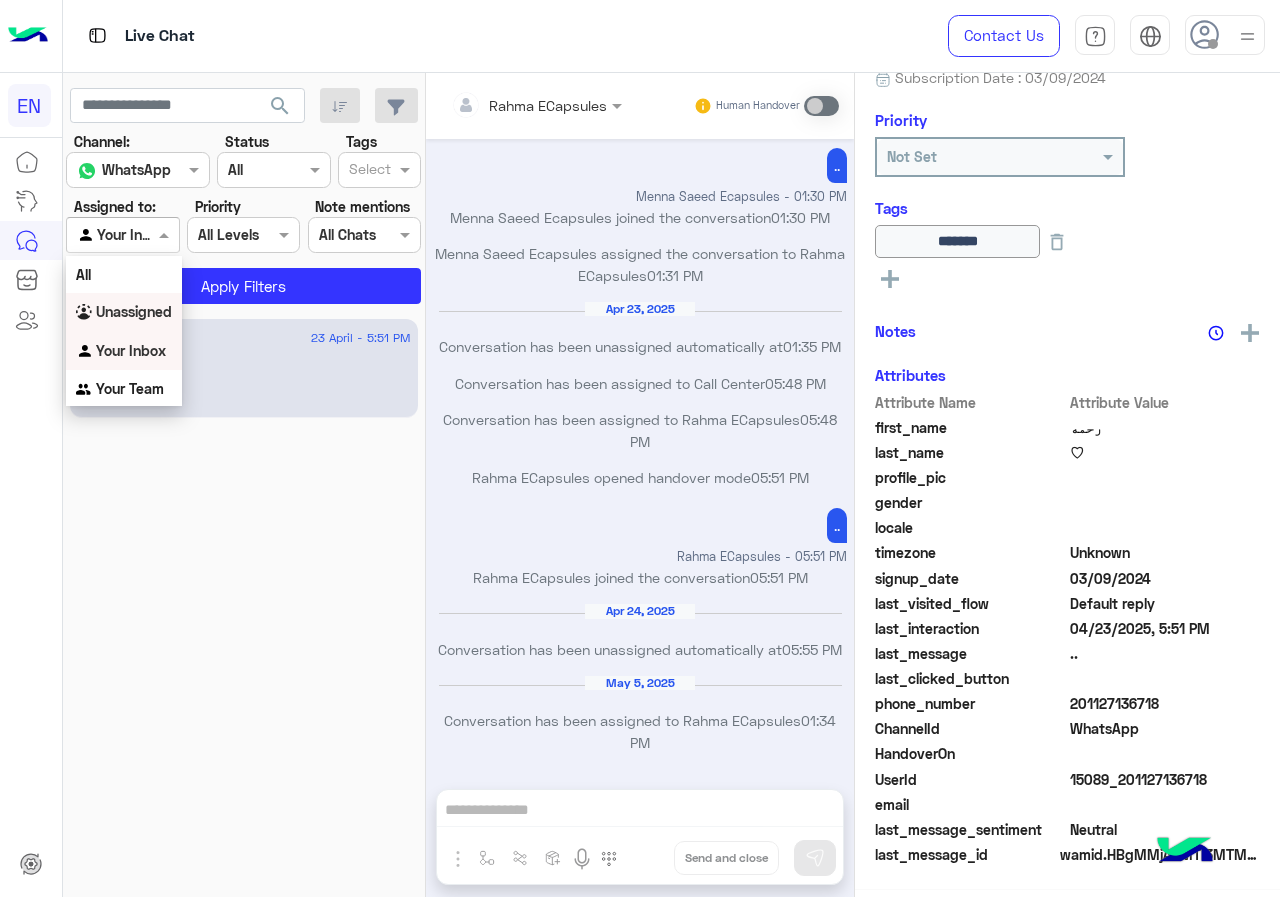 click on "Unassigned" at bounding box center (134, 311) 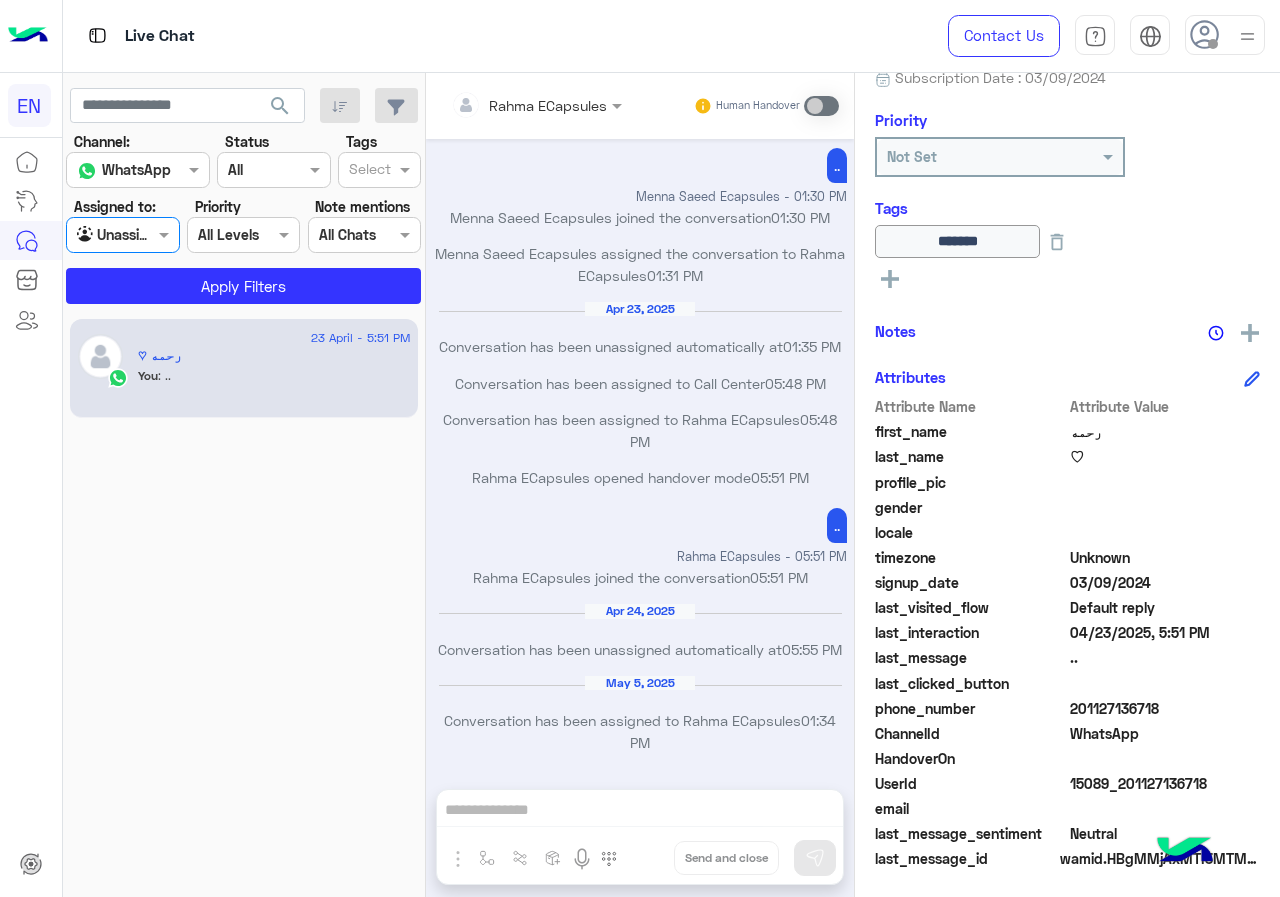 scroll, scrollTop: 221, scrollLeft: 0, axis: vertical 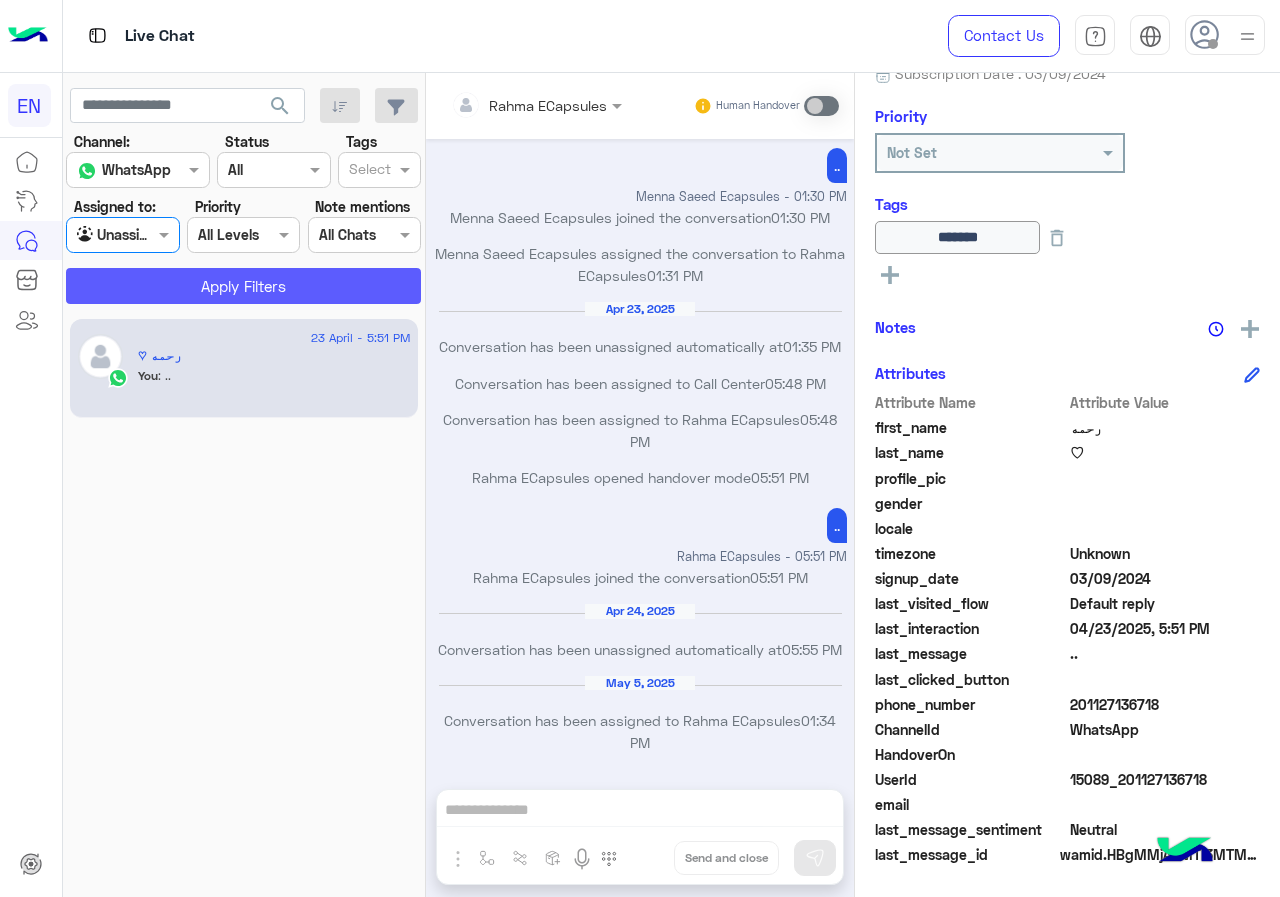 click on "Apply Filters" 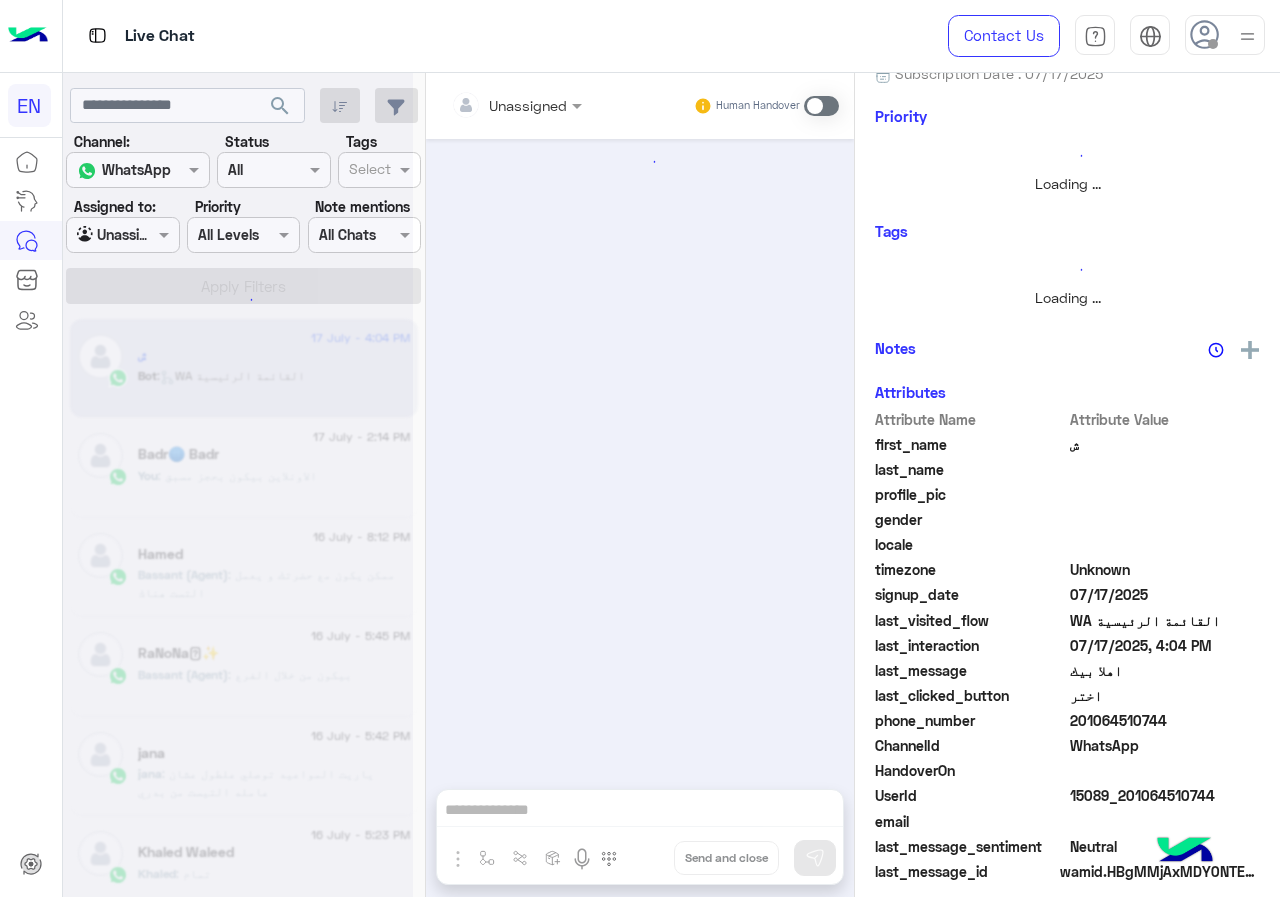 scroll, scrollTop: 0, scrollLeft: 0, axis: both 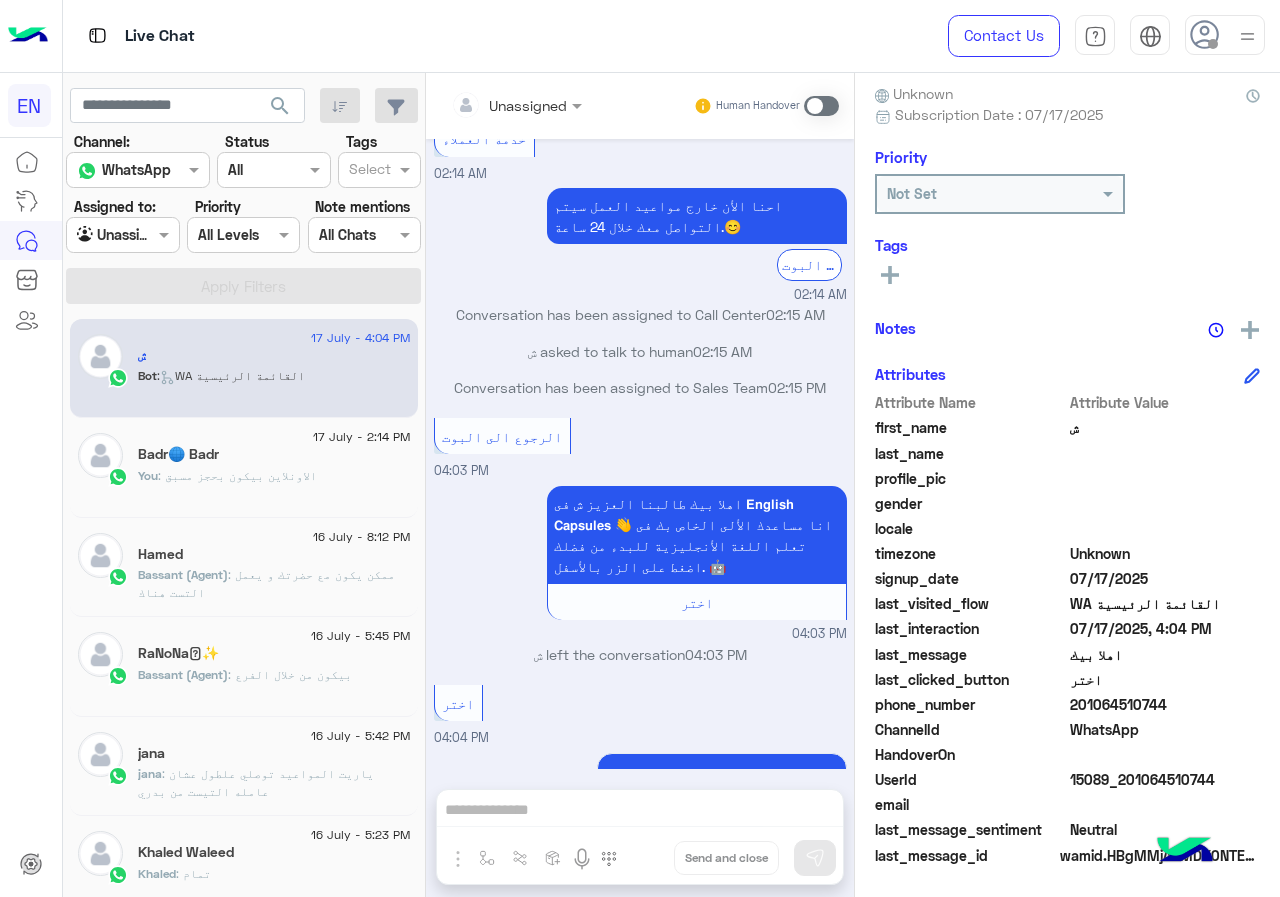 drag, startPoint x: 1131, startPoint y: 703, endPoint x: 1177, endPoint y: 703, distance: 46 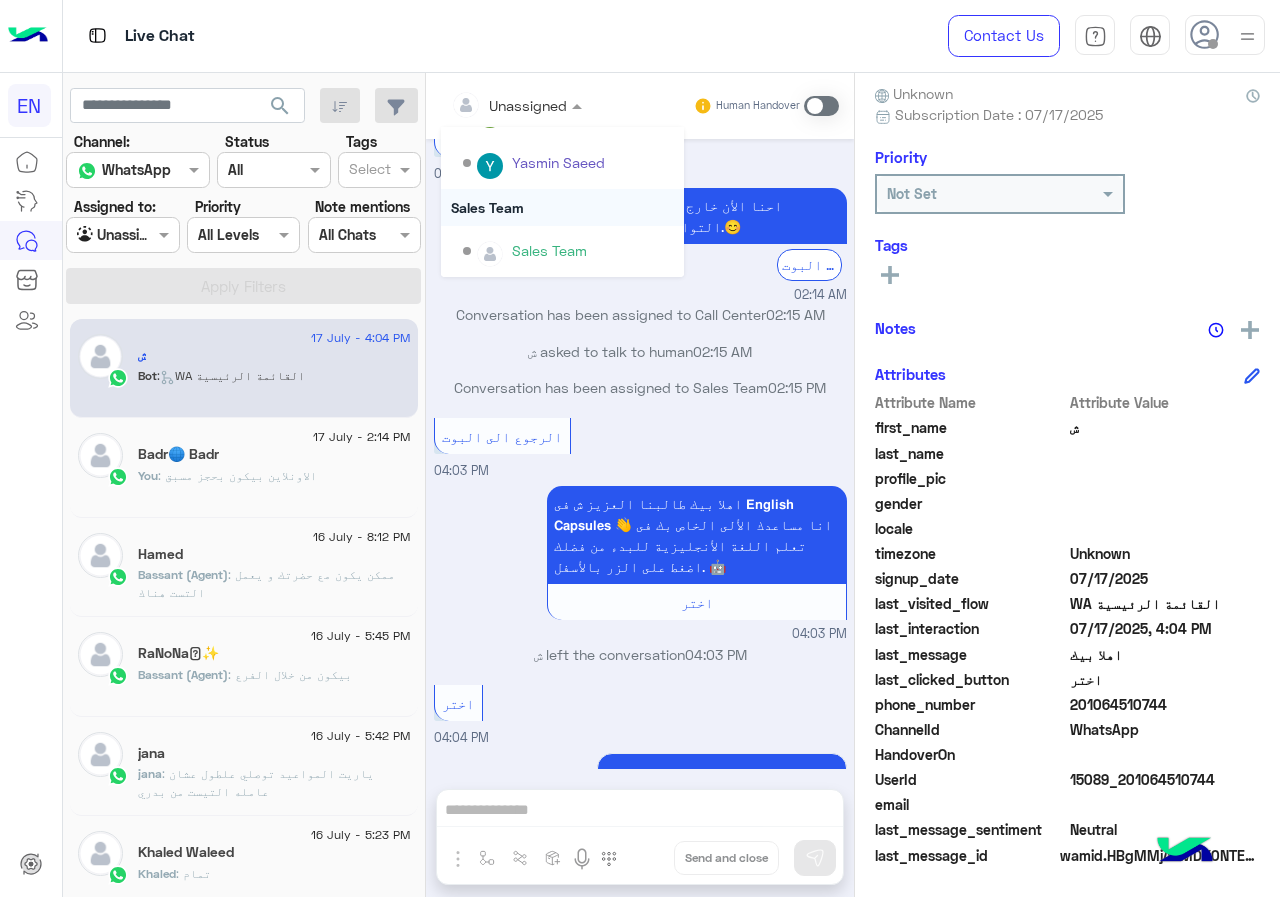 click on "Sales Team" at bounding box center [562, 207] 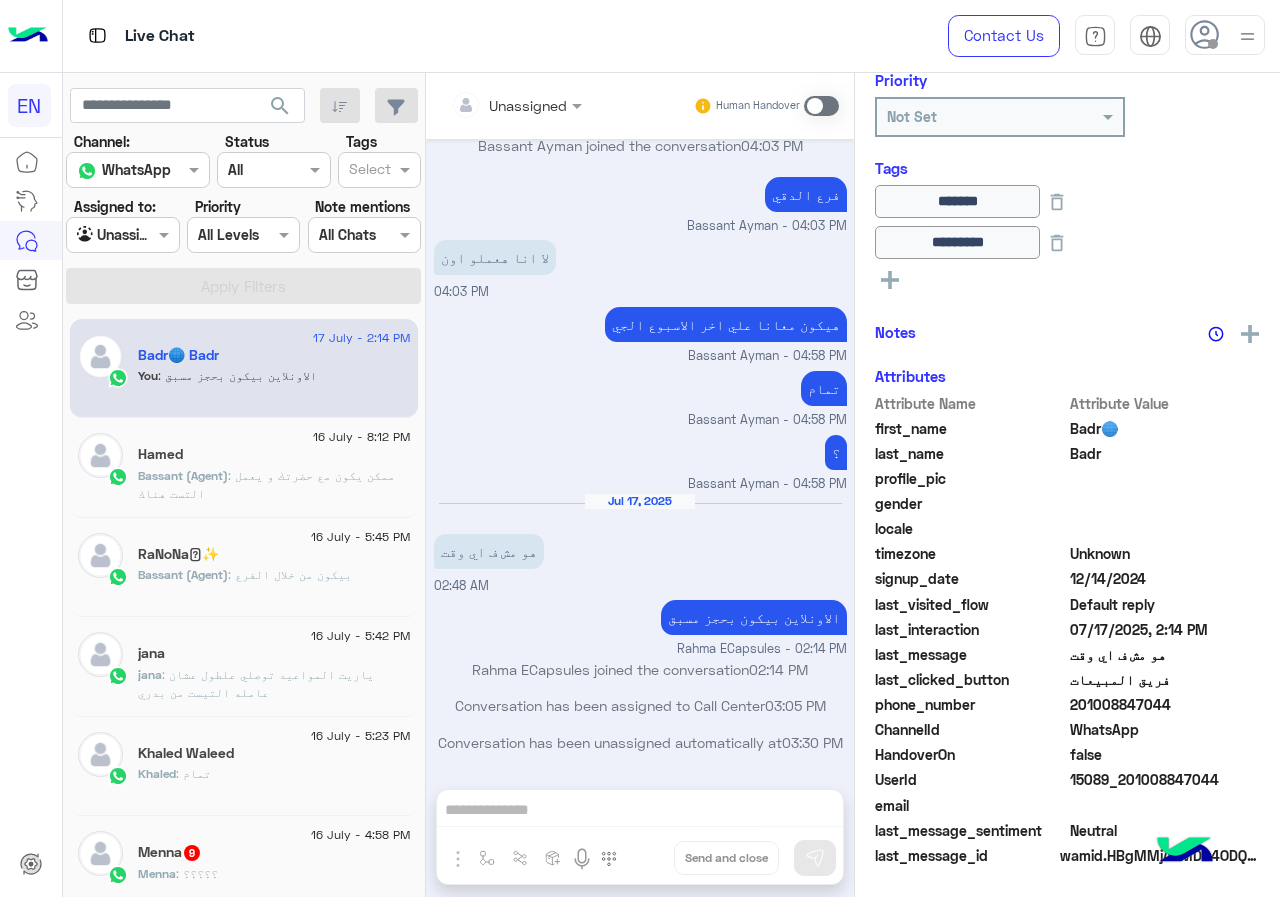 click at bounding box center [491, 105] 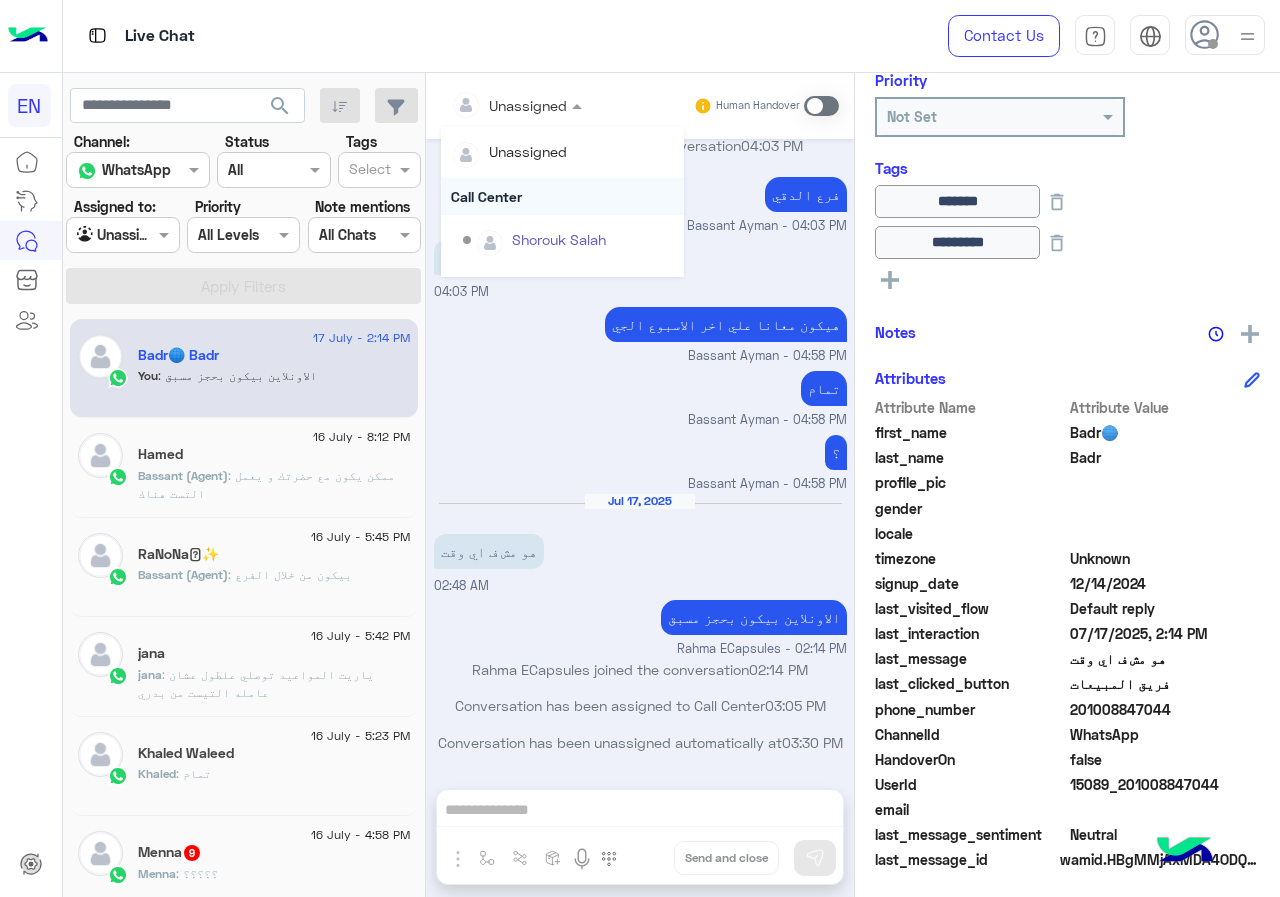 click on "Call Center" at bounding box center (562, 196) 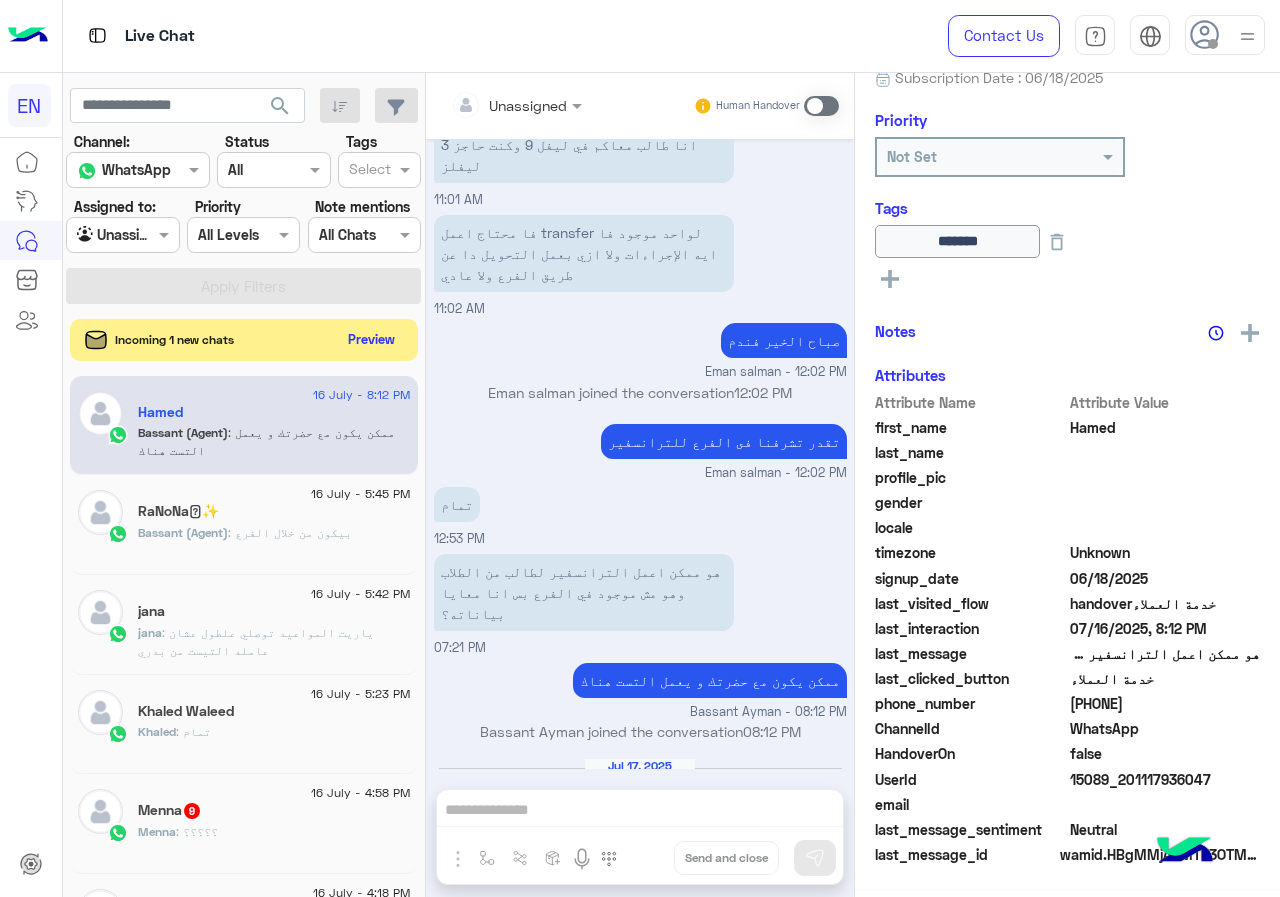 click on "Preview" 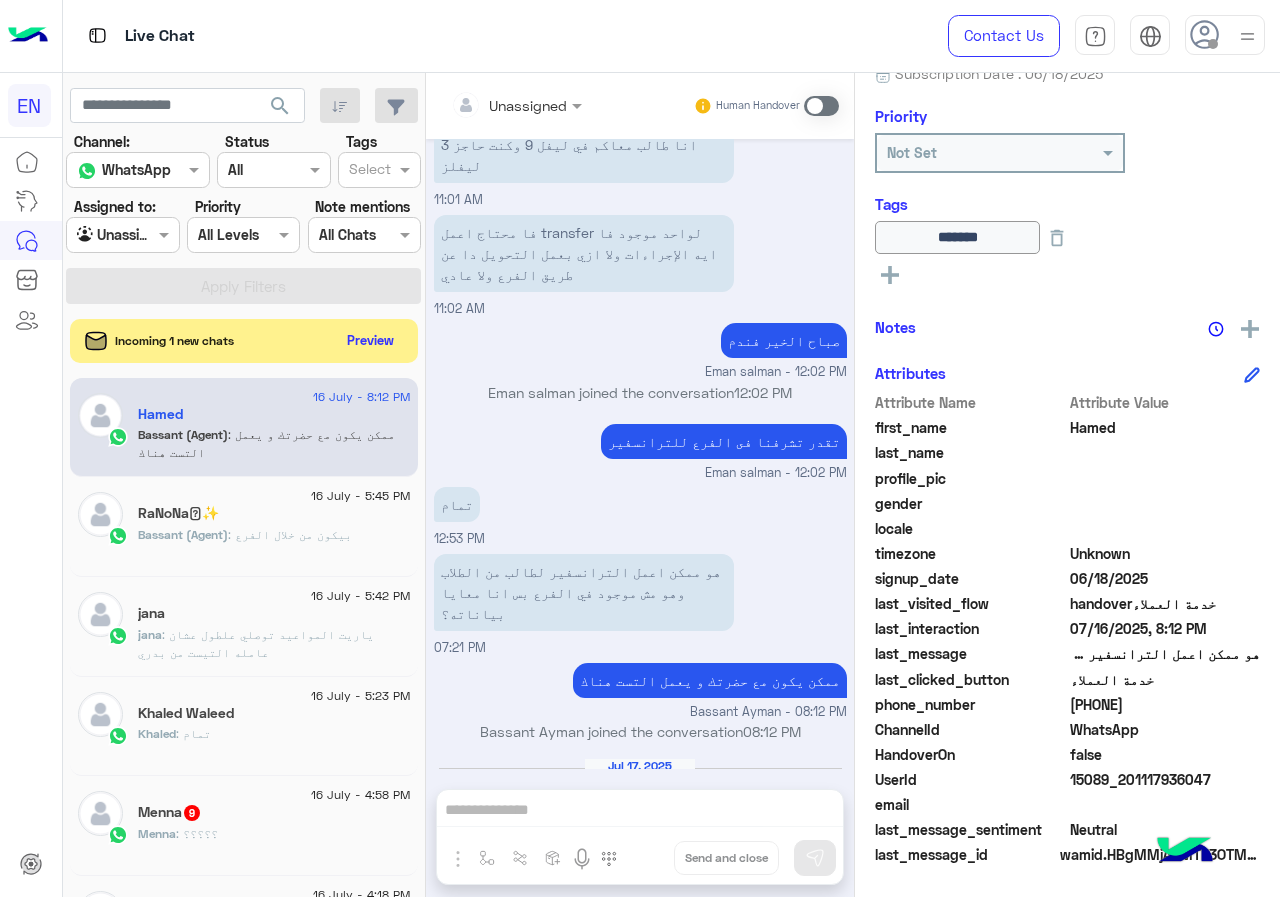 click on "Incoming 1 new chats    Preview" 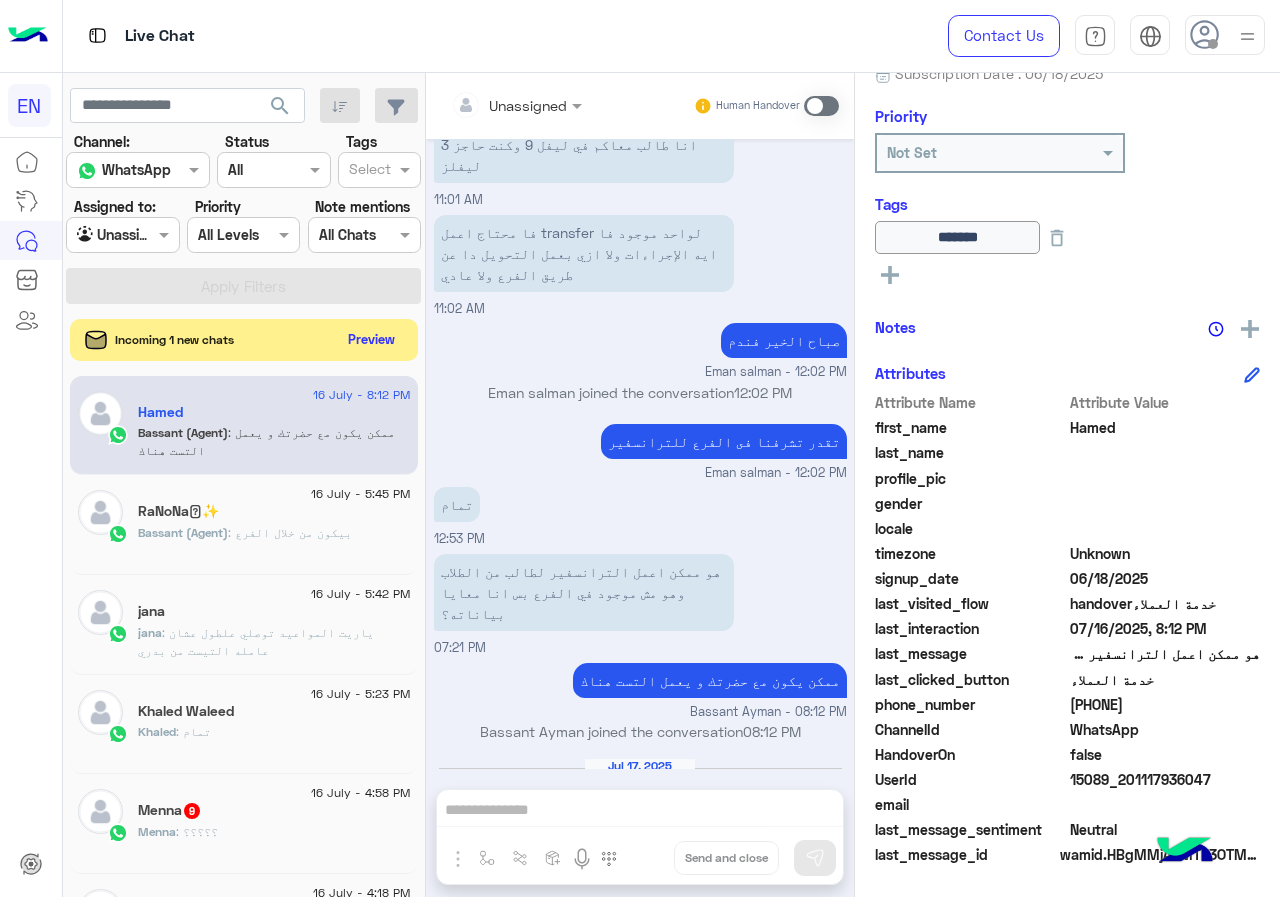 click on "Preview" 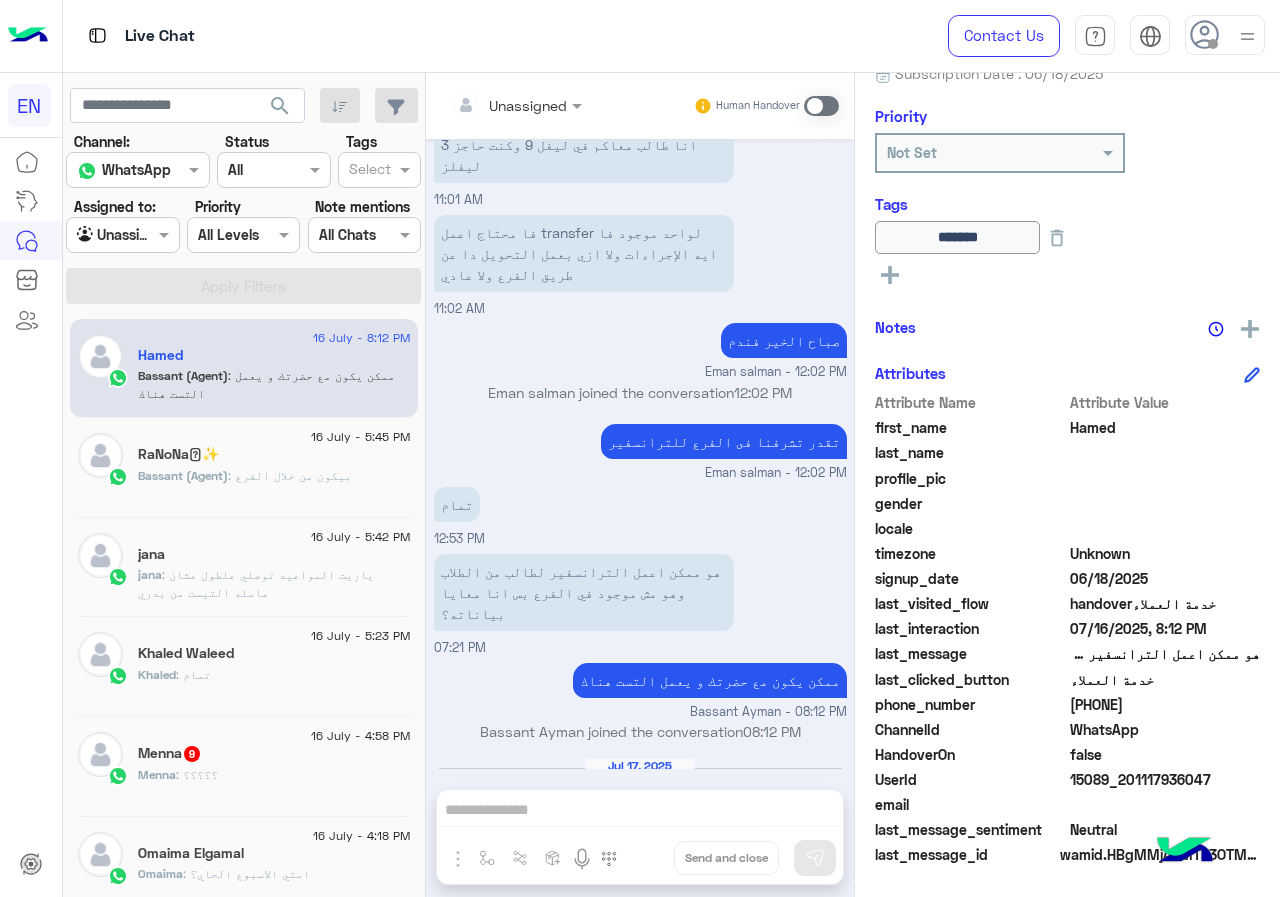 click on "jana : ياريت المواعيد توصلي علطول عشان عامله التيست من بدري" 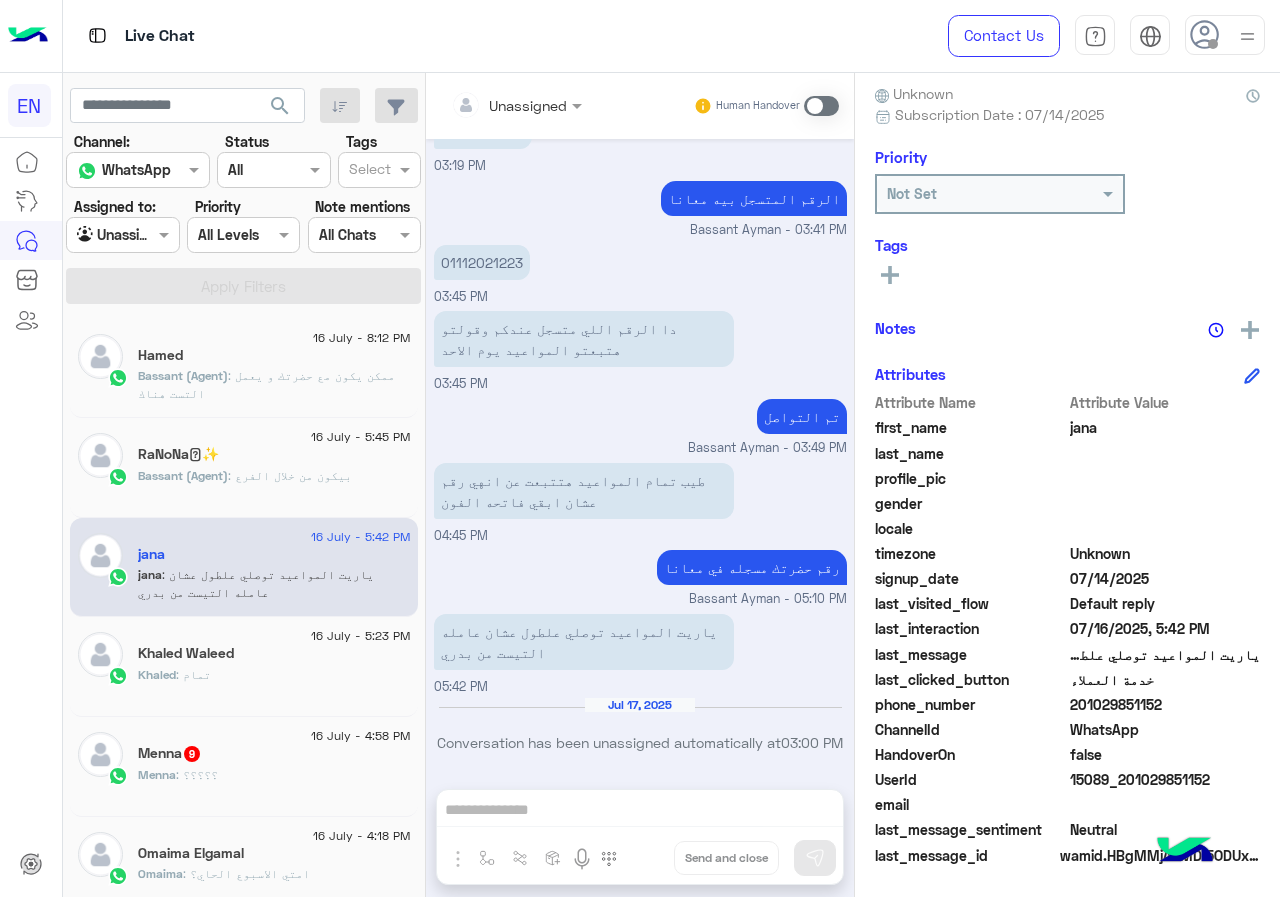 drag, startPoint x: 1078, startPoint y: 700, endPoint x: 1190, endPoint y: 700, distance: 112 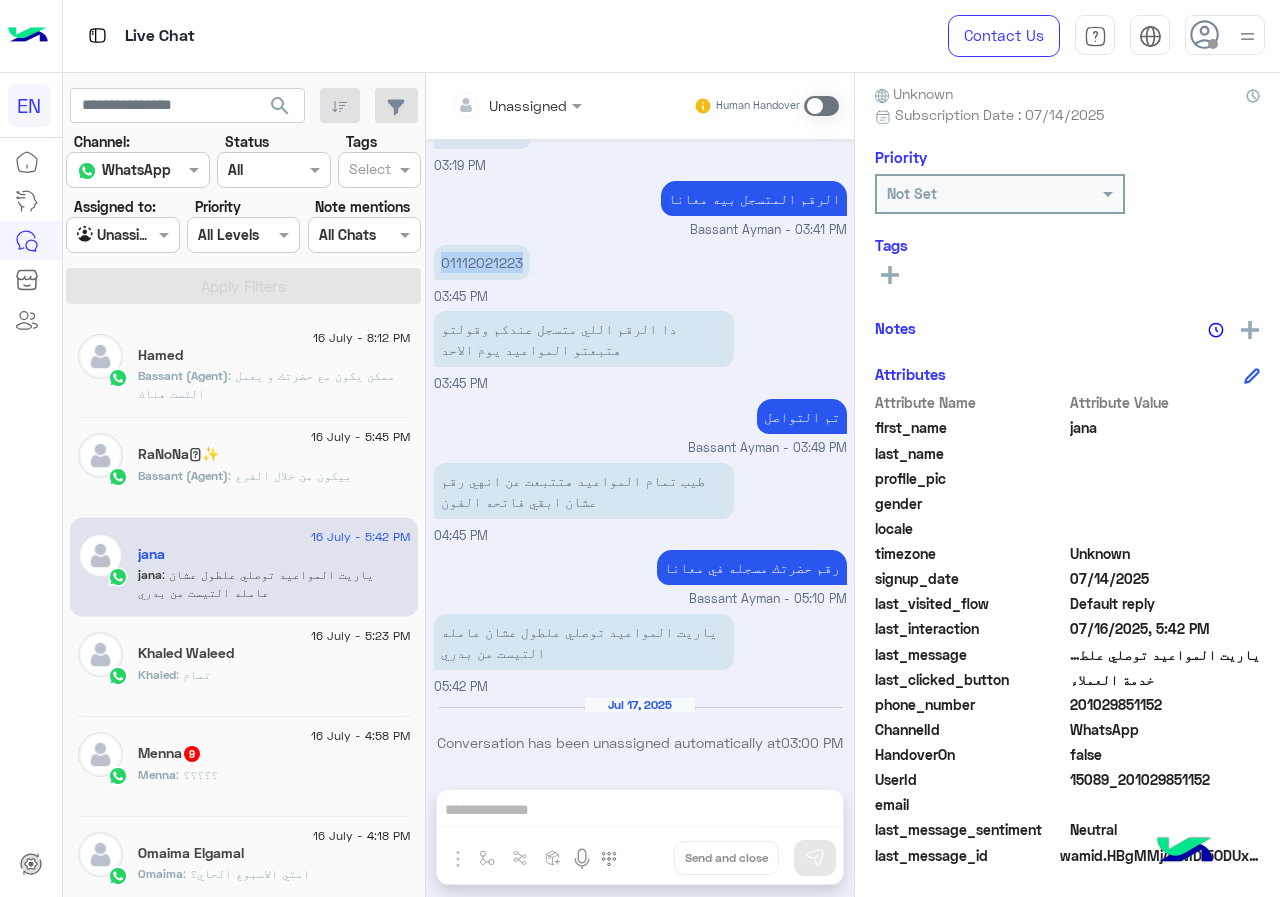 click on "01112021223" at bounding box center [482, 262] 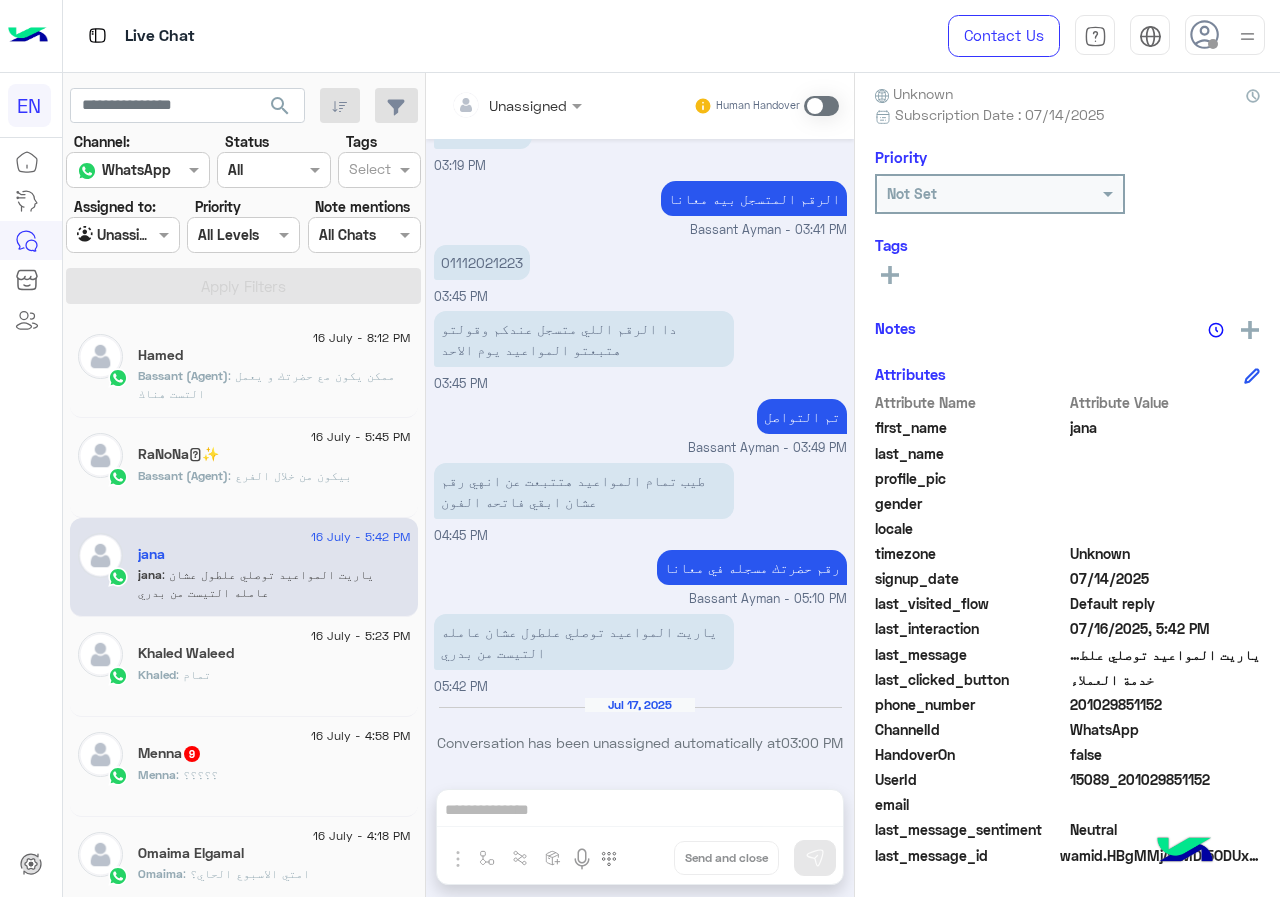 click on "دا الرقم اللي متسجل عندكم وقولتو هتبعتو المواعيد يوم الاحد   03:45 PM" at bounding box center [640, 350] 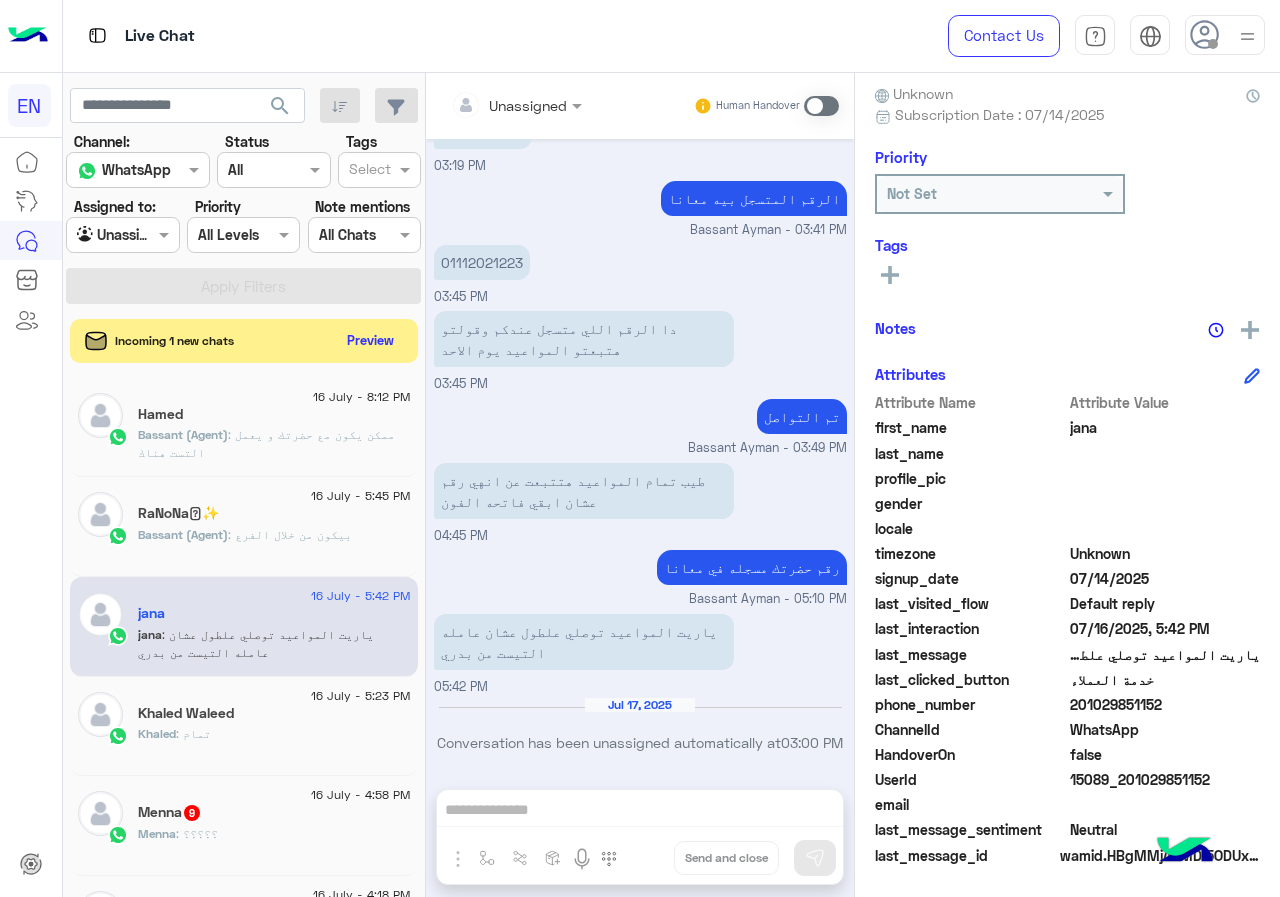 click on "Human Handover" at bounding box center (766, 106) 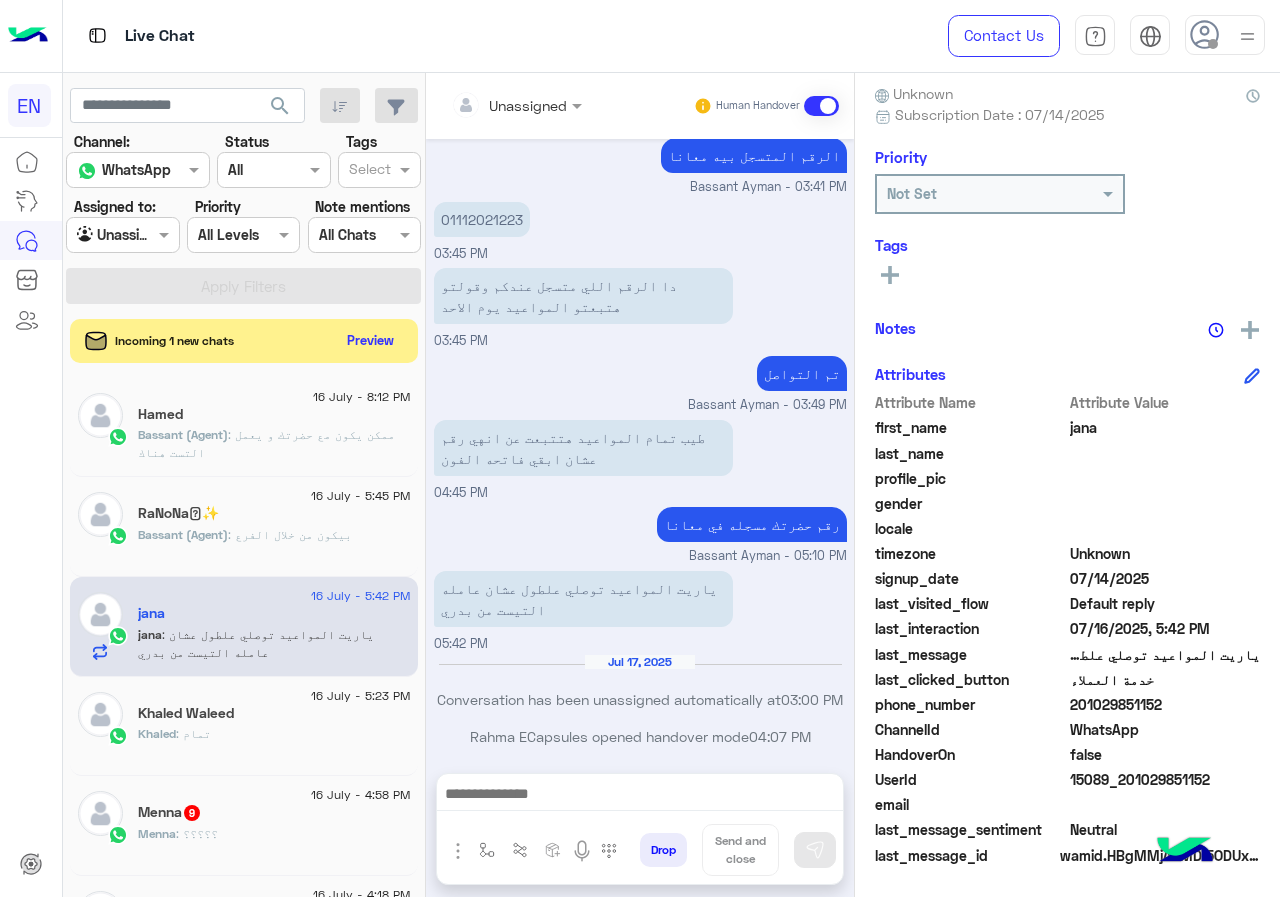 scroll, scrollTop: 954, scrollLeft: 0, axis: vertical 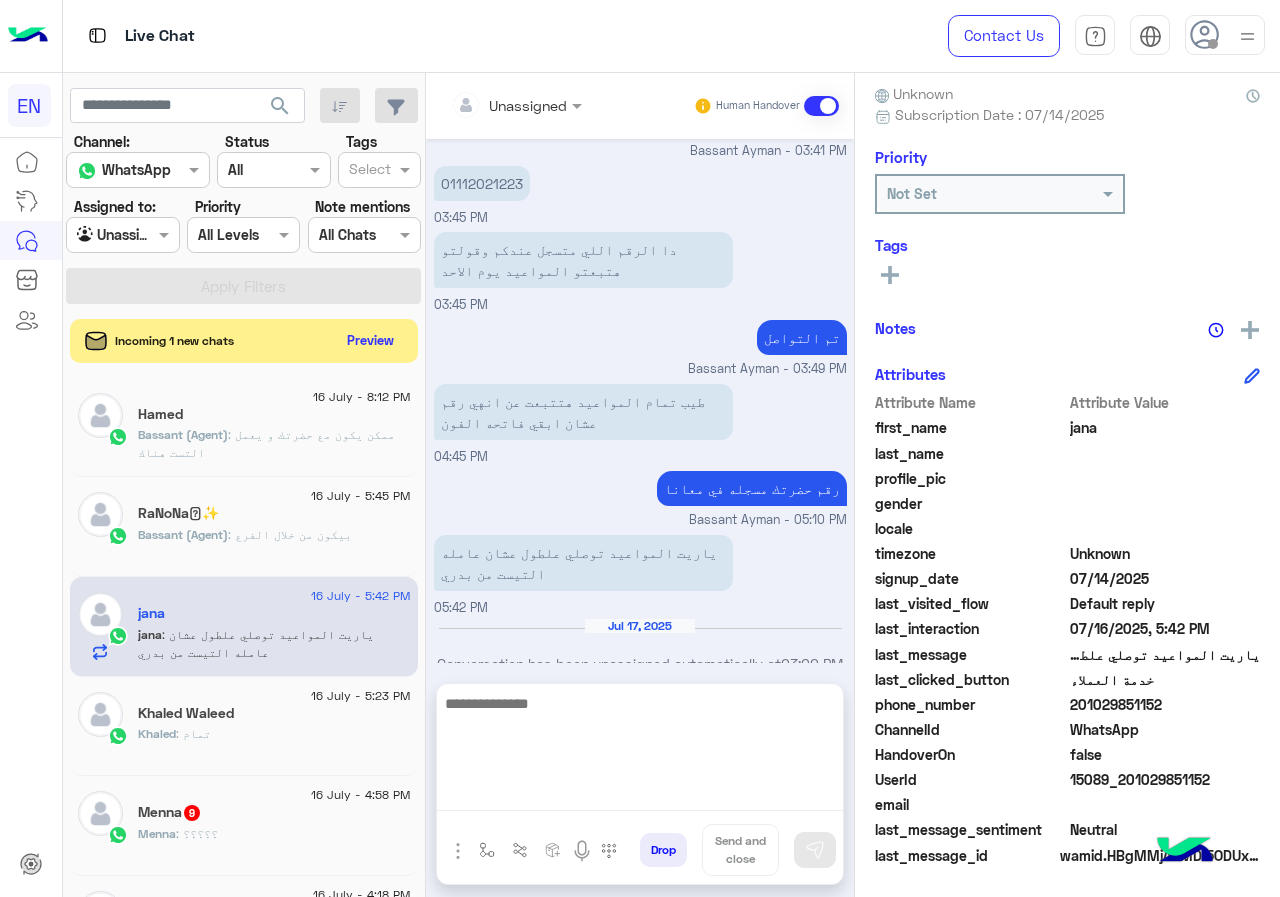 drag, startPoint x: 571, startPoint y: 798, endPoint x: 532, endPoint y: 797, distance: 39.012817 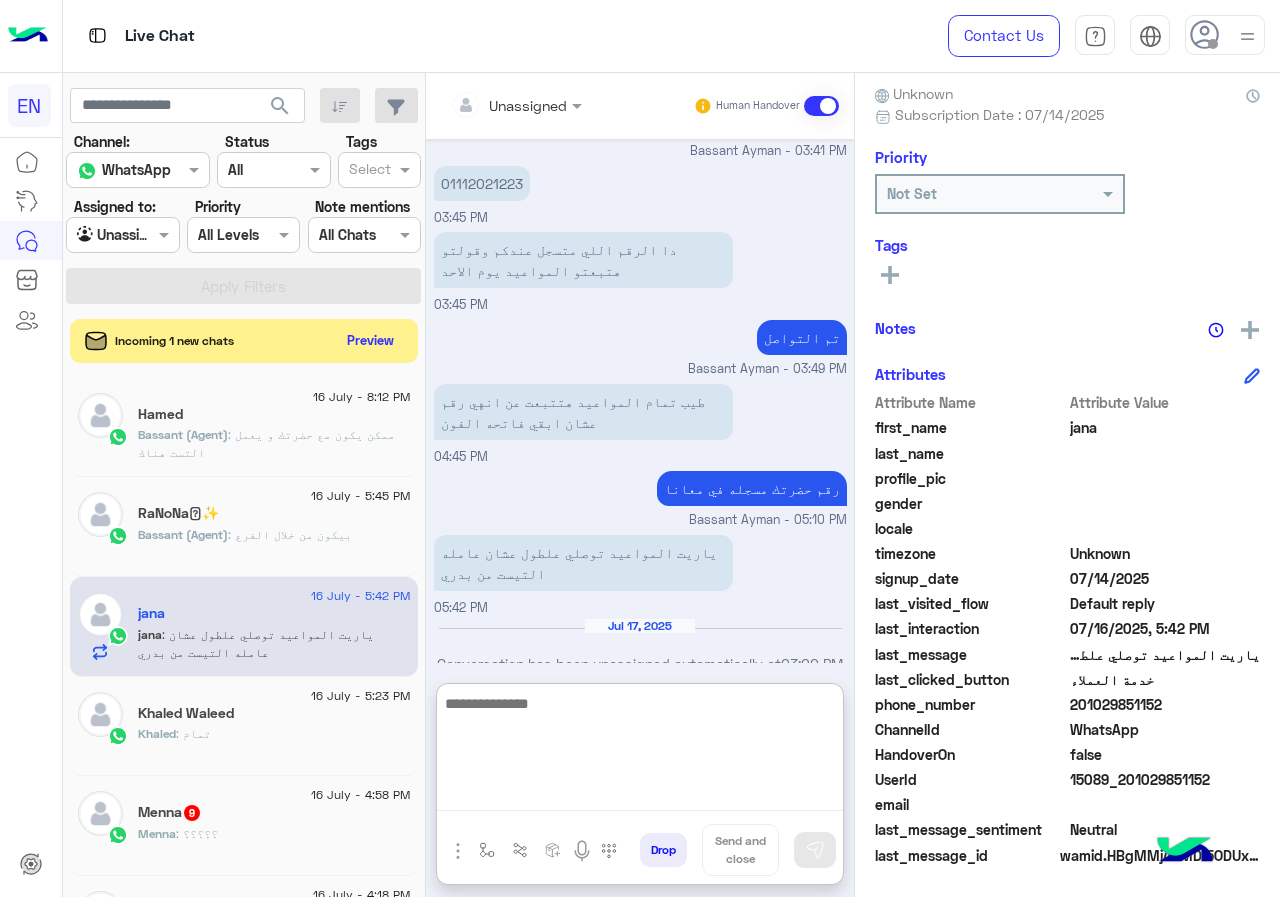paste on "**********" 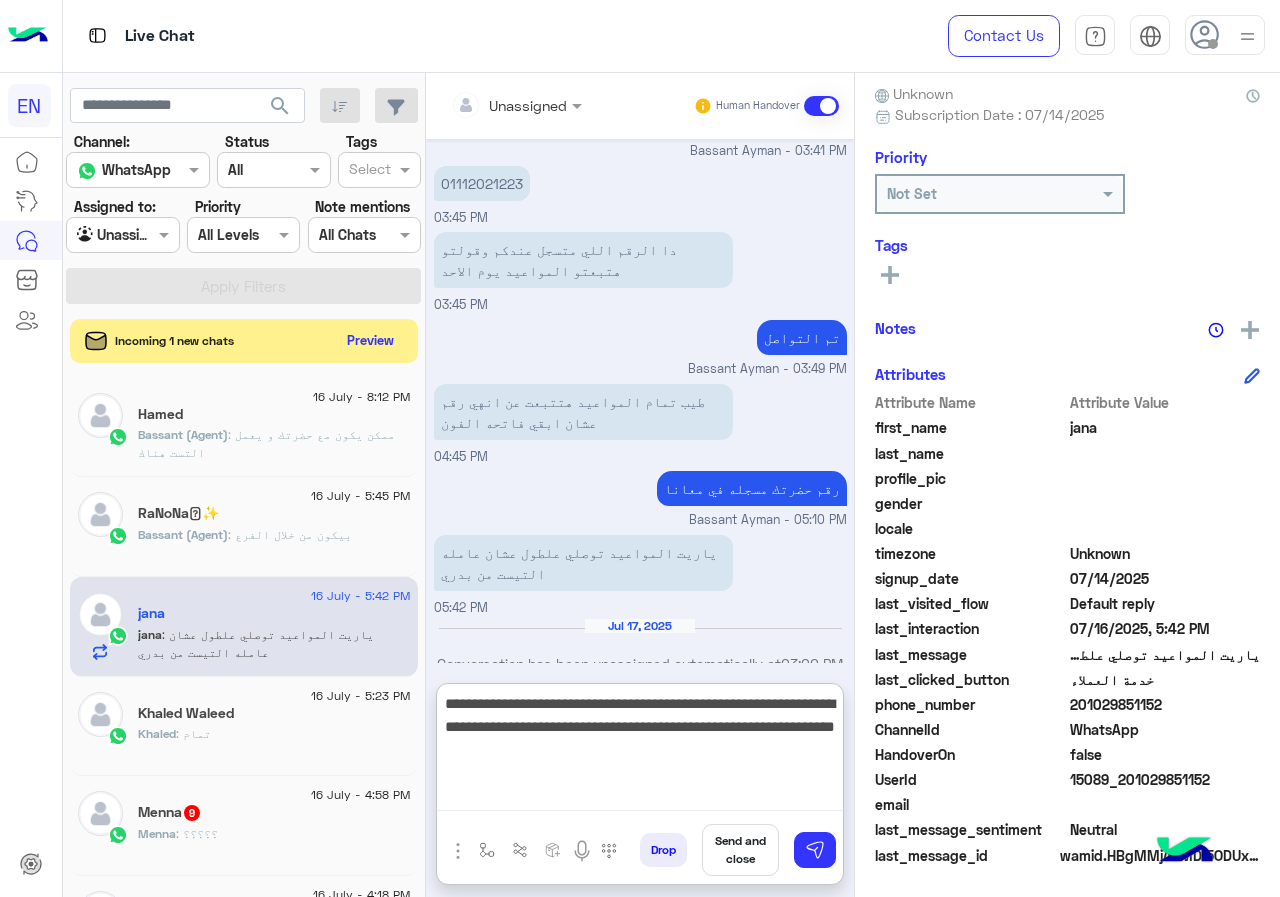 type on "**********" 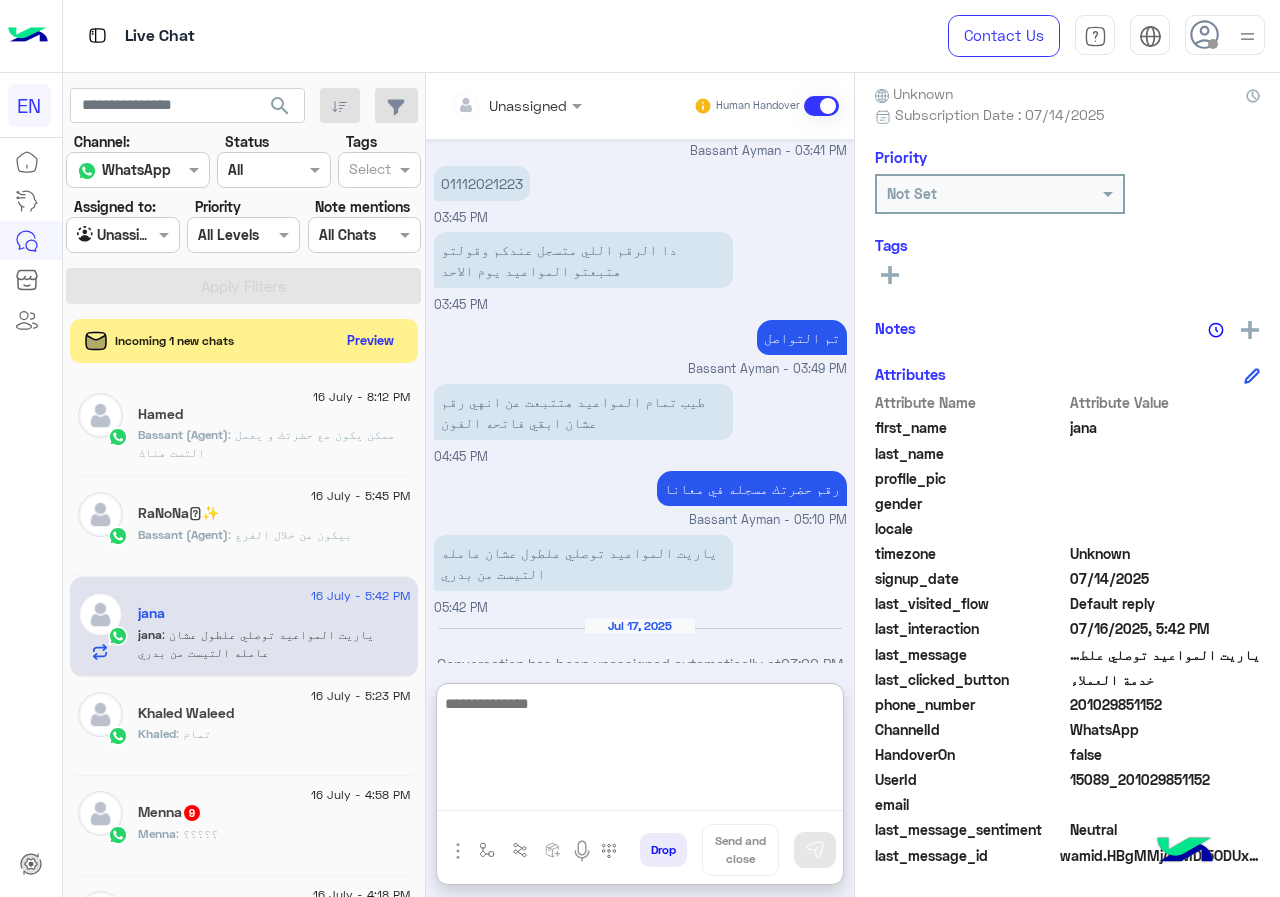 scroll, scrollTop: 1187, scrollLeft: 0, axis: vertical 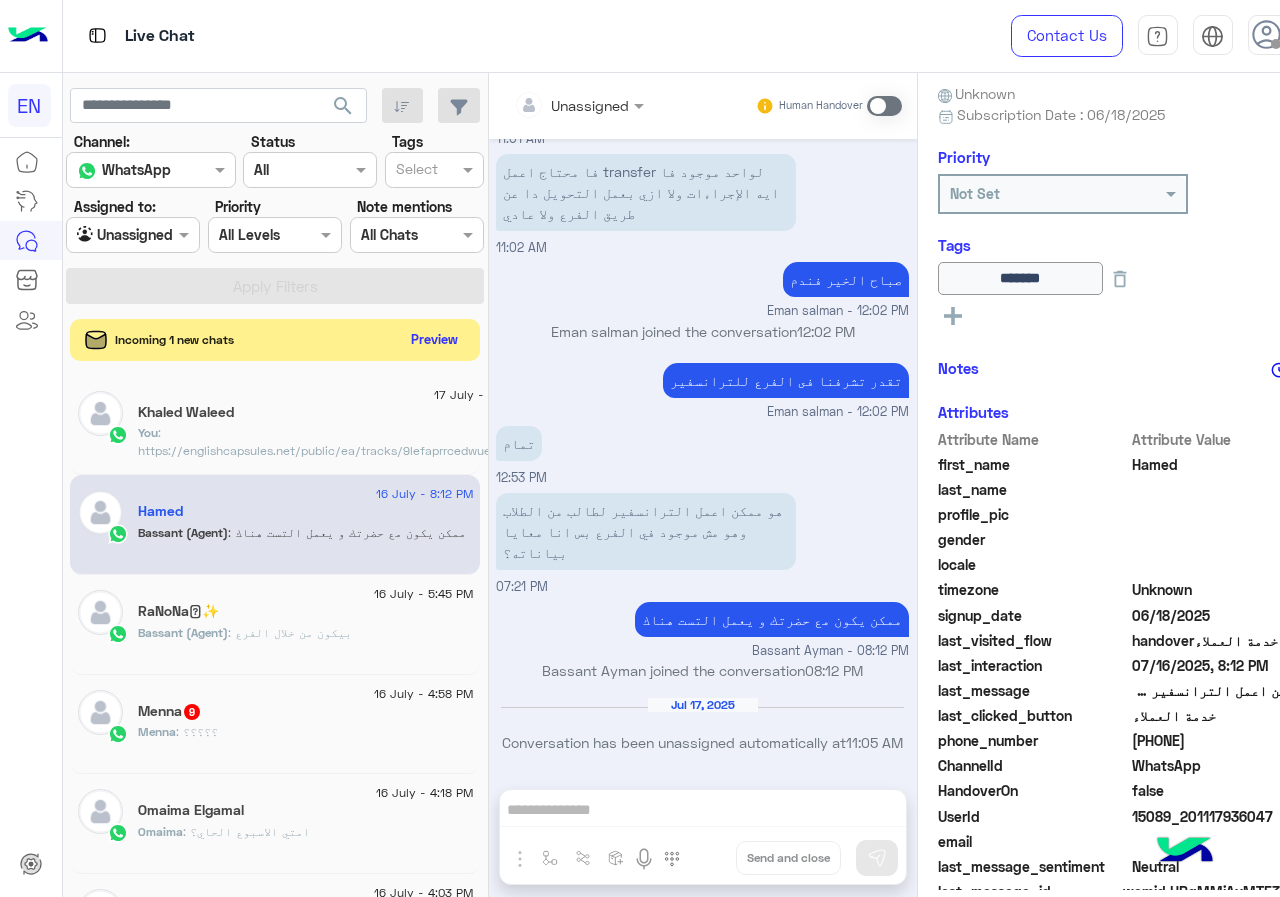 click on "Preview" 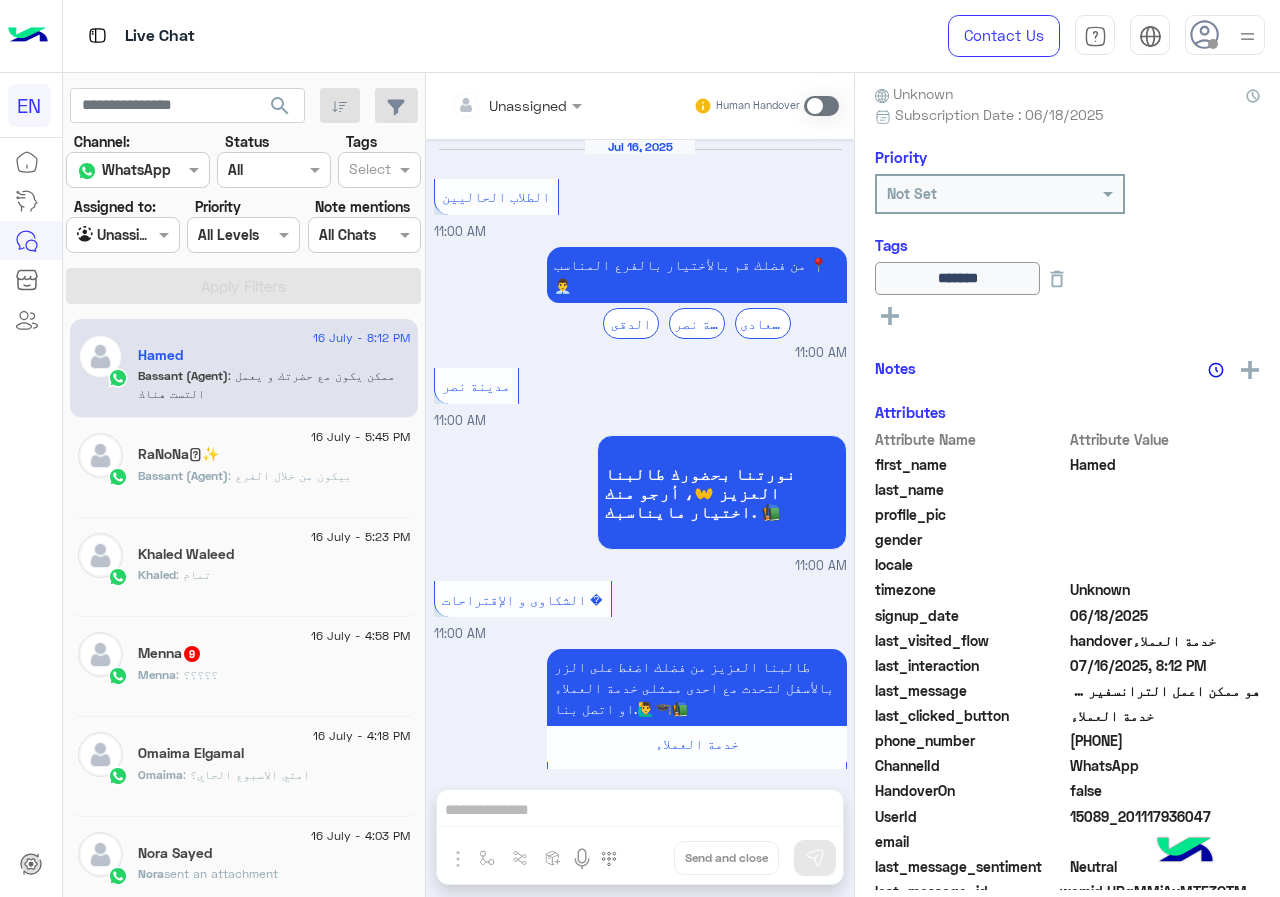 scroll, scrollTop: 961, scrollLeft: 0, axis: vertical 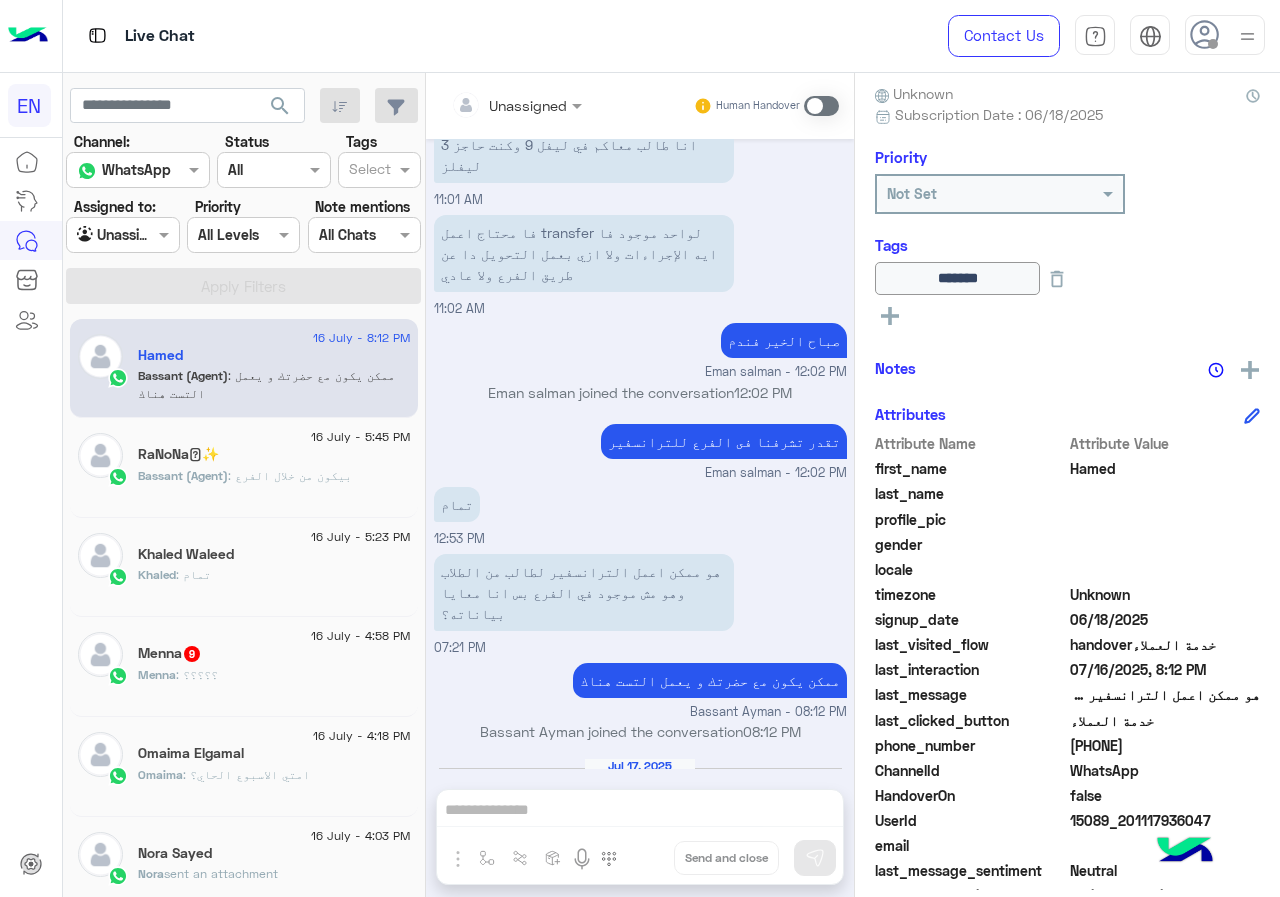 click on "Menna   9" 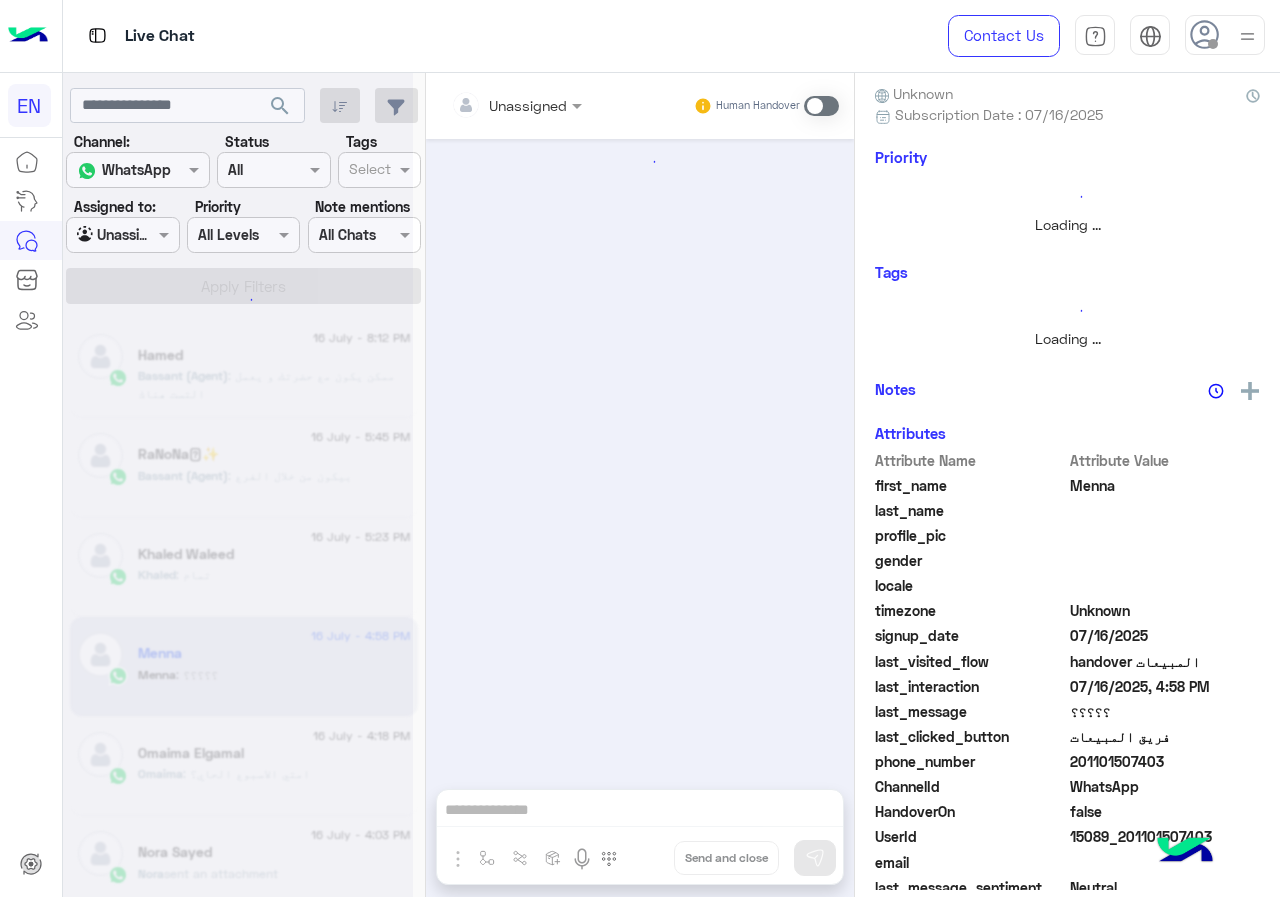 scroll, scrollTop: 176, scrollLeft: 0, axis: vertical 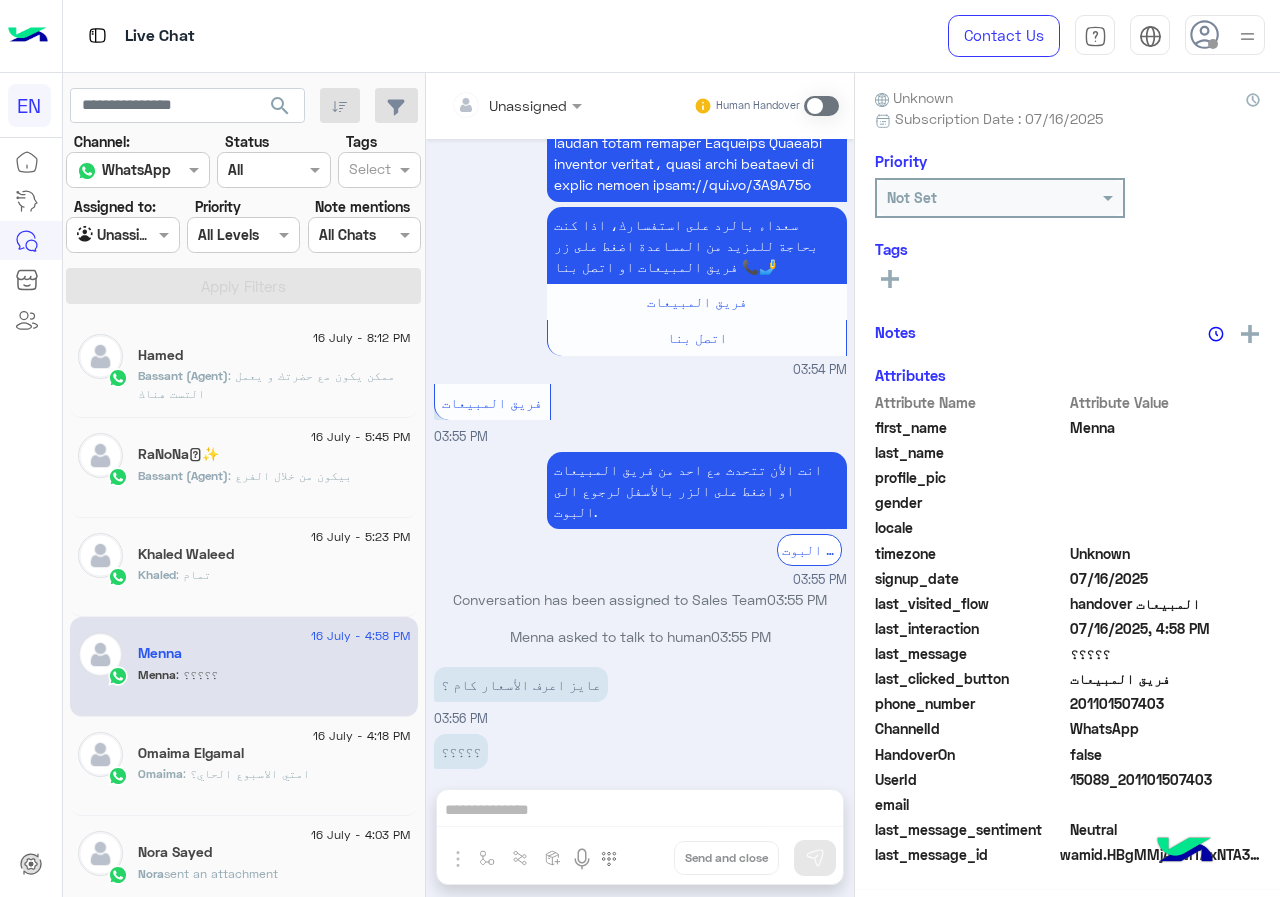 click on "Khaled : تمام" 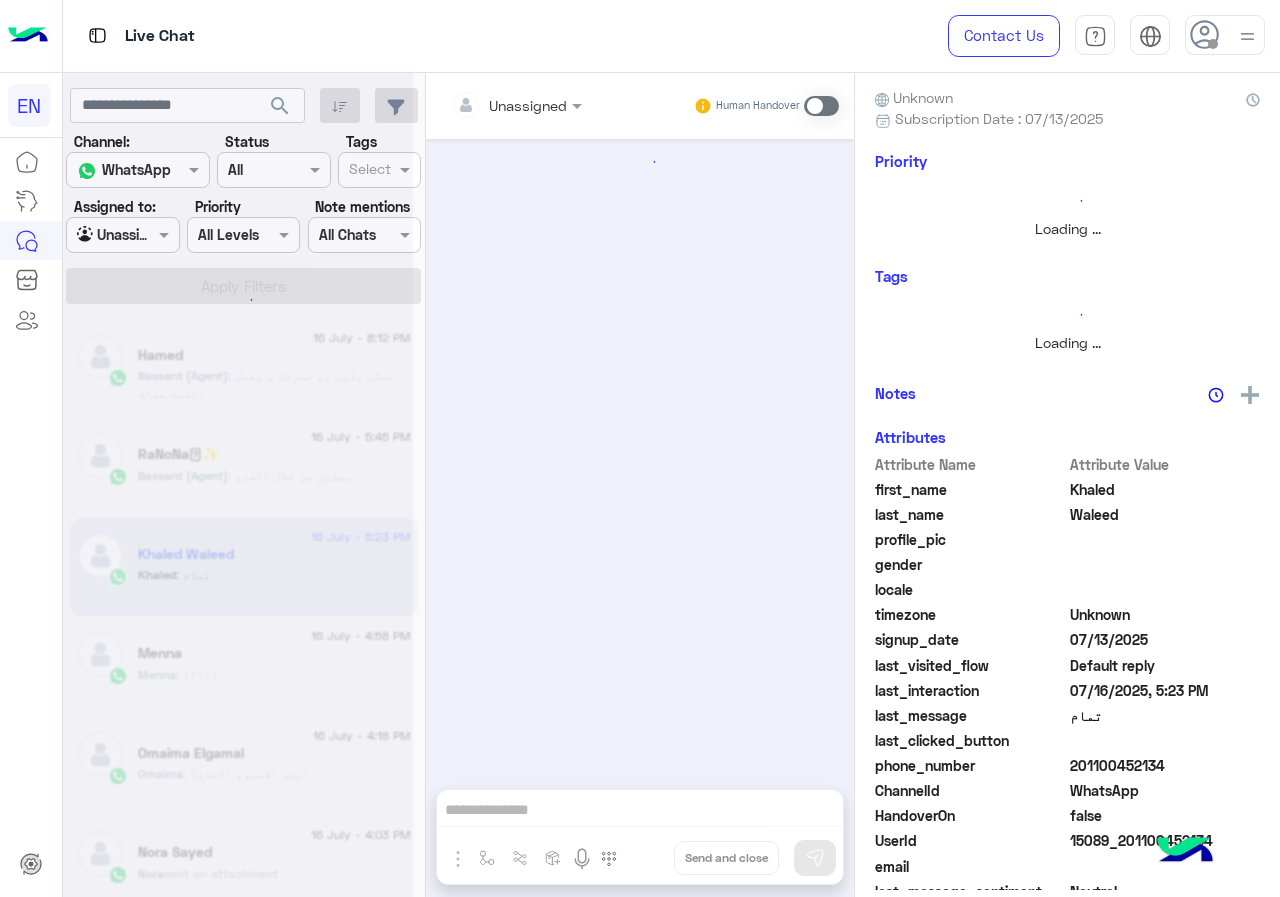 scroll, scrollTop: 180, scrollLeft: 0, axis: vertical 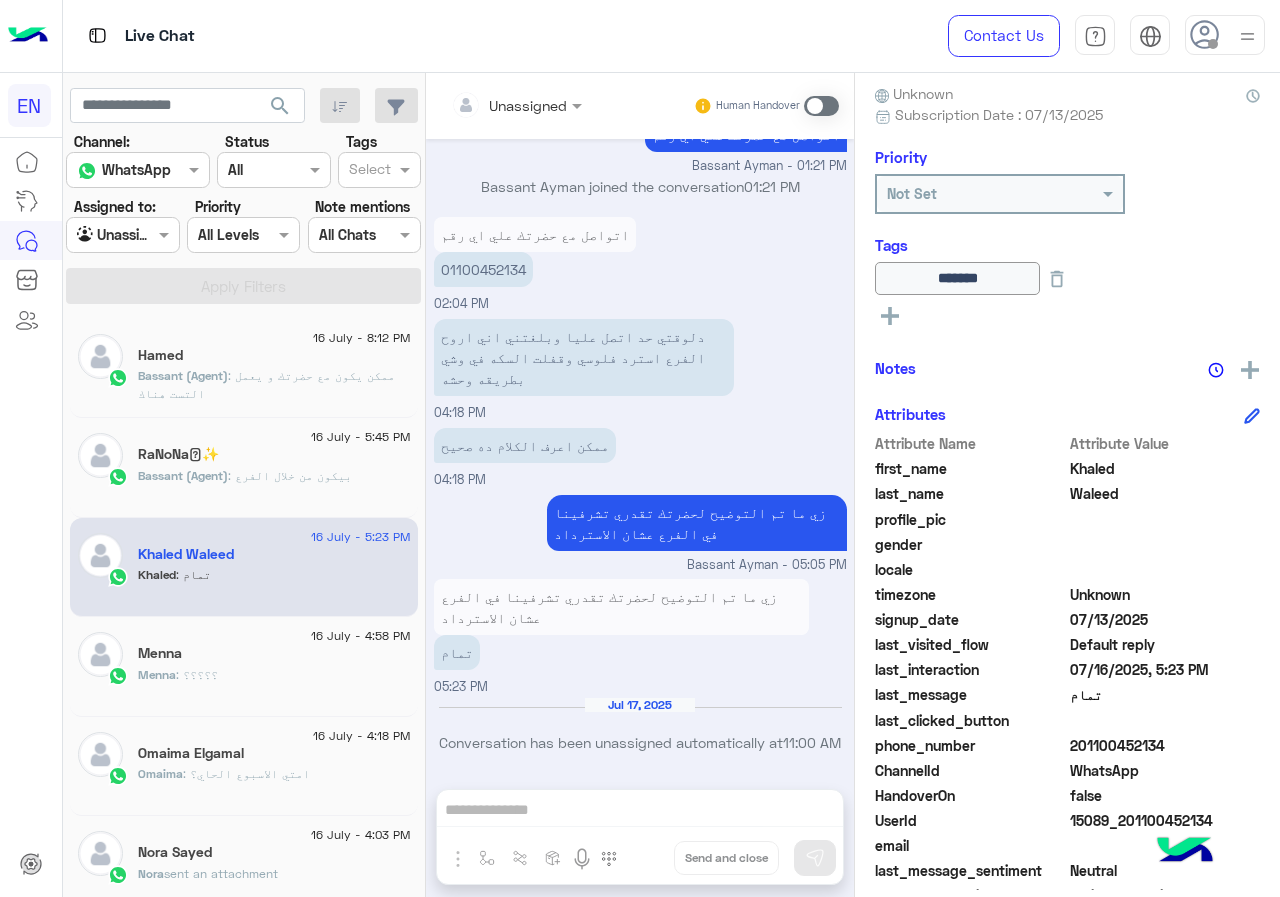 click on "Unassigned Human Handover" at bounding box center (640, 106) 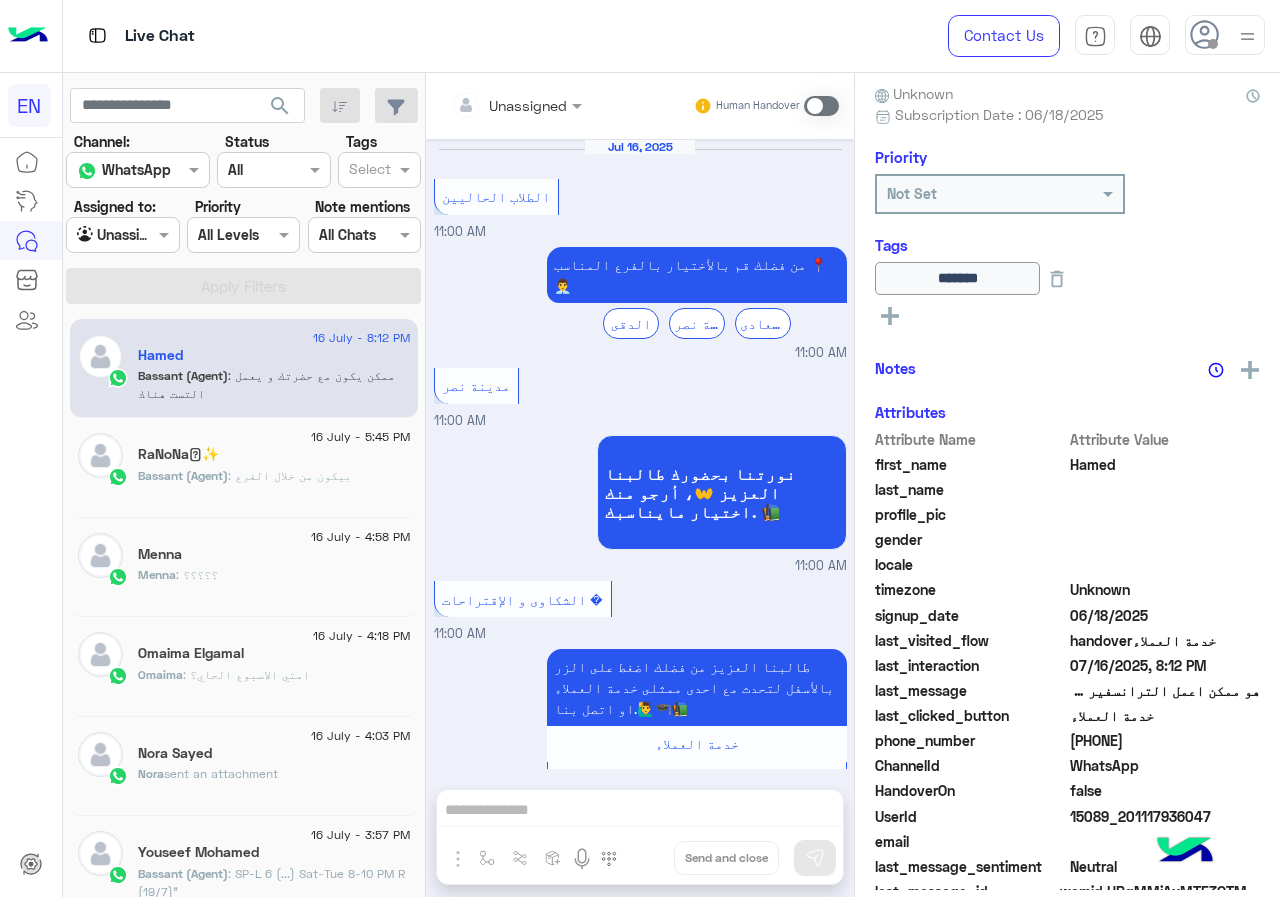 scroll, scrollTop: 961, scrollLeft: 0, axis: vertical 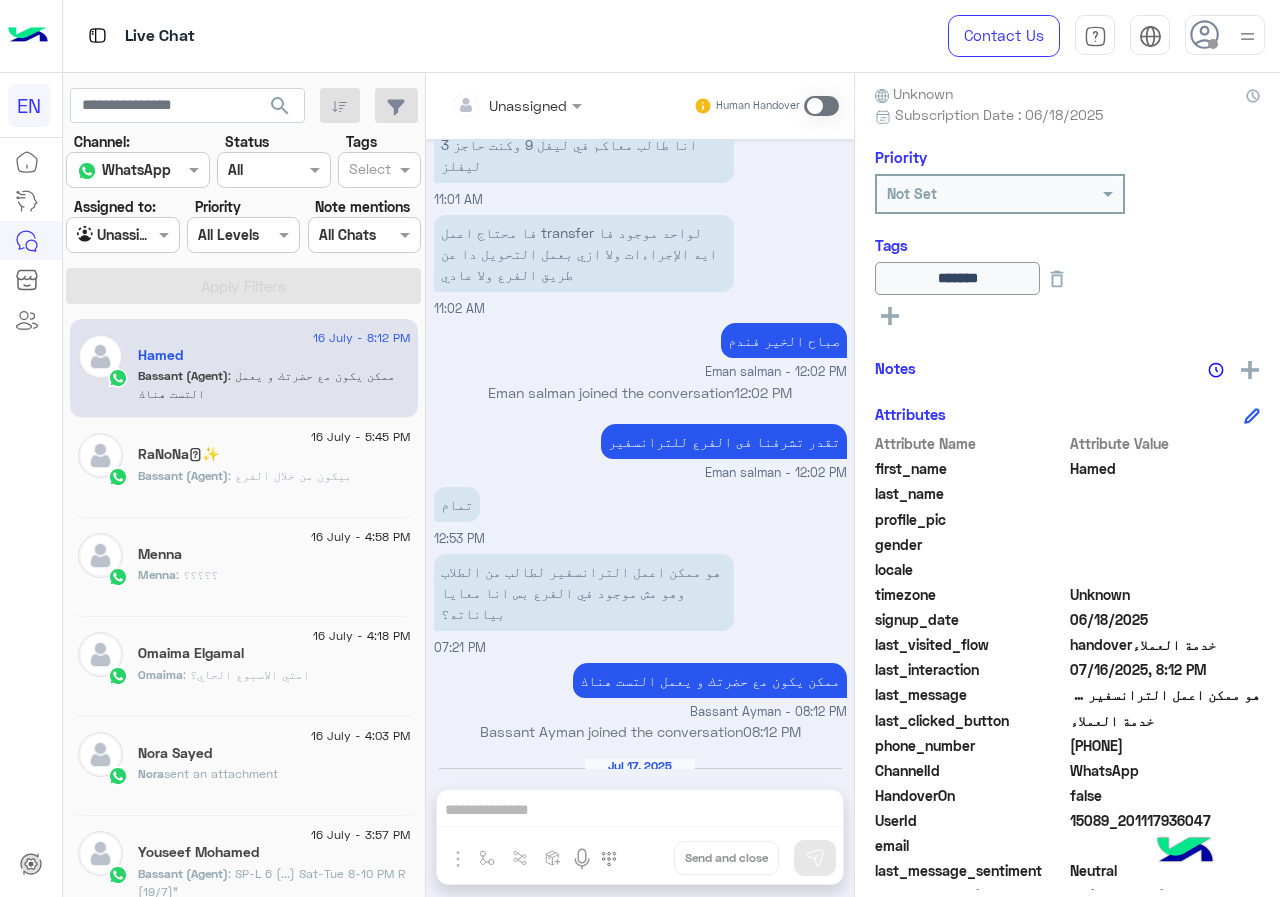 click on "Menna : ؟؟؟؟؟" 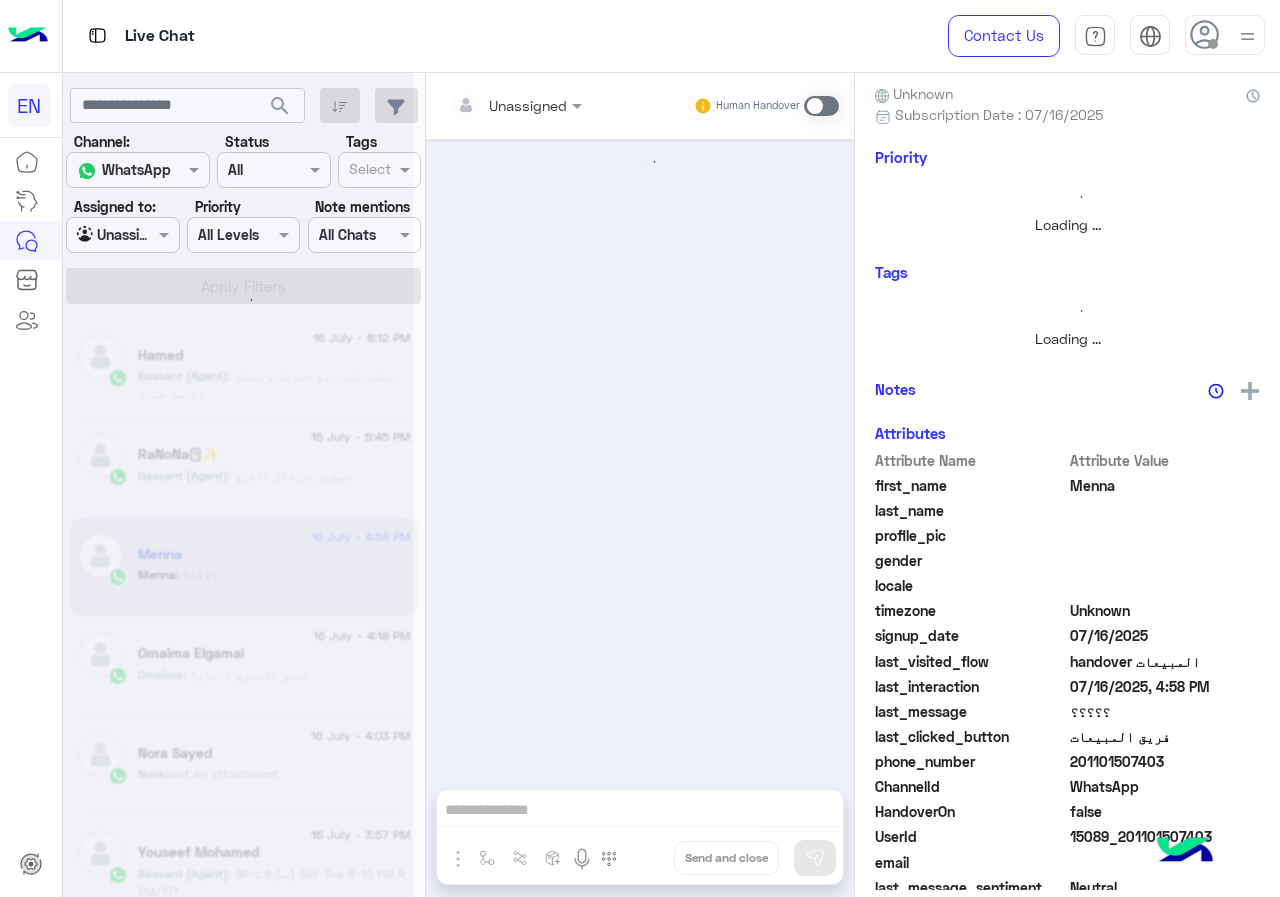 scroll, scrollTop: 0, scrollLeft: 0, axis: both 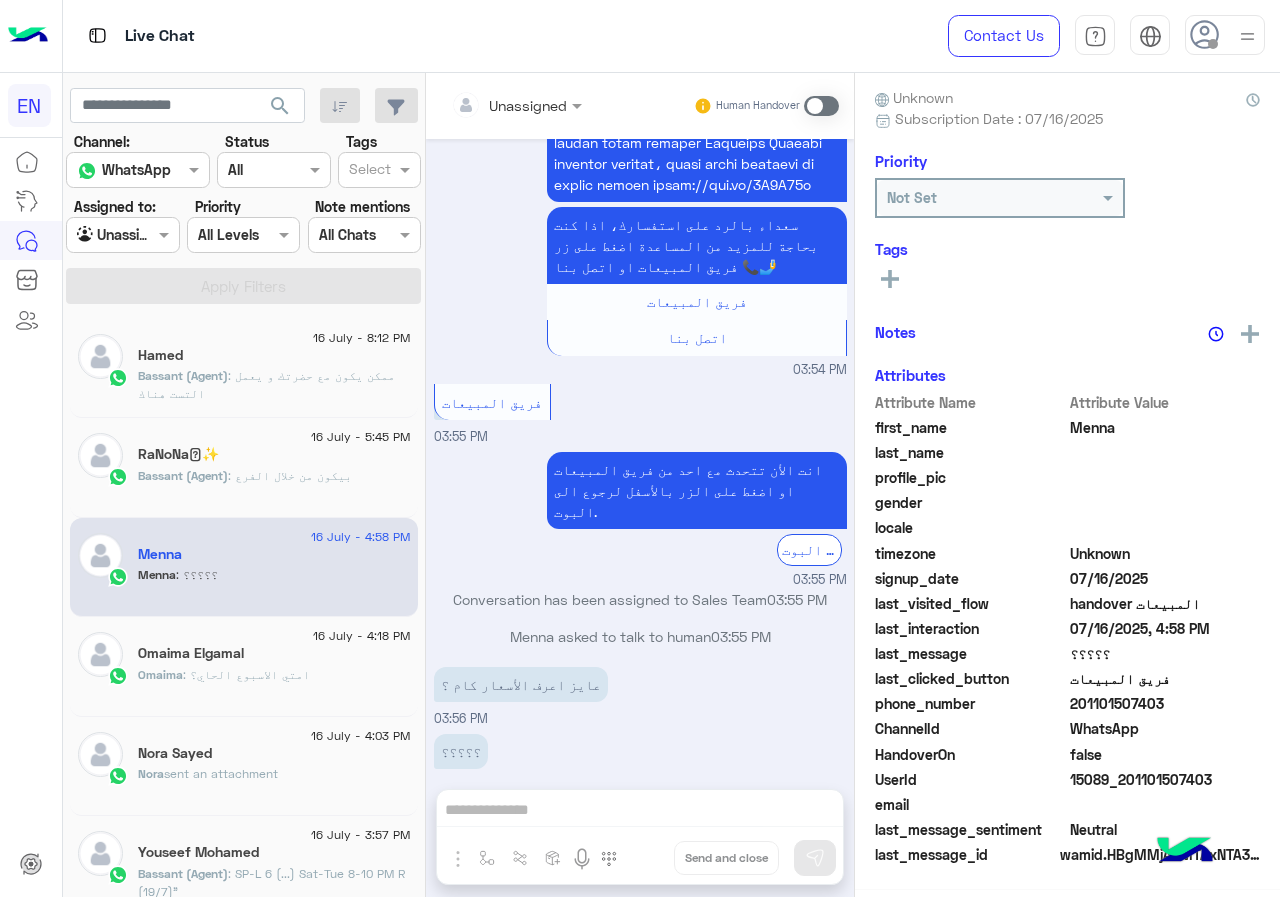 click at bounding box center [516, 104] 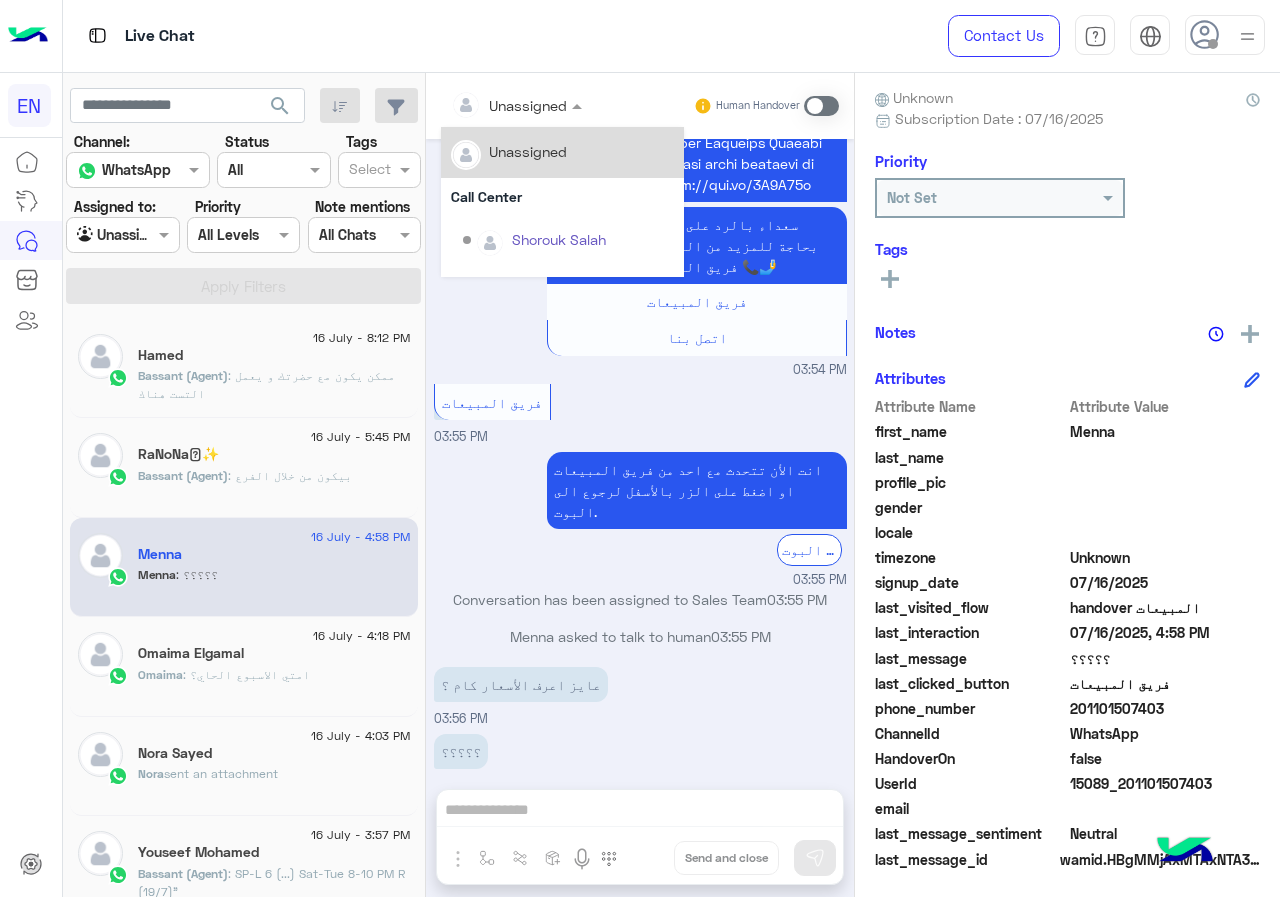 scroll, scrollTop: 180, scrollLeft: 0, axis: vertical 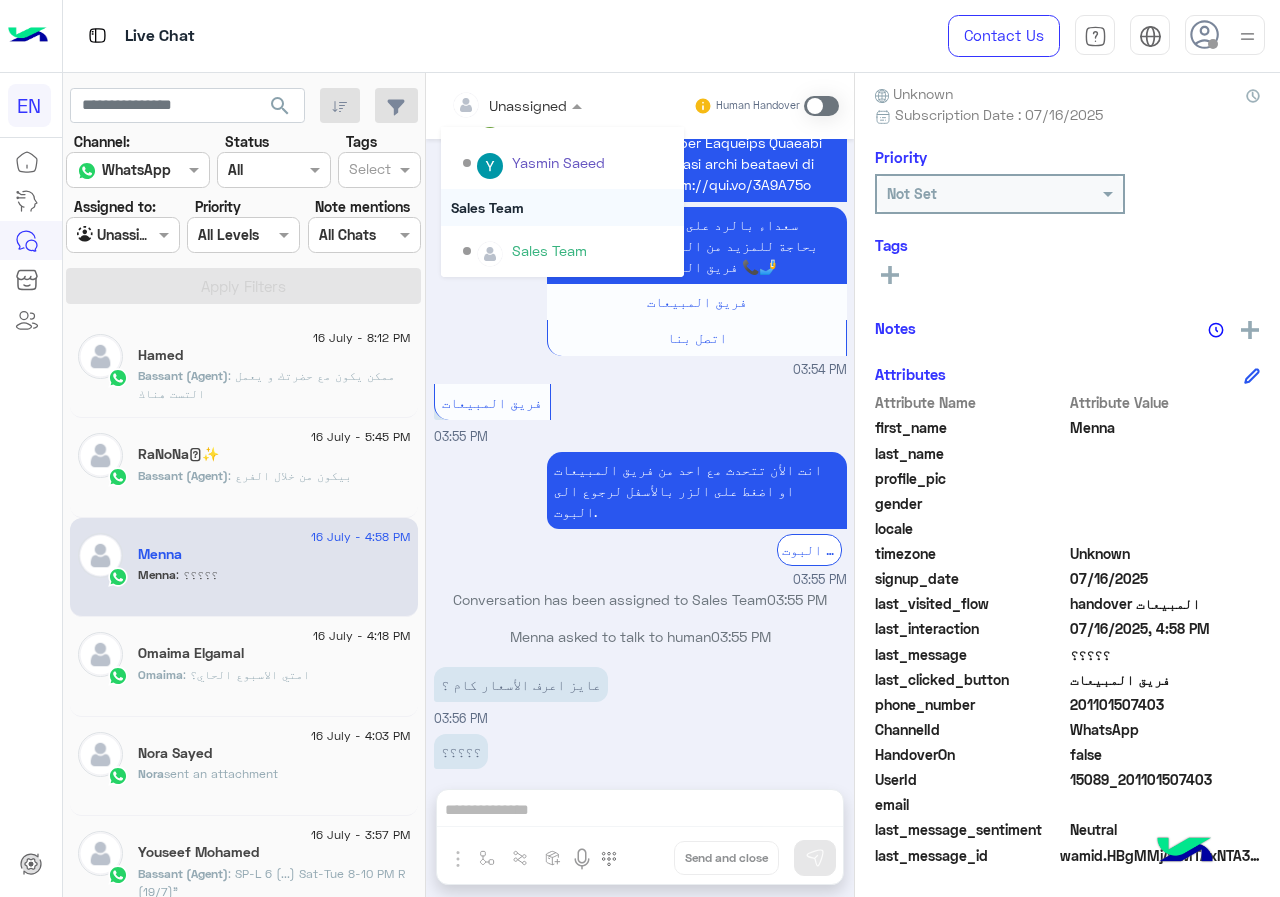 click on "Sales Team" at bounding box center [562, 207] 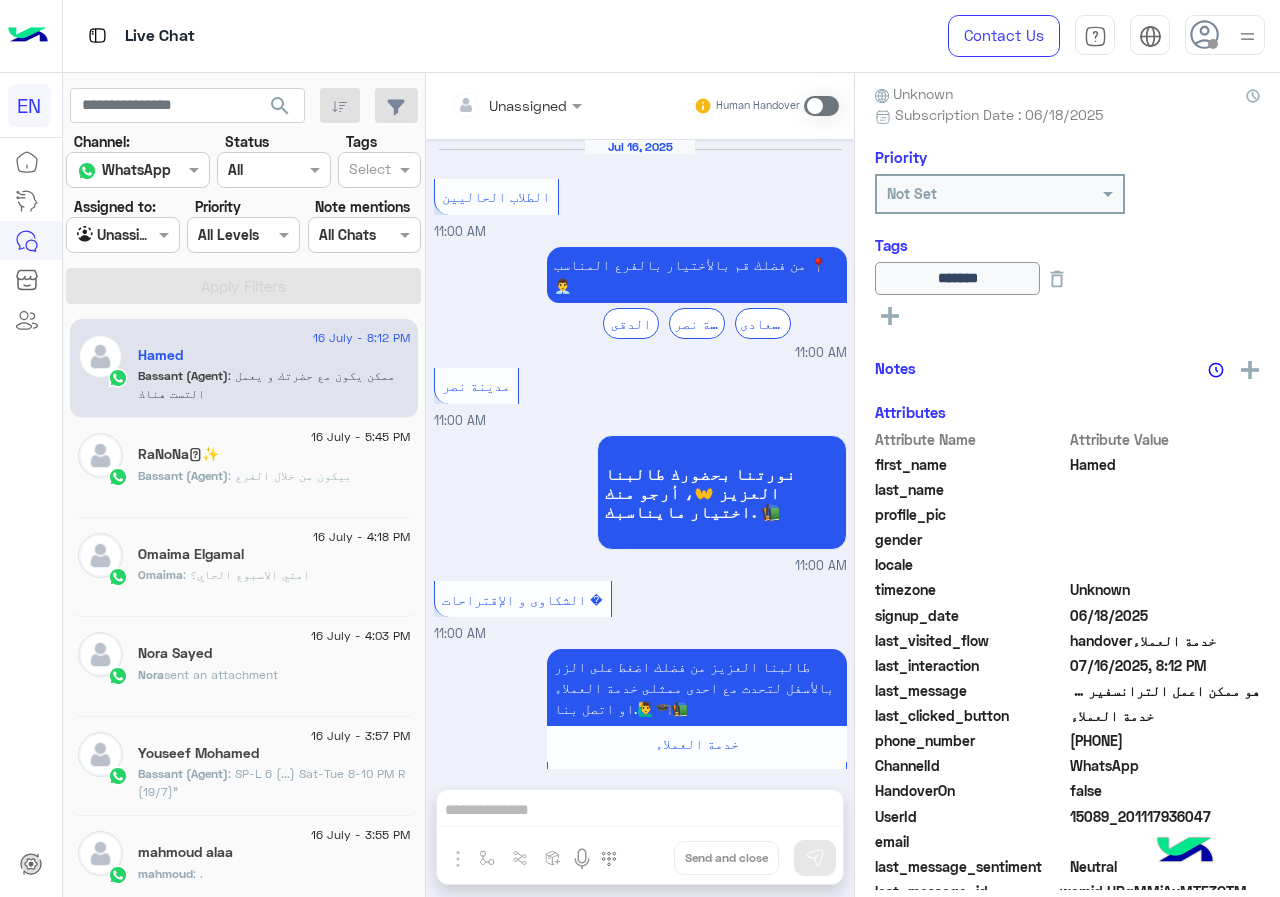 scroll, scrollTop: 961, scrollLeft: 0, axis: vertical 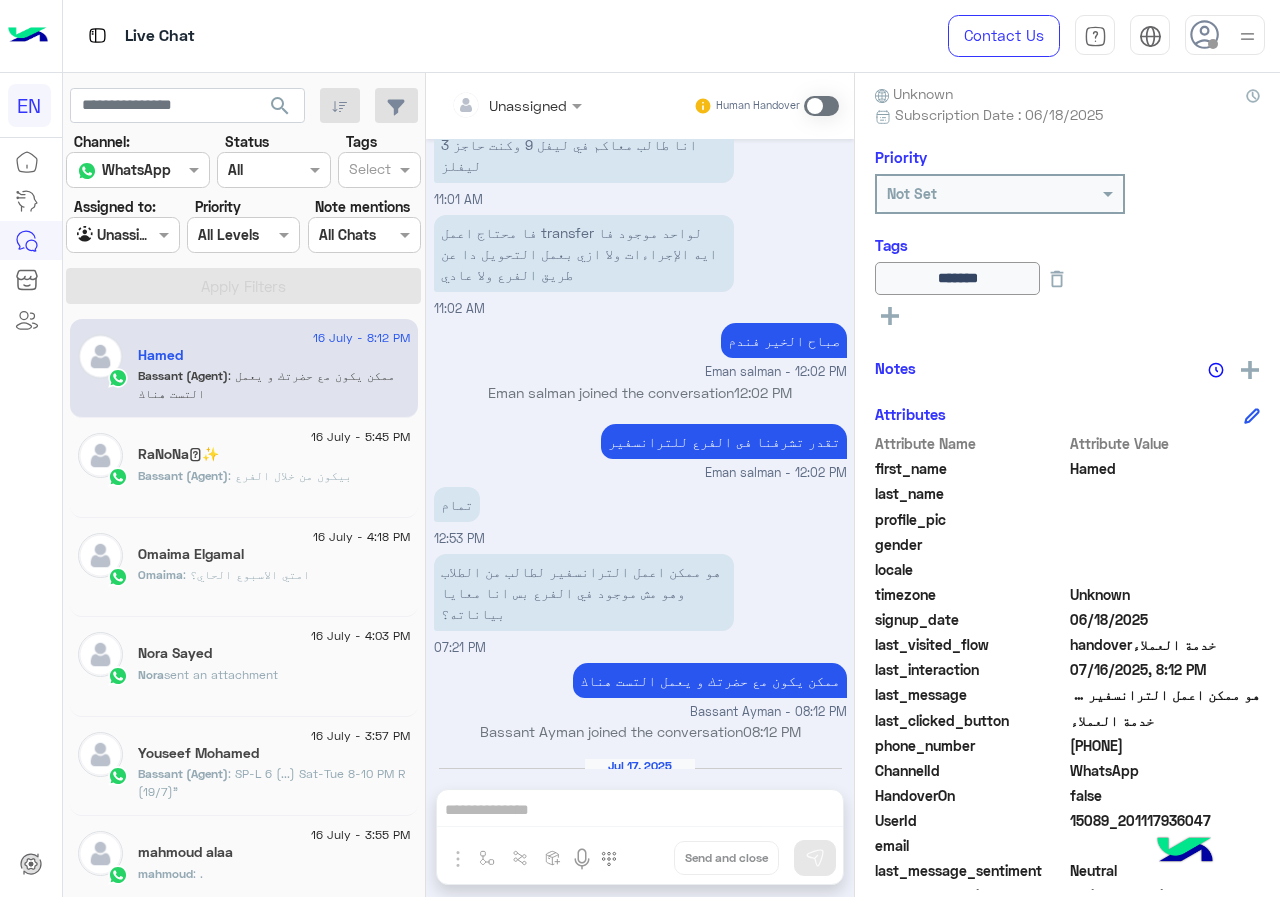 click on "Omaima Elgamal" 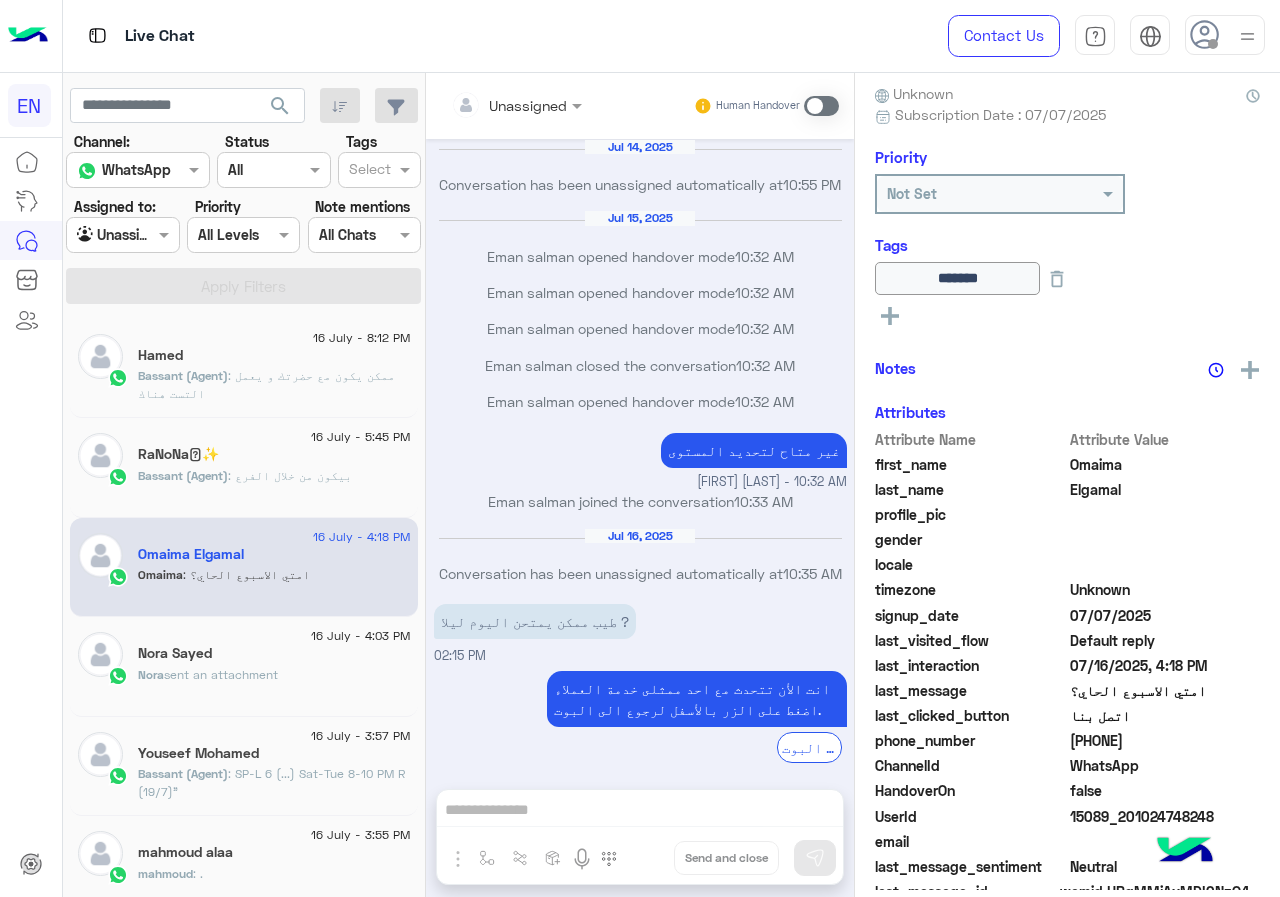 scroll, scrollTop: 646, scrollLeft: 0, axis: vertical 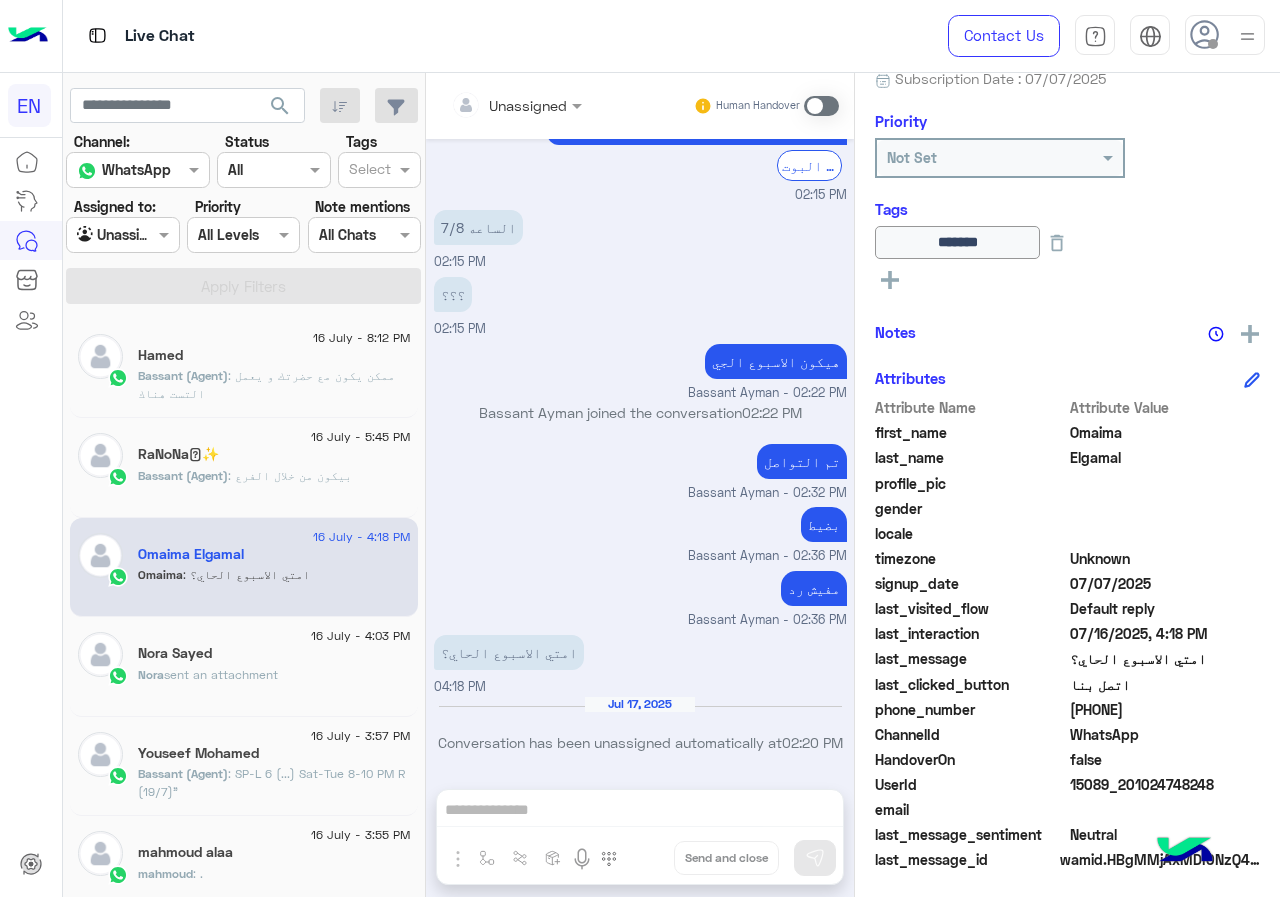 drag, startPoint x: 1068, startPoint y: 712, endPoint x: 1137, endPoint y: 709, distance: 69.065186 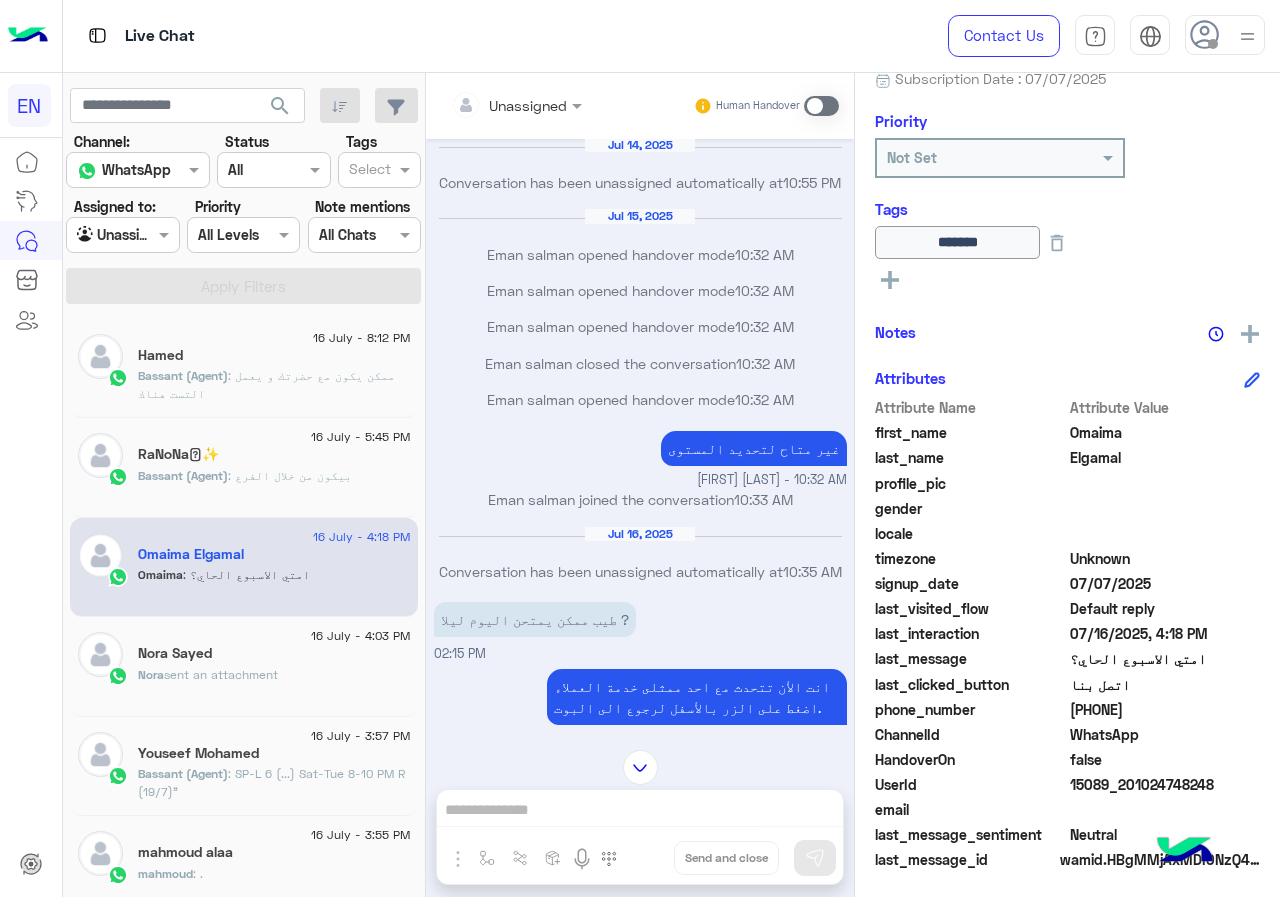 scroll, scrollTop: 0, scrollLeft: 0, axis: both 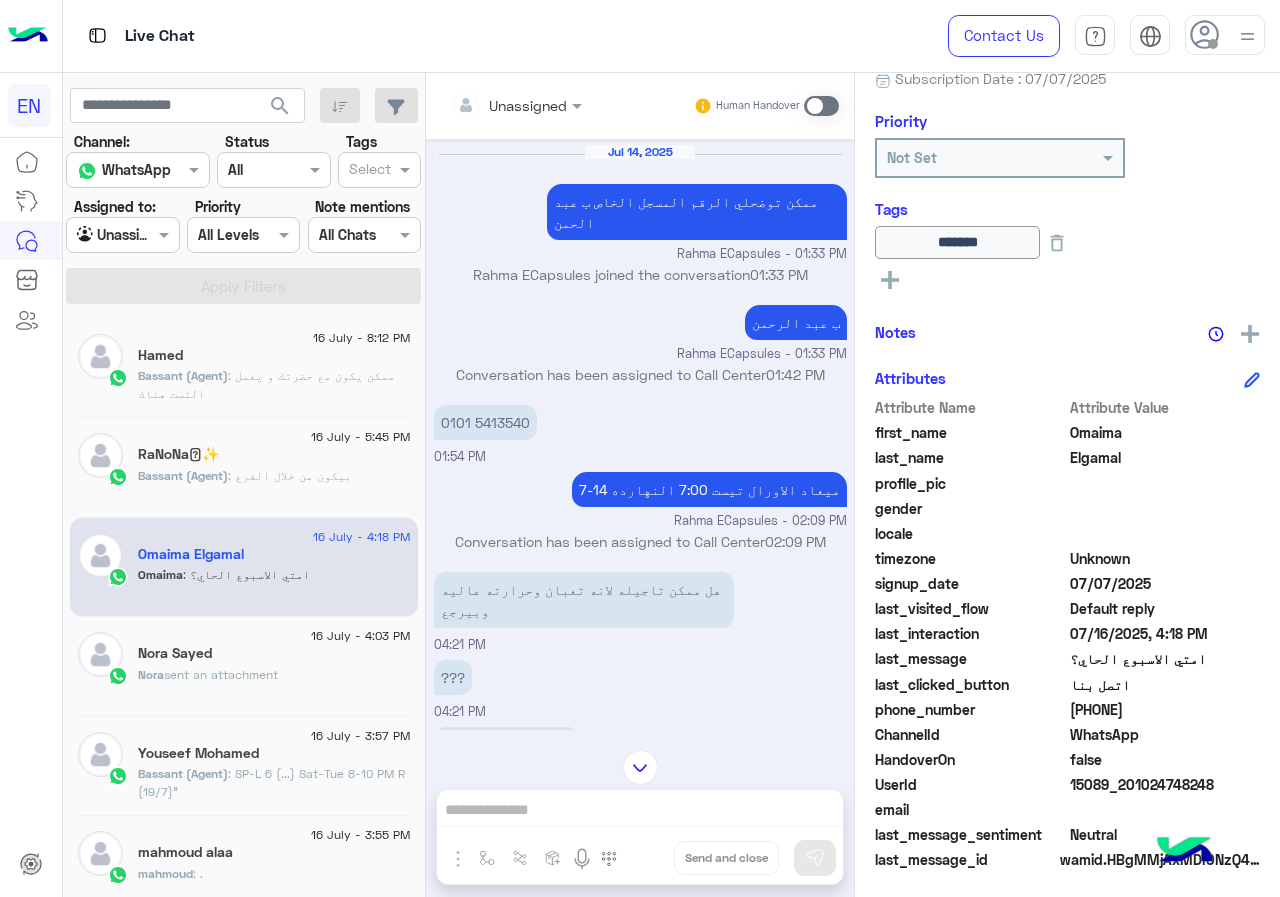 click on "0101 5413540" at bounding box center [485, 422] 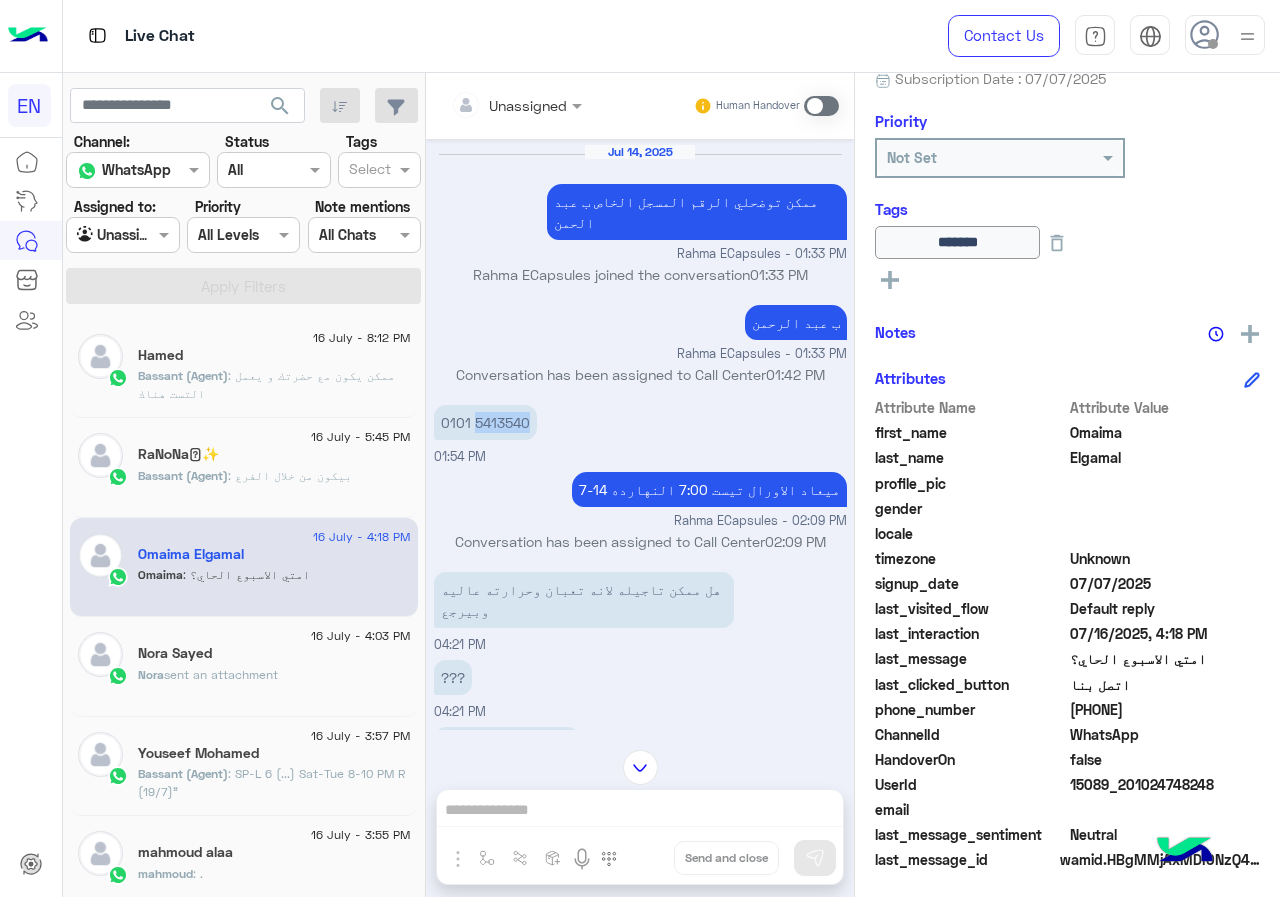 click on "0101 5413540" at bounding box center [485, 422] 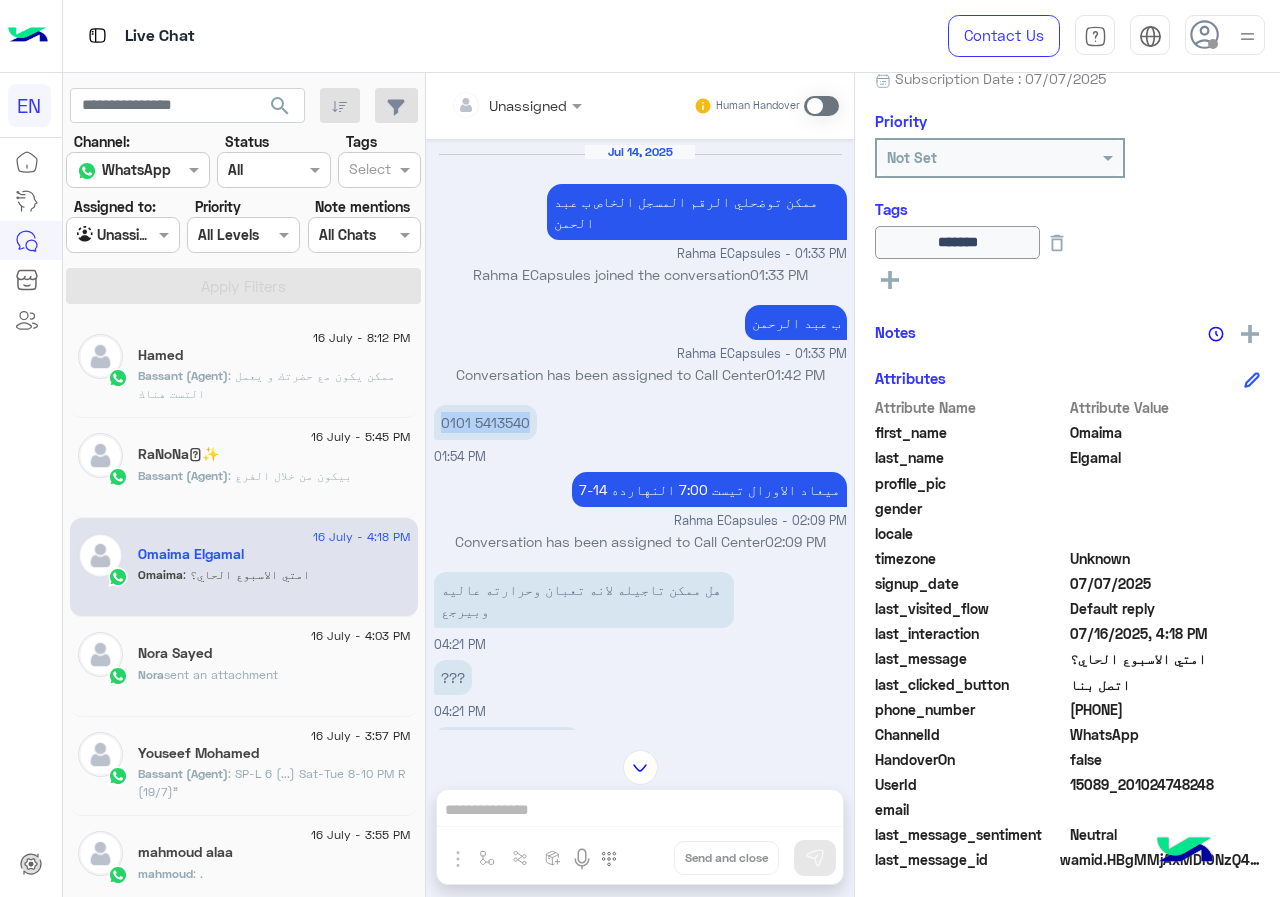 click on "0101 5413540" at bounding box center (485, 422) 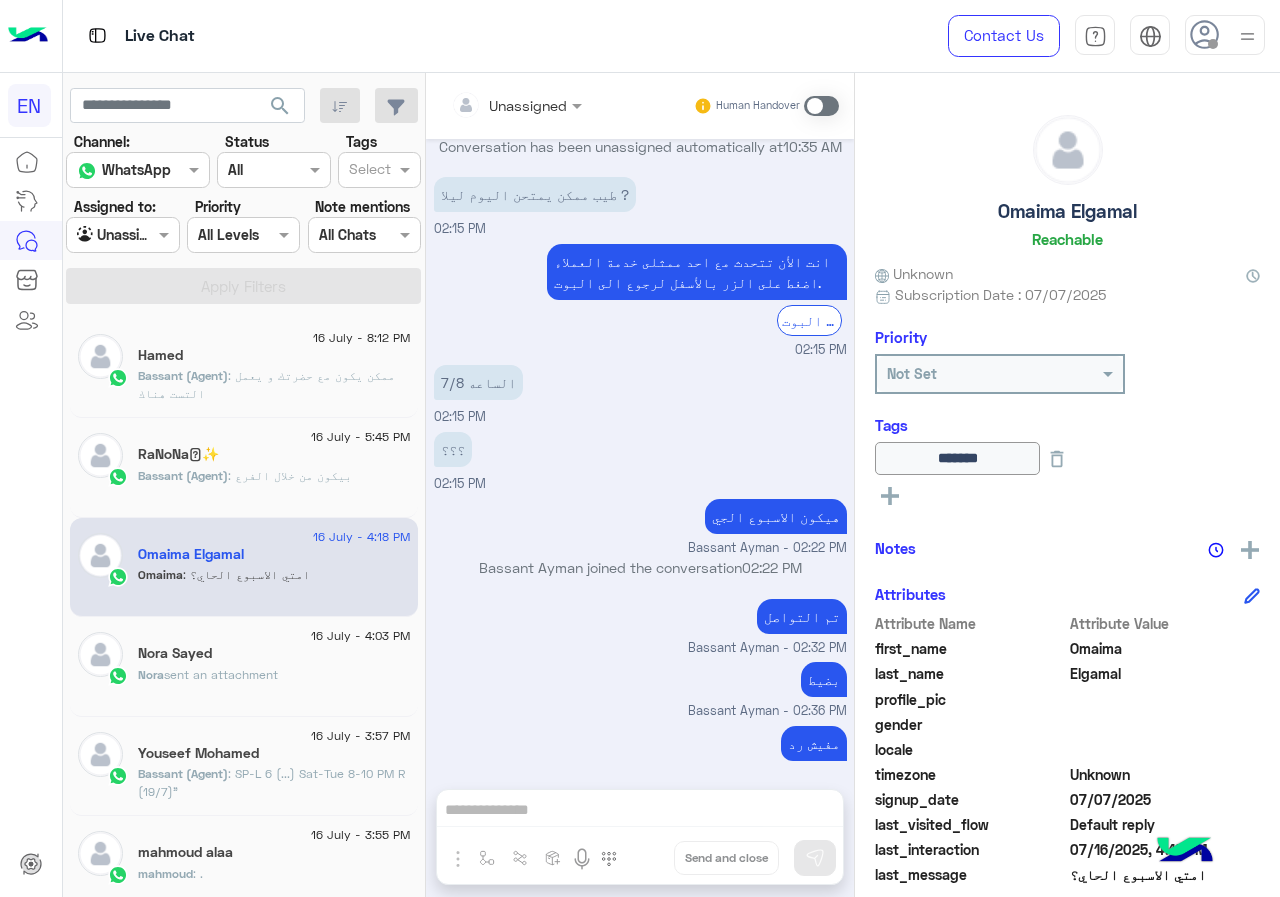 scroll, scrollTop: 2633, scrollLeft: 0, axis: vertical 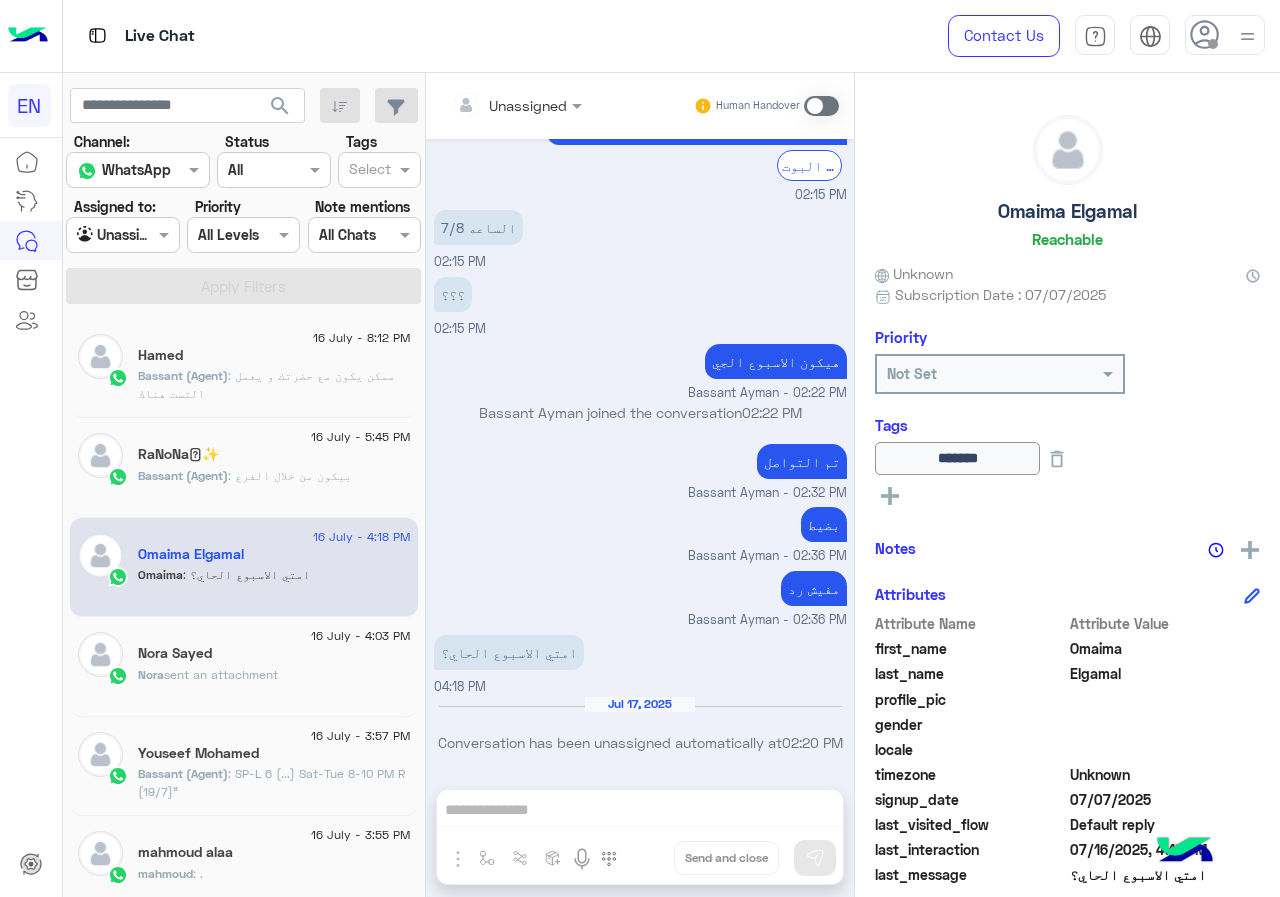 click at bounding box center (516, 104) 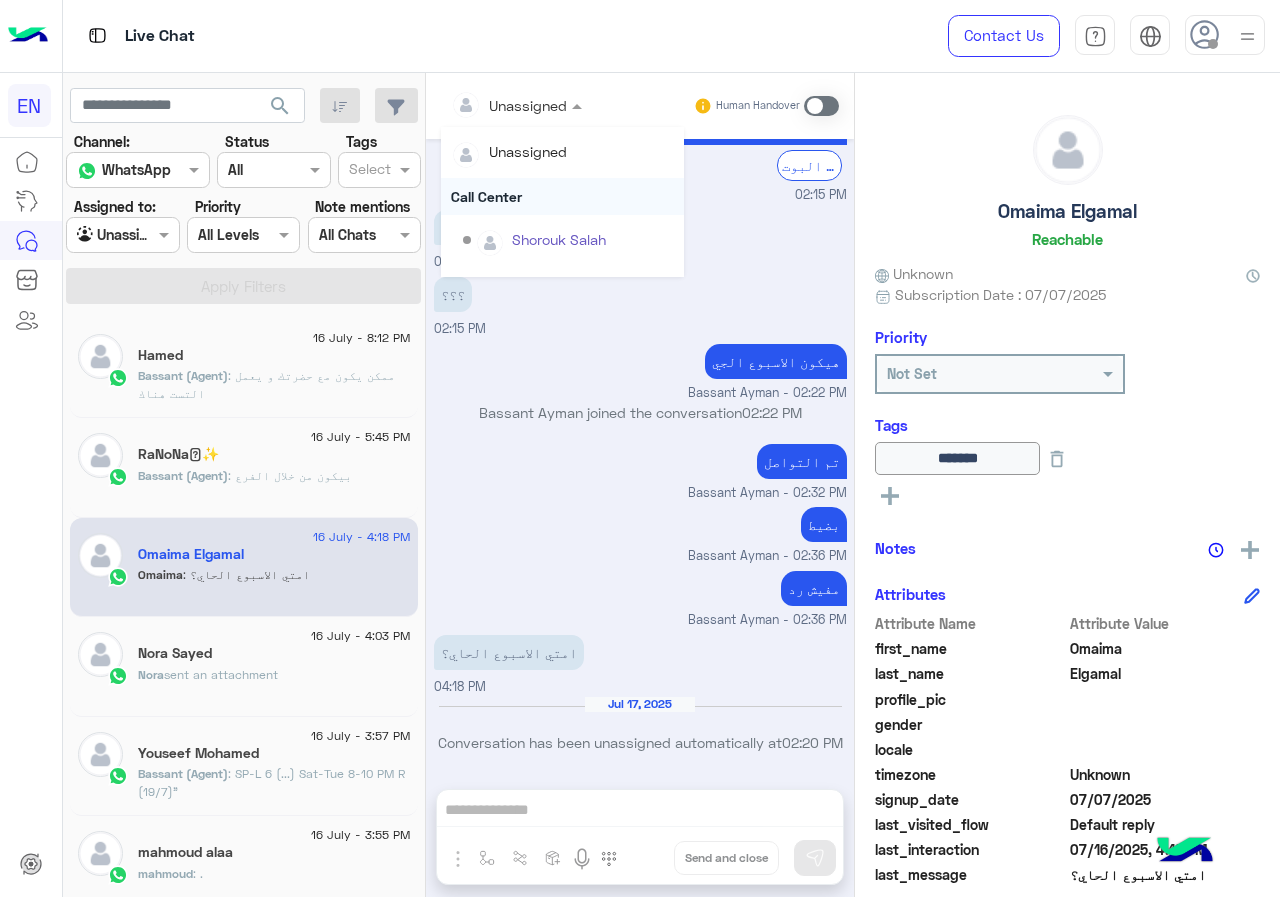 click on "Call Center" at bounding box center [562, 196] 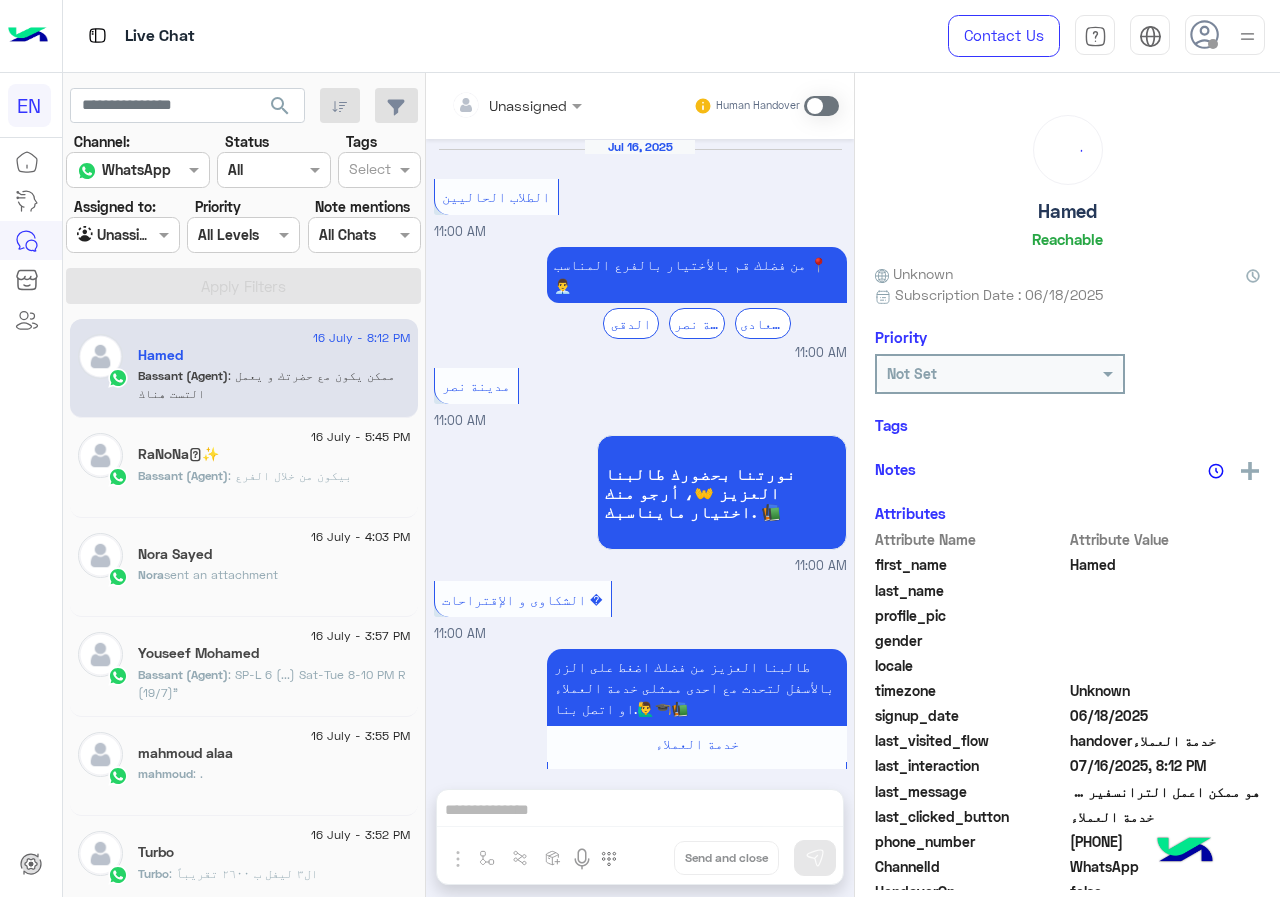 scroll, scrollTop: 961, scrollLeft: 0, axis: vertical 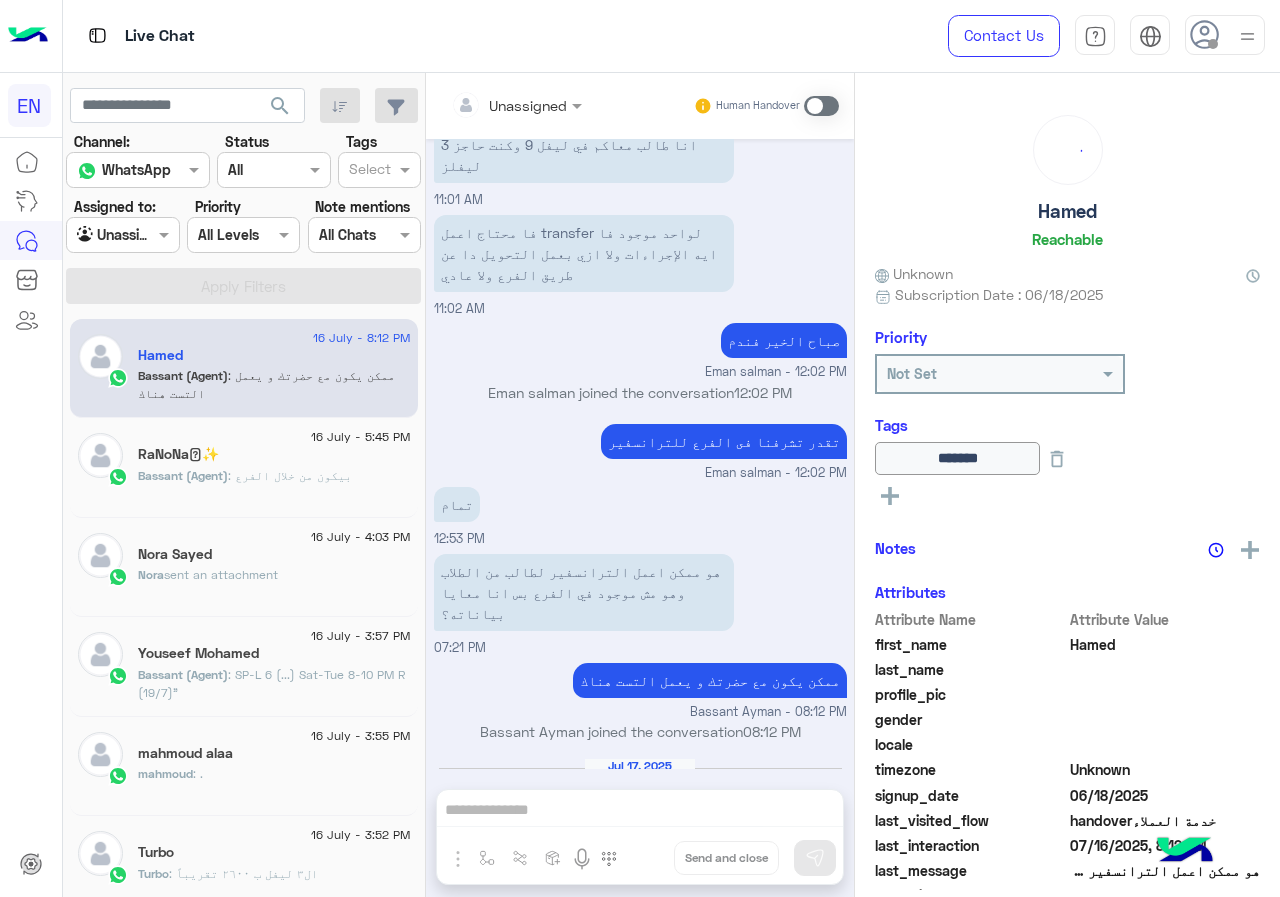 click on "Nora  sent an attachment" 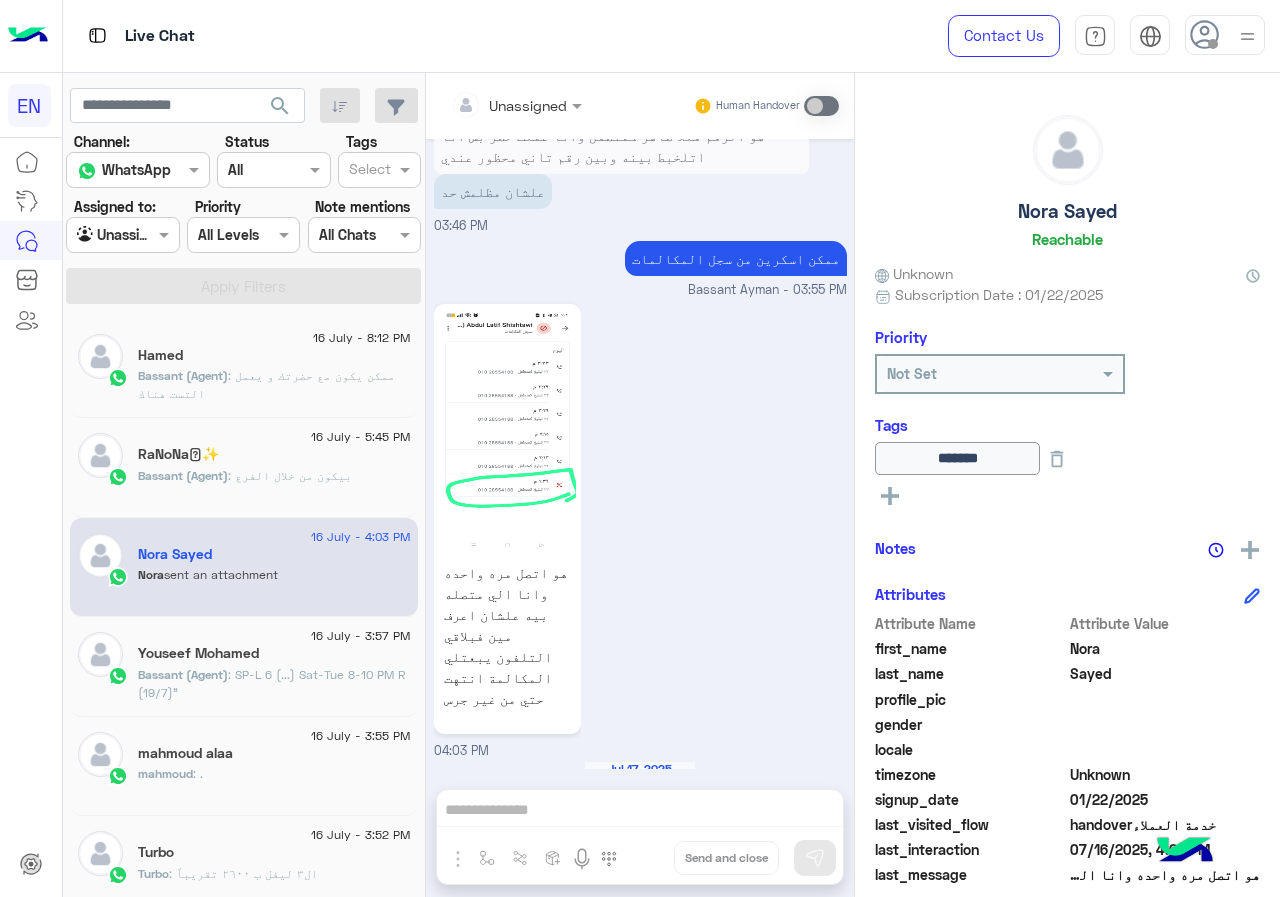 scroll, scrollTop: 1942, scrollLeft: 0, axis: vertical 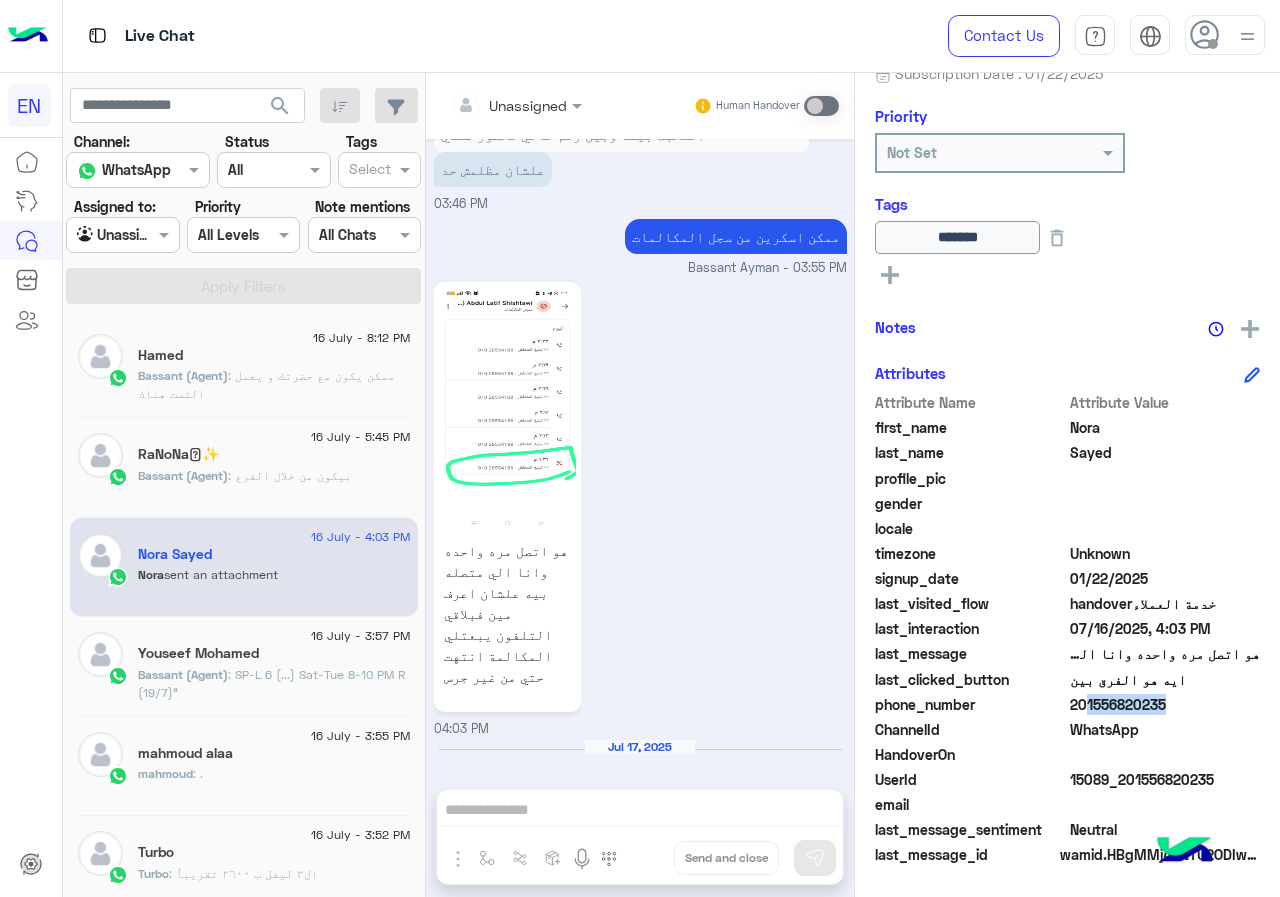 drag, startPoint x: 1076, startPoint y: 702, endPoint x: 1150, endPoint y: 700, distance: 74.02702 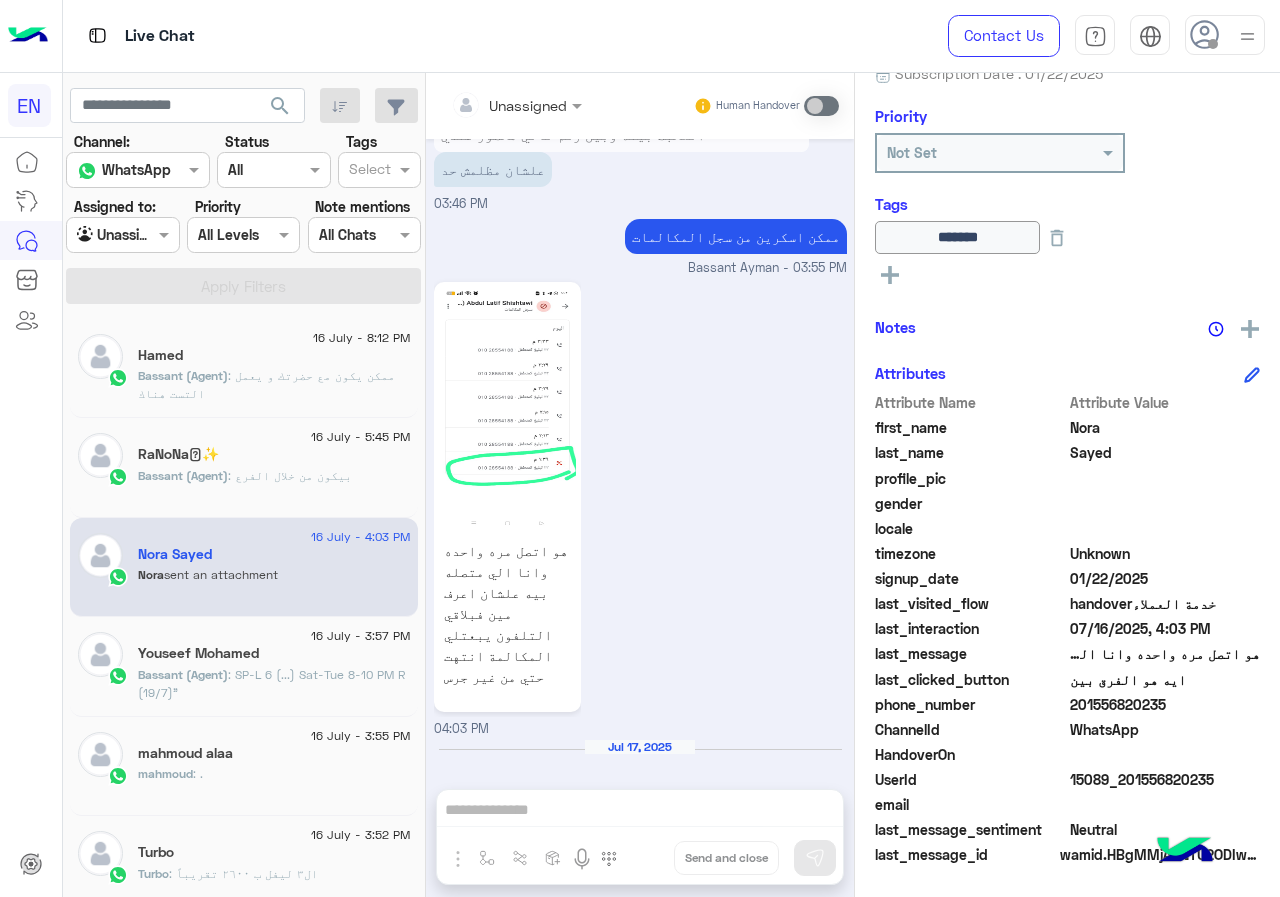click on "last_clicked_button" 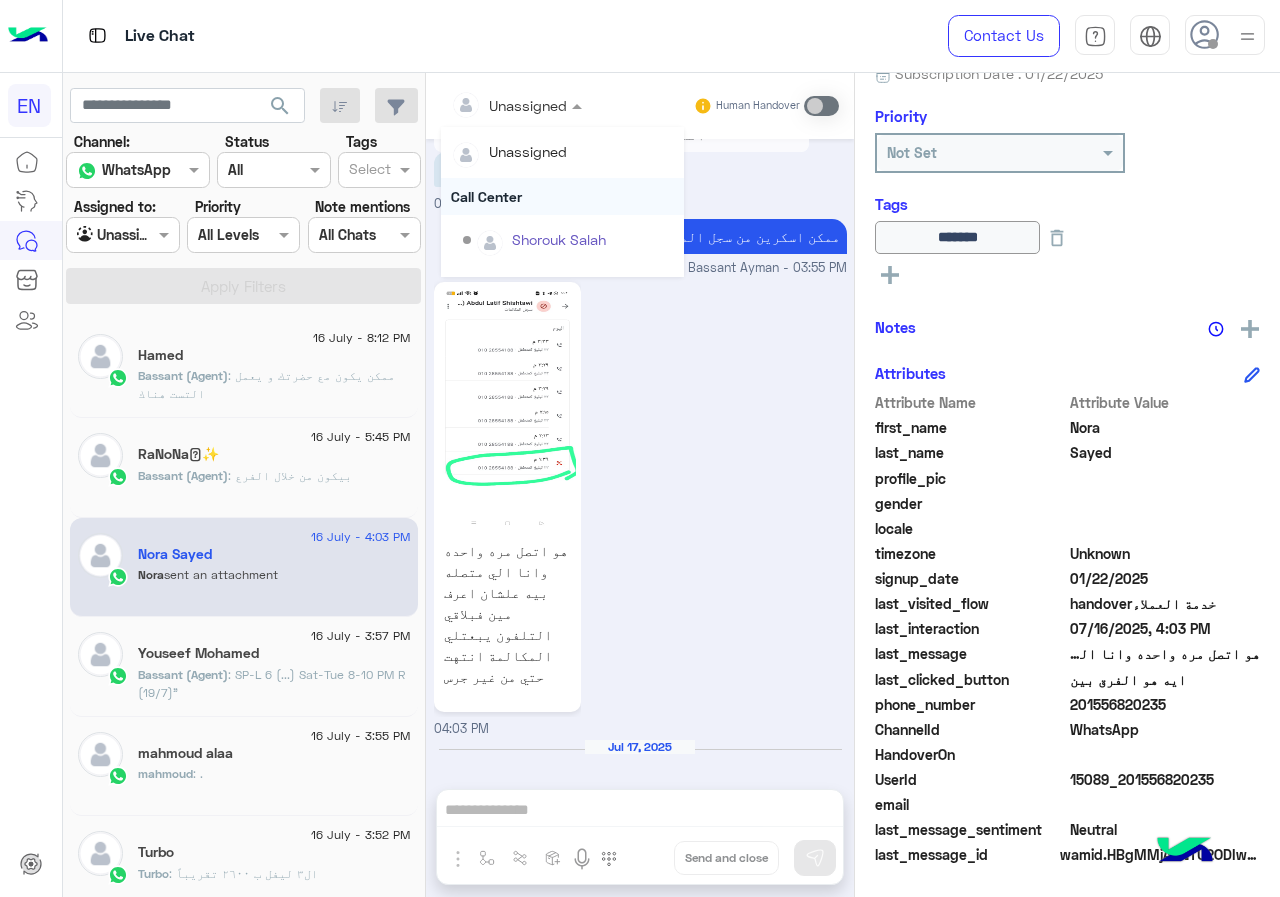 click on "Call Center" at bounding box center (562, 196) 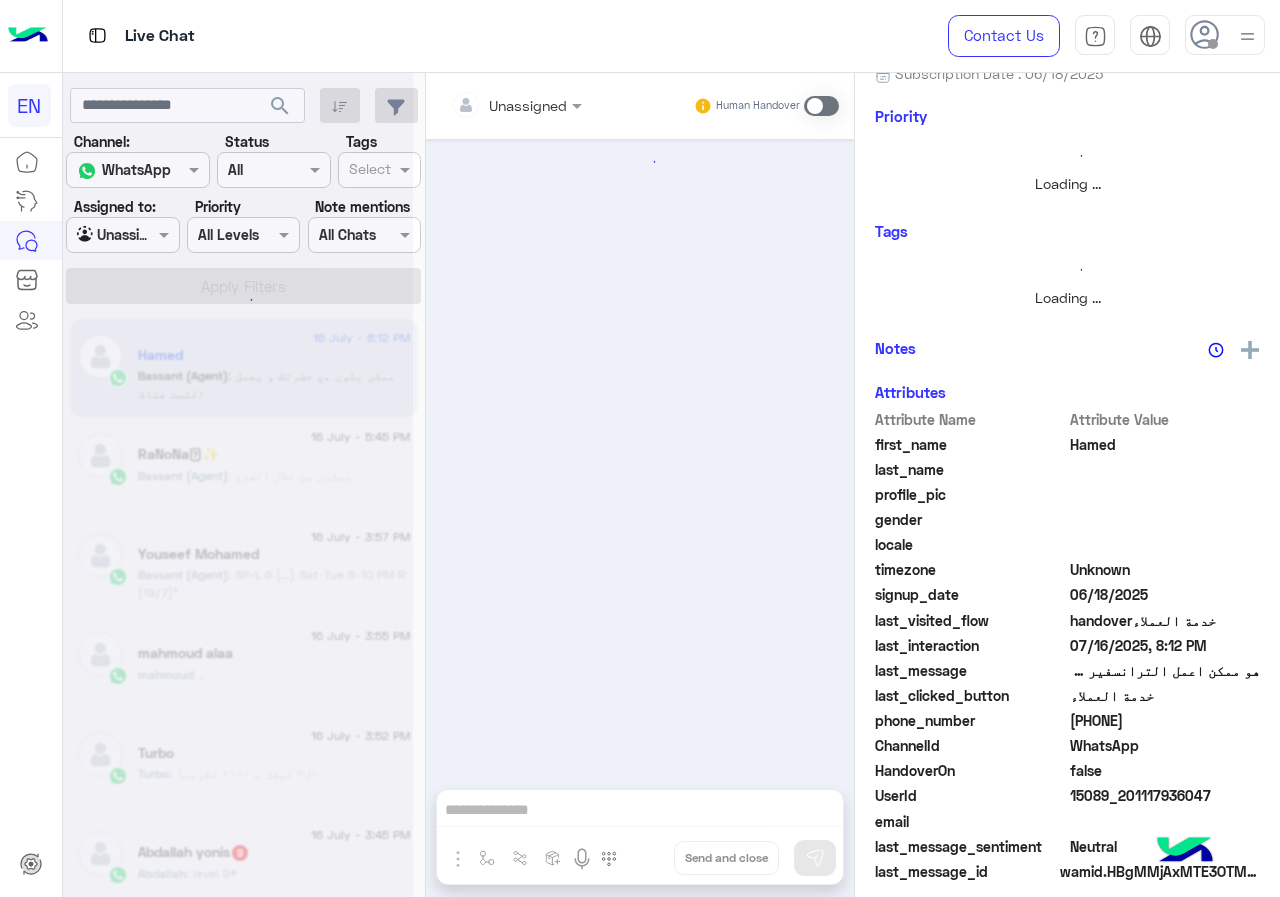 scroll, scrollTop: 0, scrollLeft: 0, axis: both 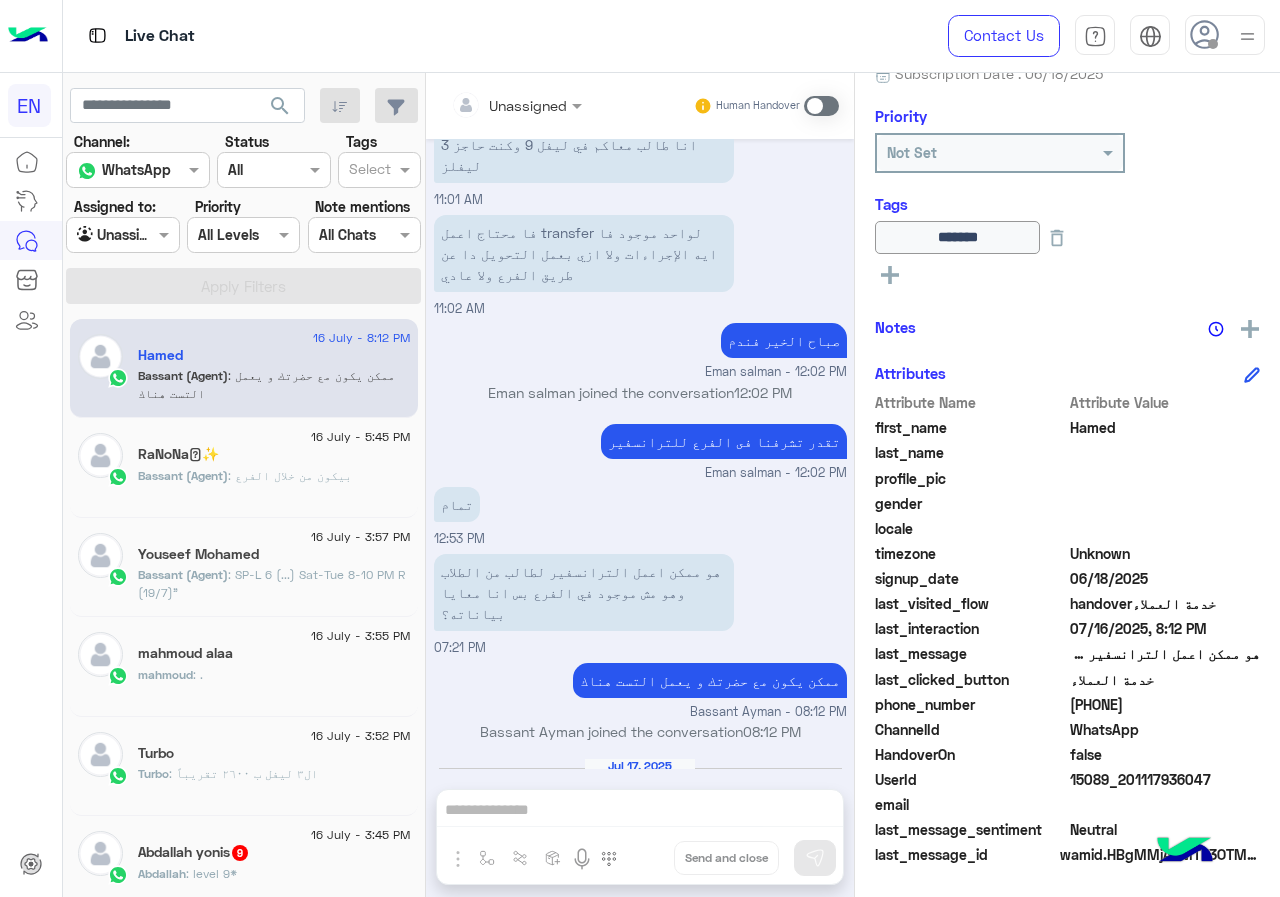 click at bounding box center [100, 235] 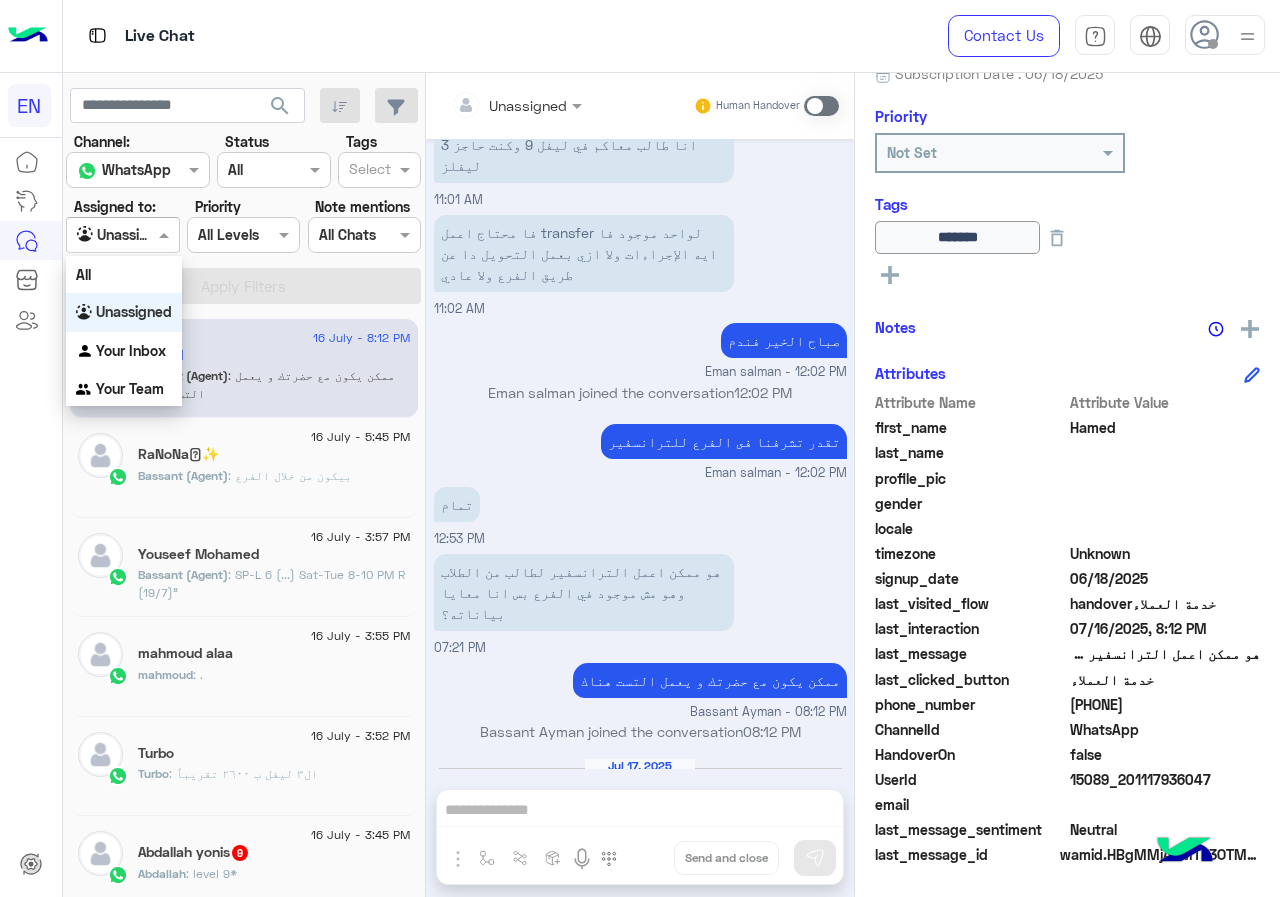 click on "Your Inbox" at bounding box center [124, 351] 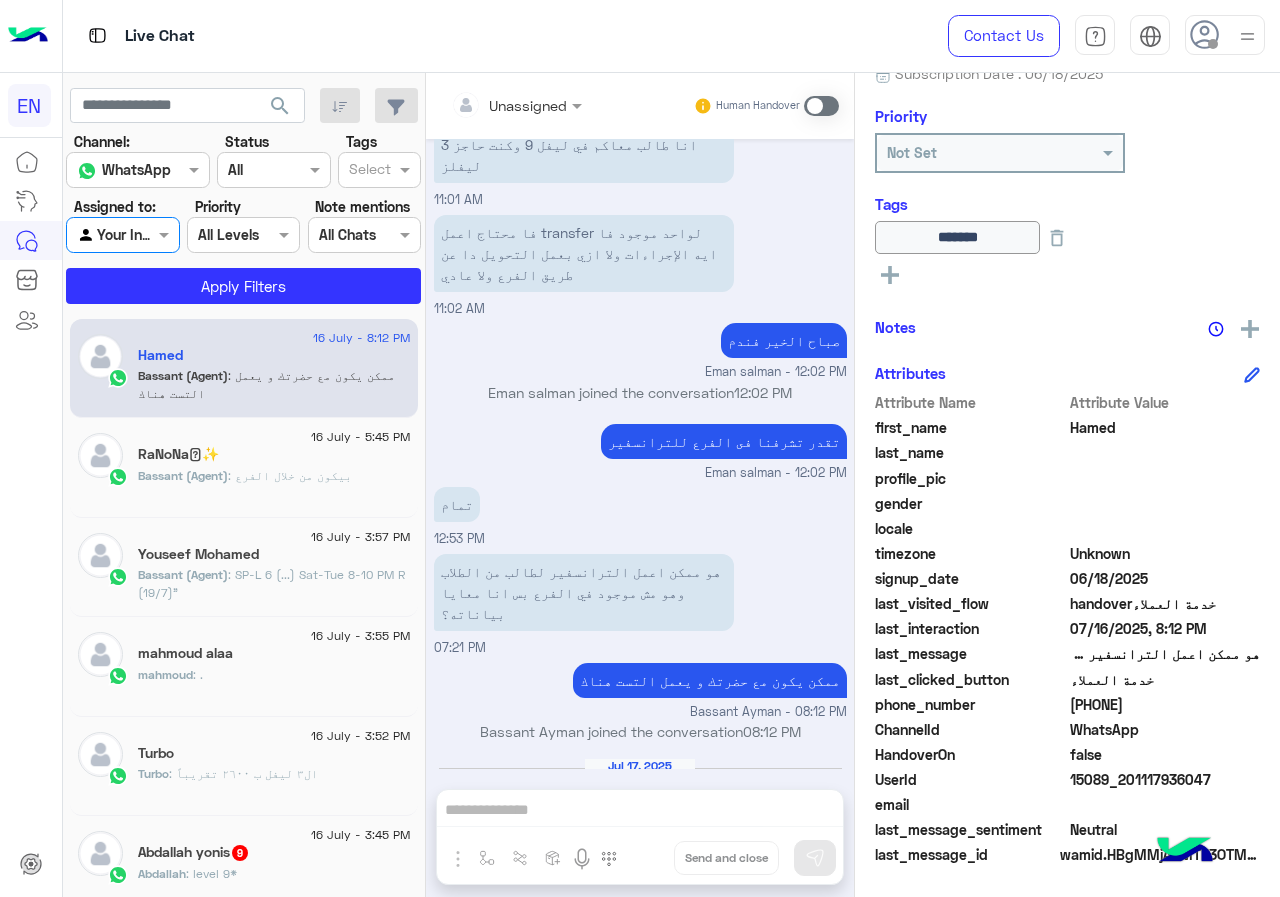 click on "Channel: Channel WhatsApp Status Channel All Tags Select Assigned to: Agent Filter Your Inbox Priority All Levels All Levels Note mentions Select All Chats Apply Filters" 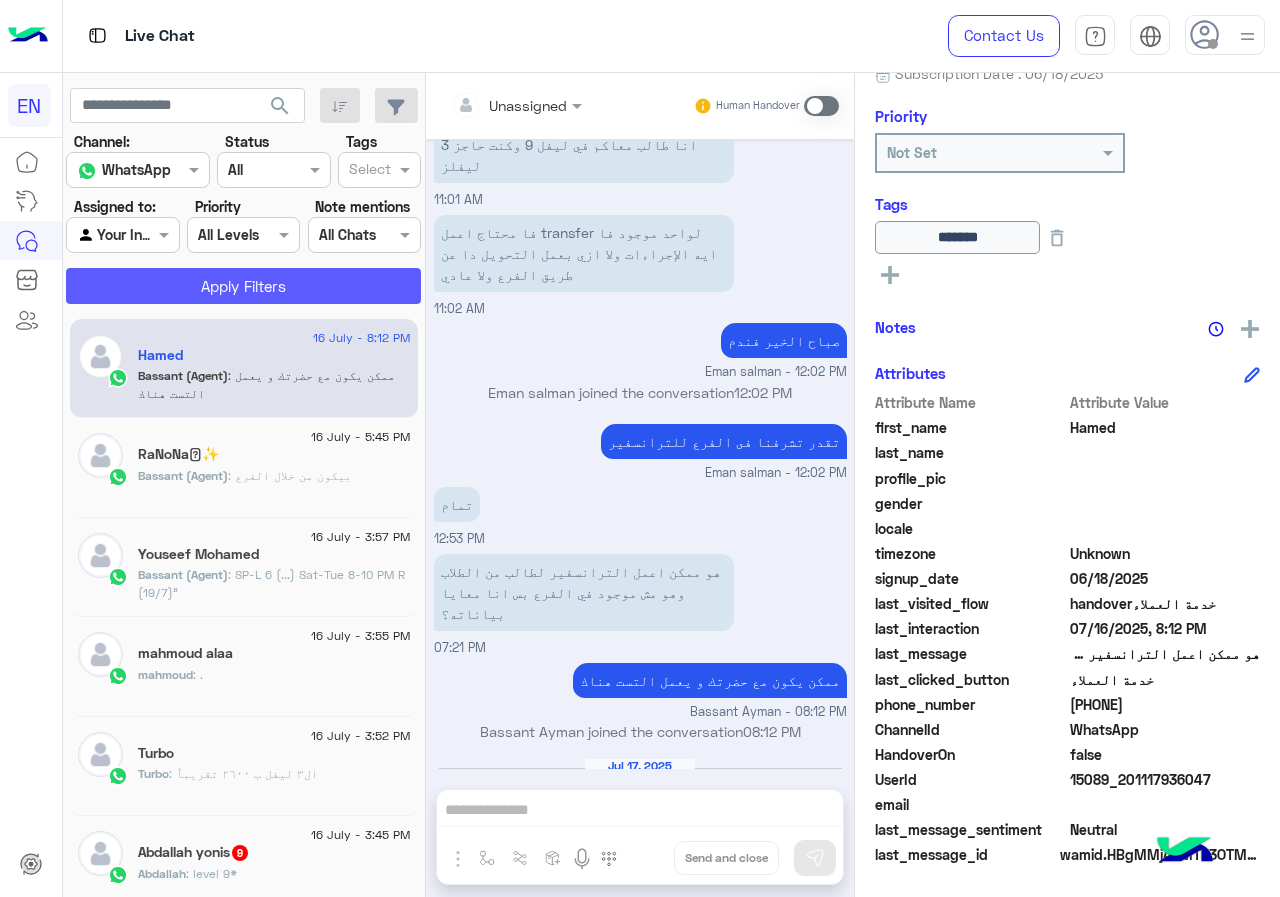 click on "Apply Filters" 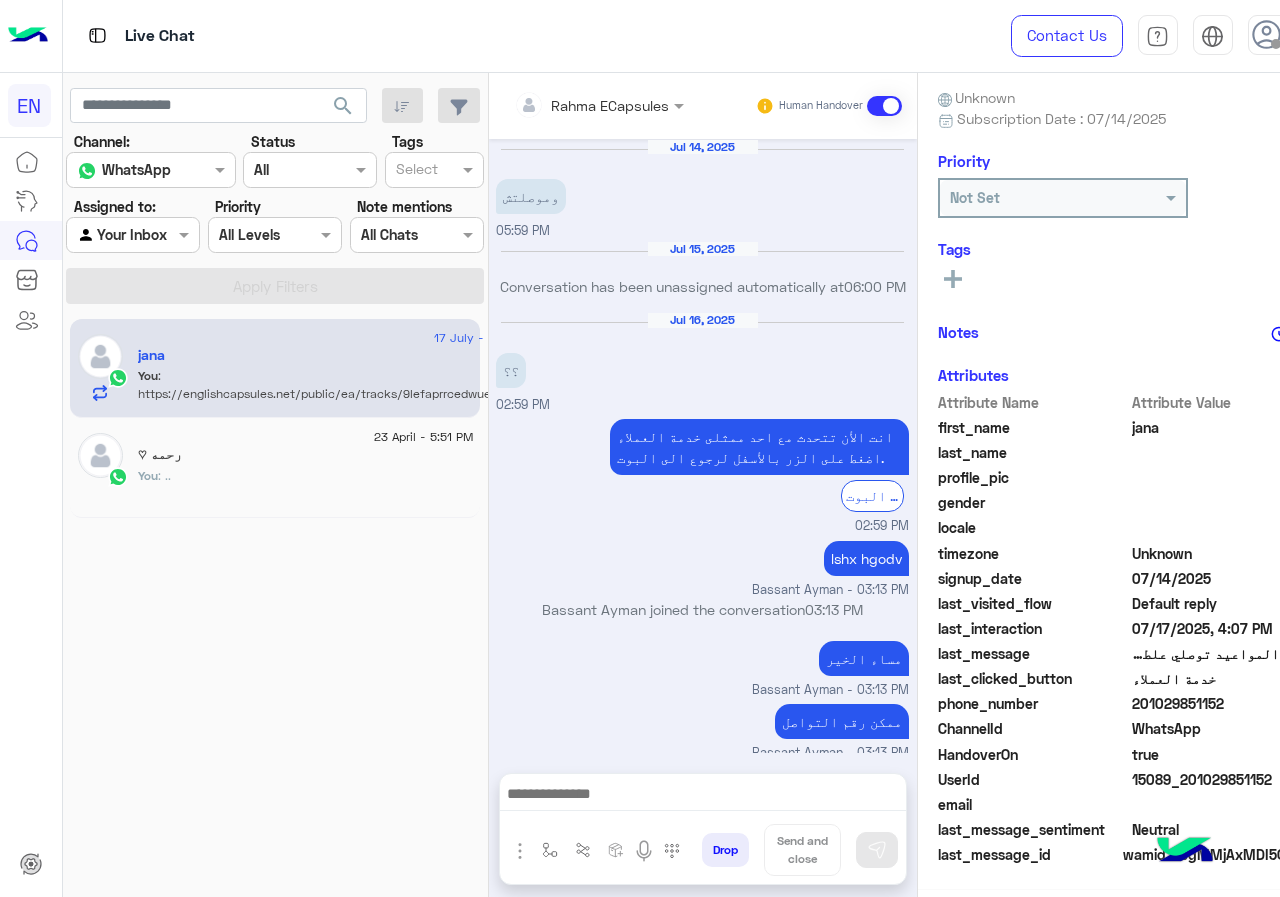 scroll, scrollTop: 912, scrollLeft: 0, axis: vertical 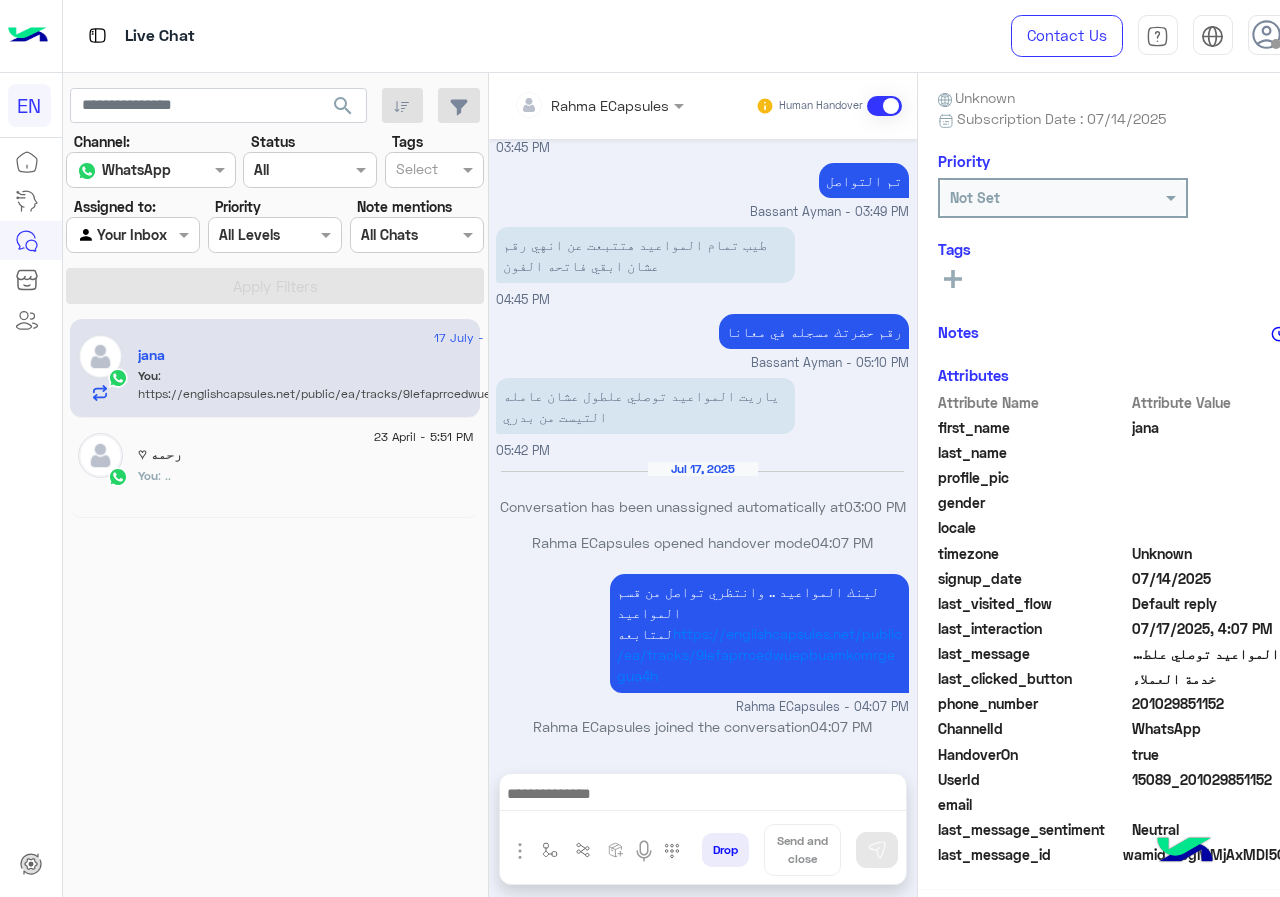 click on "Rahma ECapsules Human Handover" at bounding box center (703, 106) 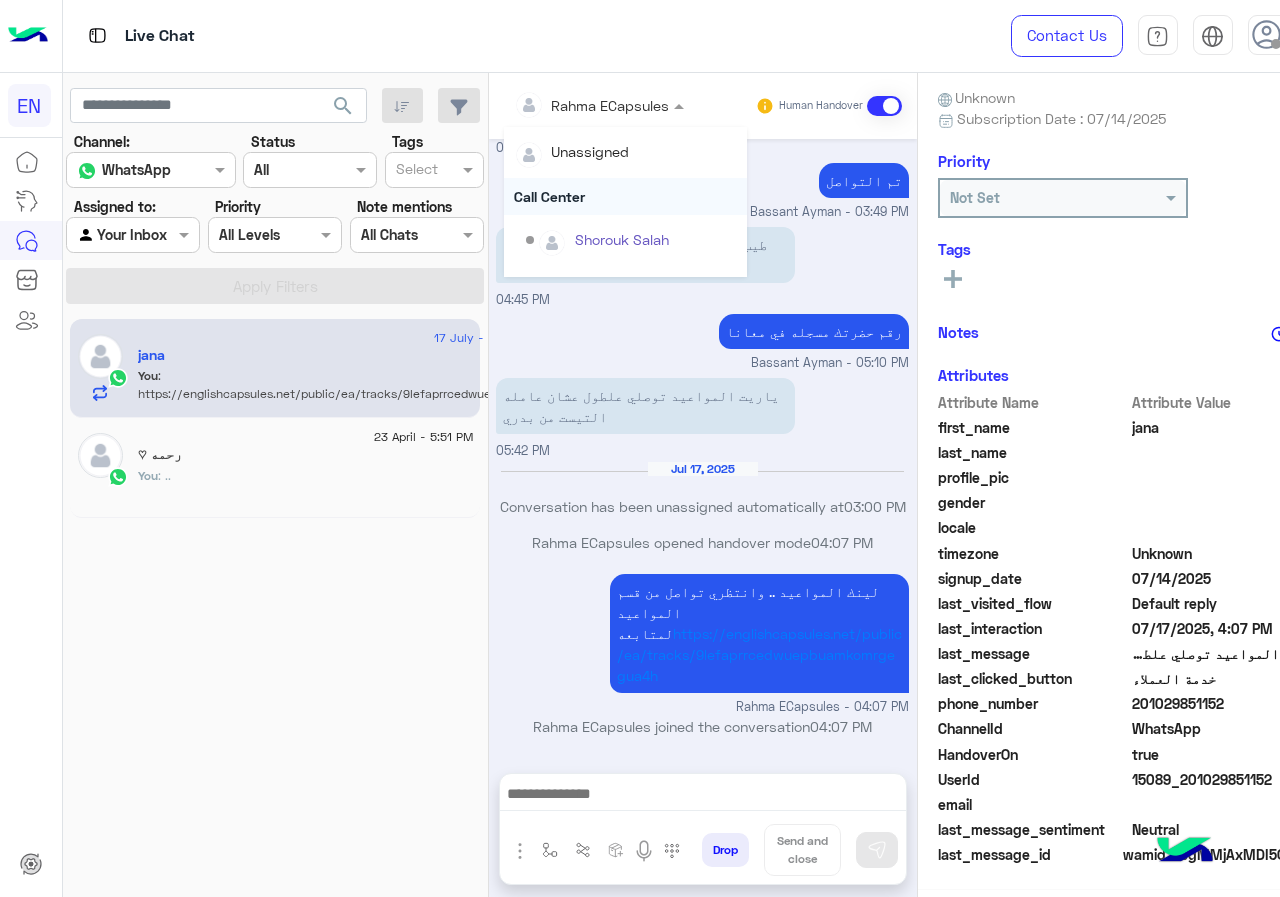 click on "Call Center" at bounding box center (625, 196) 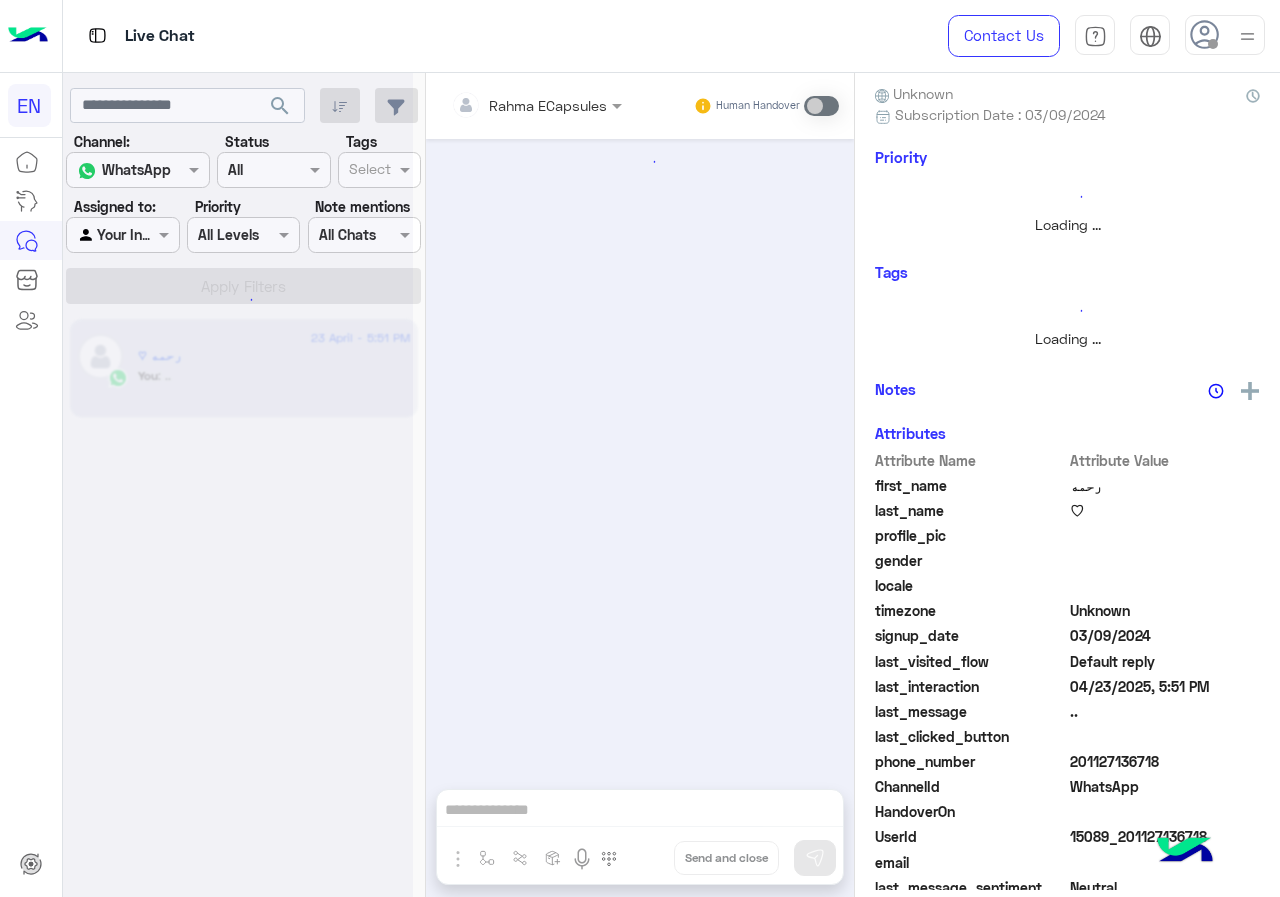 scroll, scrollTop: 221, scrollLeft: 0, axis: vertical 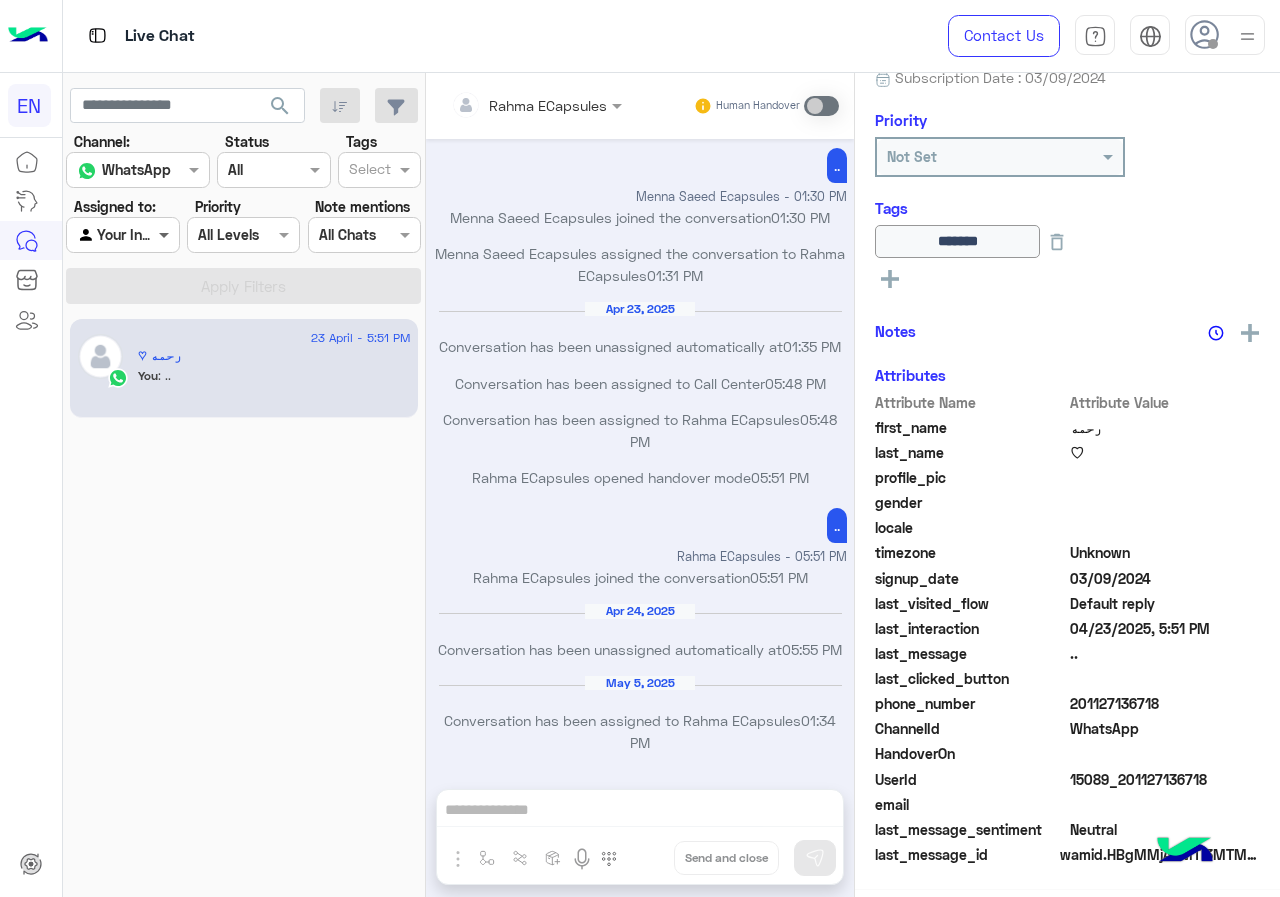 click at bounding box center [166, 234] 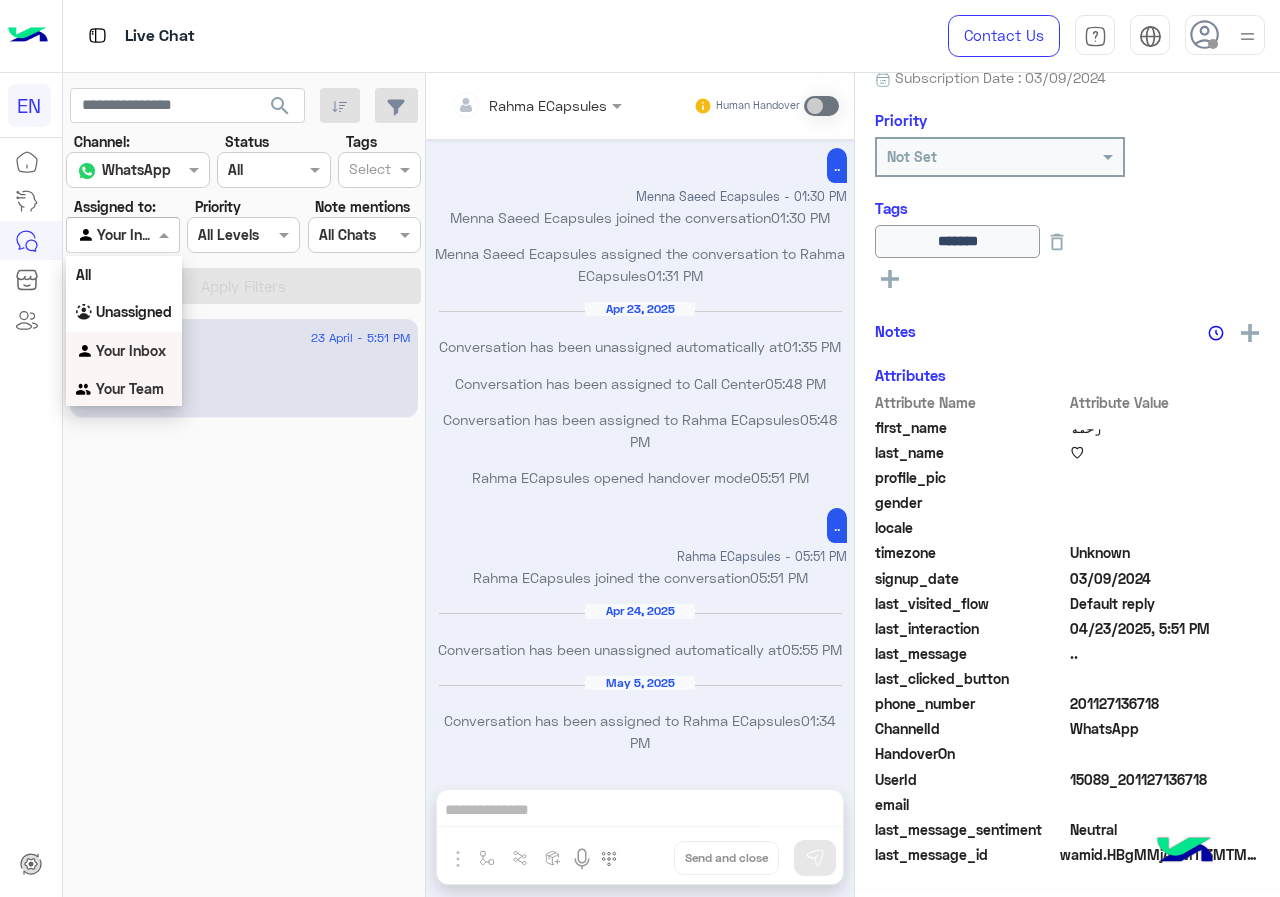 click on "Your Team" at bounding box center [130, 388] 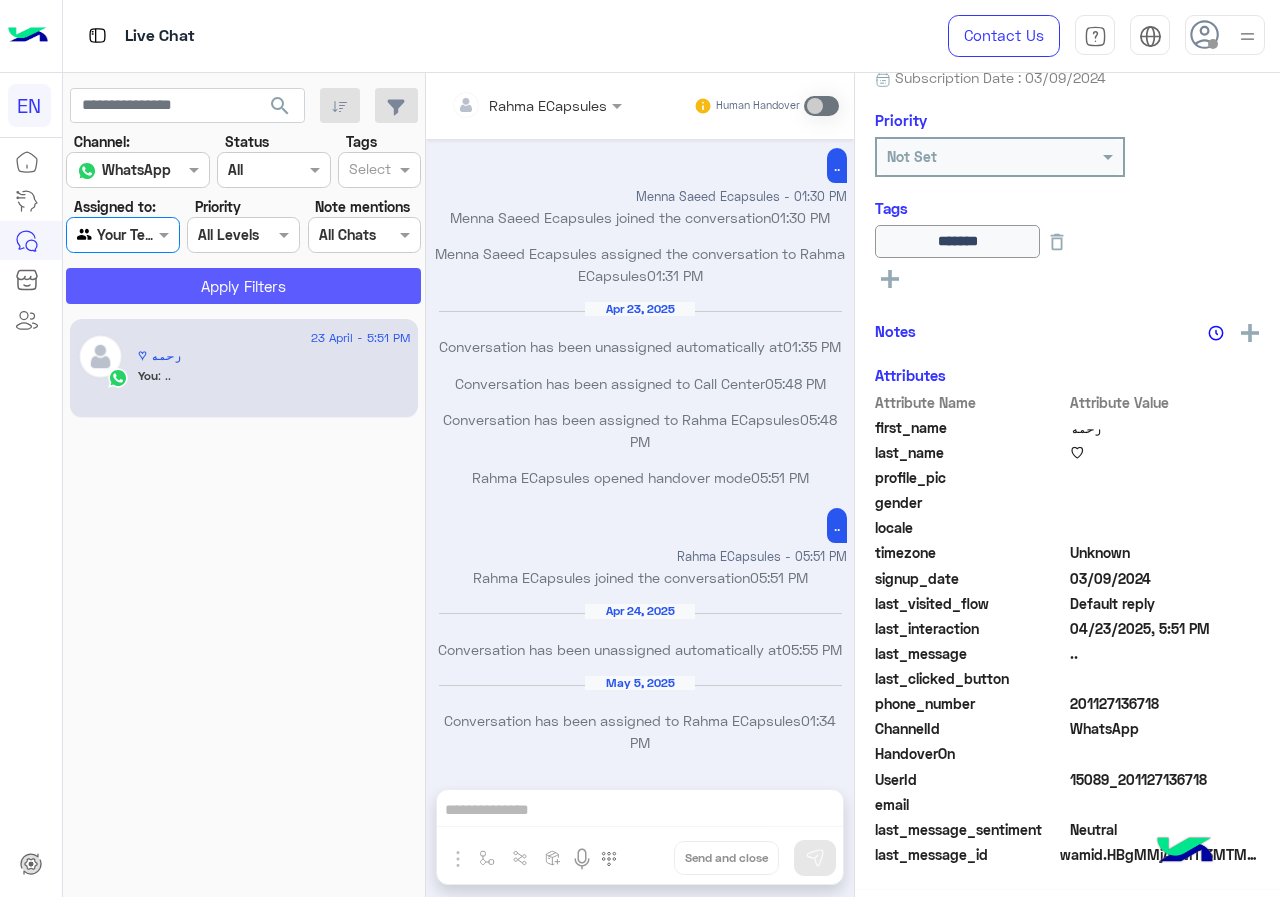 click on "Apply Filters" 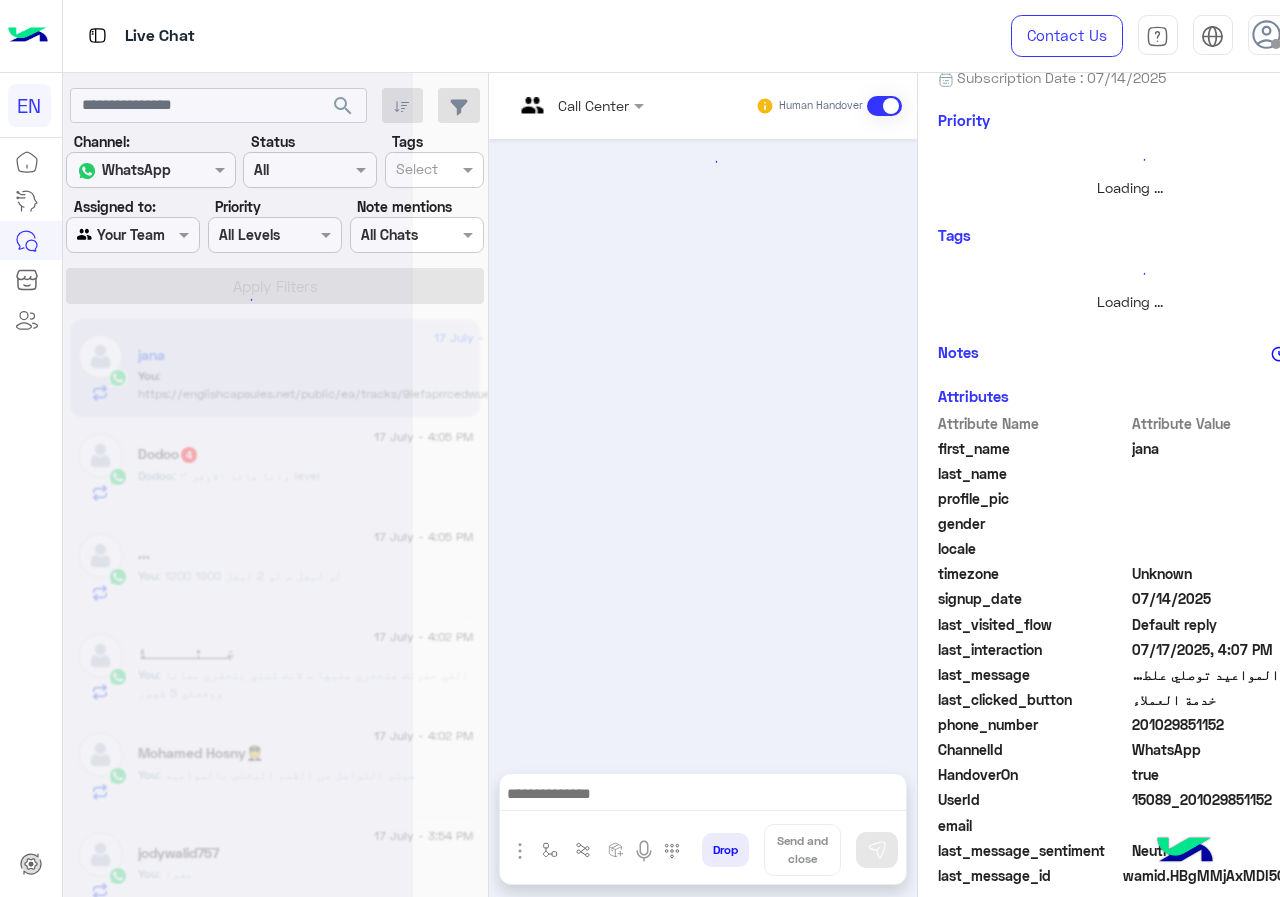 scroll, scrollTop: 221, scrollLeft: 0, axis: vertical 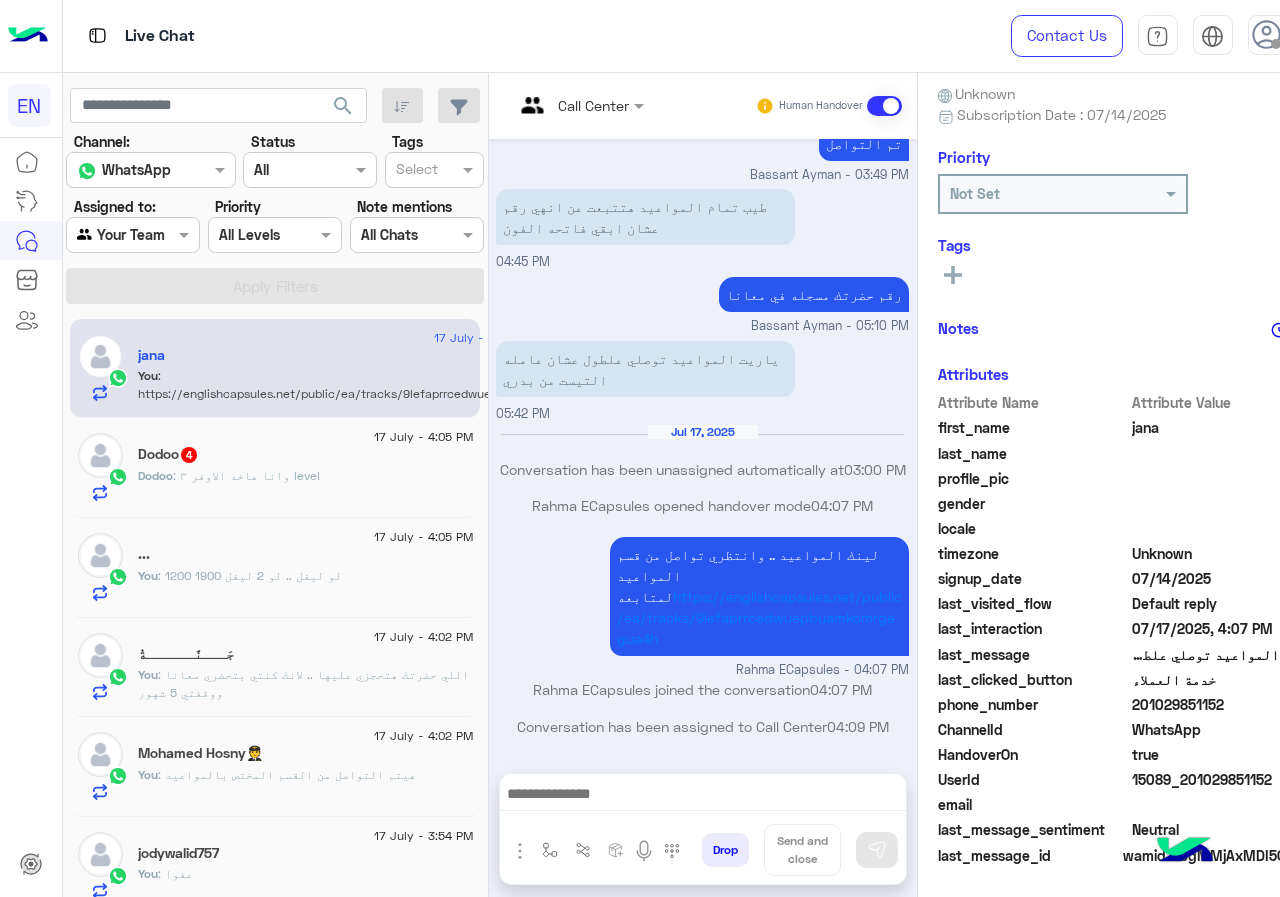 click on "Dodoo   4" 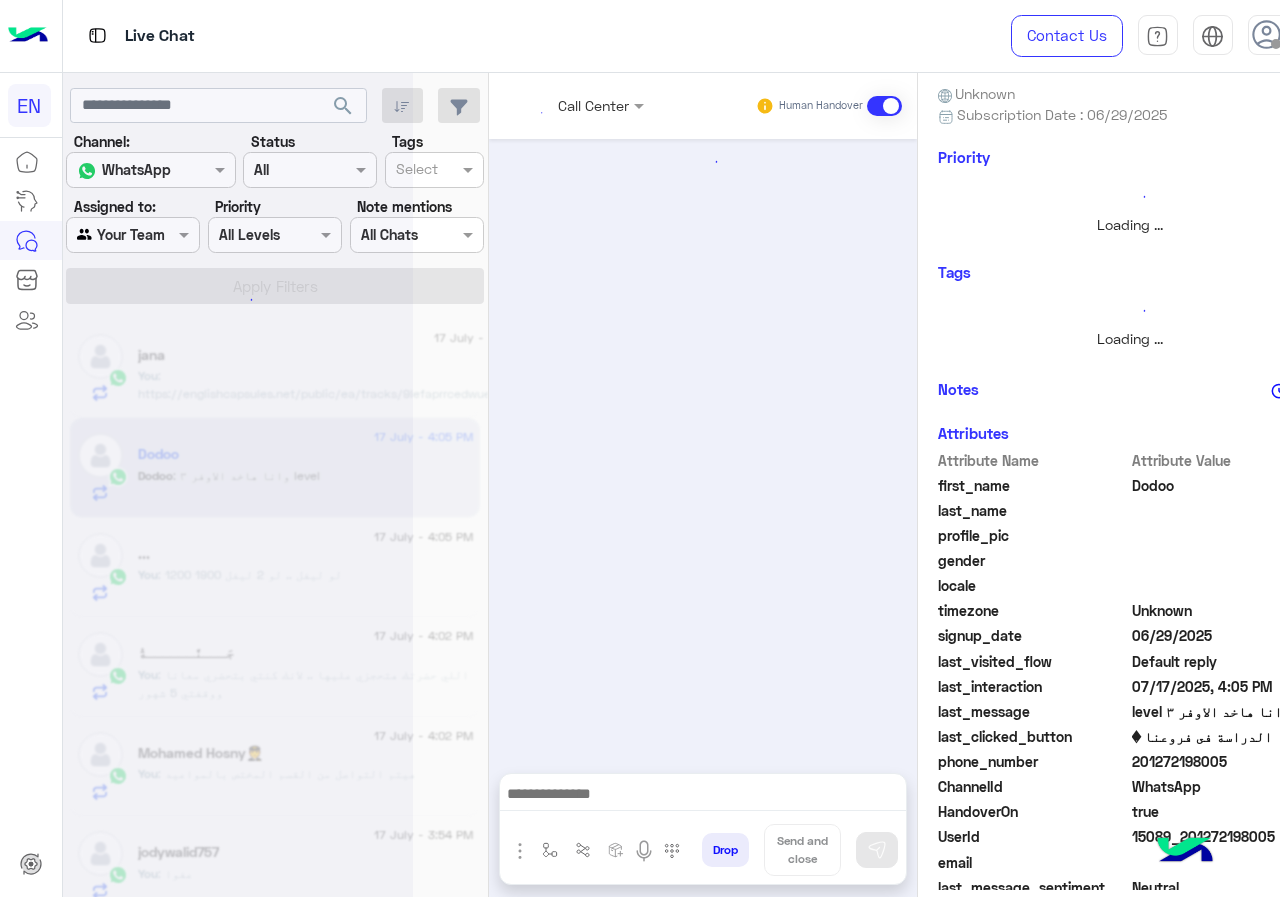 scroll, scrollTop: 221, scrollLeft: 0, axis: vertical 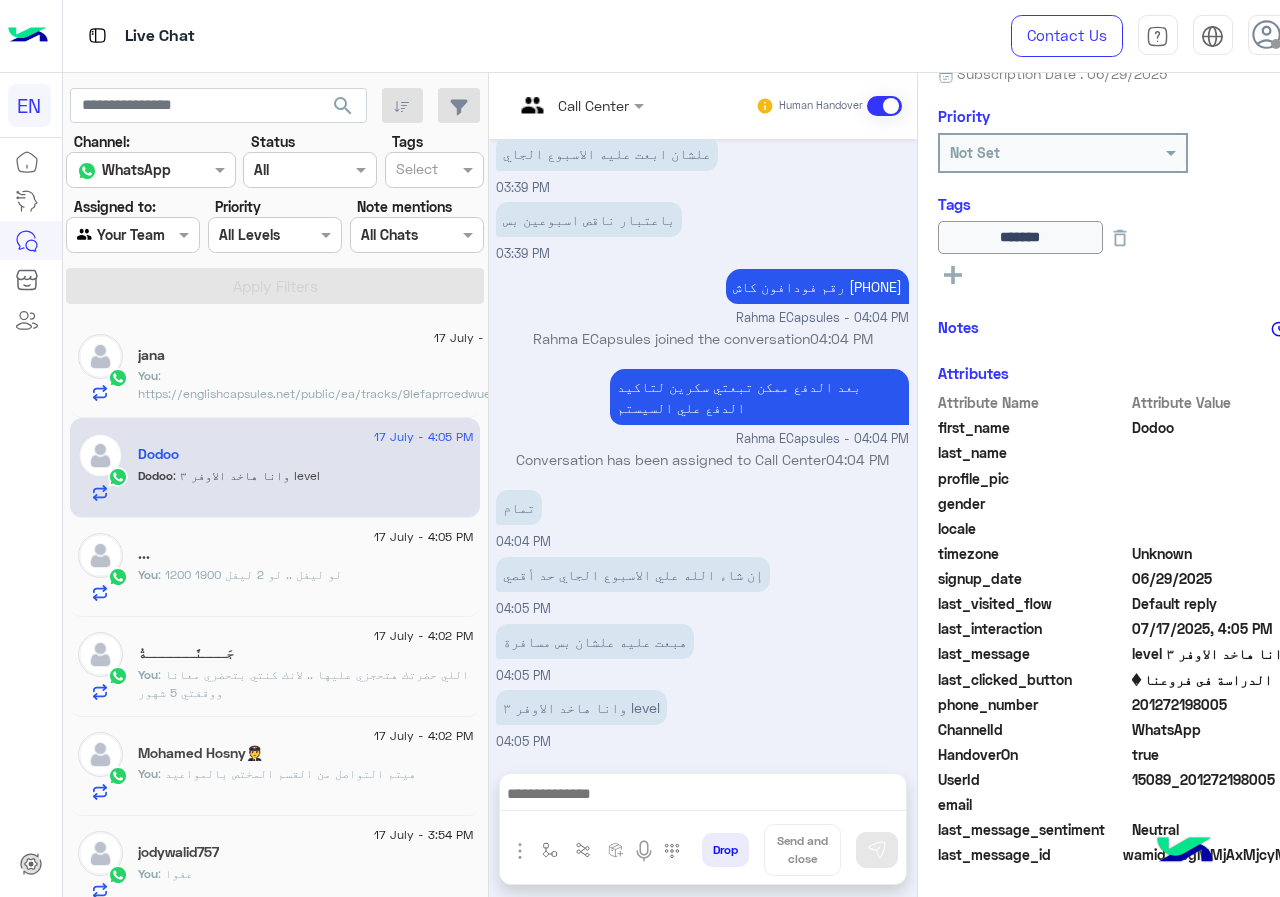 drag, startPoint x: 1135, startPoint y: 704, endPoint x: 1219, endPoint y: 701, distance: 84.05355 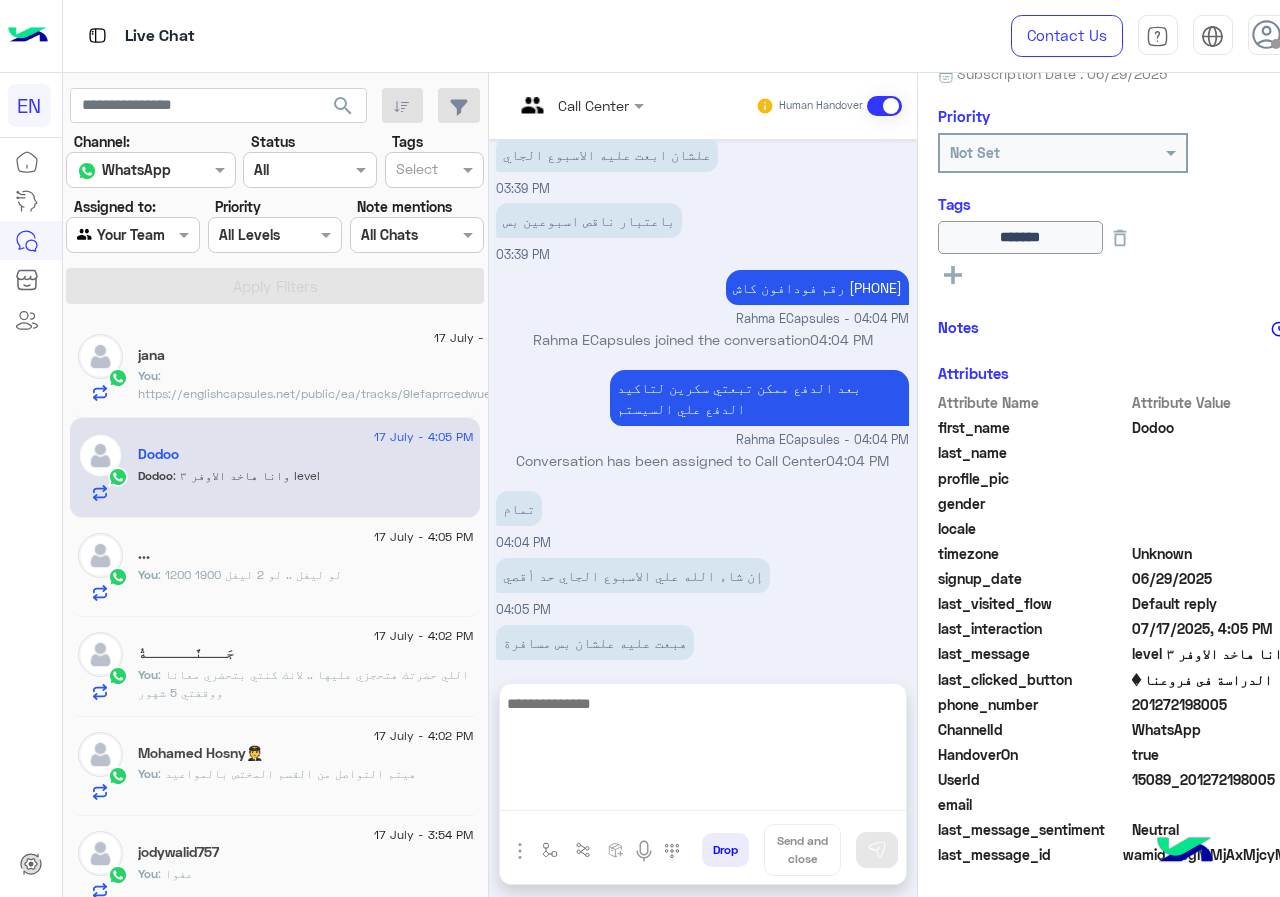 click at bounding box center [703, 751] 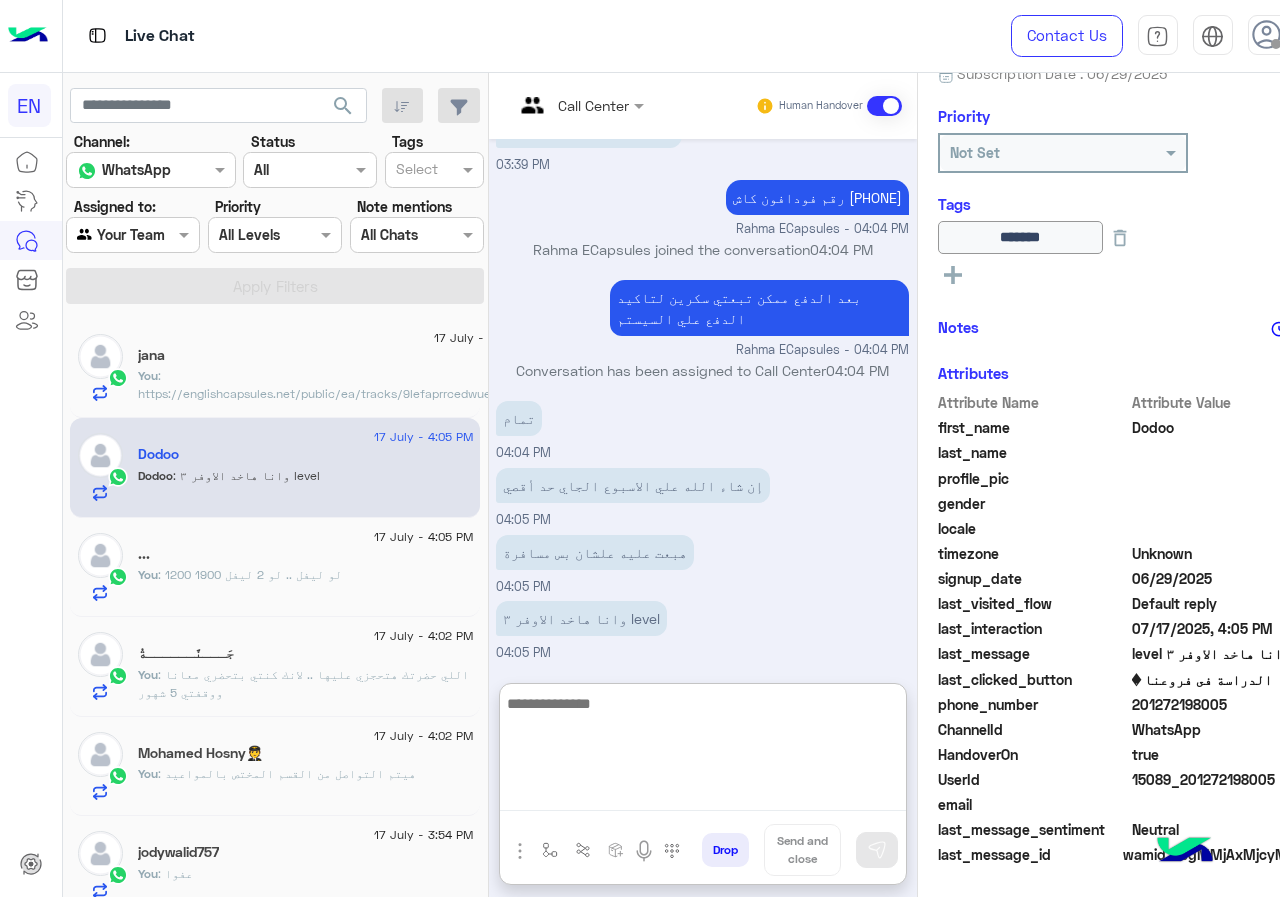click at bounding box center (703, 751) 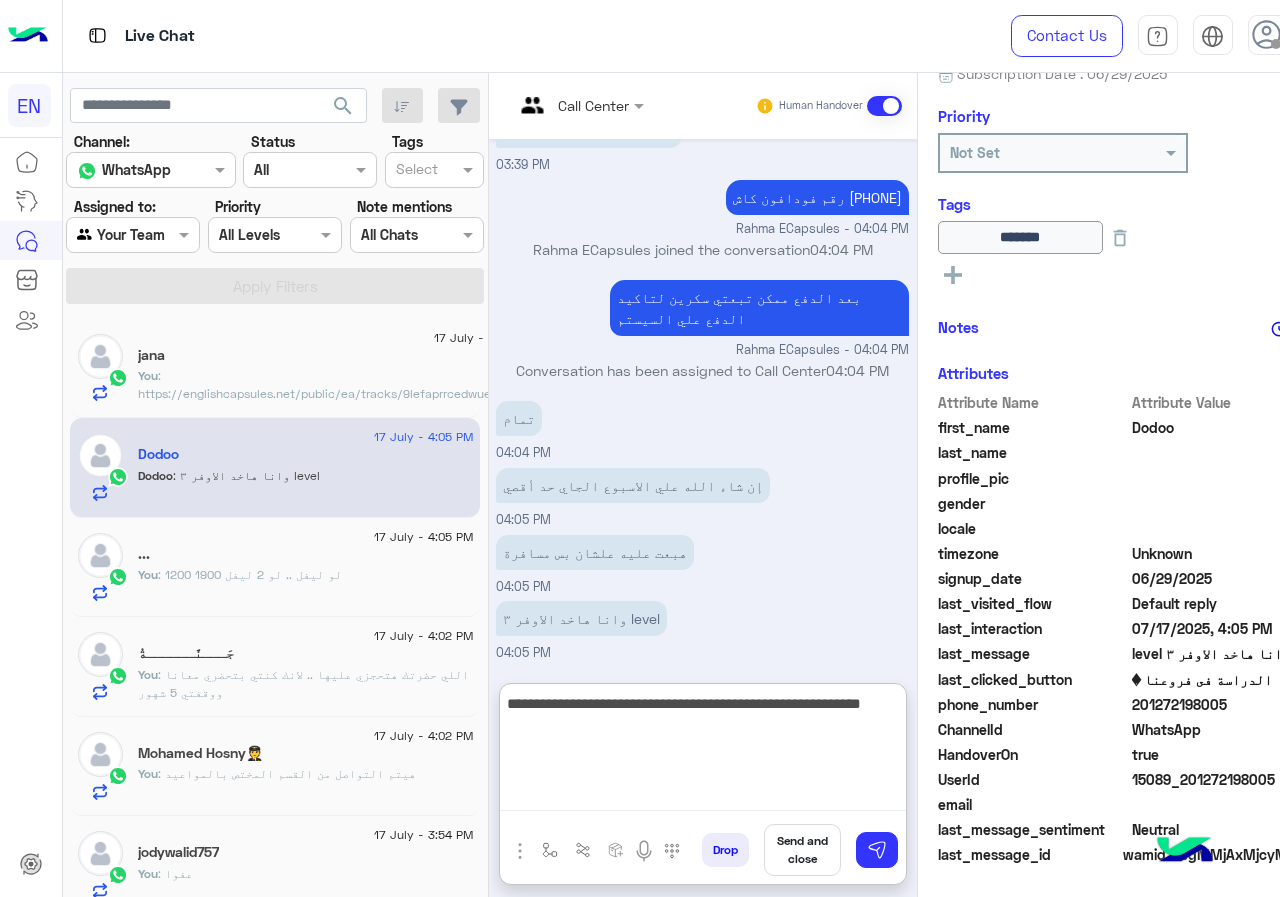 type on "**********" 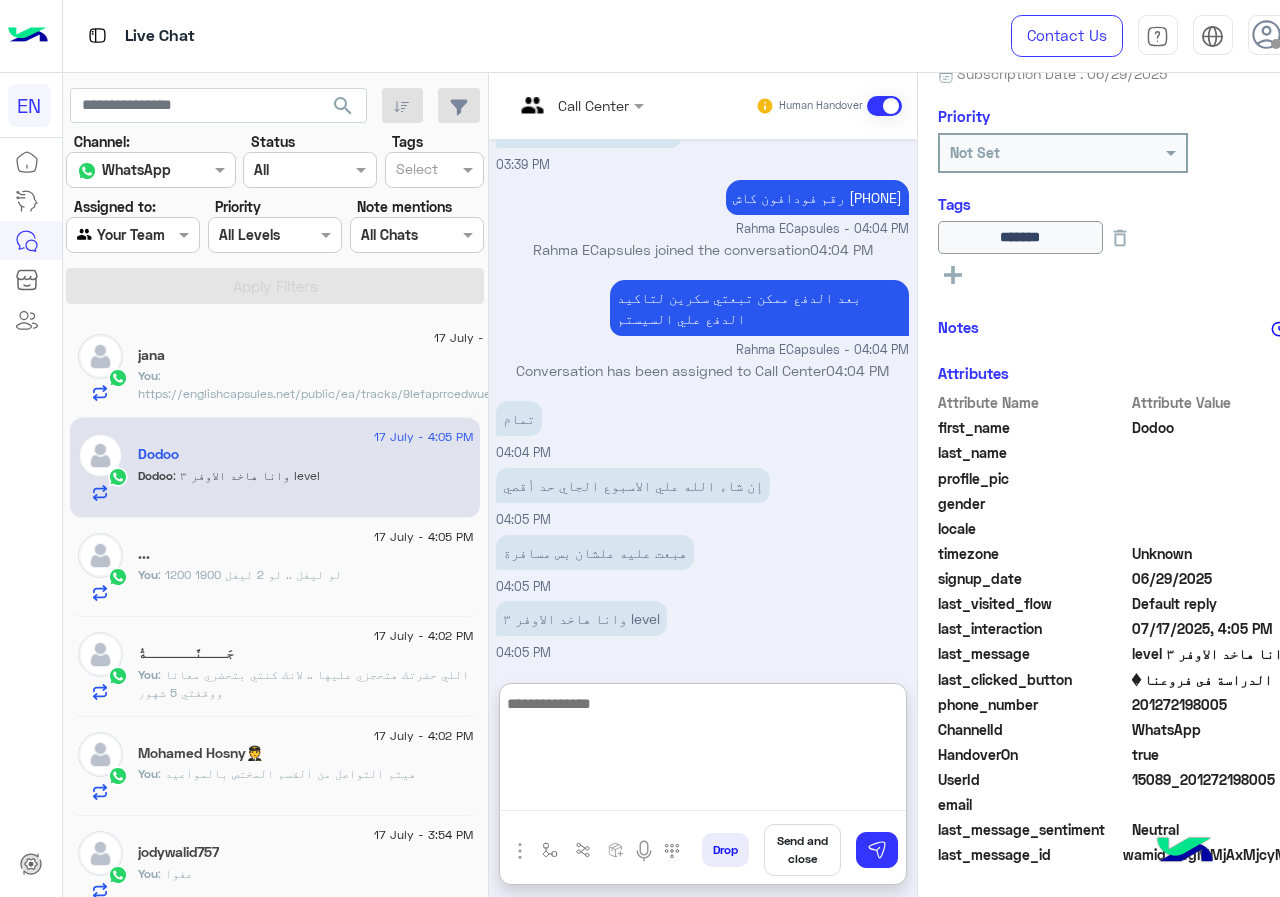 scroll, scrollTop: 1056, scrollLeft: 0, axis: vertical 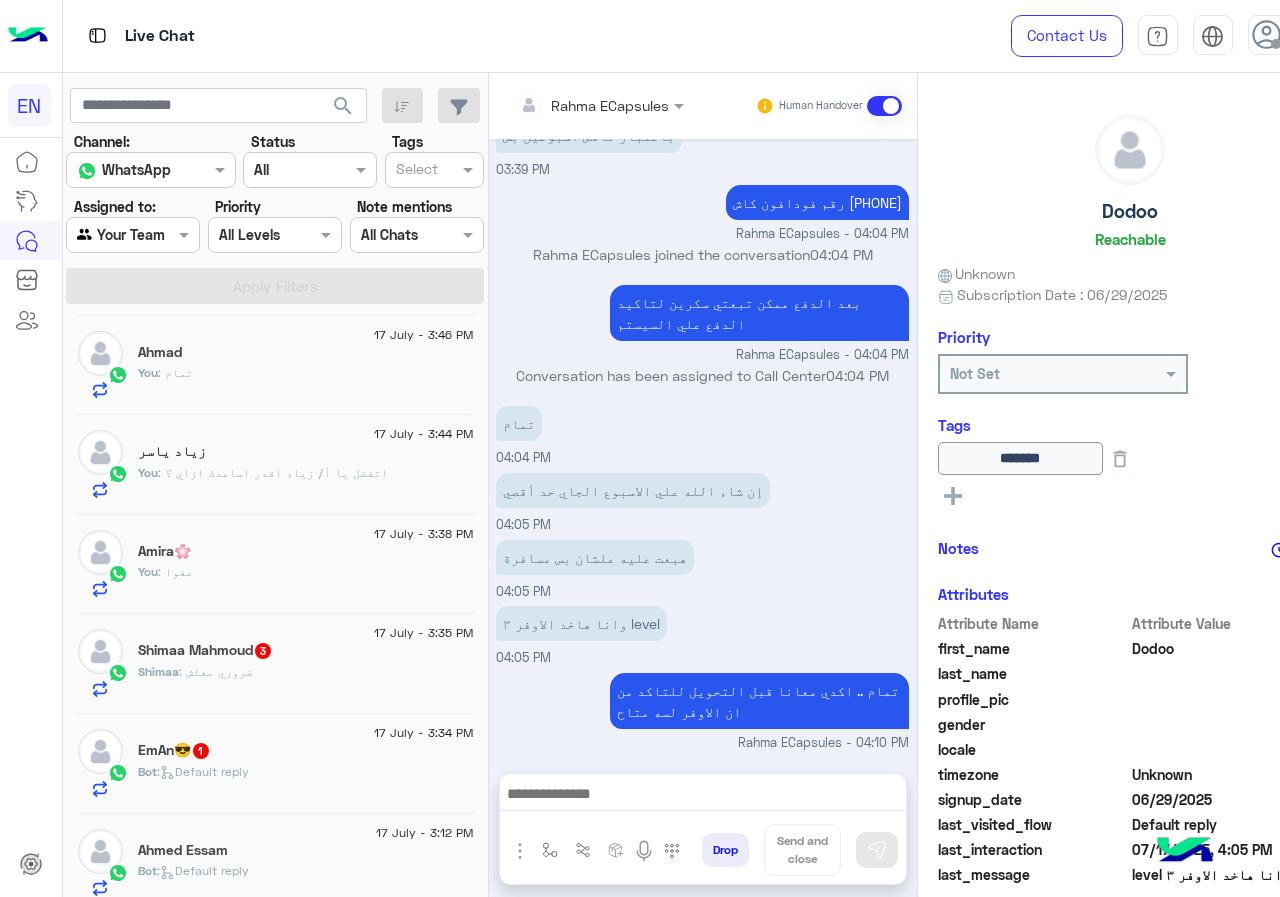click on "Shimaa : ضروري معلش" 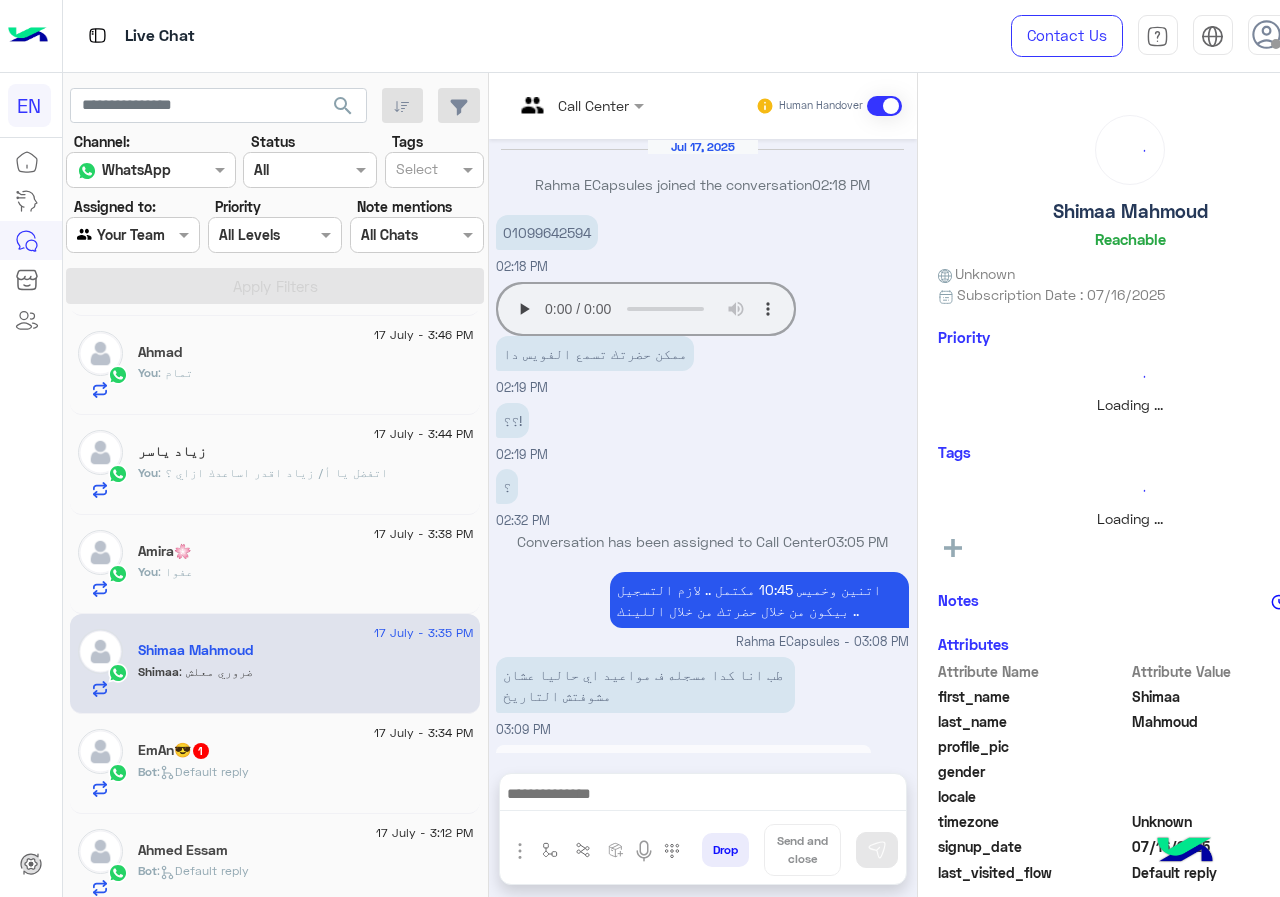 scroll, scrollTop: 1001, scrollLeft: 0, axis: vertical 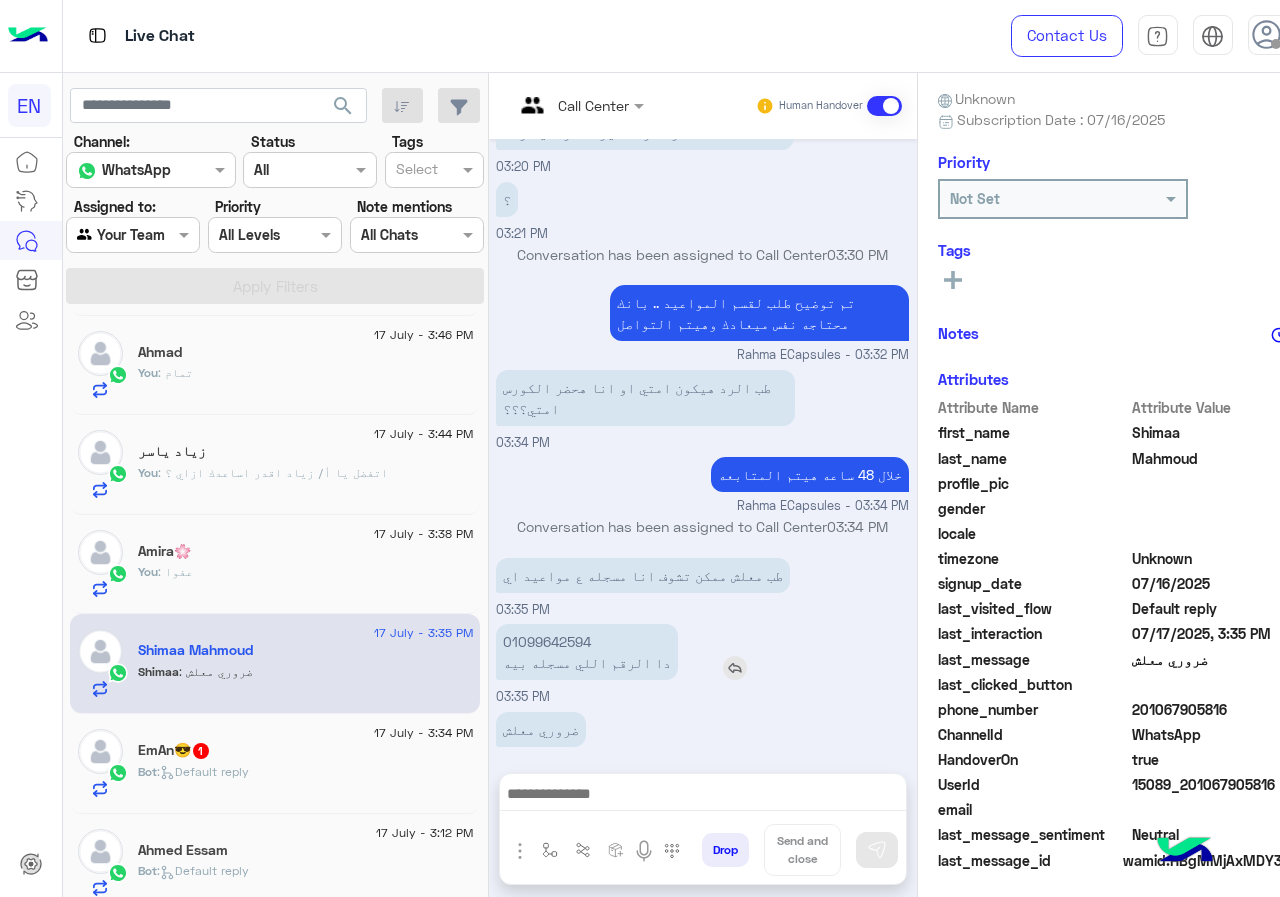 click on "01099642594 دا الرقم اللي مسجله بيه" at bounding box center (587, 652) 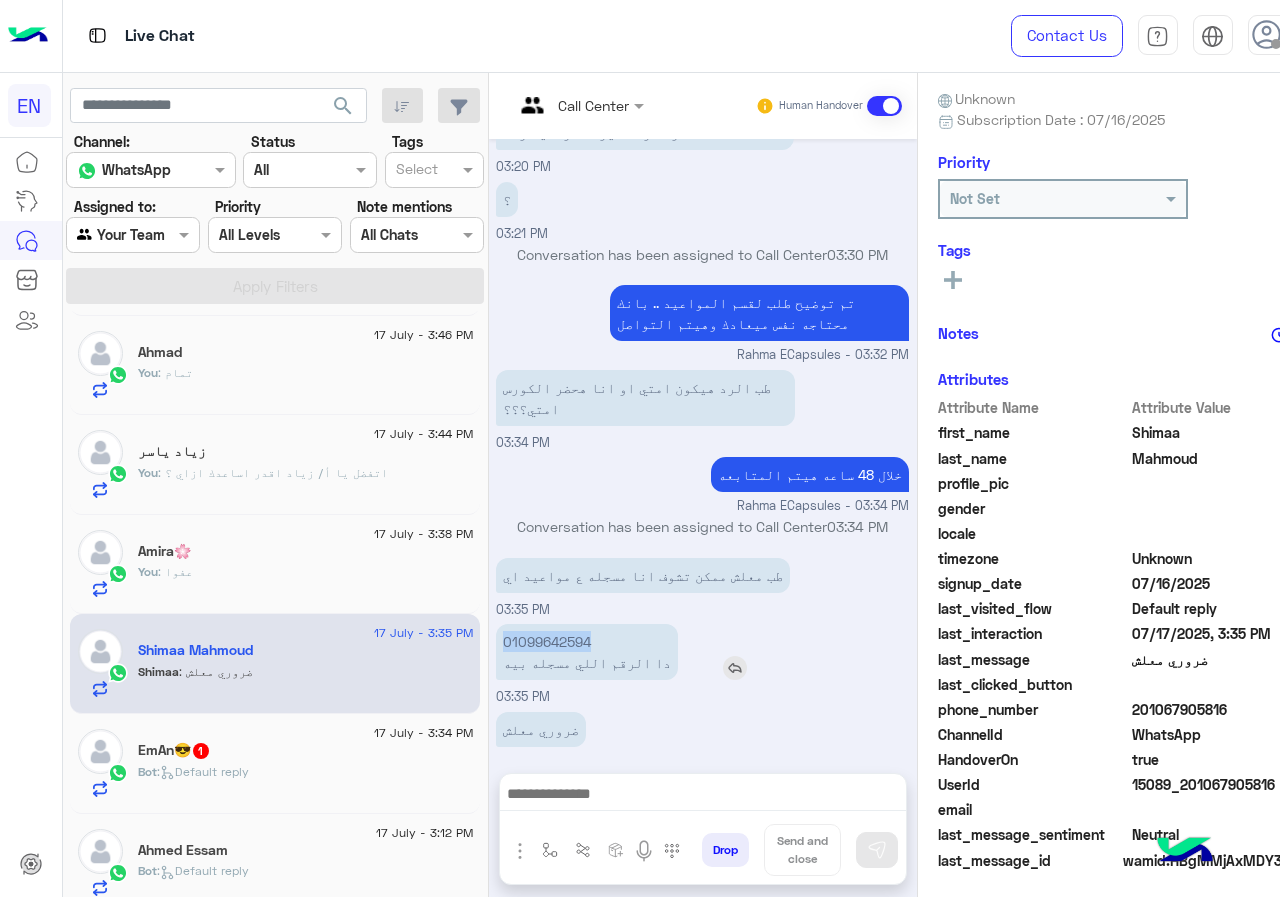 click on "01099642594 دا الرقم اللي مسجله بيه" at bounding box center (587, 652) 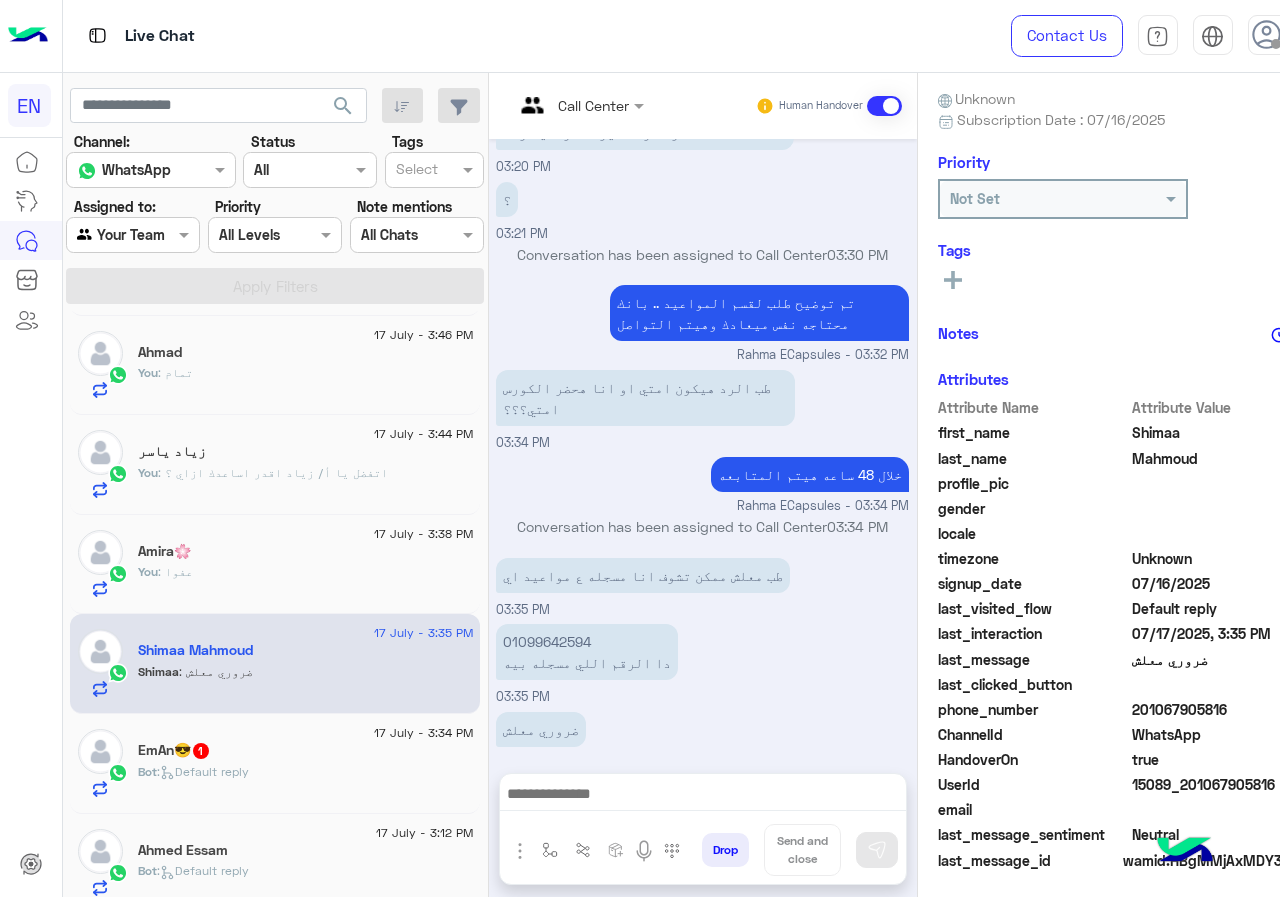 click at bounding box center (703, 799) 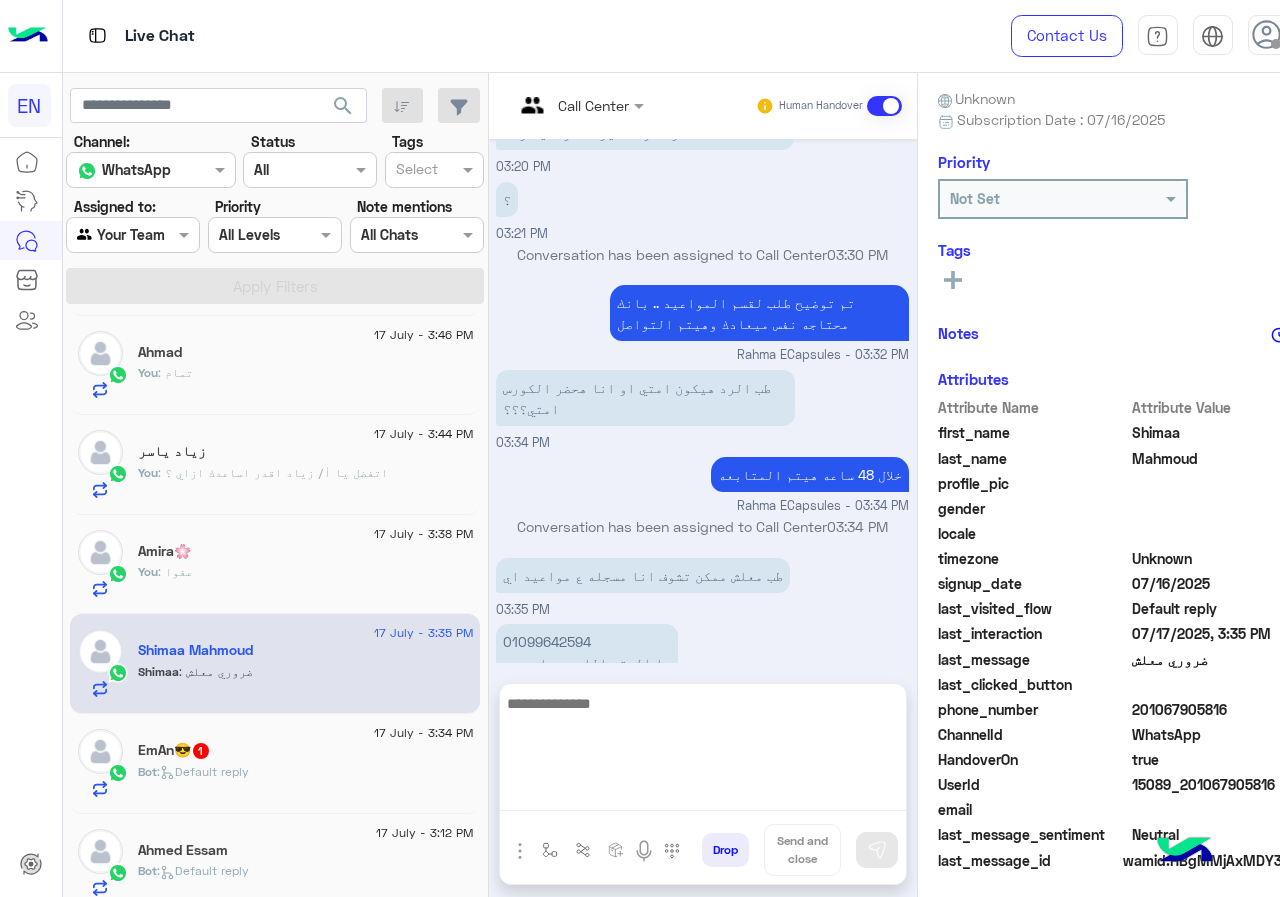 click at bounding box center [703, 751] 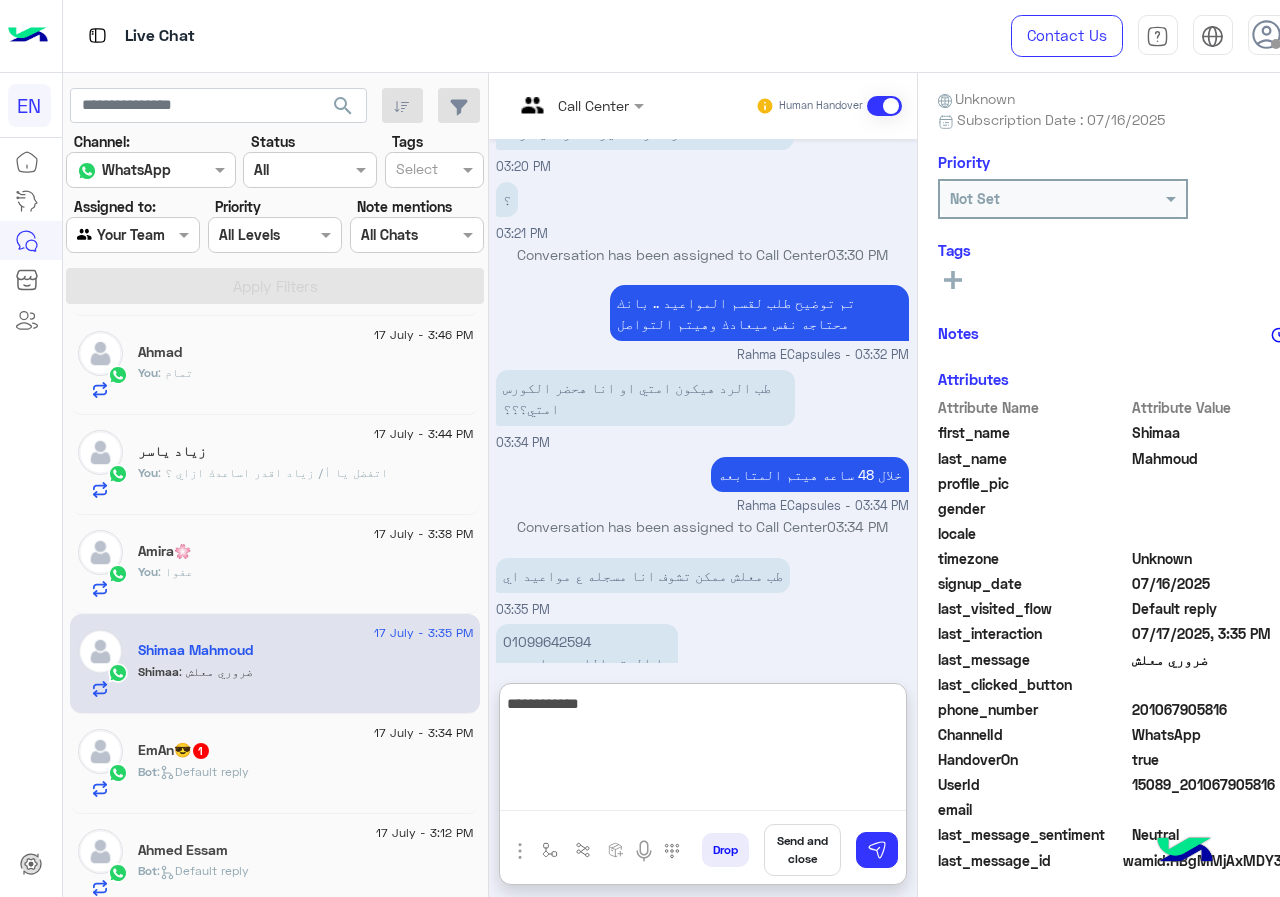 paste on "**********" 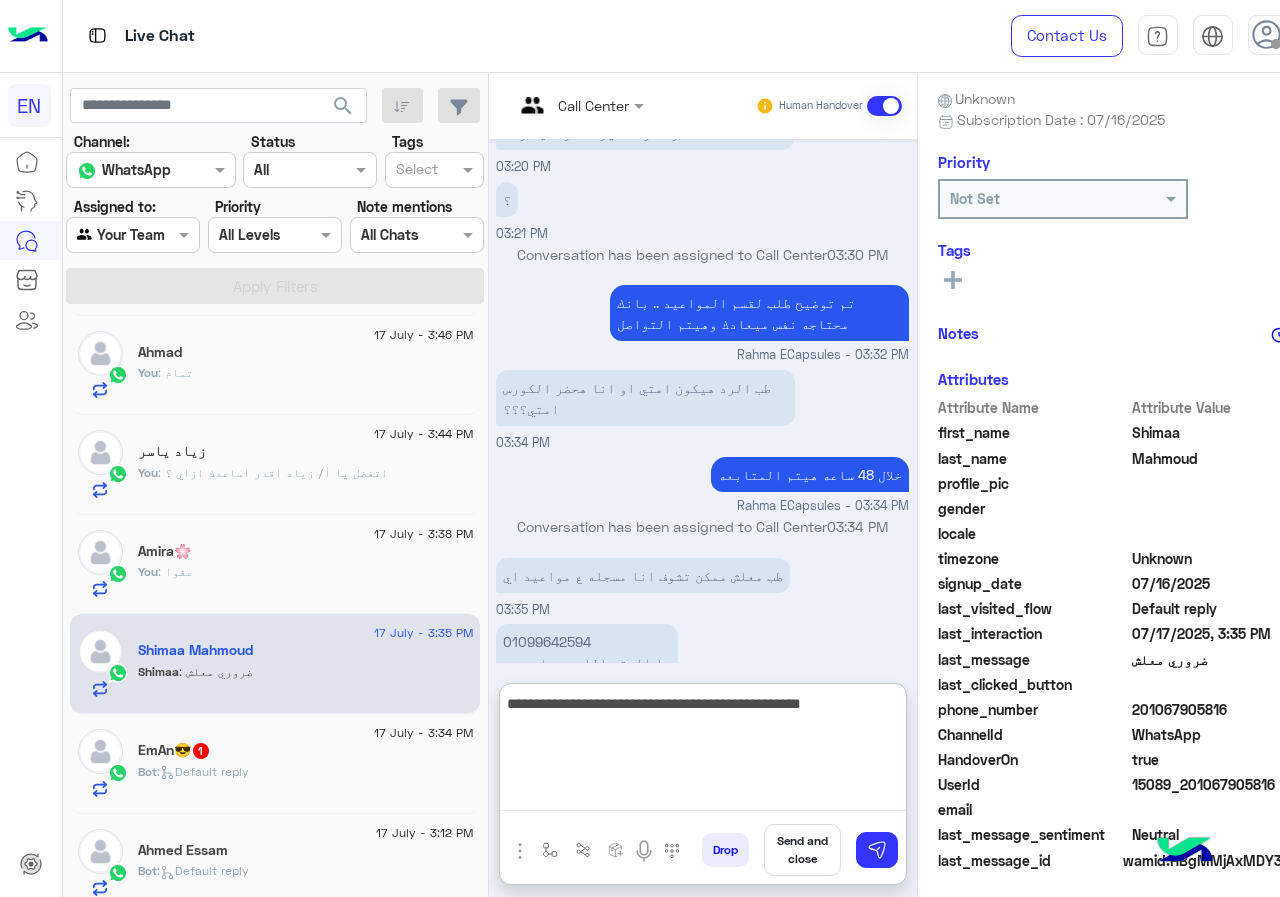 drag, startPoint x: 591, startPoint y: 708, endPoint x: 614, endPoint y: 706, distance: 23.086792 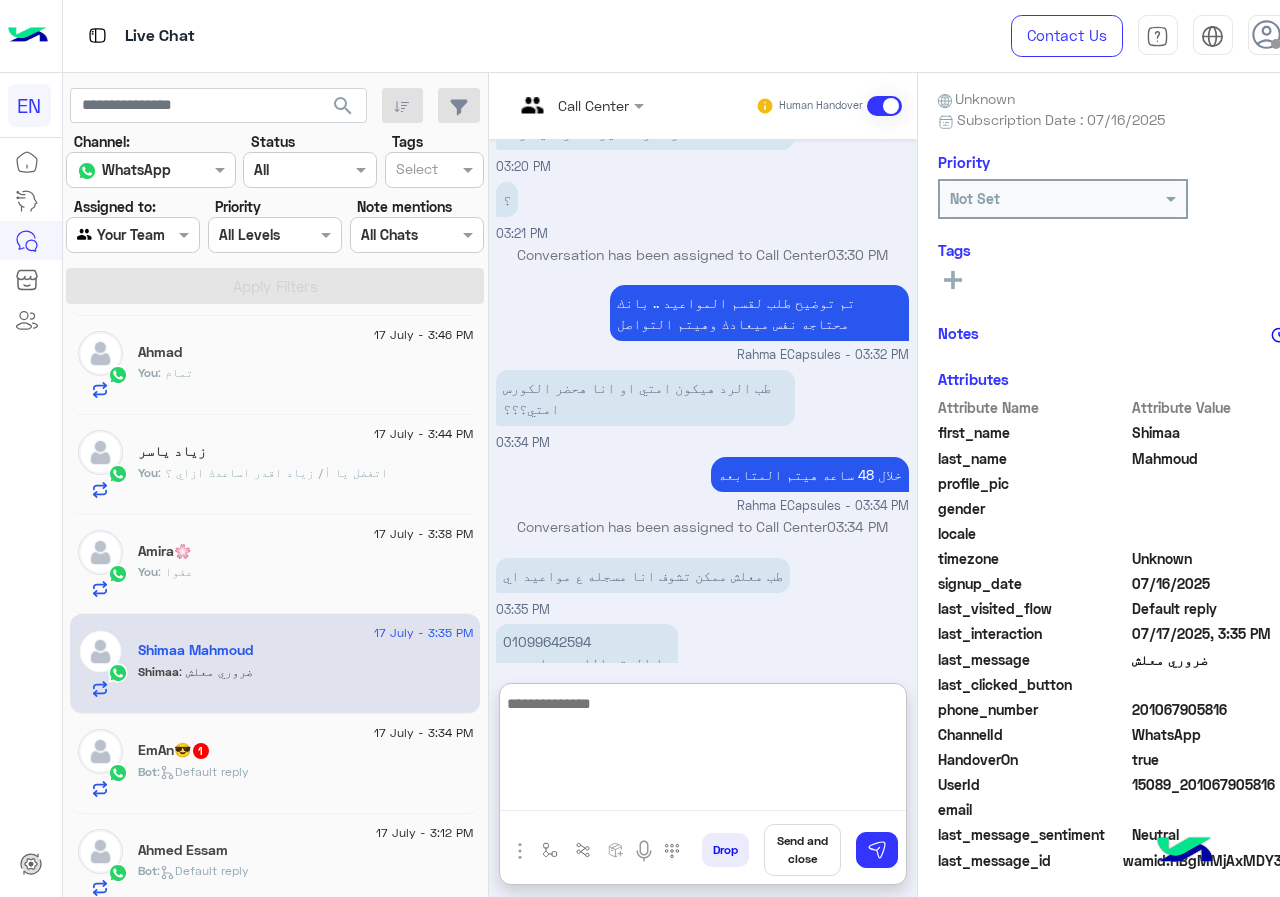 scroll, scrollTop: 1176, scrollLeft: 0, axis: vertical 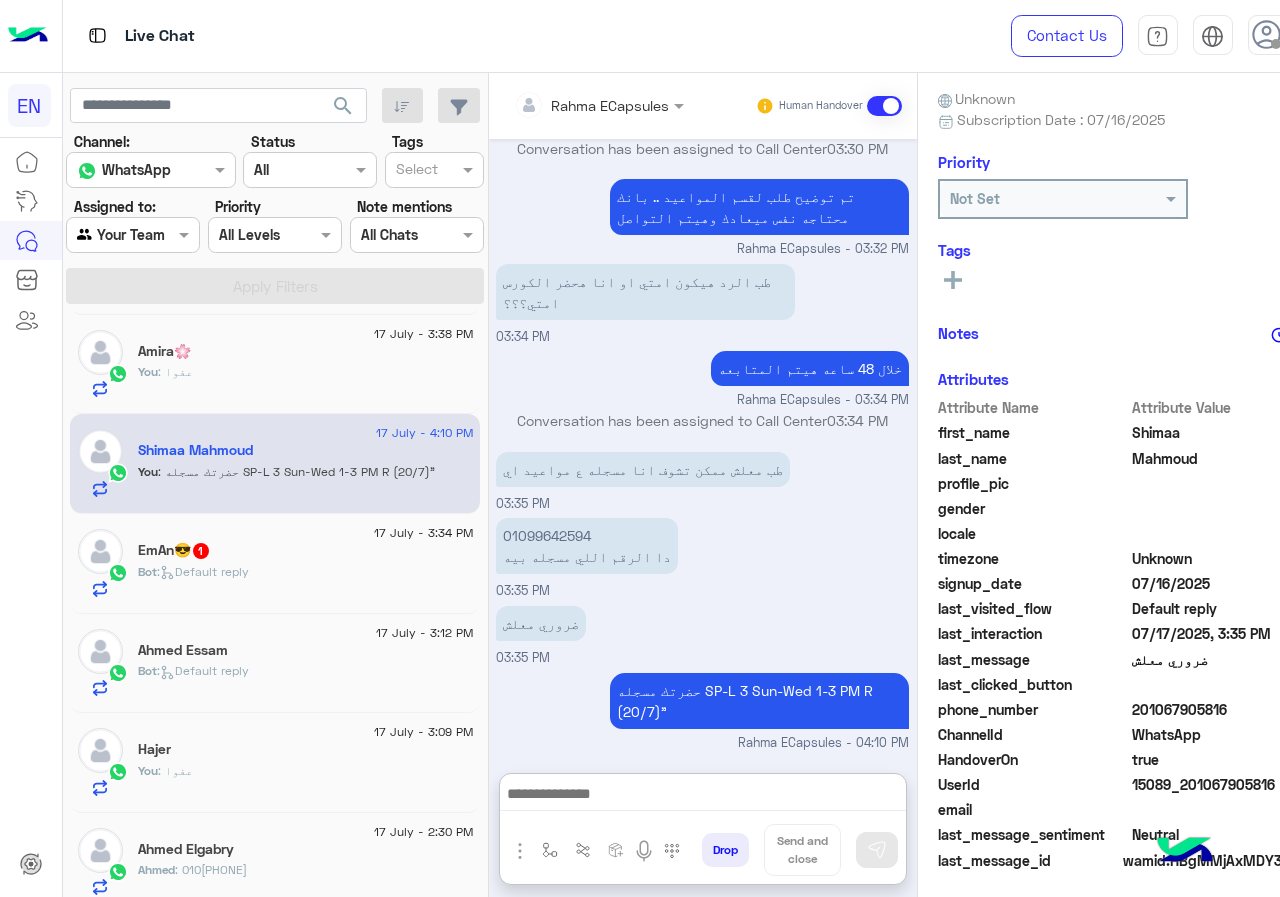click on "Bot :   Default reply" 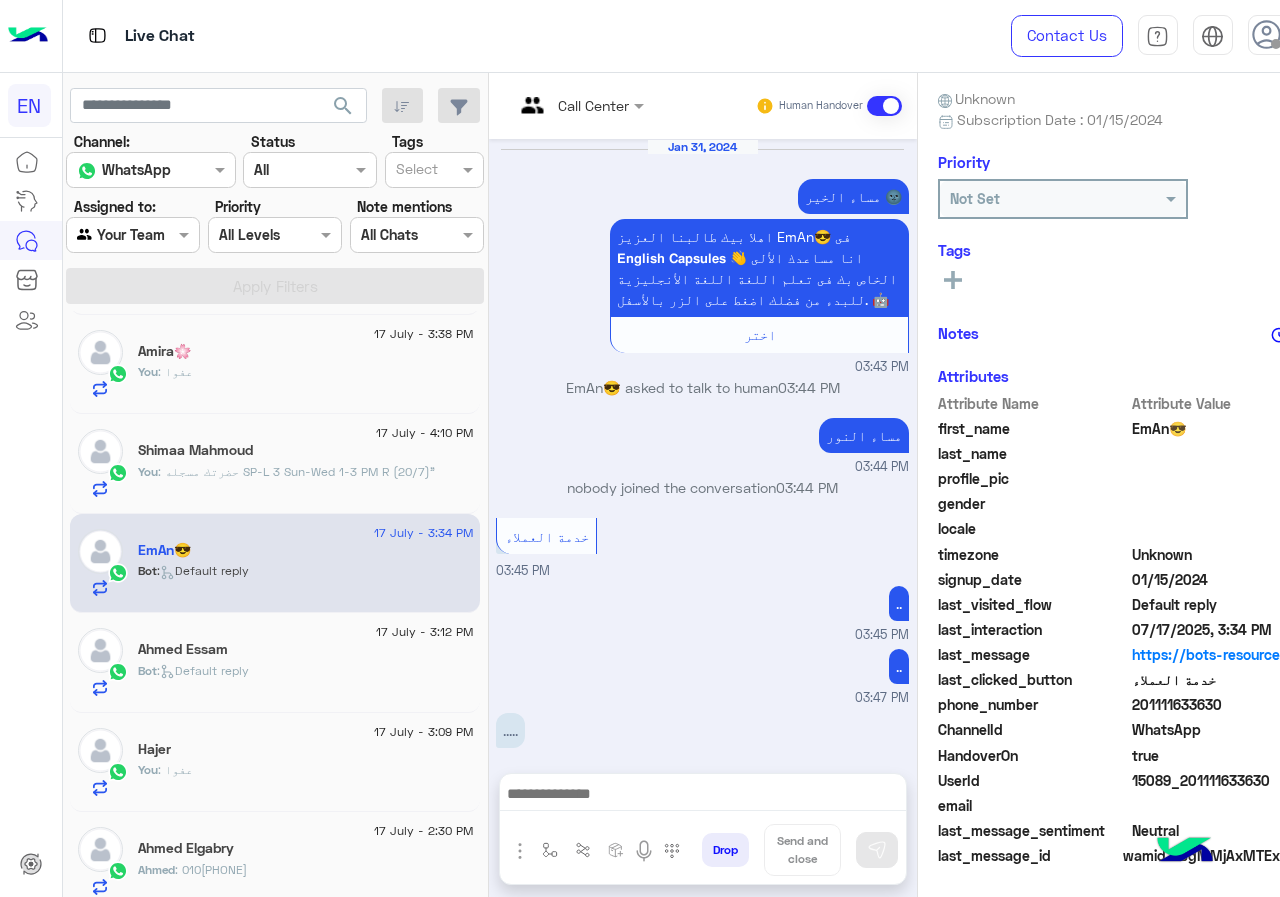 scroll, scrollTop: 1327, scrollLeft: 0, axis: vertical 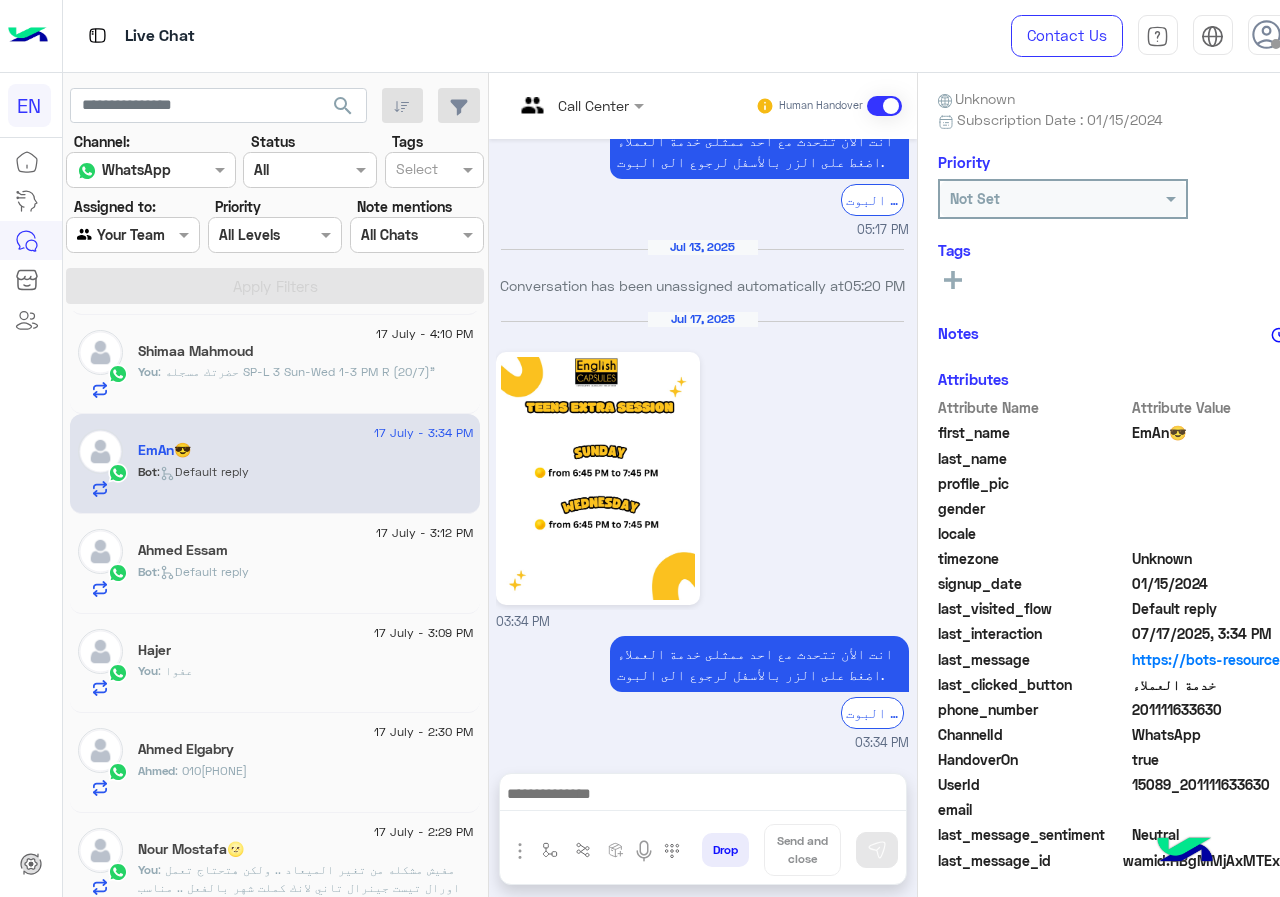 drag, startPoint x: 1133, startPoint y: 708, endPoint x: 1234, endPoint y: 708, distance: 101 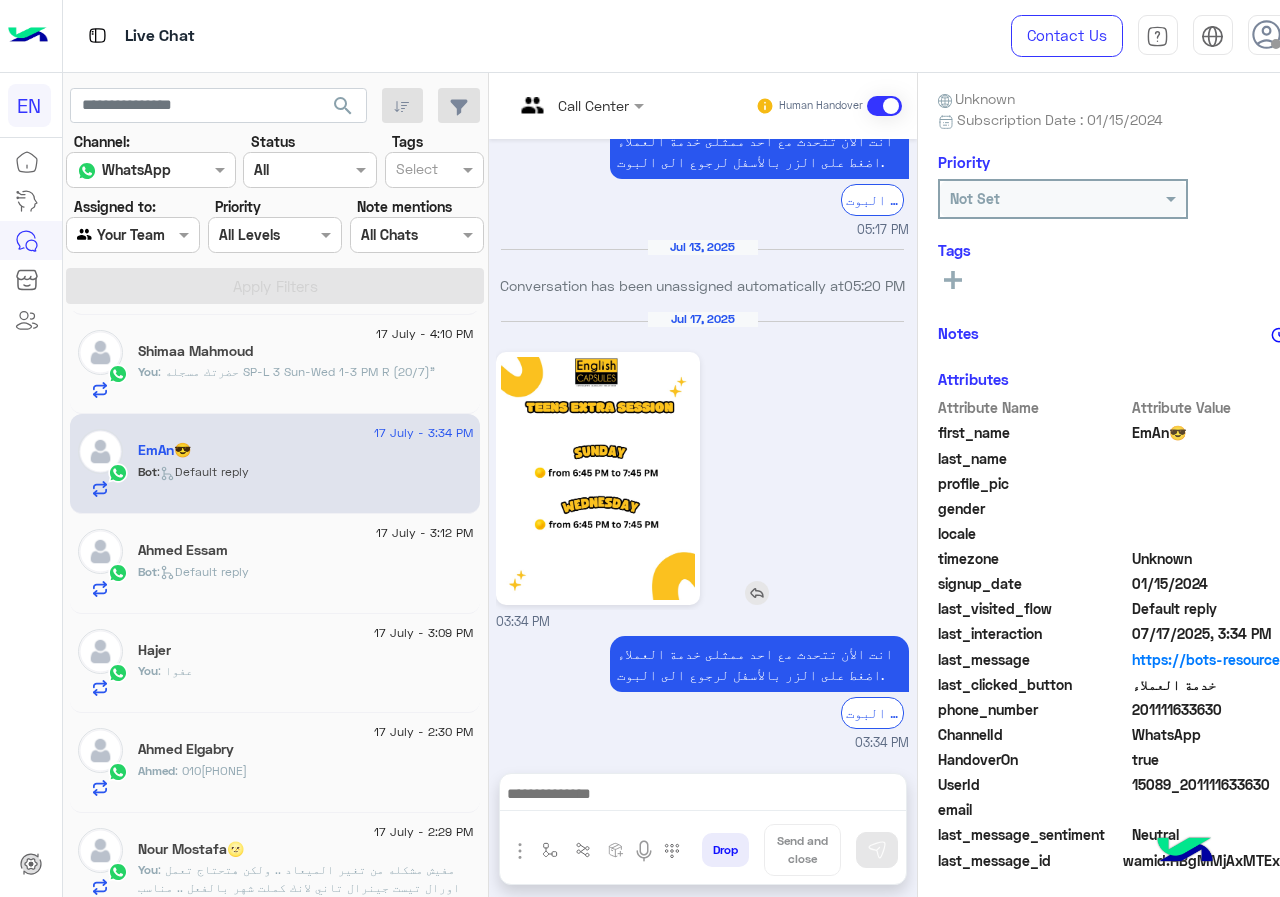scroll, scrollTop: 1326, scrollLeft: 0, axis: vertical 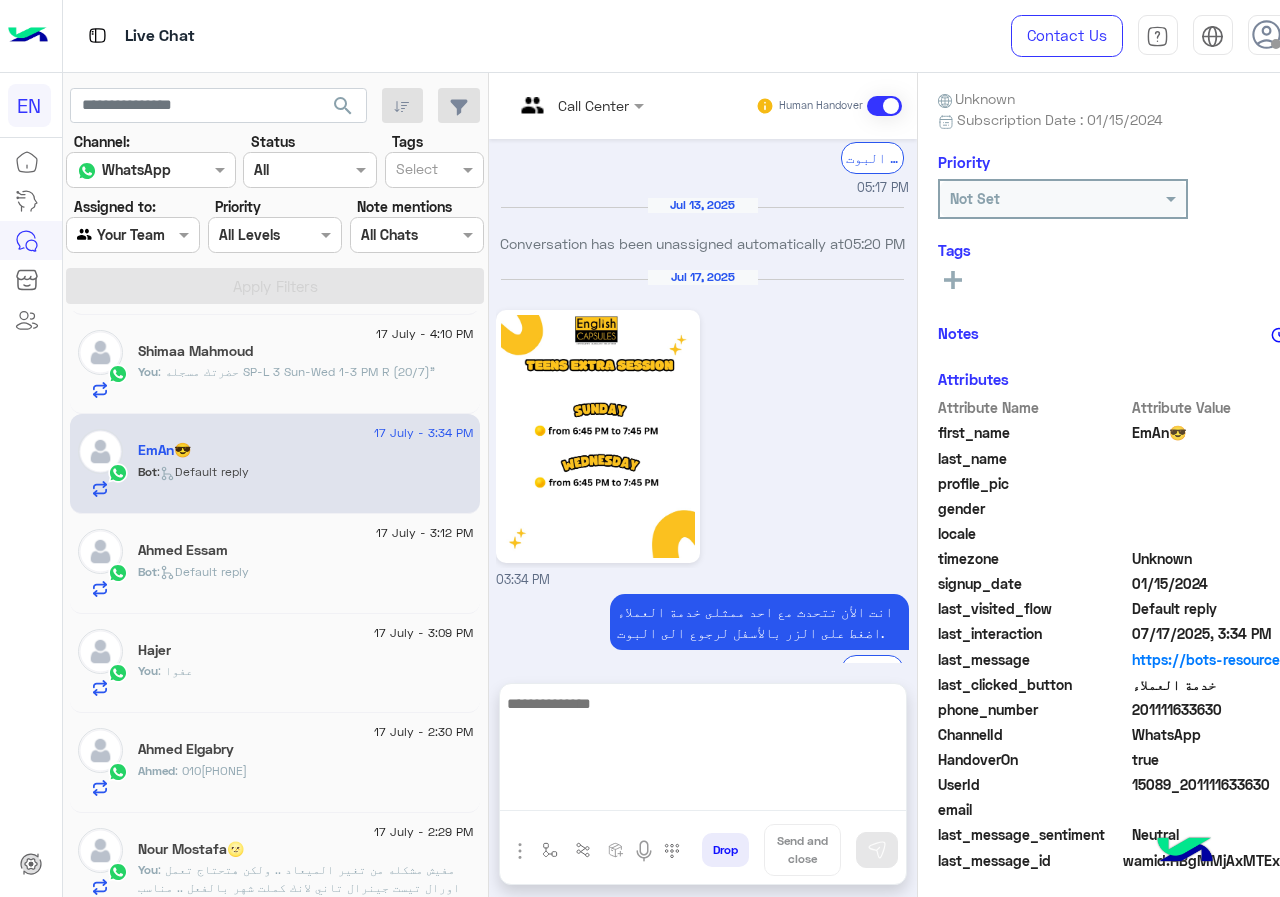 click at bounding box center [703, 751] 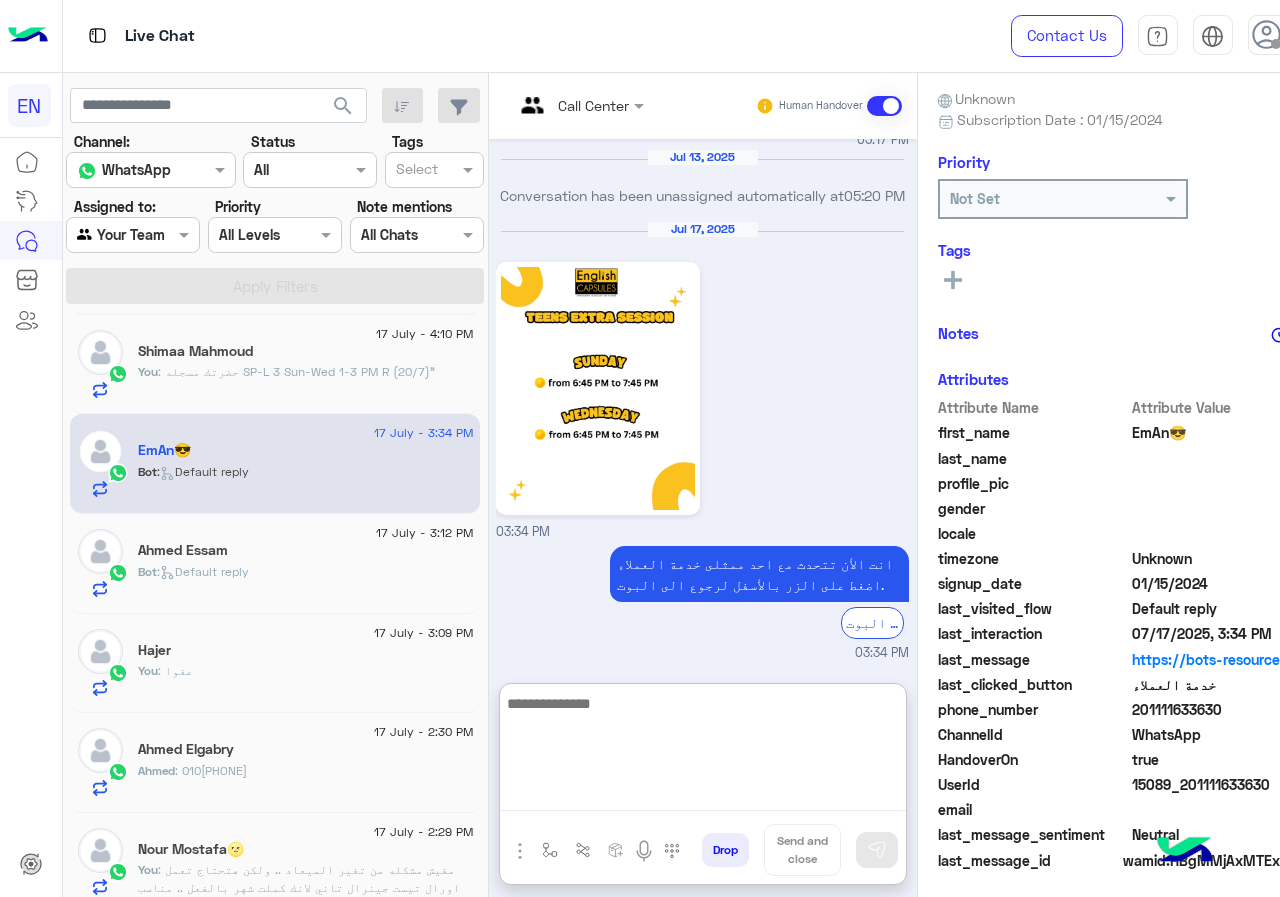 scroll, scrollTop: 1416, scrollLeft: 0, axis: vertical 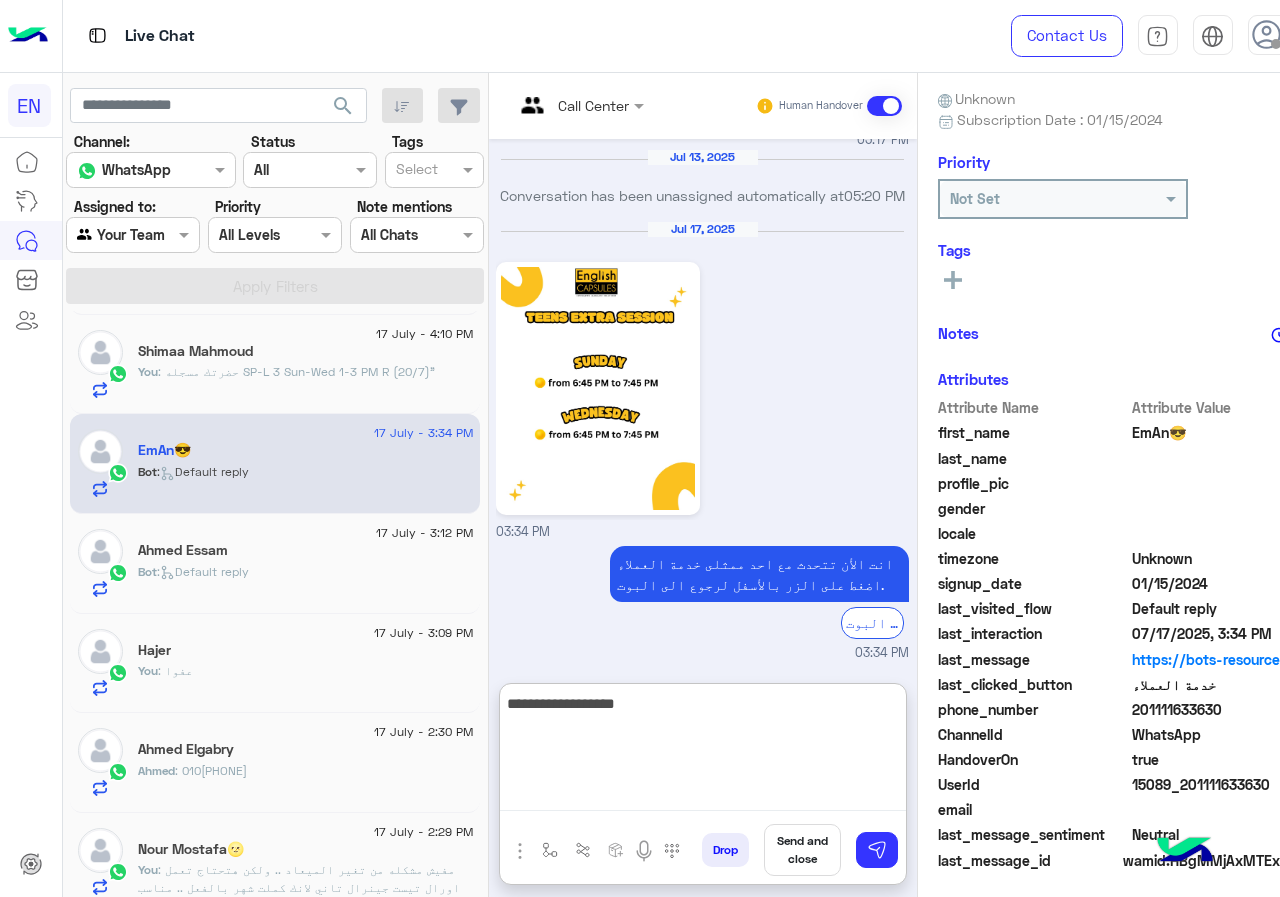 type on "**********" 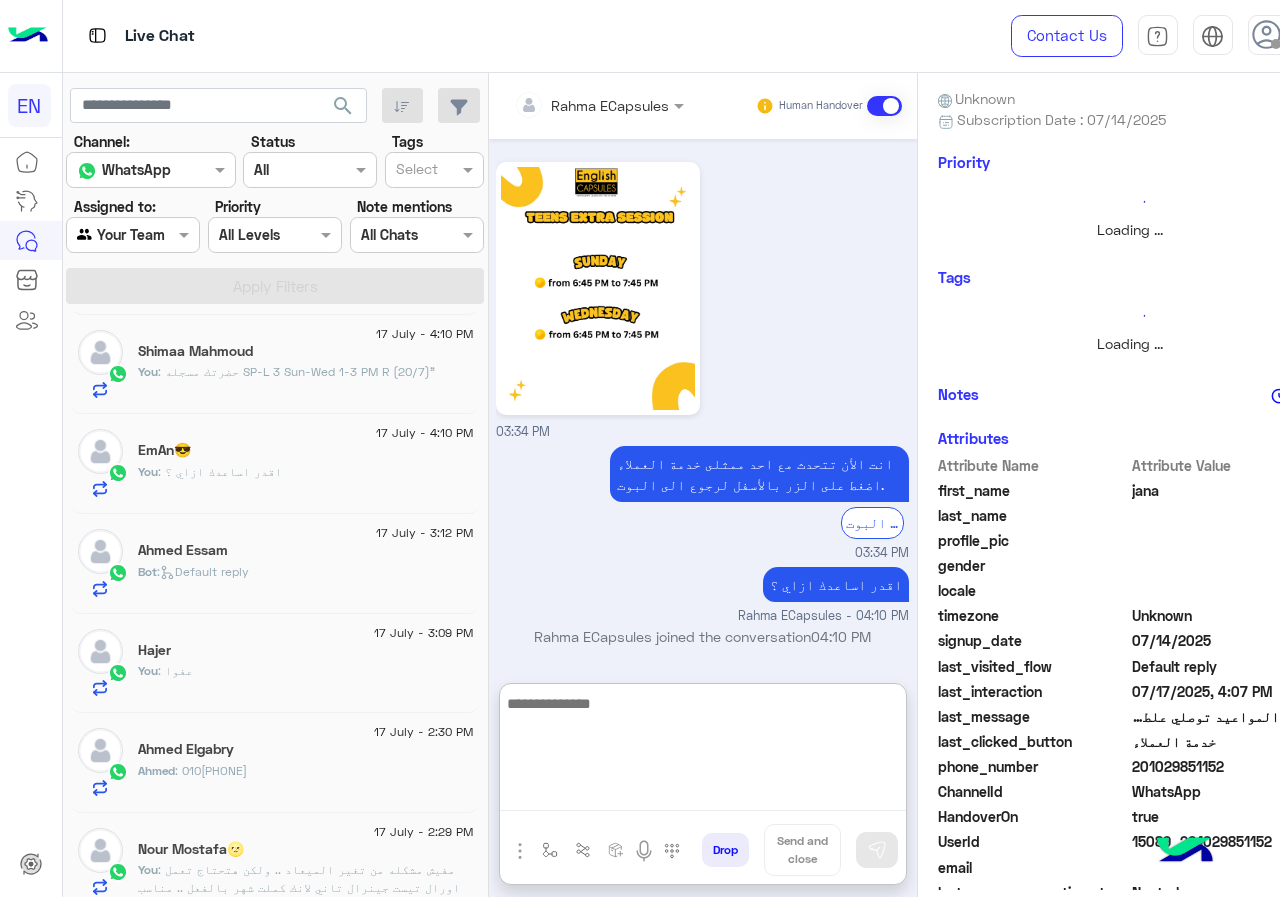 scroll, scrollTop: 1517, scrollLeft: 0, axis: vertical 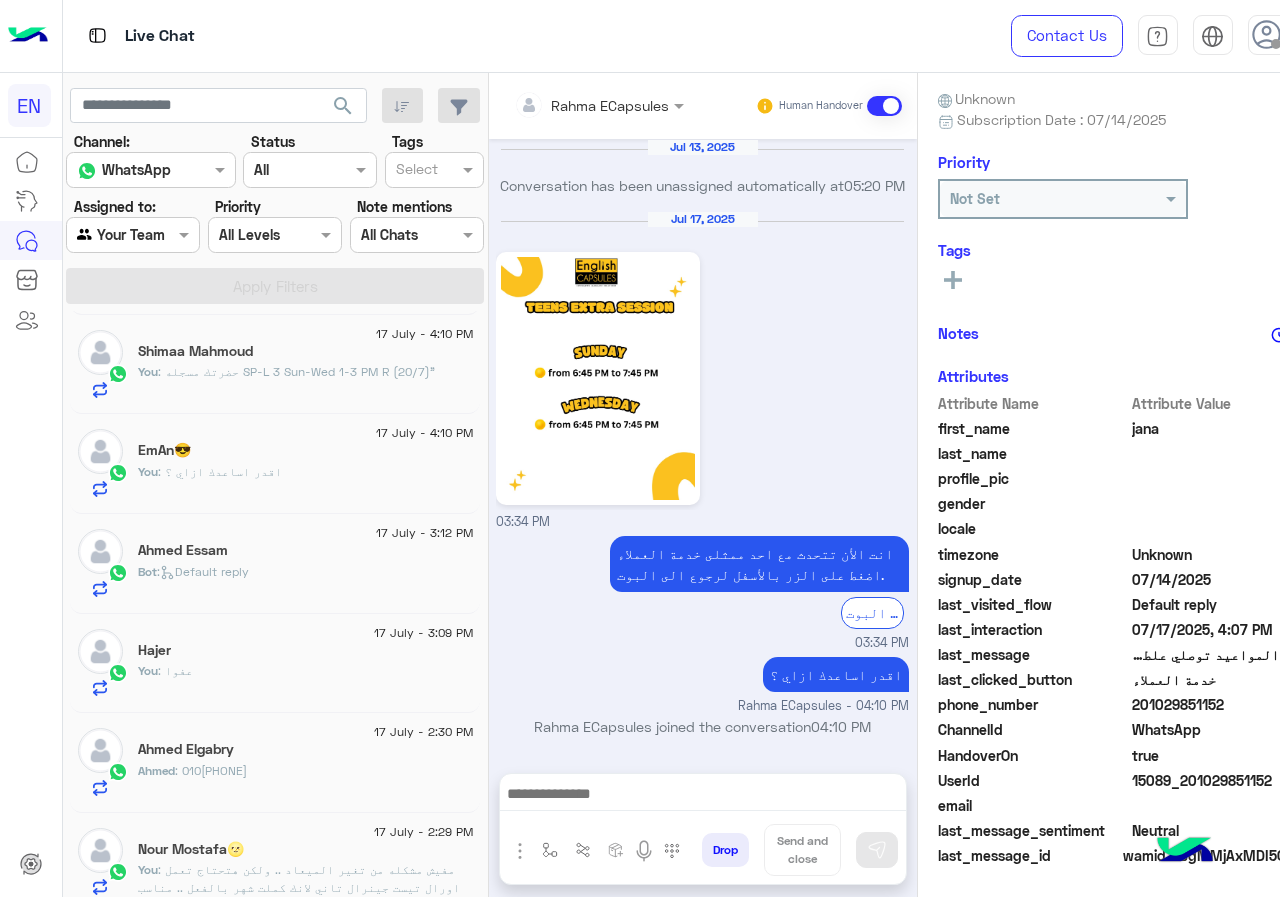 click on "Bot :   Default reply" 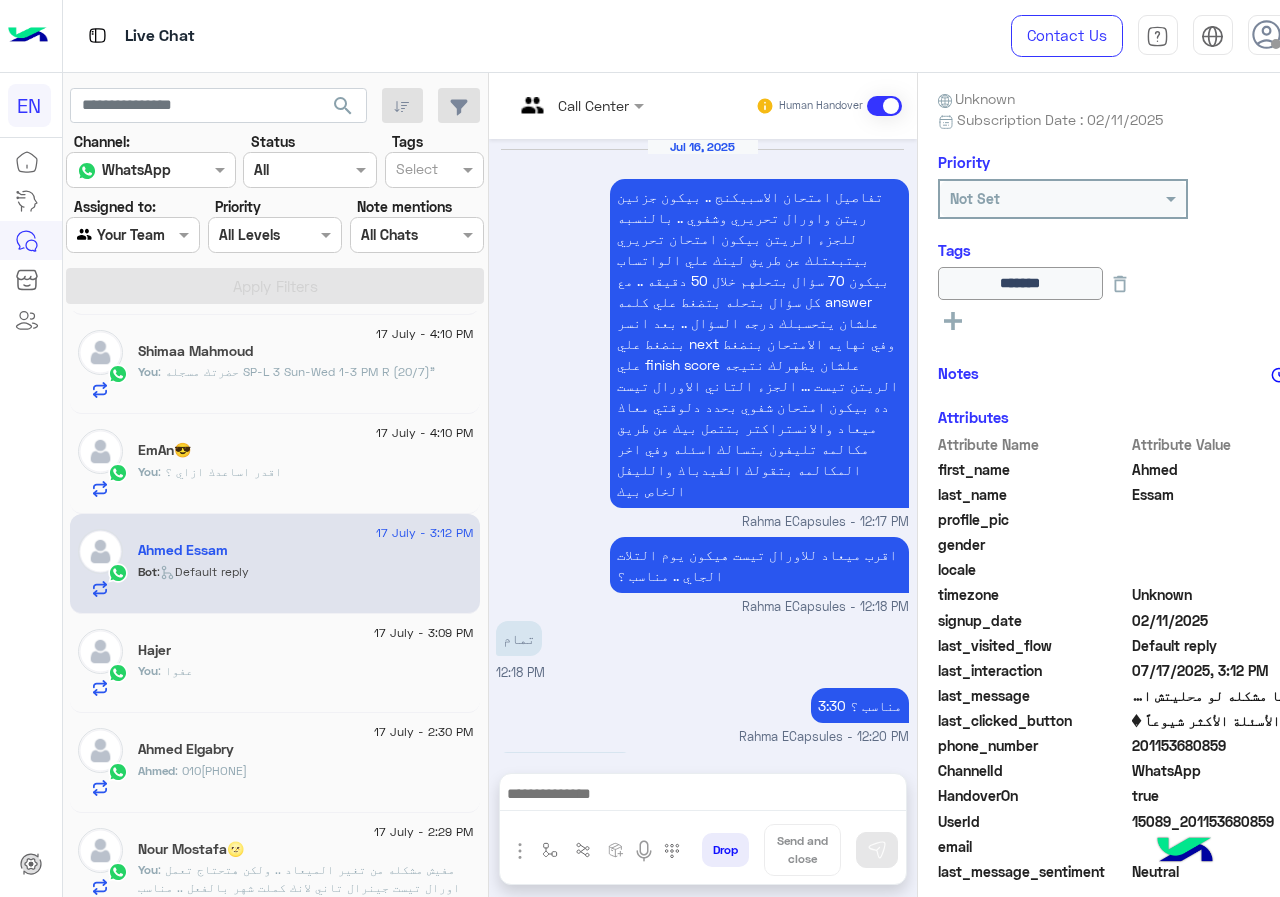 scroll, scrollTop: 1204, scrollLeft: 0, axis: vertical 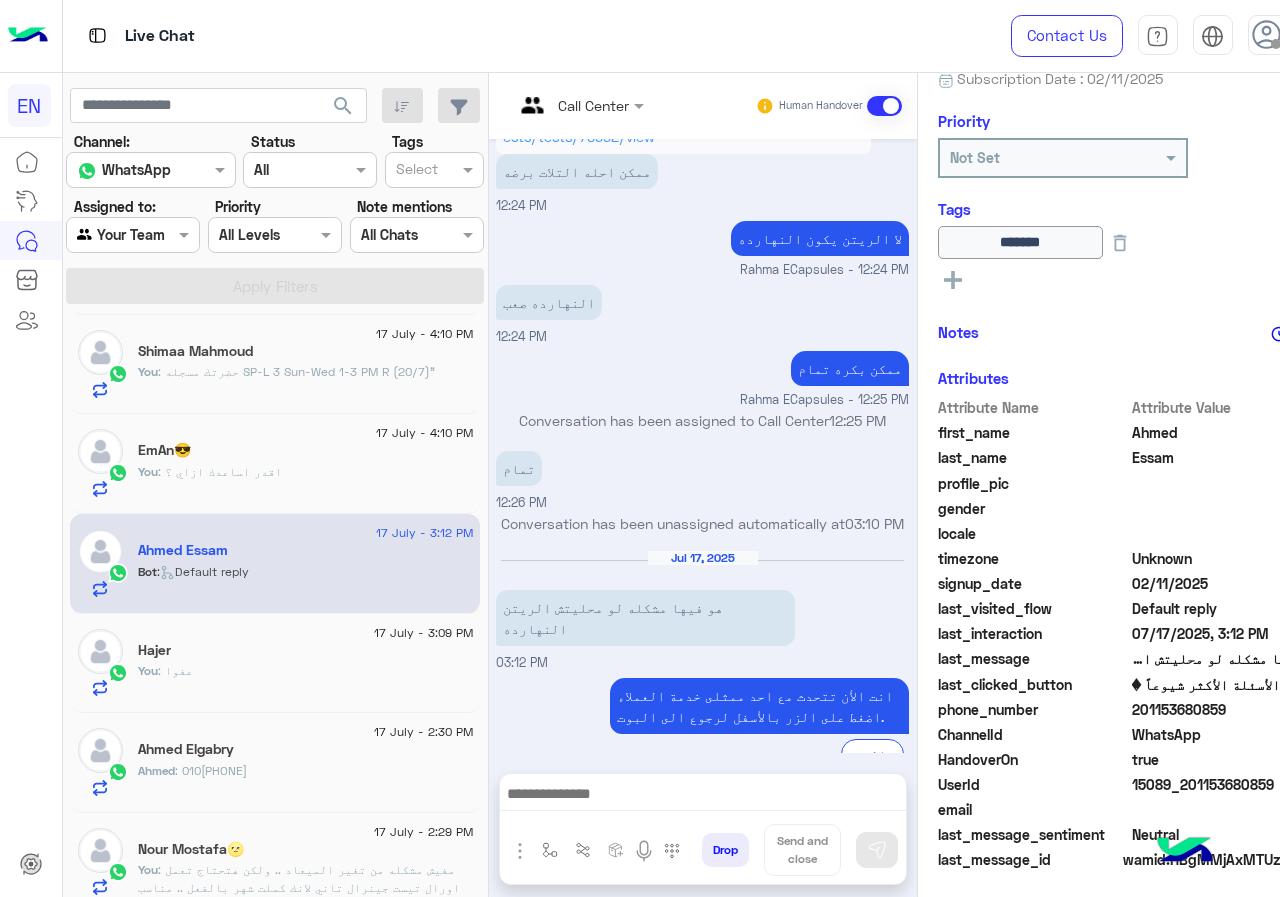 drag, startPoint x: 1192, startPoint y: 706, endPoint x: 1203, endPoint y: 707, distance: 11.045361 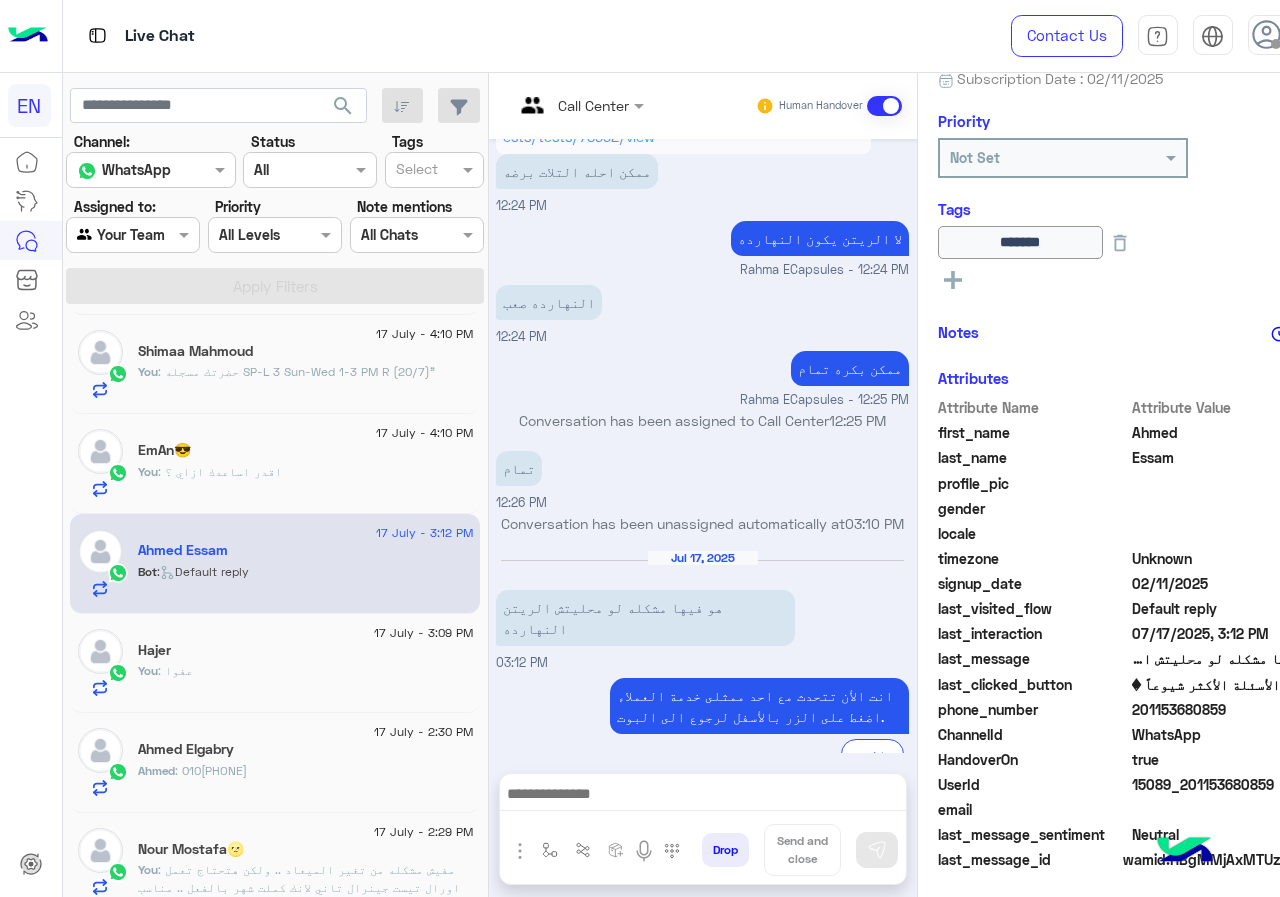 click at bounding box center [703, 799] 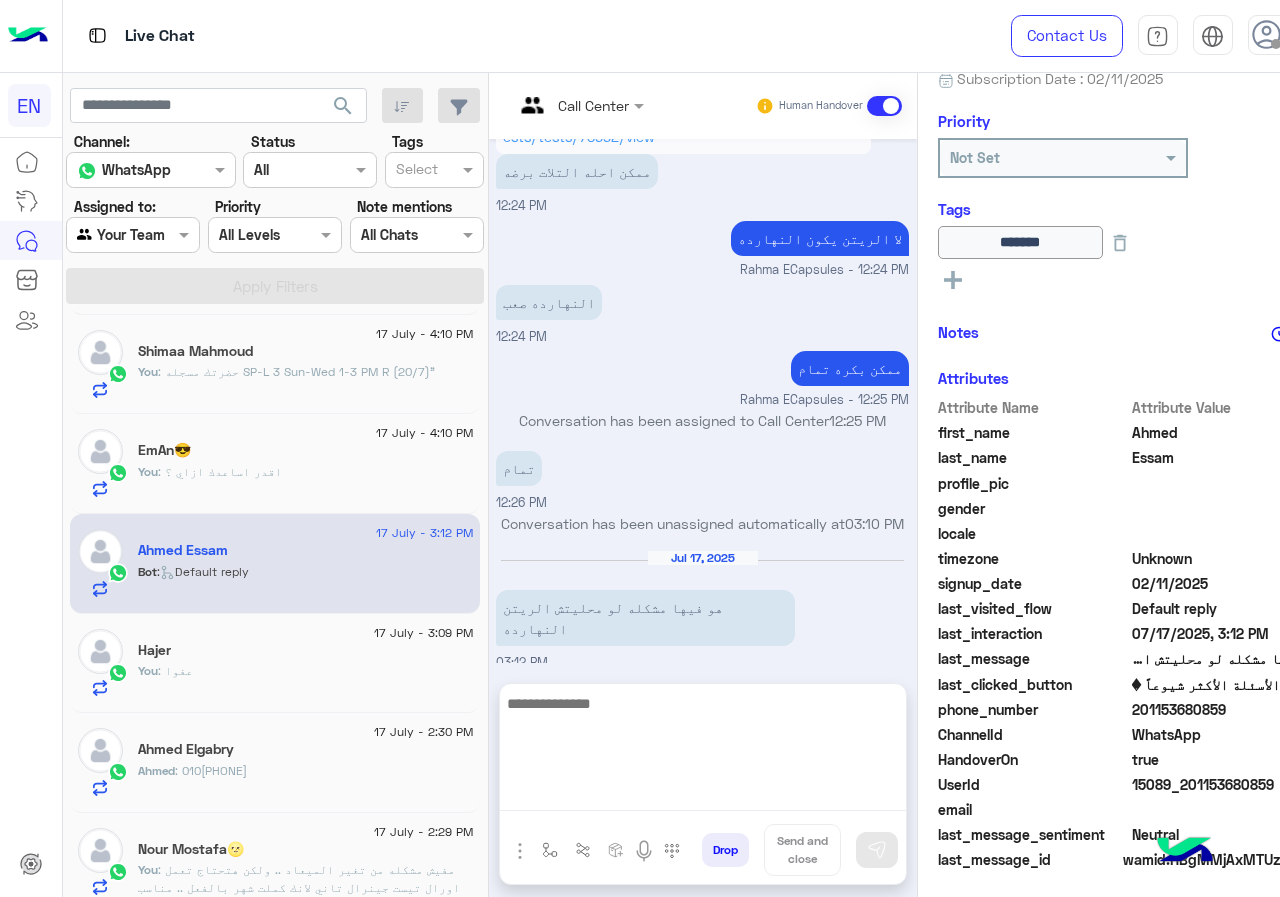 click at bounding box center [703, 751] 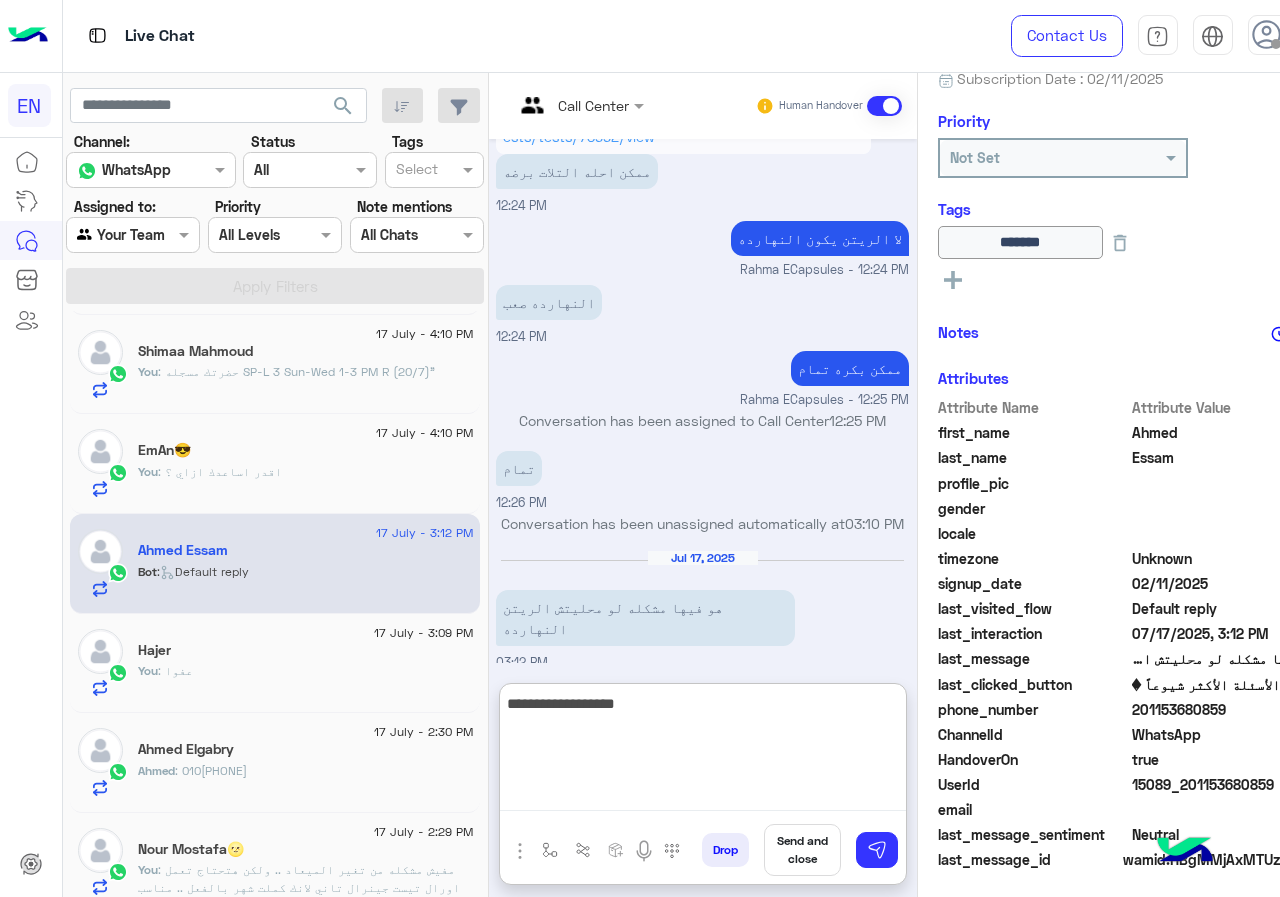 type on "**********" 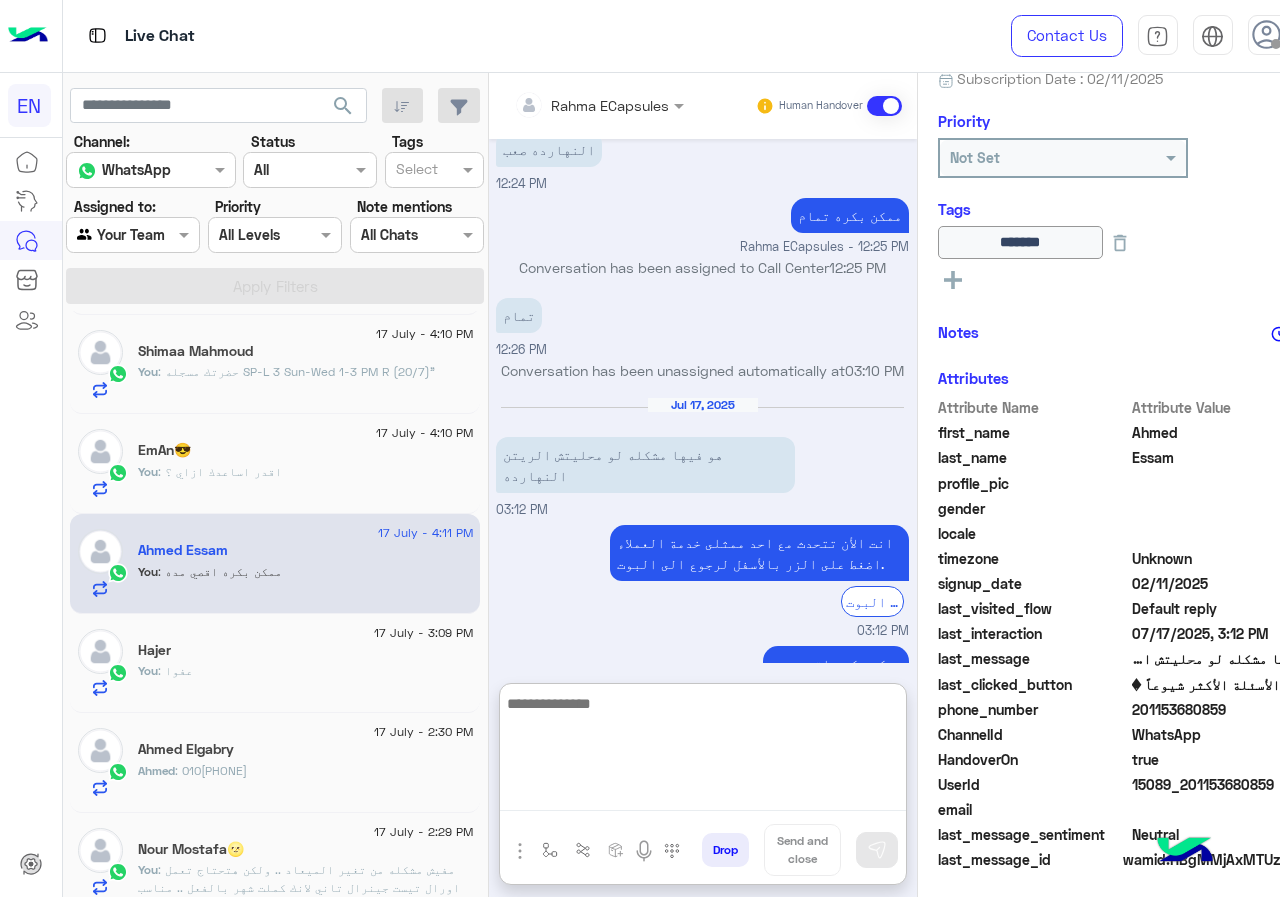scroll, scrollTop: 1394, scrollLeft: 0, axis: vertical 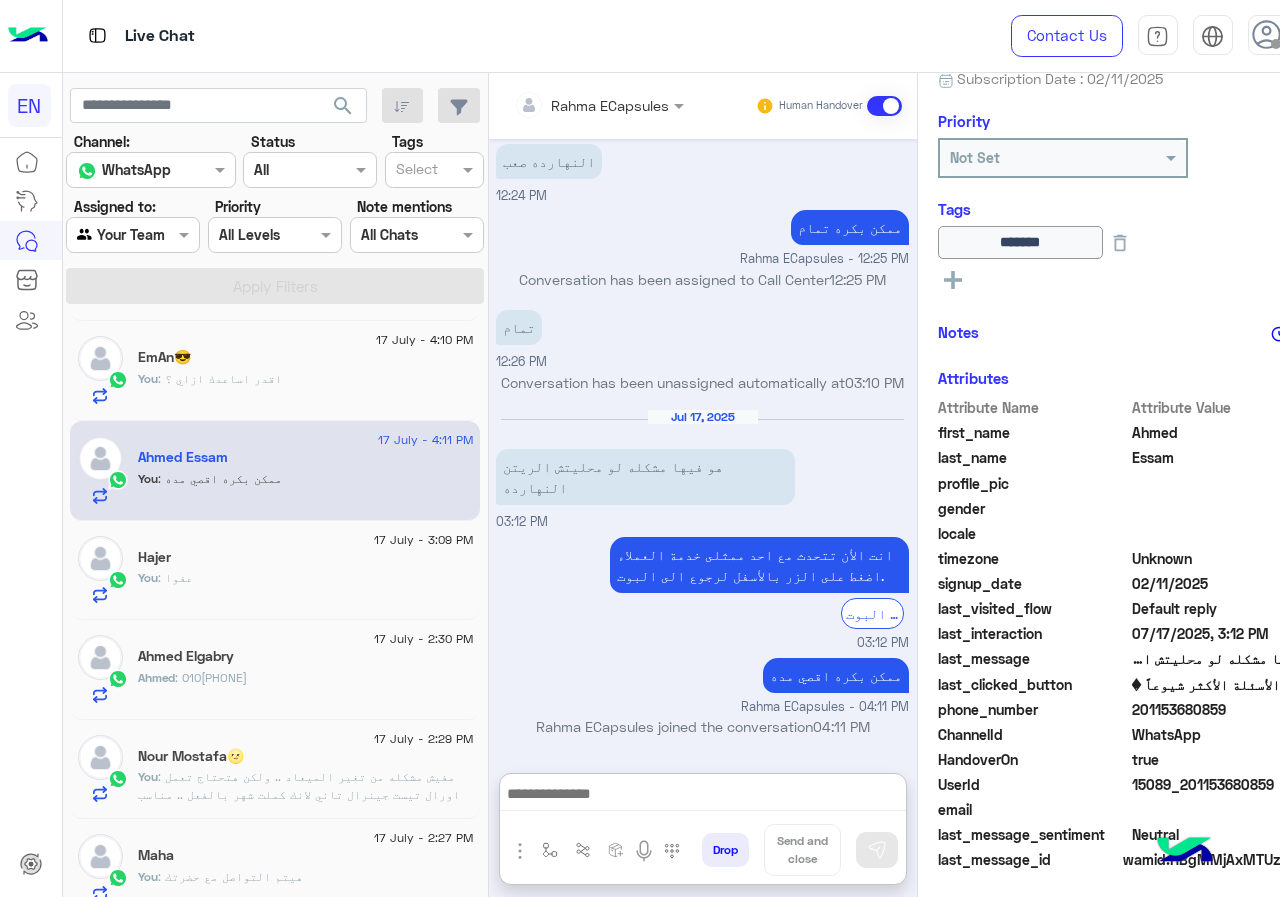 click on "Ahmed Elgabry" 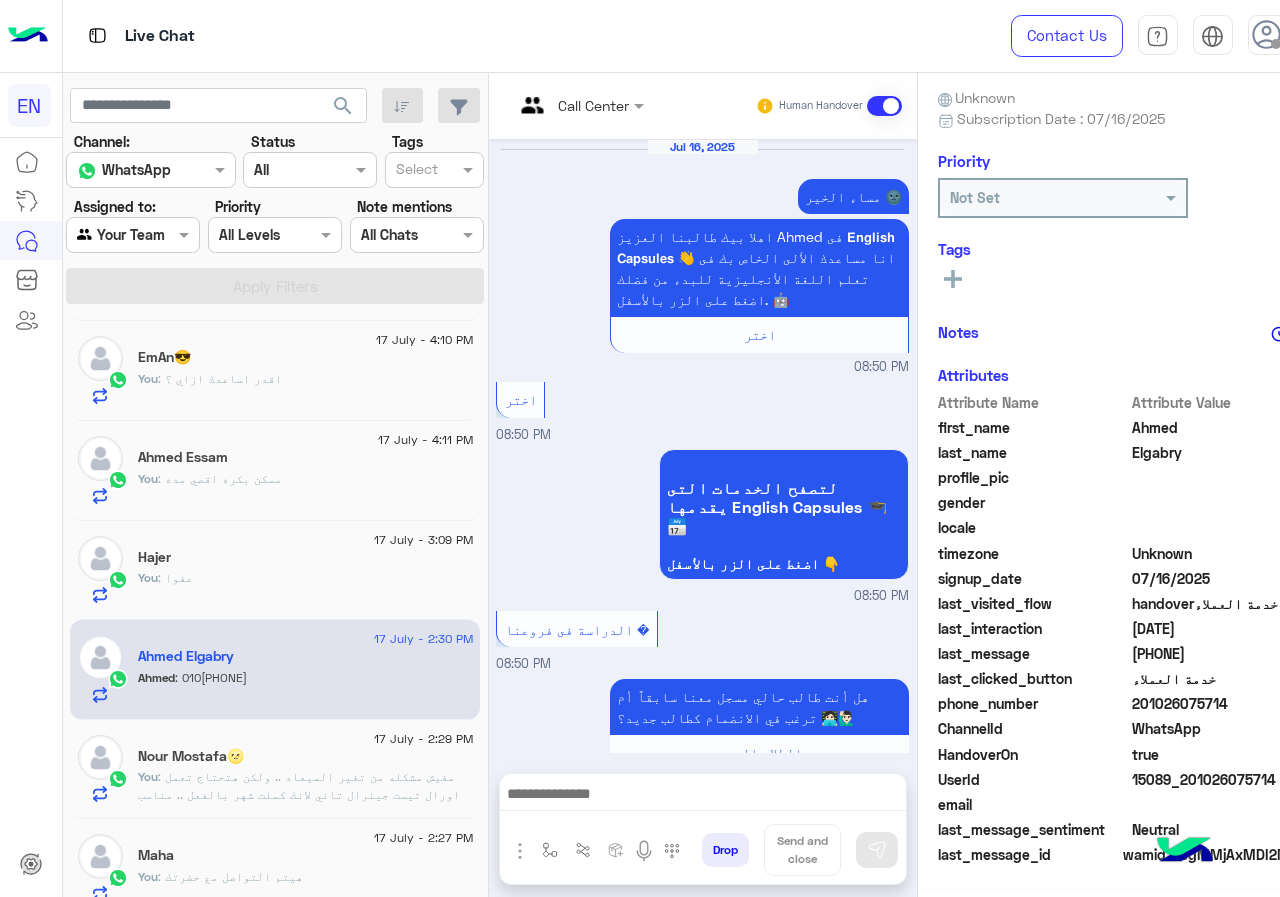 scroll, scrollTop: 176, scrollLeft: 0, axis: vertical 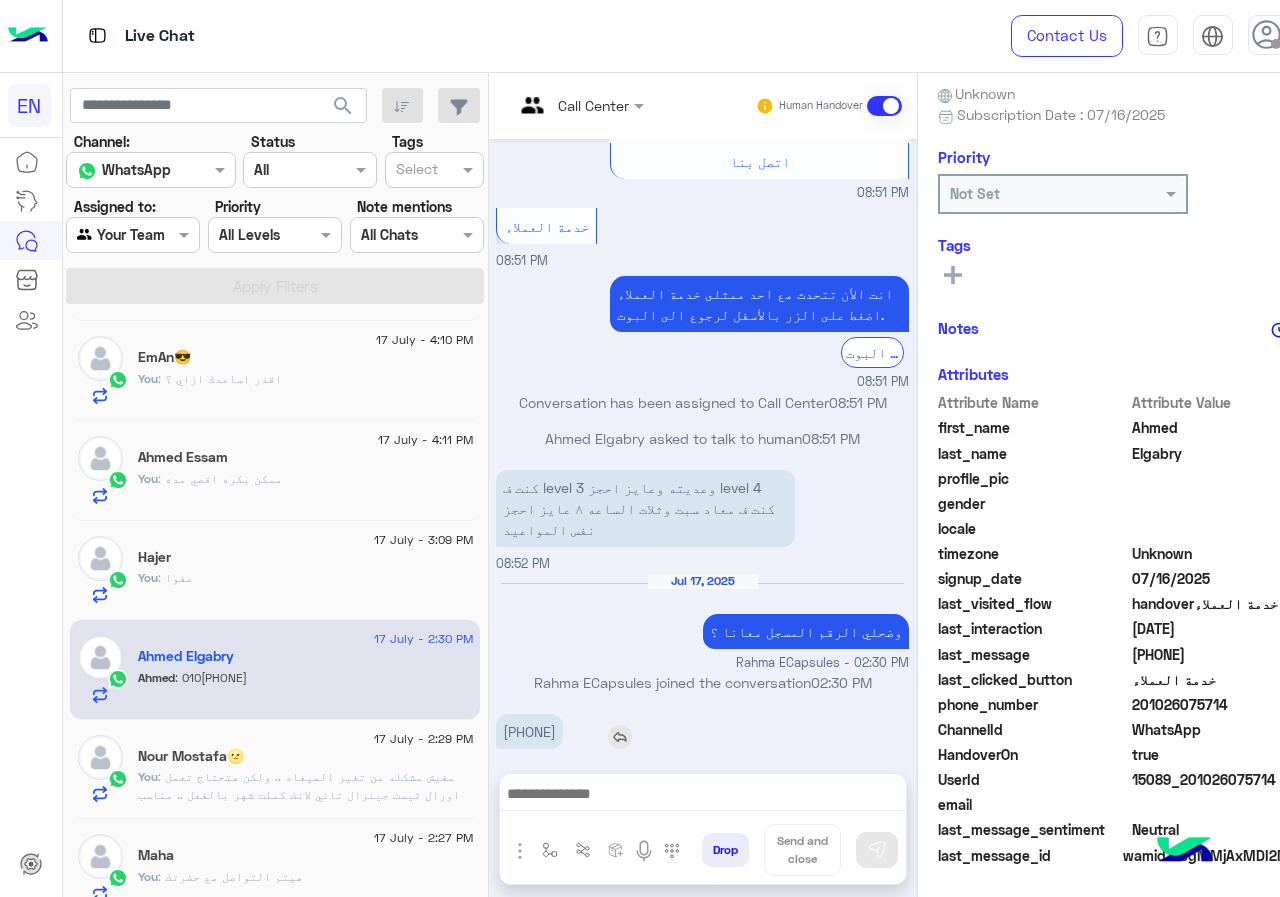click on "01062577391" at bounding box center (529, 731) 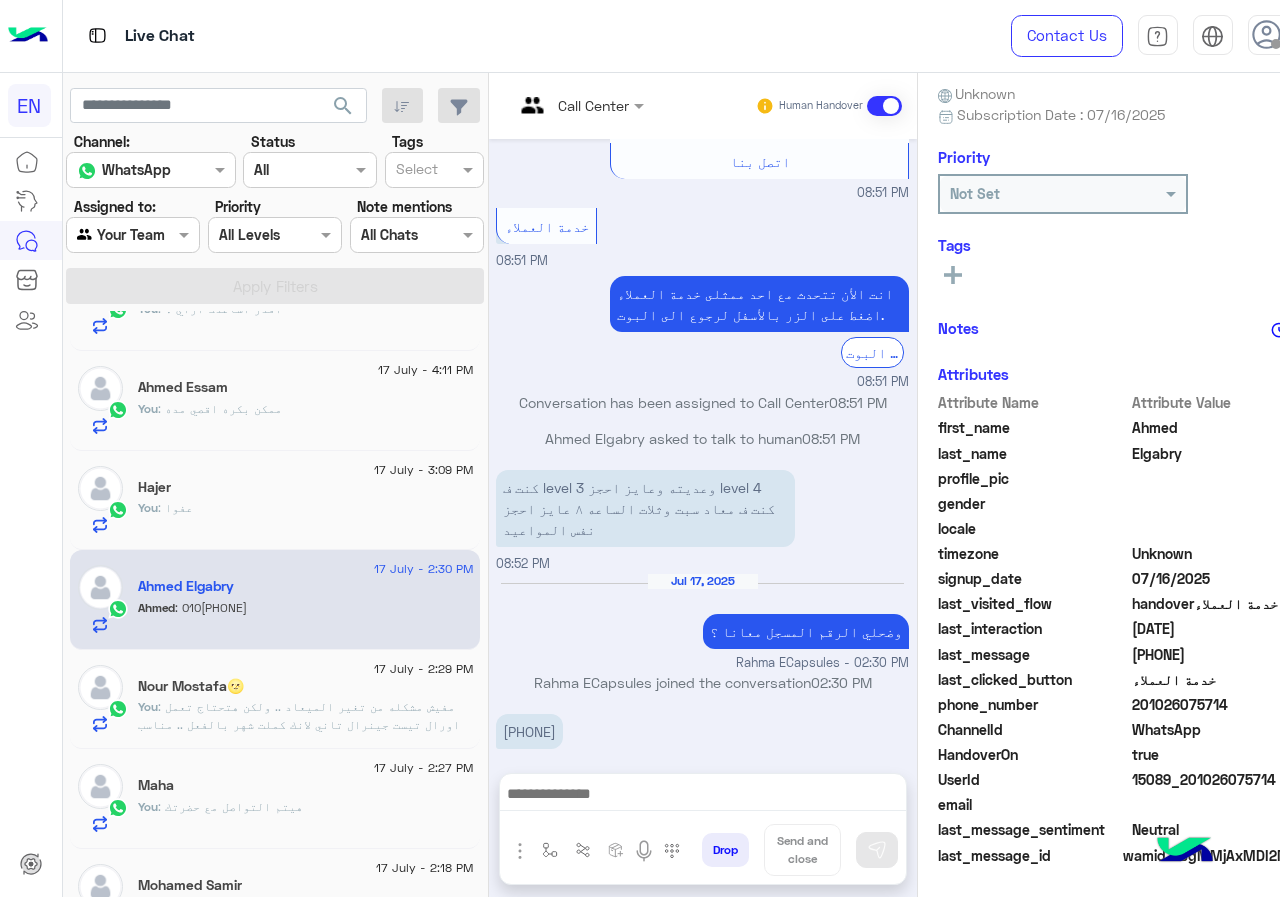scroll, scrollTop: 1041, scrollLeft: 0, axis: vertical 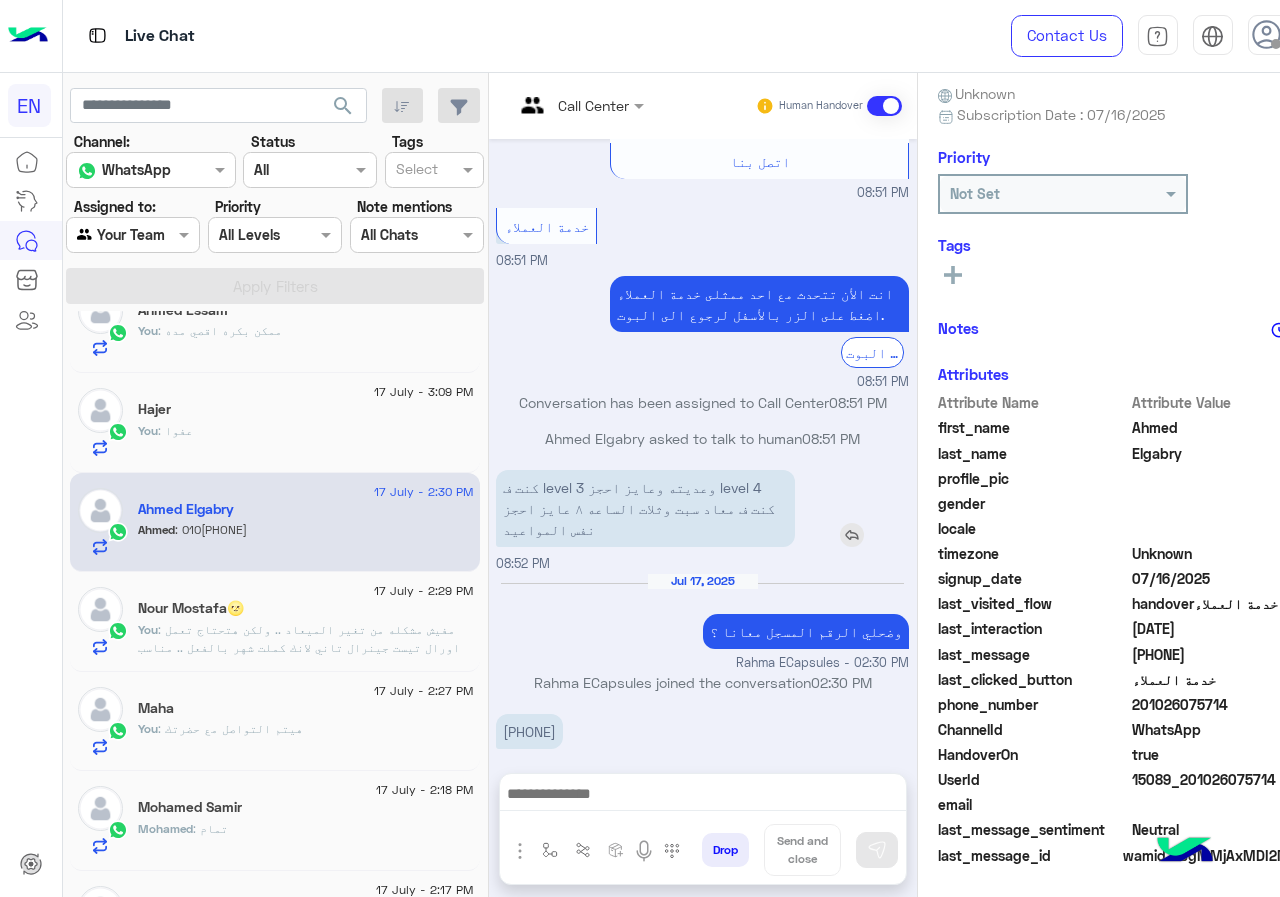 click on "كنت ف level 3 وعديته وعايز احجز level 4 كنت ف معاد سبت وثلات الساعه ٨ عايز احجز نفس المواعيد" at bounding box center [702, 508] 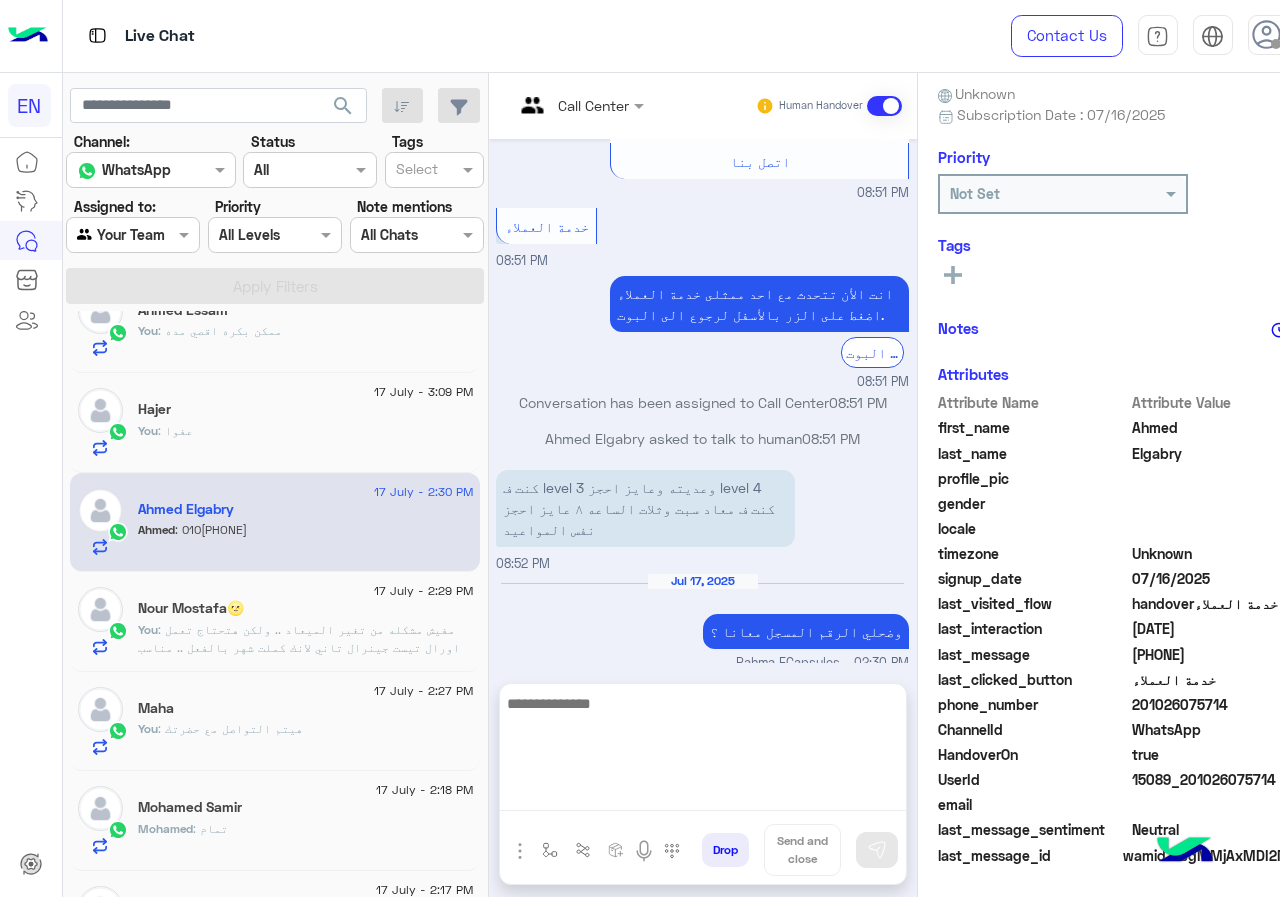 click at bounding box center (703, 751) 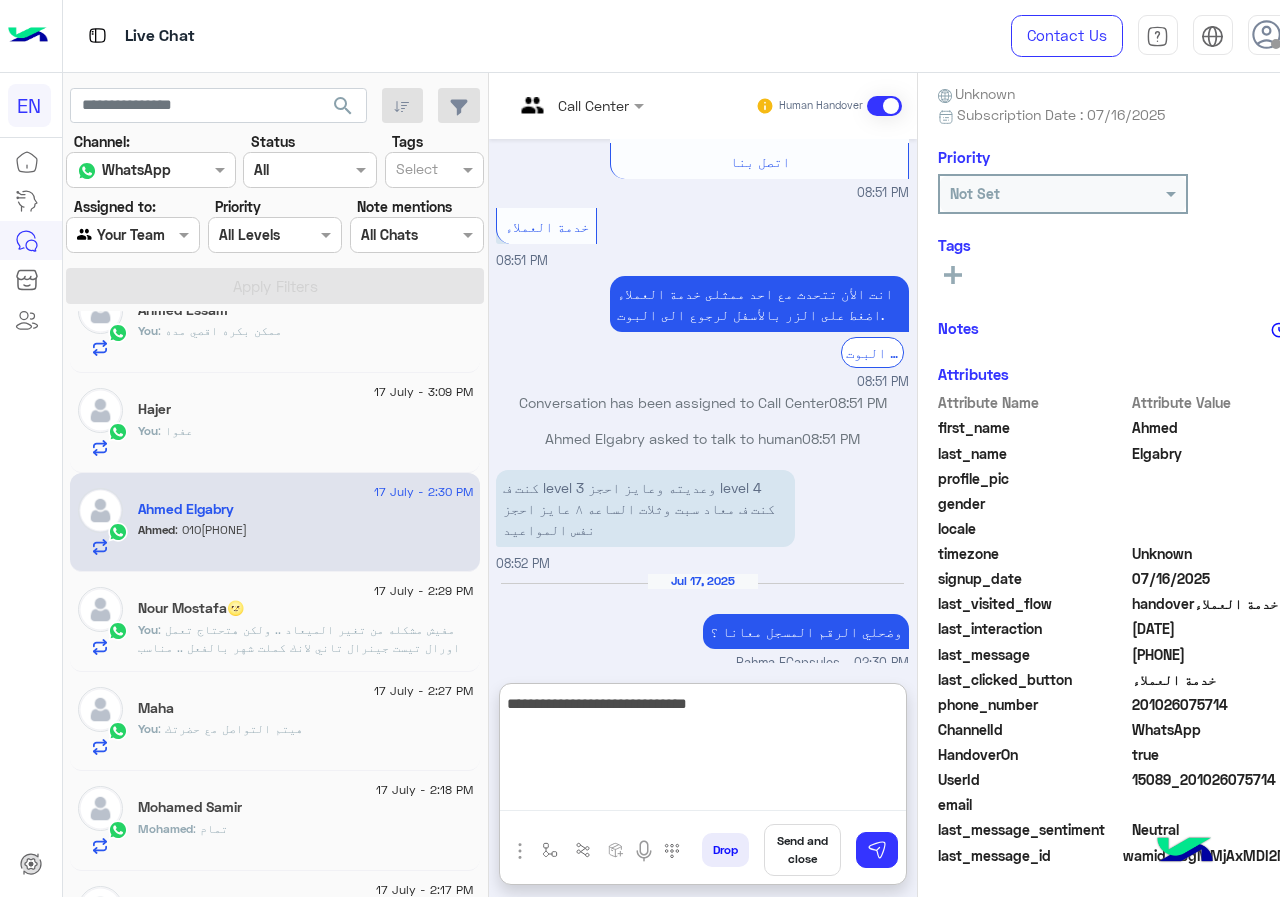 type on "**********" 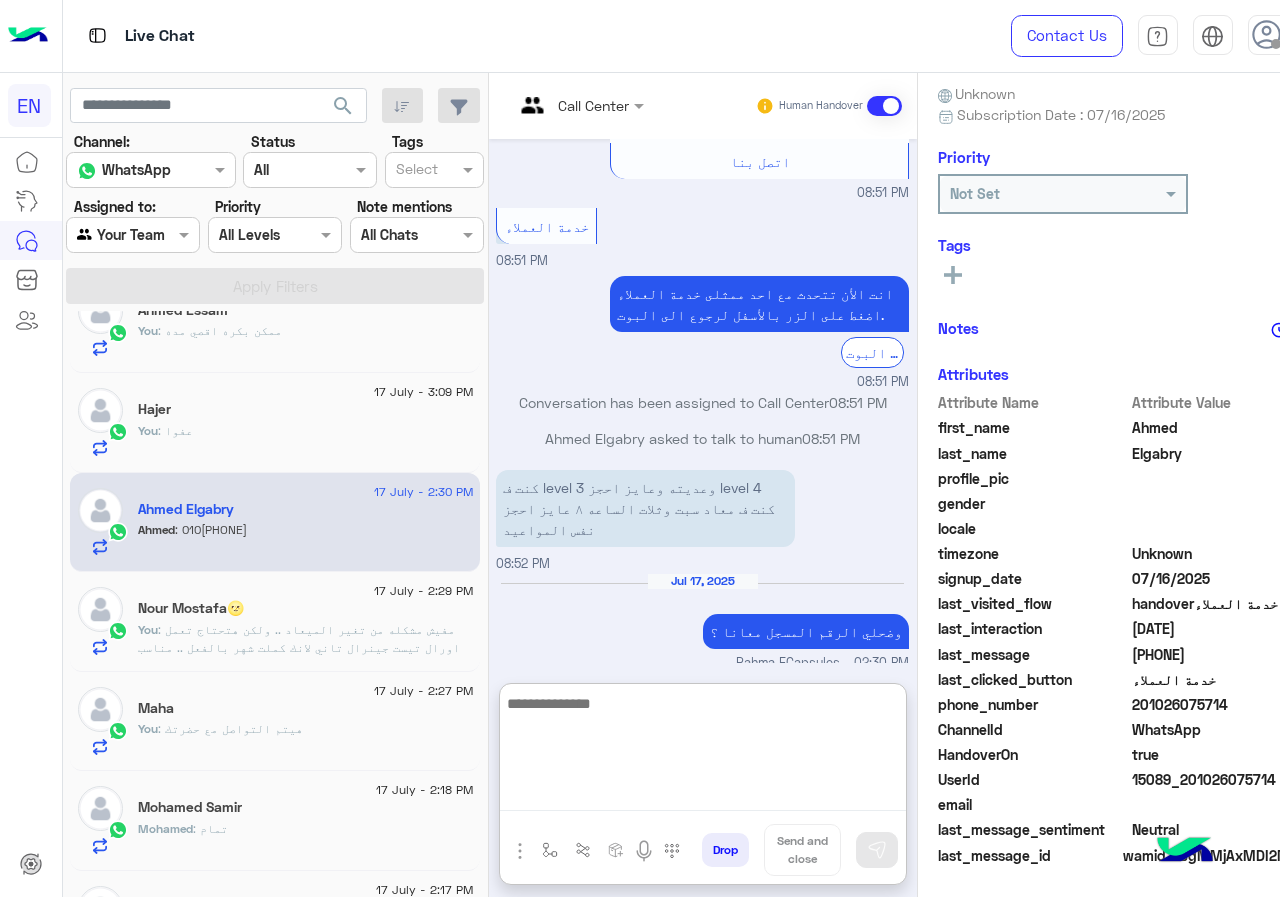 scroll, scrollTop: 1429, scrollLeft: 0, axis: vertical 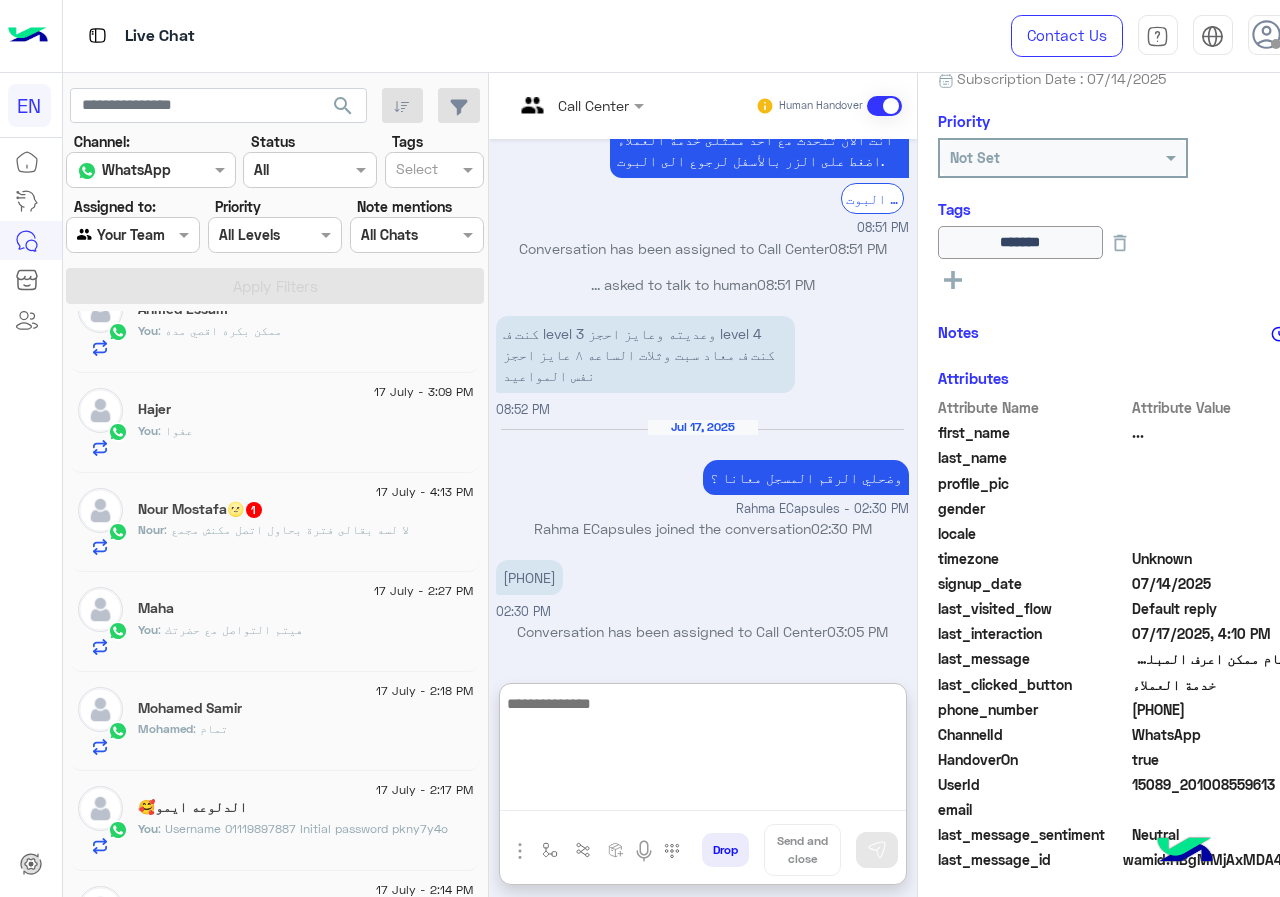 click at bounding box center [703, 751] 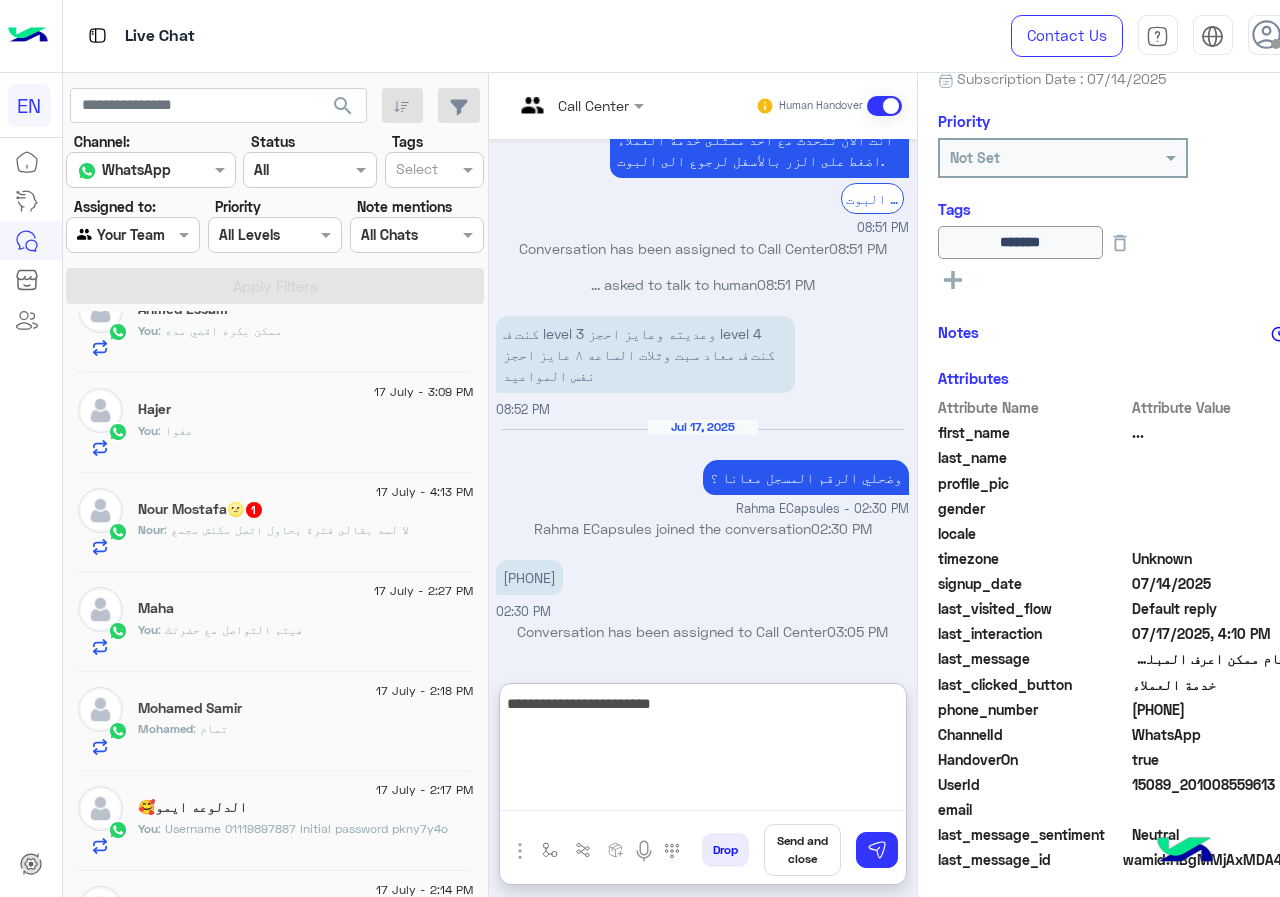 type on "**********" 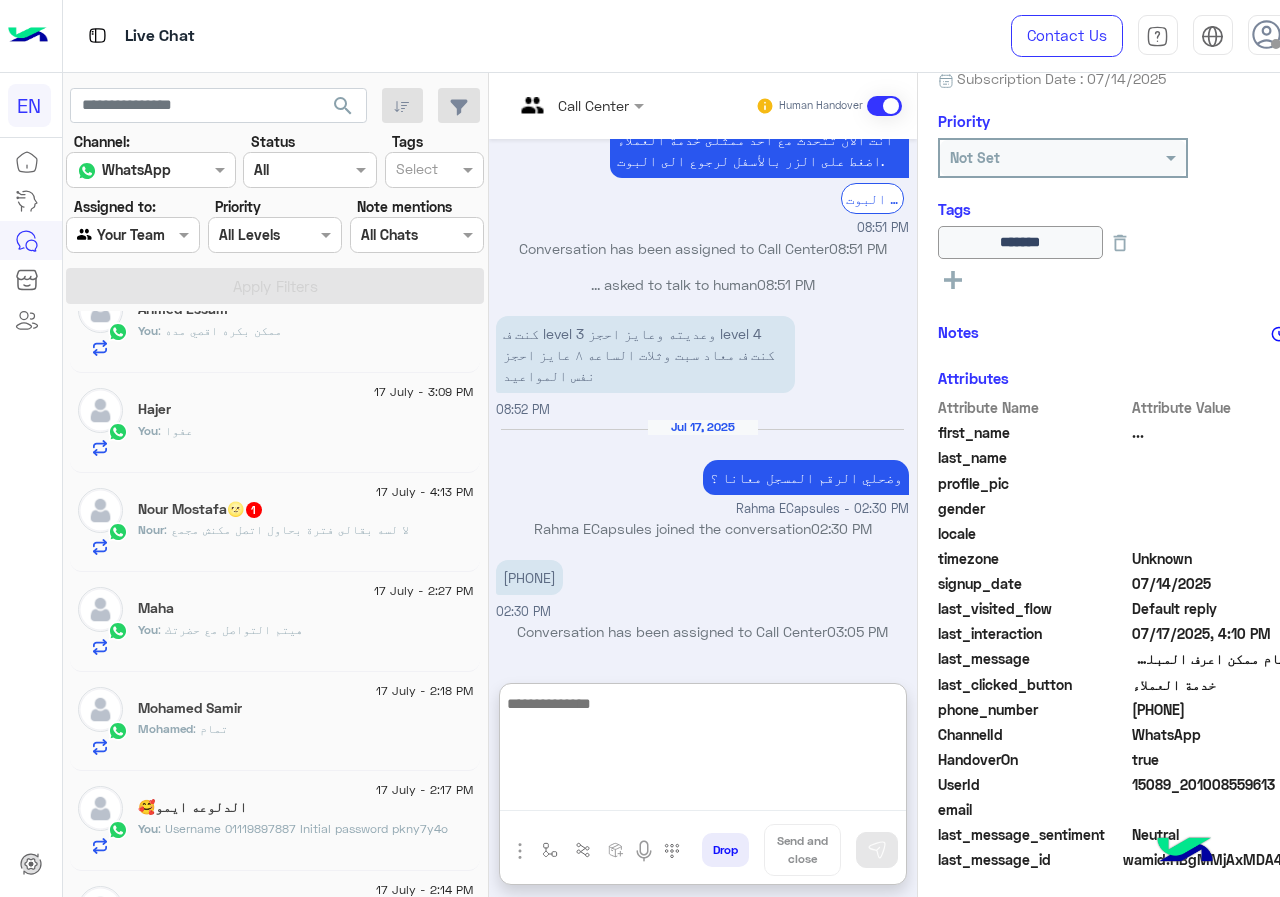 scroll, scrollTop: 1559, scrollLeft: 0, axis: vertical 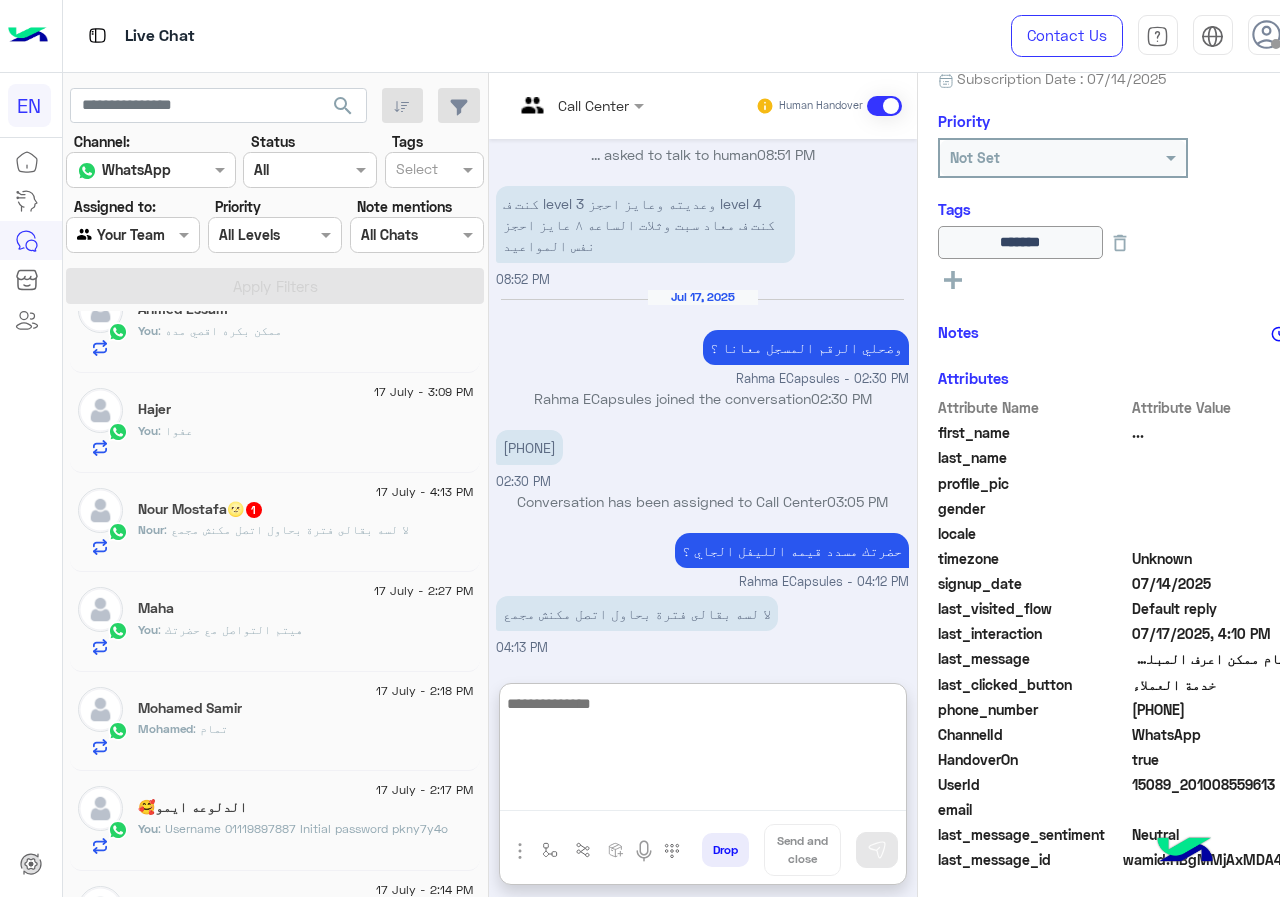 type 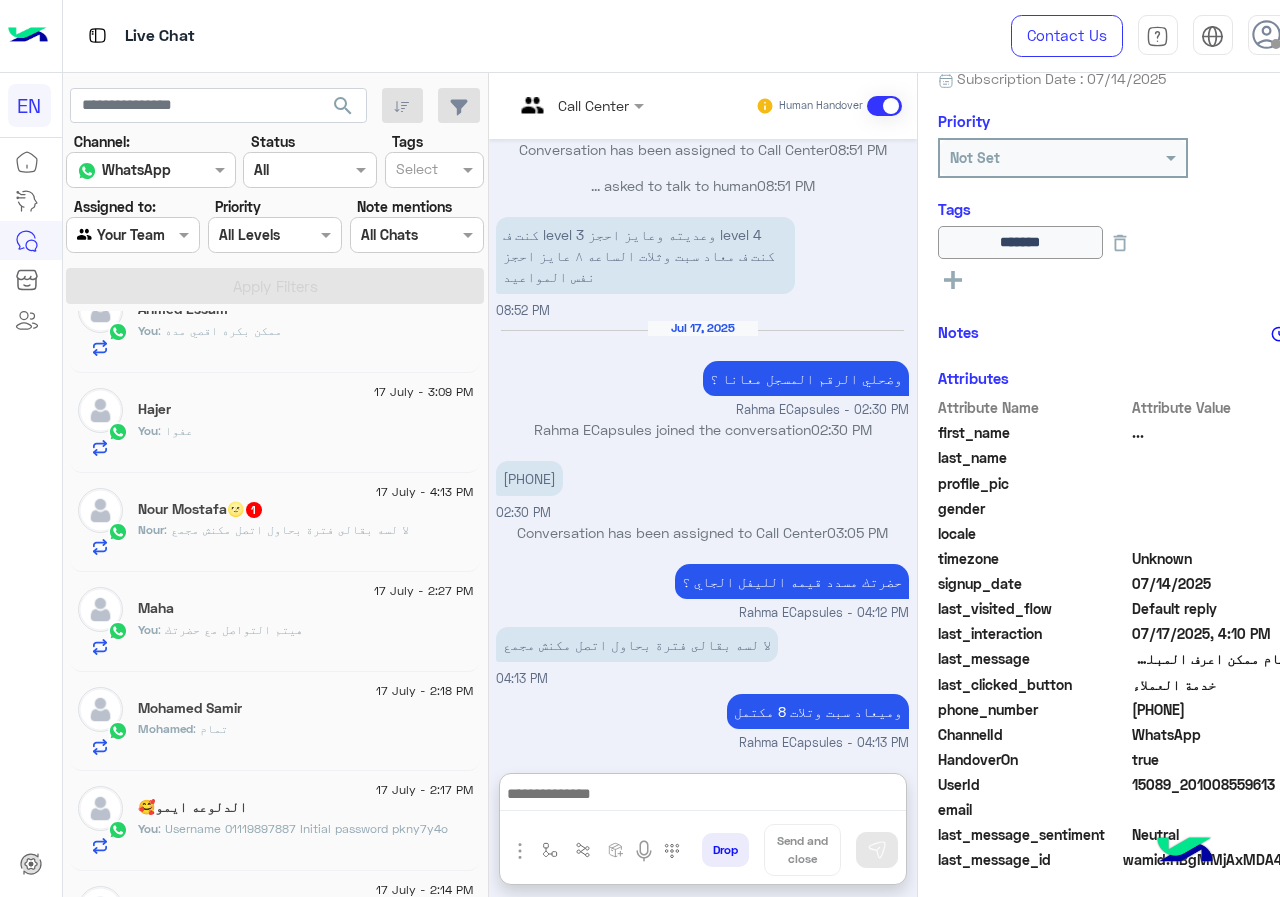 click on ": لا لسه بقالى فترة بحاول اتصل مكنش مجمع" 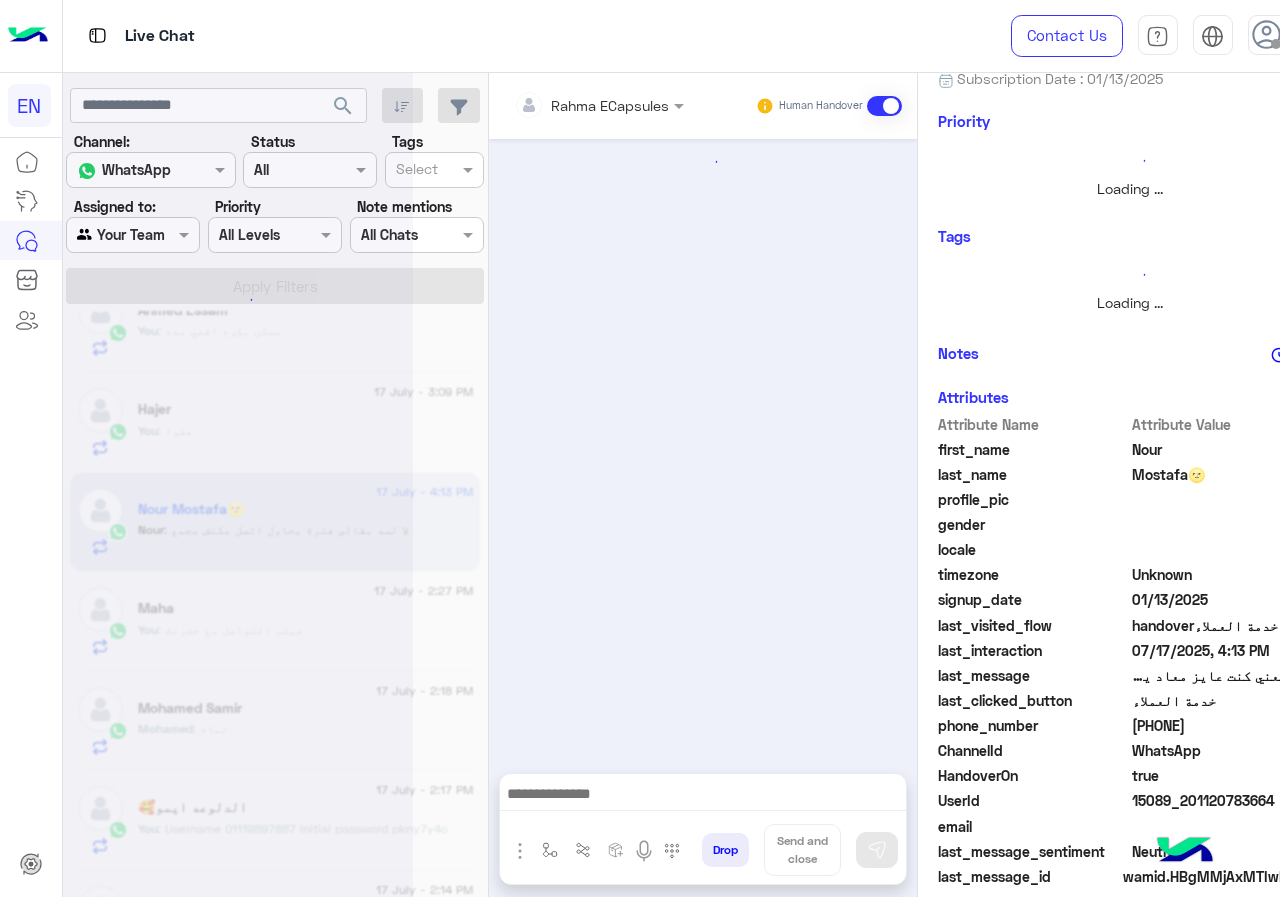 scroll, scrollTop: 1201, scrollLeft: 0, axis: vertical 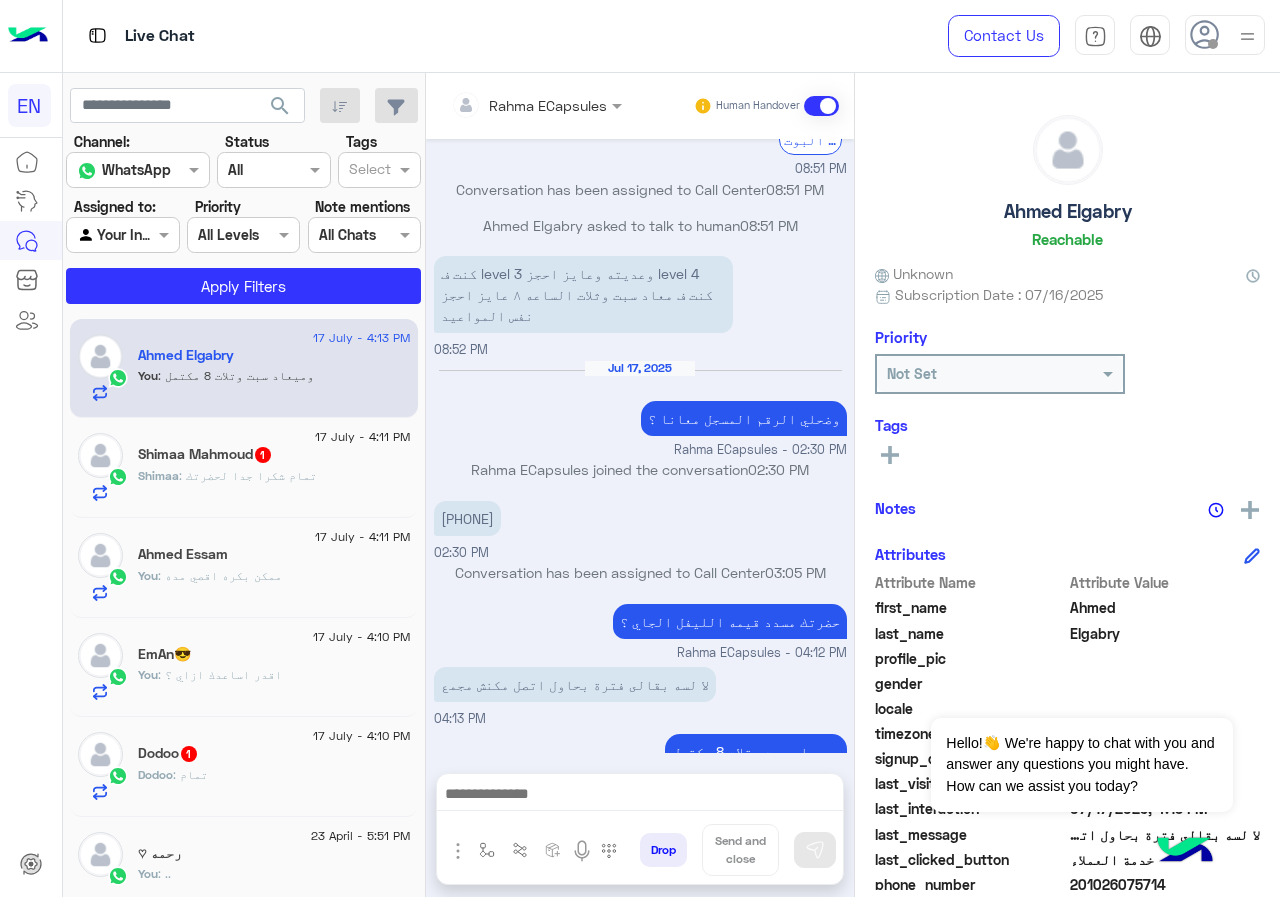 click on "Shimaa : تمام شكرا جدا لحضرتك" 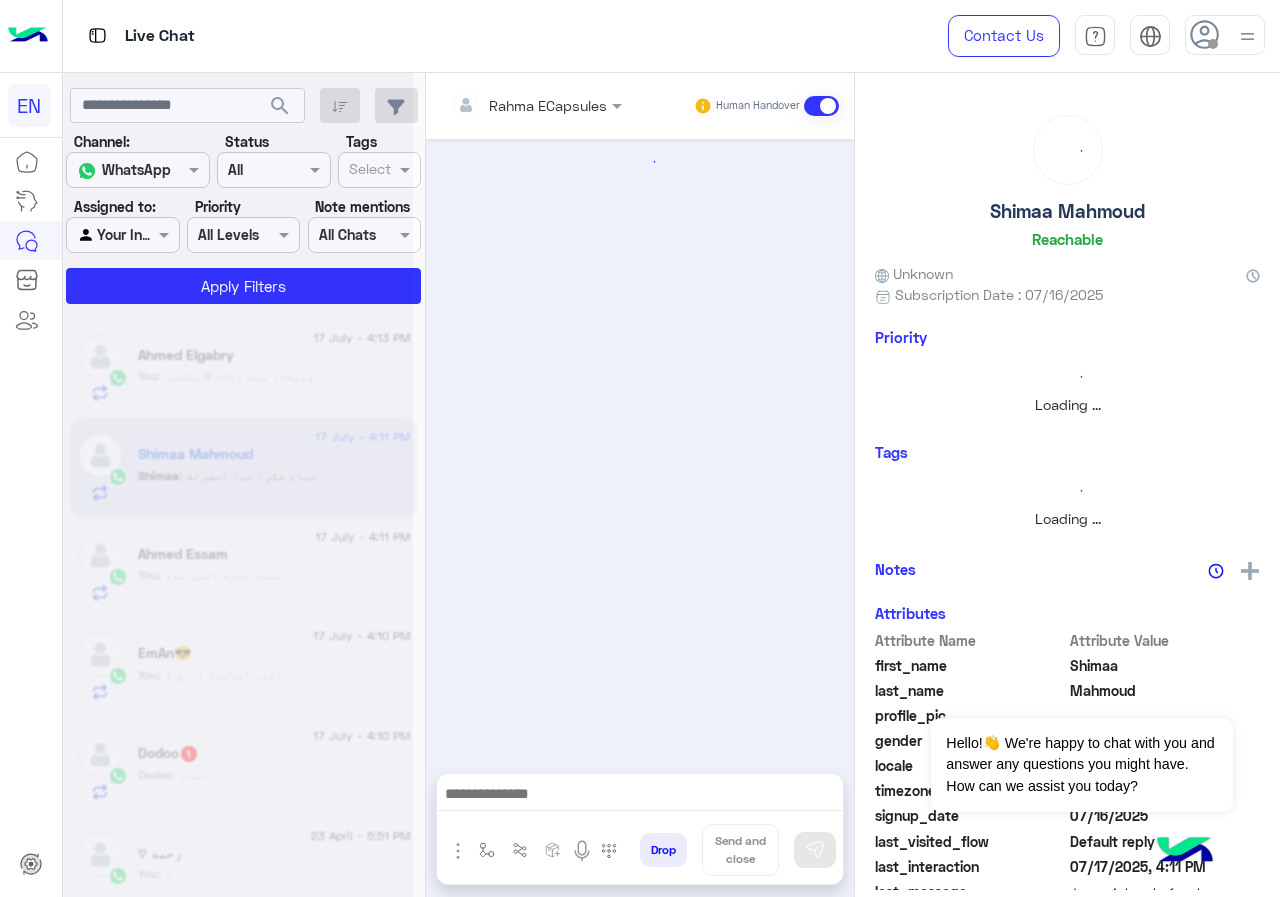 scroll, scrollTop: 0, scrollLeft: 0, axis: both 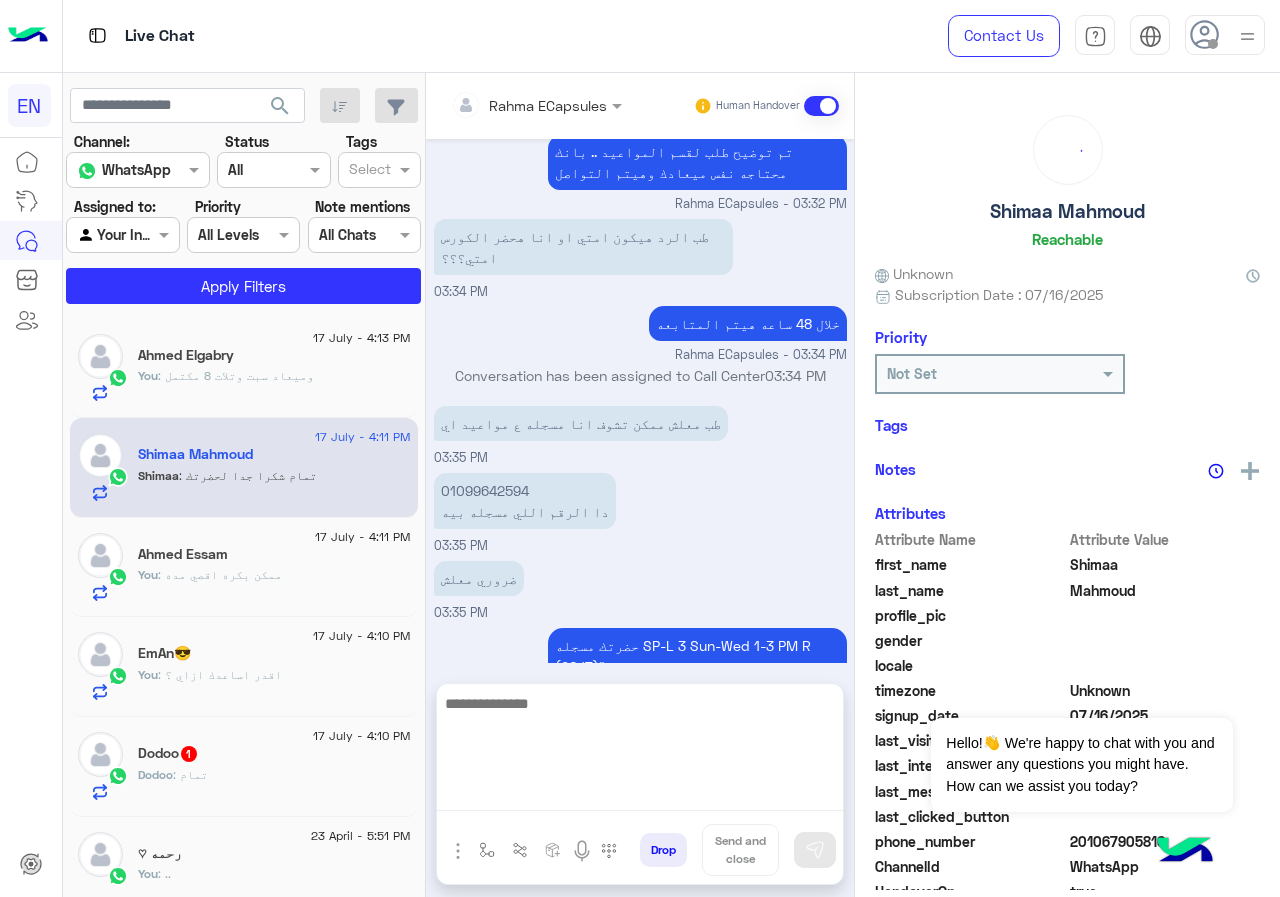 click at bounding box center (640, 751) 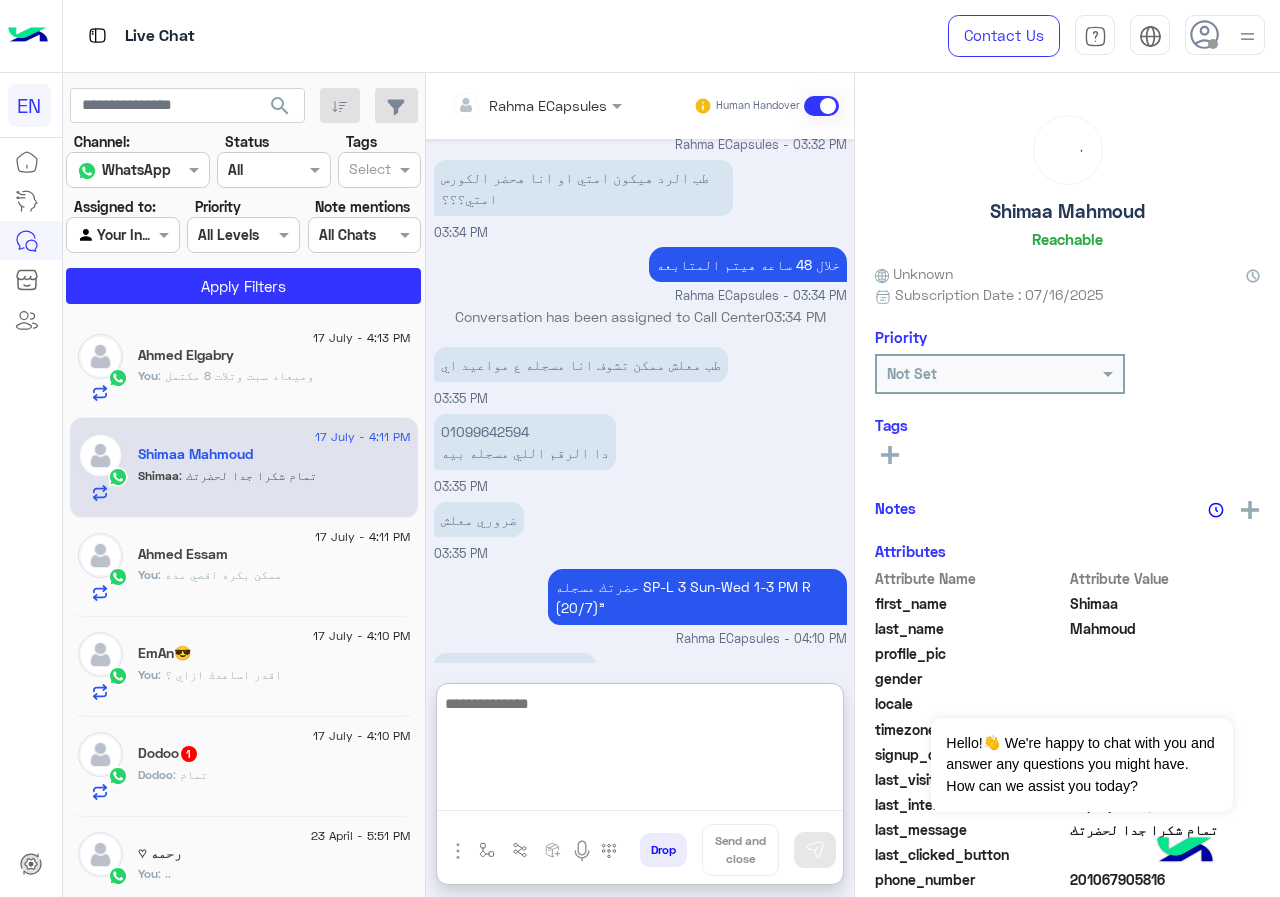 scroll, scrollTop: 1139, scrollLeft: 0, axis: vertical 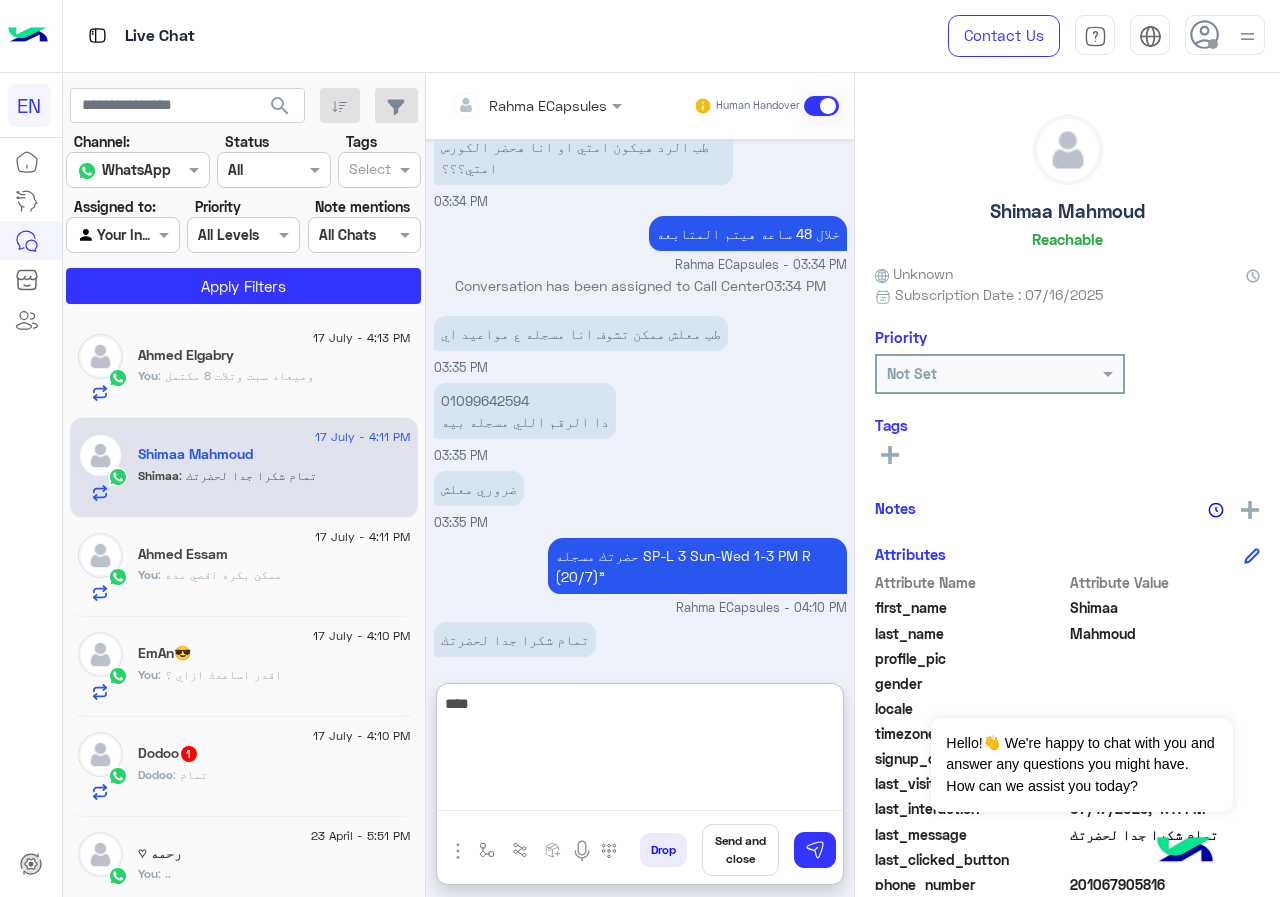 type on "****" 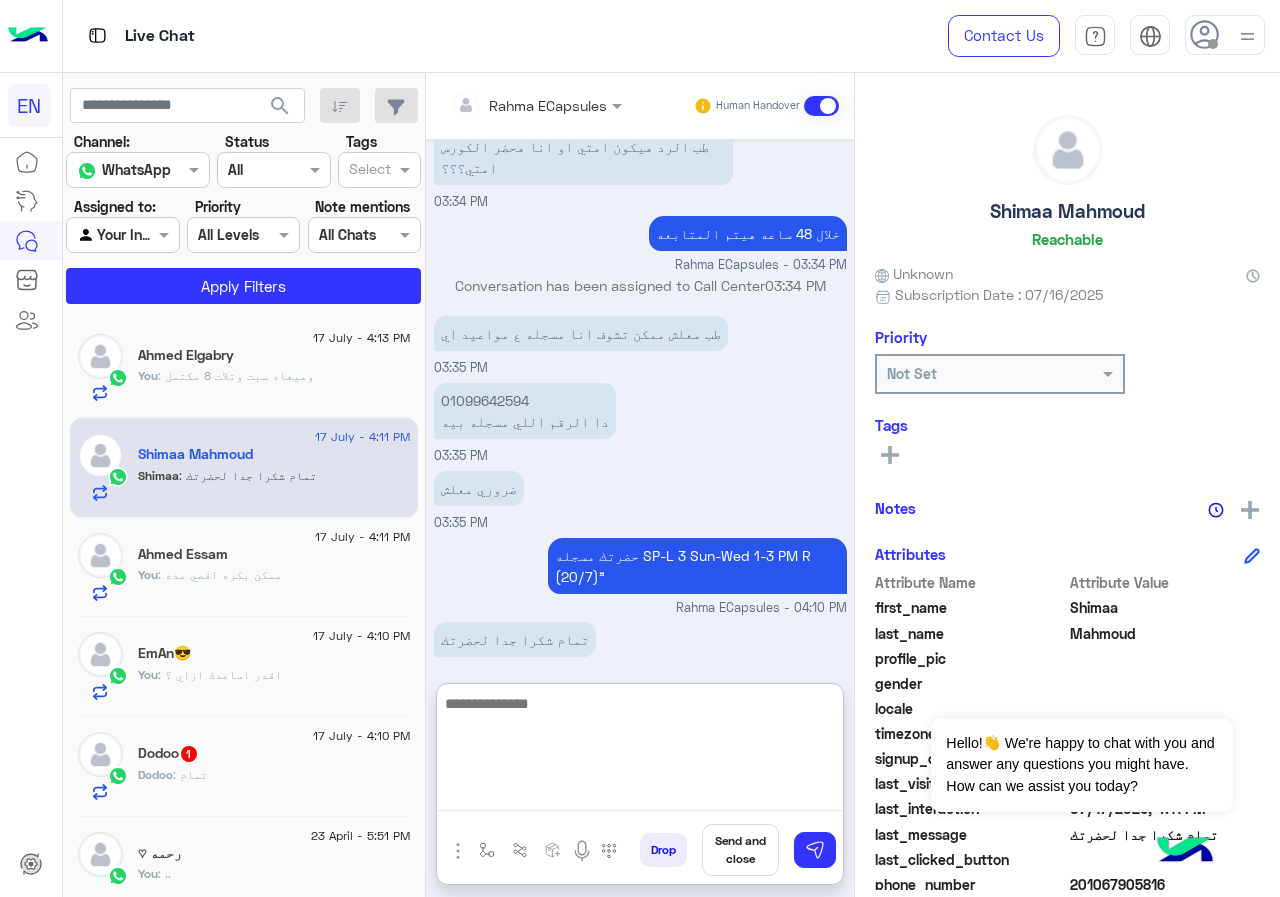 scroll, scrollTop: 1203, scrollLeft: 0, axis: vertical 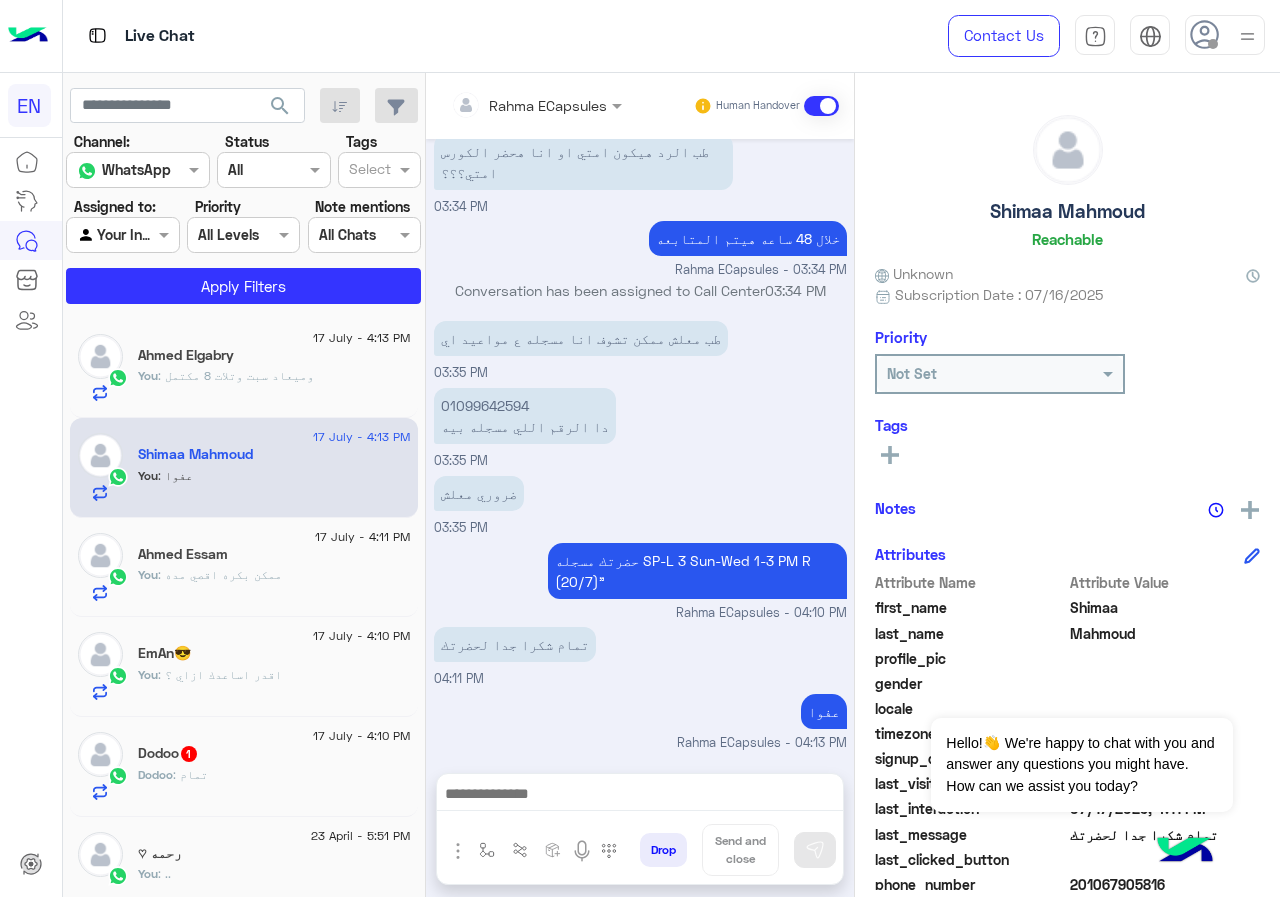 click on "Dodoo   1" 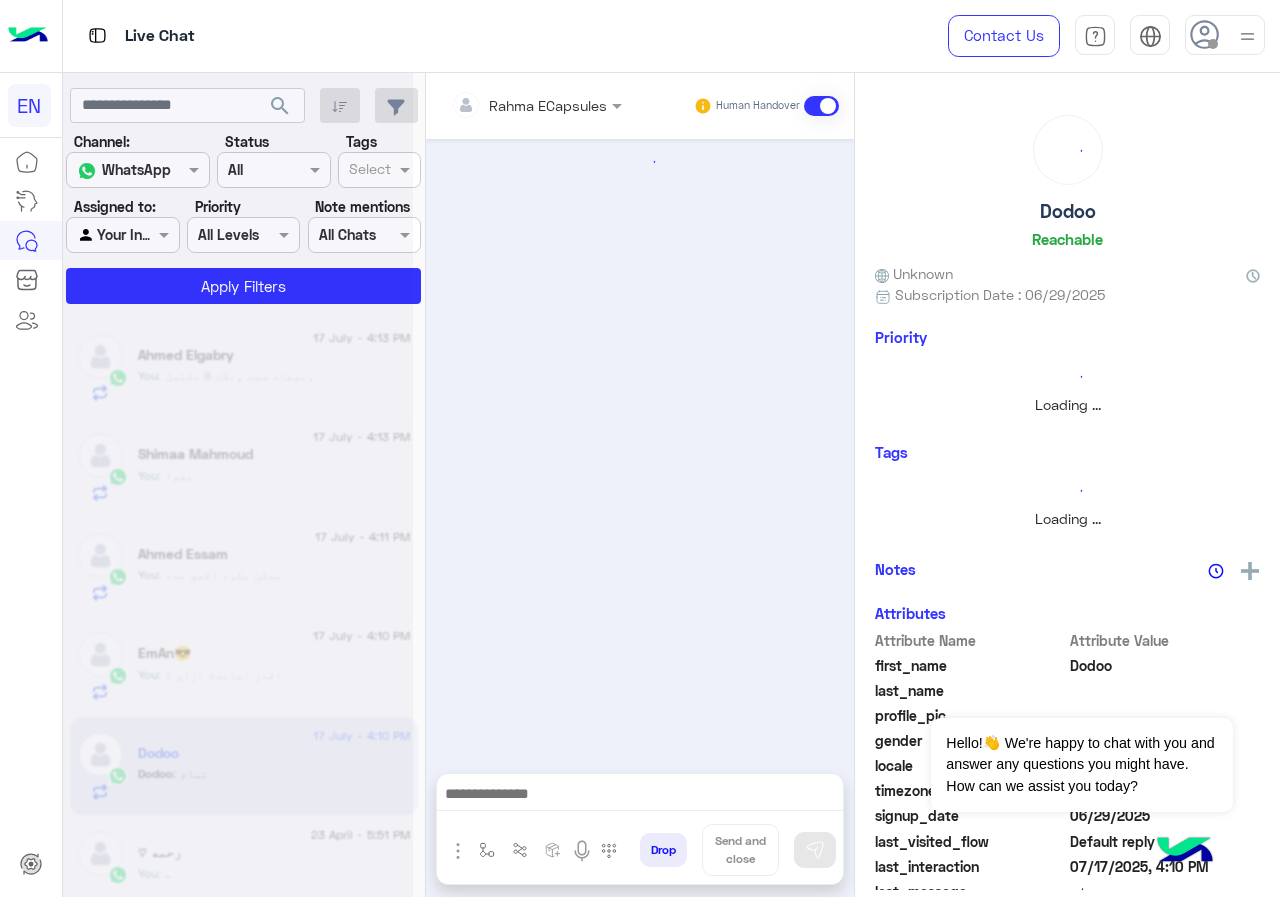 scroll, scrollTop: 764, scrollLeft: 0, axis: vertical 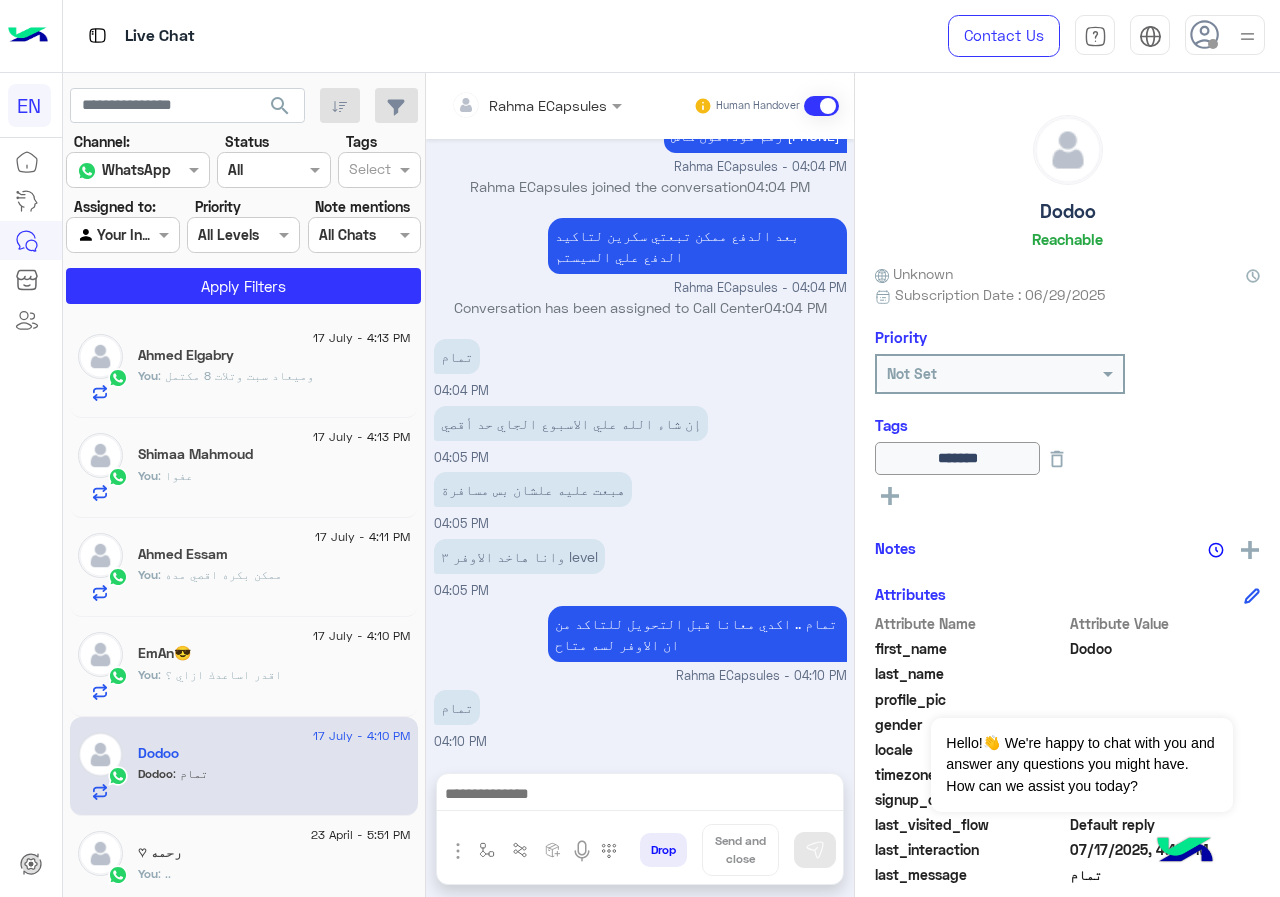 click on ": وميعاد سبت وتلات 8 مكتمل" 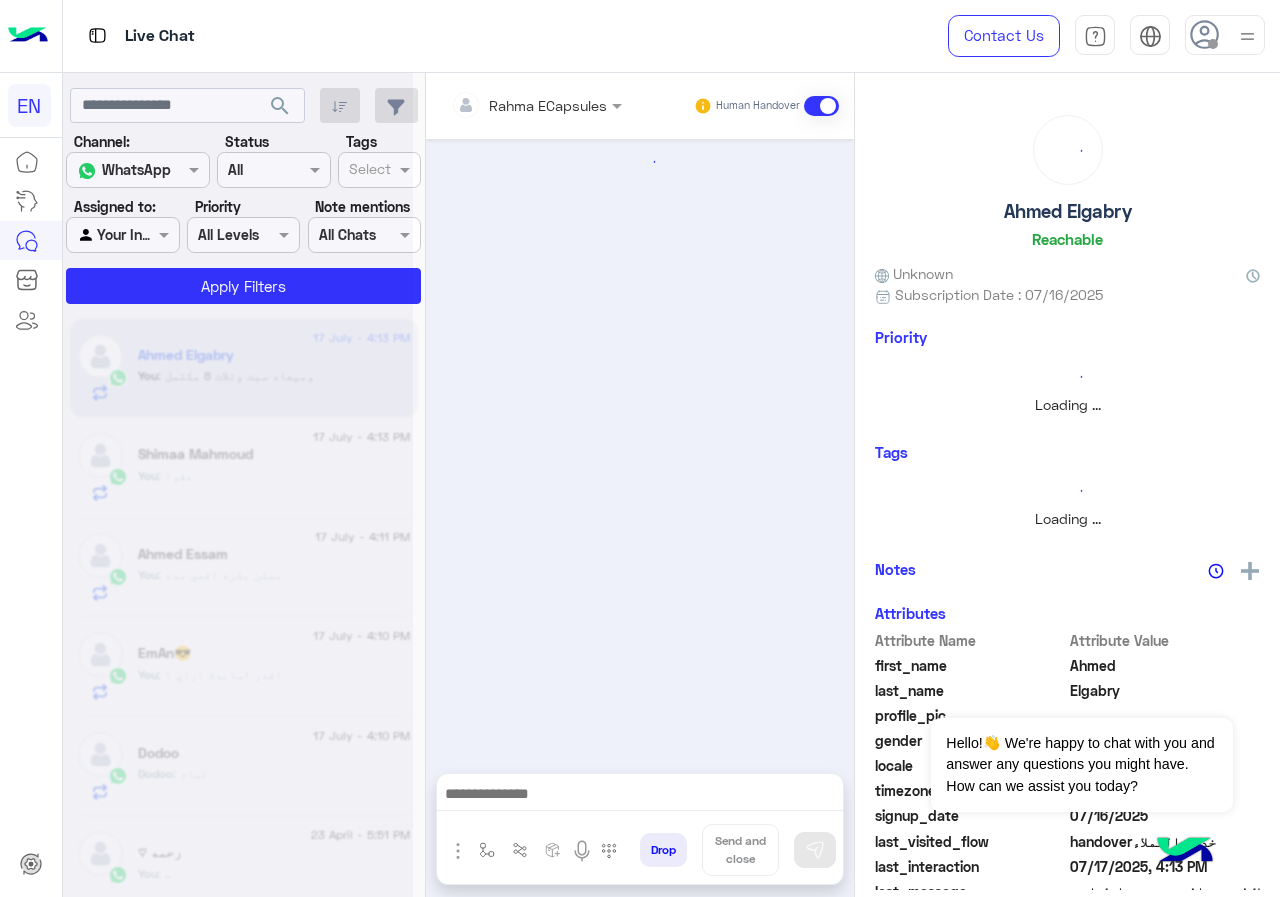 scroll, scrollTop: 0, scrollLeft: 0, axis: both 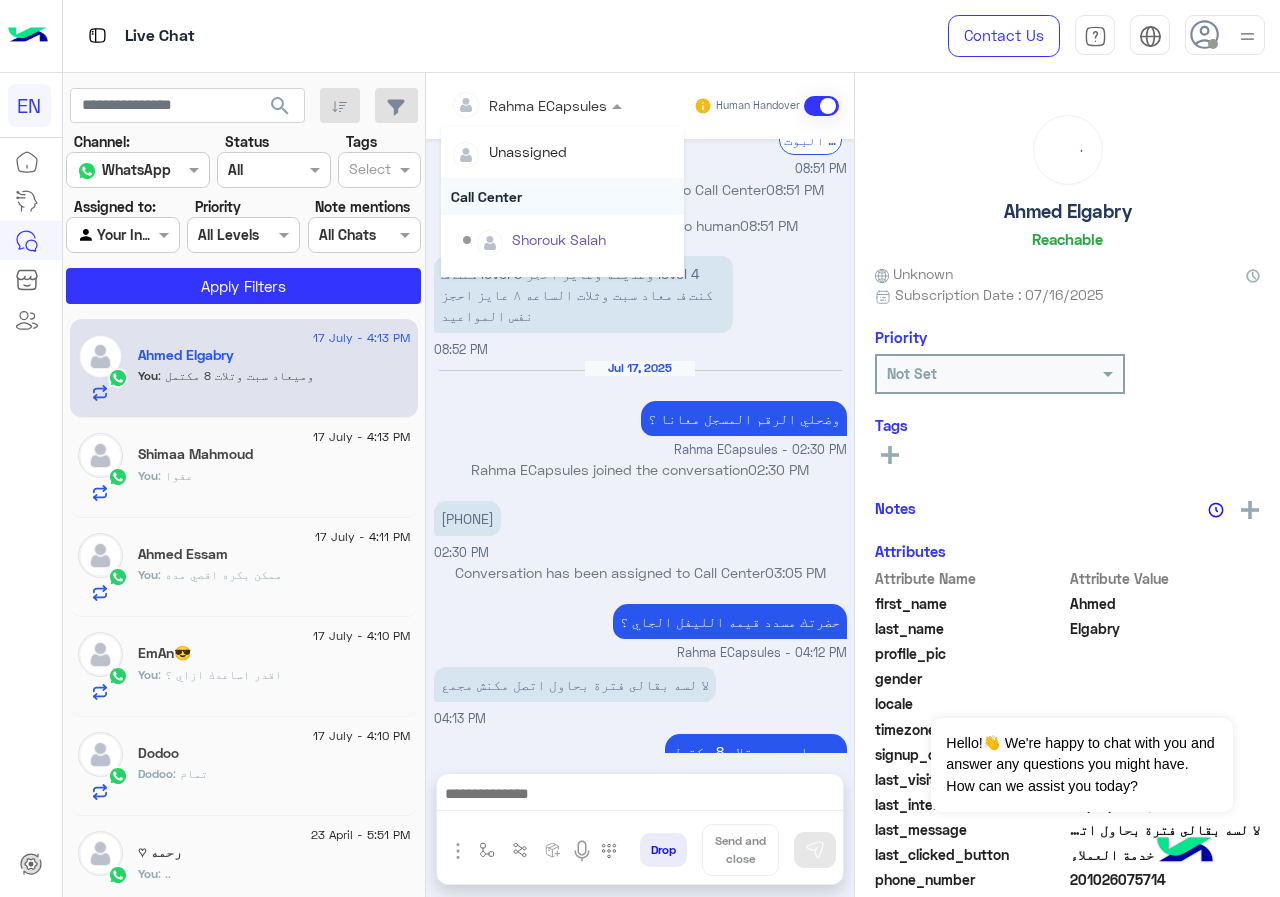 click on "Call Center" at bounding box center (562, 196) 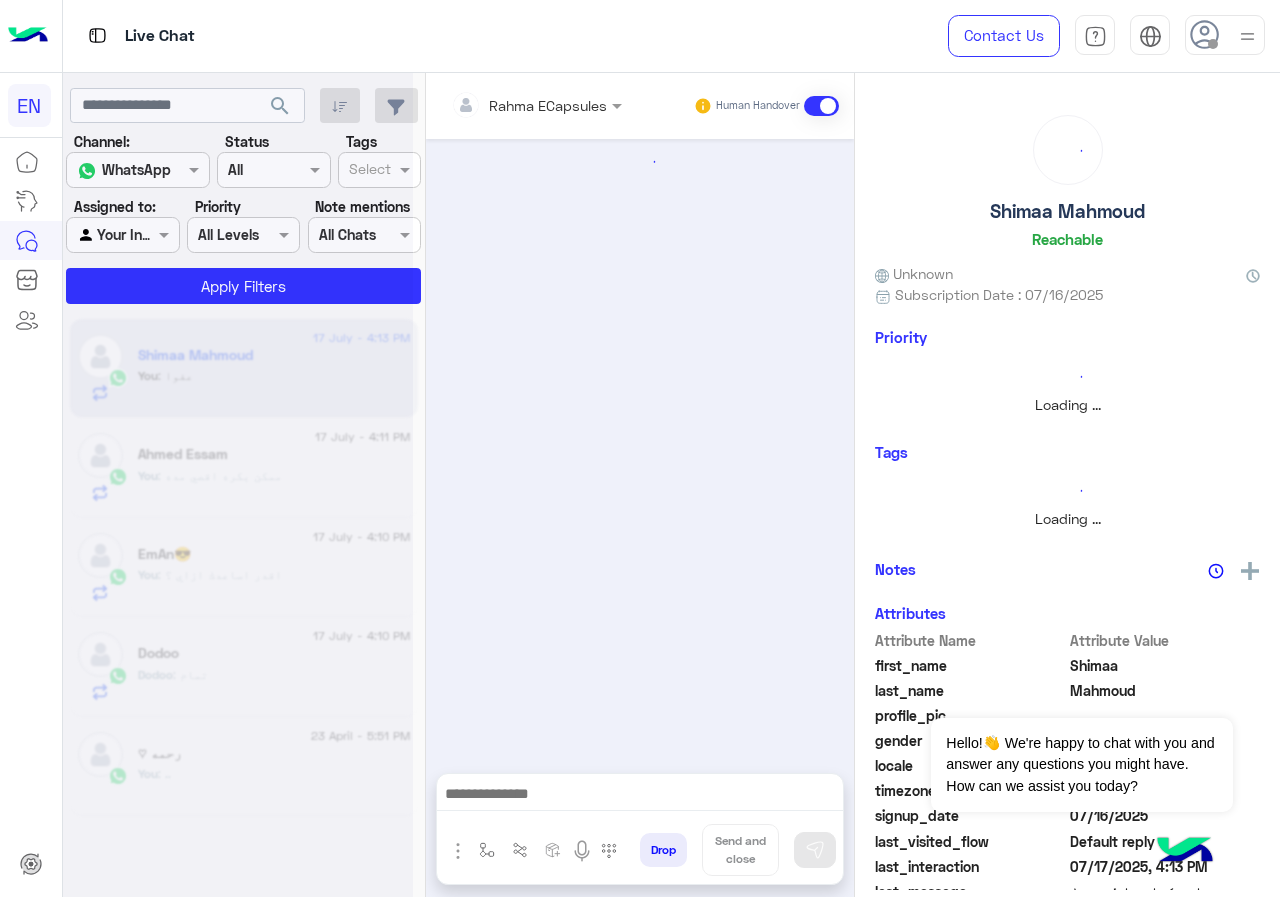 scroll, scrollTop: 0, scrollLeft: 0, axis: both 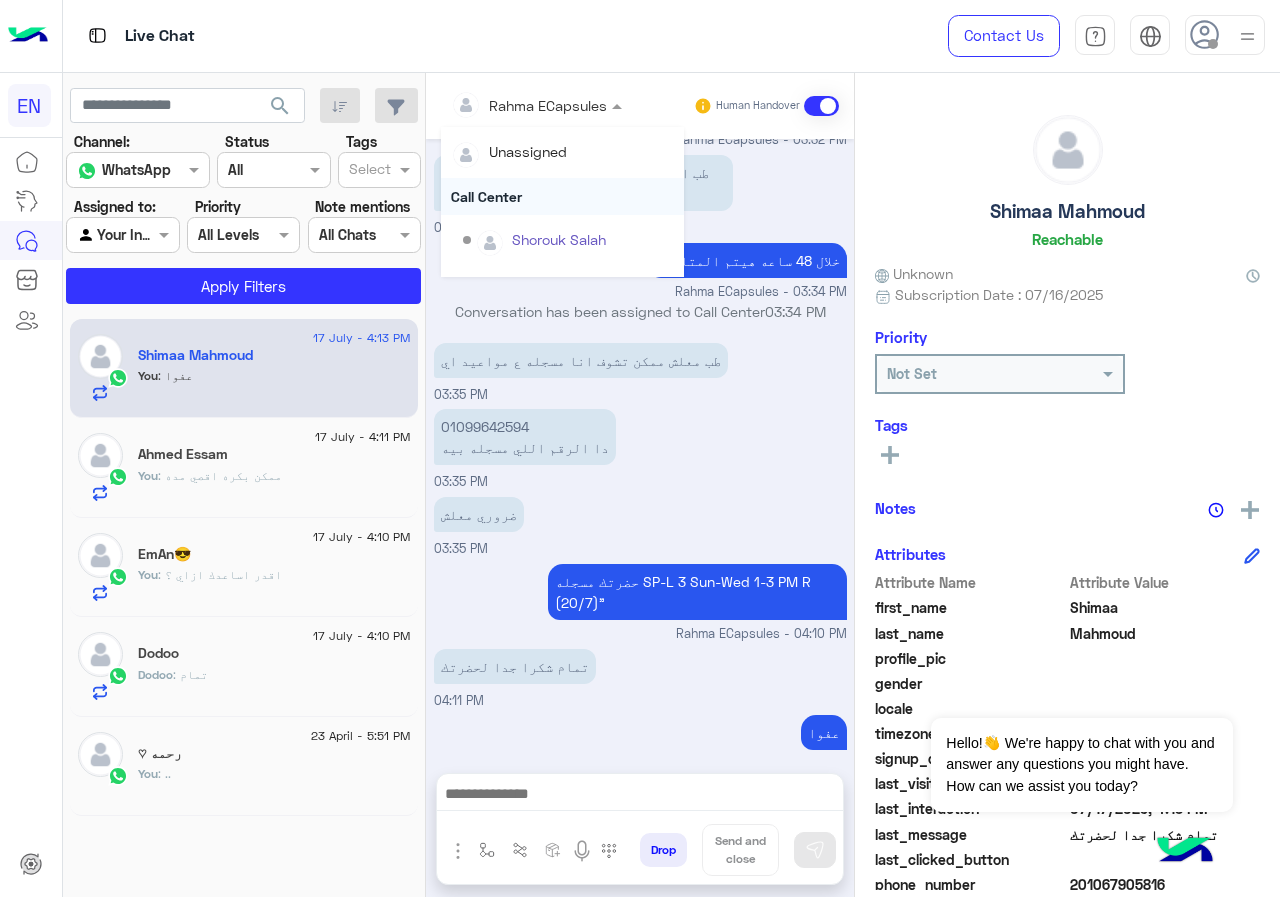 click on "Call Center" at bounding box center (562, 196) 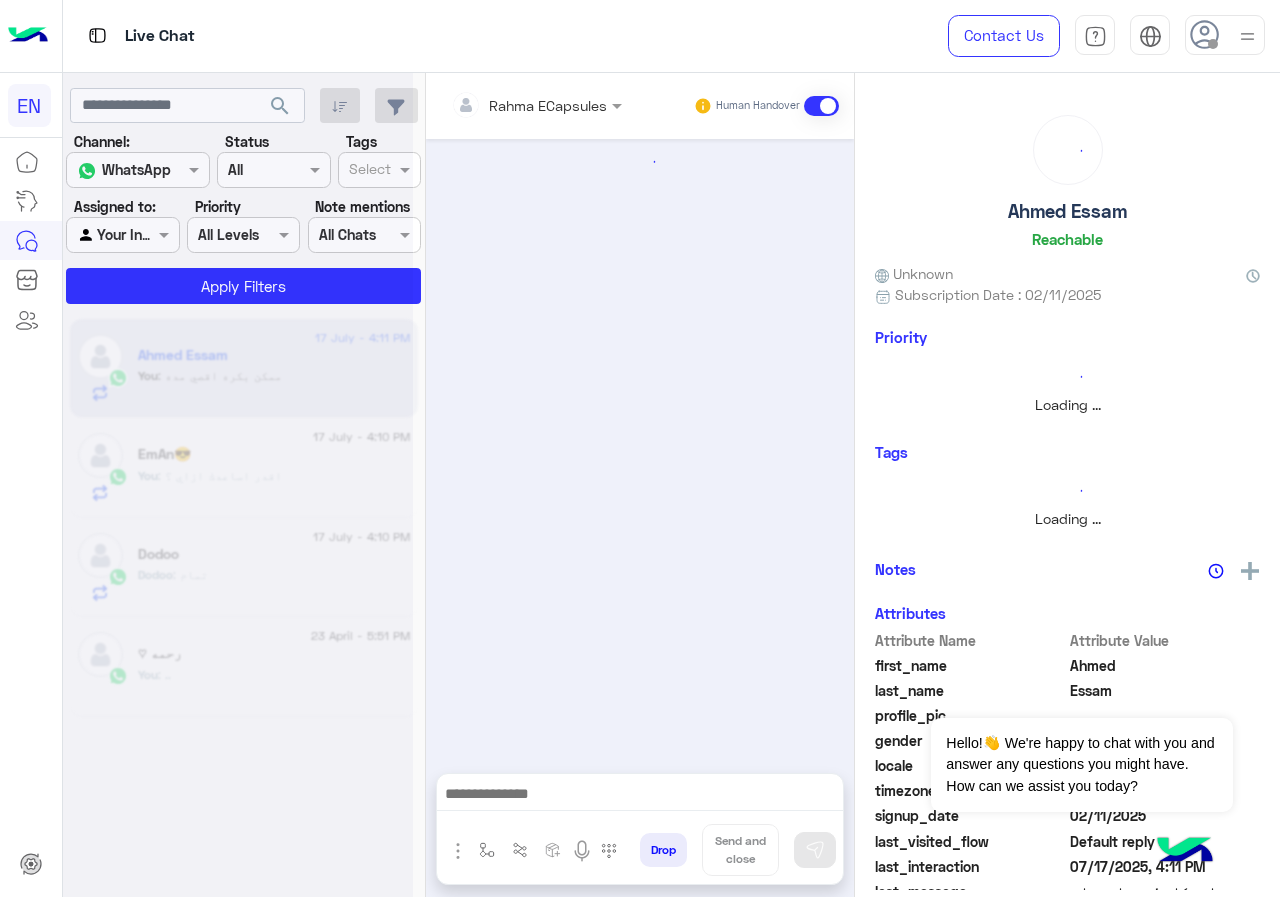 scroll, scrollTop: 0, scrollLeft: 0, axis: both 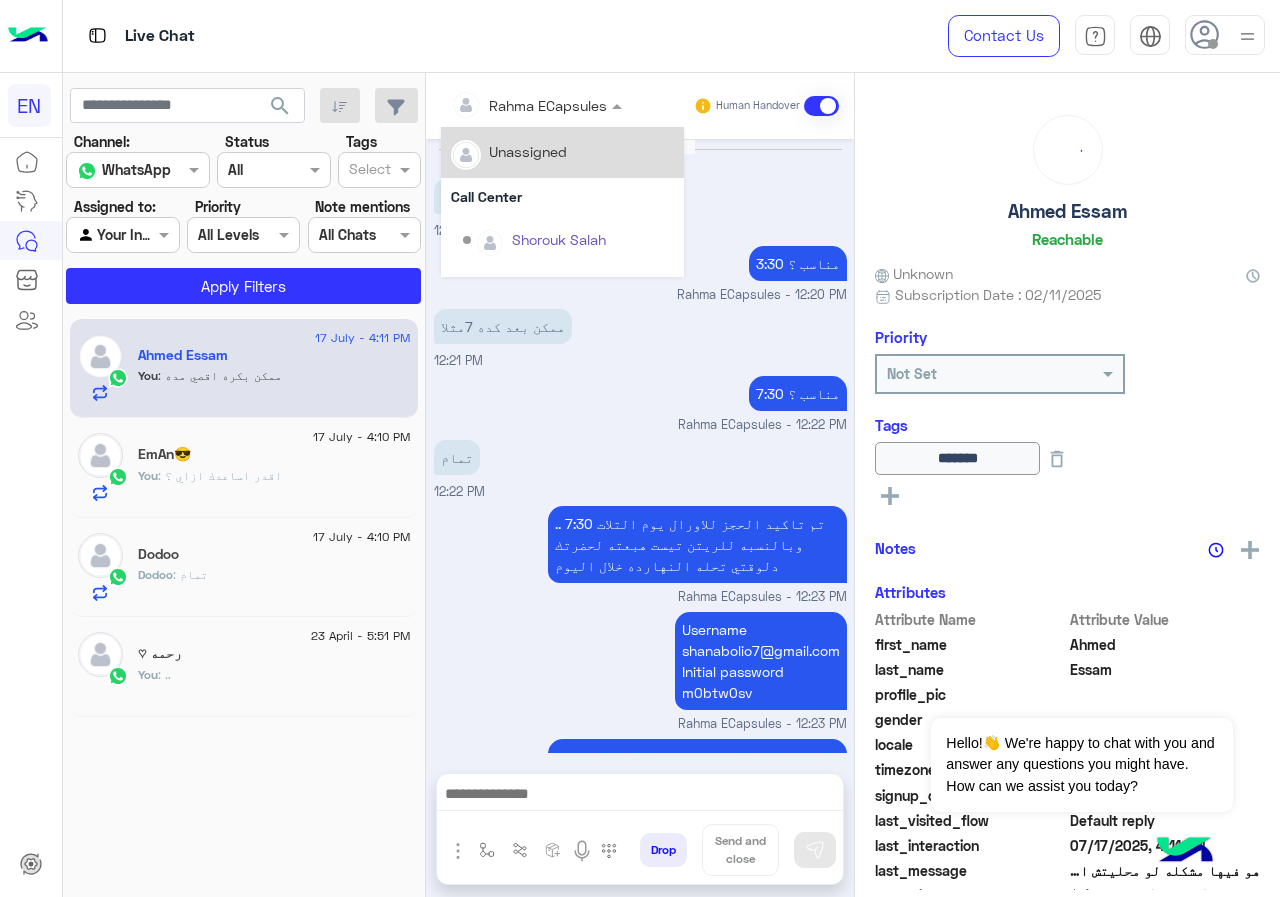 click at bounding box center [509, 105] 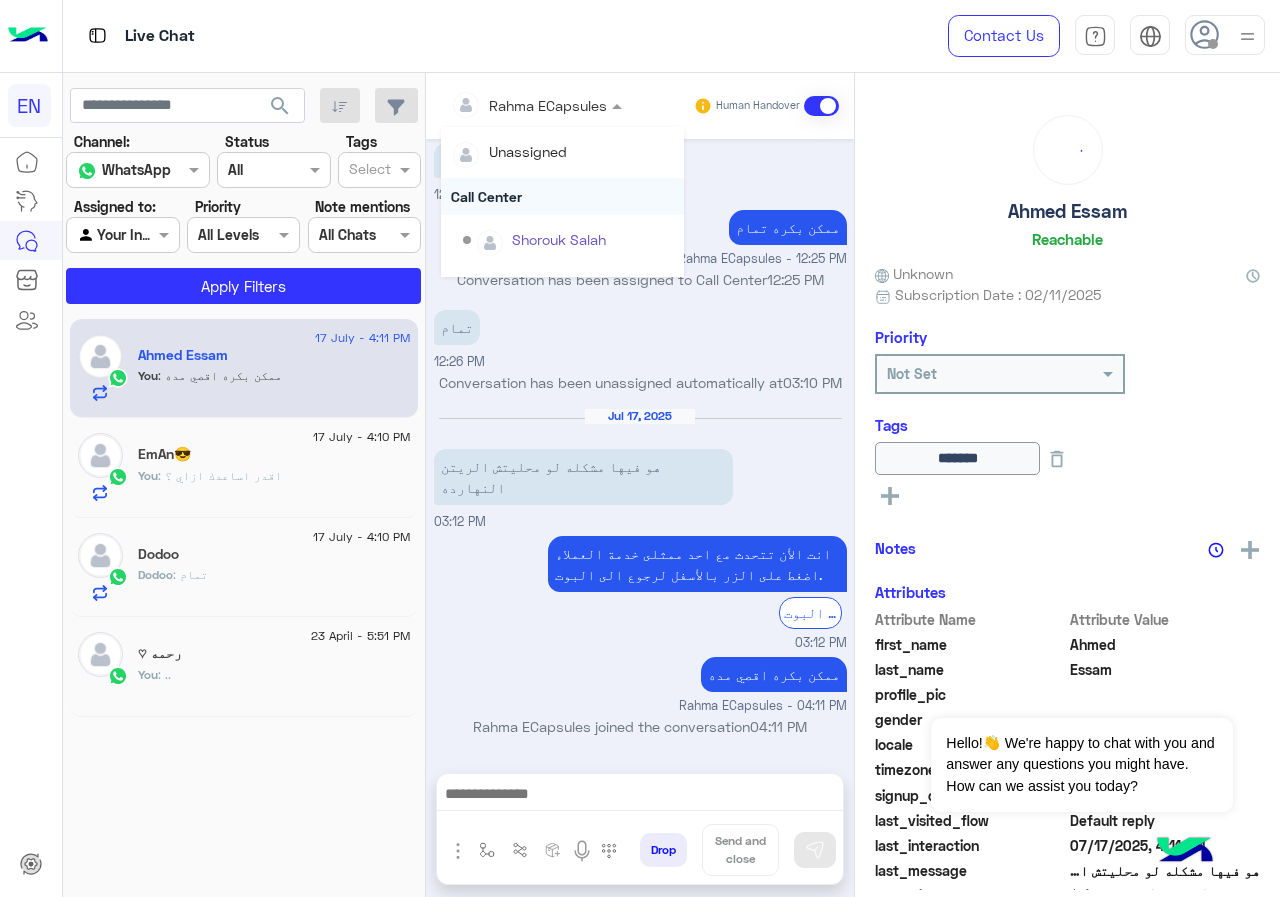 click on "Shorouk Salah" at bounding box center [562, 240] 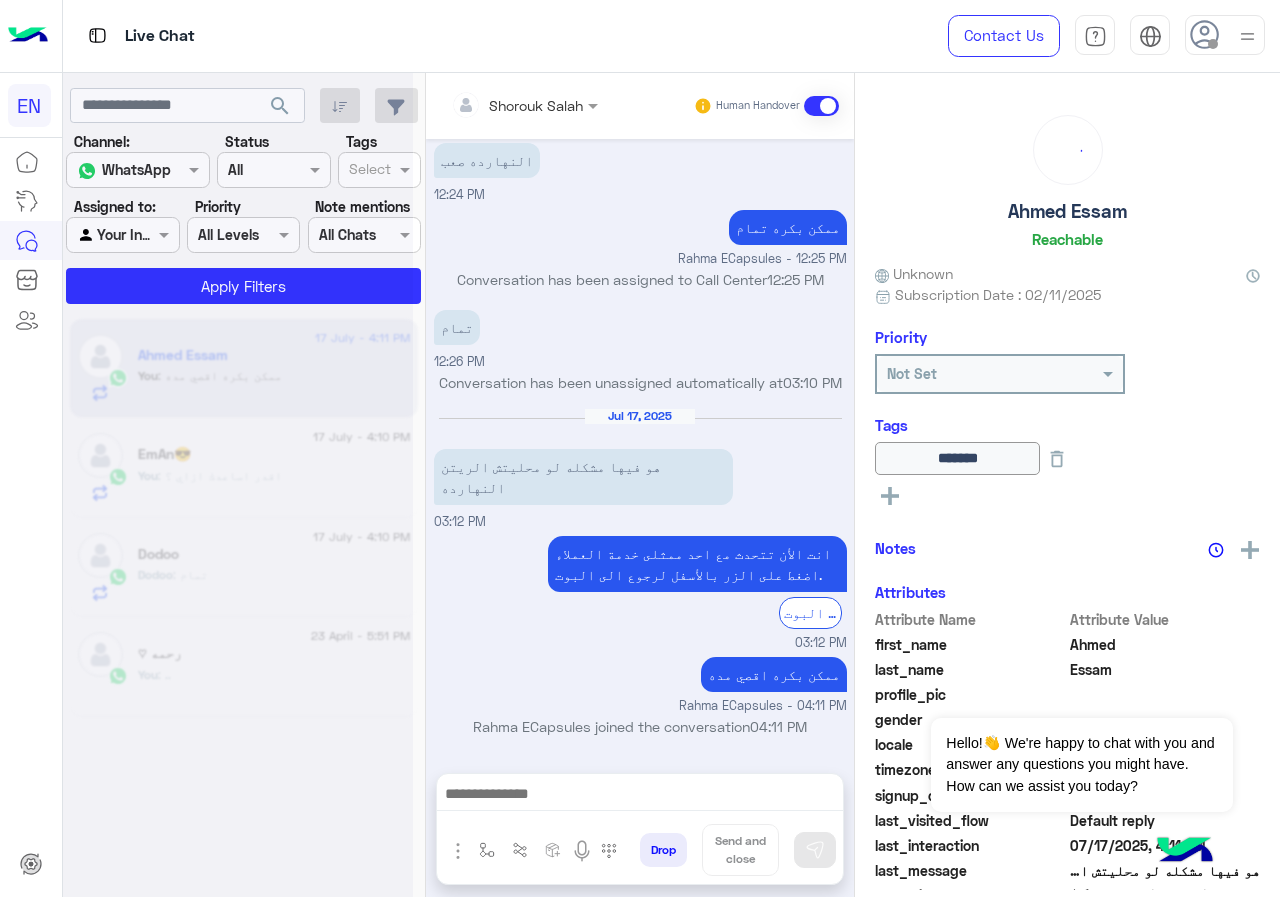 click on "ممكن بكره تمام  Rahma ECapsules -  12:25 PM" at bounding box center (640, 237) 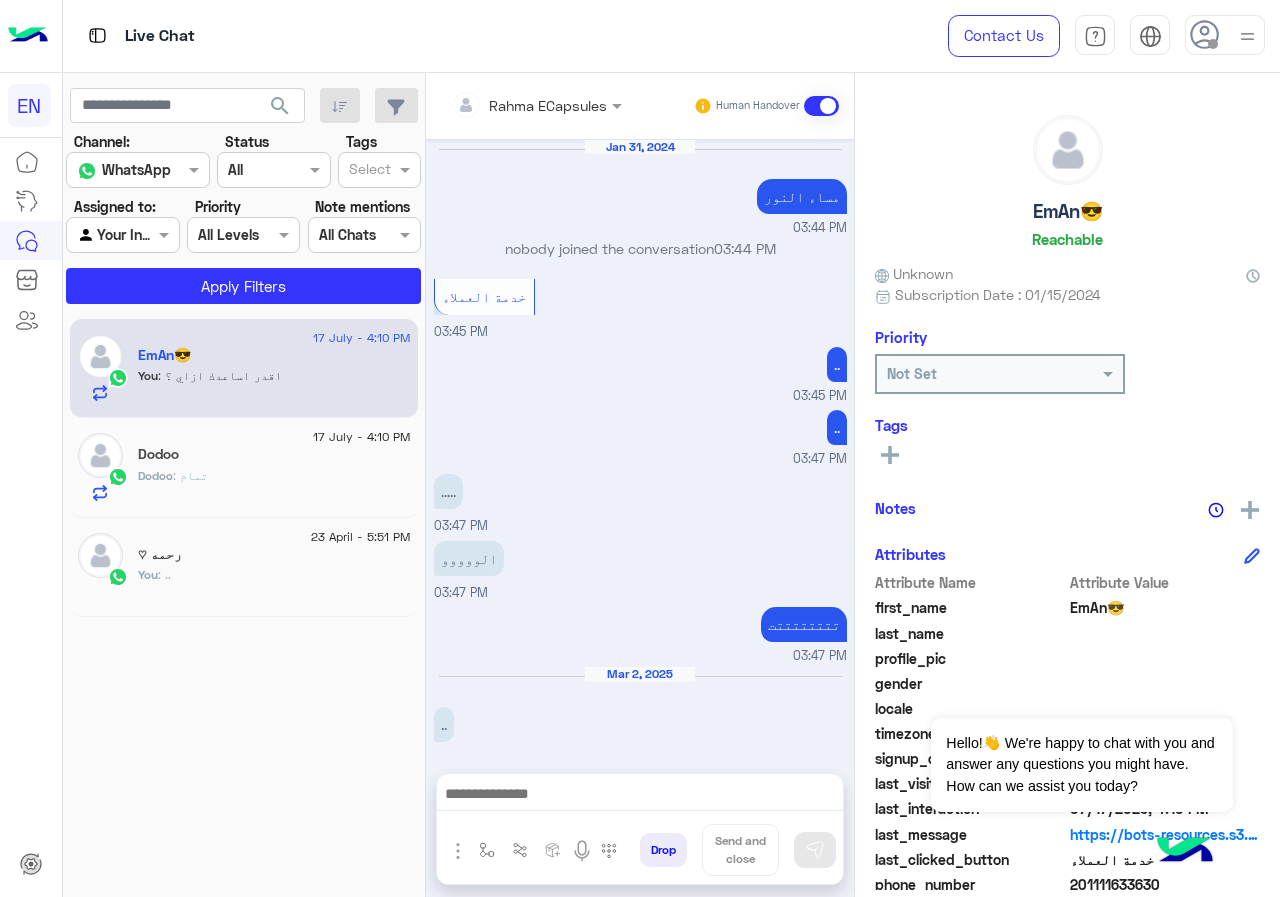 scroll, scrollTop: 1188, scrollLeft: 0, axis: vertical 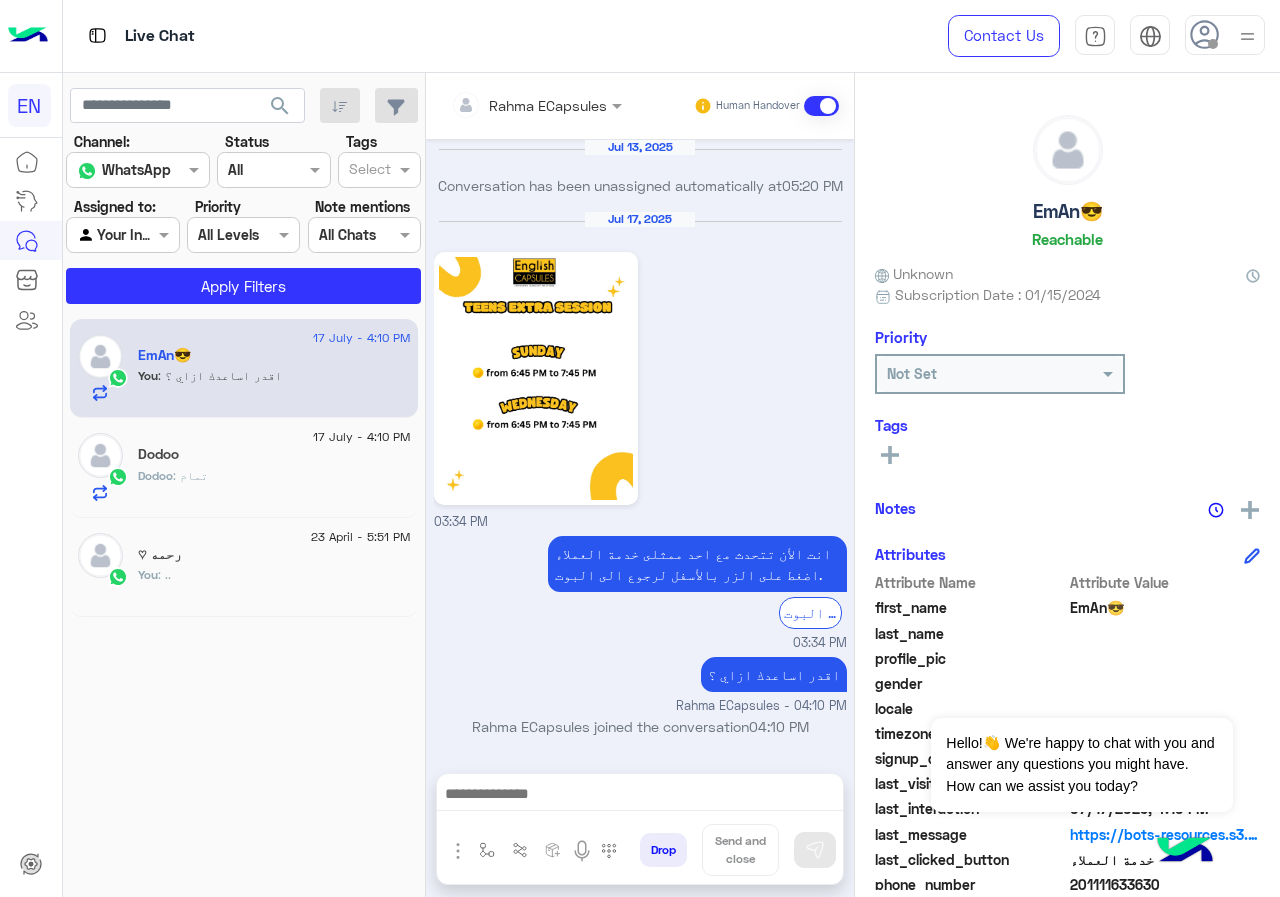 click on "Rahma ECapsules" at bounding box center [529, 105] 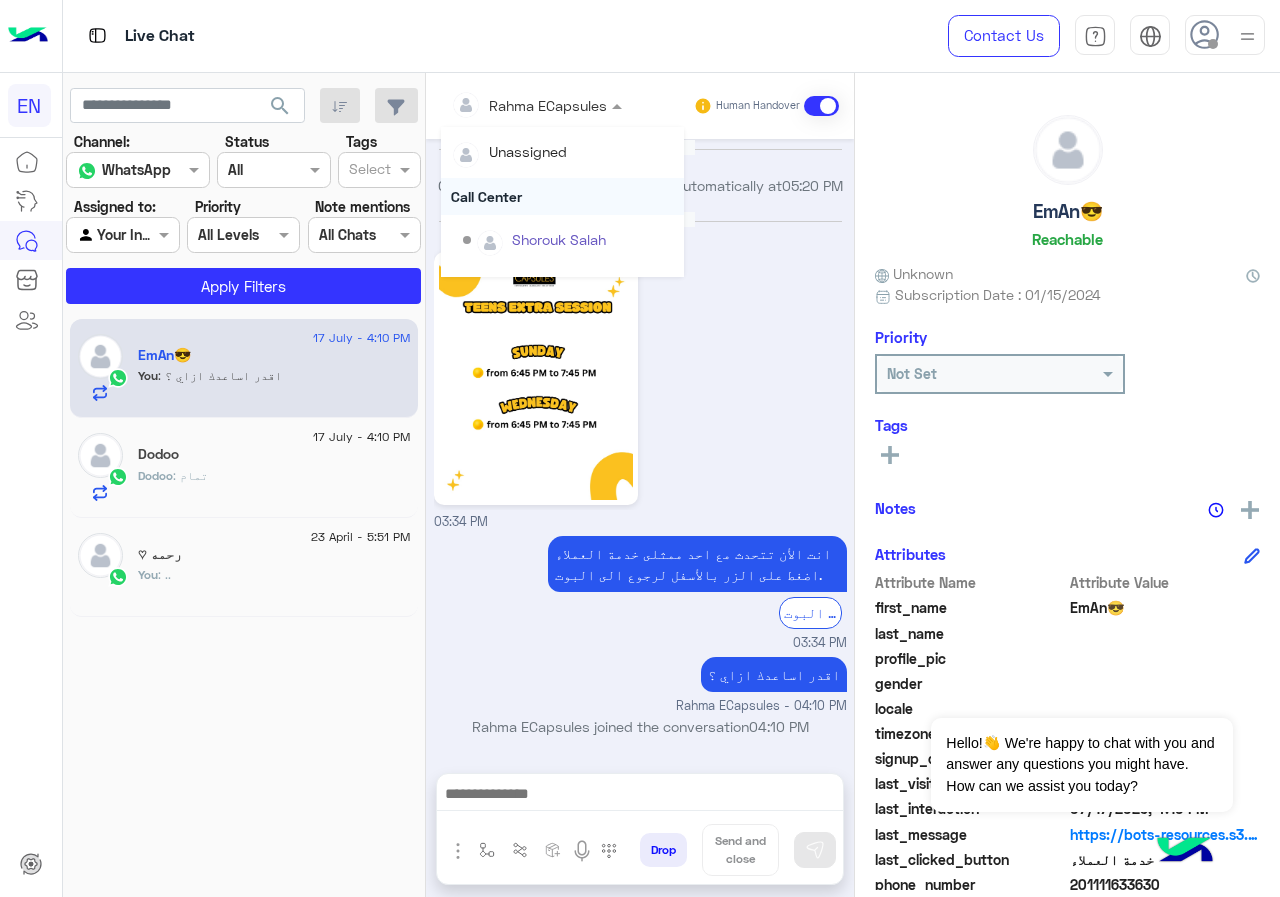 click on "Call Center" at bounding box center (562, 196) 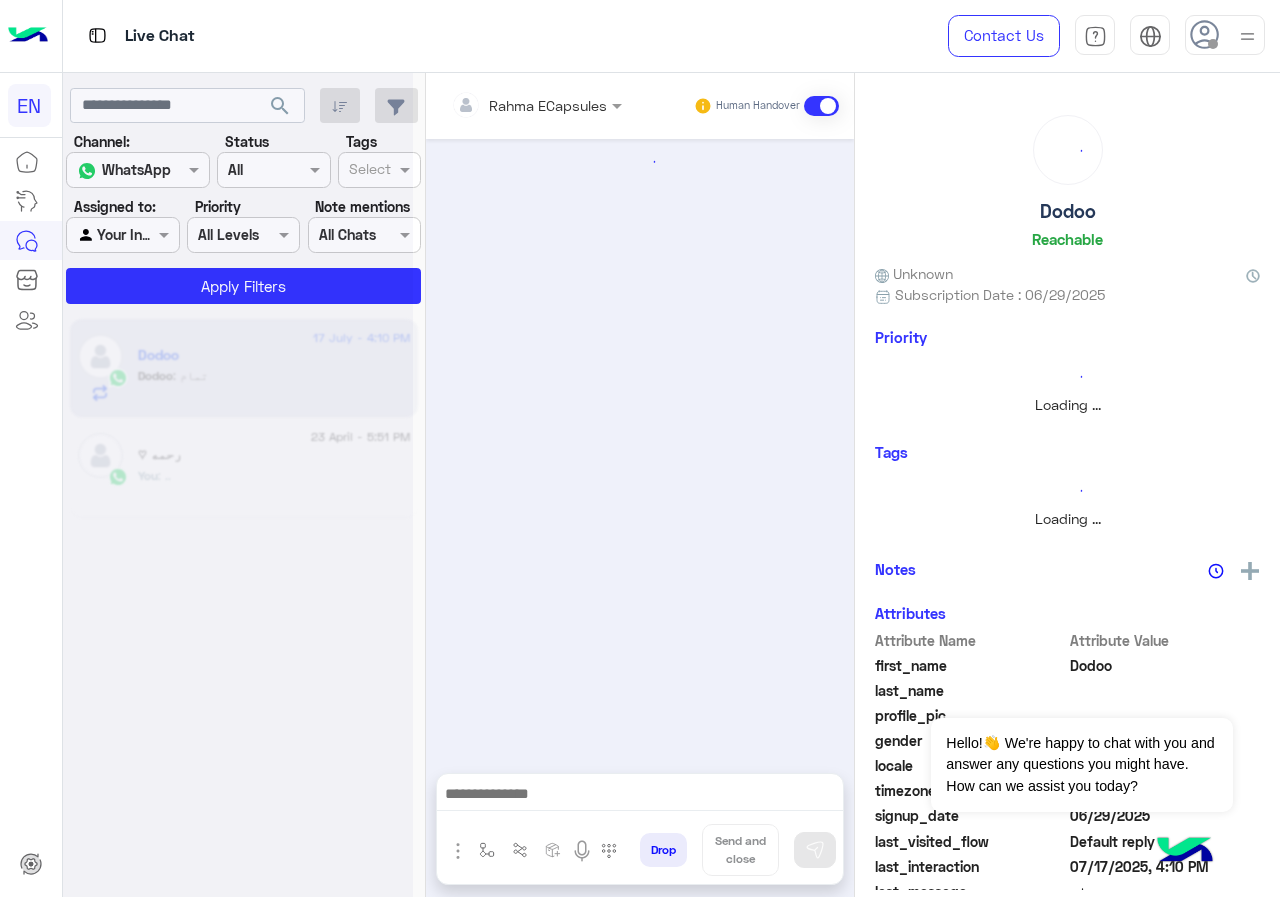scroll, scrollTop: 0, scrollLeft: 0, axis: both 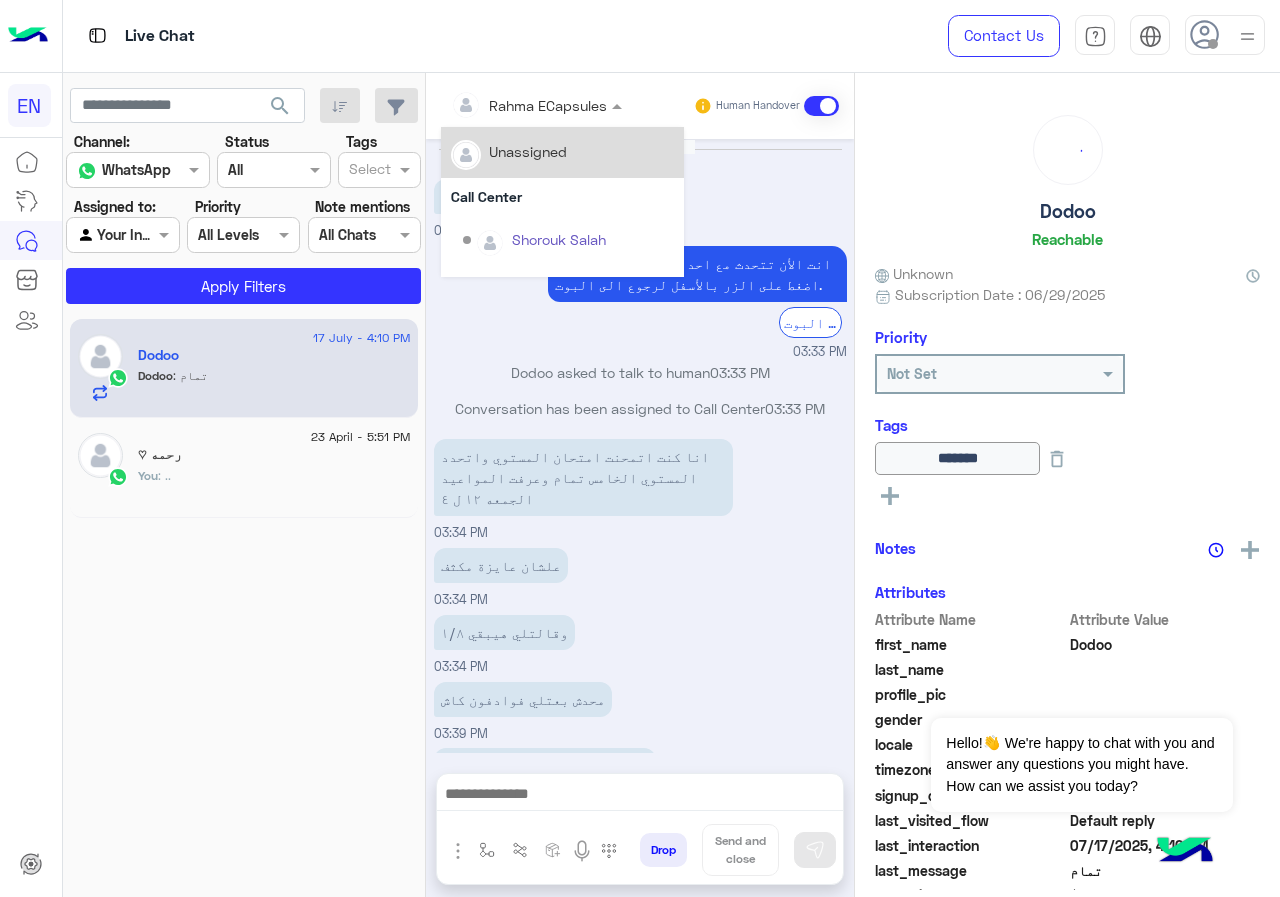 click on "Rahma ECapsules" at bounding box center [529, 105] 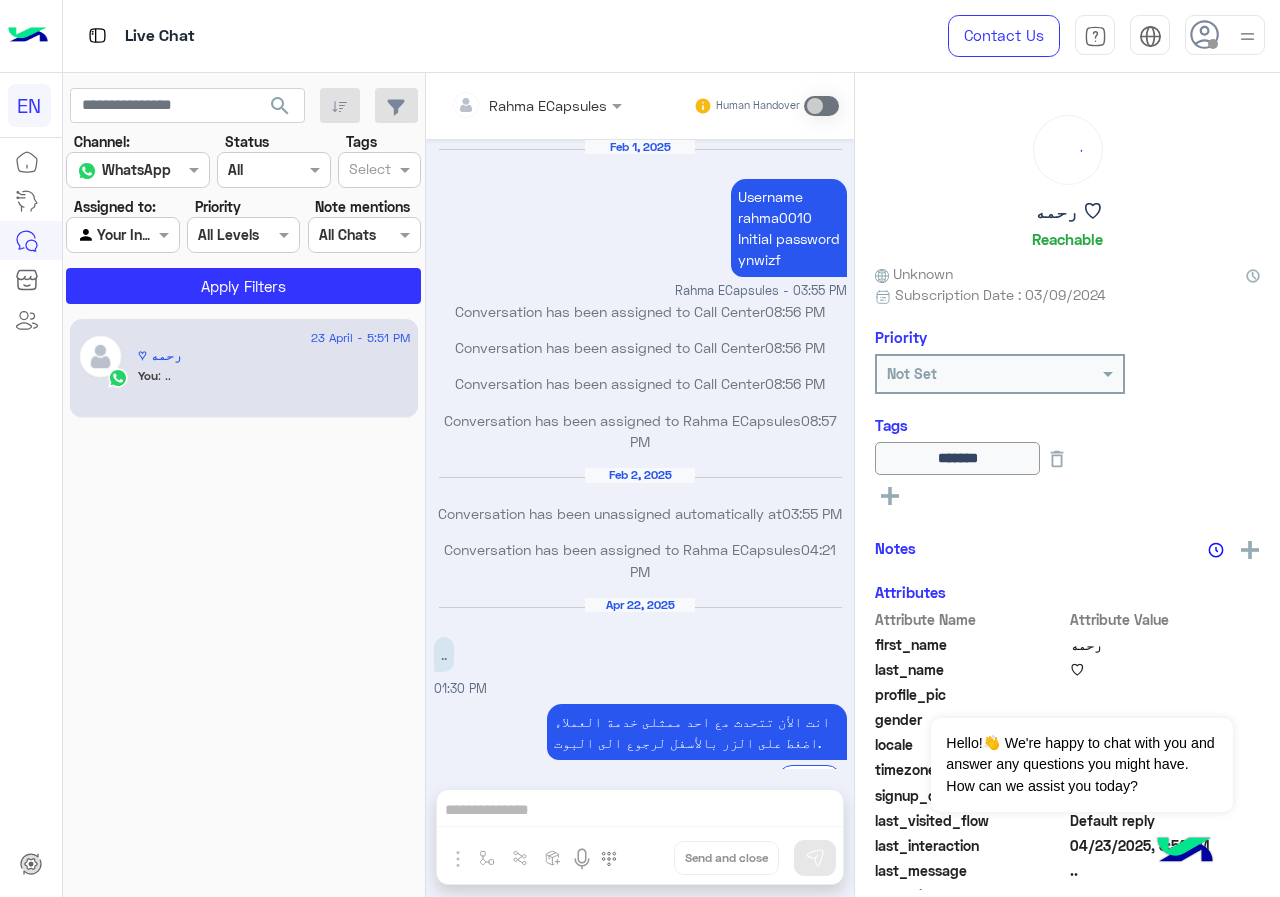 scroll, scrollTop: 741, scrollLeft: 0, axis: vertical 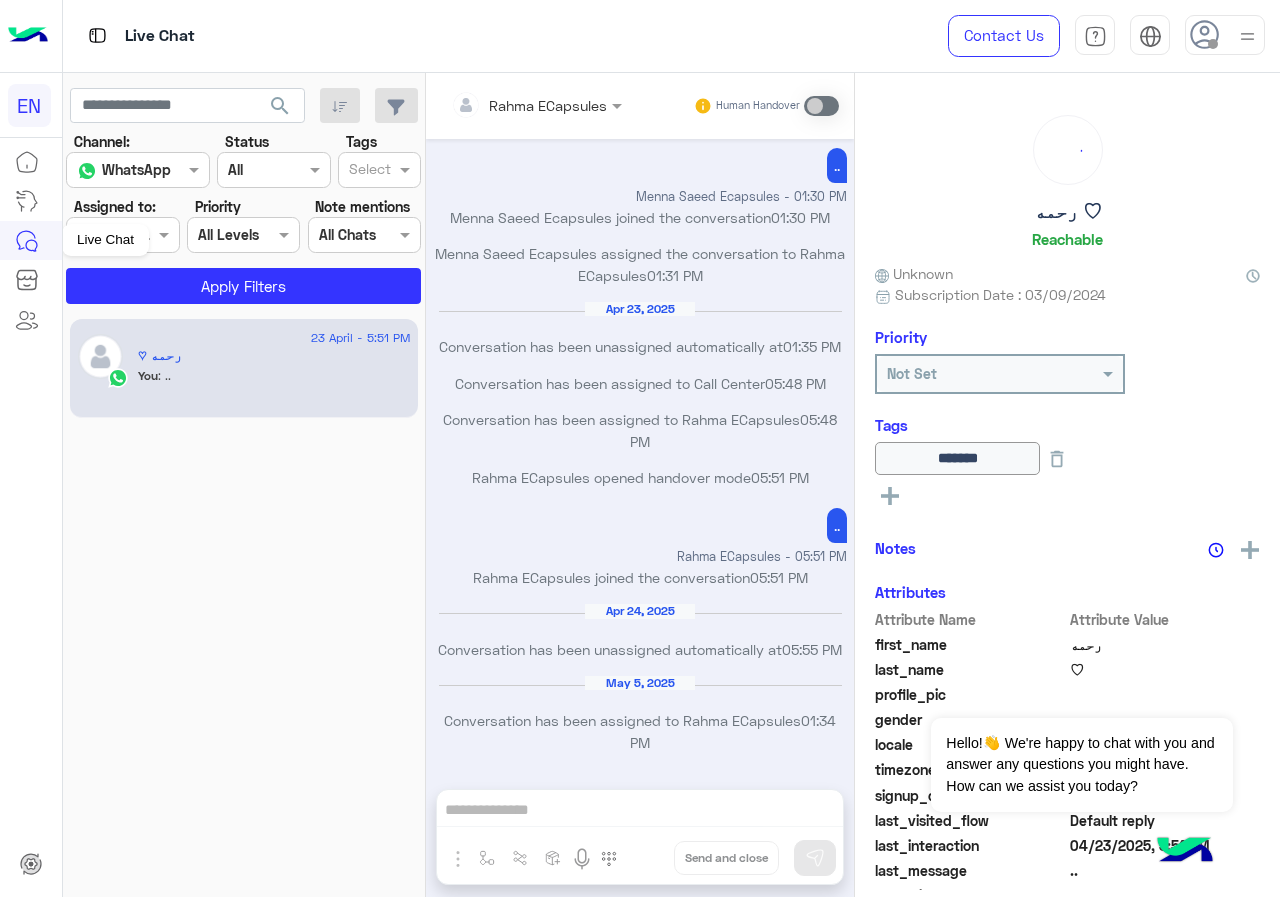click on "Assigned to: Agent Filter Your Inbox" 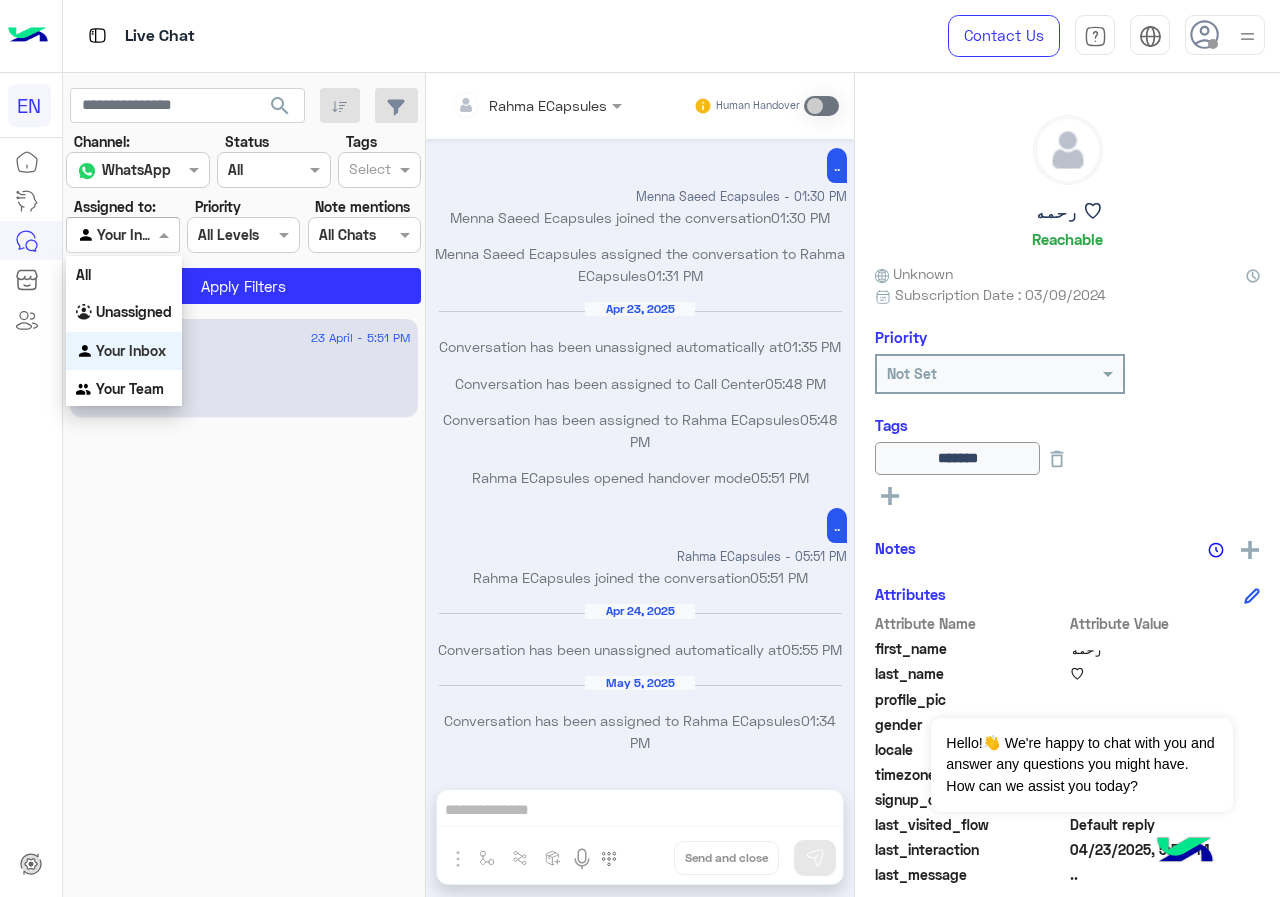 click at bounding box center [166, 234] 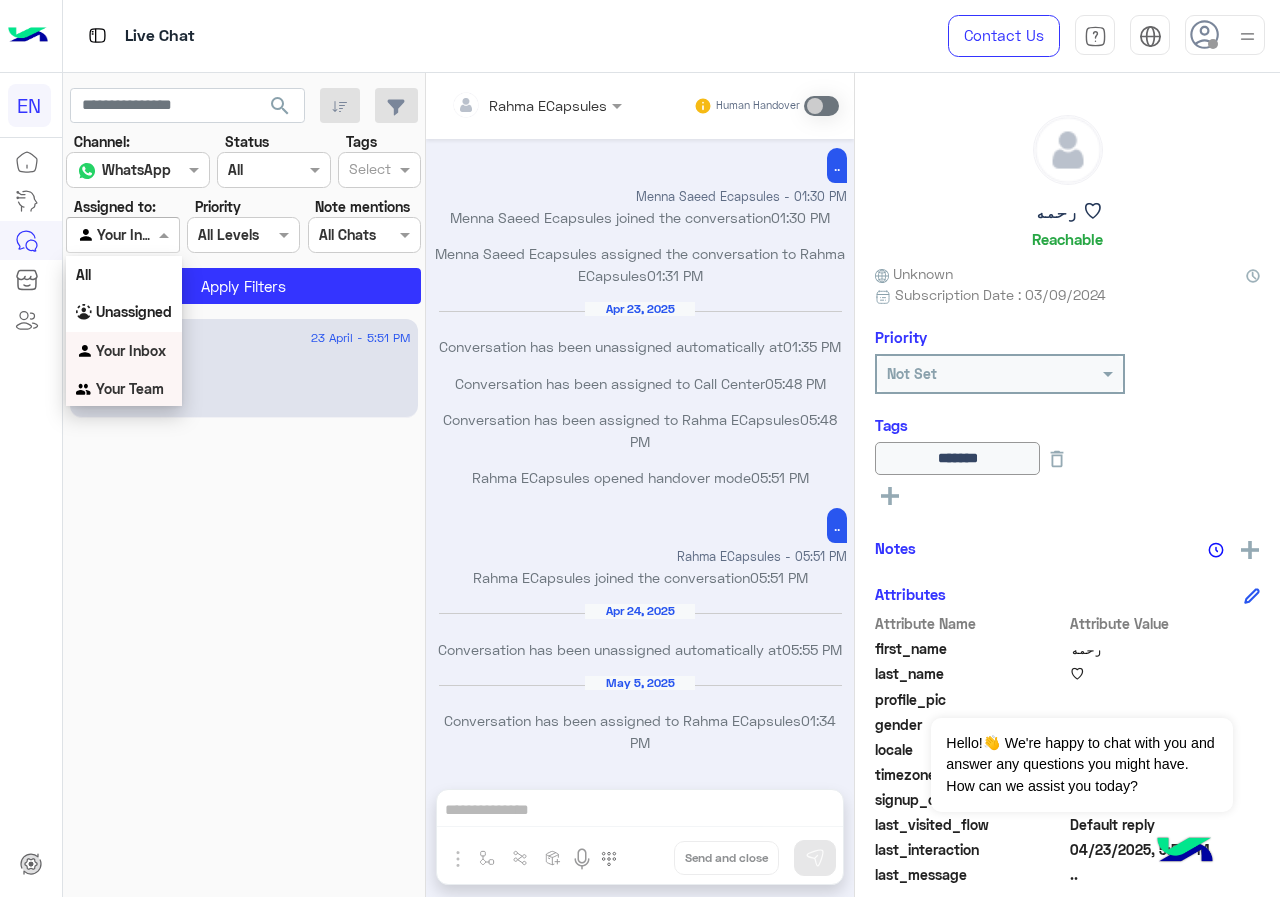 click on "Your Team" at bounding box center [130, 388] 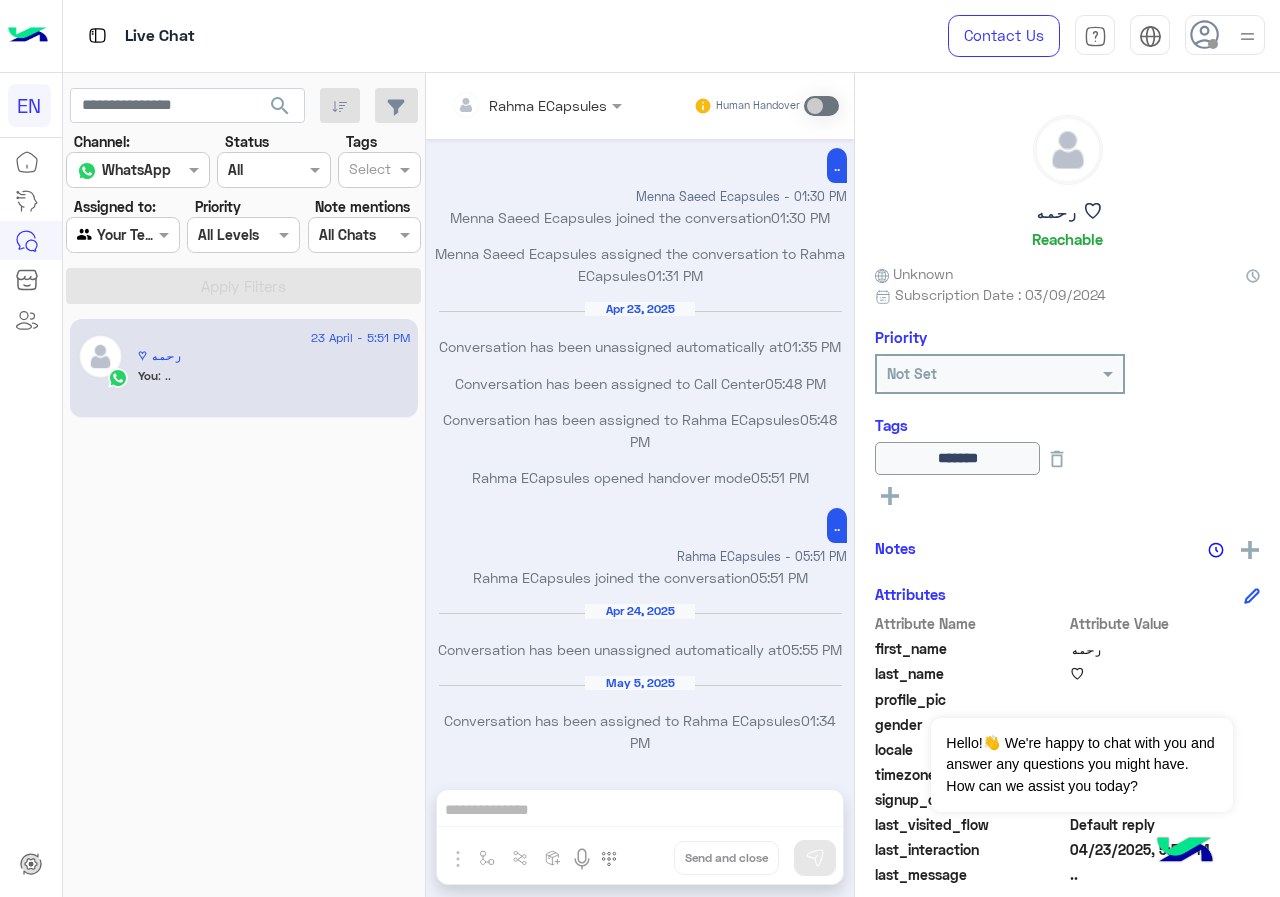 click on "search" 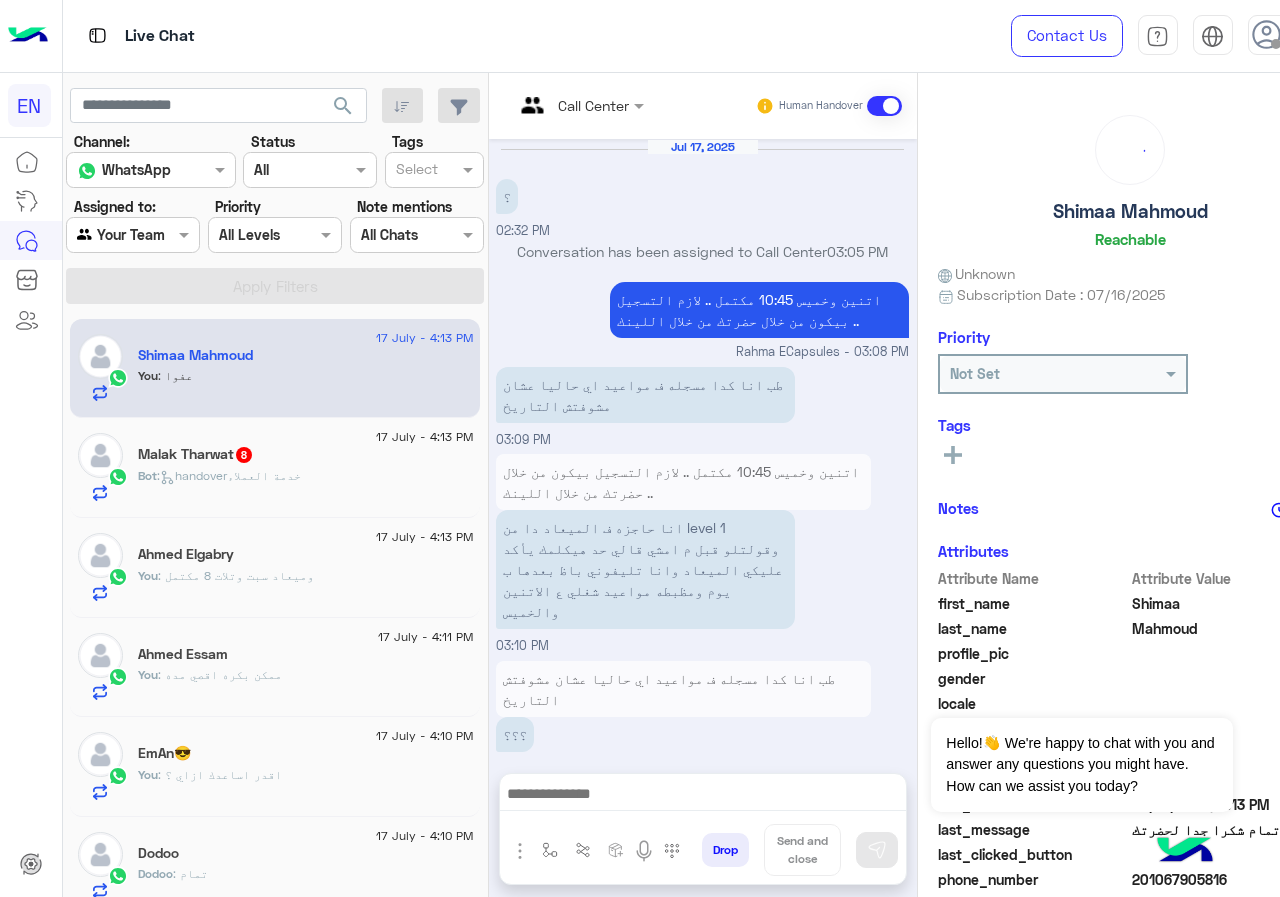scroll, scrollTop: 962, scrollLeft: 0, axis: vertical 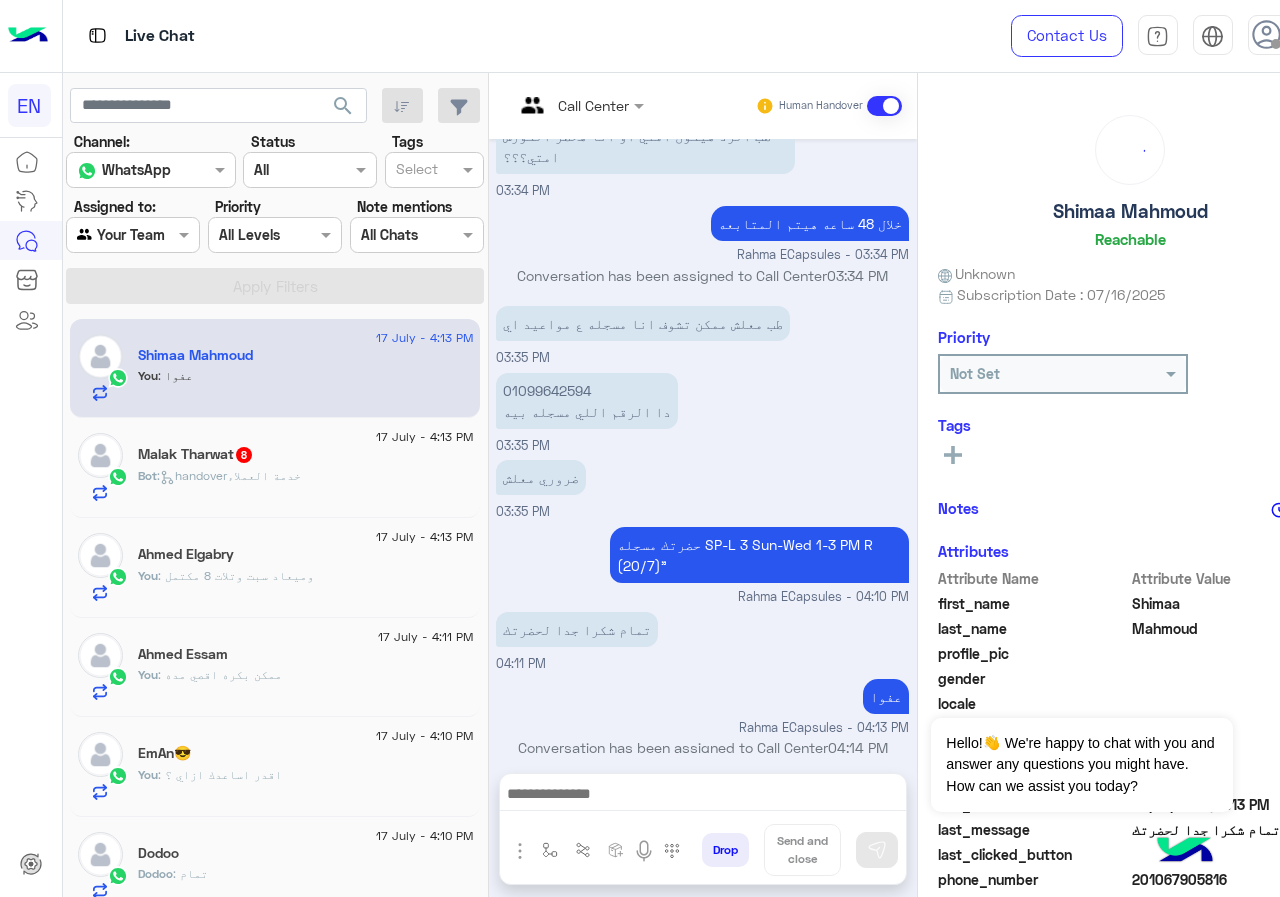click on "Bot :   handoverخدمة العملاء" 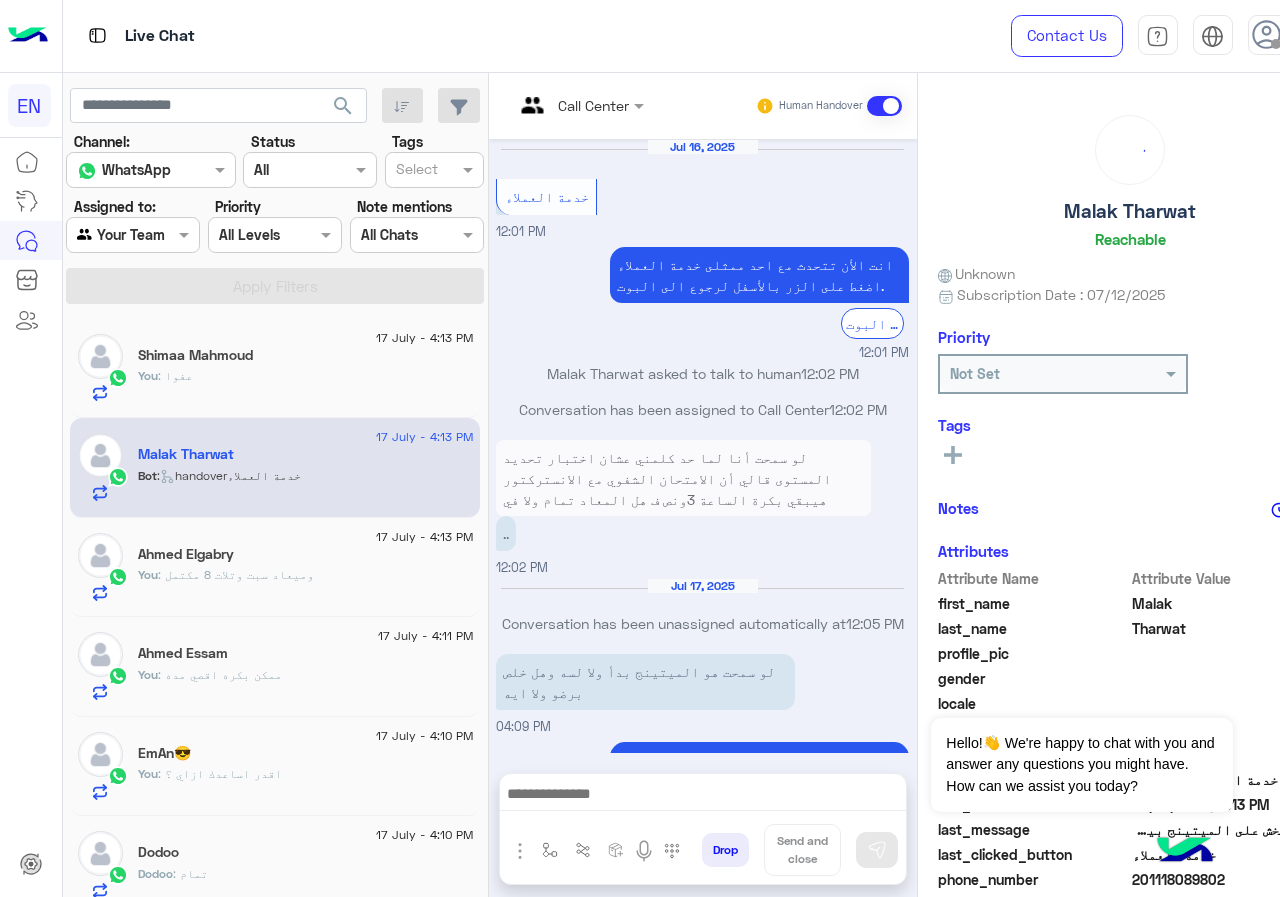 scroll, scrollTop: 1658, scrollLeft: 0, axis: vertical 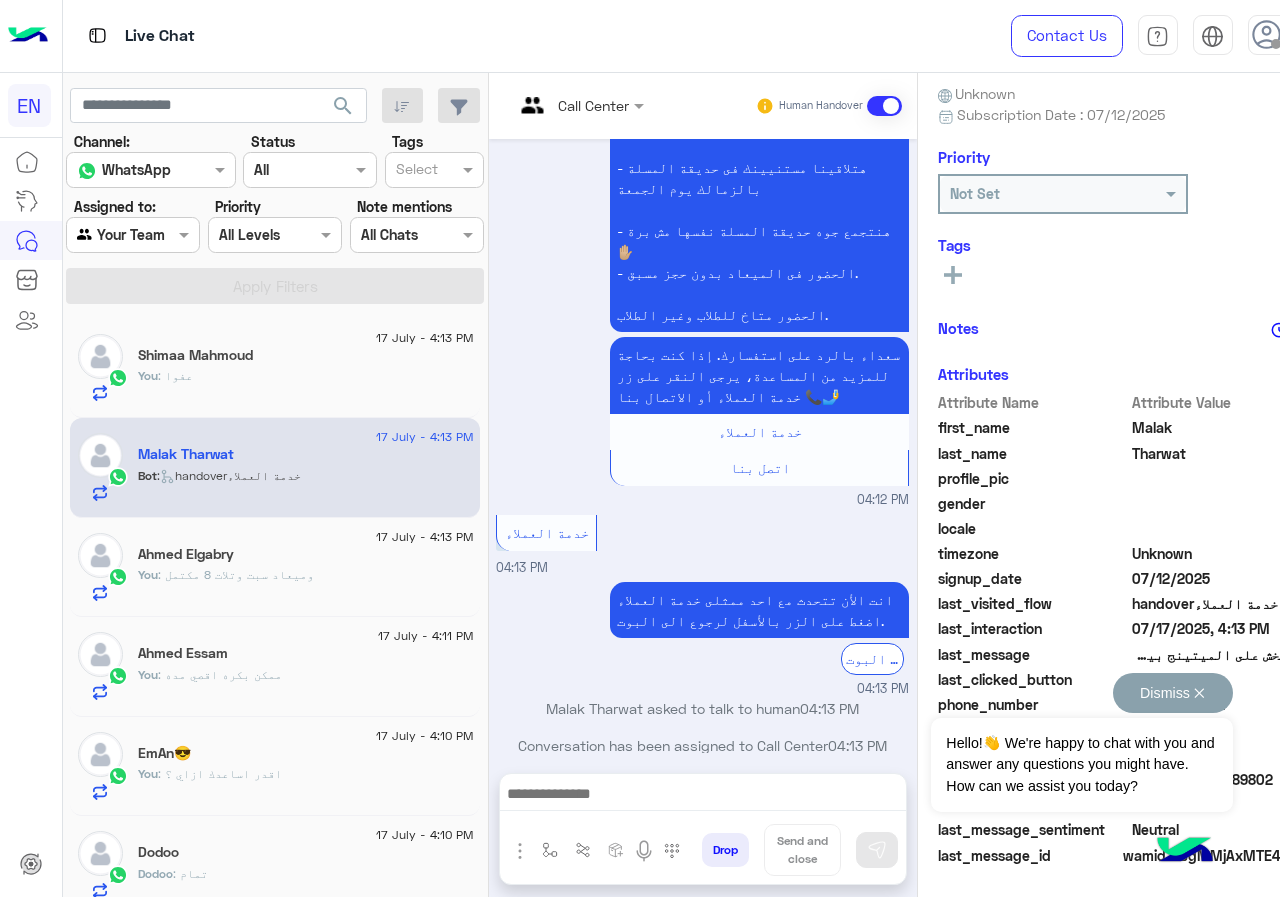click on "Dismiss ✕" at bounding box center (1173, 693) 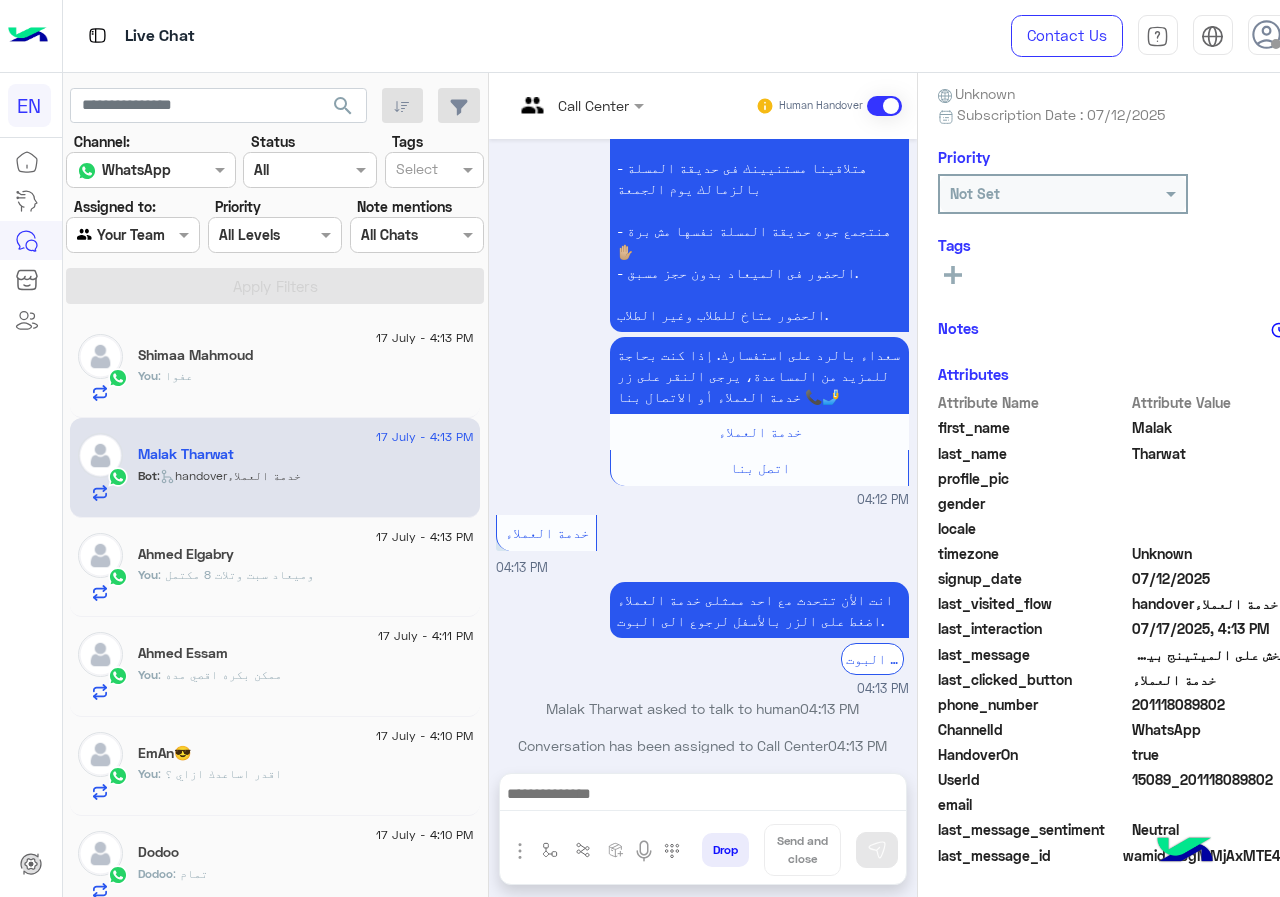 drag, startPoint x: 1140, startPoint y: 703, endPoint x: 1279, endPoint y: 706, distance: 139.03236 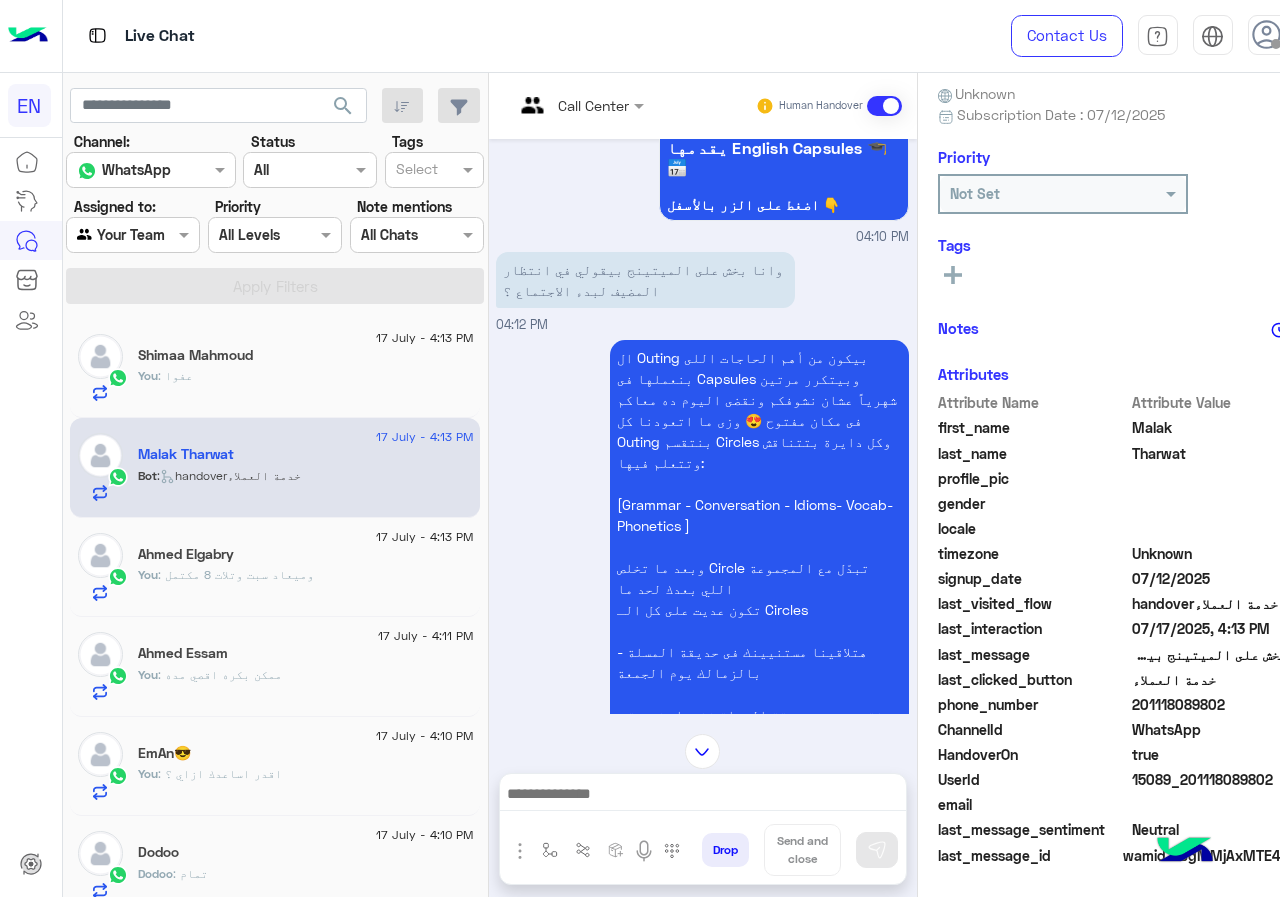 scroll, scrollTop: 1058, scrollLeft: 0, axis: vertical 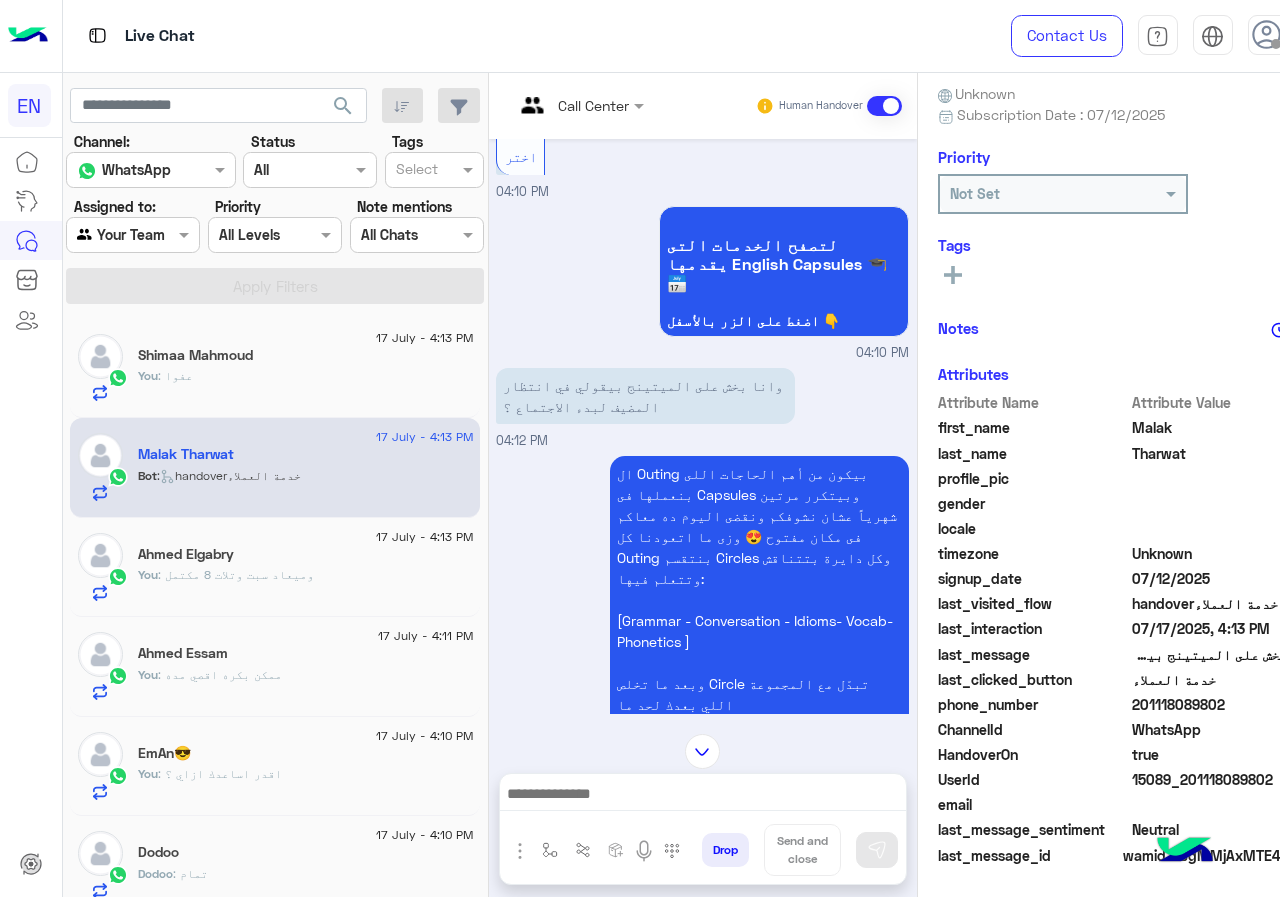 click on "ال Outing بيكون من أهم الحاجات اللى بنعملها فى Capsules وبيتكرر مرتين شهرياً عشان نشوفكم ونقضى اليوم ده معاكم فى مكان مفتوح 😍 وزى ما اتعودنا كل Outing بنتقسم Circles وكل دايرة بتتناقش وتتعلم فيها:  [Grammar - Conversation - Idioms- Vocab- Phonetics ] وبعد ما تخلص Circle تبدّل مع المجموعة اللي بعدك لحد ما  تكون عديت على كل الـ Circles  - هتلاقينا مستنيينك فى حديقة المسلة بالزمالك يوم الجمعة - هنتجمع جوه حديقة المسلة نفسها مش برة✋🏼 - الحضور فى الميعاد بدون حجز مسبق. الحضور متاخ للطلاب وغير الطلاب." at bounding box center [702, 694] 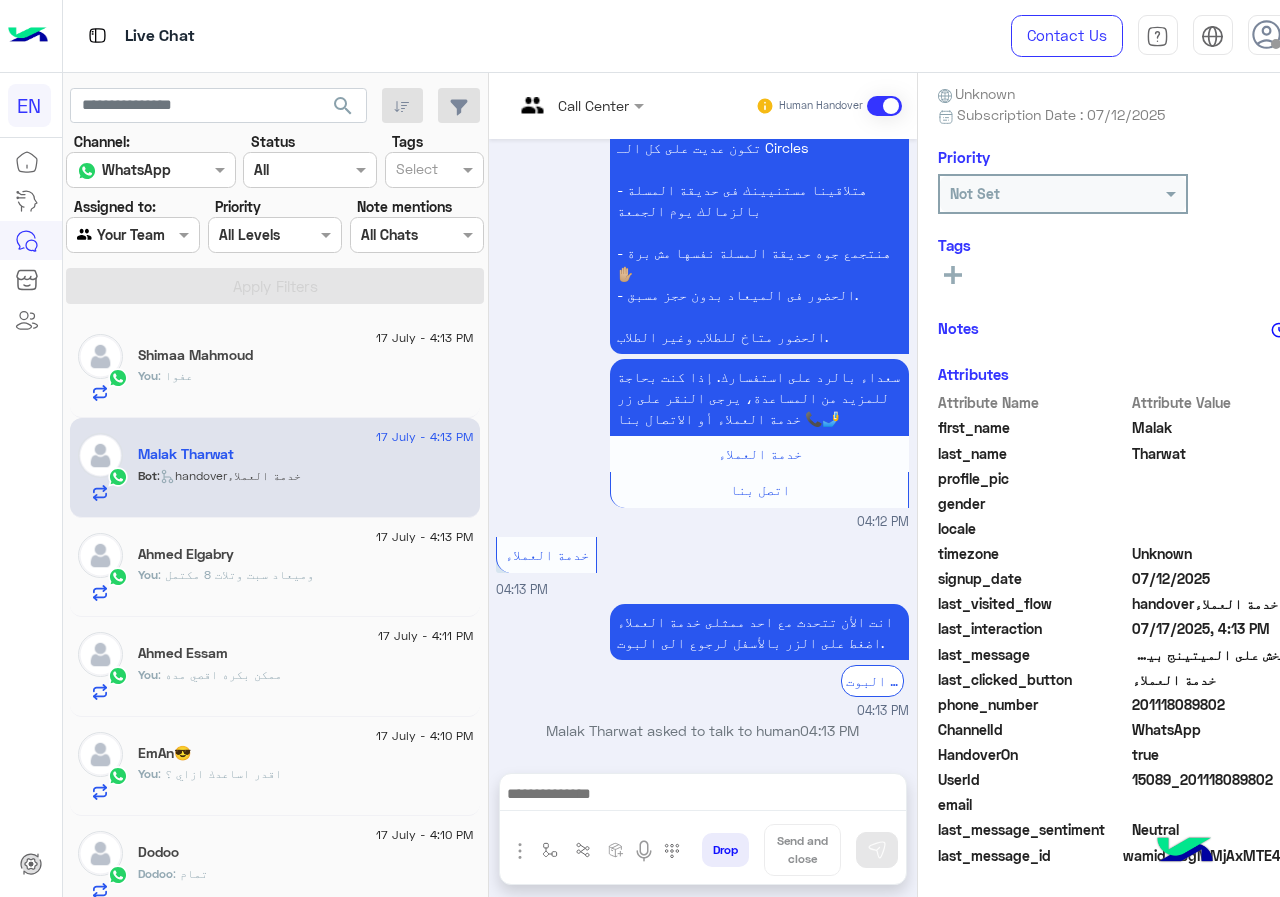 scroll, scrollTop: 1657, scrollLeft: 0, axis: vertical 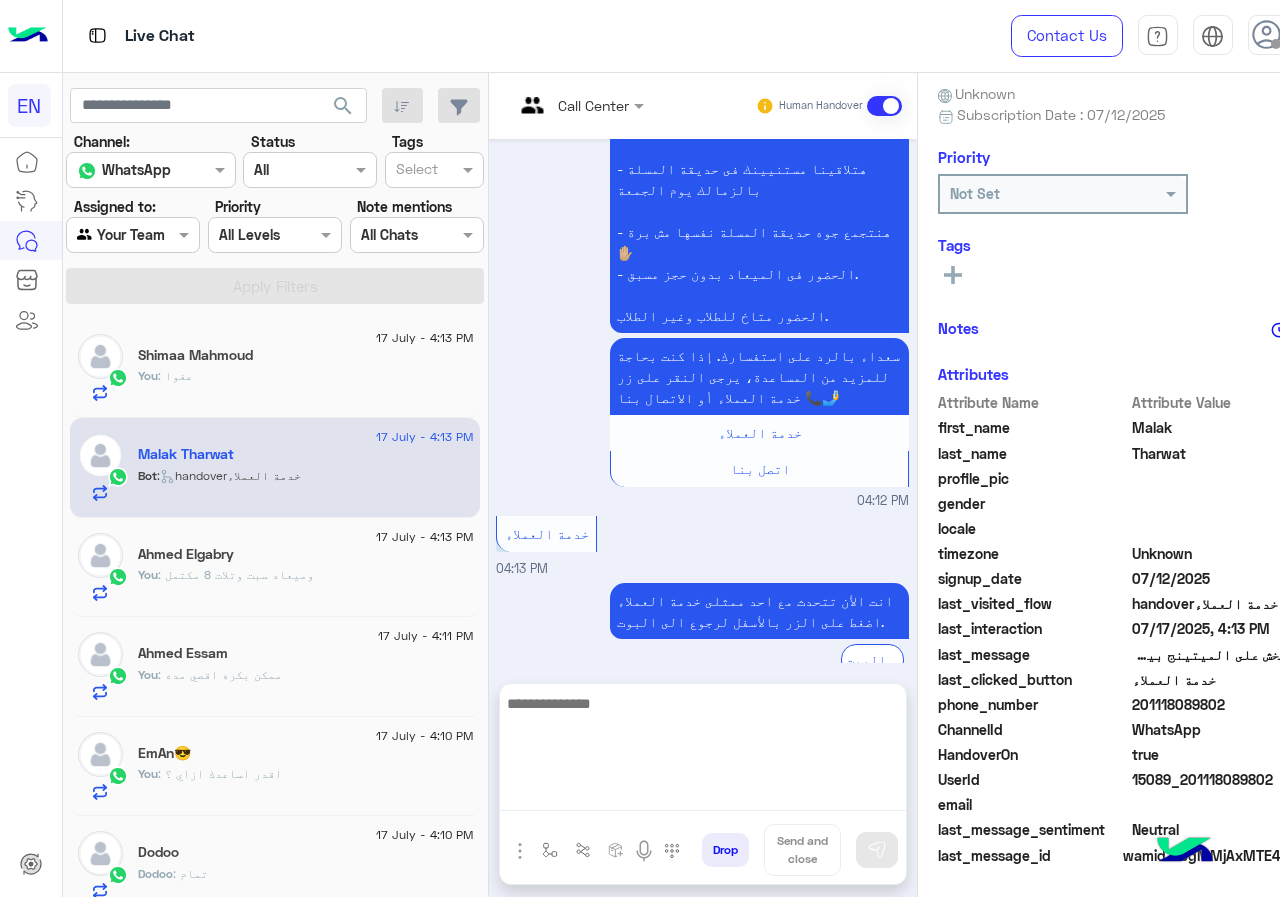 click at bounding box center (703, 751) 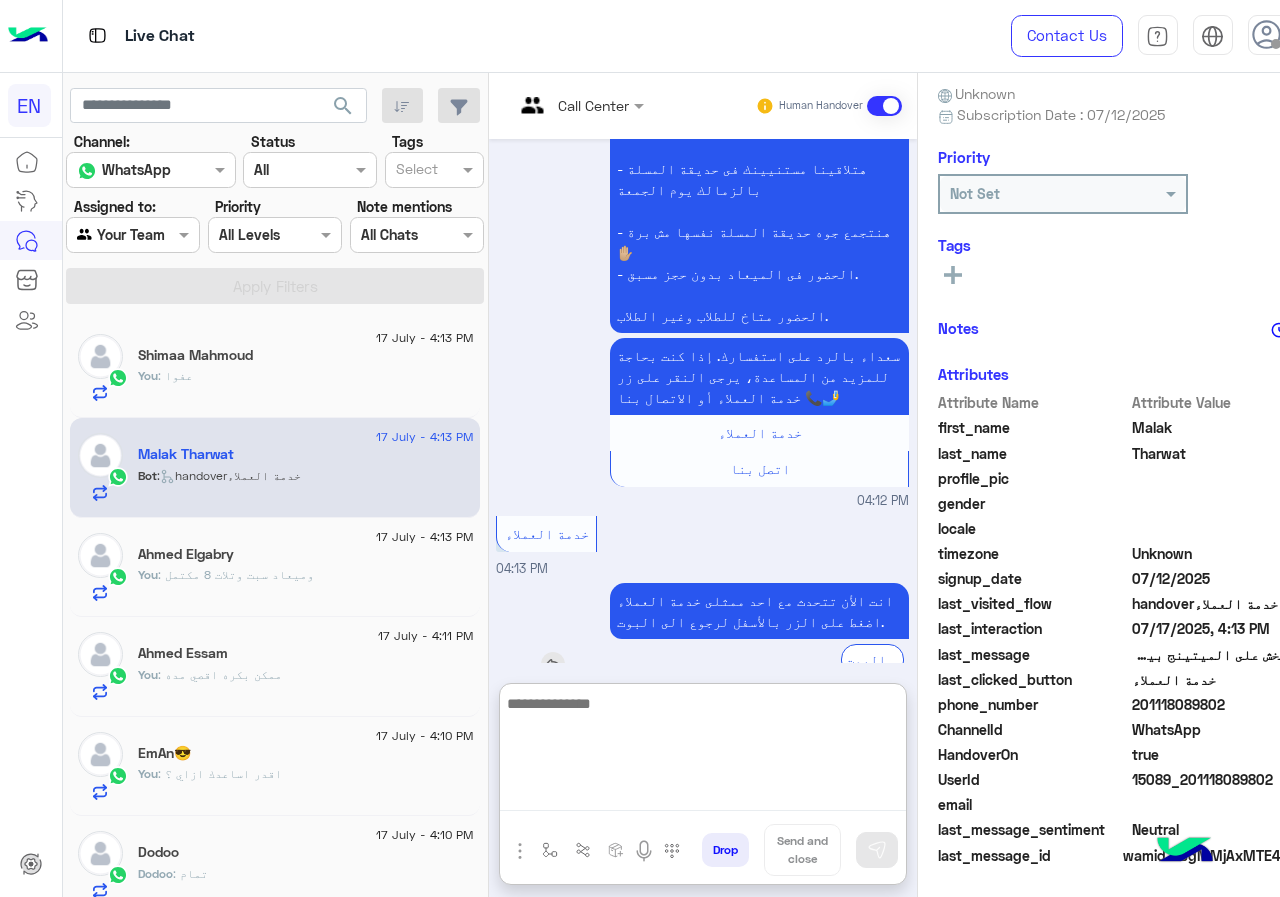 scroll, scrollTop: 1747, scrollLeft: 0, axis: vertical 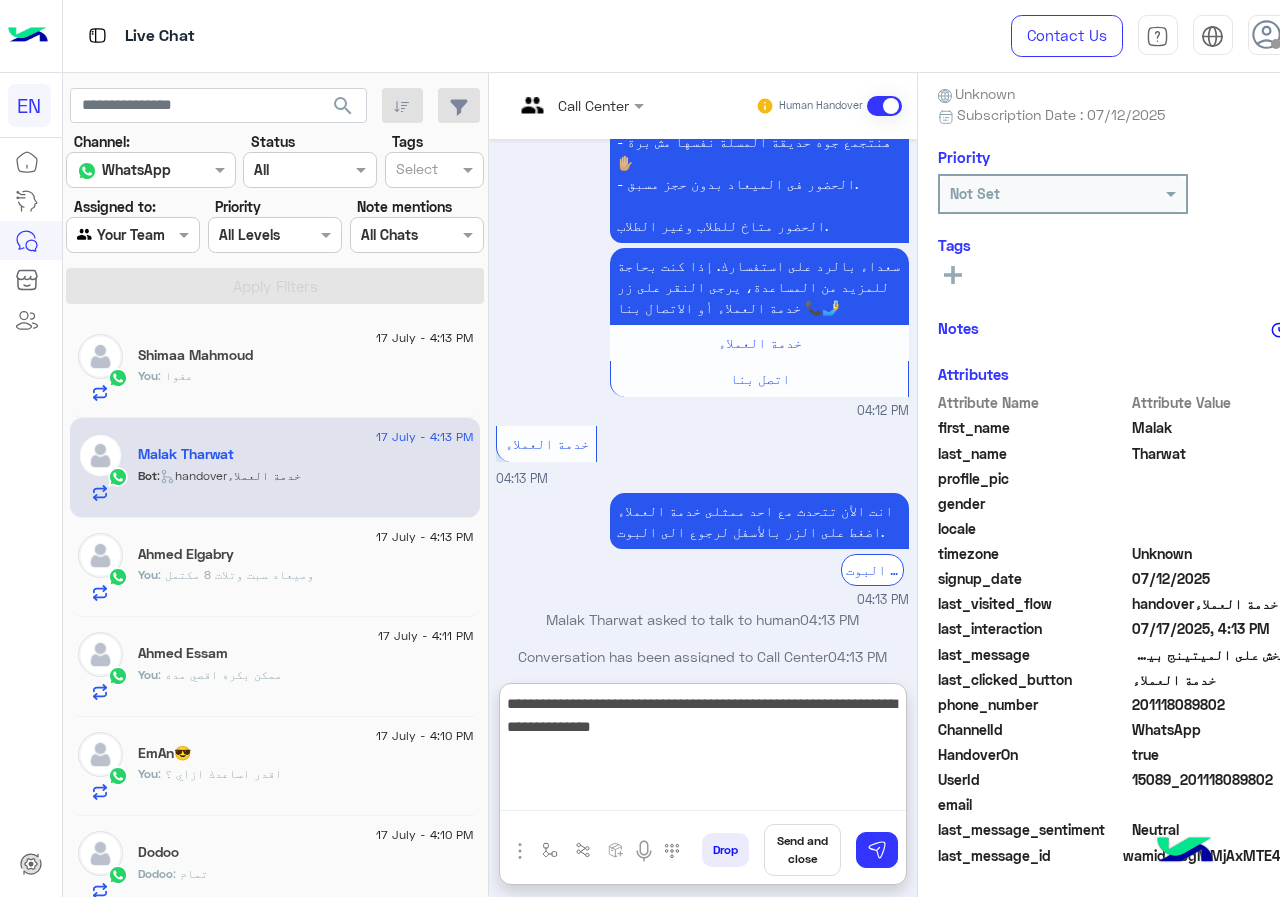 type on "**********" 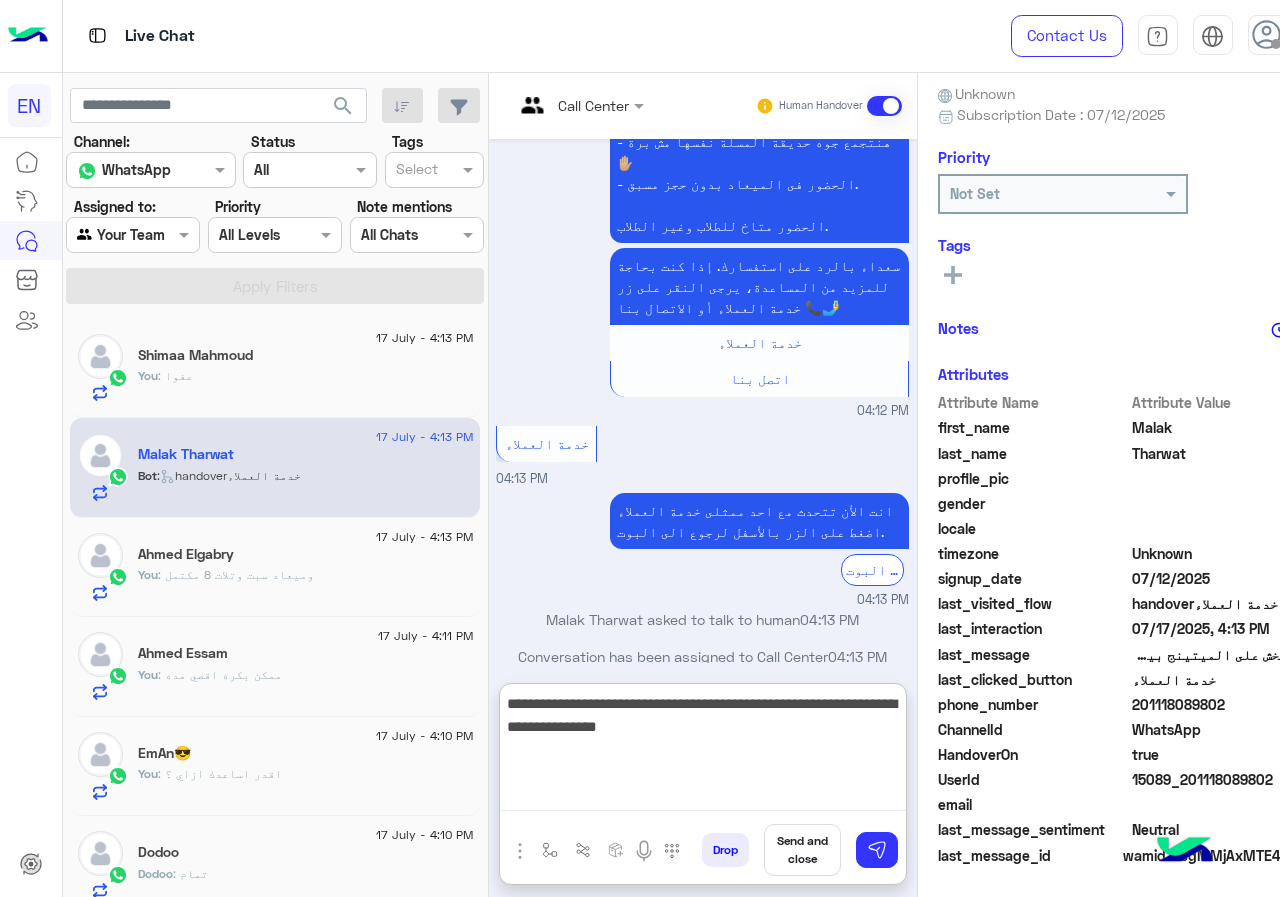 type 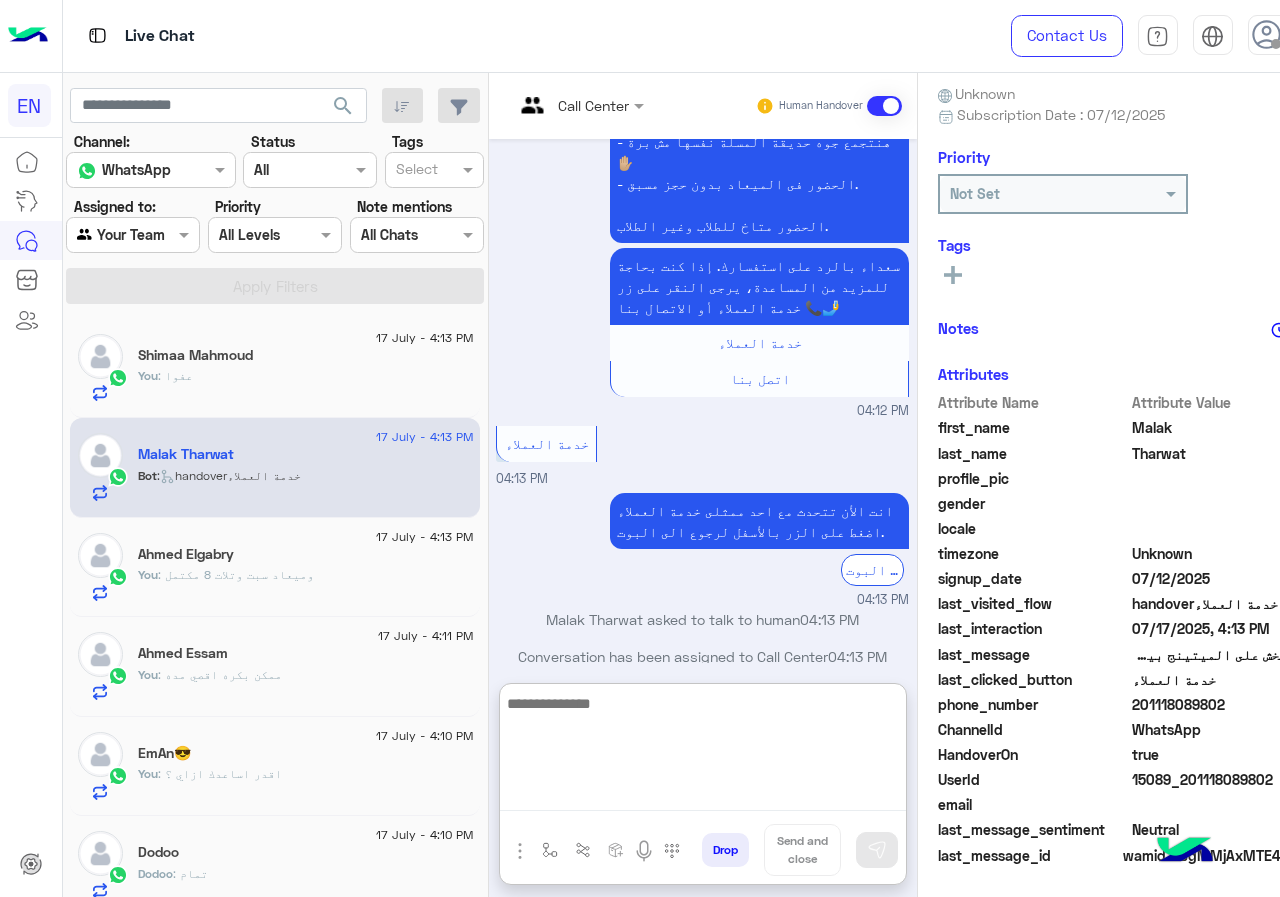 scroll, scrollTop: 1833, scrollLeft: 0, axis: vertical 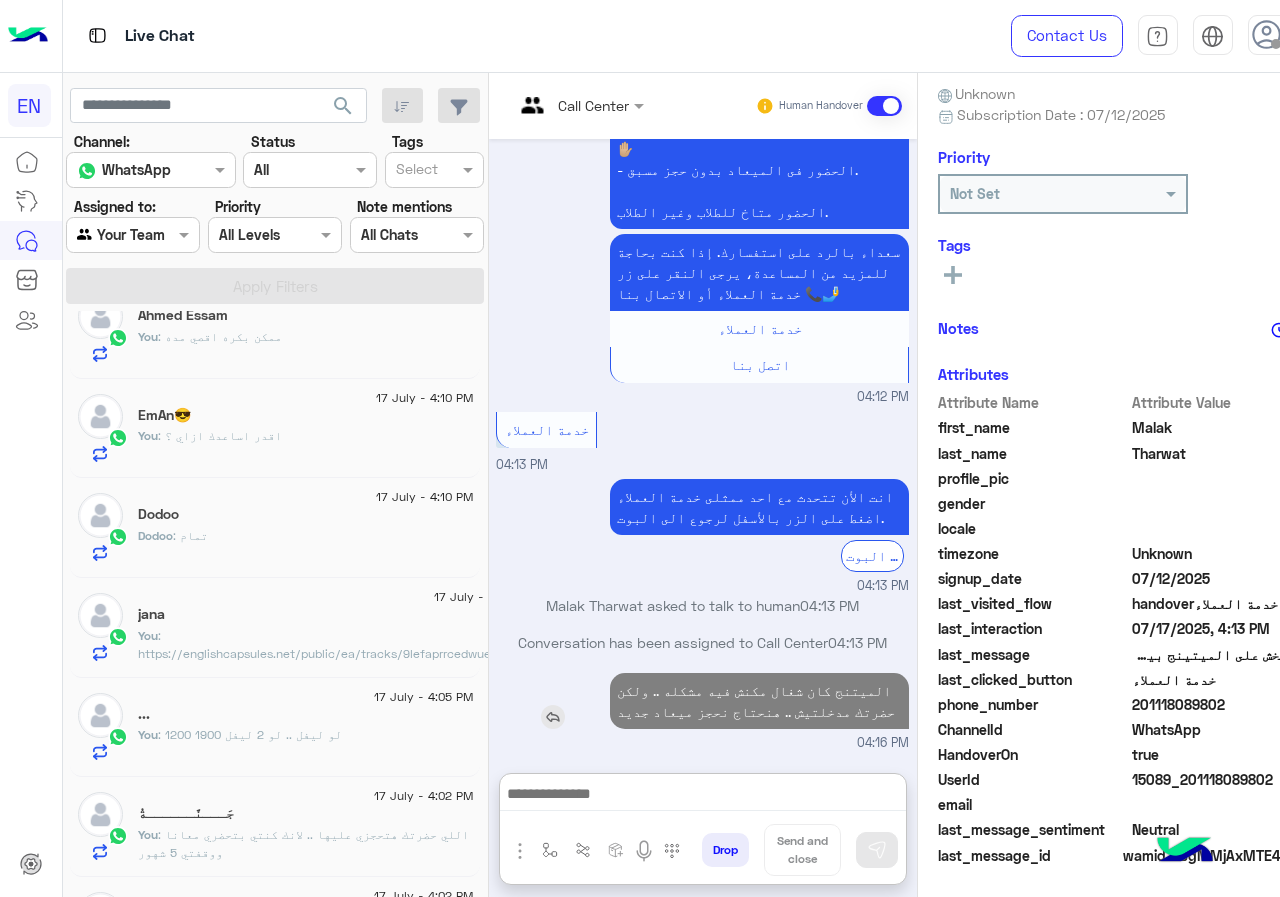 click on "الميتنج كان شغال مكنش فيه مشكله .. ولكن حضرتك مدخلتيش .. هنحتاج نحجز ميعاد جديد" at bounding box center [759, 701] 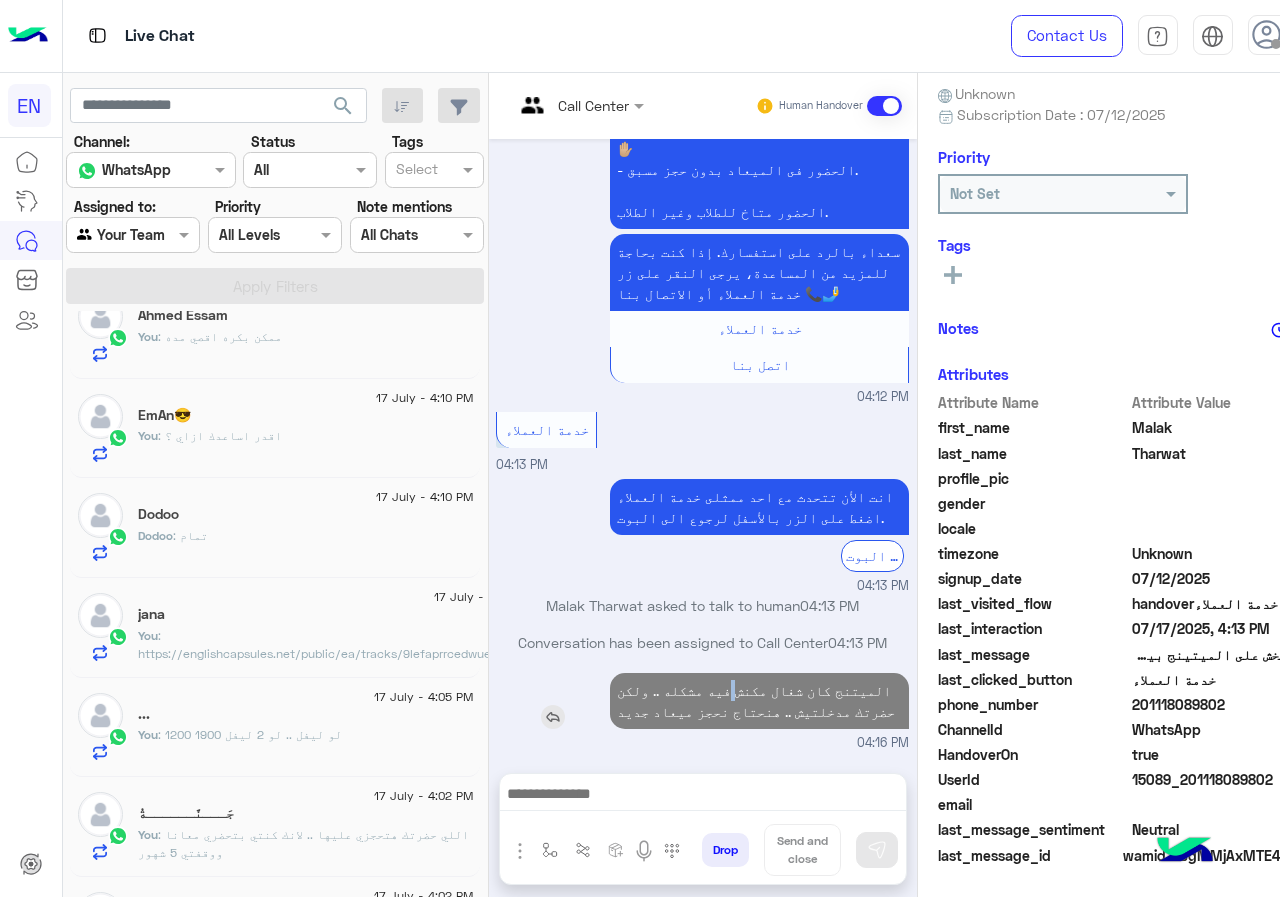 click on "Jul 16, 2025   خدمة العملاء    12:01 PM  انت الأن تتحدث مع احد ممثلى خدمة العملاء اضغط على الزر بالأسفل لرجوع الى البوت.  الرجوع الى البوت     12:01 PM   Malak Tharwat asked to talk to human   12:02 PM       Conversation has been assigned to Call Center   12:02 PM      لو سمحت أنا لما حد كلمني عشان اختبار تحديد المستوى قالي أن الامتحان الشفوي مع الانستركتور هيبقي بكرة الساعة 3ونص ف هل المعاد تمام ولا في تغيير ..   12:02 PM   Jul 17, 2025   Conversation has been unassigned automatically at   12:05 PM      لو سمحت هو الميتينج بدأ ولا لسه وهل خلص برضو ولا ايه   04:09 PM  انت الأن تتحدث مع احد ممثلى خدمة العملاء اضغط على الزر بالأسفل لرجوع الى البوت.  الرجوع الى البوت     04:09 PM    04:09 PM" at bounding box center [703, 446] 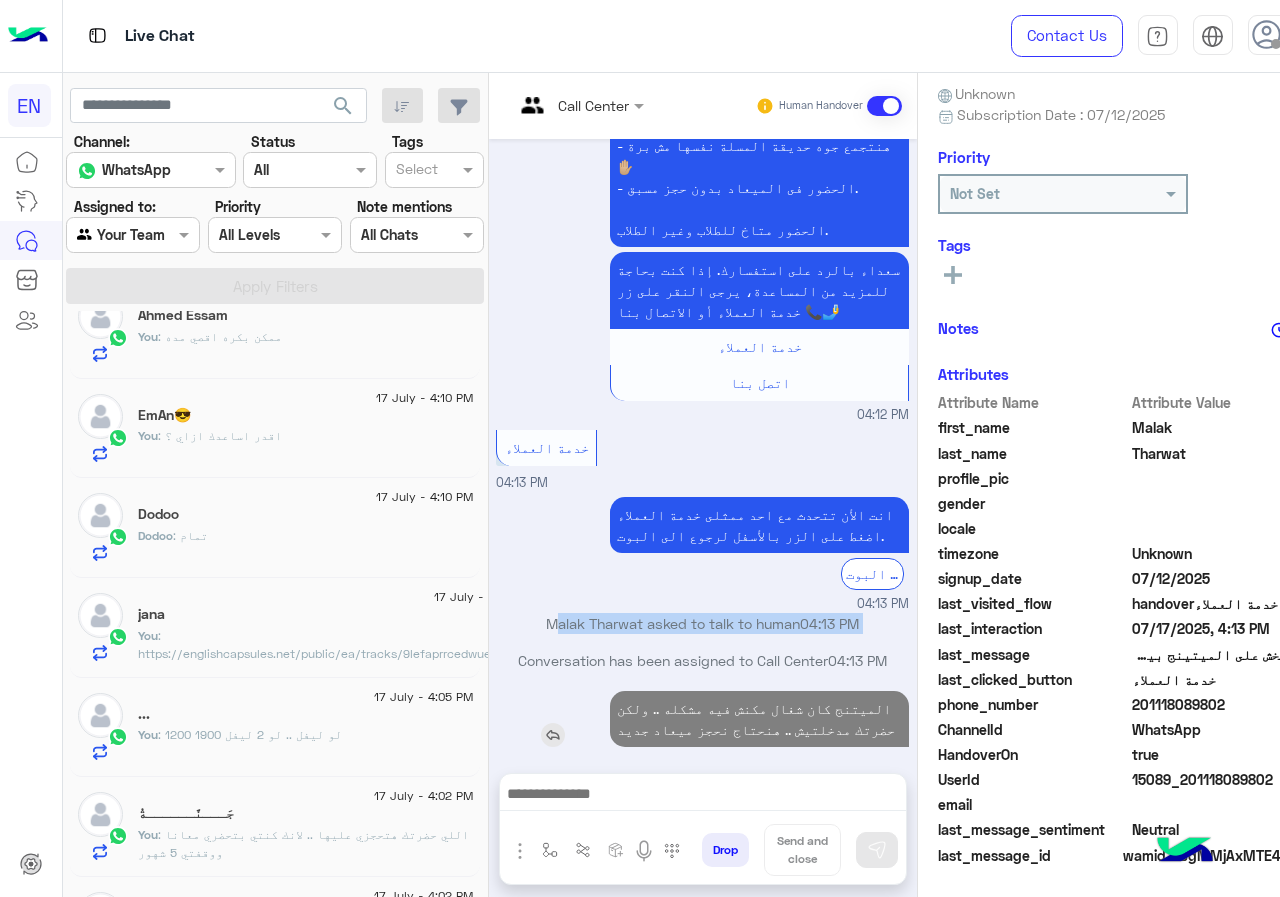 click on "Malak Tharwat asked to talk to human   04:13 PM" at bounding box center (702, 623) 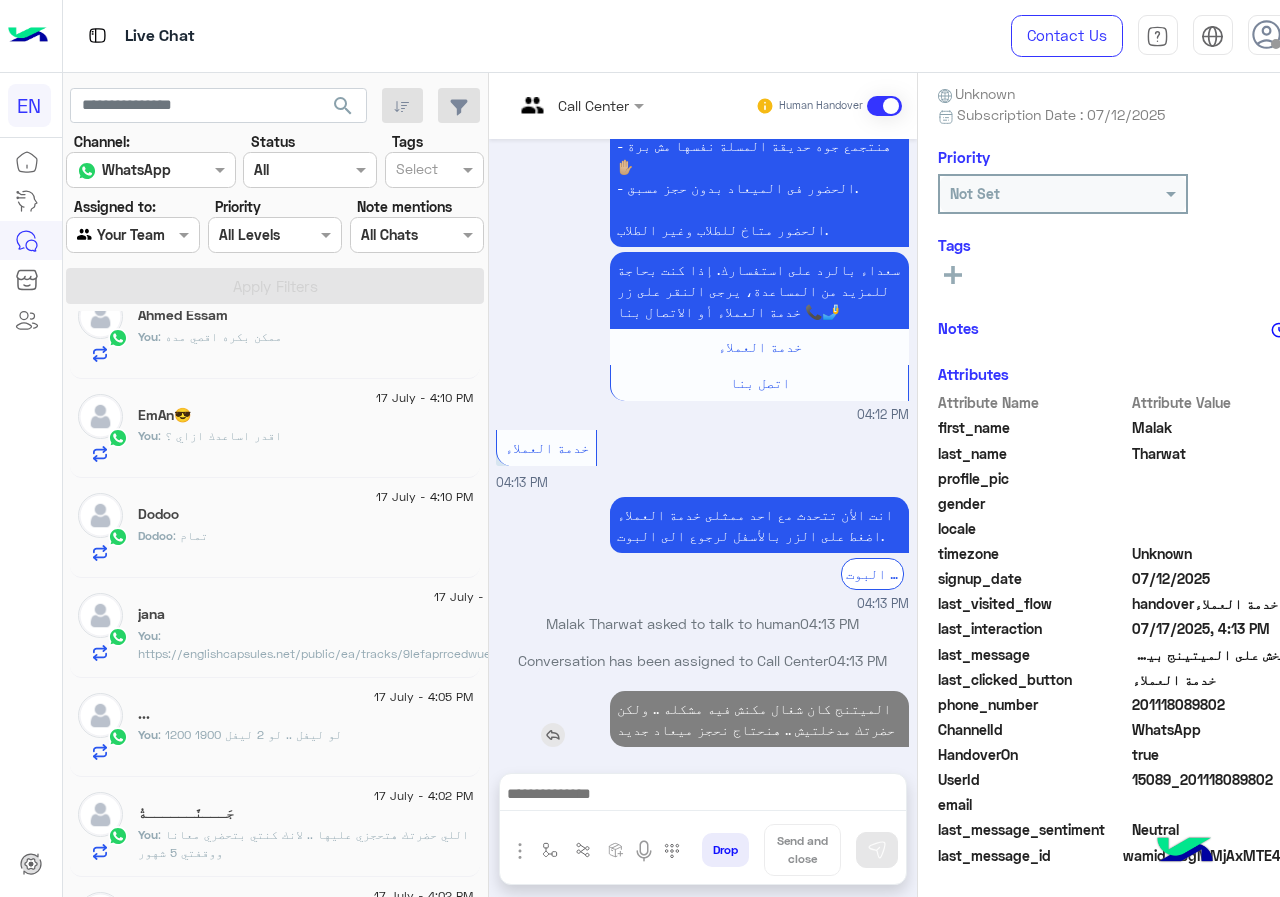 click on "الميتنج كان شغال مكنش فيه مشكله .. ولكن حضرتك مدخلتيش .. هنحتاج نحجز ميعاد جديد" at bounding box center [759, 719] 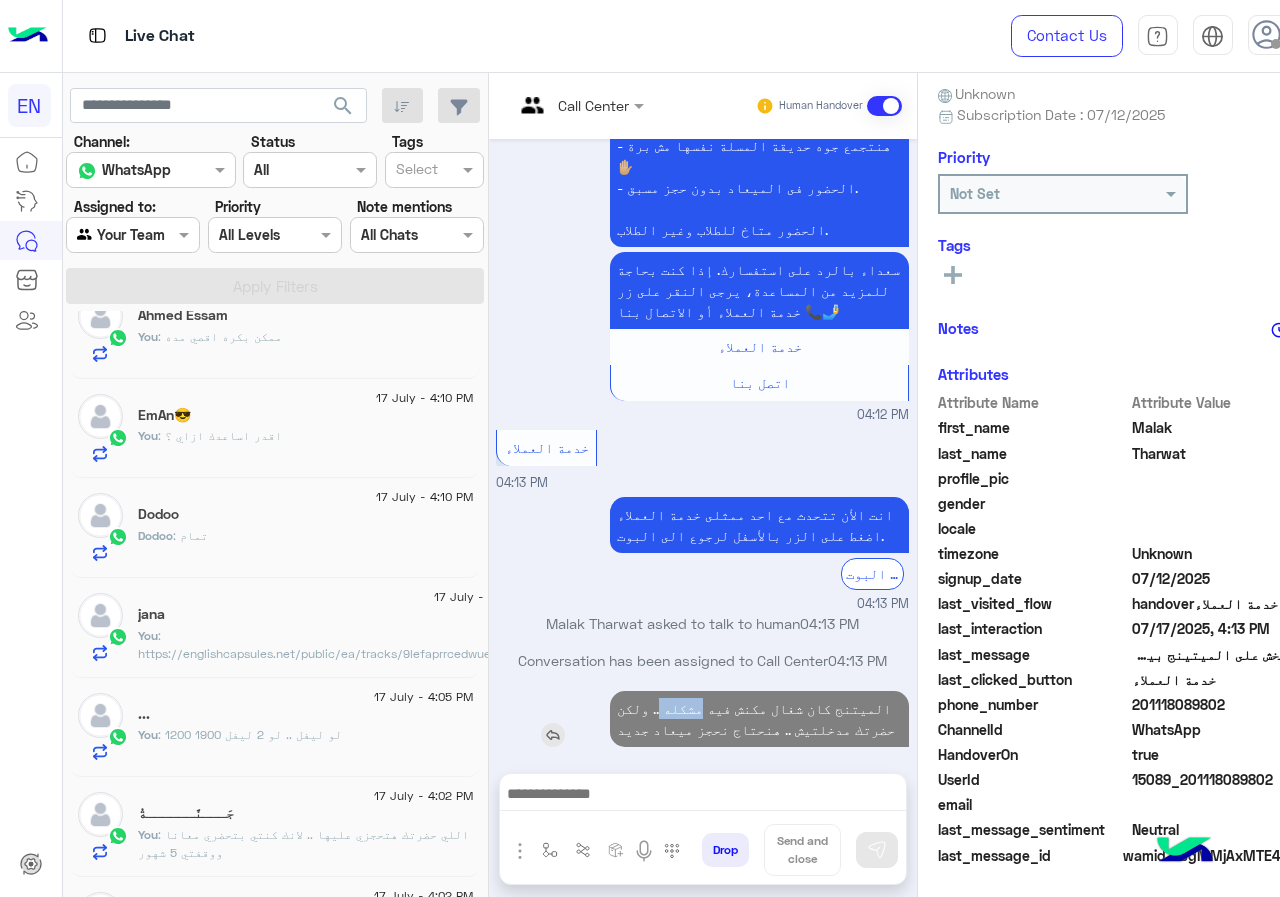 click on "الميتنج كان شغال مكنش فيه مشكله .. ولكن حضرتك مدخلتيش .. هنحتاج نحجز ميعاد جديد" at bounding box center (759, 719) 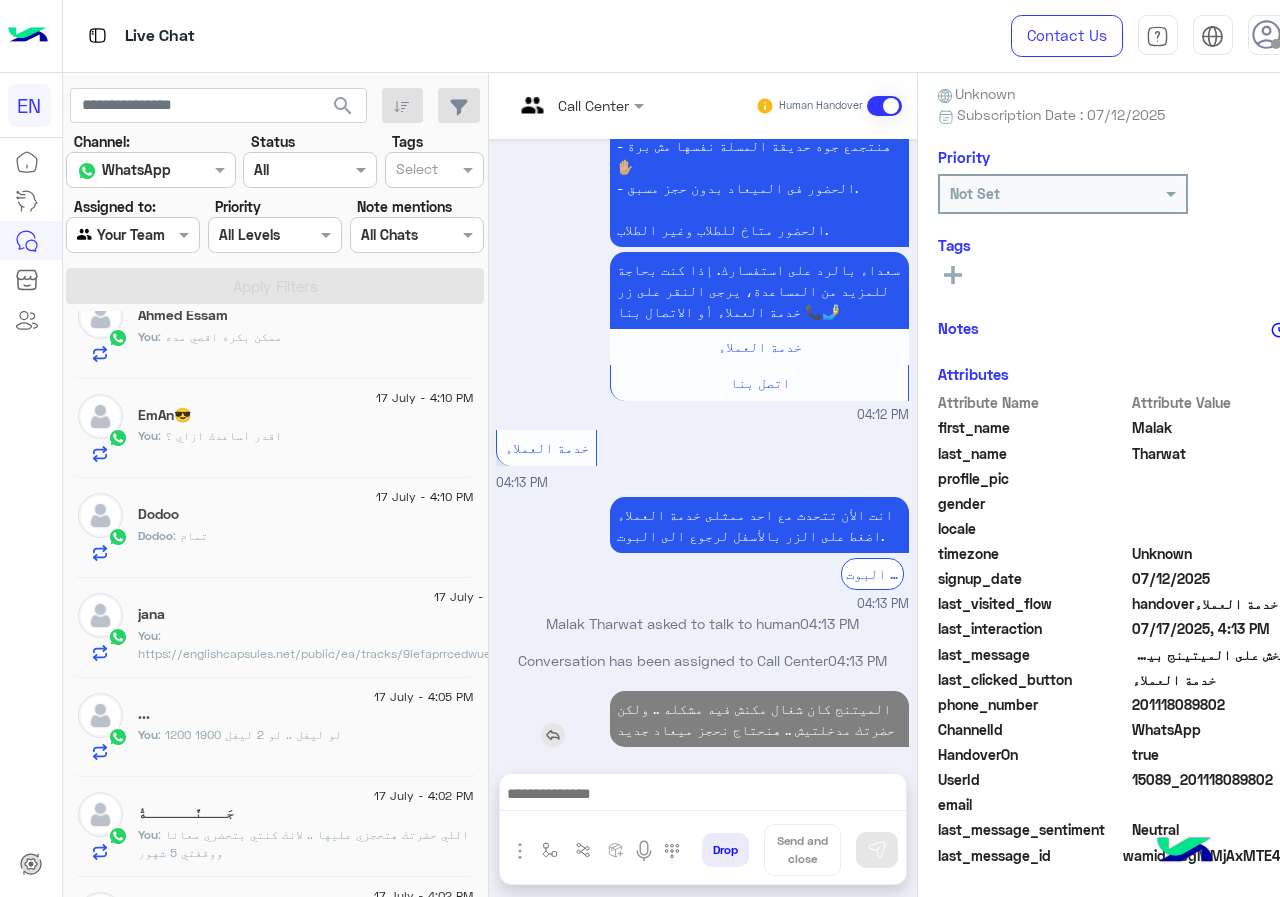 click on "الميتنج كان شغال مكنش فيه مشكله .. ولكن حضرتك مدخلتيش .. هنحتاج نحجز ميعاد جديد" at bounding box center (759, 719) 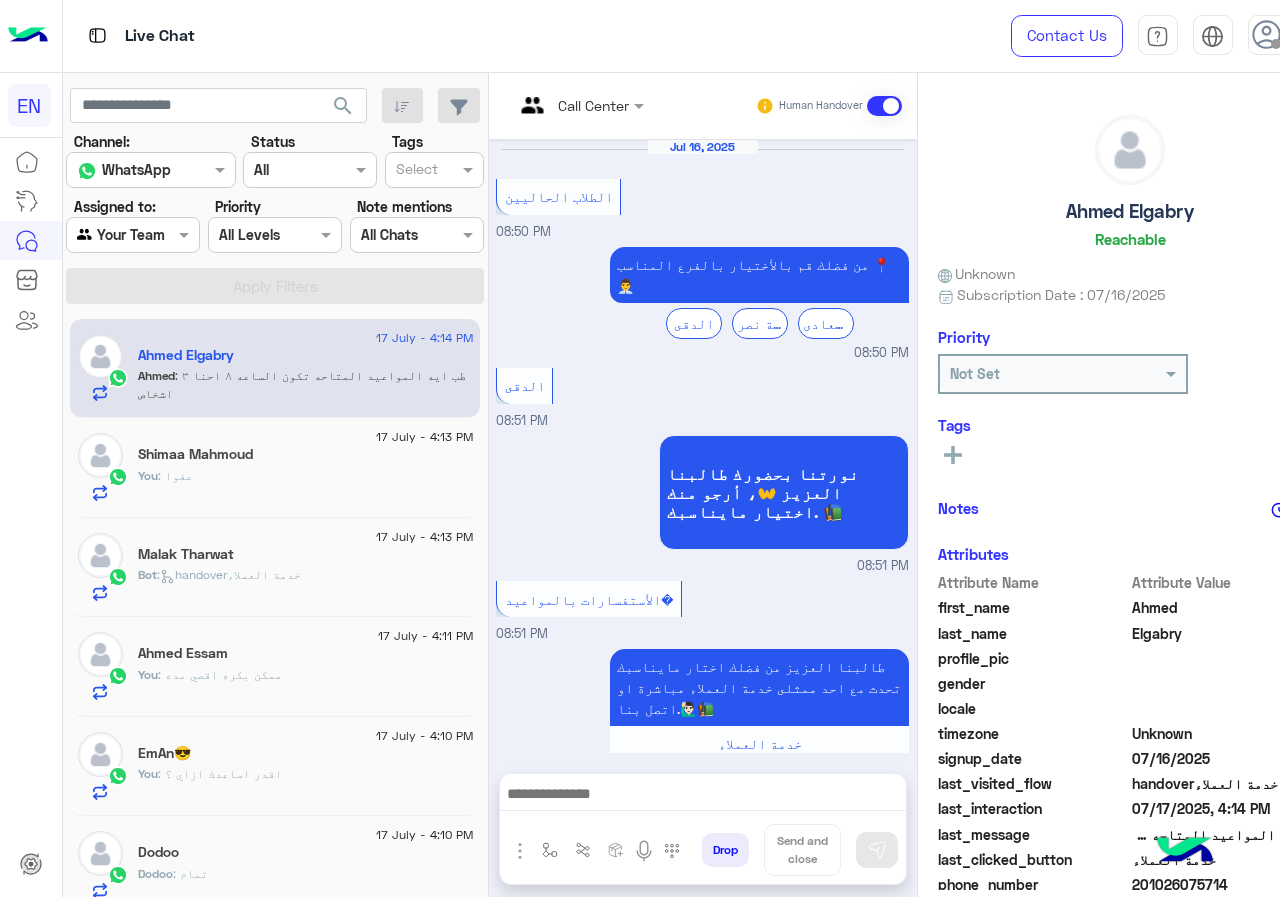scroll, scrollTop: 0, scrollLeft: 0, axis: both 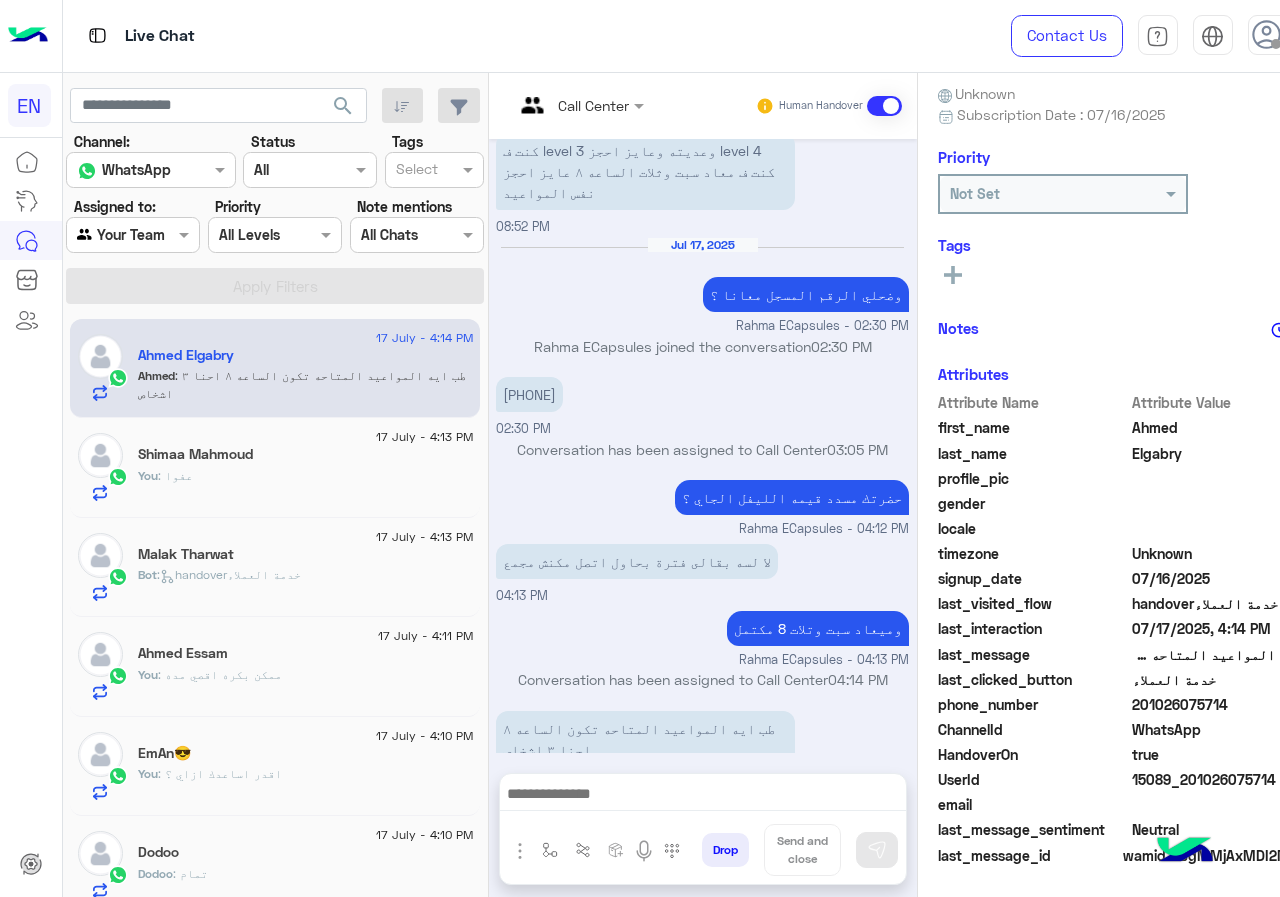 click on "Call Center Human Handover     Jul 16, 2025   الطلاب الحاليين    08:50 PM  من فضلك قم بالأختيار بالفرع المناسب 📍👨‍💼  الدقى   مدينة نصر   المعادى     08:50 PM   الدقى    08:51 PM  نورتنا بحضورك طالبنا العزيز 👐، أرجو منك اختيار مايناسبك. 📚    08:51 PM   الأستفسارات بالمواعيد    08:51 PM  طالبنا العزيز من فضلك اختار مايناسبك تحدث مع احد ممثلى خدمة العملاء مباشرة او اتصل بنا.🙋🏻‍♂️📚  خدمة العملاء   اتصل بنا     08:51 PM   خدمة العملاء    08:51 PM  انت الأن تتحدث مع احد ممثلى خدمة العملاء اضغط على الزر بالأسفل لرجوع الى البوت.  الرجوع الى البوت     08:51 PM   Conversation has been assigned to Call Center   08:51 PM       Ahmed Elgabry asked to talk to human   08:51 PM" at bounding box center [703, 489] 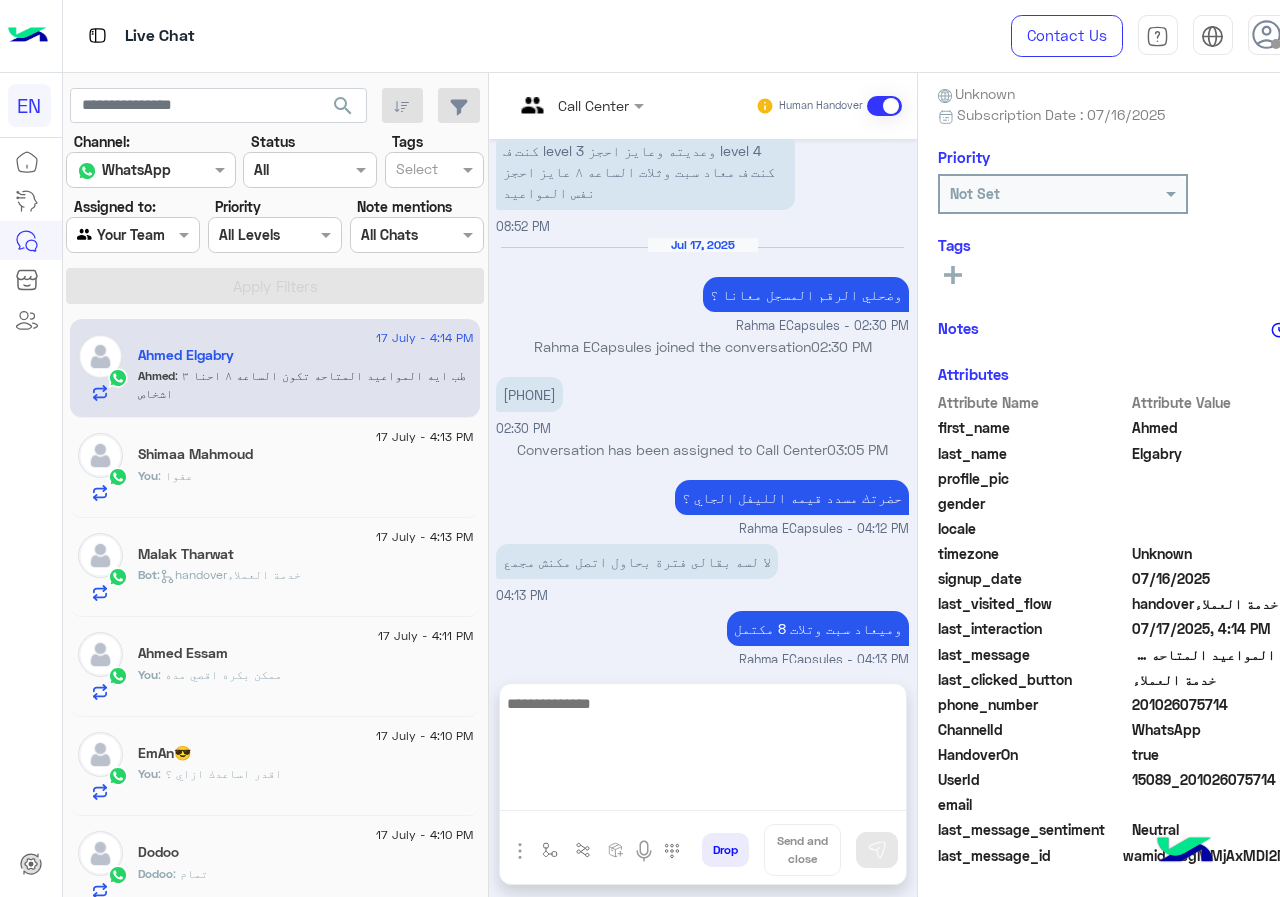drag, startPoint x: 591, startPoint y: 806, endPoint x: 592, endPoint y: 774, distance: 32.01562 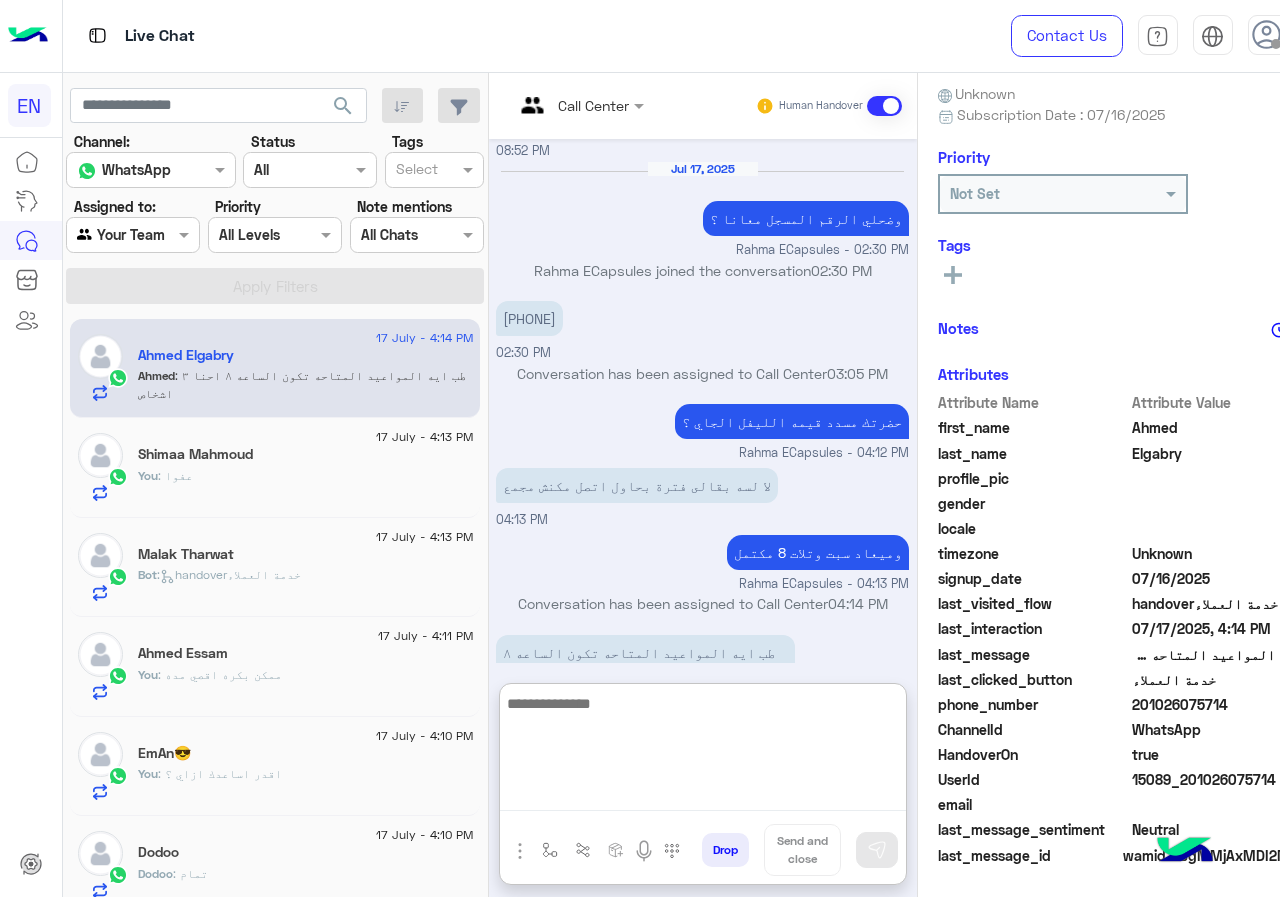 scroll, scrollTop: 1045, scrollLeft: 0, axis: vertical 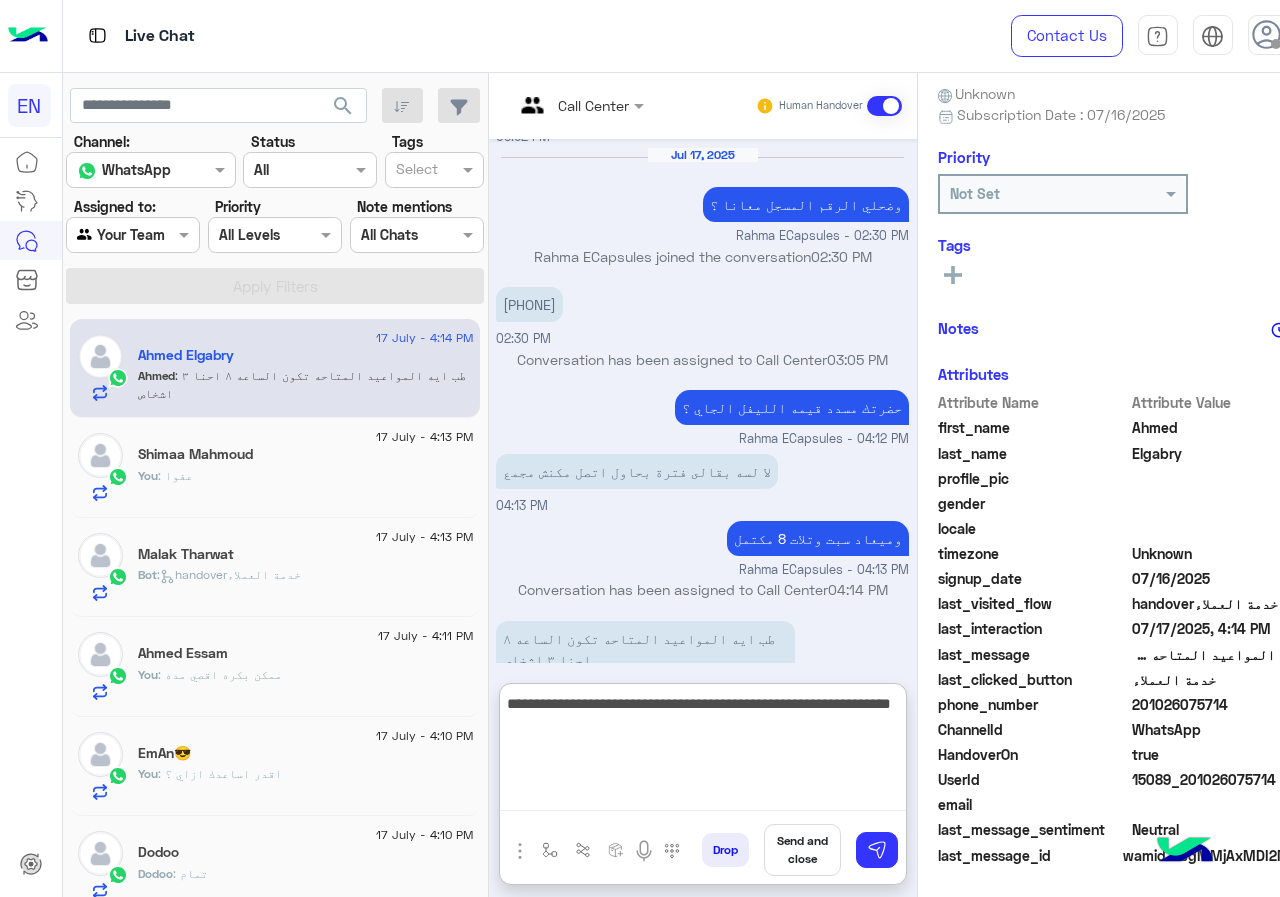 type on "**********" 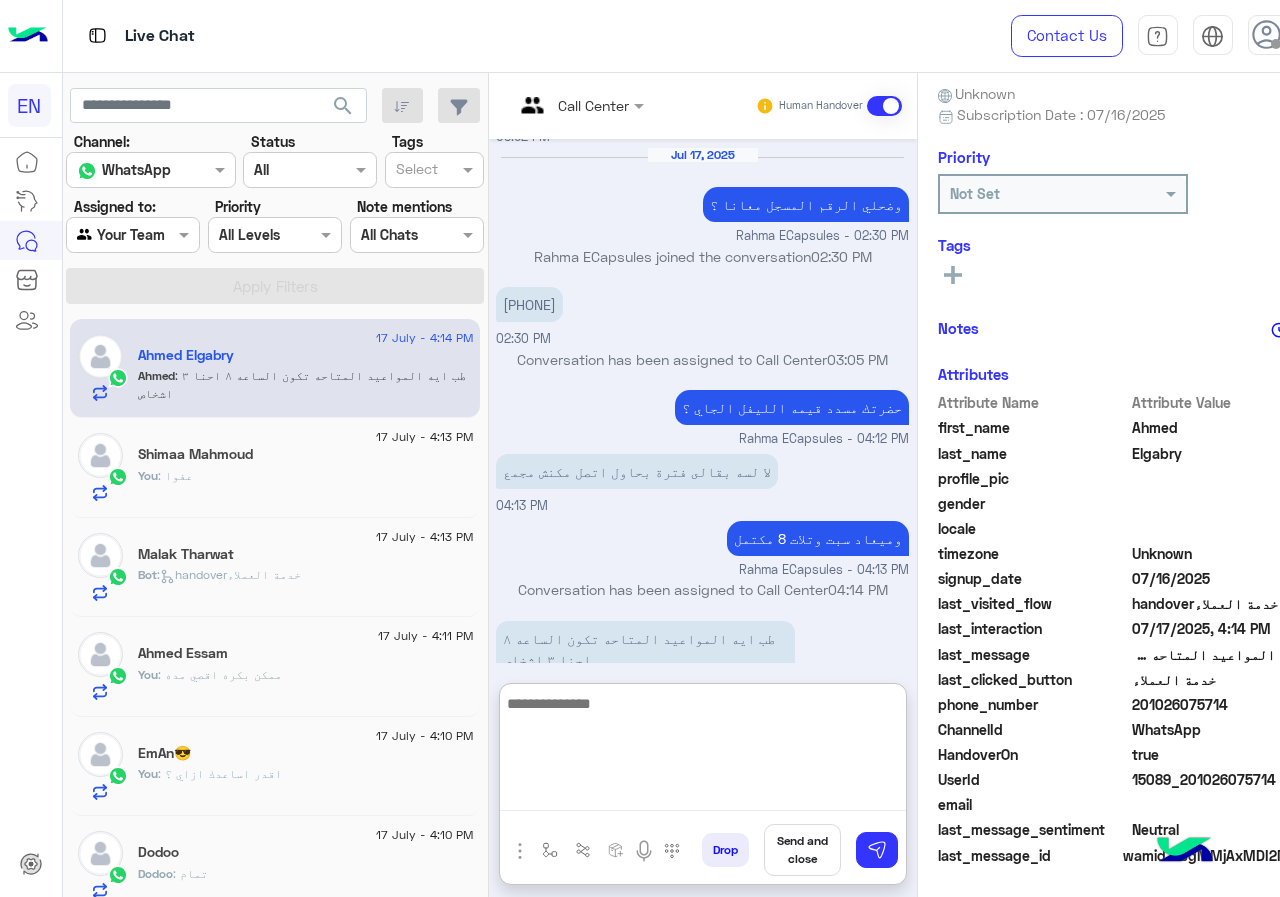 scroll, scrollTop: 1131, scrollLeft: 0, axis: vertical 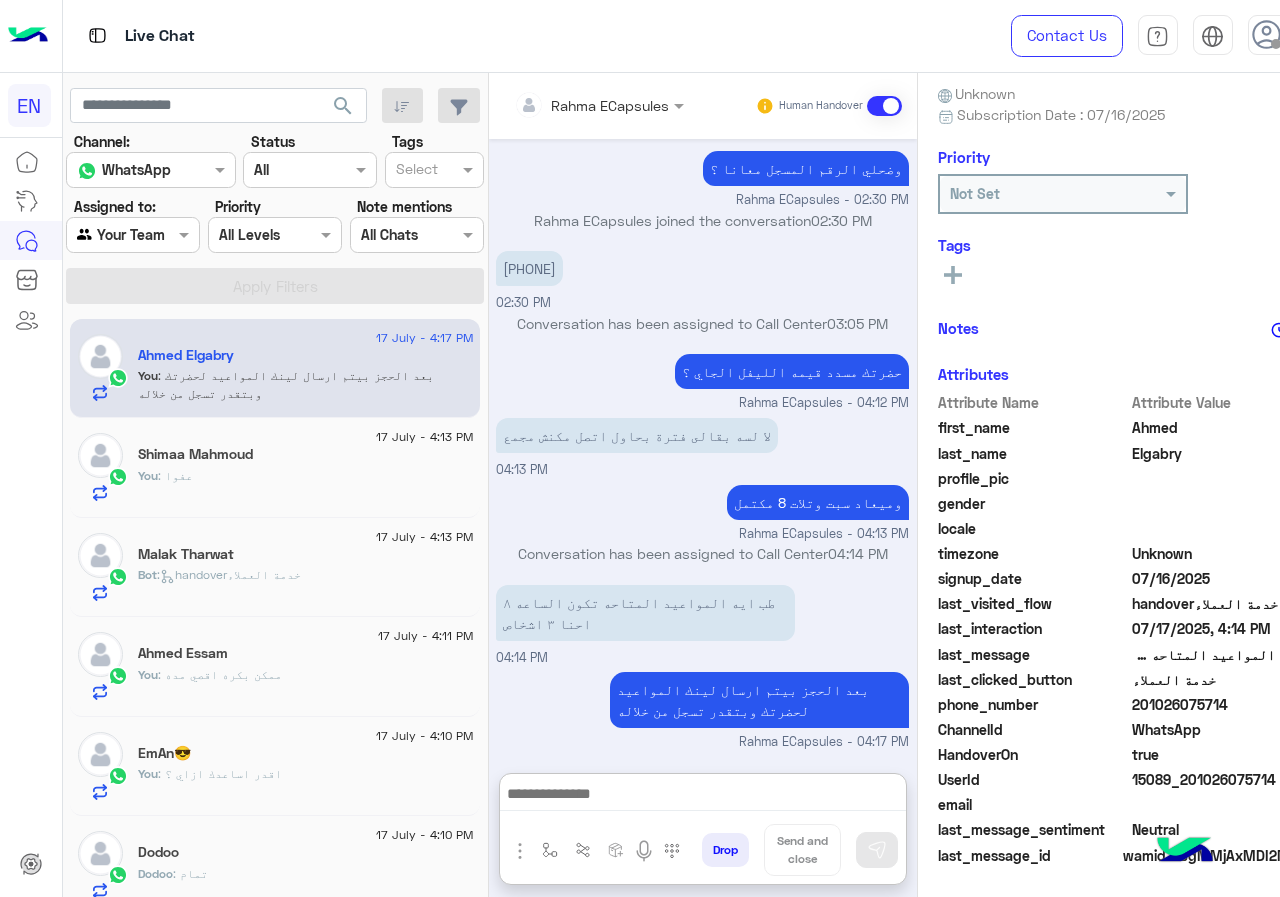 click on "Bot :   handoverخدمة العملاء" 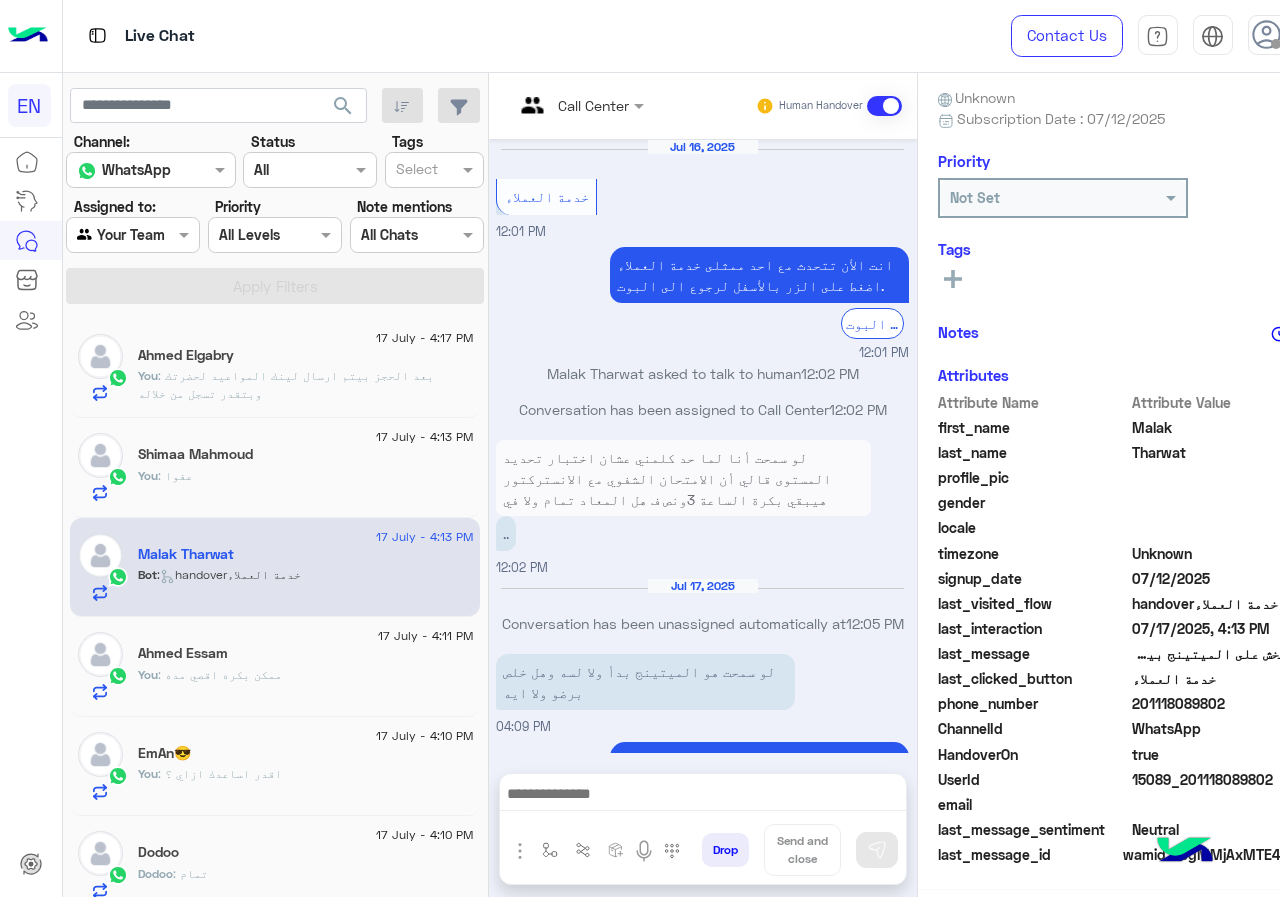 scroll, scrollTop: 176, scrollLeft: 0, axis: vertical 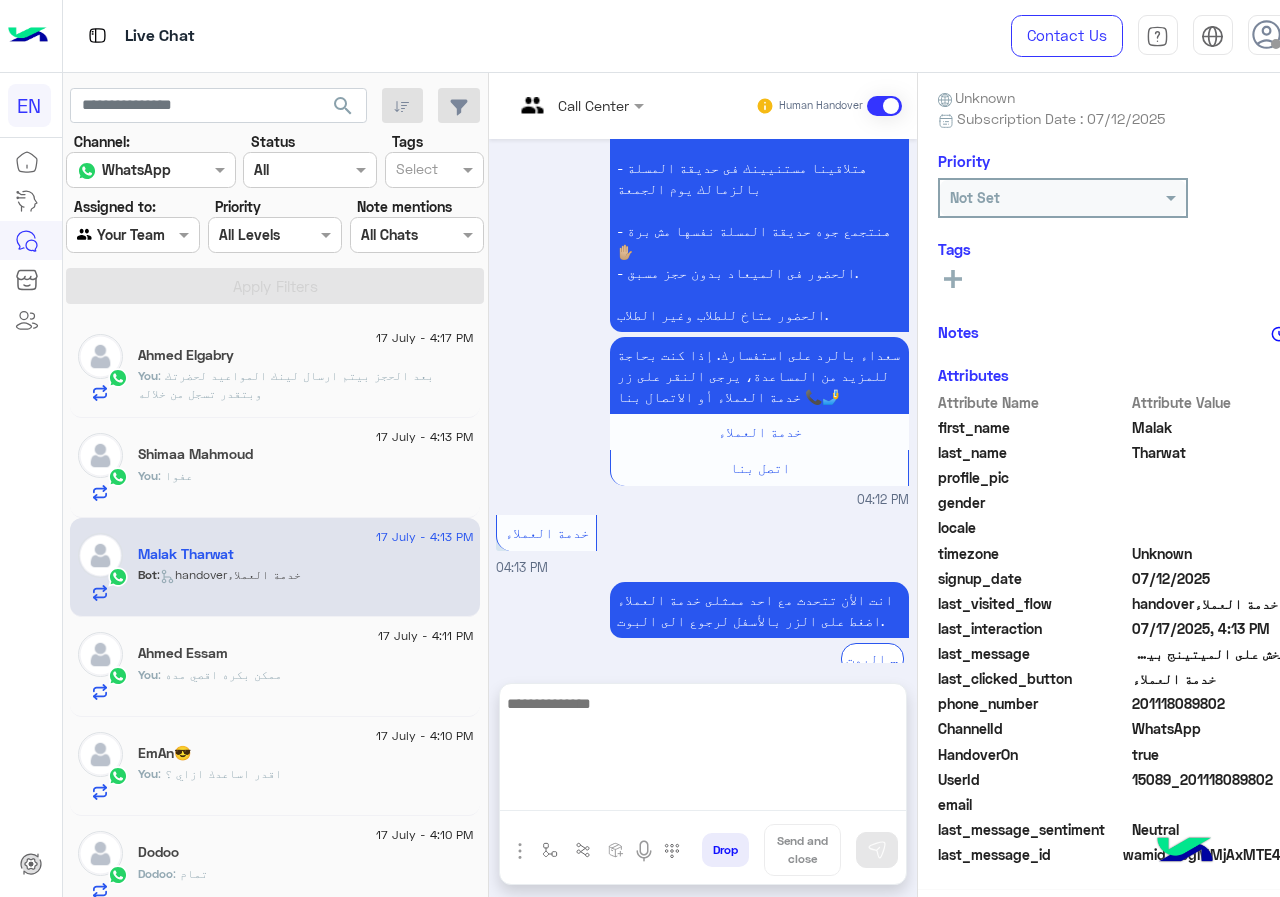 click at bounding box center (703, 751) 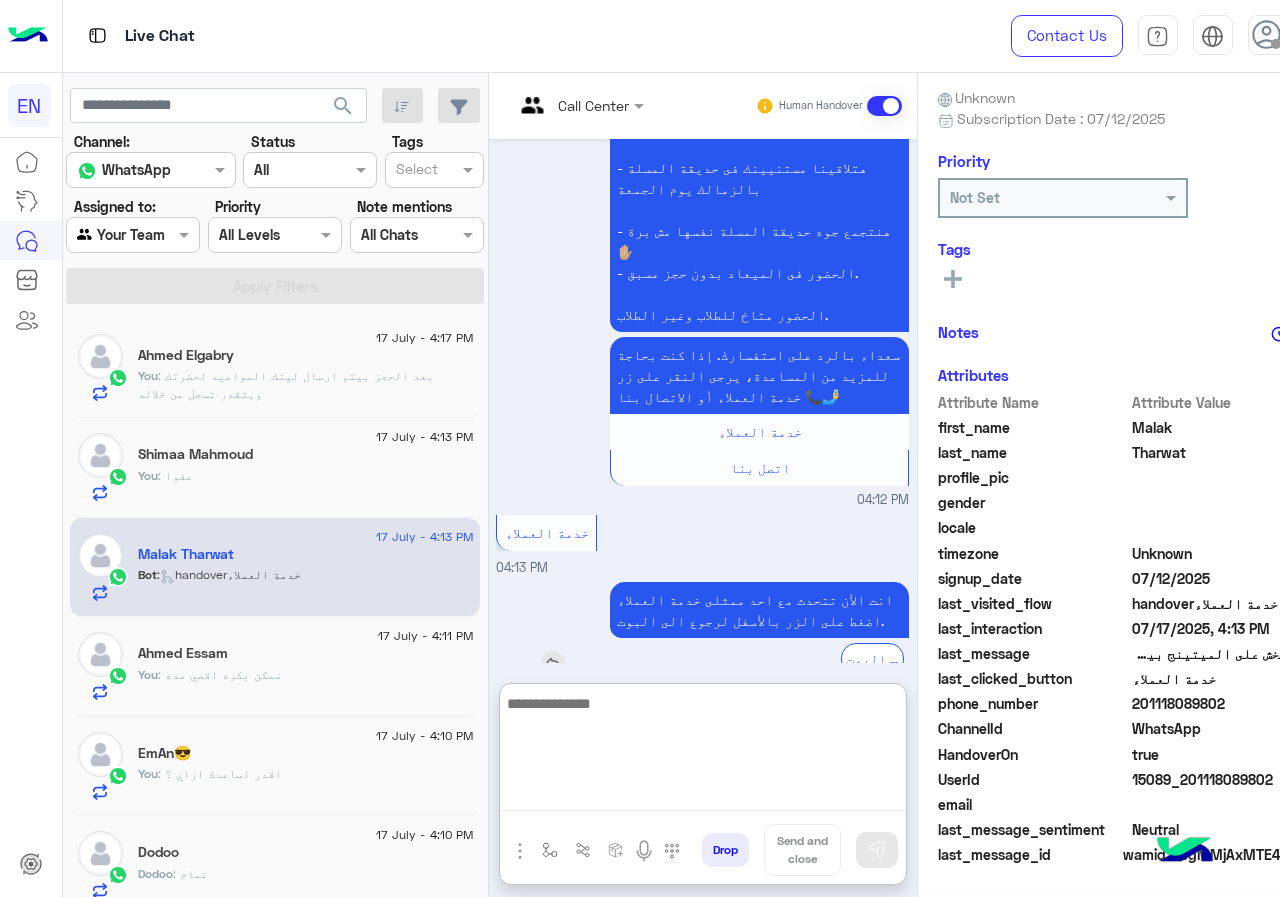 scroll, scrollTop: 1747, scrollLeft: 0, axis: vertical 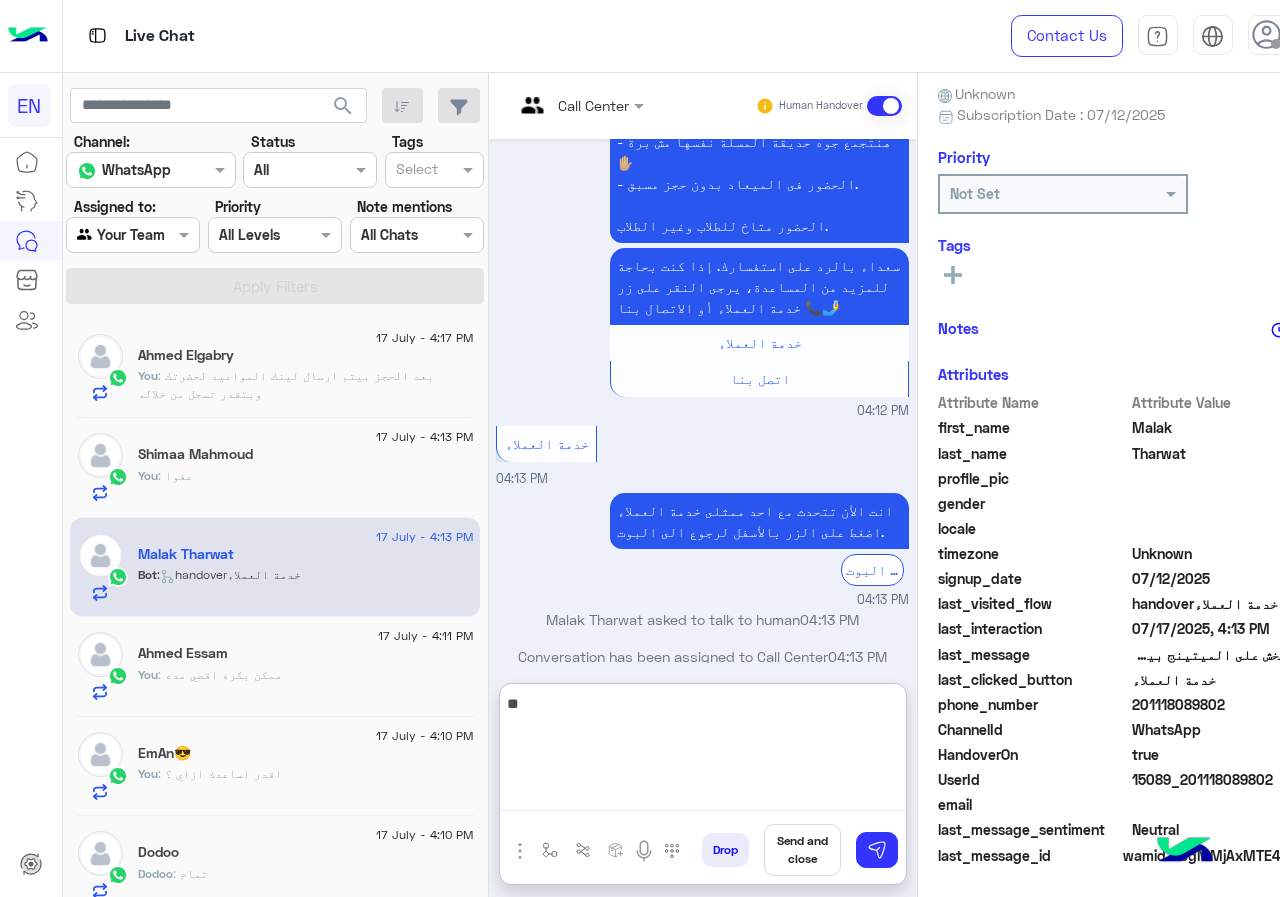 type on "*" 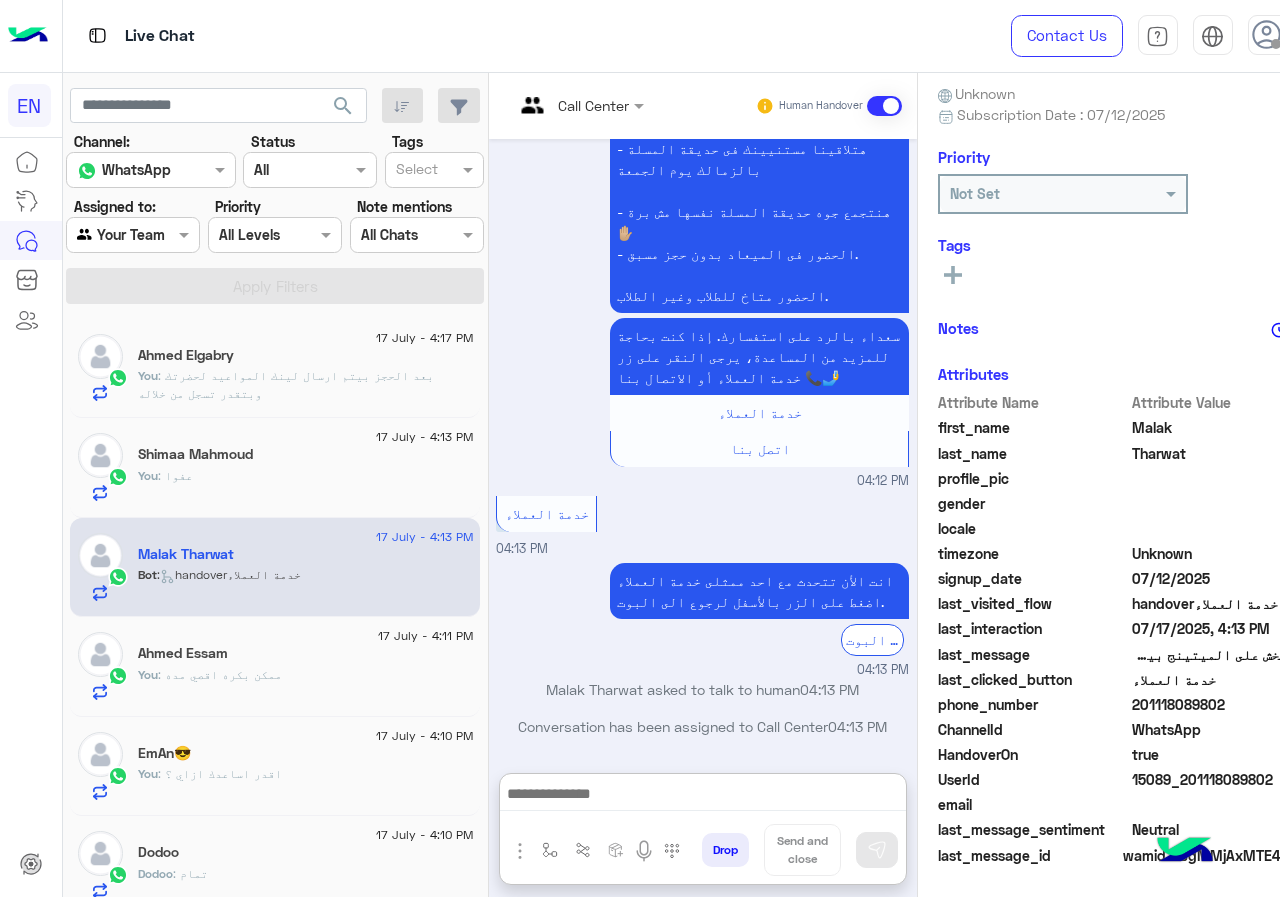 click 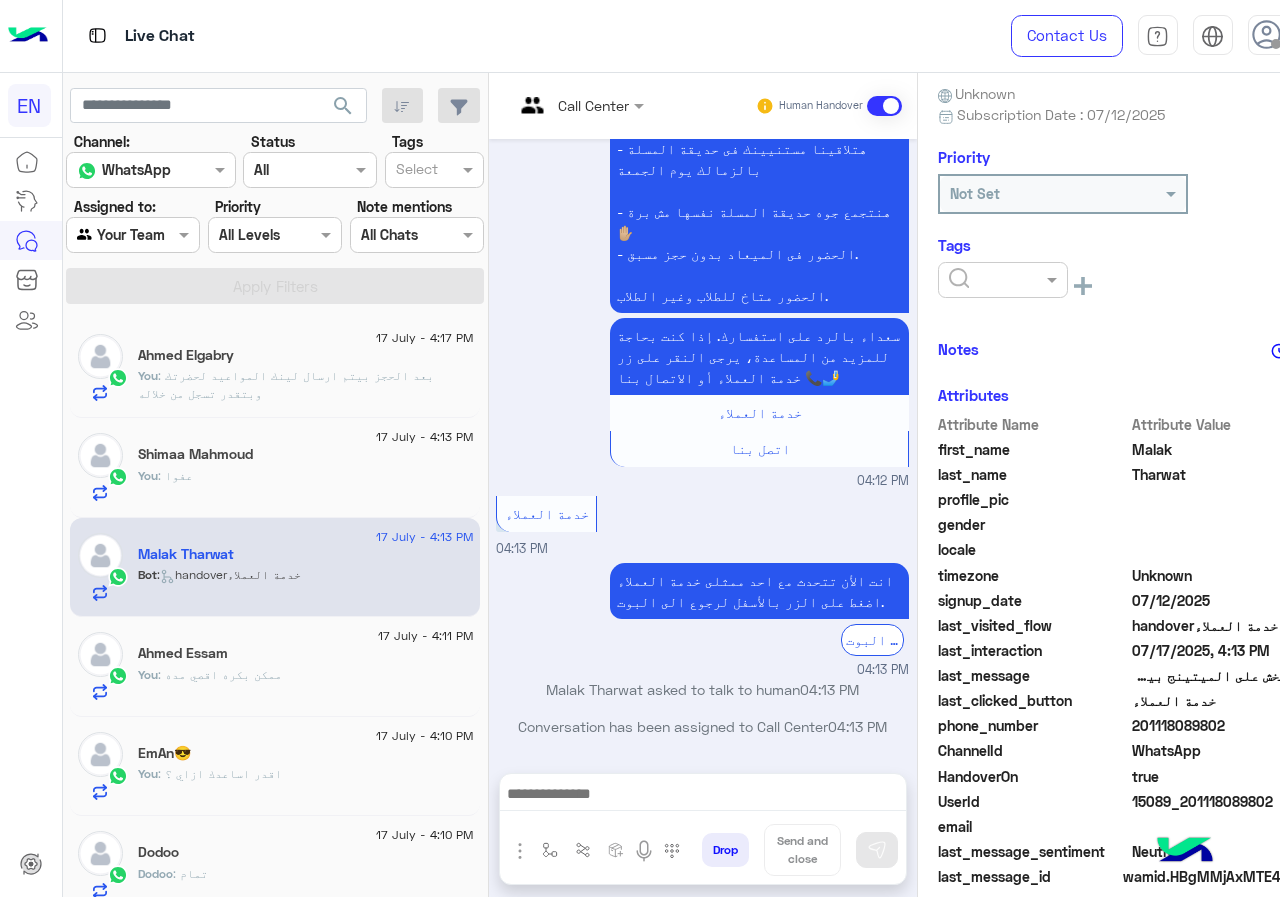 scroll, scrollTop: 1658, scrollLeft: 0, axis: vertical 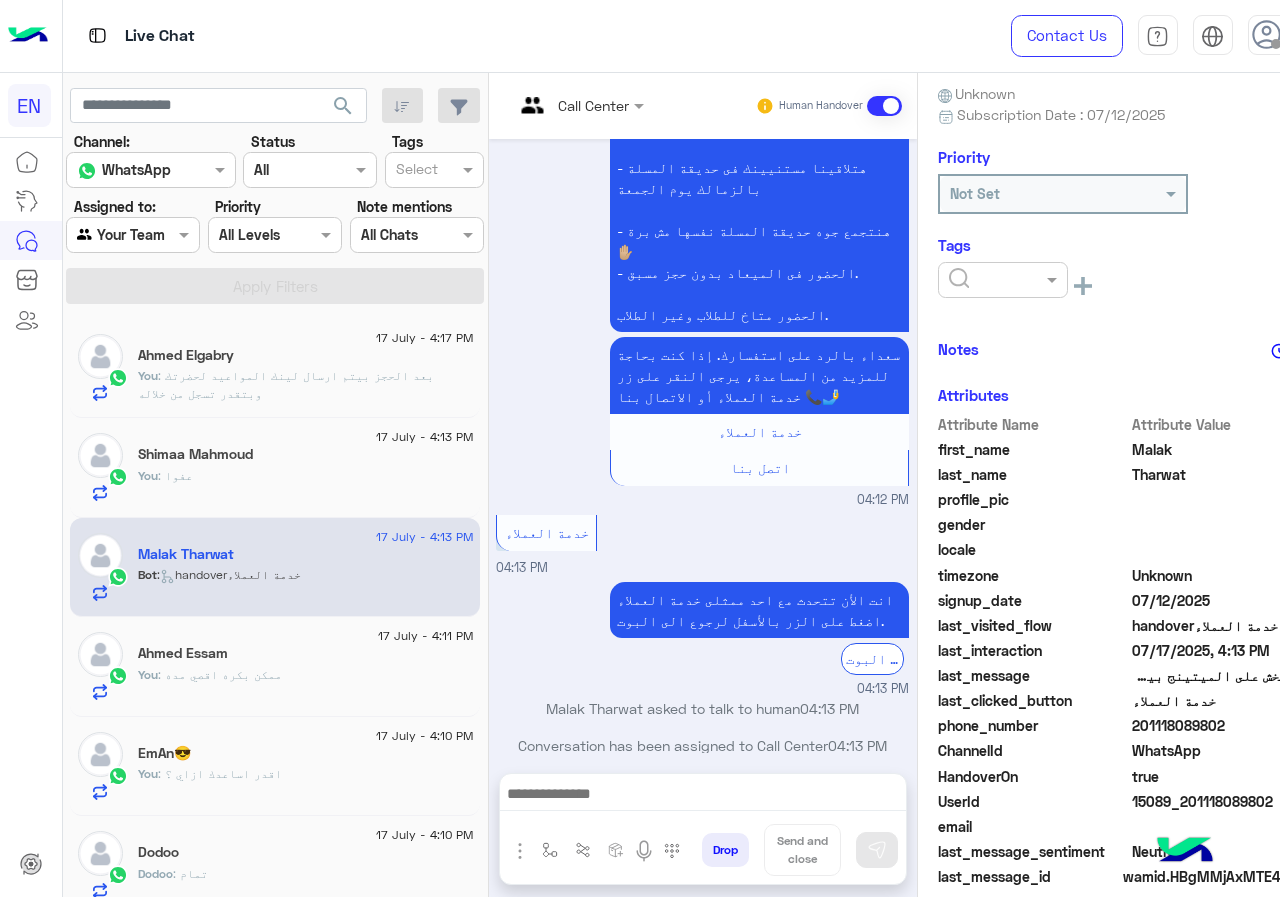 click 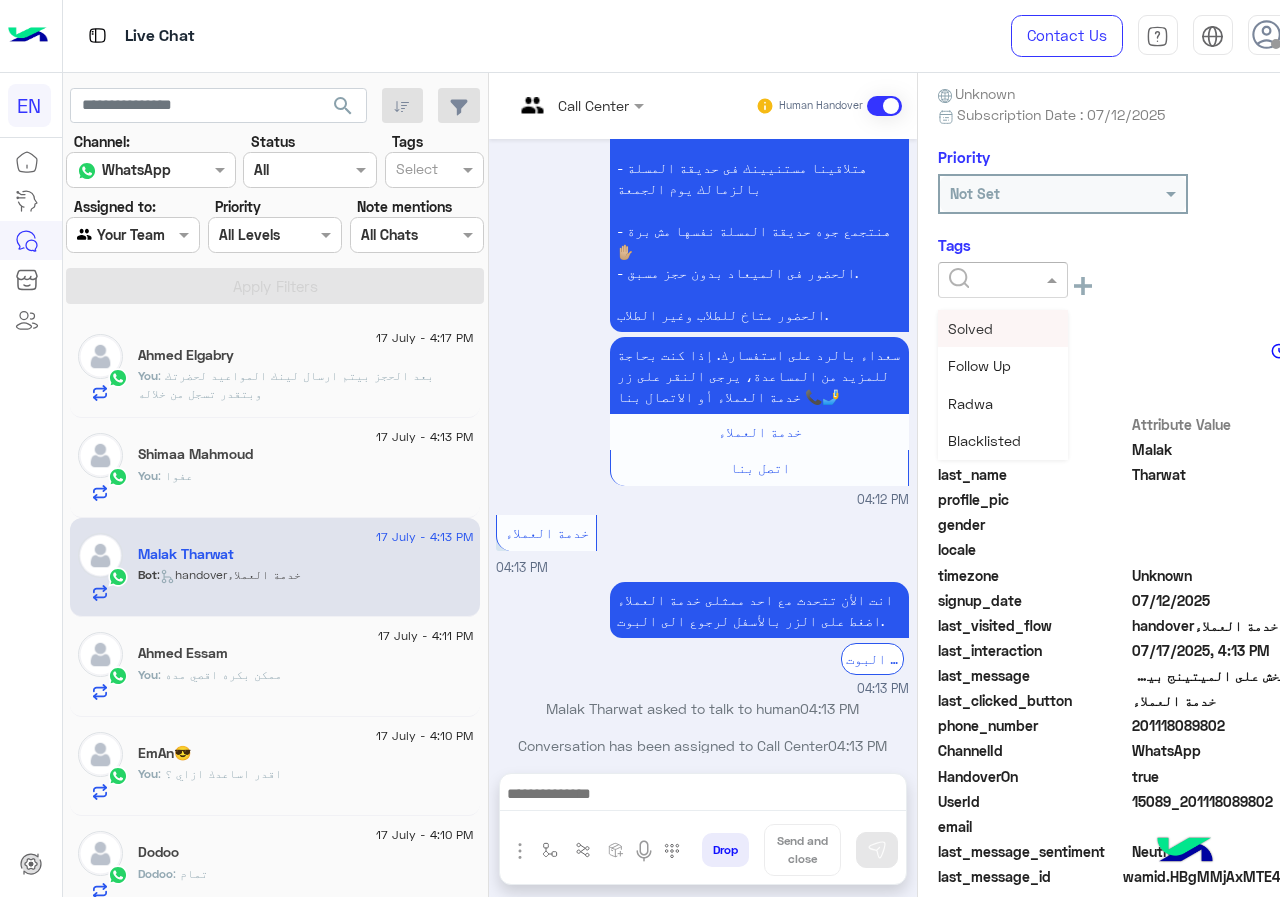 click on "Solved" at bounding box center [1003, 328] 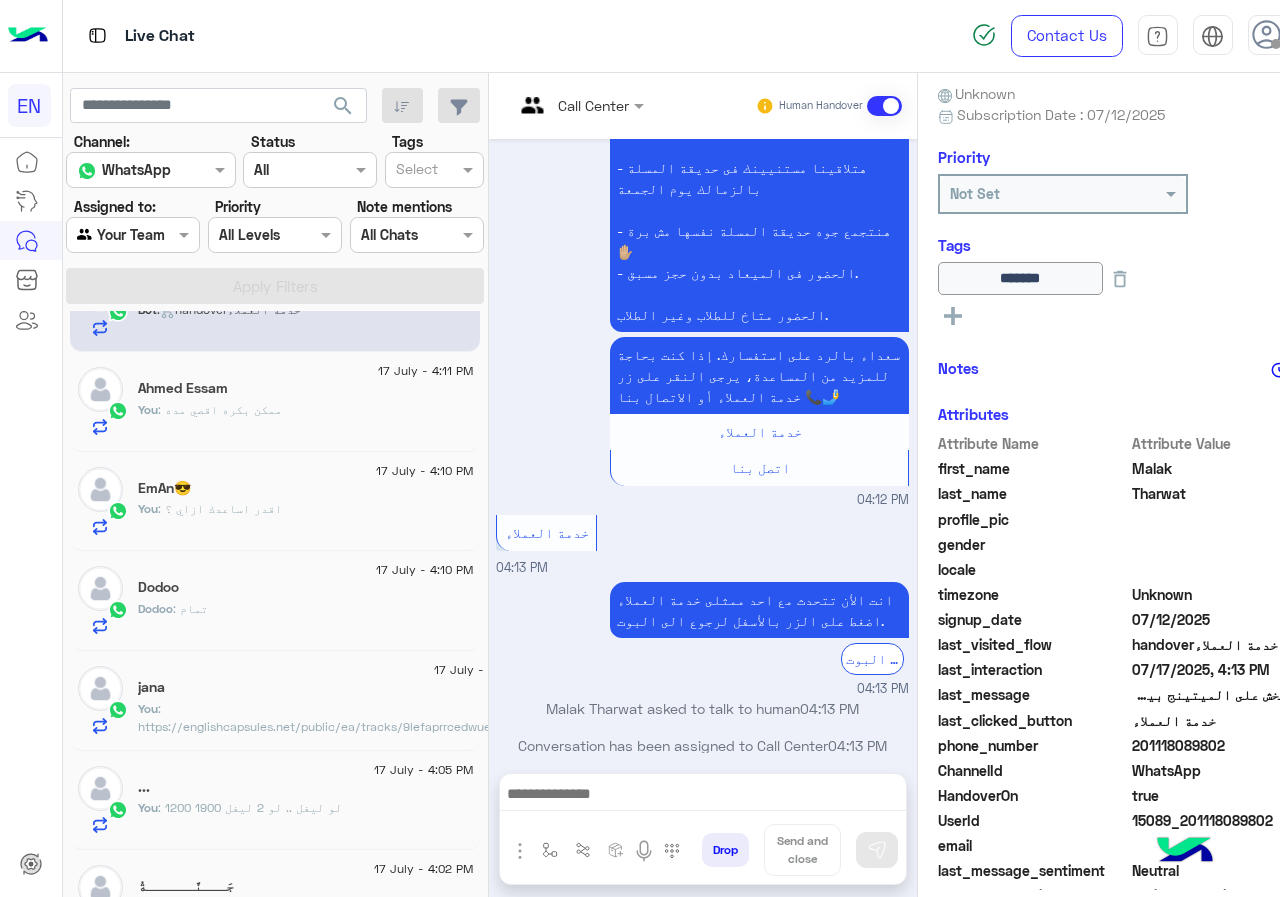 scroll, scrollTop: 300, scrollLeft: 0, axis: vertical 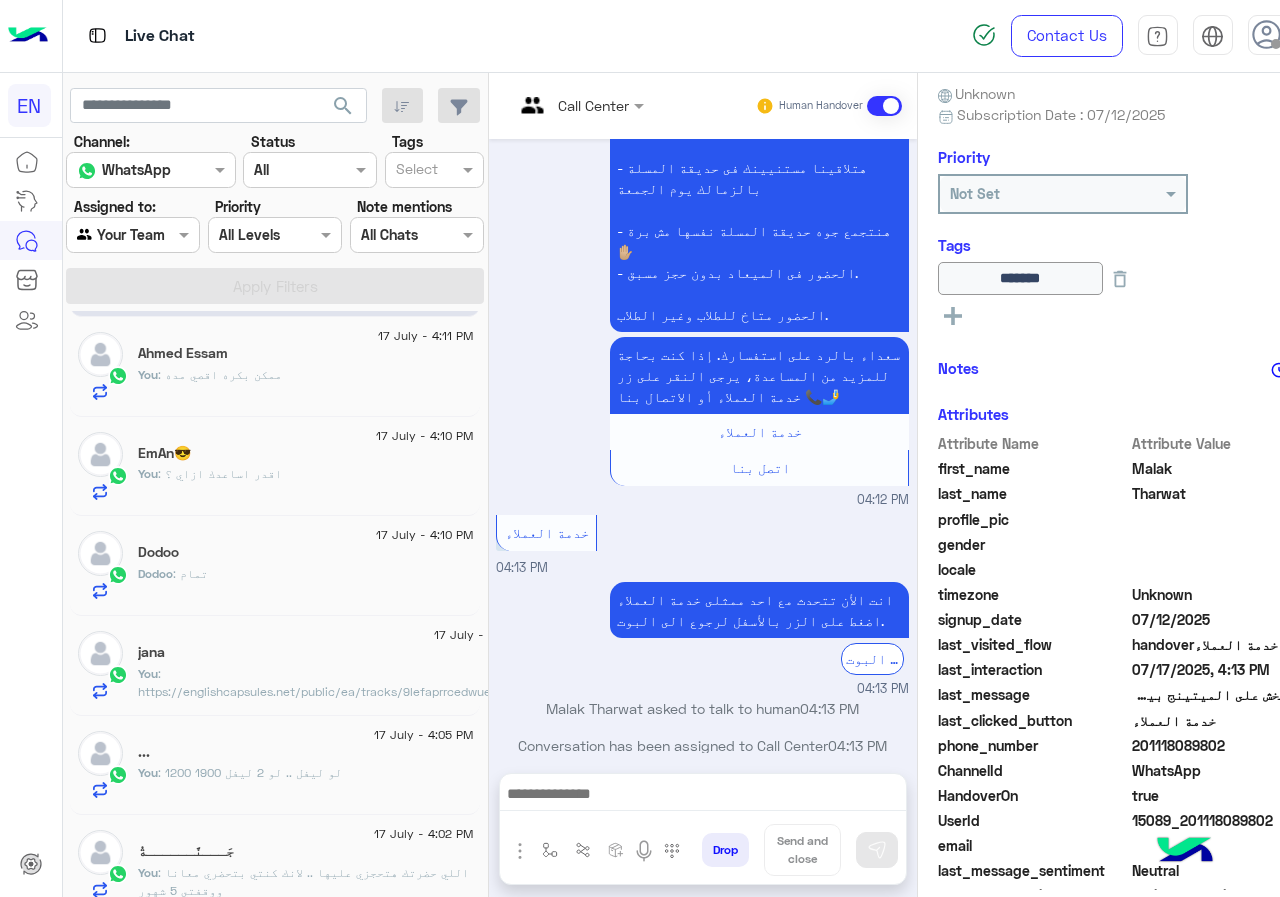 click on "Dodoo : تمام" 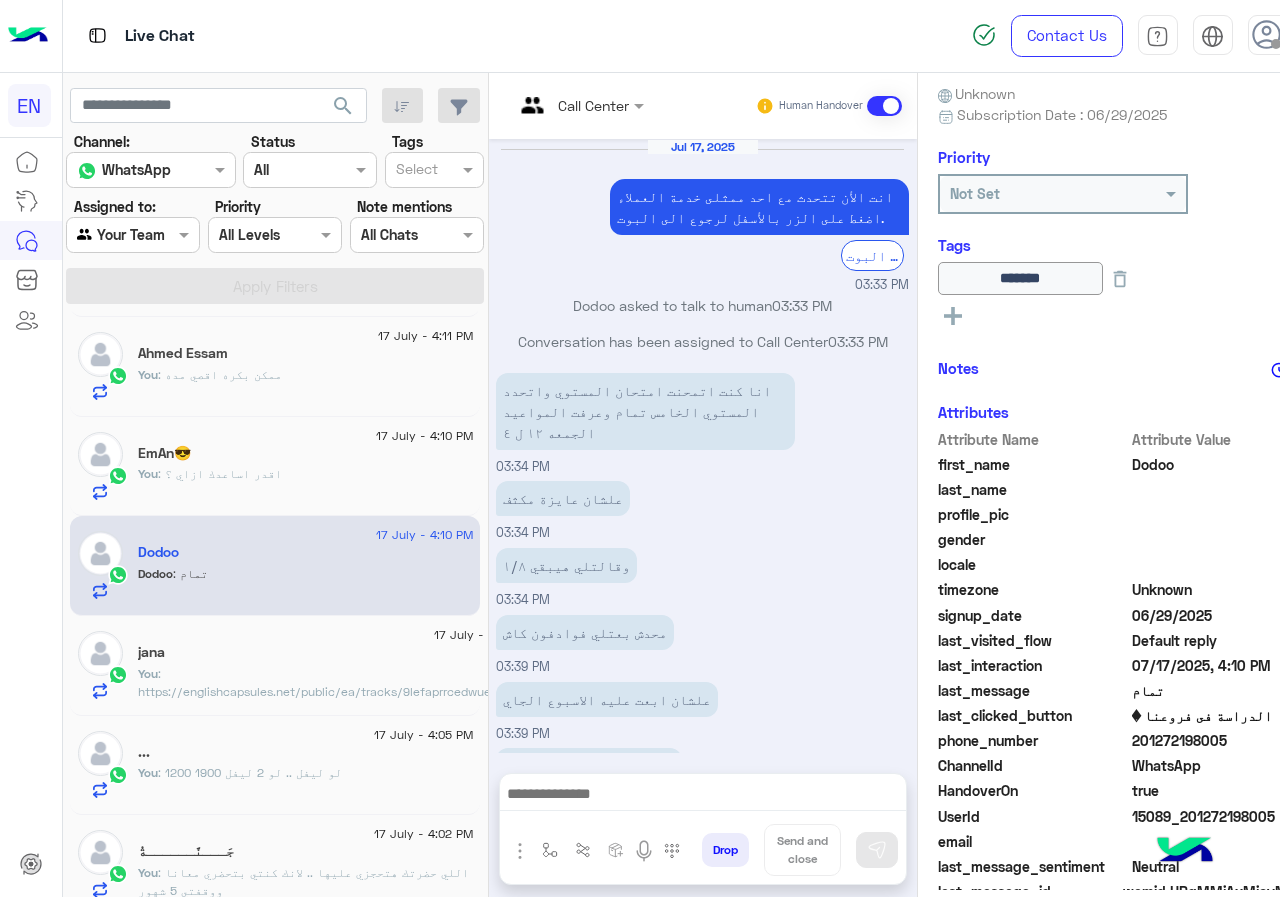 scroll, scrollTop: 733, scrollLeft: 0, axis: vertical 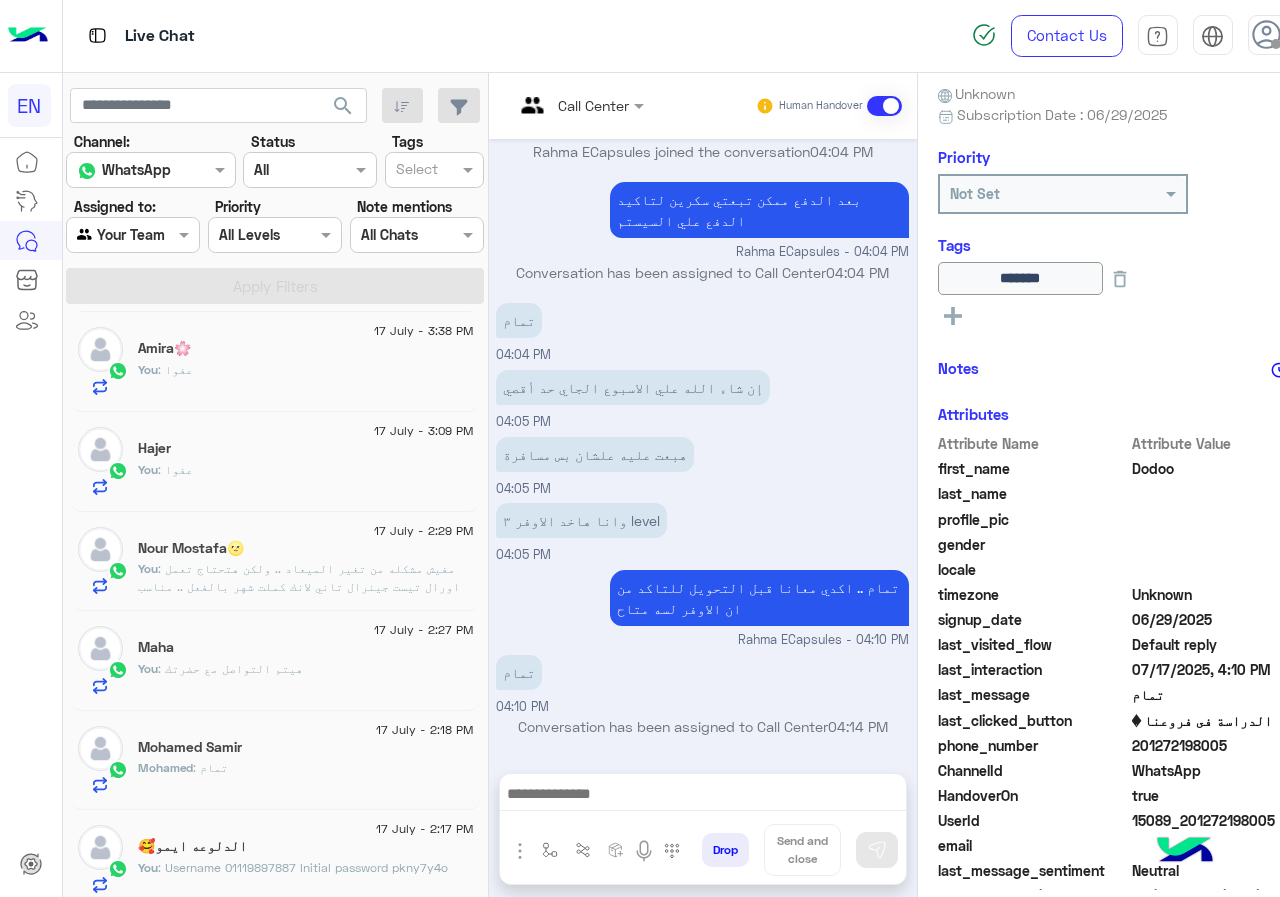 click on "Mohamed : تمام" 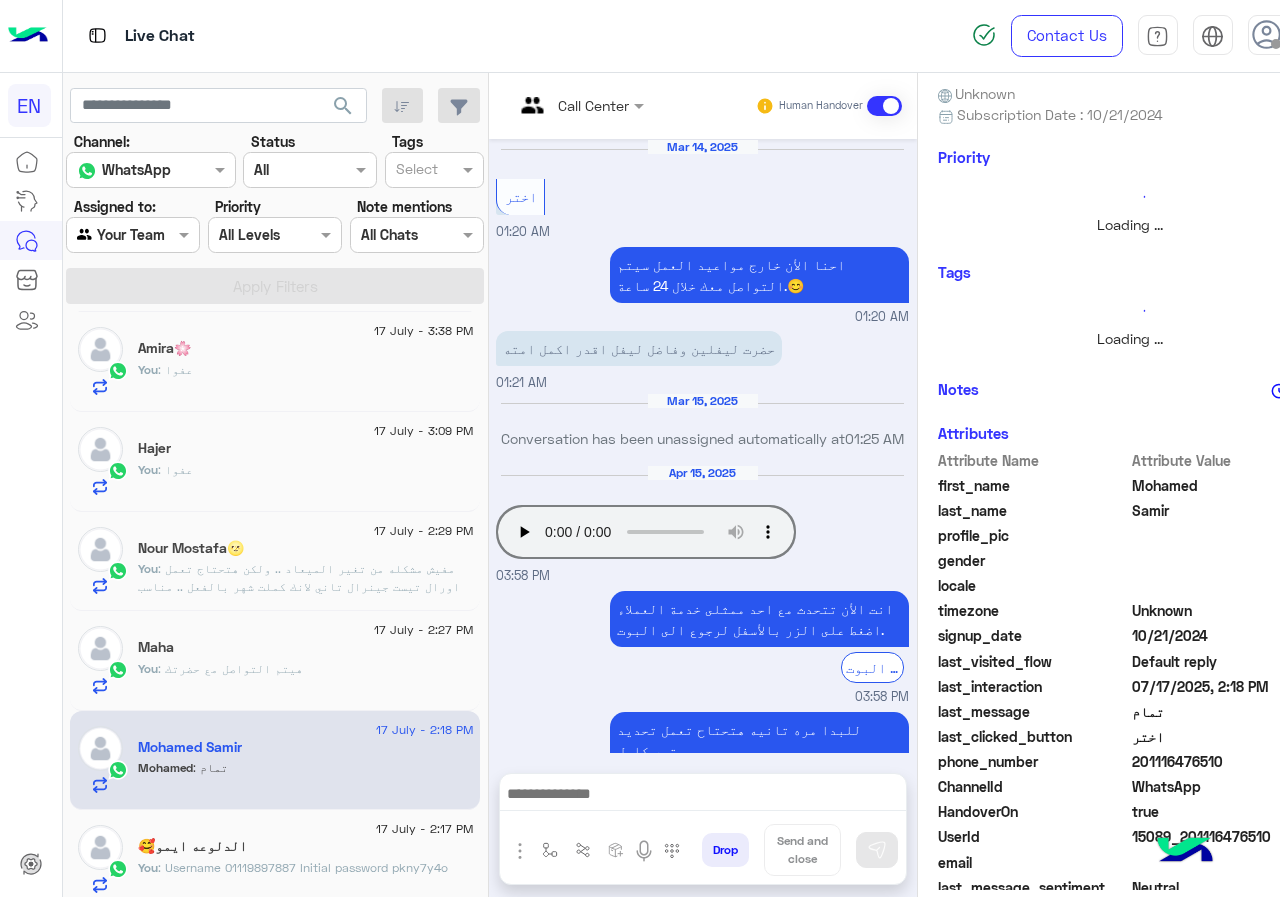 scroll, scrollTop: 983, scrollLeft: 0, axis: vertical 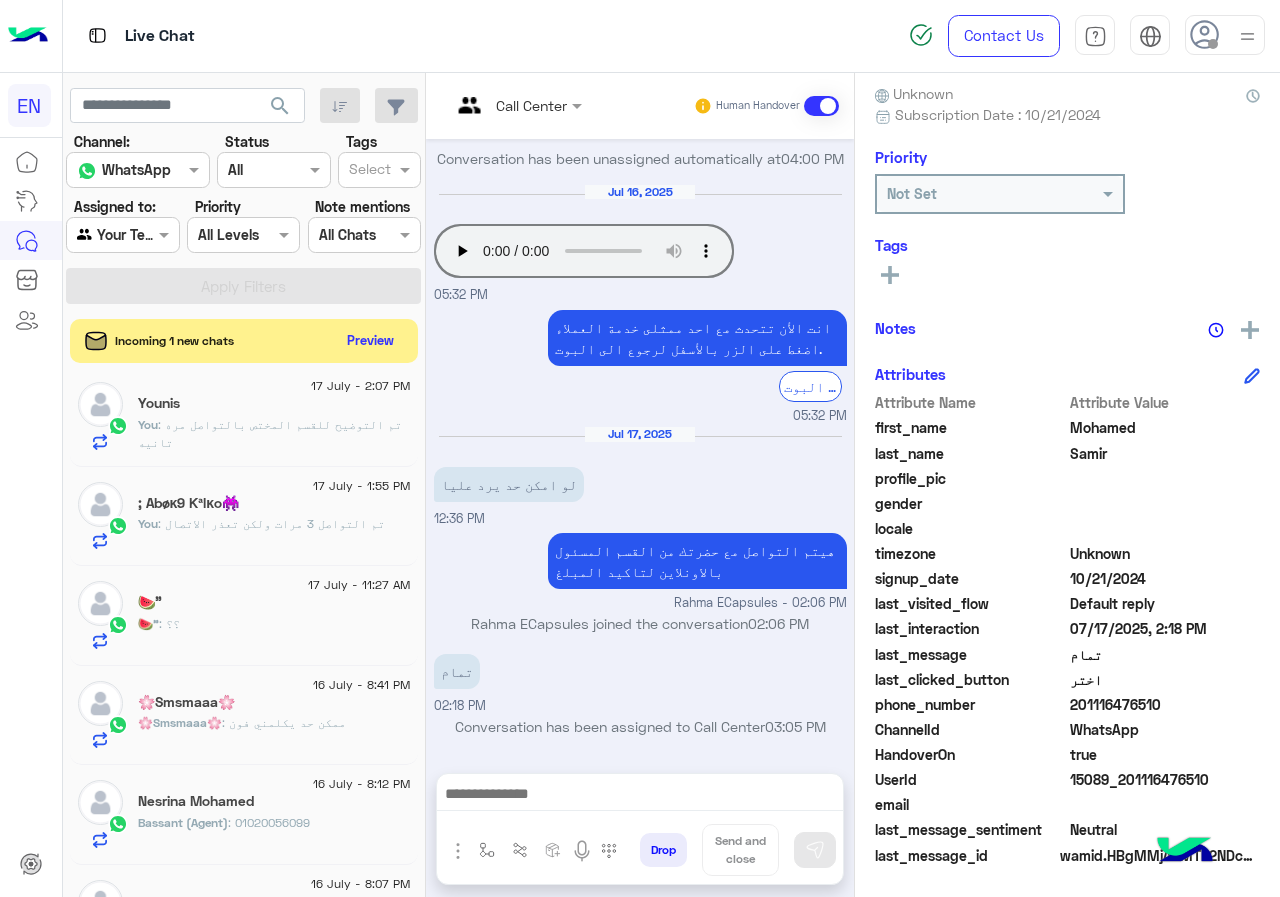click on "🍉” : ؟؟" 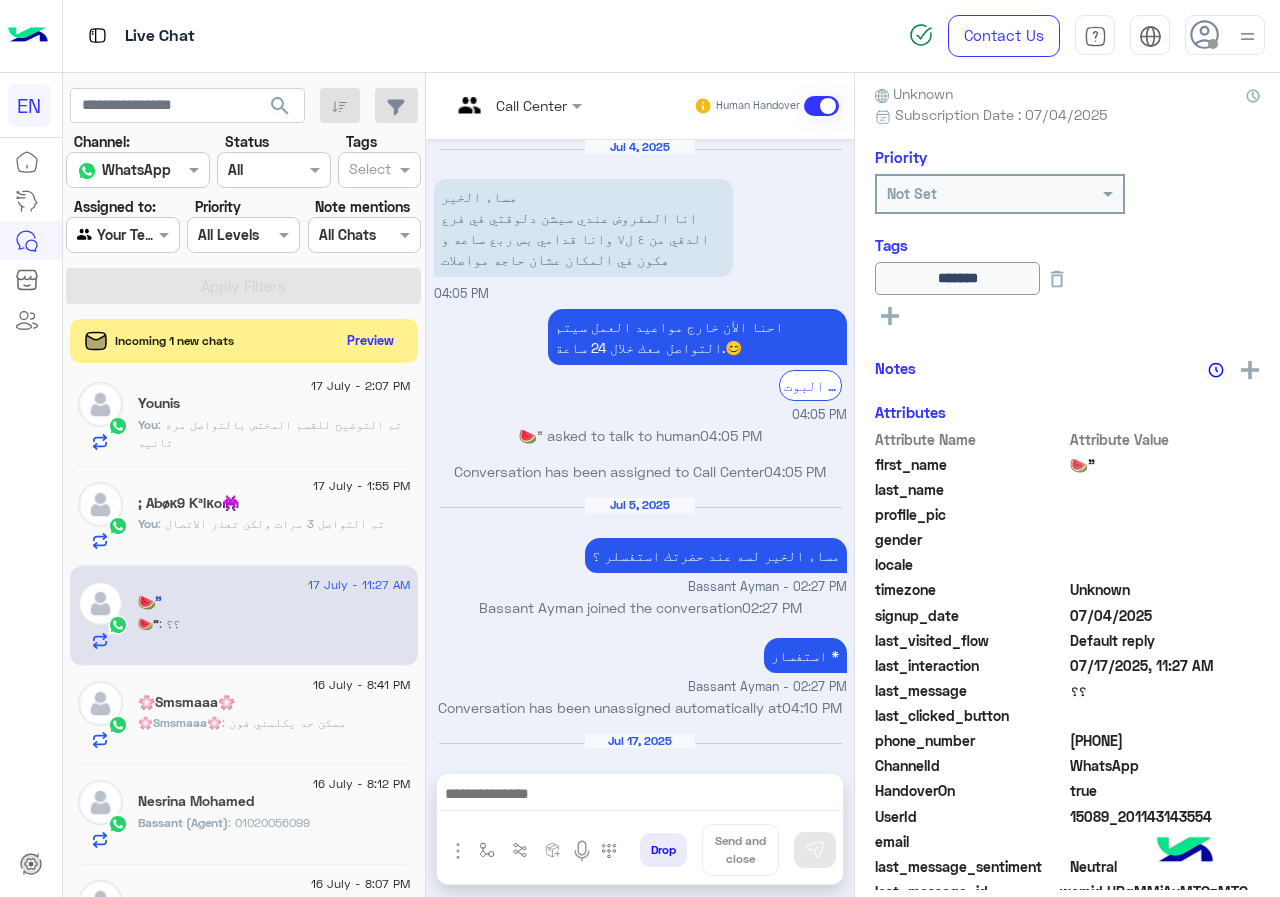 scroll, scrollTop: 460, scrollLeft: 0, axis: vertical 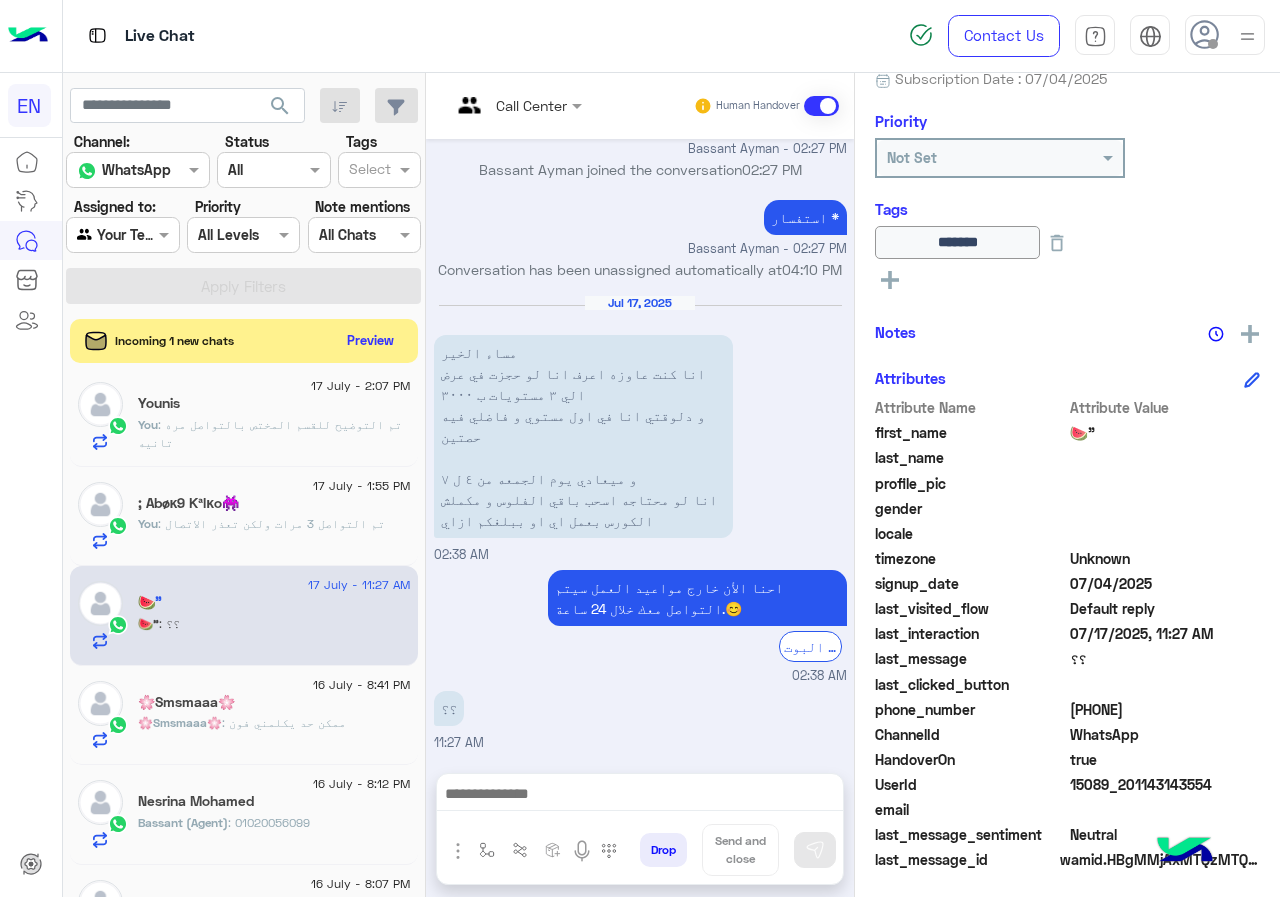 drag, startPoint x: 1073, startPoint y: 711, endPoint x: 1155, endPoint y: 704, distance: 82.29824 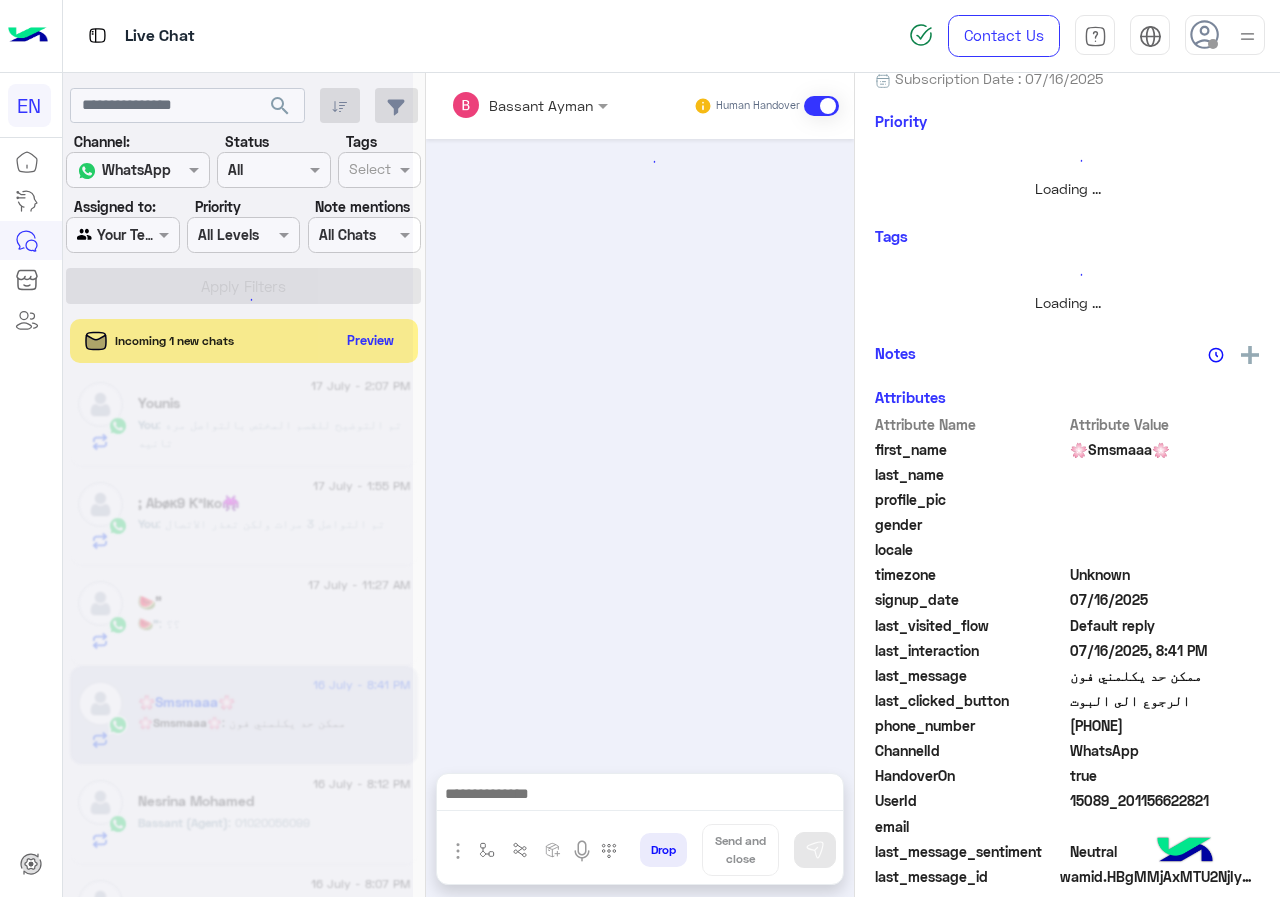 scroll, scrollTop: 719, scrollLeft: 0, axis: vertical 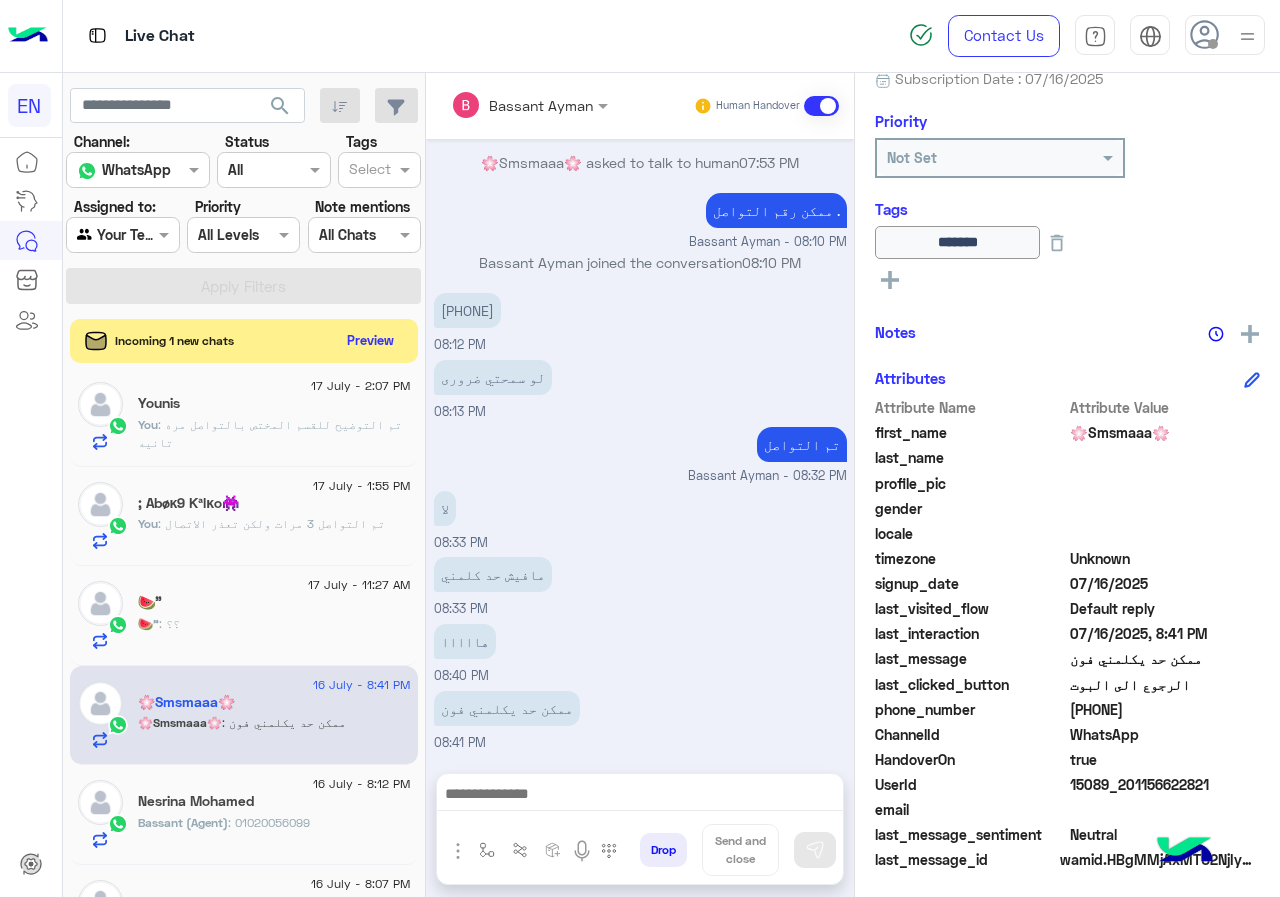 drag, startPoint x: 1077, startPoint y: 715, endPoint x: 1153, endPoint y: 703, distance: 76.941536 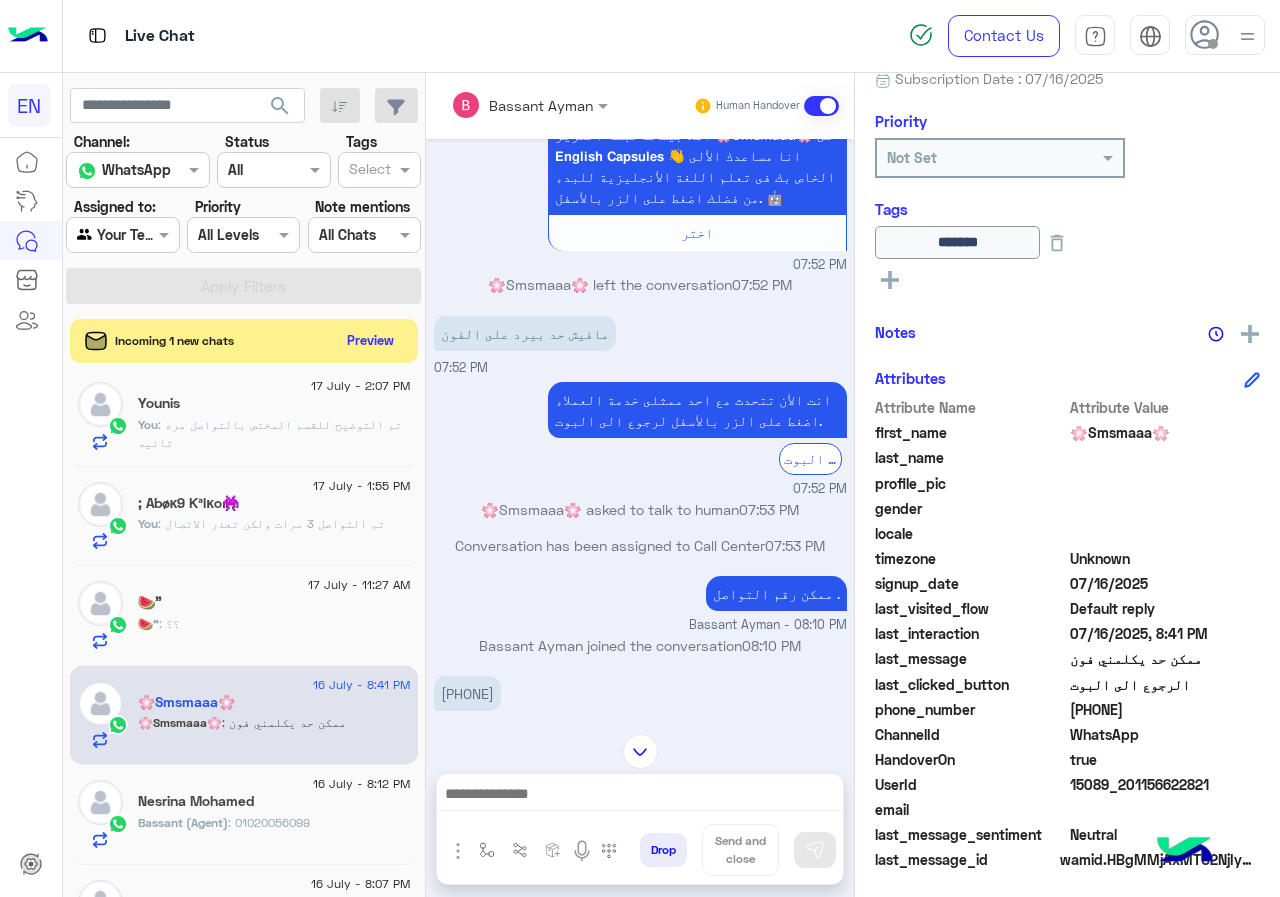 scroll, scrollTop: 2244, scrollLeft: 0, axis: vertical 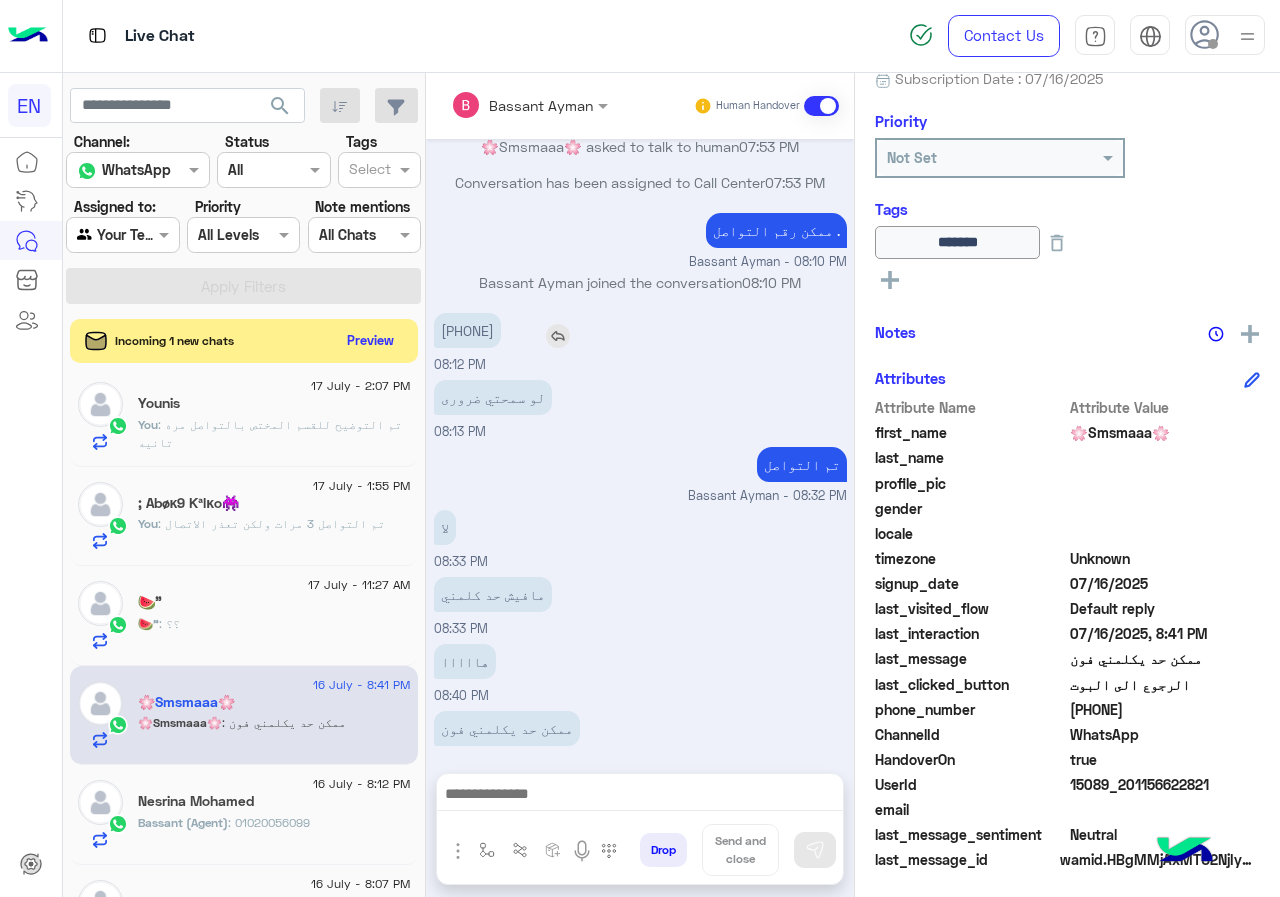 click on "011-566-22821" at bounding box center (467, 330) 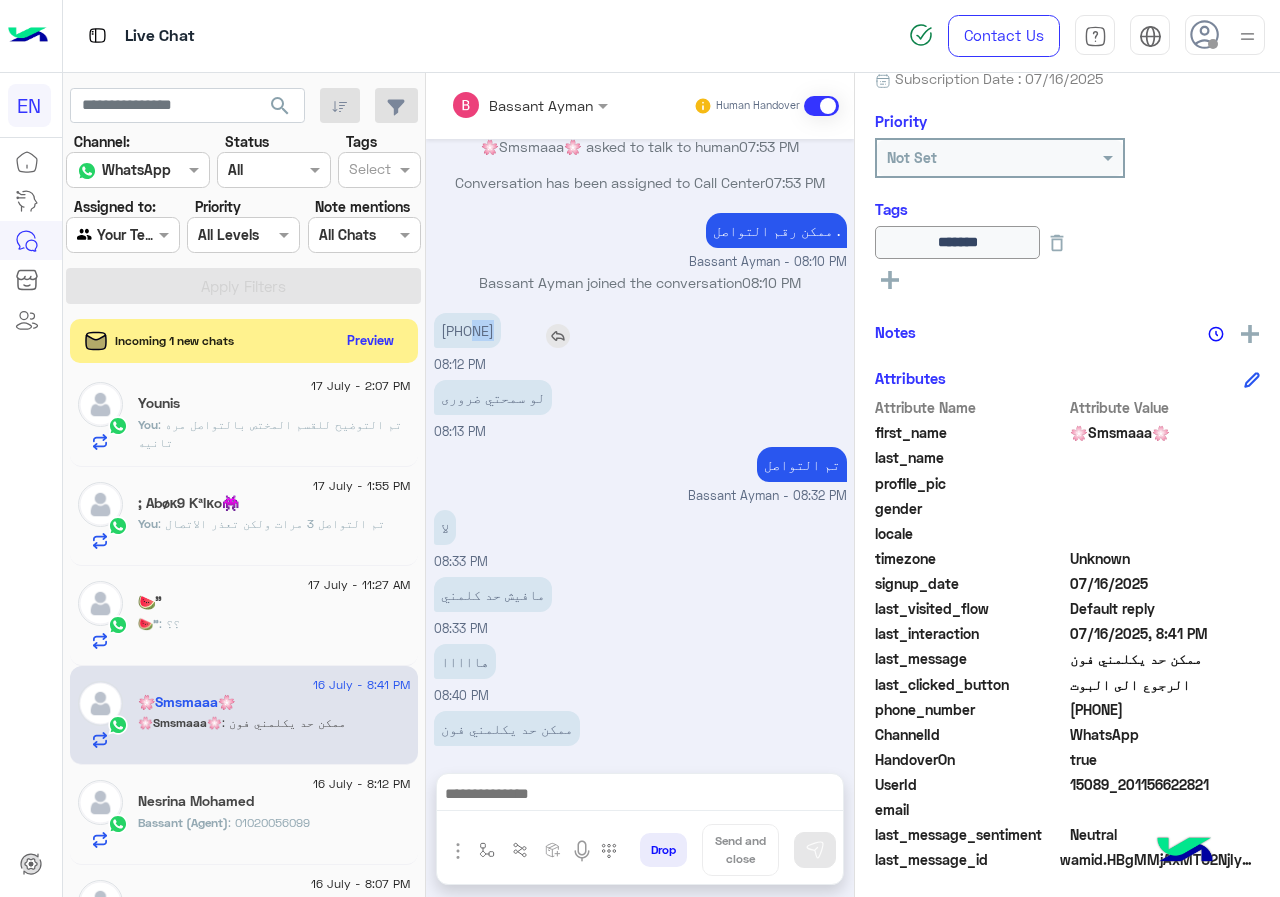 click on "011-566-22821" at bounding box center [467, 330] 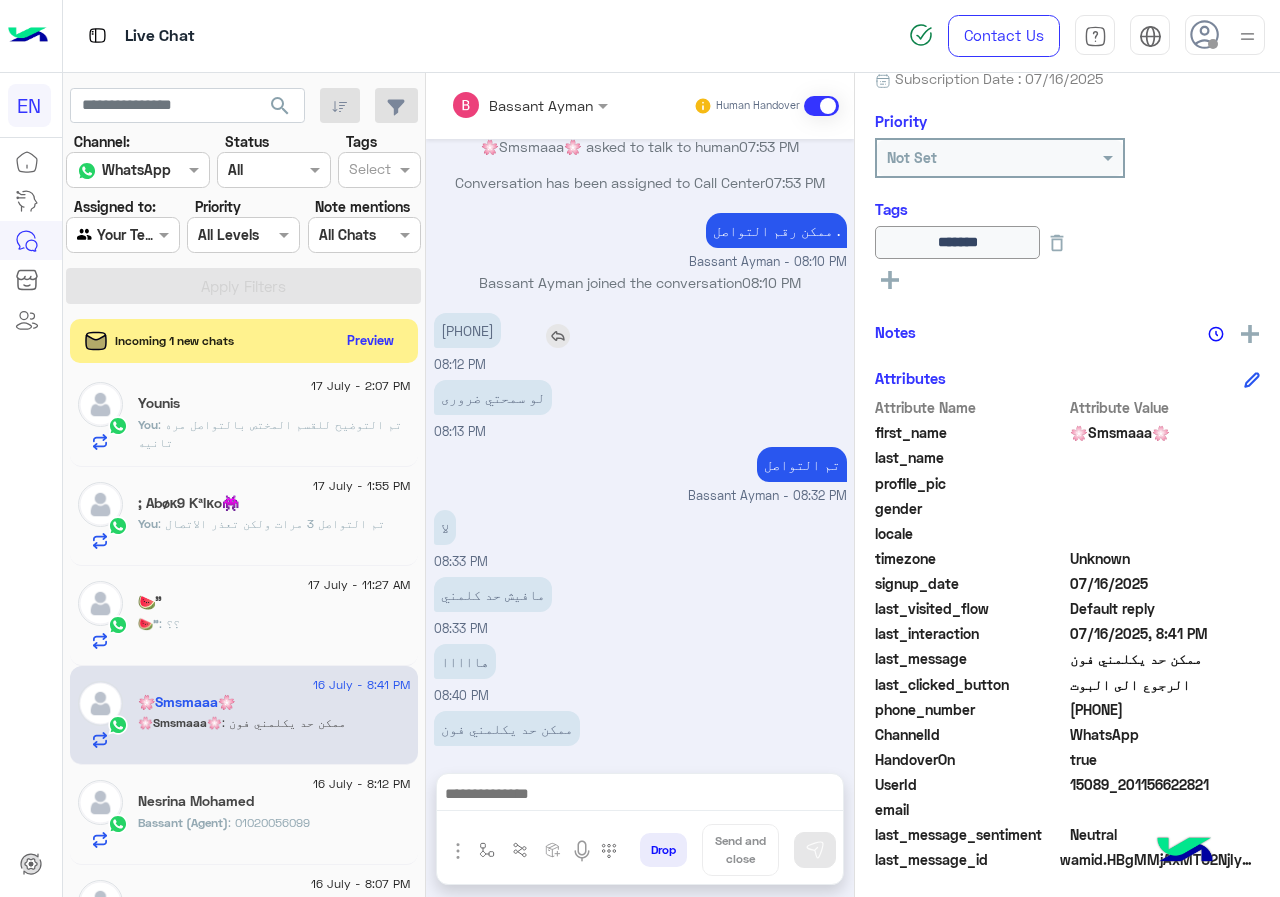 click on "011-566-22821" at bounding box center [467, 330] 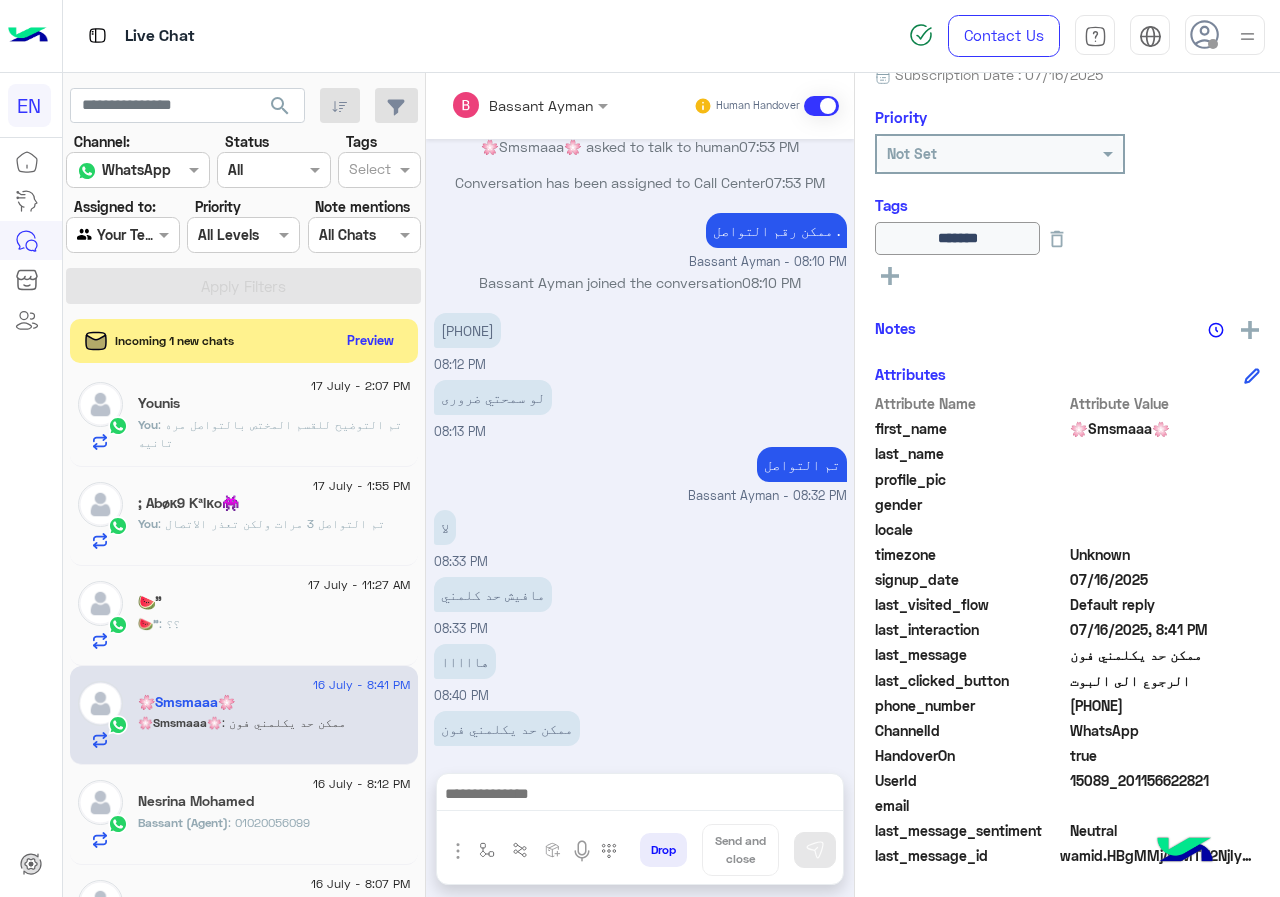 scroll, scrollTop: 221, scrollLeft: 0, axis: vertical 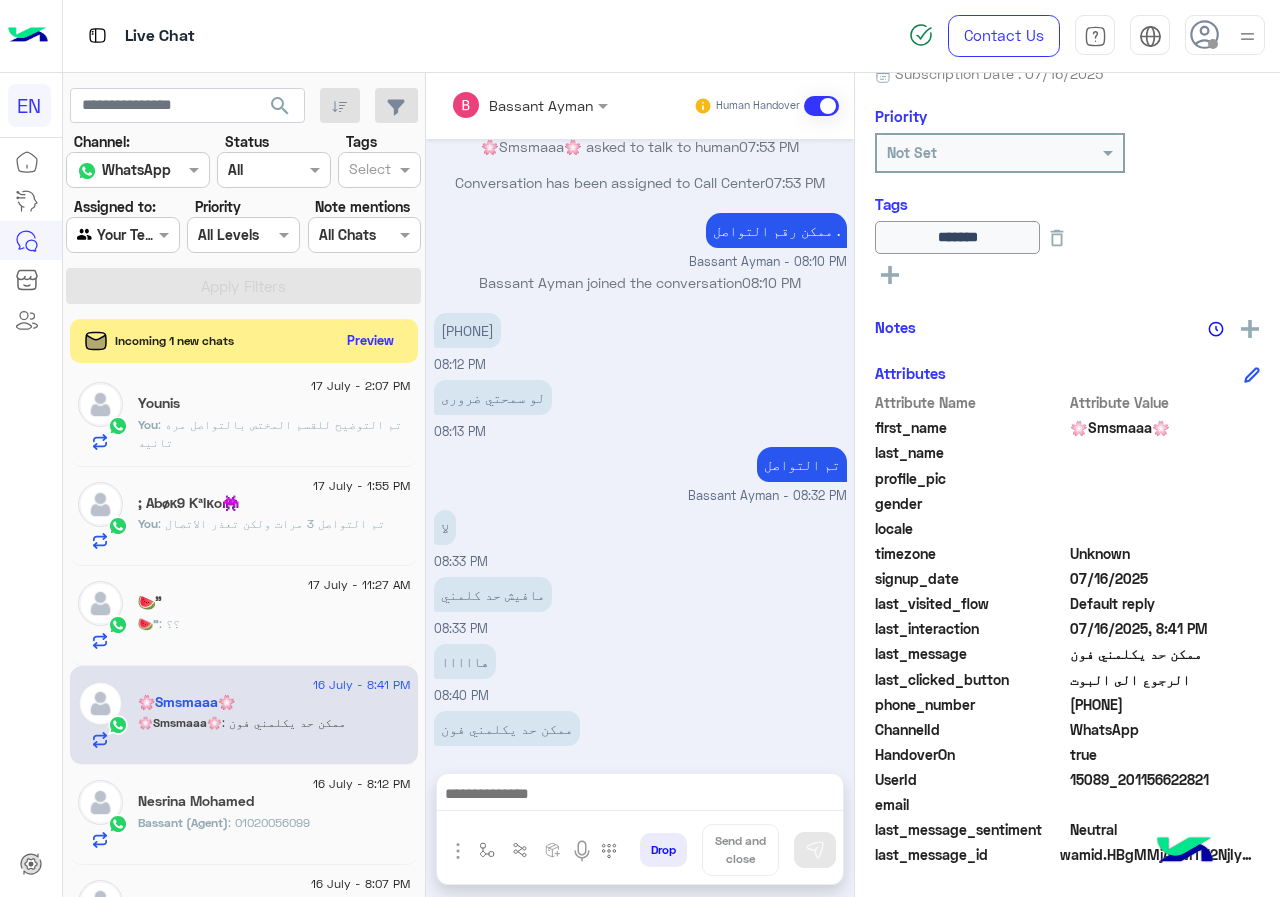 click on "لا   08:33 PM" at bounding box center (640, 538) 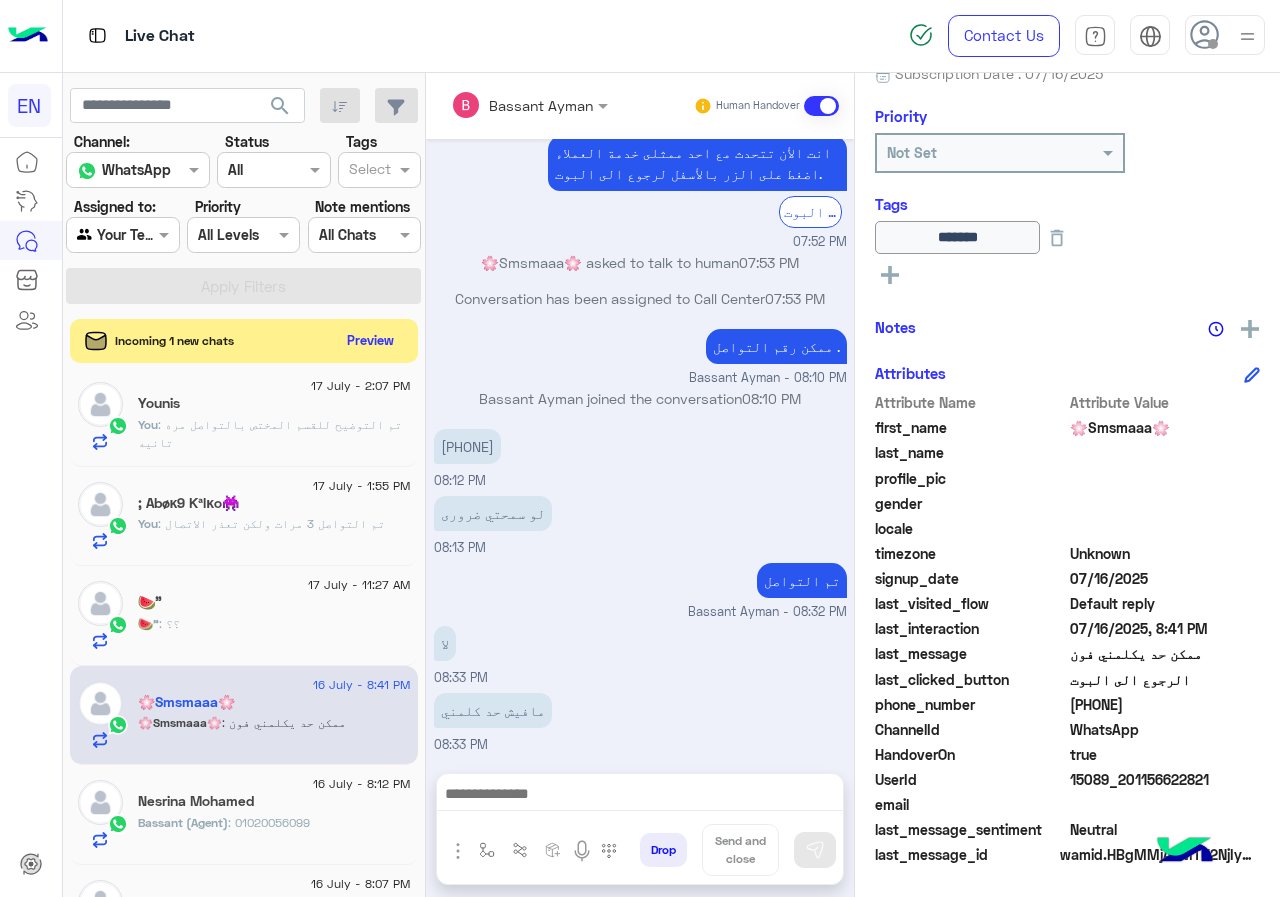 scroll, scrollTop: 2244, scrollLeft: 0, axis: vertical 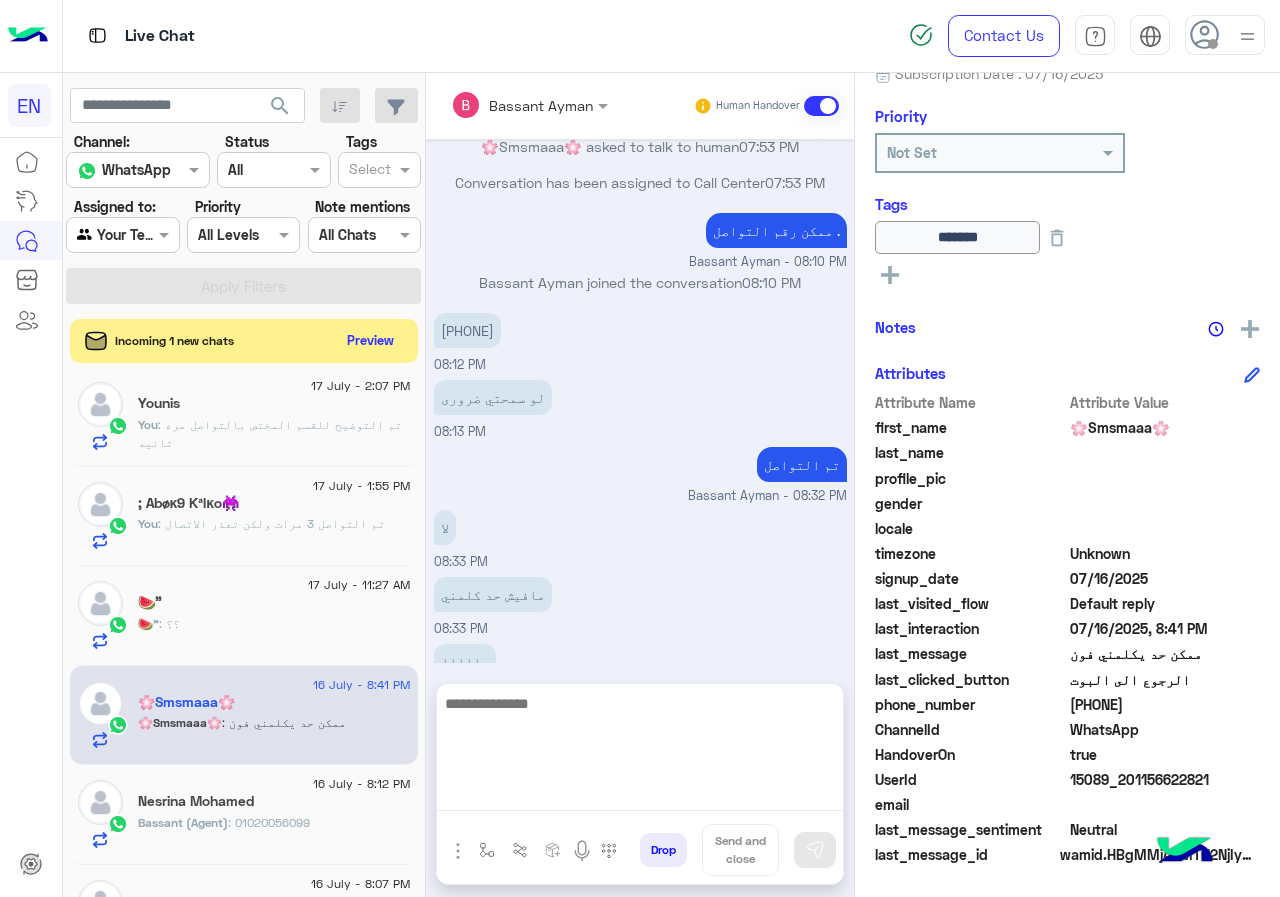 click at bounding box center [640, 751] 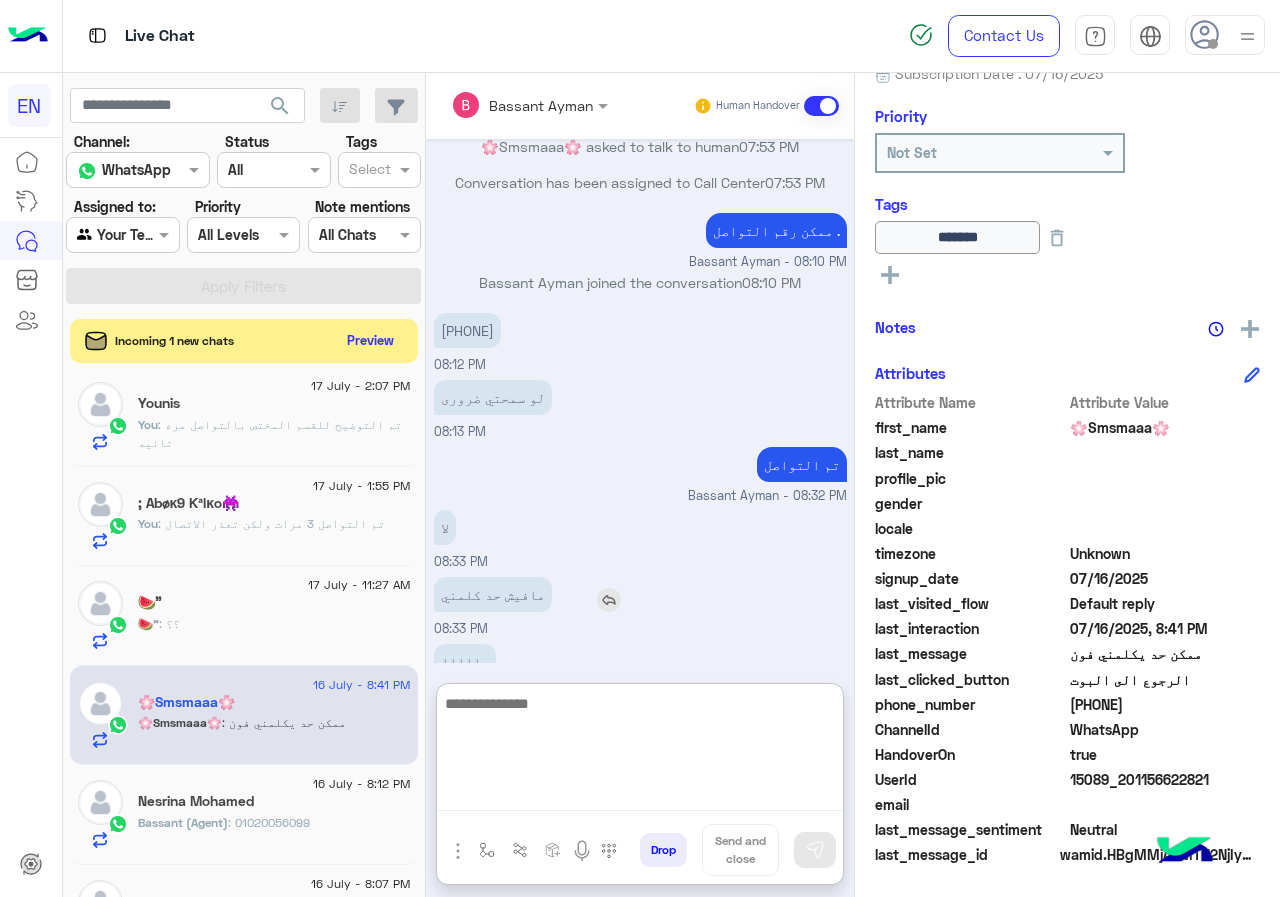 scroll, scrollTop: 2334, scrollLeft: 0, axis: vertical 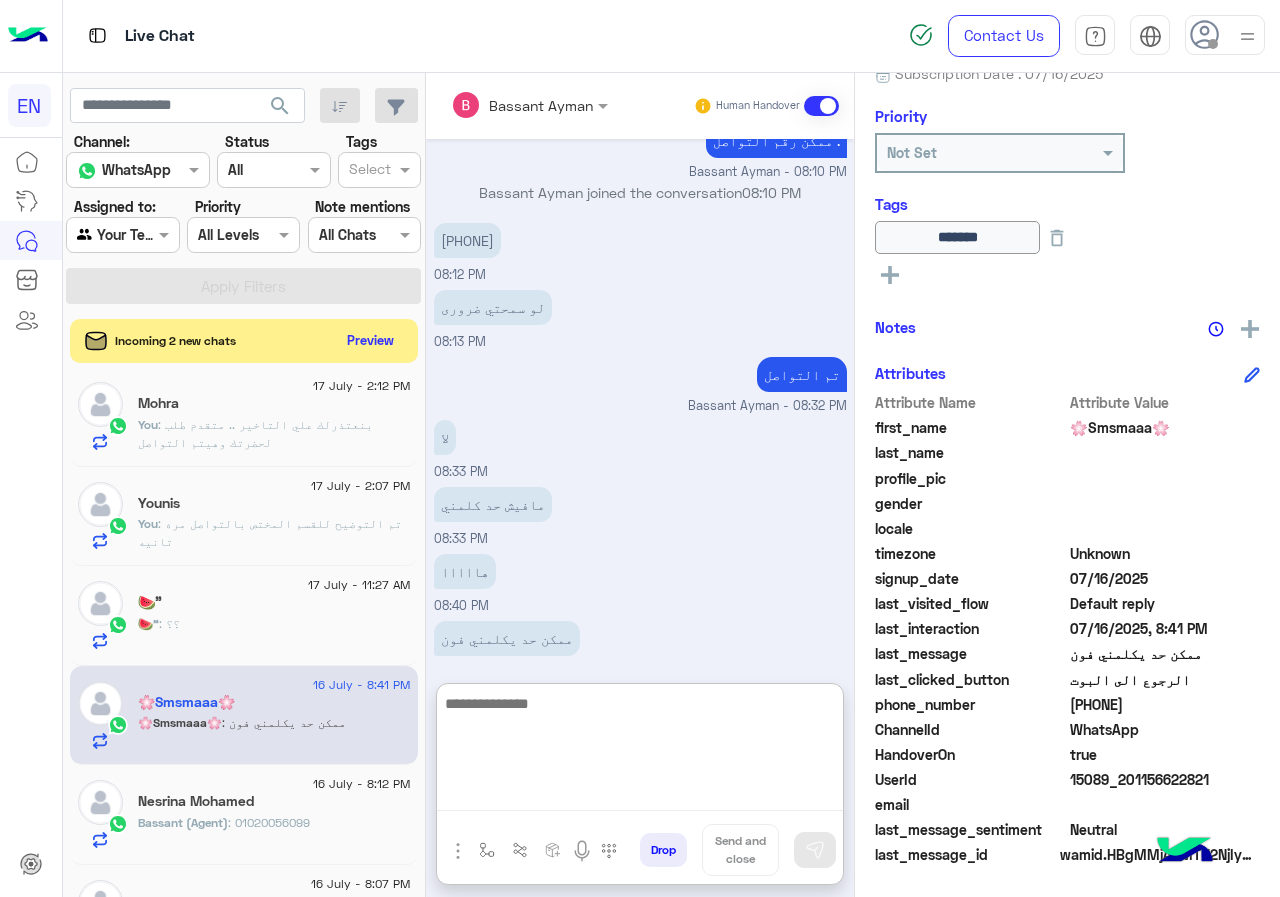 click at bounding box center [640, 751] 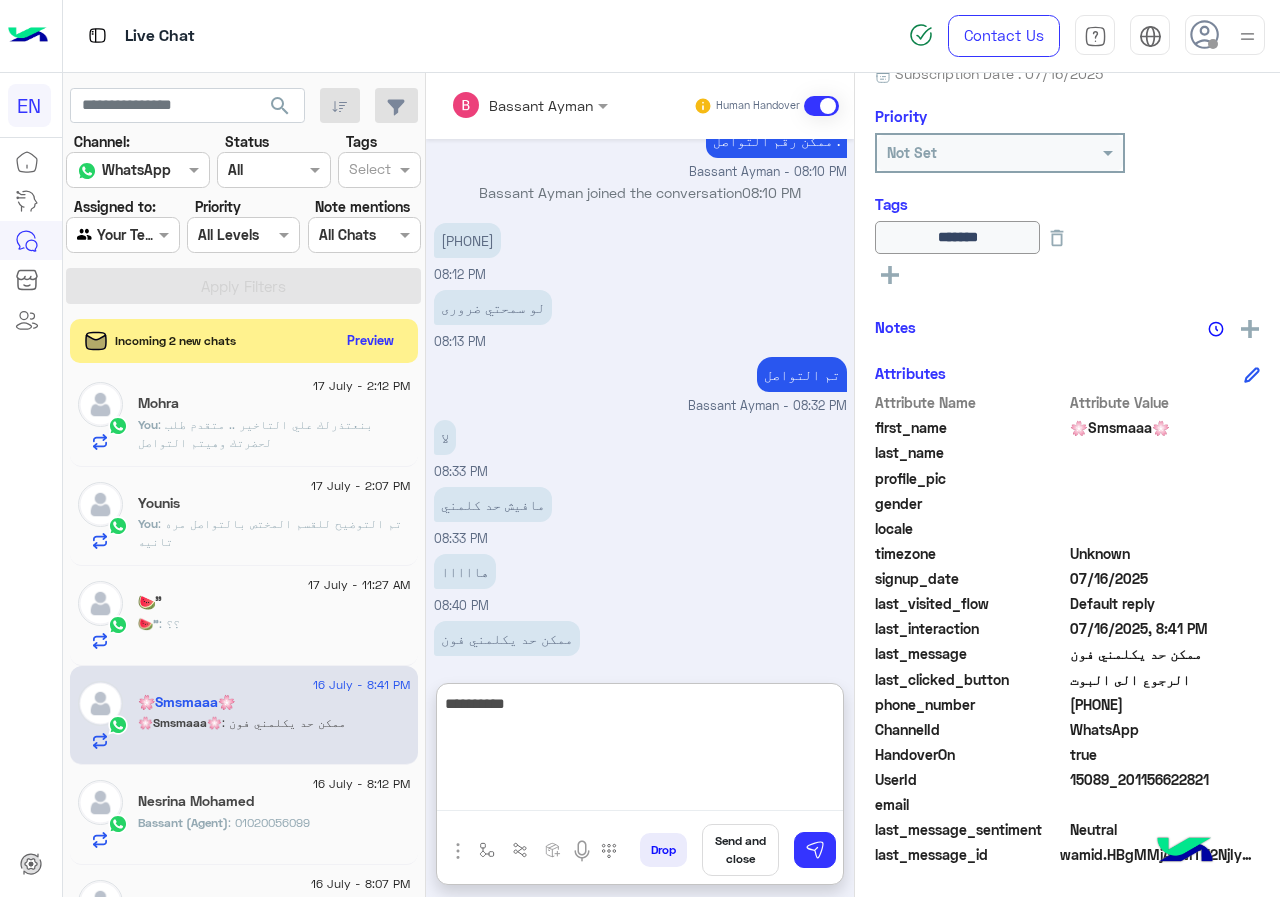 type on "**********" 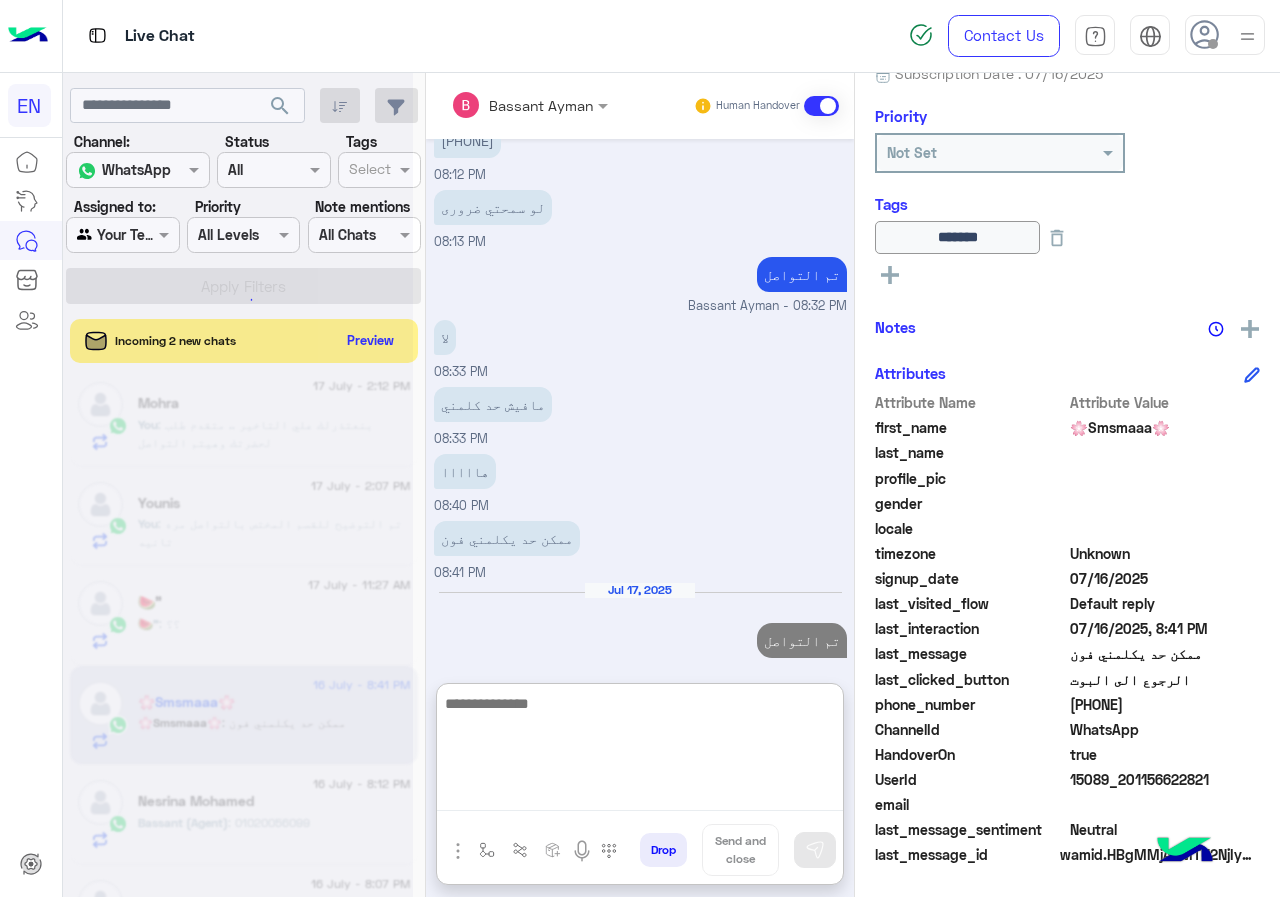scroll, scrollTop: 2434, scrollLeft: 0, axis: vertical 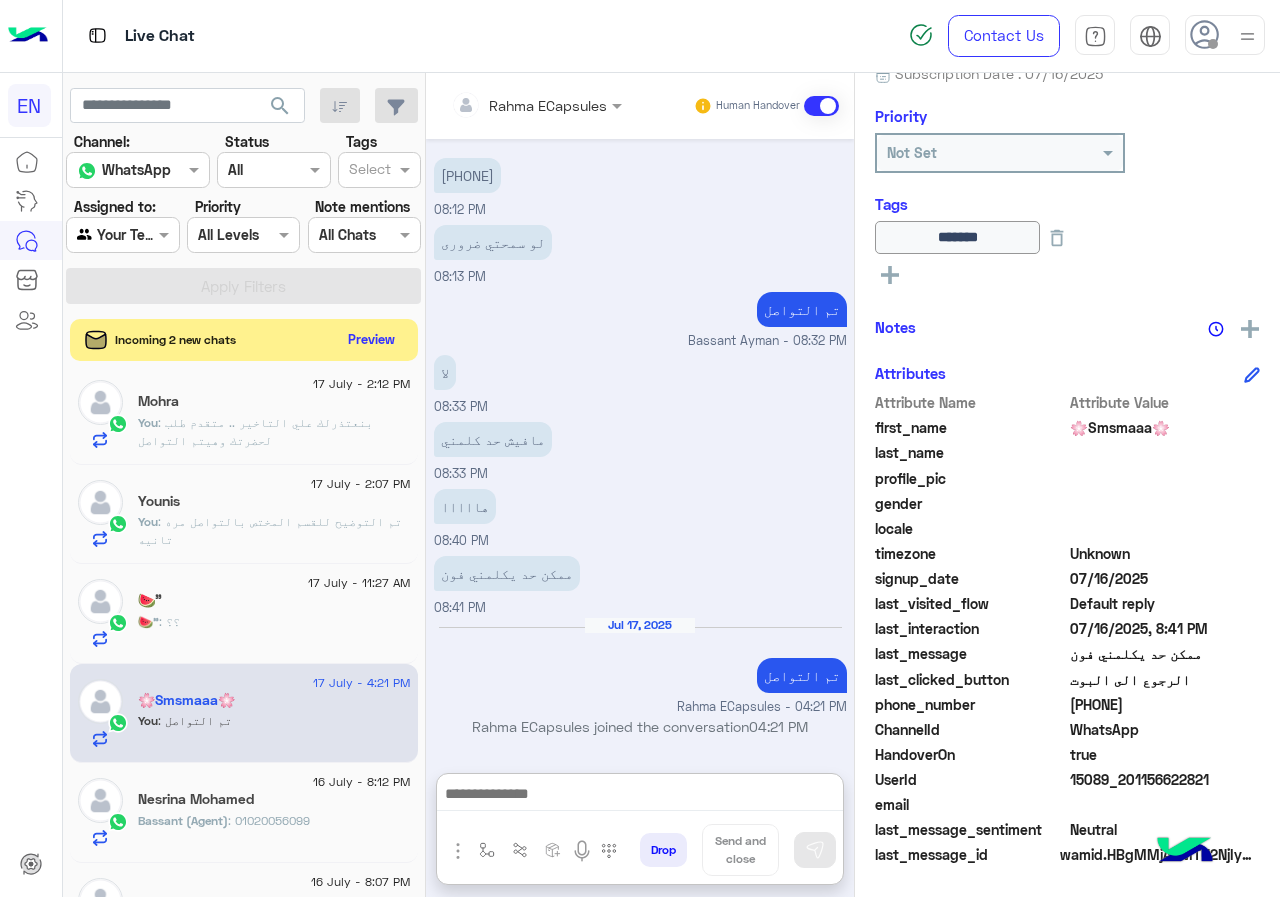 click on "Preview" 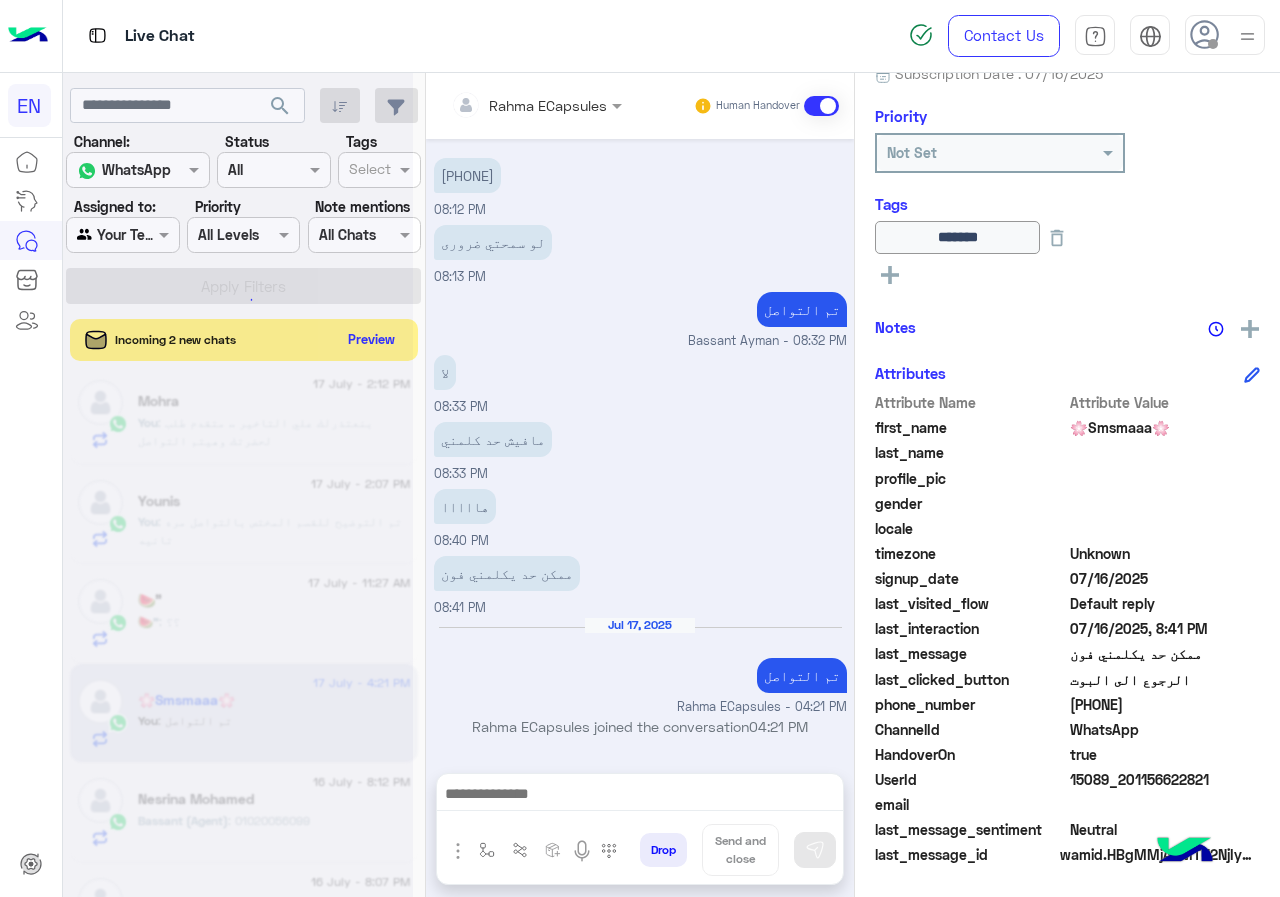 scroll, scrollTop: 2380, scrollLeft: 0, axis: vertical 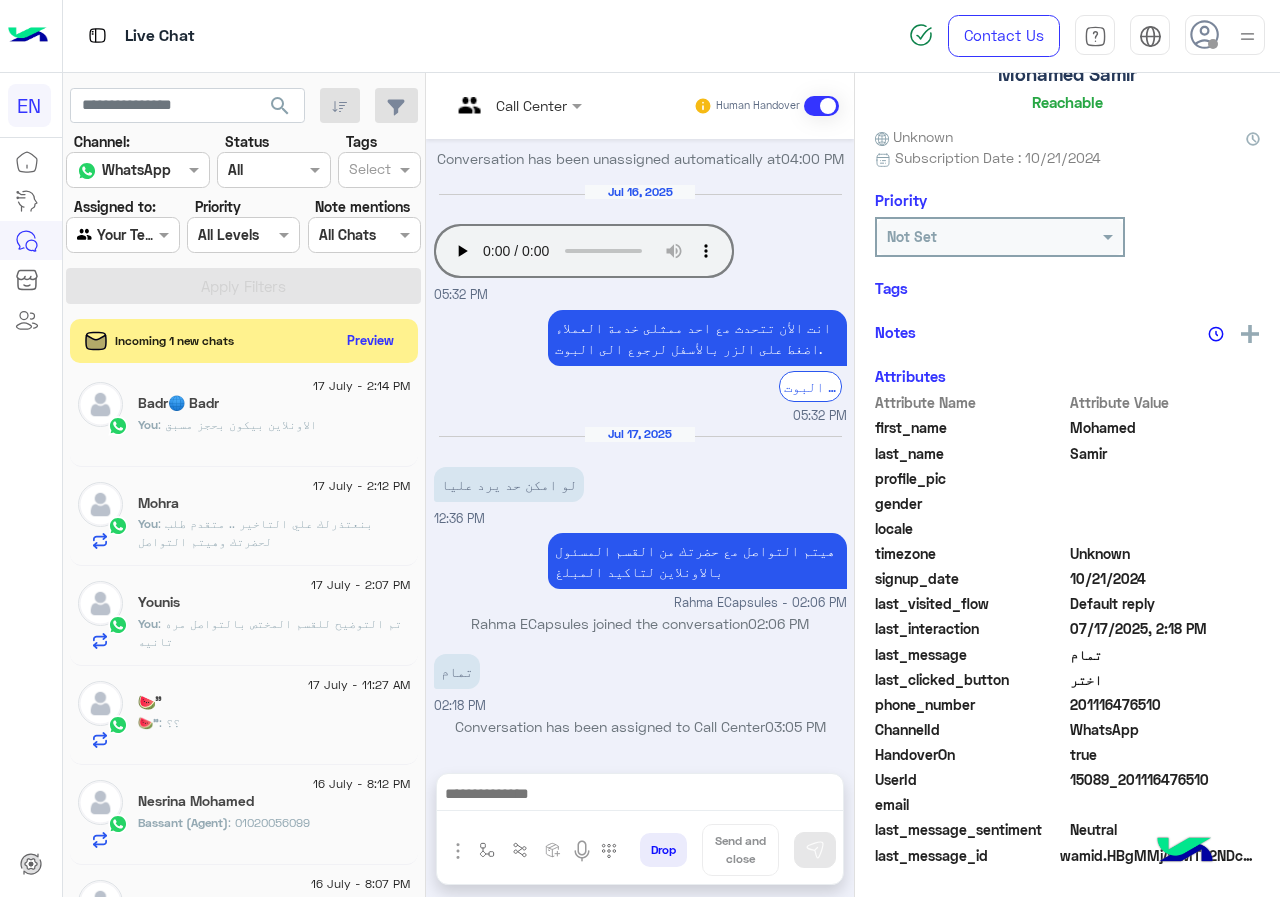click on "Rahma ECapsules joined the conversation   02:06 PM" at bounding box center (640, 623) 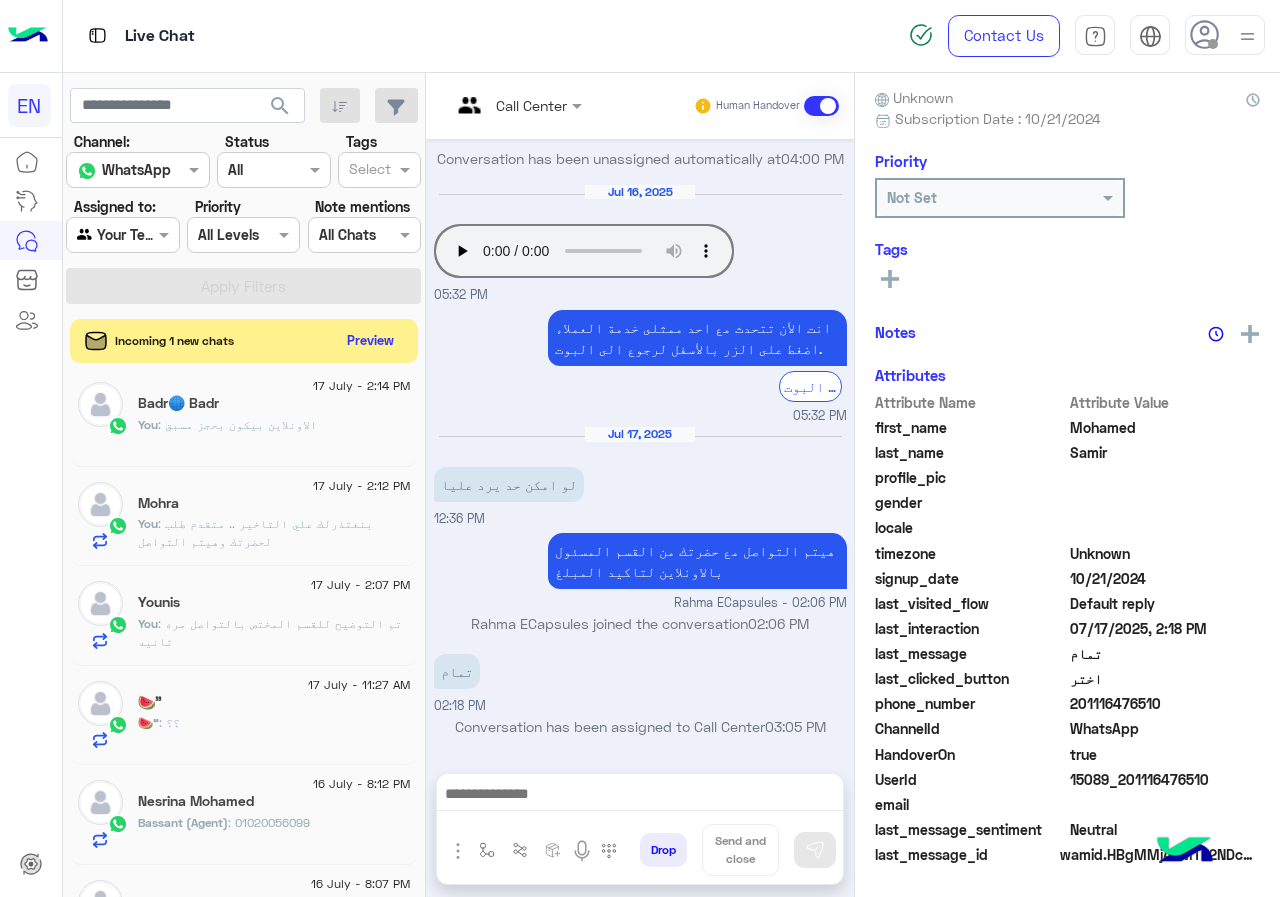 scroll, scrollTop: 10, scrollLeft: 0, axis: vertical 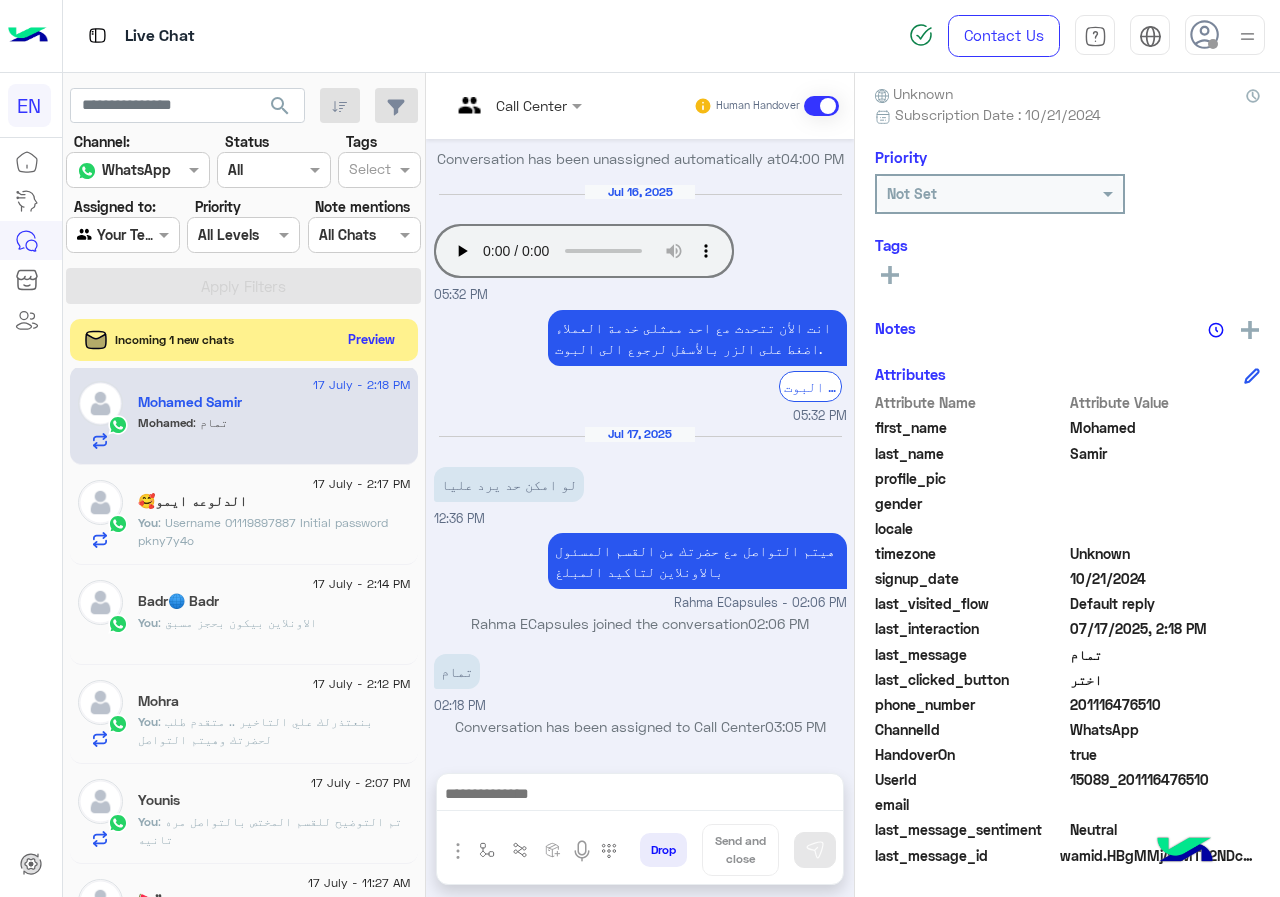 click on "Preview" 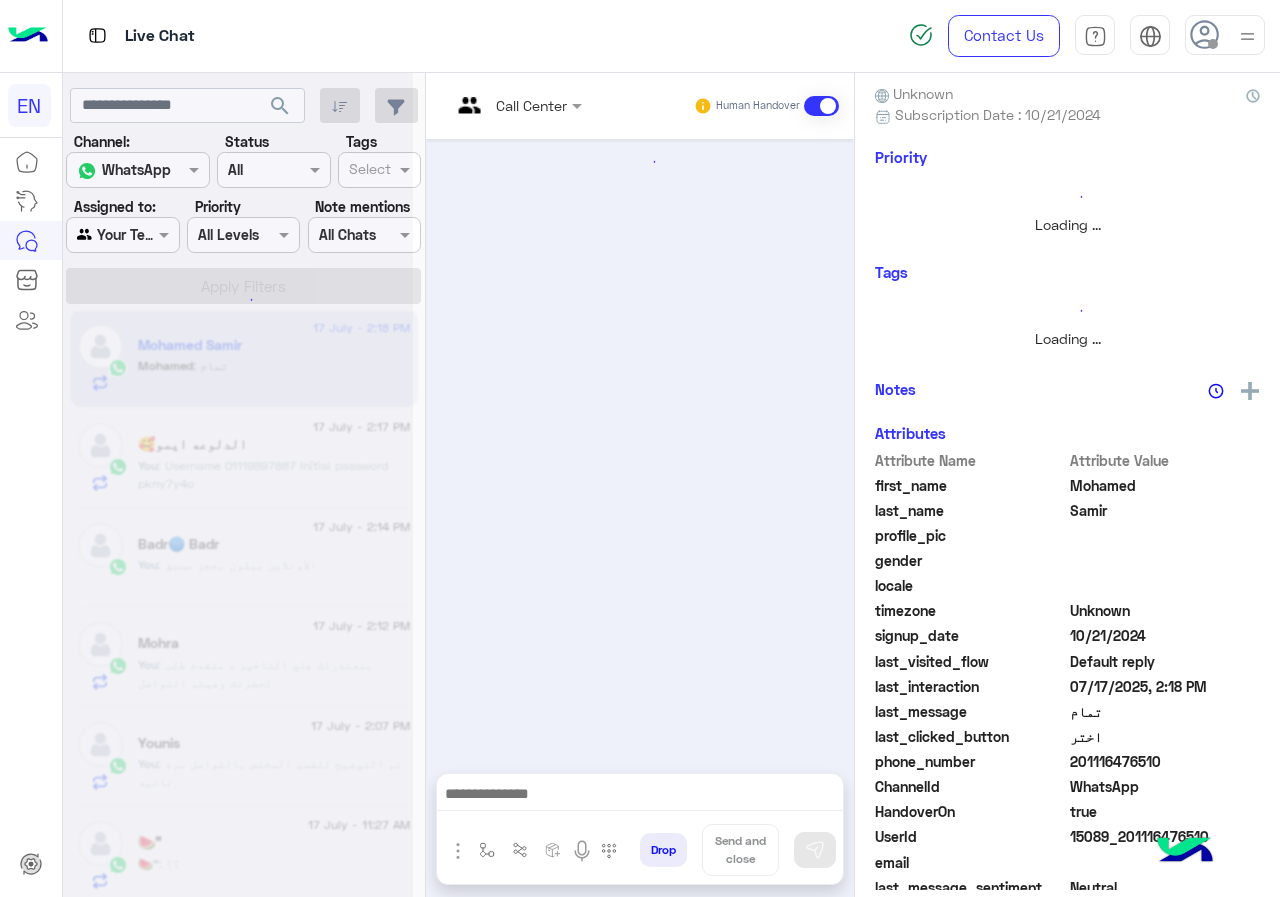scroll, scrollTop: 176, scrollLeft: 0, axis: vertical 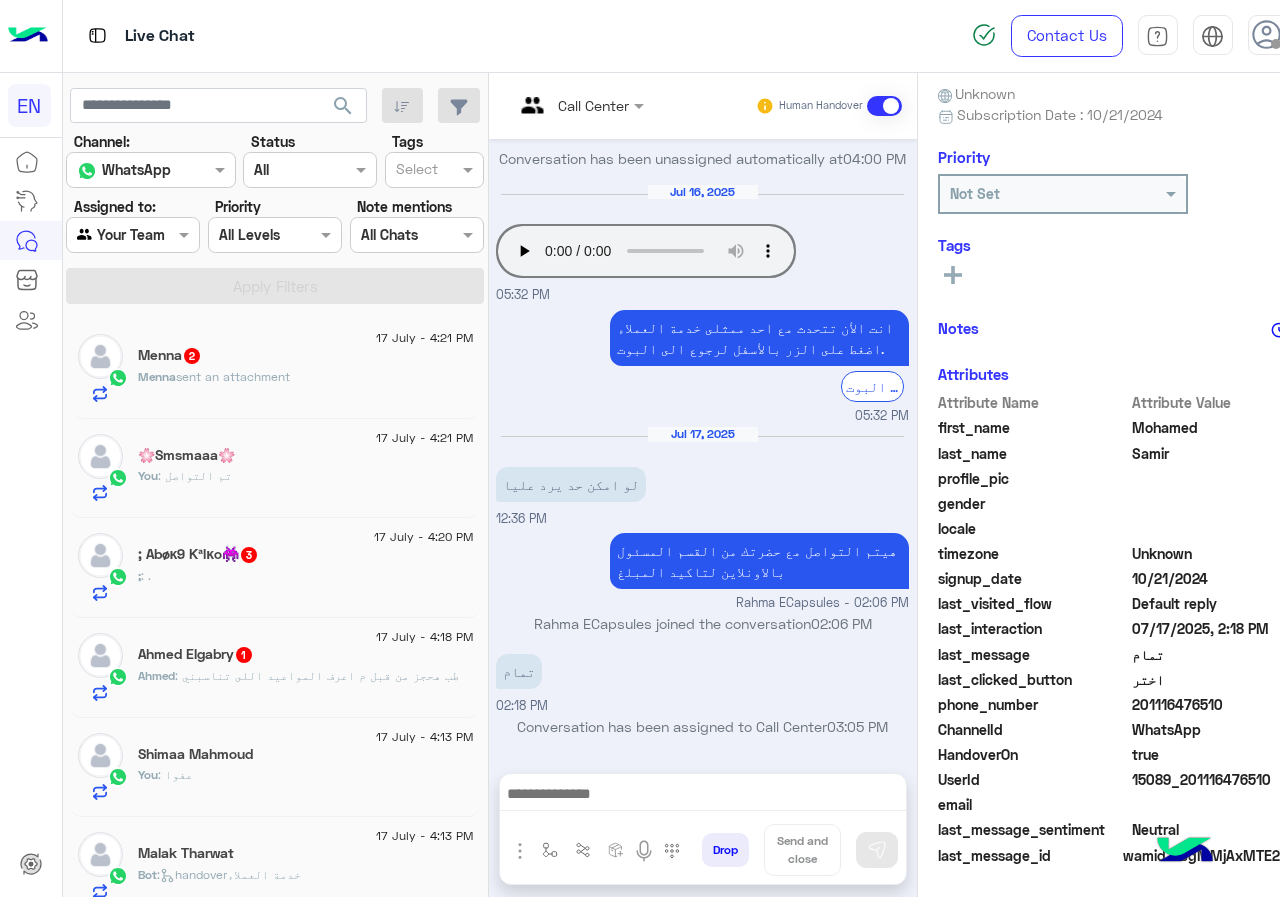 click on "Menna  sent an attachment" 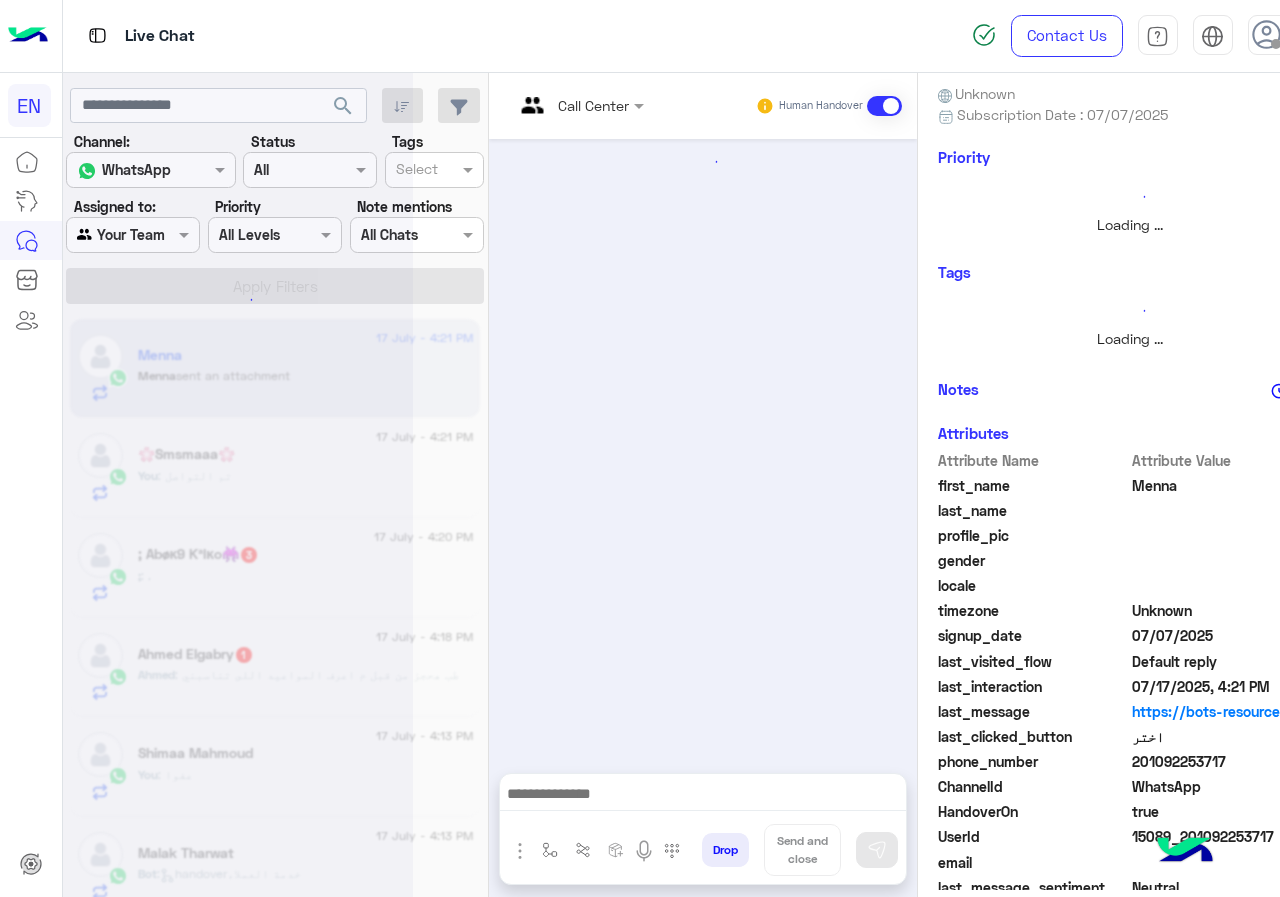 scroll, scrollTop: 221, scrollLeft: 0, axis: vertical 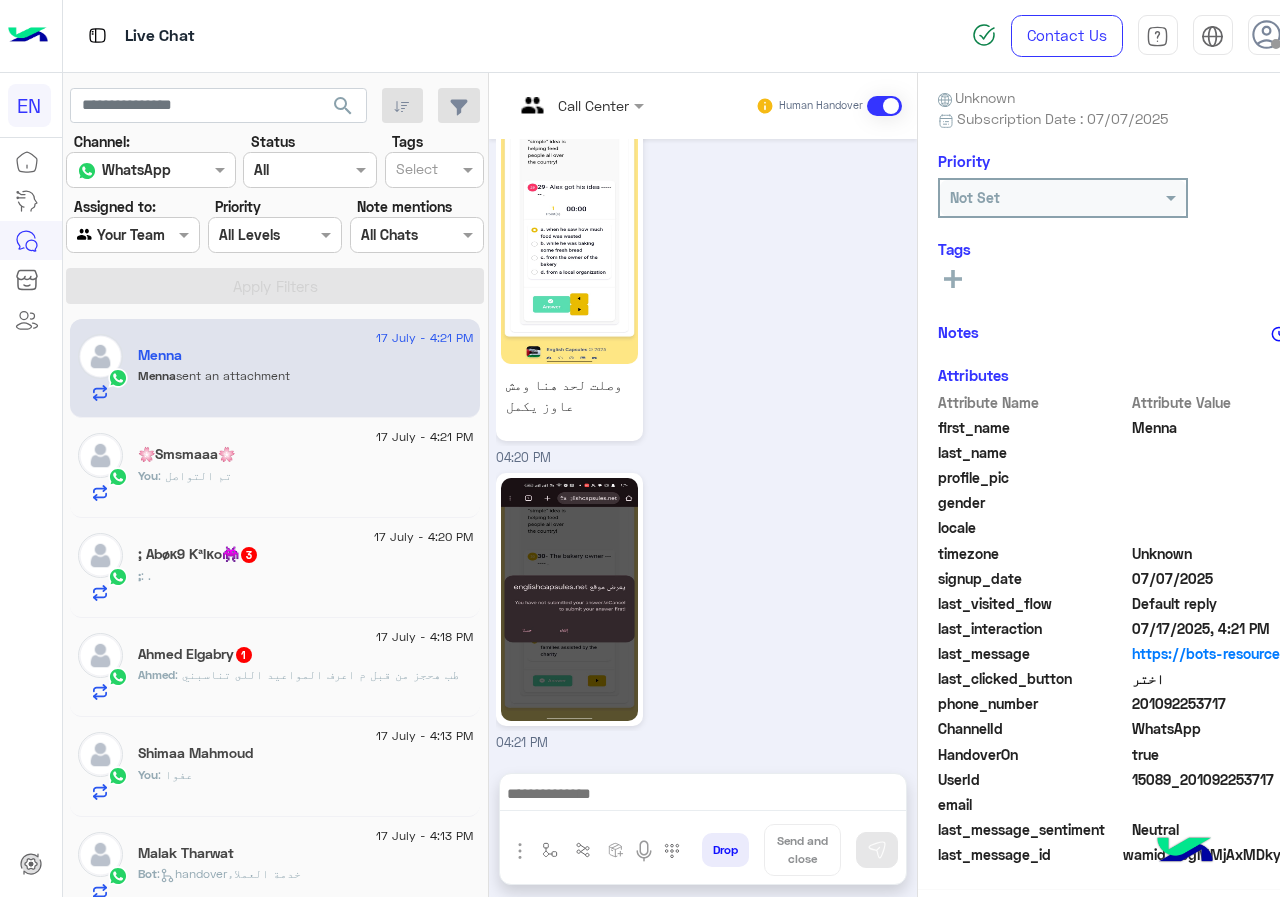 click on "Ahmed Elgabry  1" 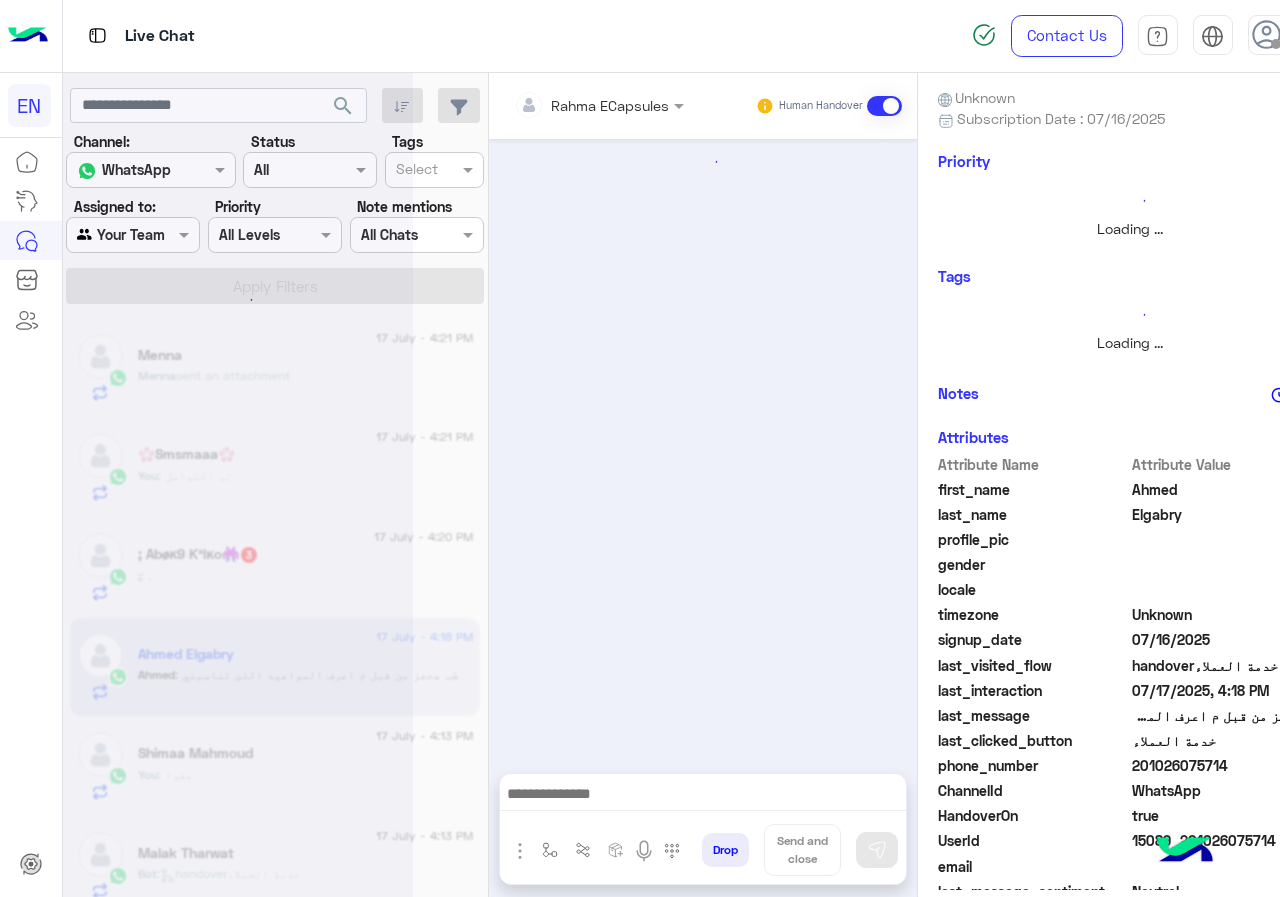 scroll, scrollTop: 221, scrollLeft: 0, axis: vertical 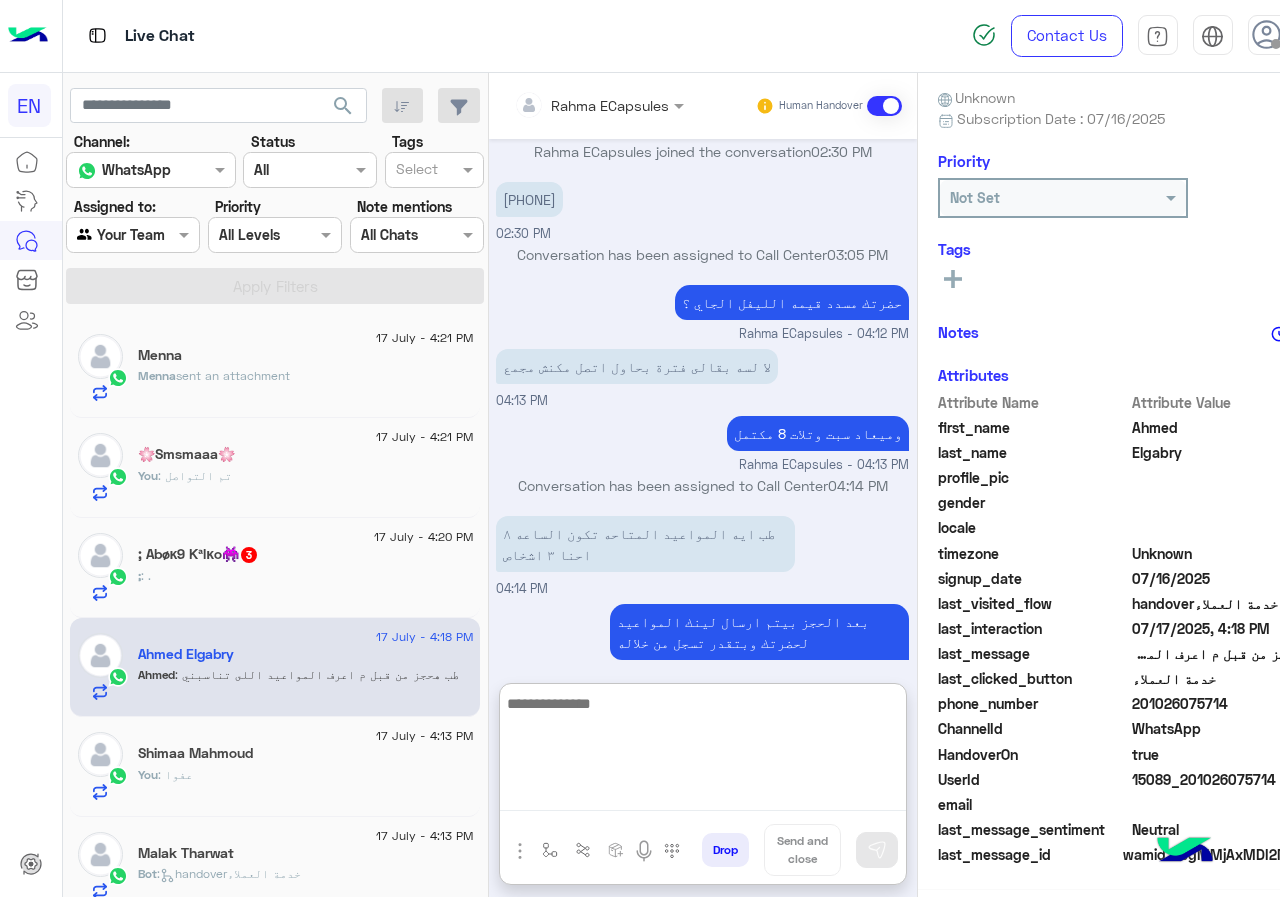 click at bounding box center (703, 751) 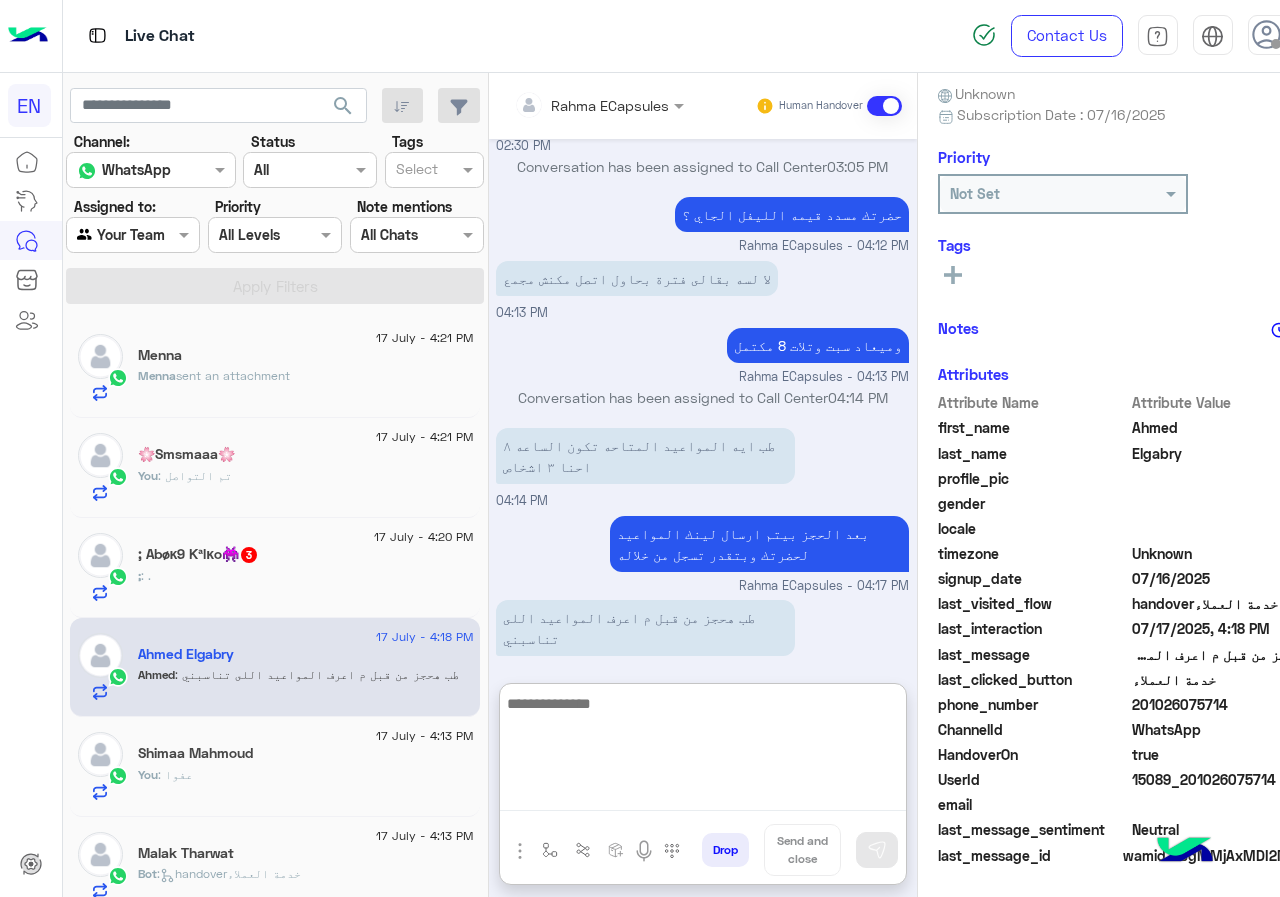 scroll, scrollTop: 1050, scrollLeft: 0, axis: vertical 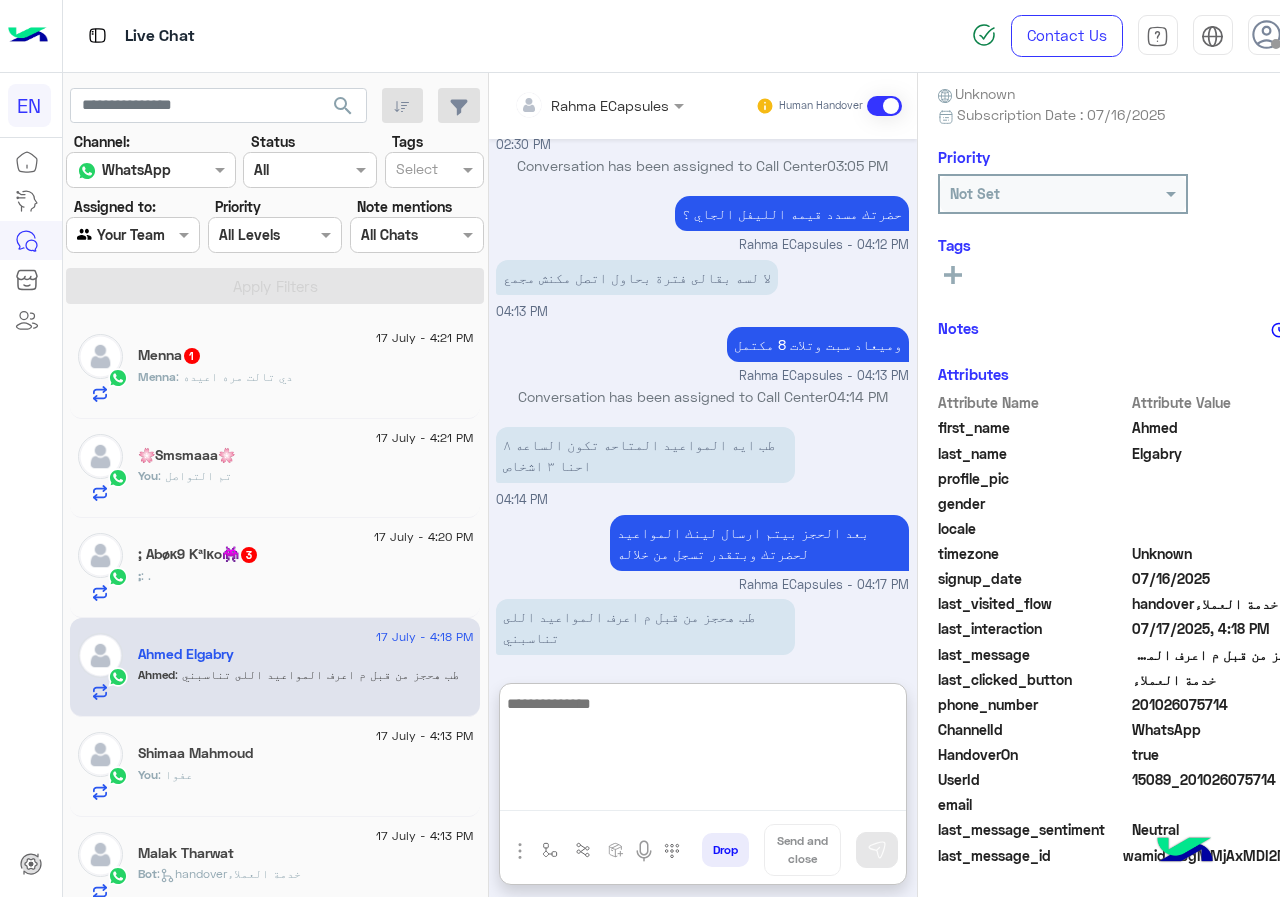 click at bounding box center [703, 751] 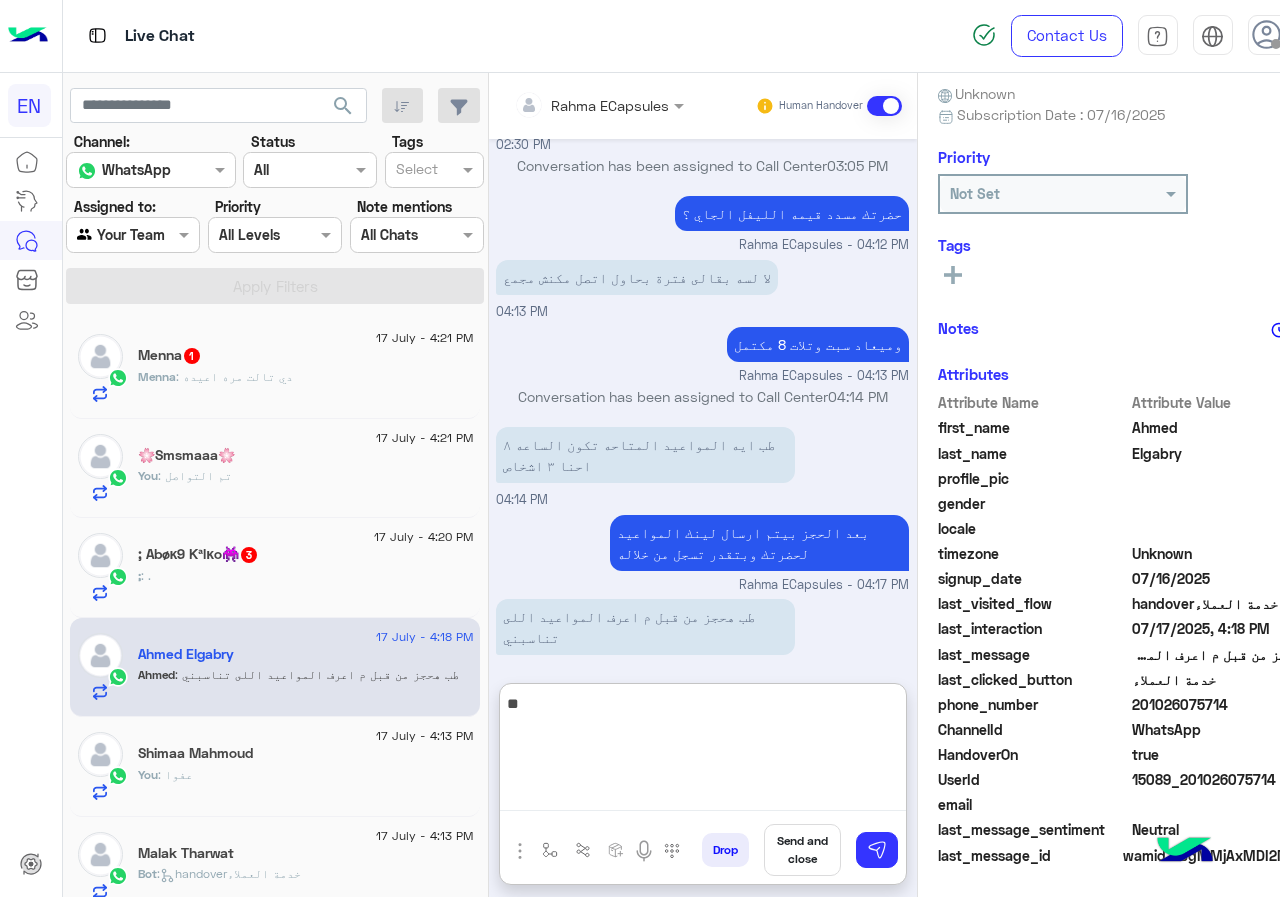type on "*" 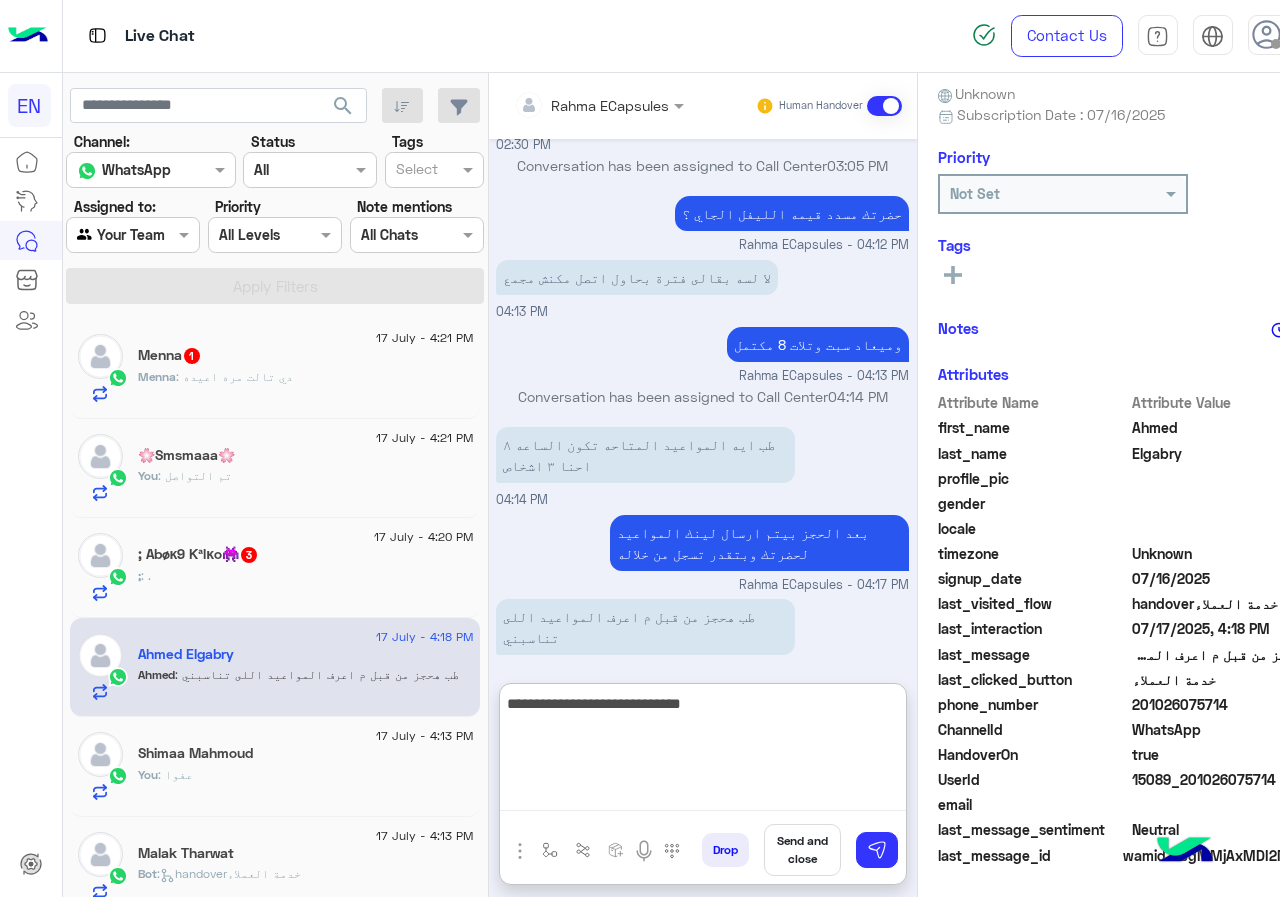 type on "**********" 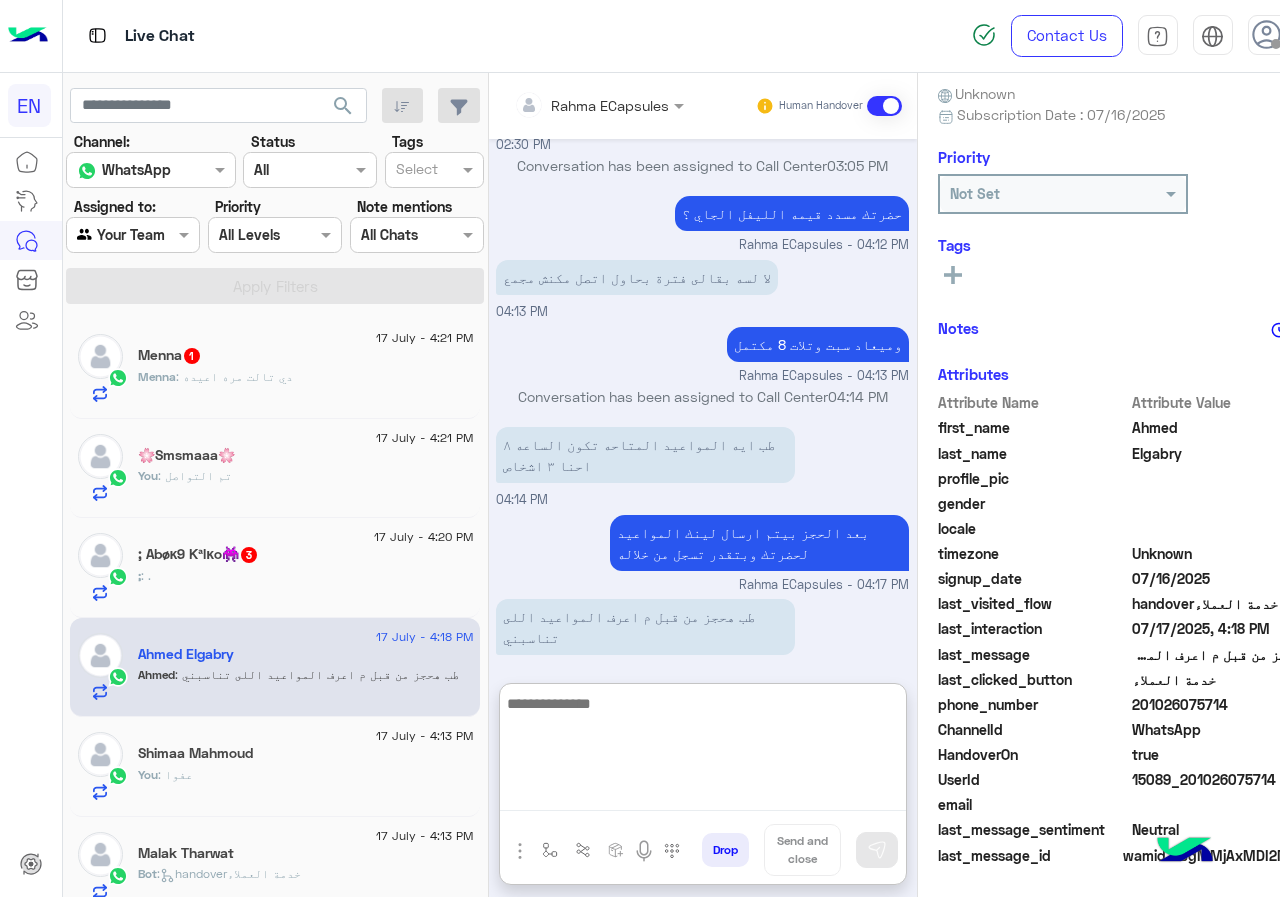 scroll, scrollTop: 1114, scrollLeft: 0, axis: vertical 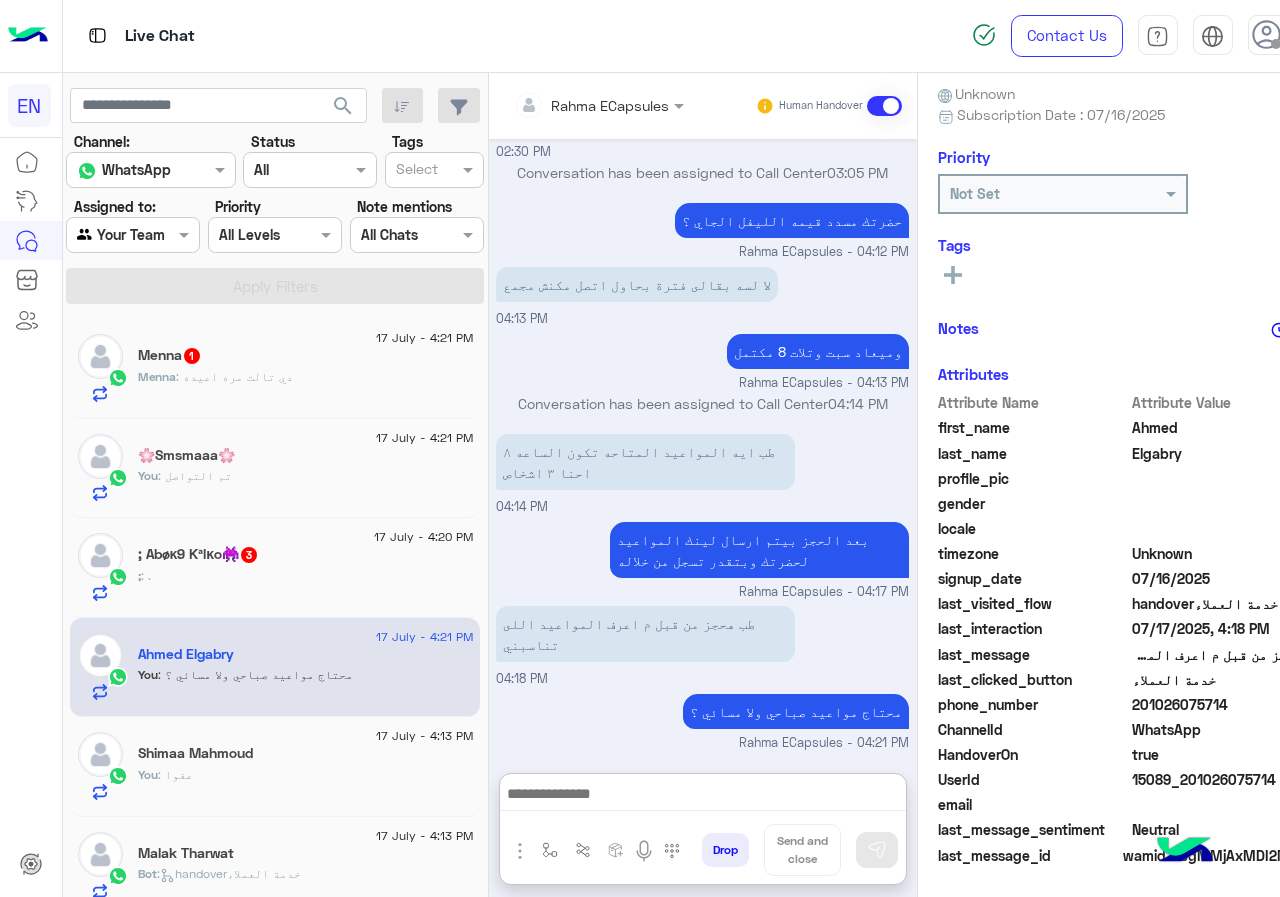 click on "; : ." 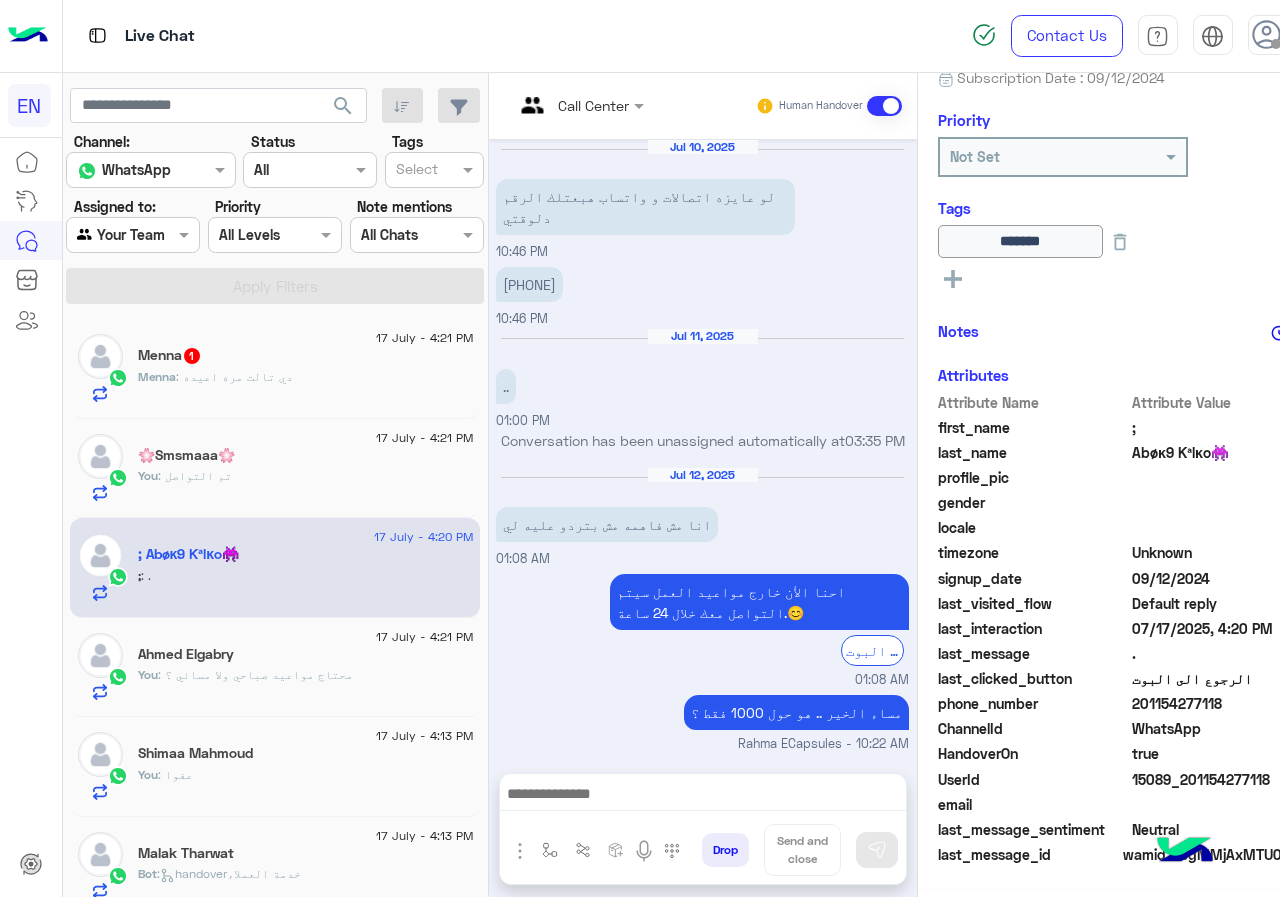 scroll, scrollTop: 217, scrollLeft: 0, axis: vertical 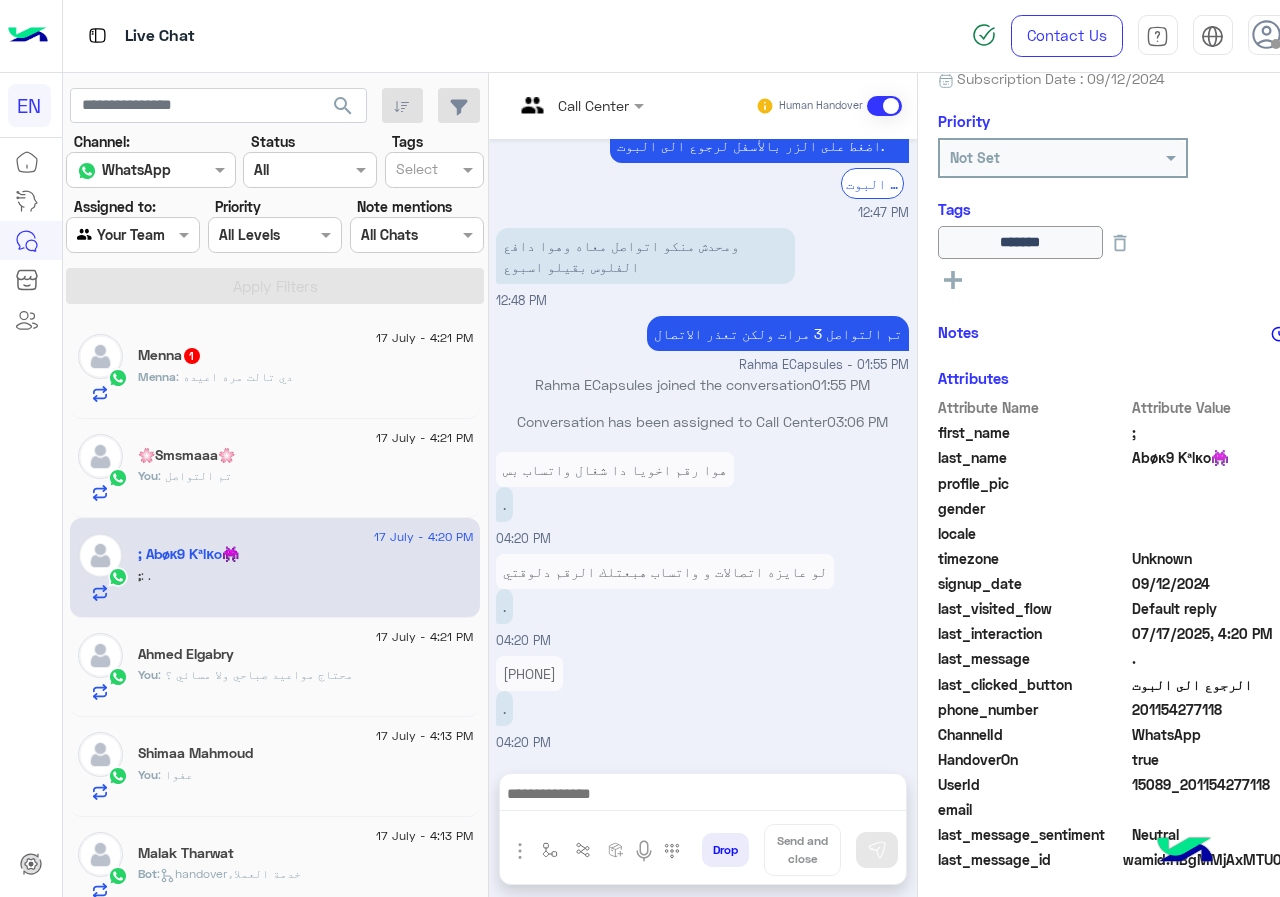 drag, startPoint x: 1138, startPoint y: 702, endPoint x: 1216, endPoint y: 702, distance: 78 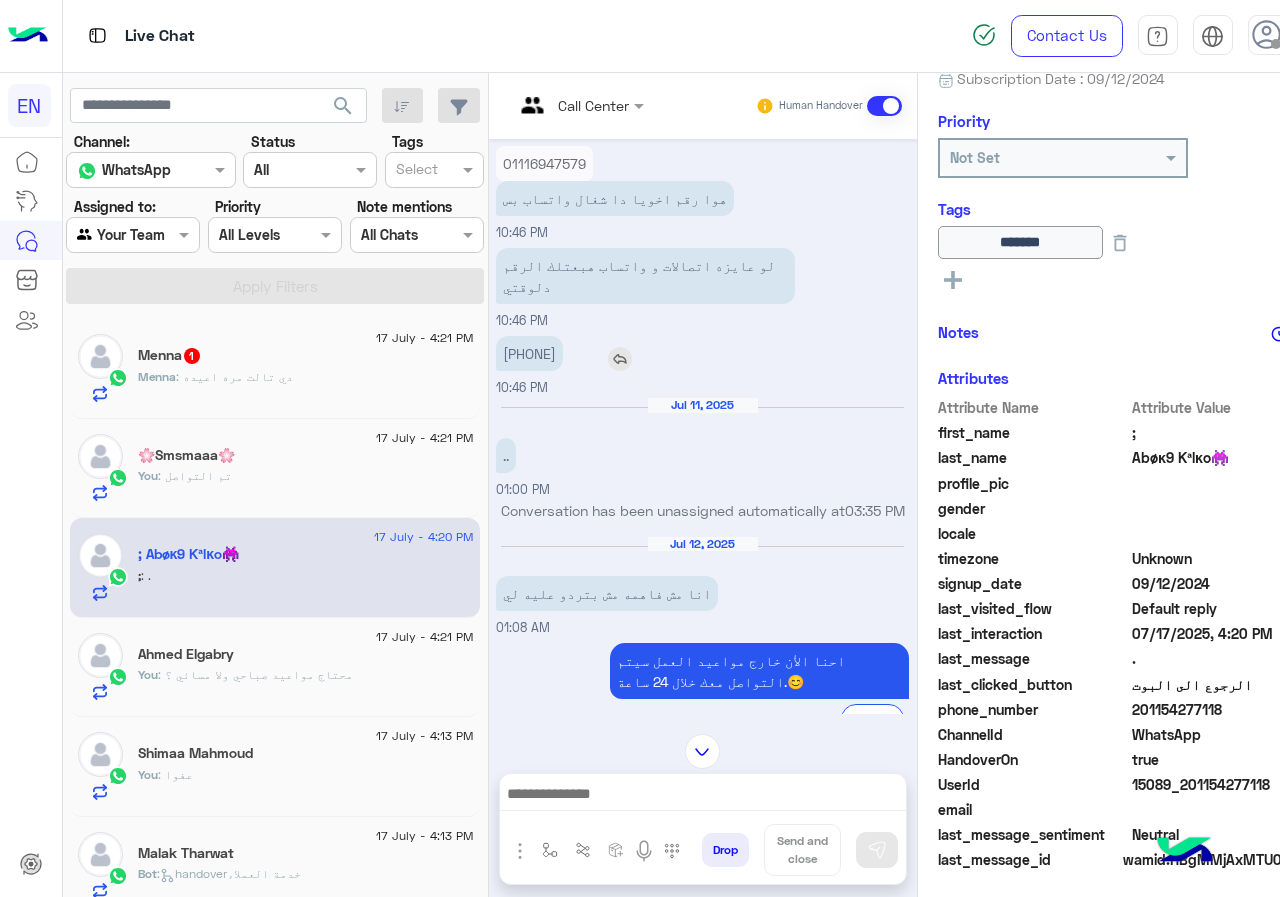 click on "01091895319" at bounding box center [529, 353] 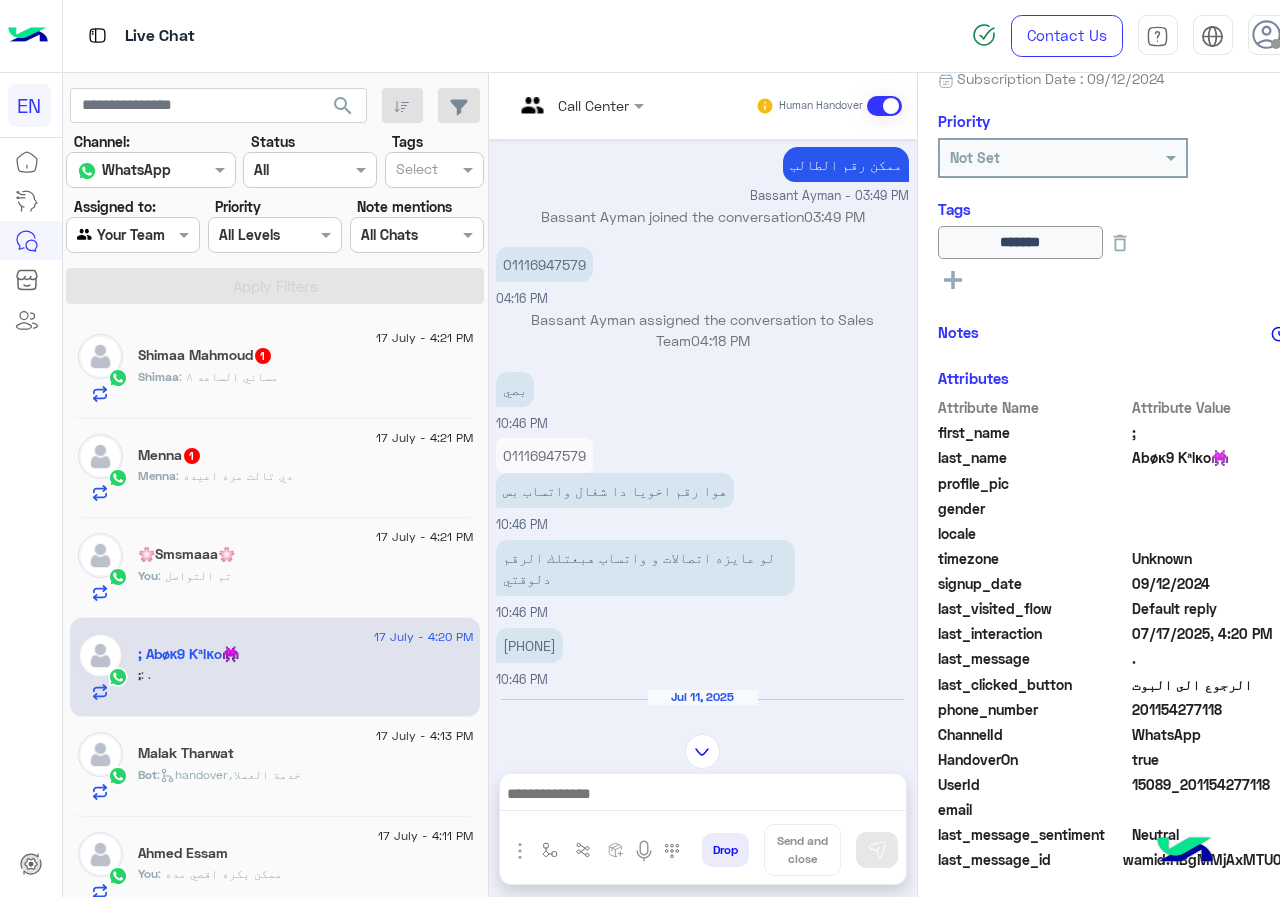click on "Bassant Ayman joined the conversation   03:49 PM" at bounding box center [702, 224] 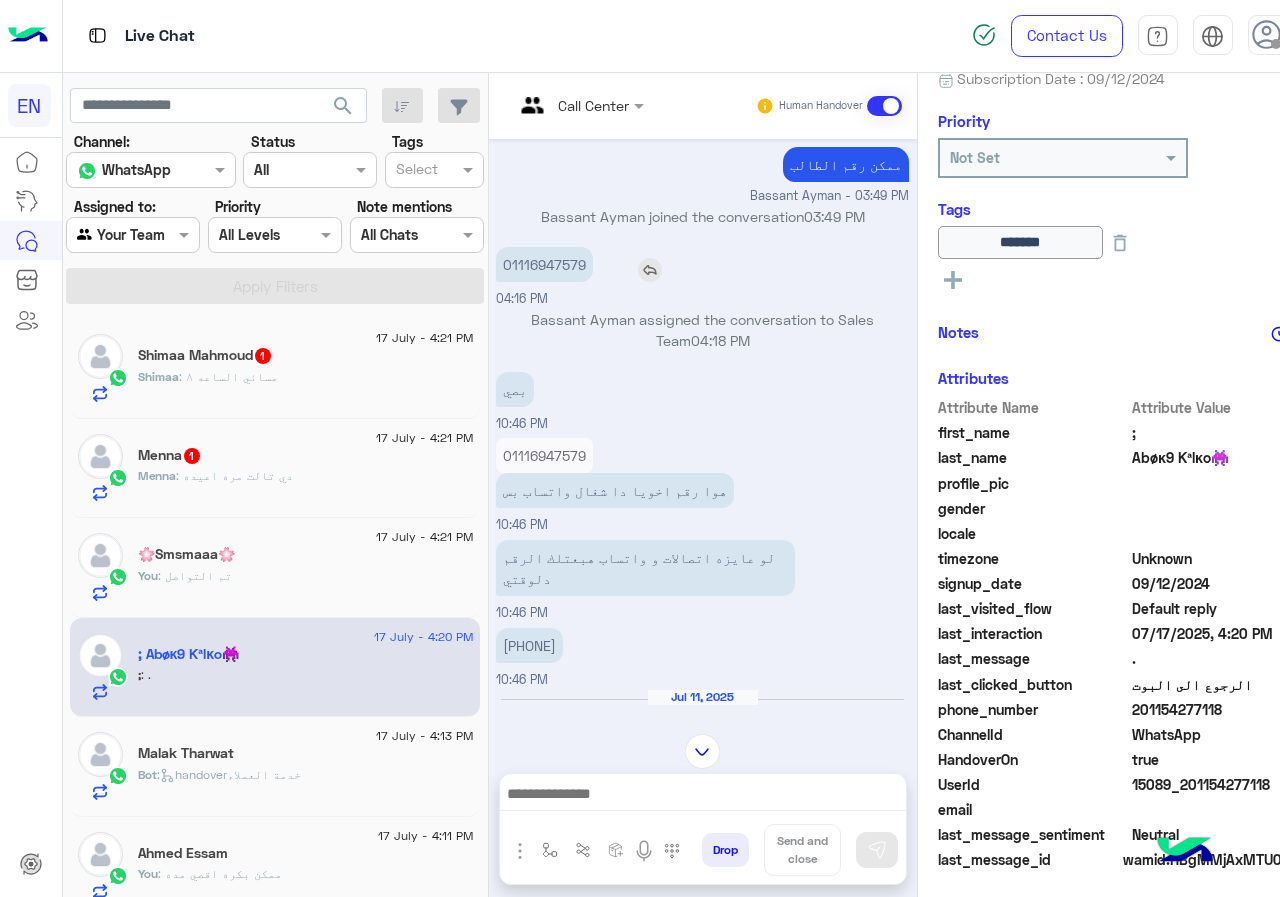click on "01116947579" at bounding box center [544, 264] 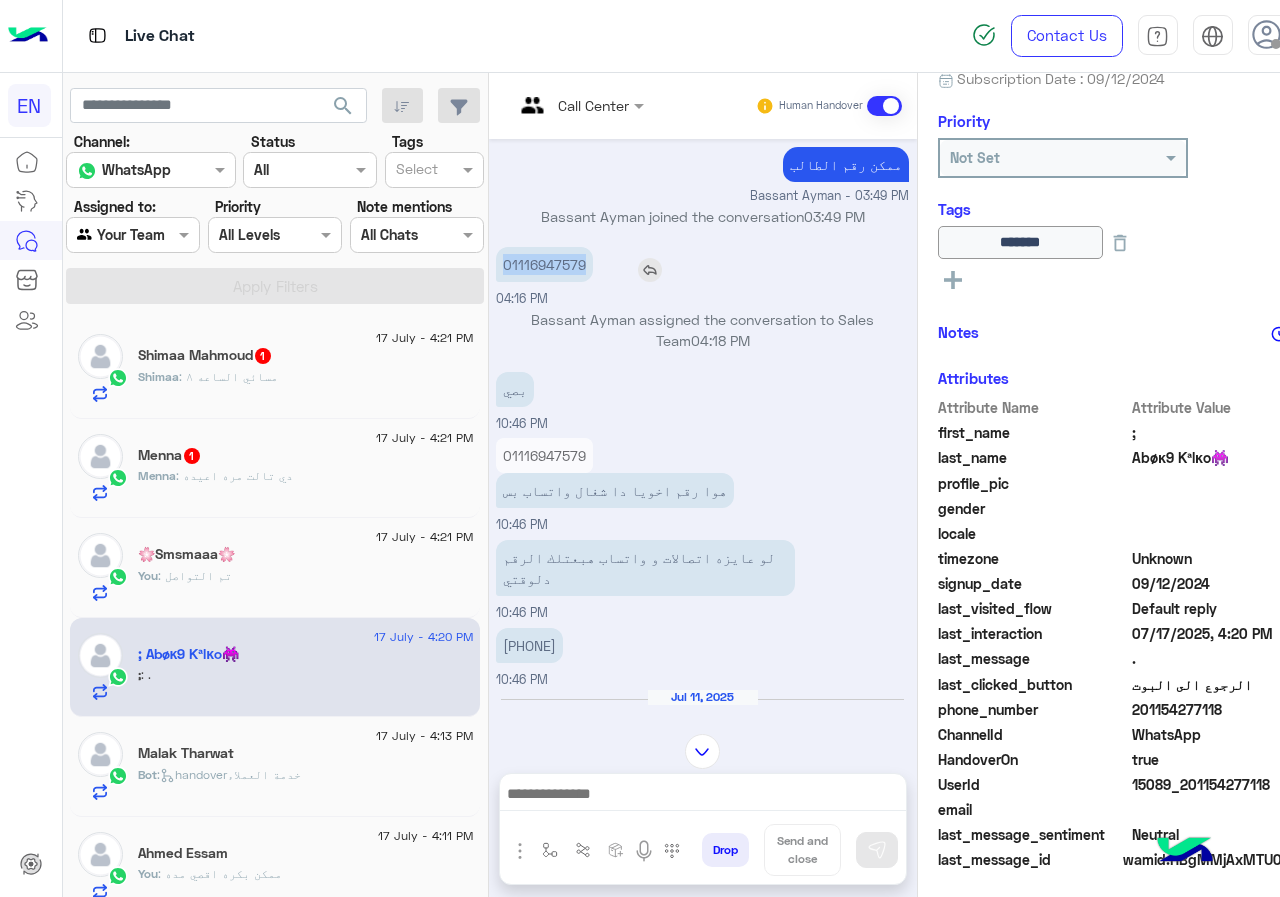 click on "01116947579" at bounding box center [544, 264] 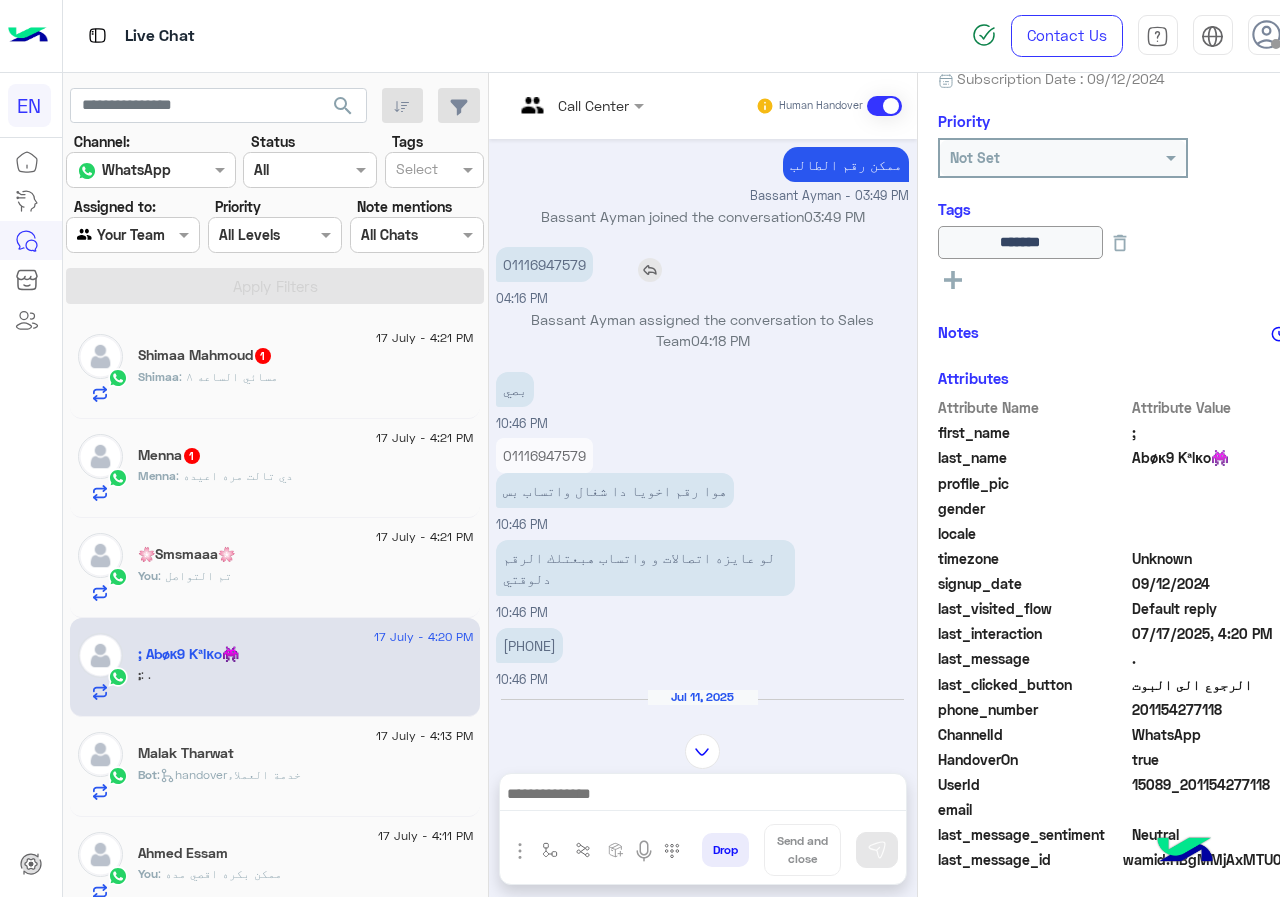 copy 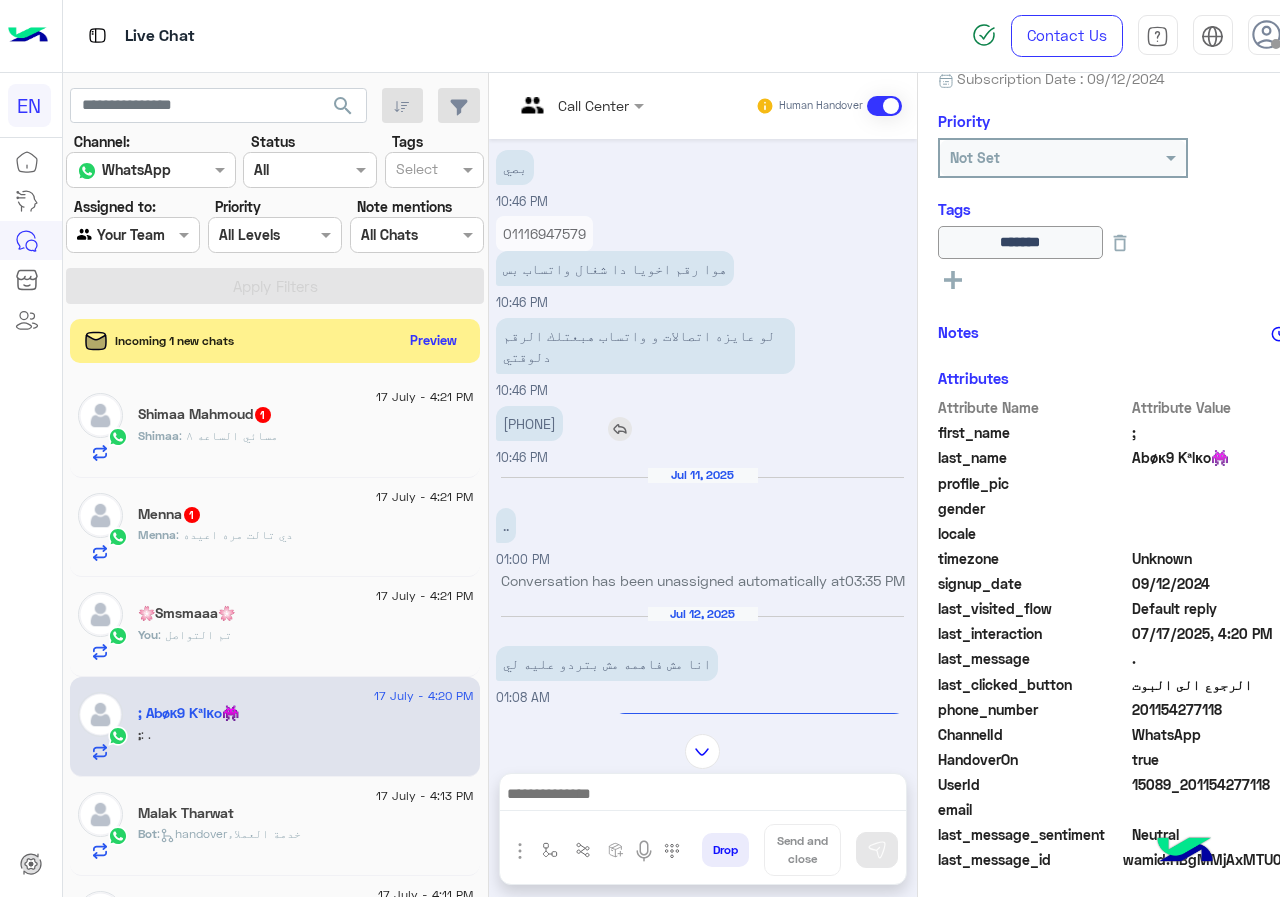scroll, scrollTop: 1788, scrollLeft: 0, axis: vertical 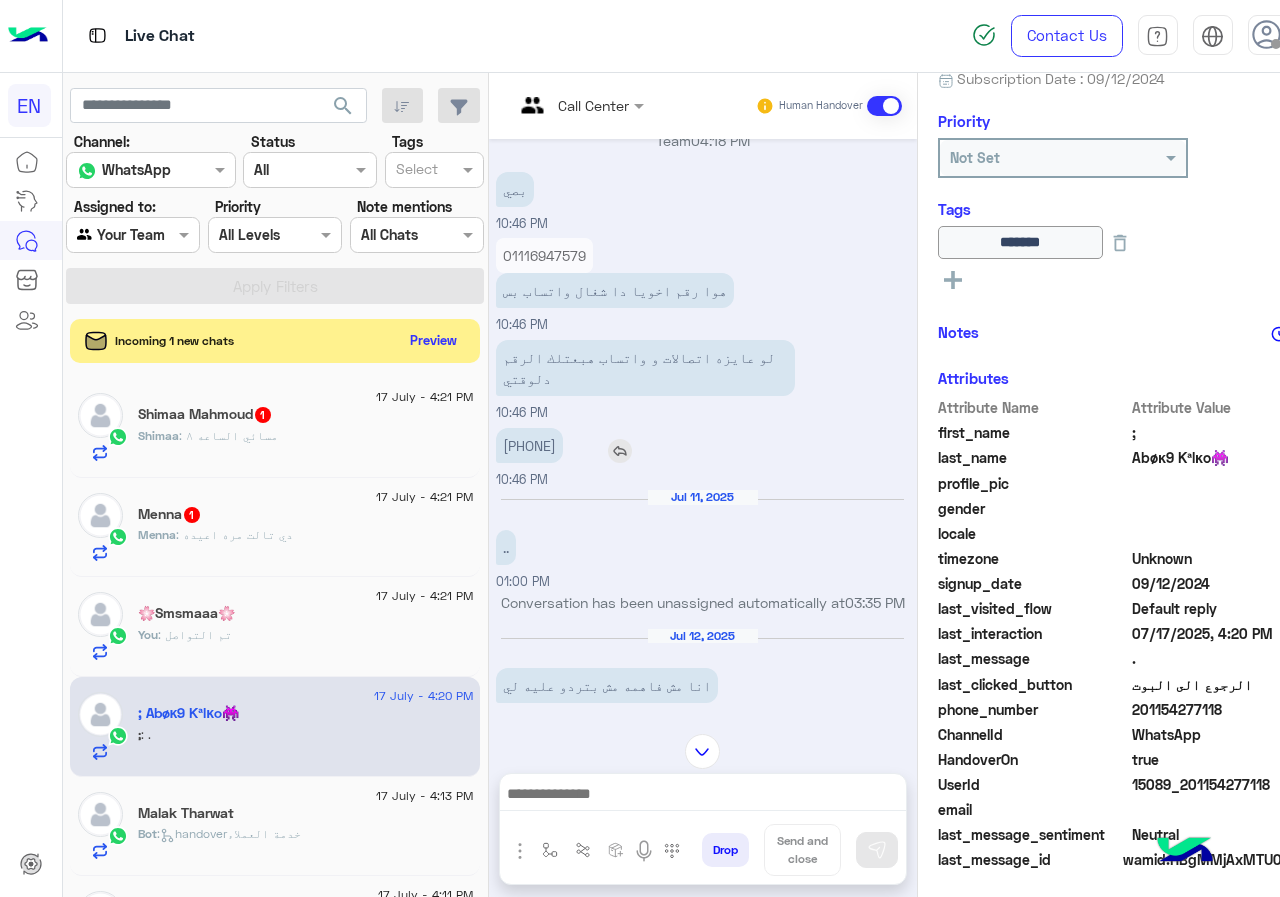 click on "01091895319" at bounding box center [529, 445] 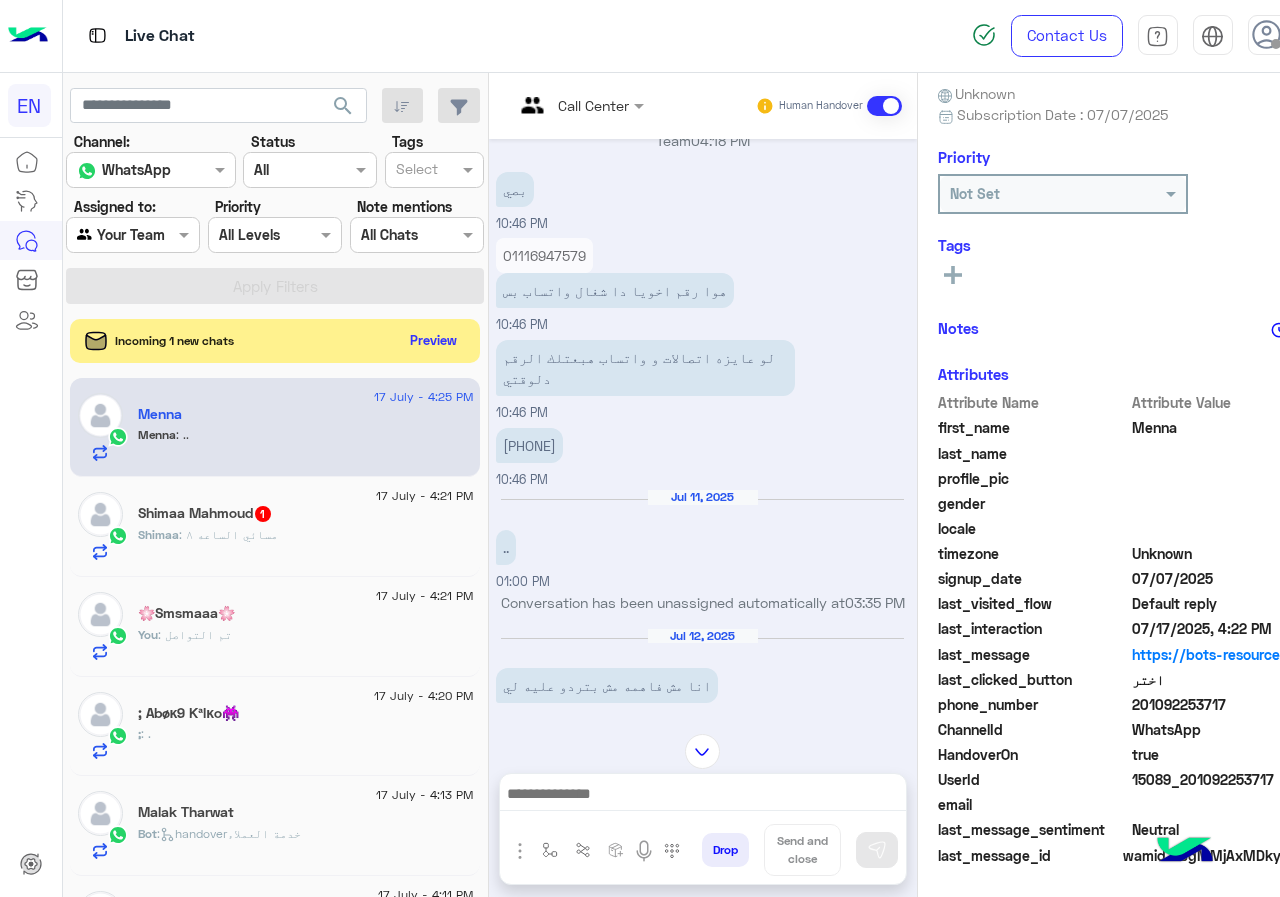 scroll, scrollTop: 180, scrollLeft: 0, axis: vertical 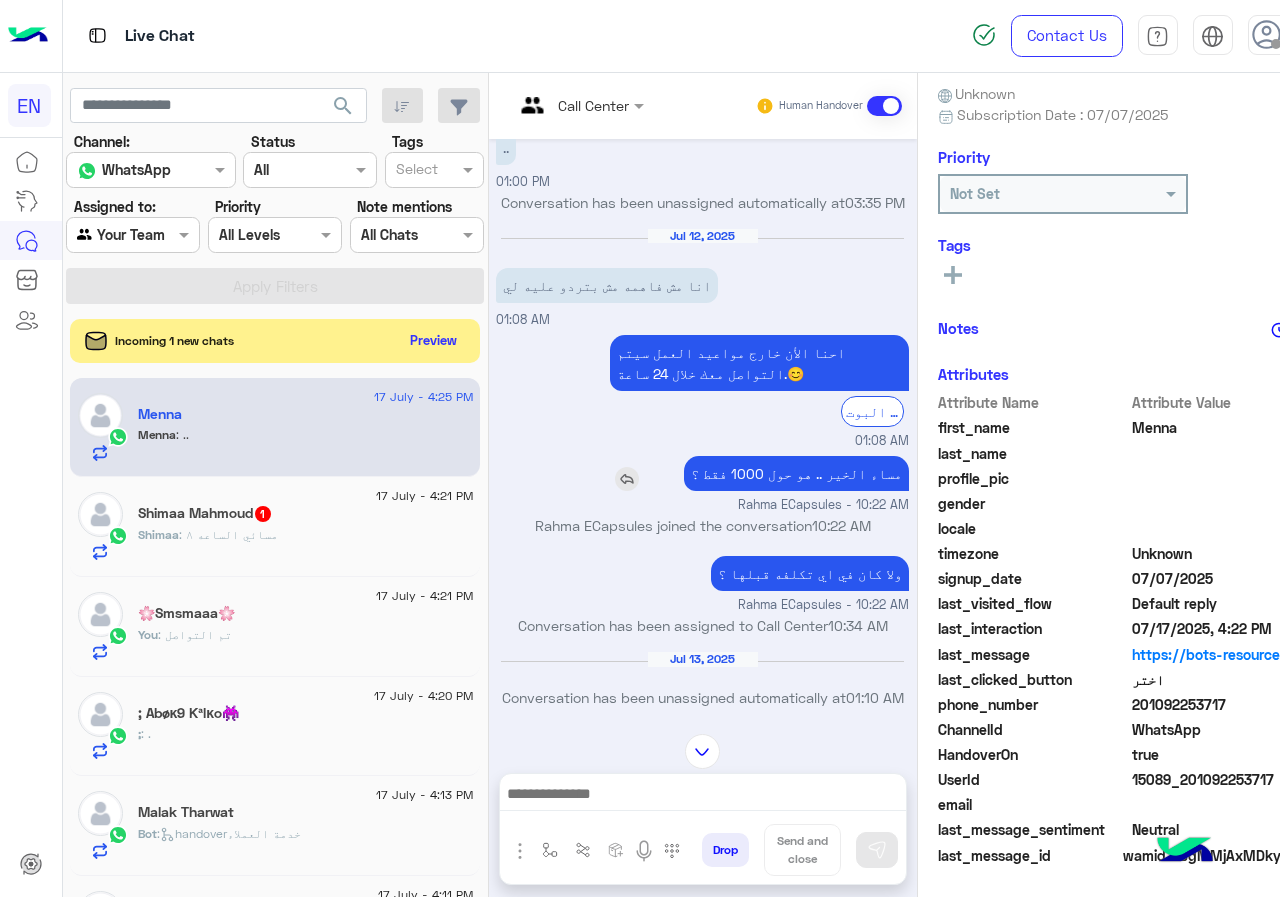 click at bounding box center [627, 479] 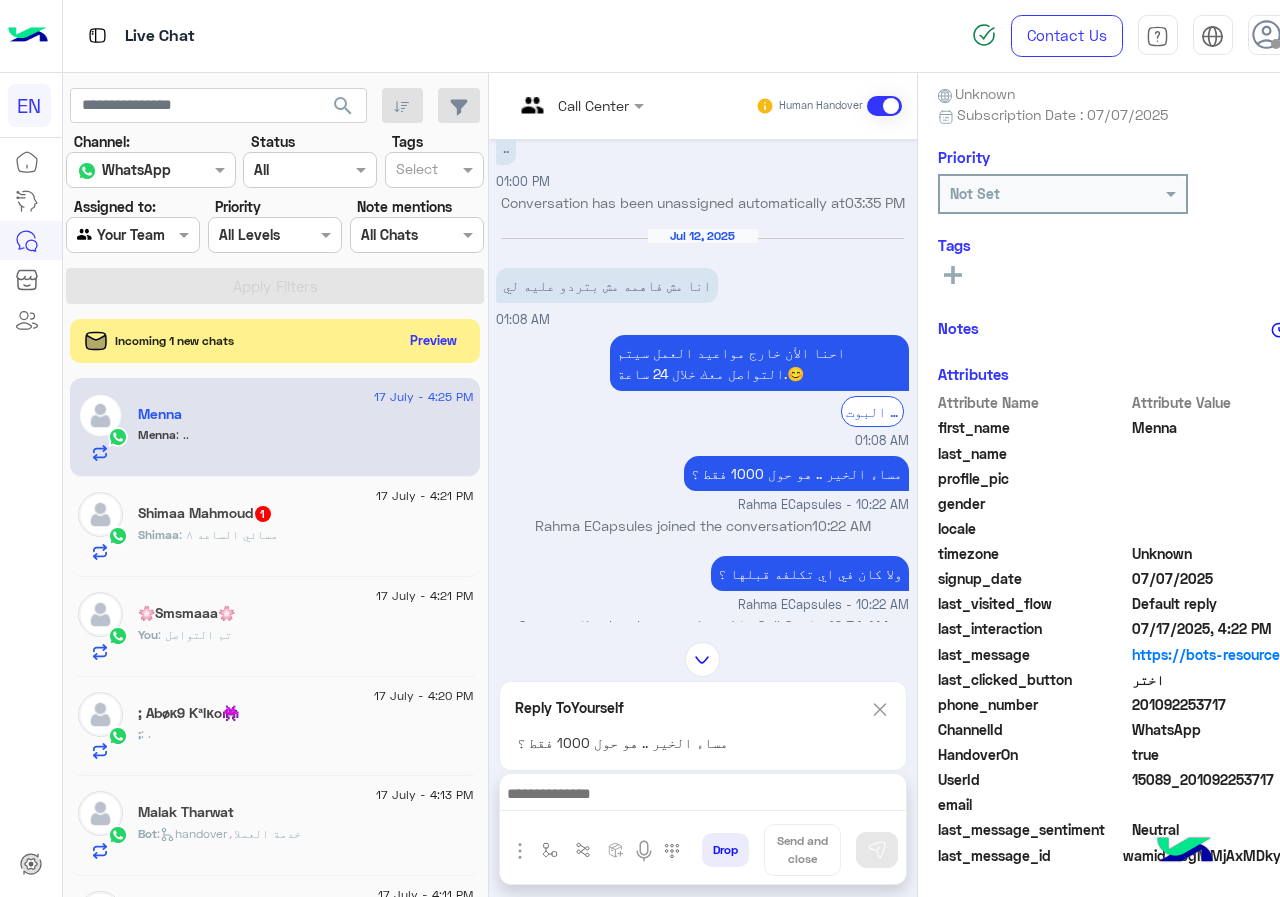 click on "01:08 AM" at bounding box center [702, 441] 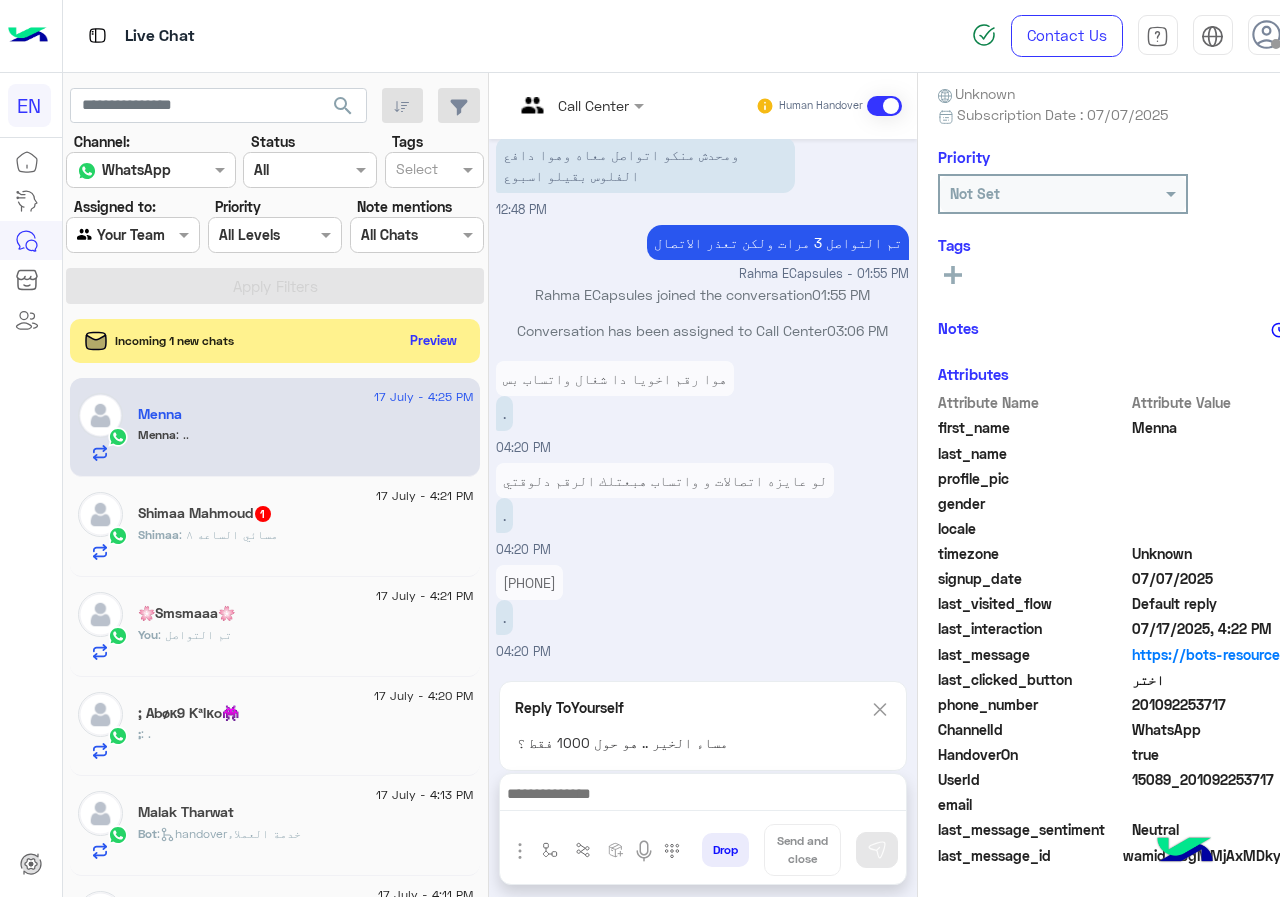 click at bounding box center (880, 709) 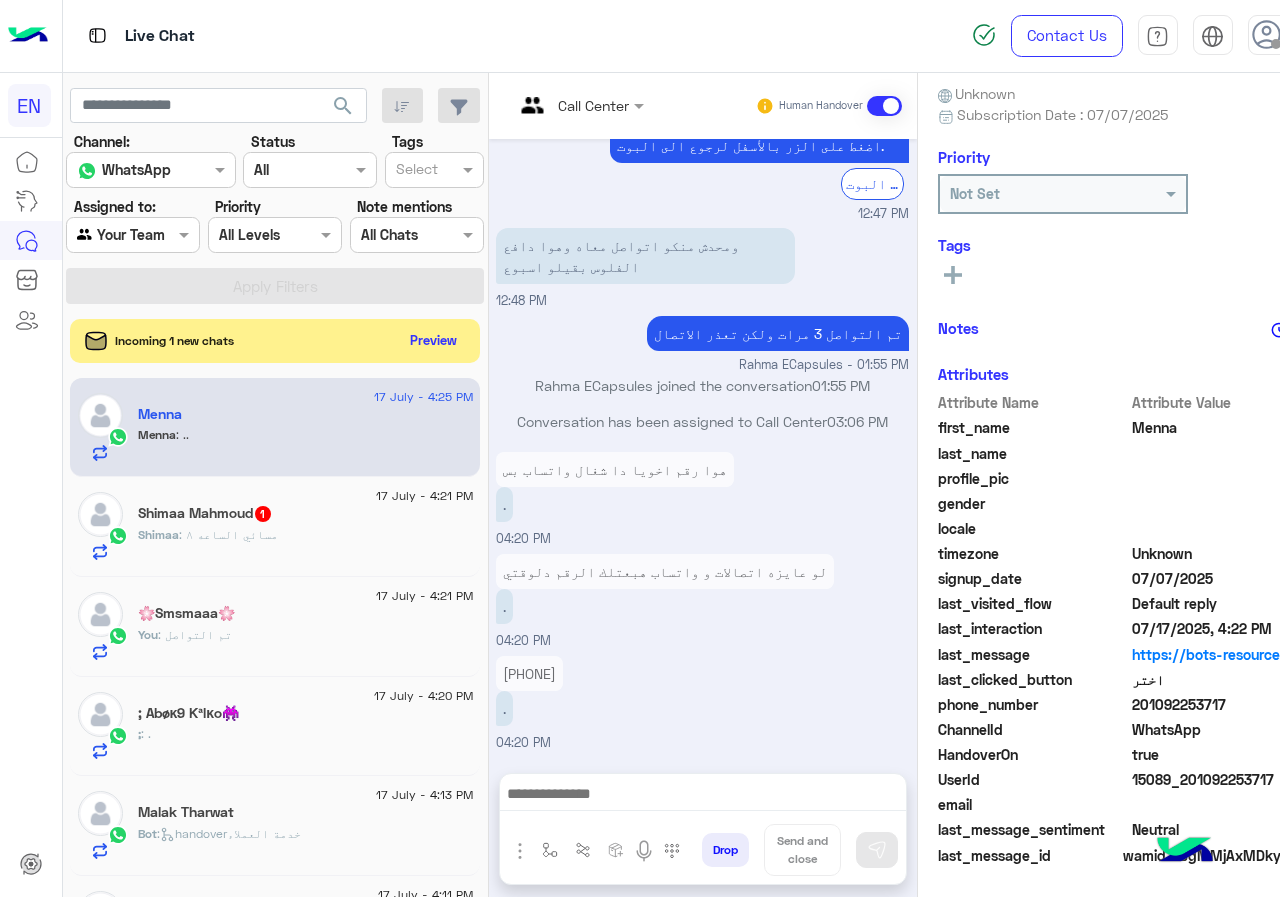 scroll, scrollTop: 2988, scrollLeft: 0, axis: vertical 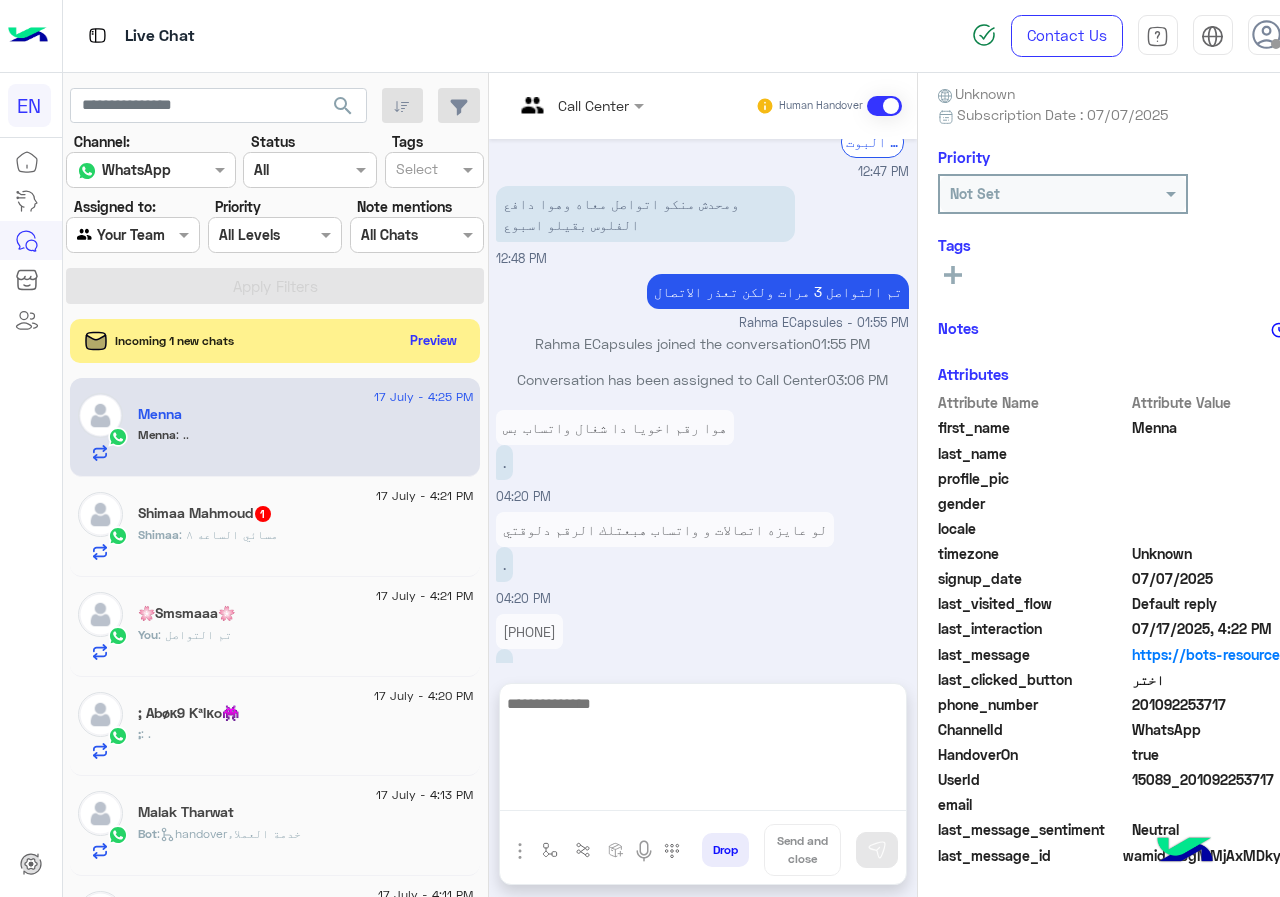 click at bounding box center (703, 751) 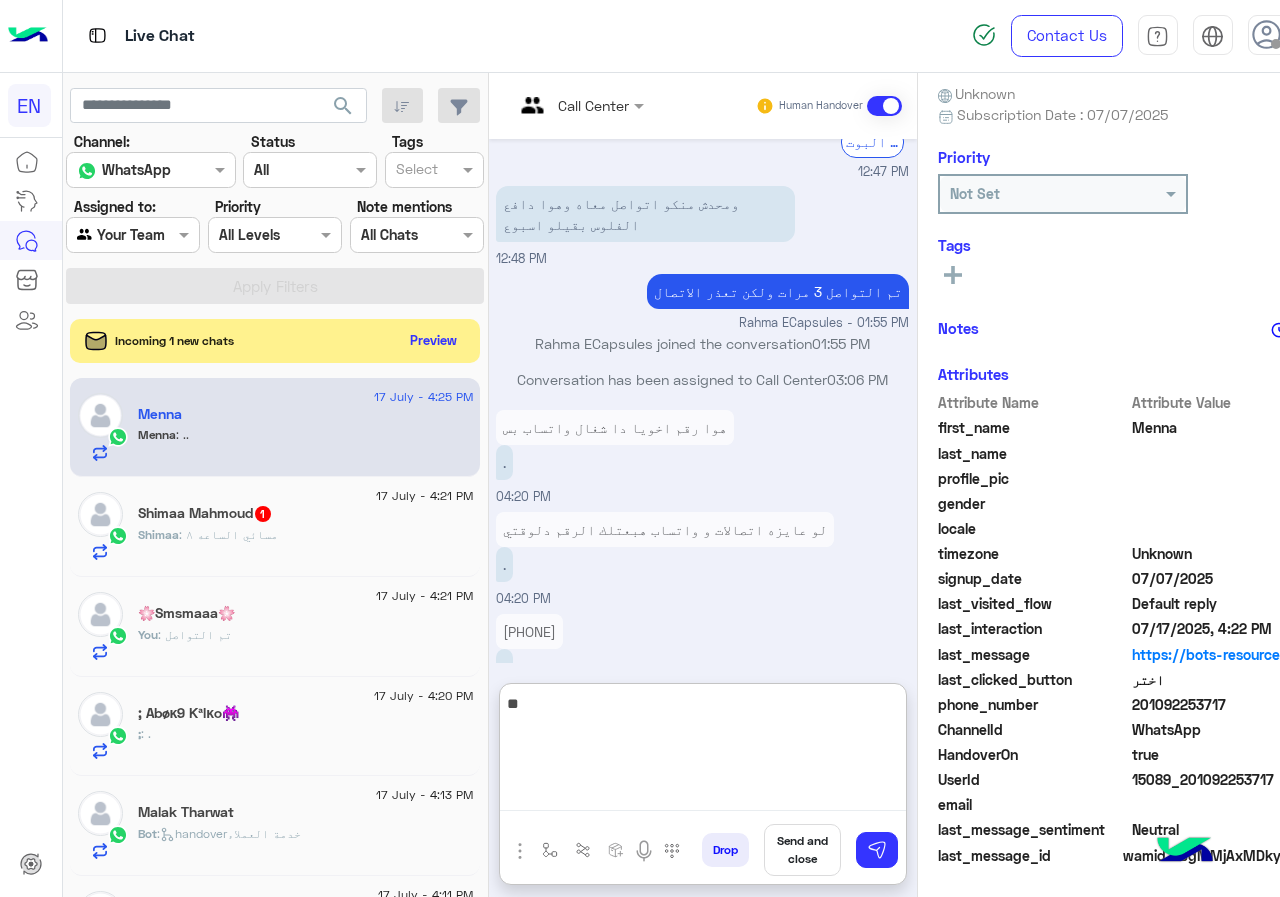 type on "*" 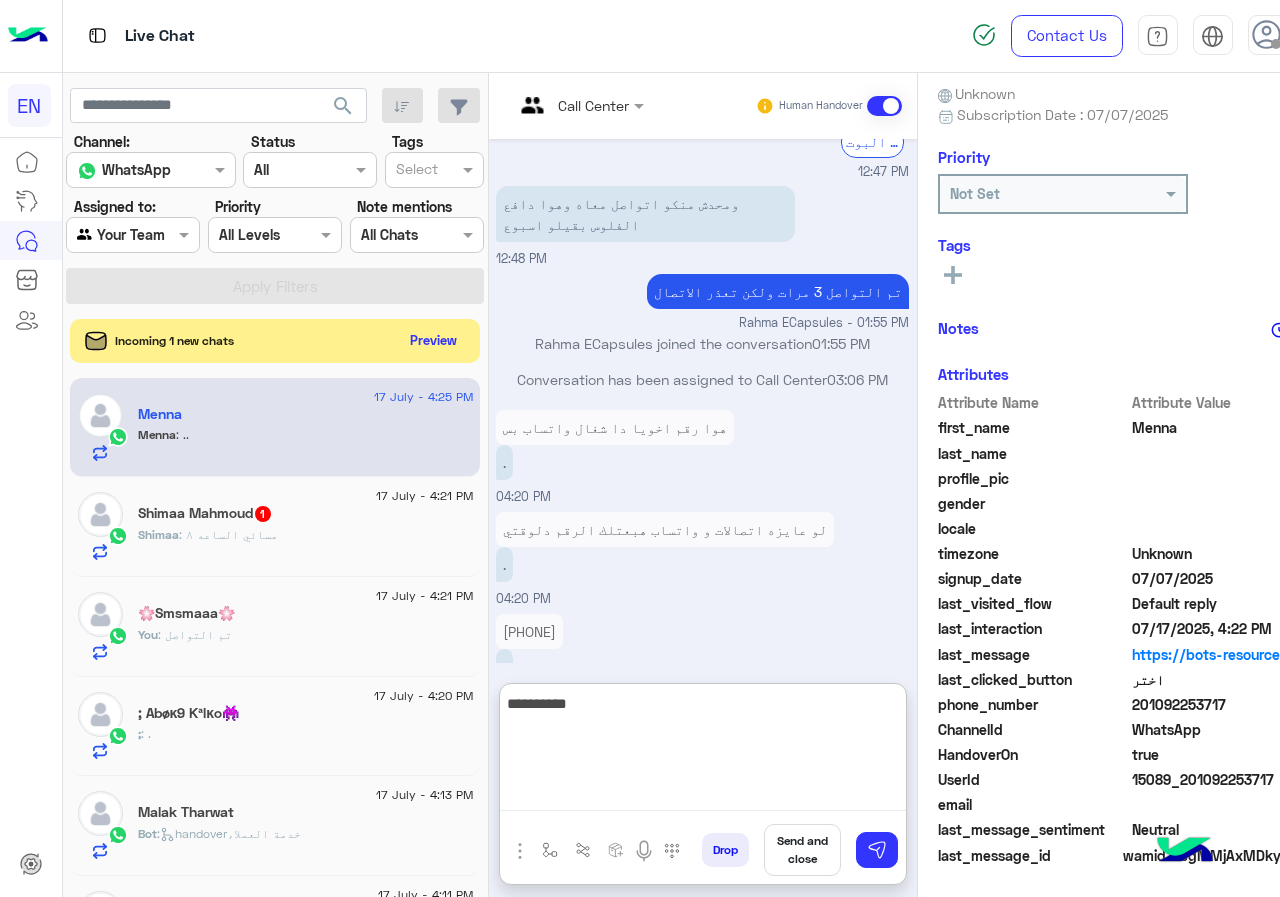 type on "**********" 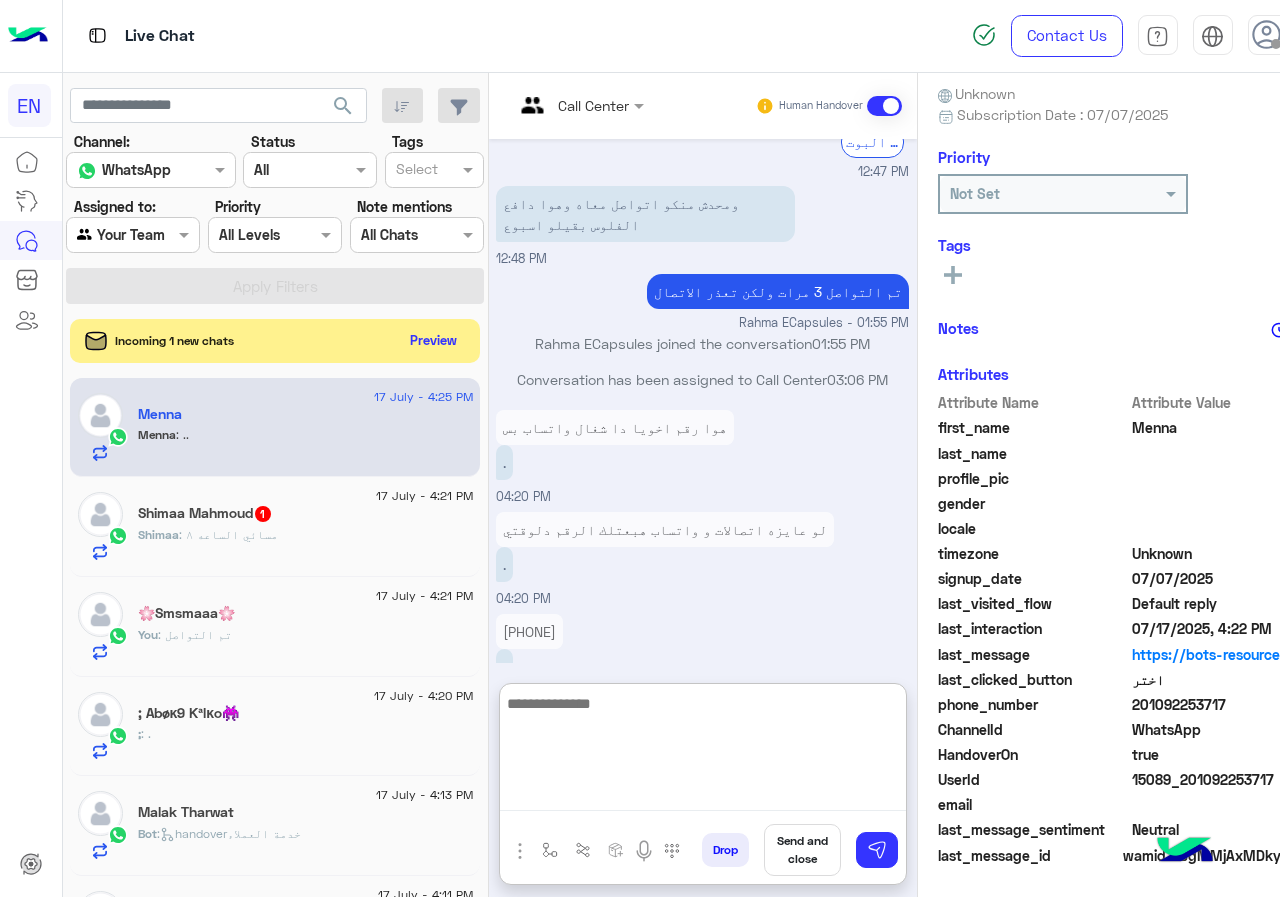scroll, scrollTop: 3187, scrollLeft: 0, axis: vertical 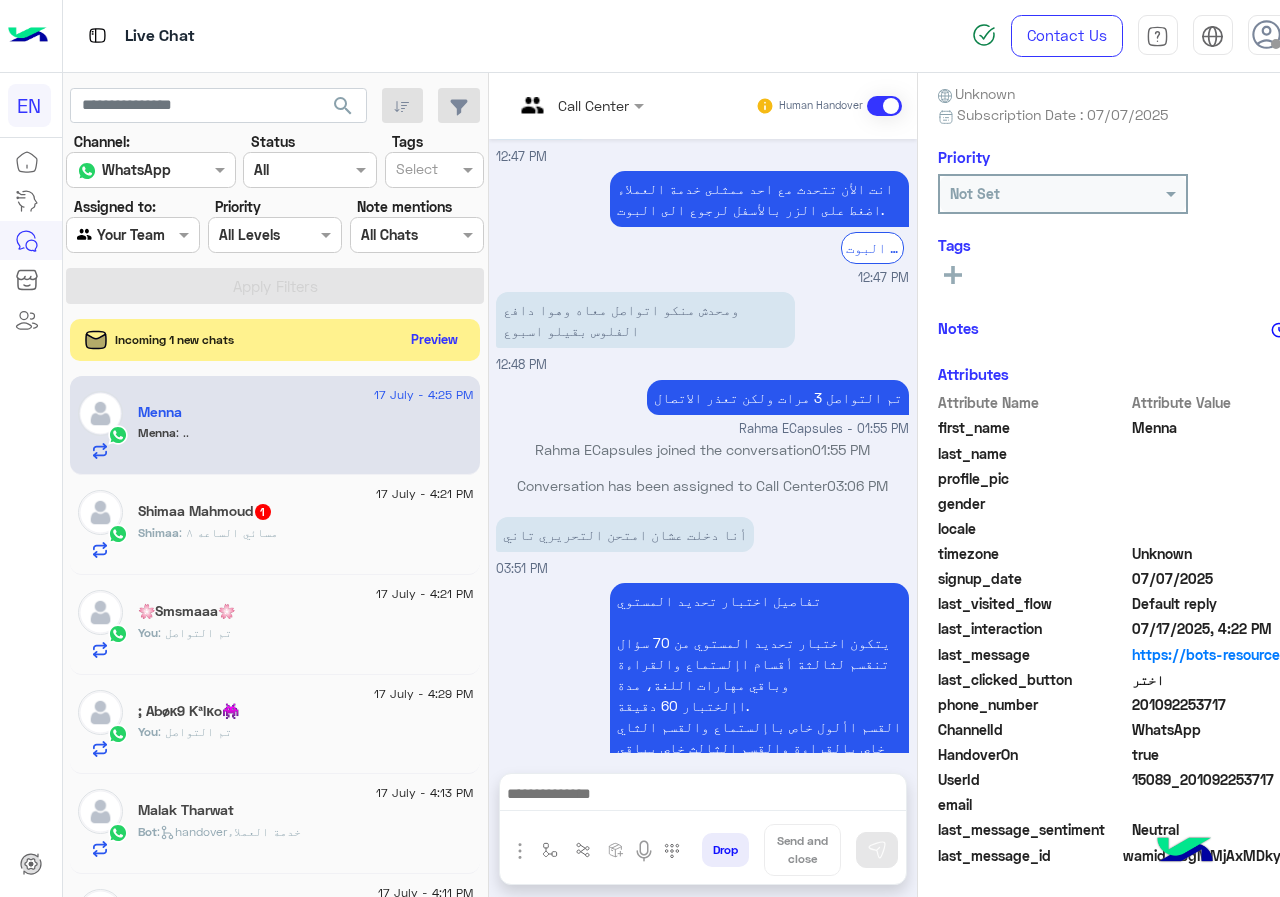 click on "Preview" 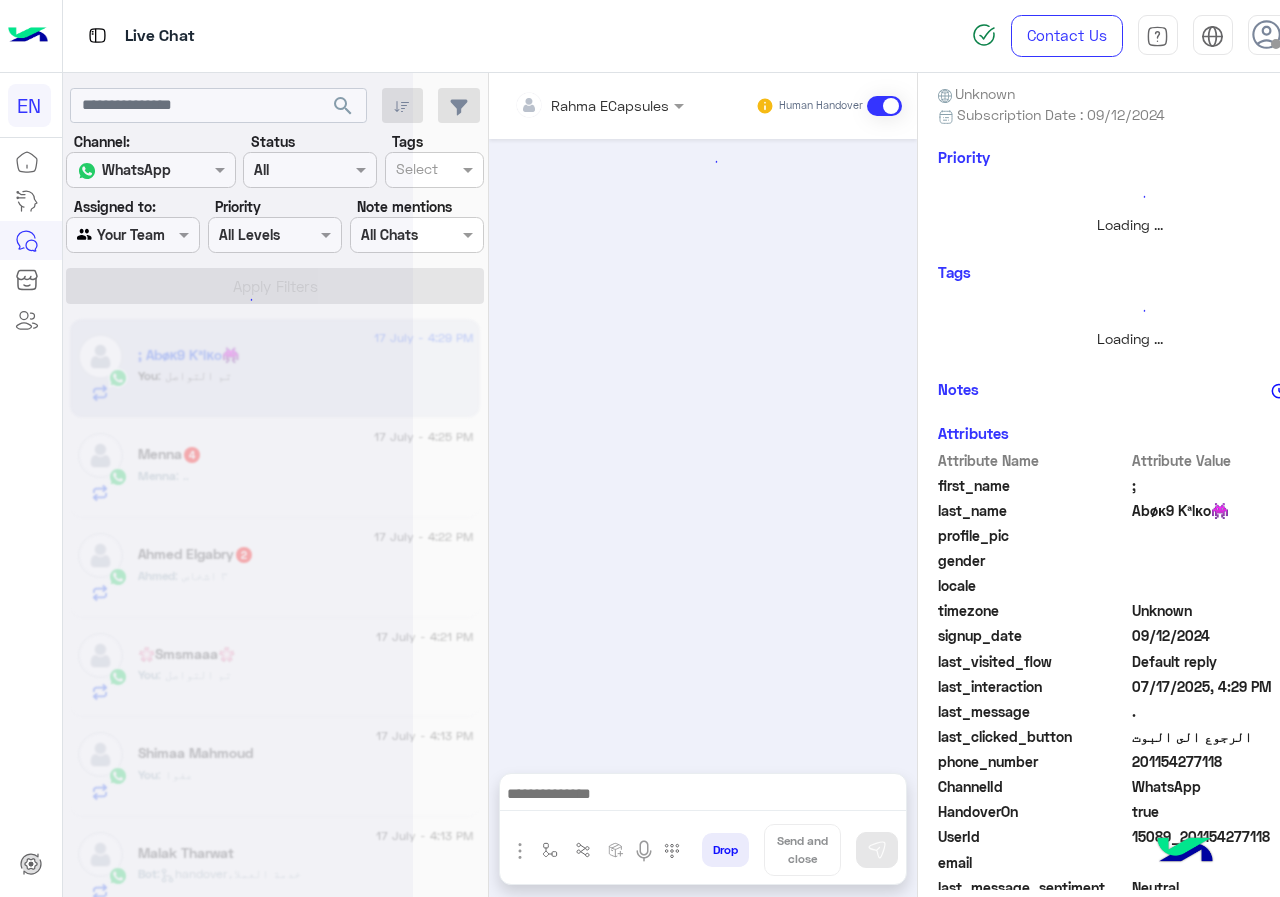 scroll, scrollTop: 216, scrollLeft: 0, axis: vertical 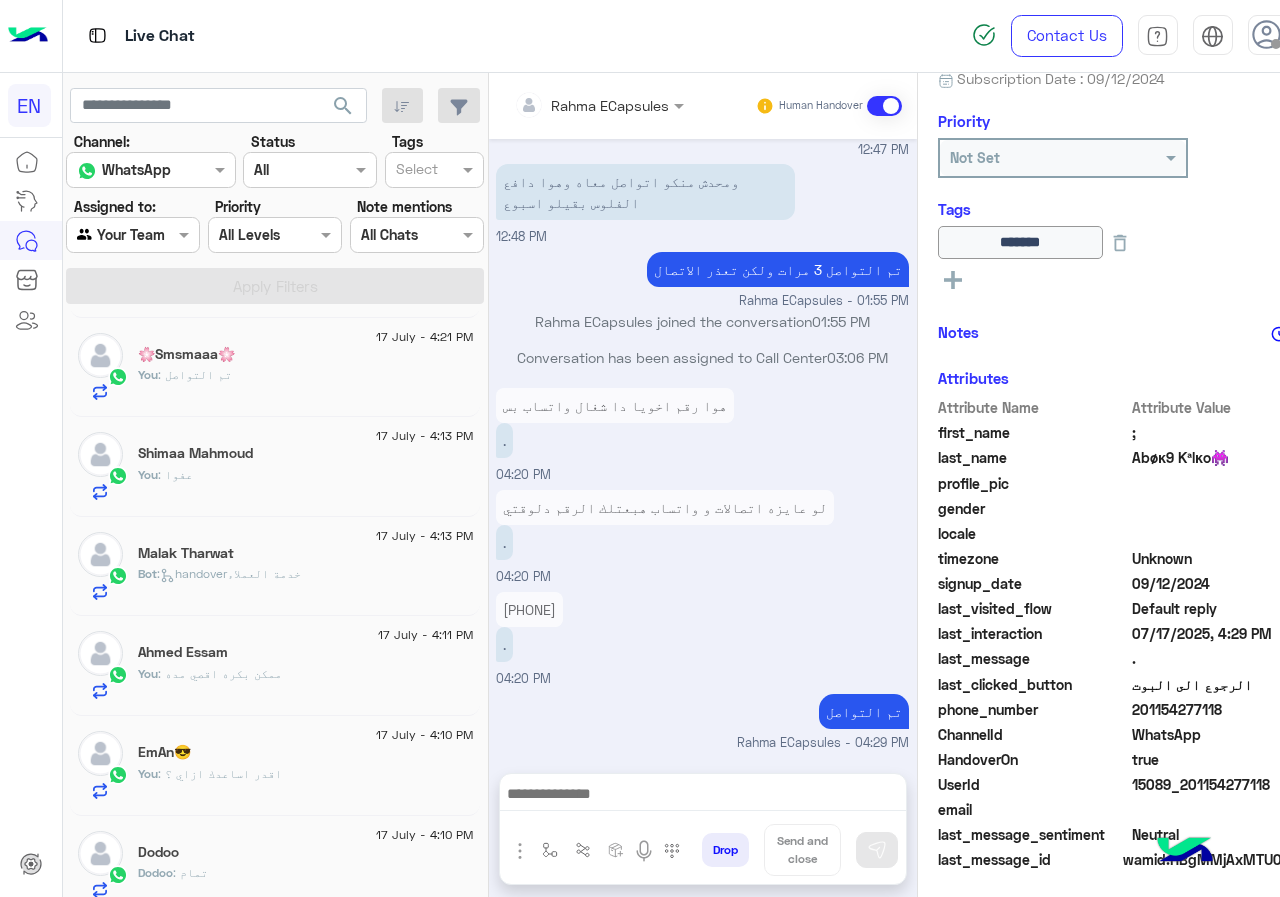 click on "Bot :   handoverخدمة العملاء" 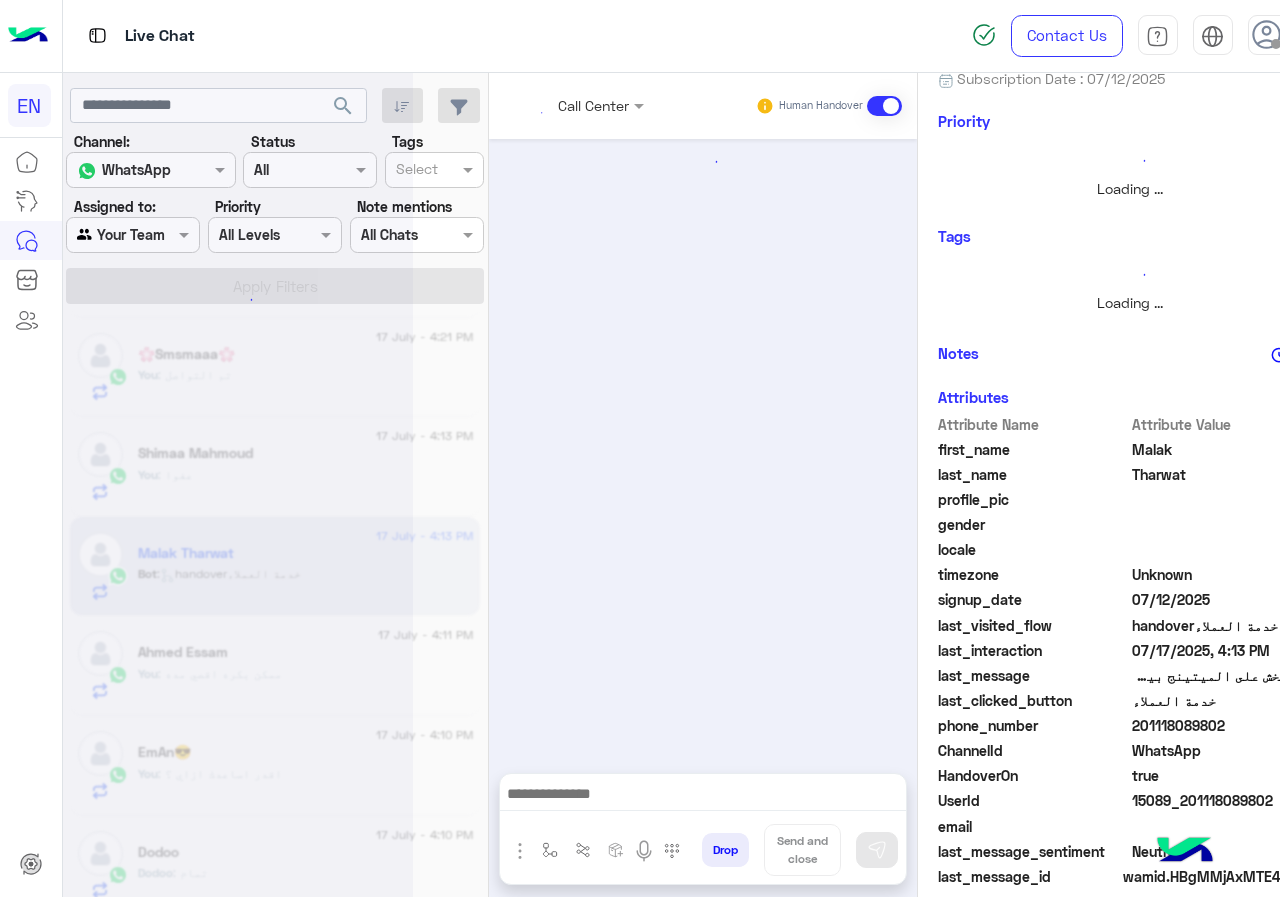 scroll, scrollTop: 0, scrollLeft: 0, axis: both 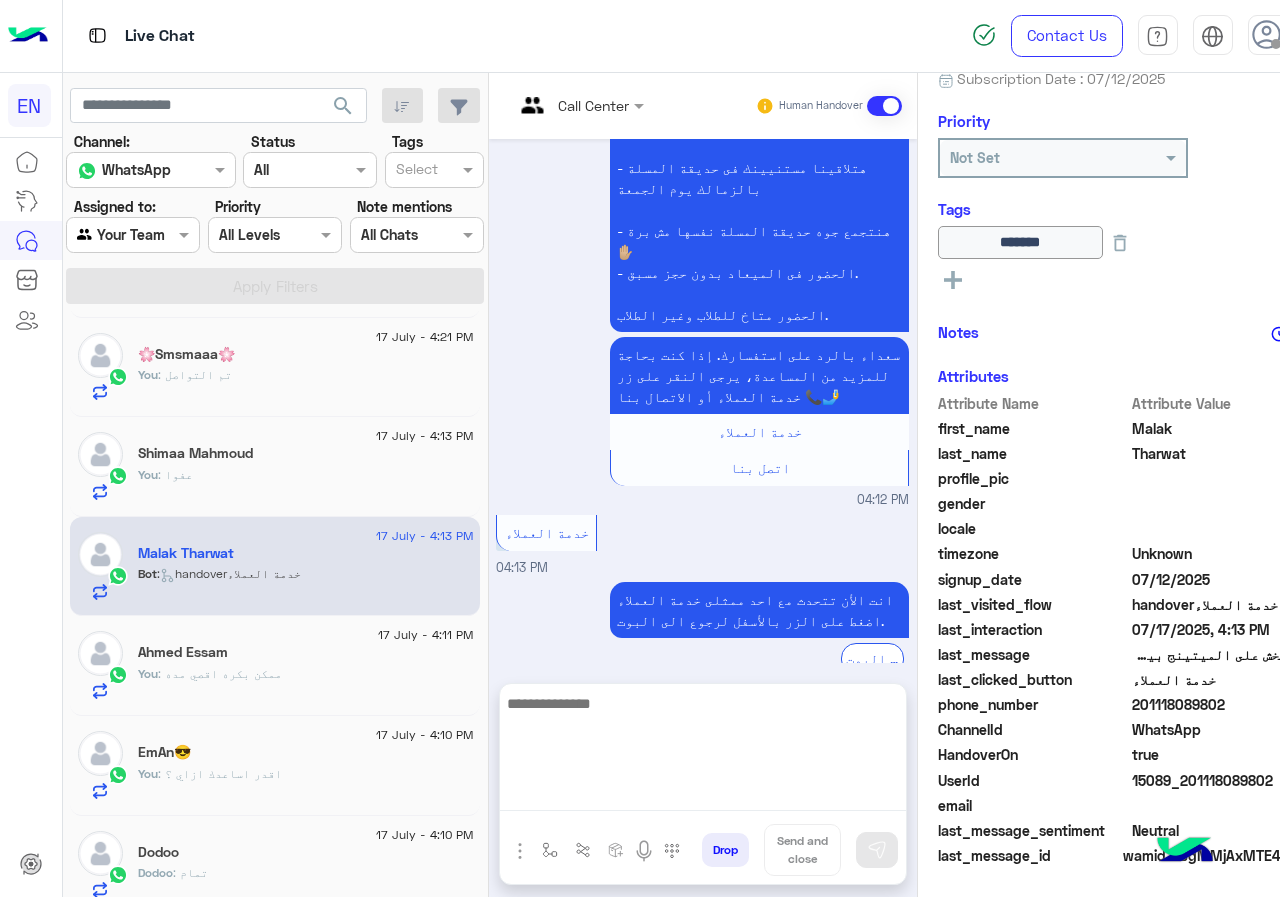 click at bounding box center (703, 751) 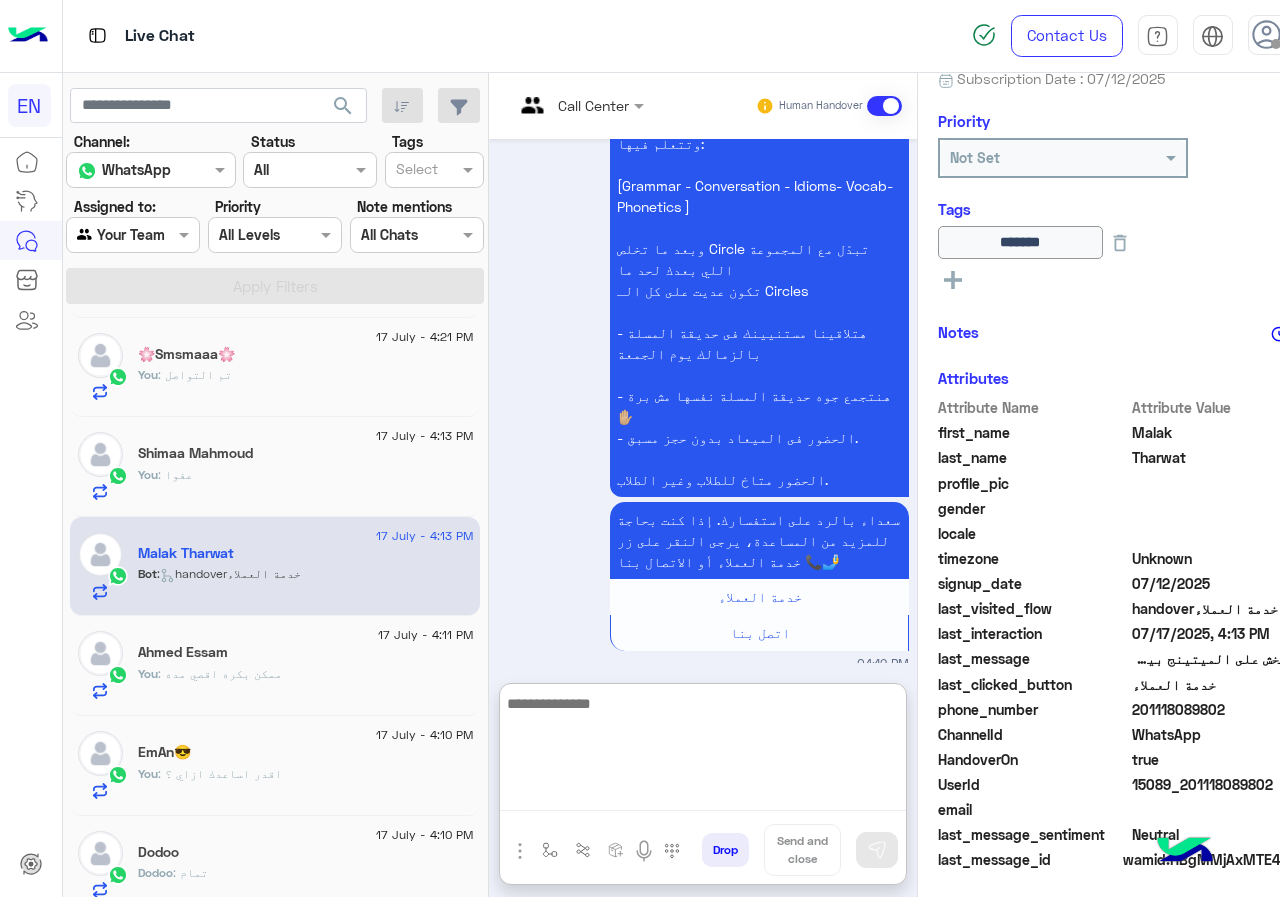 scroll, scrollTop: 1347, scrollLeft: 0, axis: vertical 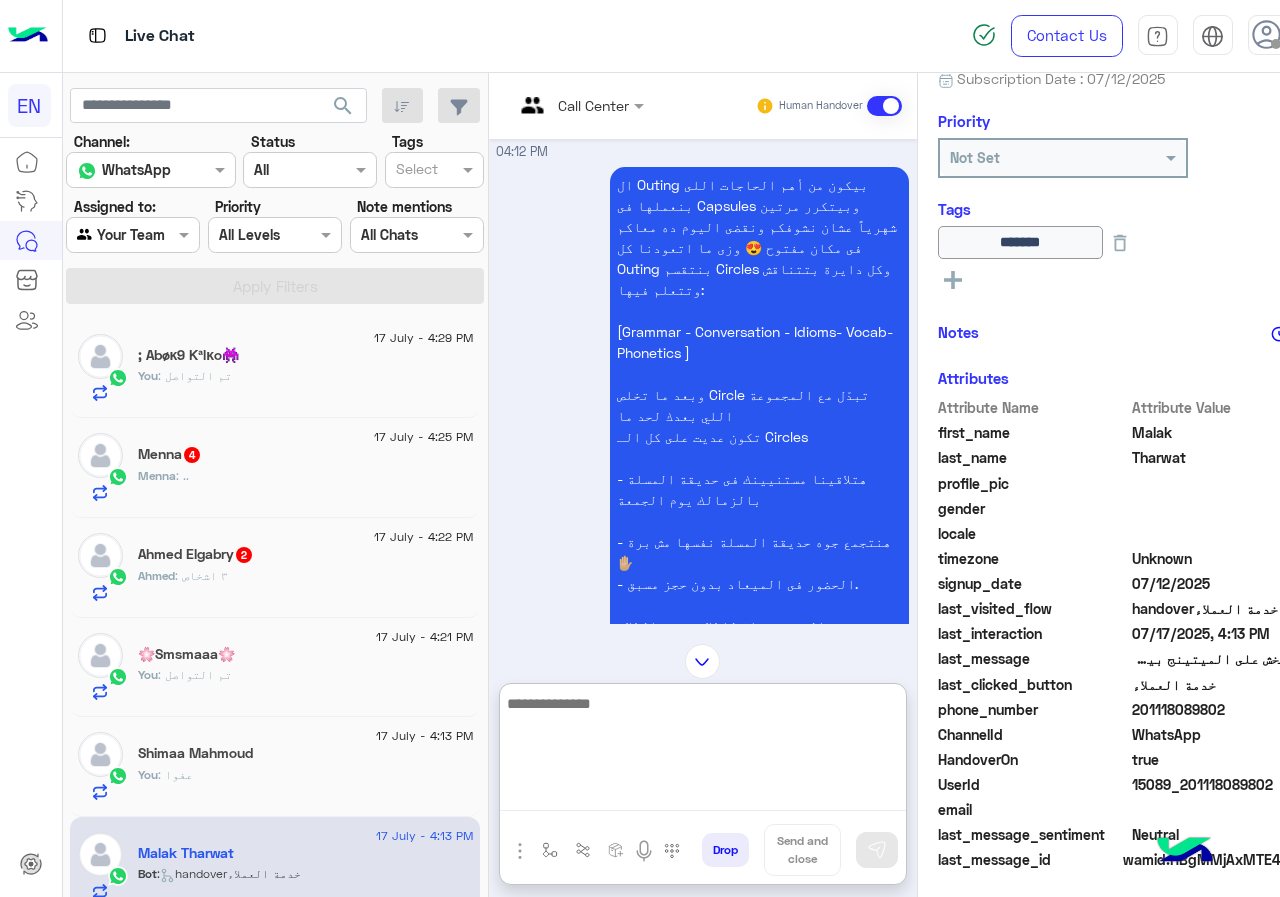 click at bounding box center [703, 751] 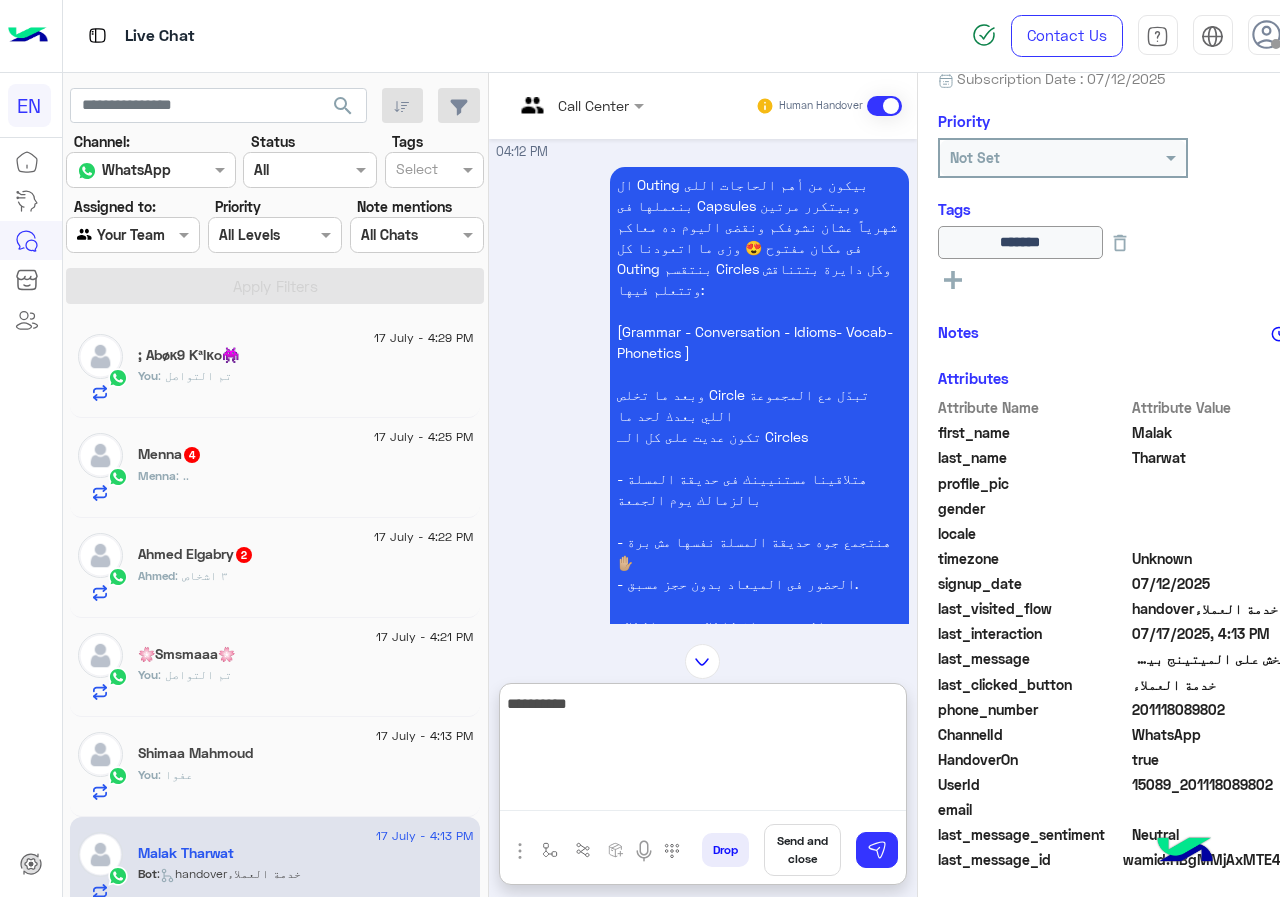 type on "**********" 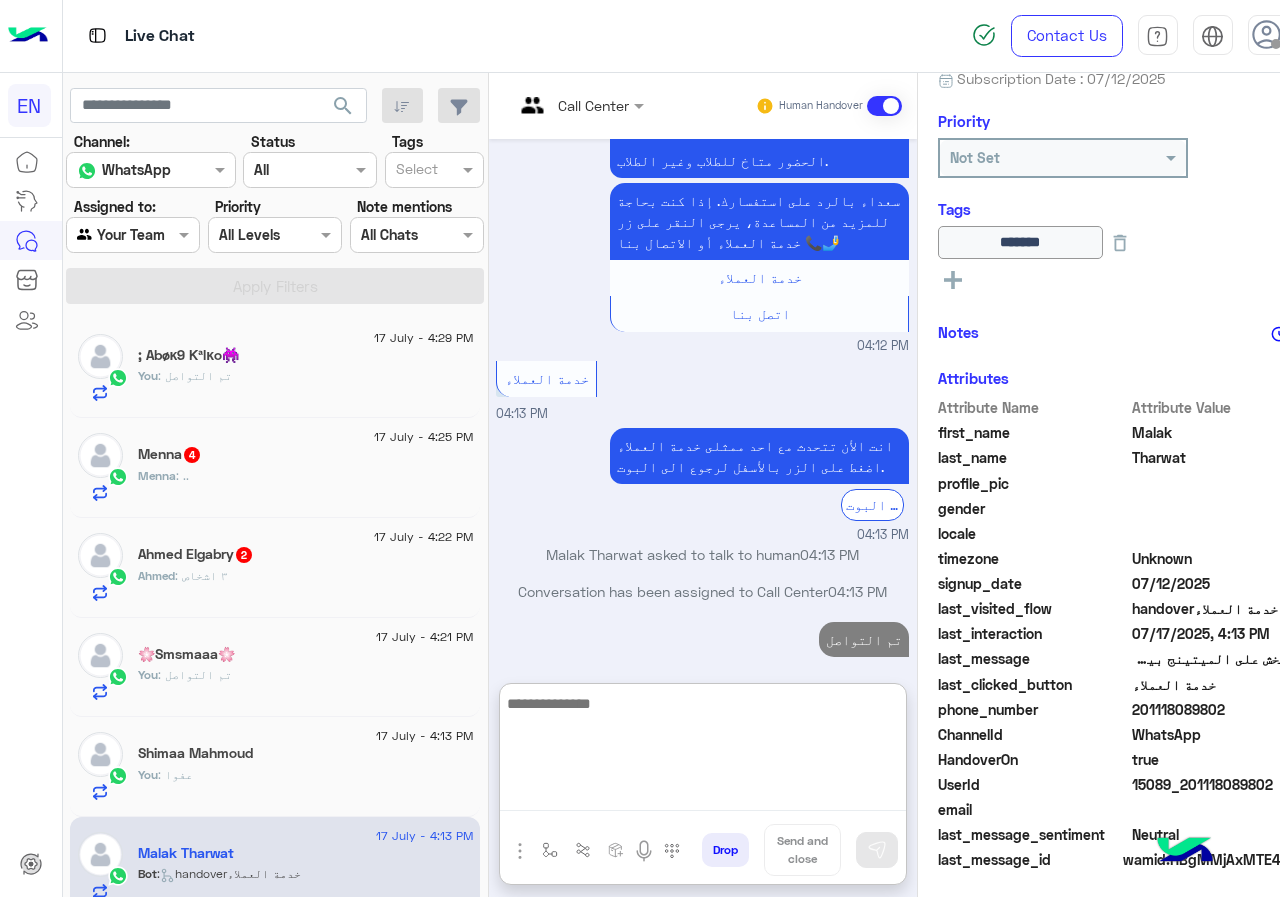 scroll, scrollTop: 1848, scrollLeft: 0, axis: vertical 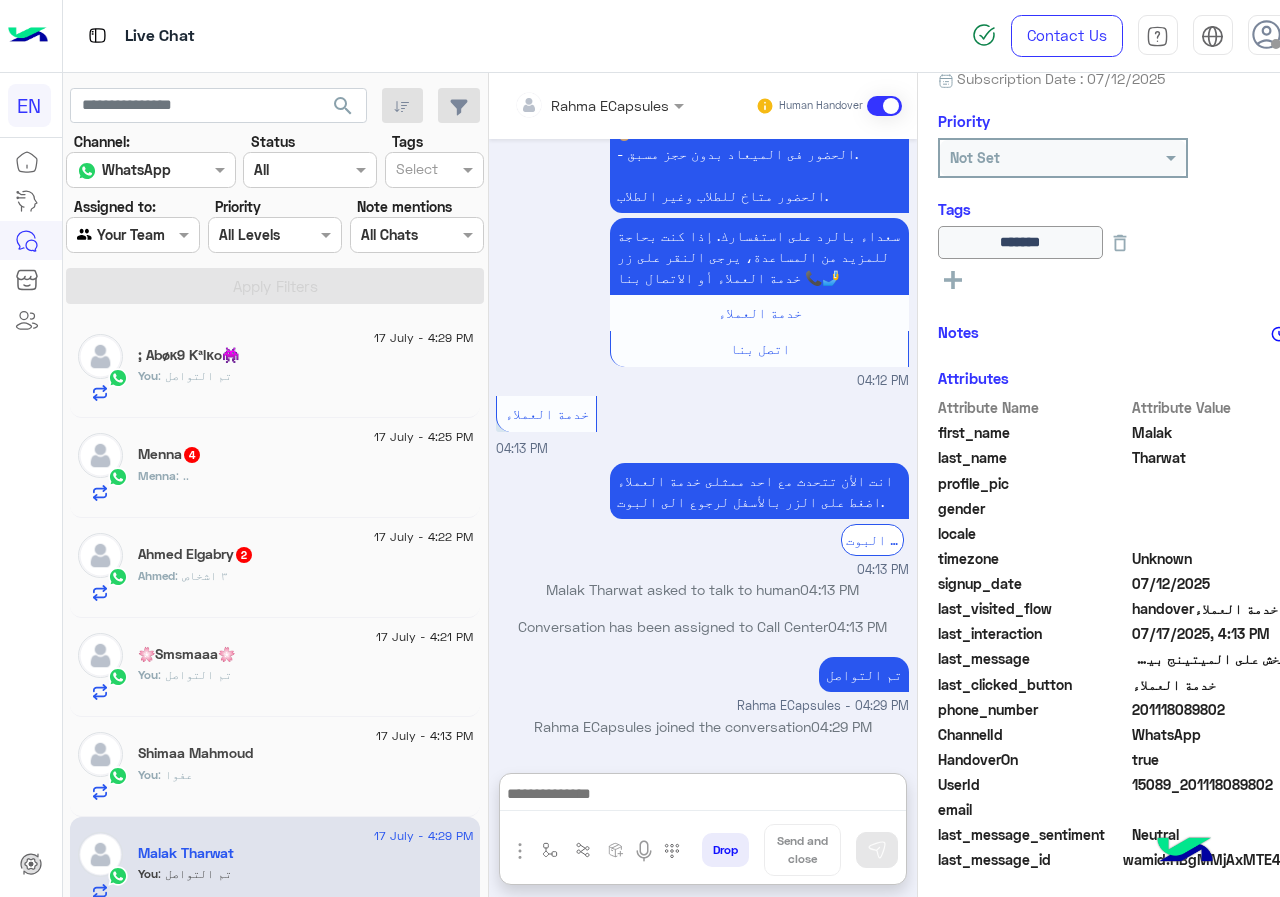 click on "Menna   4" 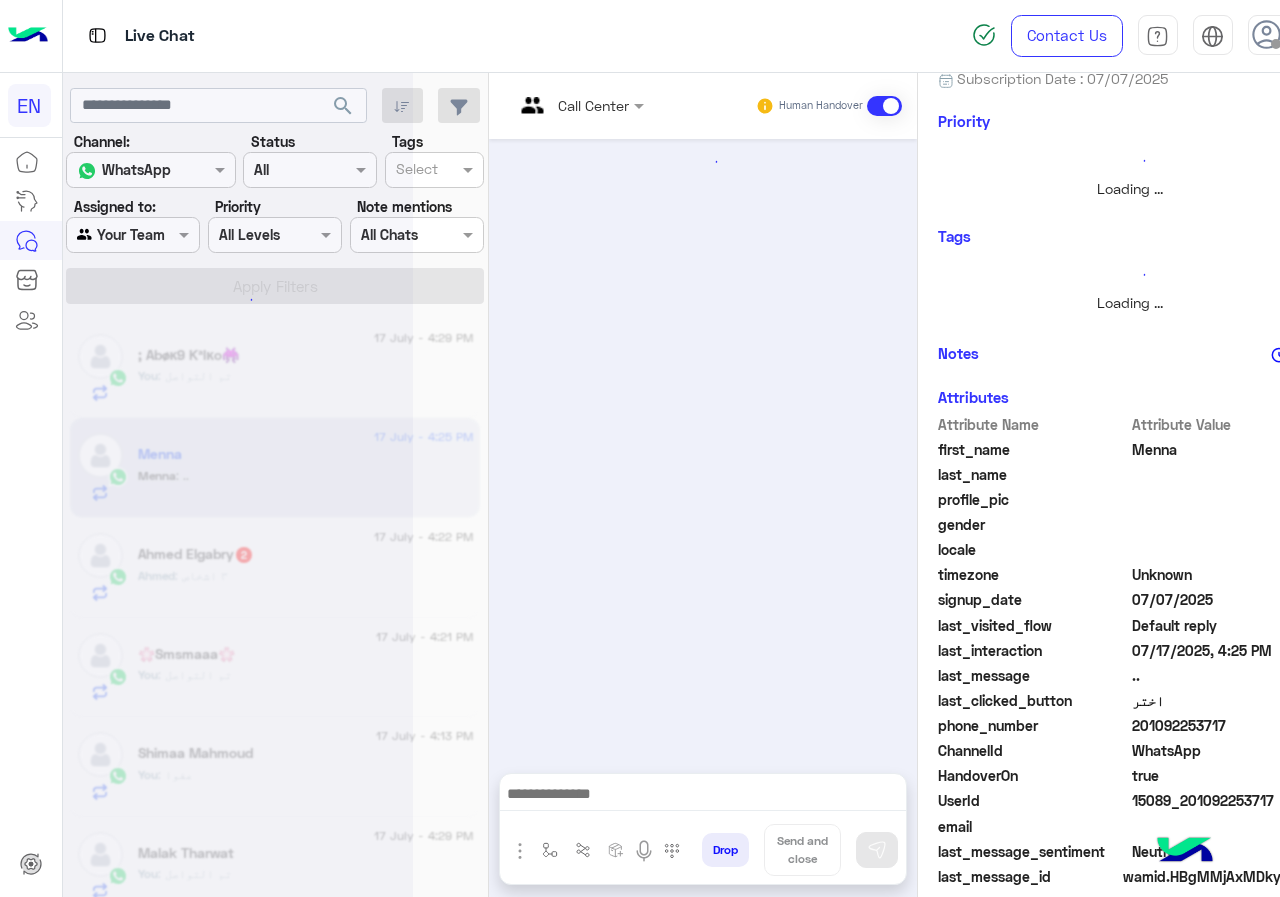 scroll, scrollTop: 0, scrollLeft: 0, axis: both 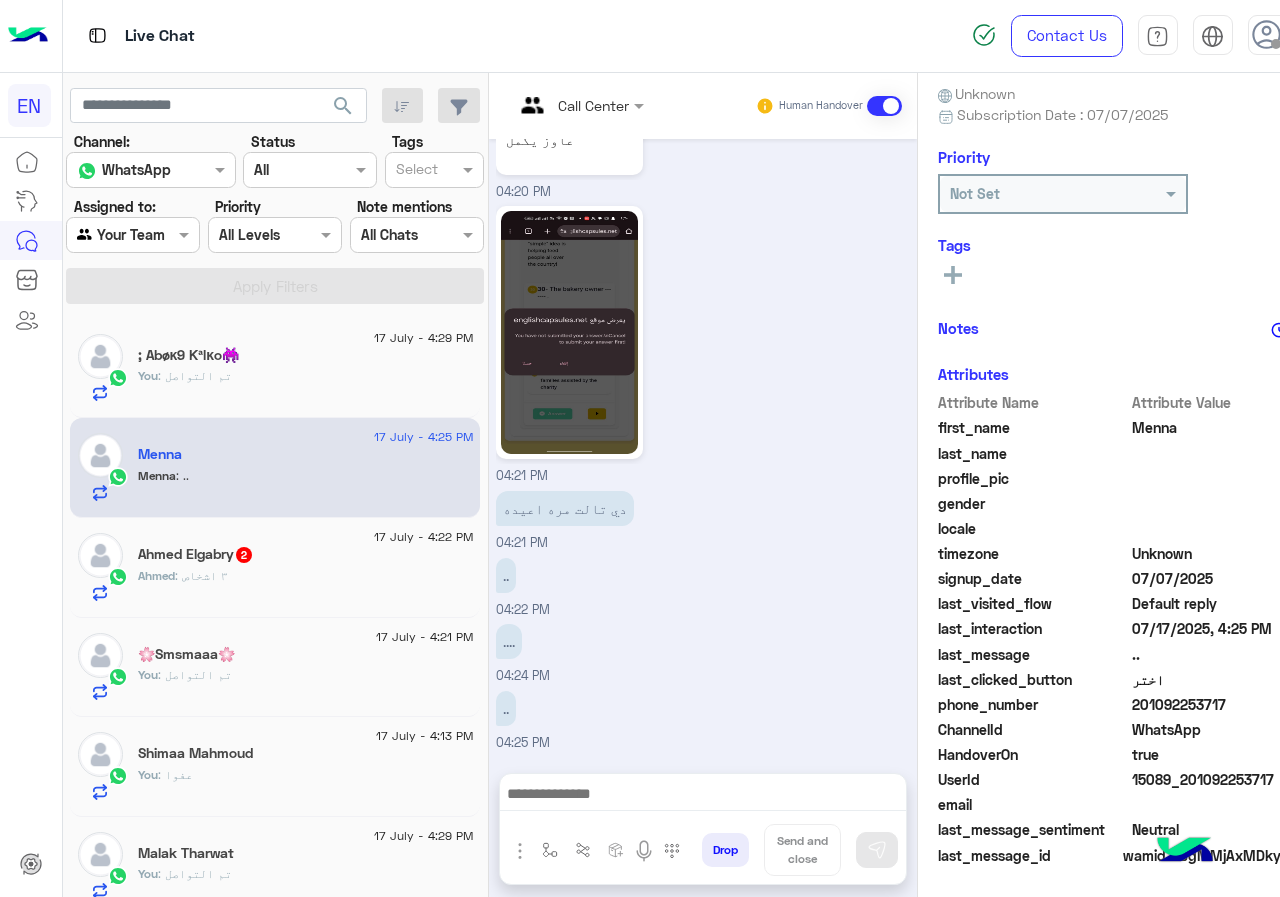 drag, startPoint x: 1141, startPoint y: 702, endPoint x: 1235, endPoint y: 701, distance: 94.00532 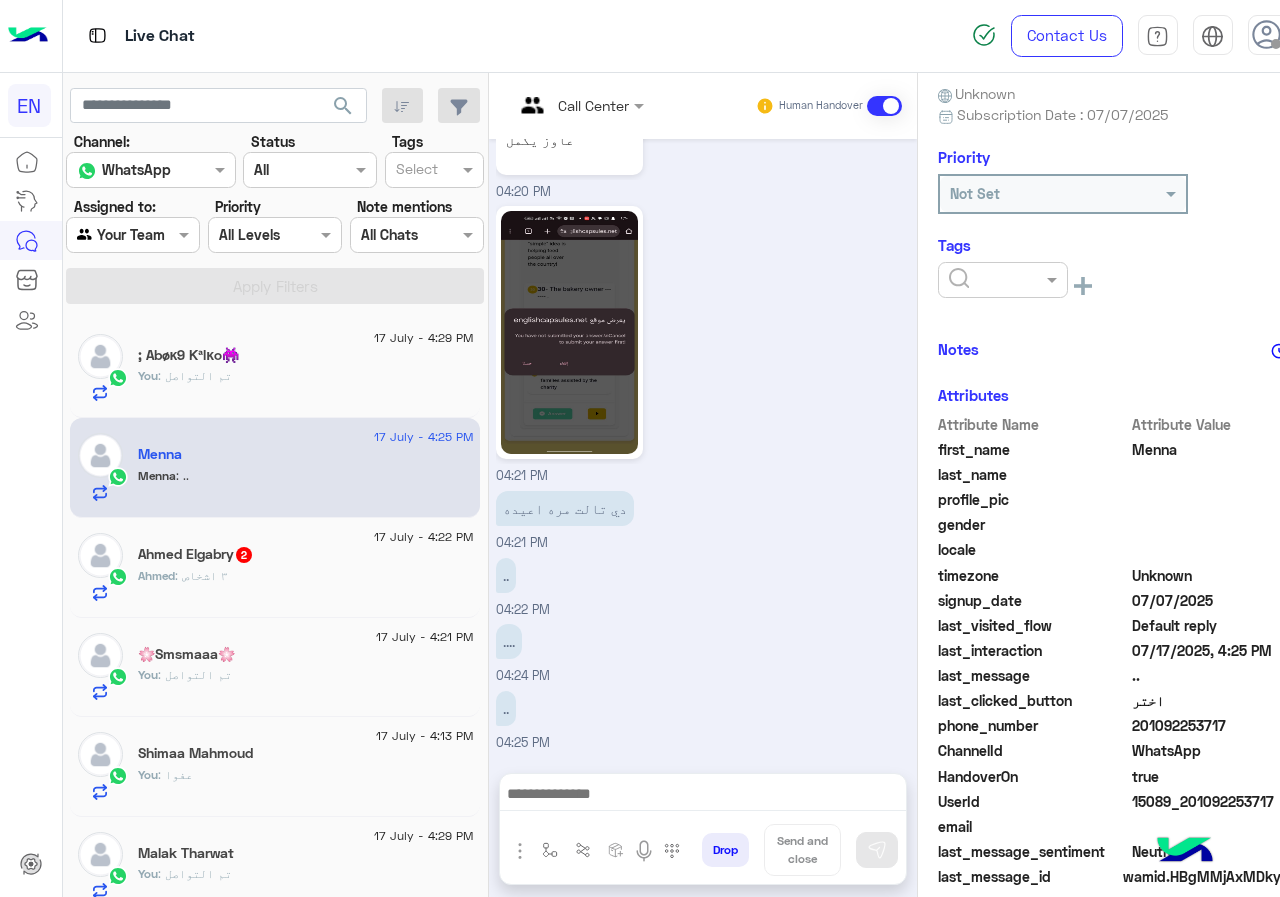 click 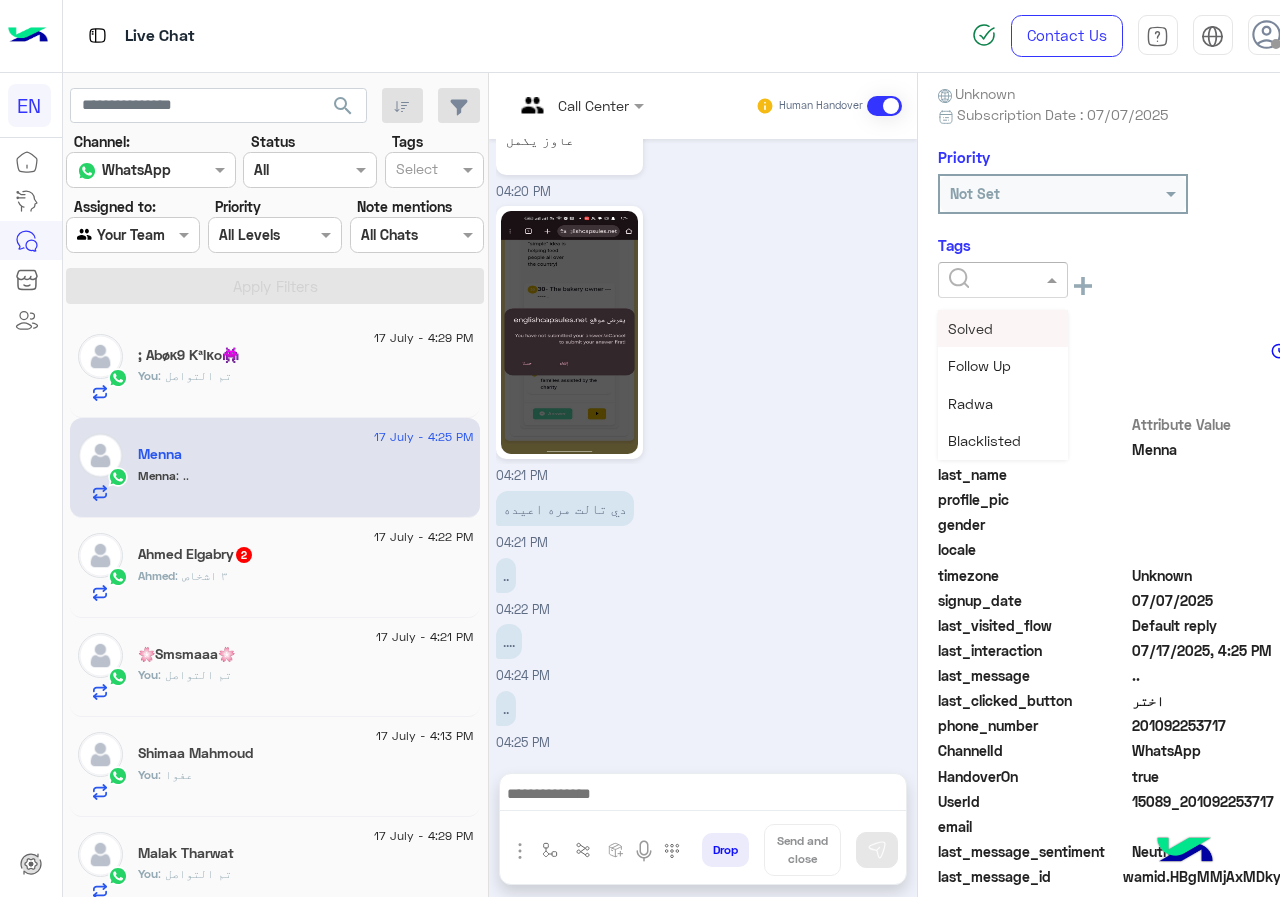 click on "Solved" at bounding box center (1003, 328) 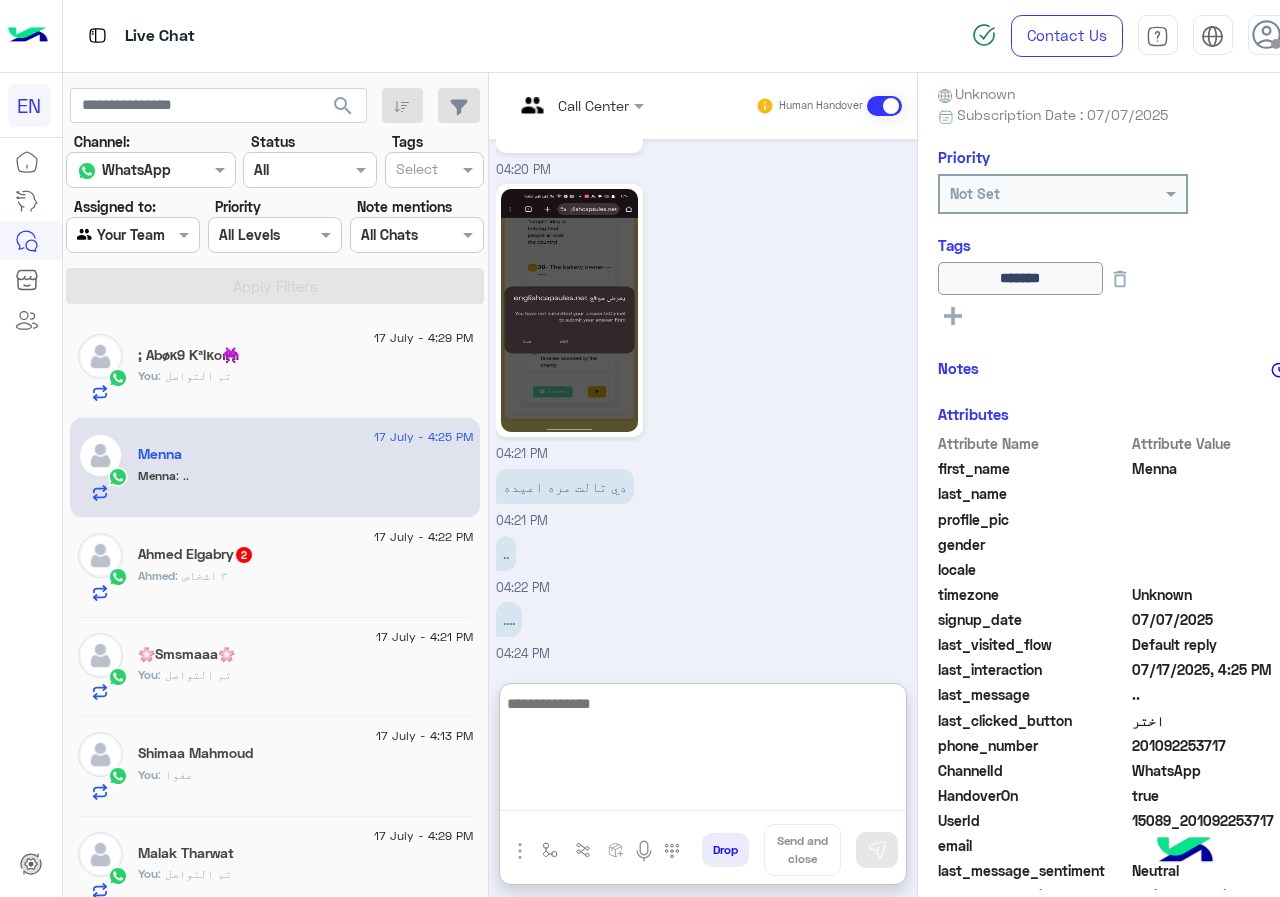 click at bounding box center [703, 751] 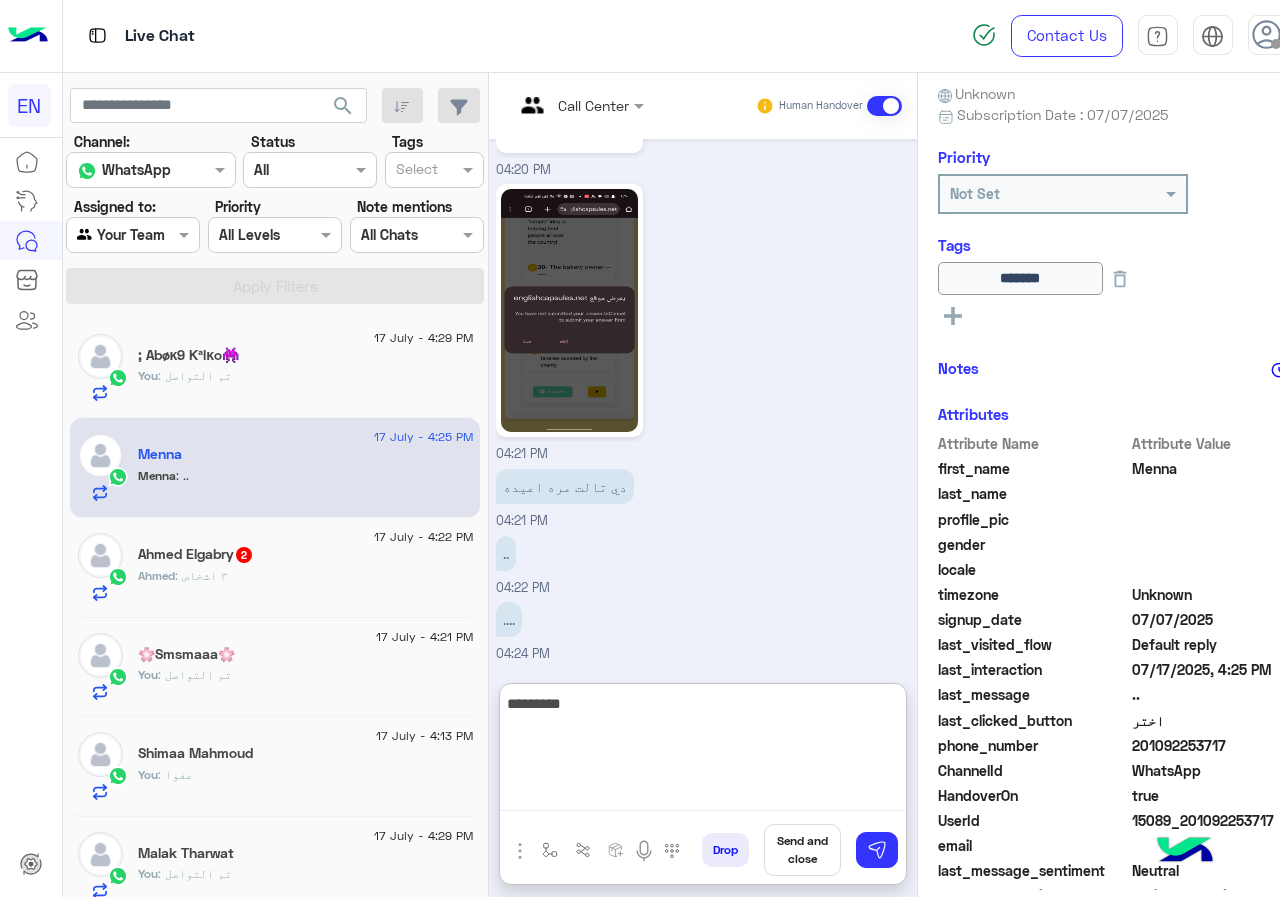 type on "**********" 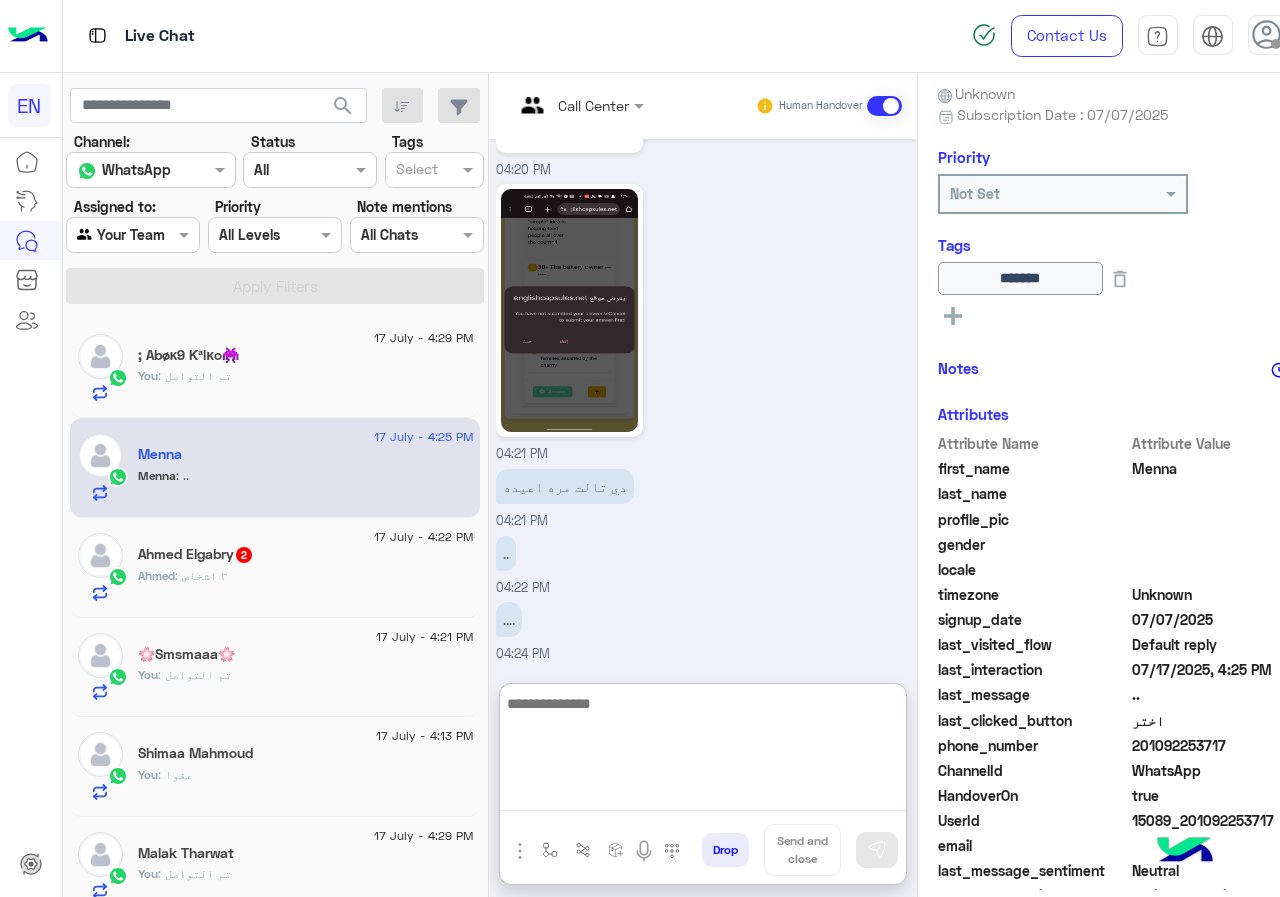 scroll, scrollTop: 1806, scrollLeft: 0, axis: vertical 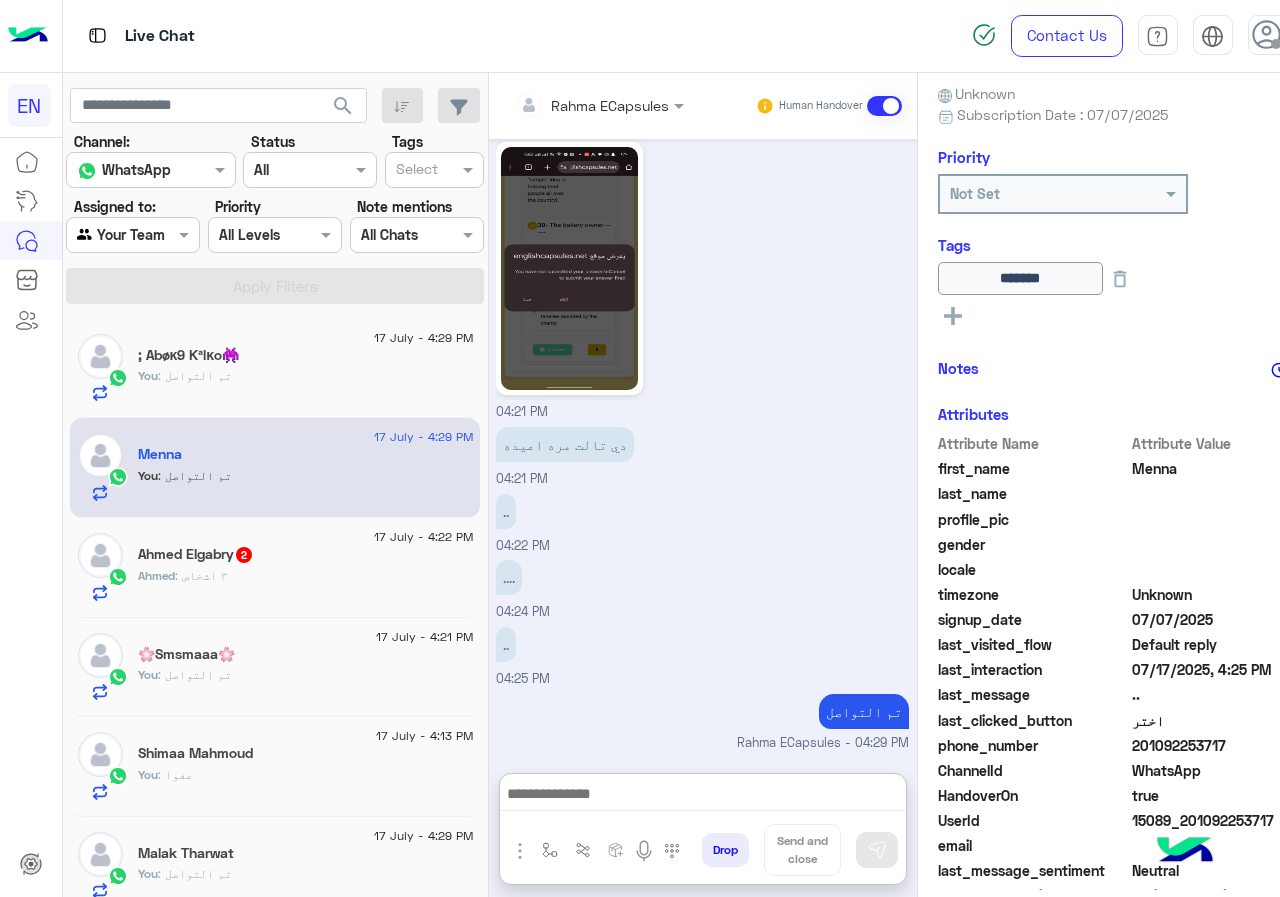 click on "Ahmed : ٣ اشخاص" 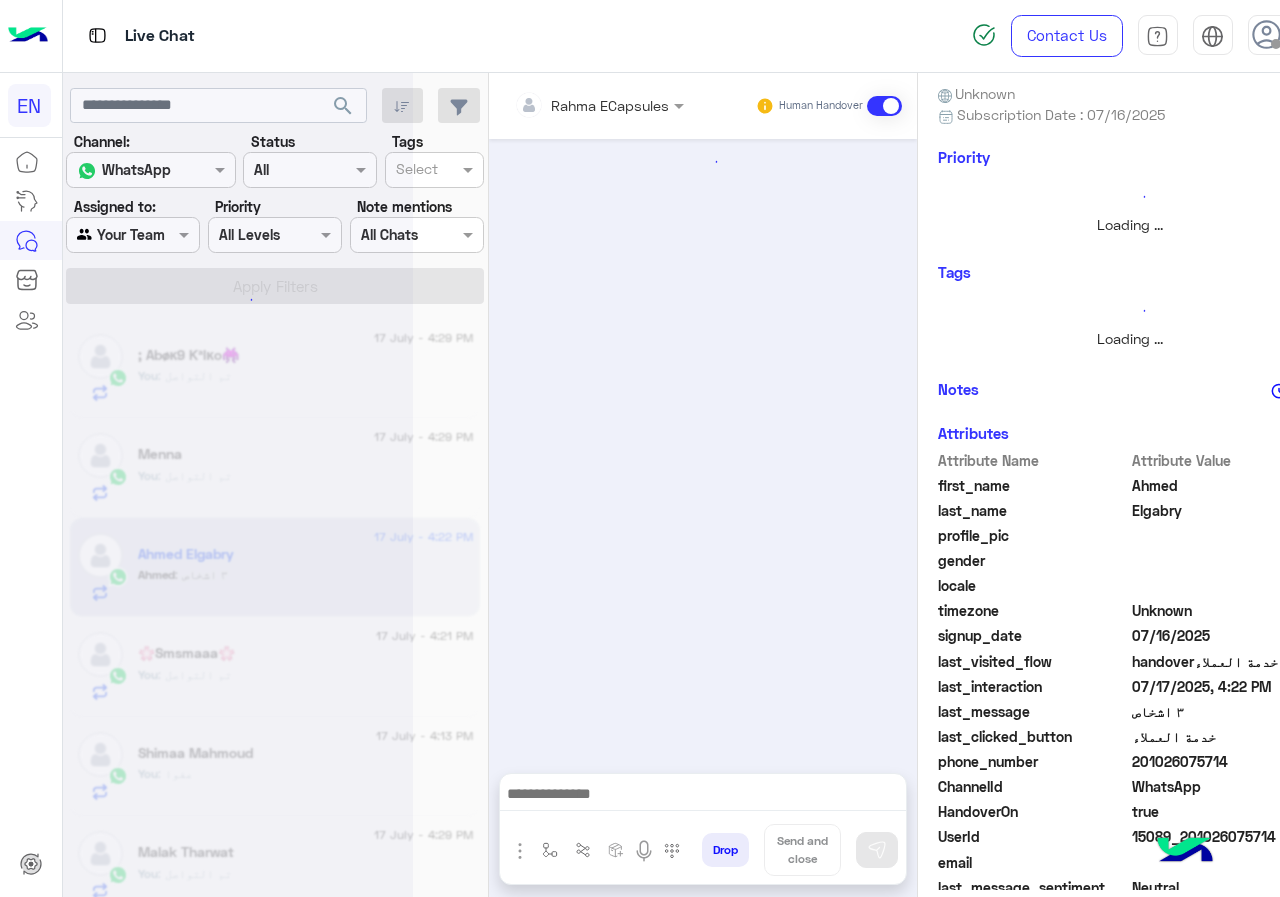 scroll, scrollTop: 0, scrollLeft: 0, axis: both 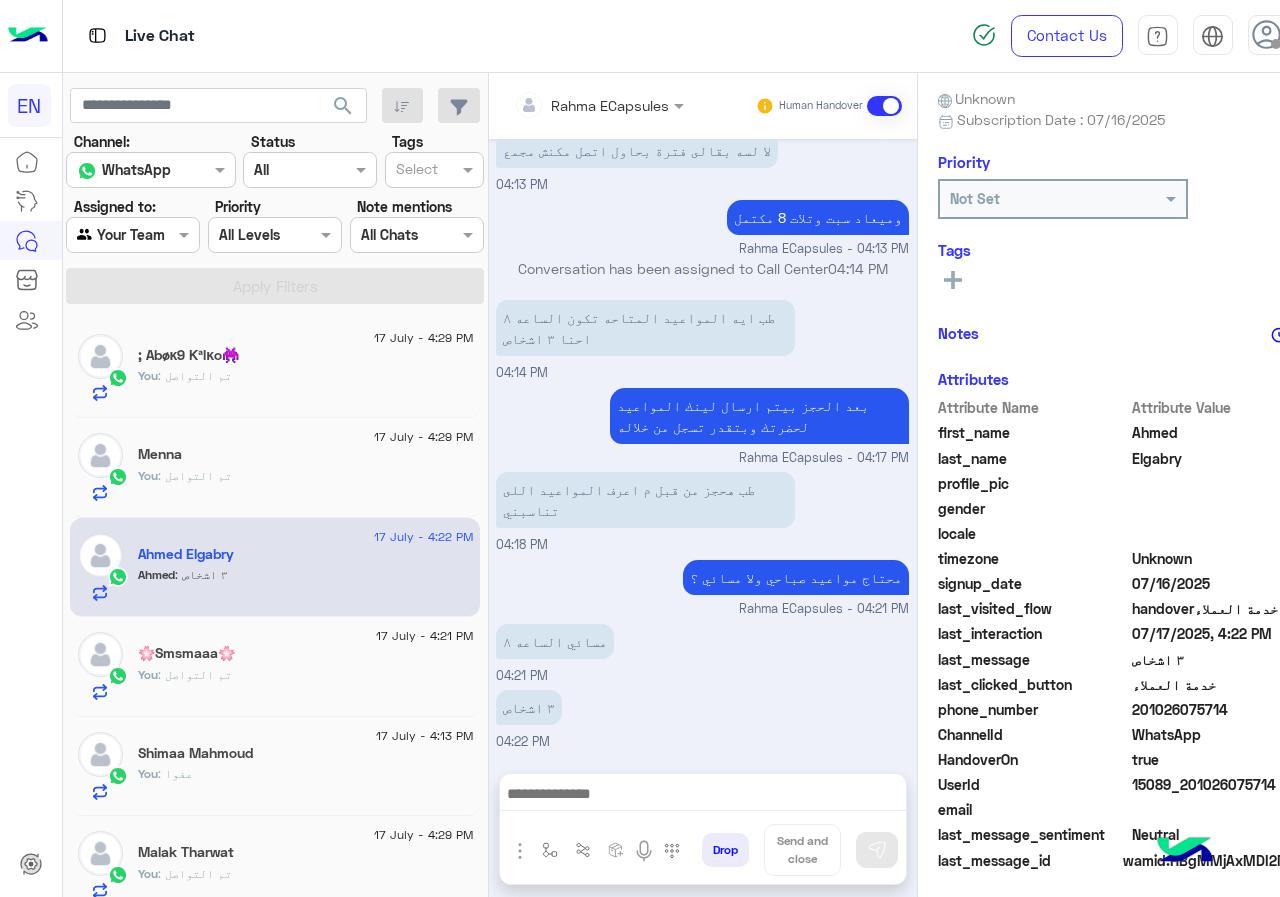 drag, startPoint x: 1140, startPoint y: 703, endPoint x: 1242, endPoint y: 704, distance: 102.0049 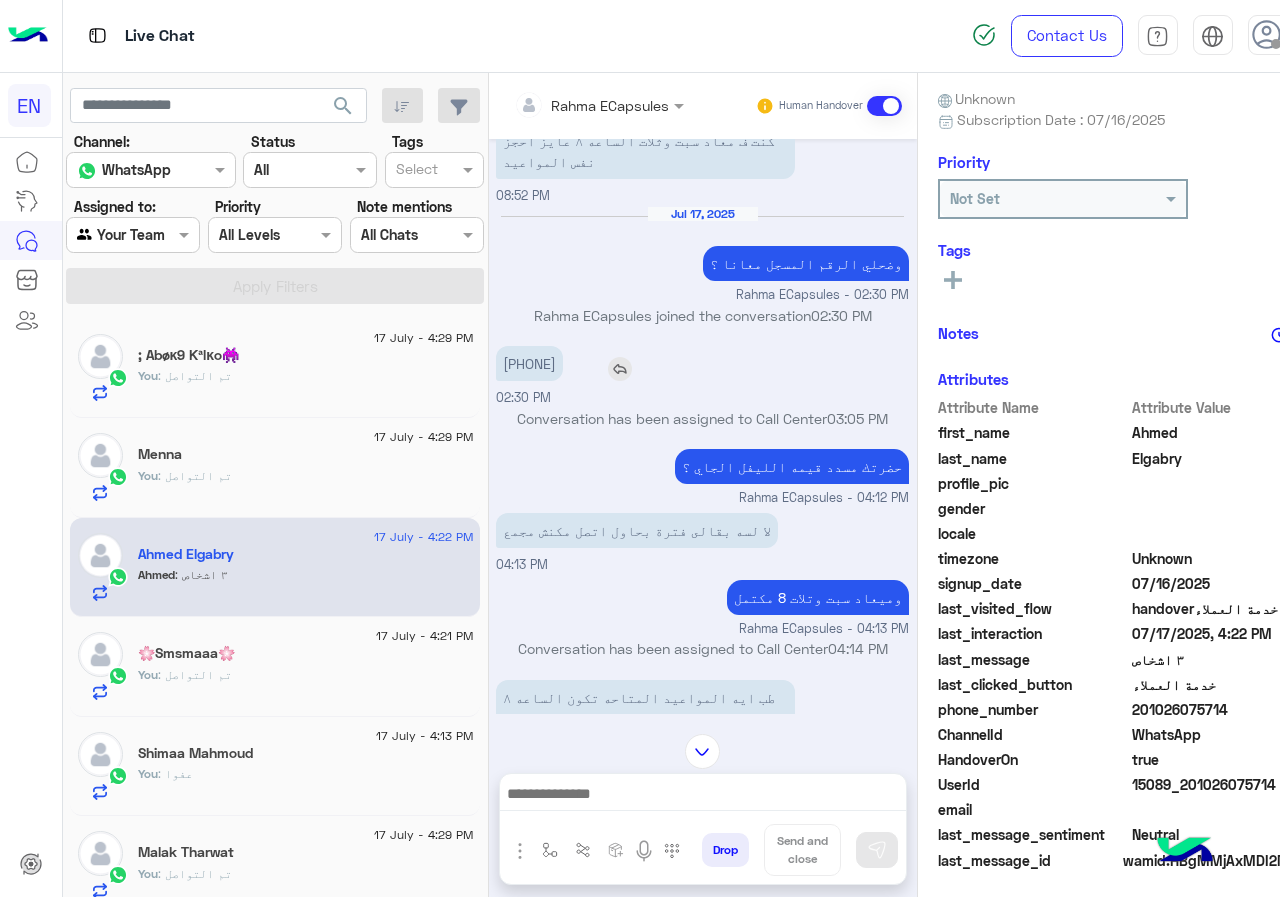 scroll, scrollTop: 496, scrollLeft: 0, axis: vertical 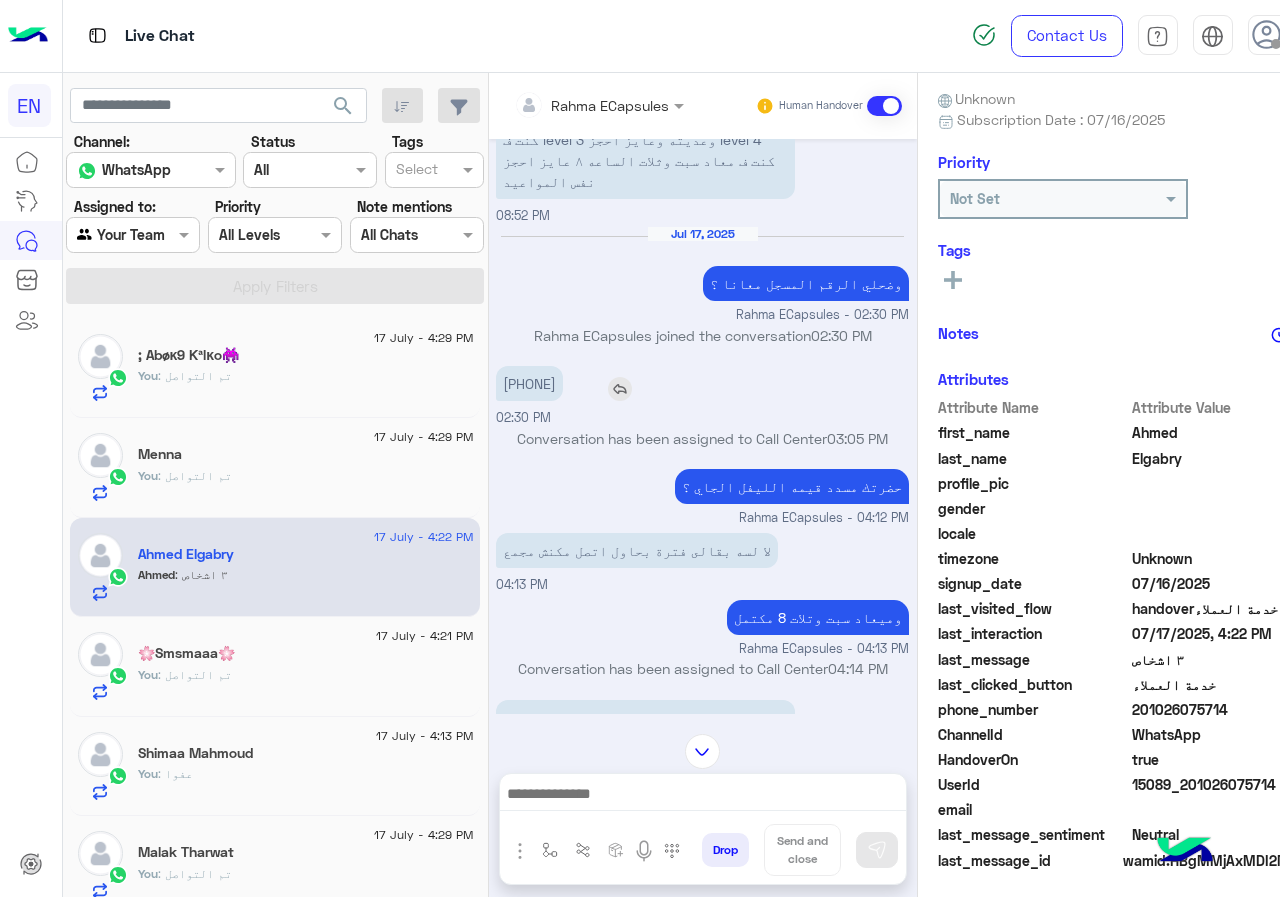 click on "01062577391" at bounding box center (529, 383) 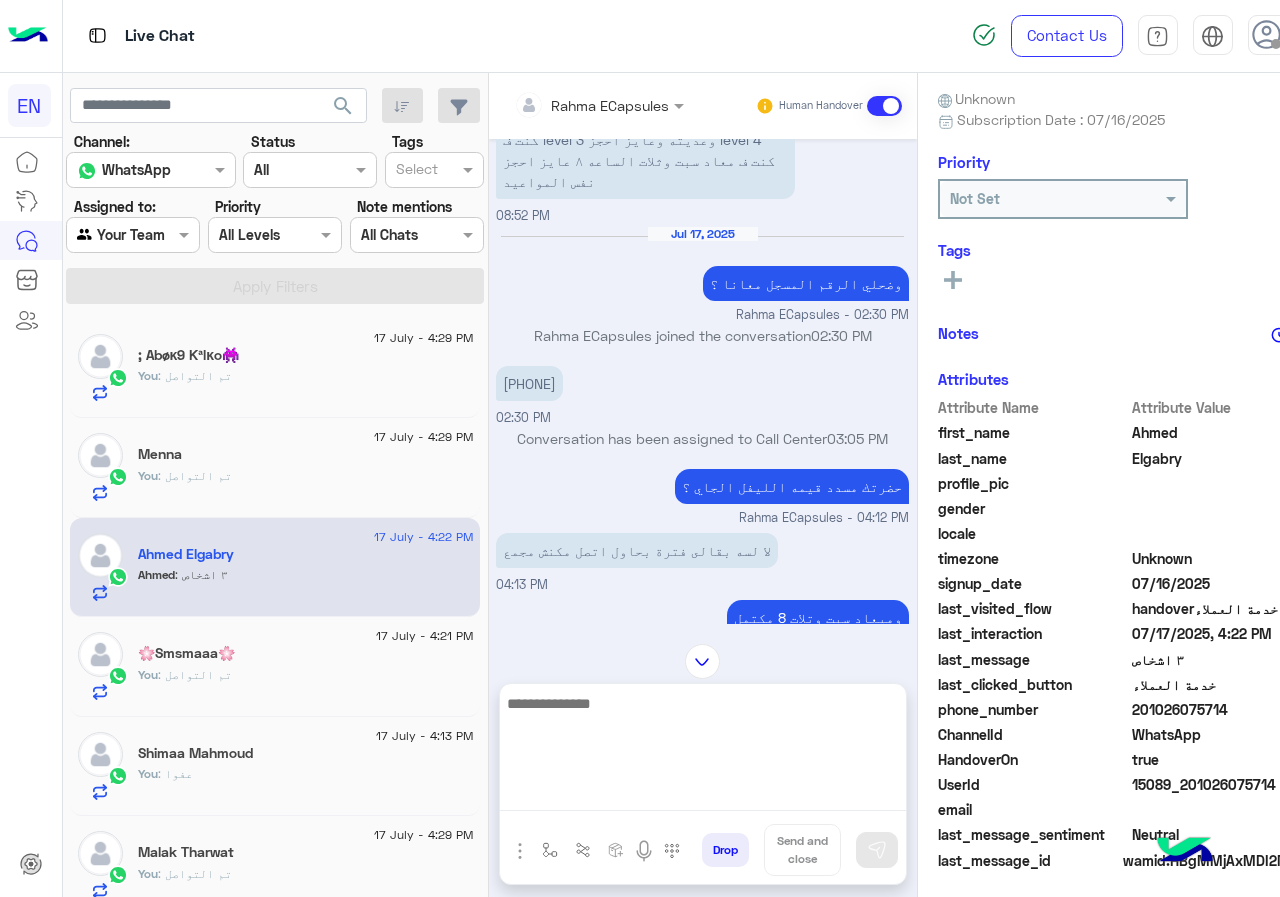 click at bounding box center [703, 751] 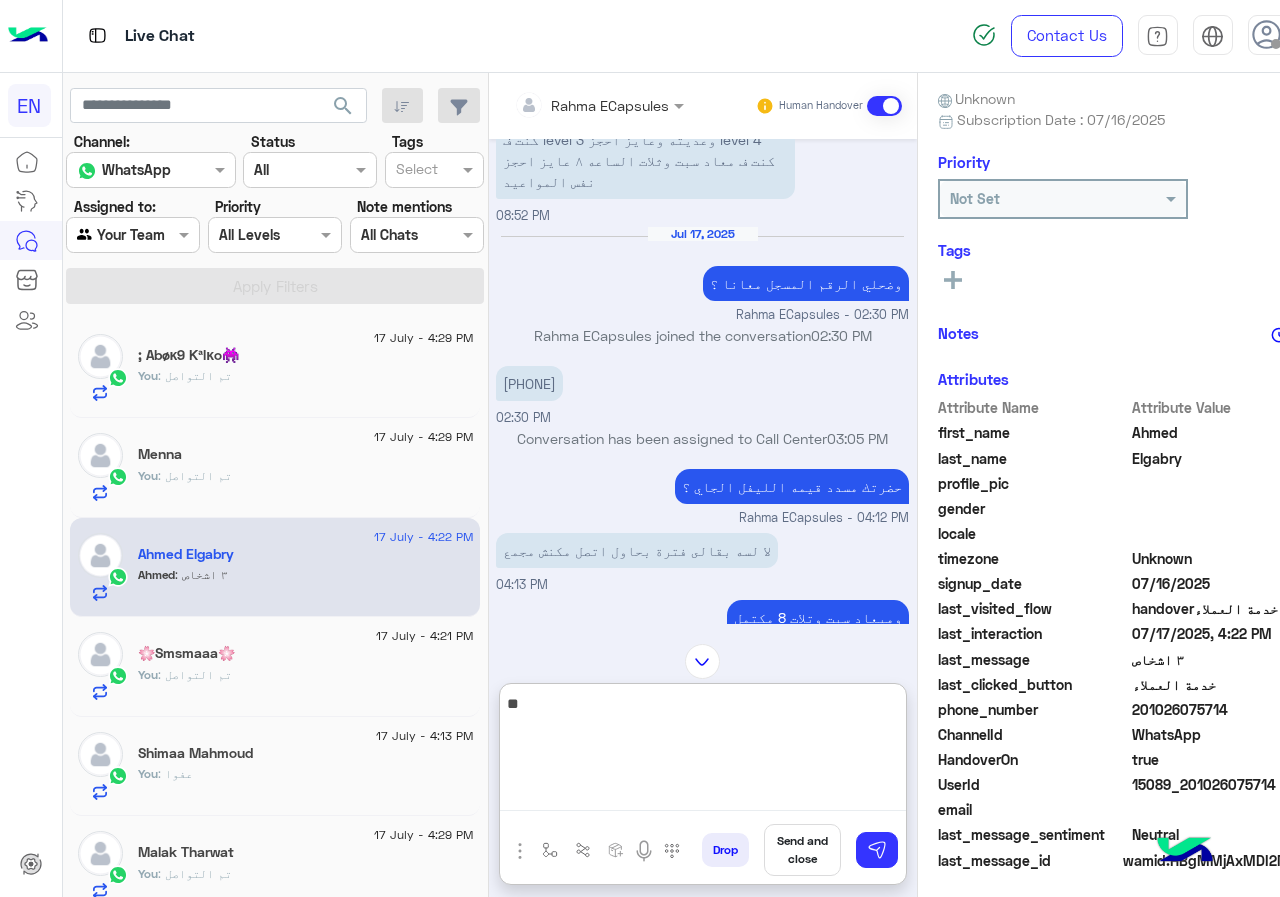 type on "*" 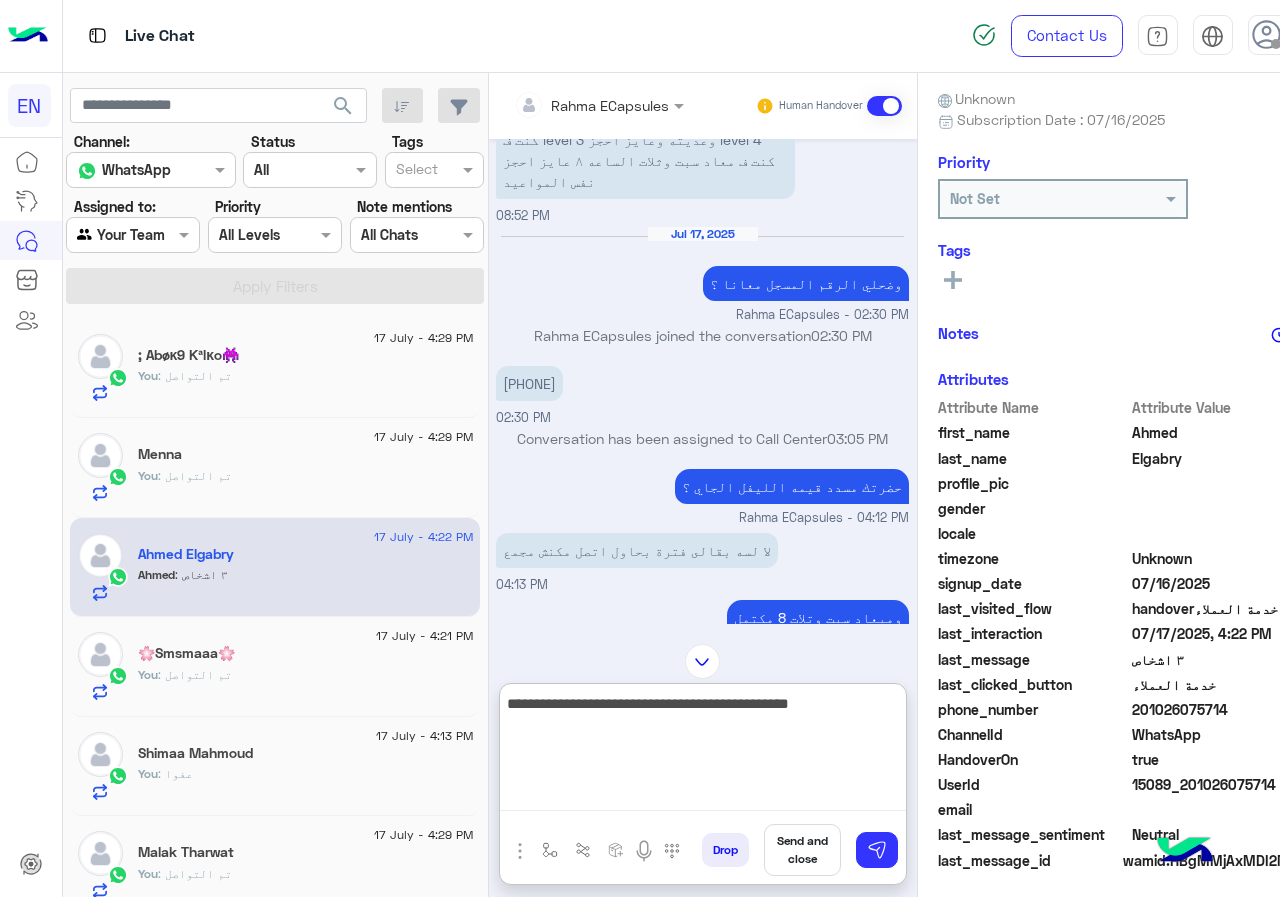 type on "**********" 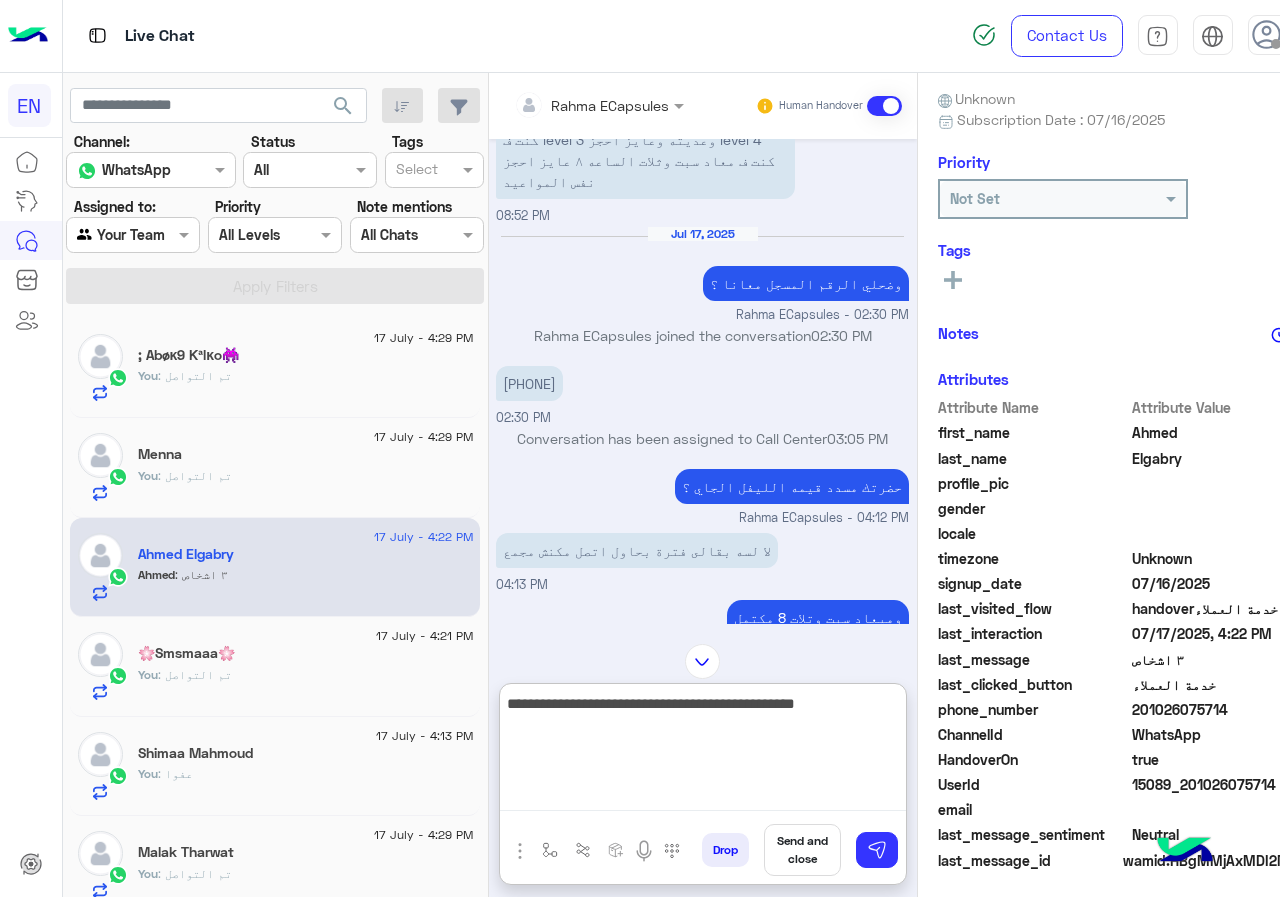 type 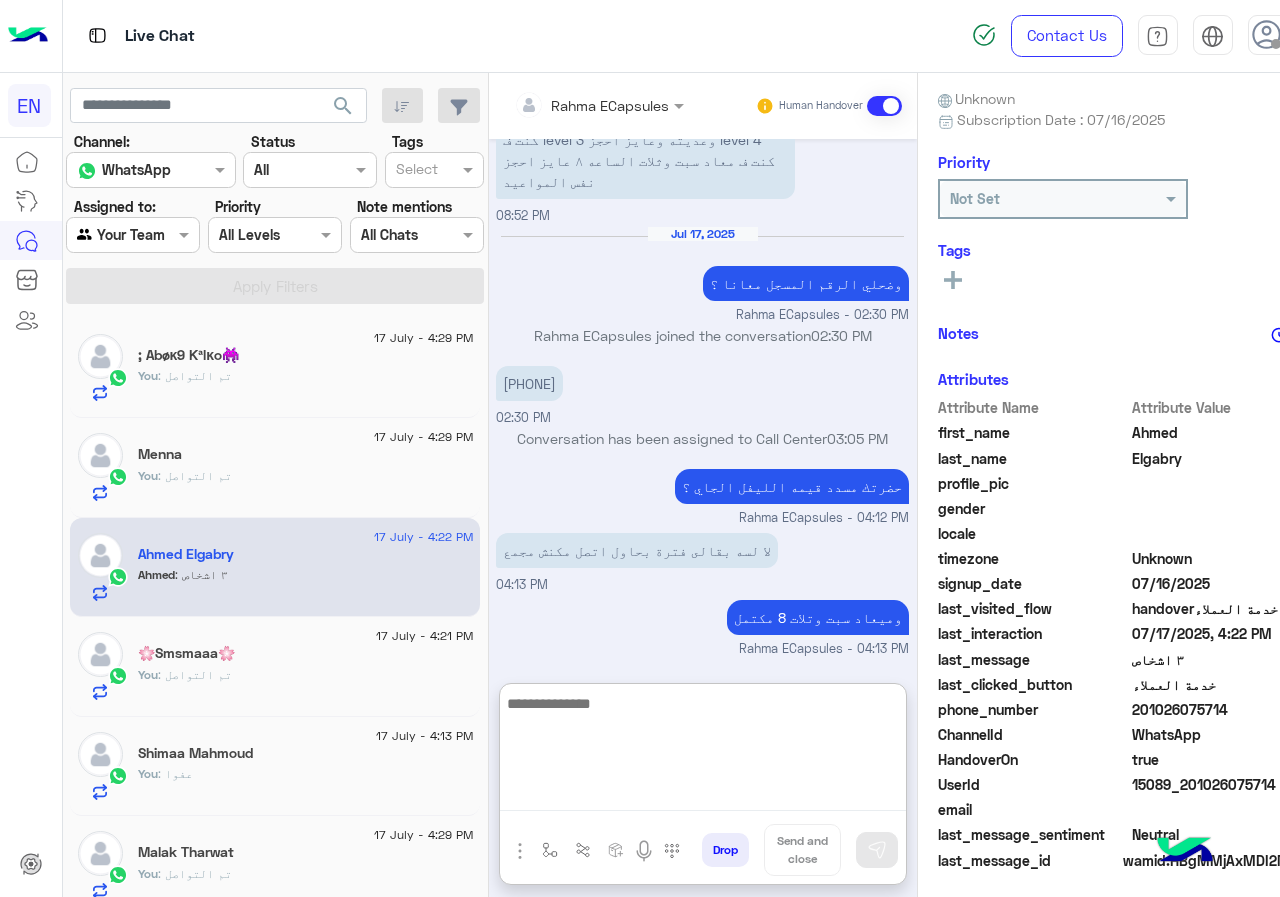 scroll, scrollTop: 1070, scrollLeft: 0, axis: vertical 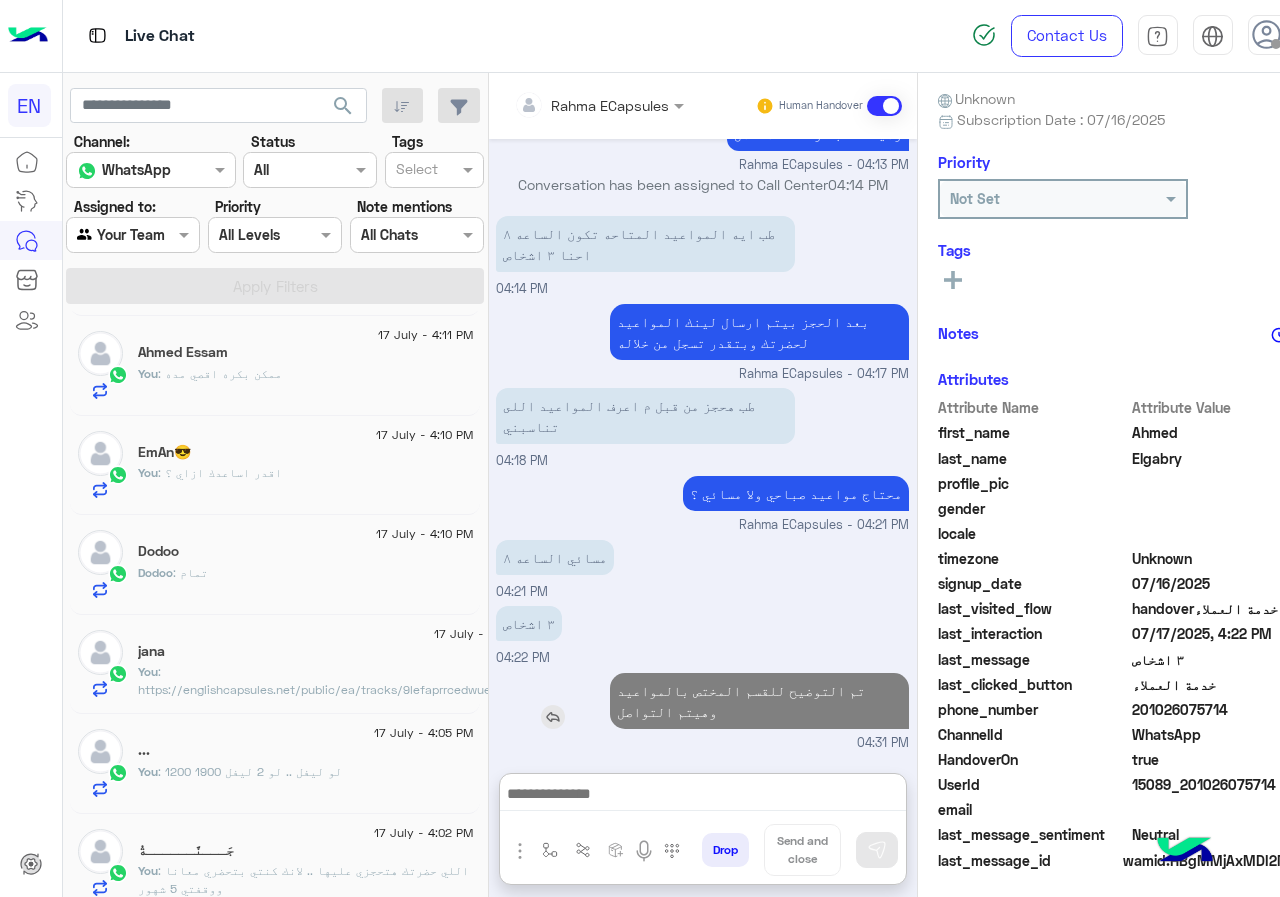 click on "تم التوضيح للقسم المختص بالمواعيد وهيتم التواصل" at bounding box center [759, 701] 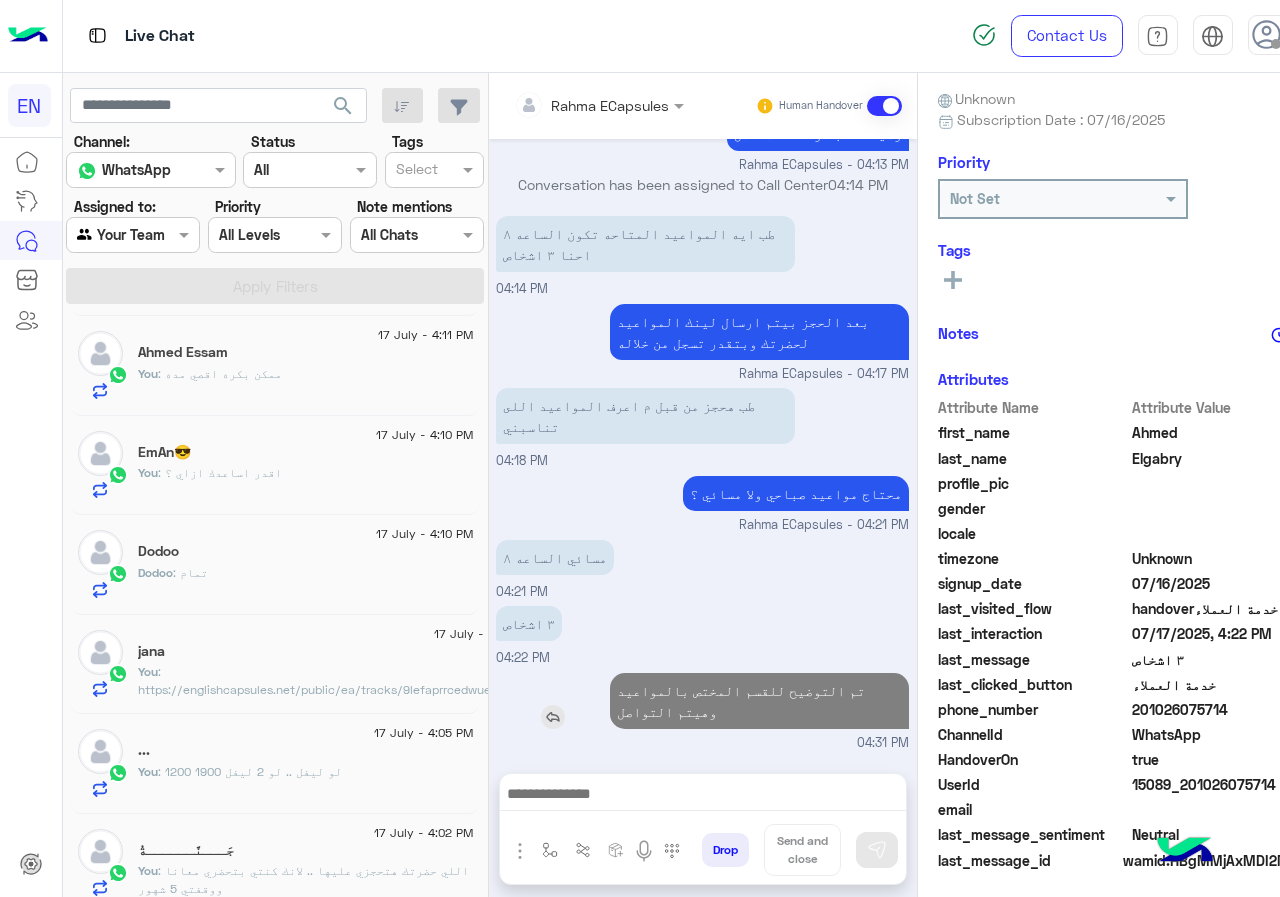 click on "٣ اشخاص   04:22 PM" at bounding box center (702, 634) 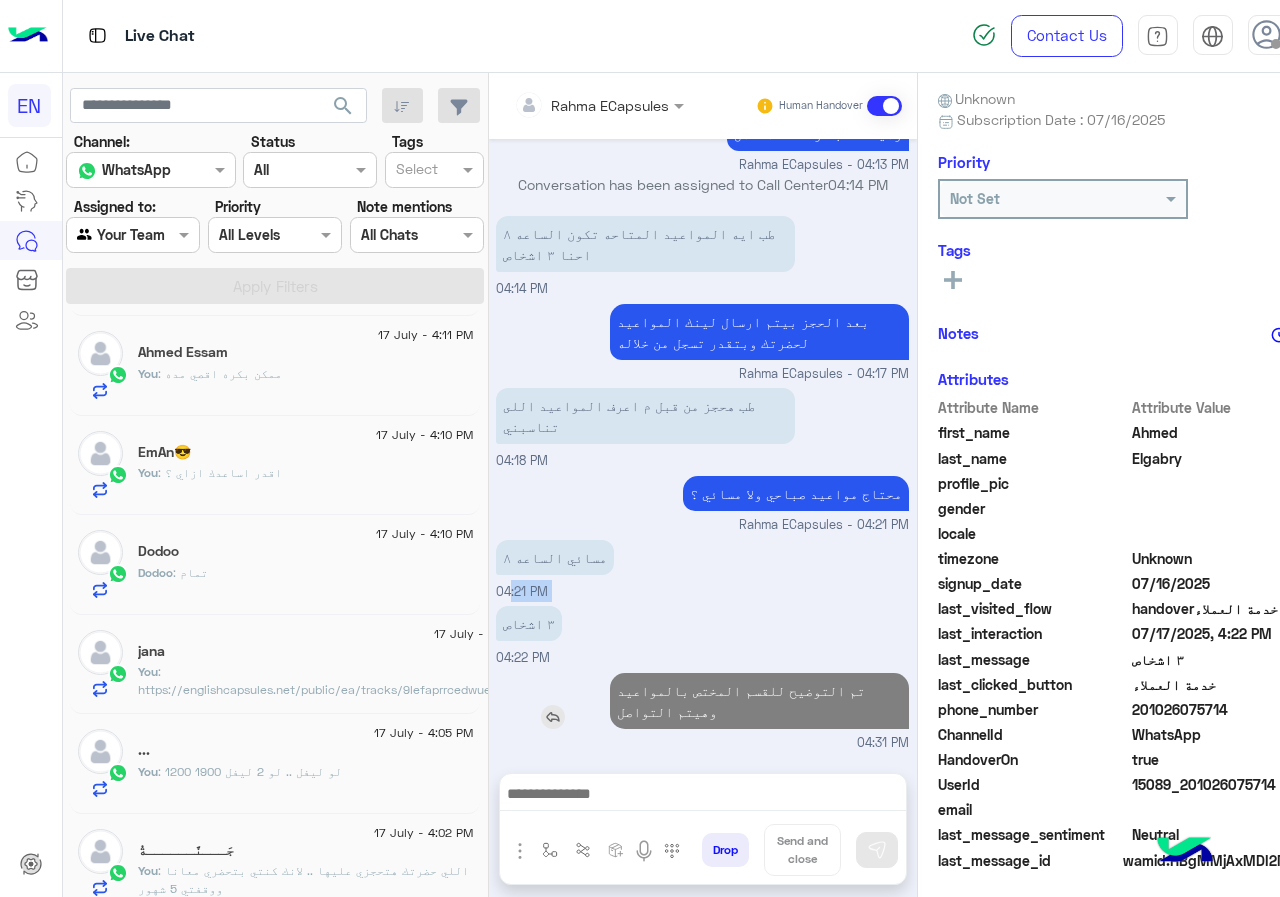 click on "مسائي الساعه ٨   04:21 PM" at bounding box center [702, 568] 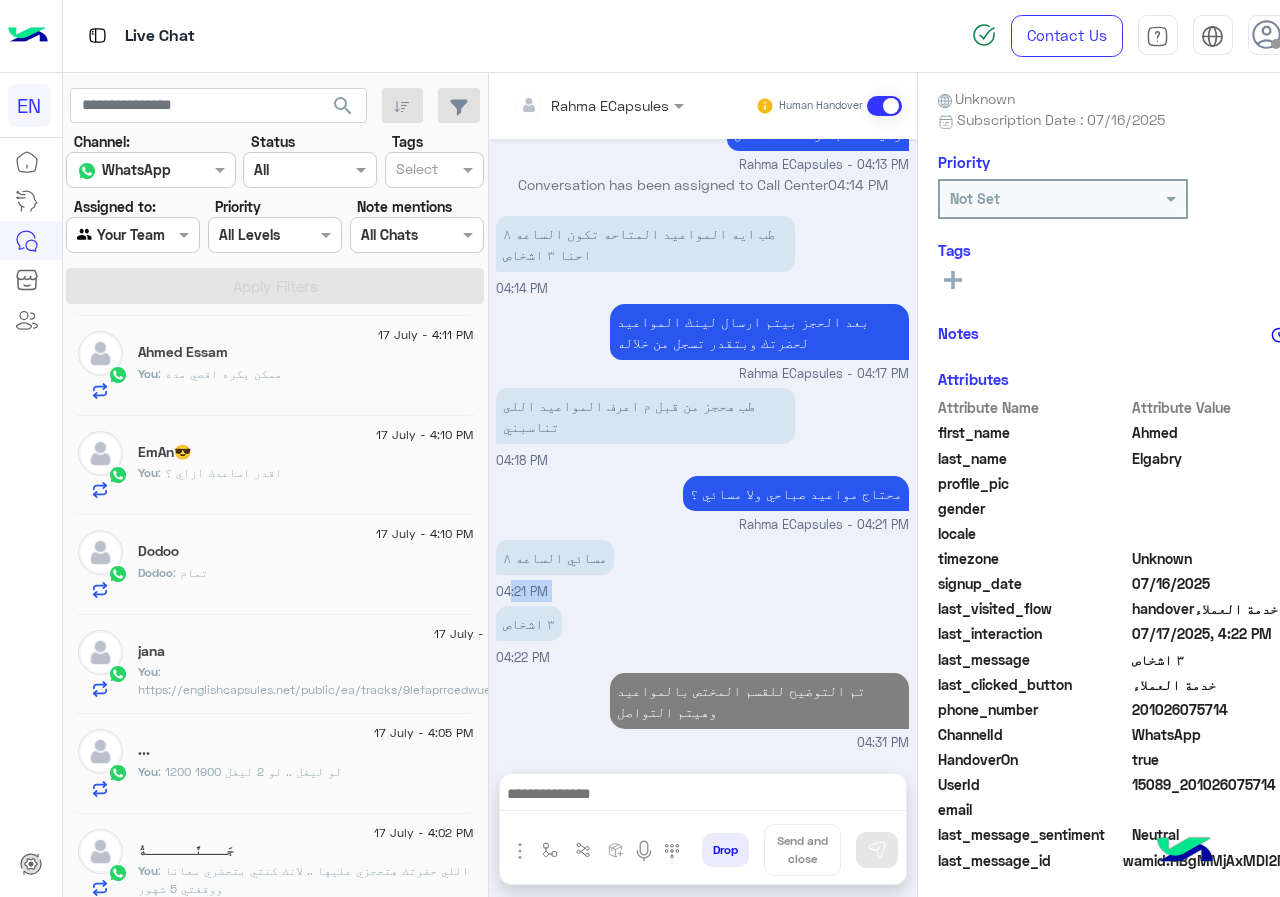 click on "٣ اشخاص   04:22 PM" at bounding box center [702, 634] 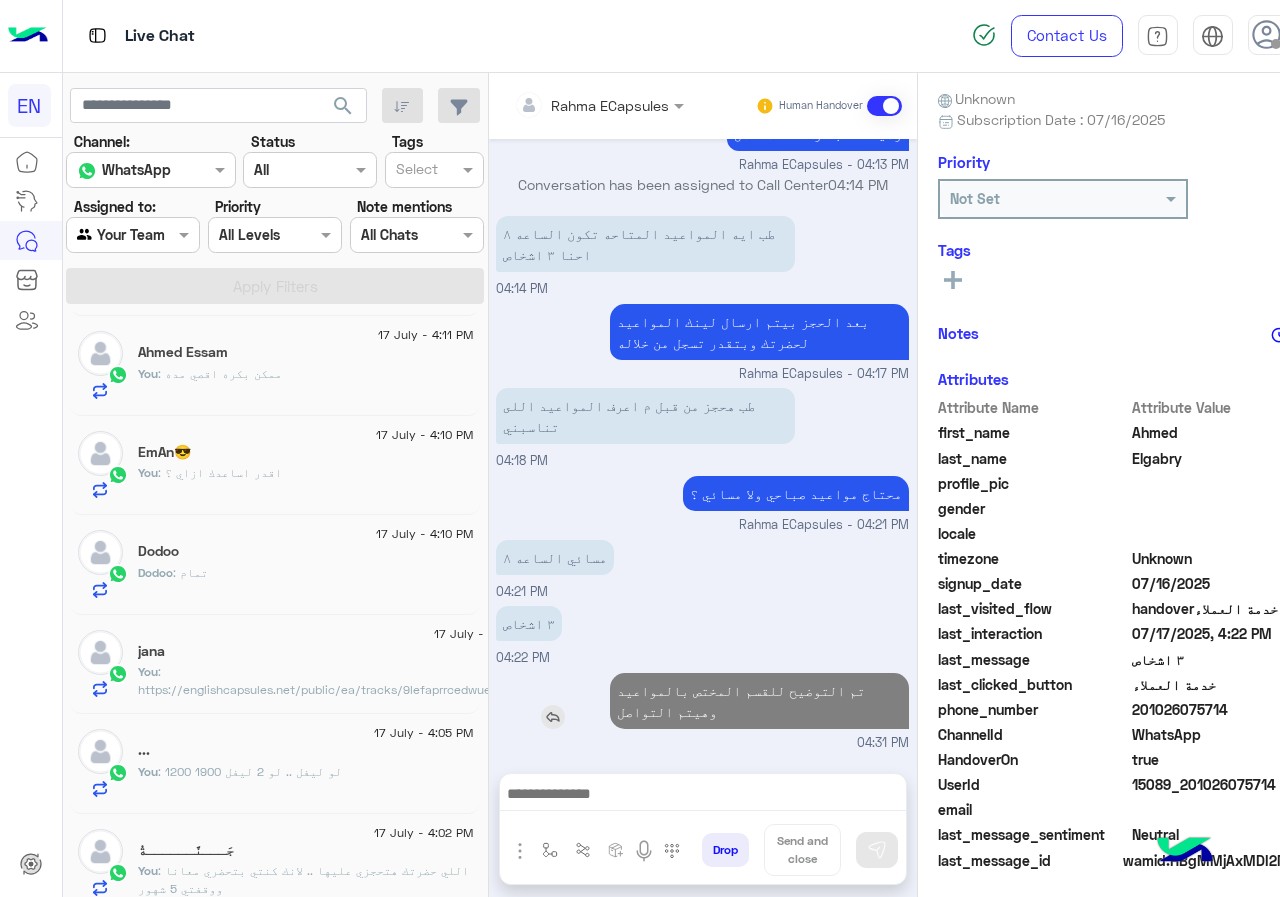 click on "تم التوضيح للقسم المختص بالمواعيد وهيتم التواصل" at bounding box center (759, 701) 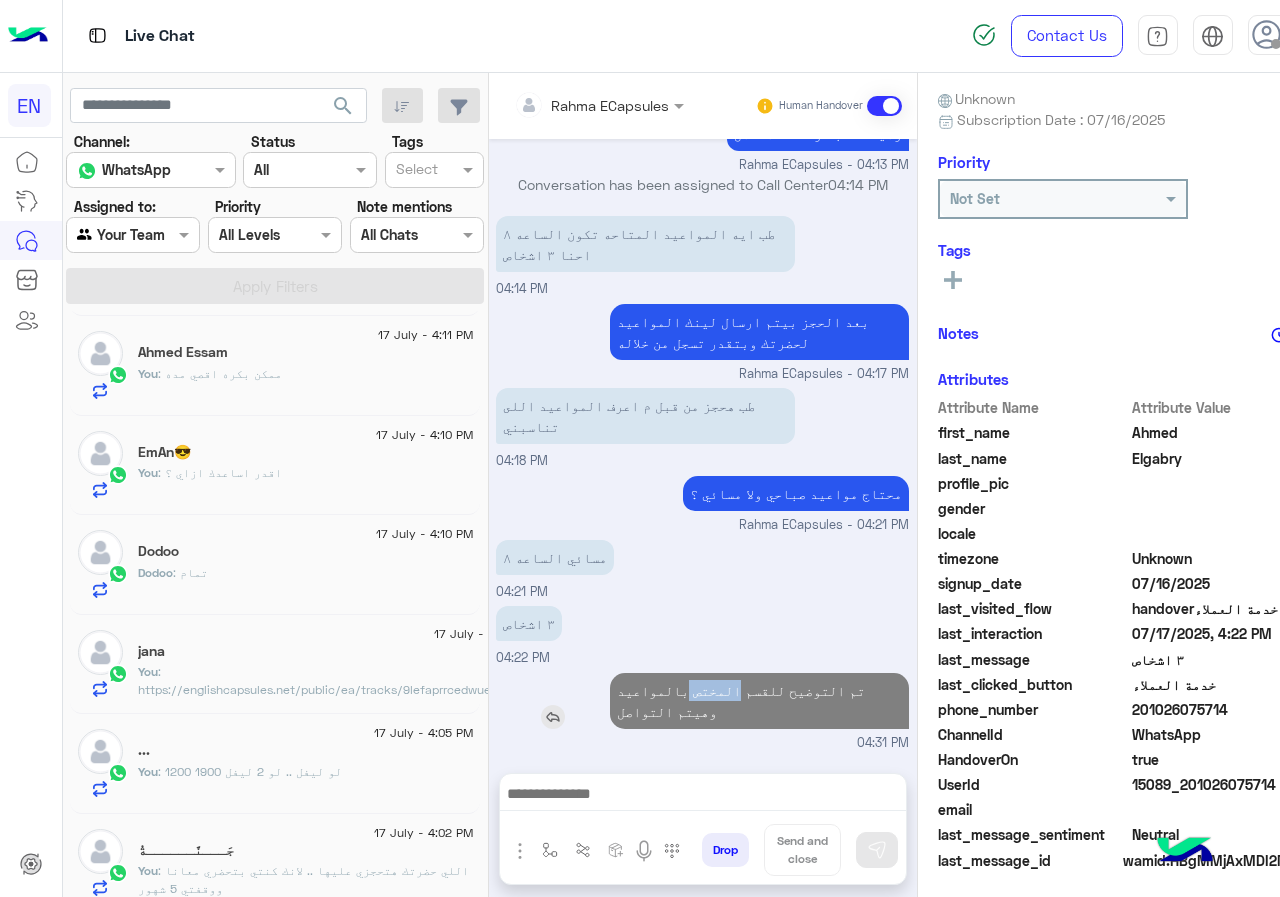 click on "تم التوضيح للقسم المختص بالمواعيد وهيتم التواصل" at bounding box center (759, 701) 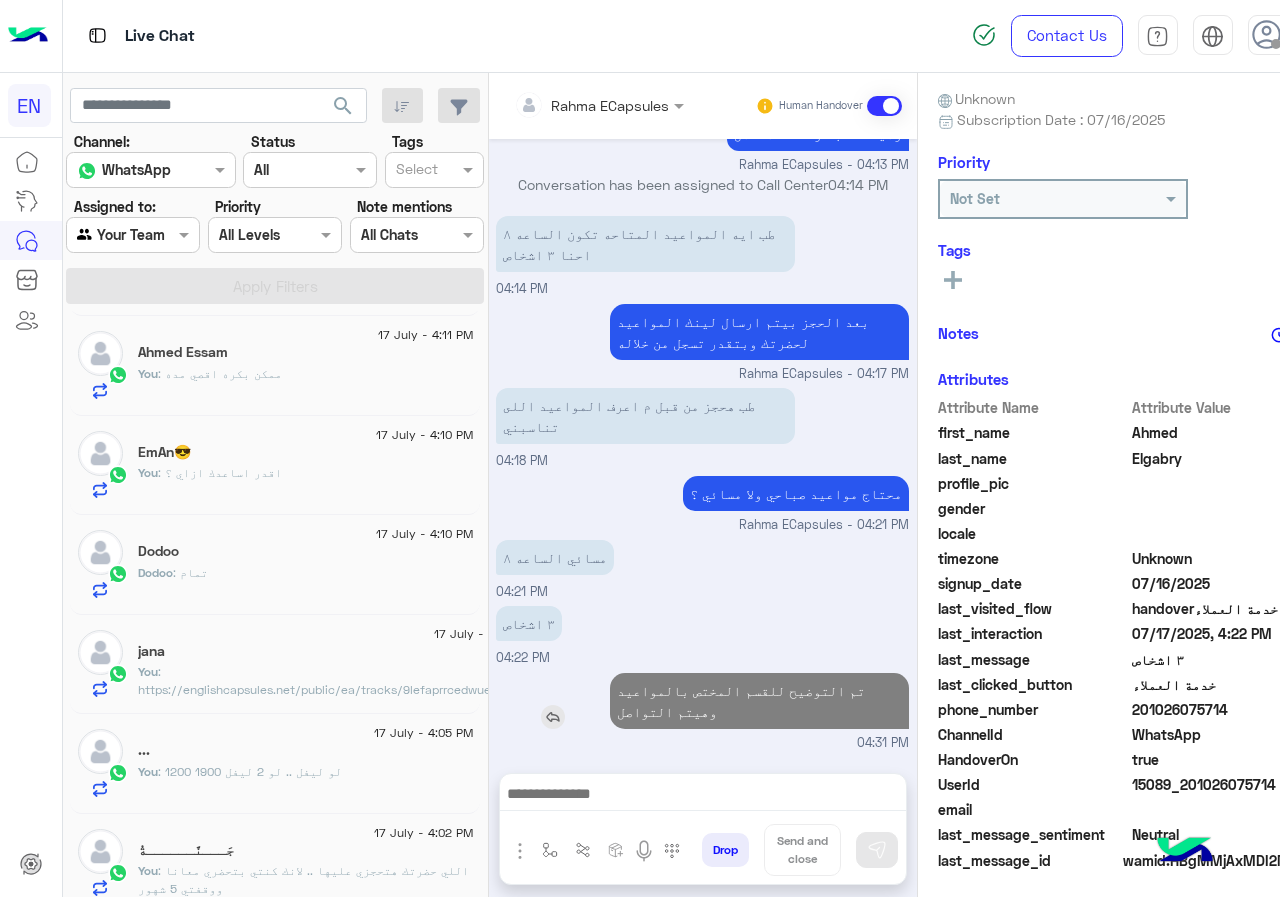 click on "تم التوضيح للقسم المختص بالمواعيد وهيتم التواصل" at bounding box center [759, 701] 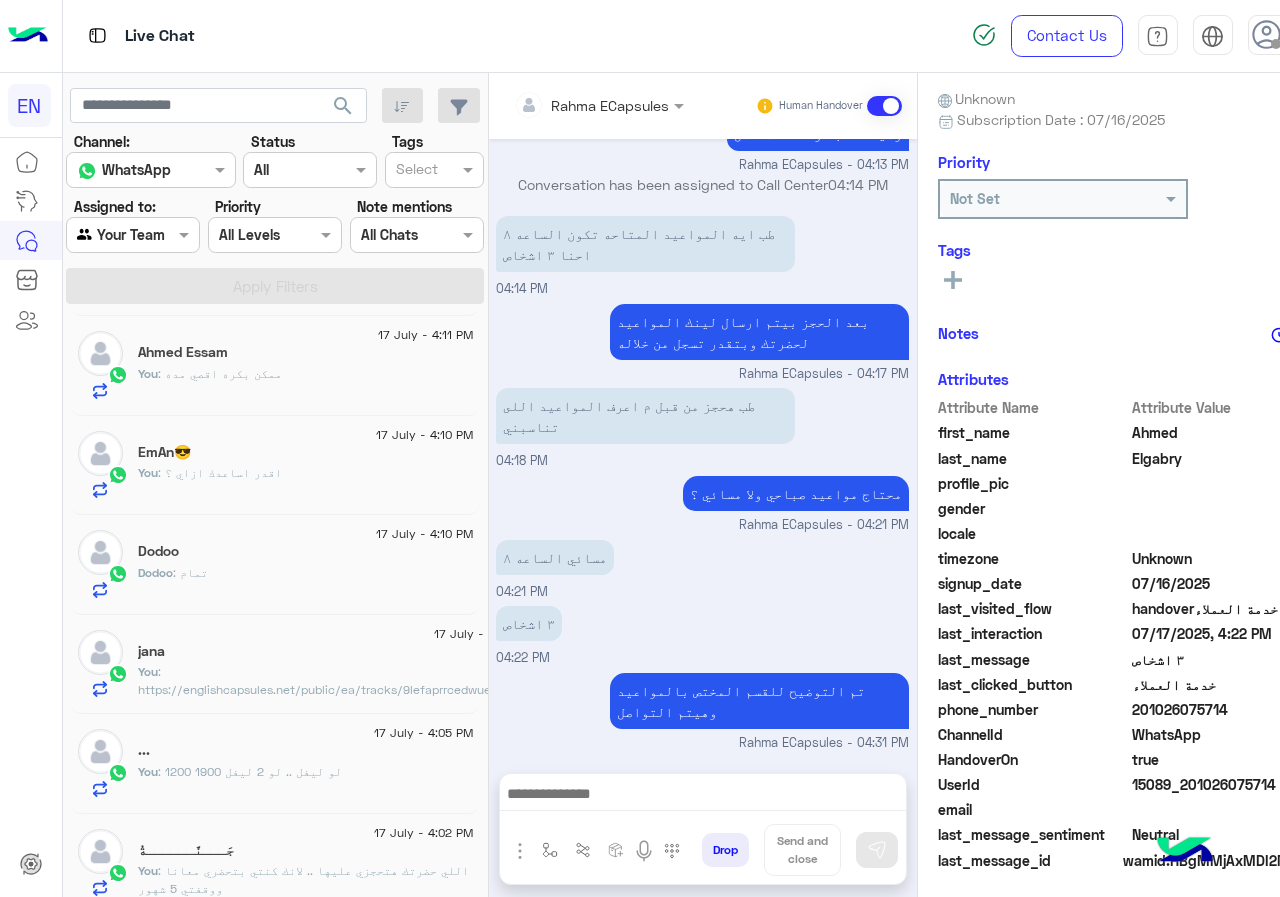 drag, startPoint x: 724, startPoint y: 695, endPoint x: 638, endPoint y: 664, distance: 91.416626 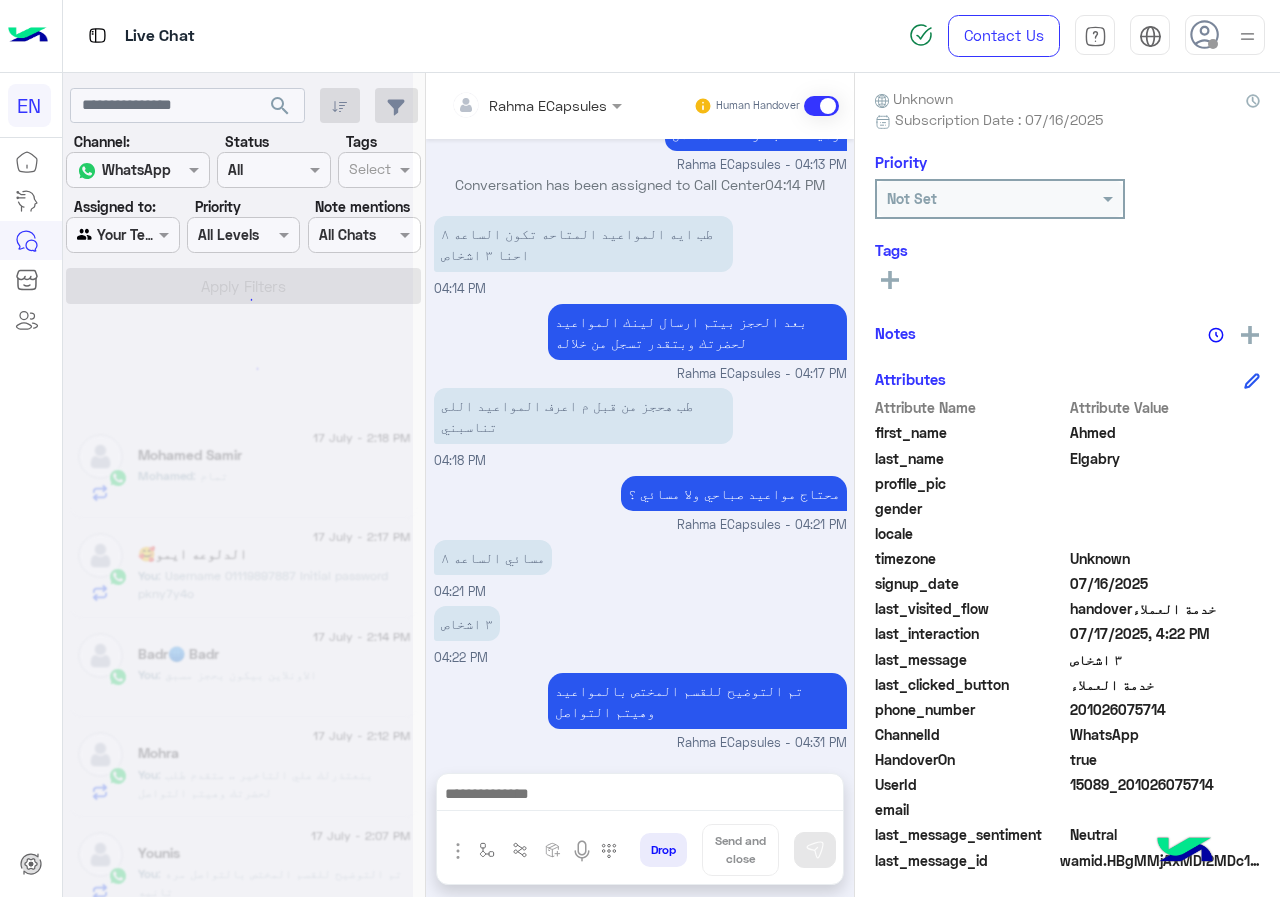 scroll, scrollTop: 10, scrollLeft: 0, axis: vertical 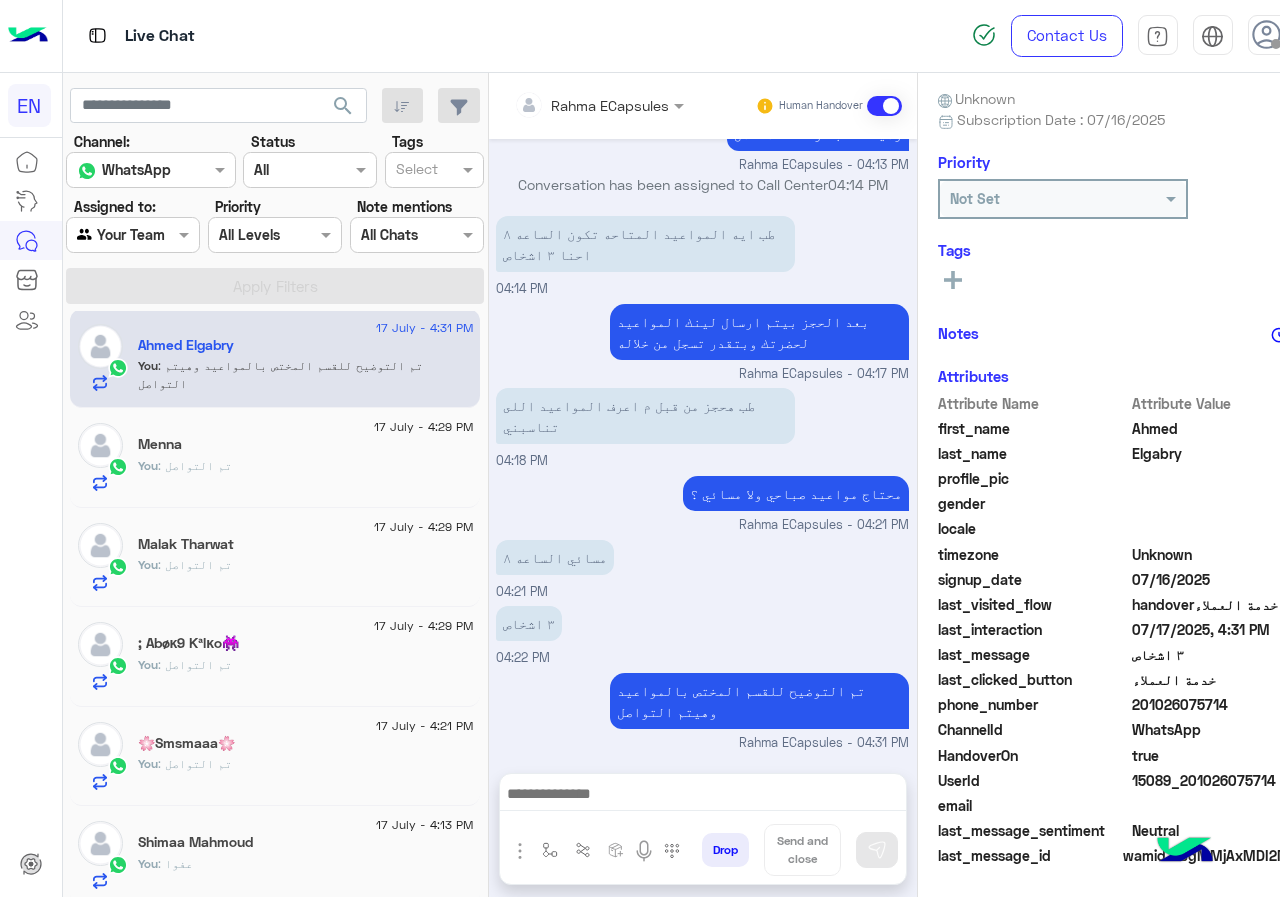 click at bounding box center [109, 235] 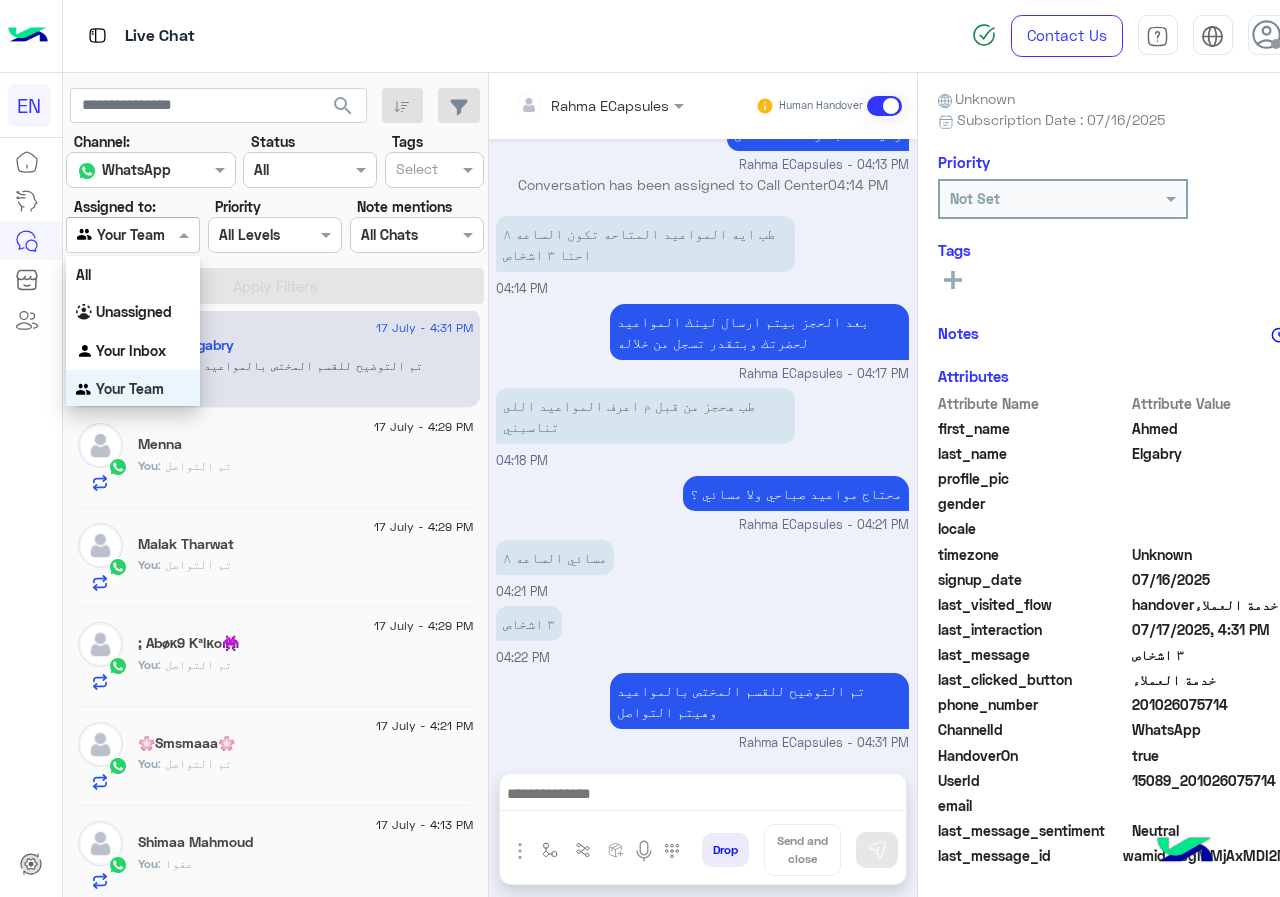 scroll, scrollTop: 1, scrollLeft: 0, axis: vertical 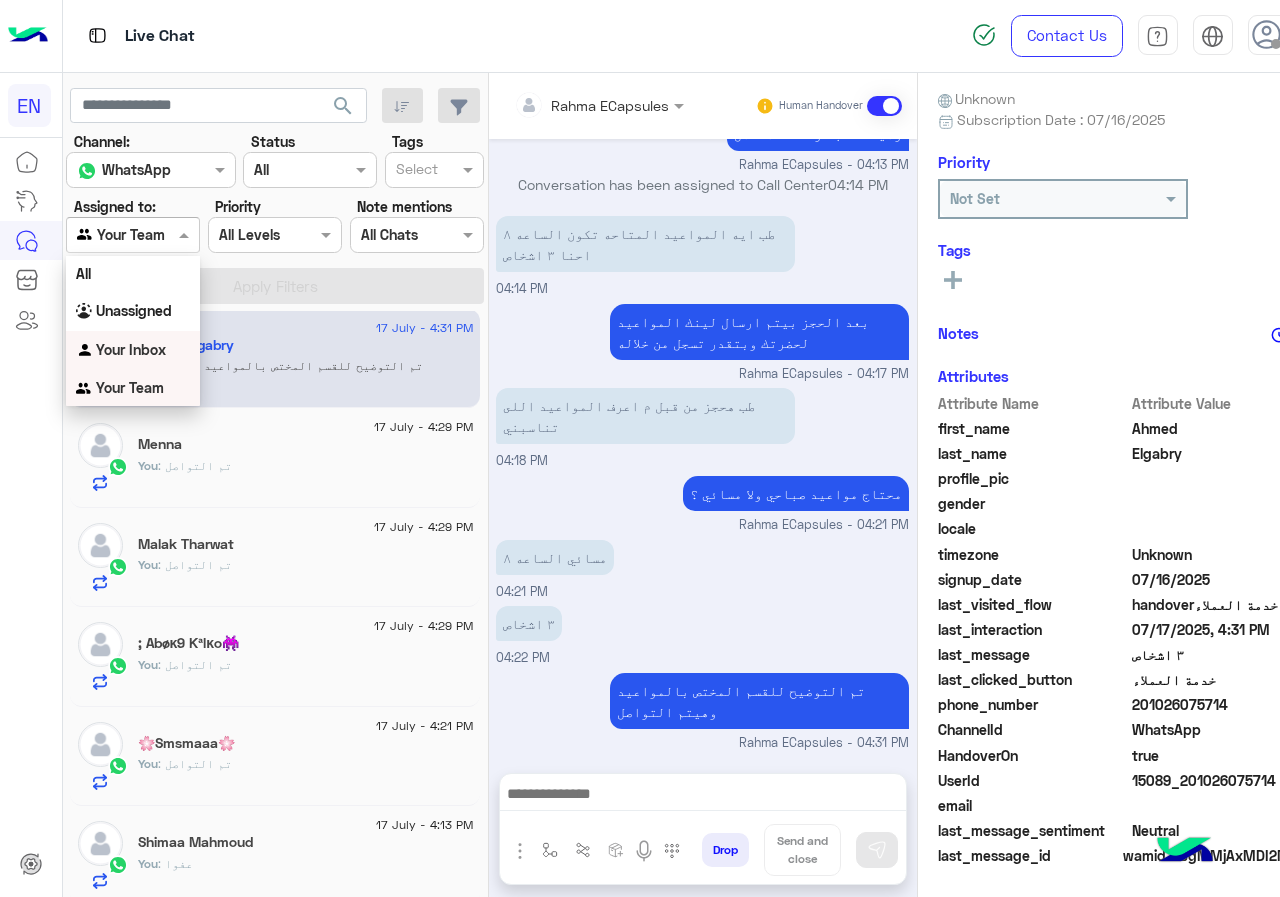 click on "Your Inbox" at bounding box center [131, 349] 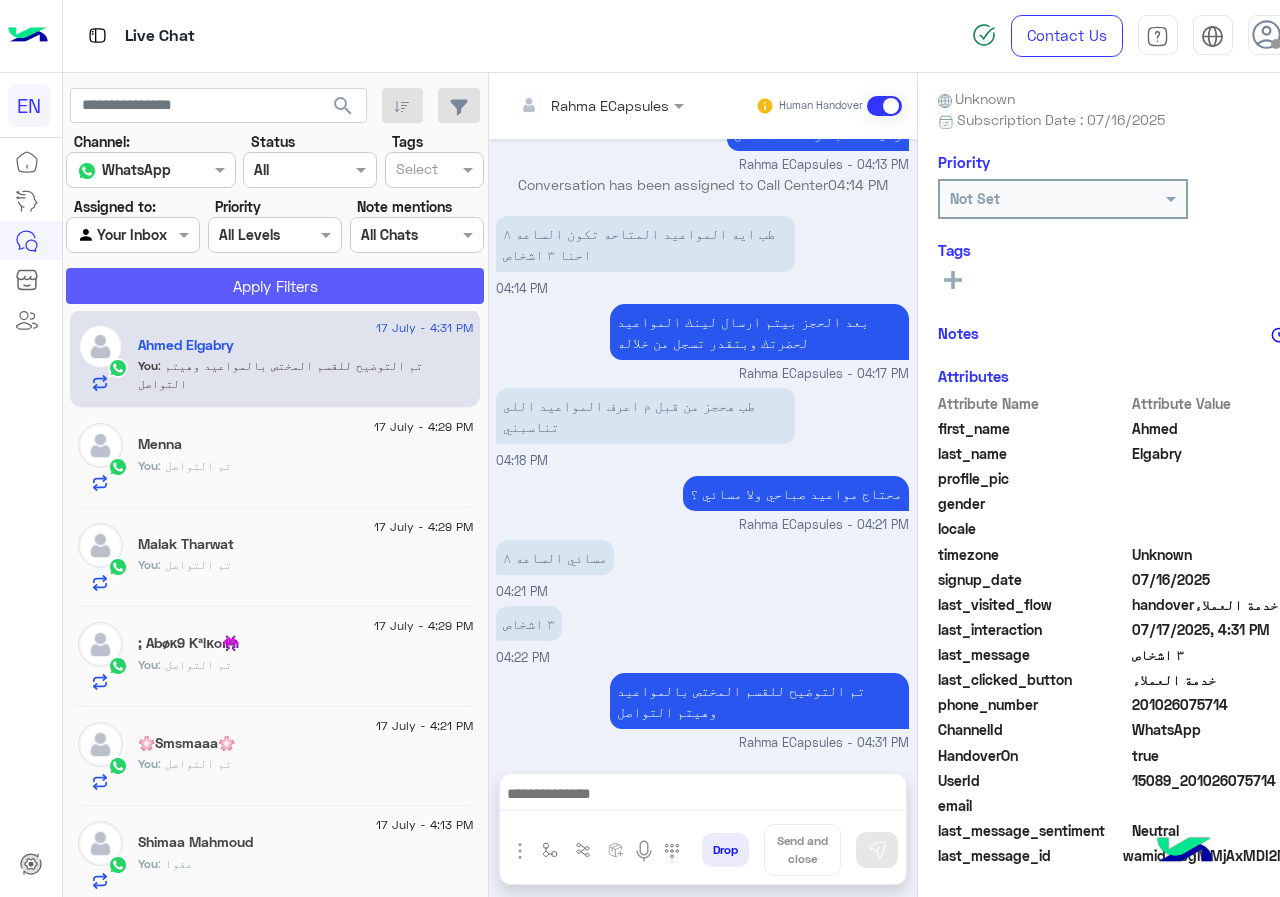 click on "Apply Filters" 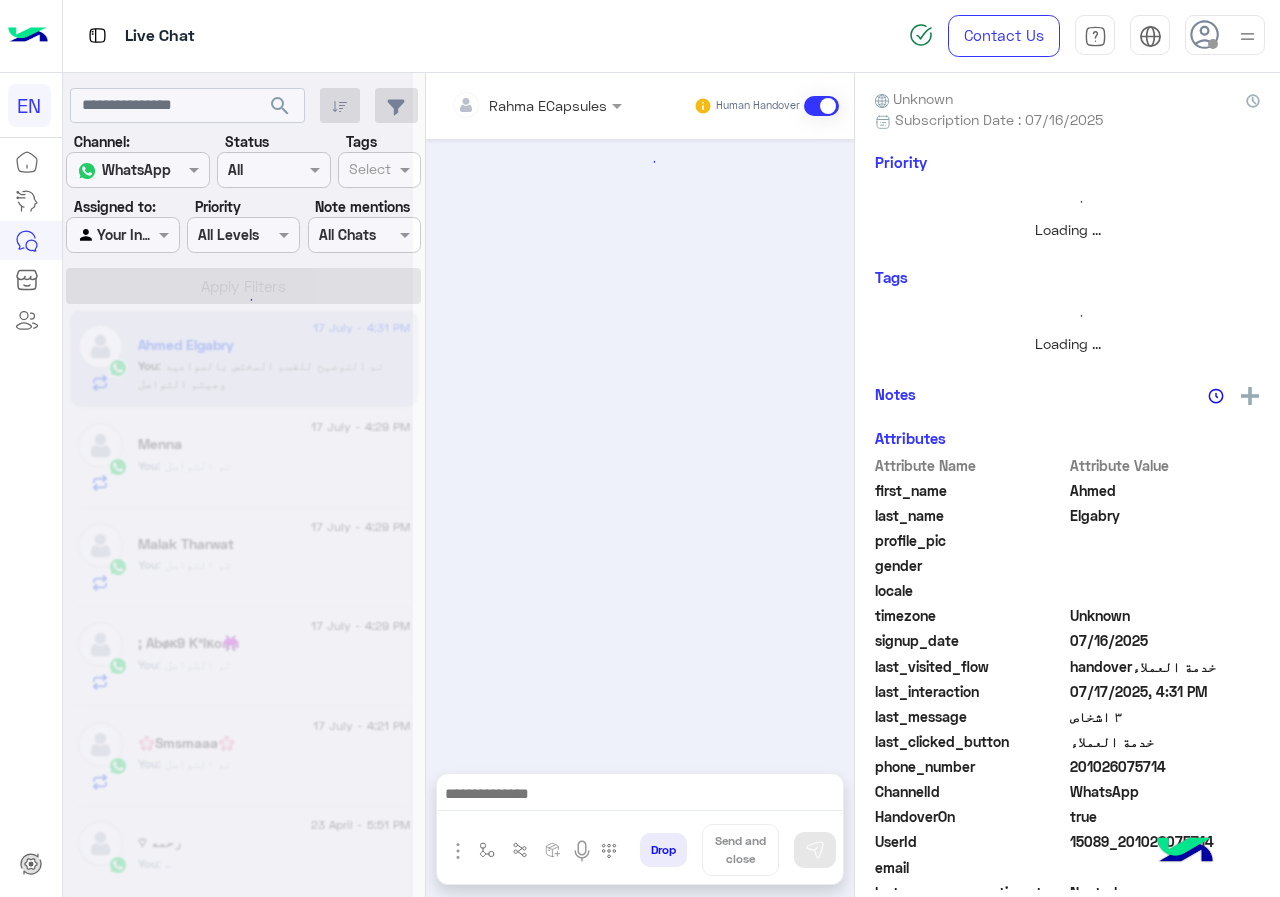 scroll, scrollTop: 0, scrollLeft: 0, axis: both 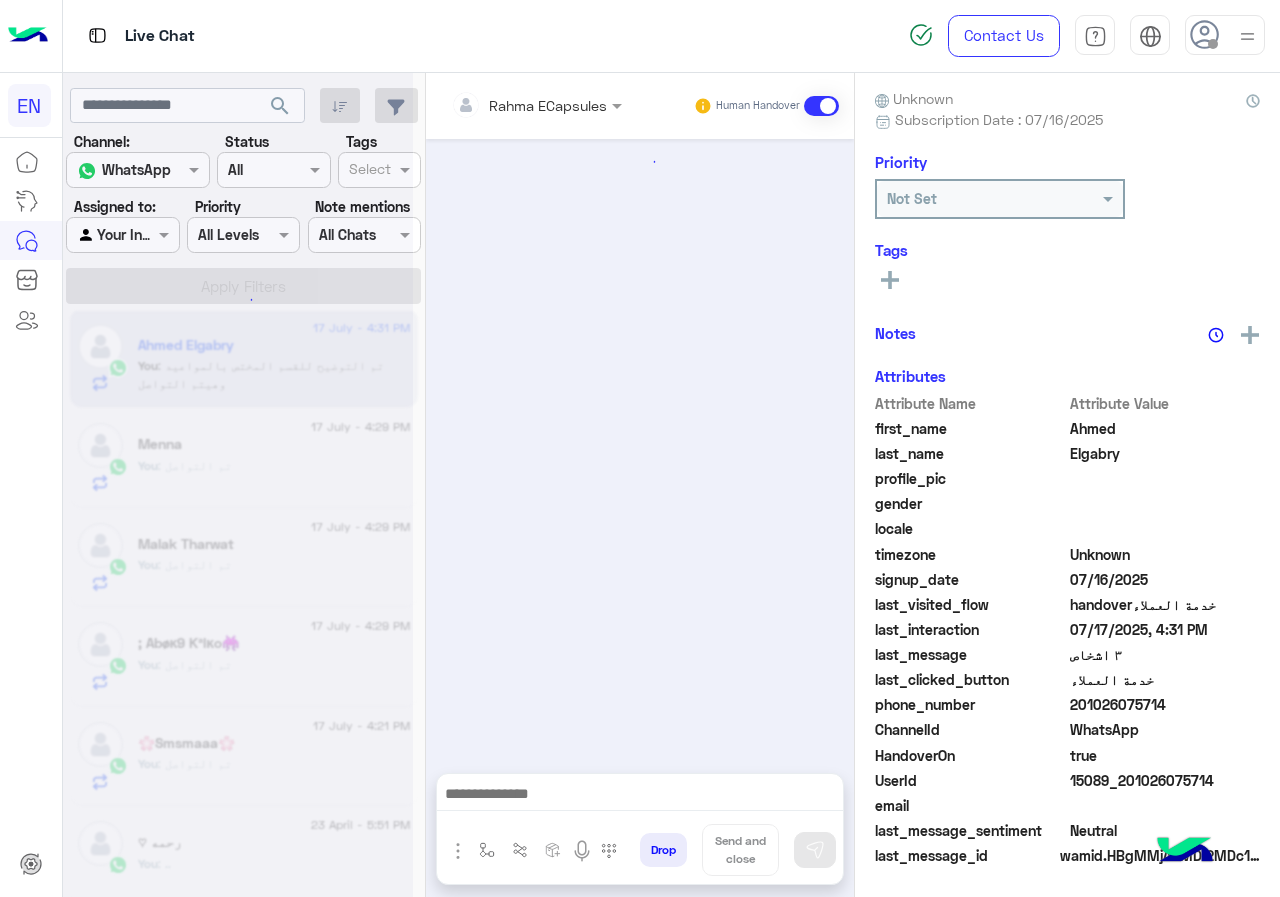click at bounding box center (536, 104) 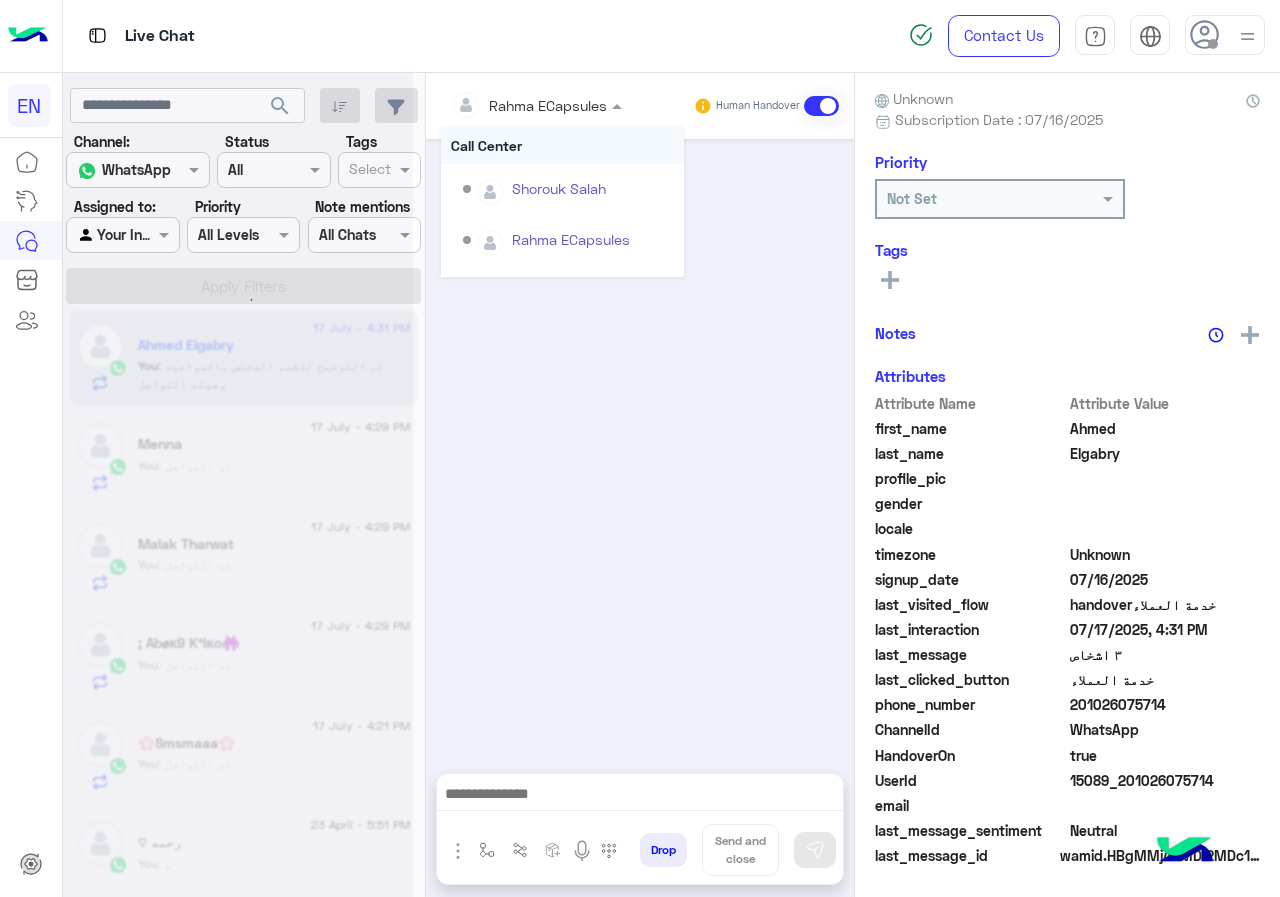 scroll, scrollTop: 803, scrollLeft: 0, axis: vertical 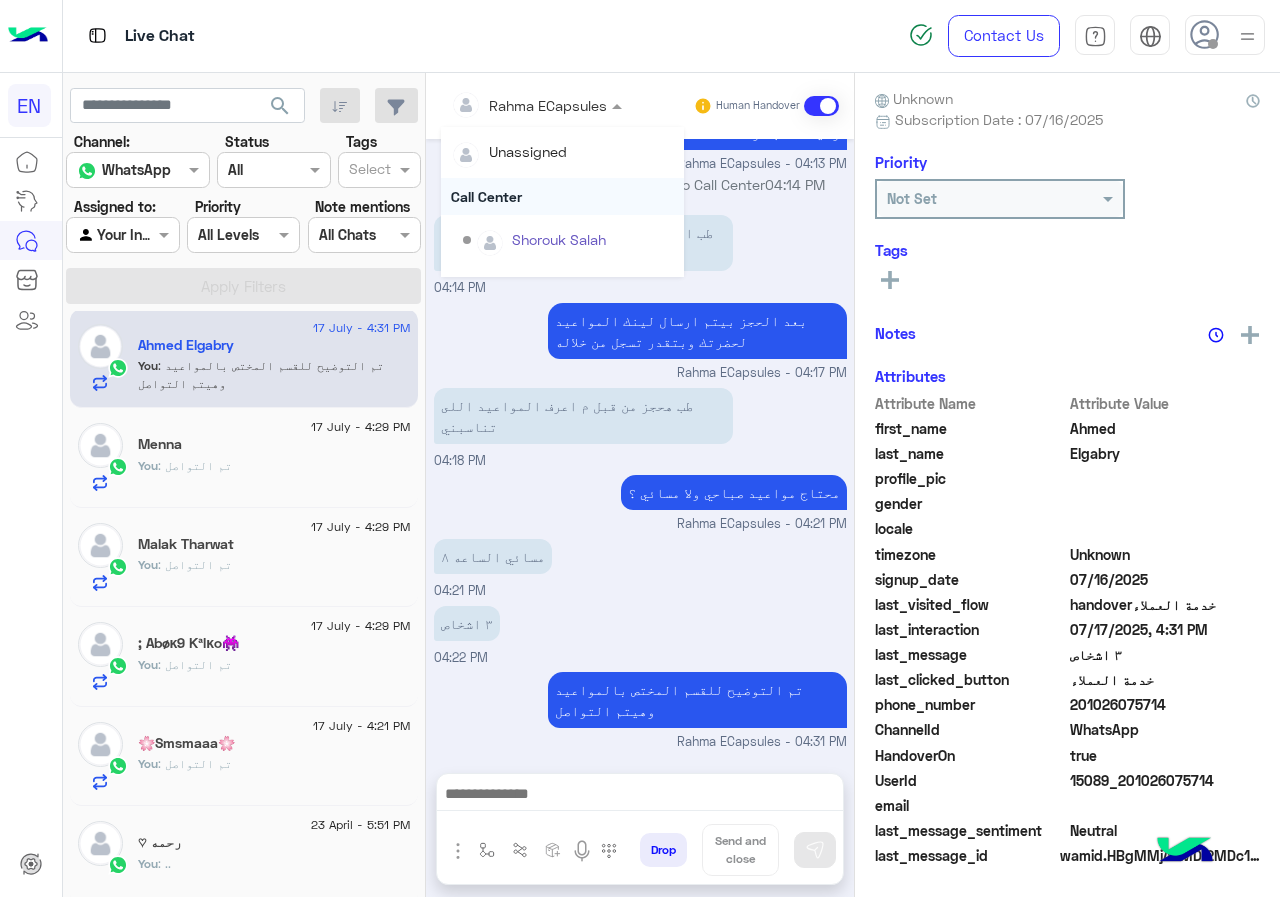 click on "Call Center" at bounding box center [562, 196] 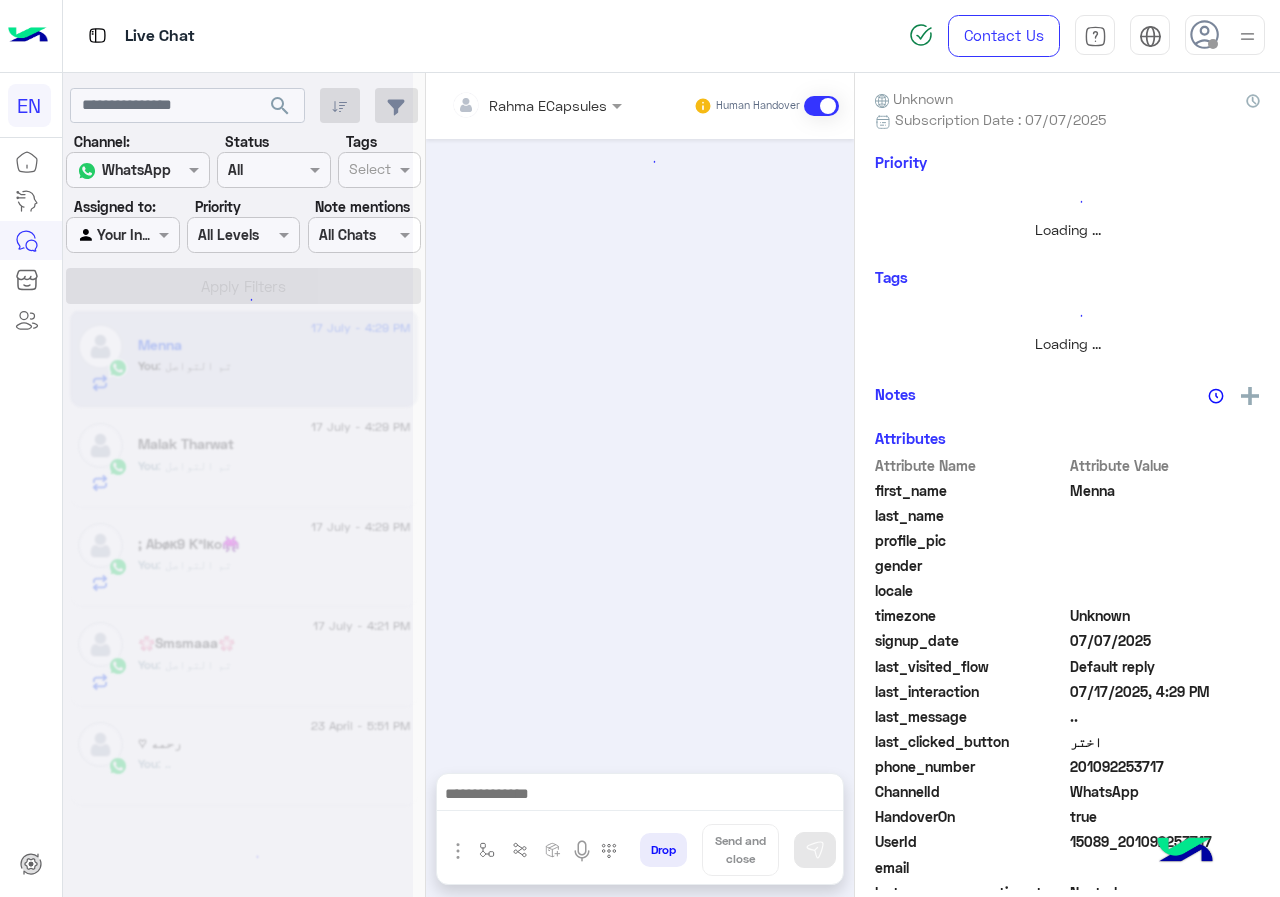 scroll, scrollTop: 0, scrollLeft: 0, axis: both 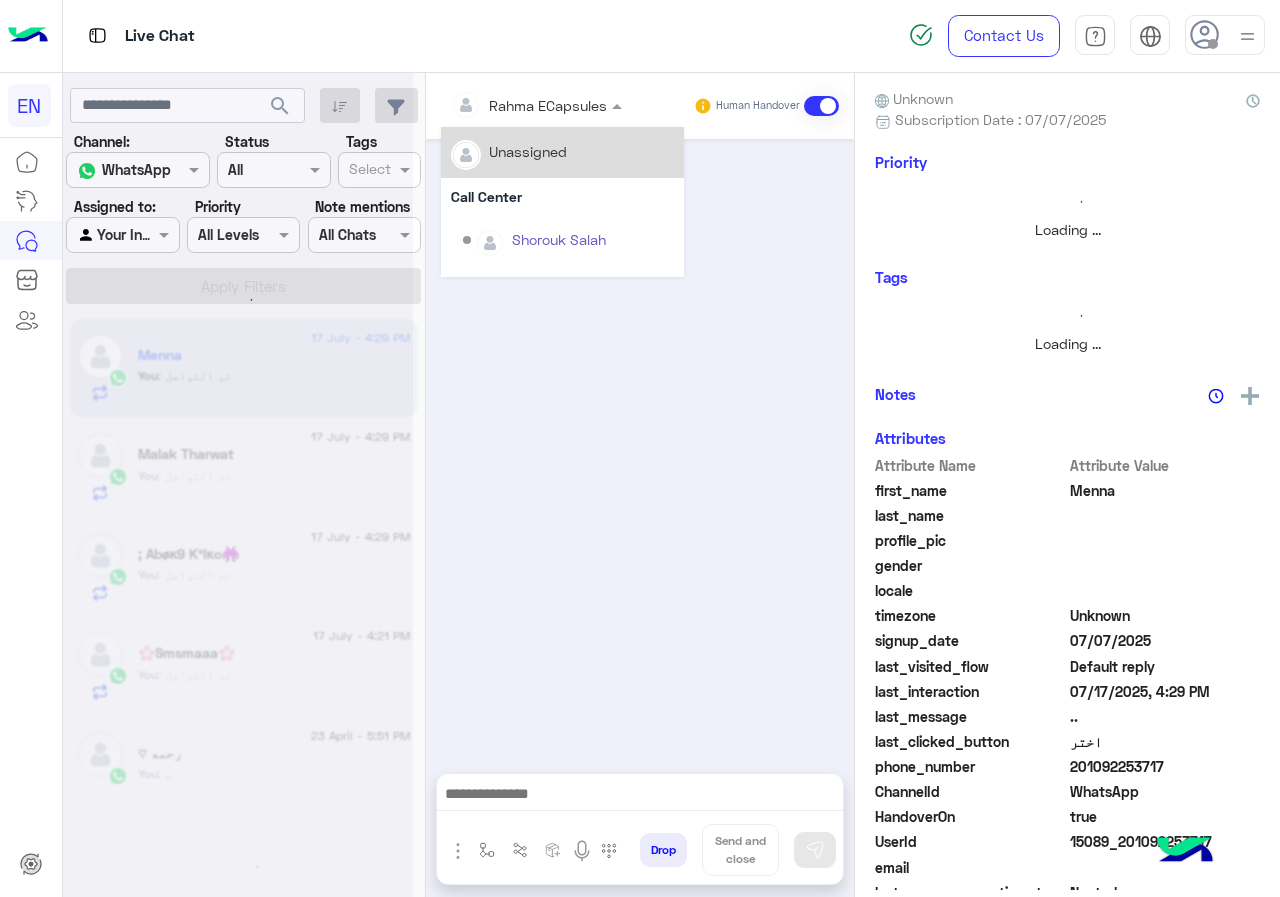 click at bounding box center [509, 105] 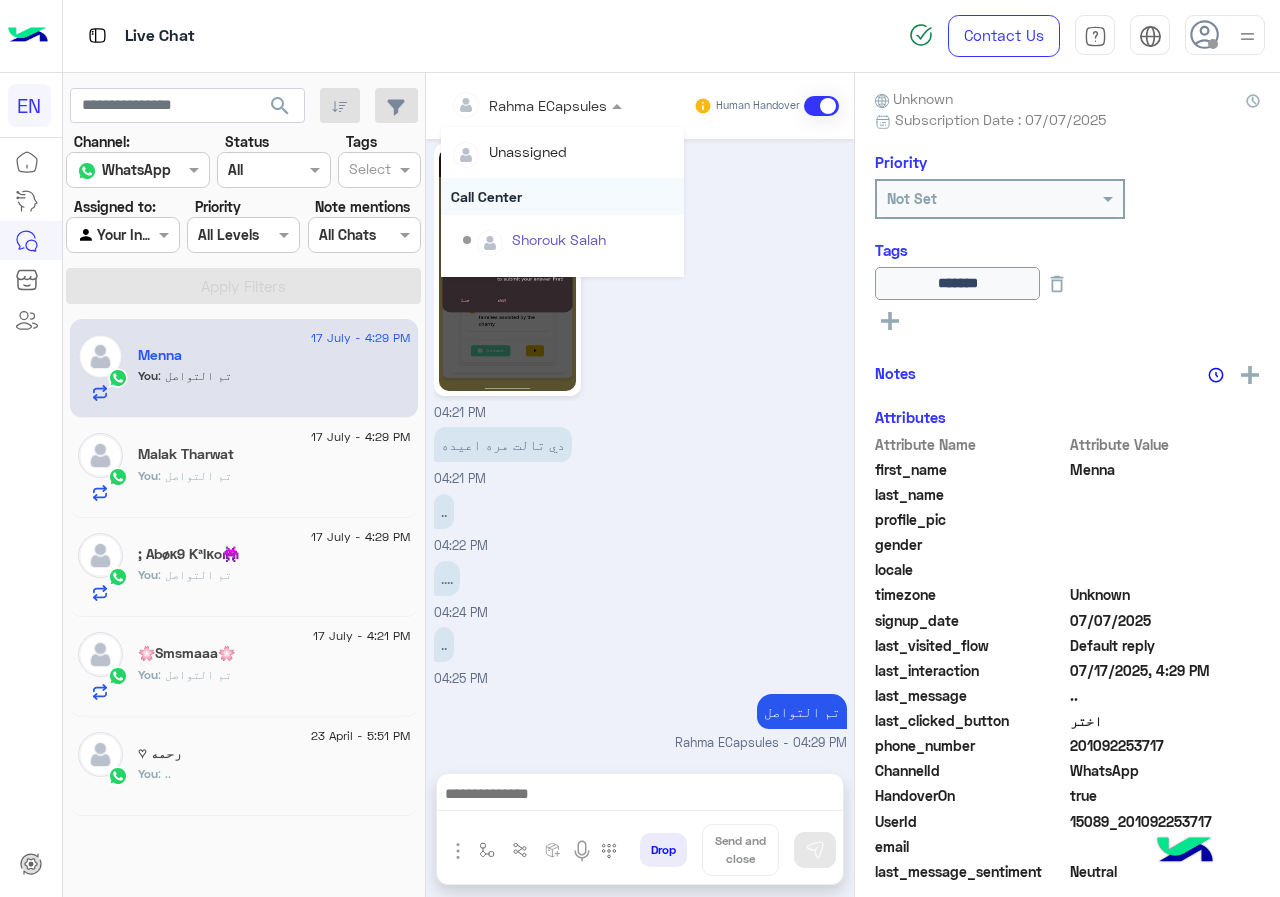 click on "Call Center" at bounding box center [562, 196] 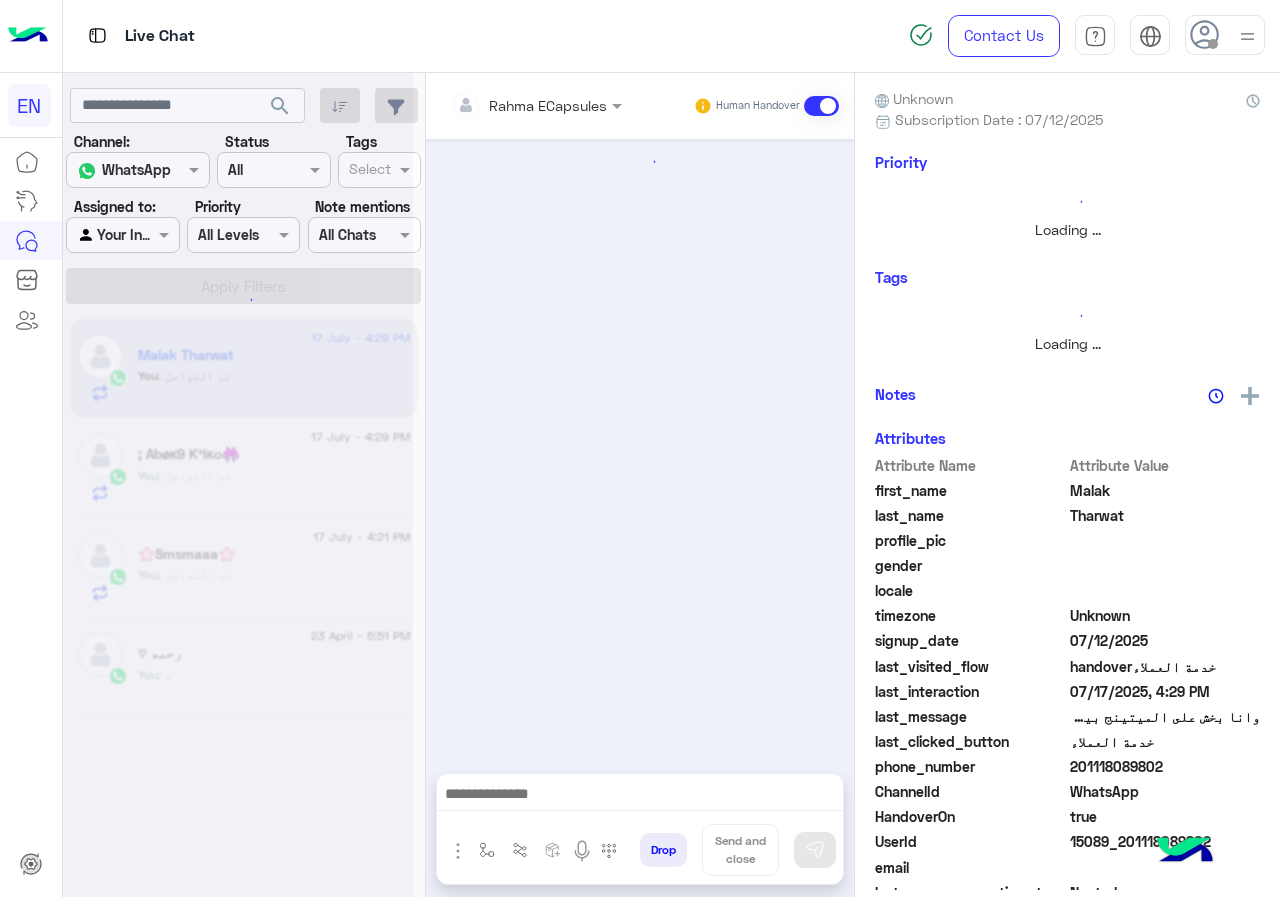 scroll, scrollTop: 0, scrollLeft: 0, axis: both 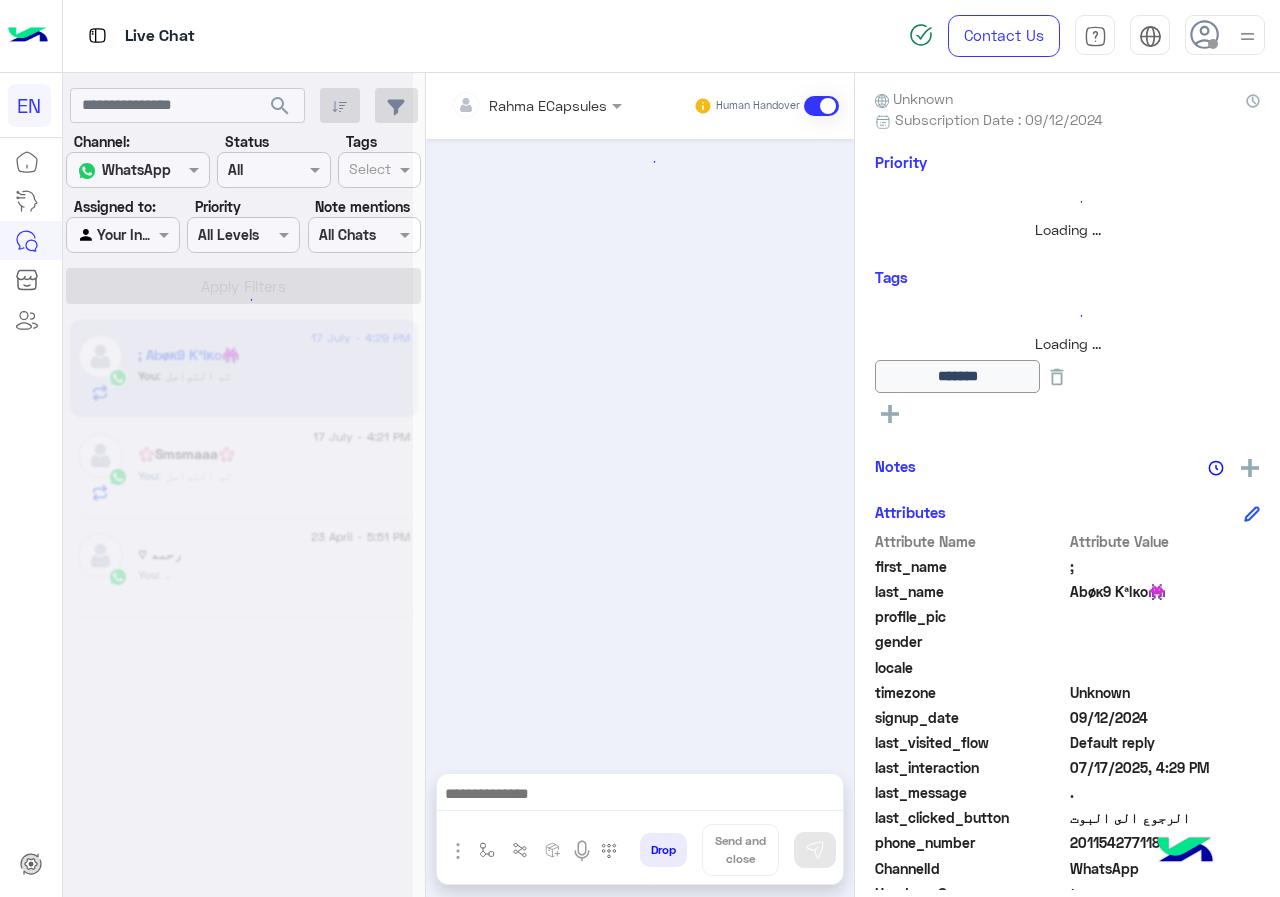 click at bounding box center (509, 105) 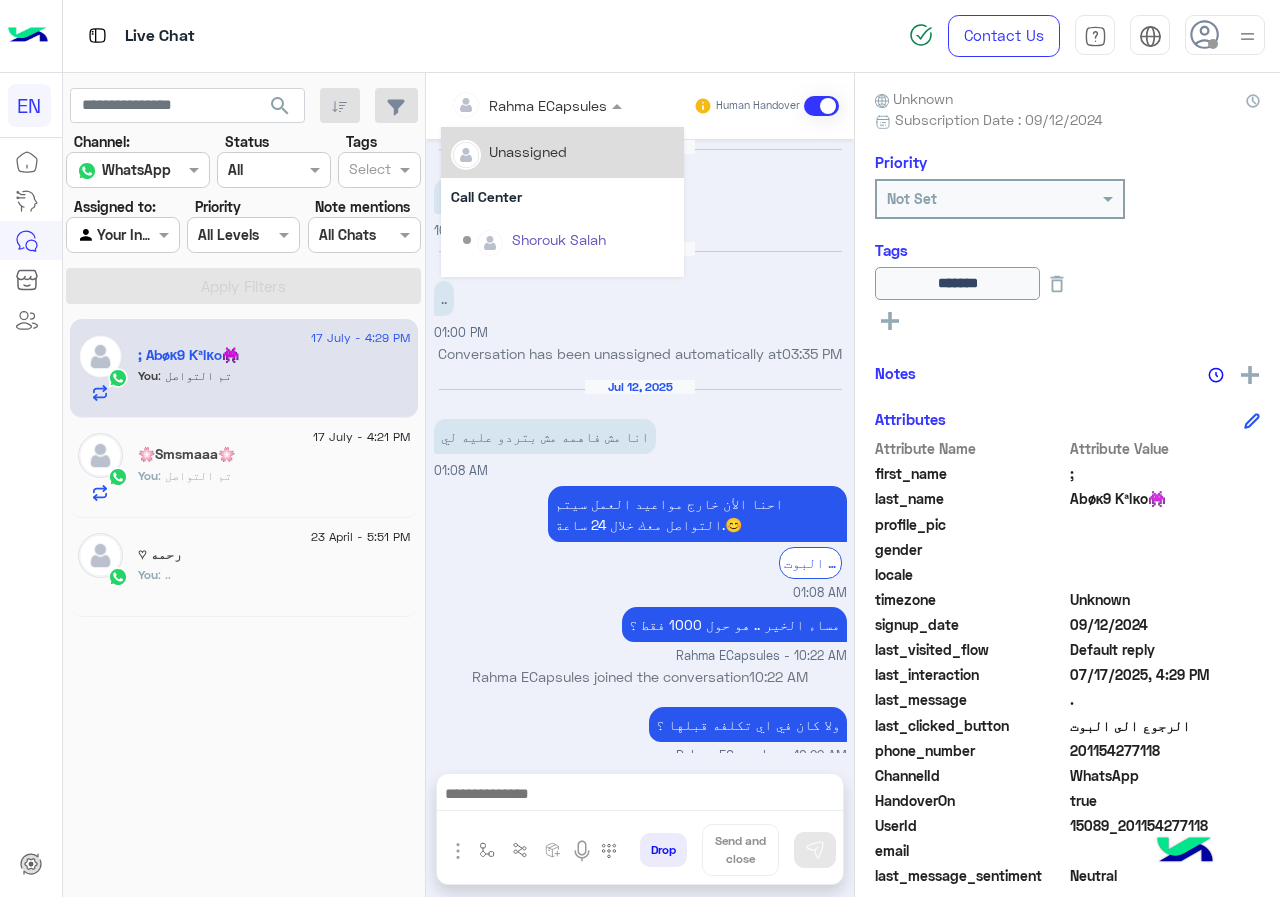 scroll, scrollTop: 1016, scrollLeft: 0, axis: vertical 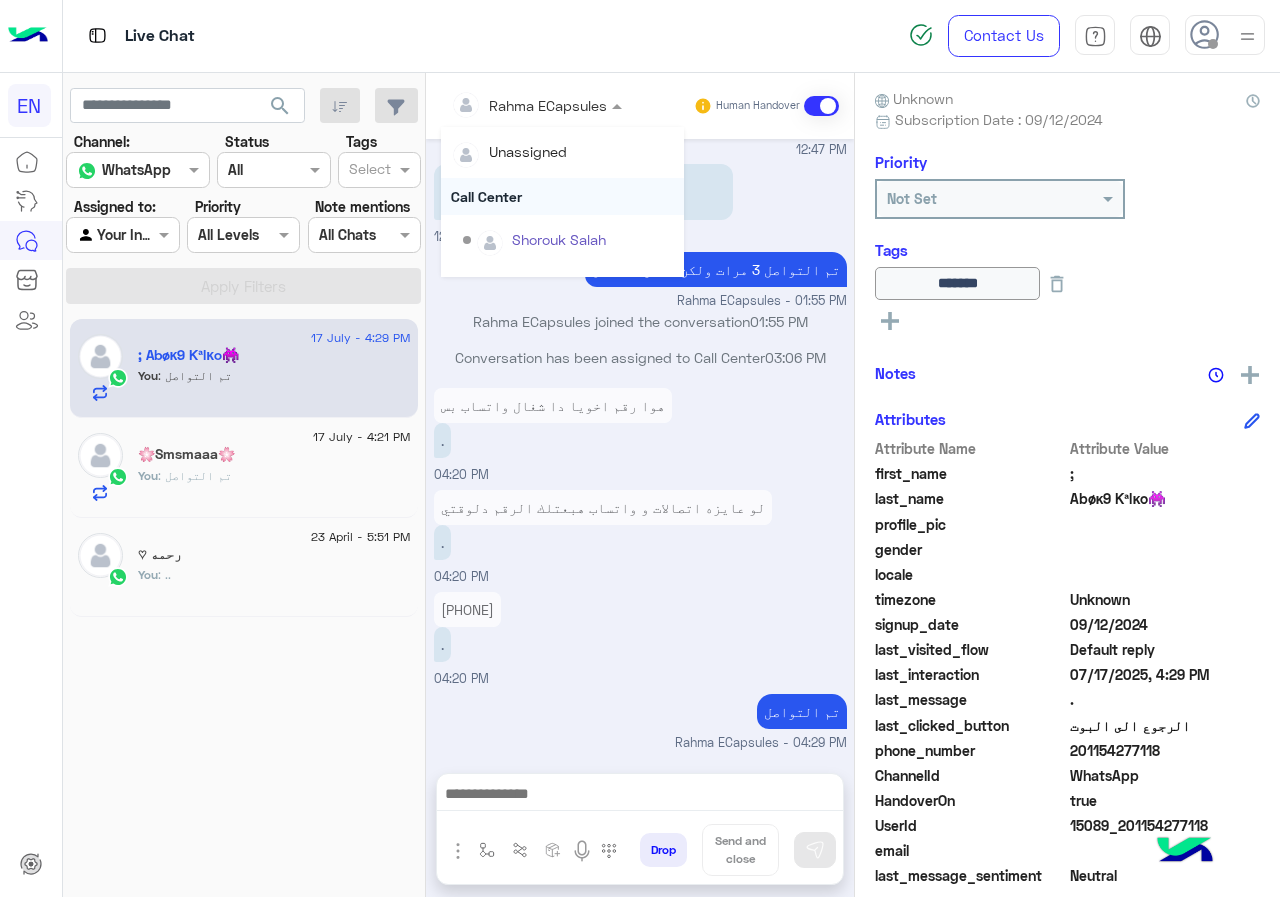 click on "Call Center" at bounding box center [562, 196] 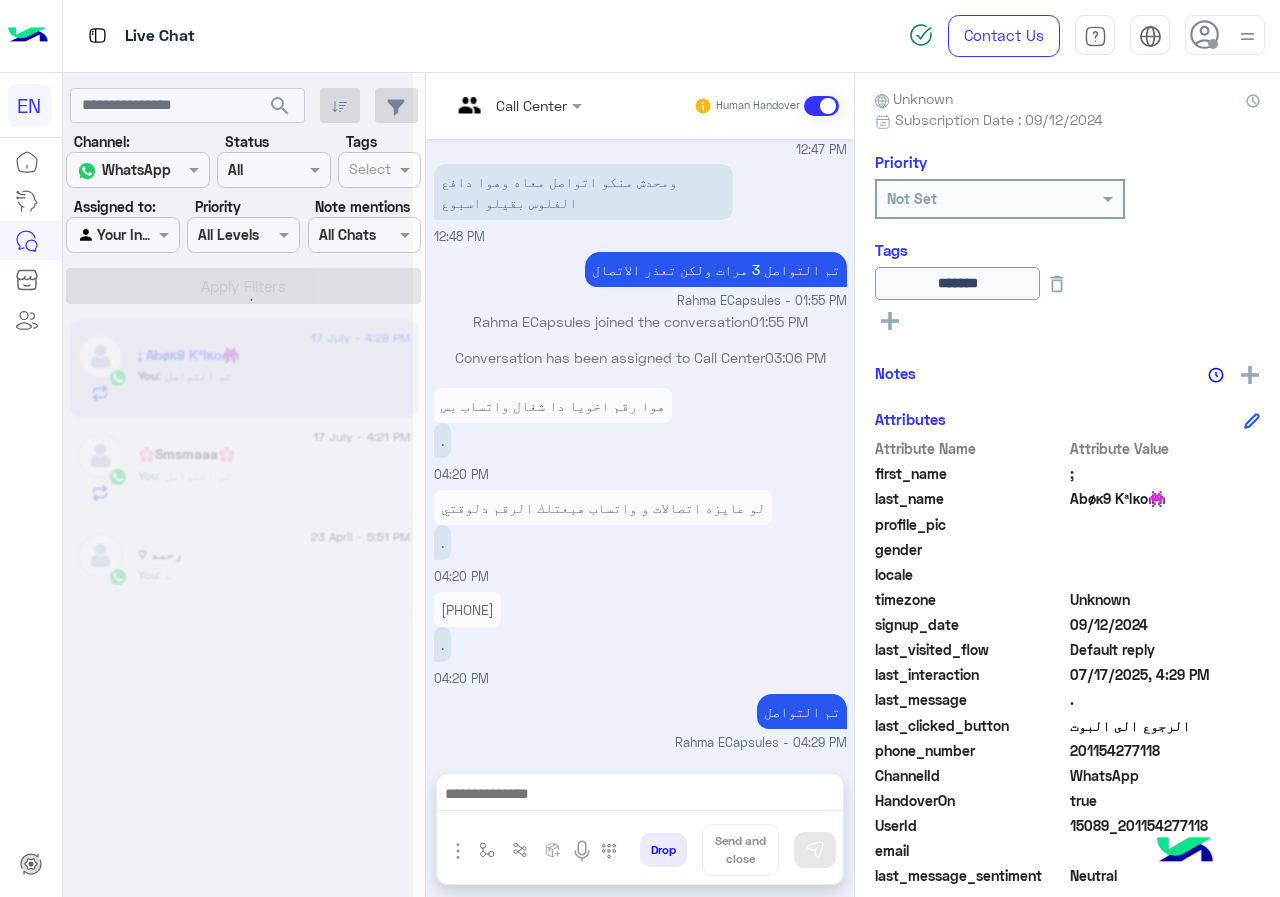 scroll, scrollTop: 0, scrollLeft: 0, axis: both 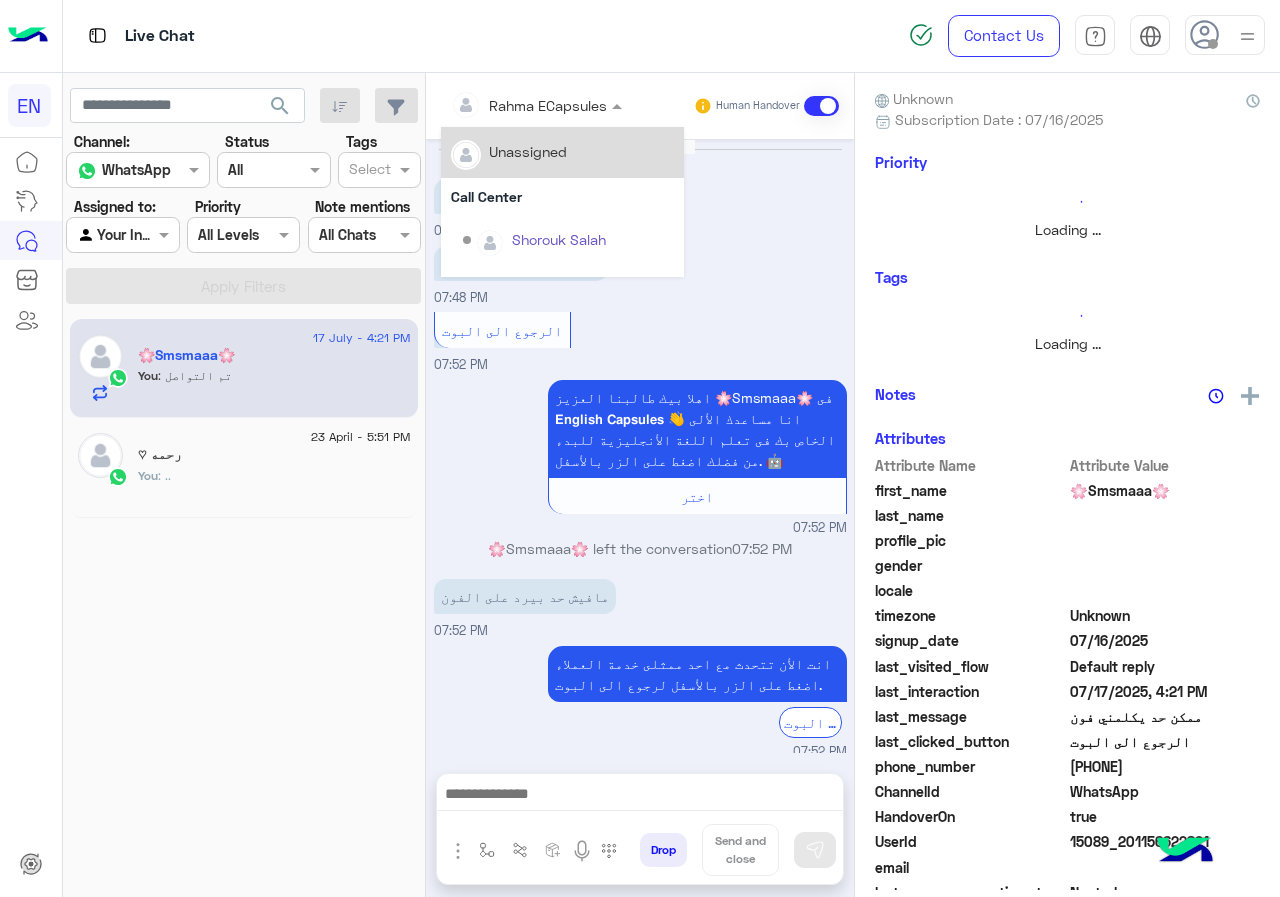 click at bounding box center (509, 105) 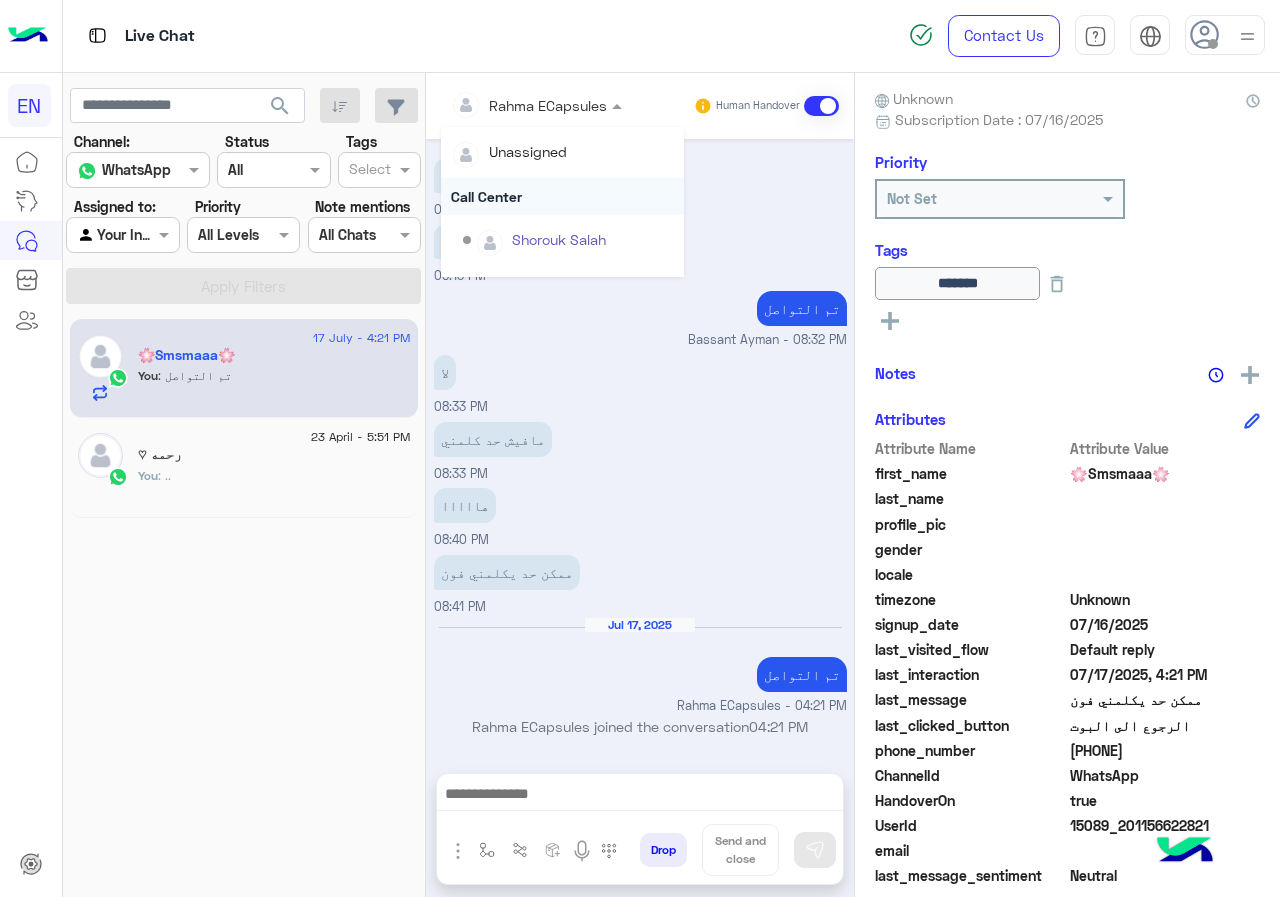 click on "Call Center" at bounding box center (562, 196) 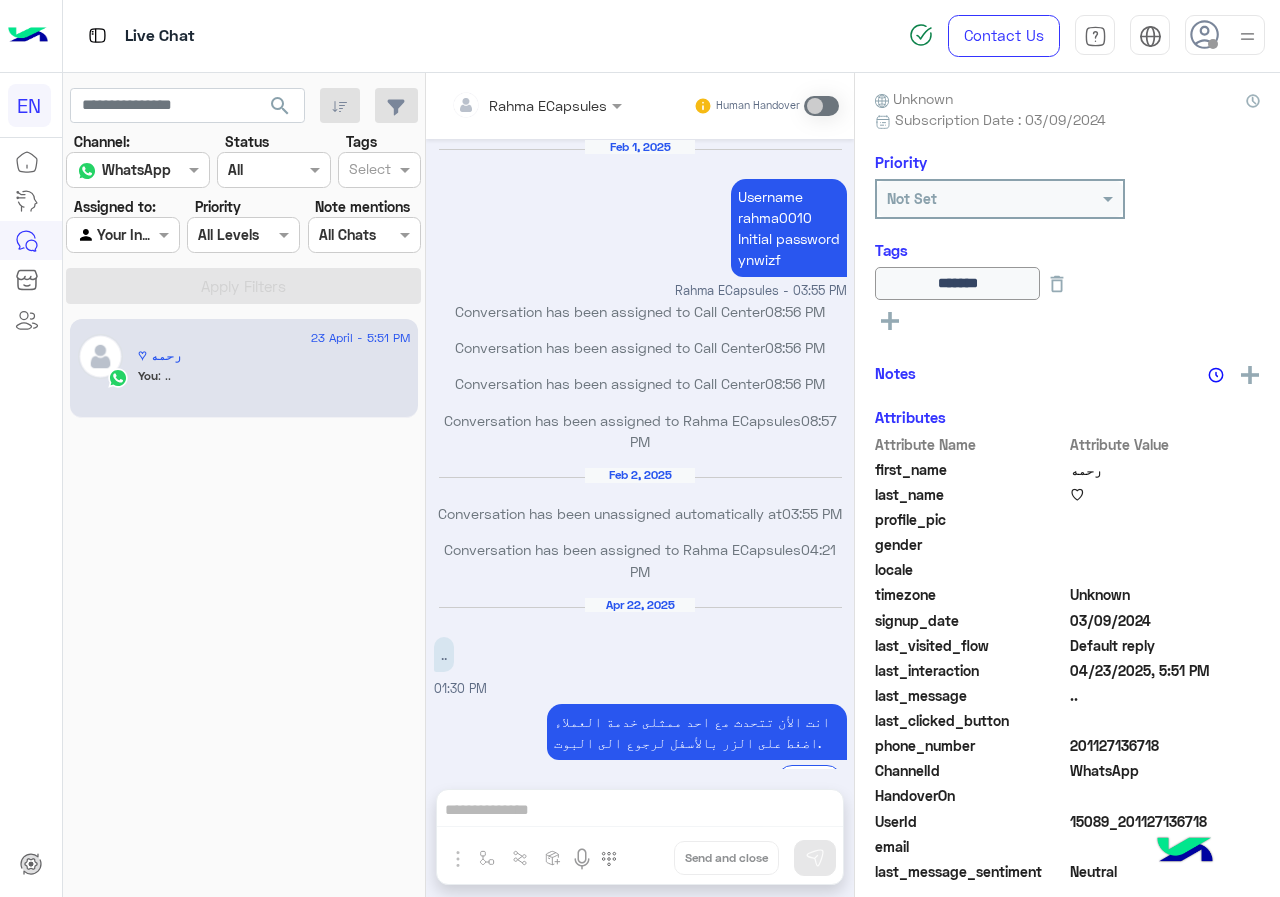 scroll, scrollTop: 741, scrollLeft: 0, axis: vertical 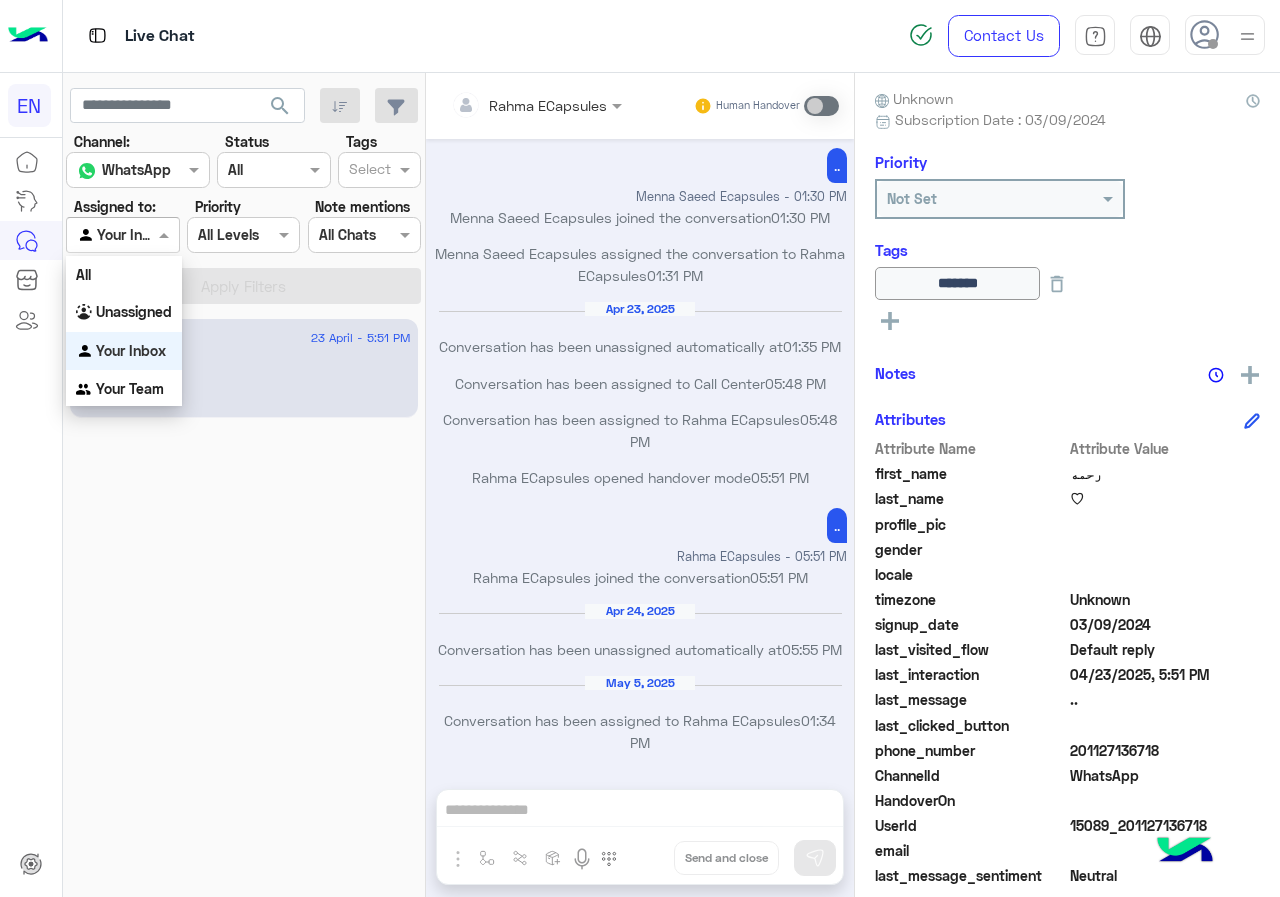 click at bounding box center (122, 234) 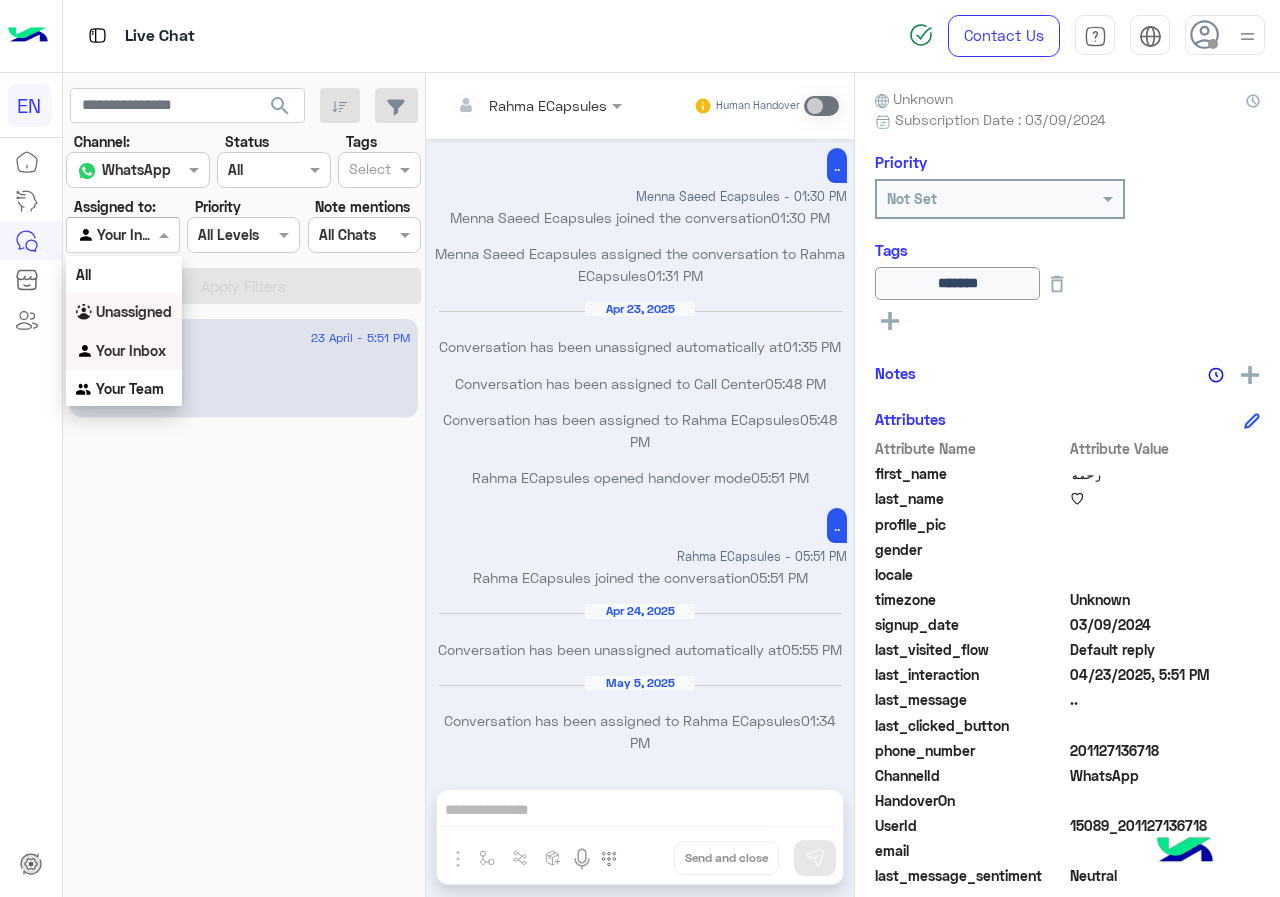 click on "Unassigned" at bounding box center (124, 312) 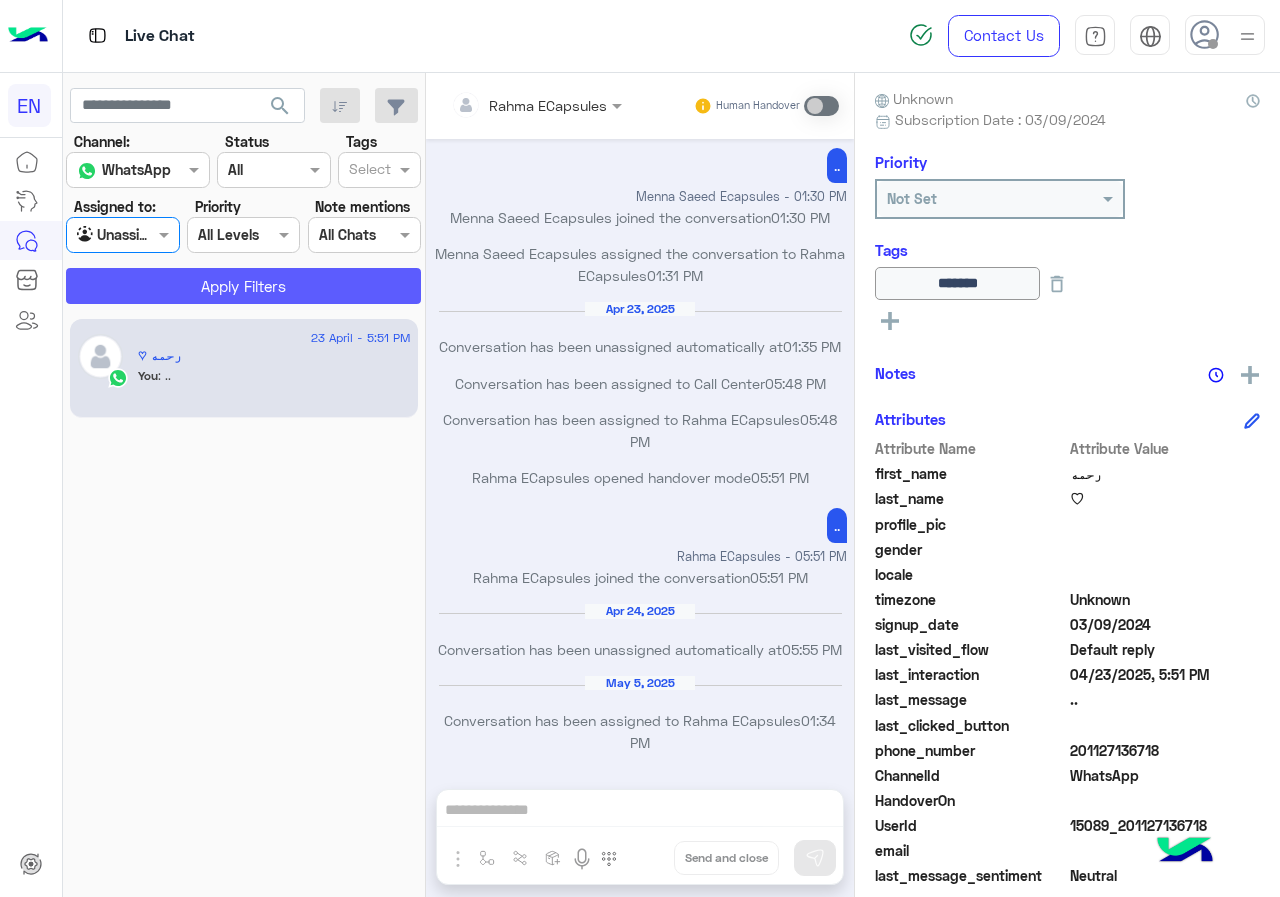 click on "Apply Filters" 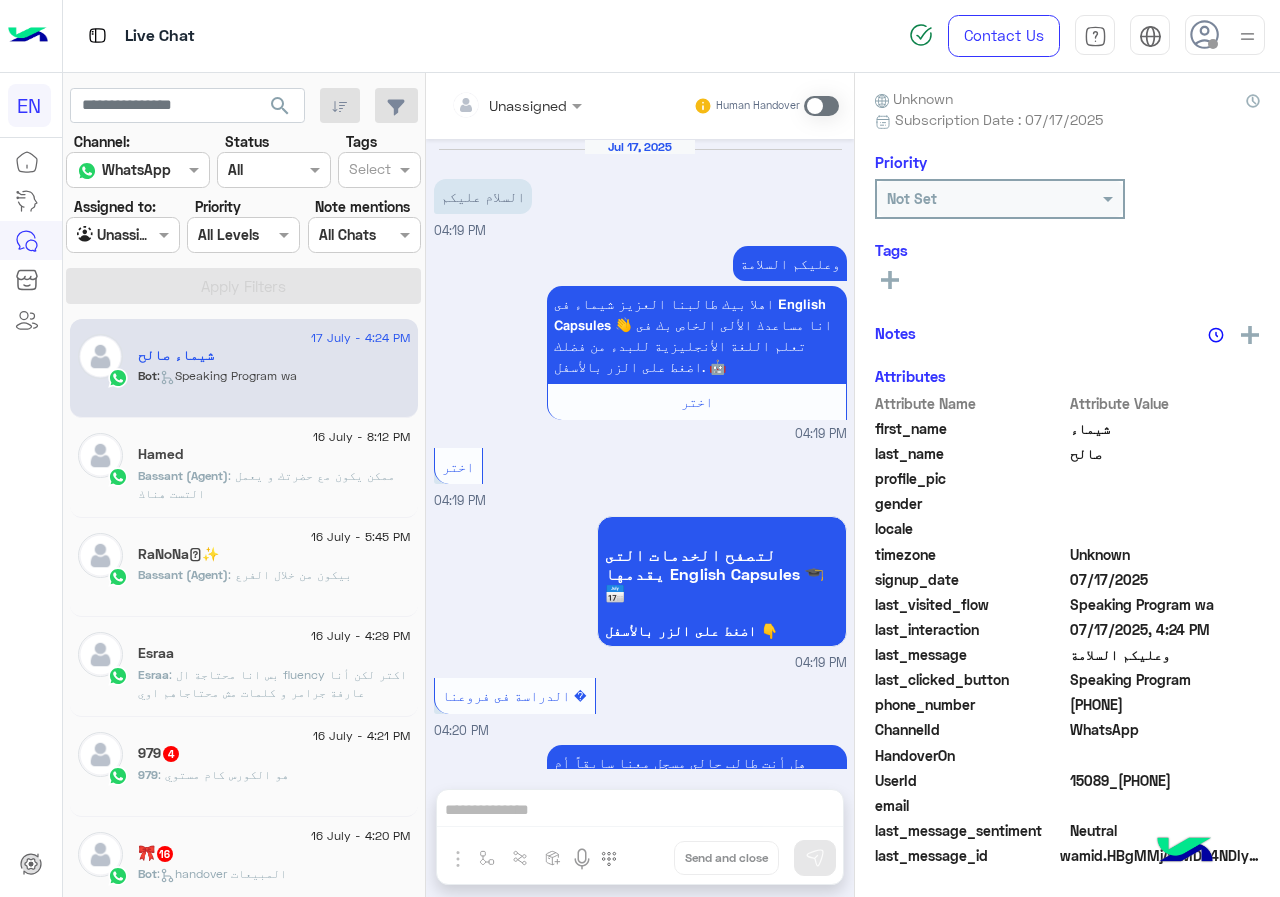 scroll, scrollTop: 3260, scrollLeft: 0, axis: vertical 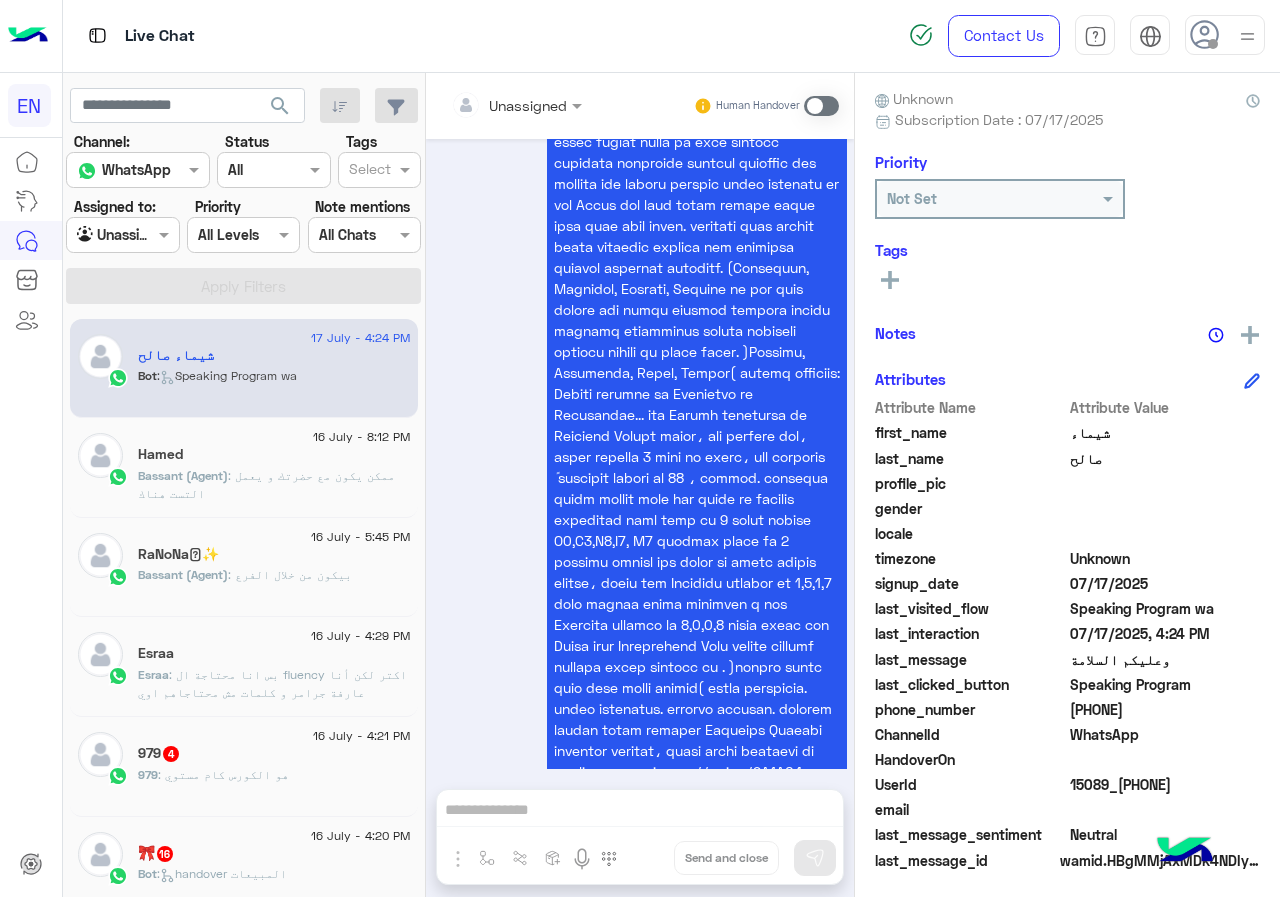 drag, startPoint x: 1076, startPoint y: 709, endPoint x: 1211, endPoint y: 707, distance: 135.01482 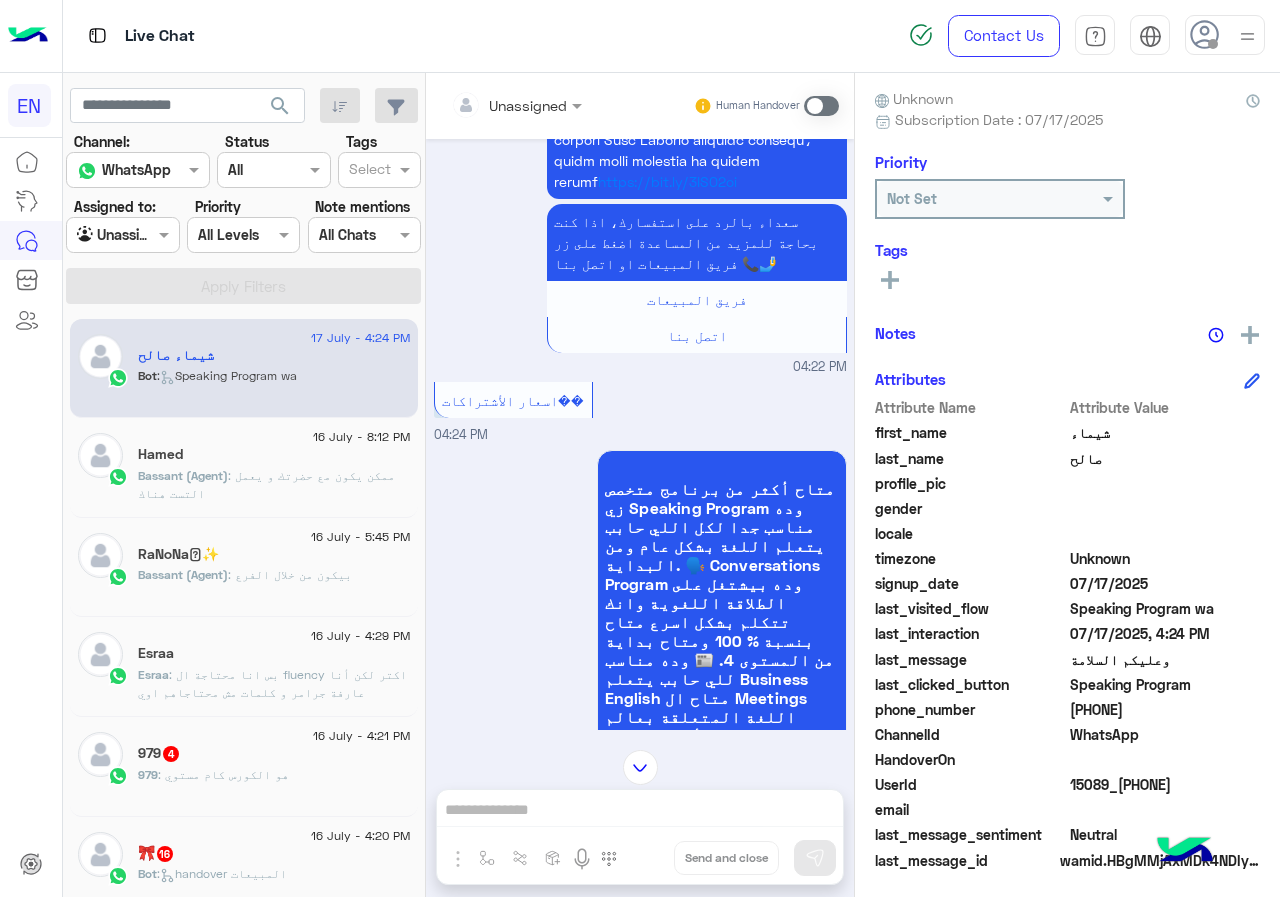 scroll, scrollTop: 1860, scrollLeft: 0, axis: vertical 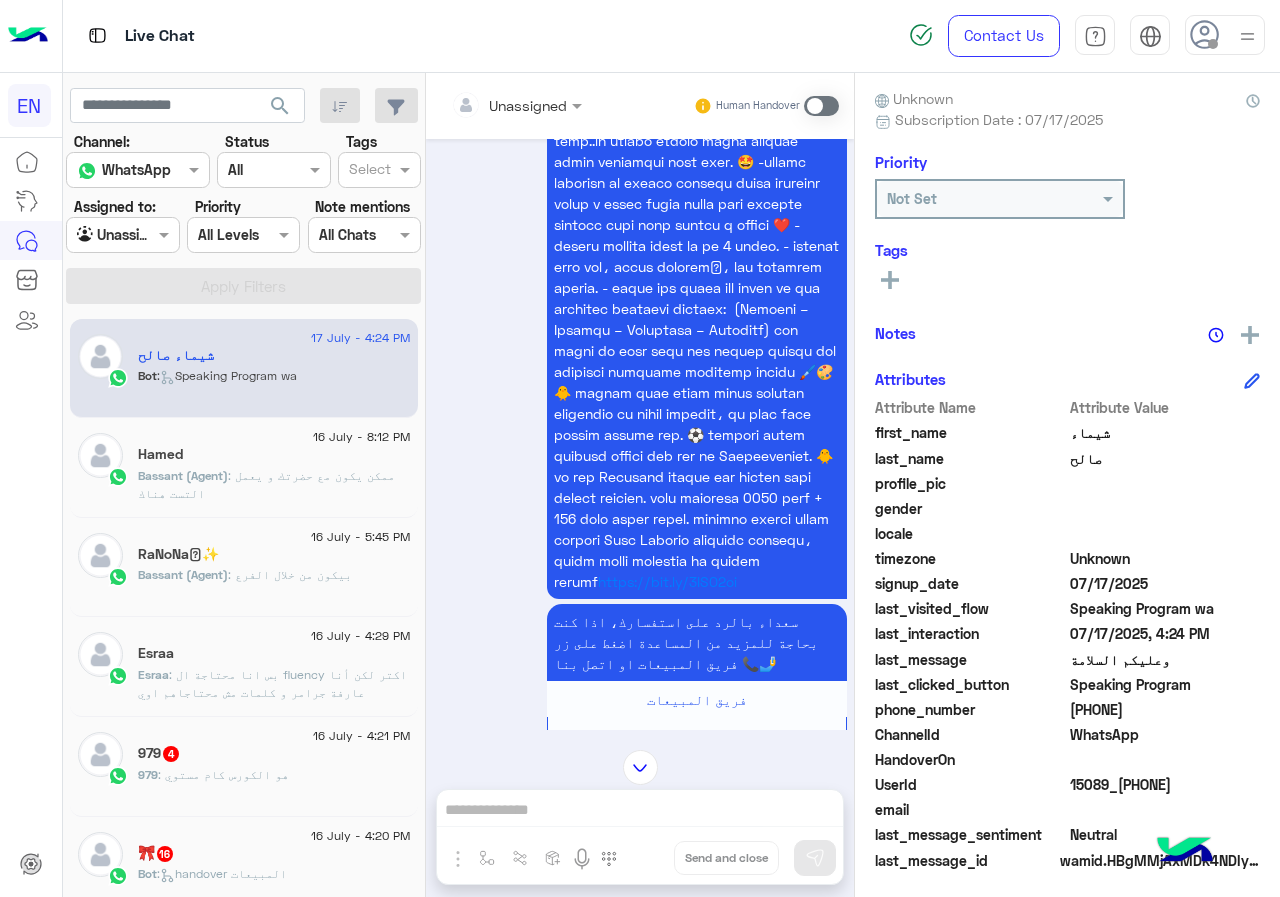 click on "Unassigned" at bounding box center [528, 105] 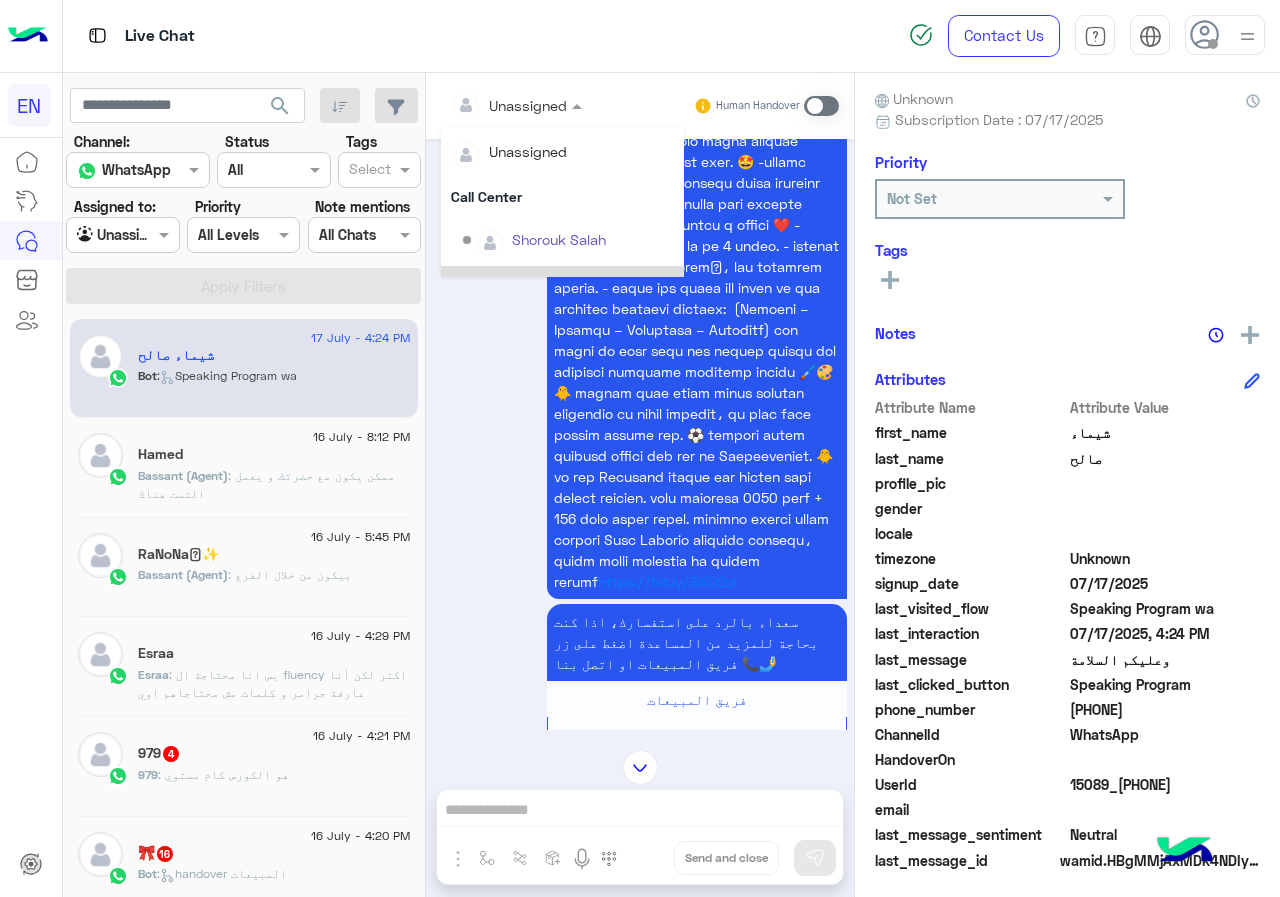 scroll, scrollTop: 332, scrollLeft: 0, axis: vertical 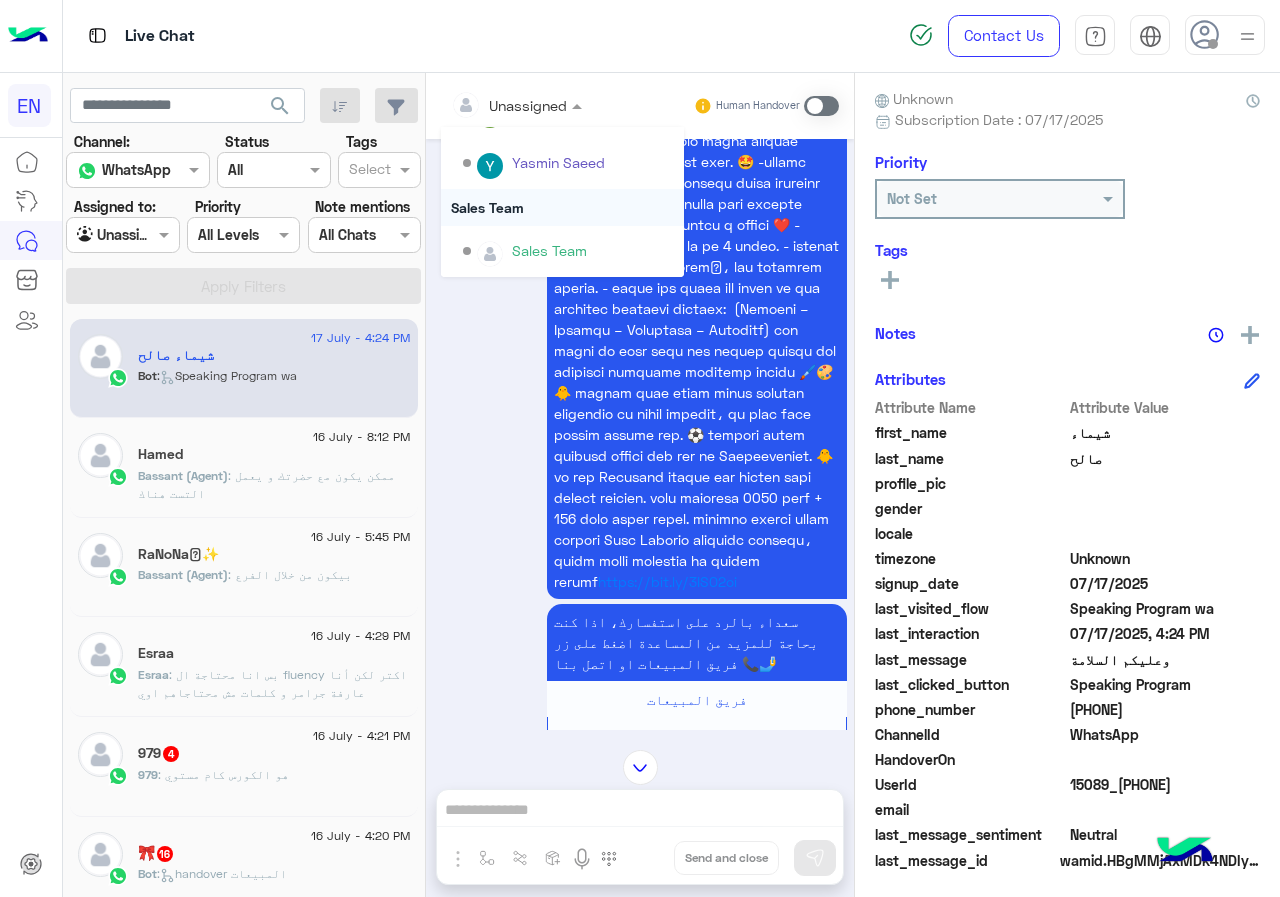 click on "Sales Team" at bounding box center (562, 207) 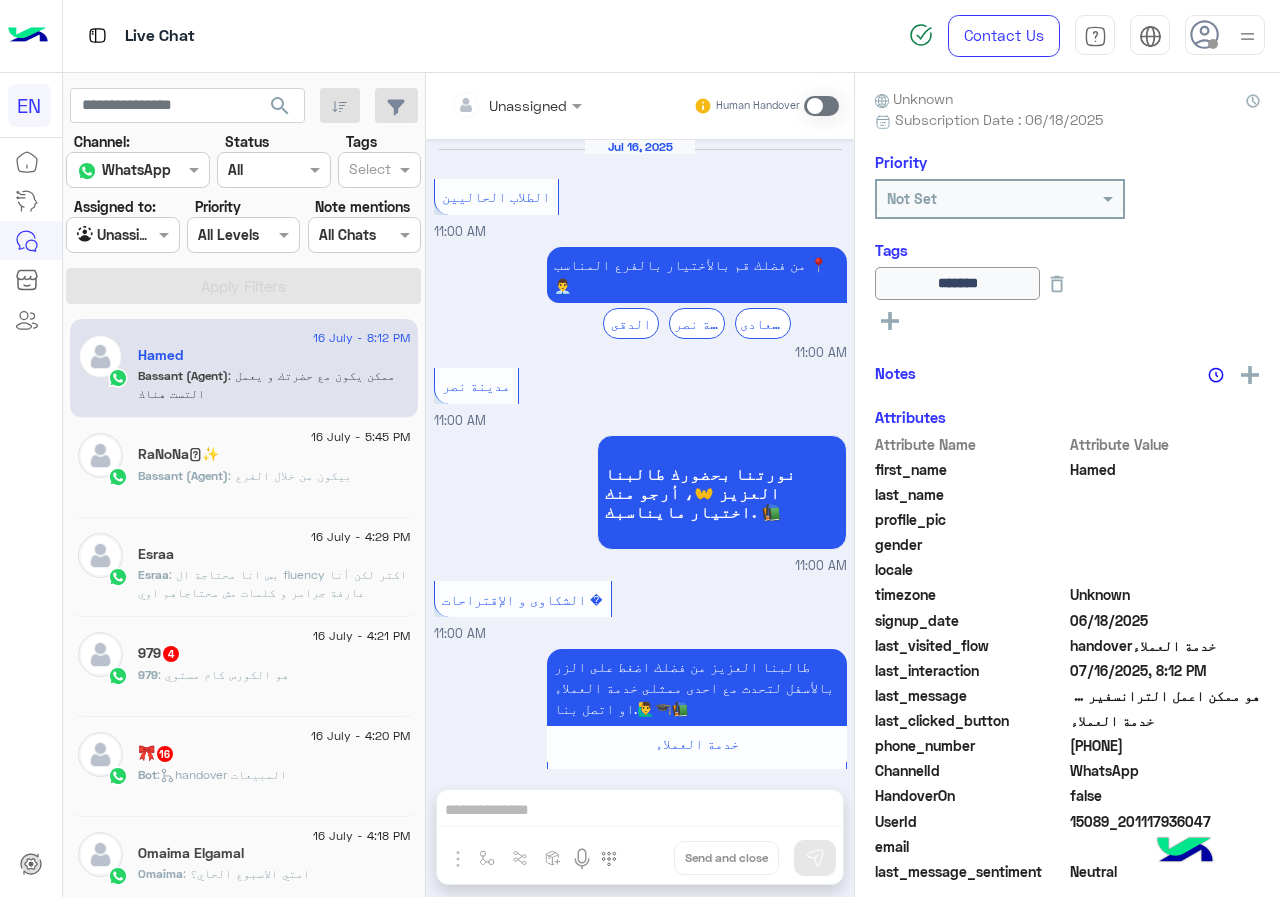 scroll, scrollTop: 961, scrollLeft: 0, axis: vertical 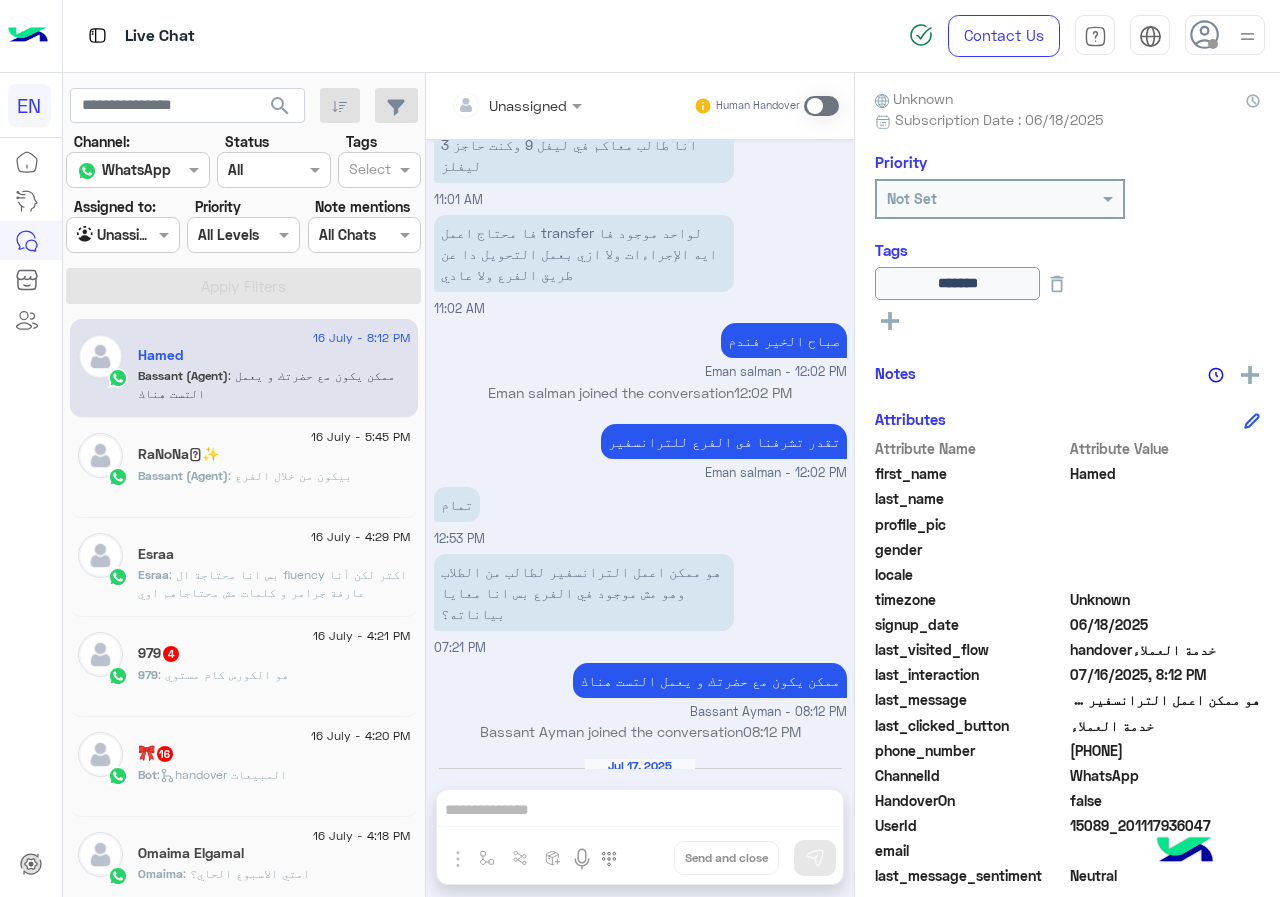 click on "979 : هو الكورس كام مستوي" 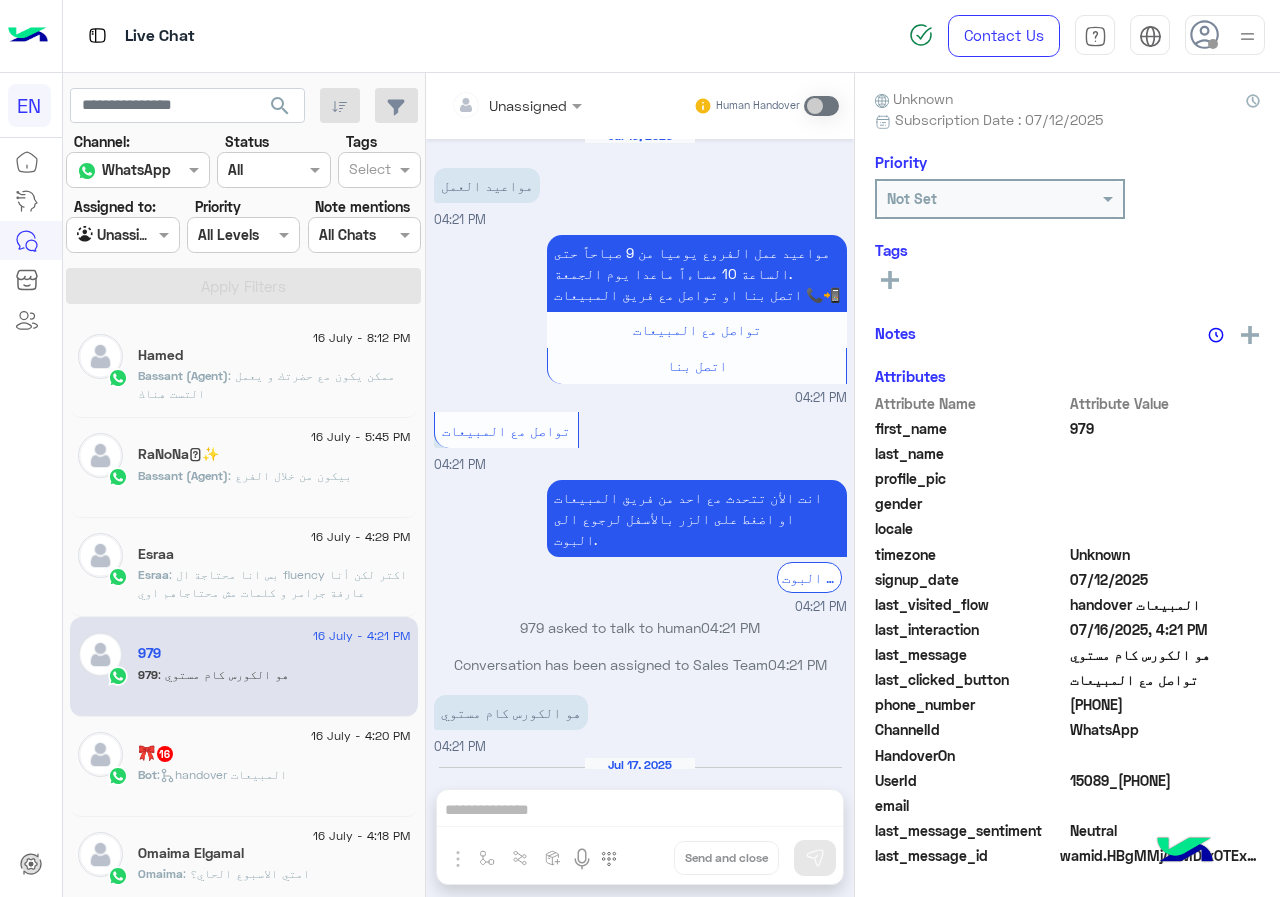 click at bounding box center (491, 105) 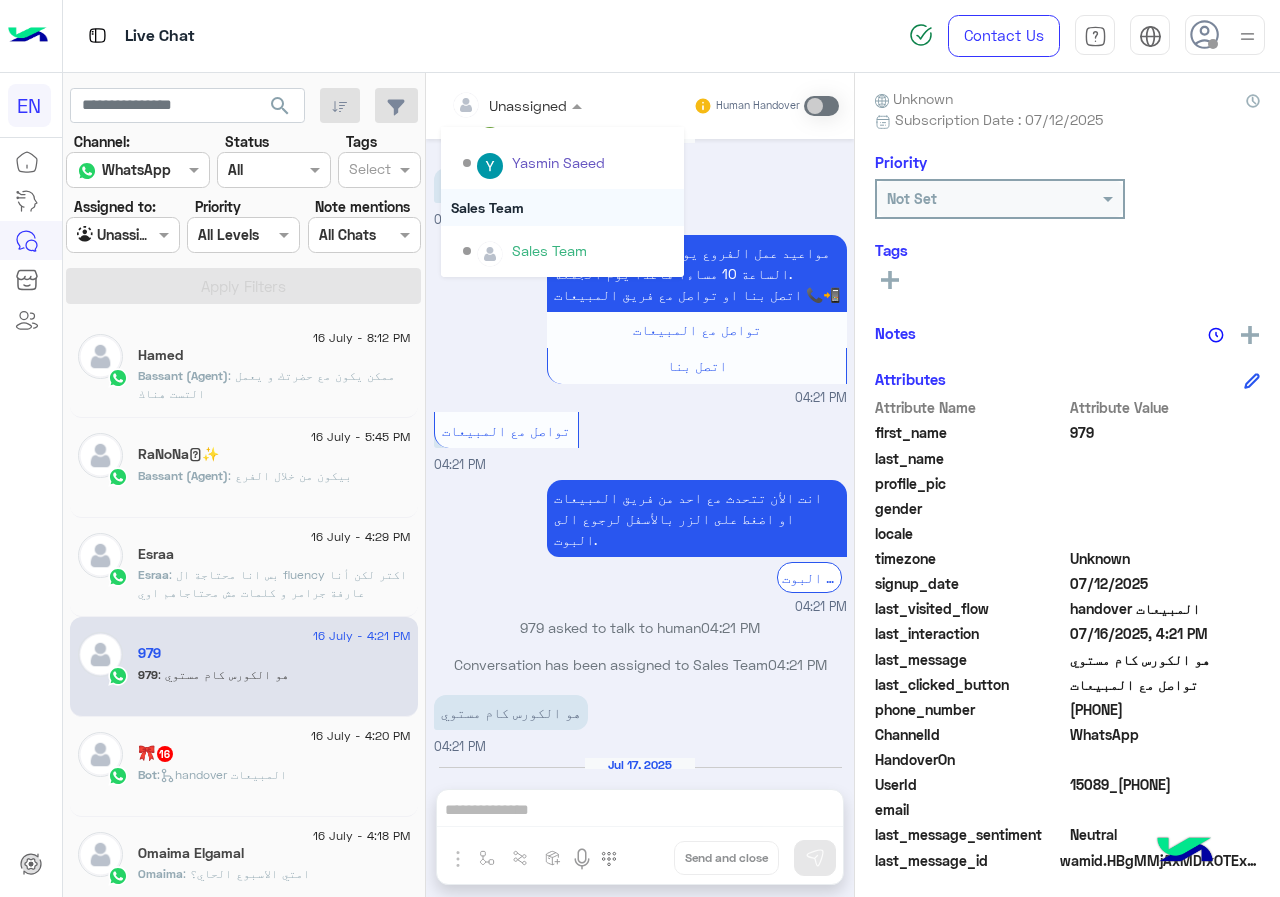 click on "Sales Team" at bounding box center [562, 207] 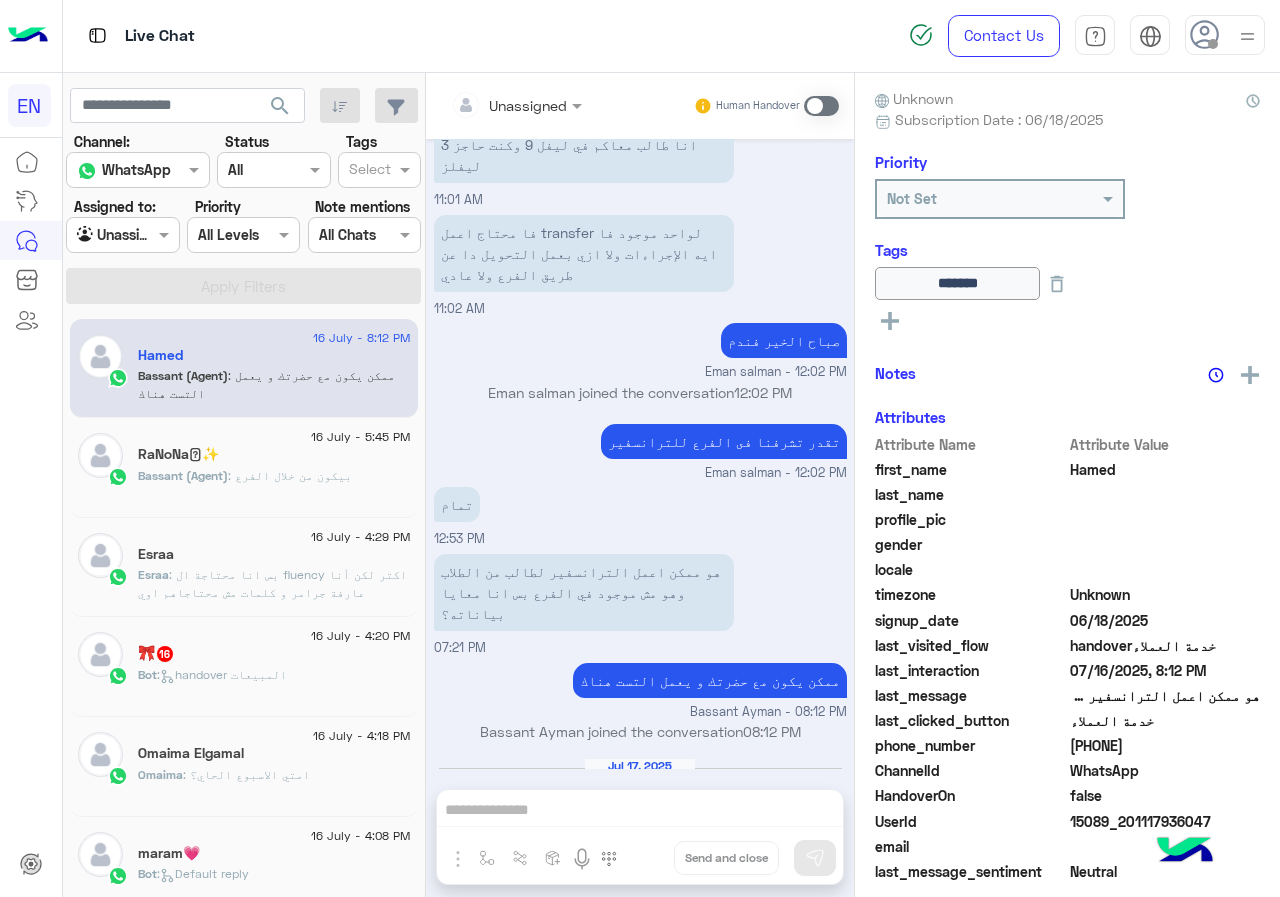 click on "Bot :   handover المبيعات" 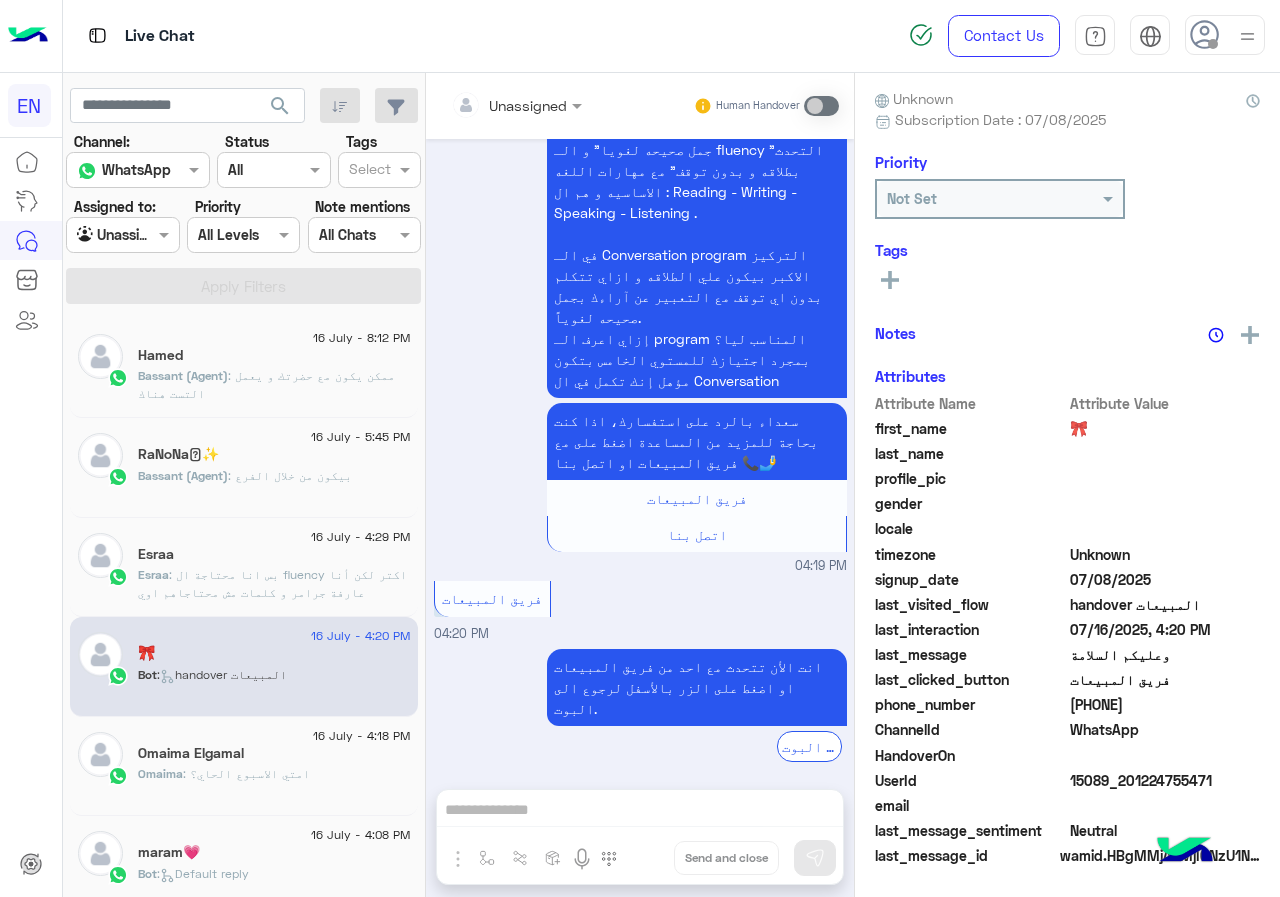 click at bounding box center (491, 105) 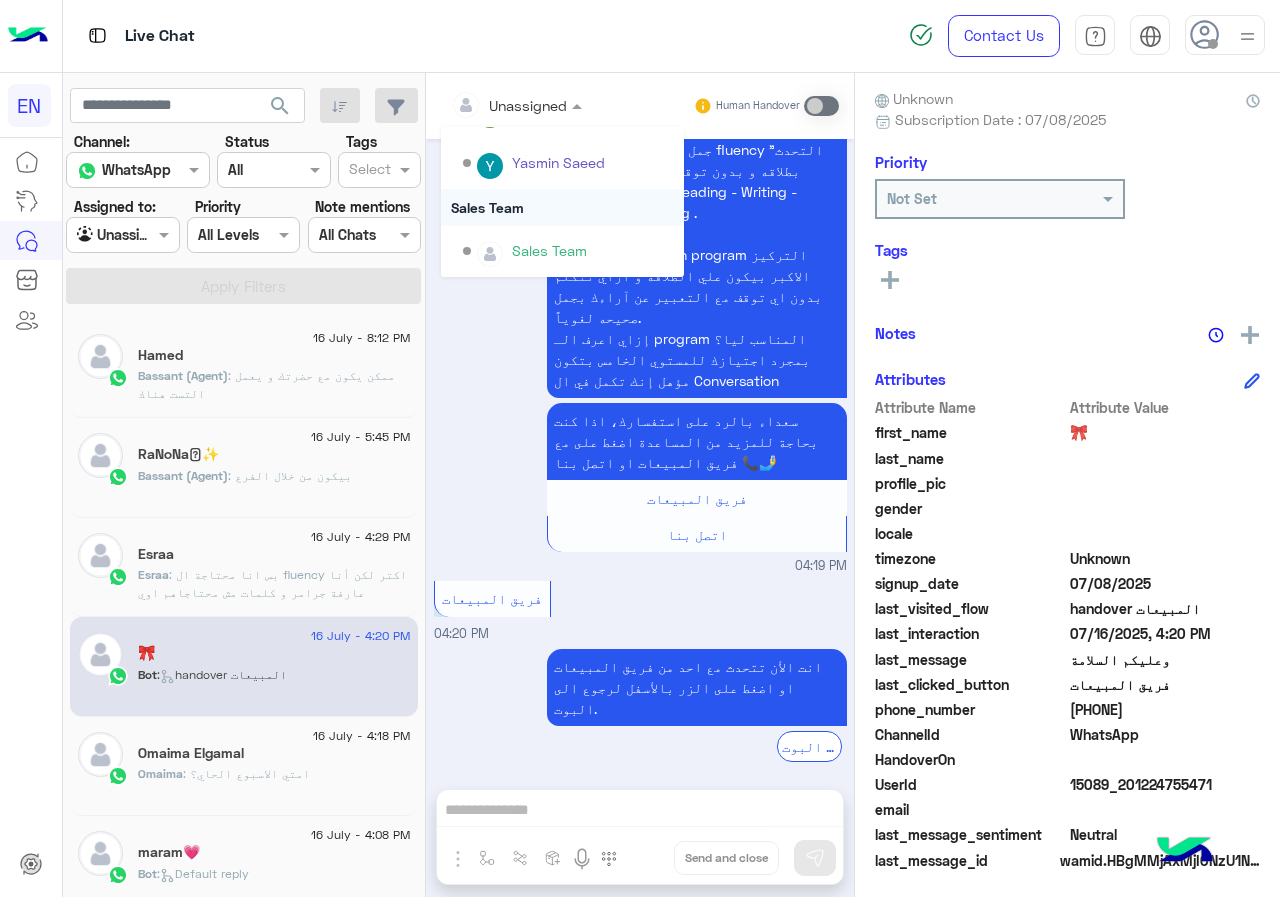 click on "Sales Team" at bounding box center [562, 207] 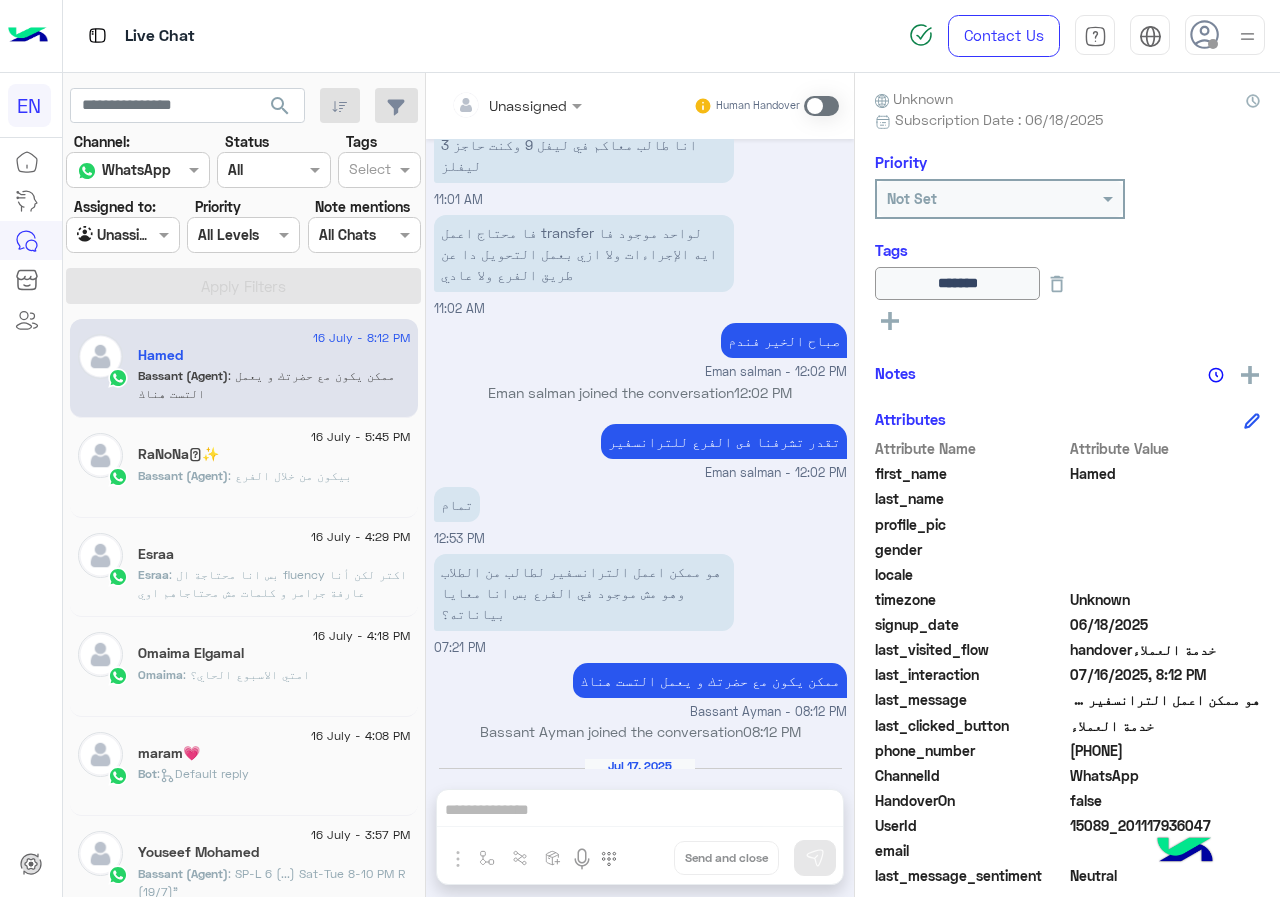 click on "Agent Filter Unassigned" at bounding box center (122, 235) 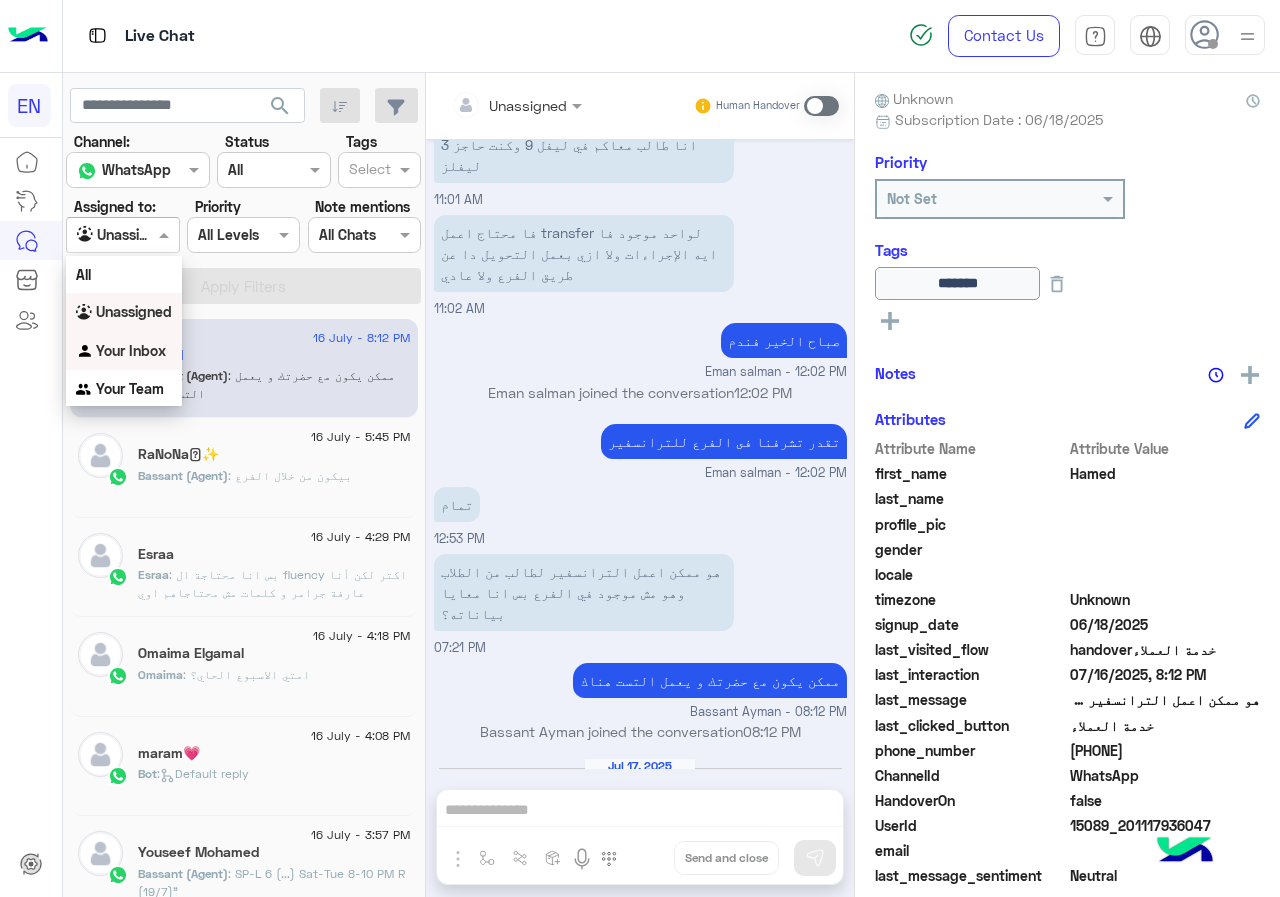 click on "Your Inbox" at bounding box center [131, 350] 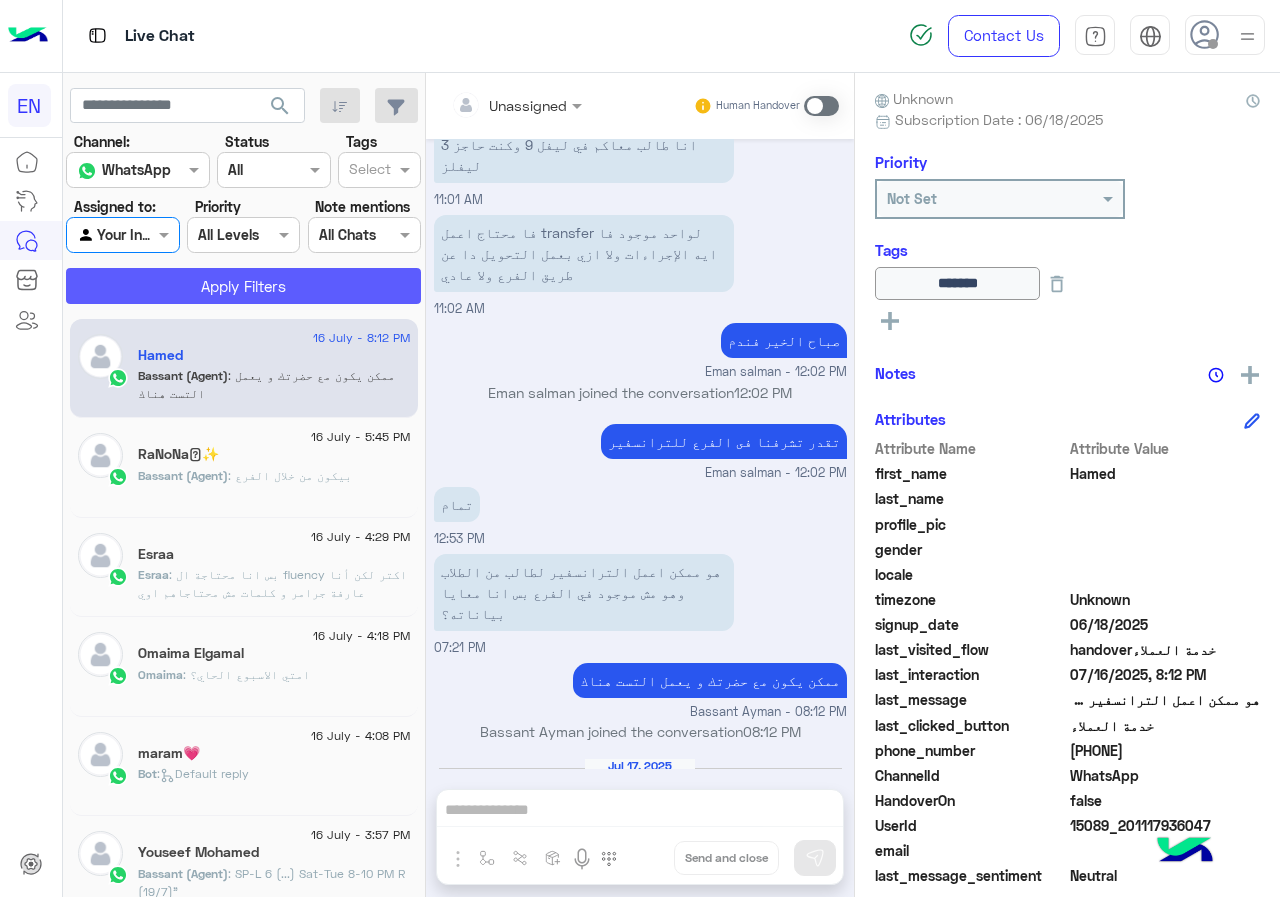 click on "Apply Filters" 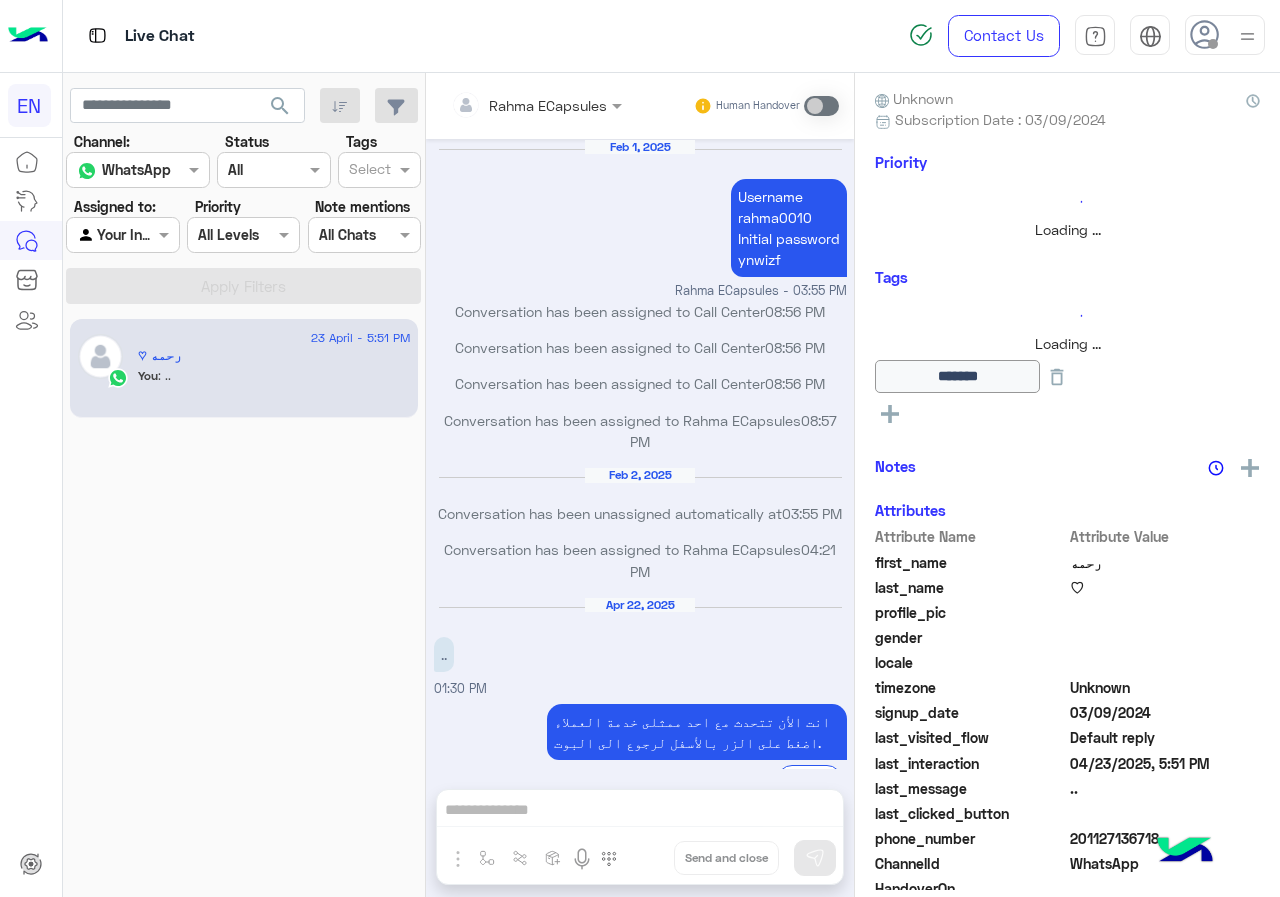 scroll, scrollTop: 741, scrollLeft: 0, axis: vertical 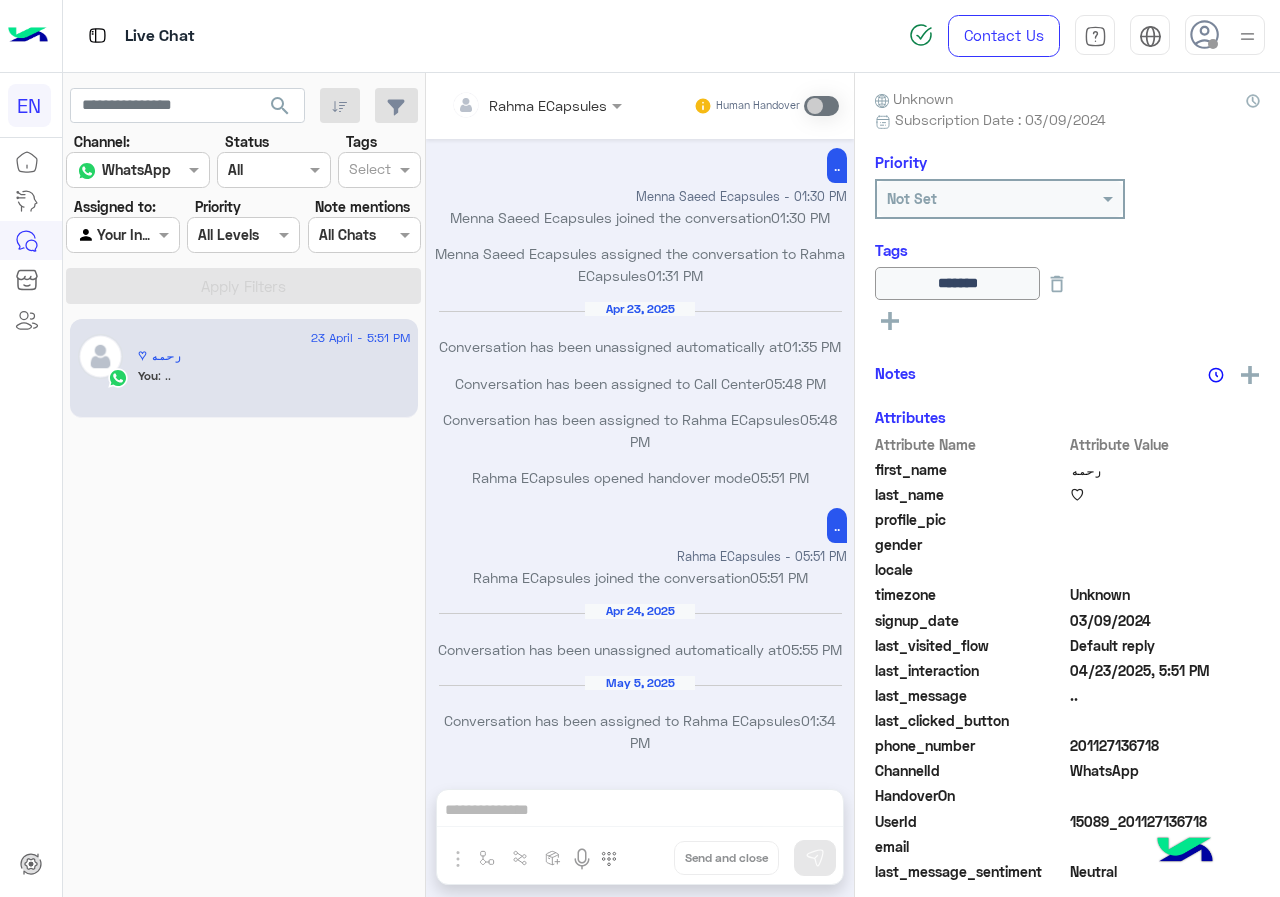 click at bounding box center [122, 234] 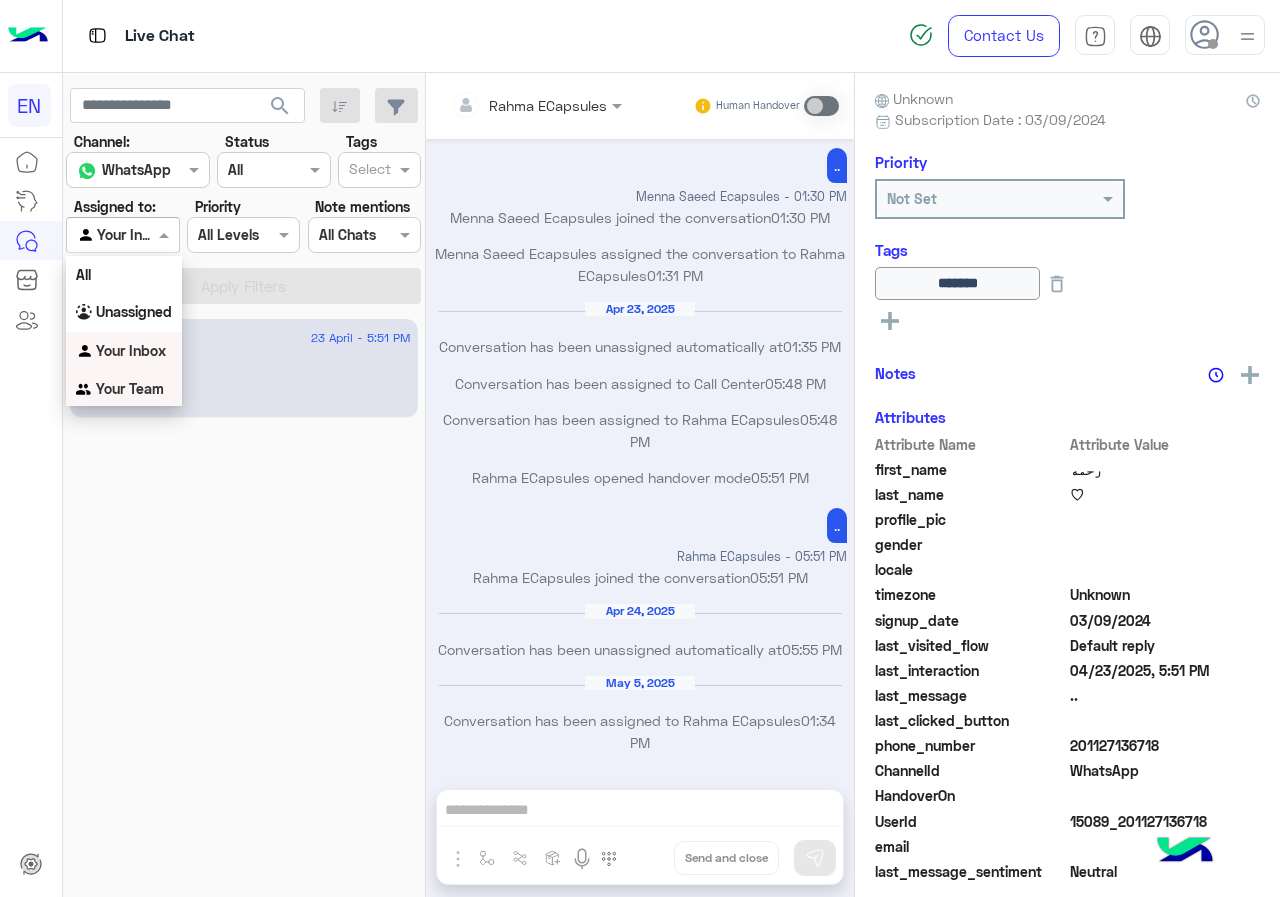 click on "Your Team" at bounding box center (130, 388) 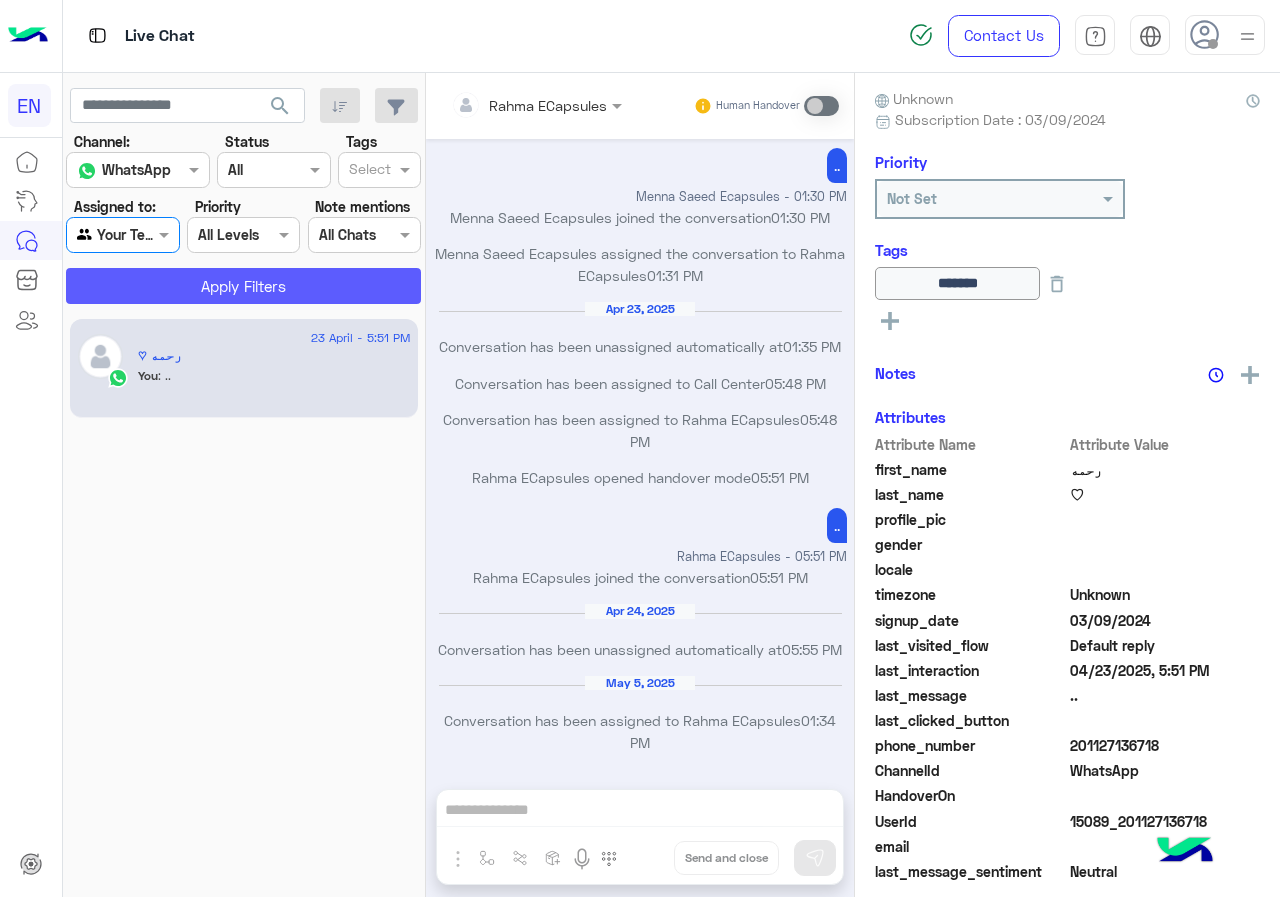 click on "Apply Filters" 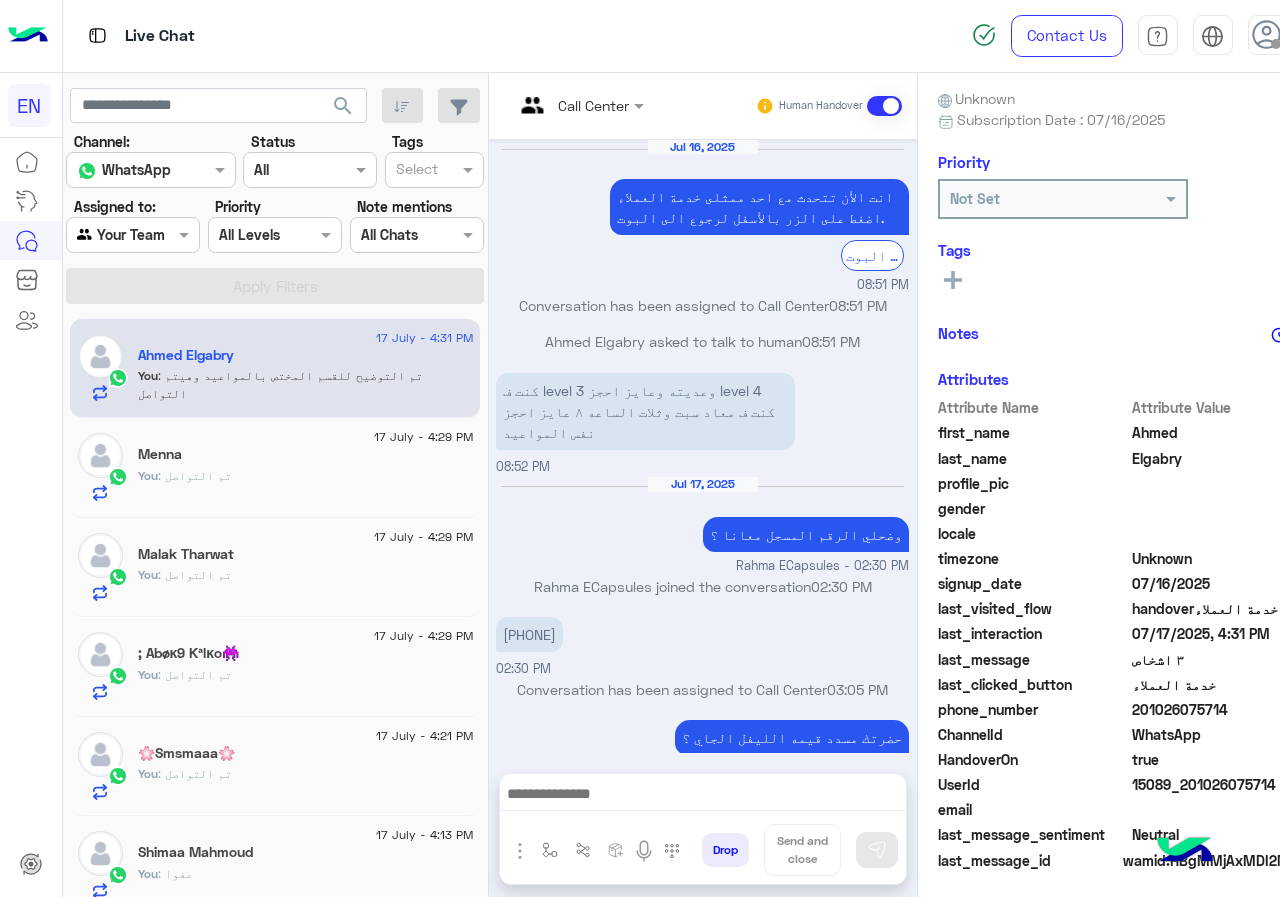 scroll, scrollTop: 771, scrollLeft: 0, axis: vertical 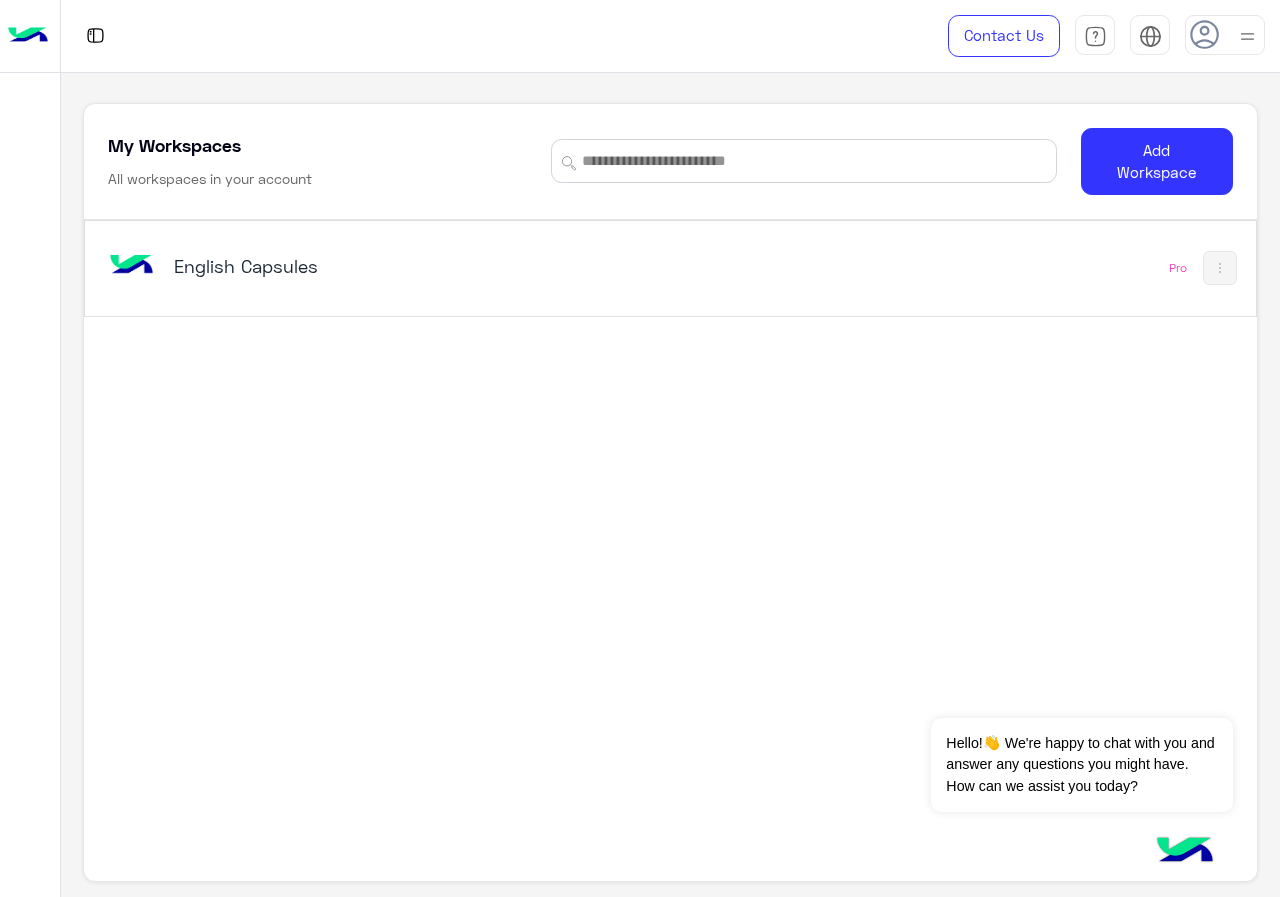 click on "English Capsules   Pro" at bounding box center (670, 268) 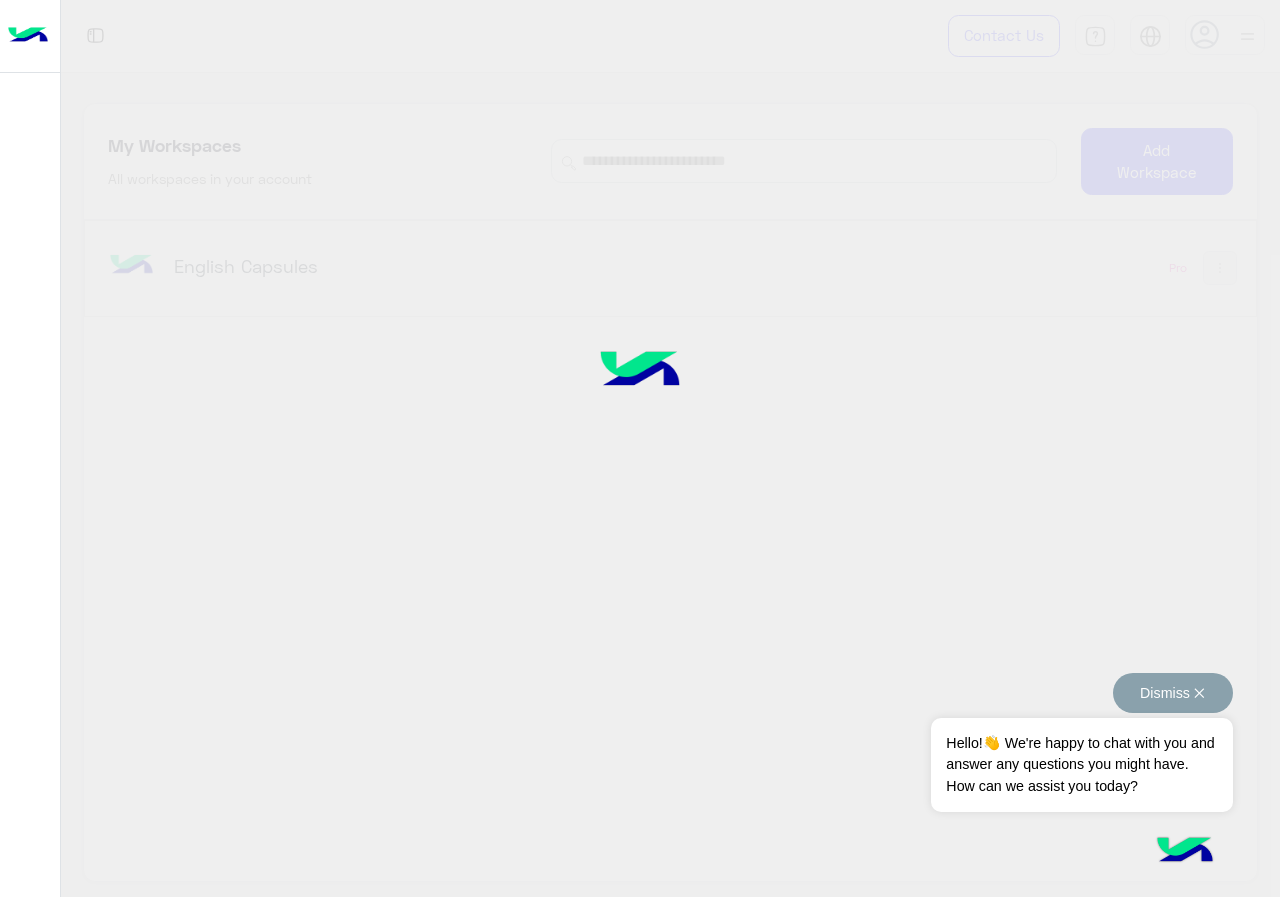 click on "Dismiss ✕" at bounding box center (1173, 693) 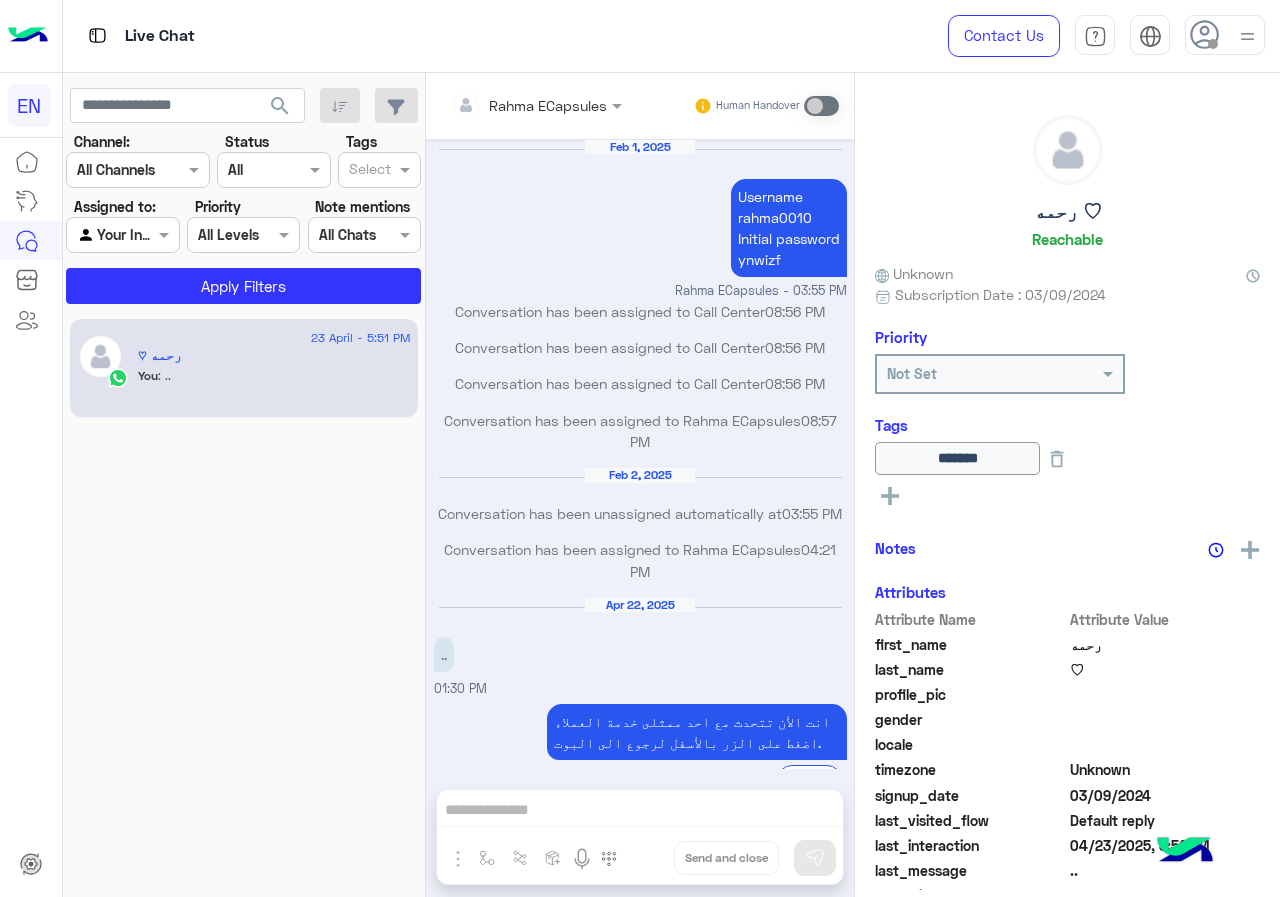 scroll, scrollTop: 741, scrollLeft: 0, axis: vertical 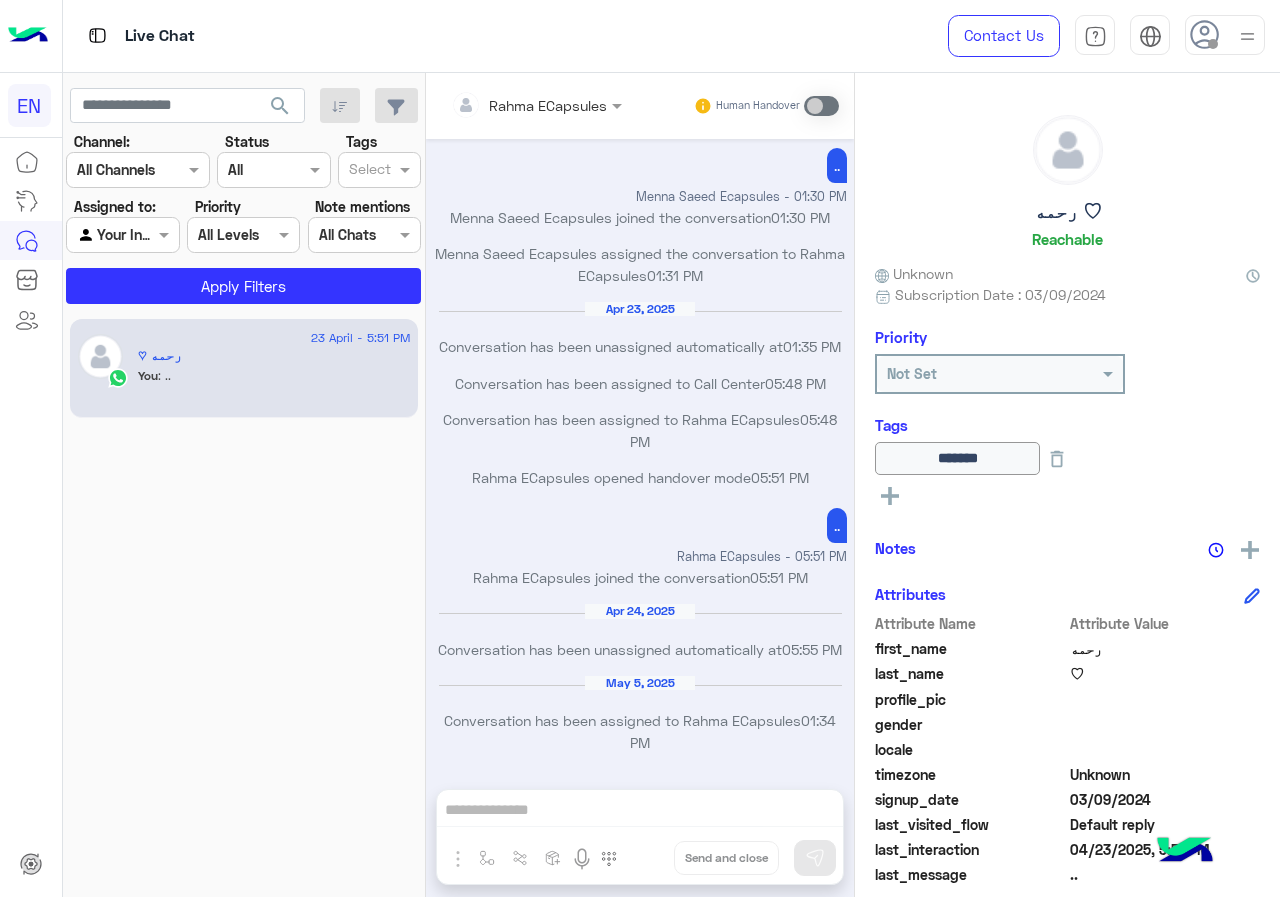 click at bounding box center (138, 169) 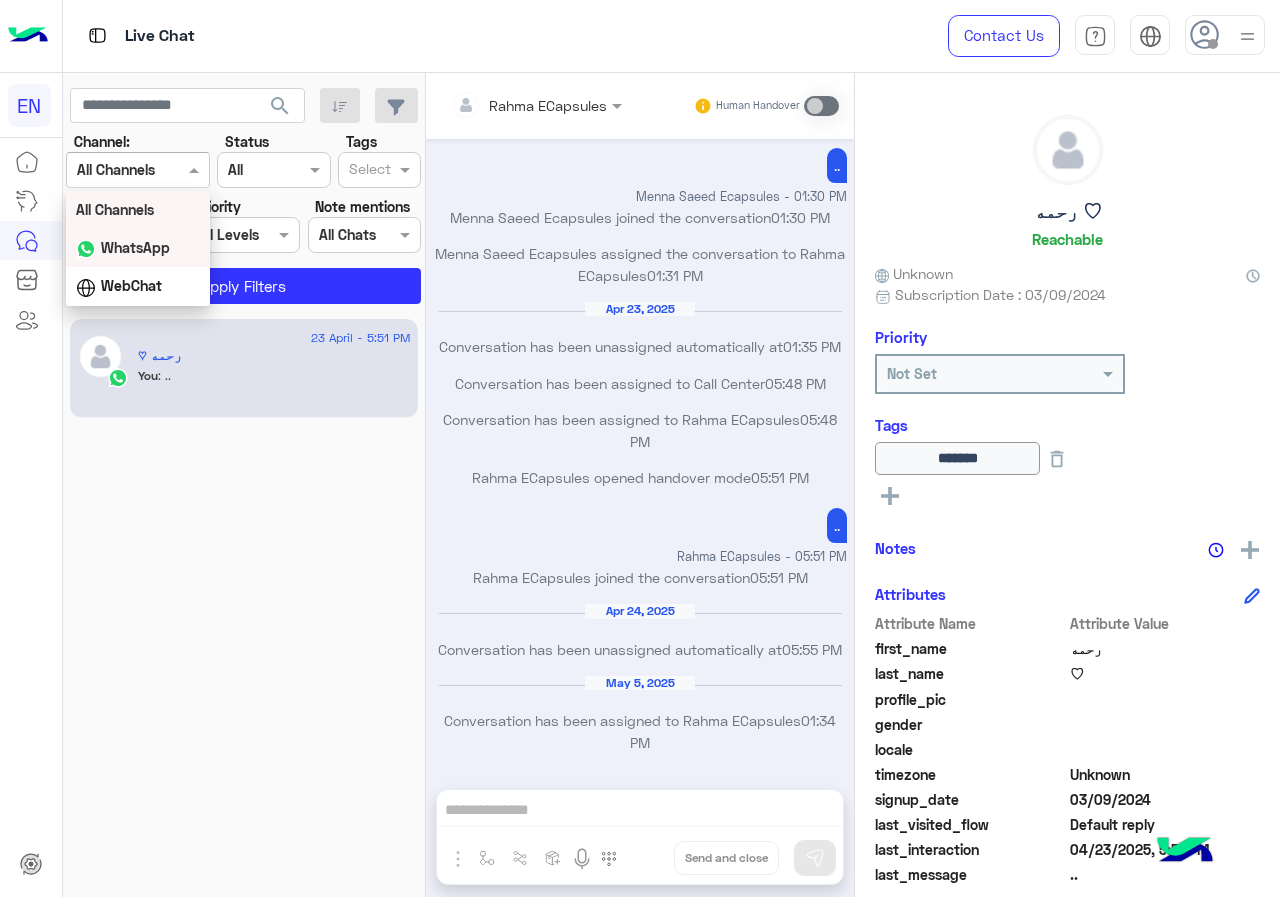 click on "WhatsApp" at bounding box center (138, 248) 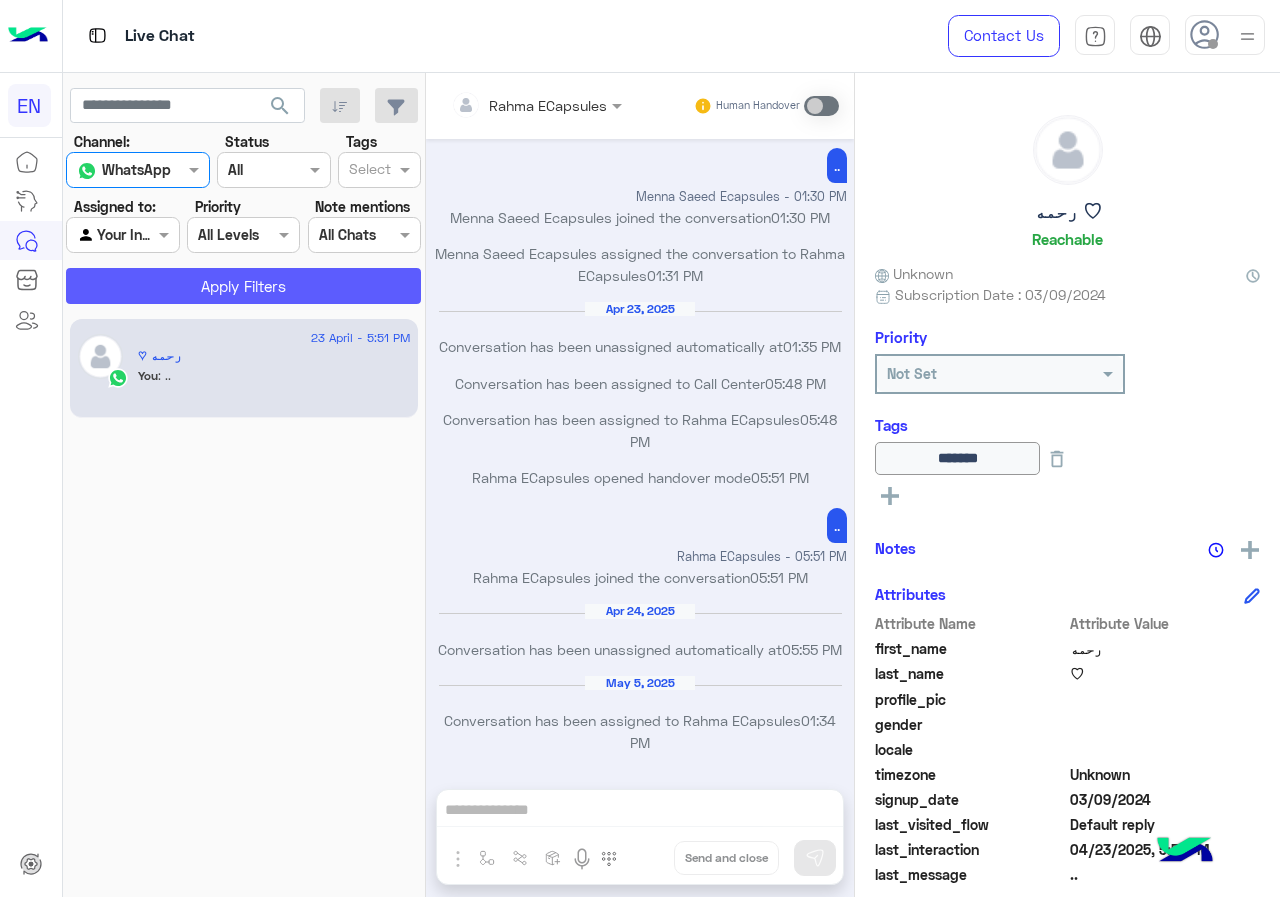 click on "Apply Filters" 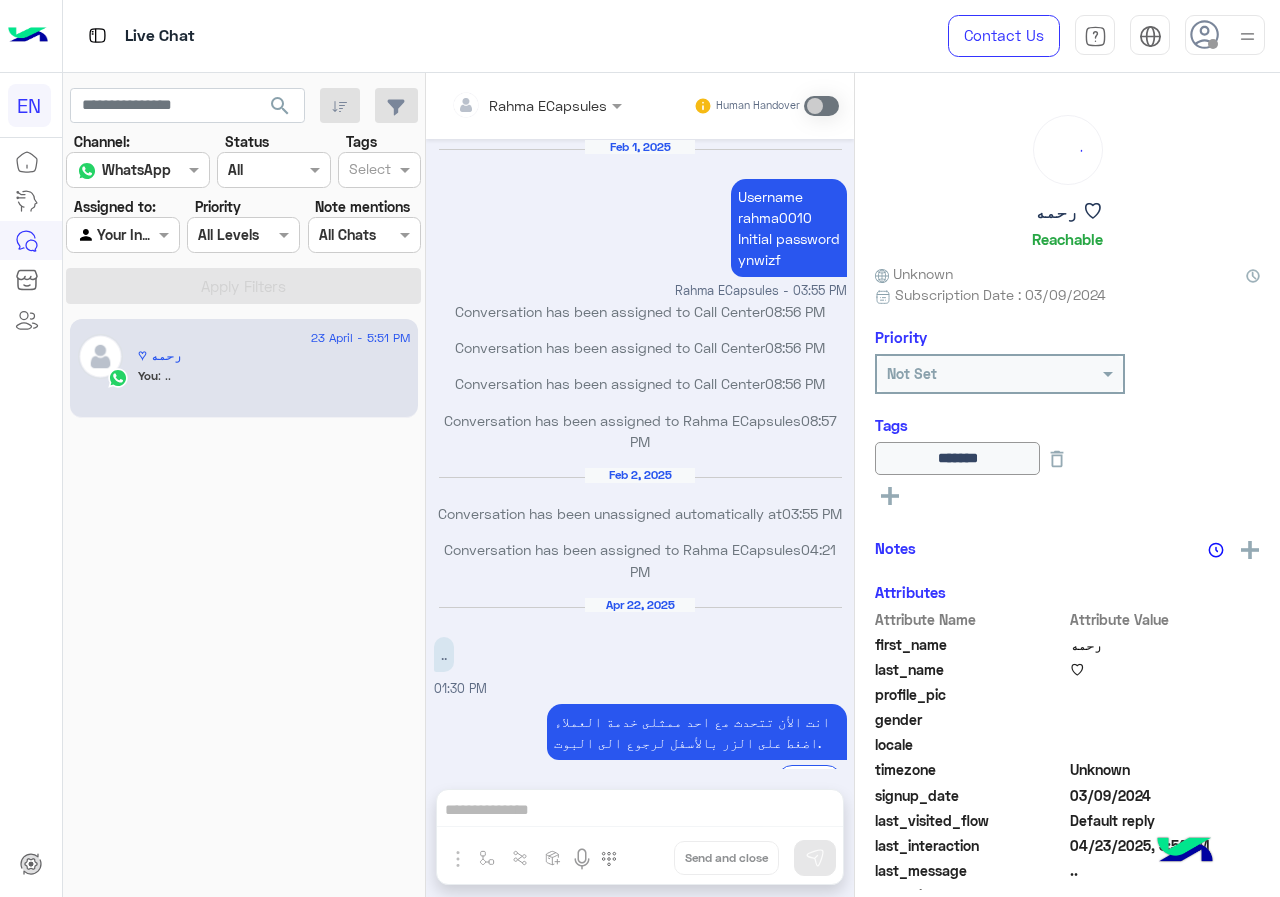 scroll, scrollTop: 741, scrollLeft: 0, axis: vertical 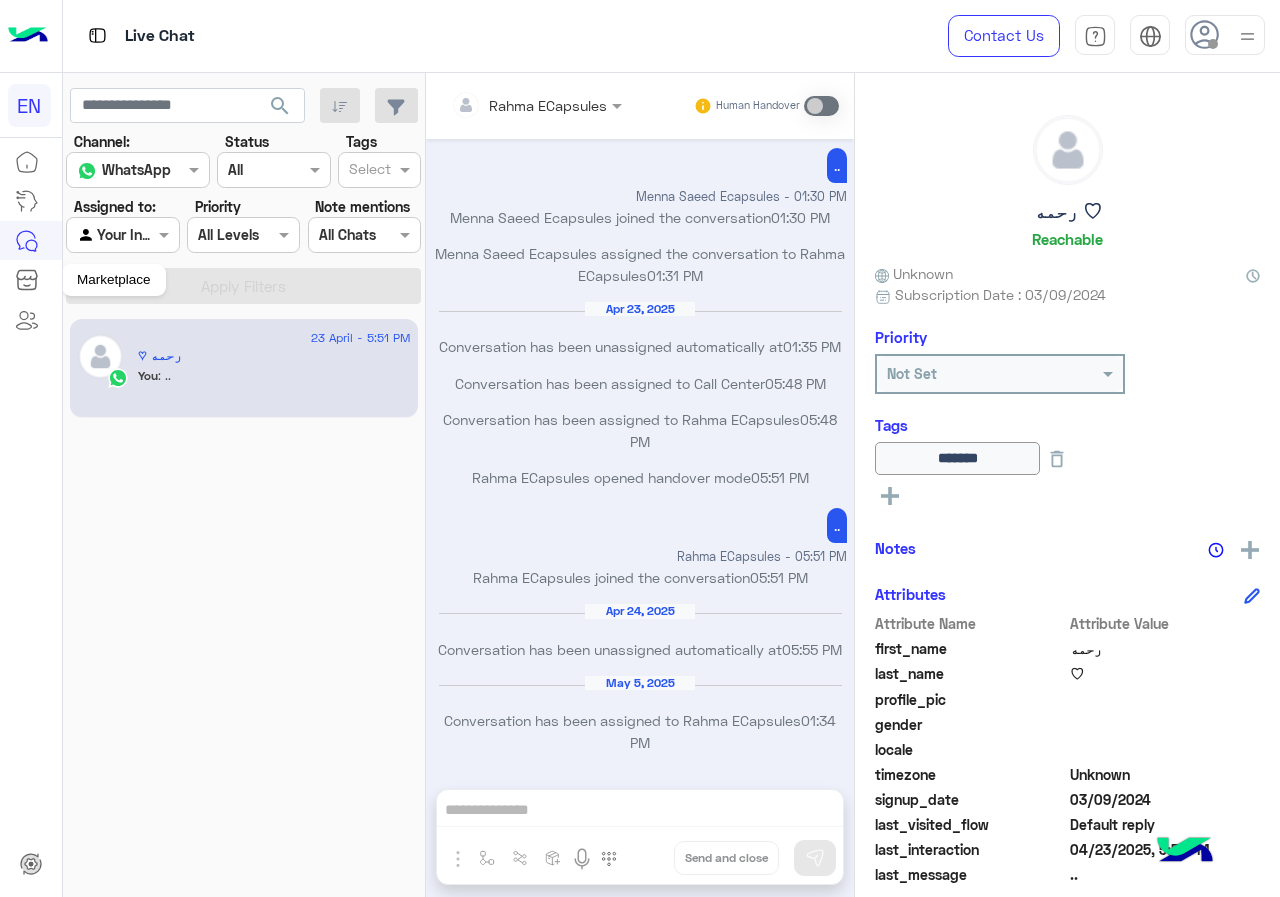 click at bounding box center (100, 235) 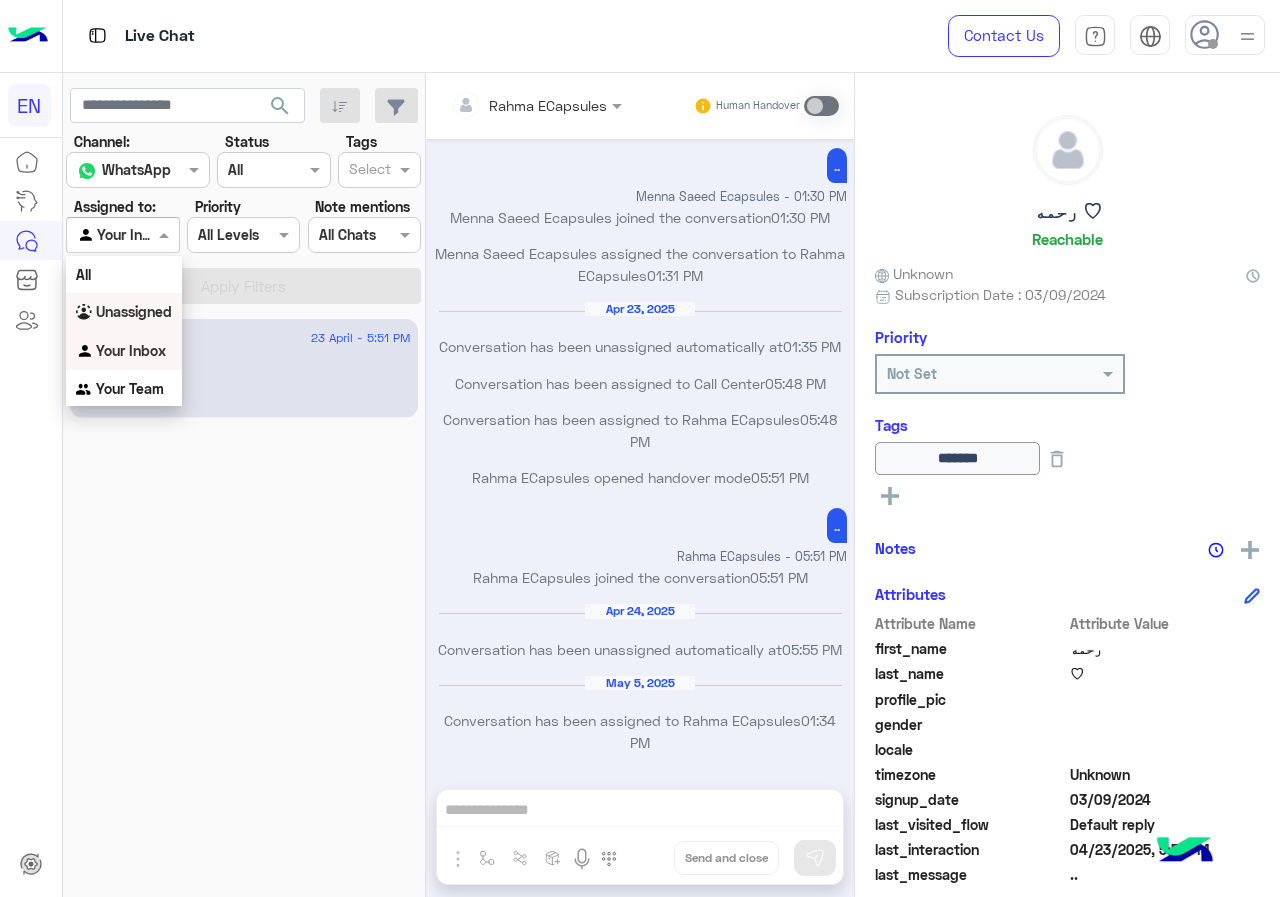 click on "Unassigned" at bounding box center (134, 311) 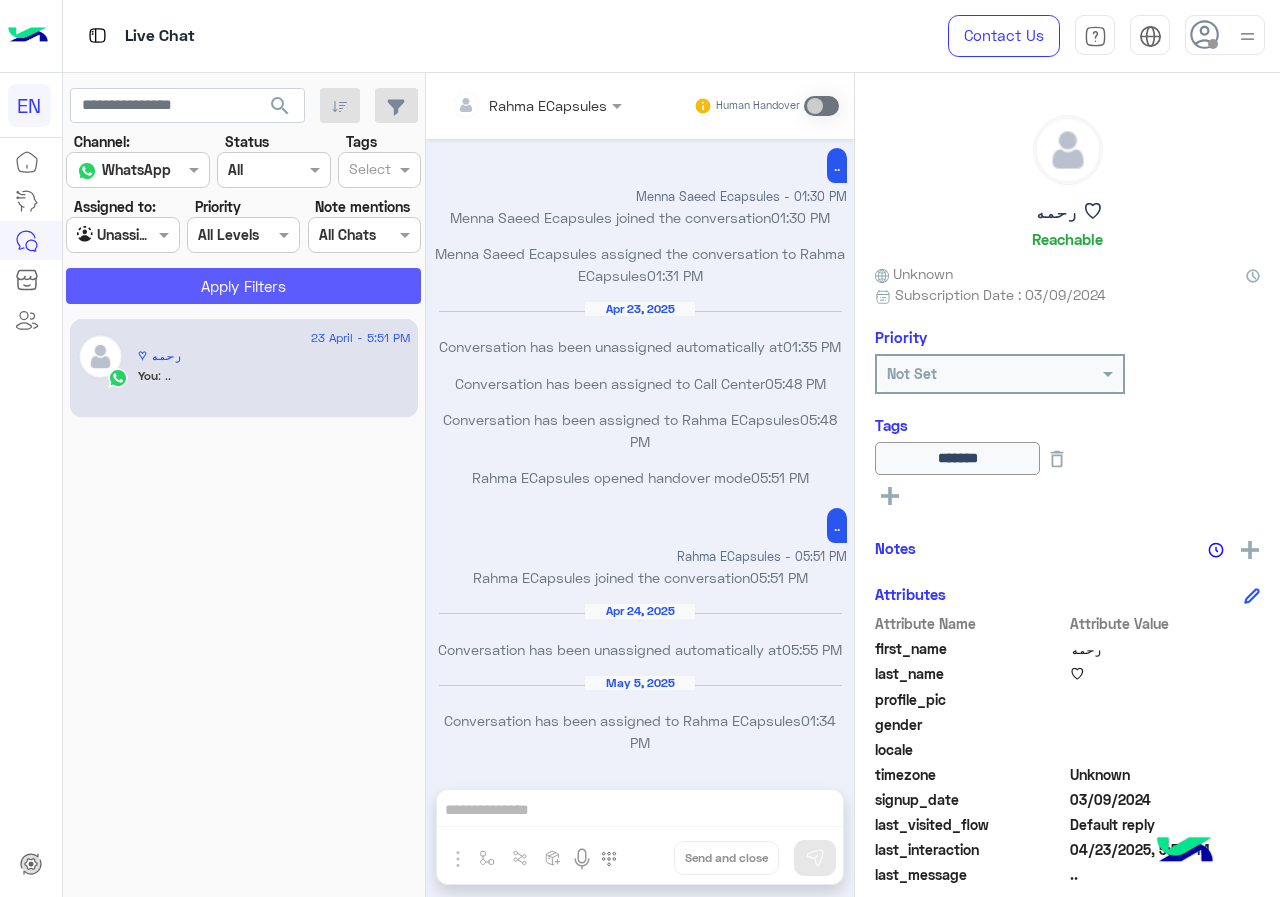 click on "Apply Filters" 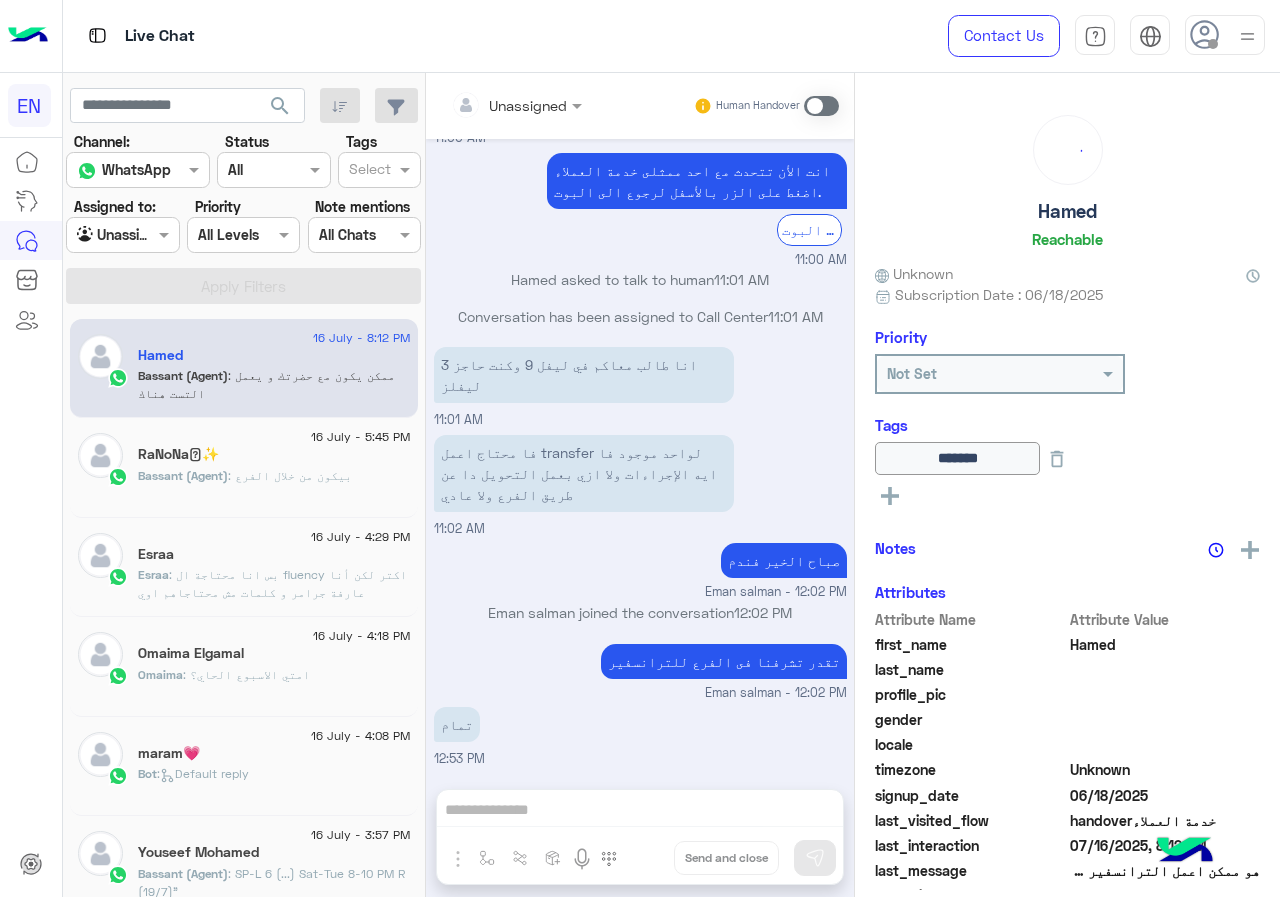 scroll, scrollTop: 961, scrollLeft: 0, axis: vertical 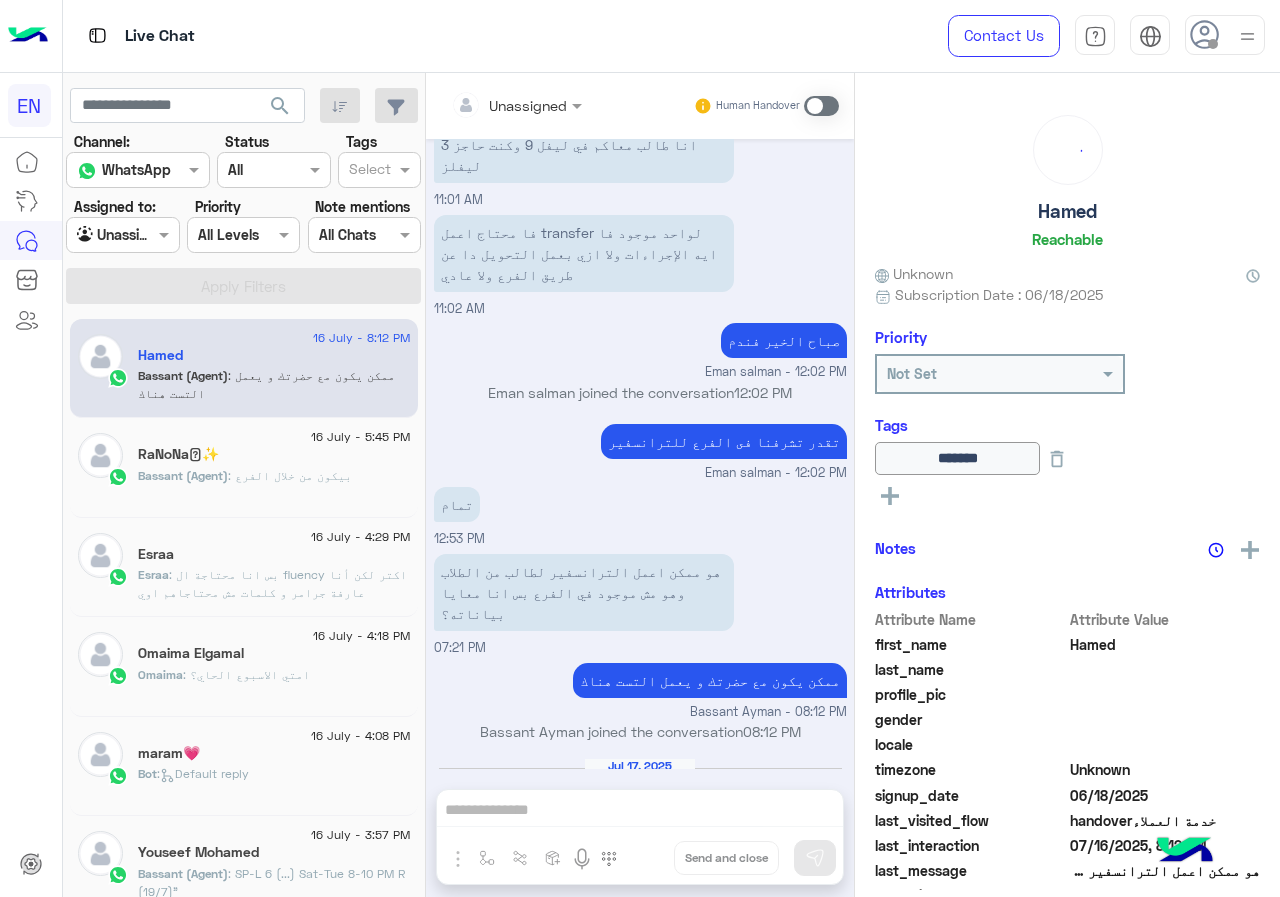 click at bounding box center (122, 234) 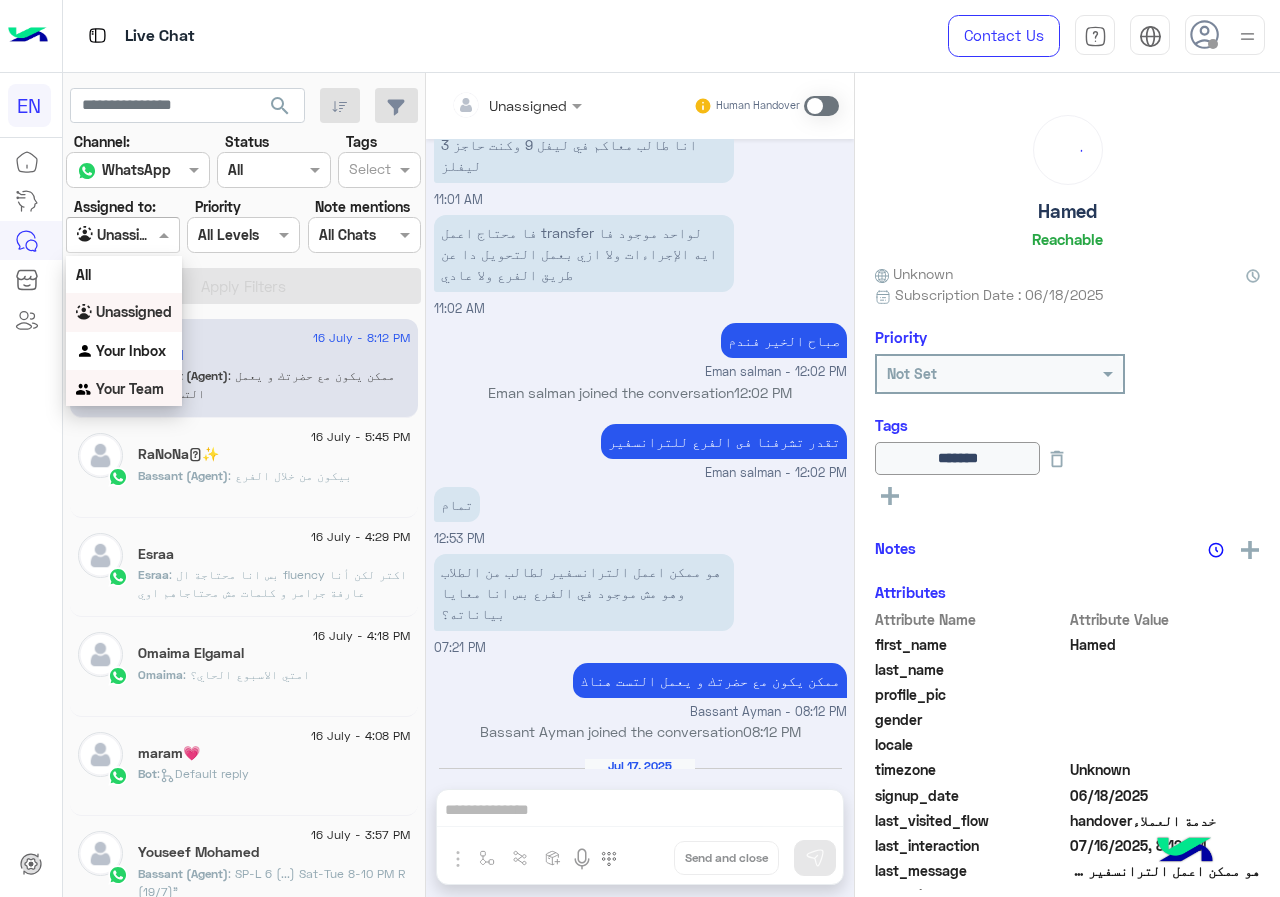 click on "Your Team" at bounding box center (124, 389) 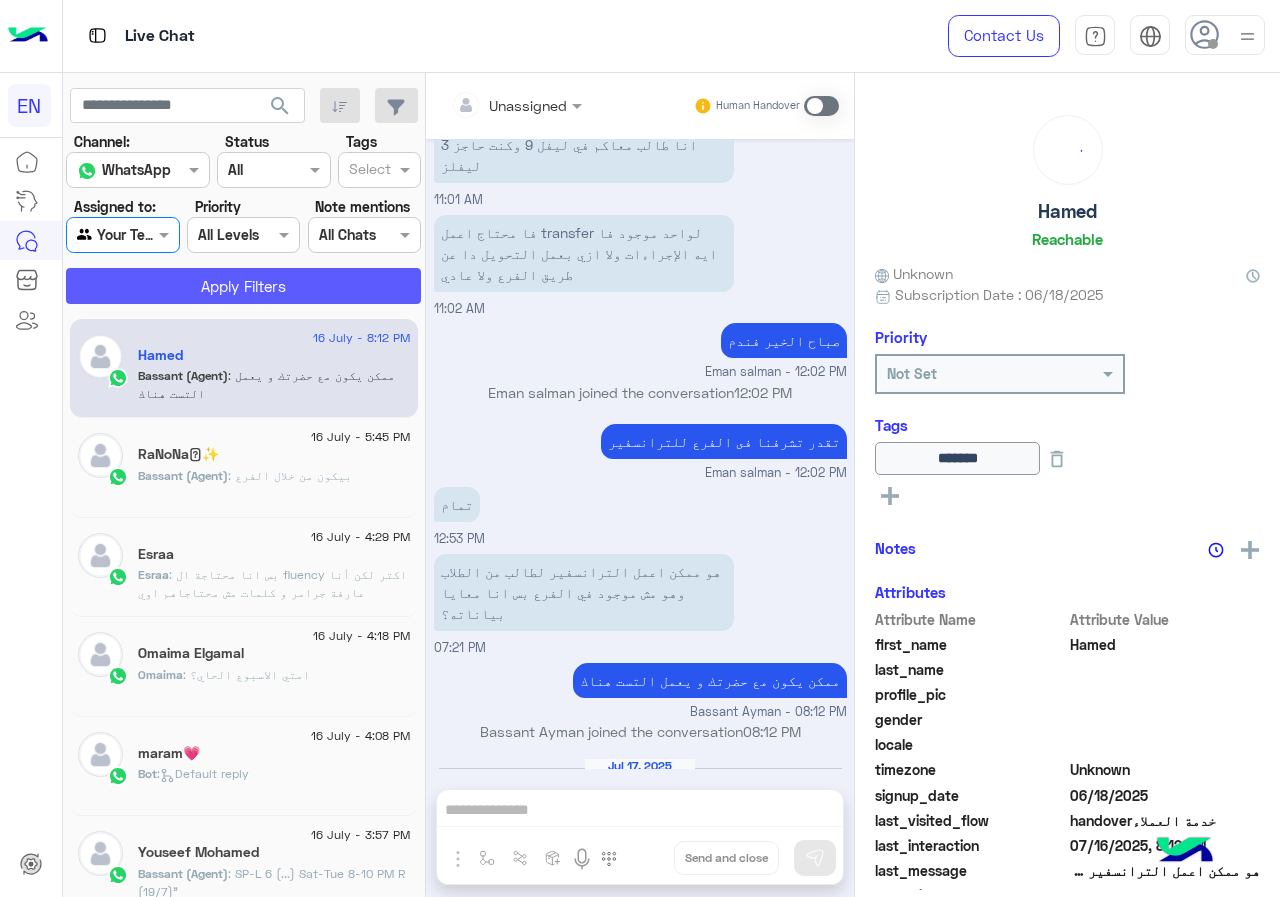 click on "Apply Filters" 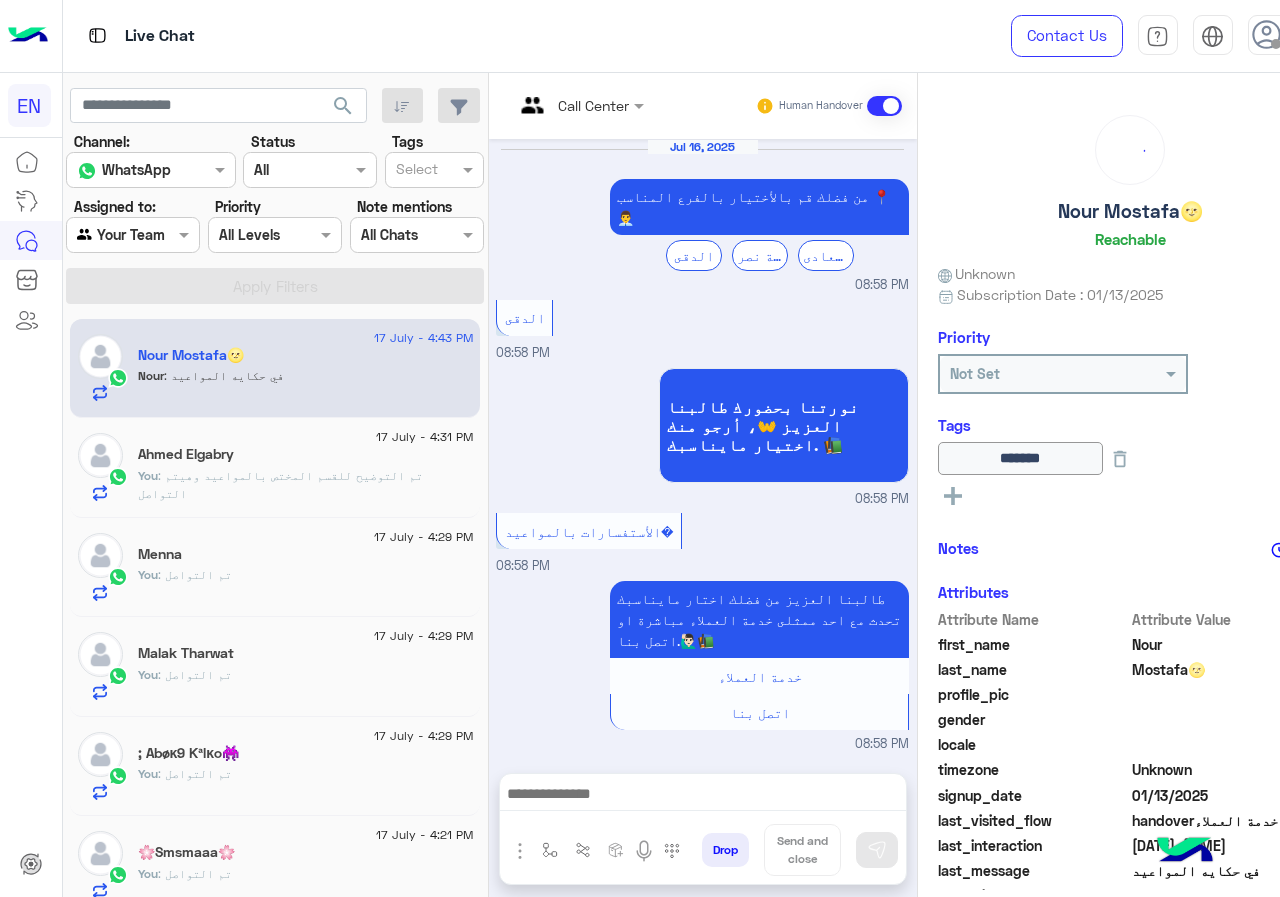 scroll, scrollTop: 1054, scrollLeft: 0, axis: vertical 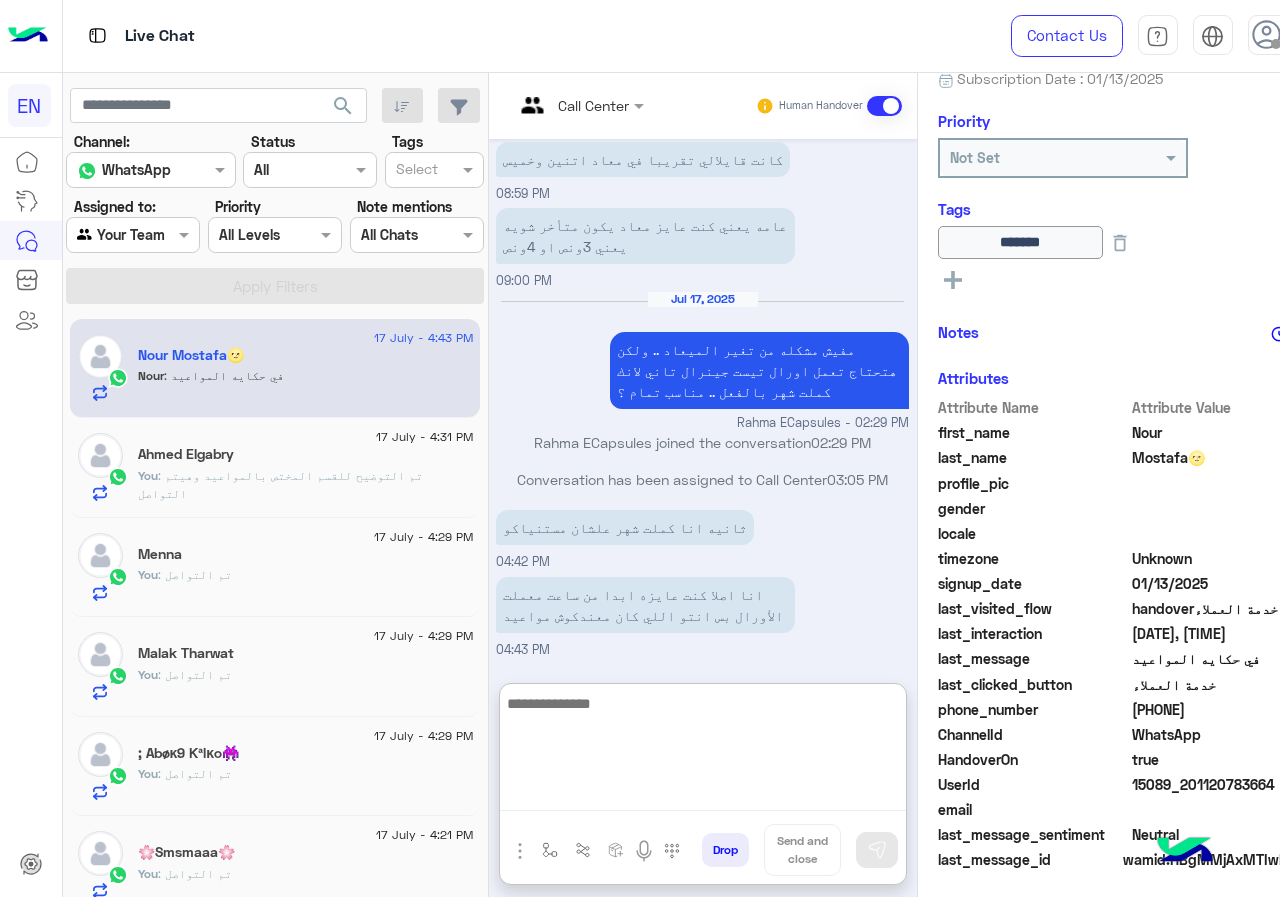 click at bounding box center [703, 751] 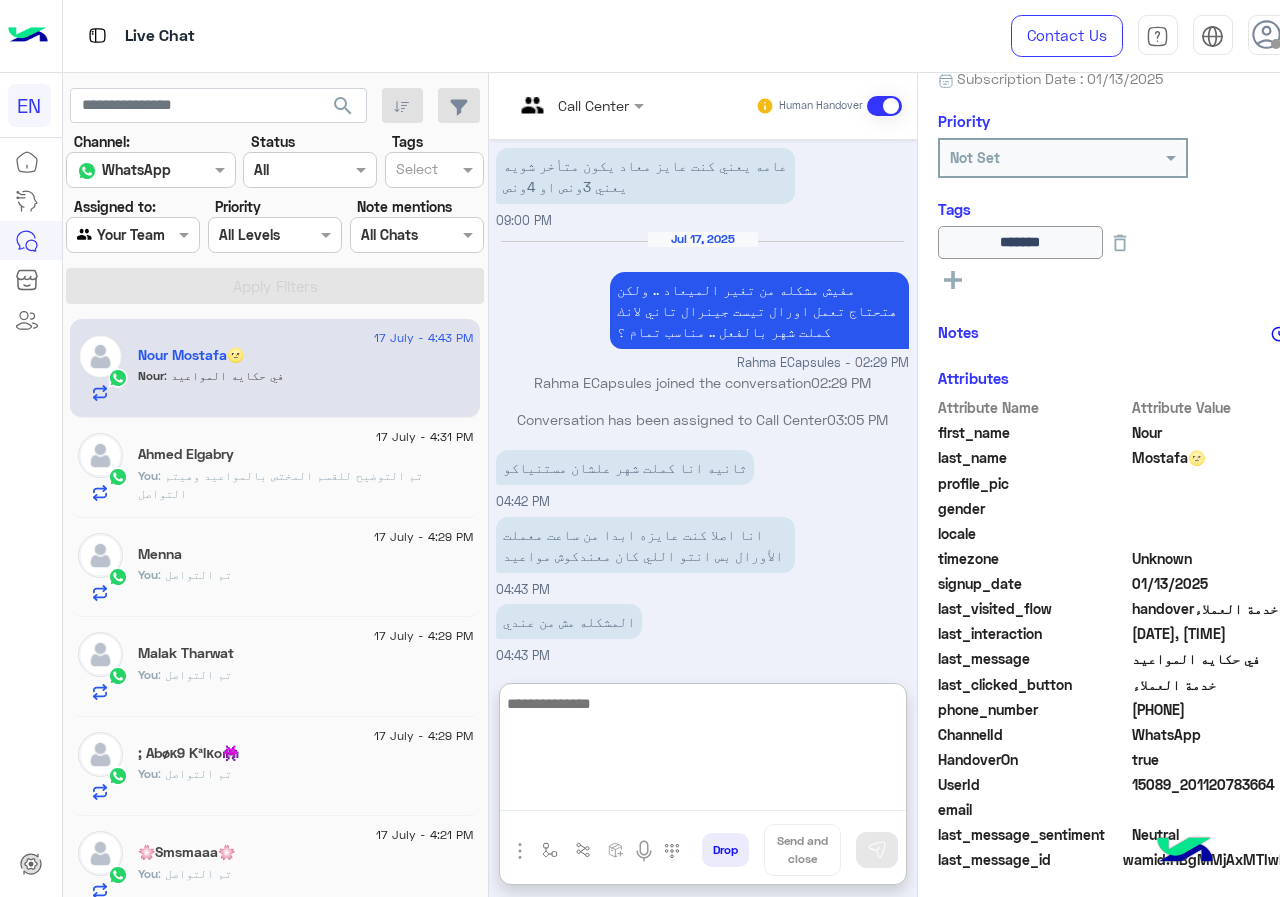 scroll, scrollTop: 1144, scrollLeft: 0, axis: vertical 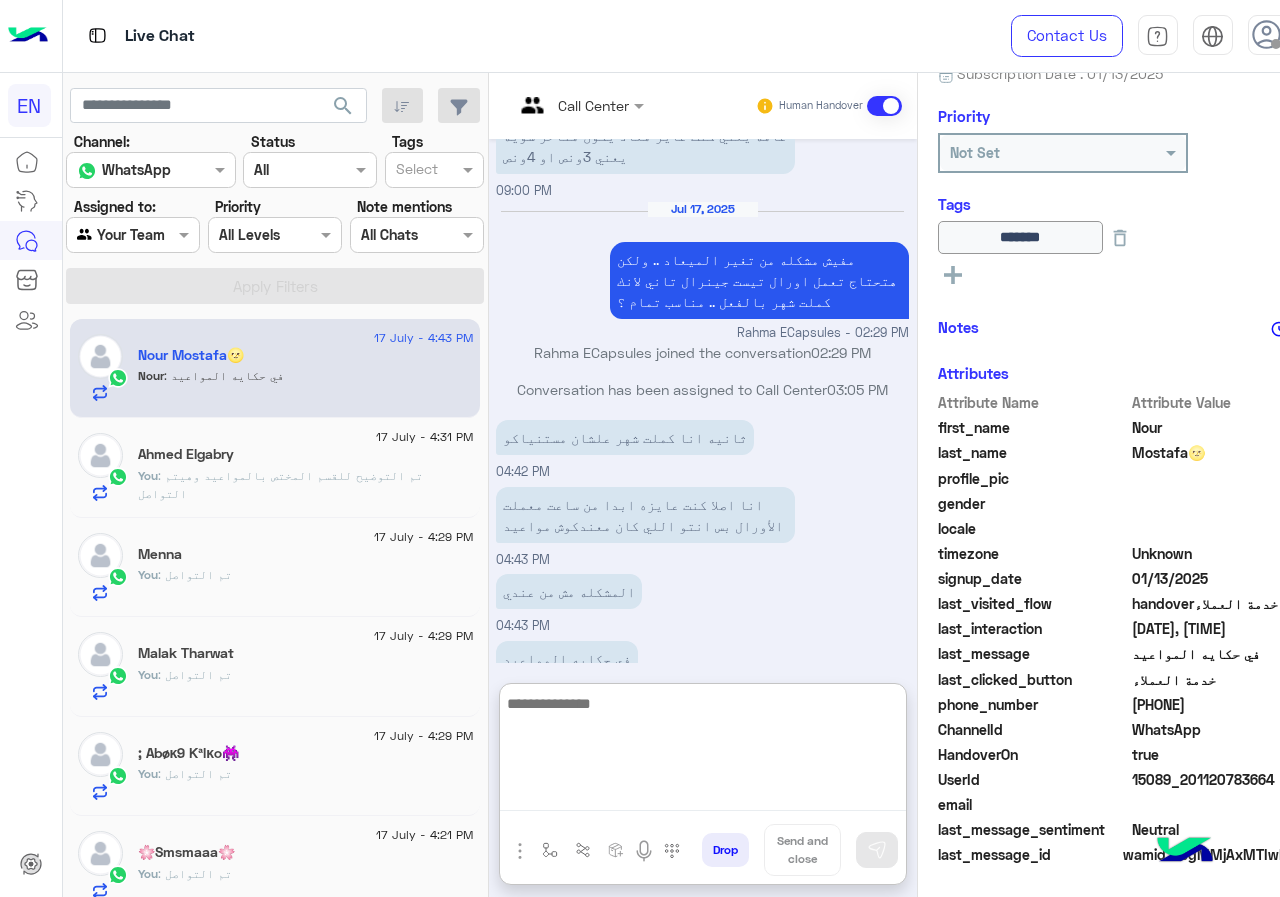 click at bounding box center (703, 751) 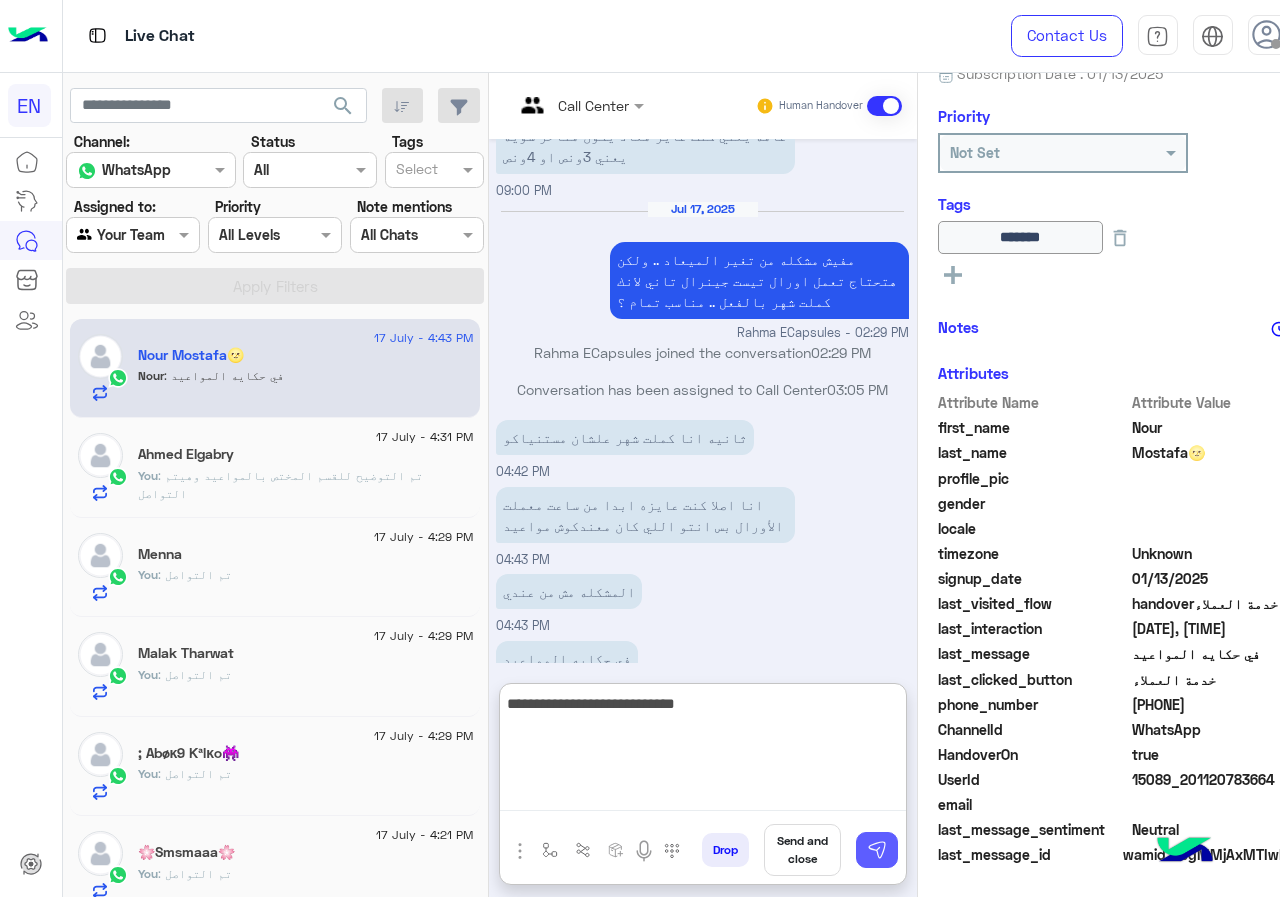 type on "**********" 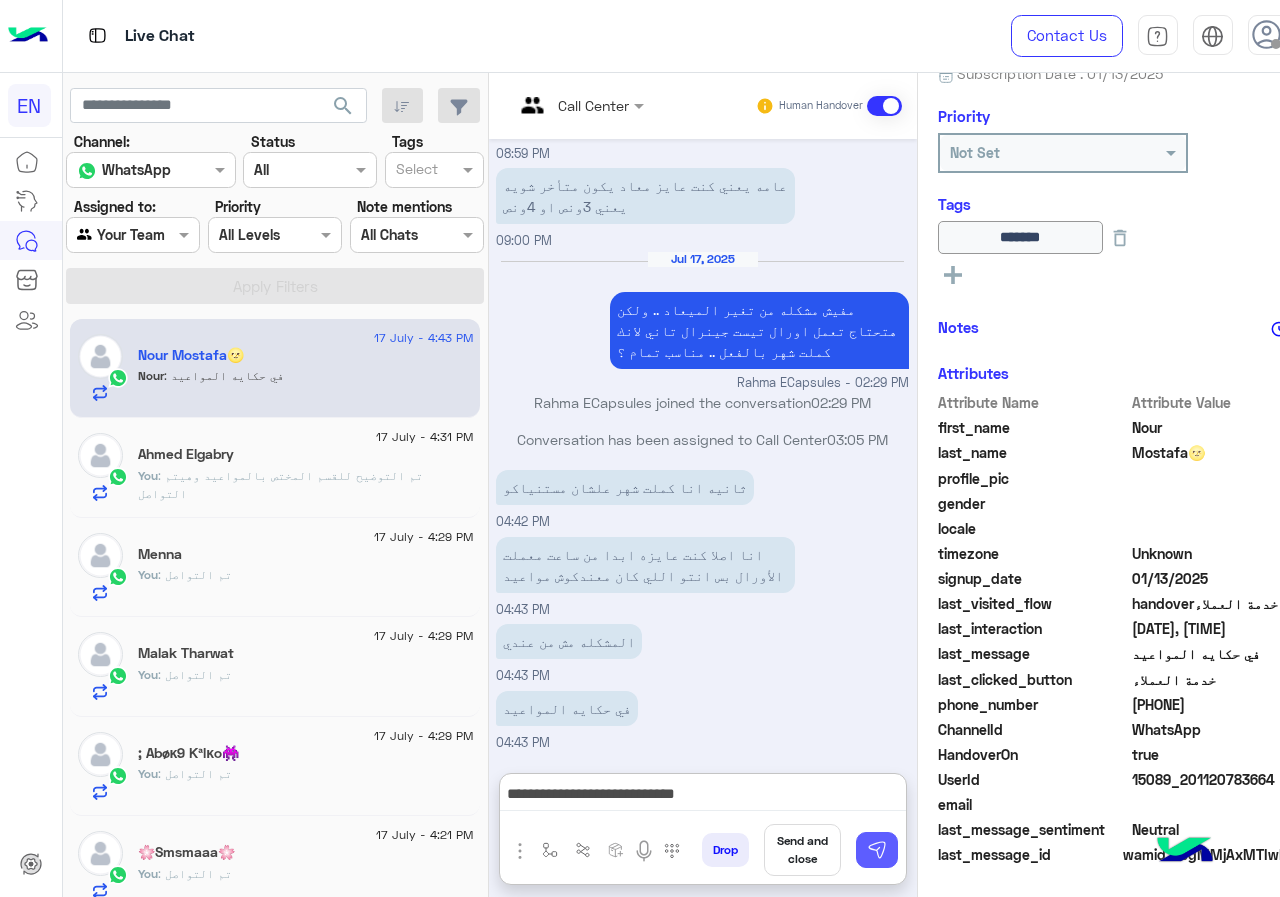 click at bounding box center [877, 850] 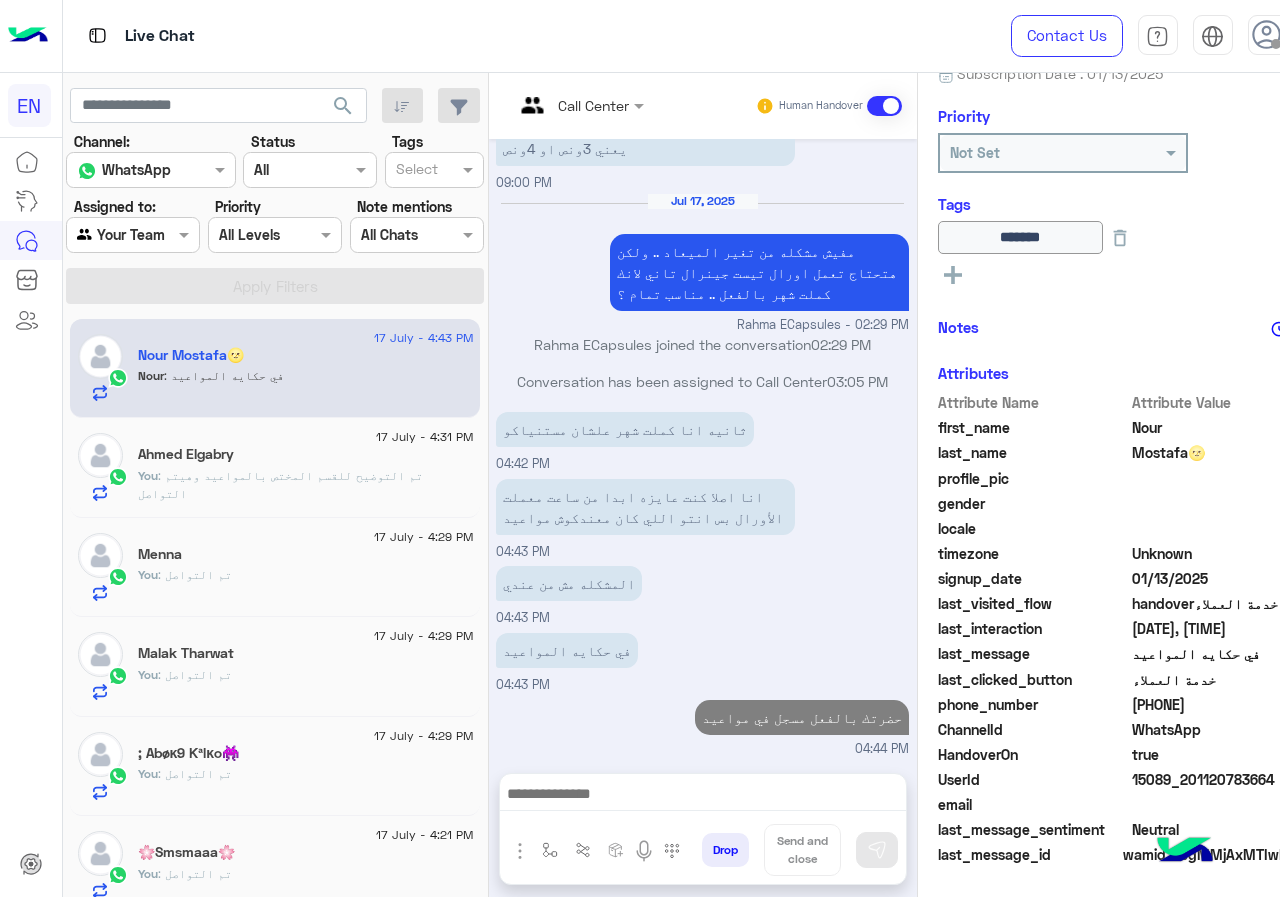 scroll, scrollTop: 1118, scrollLeft: 0, axis: vertical 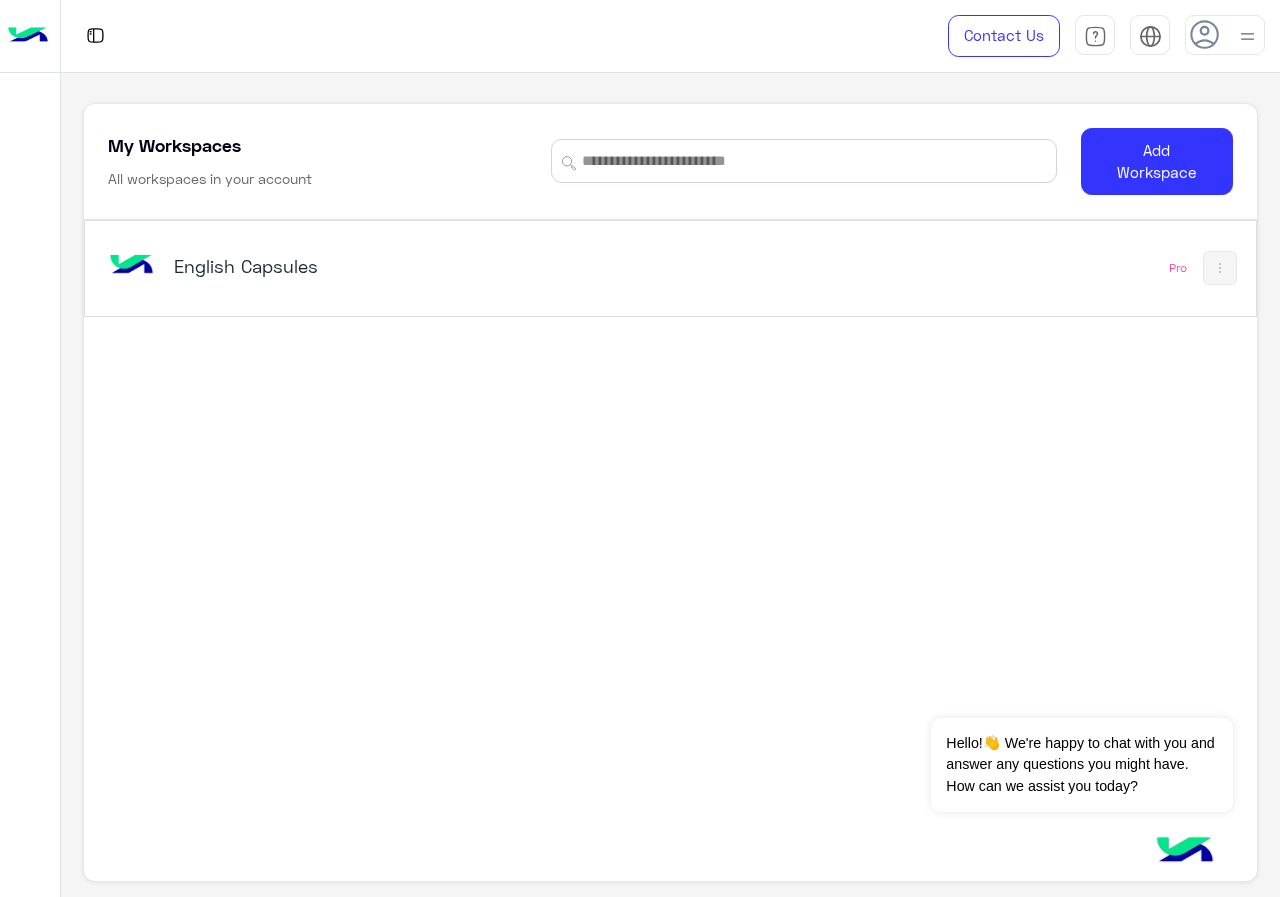 click on "English Capsules   Pro" 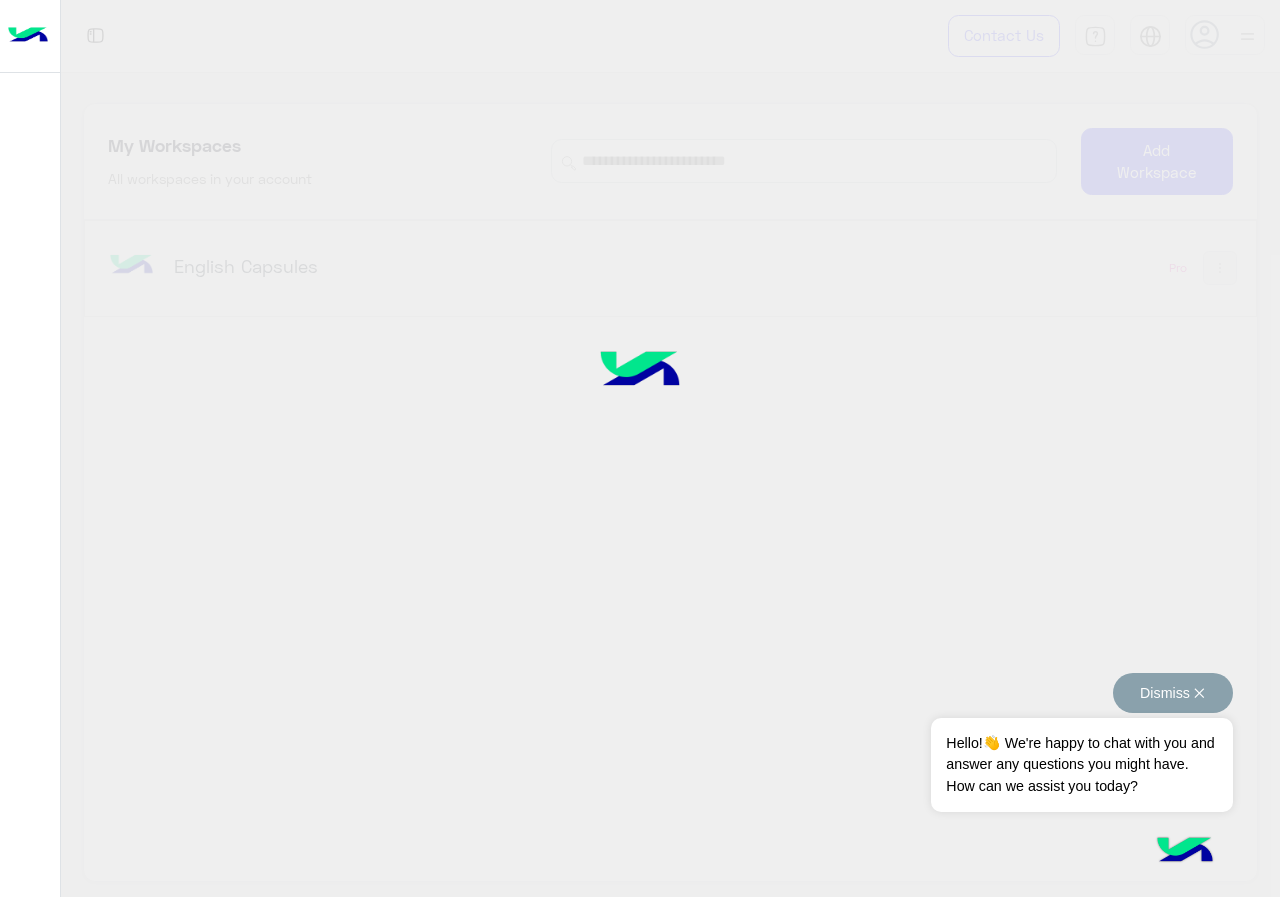 click on "Dismiss ✕" at bounding box center [1173, 693] 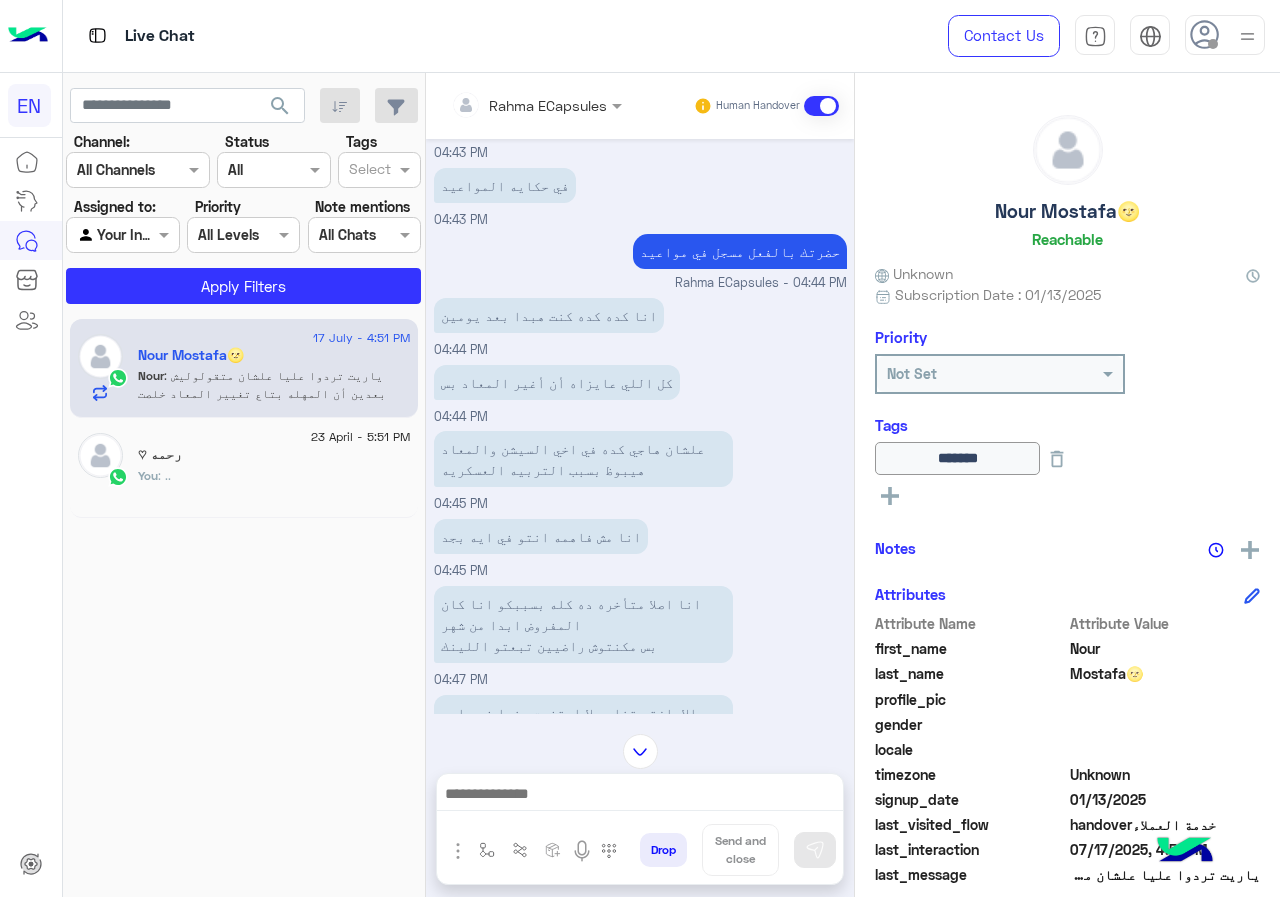 scroll, scrollTop: 976, scrollLeft: 0, axis: vertical 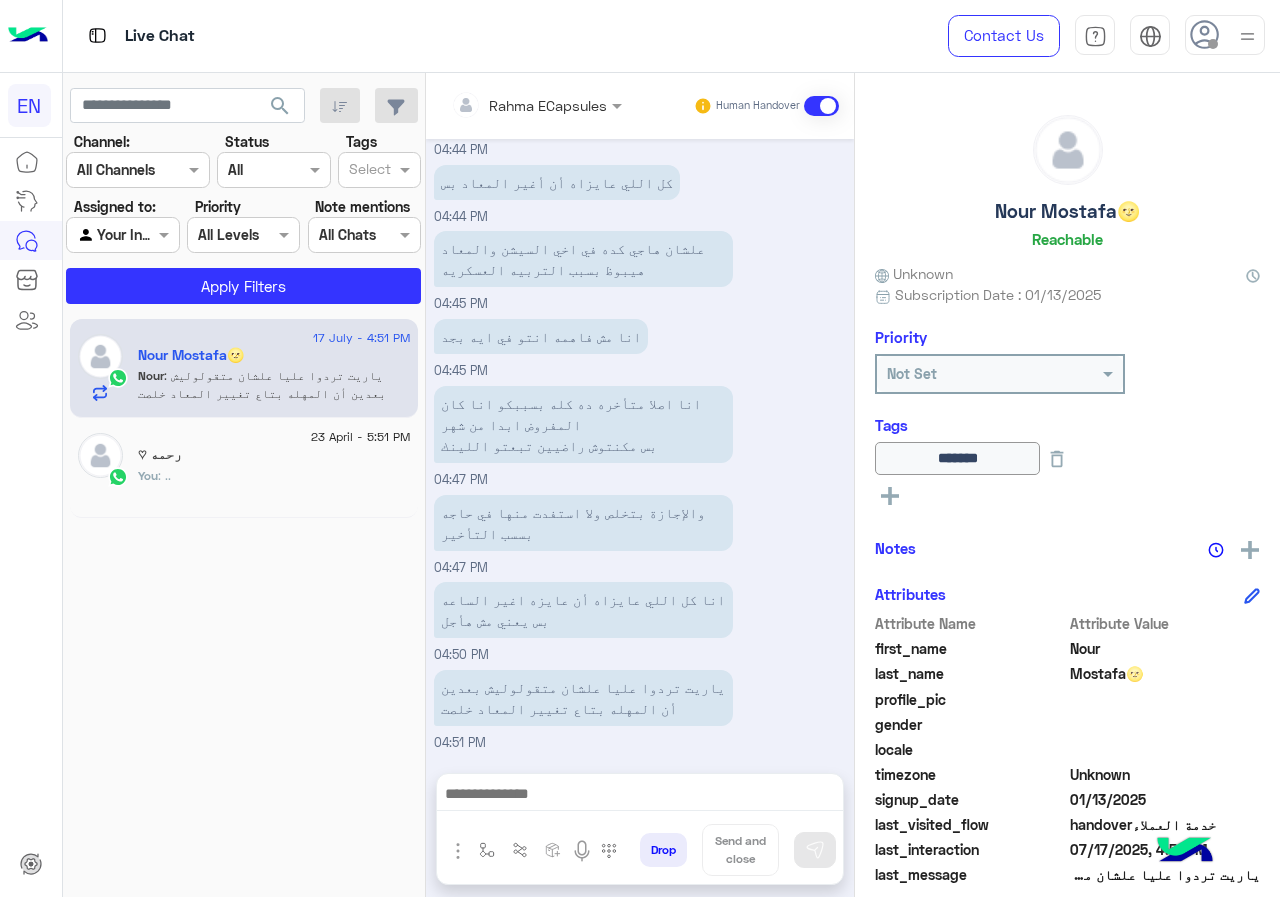 click on "Rahma ECapsules Human Handover" at bounding box center (640, 106) 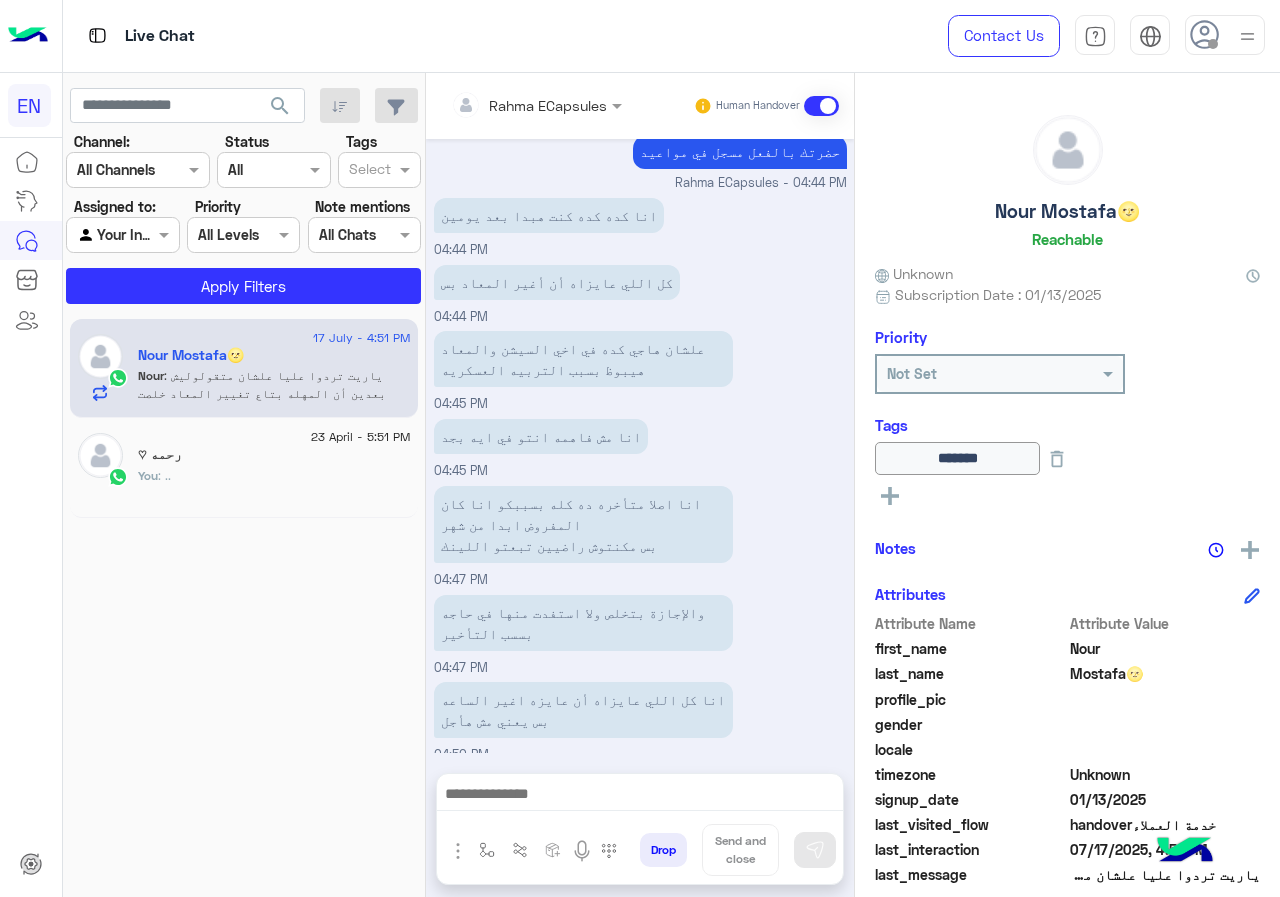 scroll, scrollTop: 976, scrollLeft: 0, axis: vertical 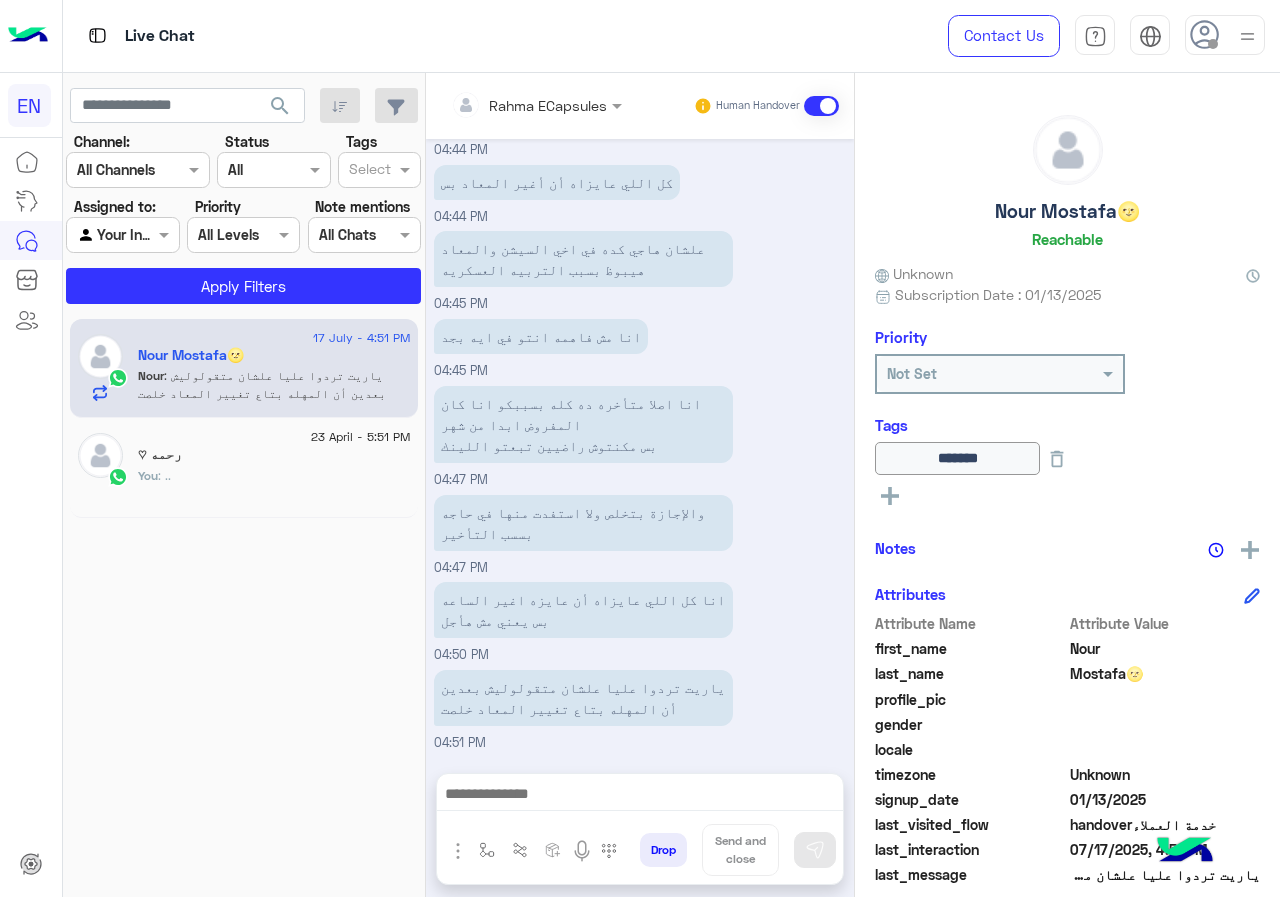 click at bounding box center (509, 105) 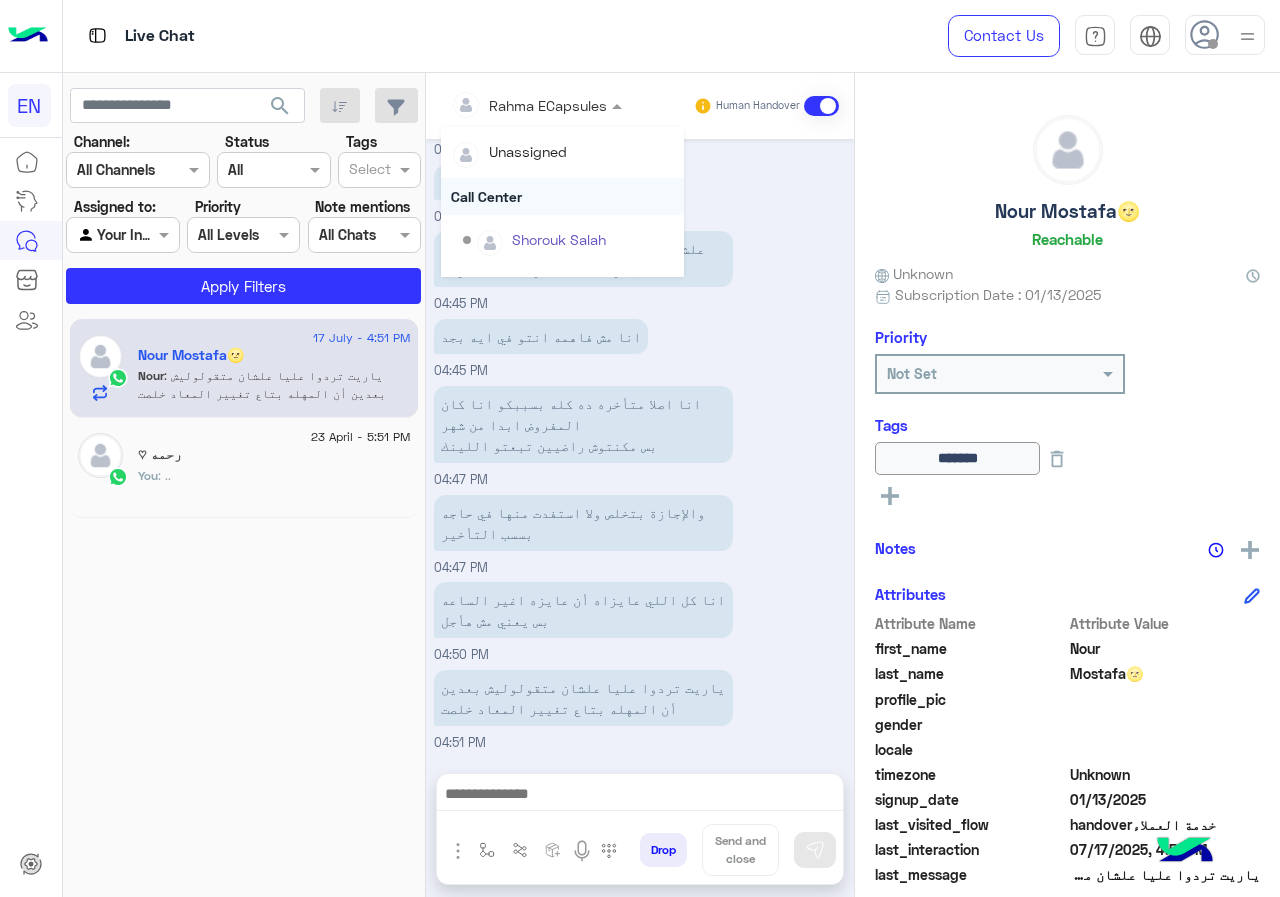 click on "Call Center" at bounding box center [562, 196] 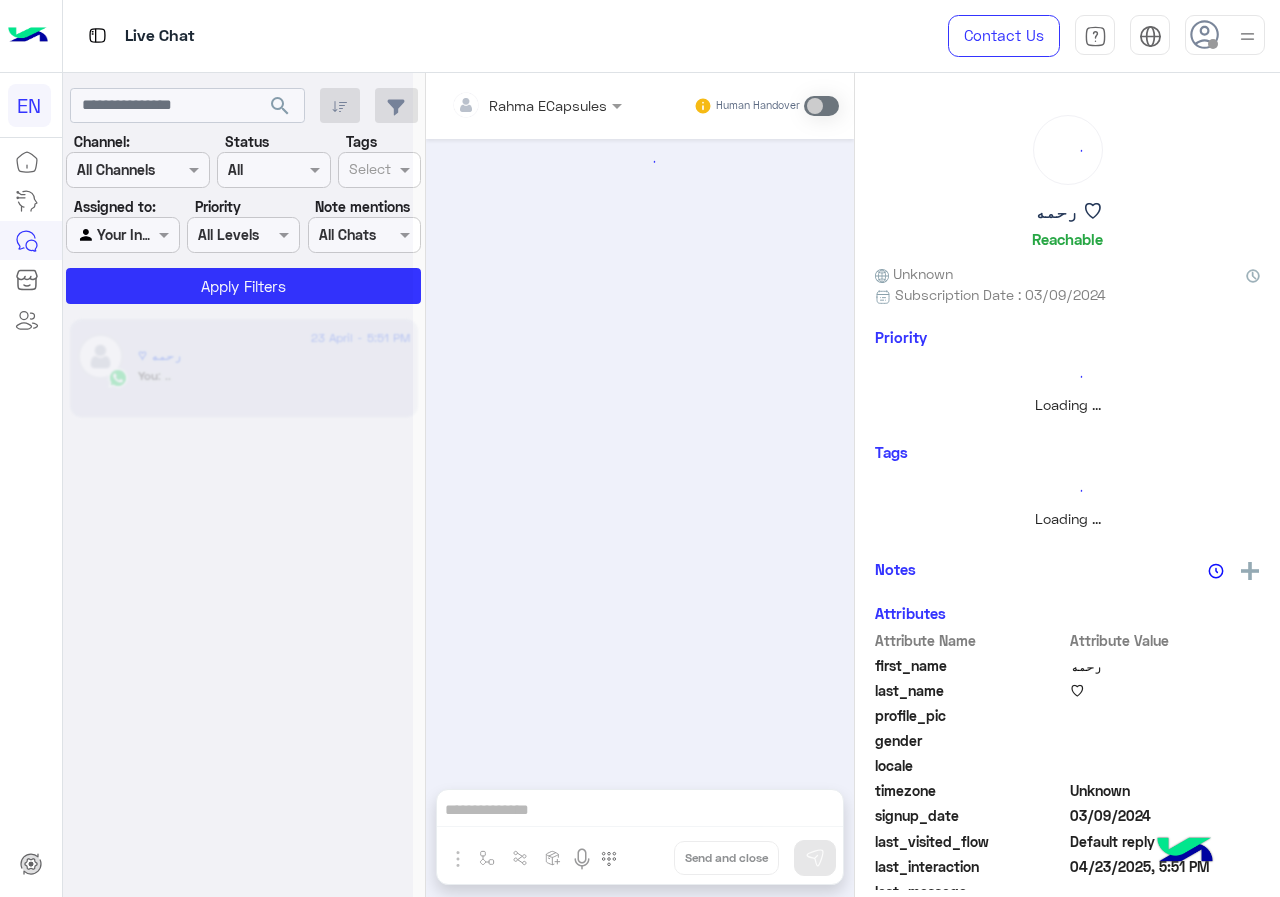 scroll, scrollTop: 0, scrollLeft: 0, axis: both 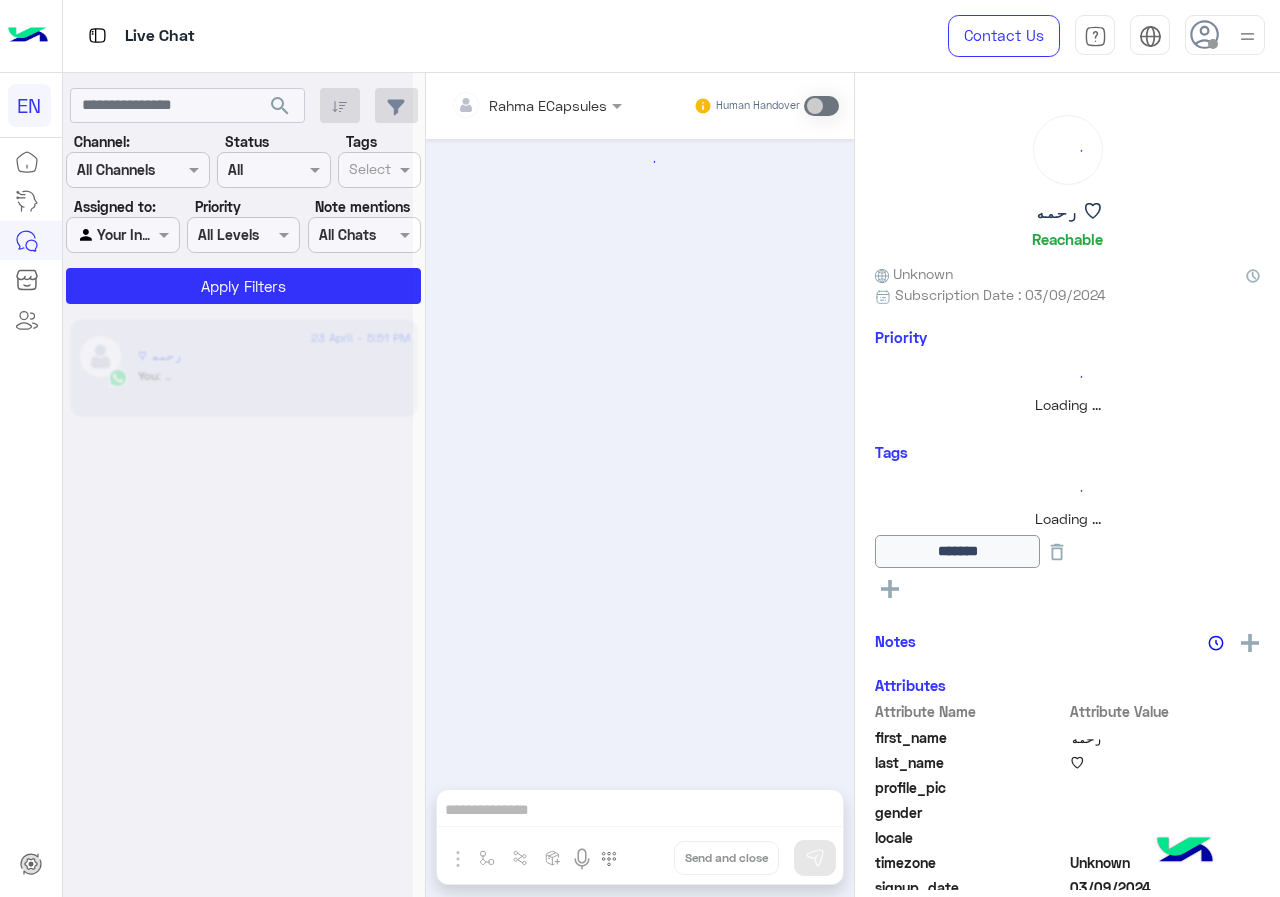 click 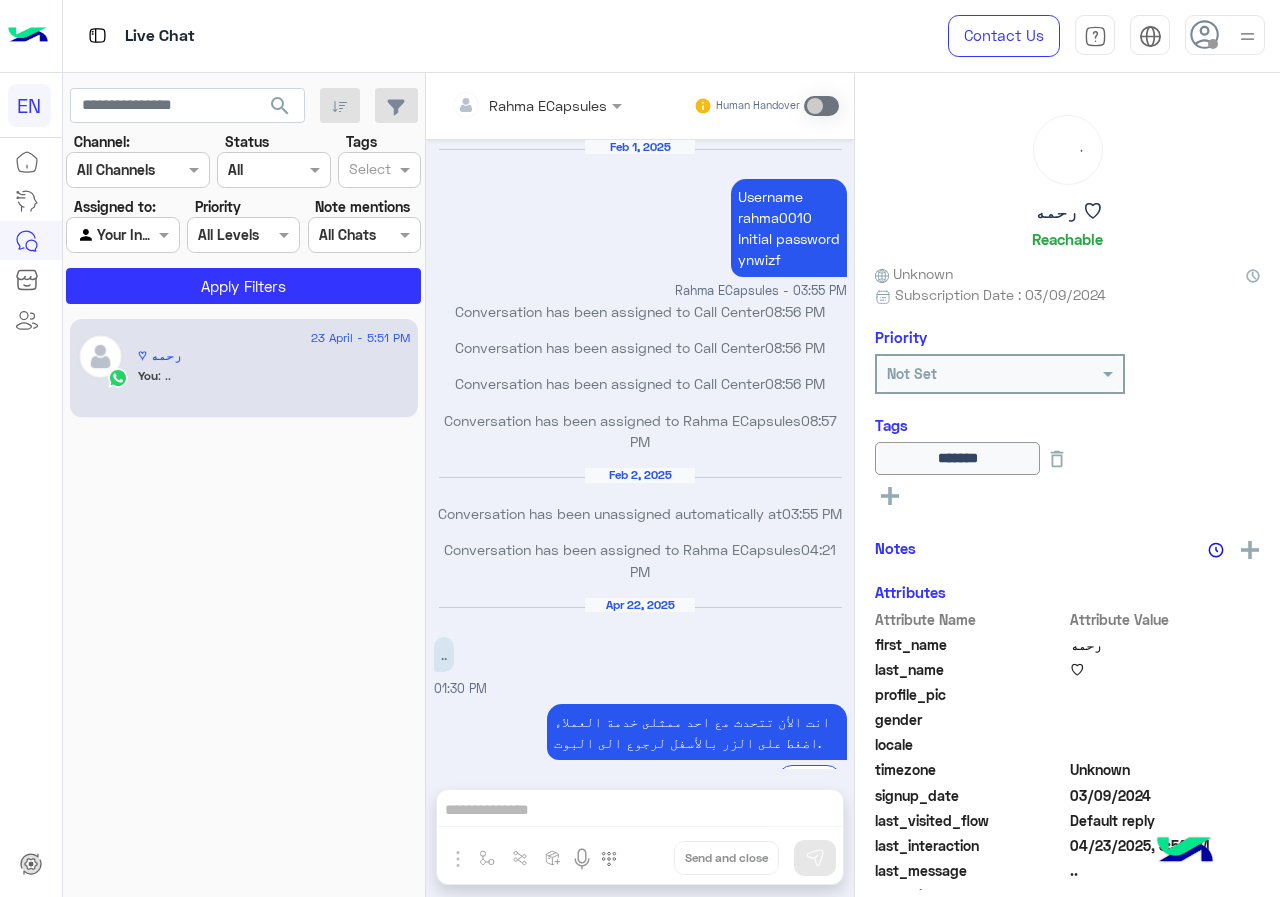 scroll, scrollTop: 741, scrollLeft: 0, axis: vertical 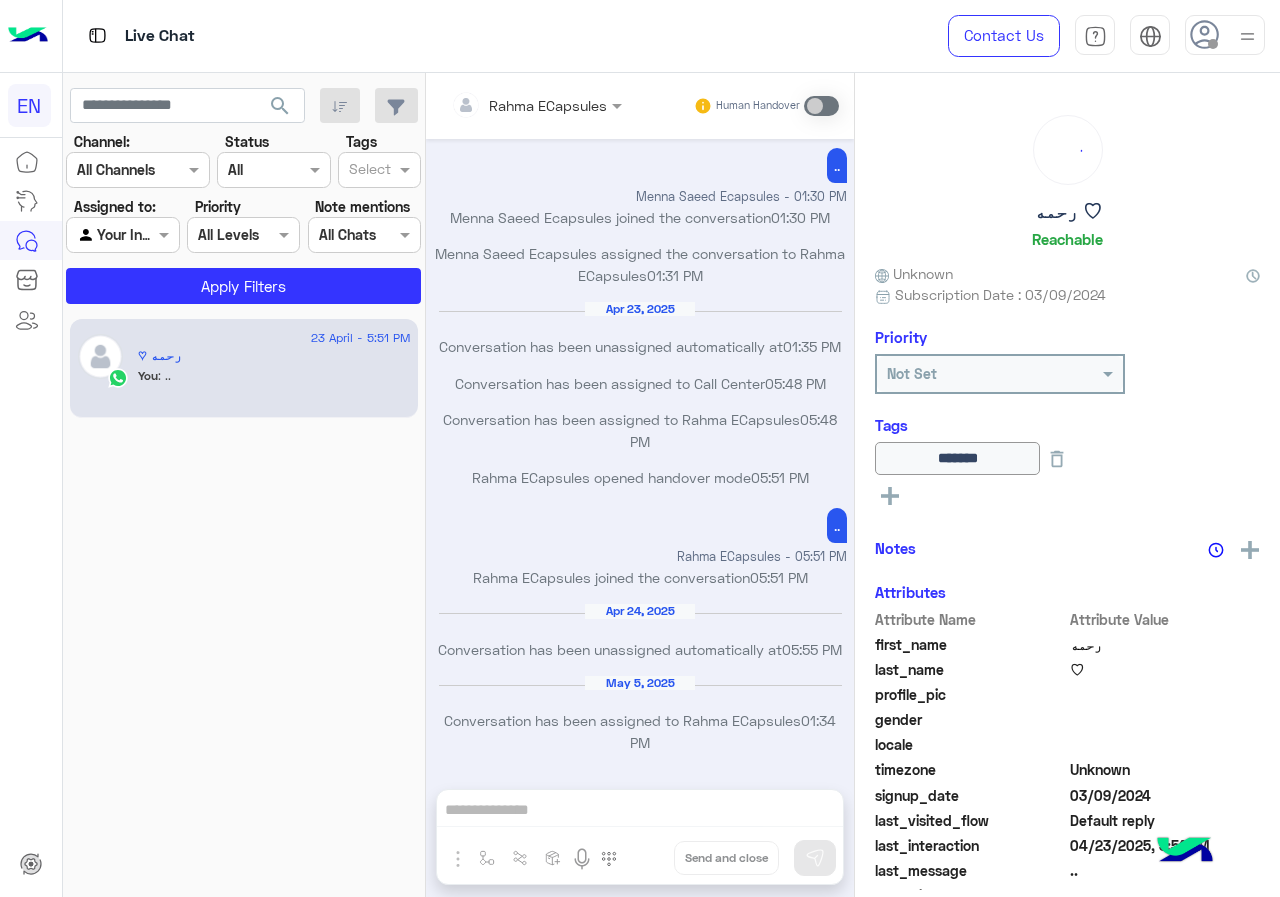 click at bounding box center (138, 169) 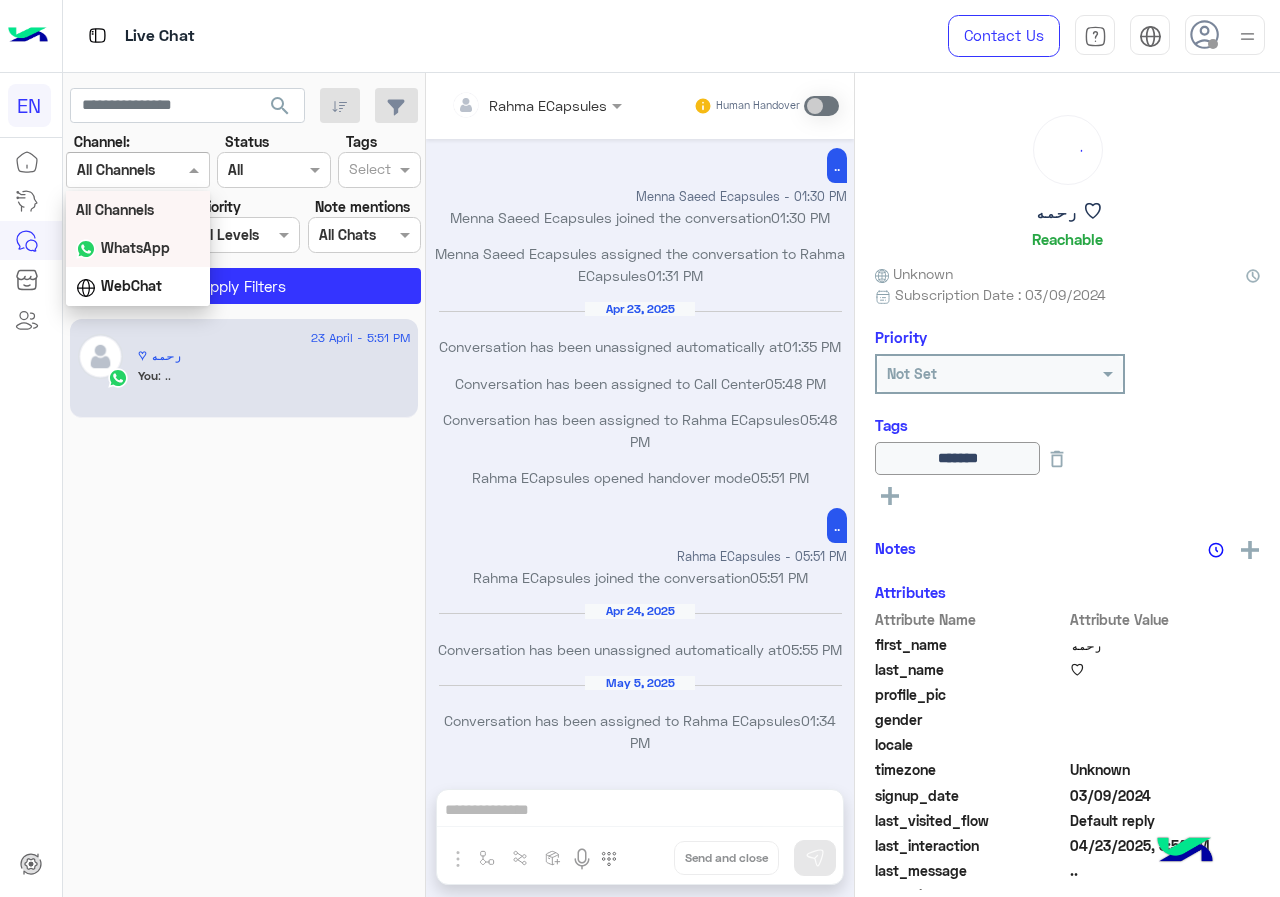 click on "WhatsApp" at bounding box center (135, 247) 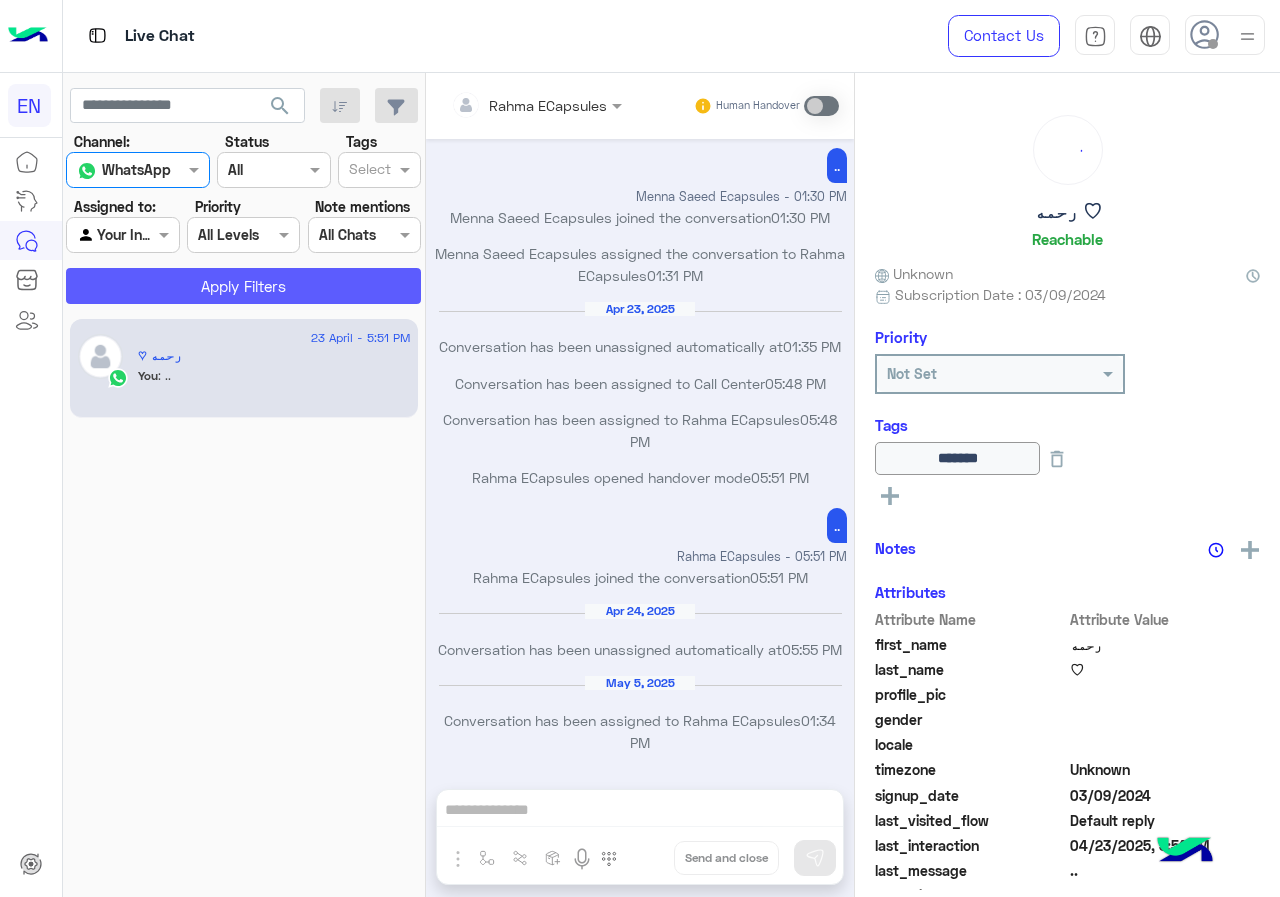click on "Apply Filters" 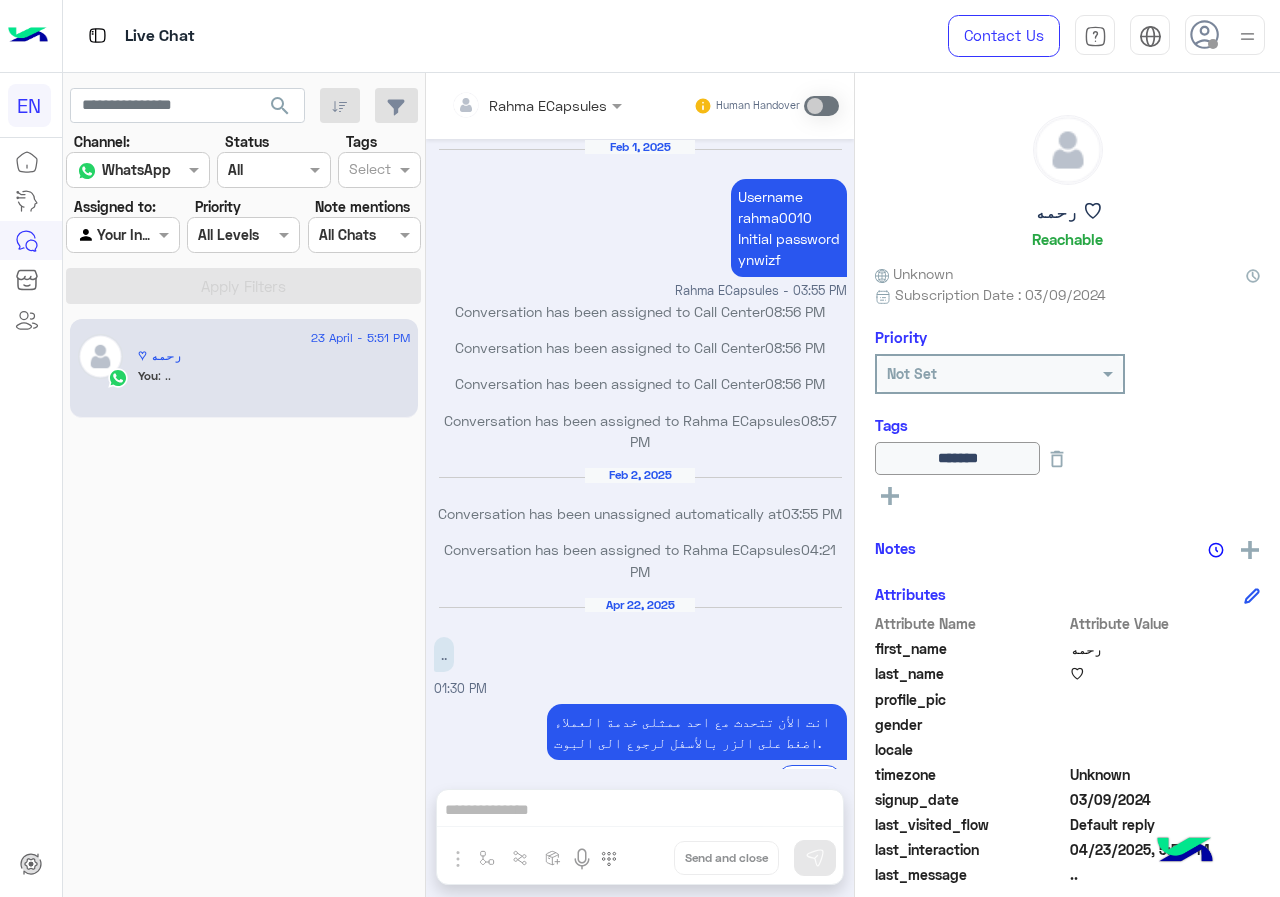 scroll, scrollTop: 741, scrollLeft: 0, axis: vertical 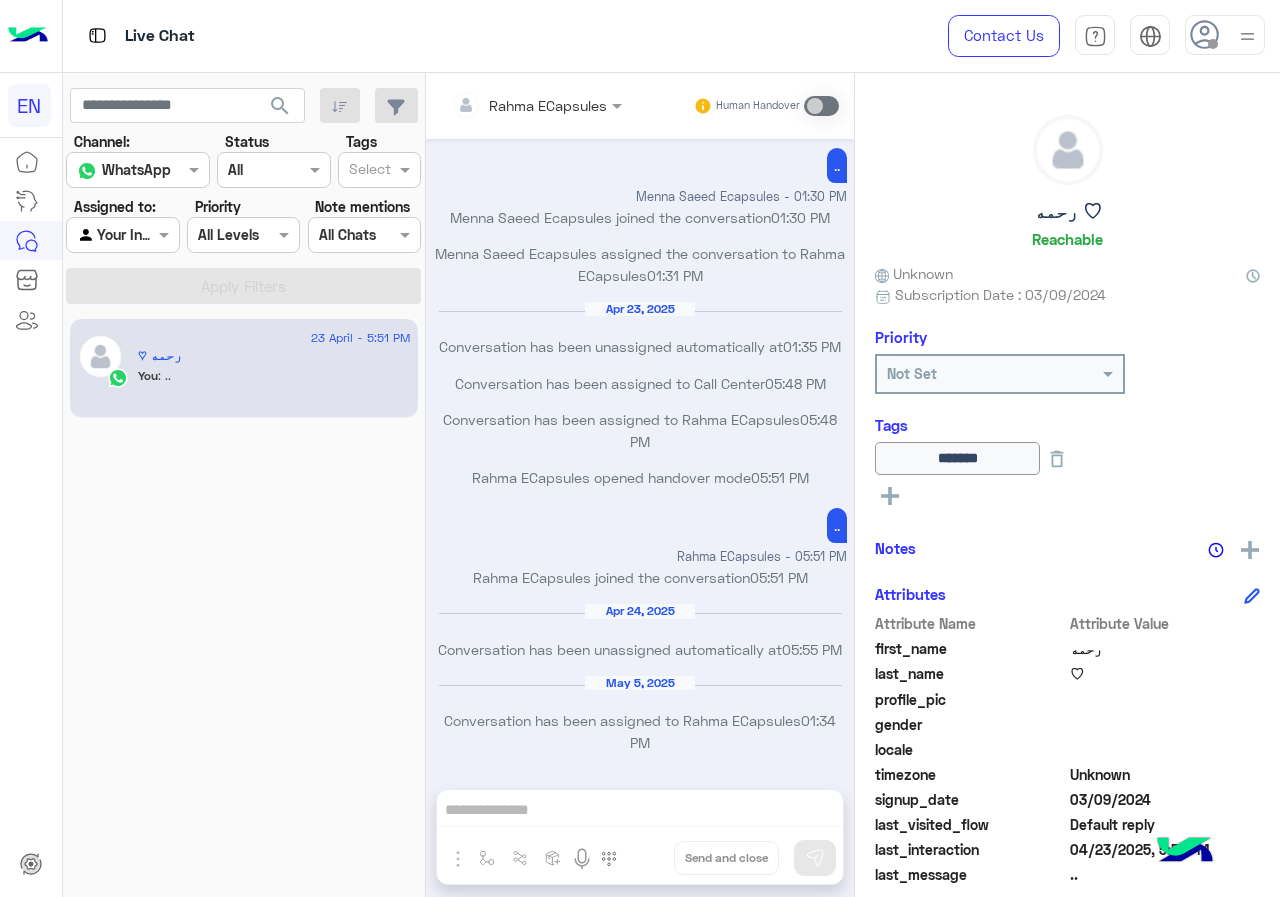 click at bounding box center (122, 234) 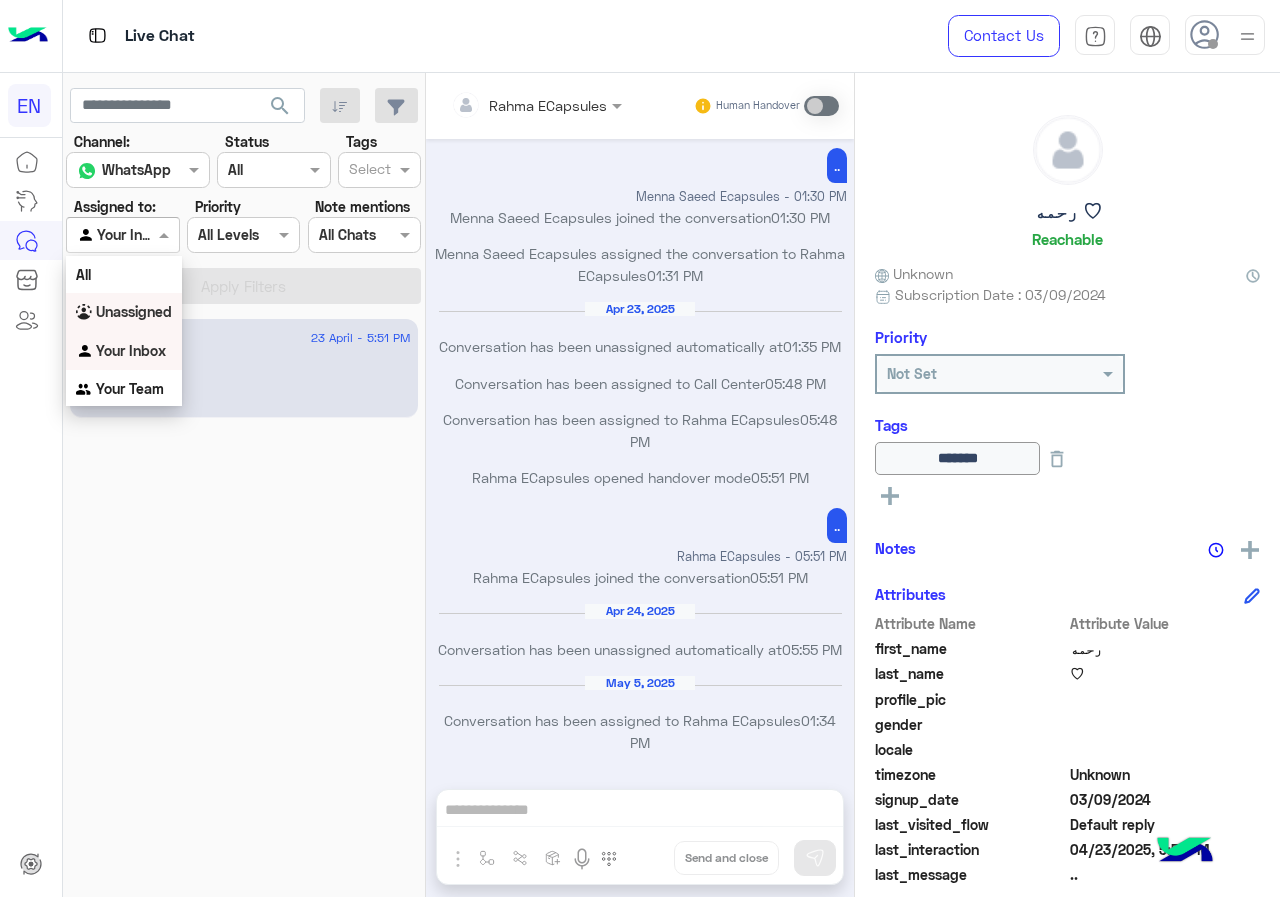 click on "Unassigned" at bounding box center (134, 311) 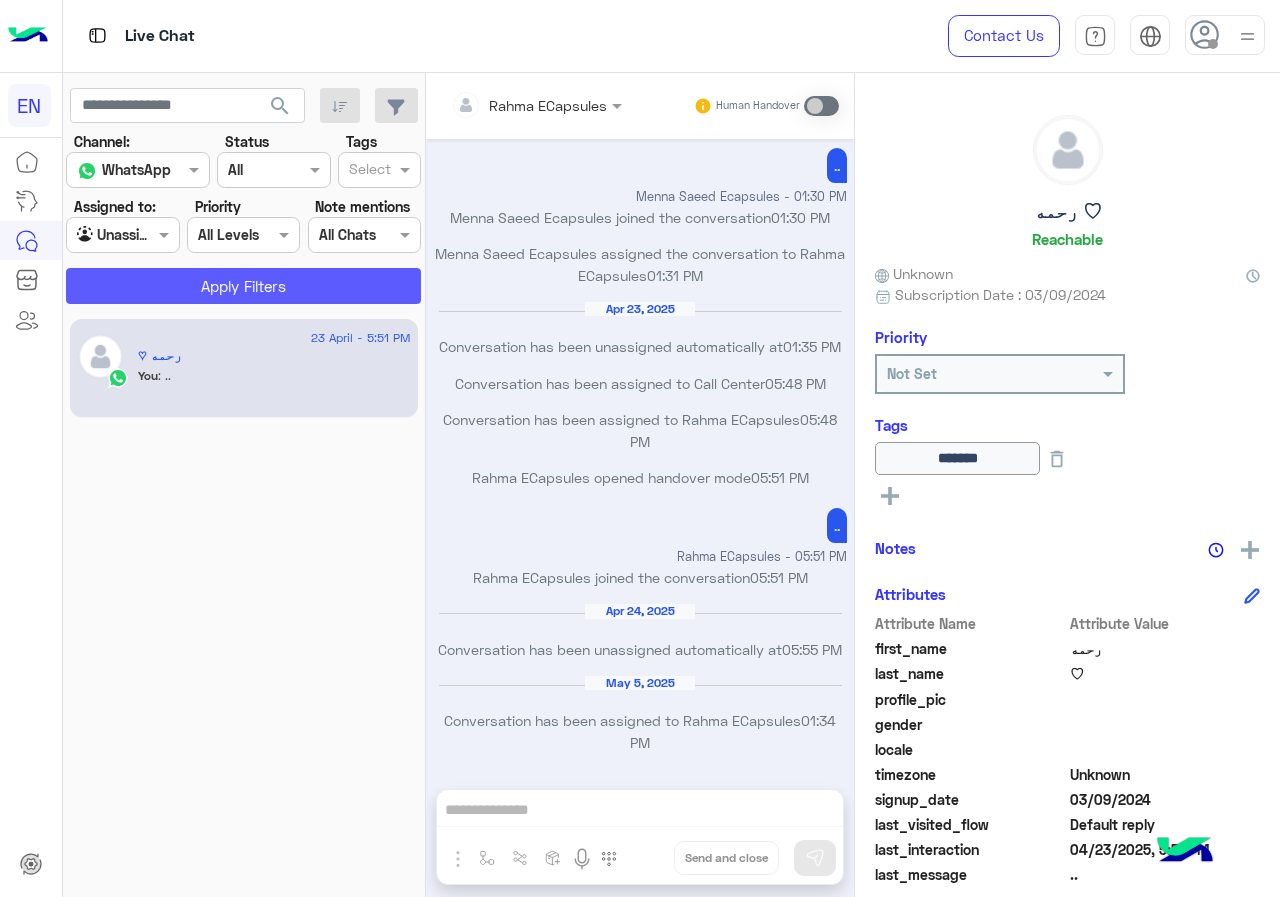 click on "Apply Filters" 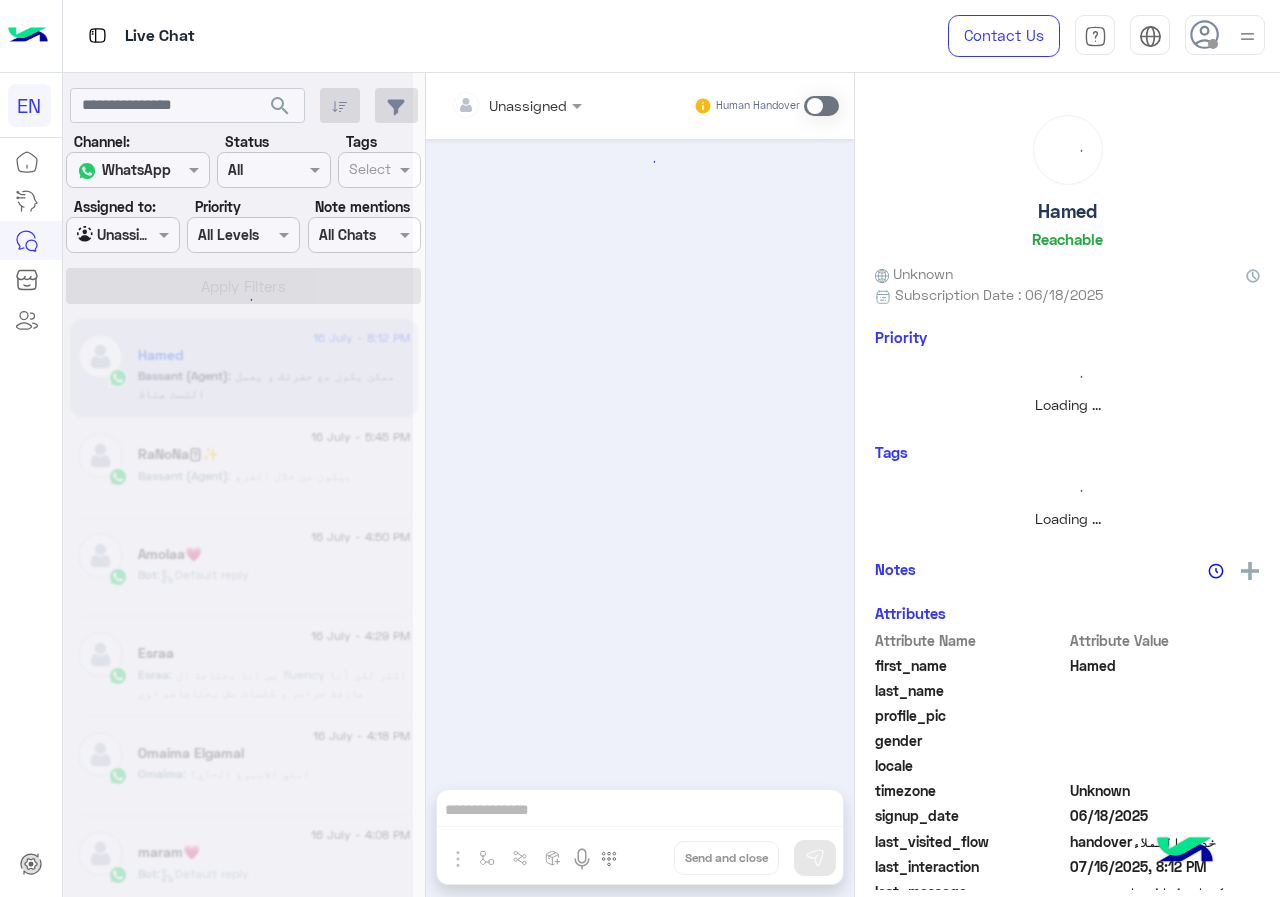 scroll, scrollTop: 961, scrollLeft: 0, axis: vertical 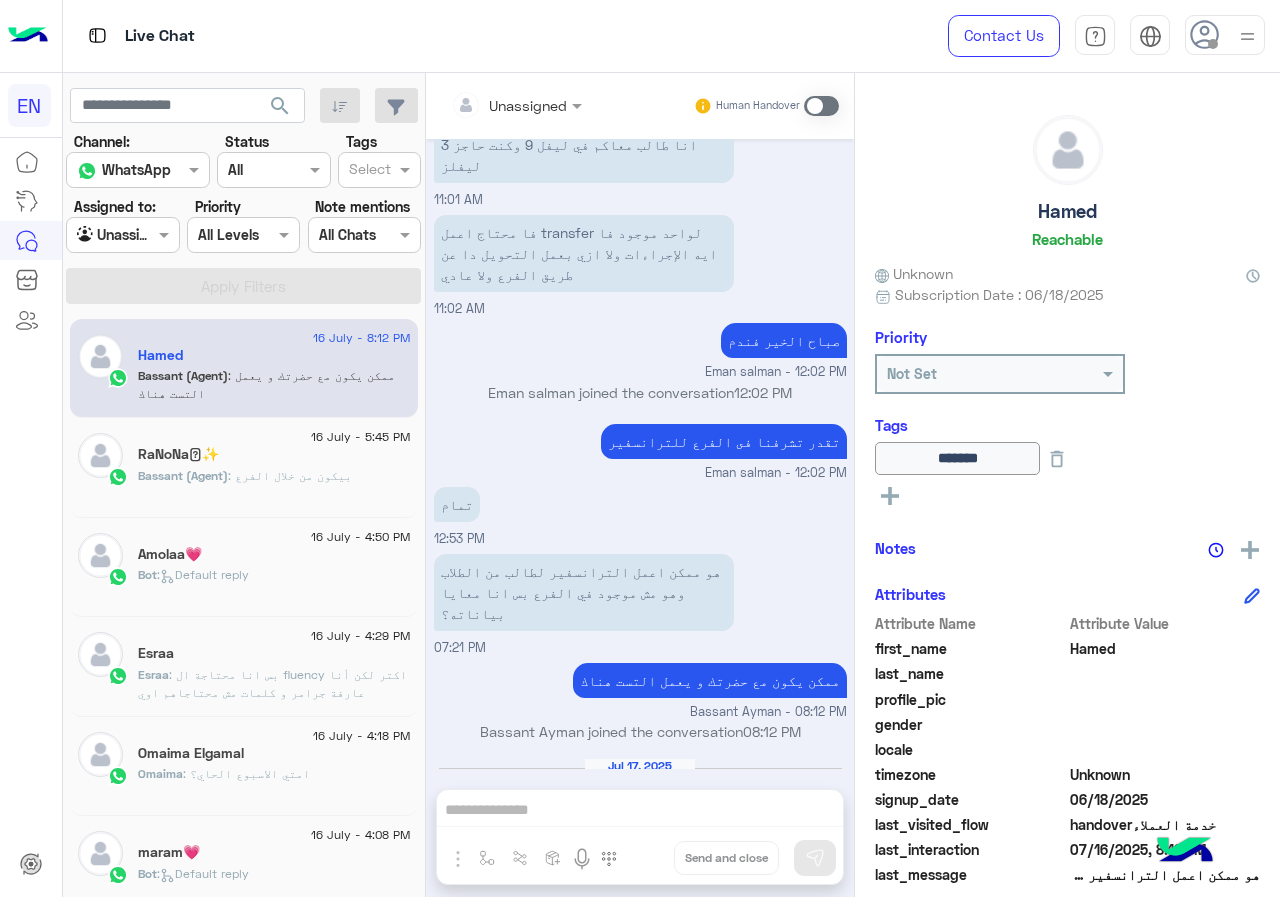 click at bounding box center (122, 234) 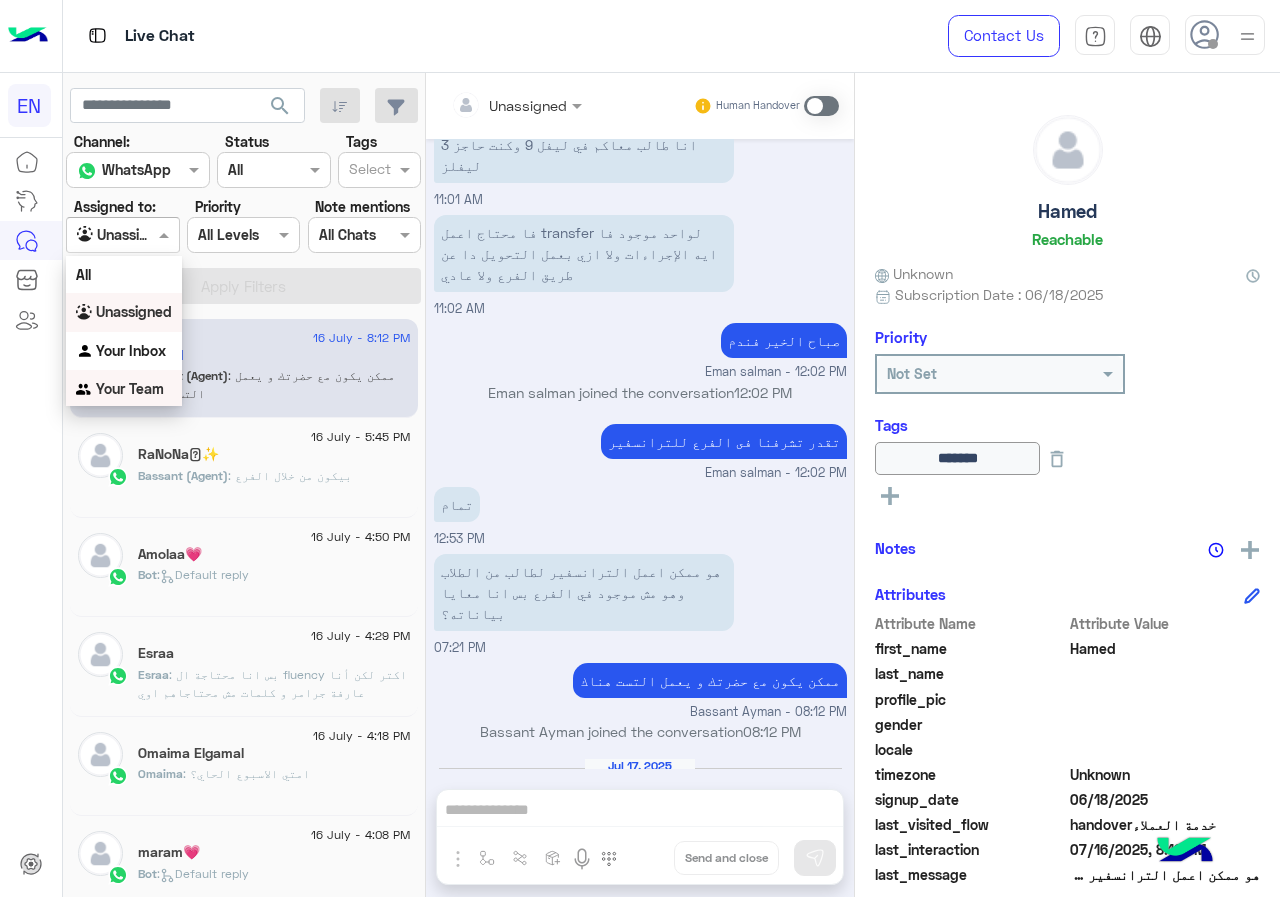 click on "Your Team" at bounding box center (124, 389) 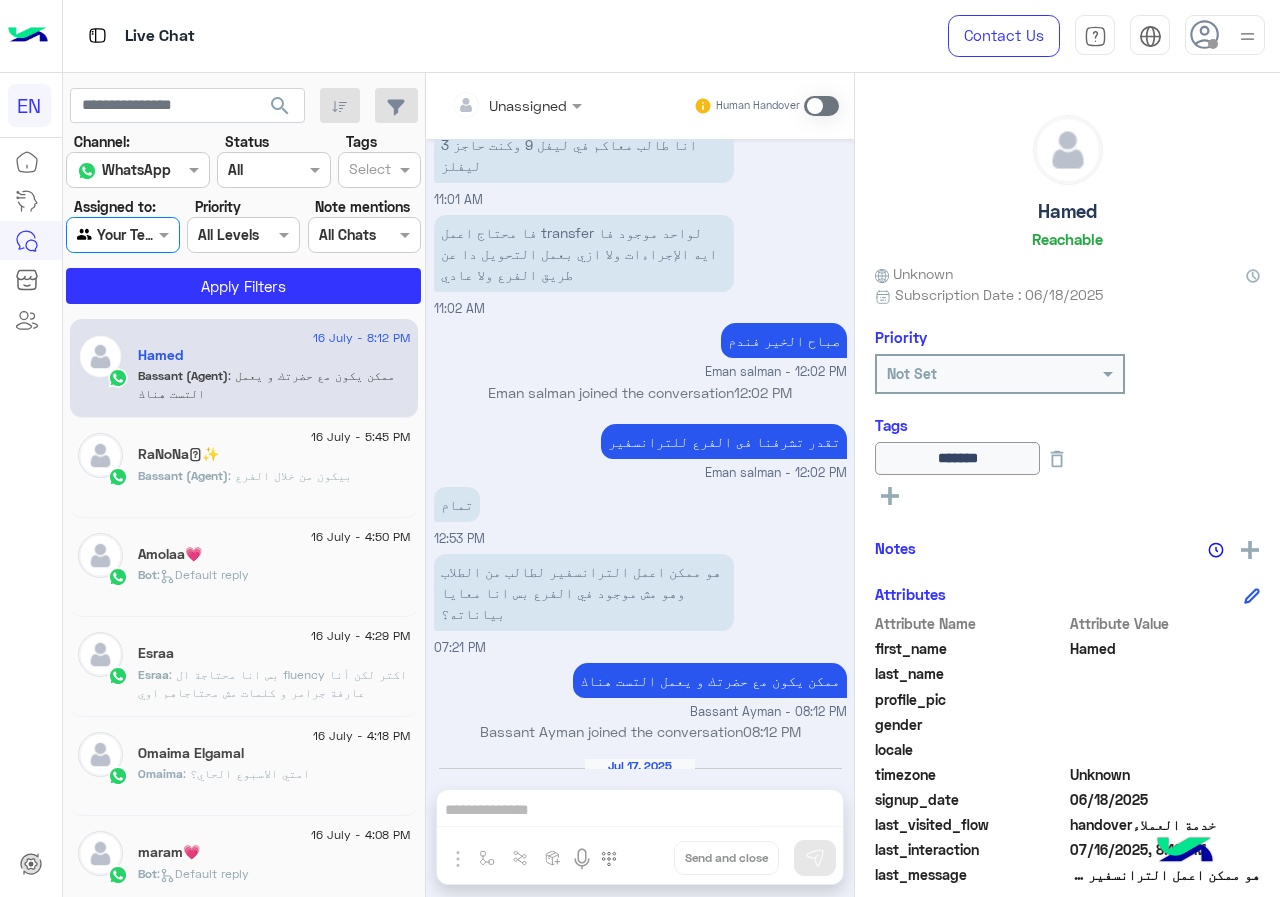 click on "search Channel: Channel WhatsApp Status Channel All Tags Select Assigned to: Agent Filter Your Team Priority All Levels All Levels Note mentions Select All Chats Apply Filters" 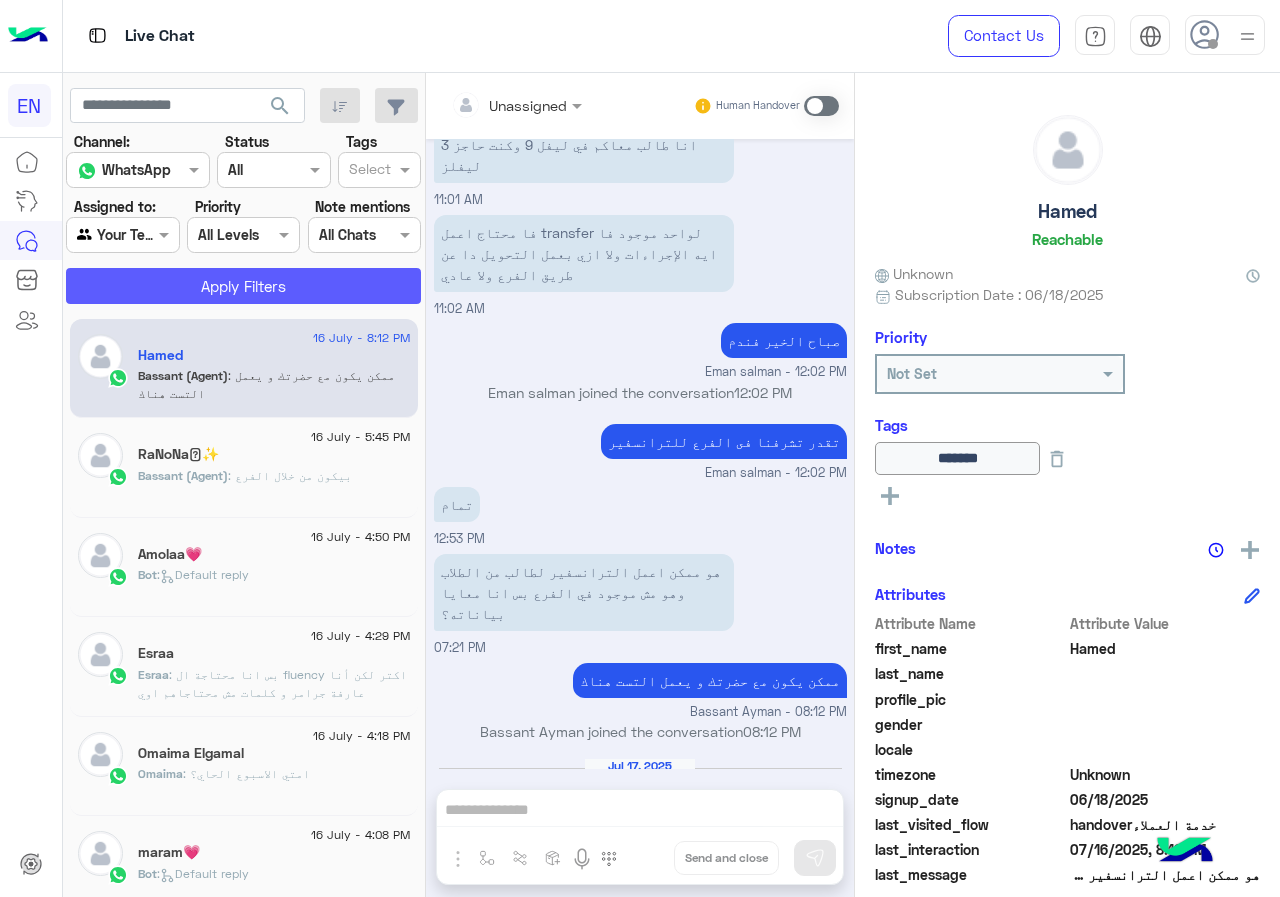 click on "Apply Filters" 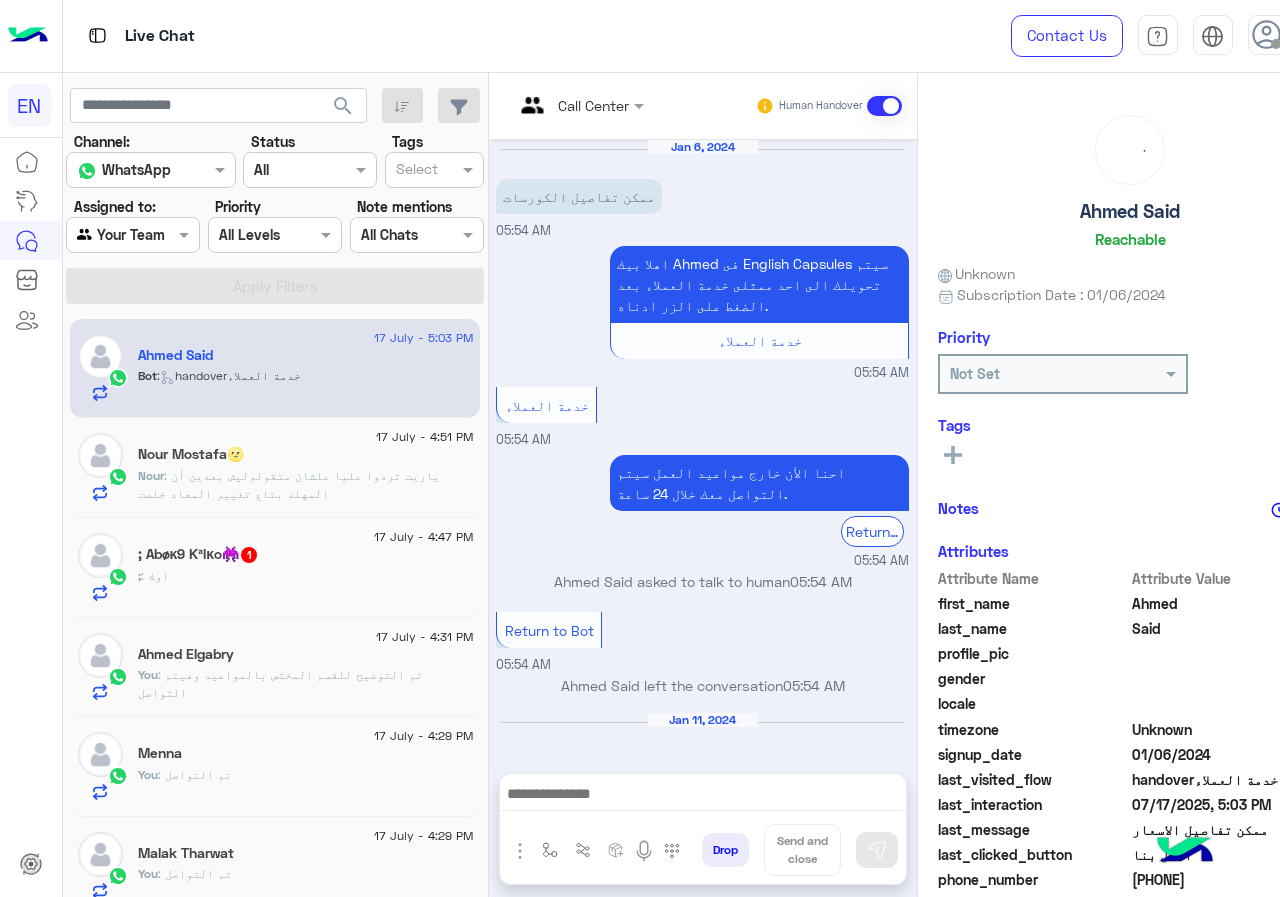 scroll, scrollTop: 1251, scrollLeft: 0, axis: vertical 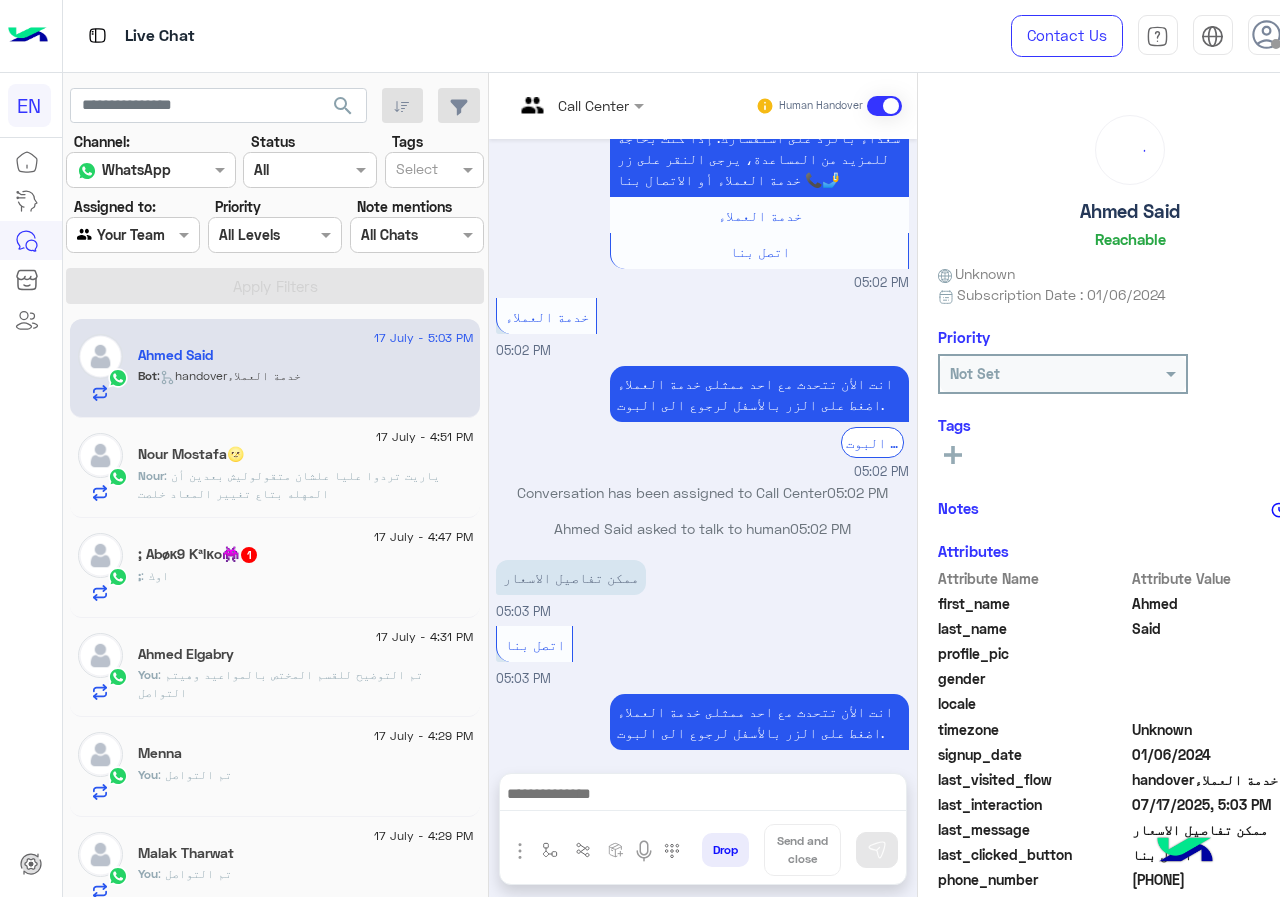 click on "; : اوك" 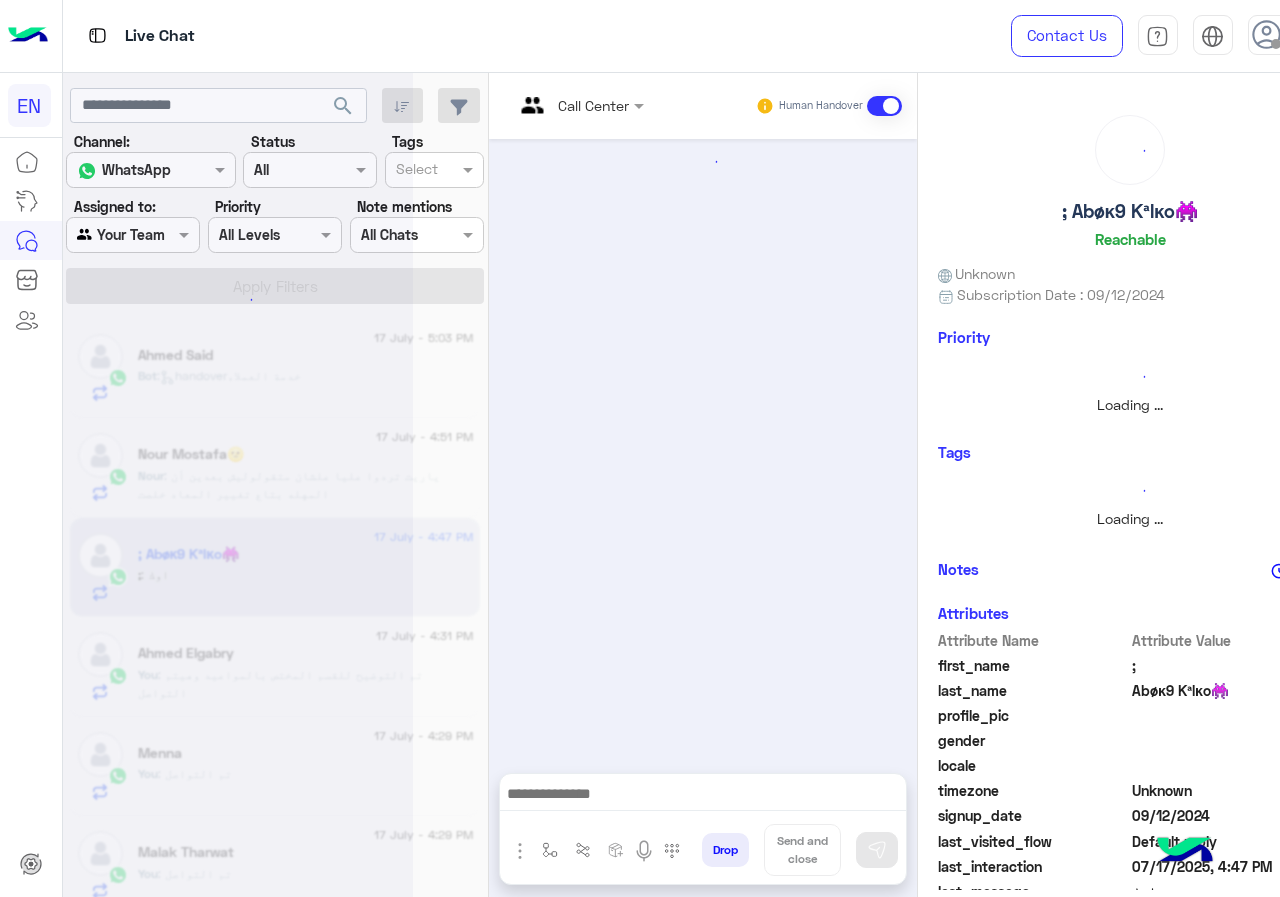 scroll, scrollTop: 950, scrollLeft: 0, axis: vertical 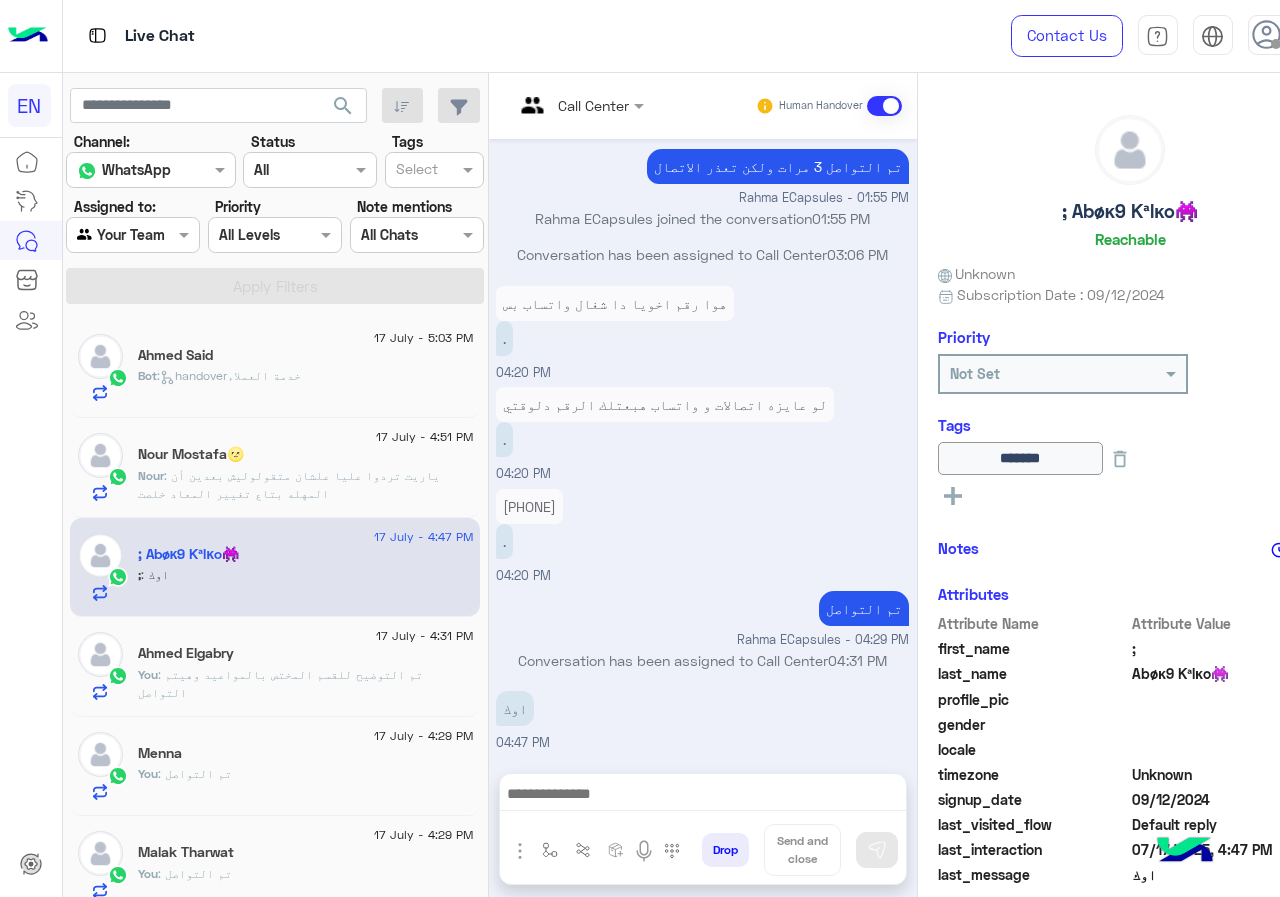 click on "Bot :   handoverخدمة العملاء" 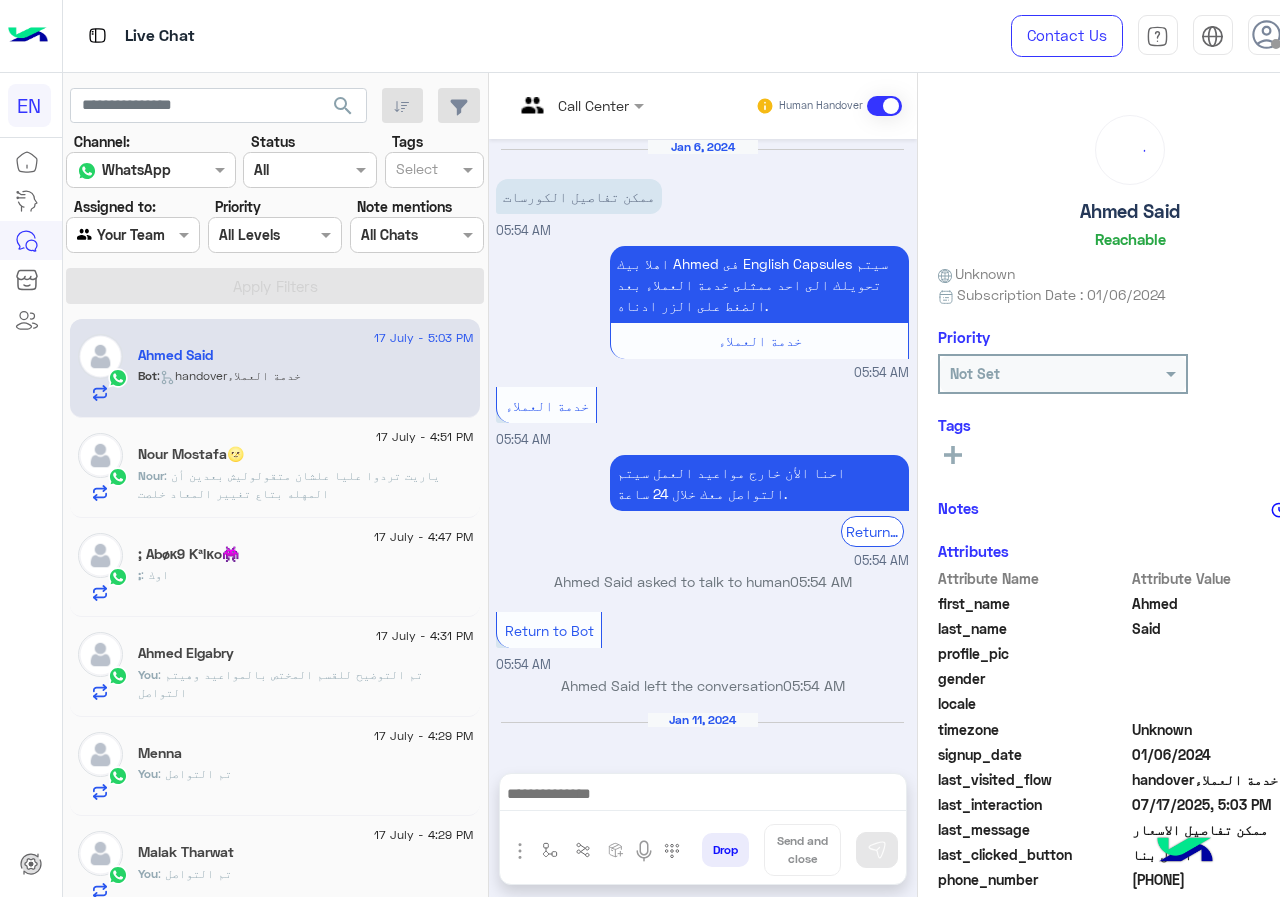 scroll, scrollTop: 1251, scrollLeft: 0, axis: vertical 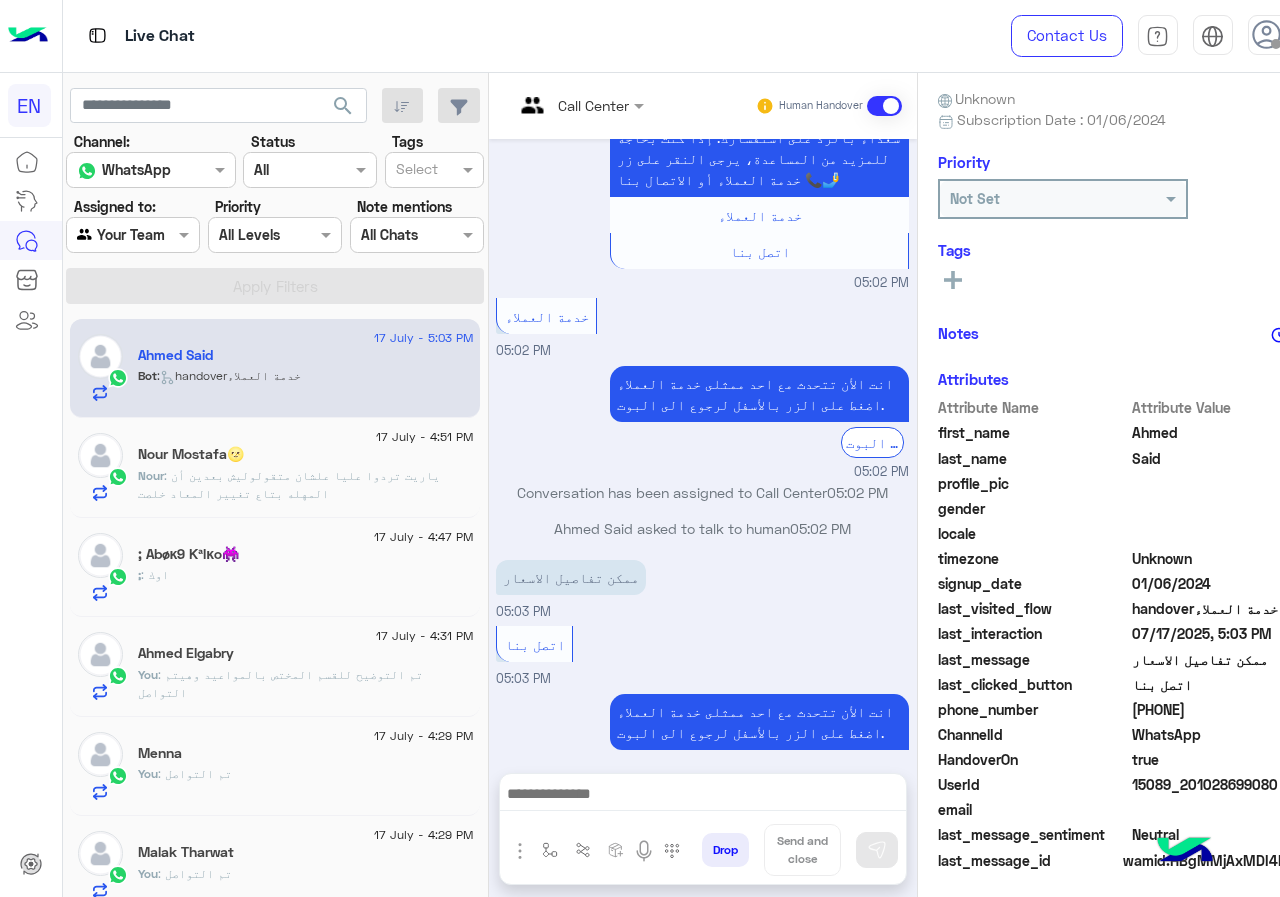 drag, startPoint x: 1139, startPoint y: 707, endPoint x: 1279, endPoint y: 713, distance: 140.12851 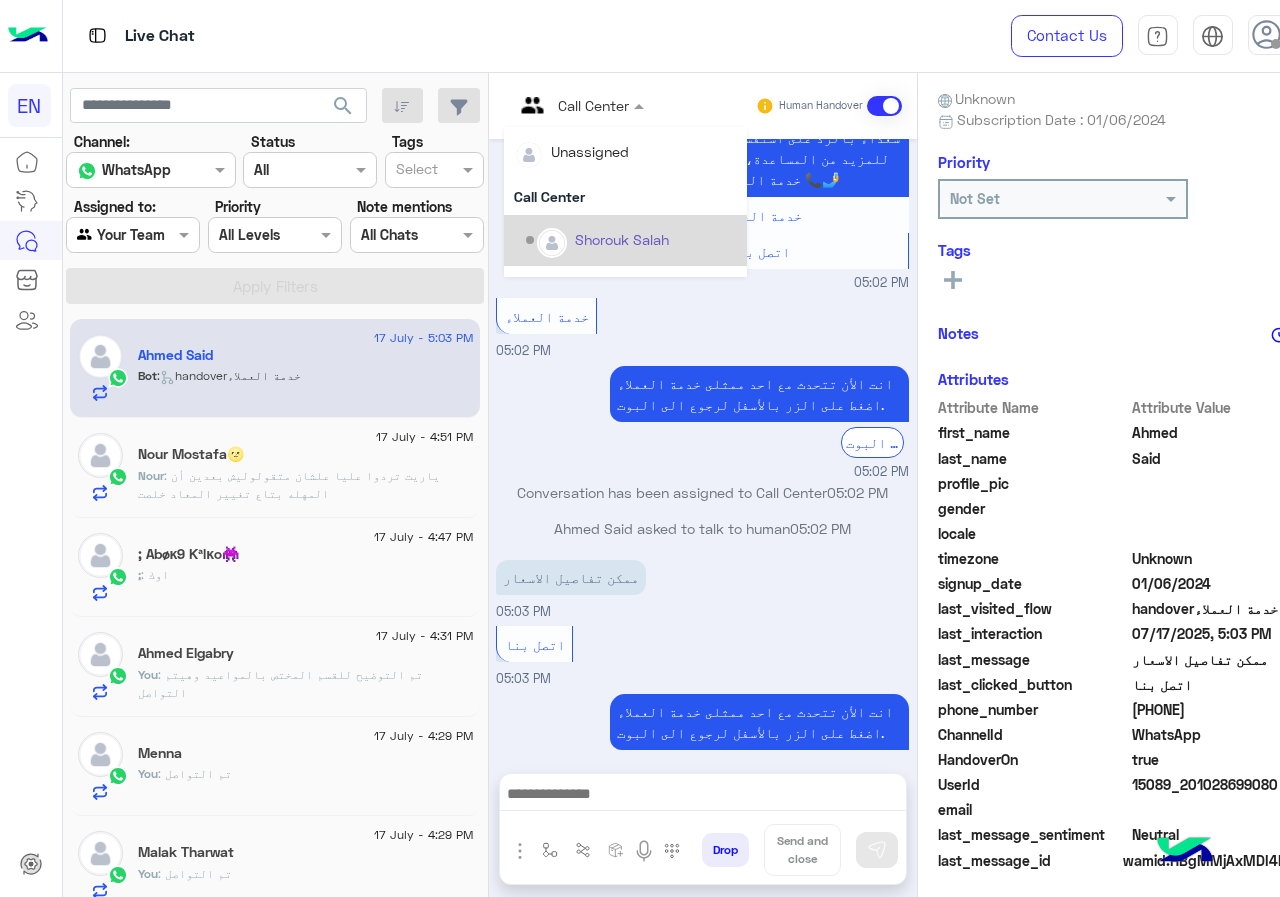 scroll, scrollTop: 332, scrollLeft: 0, axis: vertical 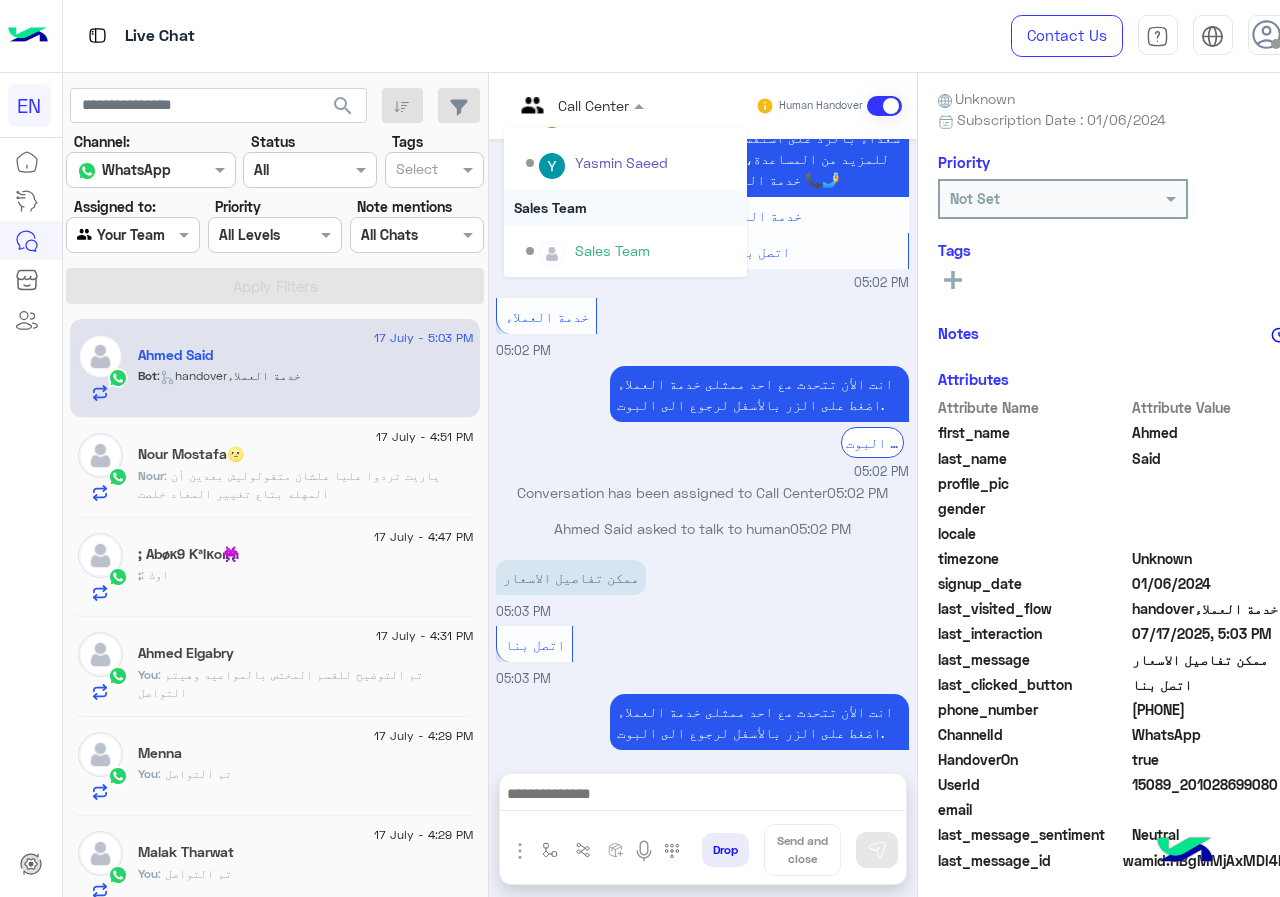click on "Sales Team" at bounding box center [625, 207] 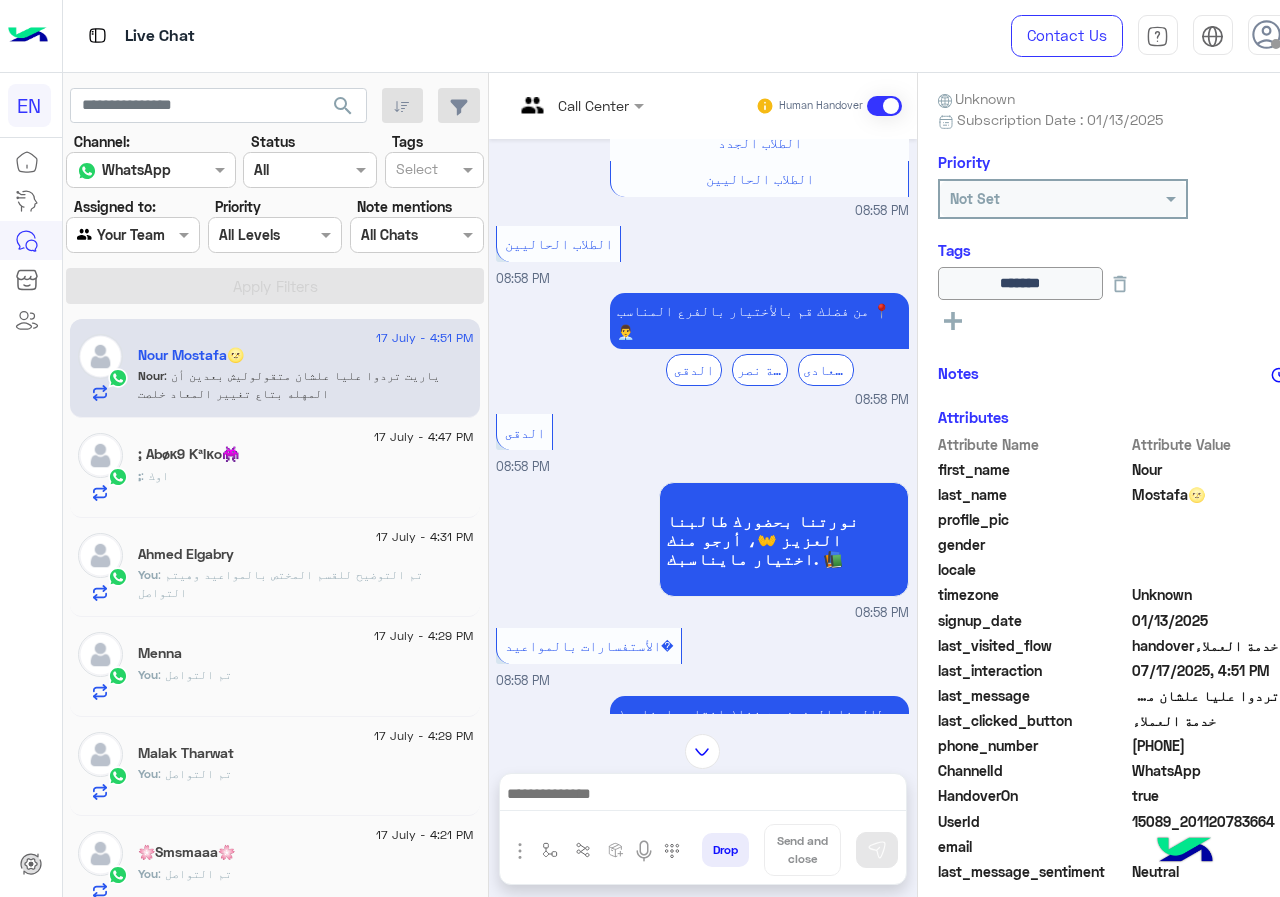 scroll, scrollTop: 1931, scrollLeft: 0, axis: vertical 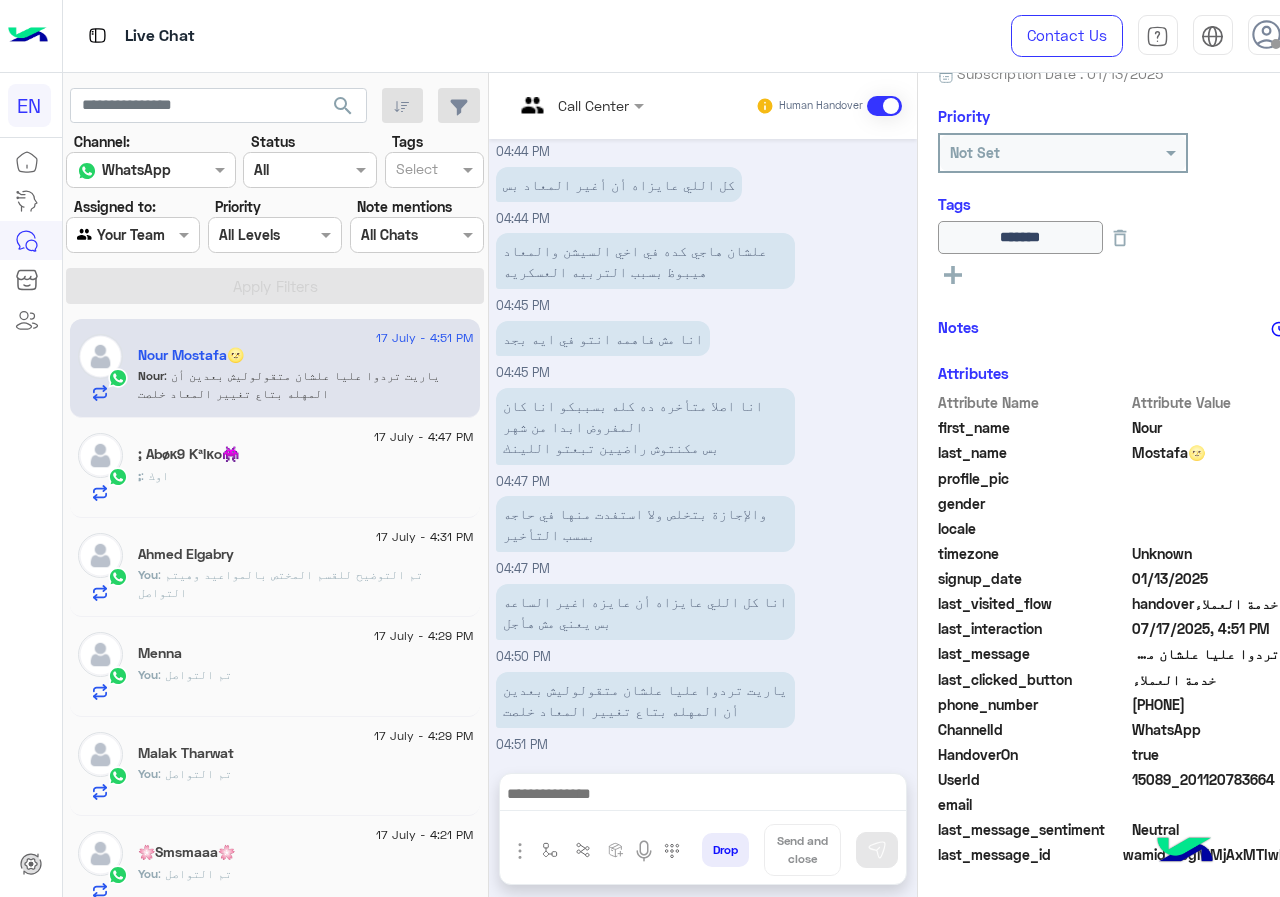 drag, startPoint x: 1139, startPoint y: 704, endPoint x: 1218, endPoint y: 699, distance: 79.15807 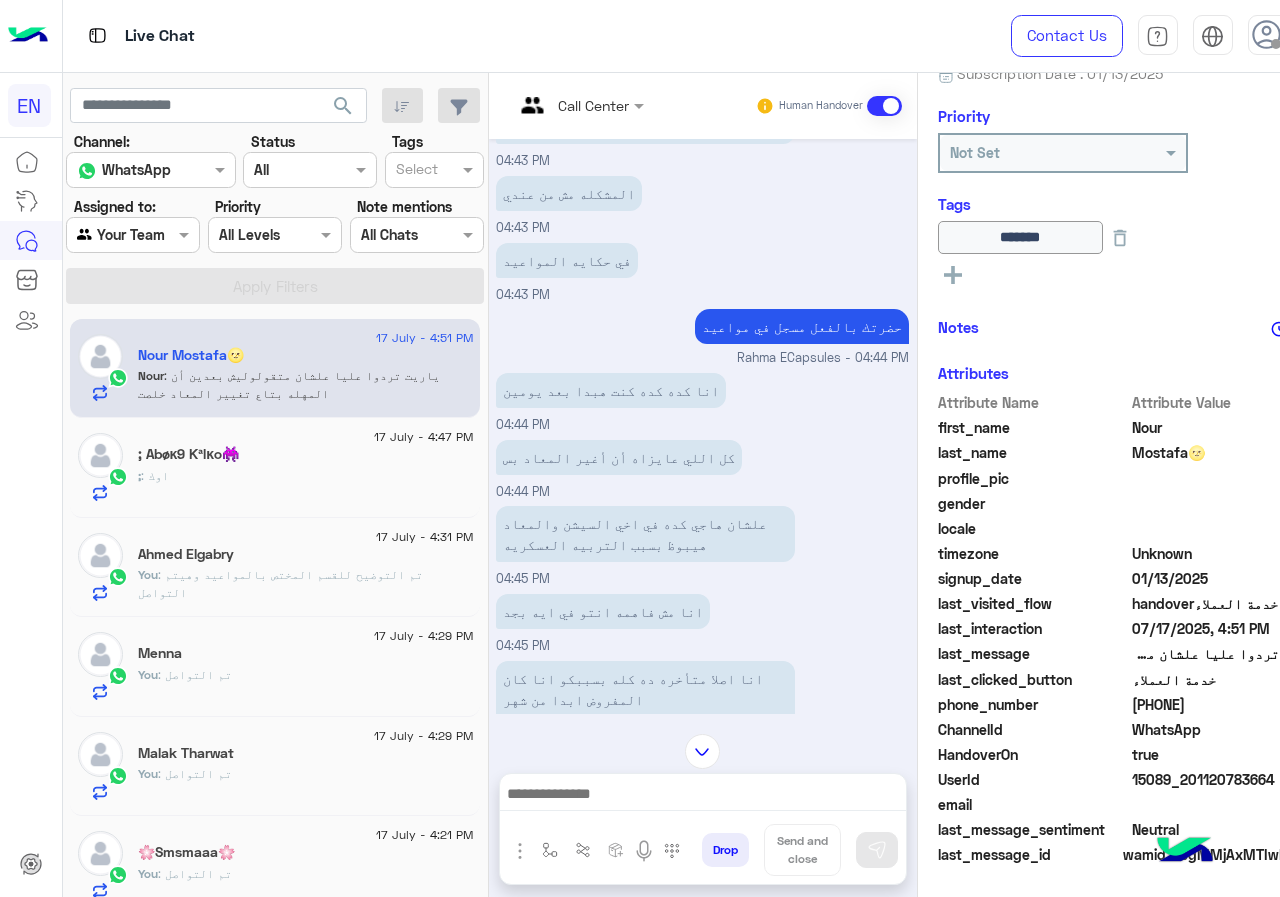 scroll, scrollTop: 2600, scrollLeft: 0, axis: vertical 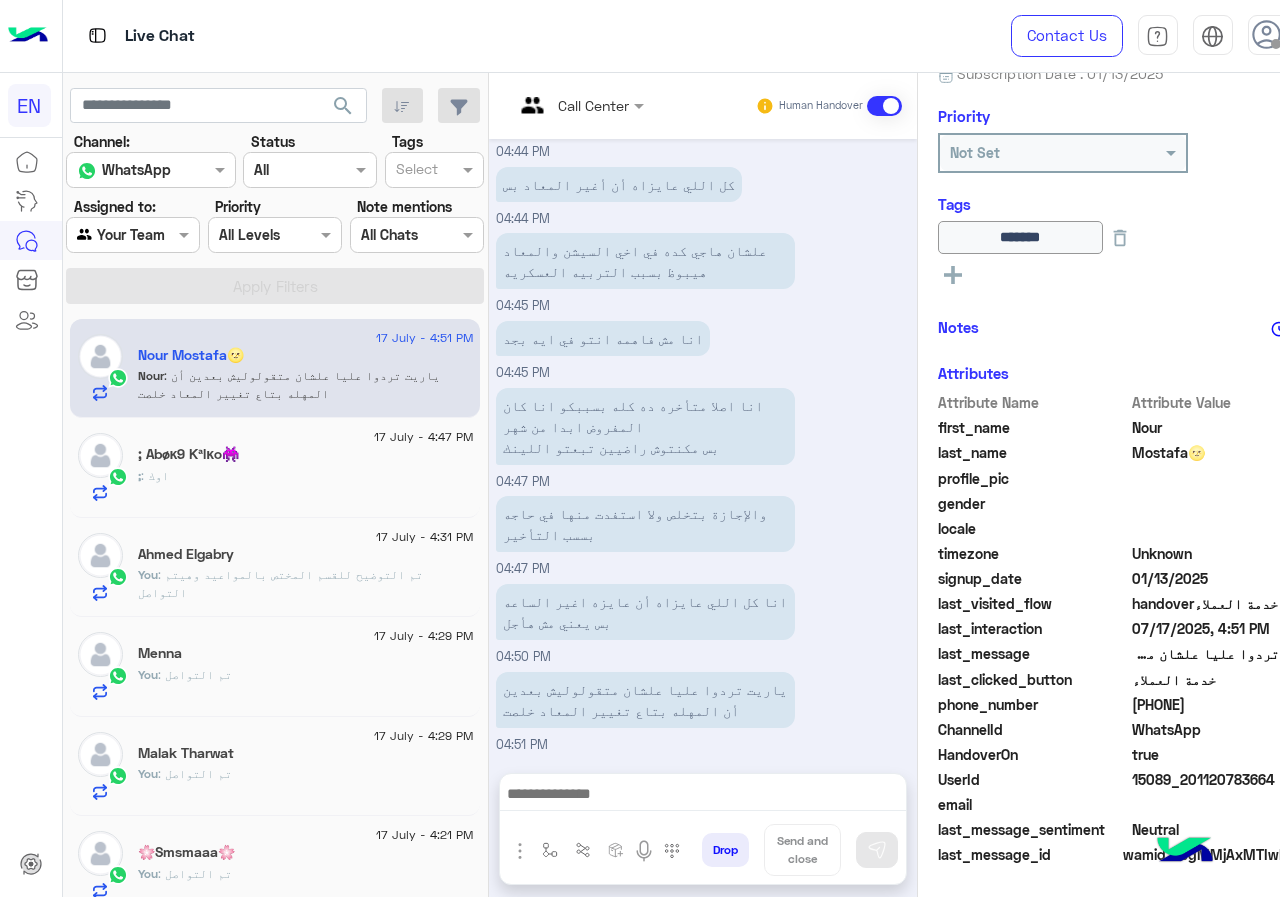 click on "Drop   Send and close" at bounding box center (703, 829) 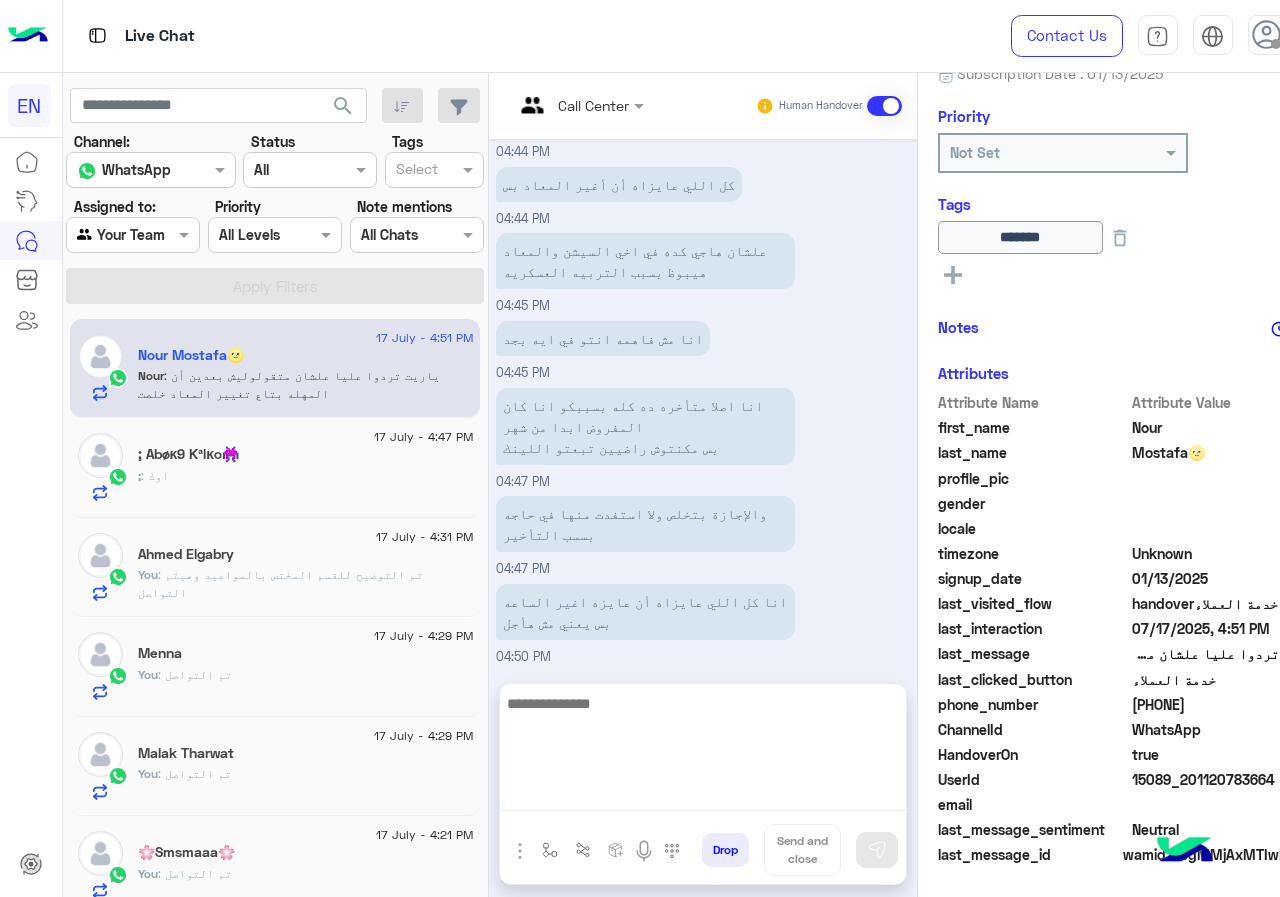 click at bounding box center (703, 751) 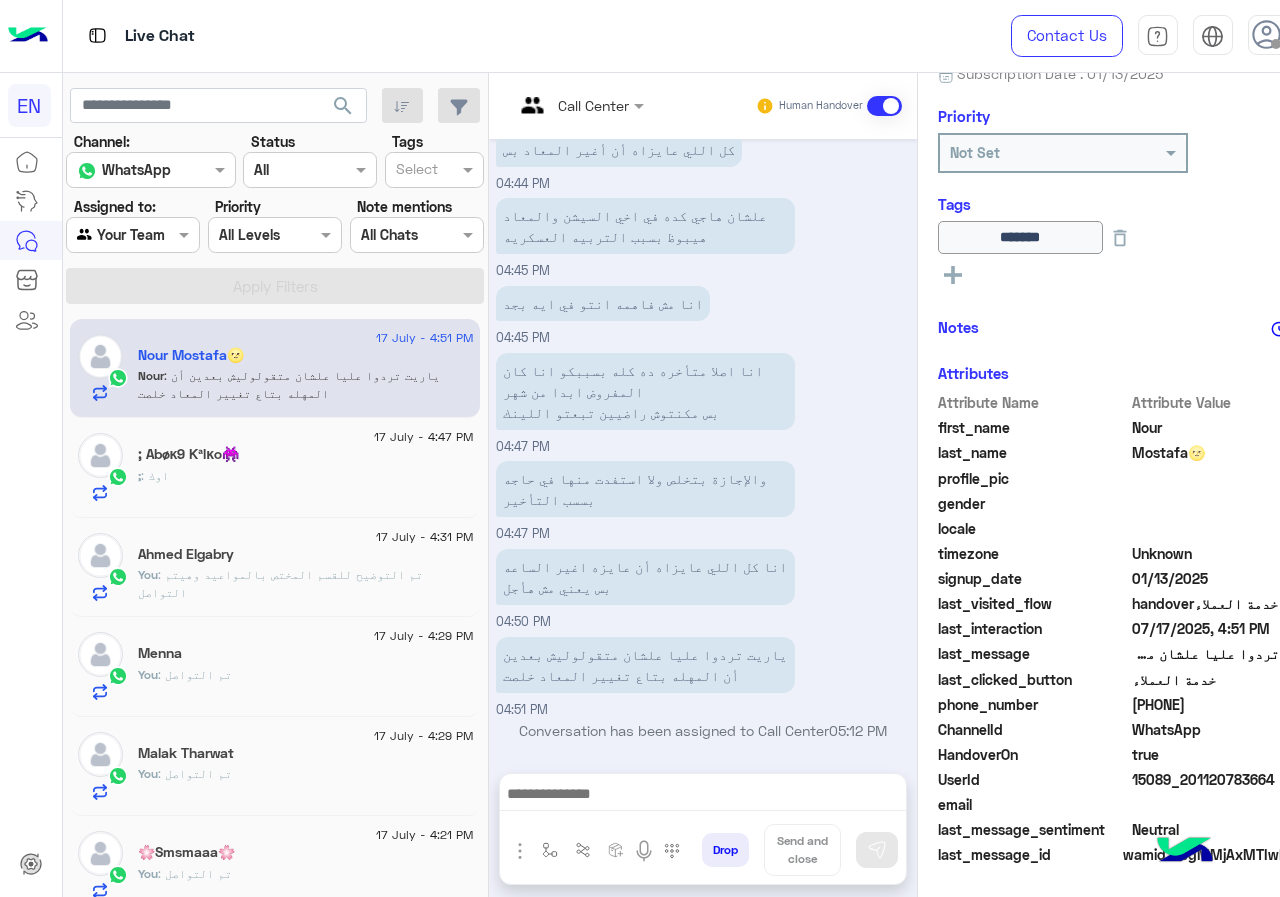 scroll, scrollTop: 2901, scrollLeft: 0, axis: vertical 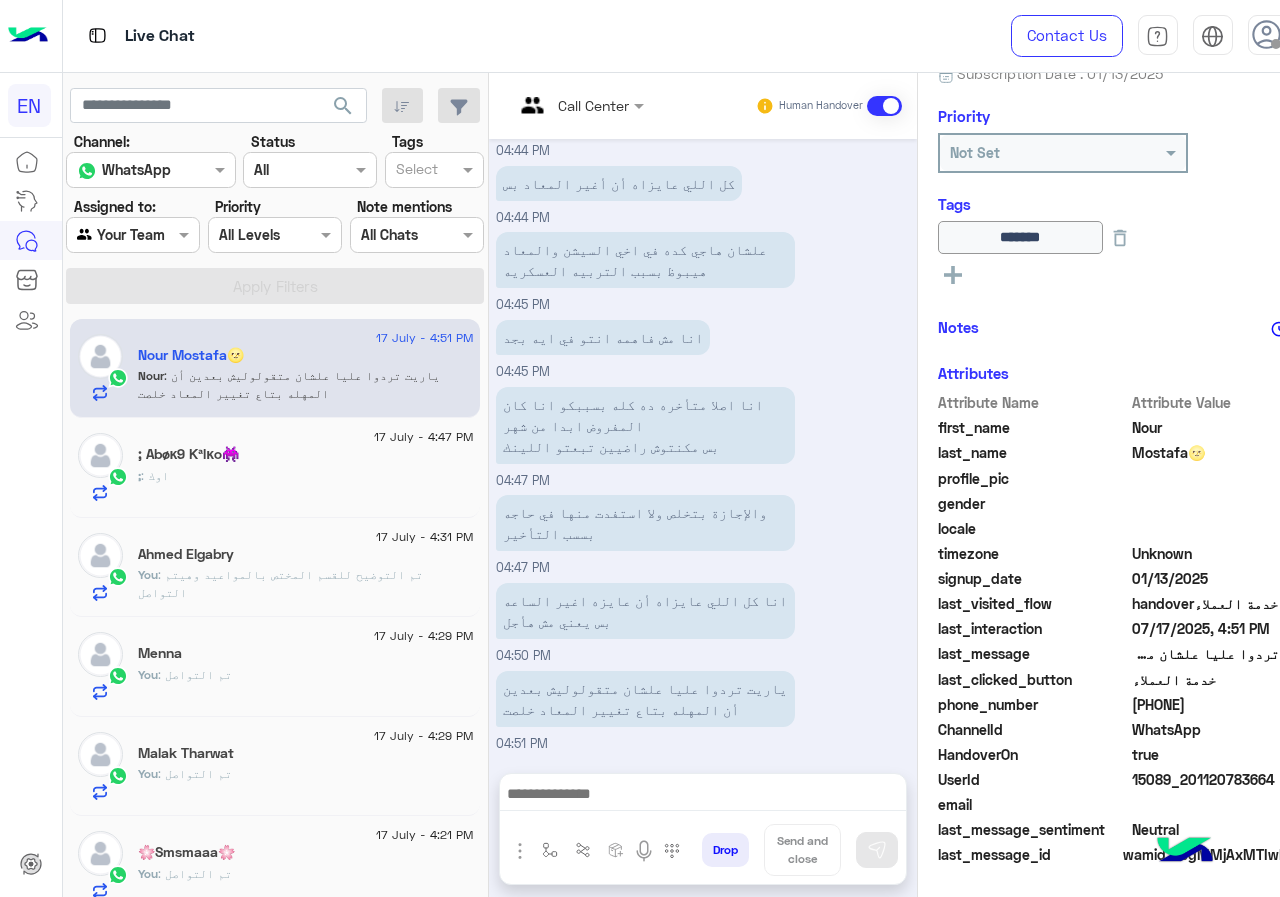 drag, startPoint x: 1137, startPoint y: 699, endPoint x: 1243, endPoint y: 705, distance: 106.16968 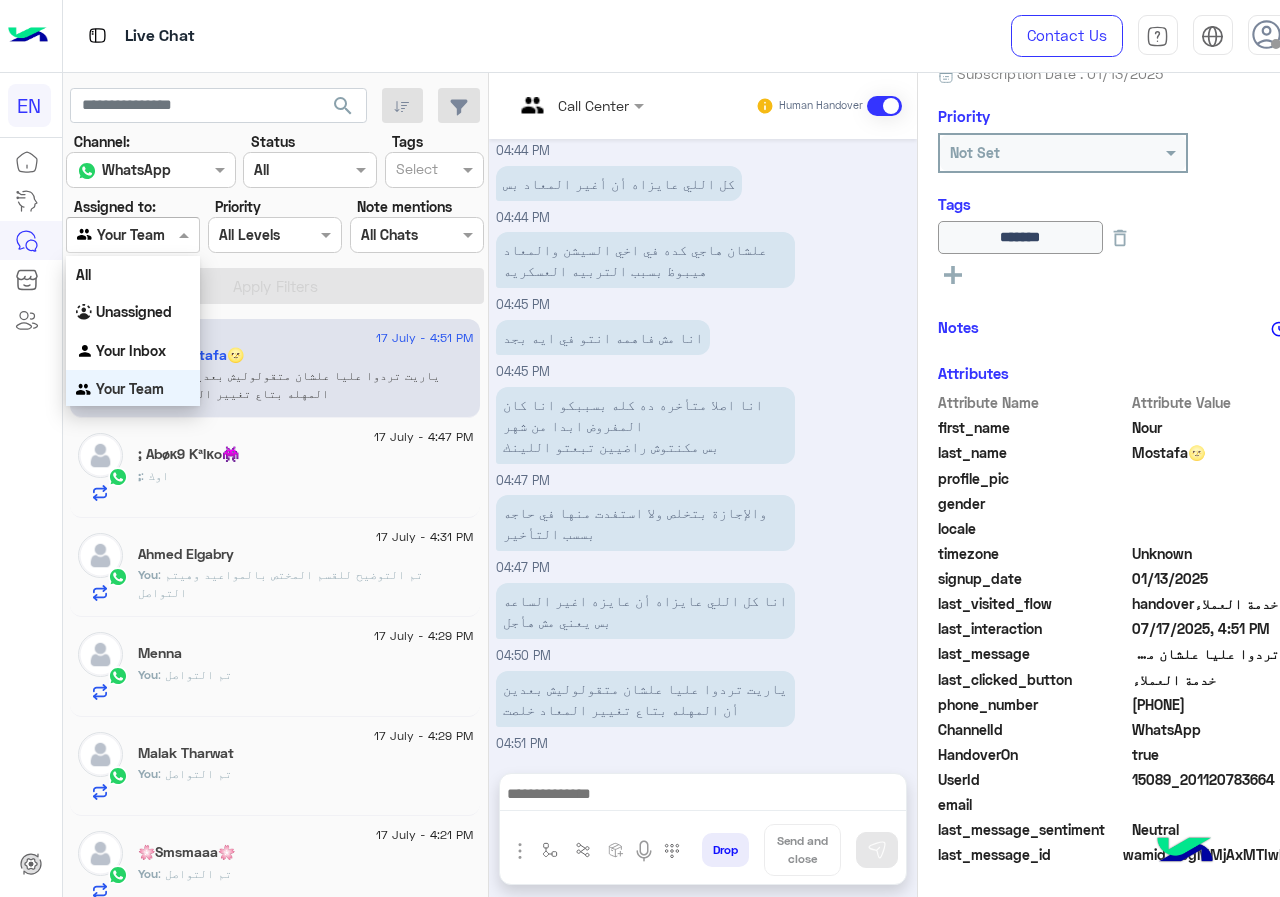 scroll, scrollTop: 1, scrollLeft: 0, axis: vertical 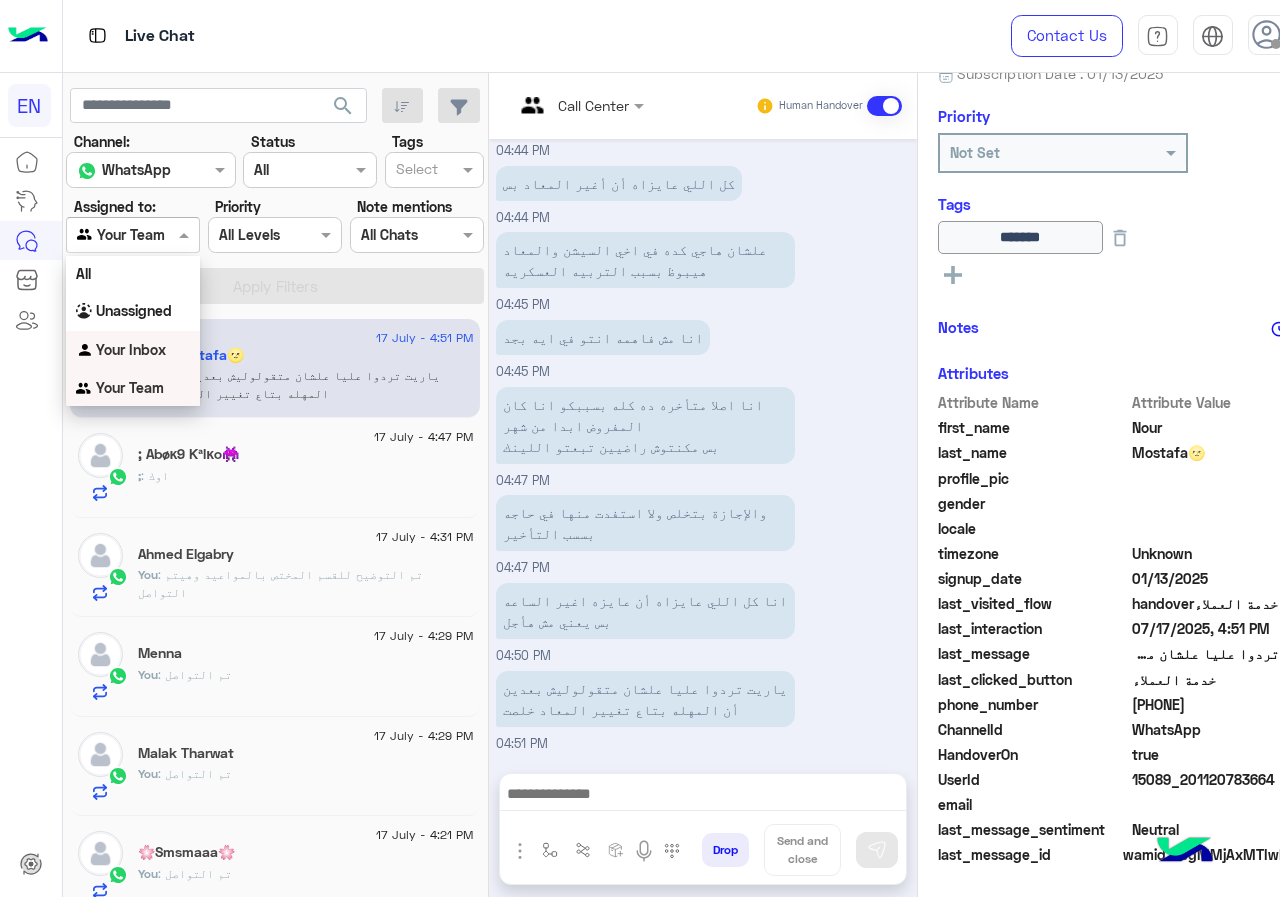 click on "Your Inbox" at bounding box center (131, 349) 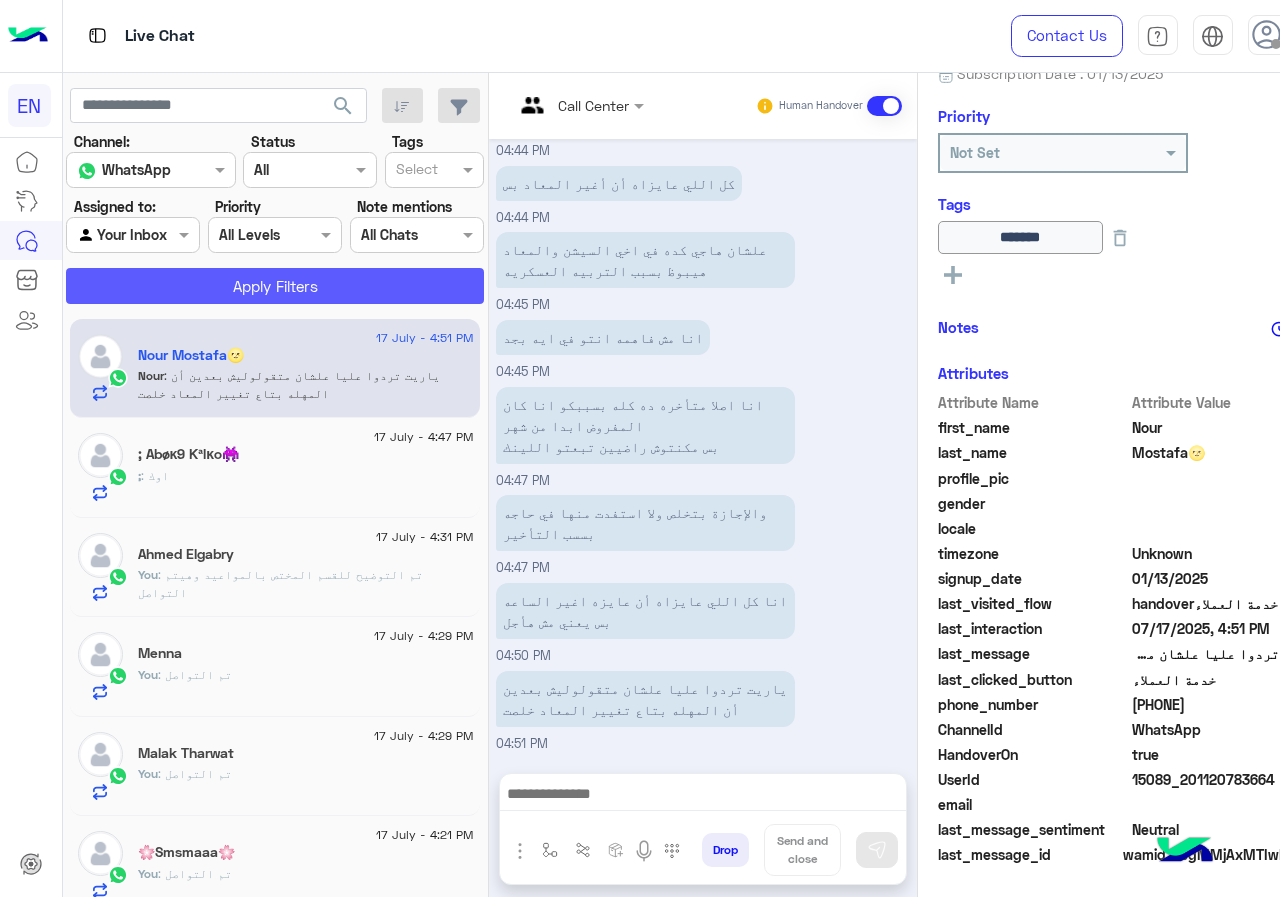 click on "Apply Filters" 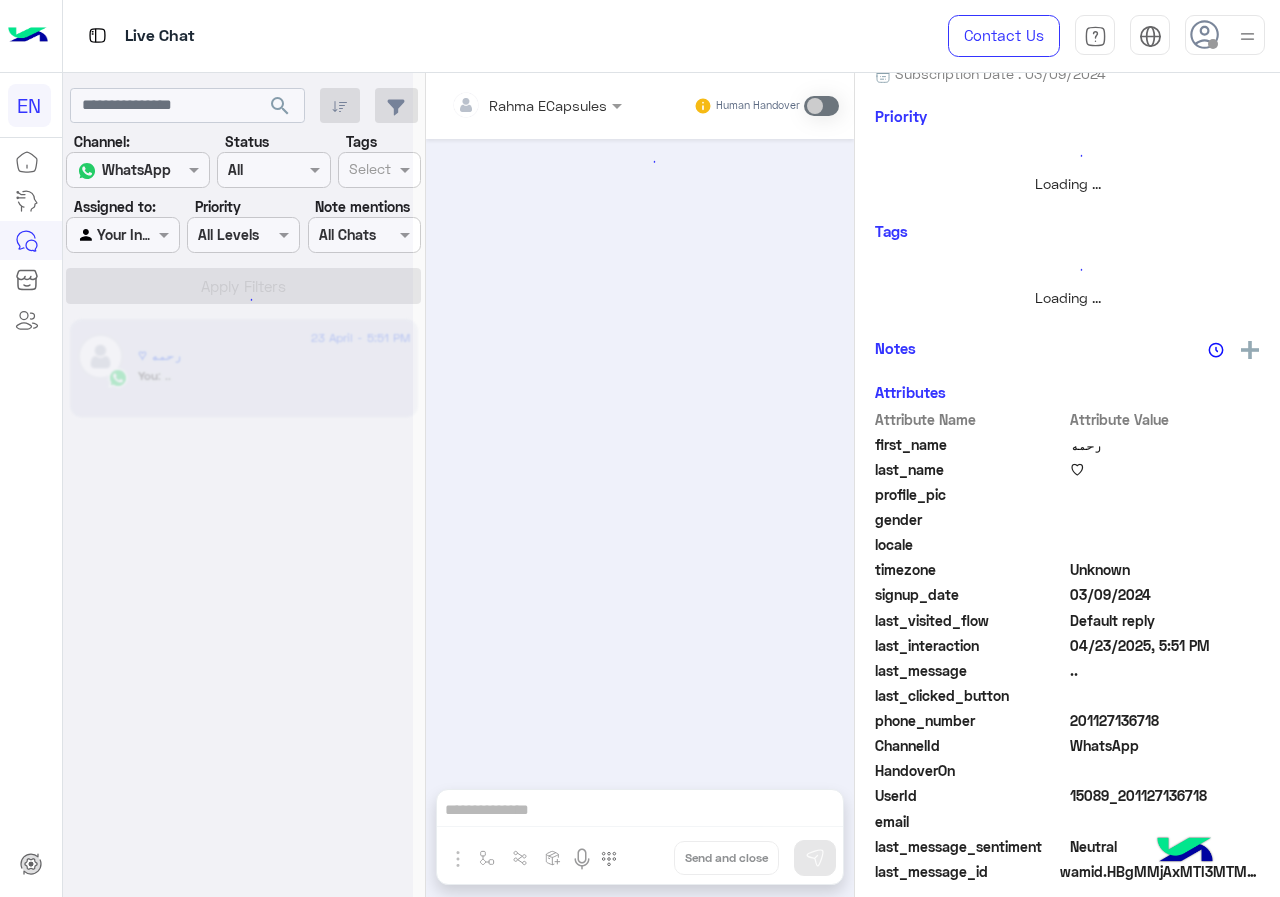 scroll, scrollTop: 0, scrollLeft: 0, axis: both 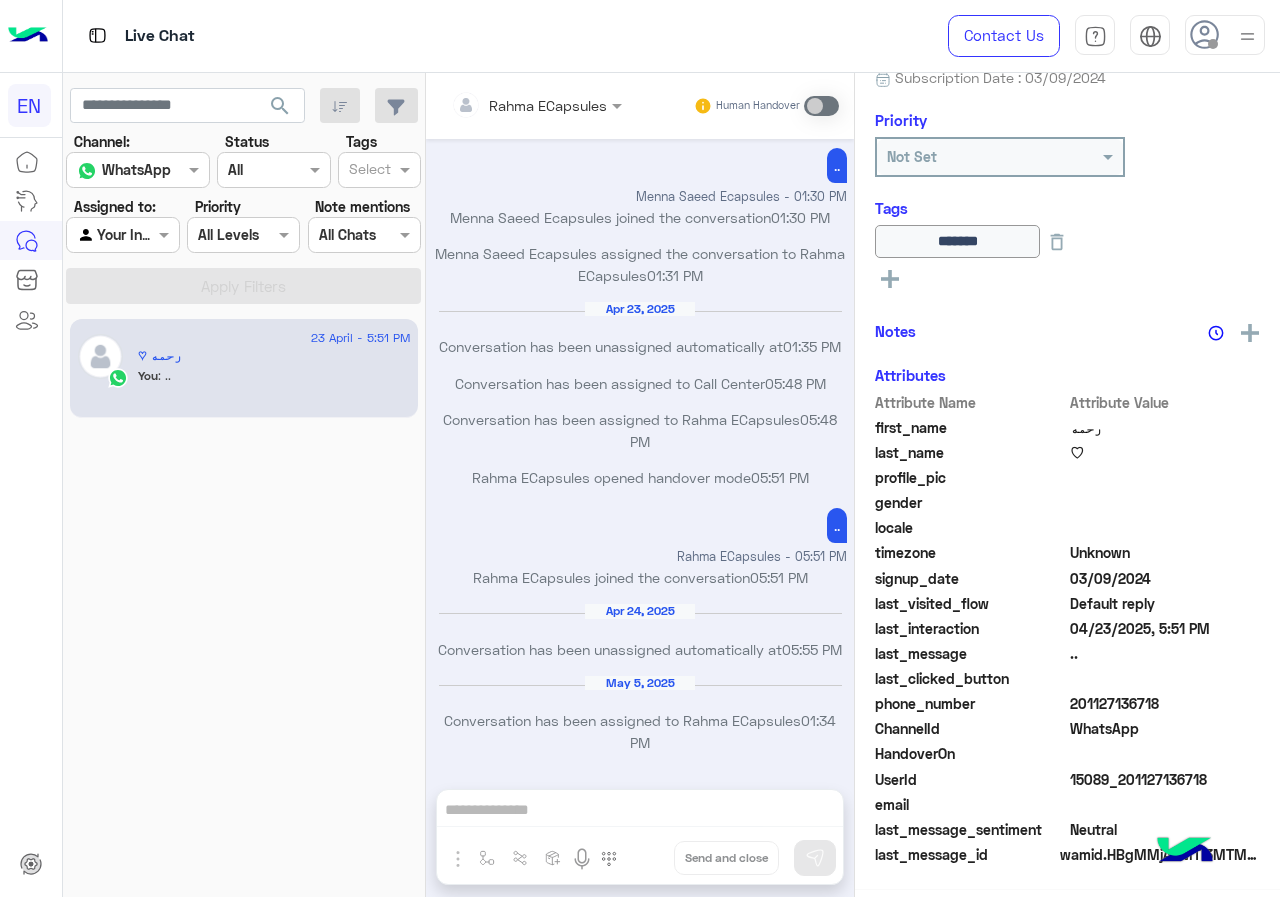 click at bounding box center (122, 234) 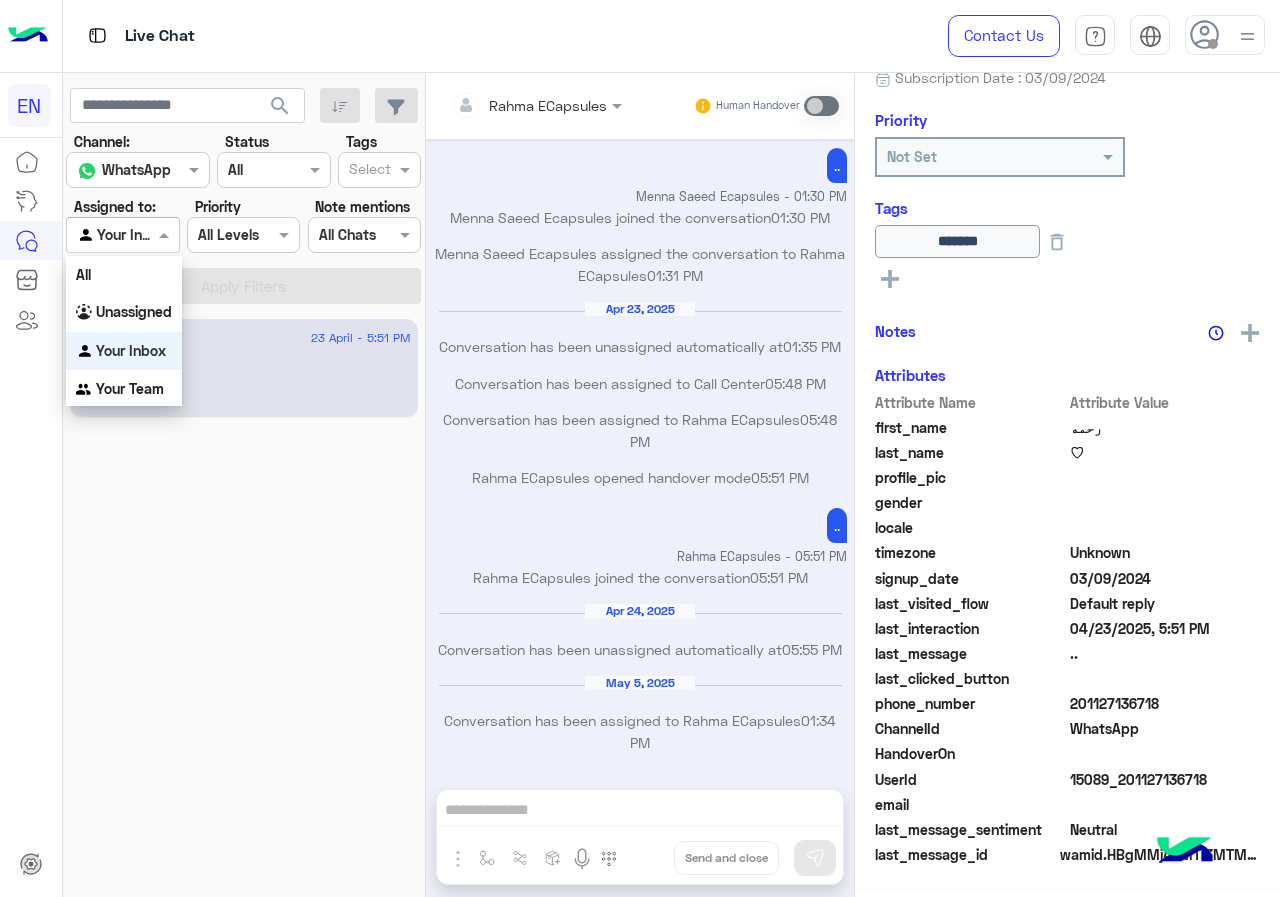 click on "Unassigned" at bounding box center (124, 312) 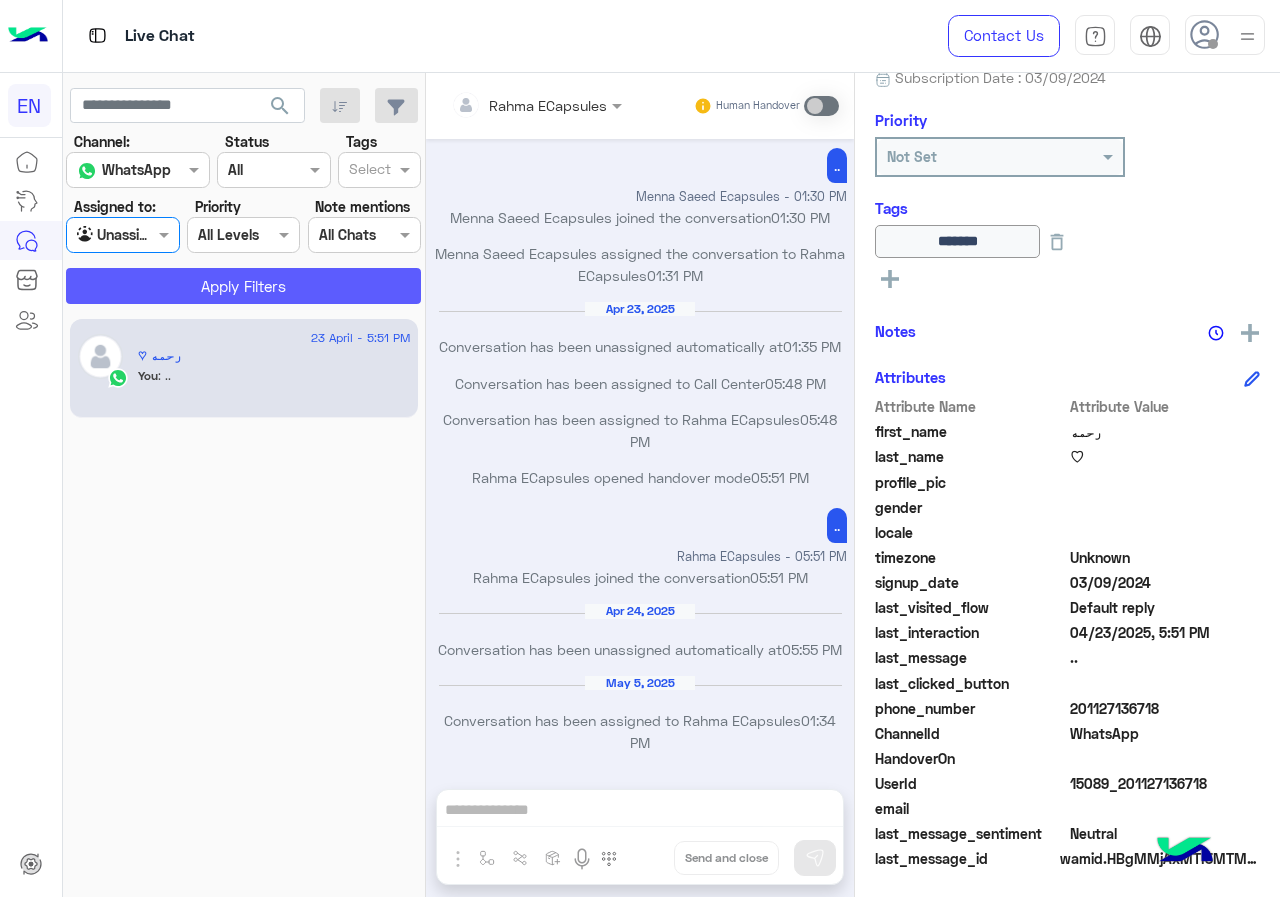 scroll, scrollTop: 221, scrollLeft: 0, axis: vertical 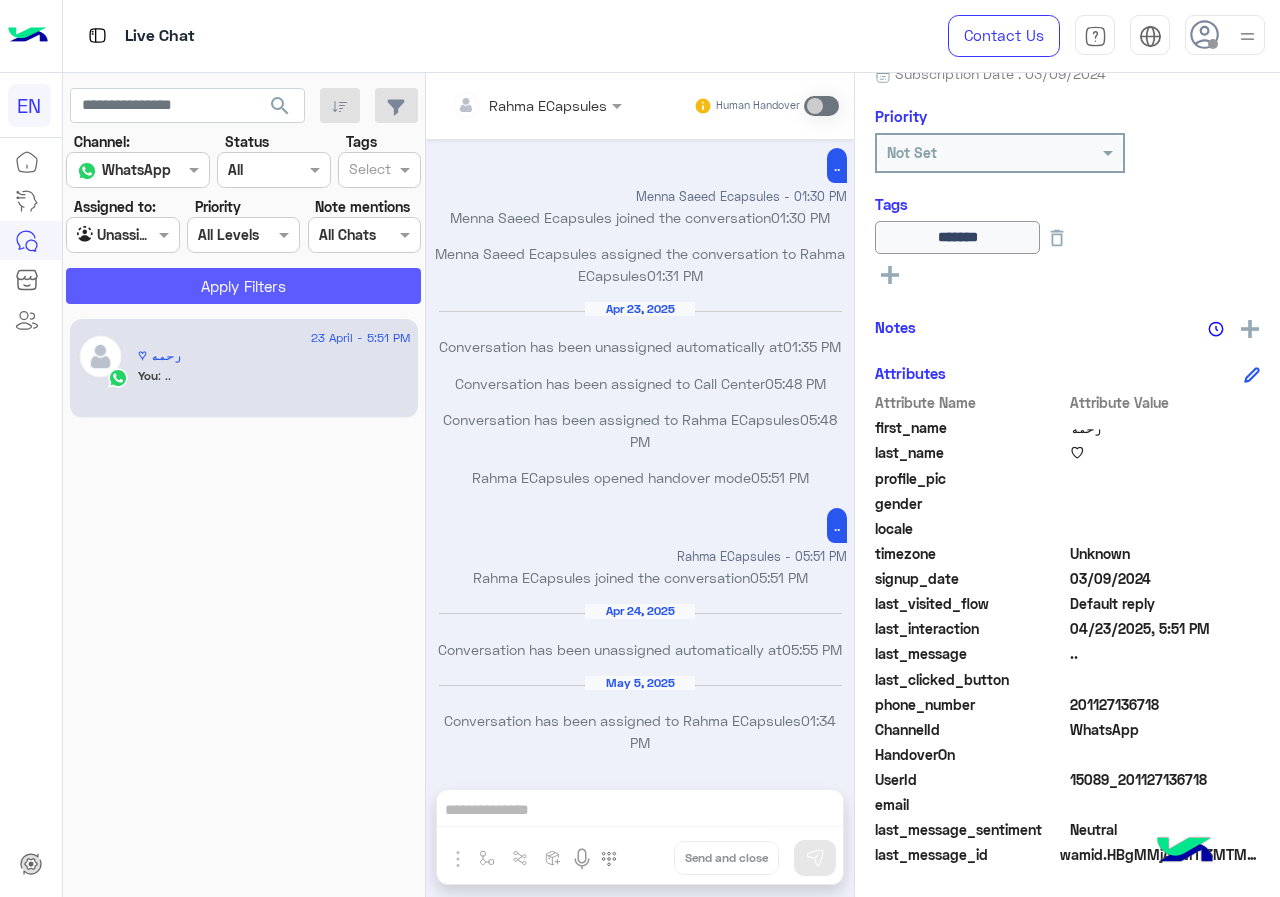click on "Apply Filters" 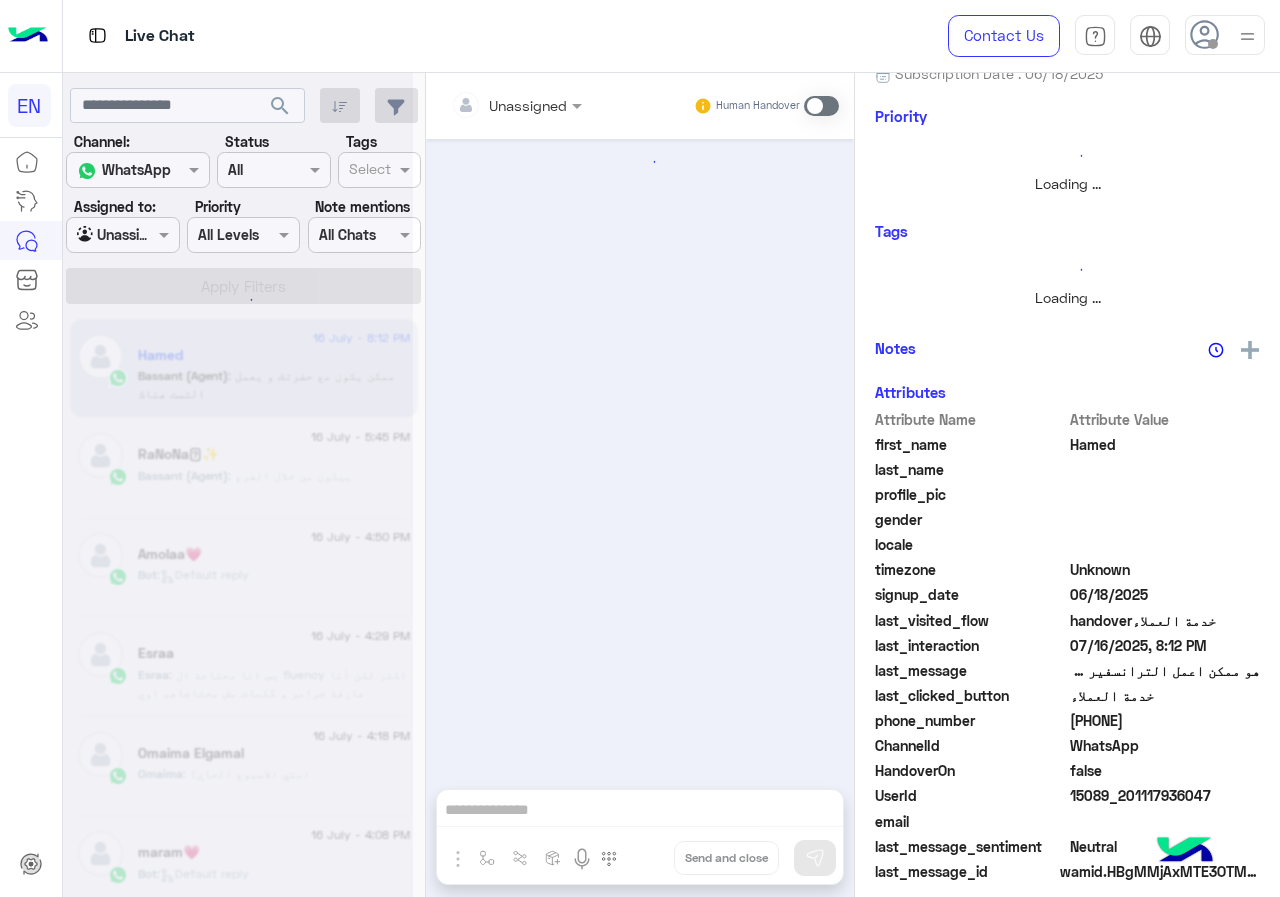 scroll, scrollTop: 0, scrollLeft: 0, axis: both 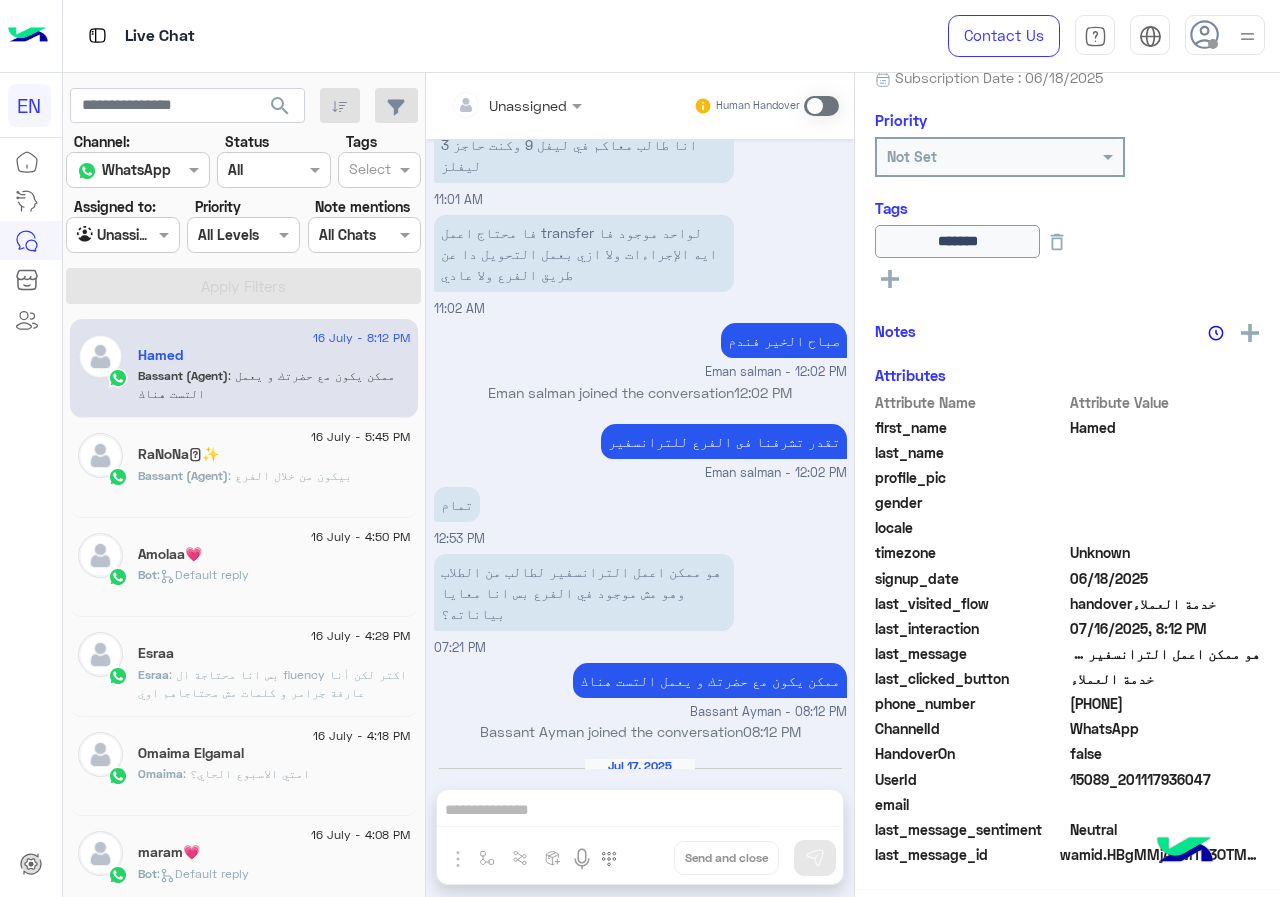 click on "Agent Filter Unassigned" at bounding box center [122, 235] 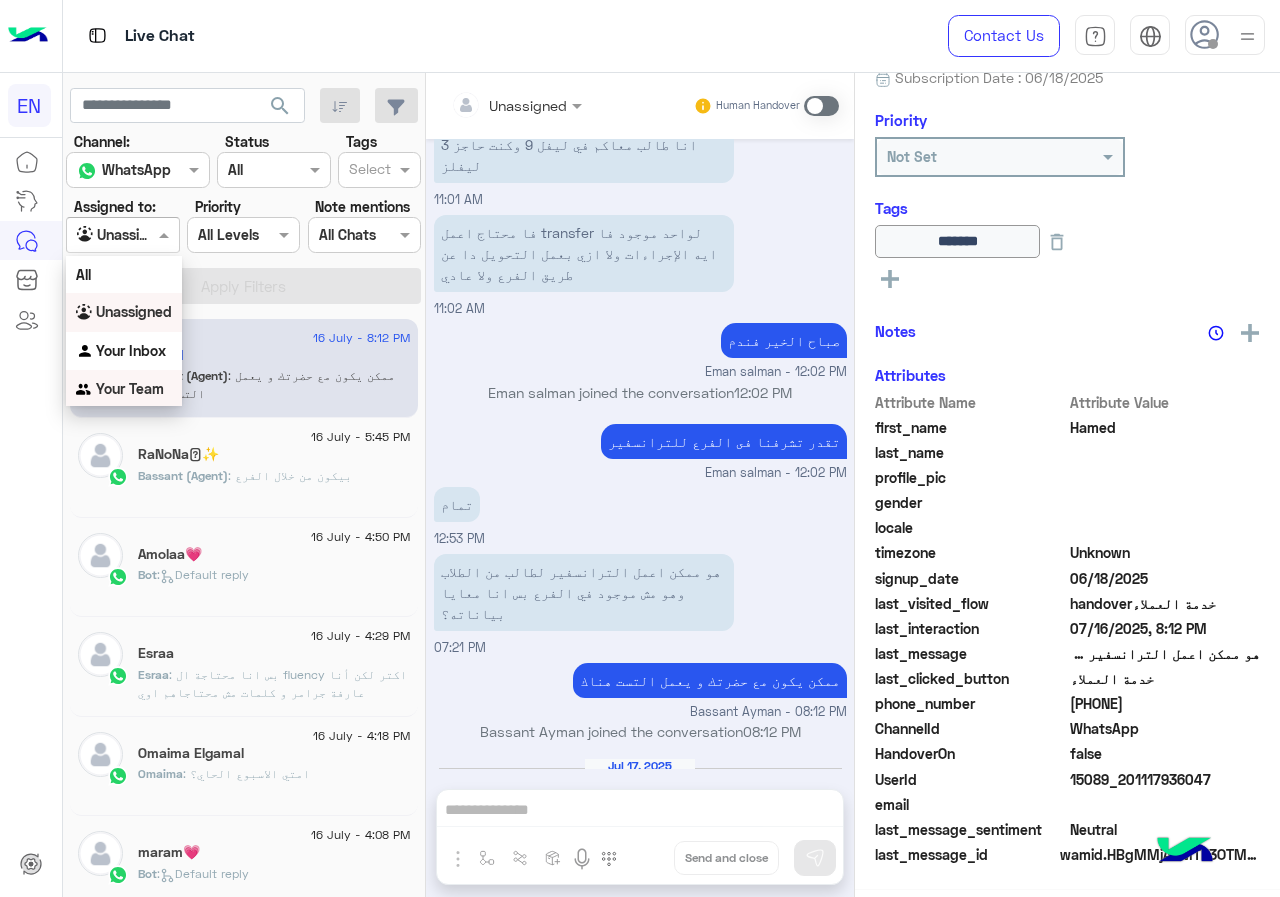 click on "Your Team" at bounding box center (124, 389) 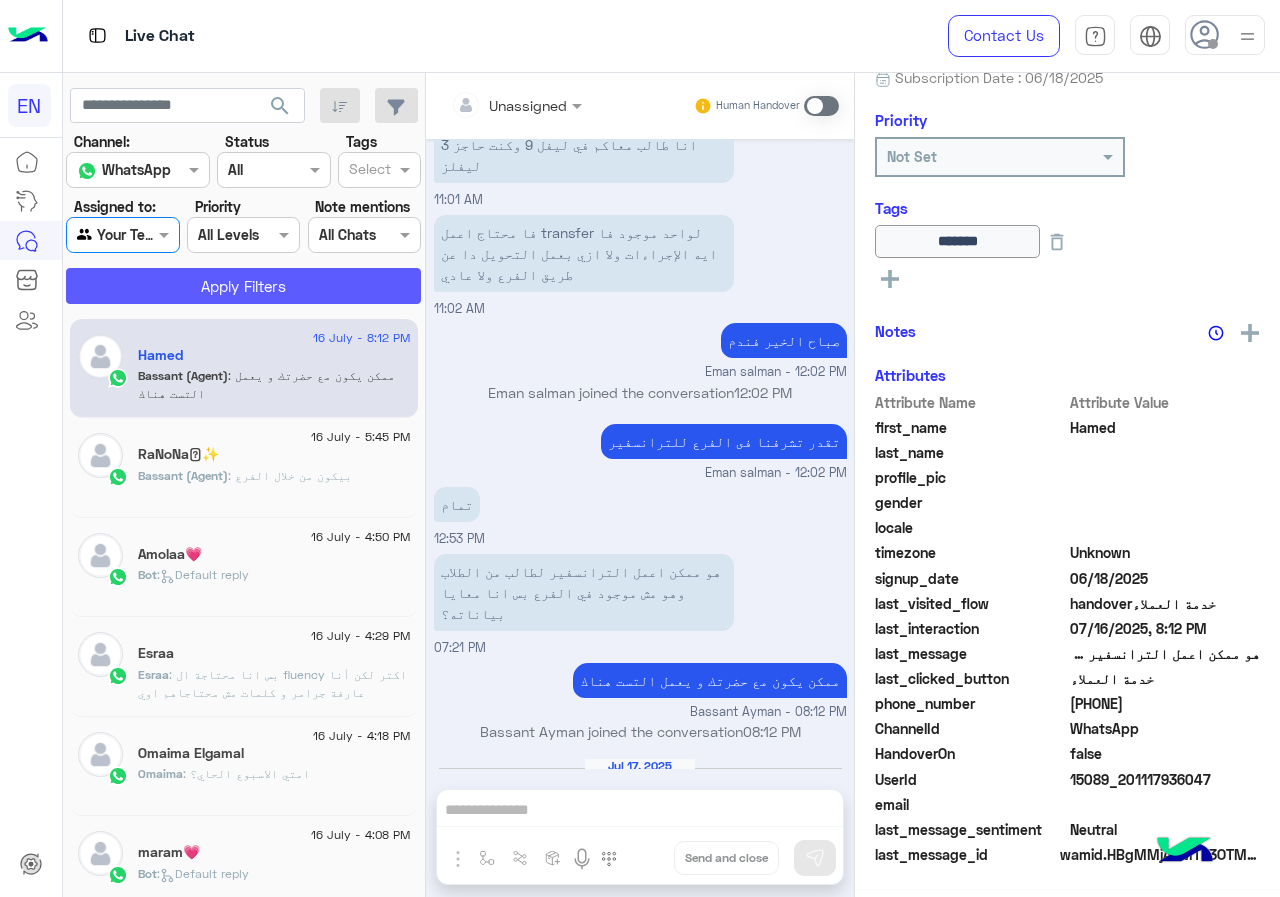 click on "Apply Filters" 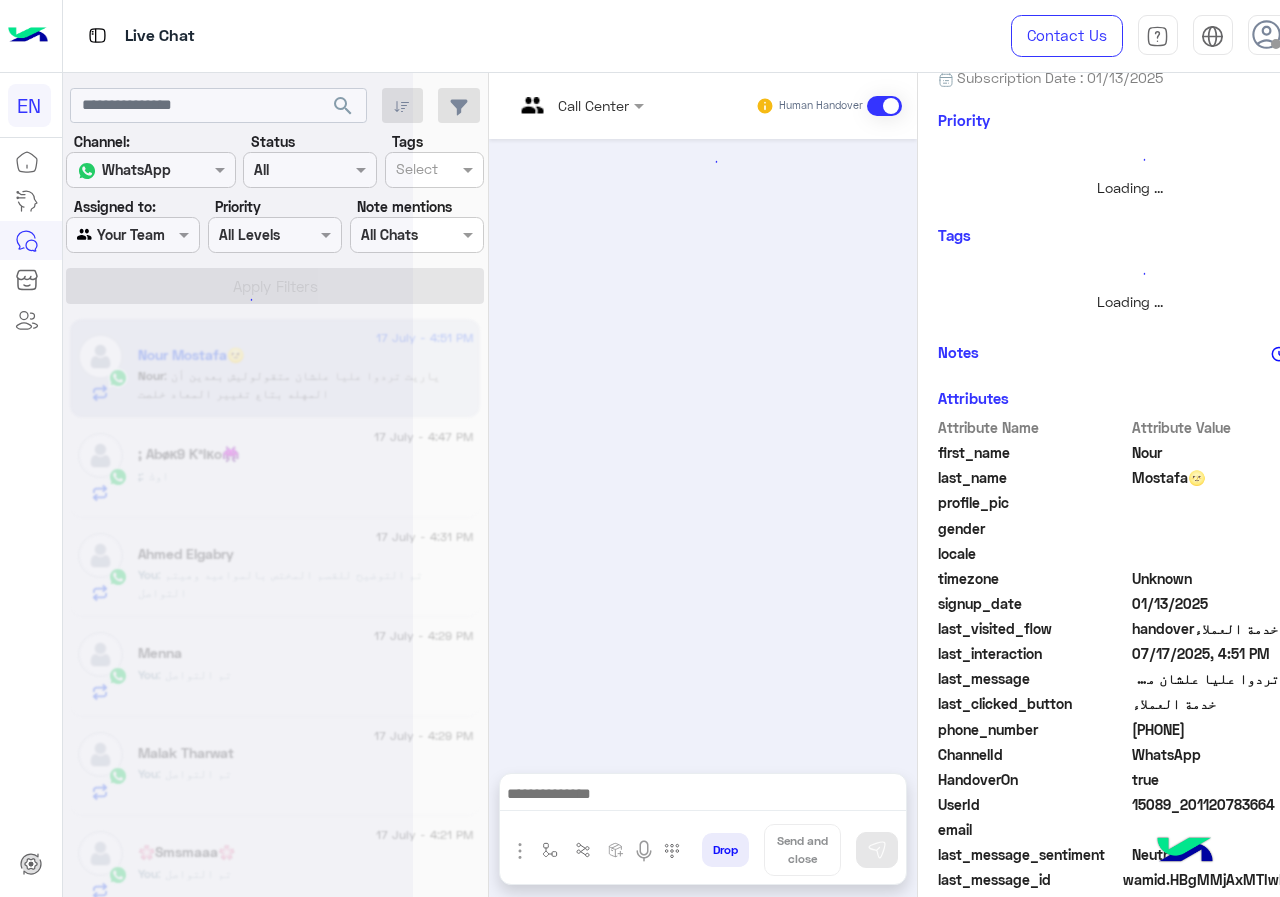 scroll, scrollTop: 221, scrollLeft: 0, axis: vertical 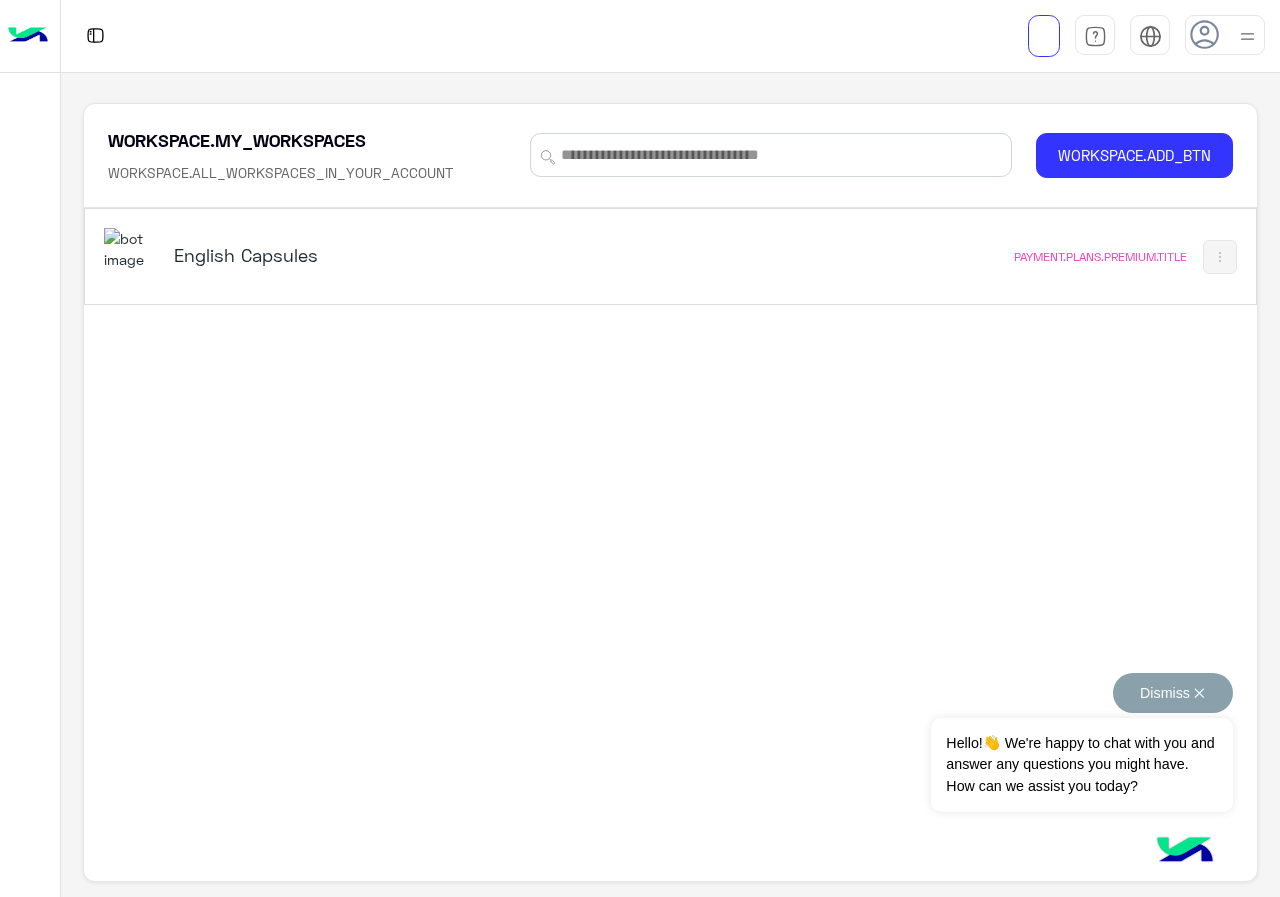 click on "Dismiss ✕" at bounding box center [1173, 693] 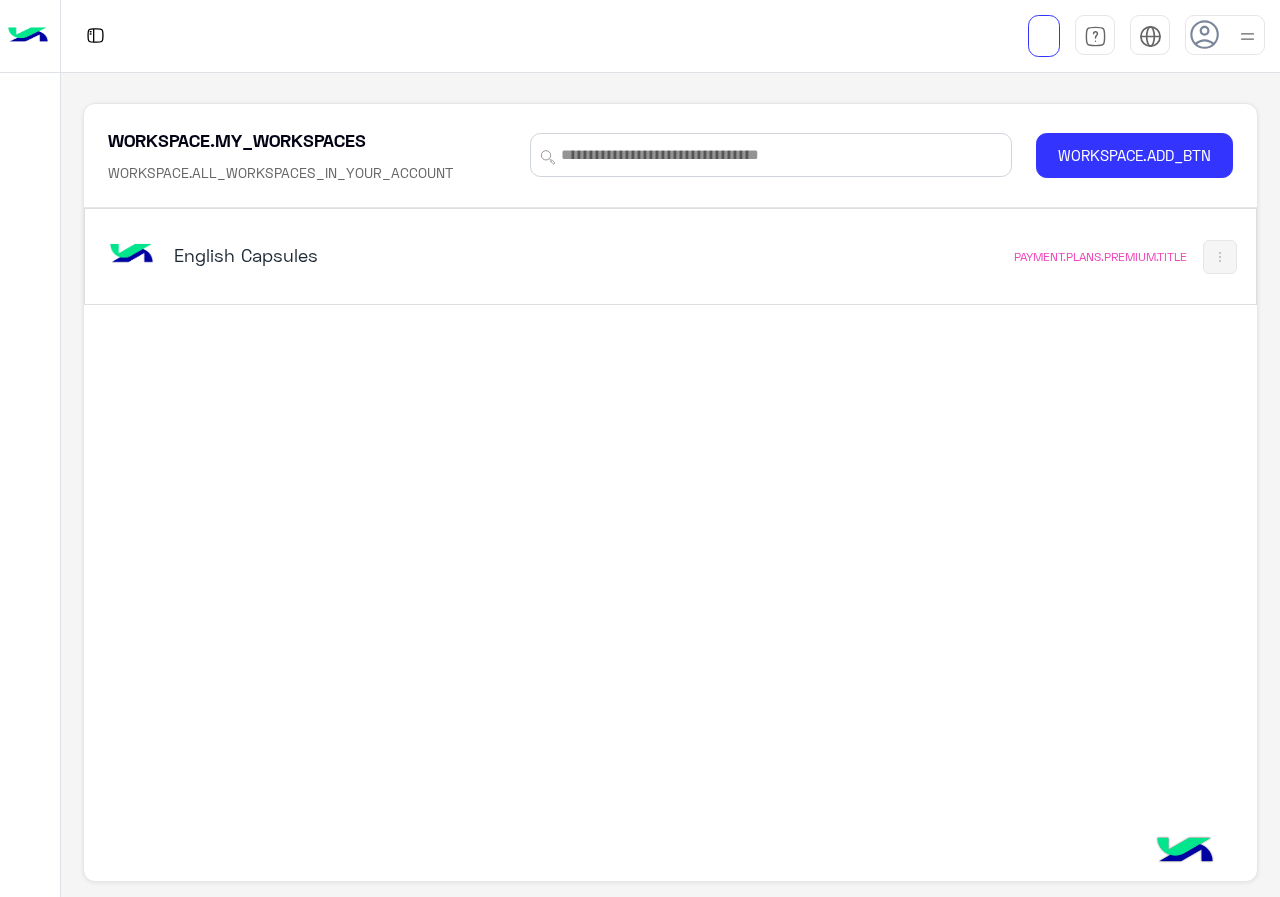 click on "English Capsules   PAYMENT.PLANS.PREMIUM.TITLE" at bounding box center (670, 256) 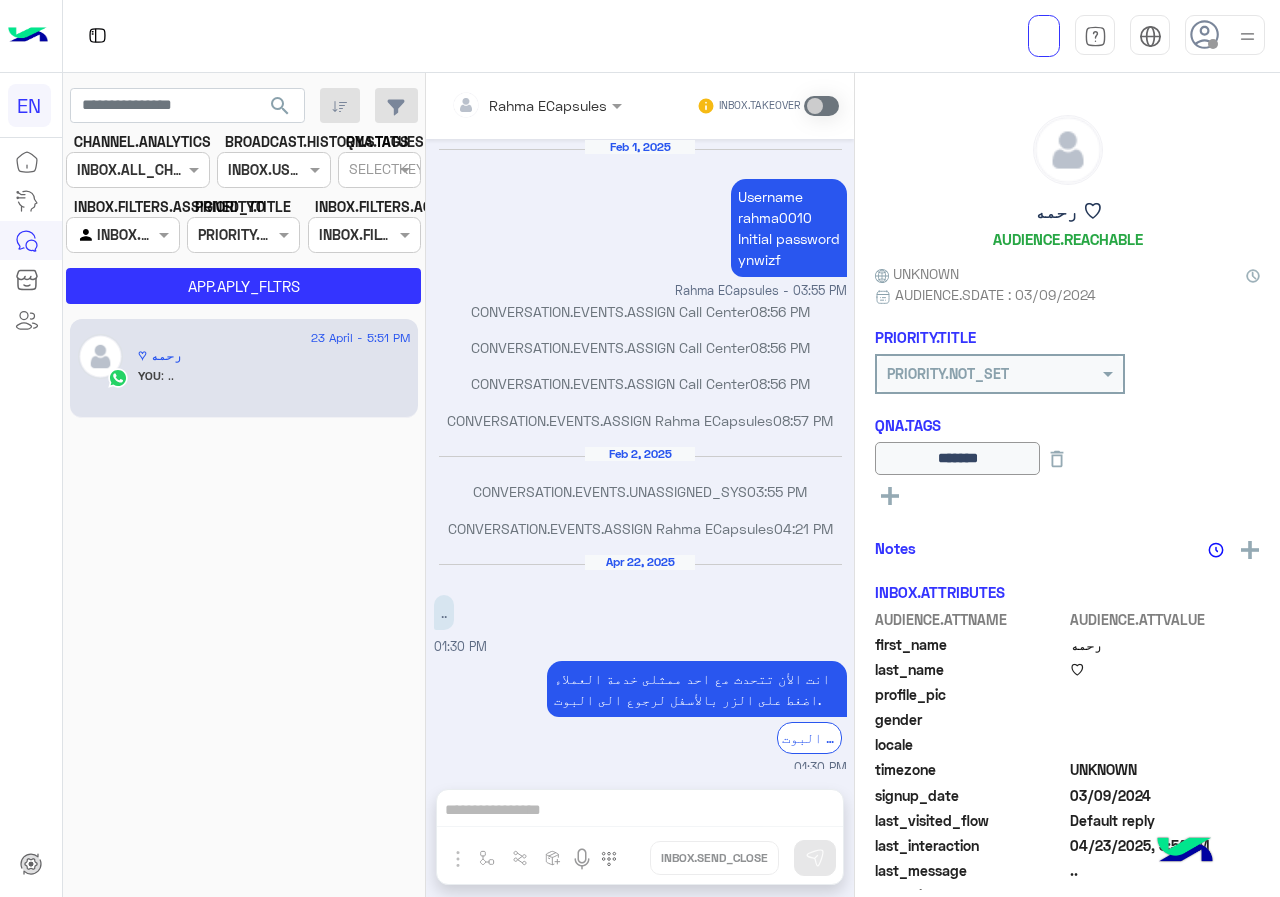 scroll, scrollTop: 655, scrollLeft: 0, axis: vertical 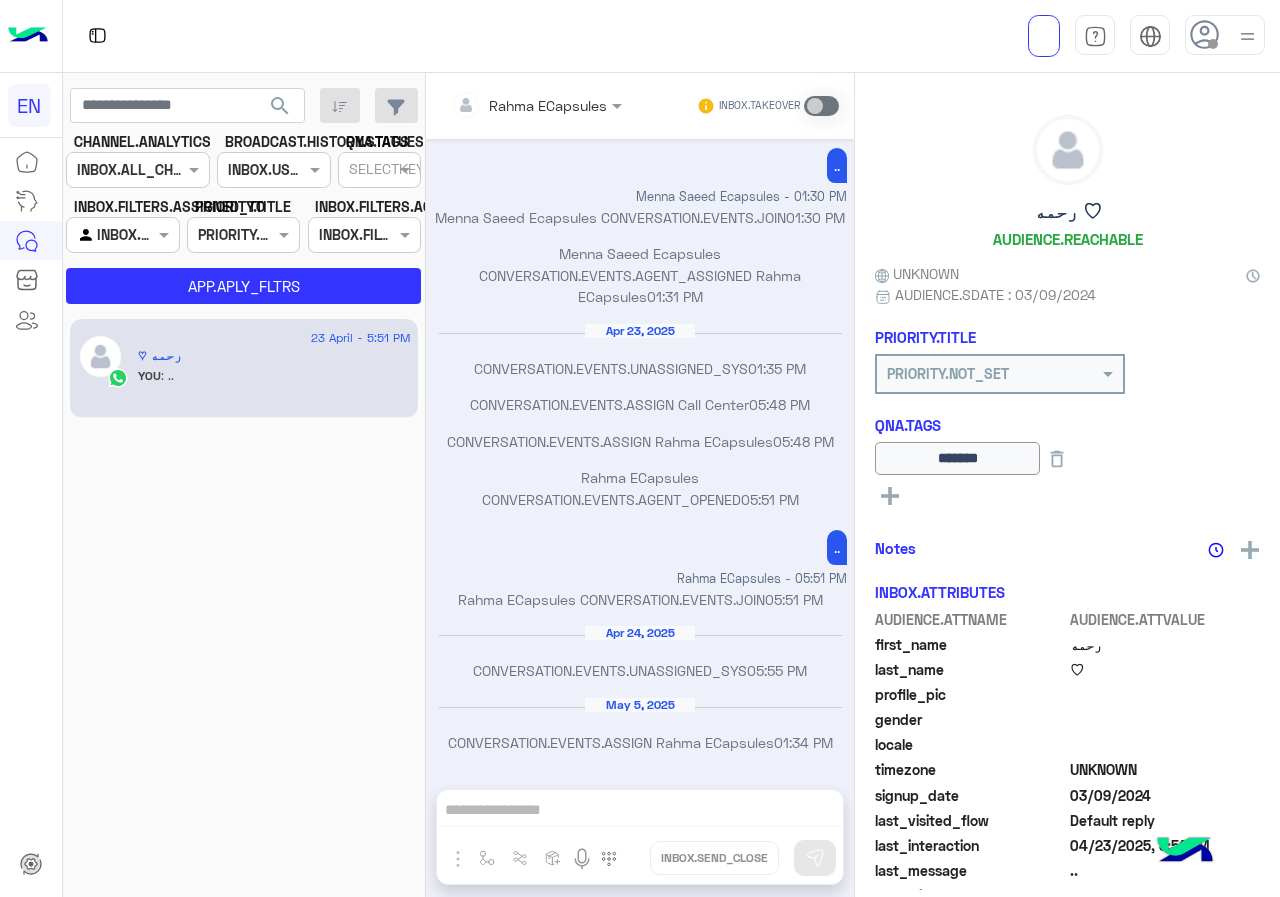 click on "INBOX.FILTERS.ASSIGNED_TO" 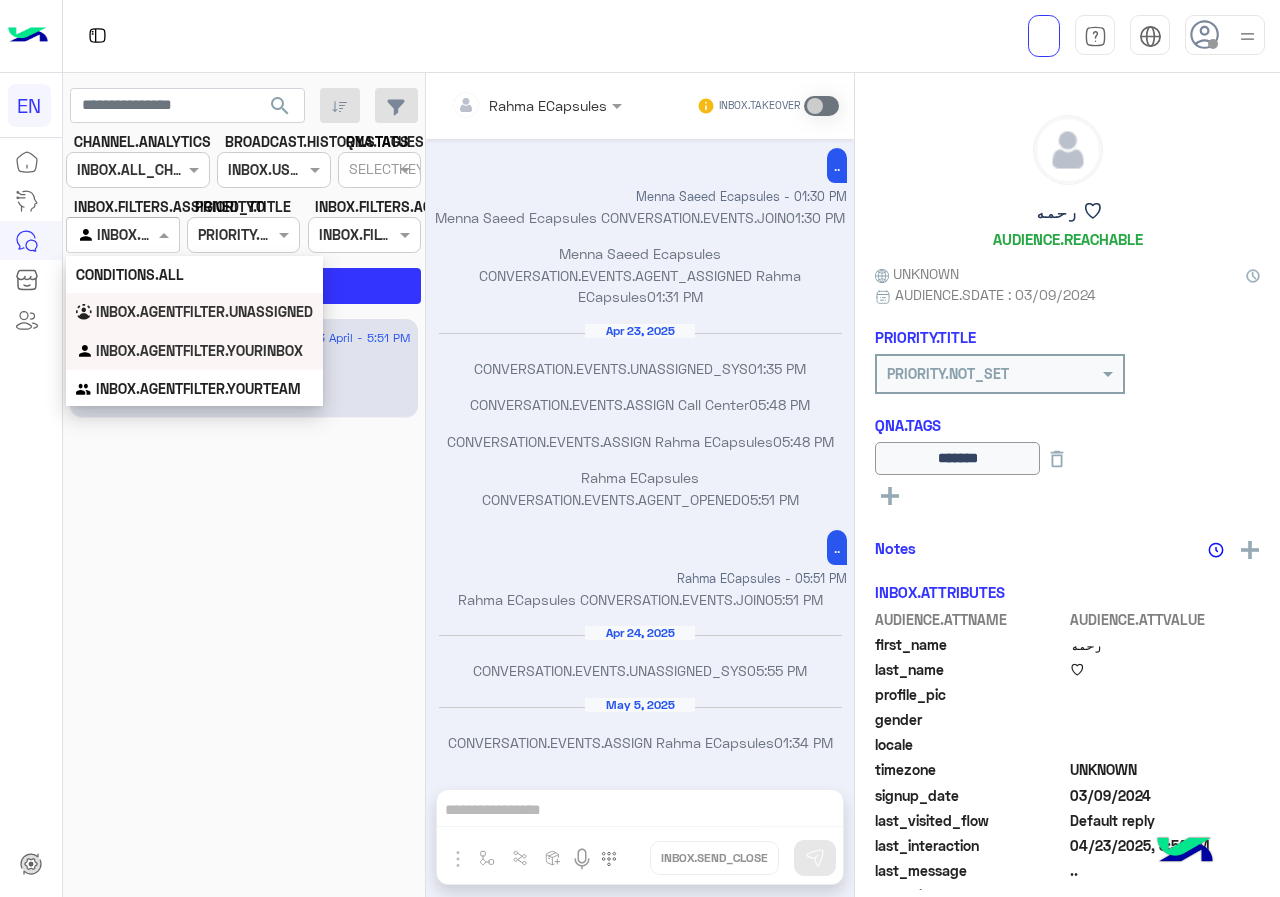 click on "INBOX.AGENTFILTER.UNASSIGNED" at bounding box center (194, 312) 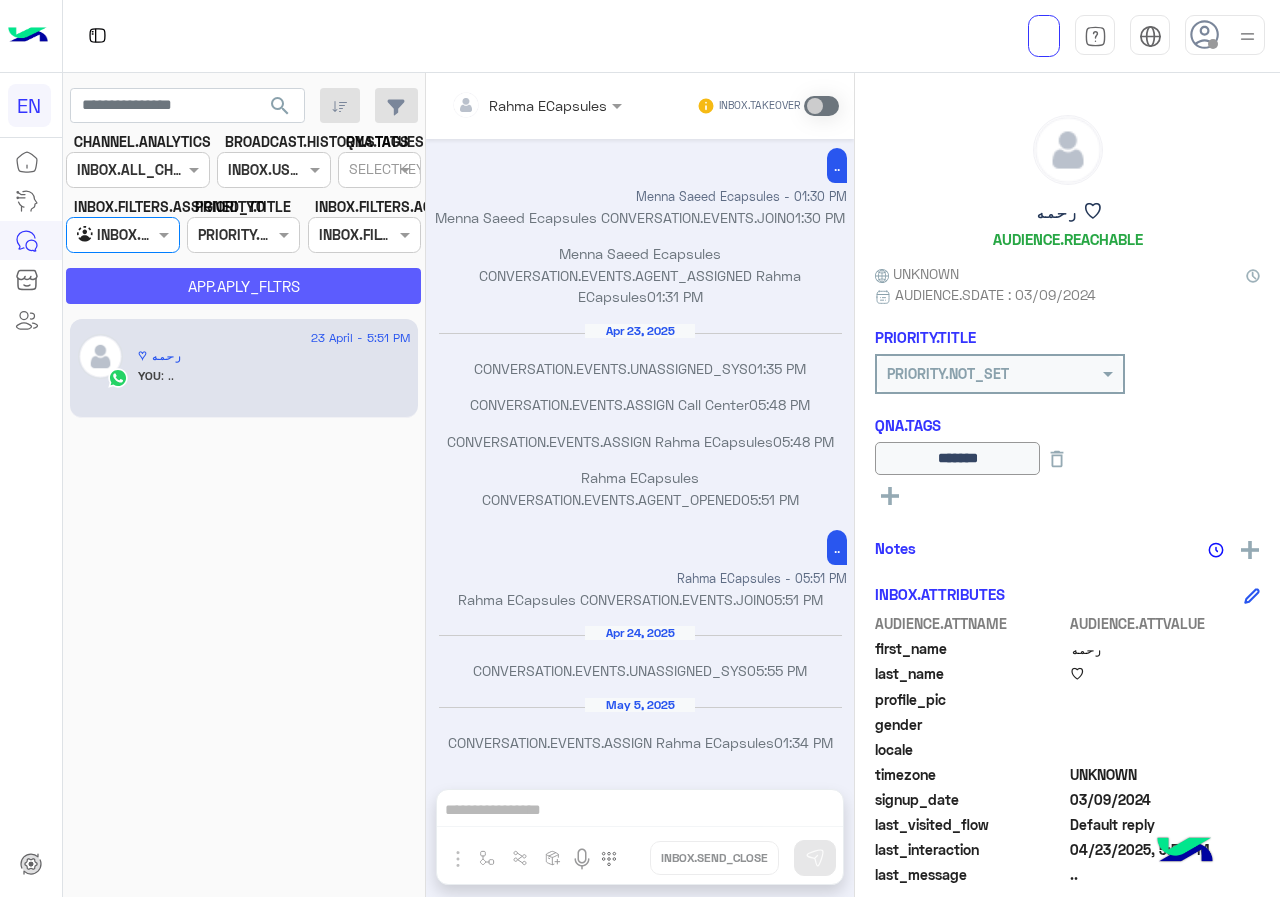 click on "APP.APLY_FLTRS" 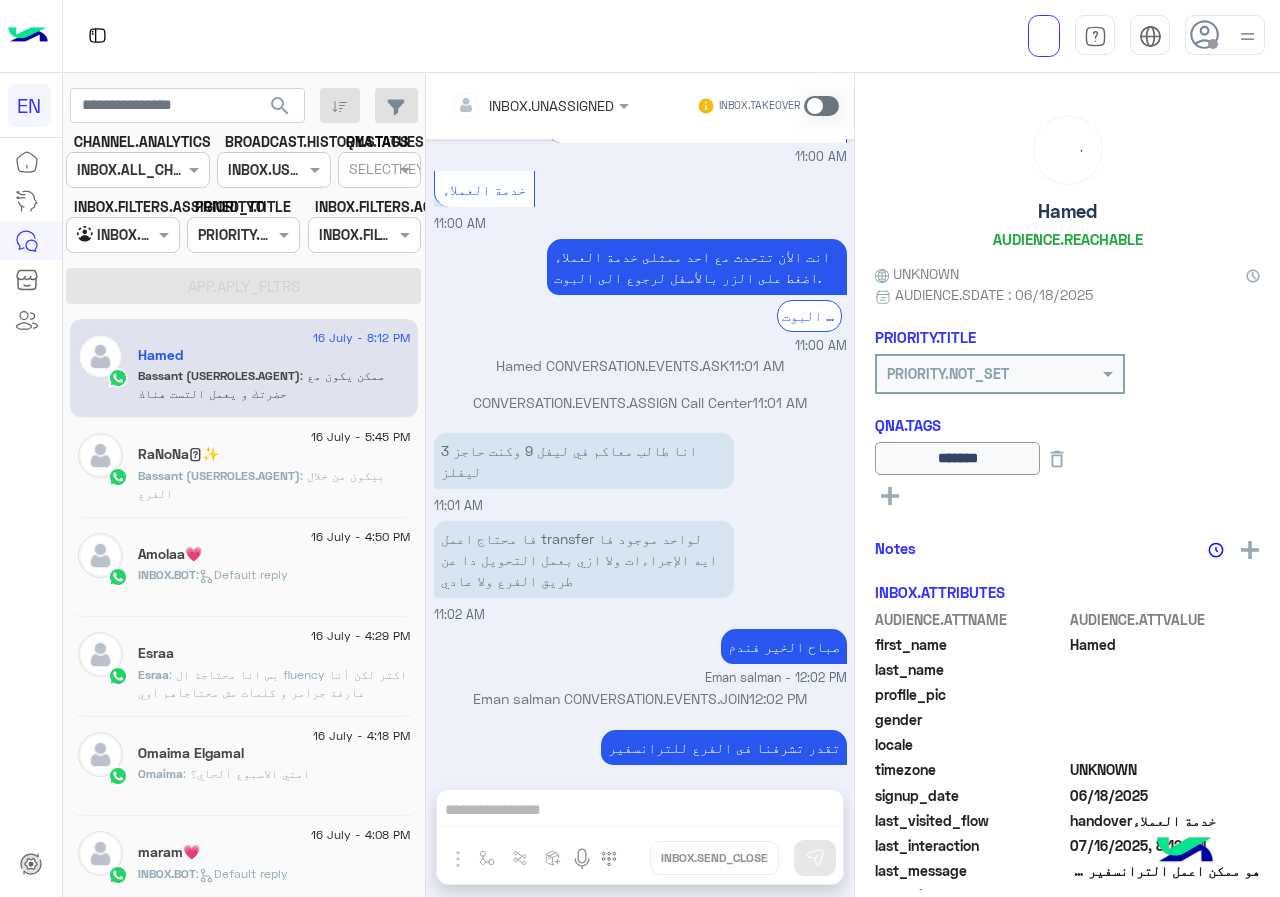 scroll, scrollTop: 940, scrollLeft: 0, axis: vertical 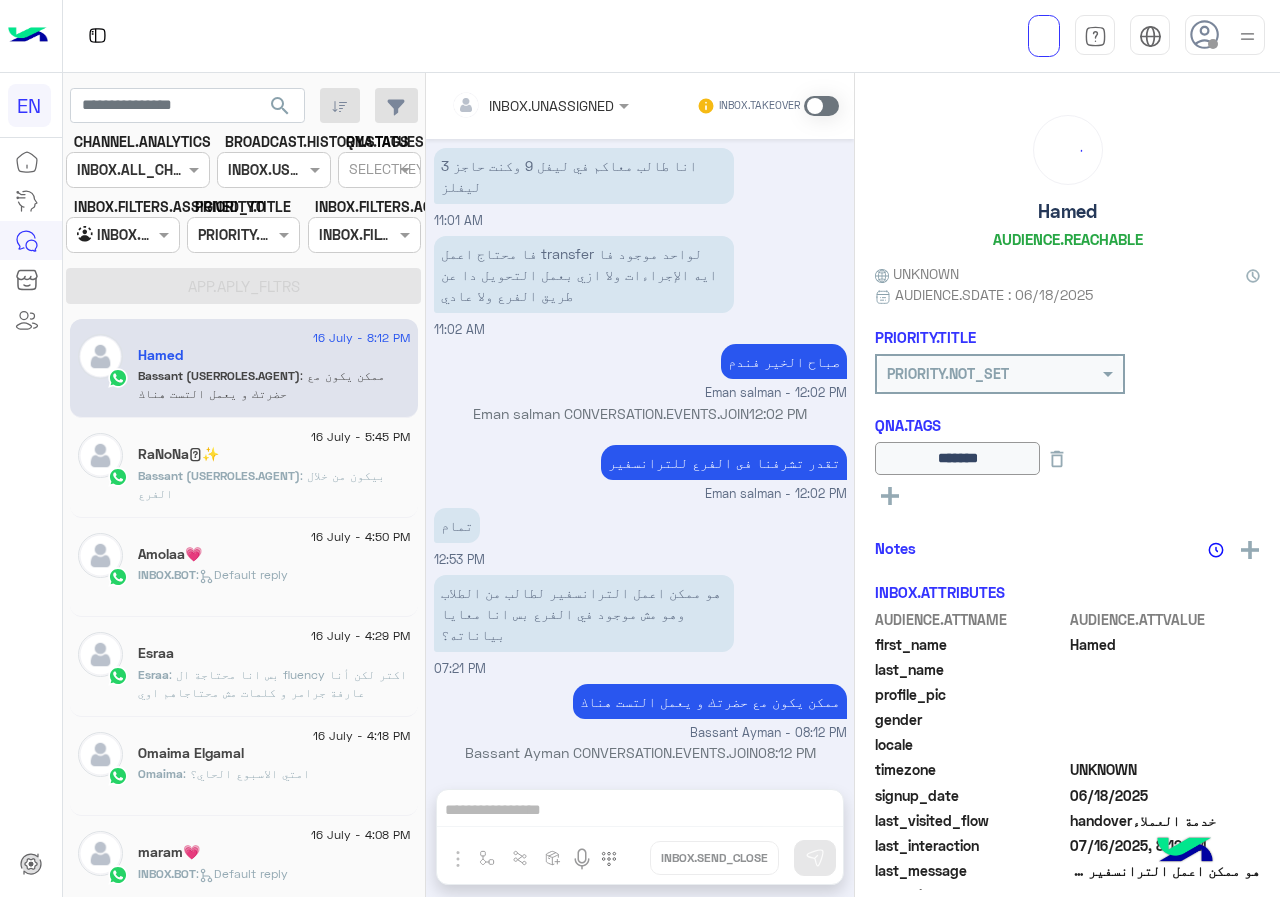 click at bounding box center (122, 234) 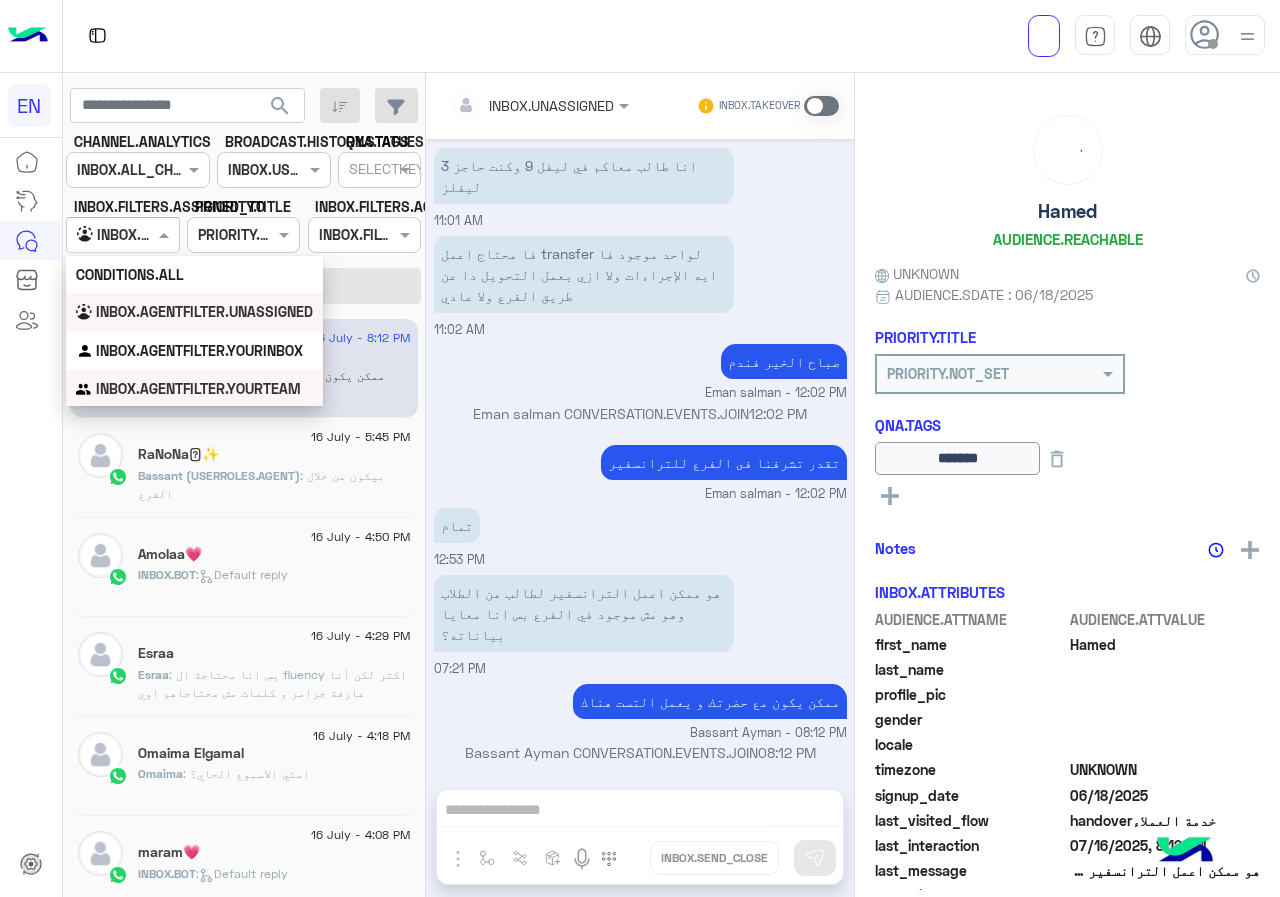 click on "INBOX.AGENTFILTER.YOURTEAM" at bounding box center [194, 389] 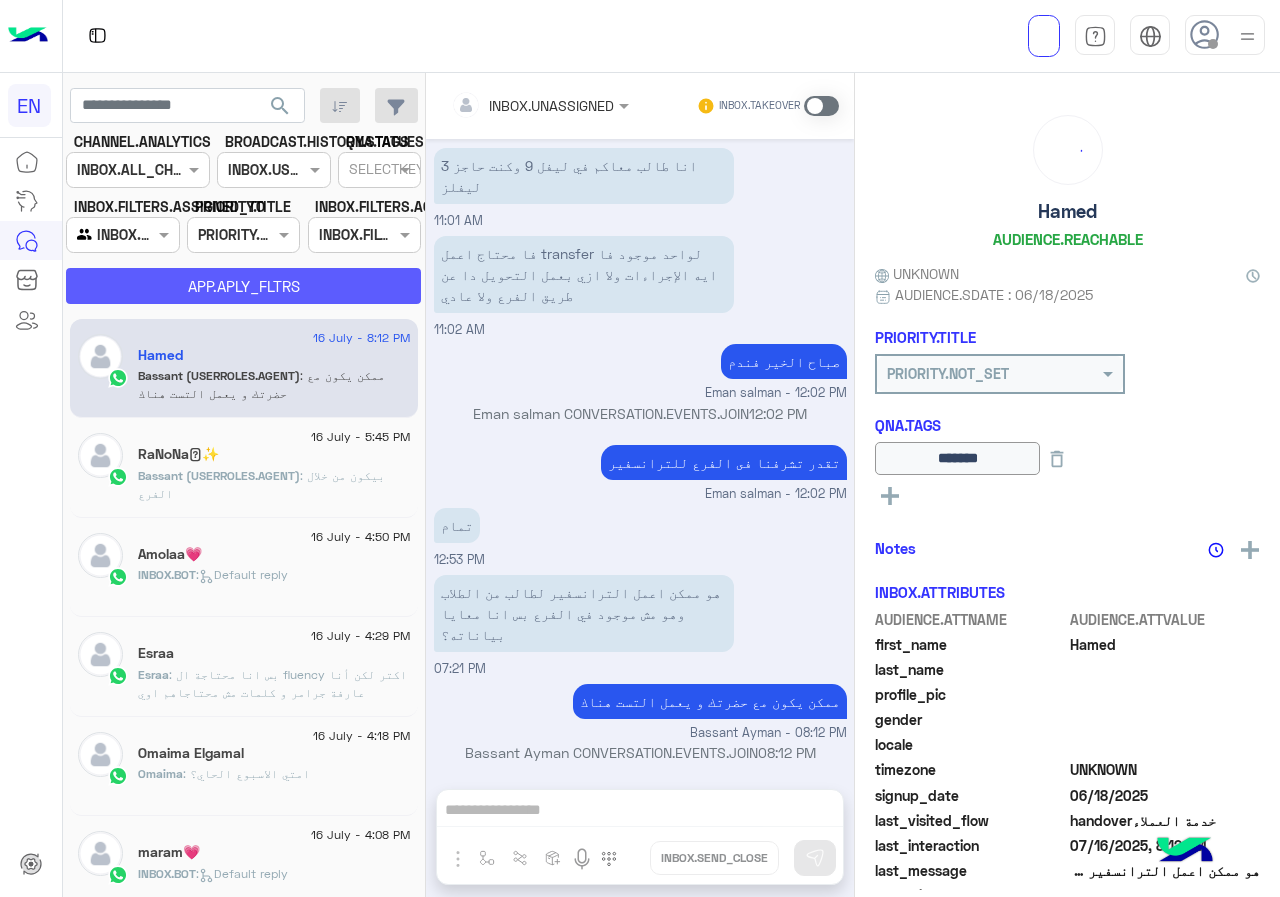 click on "APP.APLY_FLTRS" 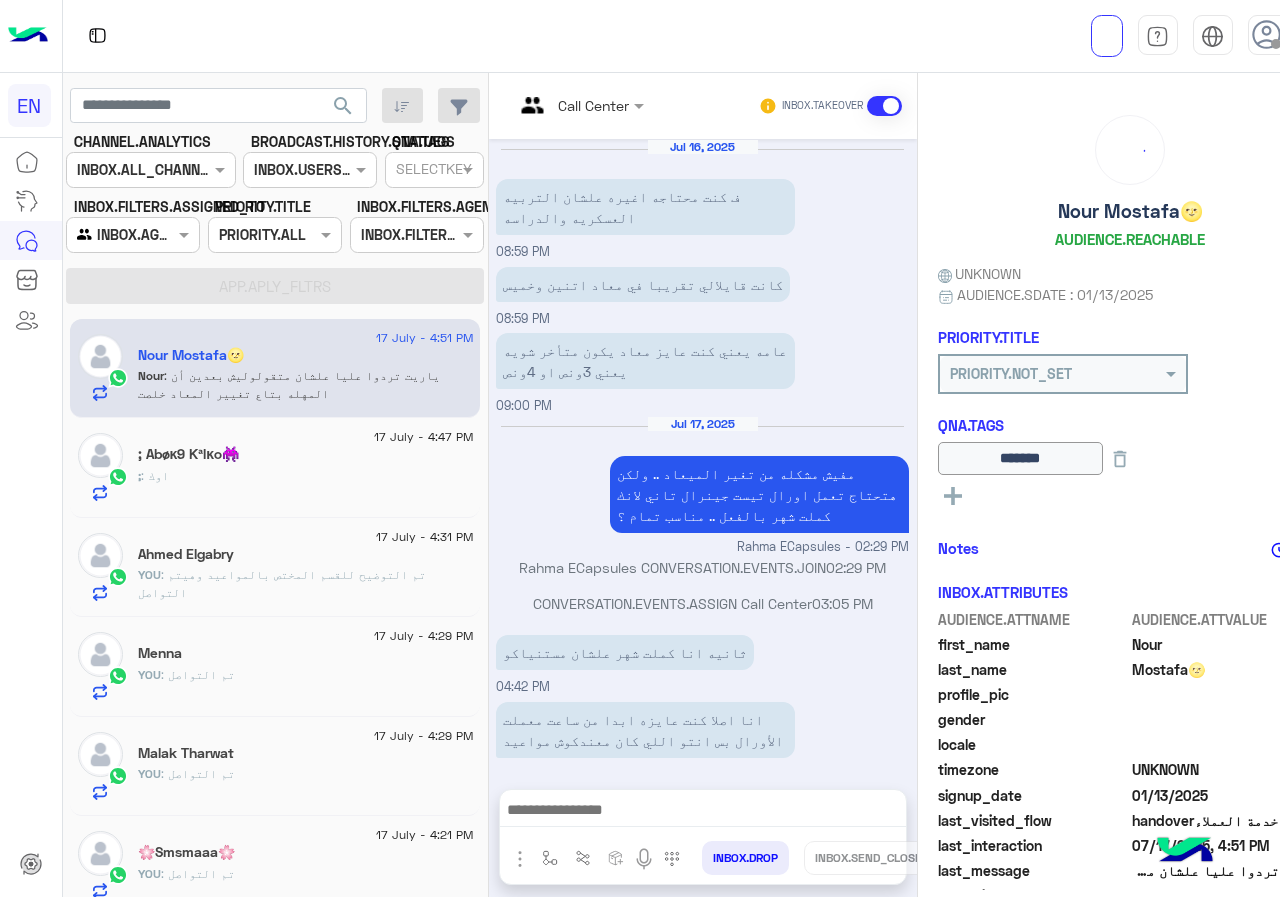 scroll, scrollTop: 909, scrollLeft: 0, axis: vertical 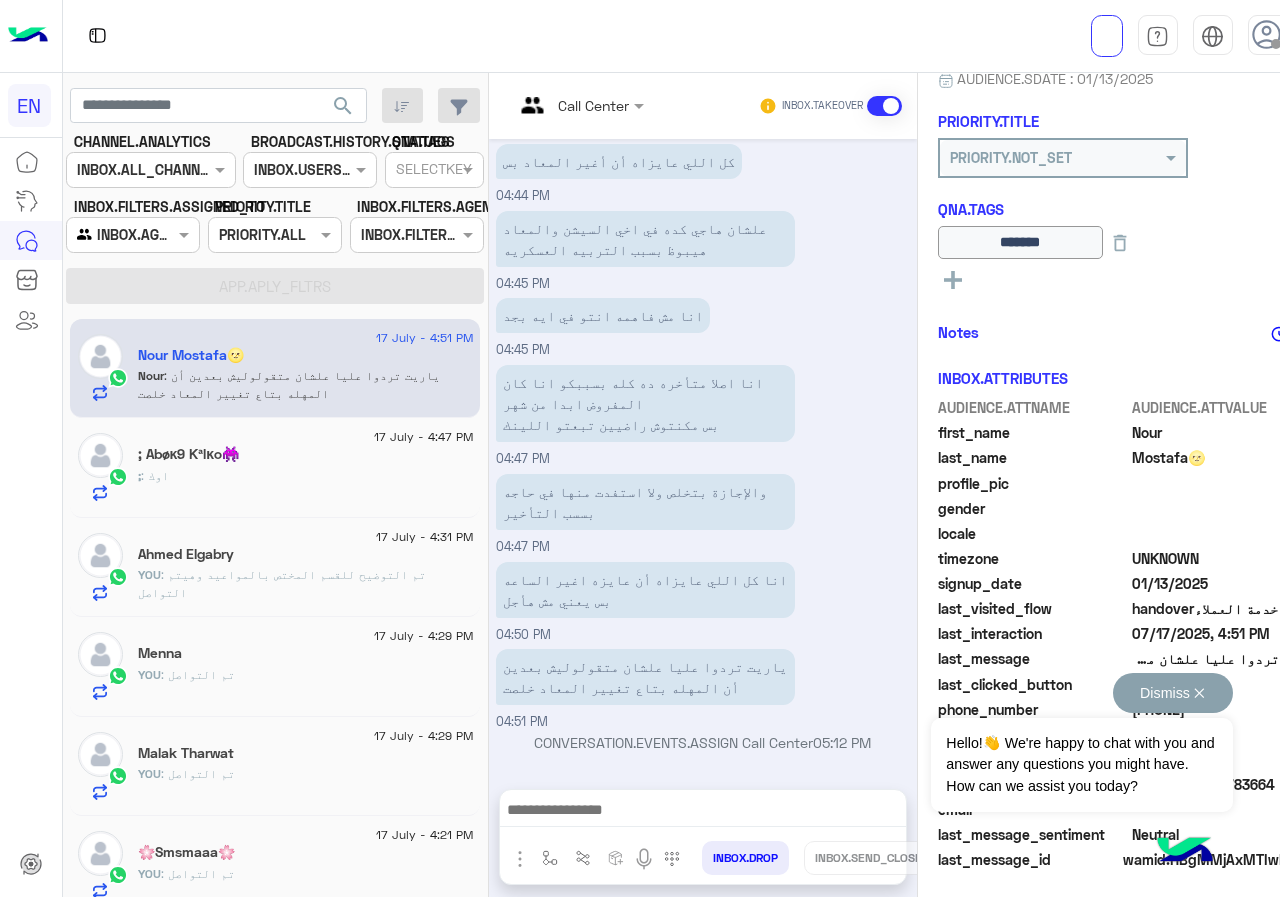click on "Dismiss ✕" at bounding box center [1173, 693] 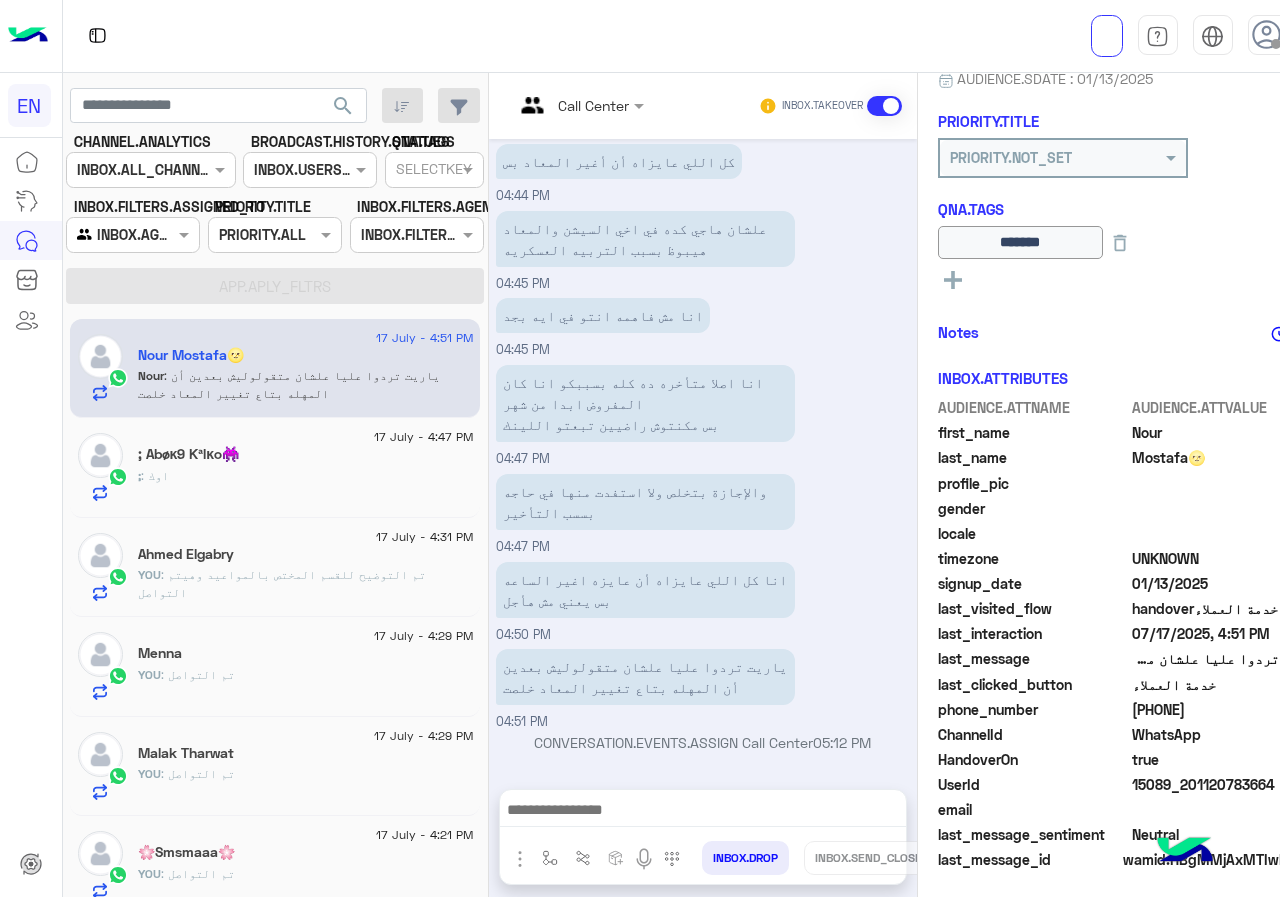 drag, startPoint x: 1138, startPoint y: 710, endPoint x: 1238, endPoint y: 708, distance: 100.02 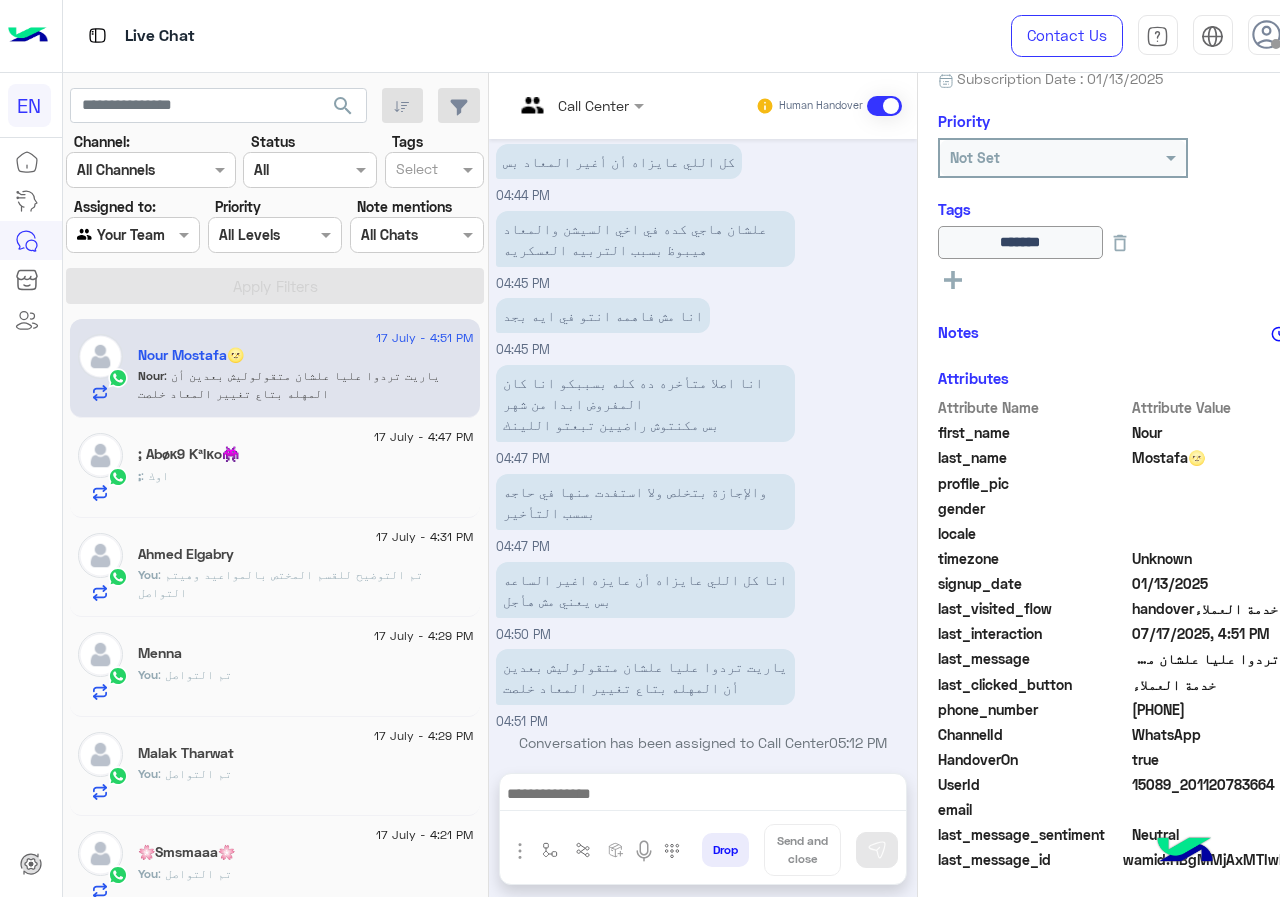 click at bounding box center [125, 170] 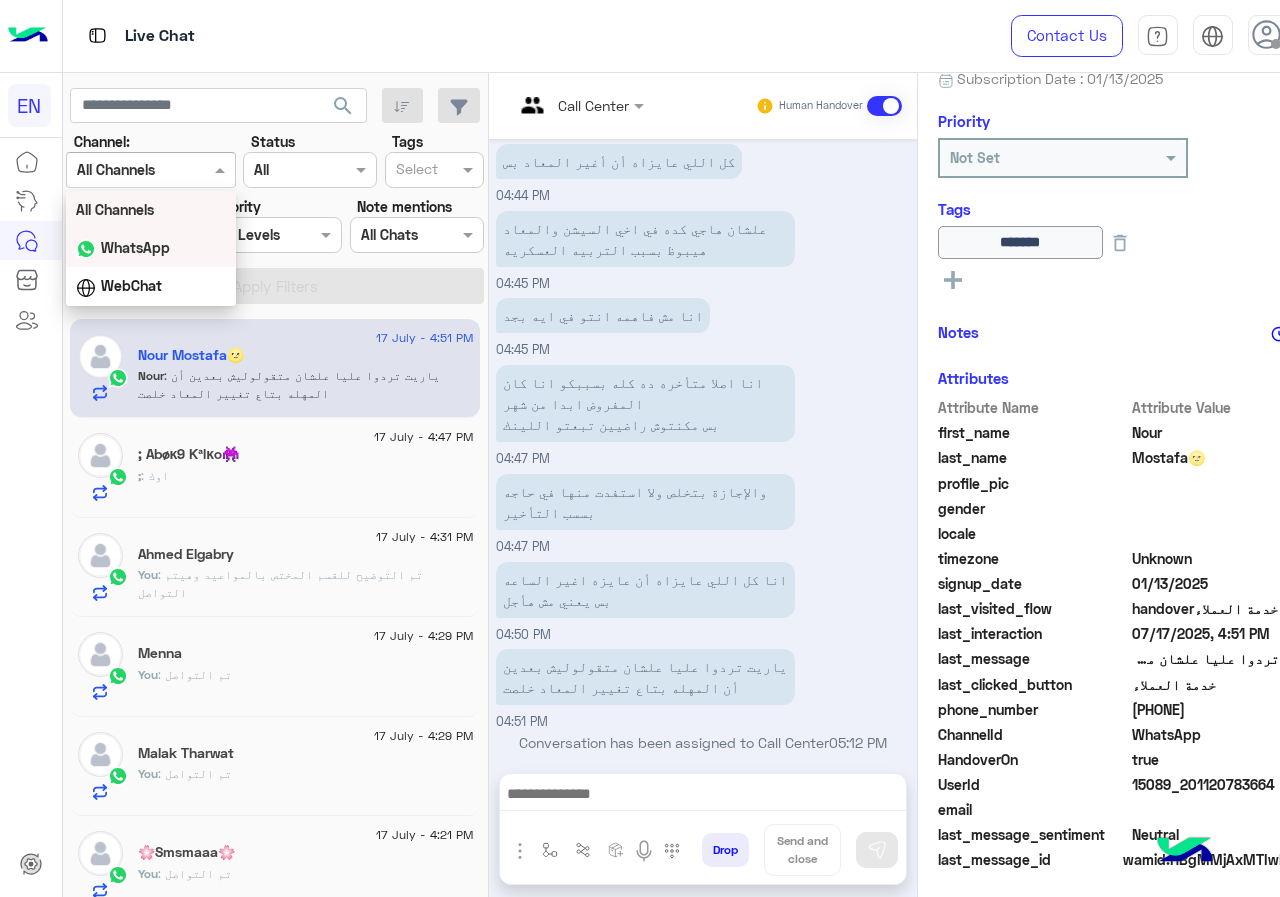 click on "WhatsApp" at bounding box center (135, 247) 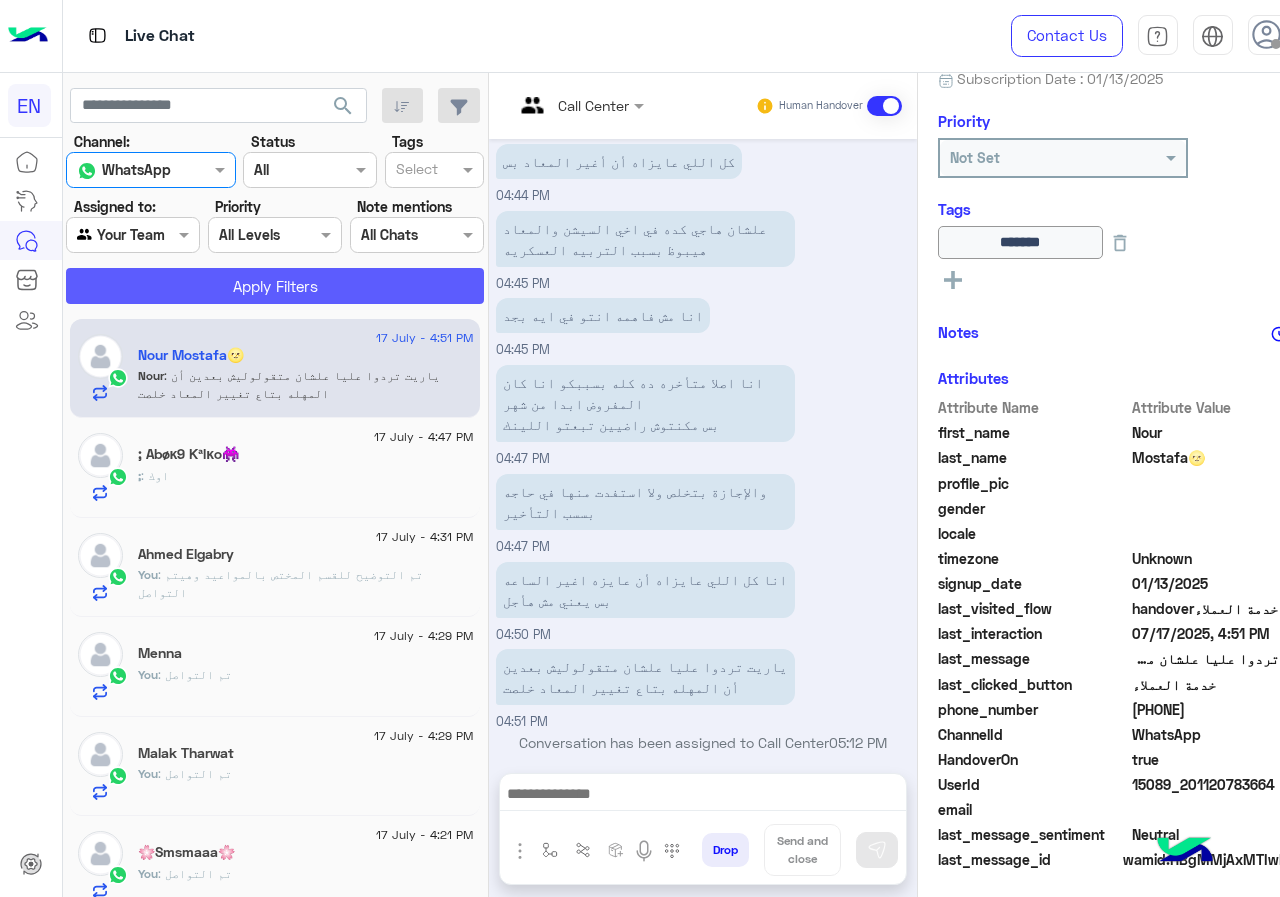 click on "Apply Filters" 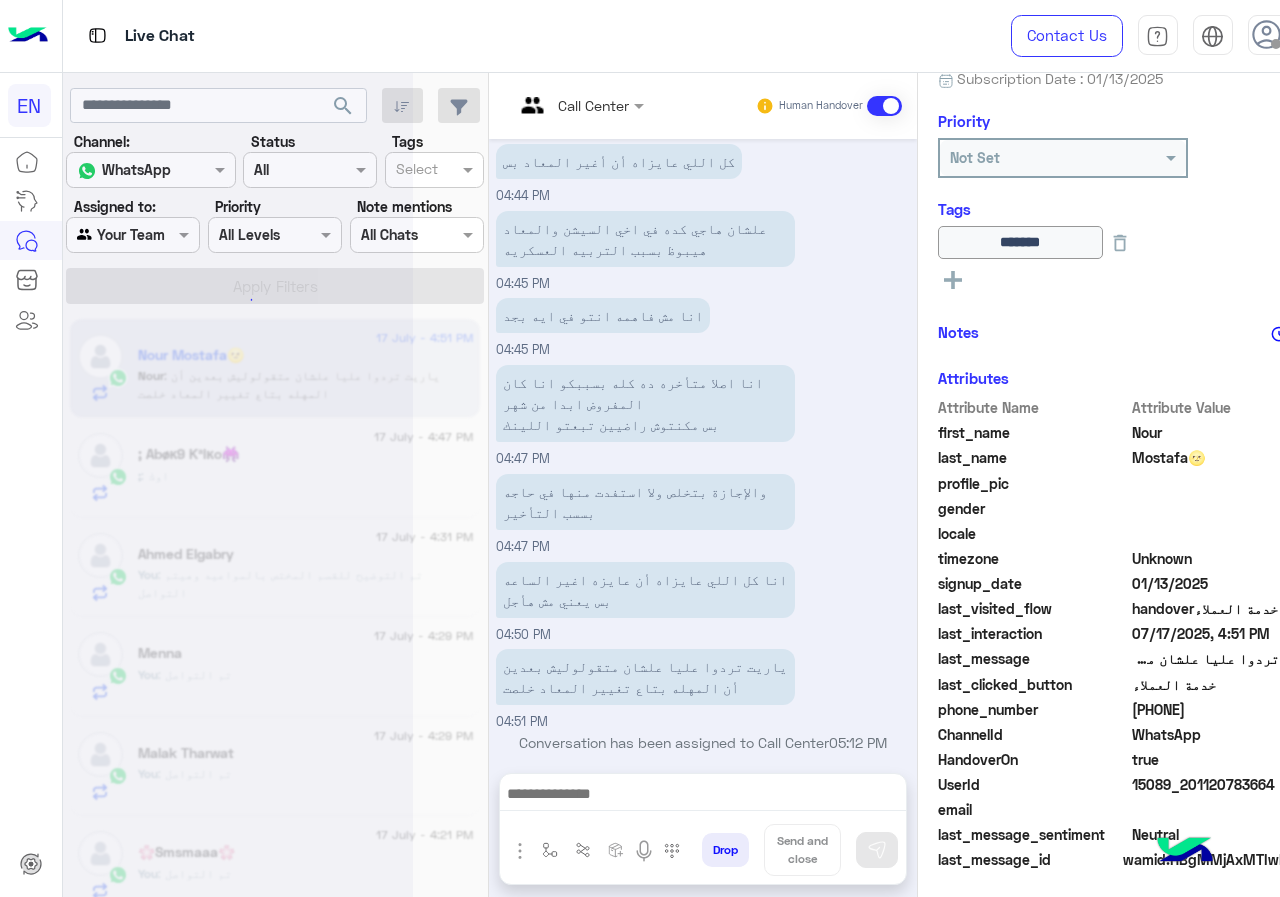 click 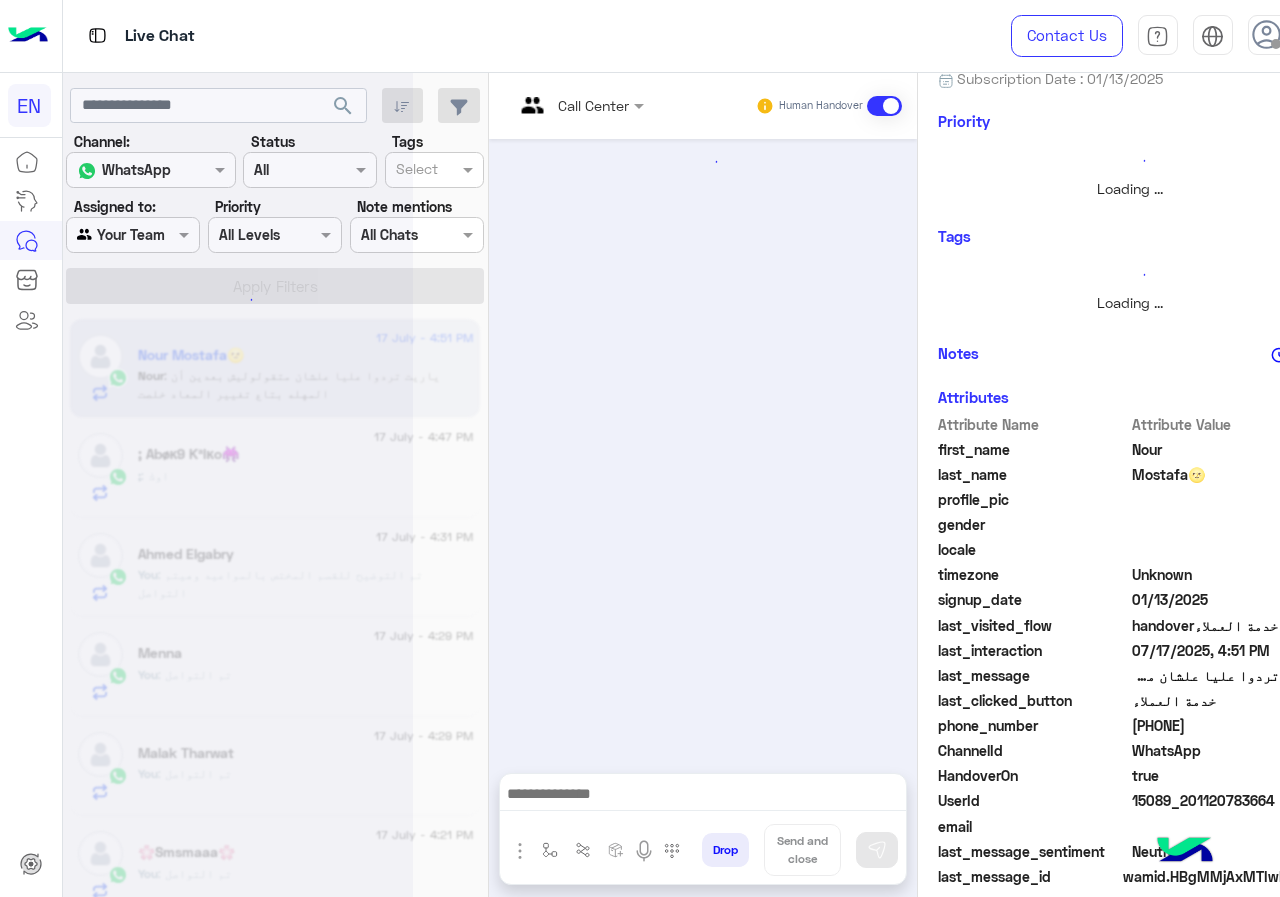 scroll, scrollTop: 925, scrollLeft: 0, axis: vertical 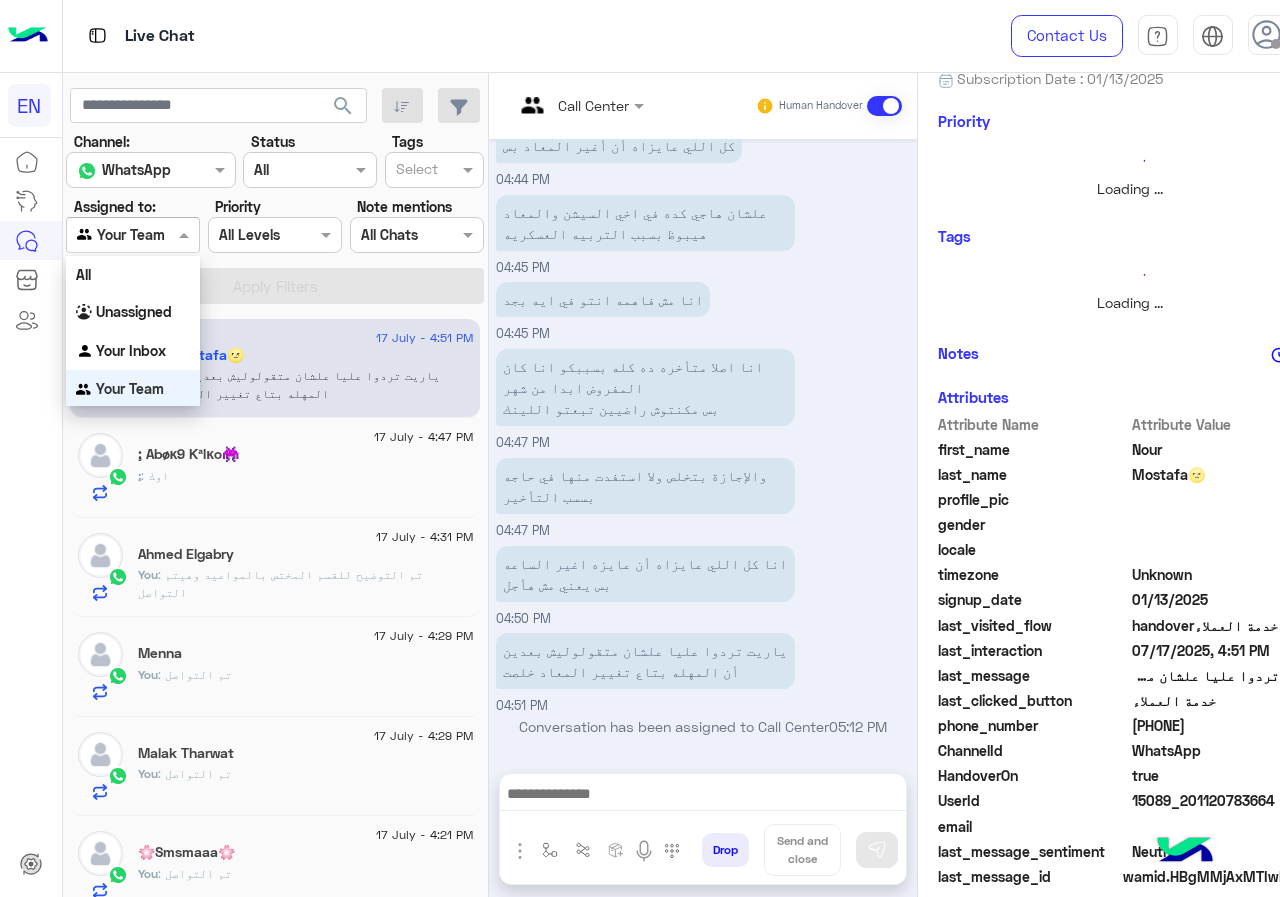 click at bounding box center [133, 234] 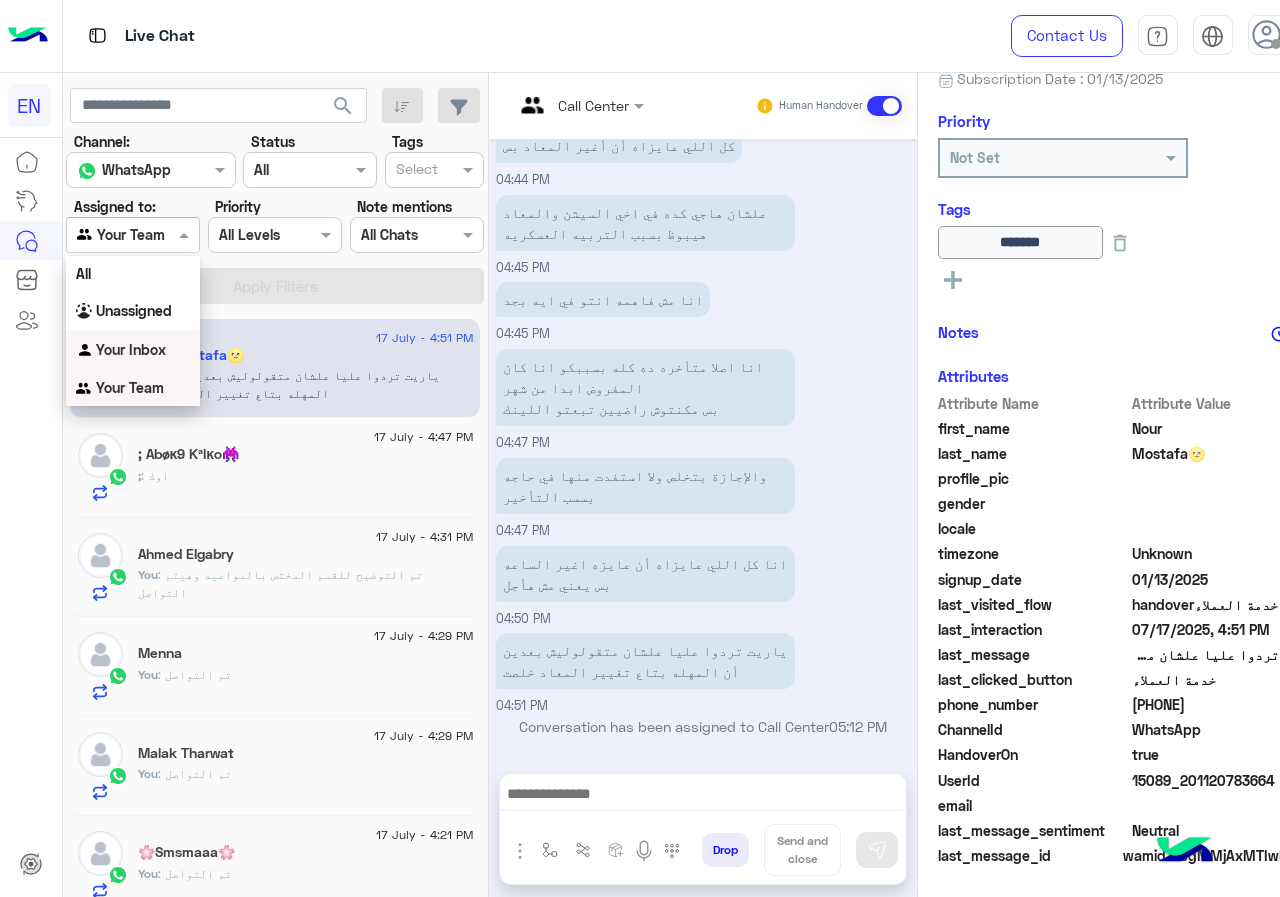click on "Your Inbox" at bounding box center [131, 349] 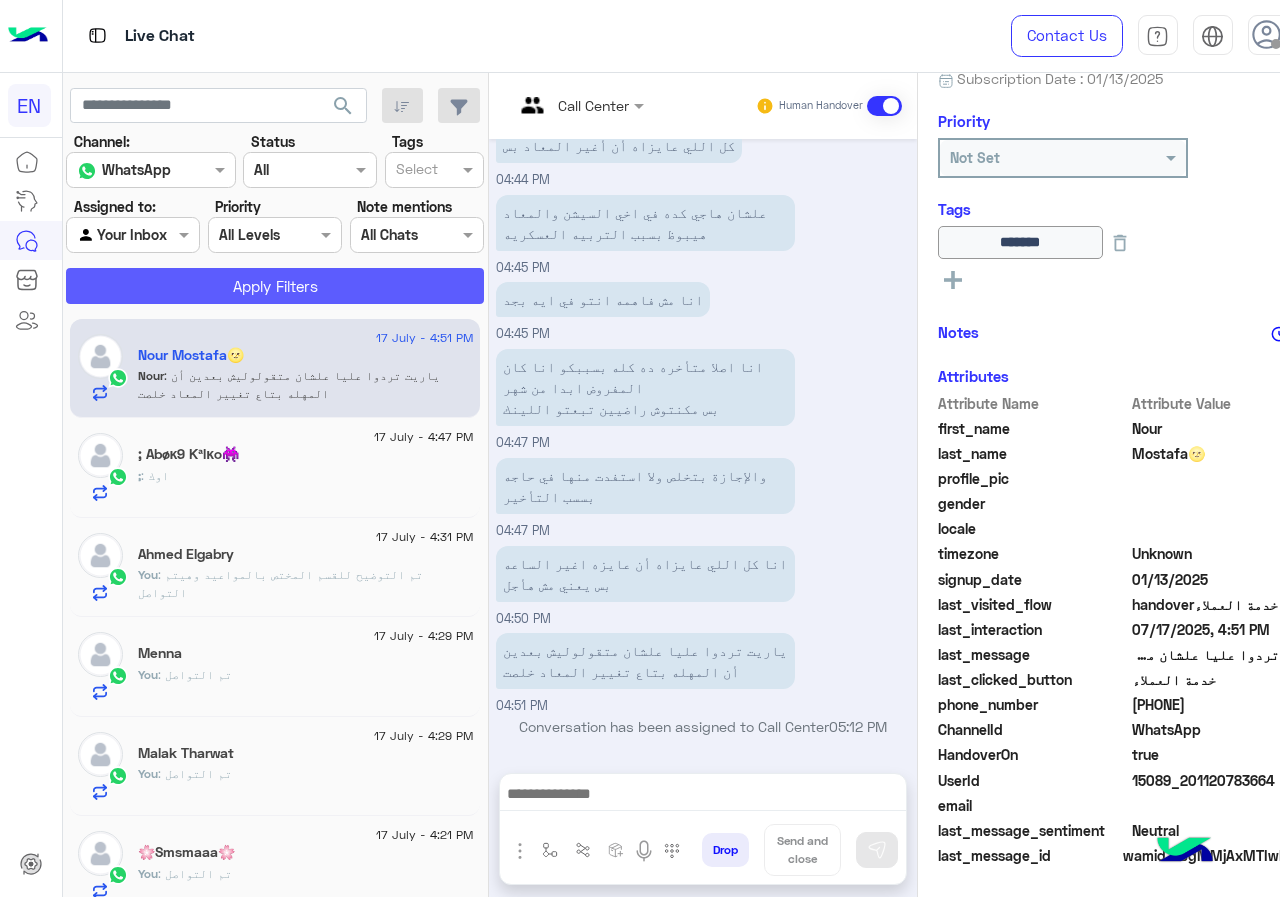 click on "Apply Filters" 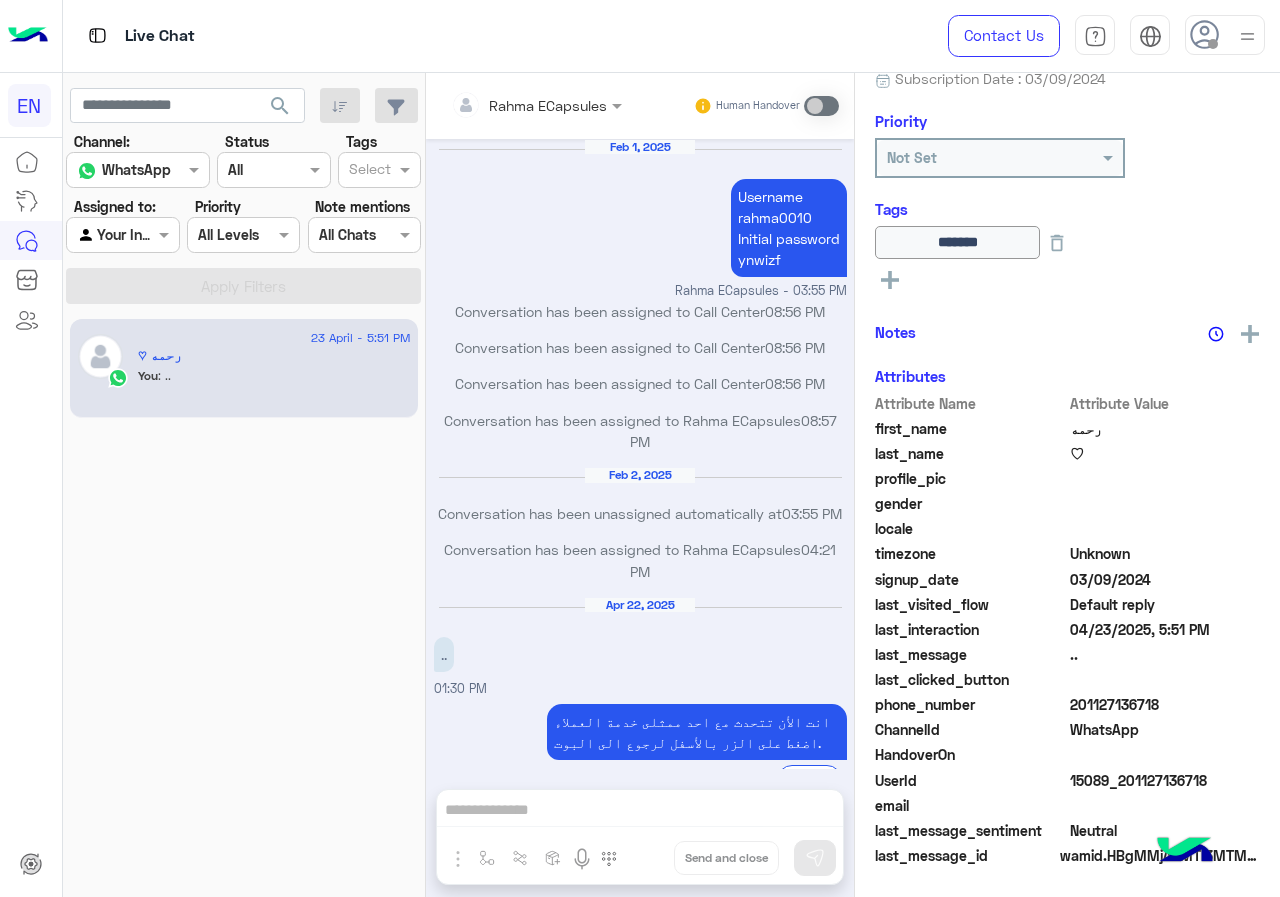 scroll, scrollTop: 741, scrollLeft: 0, axis: vertical 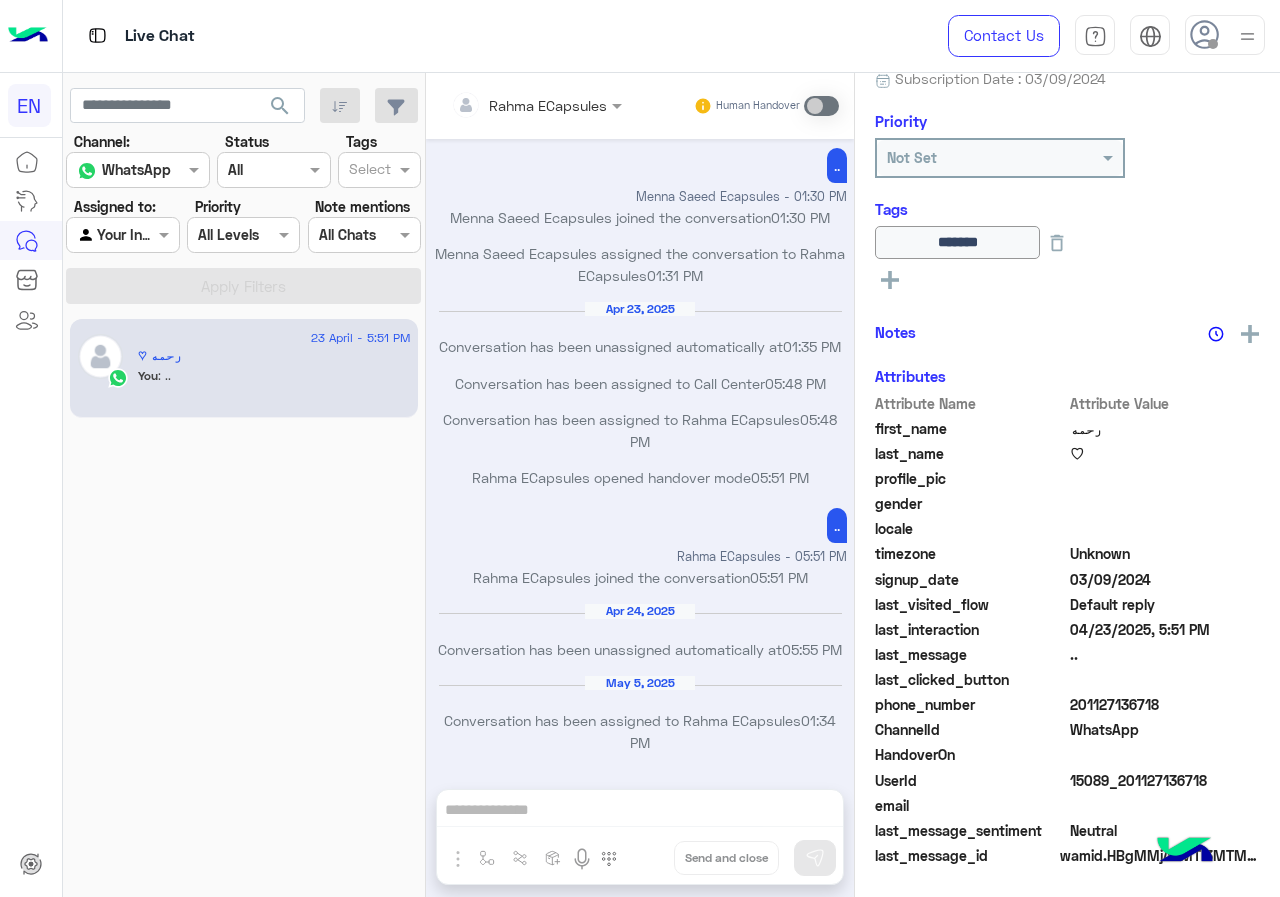 click on "Agent Filter Your Inbox" at bounding box center [122, 235] 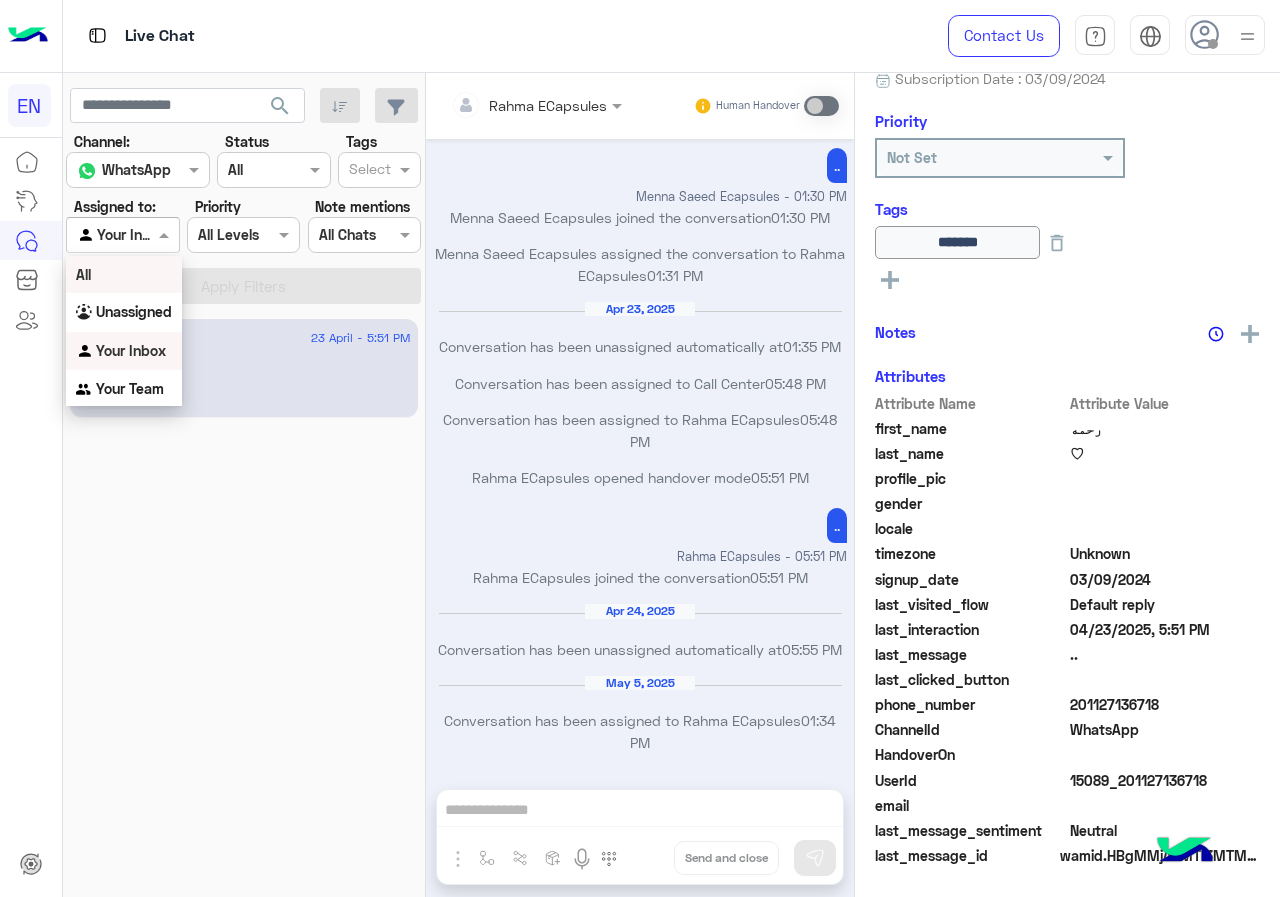 click on "Unassigned" at bounding box center [134, 311] 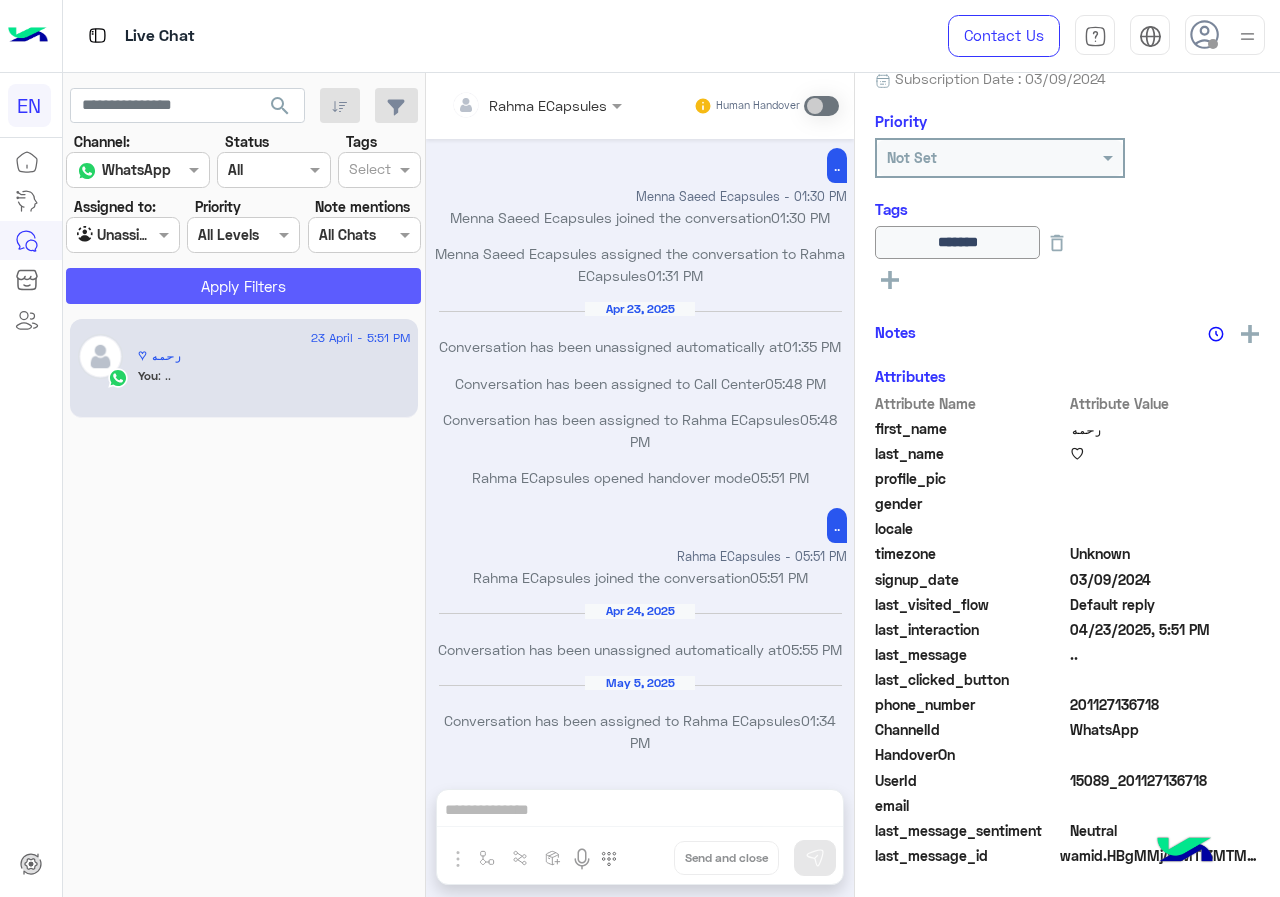 click on "Apply Filters" 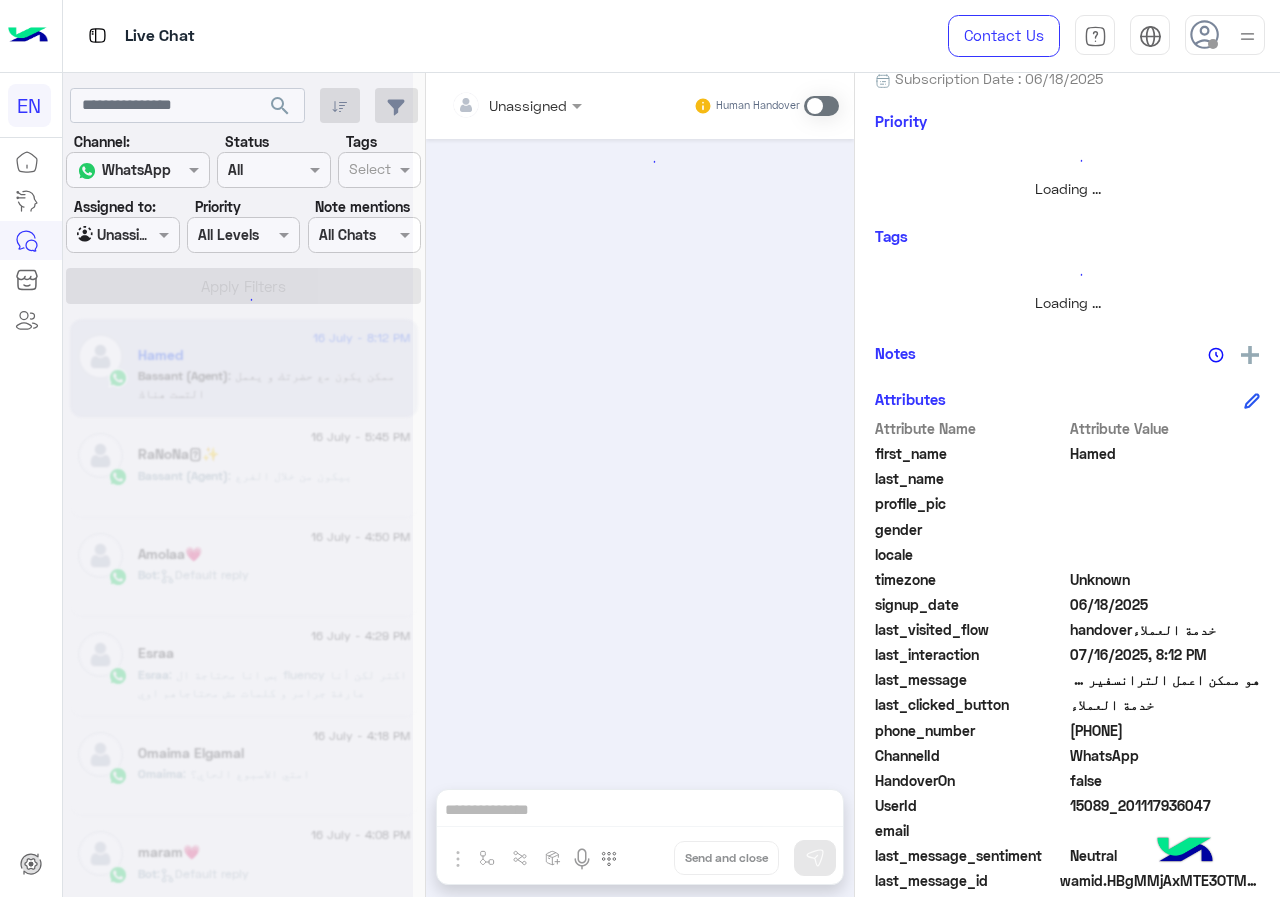 scroll, scrollTop: 961, scrollLeft: 0, axis: vertical 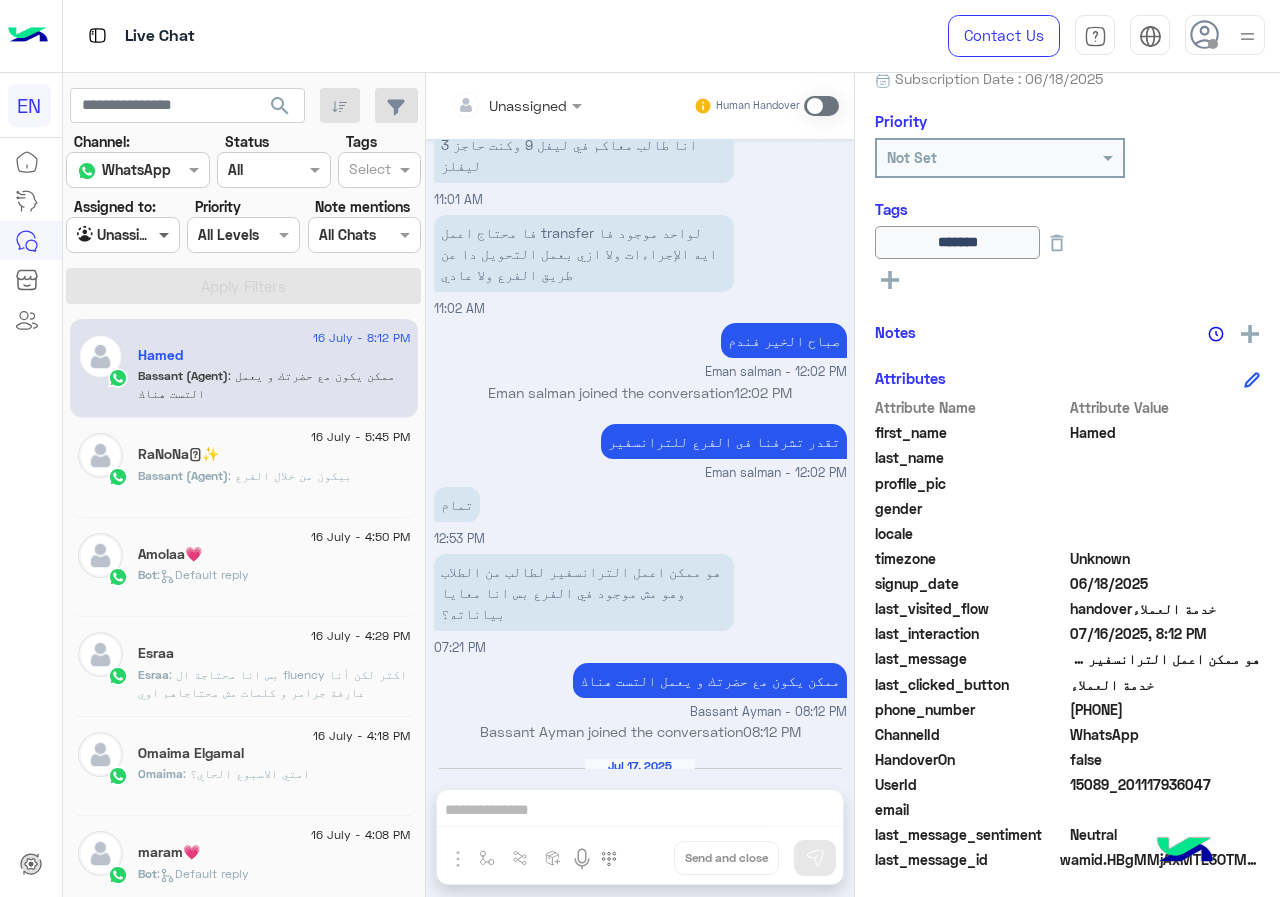 click at bounding box center [166, 234] 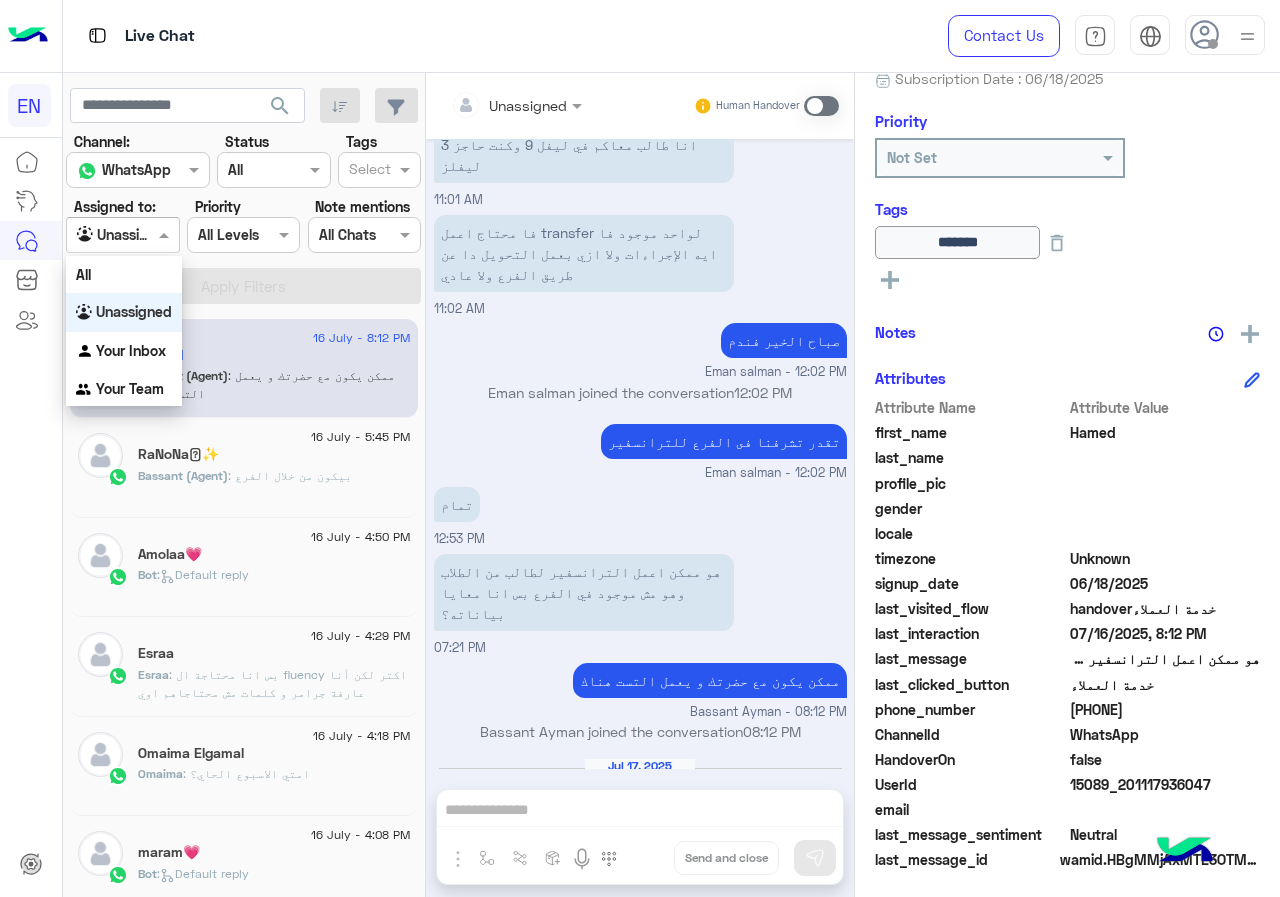 click on "Your Team" at bounding box center [124, 389] 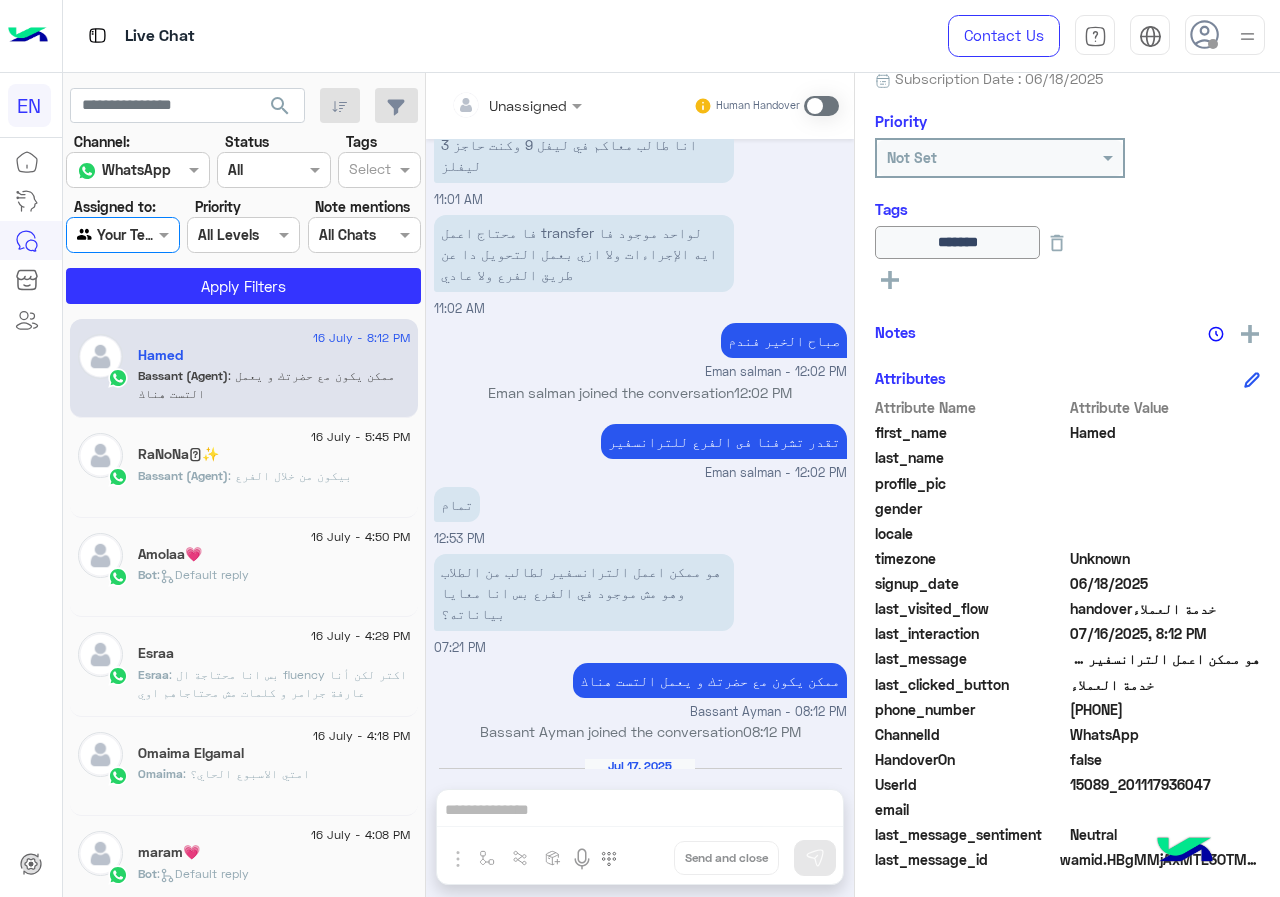 click on "search Channel: Channel WhatsApp Status Channel All Tags Select Assigned to: Agent Filter Your Team Priority All Levels All Levels Note mentions Select All Chats Apply Filters" 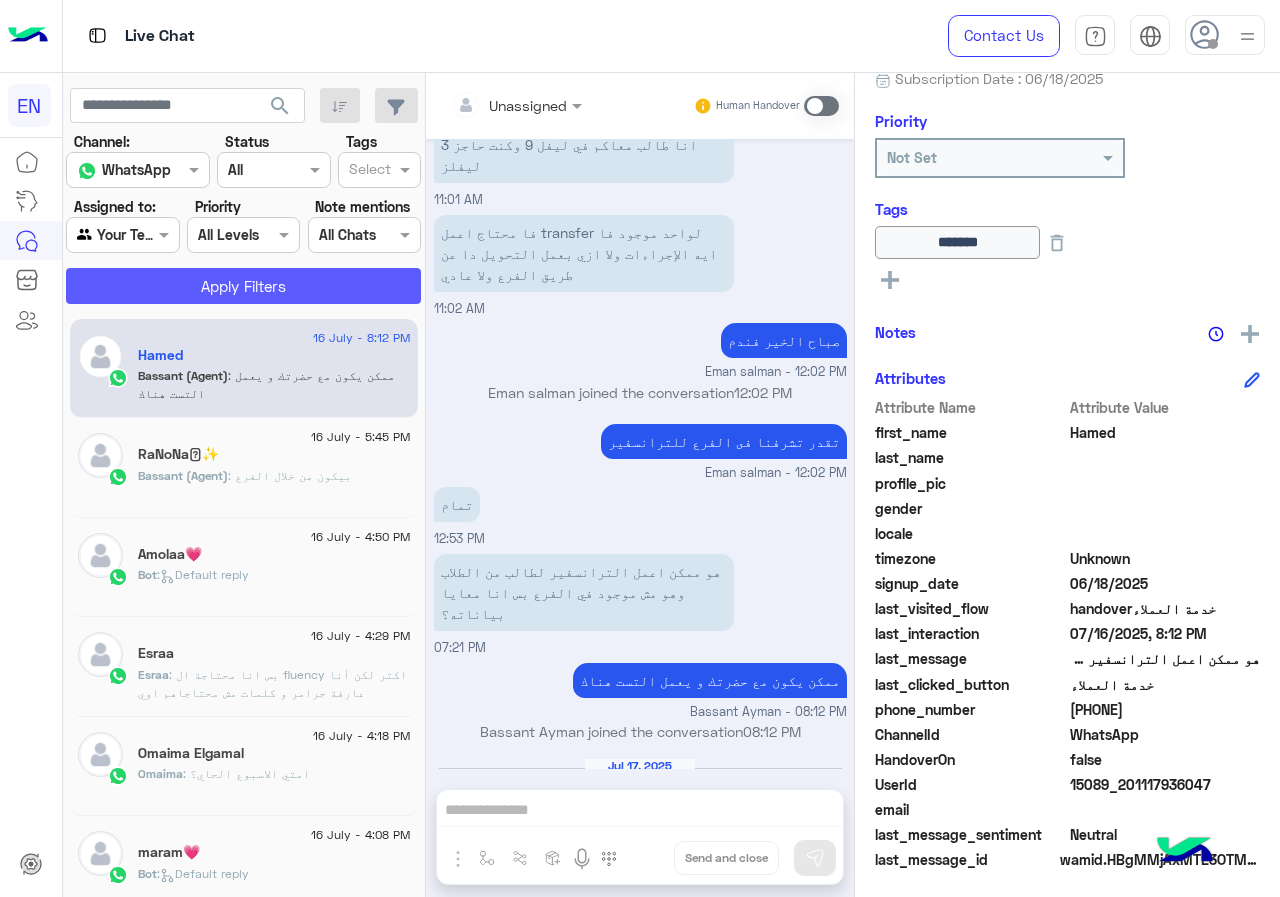 click on "Apply Filters" 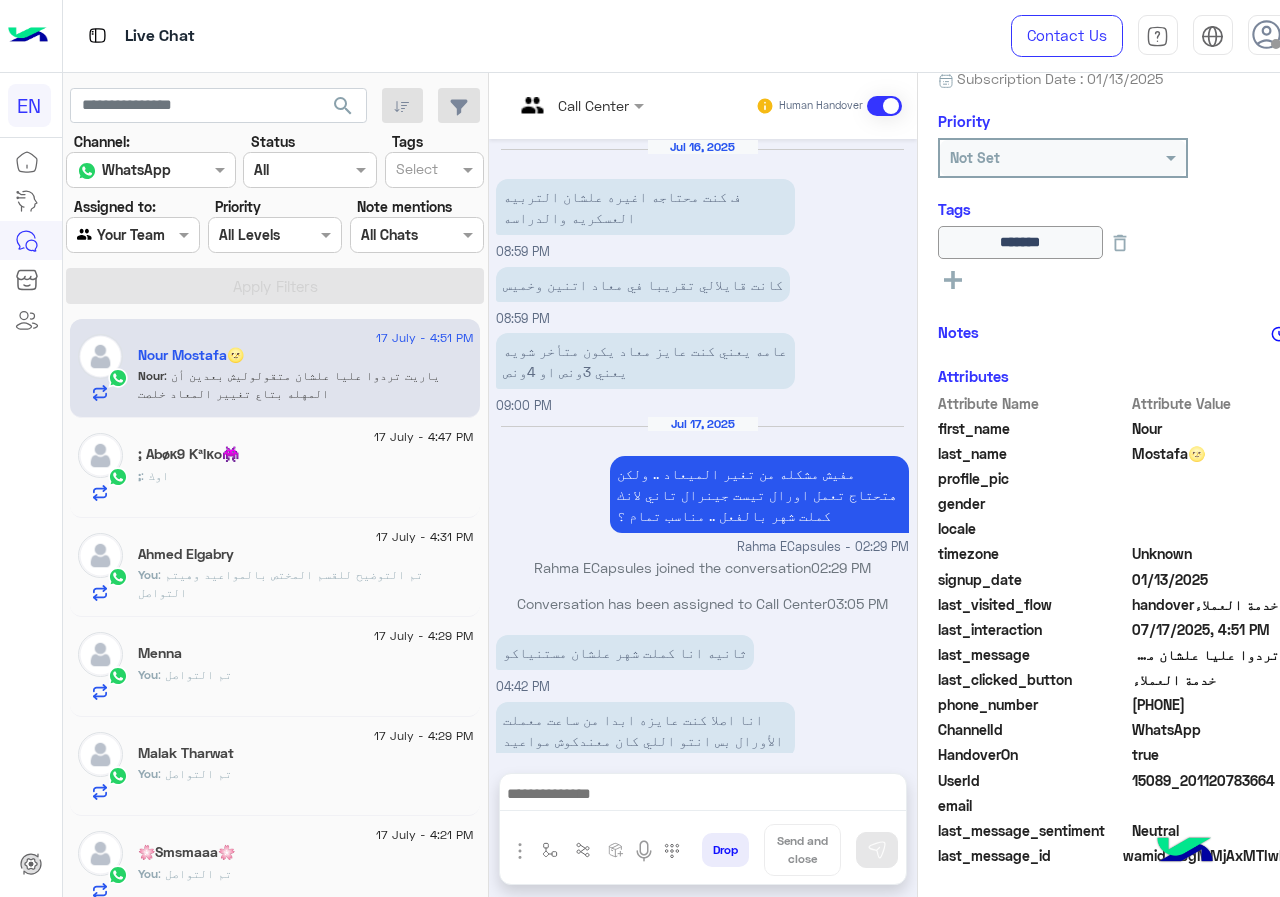scroll, scrollTop: 925, scrollLeft: 0, axis: vertical 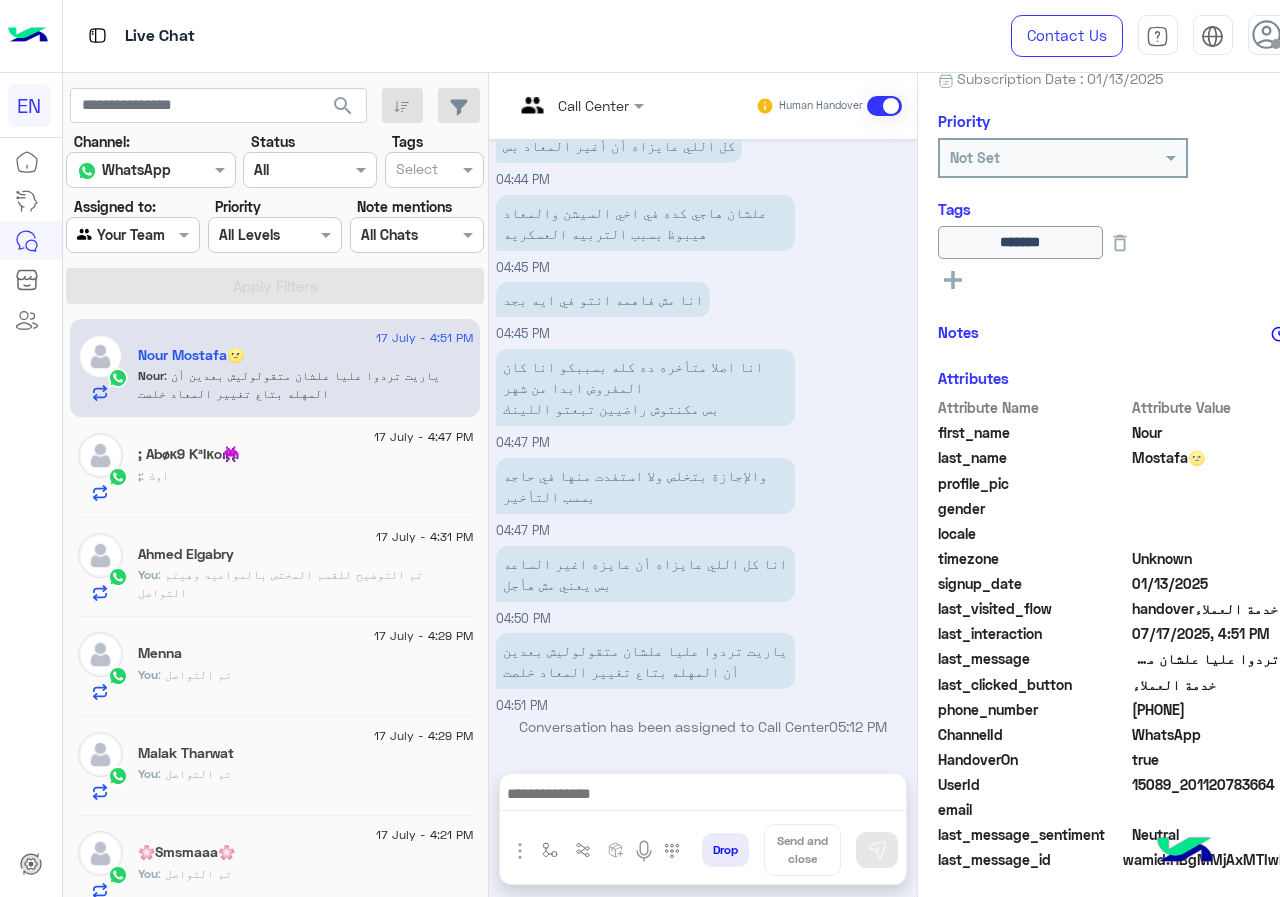 drag, startPoint x: 1135, startPoint y: 707, endPoint x: 1247, endPoint y: 712, distance: 112.11155 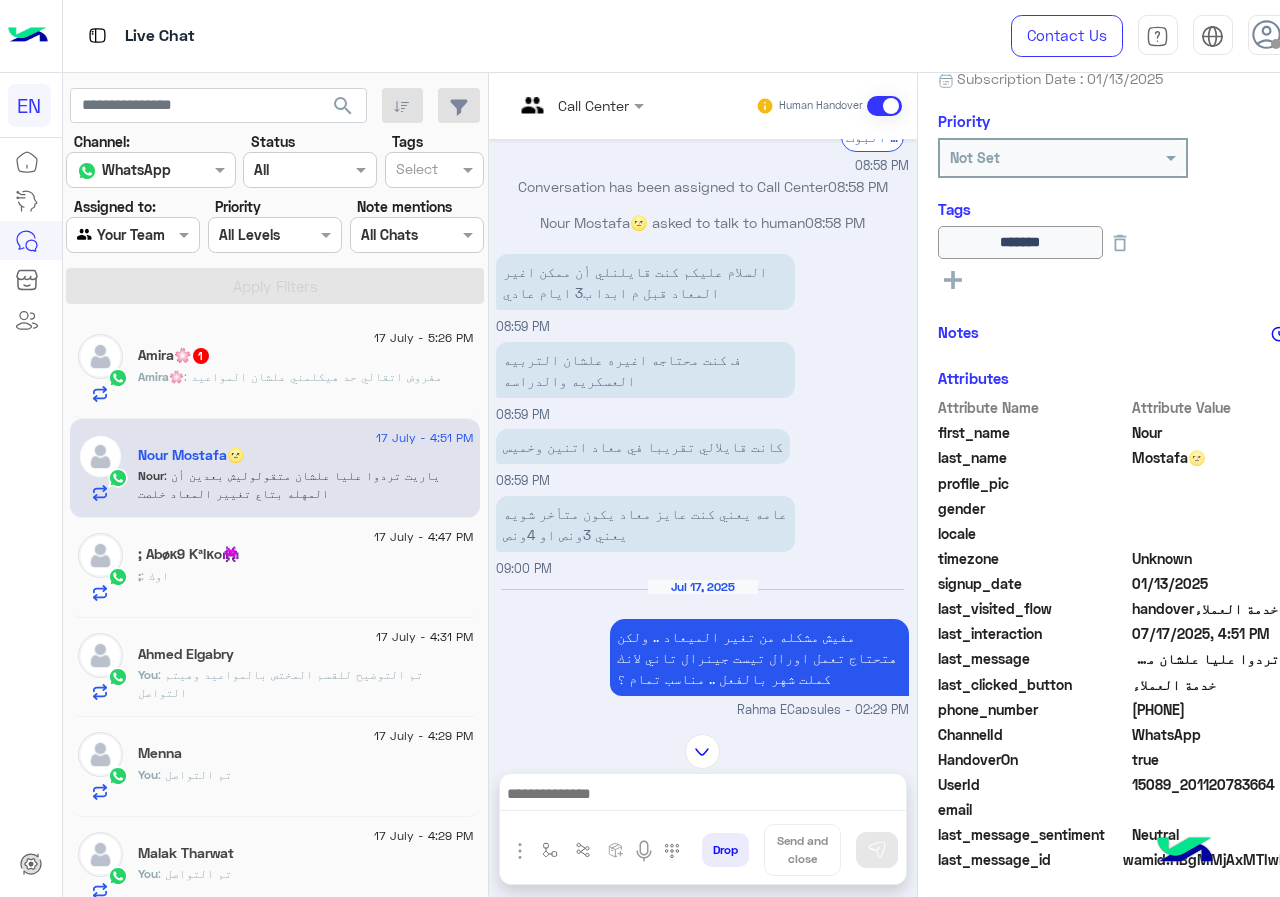 scroll, scrollTop: 1831, scrollLeft: 0, axis: vertical 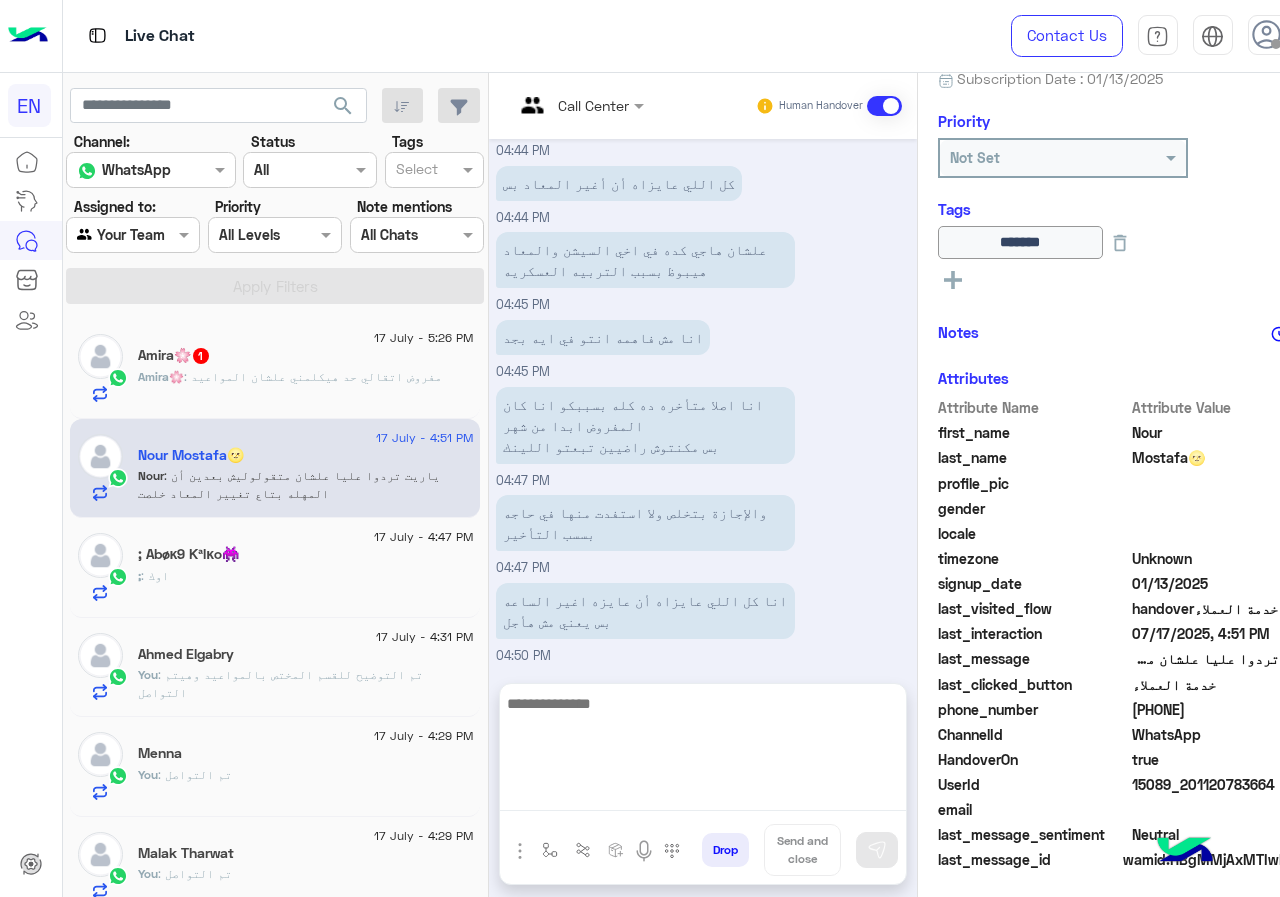click at bounding box center (703, 751) 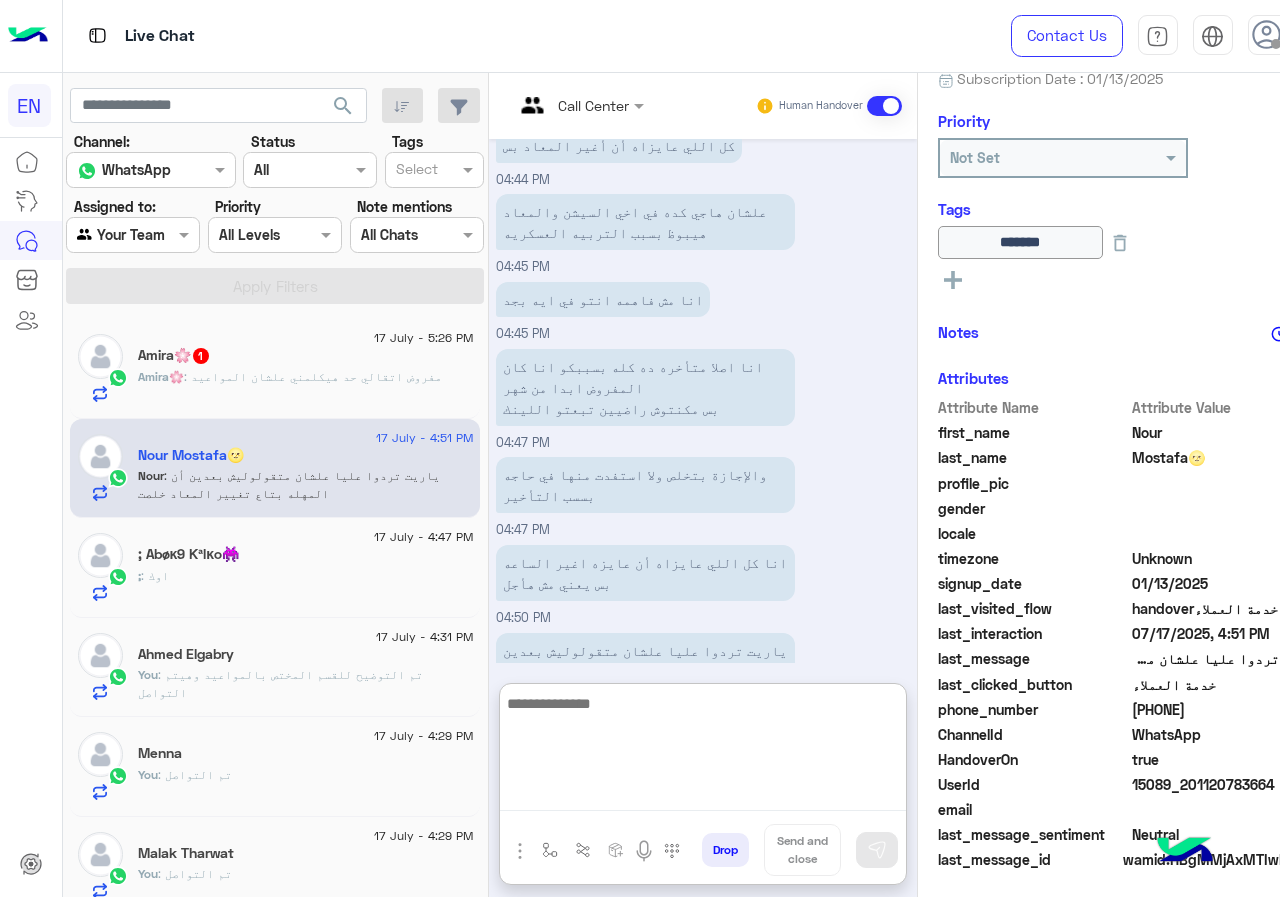 scroll, scrollTop: 2990, scrollLeft: 0, axis: vertical 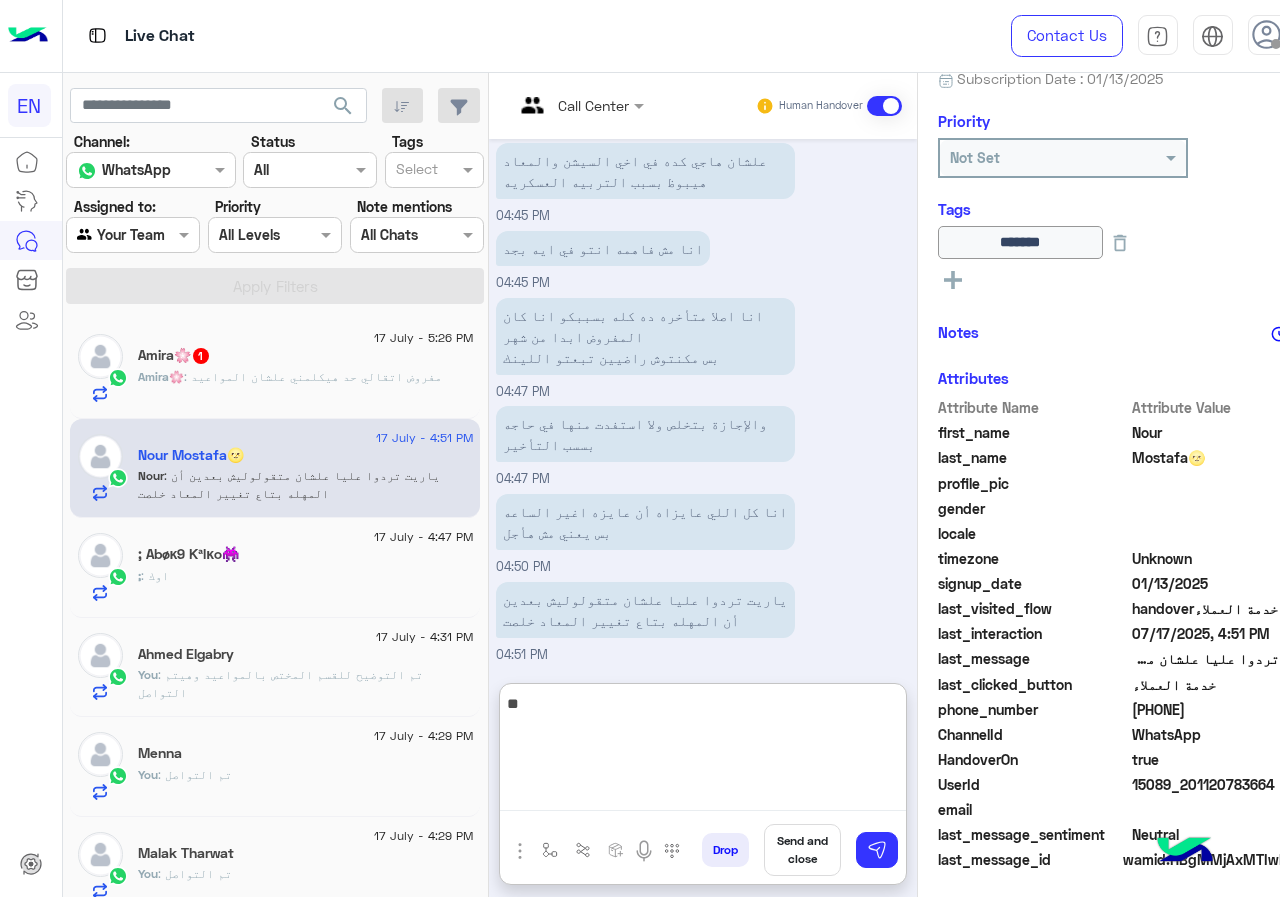 type on "*" 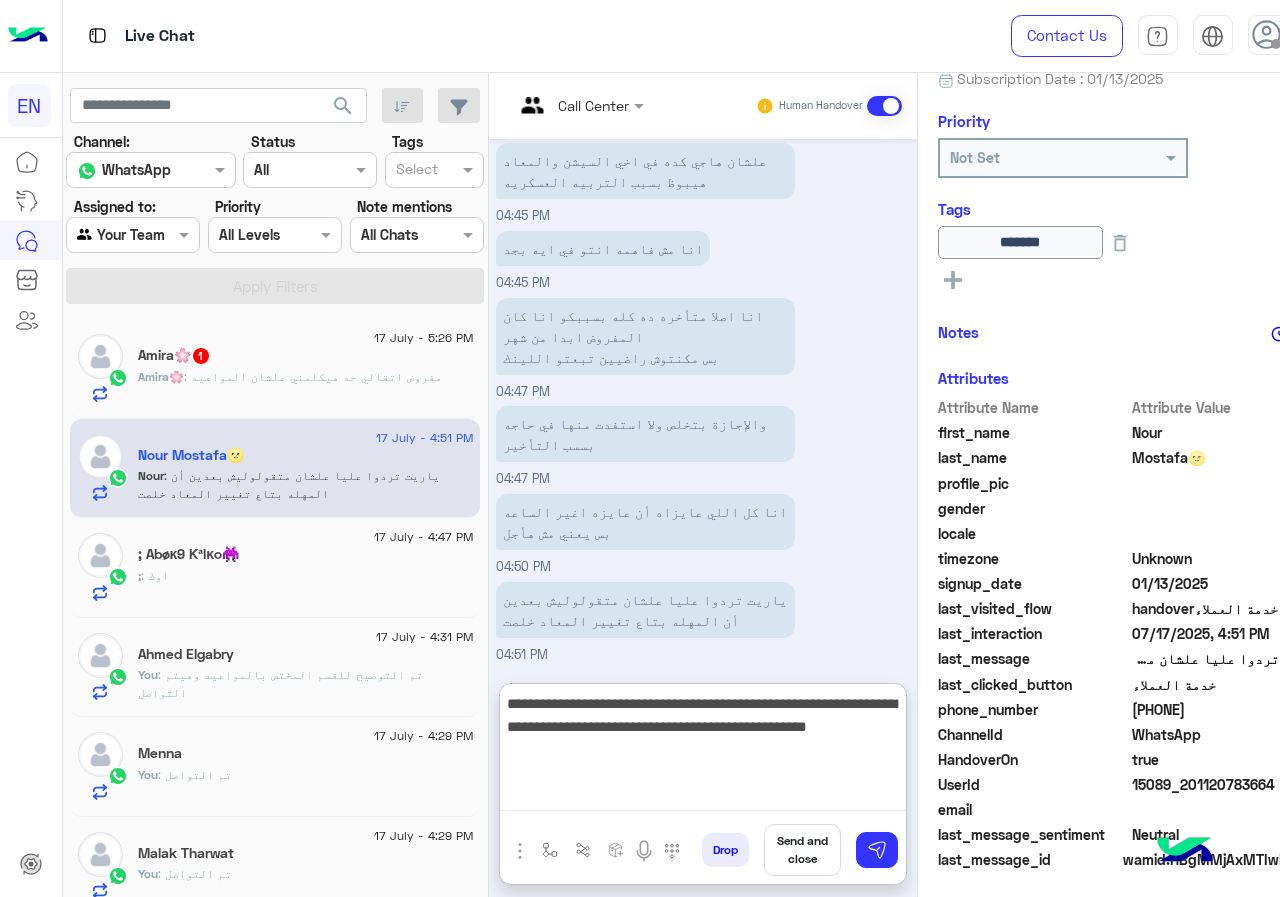 type on "**********" 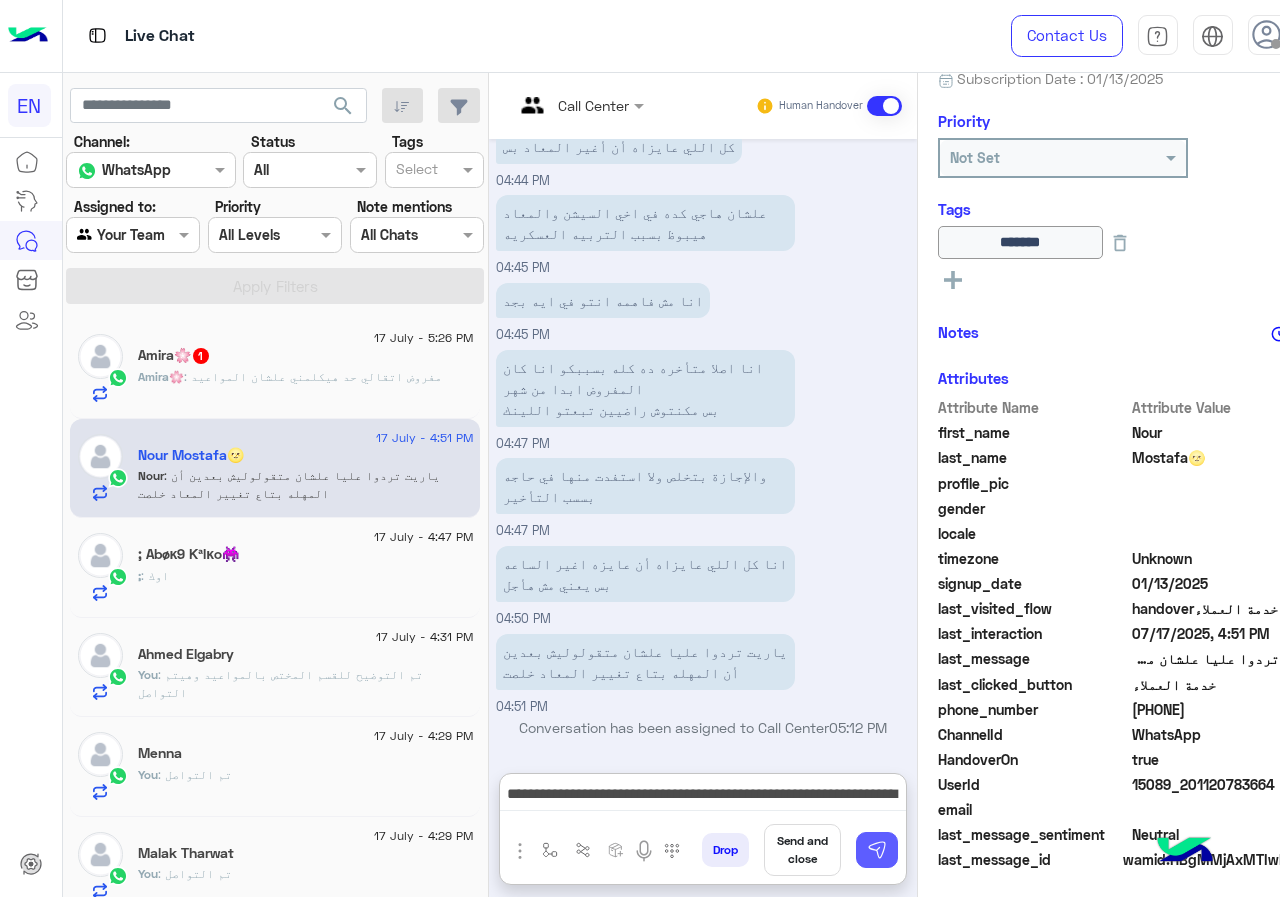click at bounding box center [877, 850] 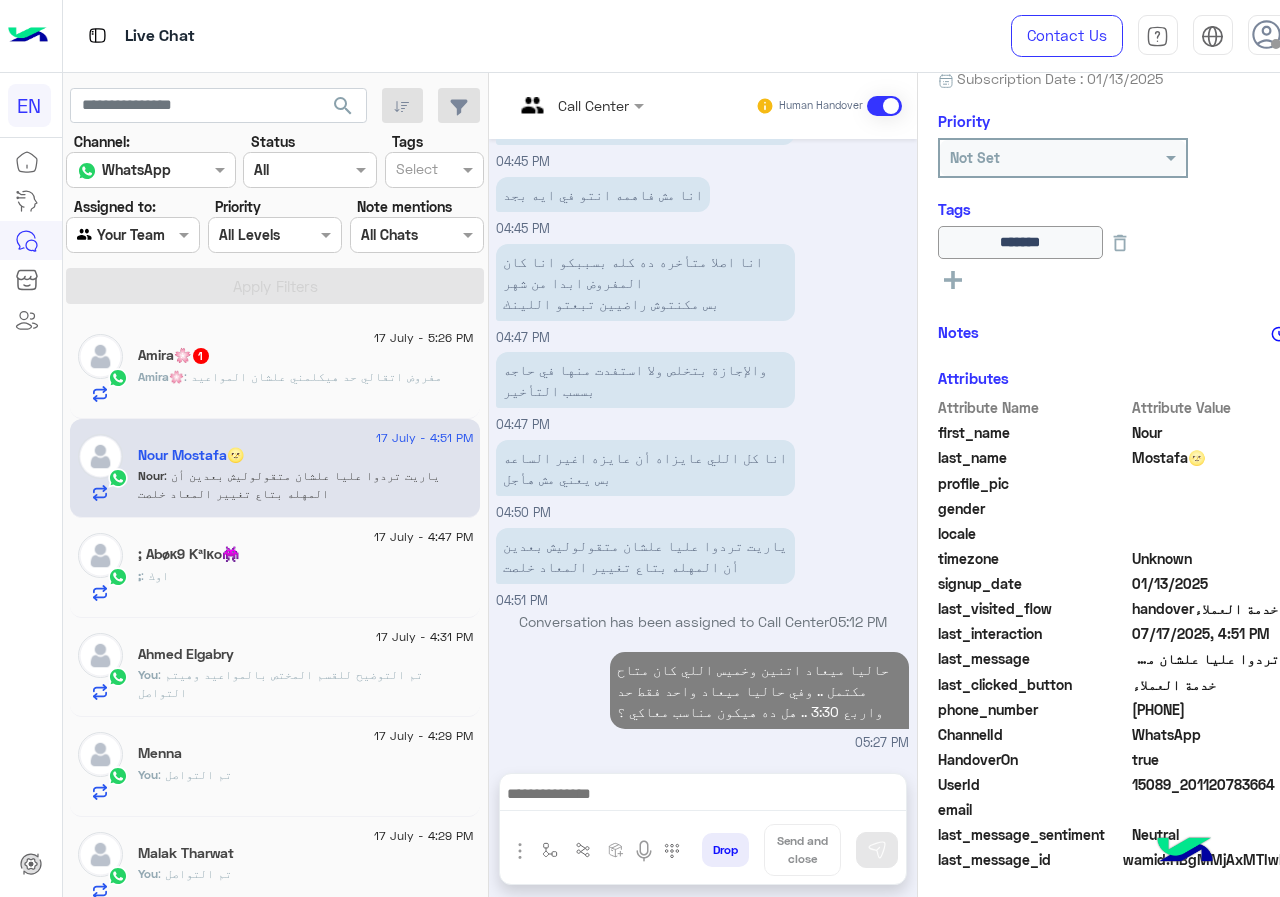 scroll, scrollTop: 3007, scrollLeft: 0, axis: vertical 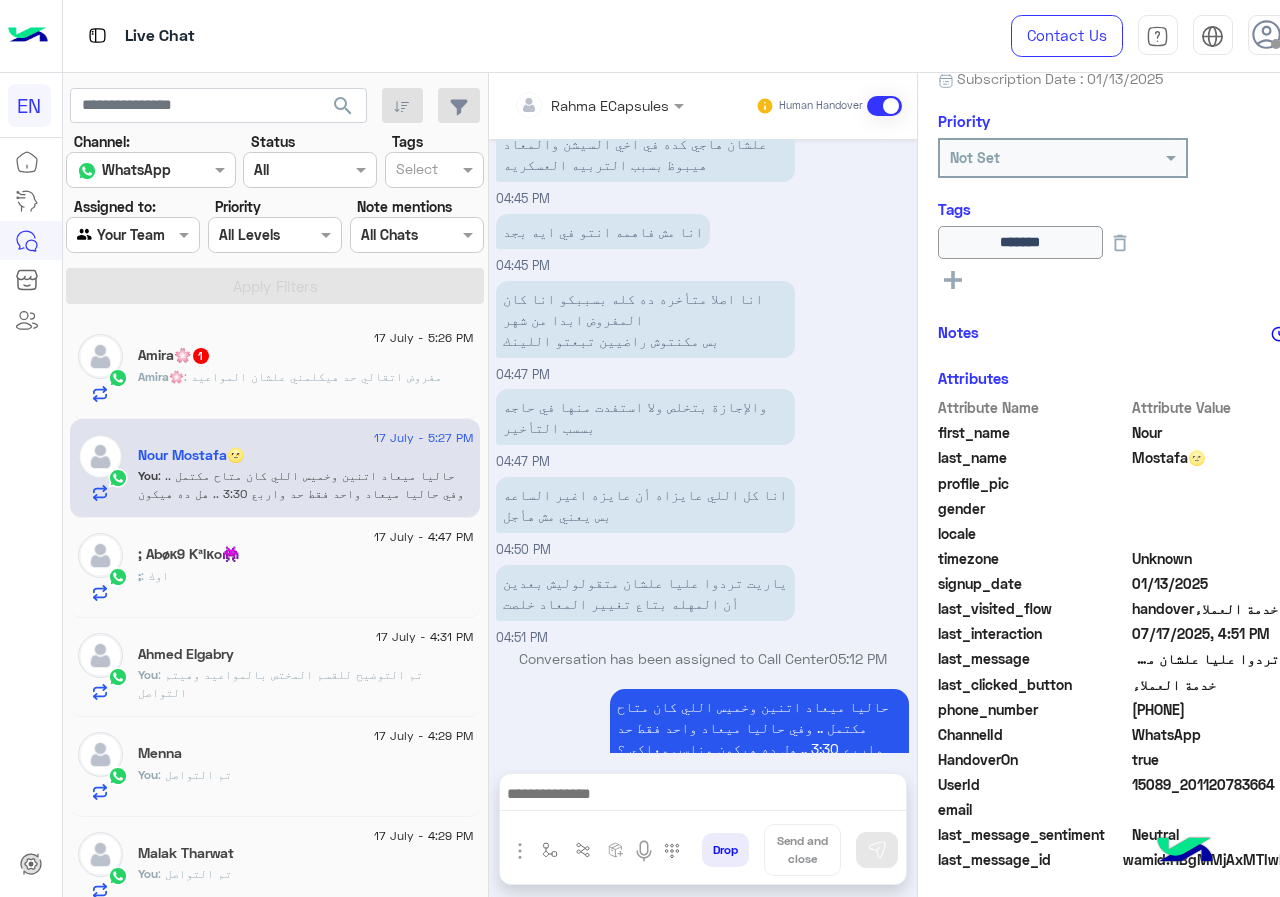 click on ": مفروض اتقالي حد هيكلمني علشان المواعيد" 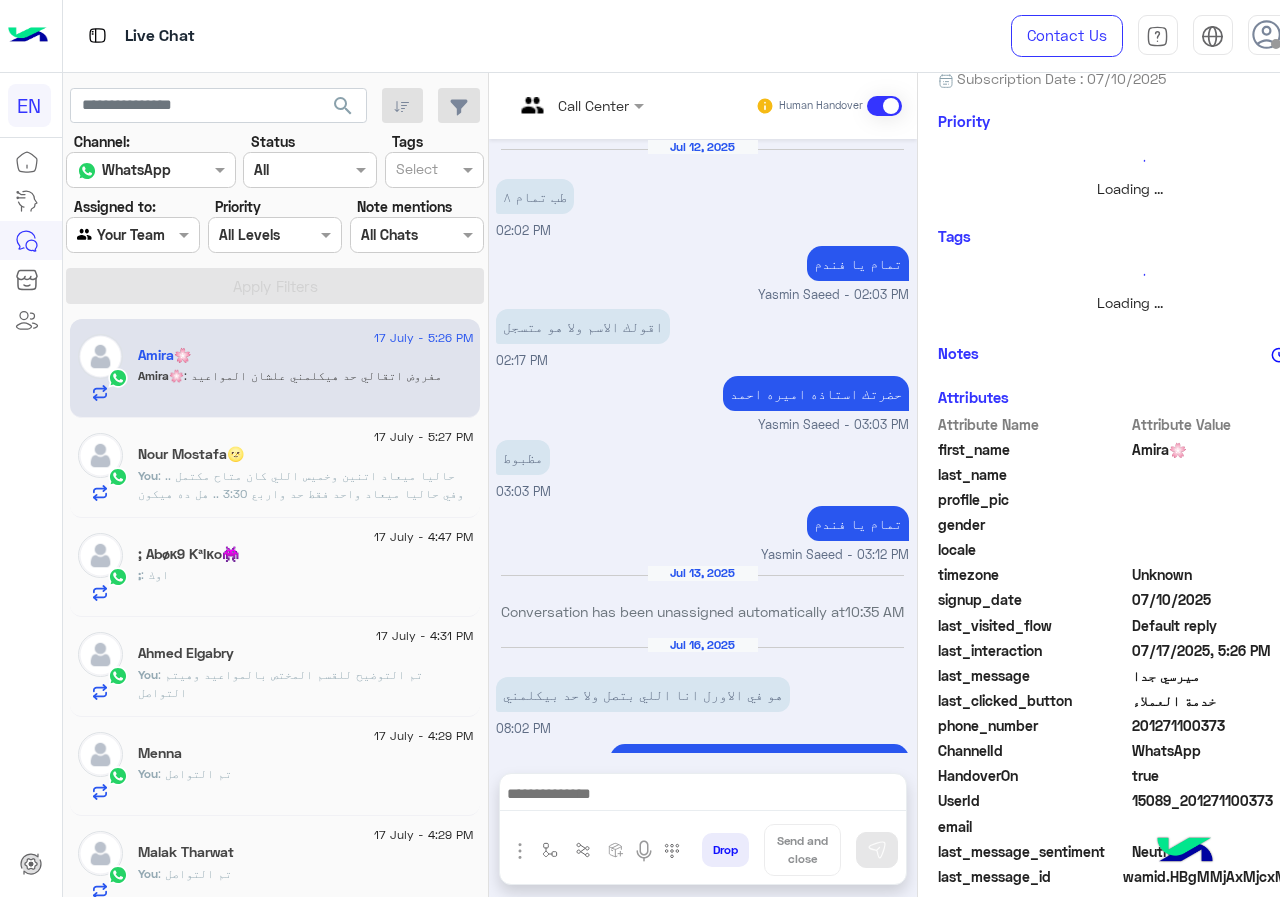 scroll, scrollTop: 833, scrollLeft: 0, axis: vertical 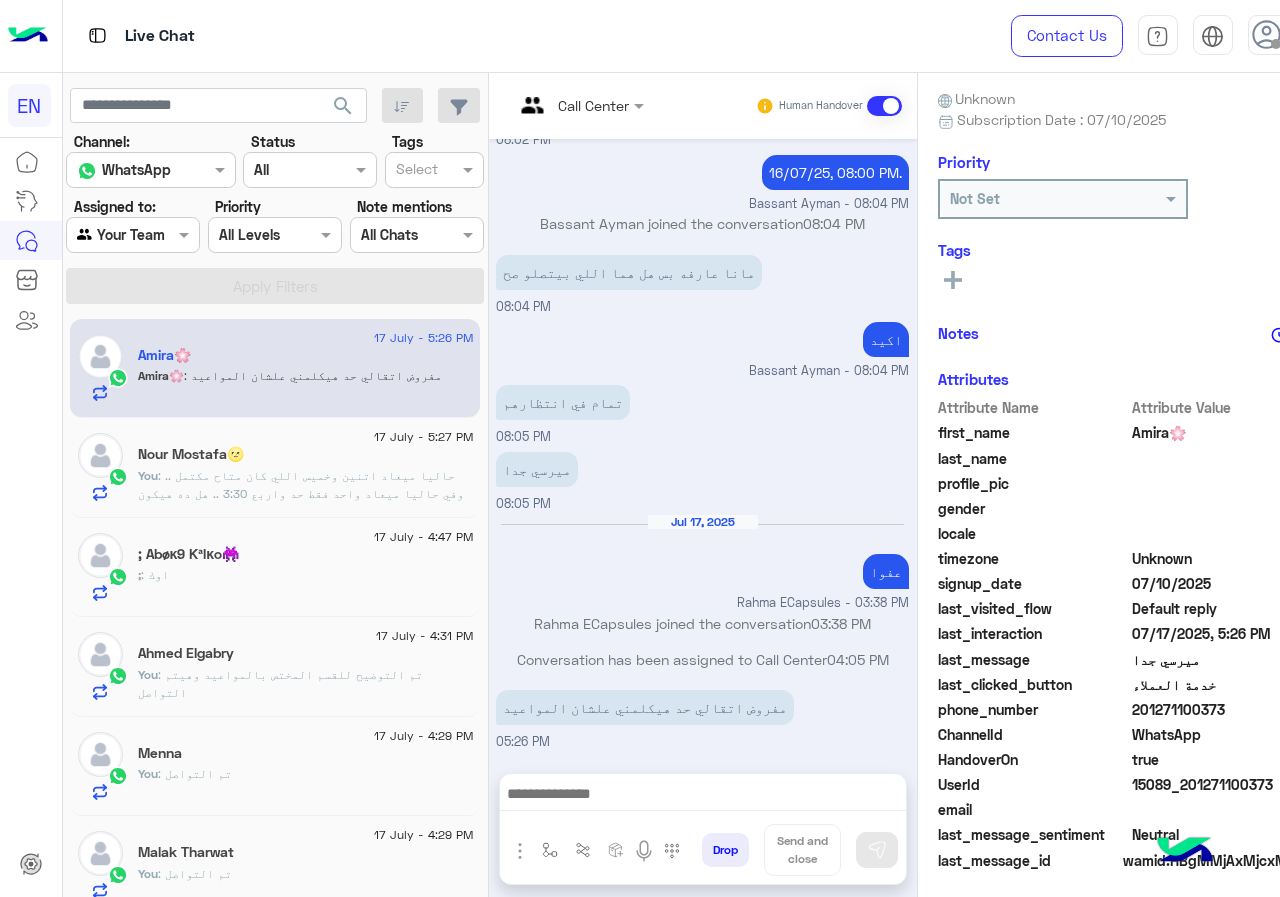 drag, startPoint x: 1137, startPoint y: 715, endPoint x: 1227, endPoint y: 716, distance: 90.005554 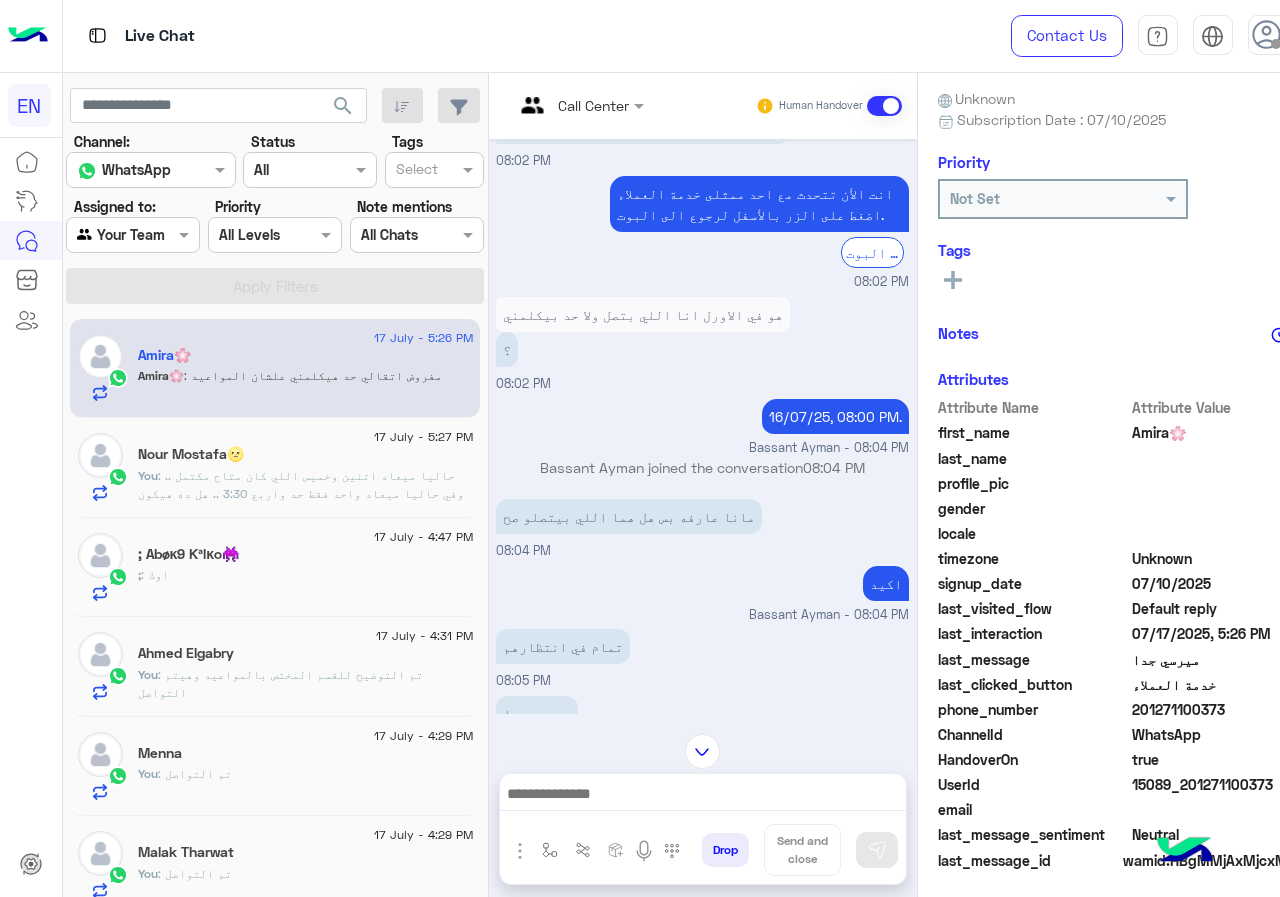 scroll, scrollTop: 533, scrollLeft: 0, axis: vertical 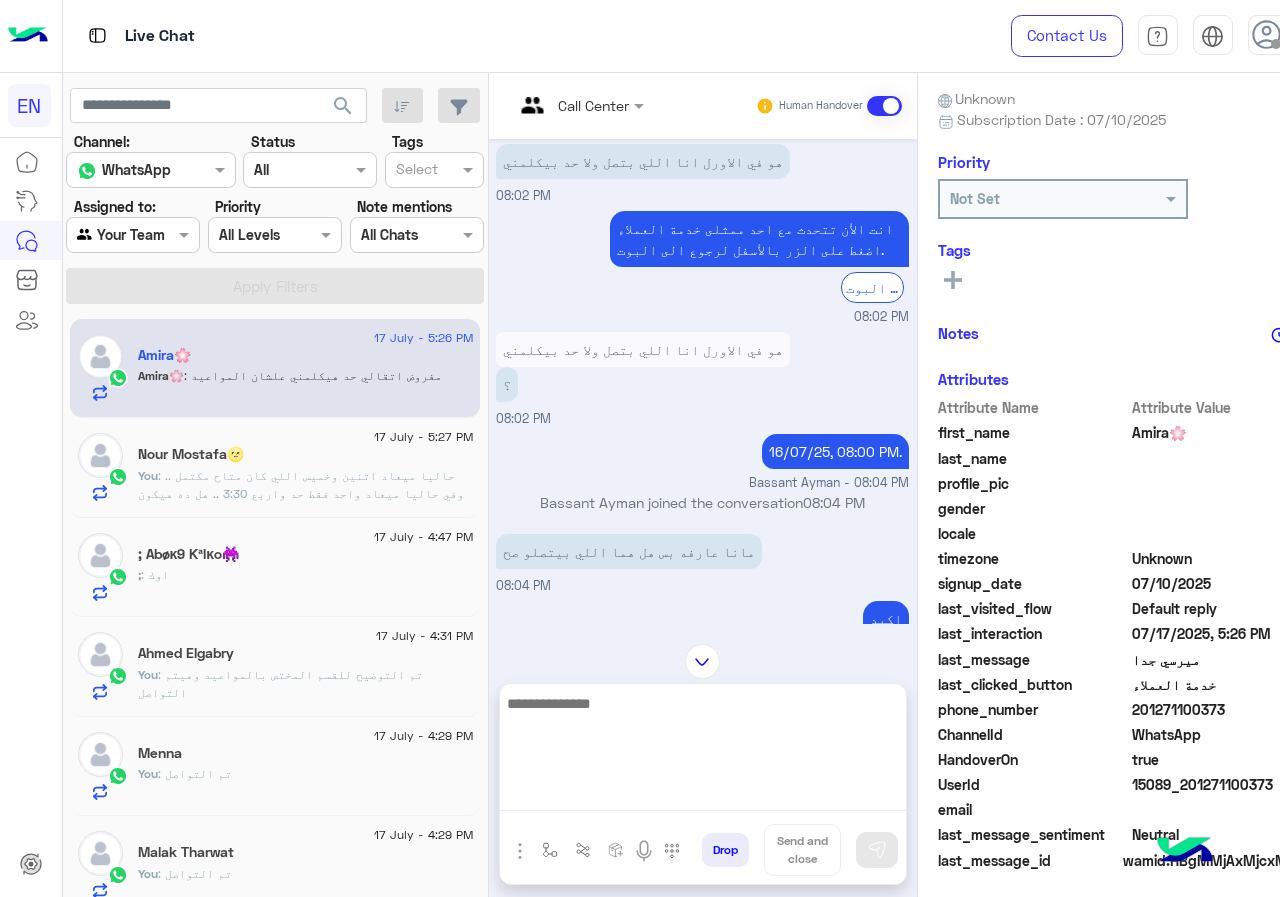 drag, startPoint x: 649, startPoint y: 812, endPoint x: 588, endPoint y: 798, distance: 62.58594 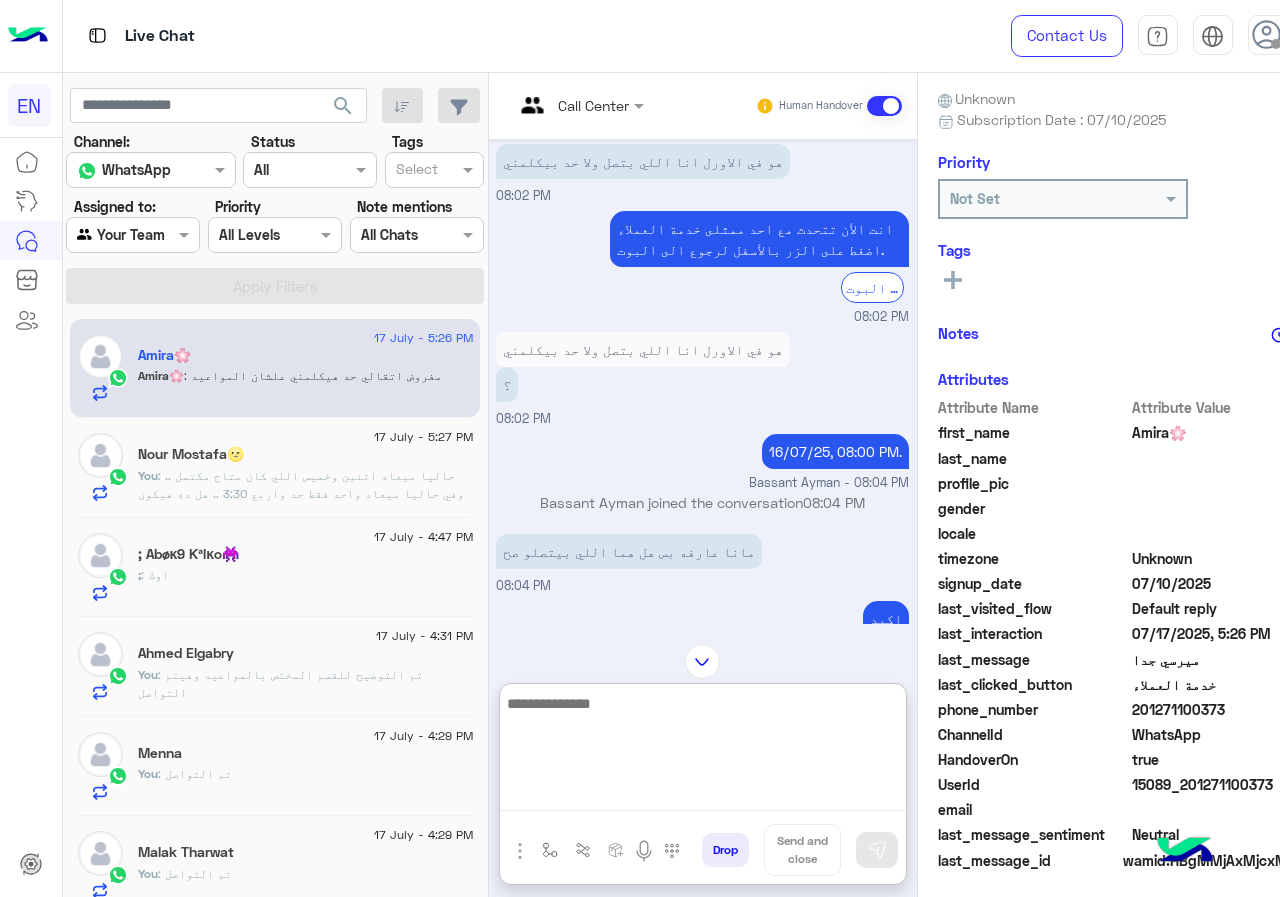 paste on "**********" 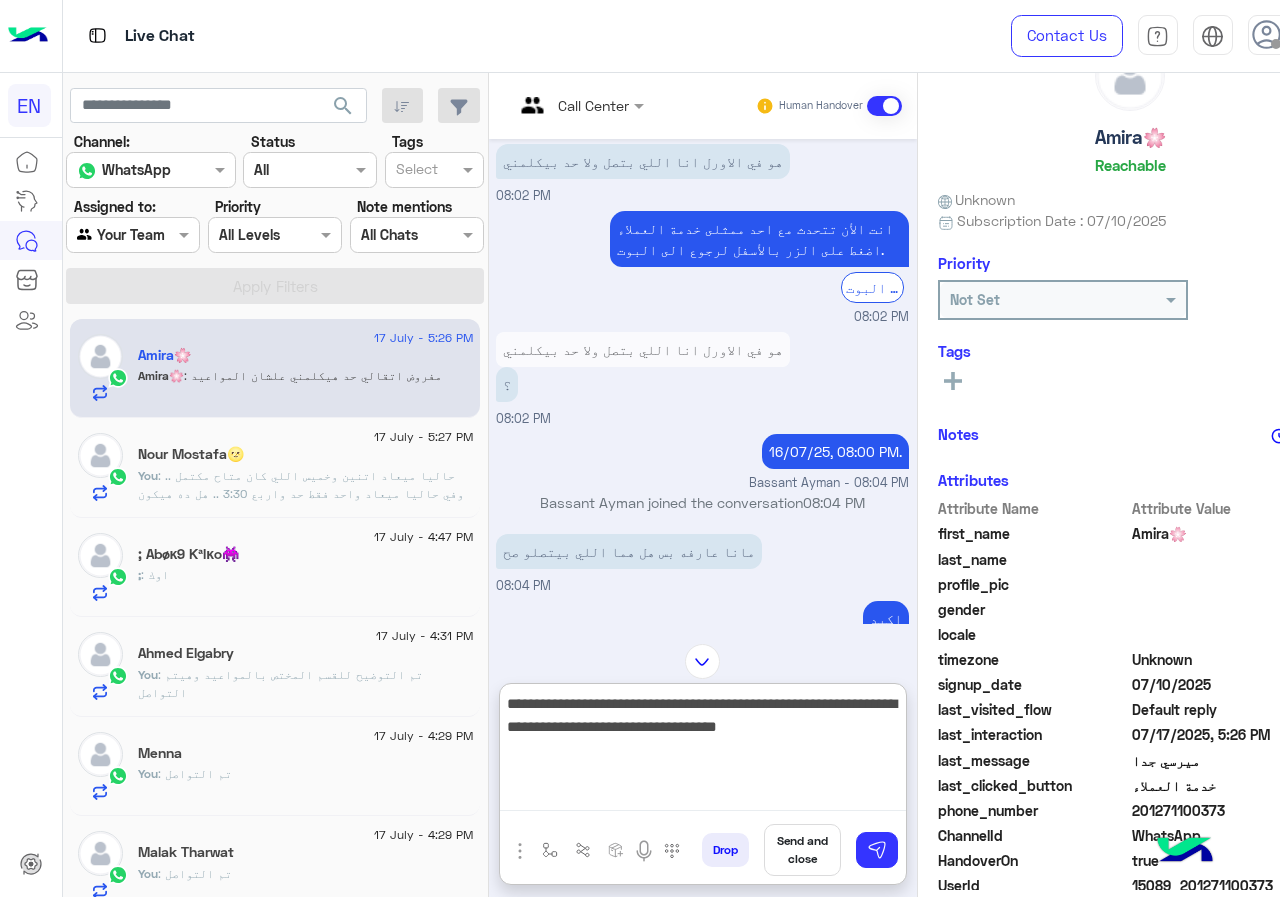 scroll, scrollTop: 0, scrollLeft: 0, axis: both 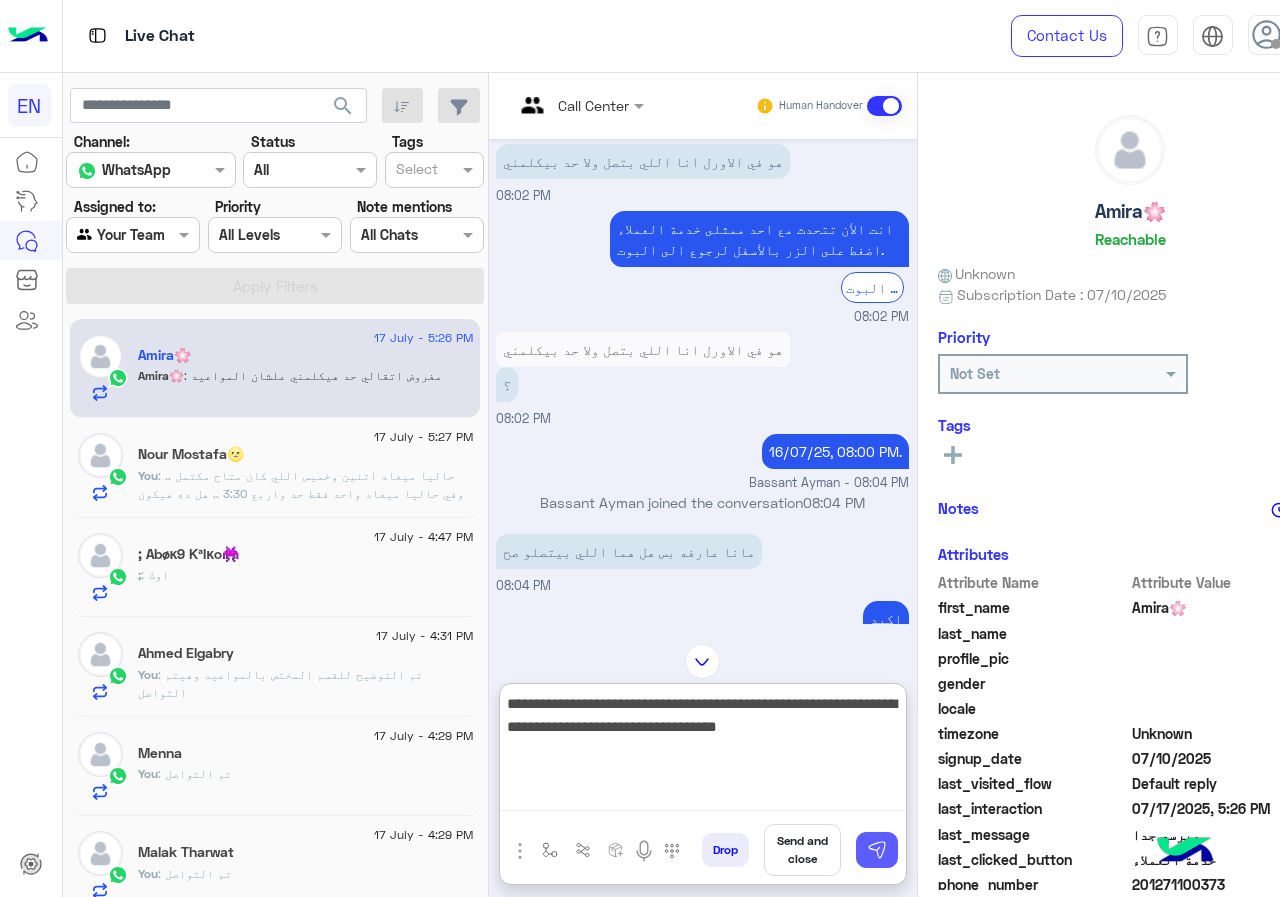 type on "**********" 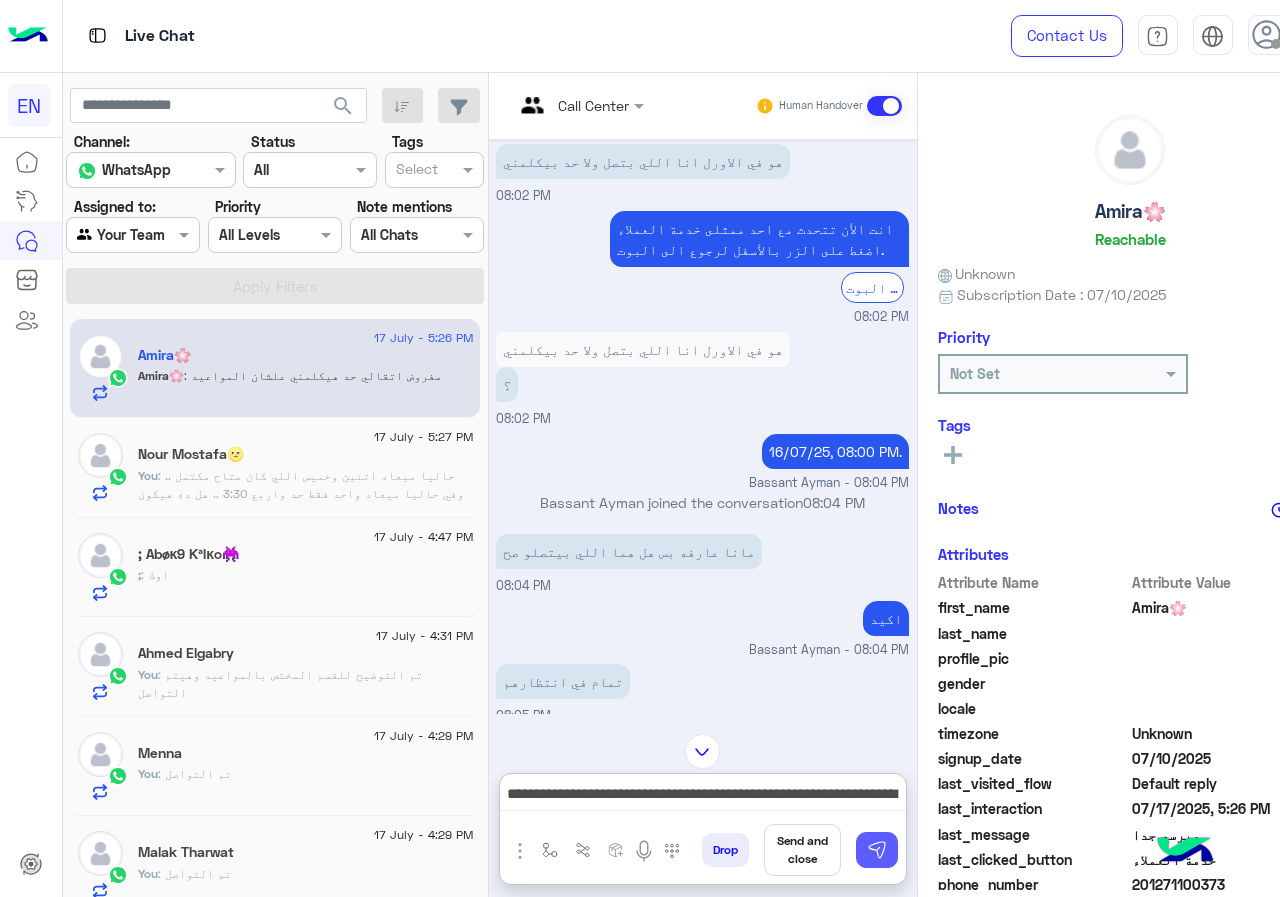 click at bounding box center [877, 850] 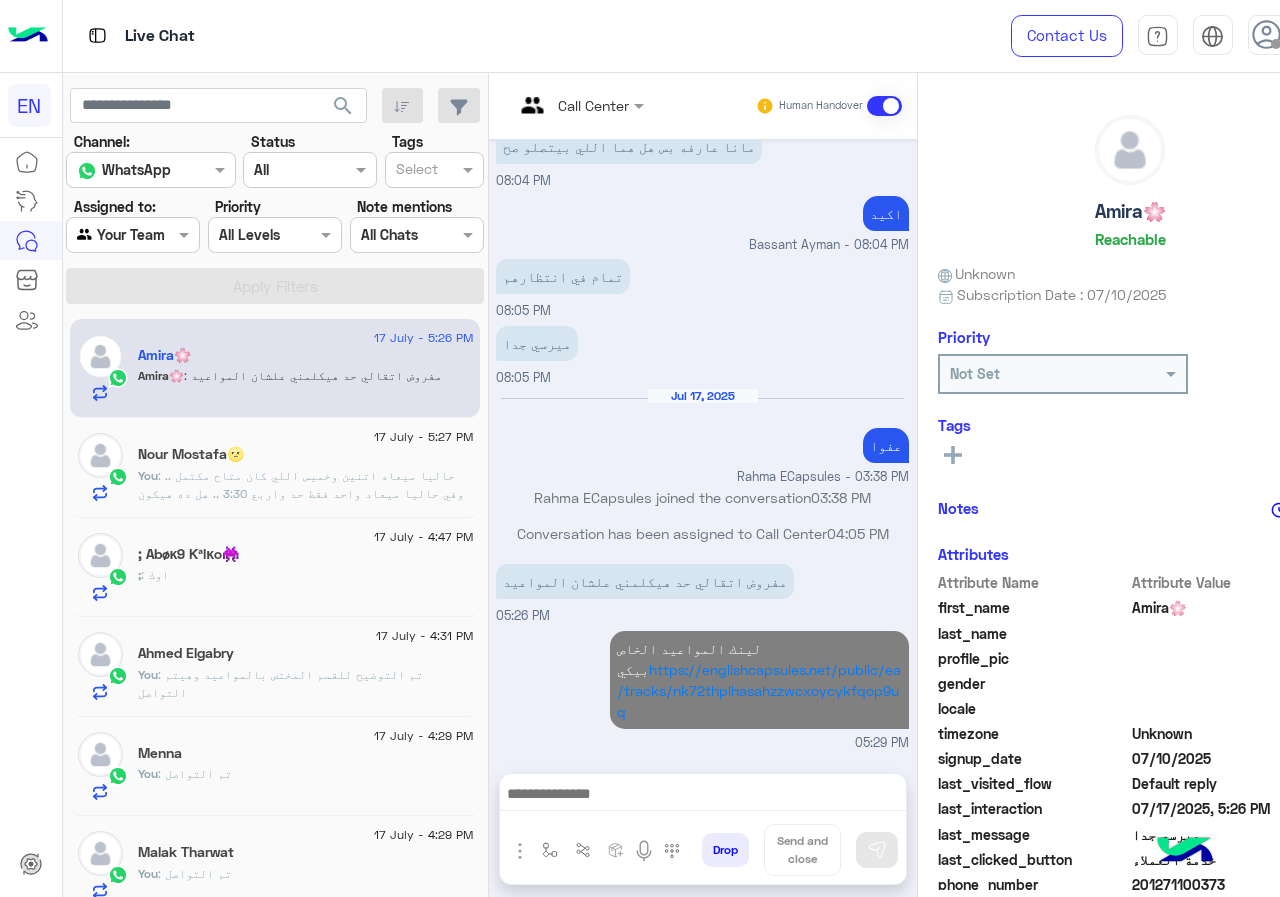 scroll, scrollTop: 939, scrollLeft: 0, axis: vertical 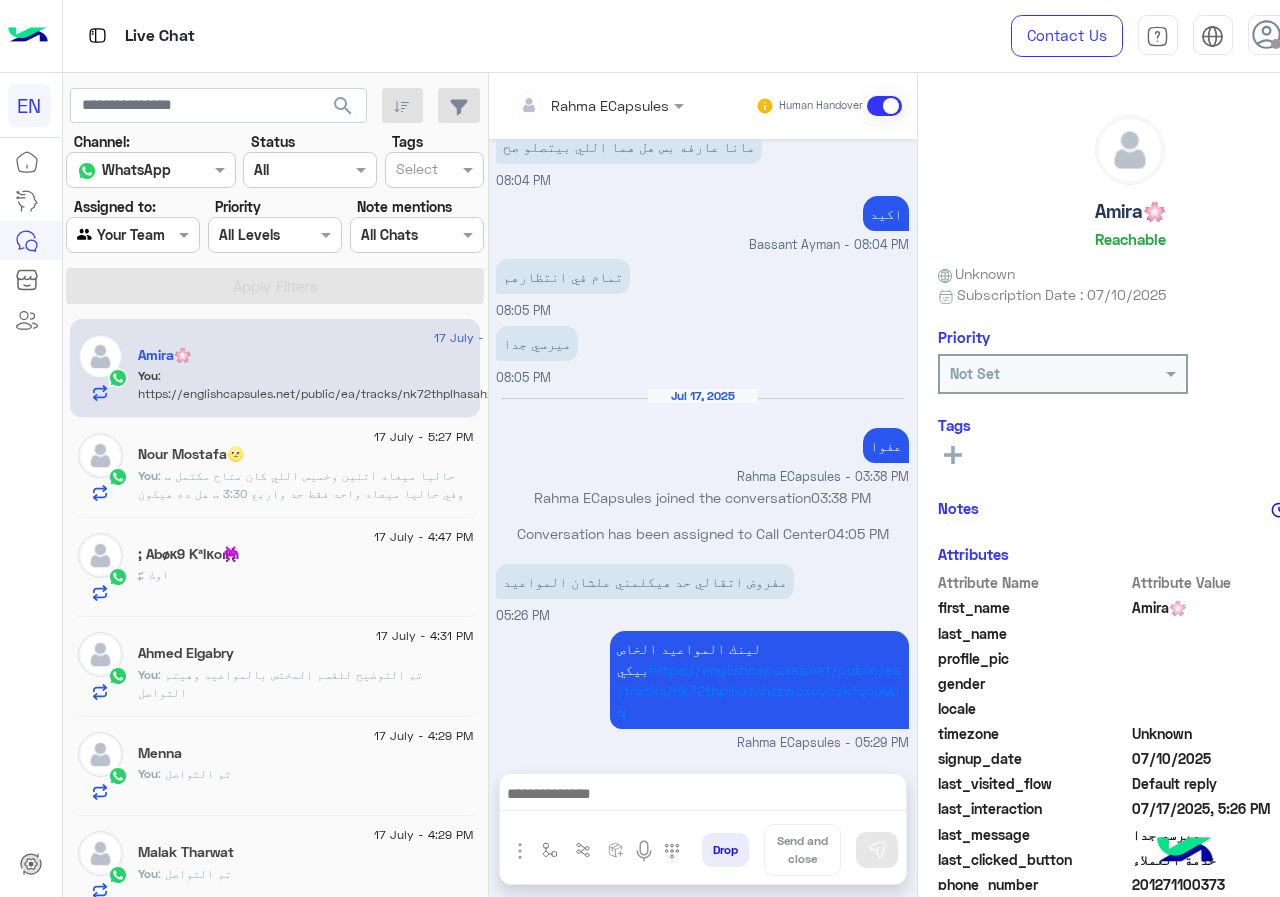 click at bounding box center (133, 234) 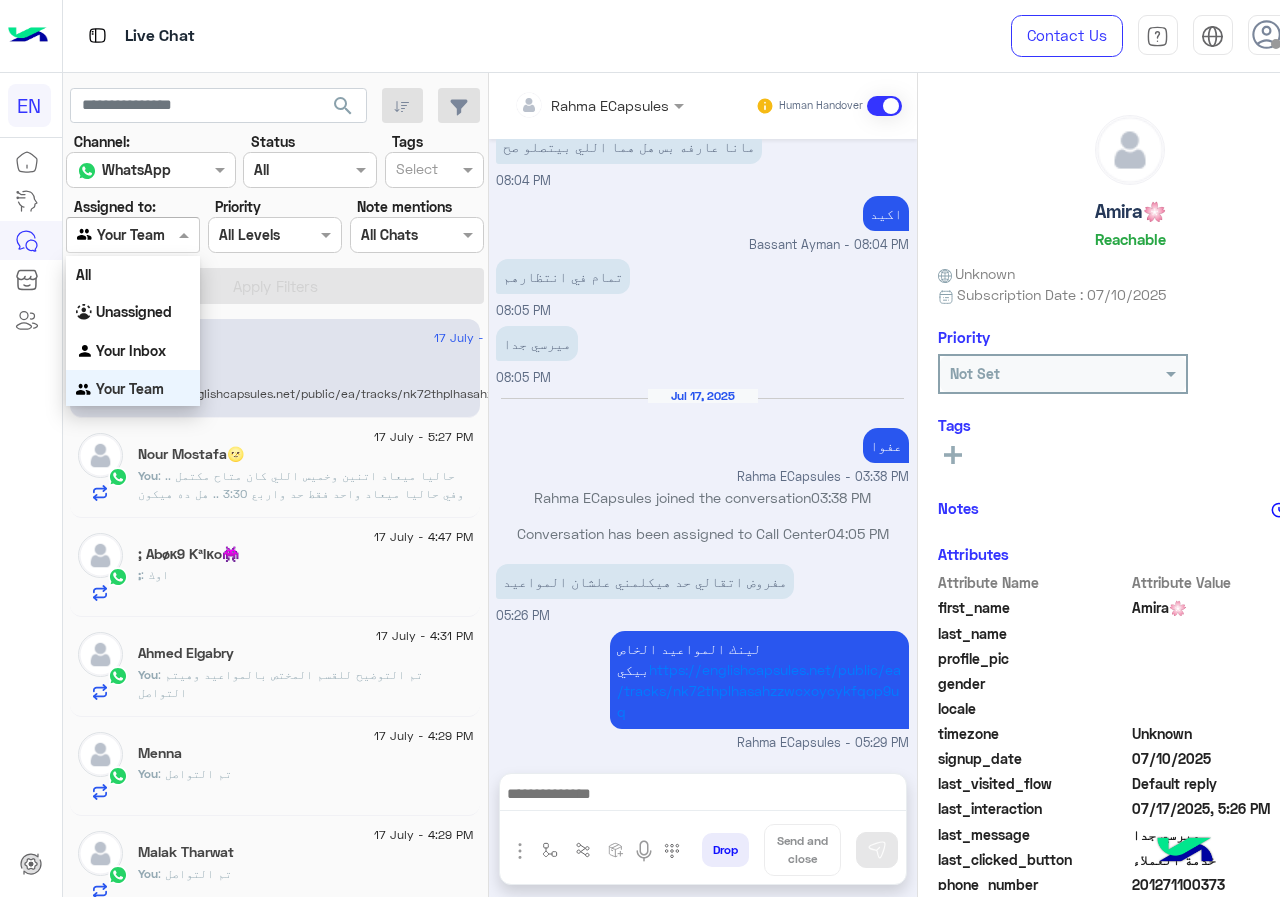 scroll, scrollTop: 1, scrollLeft: 0, axis: vertical 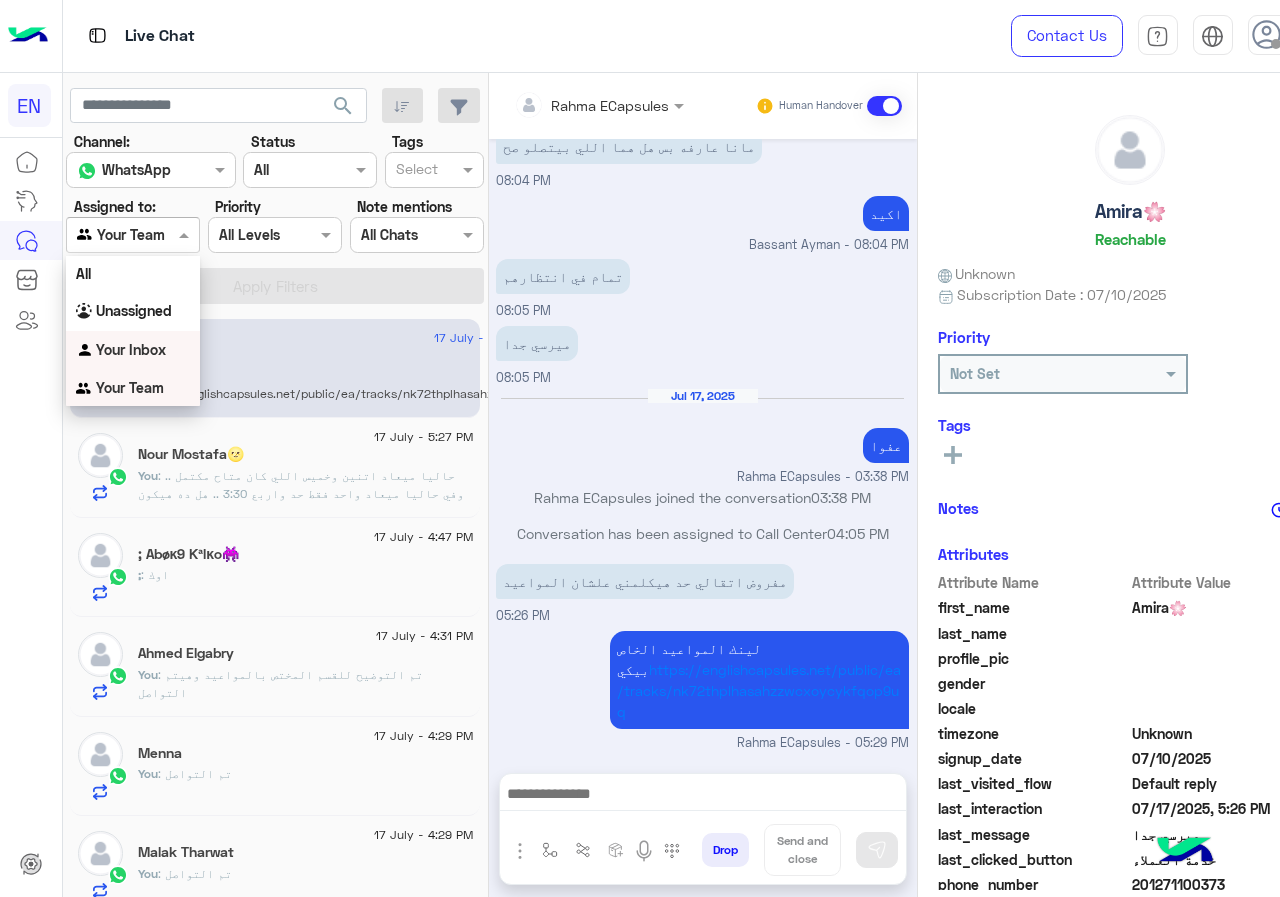 click on "Your Inbox" at bounding box center (133, 350) 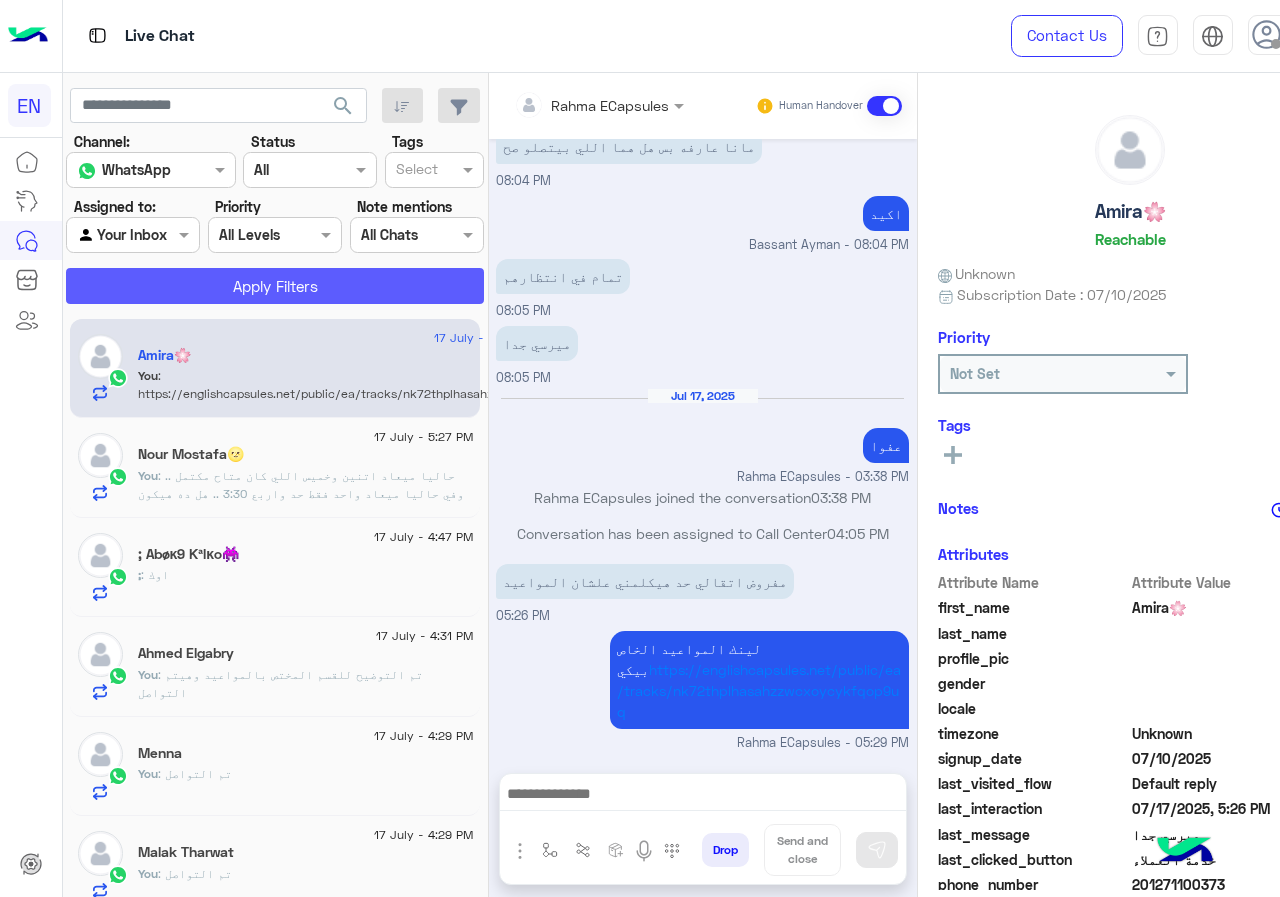 click on "Apply Filters" 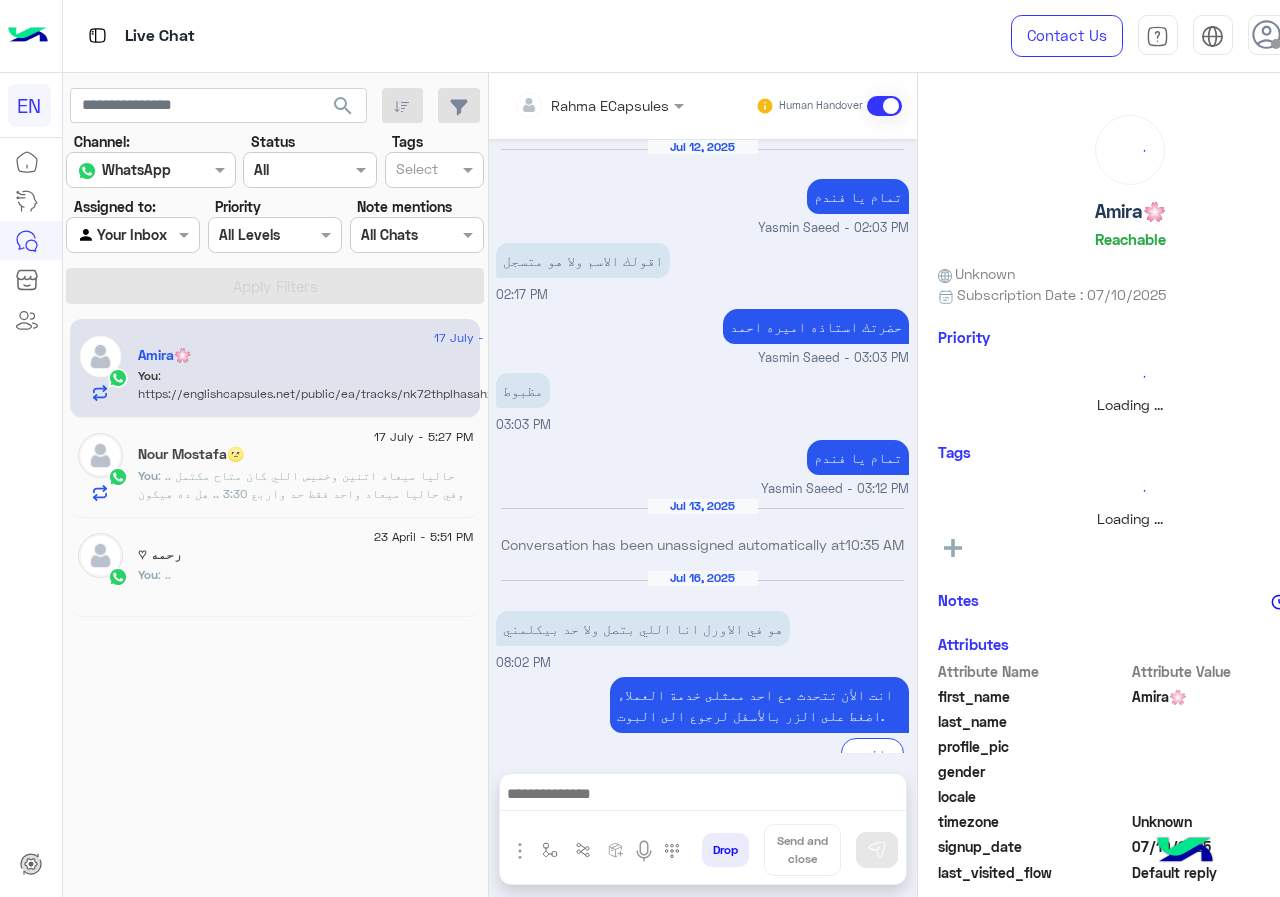 scroll, scrollTop: 872, scrollLeft: 0, axis: vertical 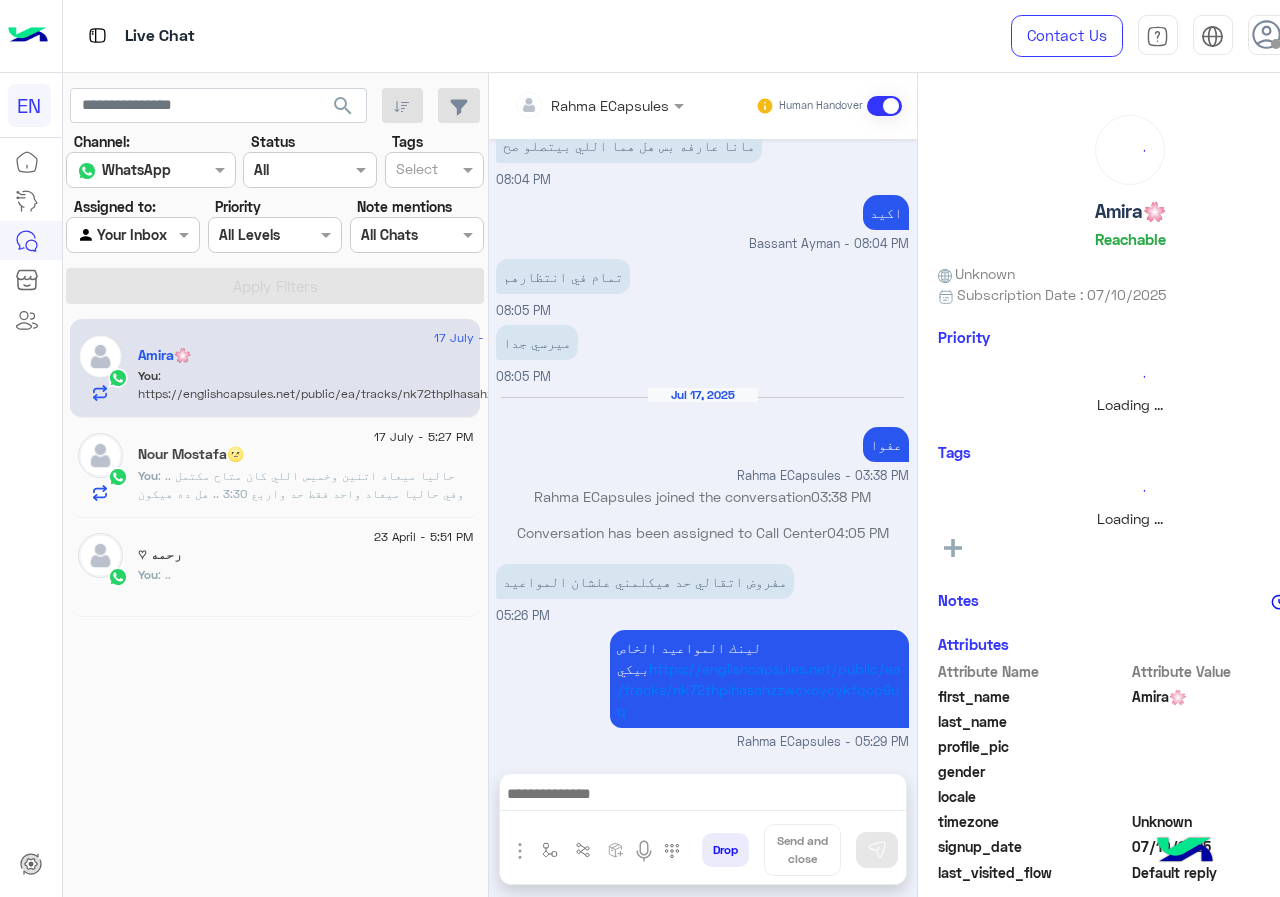 click on "Rahma ECapsules" at bounding box center [610, 105] 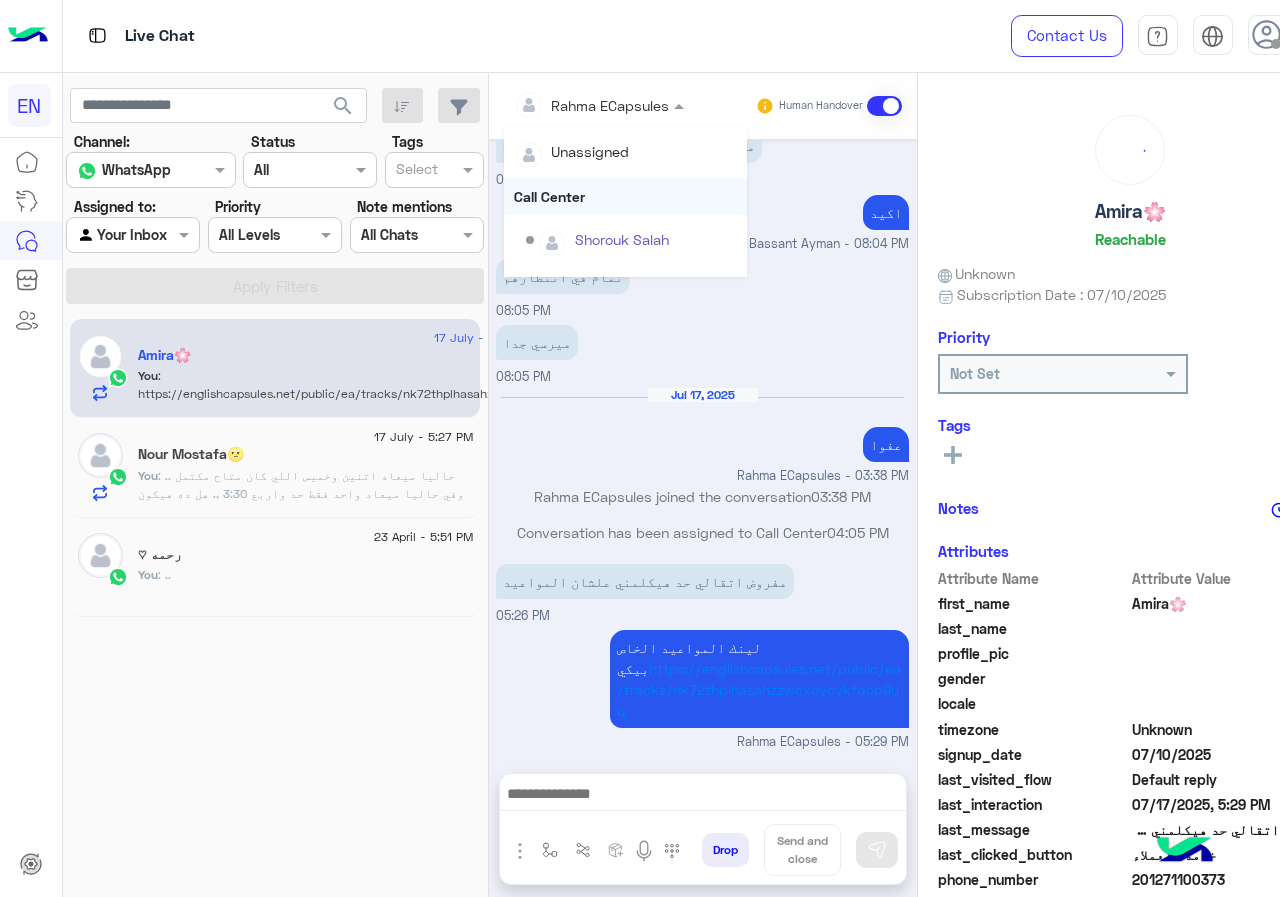 click on "Call Center" at bounding box center (625, 196) 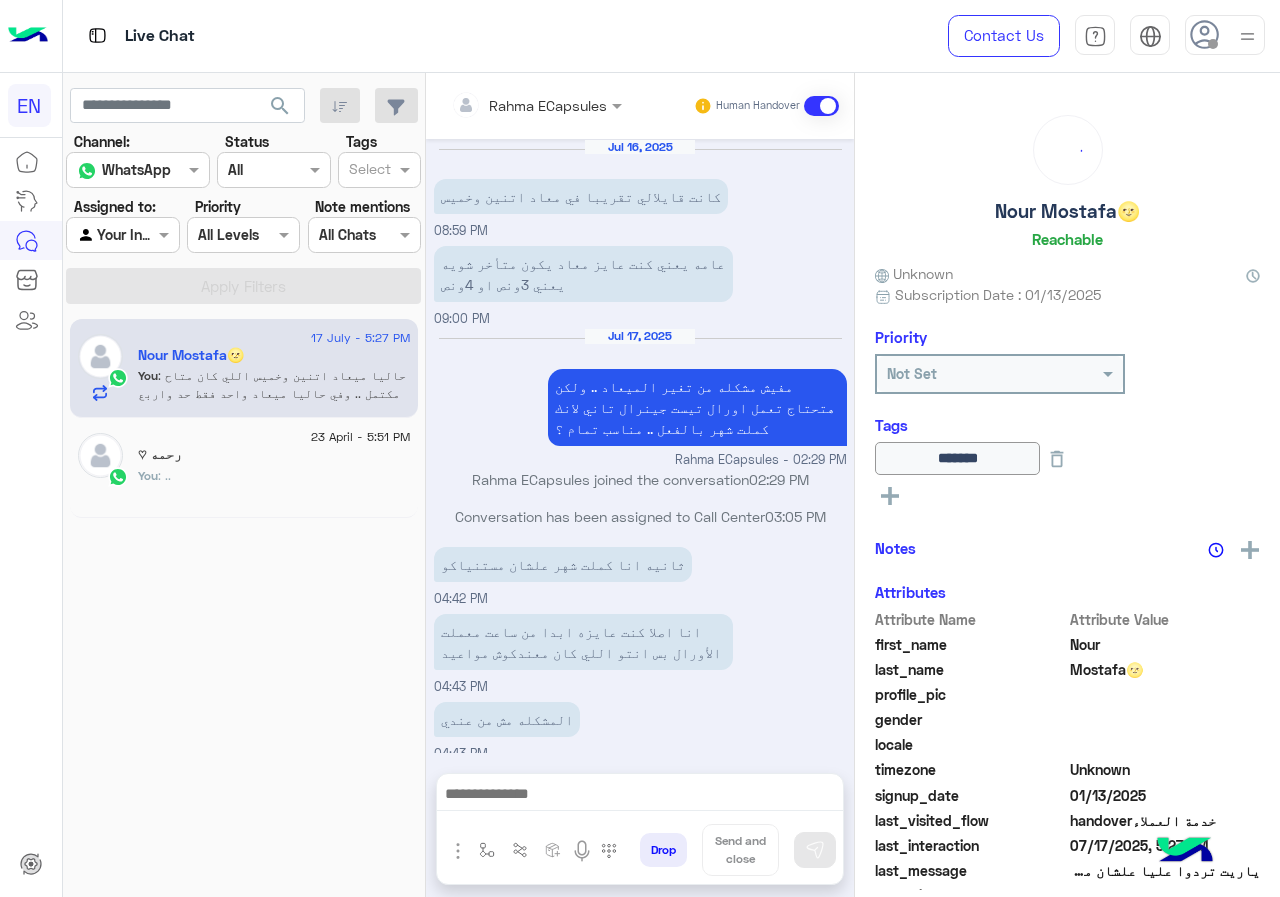 scroll, scrollTop: 943, scrollLeft: 0, axis: vertical 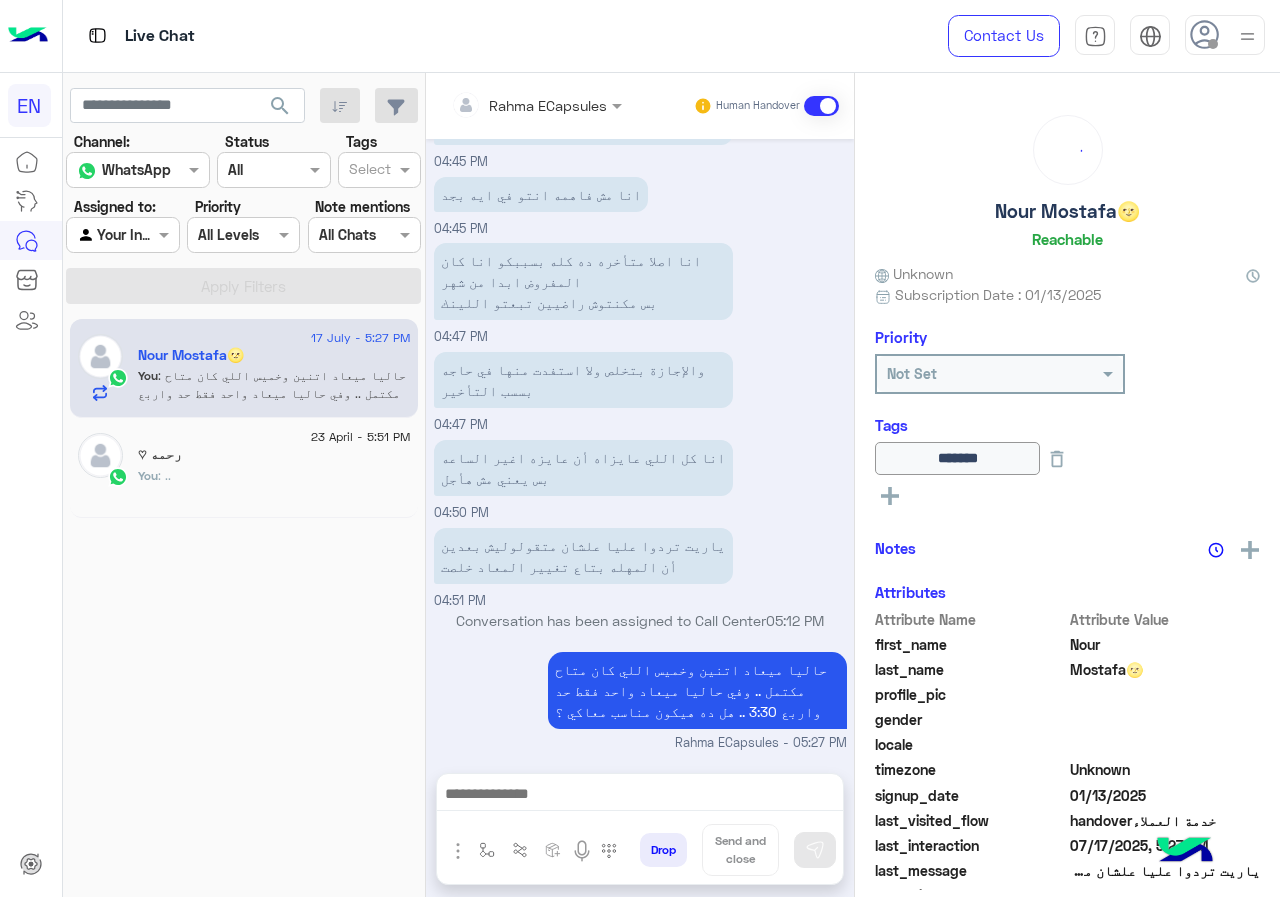 click at bounding box center [536, 104] 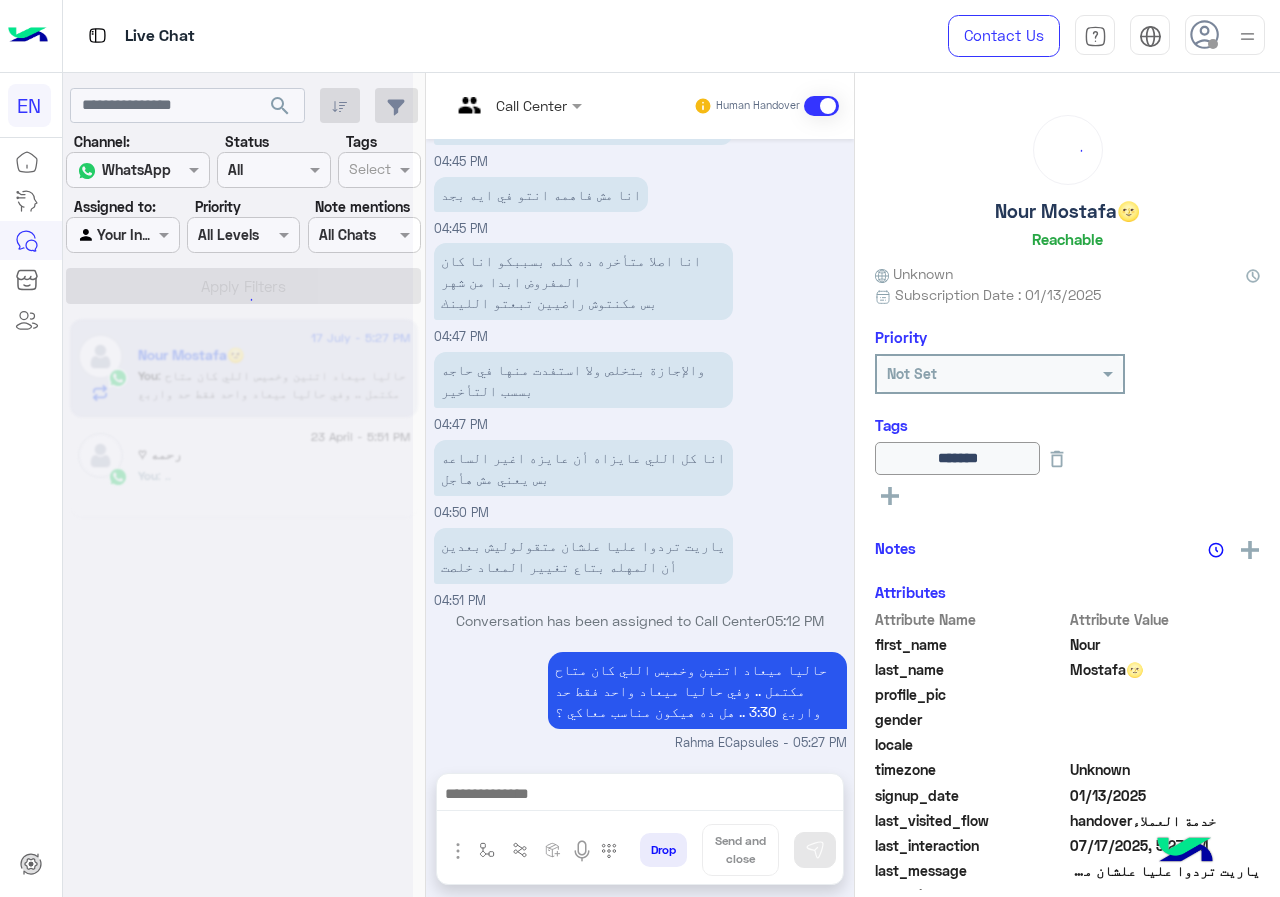 scroll, scrollTop: 0, scrollLeft: 0, axis: both 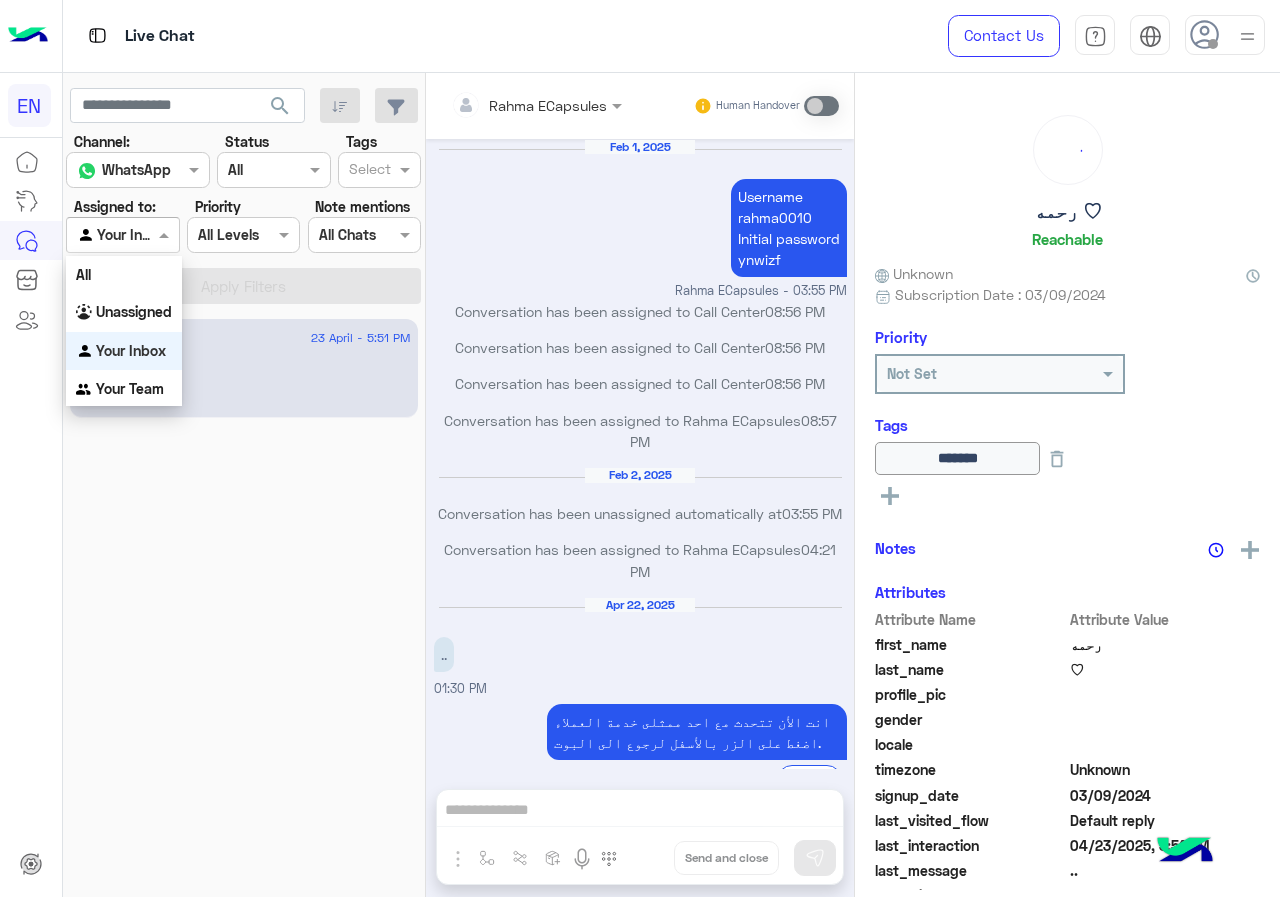 click at bounding box center (122, 234) 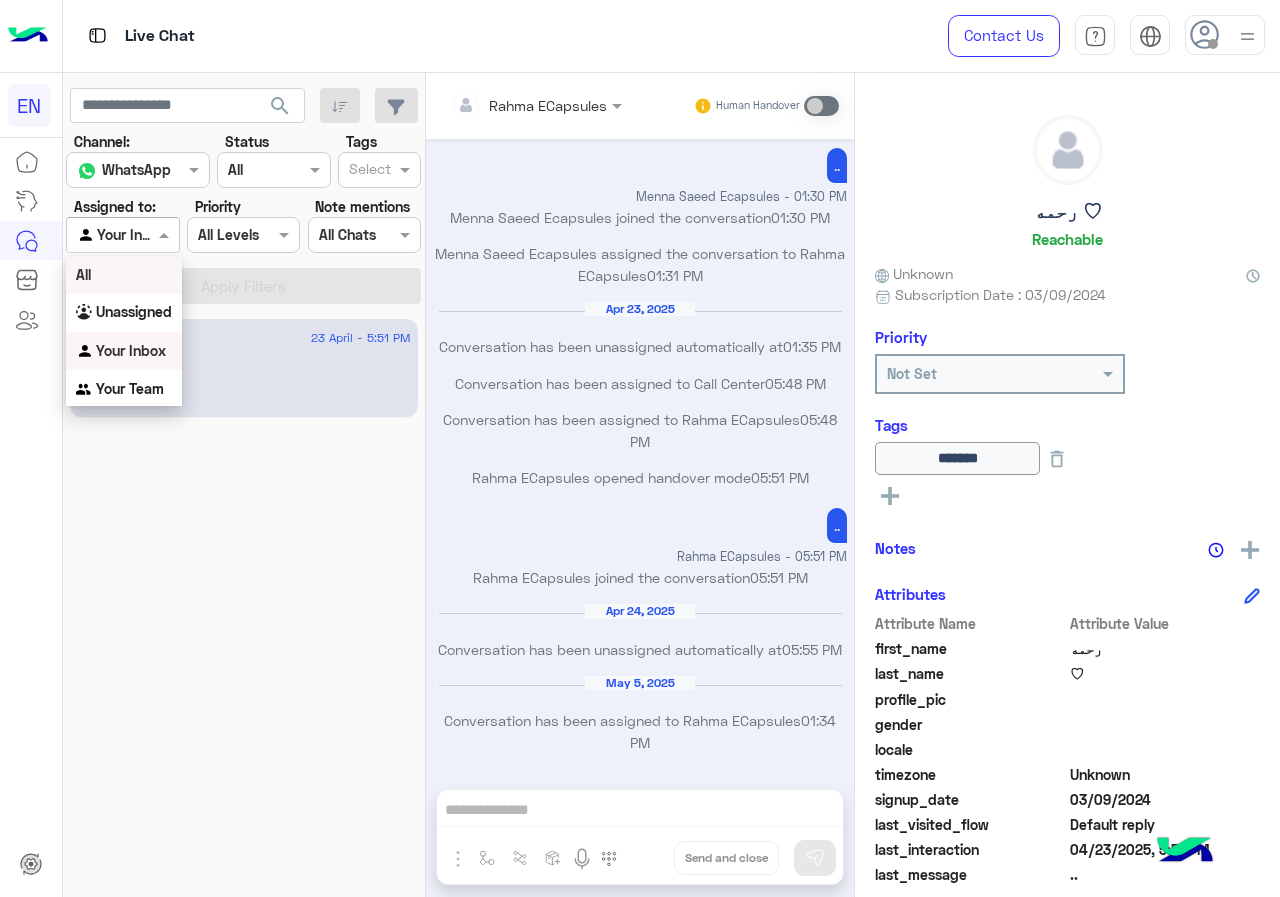 click on "All" at bounding box center [124, 274] 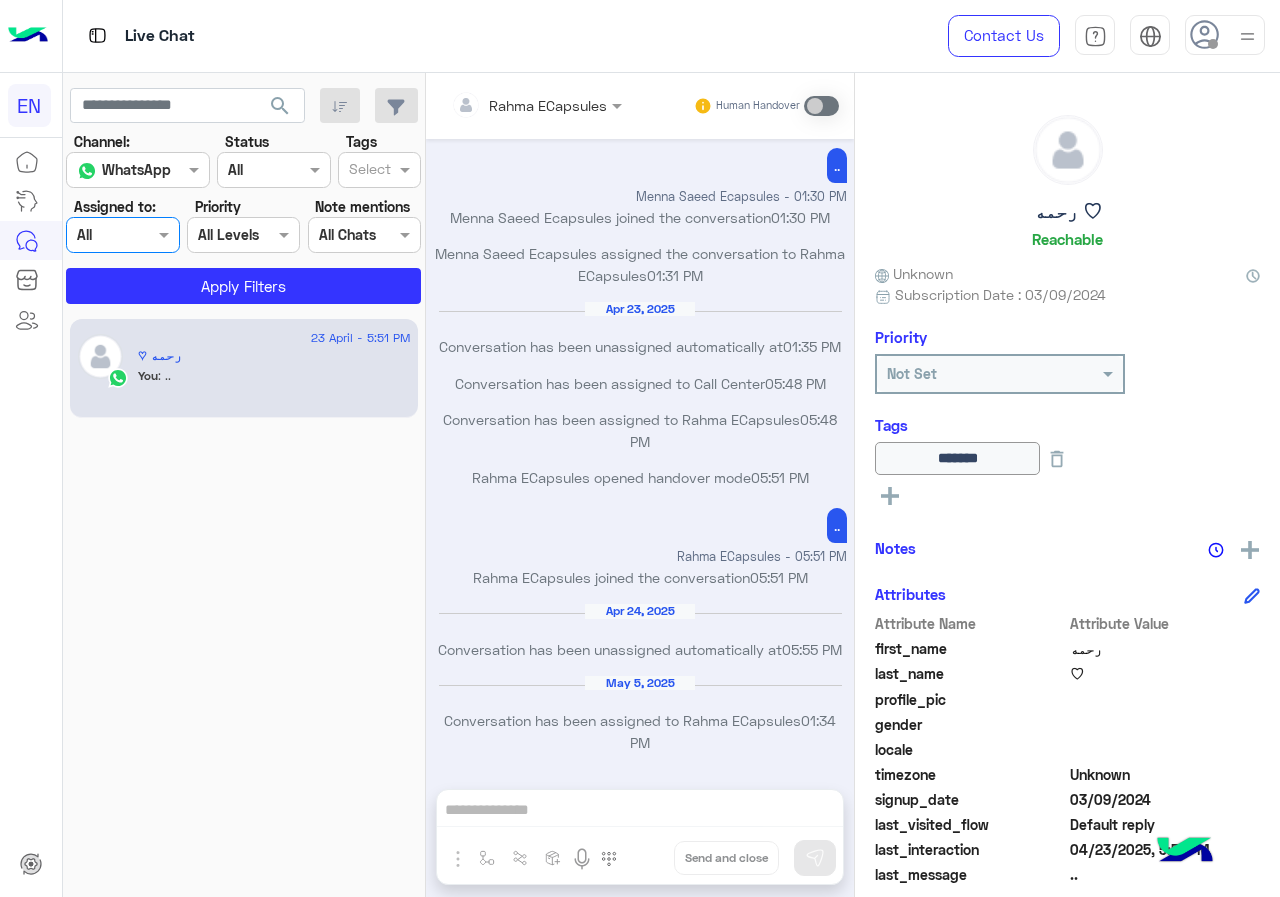 click on "Agent Filter All" at bounding box center [122, 235] 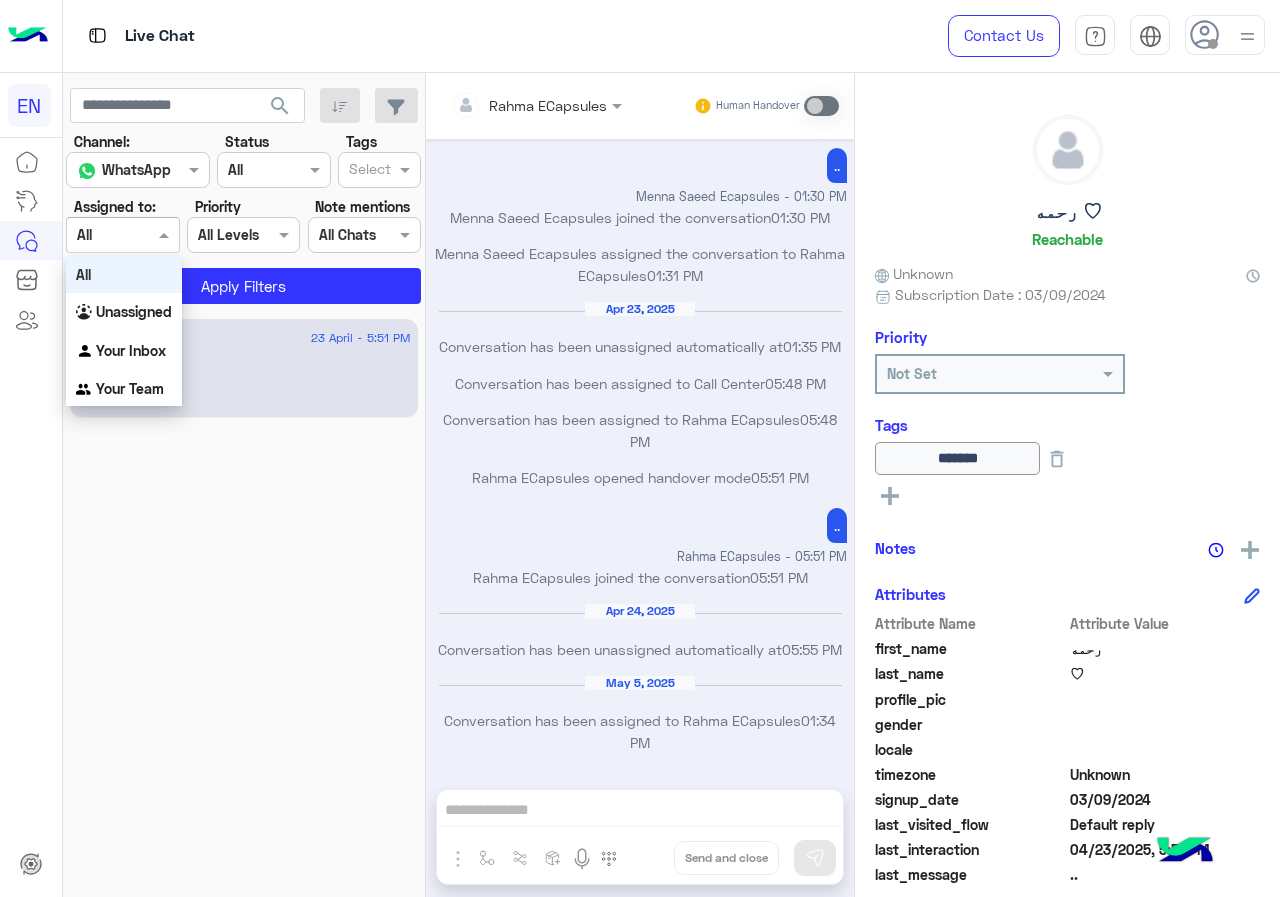 click on "All" at bounding box center (124, 274) 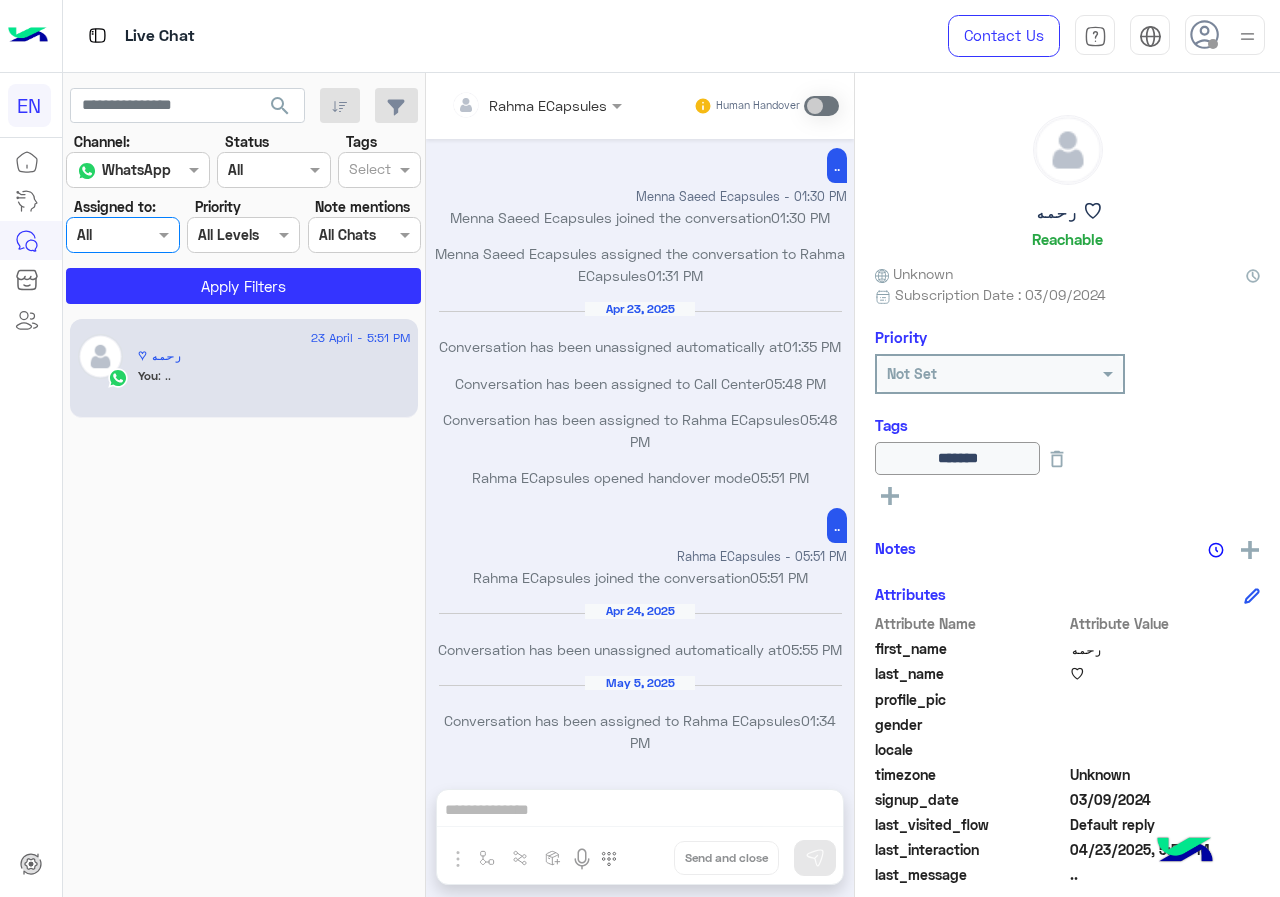 click at bounding box center [122, 234] 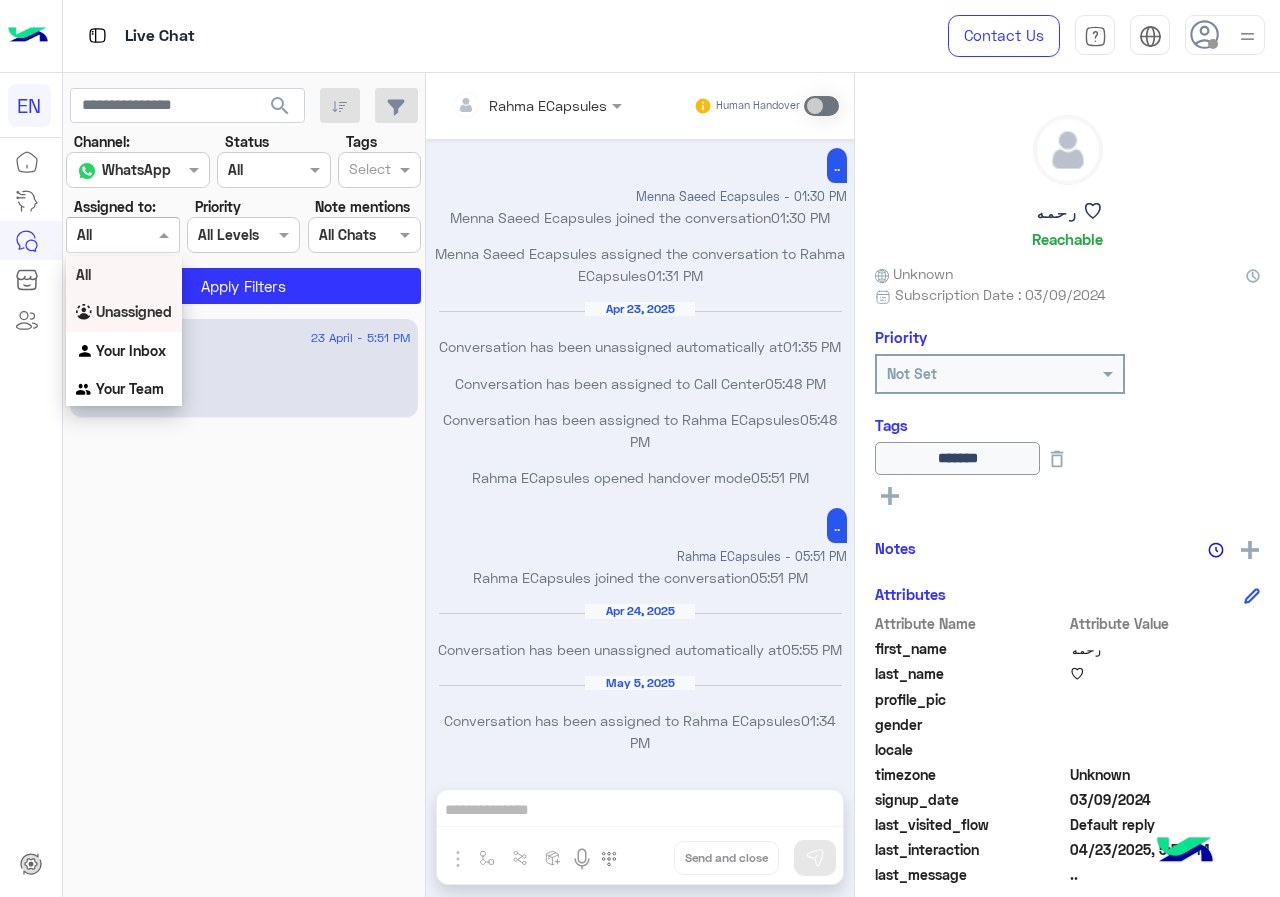 click on "Unassigned" at bounding box center [134, 311] 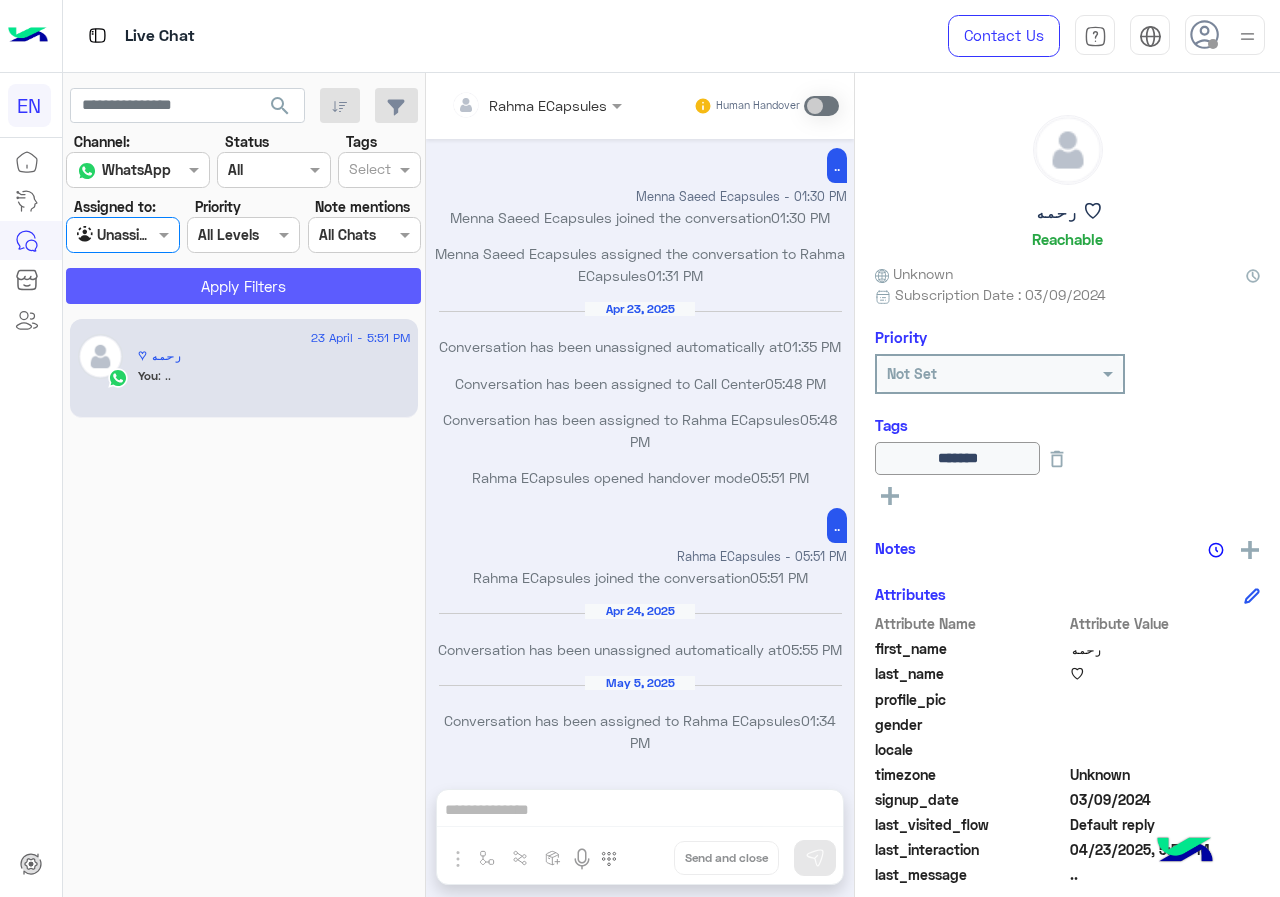 click on "Apply Filters" 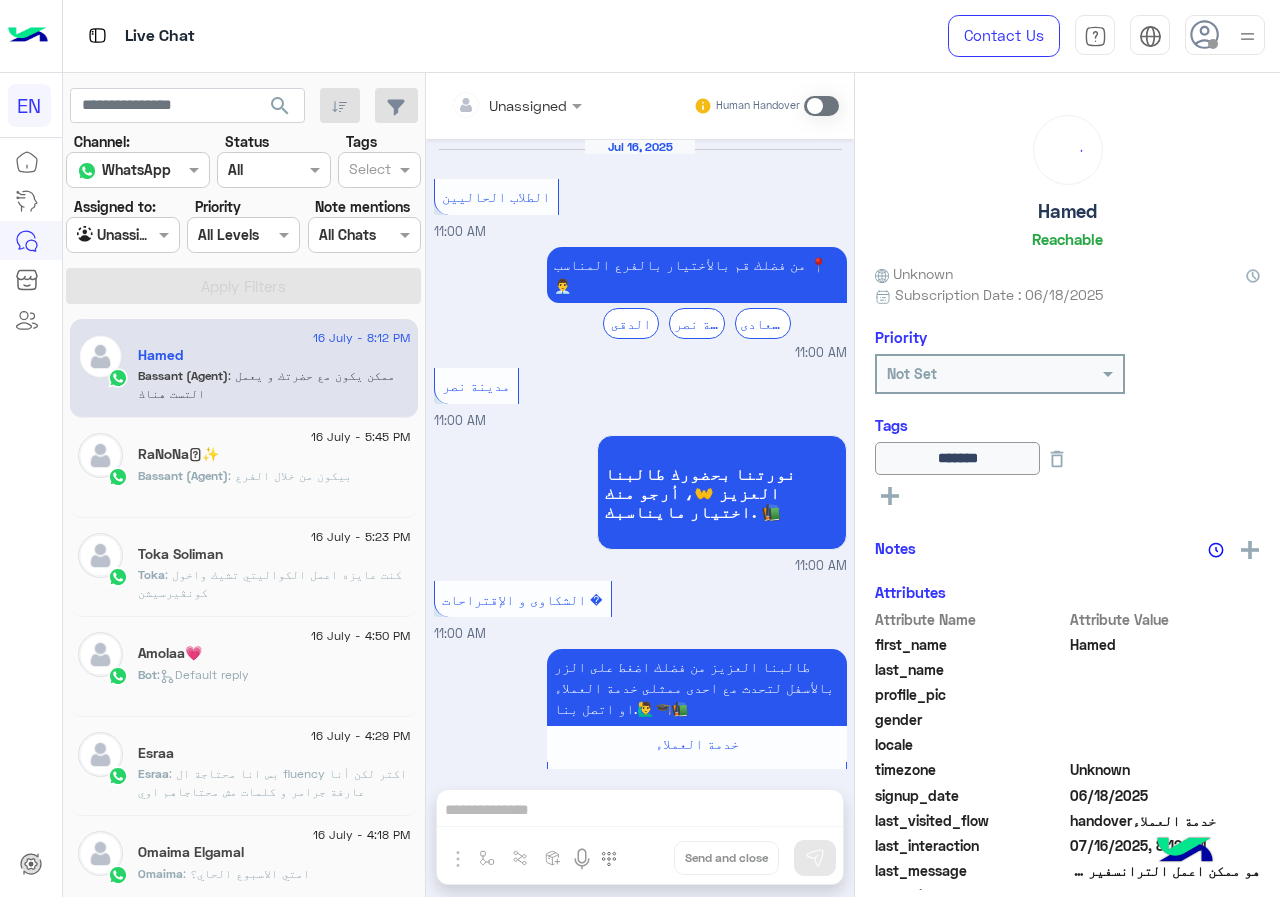 scroll, scrollTop: 961, scrollLeft: 0, axis: vertical 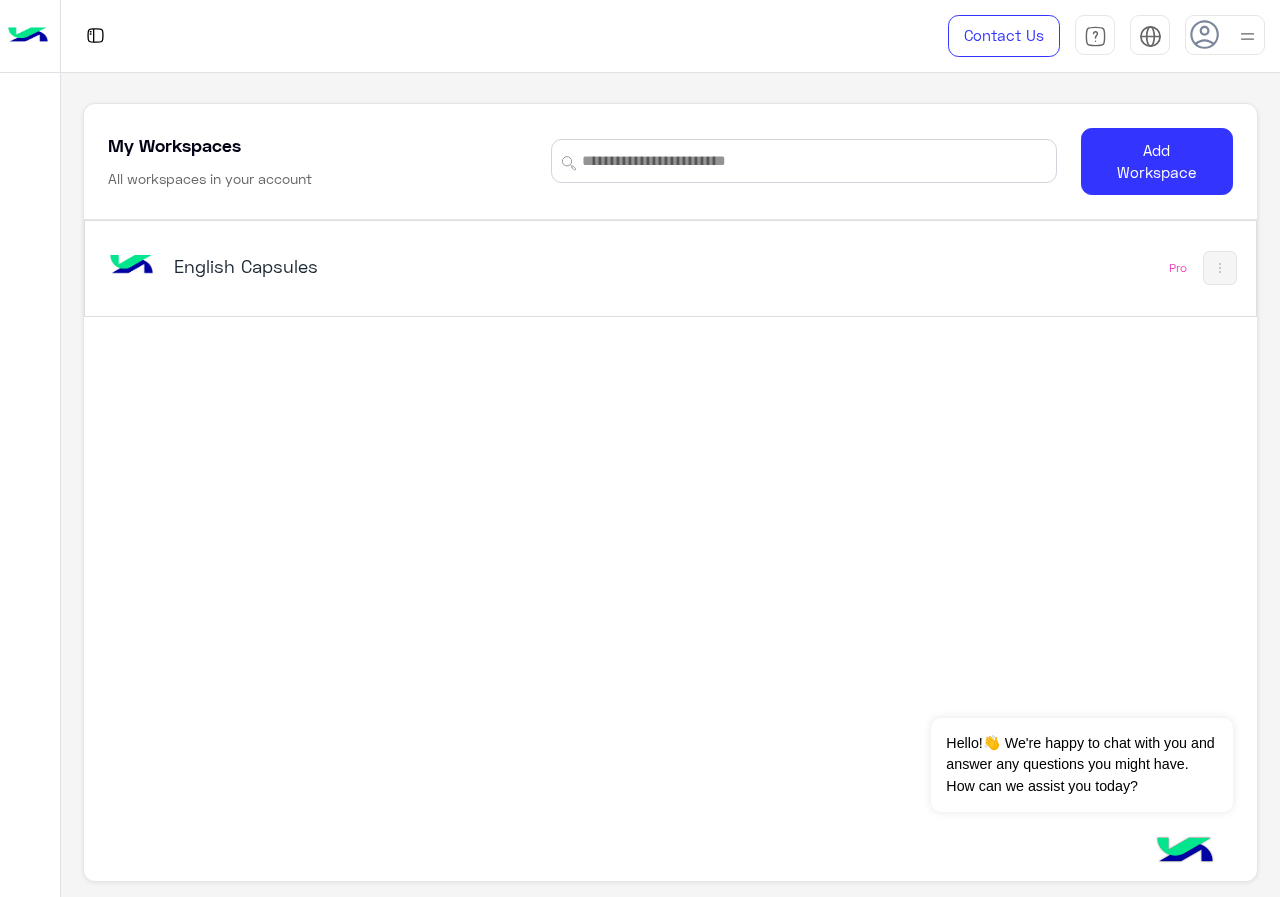 click on "My Workspaces All workspaces in your account  Add Workspace" 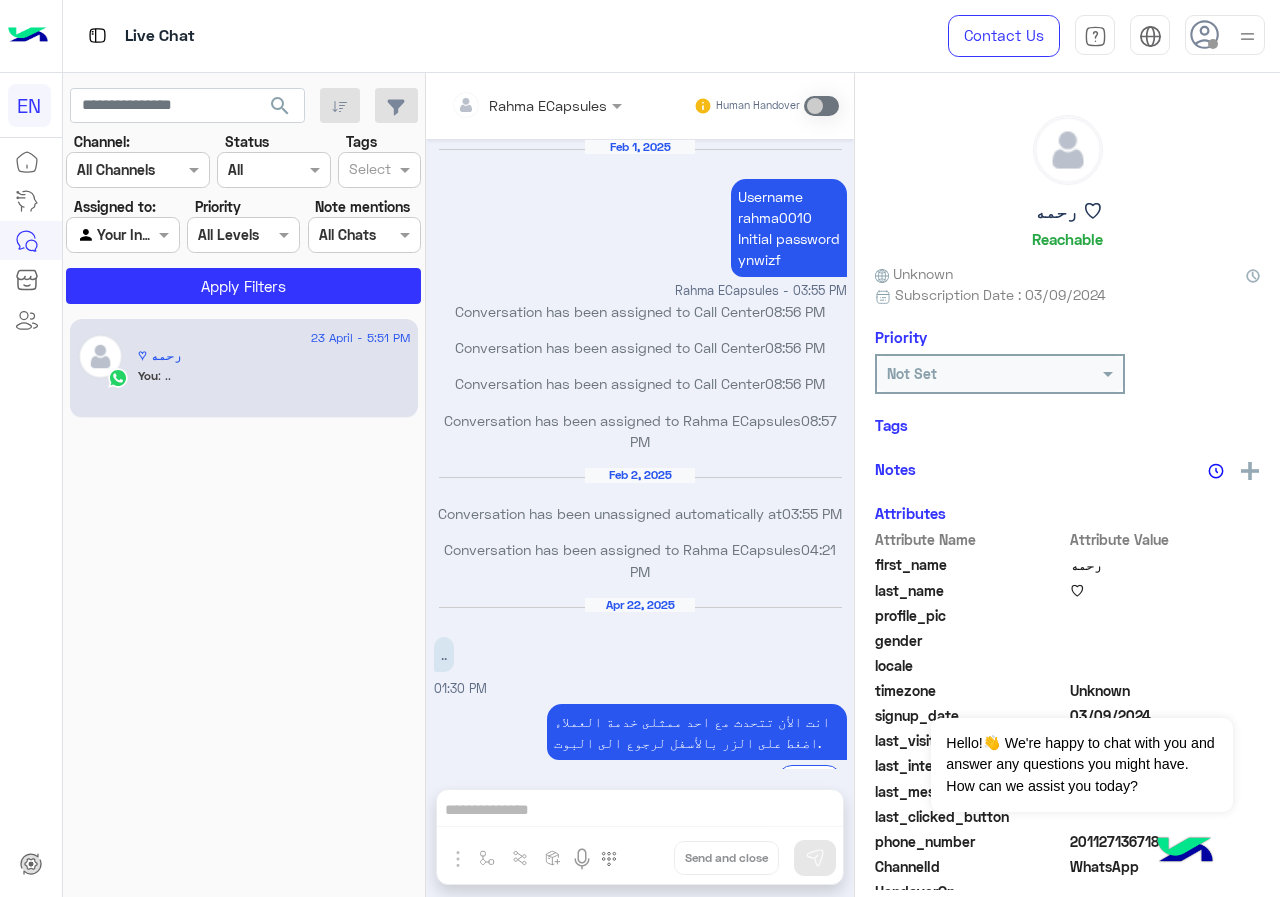 scroll, scrollTop: 741, scrollLeft: 0, axis: vertical 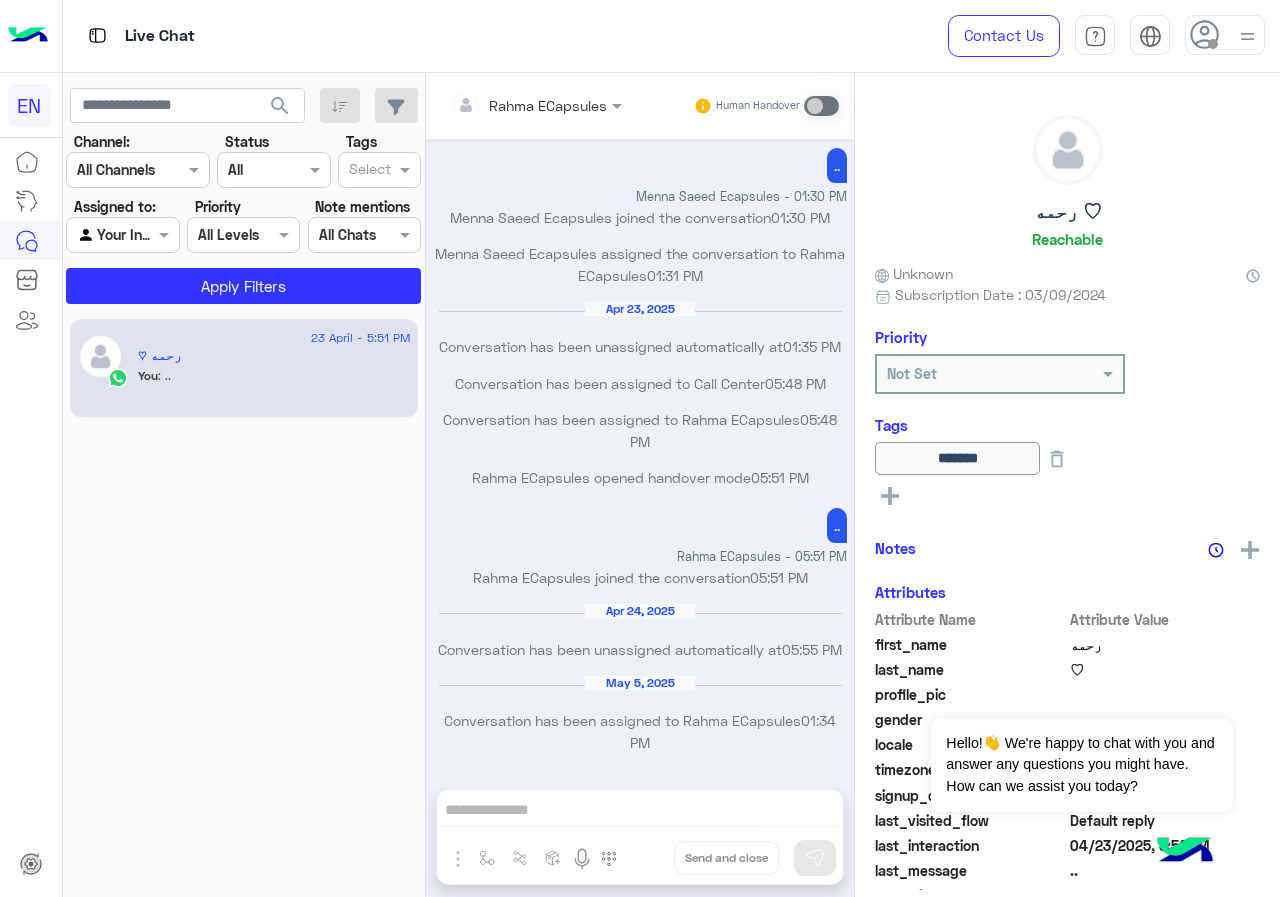 click on "Channel All Channels" at bounding box center [138, 170] 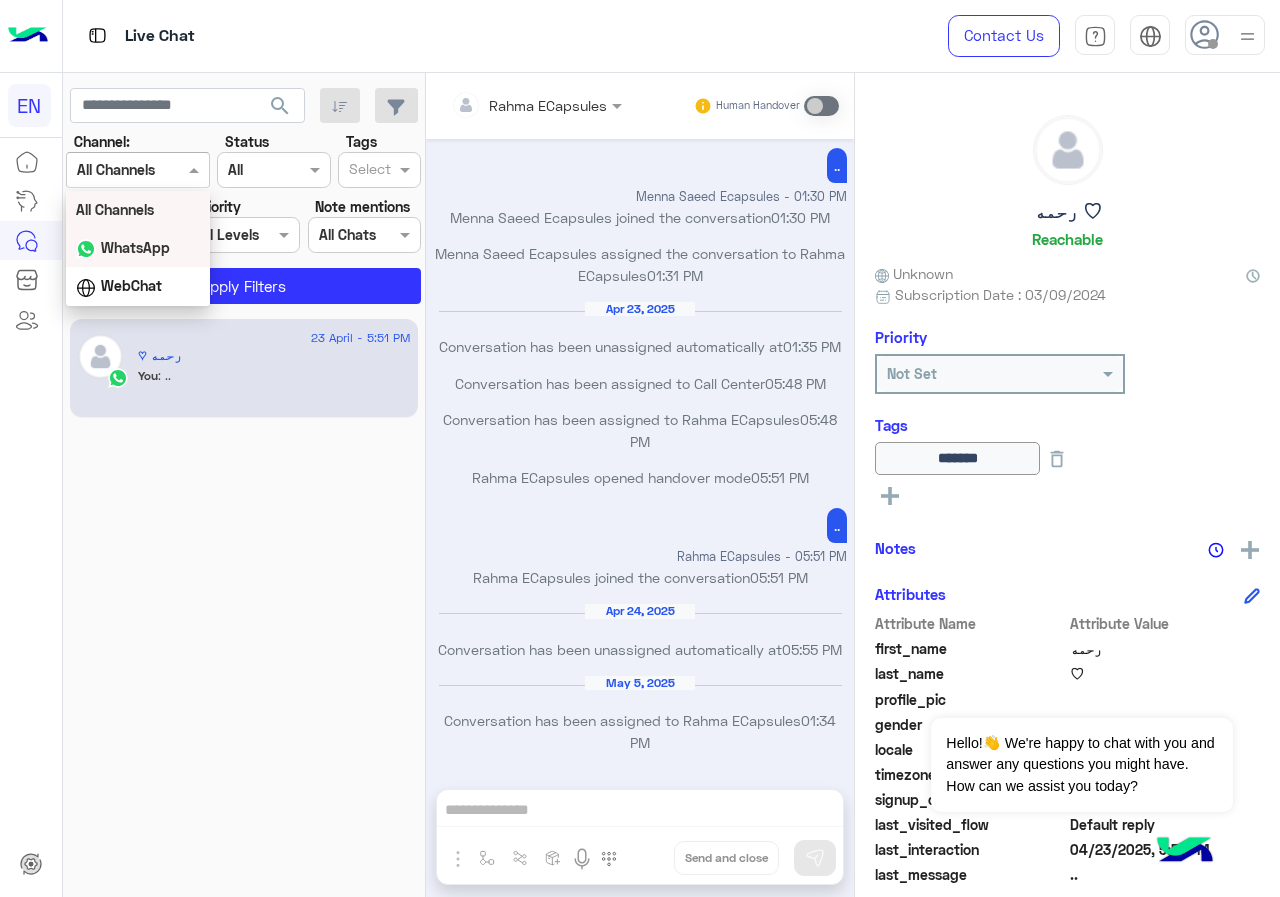 click on "WhatsApp" at bounding box center (135, 247) 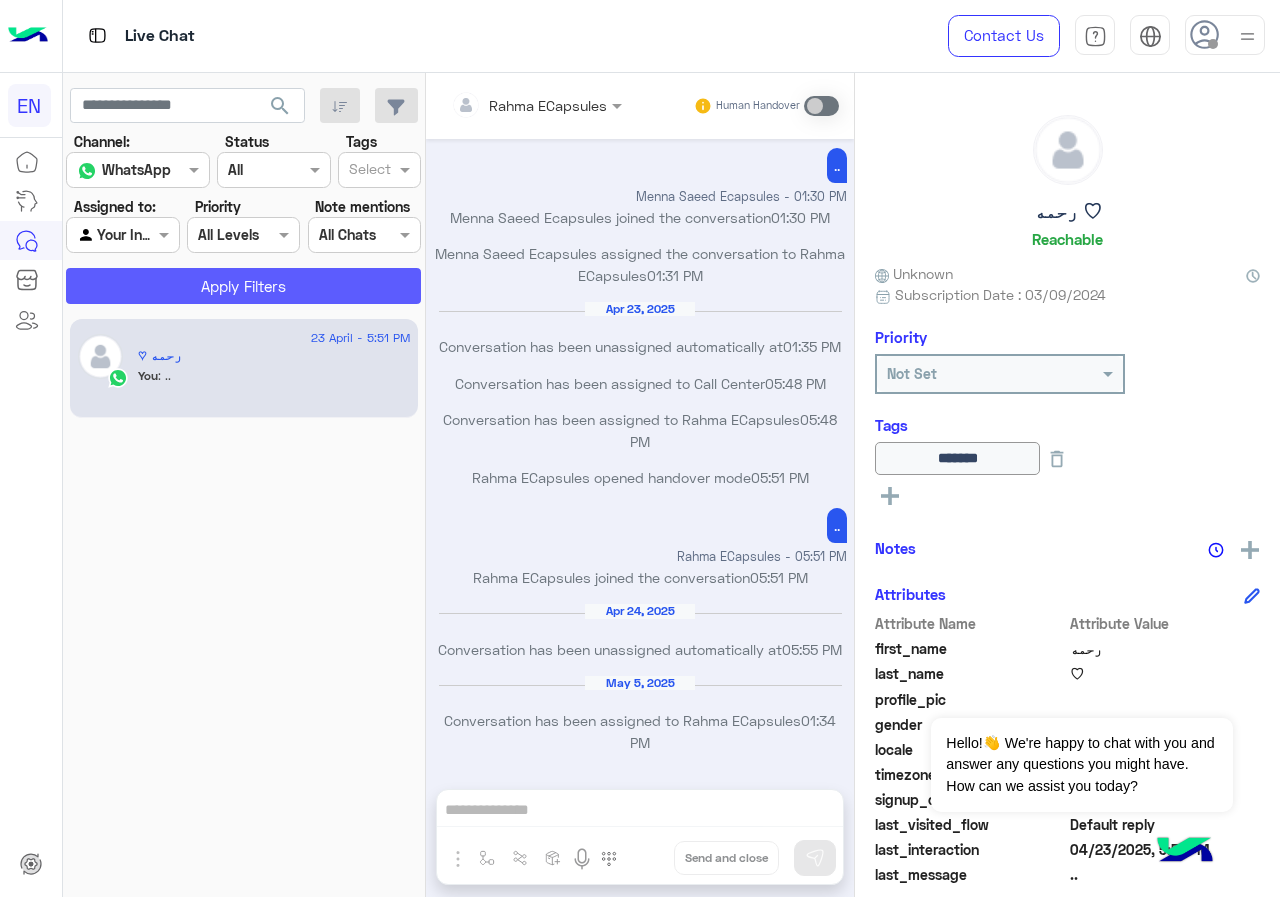 click on "Apply Filters" 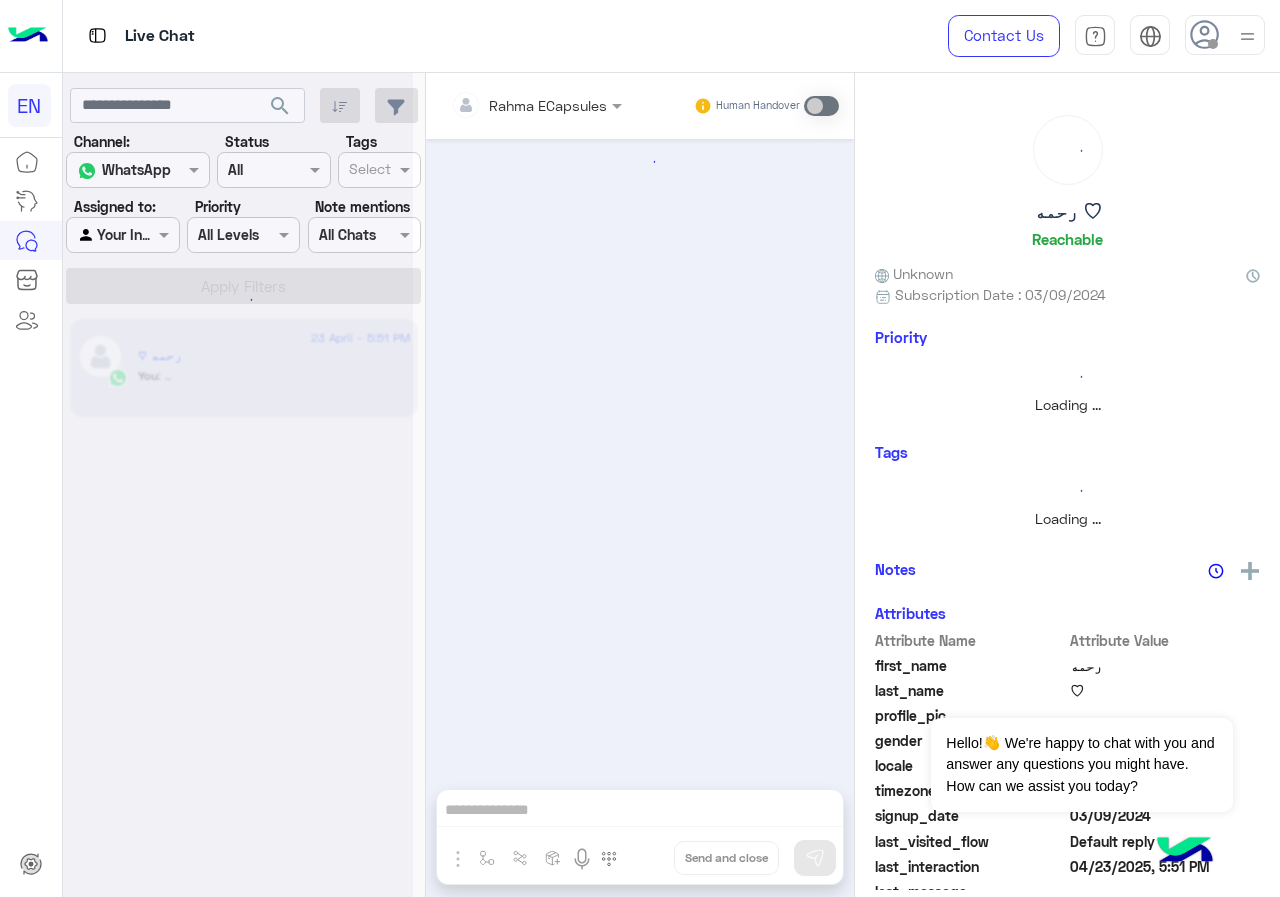 scroll, scrollTop: 741, scrollLeft: 0, axis: vertical 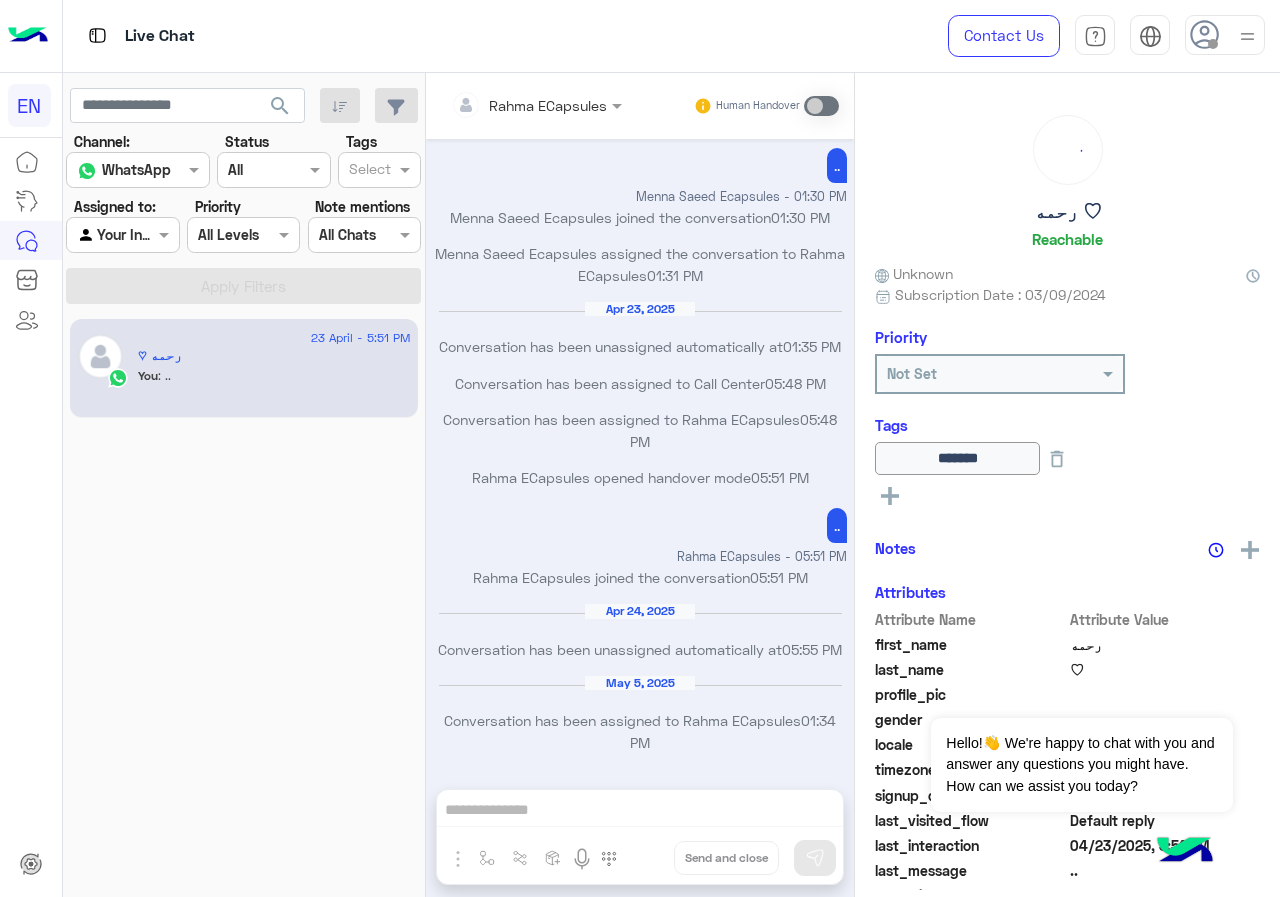 click at bounding box center (122, 234) 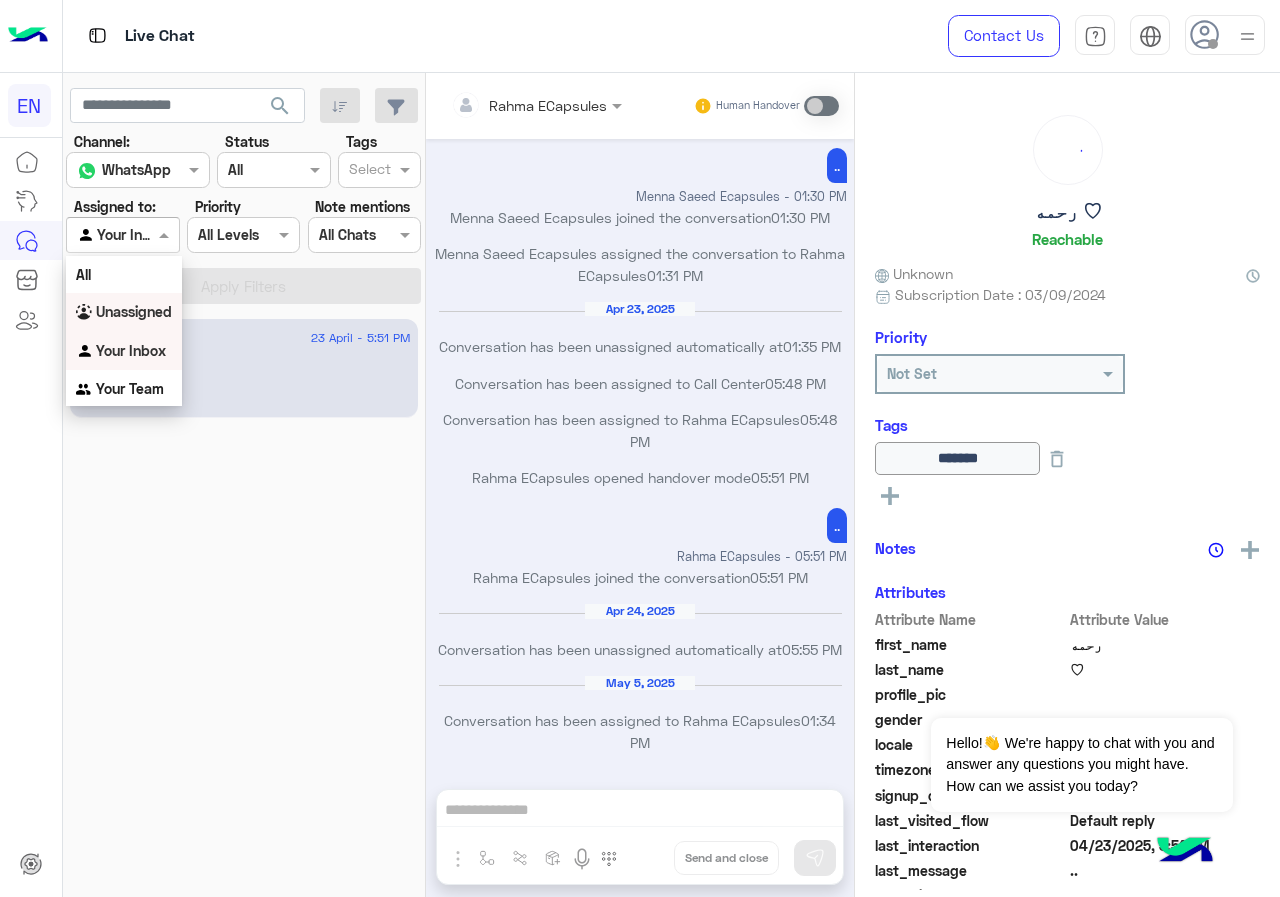 click on "Unassigned" at bounding box center [124, 312] 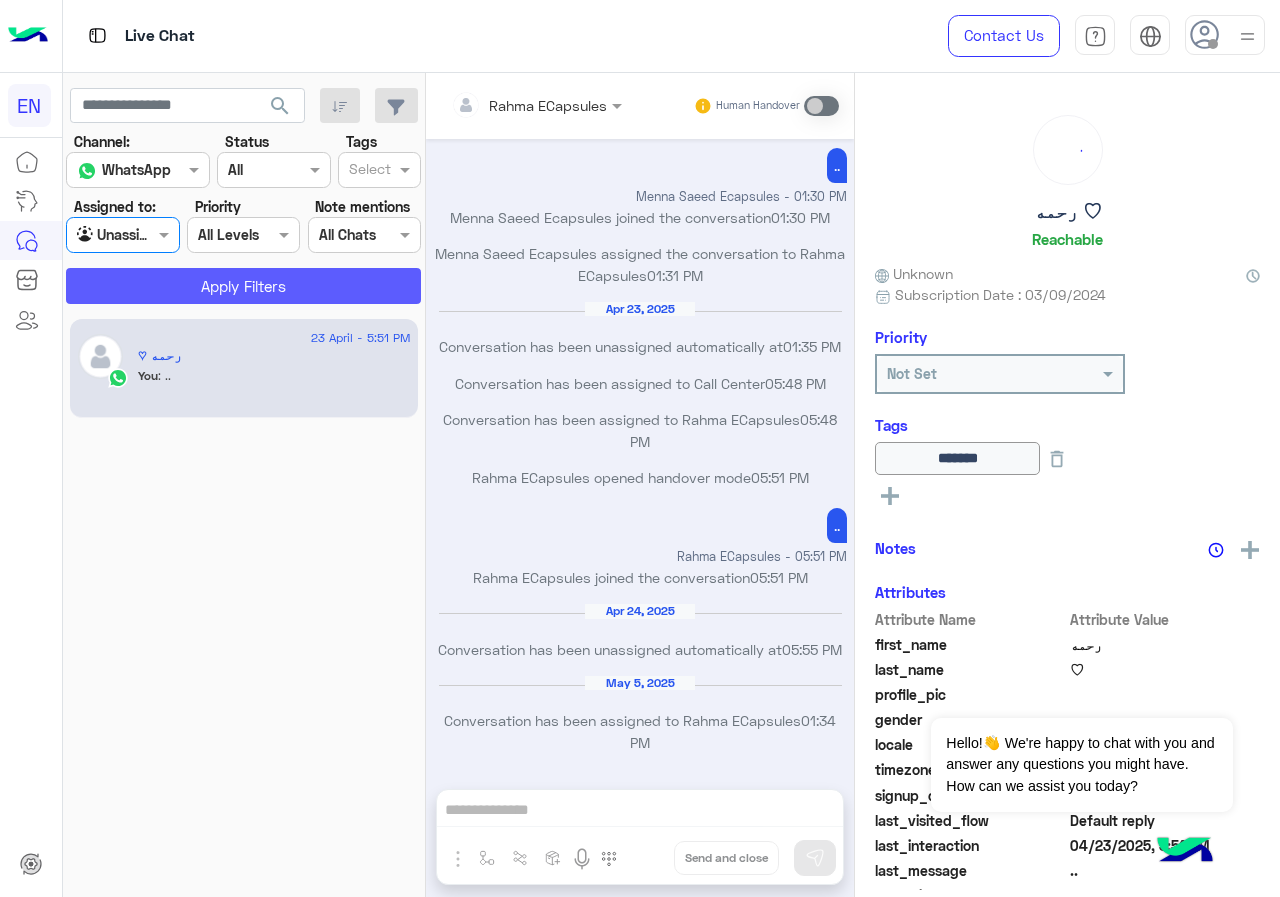 click on "Apply Filters" 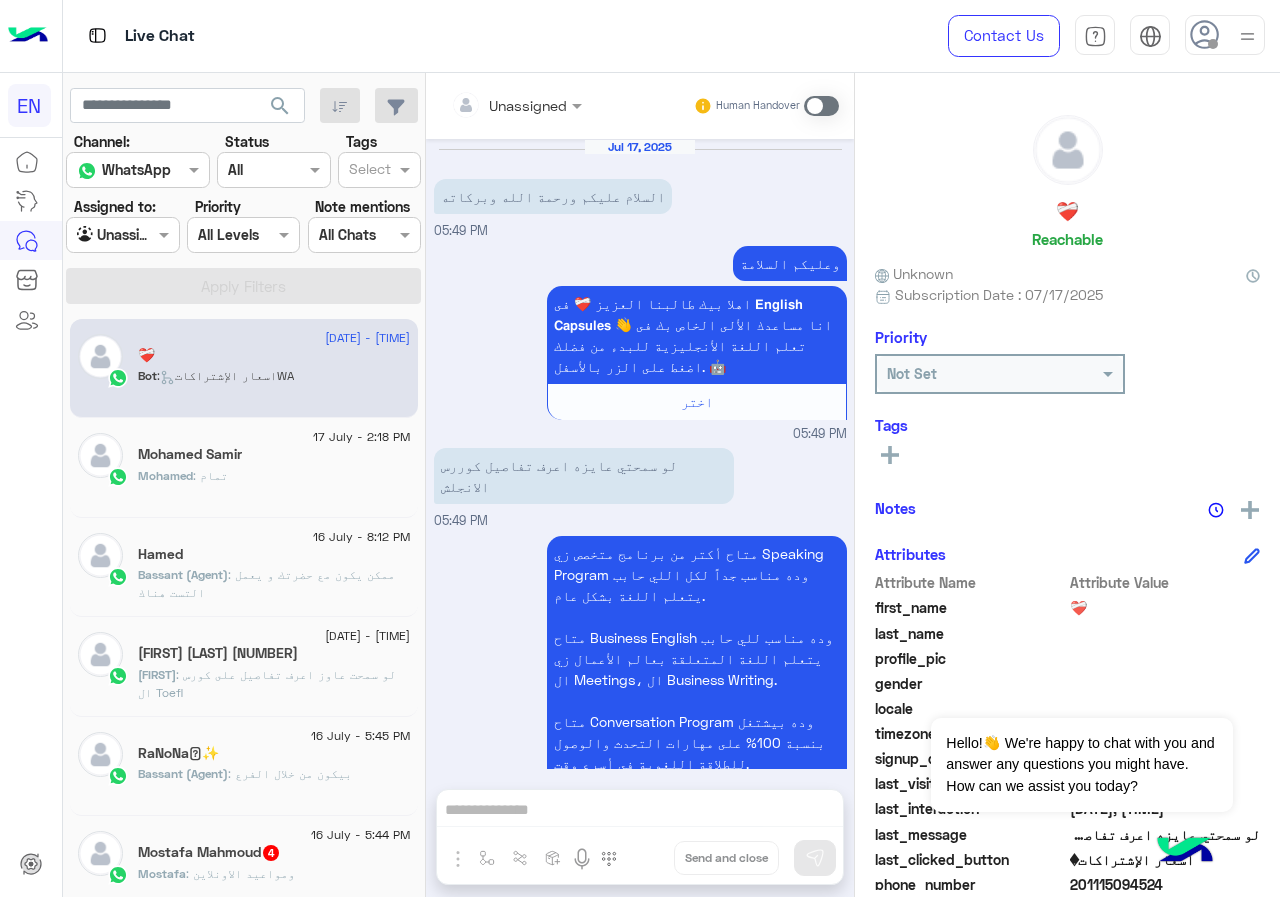 scroll, scrollTop: 1003, scrollLeft: 0, axis: vertical 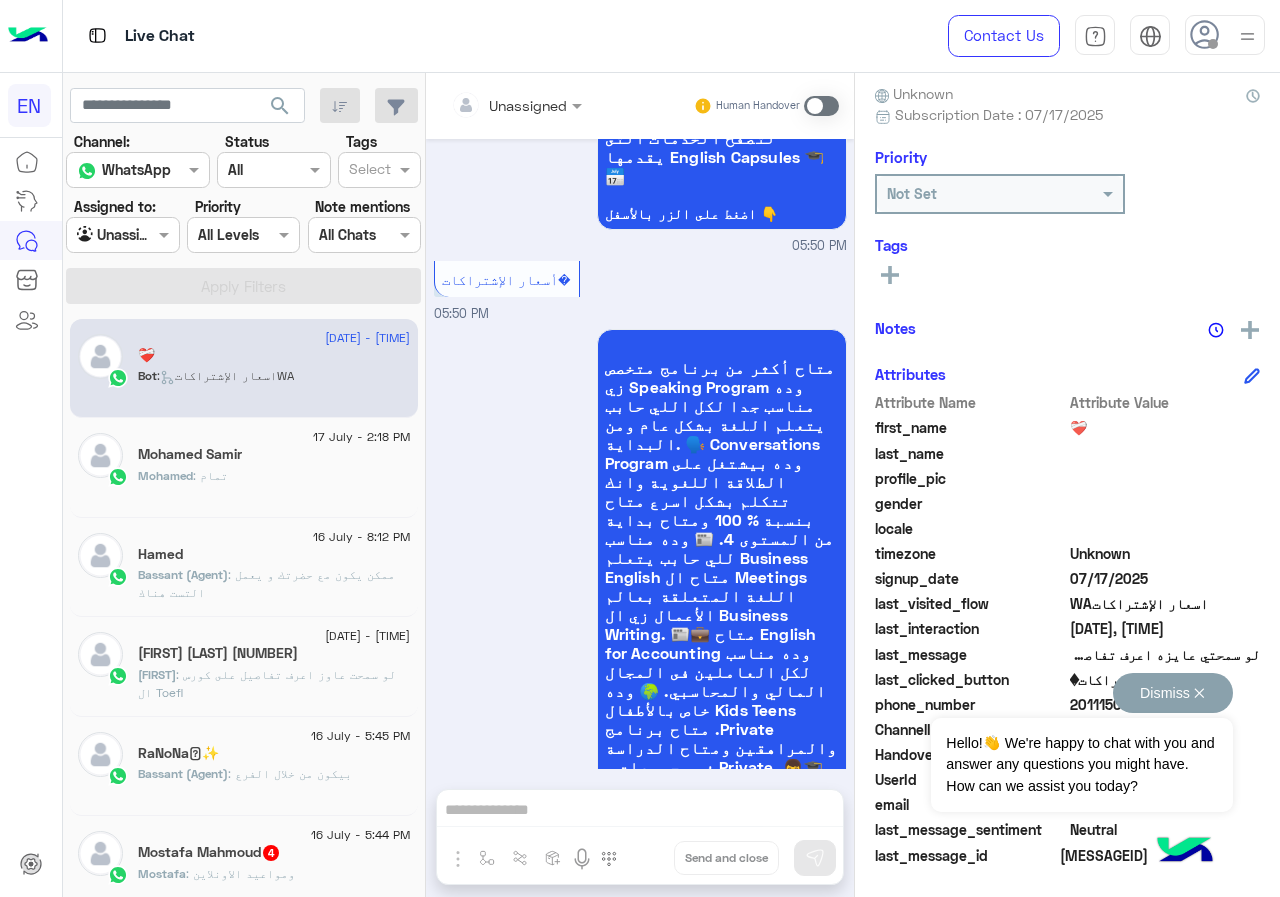 click on "Dismiss ✕" at bounding box center [1173, 693] 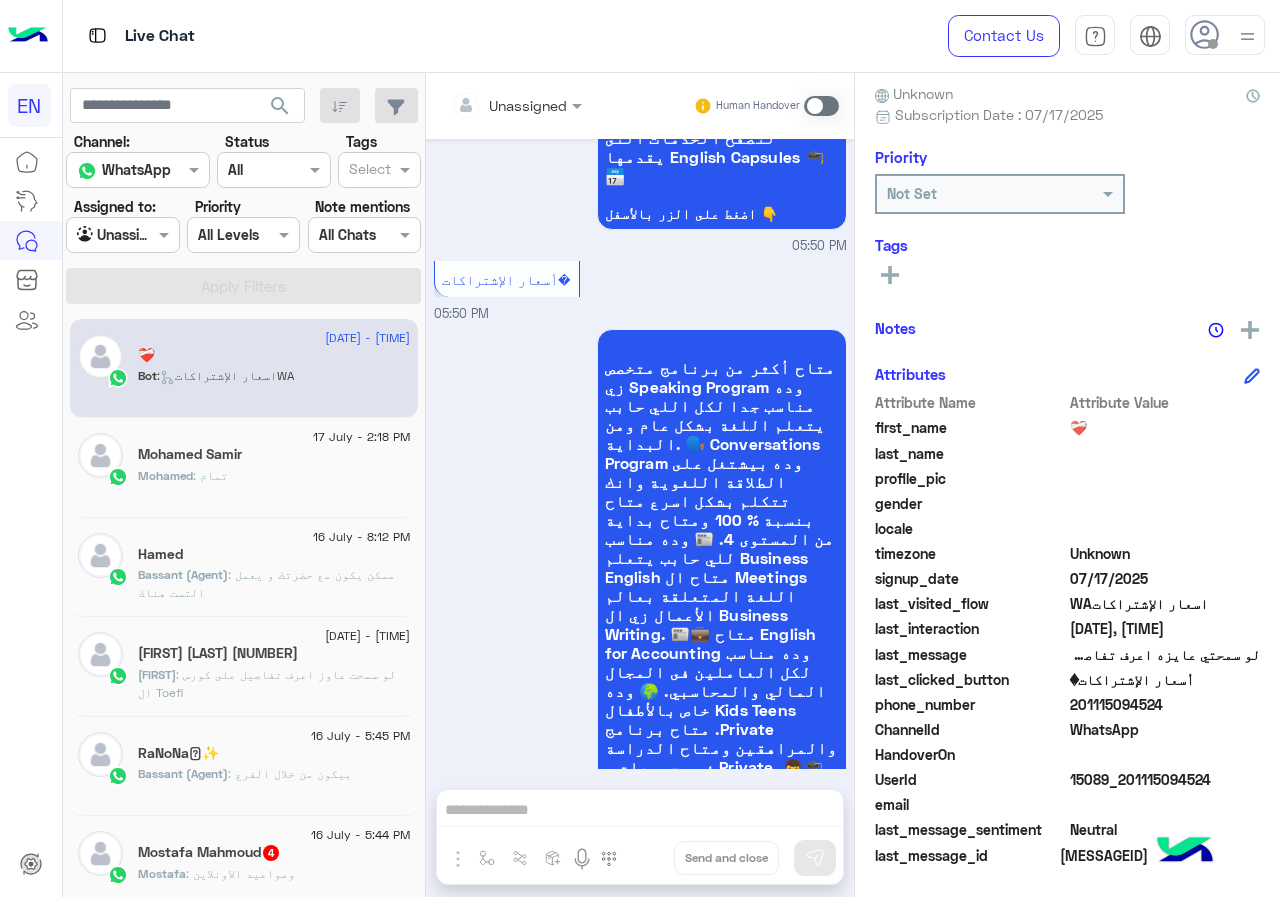 drag, startPoint x: 1074, startPoint y: 706, endPoint x: 1164, endPoint y: 702, distance: 90.088844 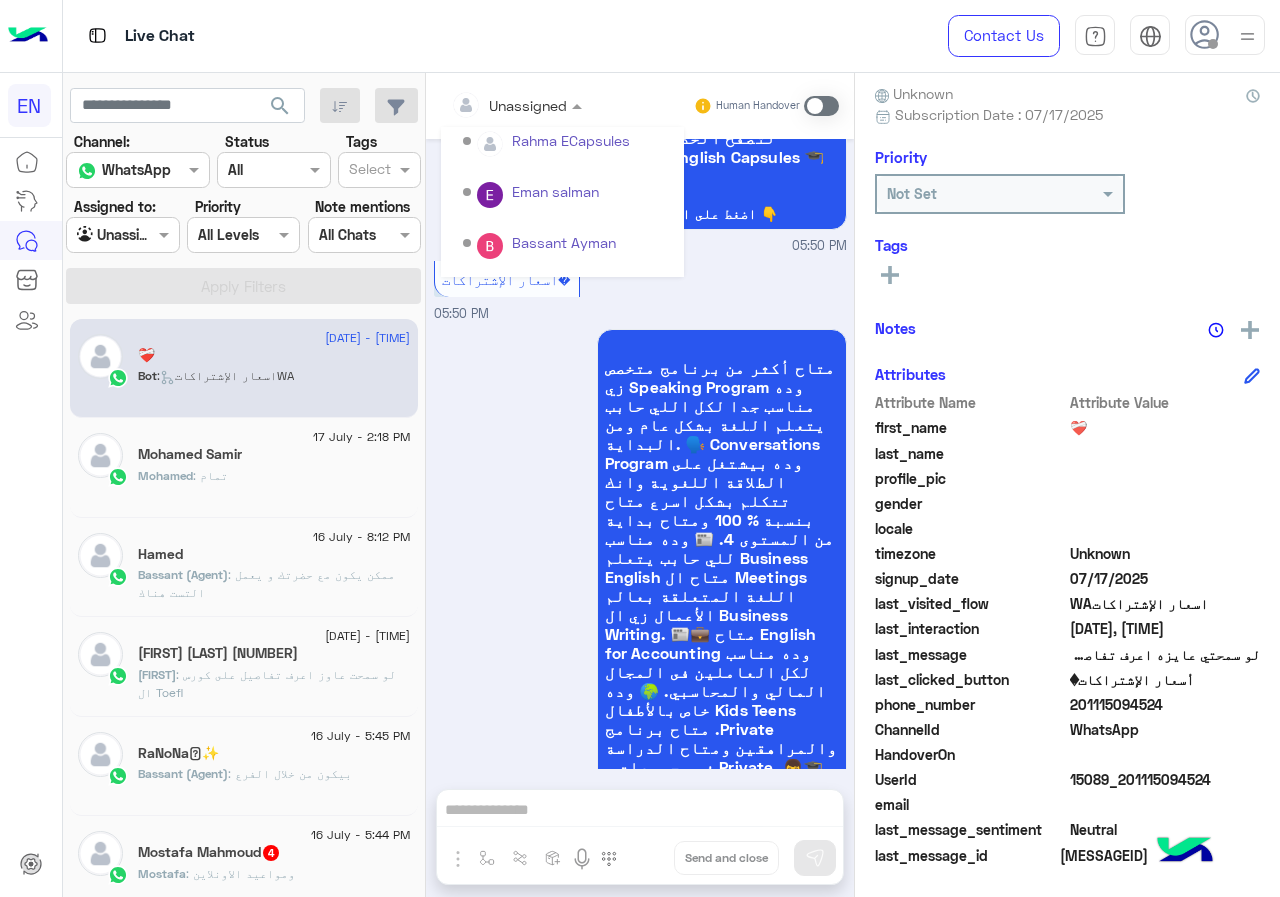 scroll, scrollTop: 332, scrollLeft: 0, axis: vertical 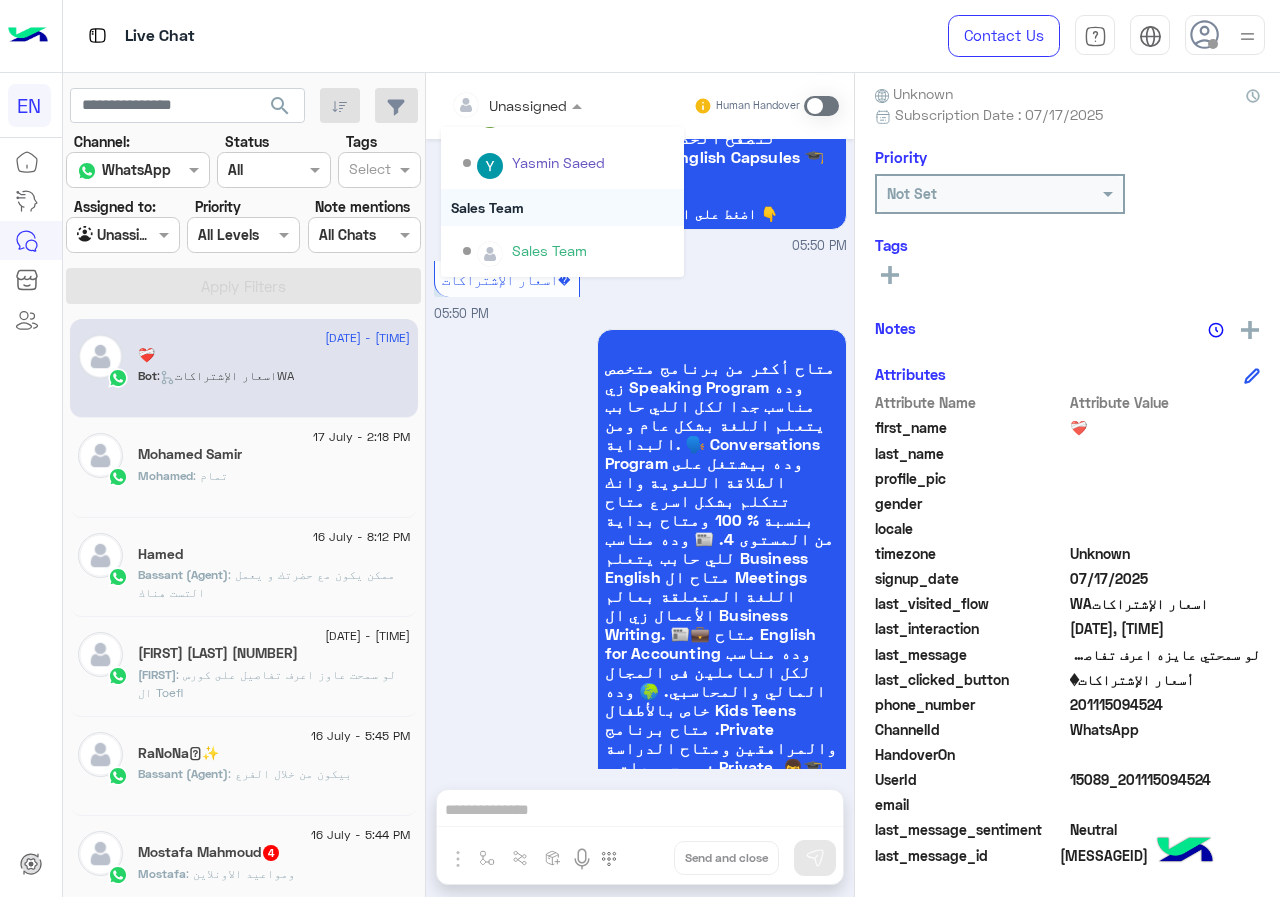 click on "Sales Team" at bounding box center [562, 207] 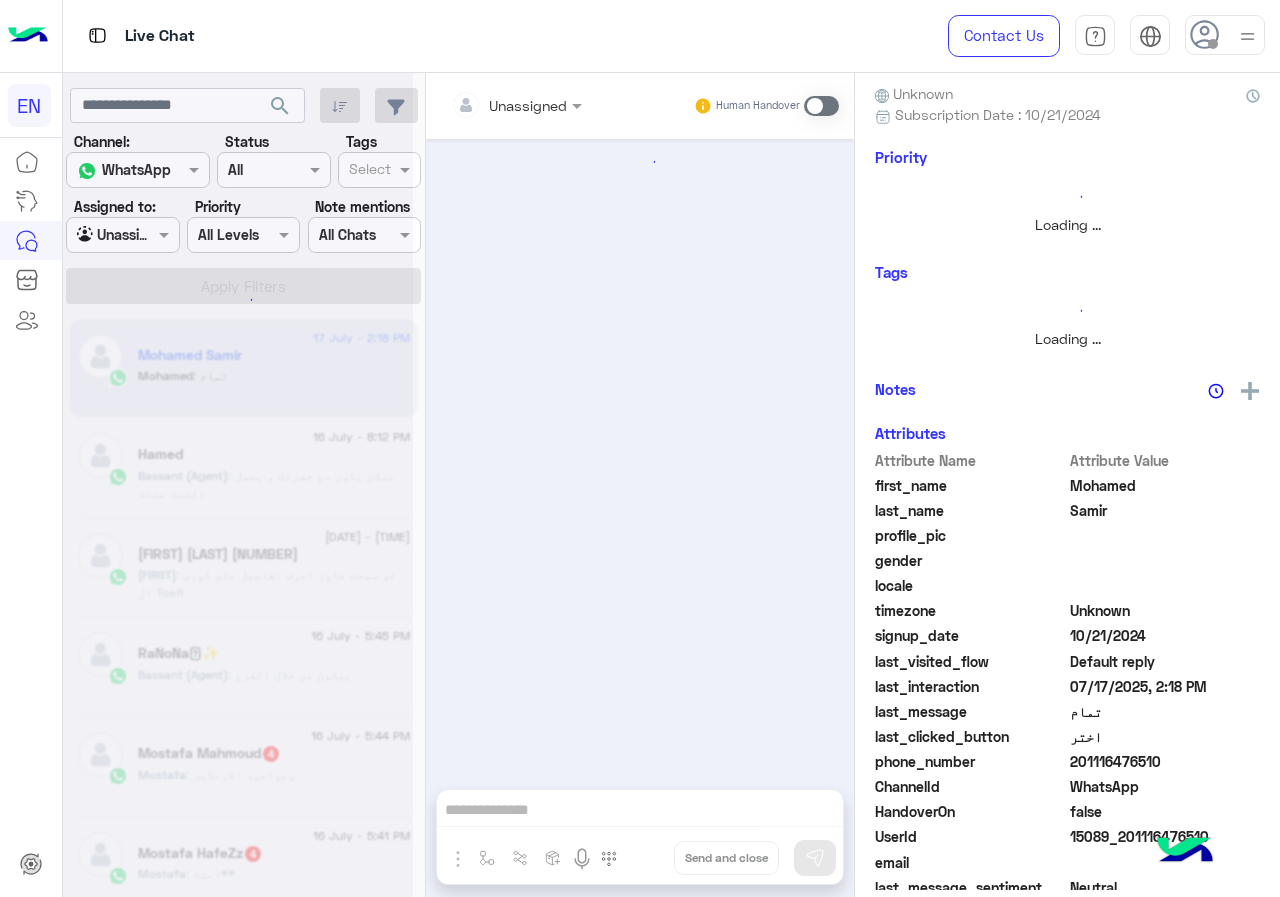scroll, scrollTop: 0, scrollLeft: 0, axis: both 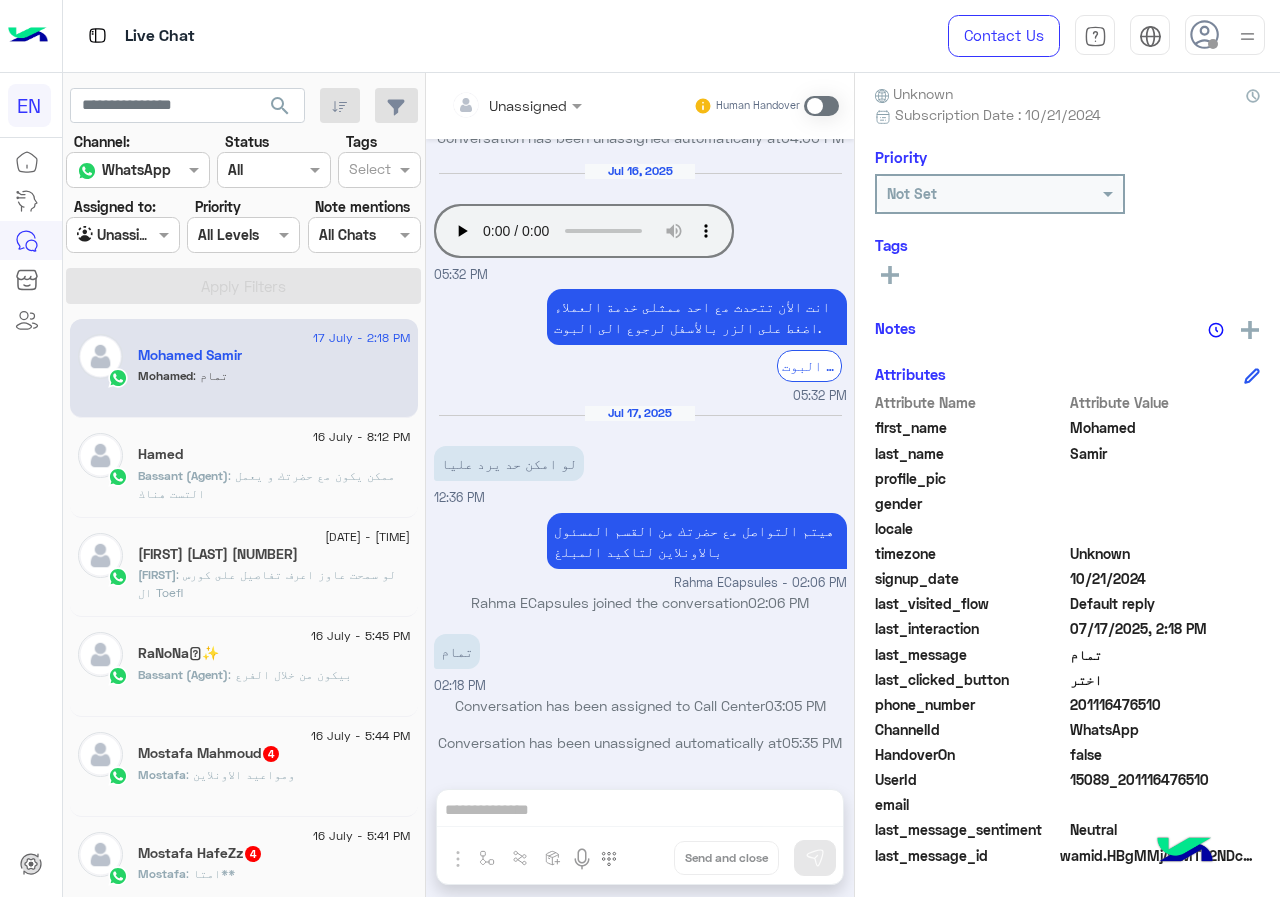 click at bounding box center (491, 105) 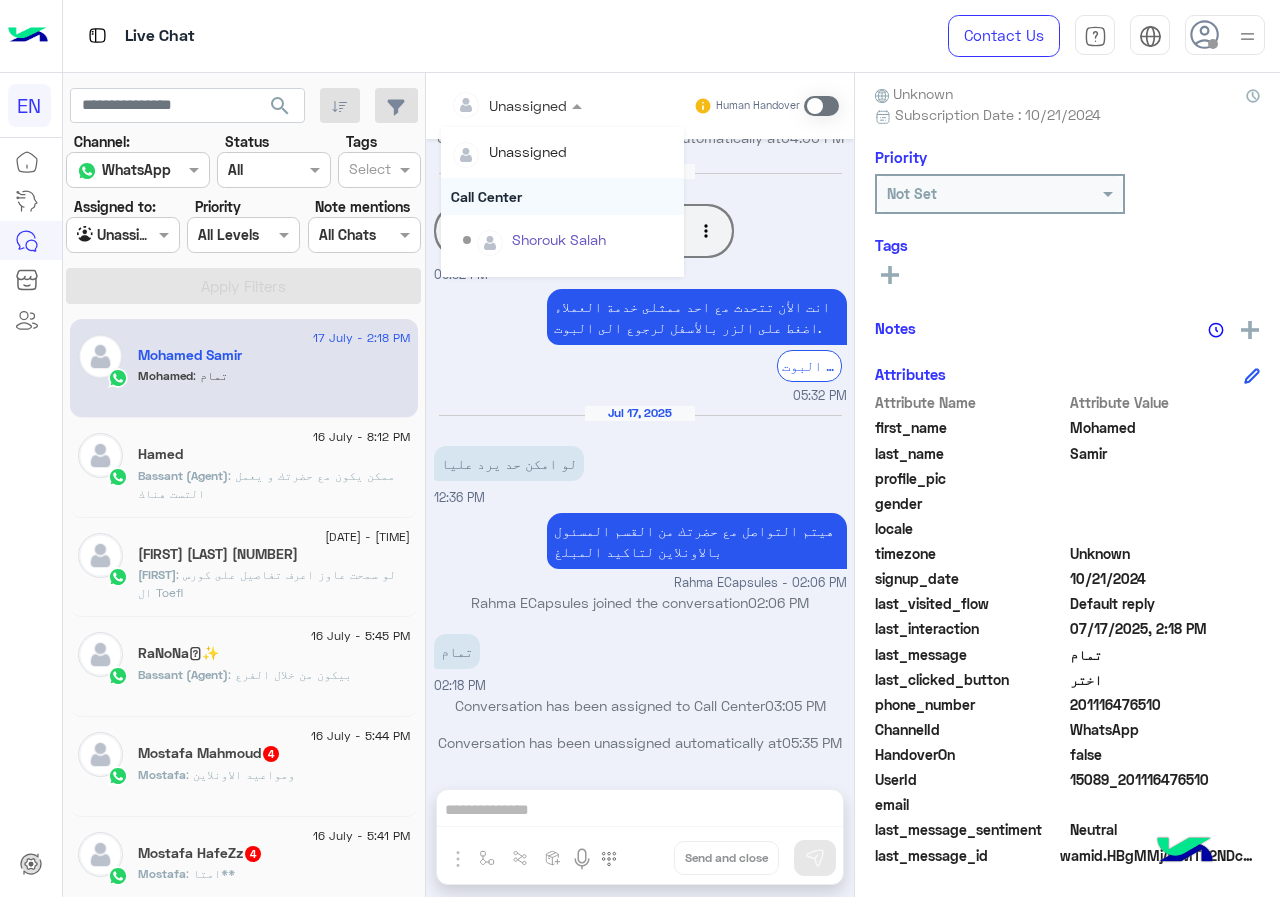 click on "Call Center" at bounding box center [562, 196] 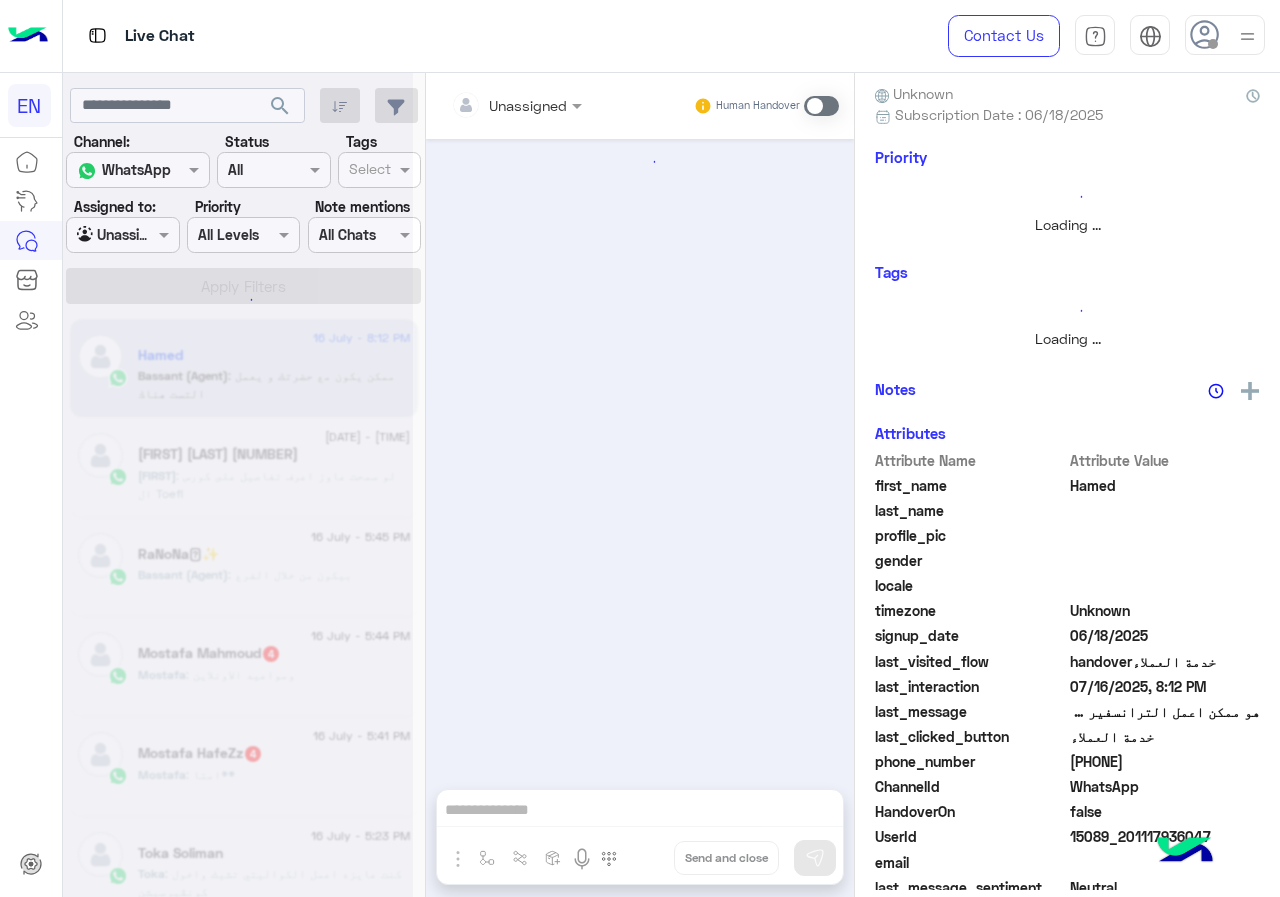 scroll, scrollTop: 0, scrollLeft: 0, axis: both 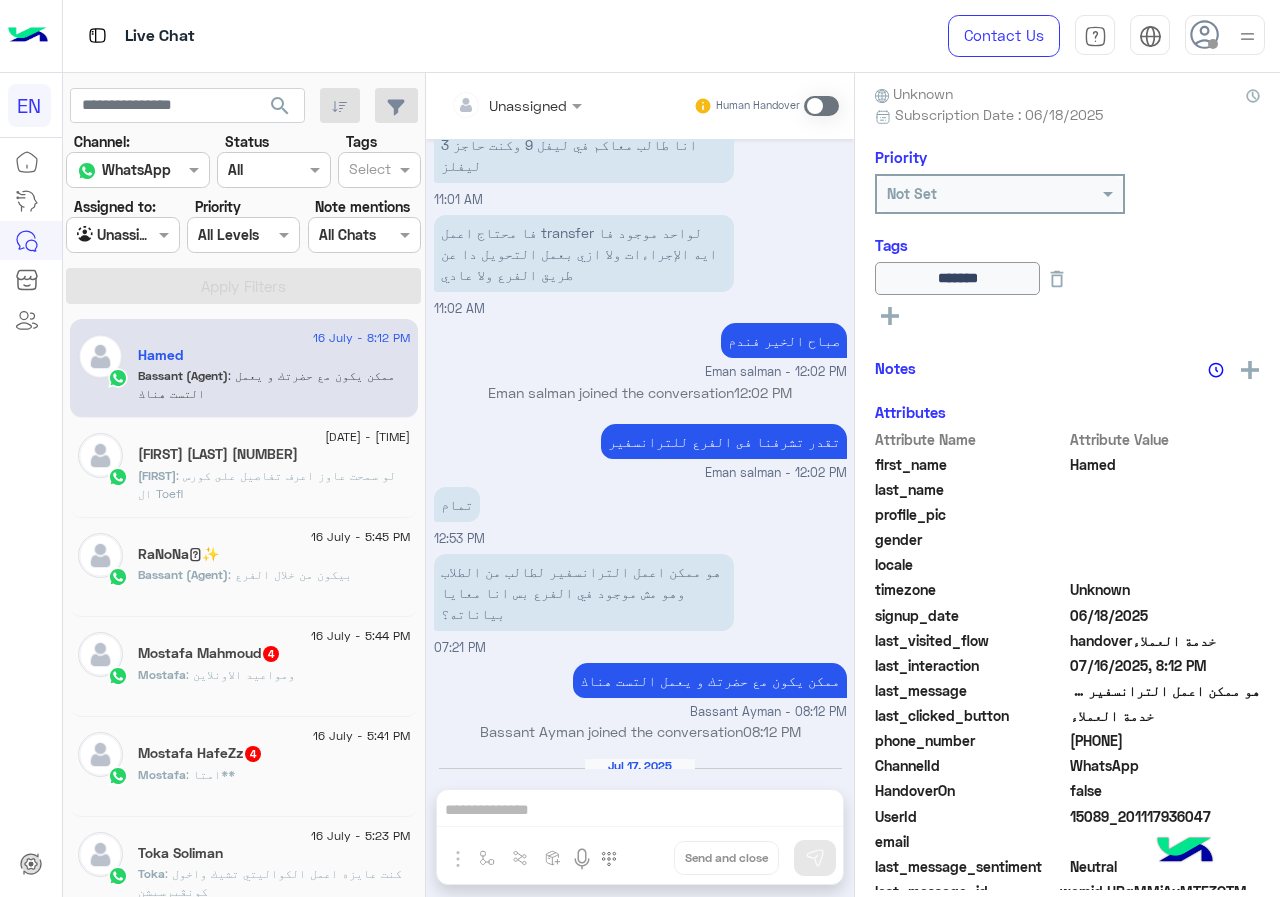 click on "Mostafa Mahmoud  4" 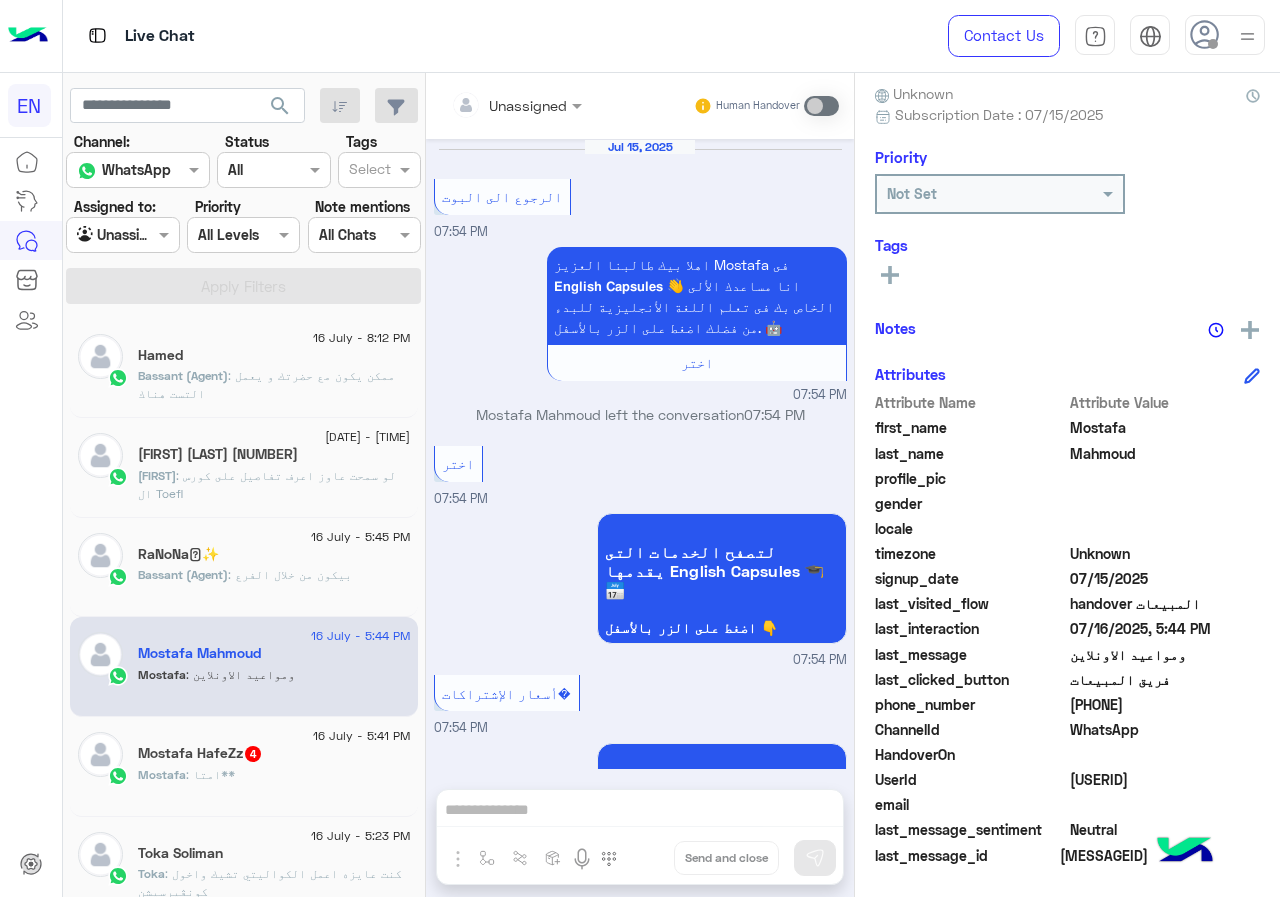 scroll, scrollTop: 1814, scrollLeft: 0, axis: vertical 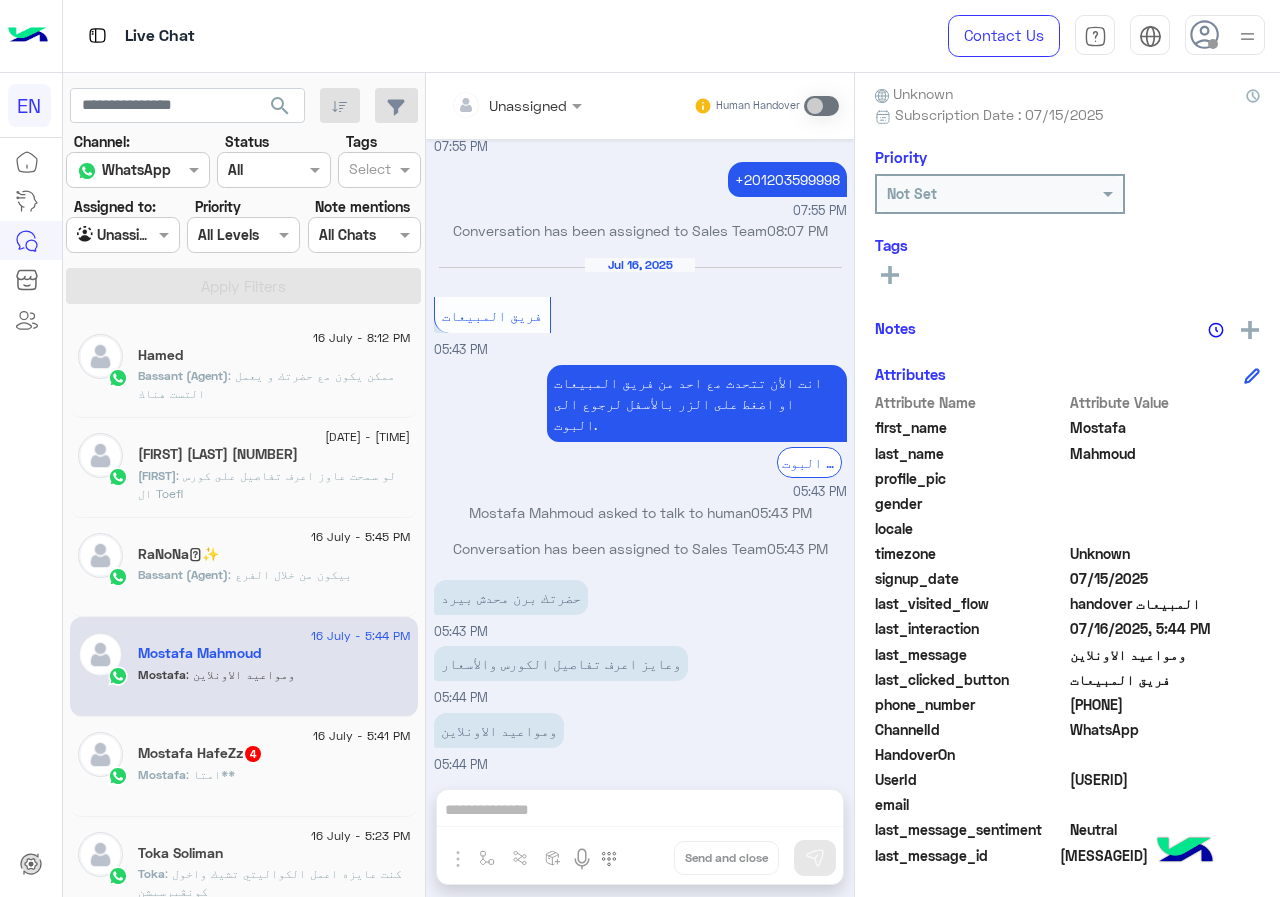 click at bounding box center [516, 104] 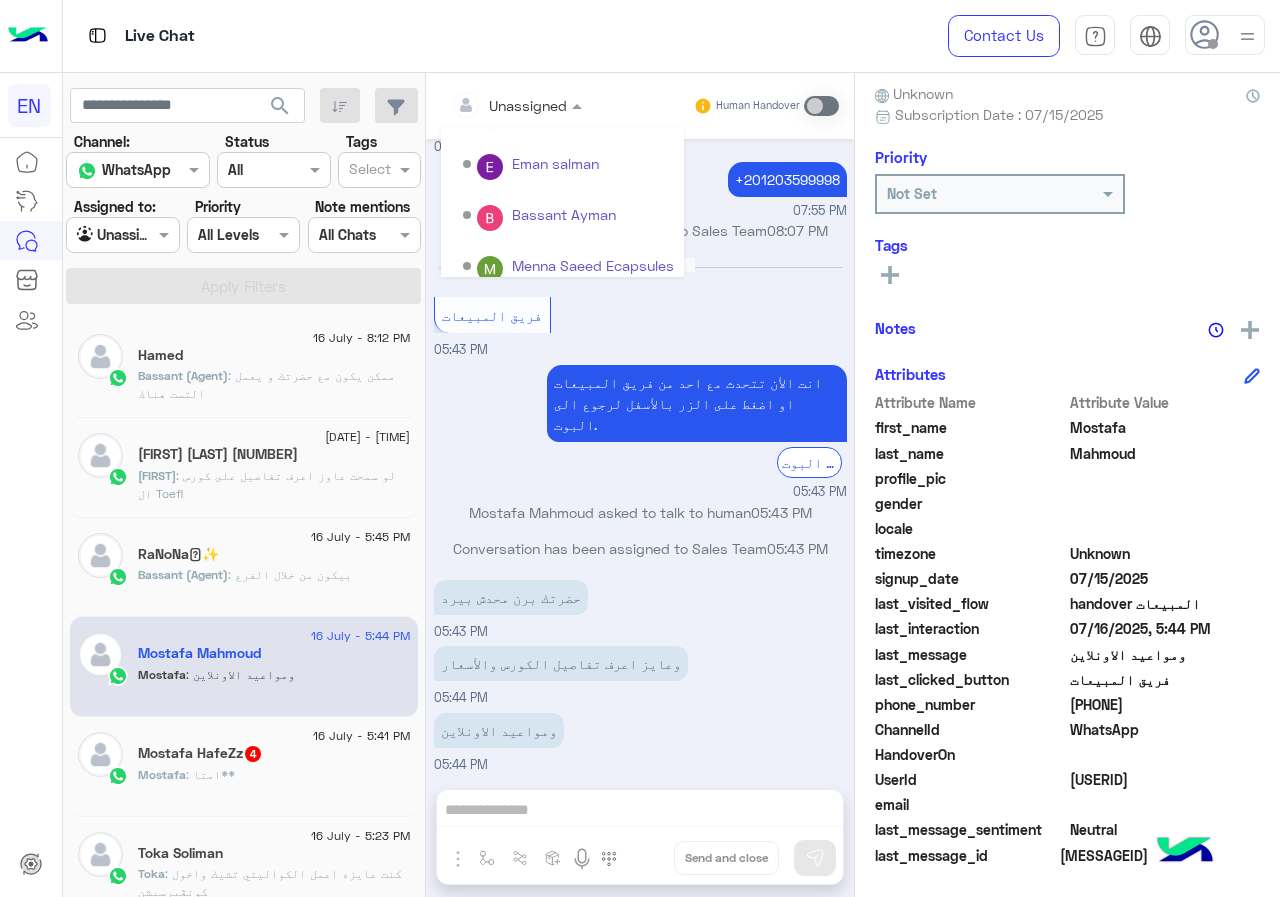 scroll, scrollTop: 332, scrollLeft: 0, axis: vertical 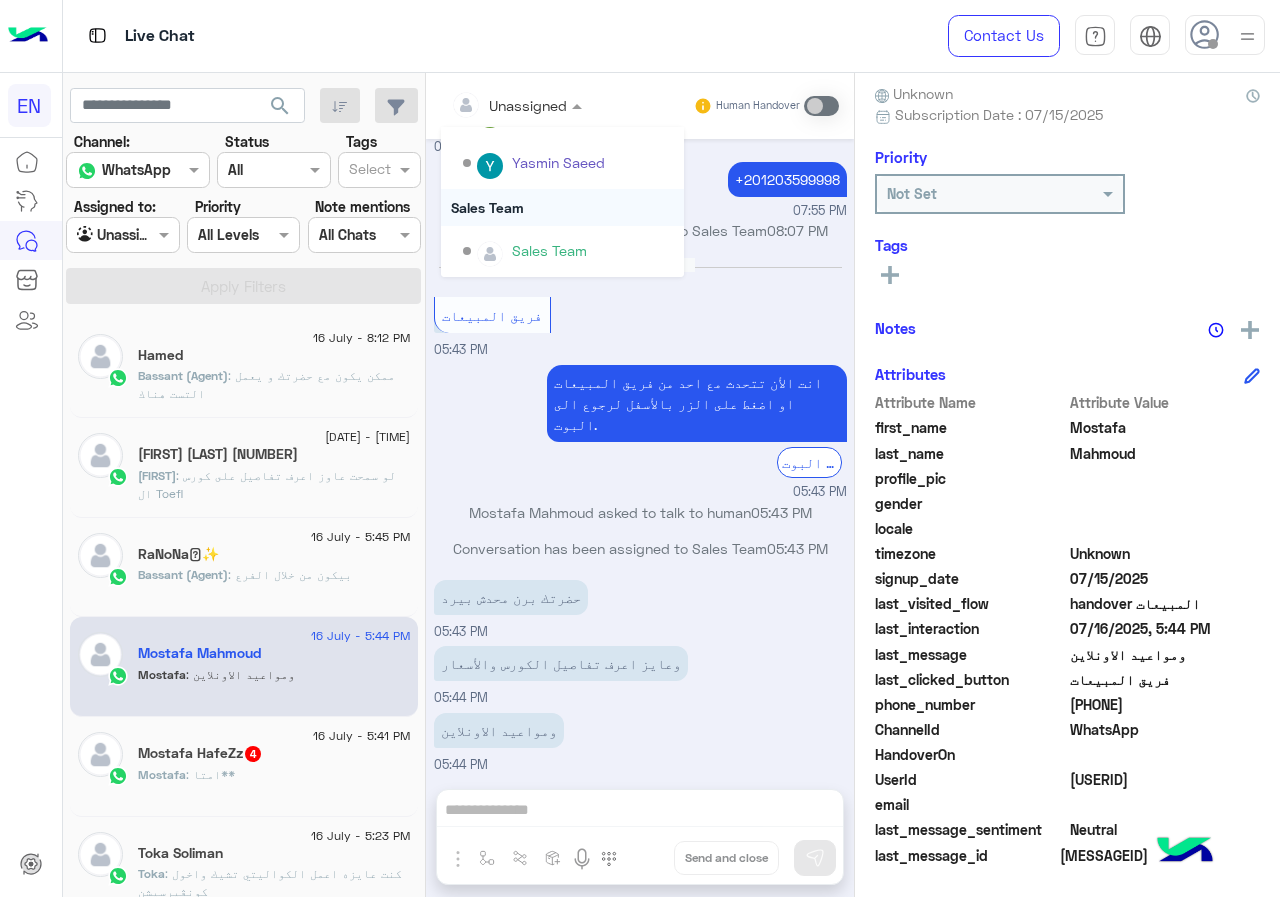 click on "Sales Team" at bounding box center [562, 207] 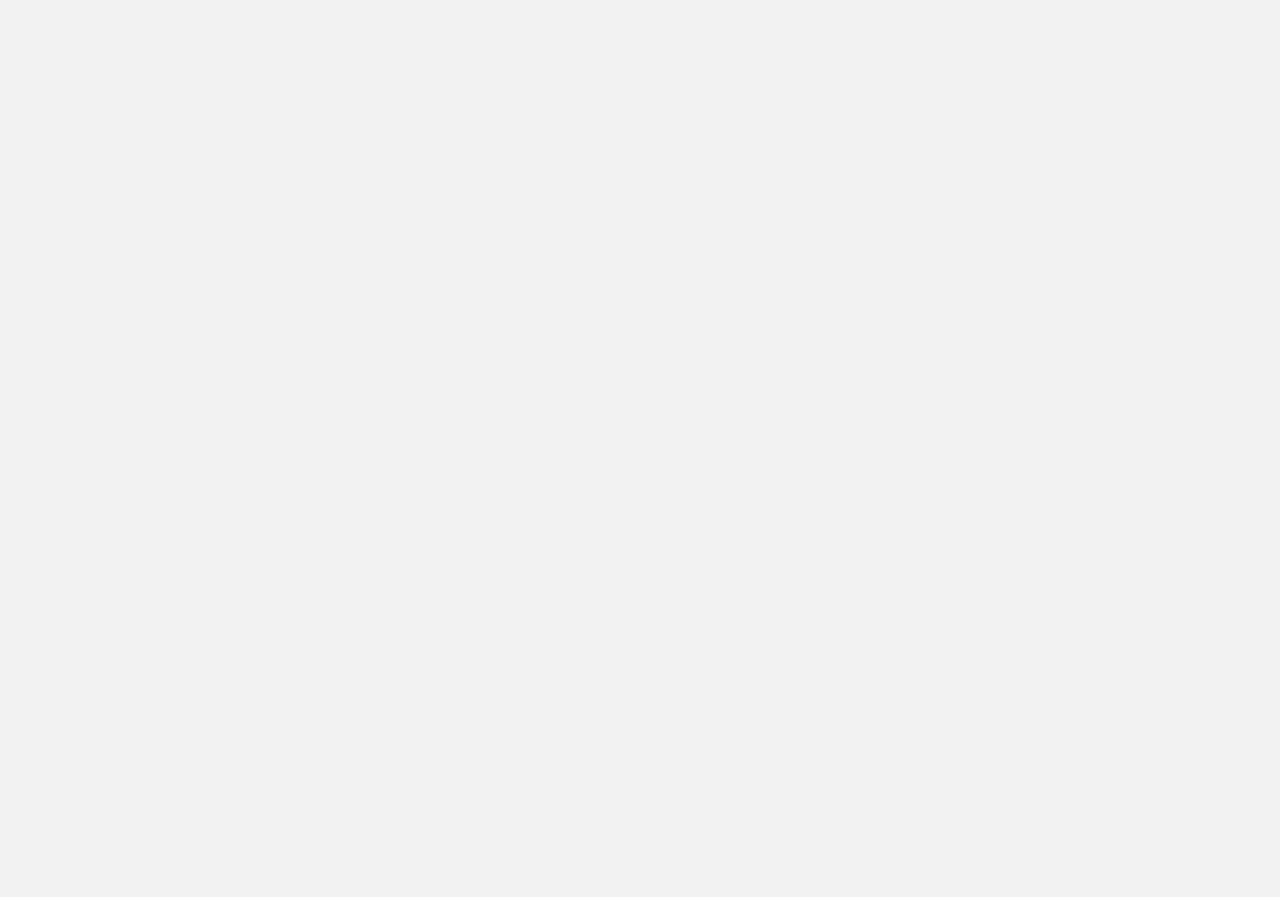 scroll, scrollTop: 0, scrollLeft: 0, axis: both 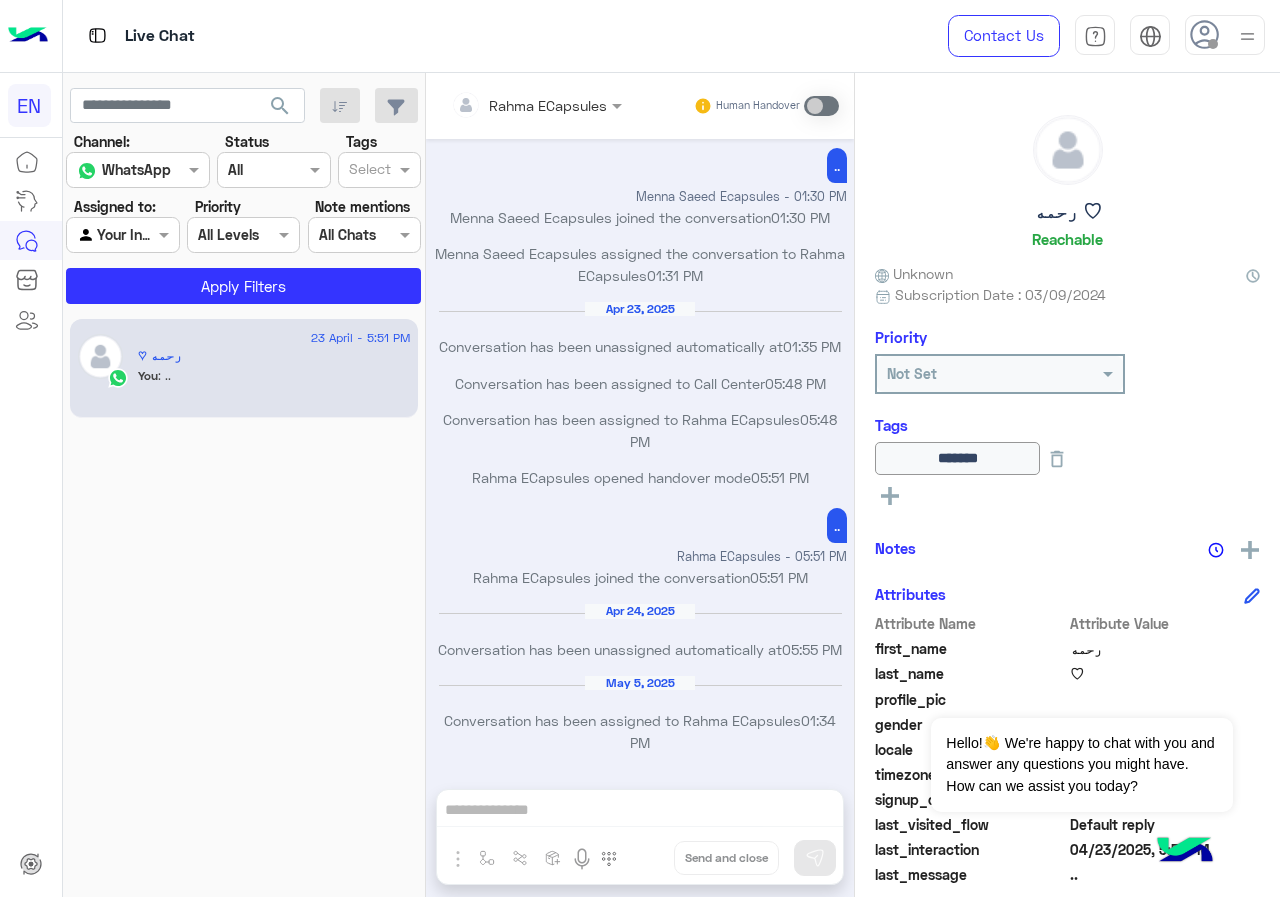click at bounding box center [100, 235] 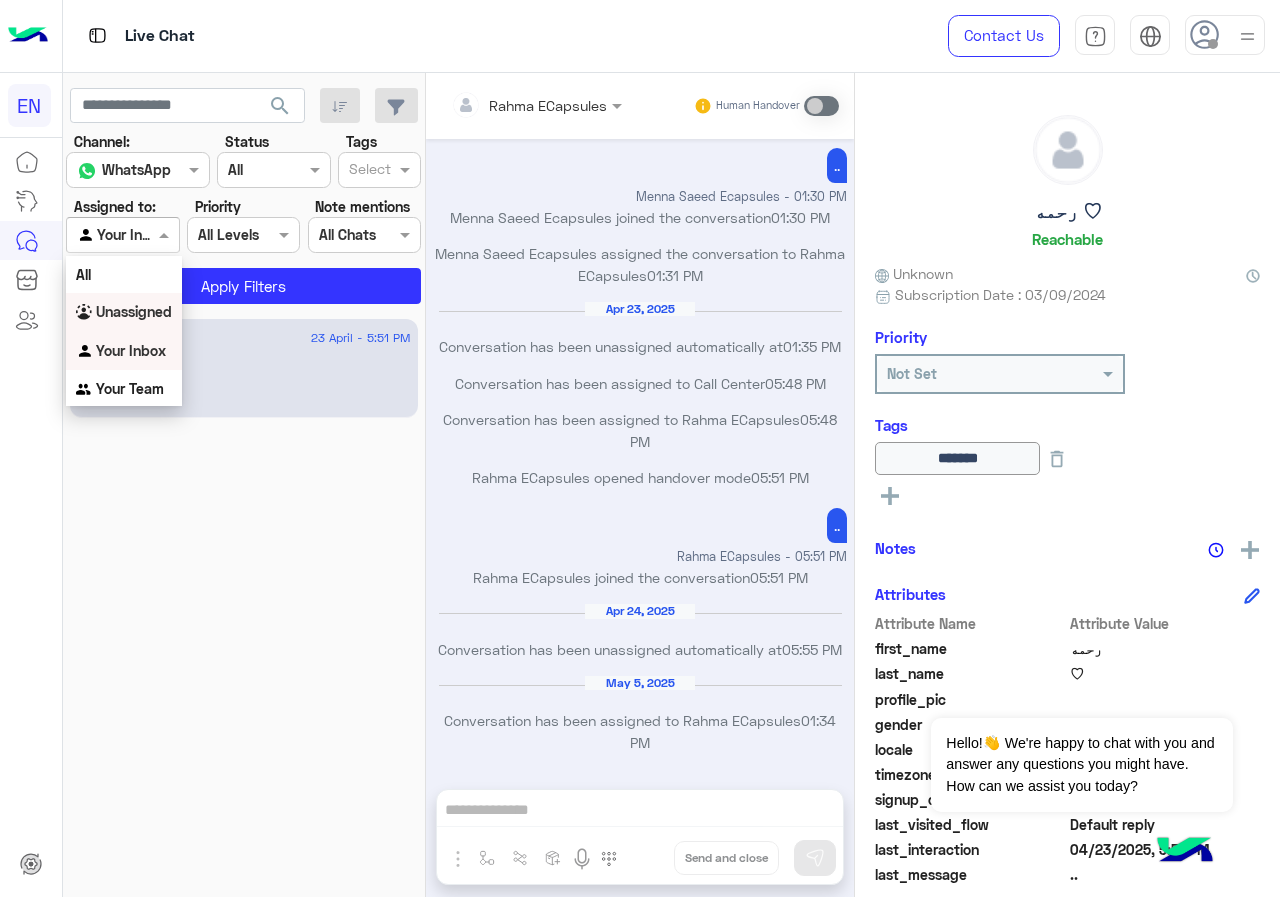 click on "Unassigned" at bounding box center [134, 311] 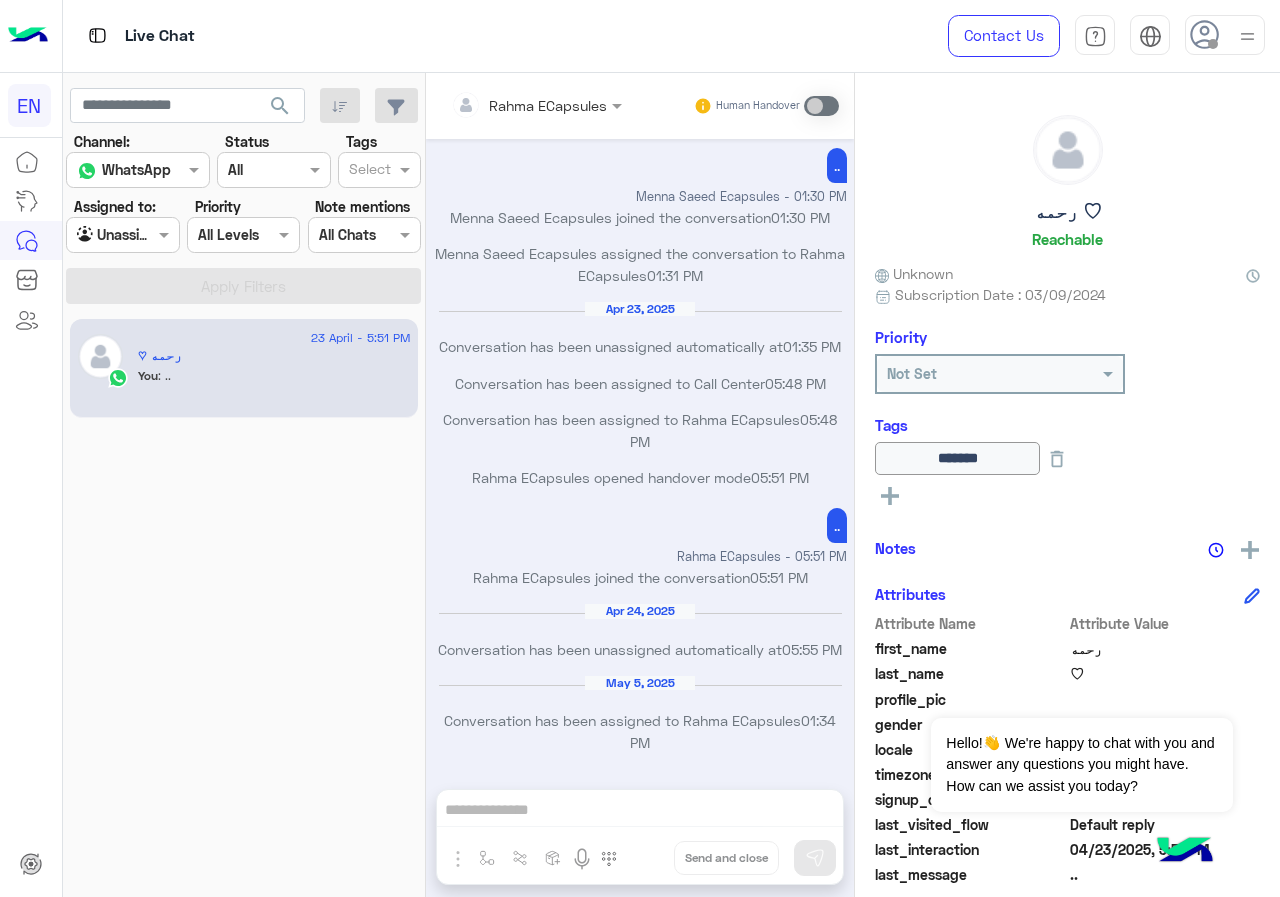 click on "search" 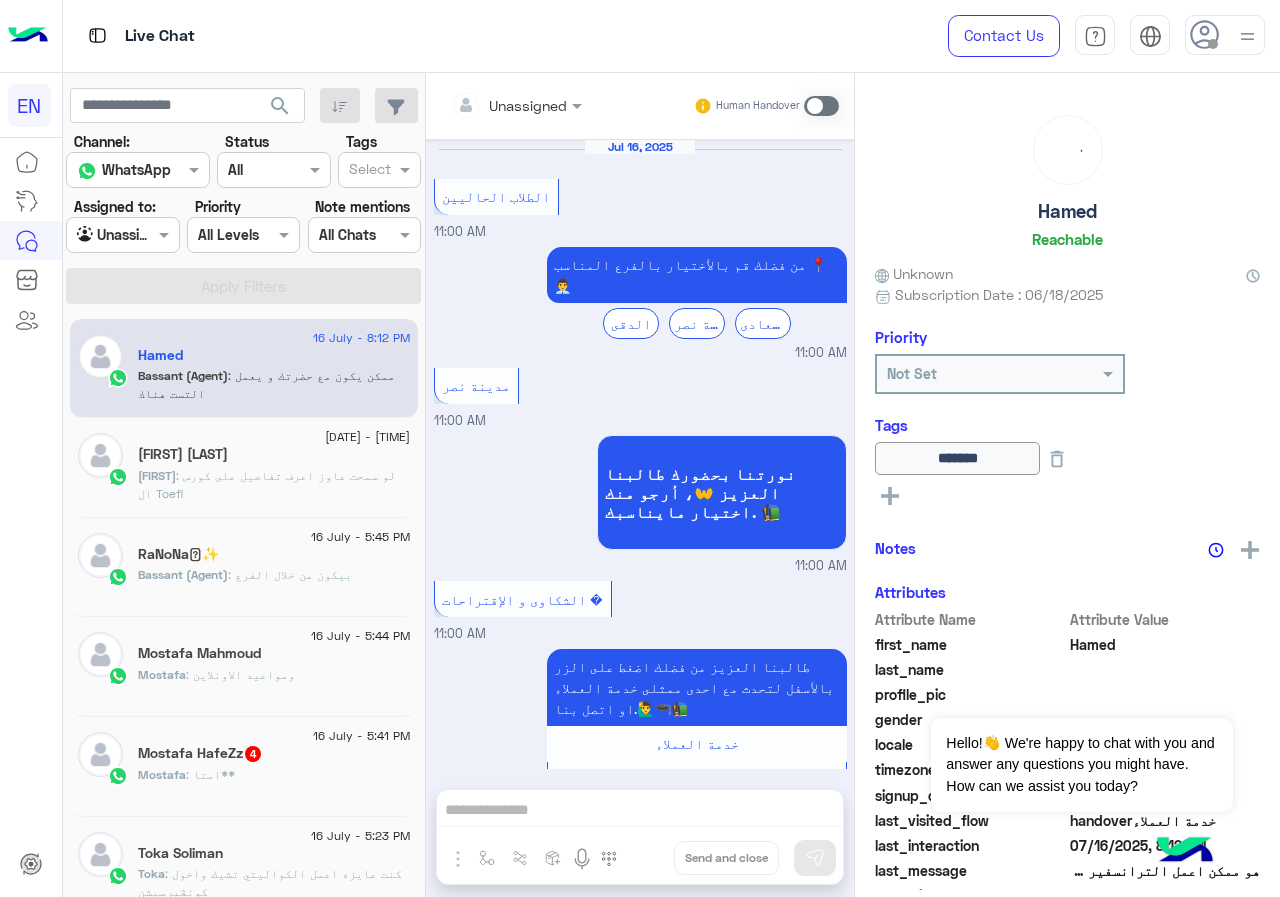 scroll, scrollTop: 961, scrollLeft: 0, axis: vertical 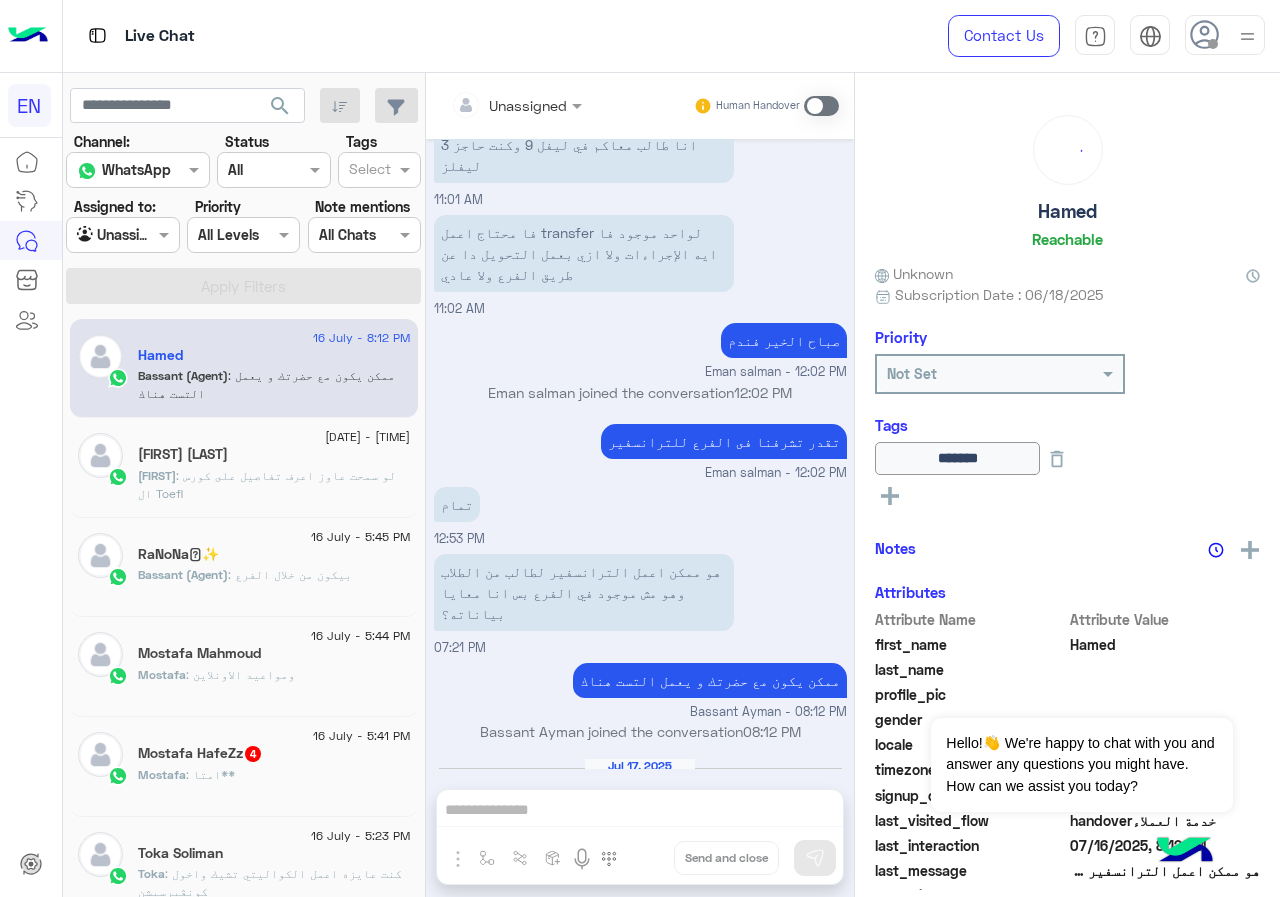 click on "[FIRST] : امتا**" 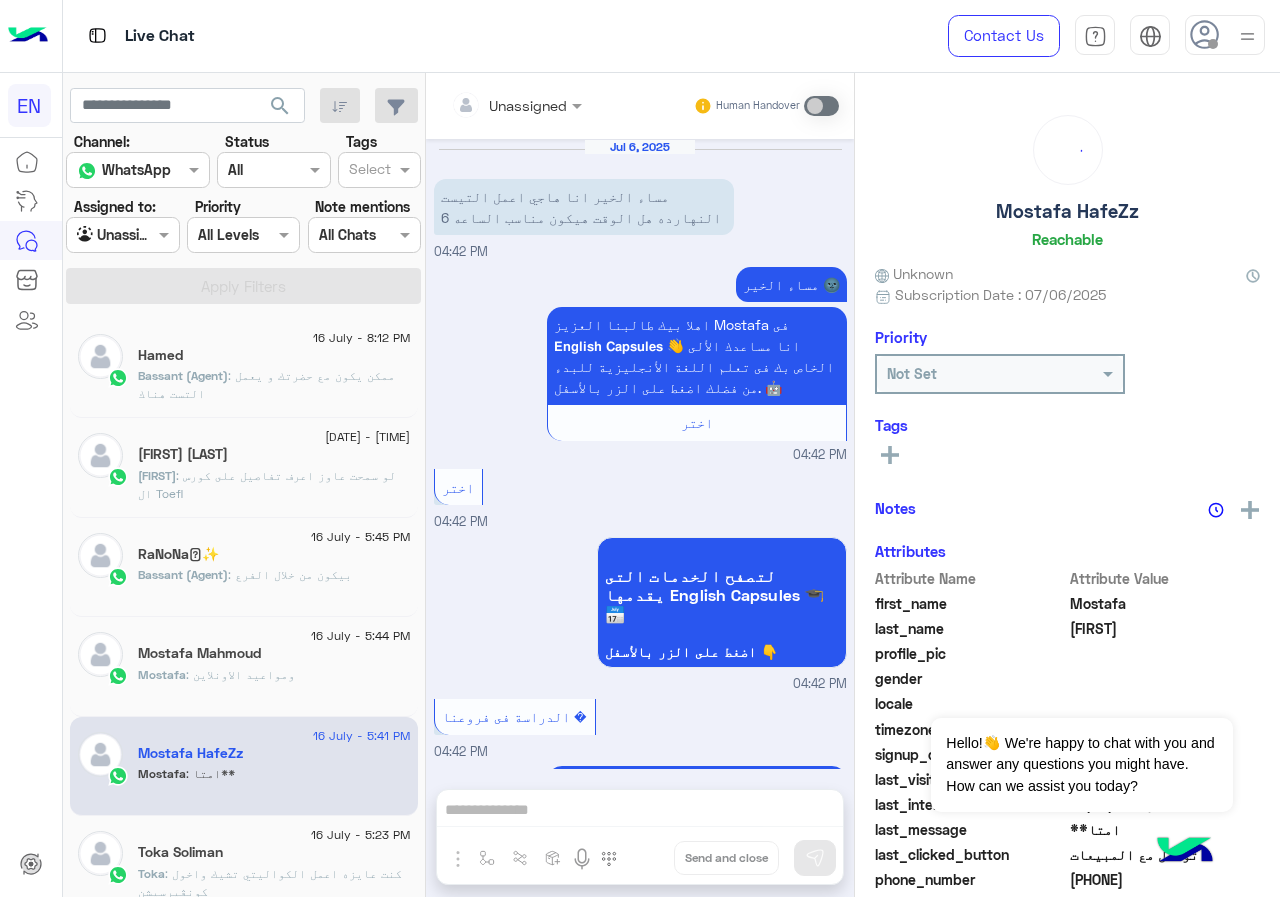 scroll, scrollTop: 1319, scrollLeft: 0, axis: vertical 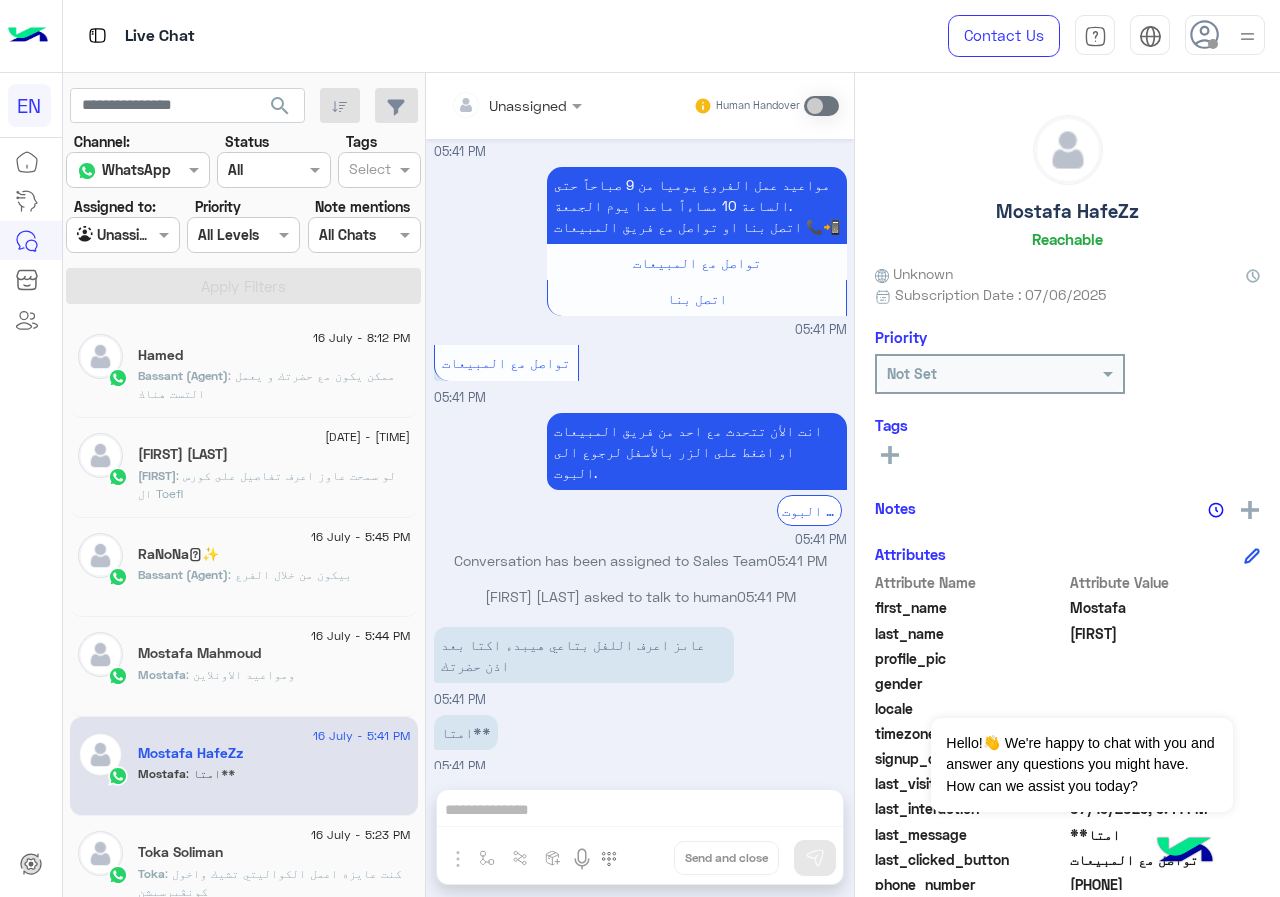 click on "Agent Filter Unassigned" at bounding box center (122, 235) 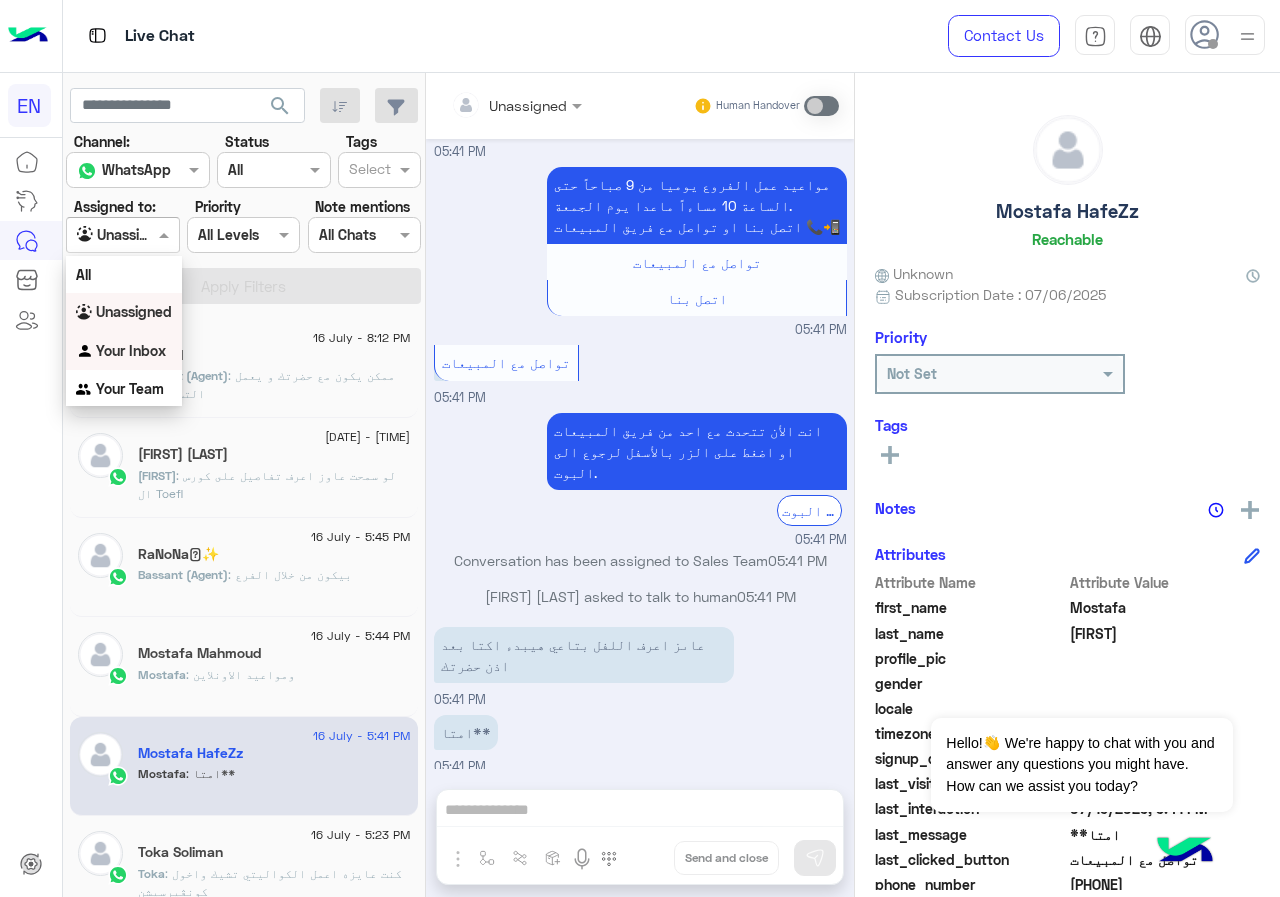 click on "Your Inbox" at bounding box center [124, 351] 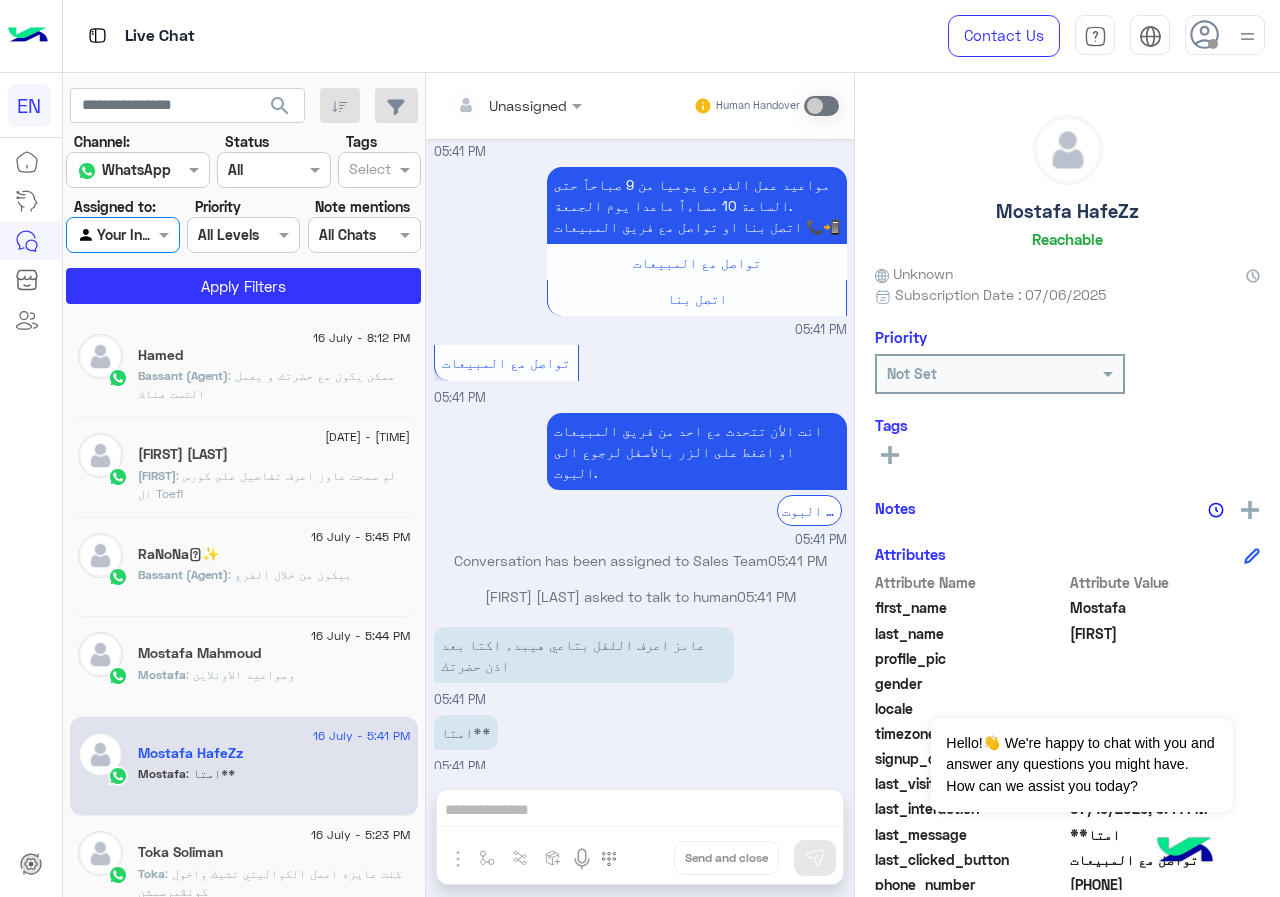 click on "[DATE] - [TIME]" 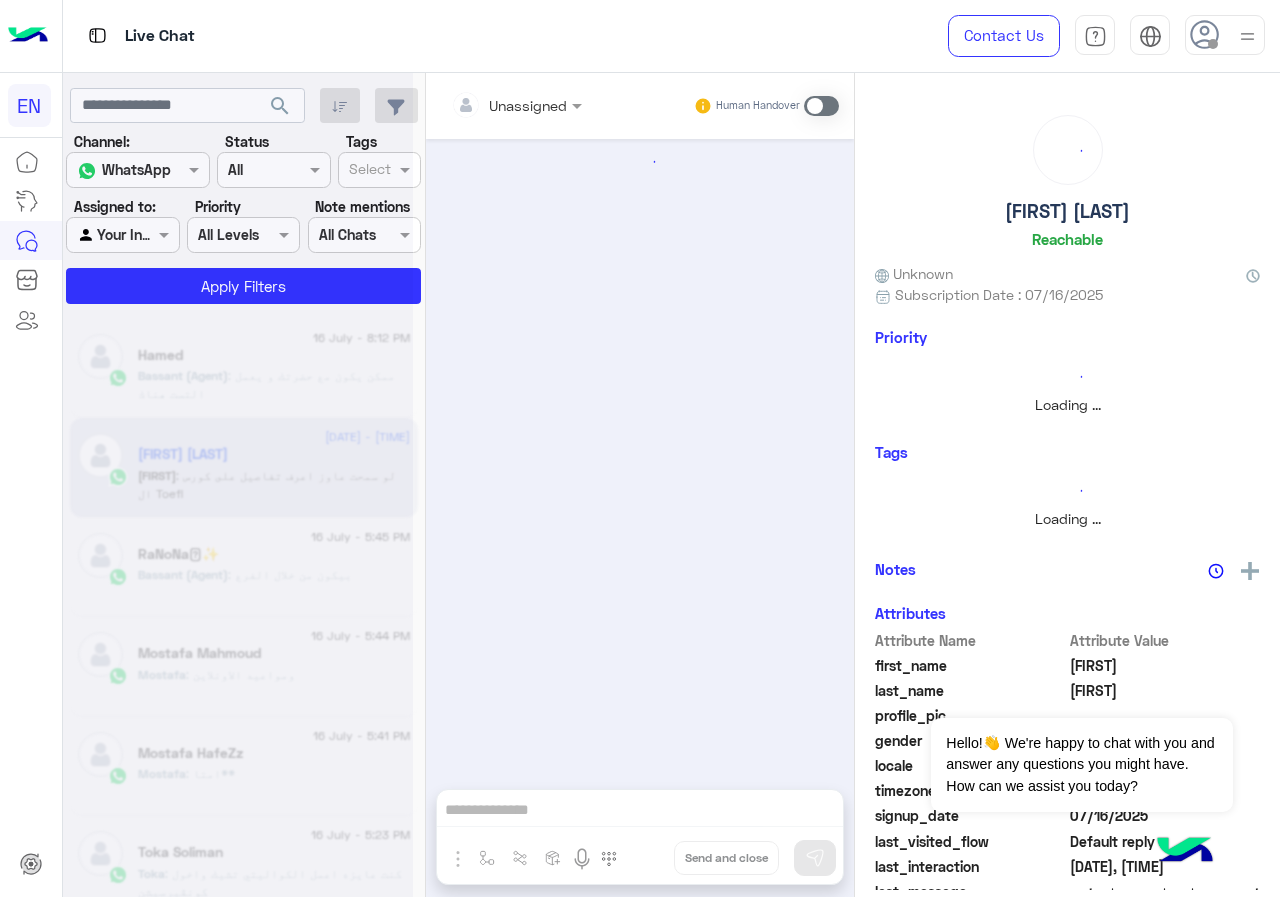 scroll, scrollTop: 762, scrollLeft: 0, axis: vertical 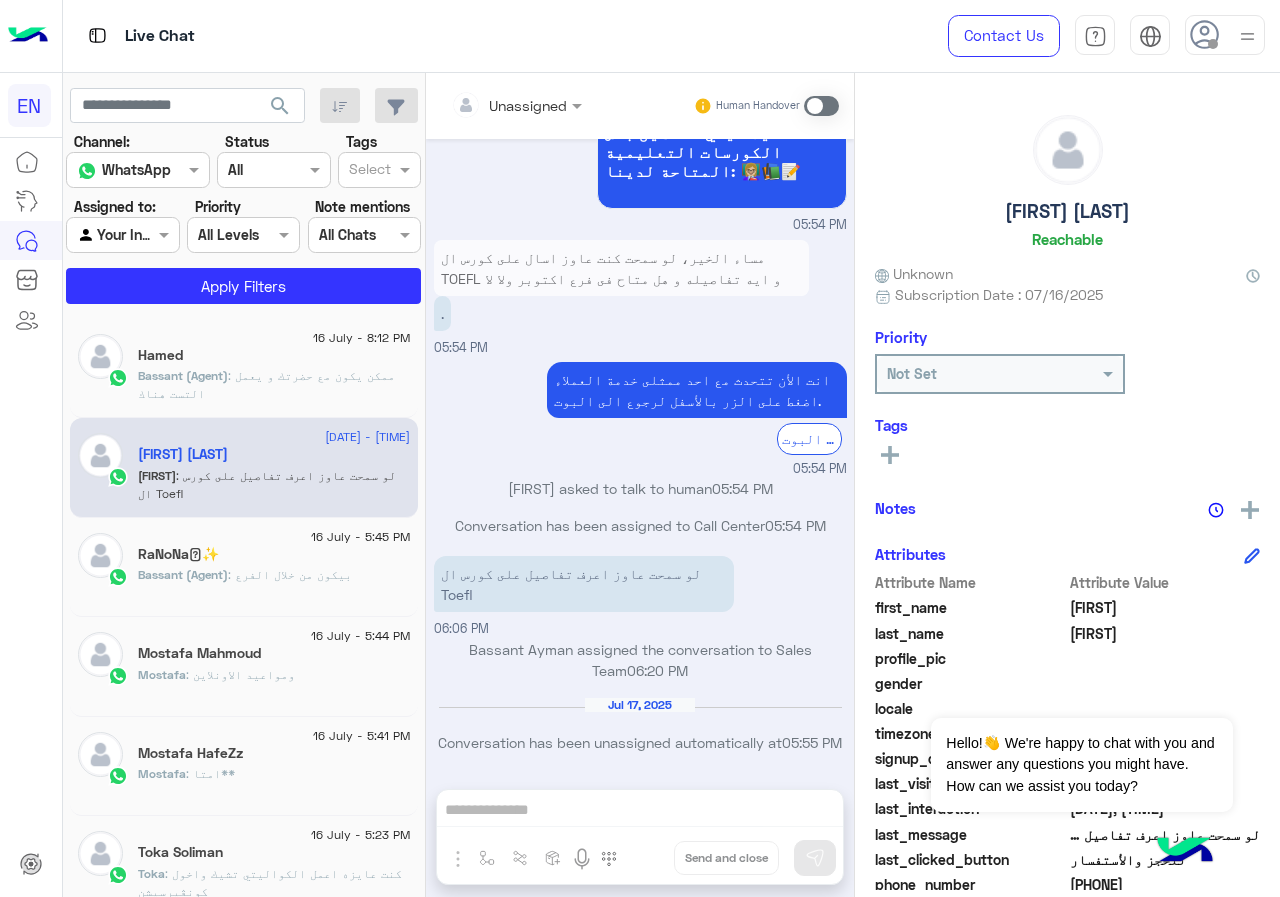 click at bounding box center (491, 105) 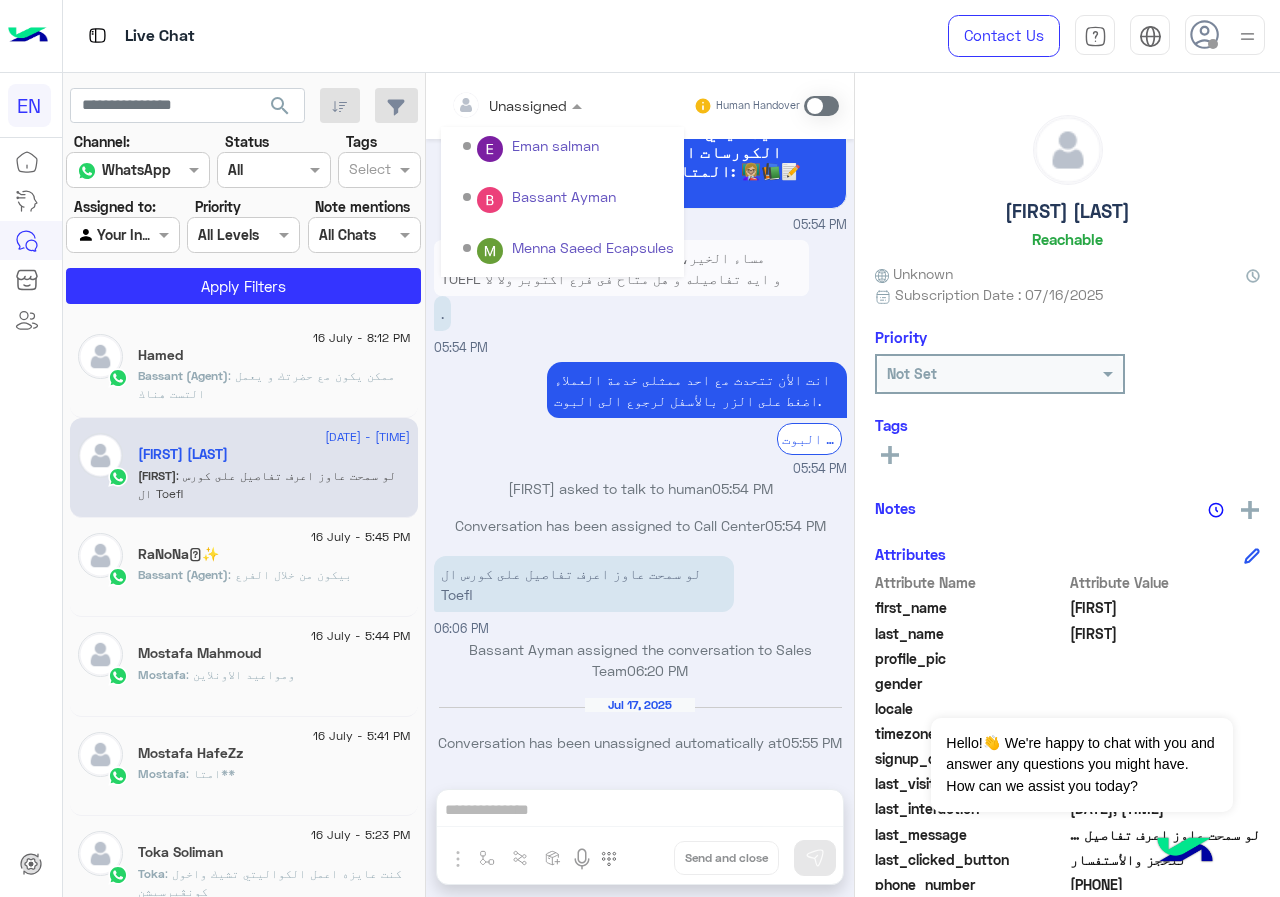 scroll, scrollTop: 332, scrollLeft: 0, axis: vertical 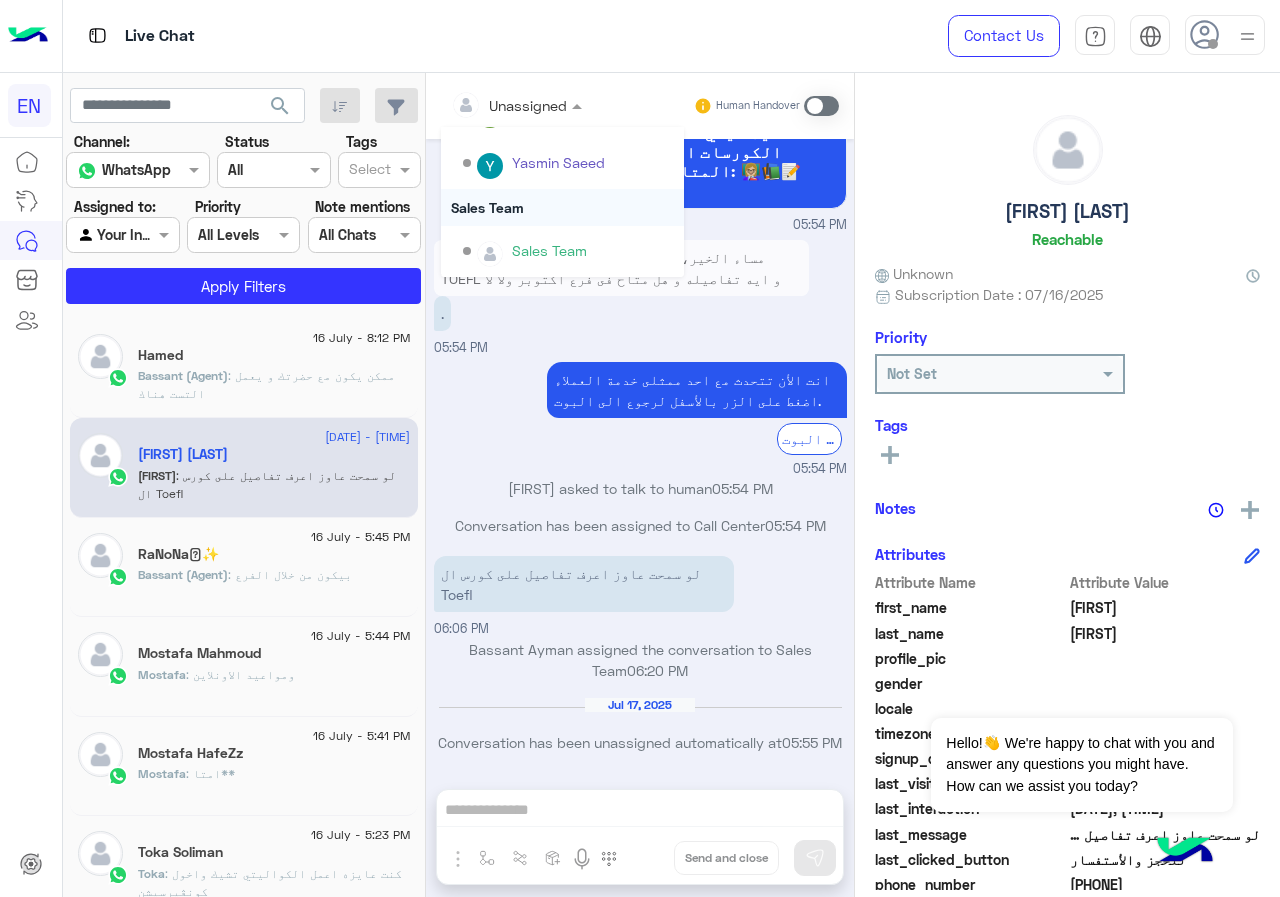 click on "Sales Team" at bounding box center (562, 207) 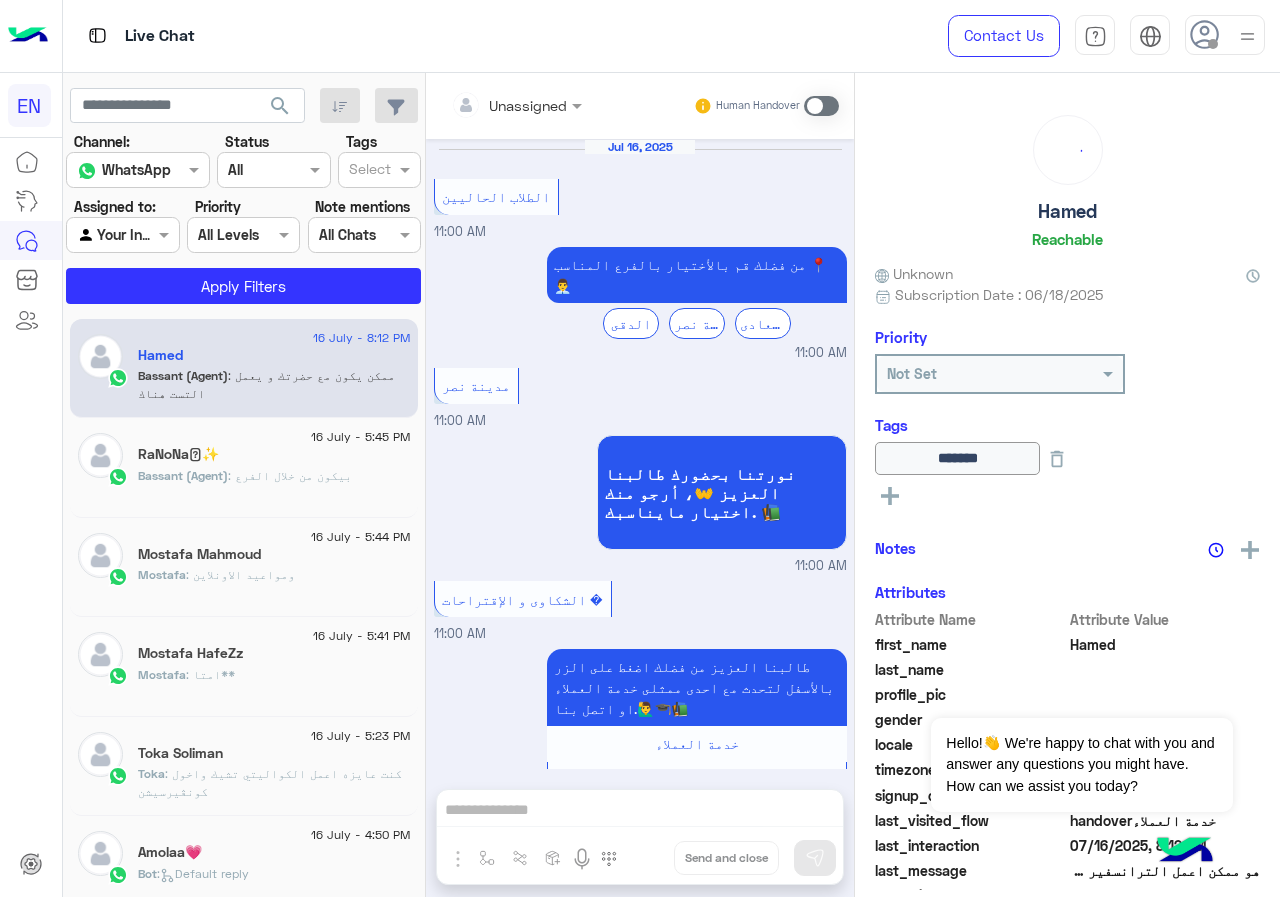 scroll, scrollTop: 961, scrollLeft: 0, axis: vertical 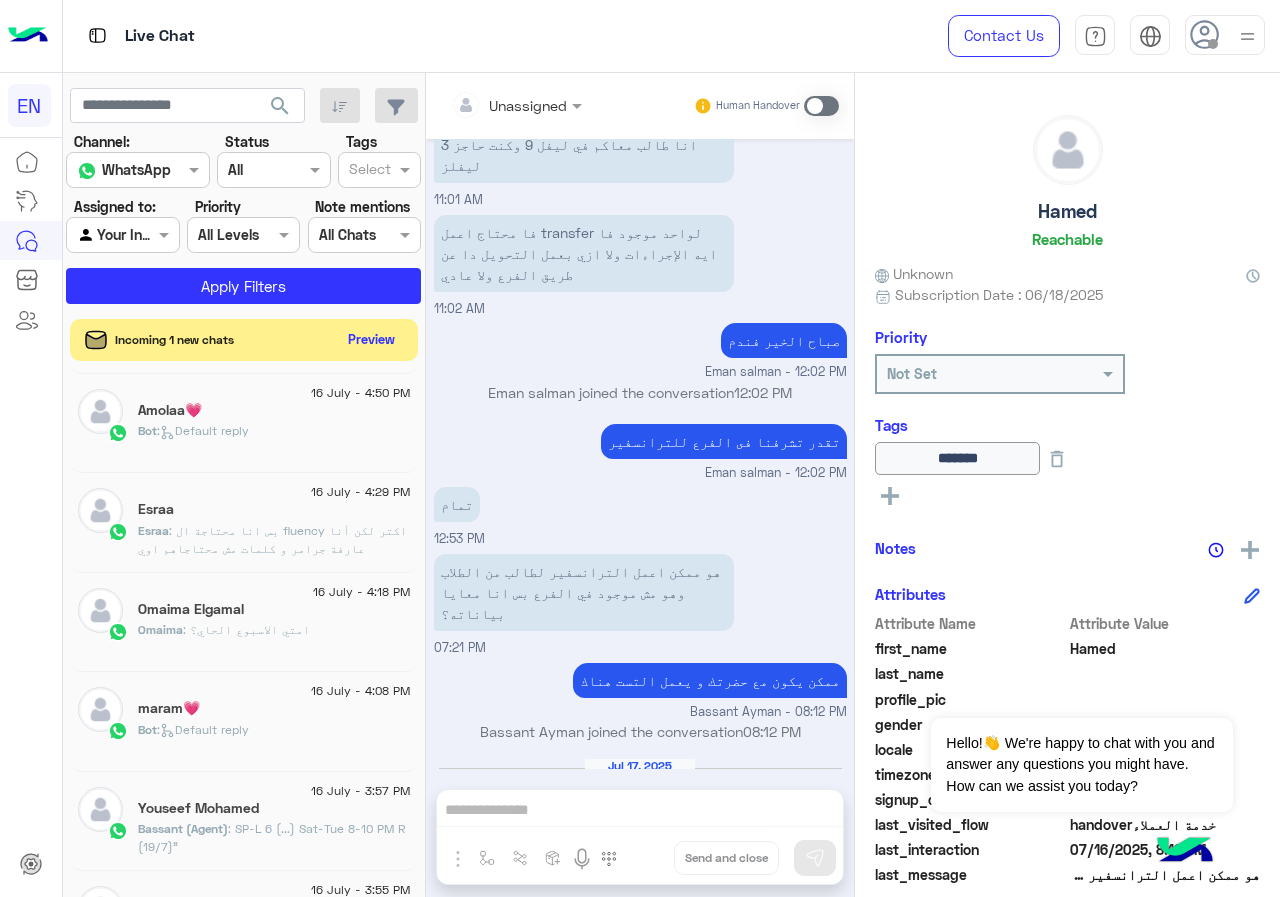 click on "Preview" 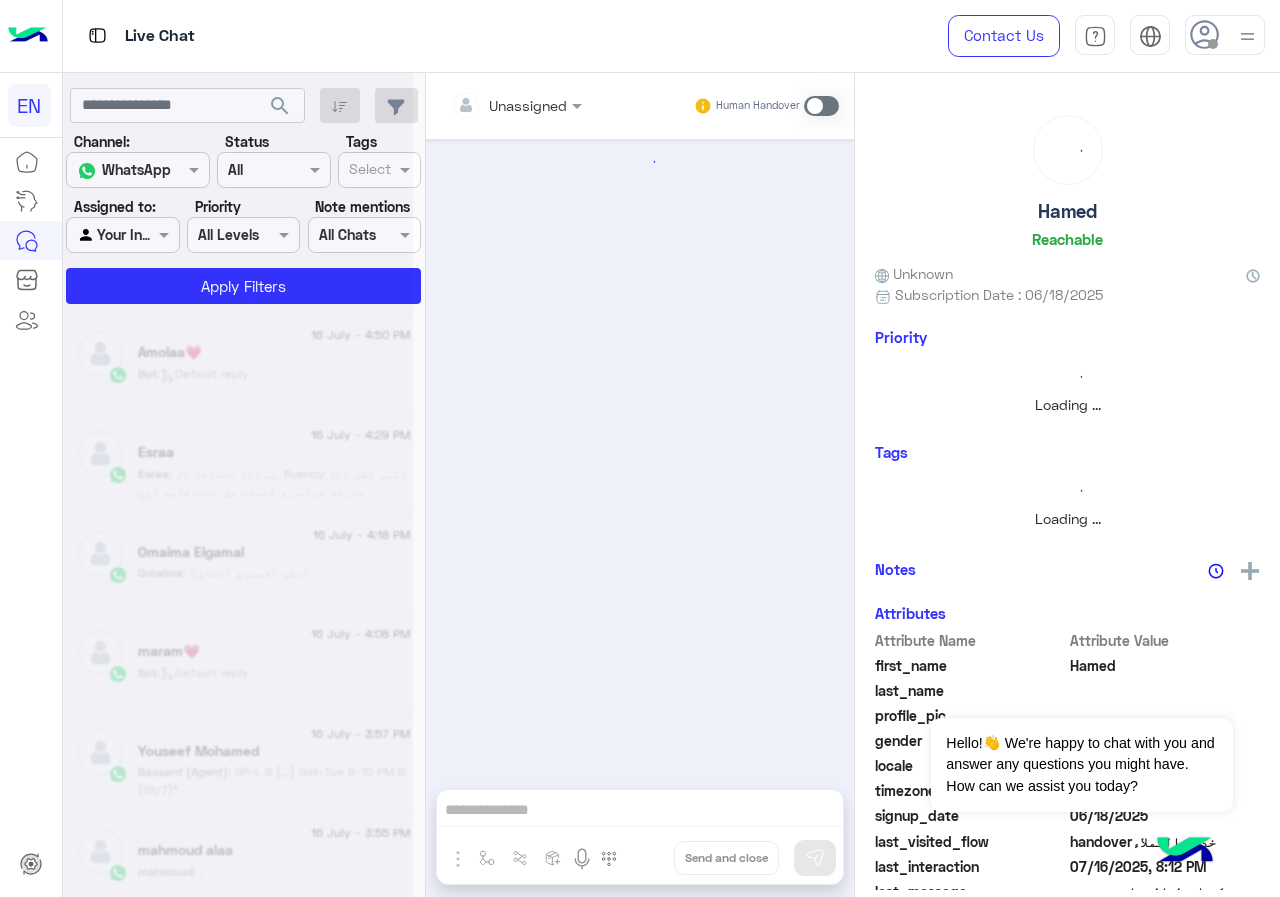 scroll, scrollTop: 961, scrollLeft: 0, axis: vertical 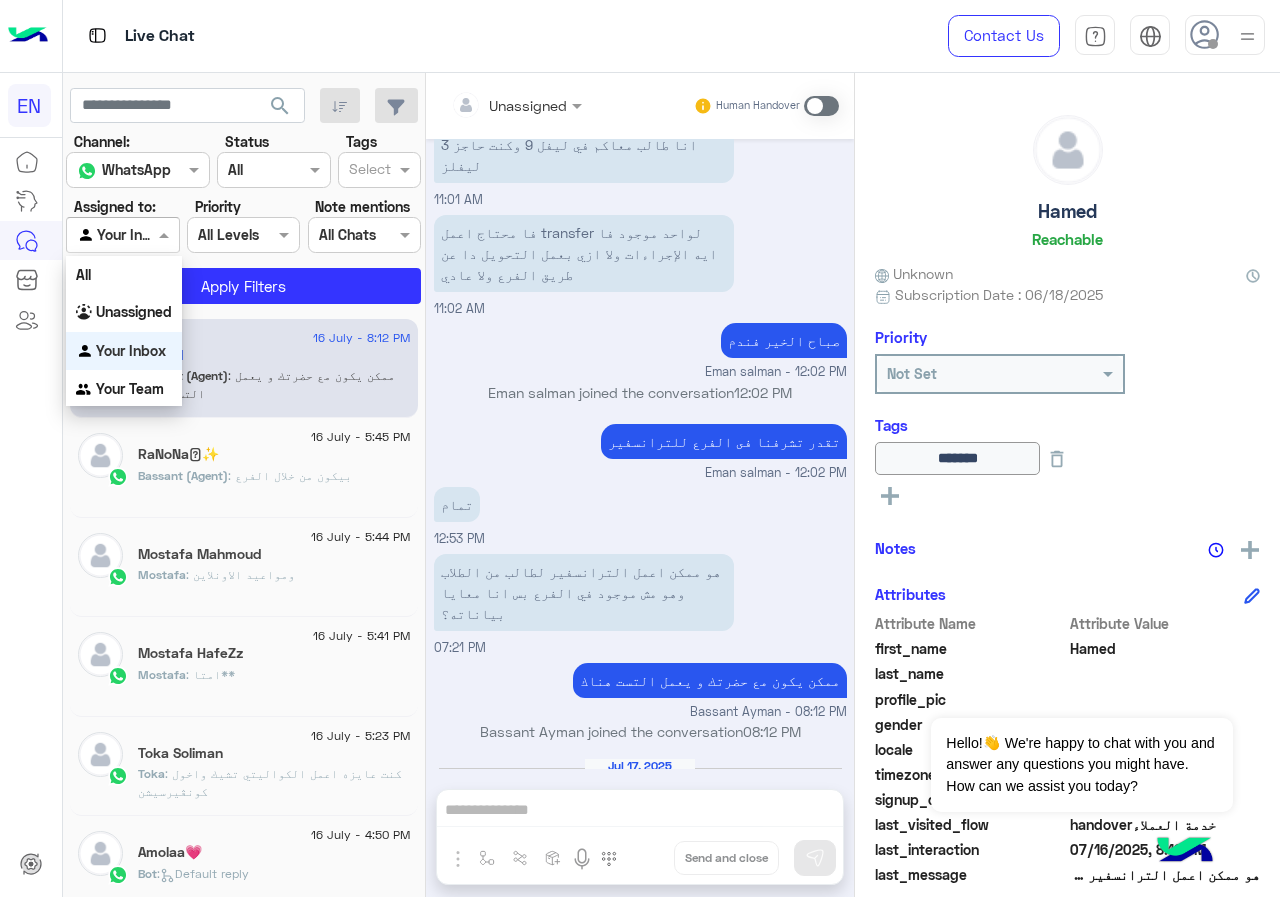 click on "Agent Filter Your Inbox" at bounding box center [122, 235] 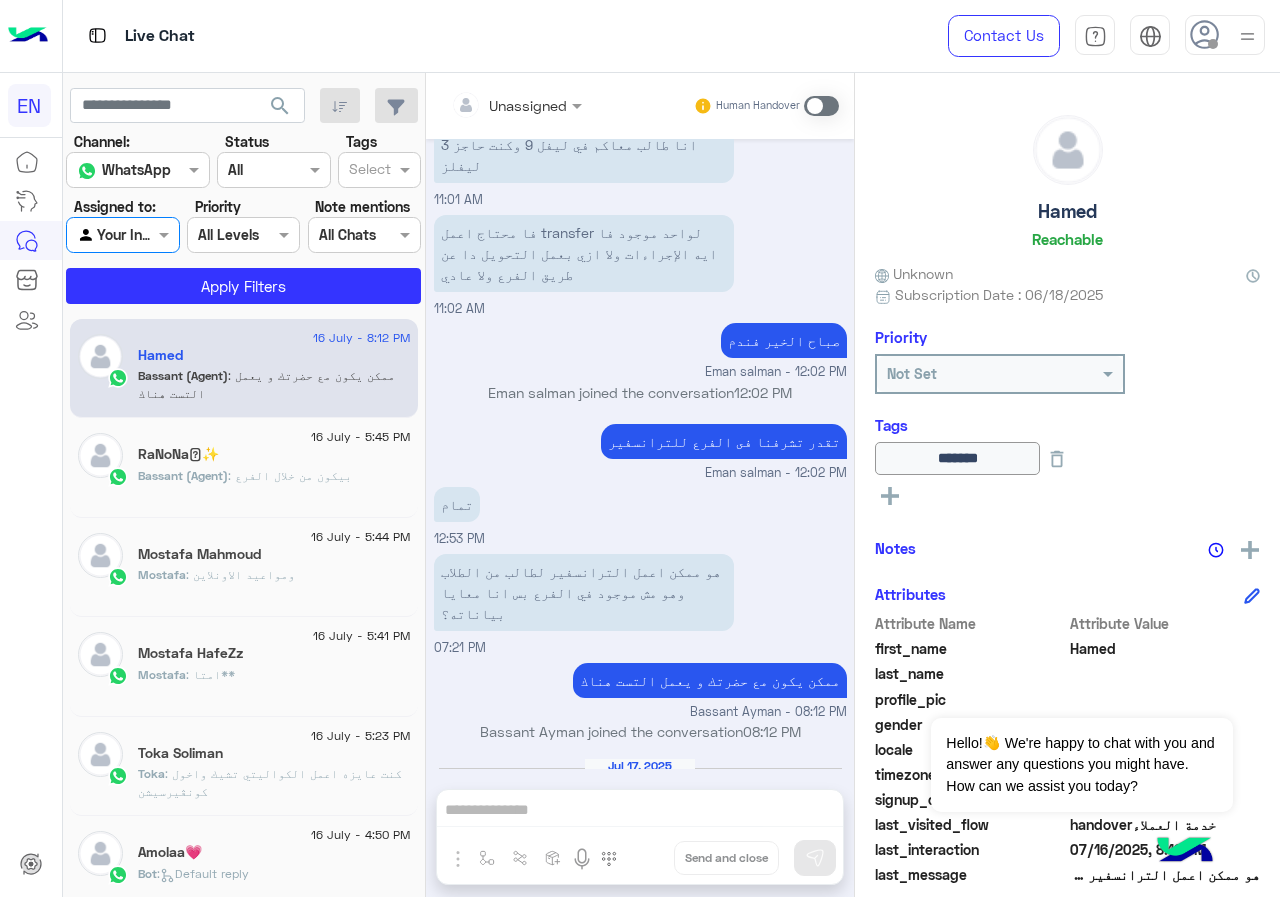 click on "Assigned to: Agent Filter Your Inbox" 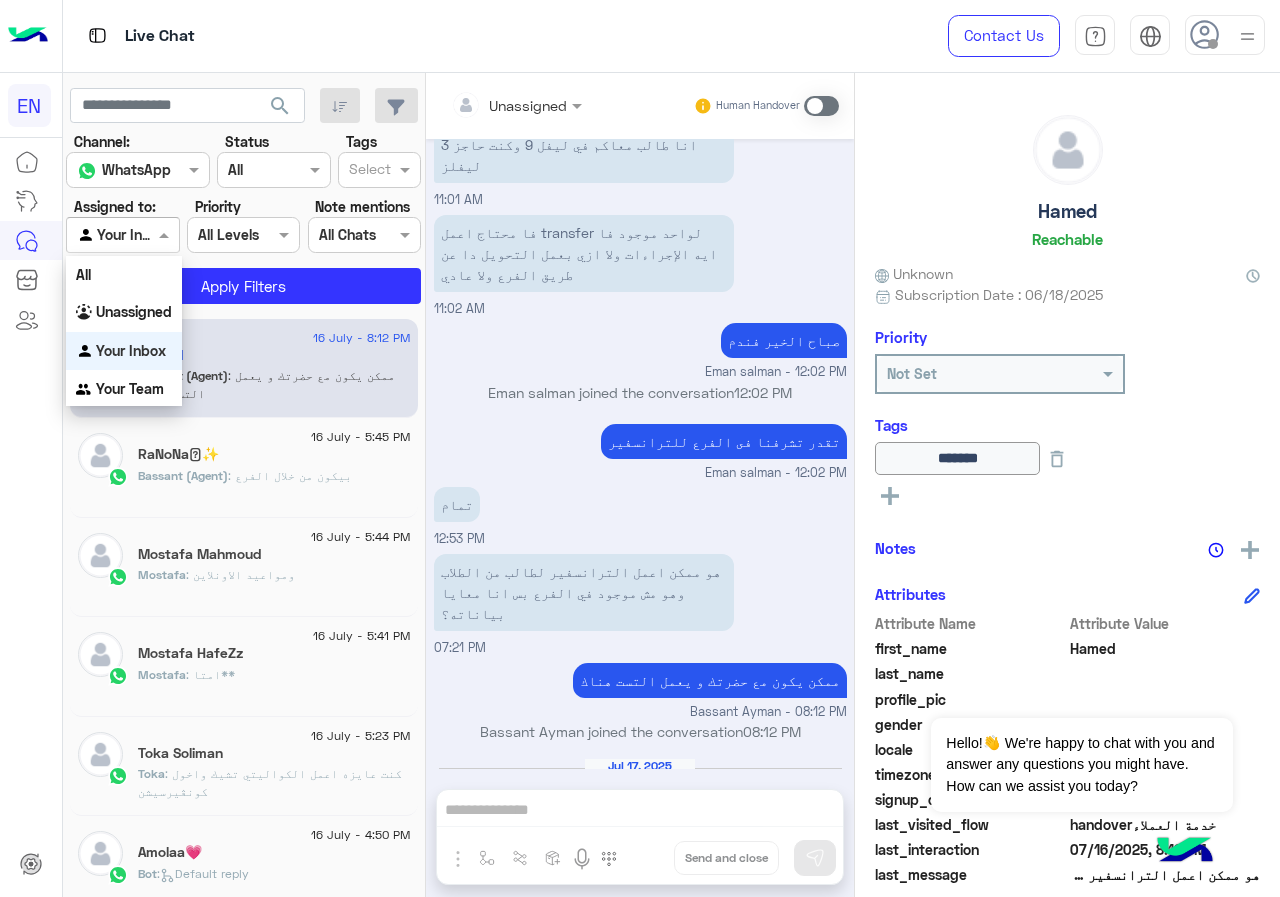 click at bounding box center (166, 234) 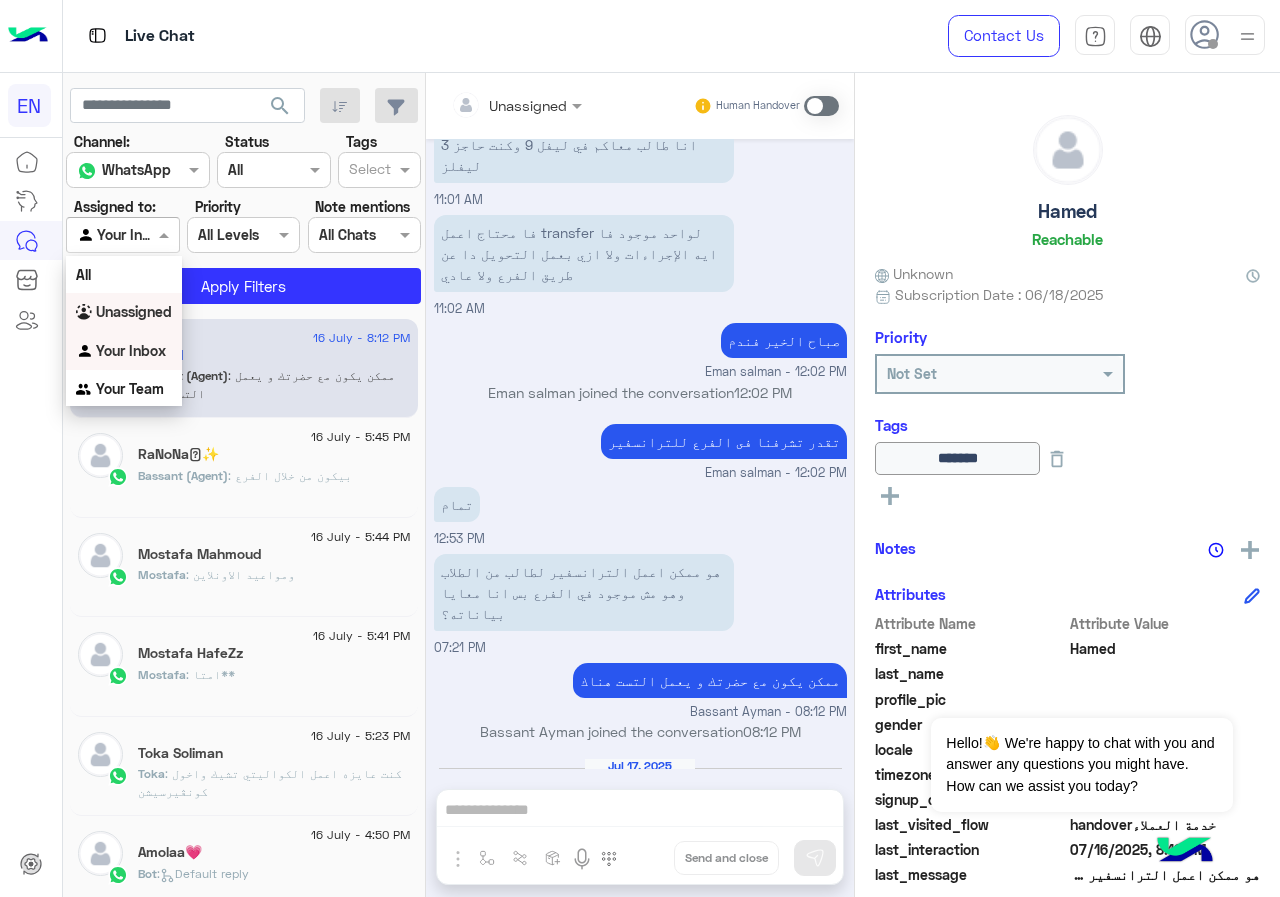 click on "Unassigned" at bounding box center [124, 312] 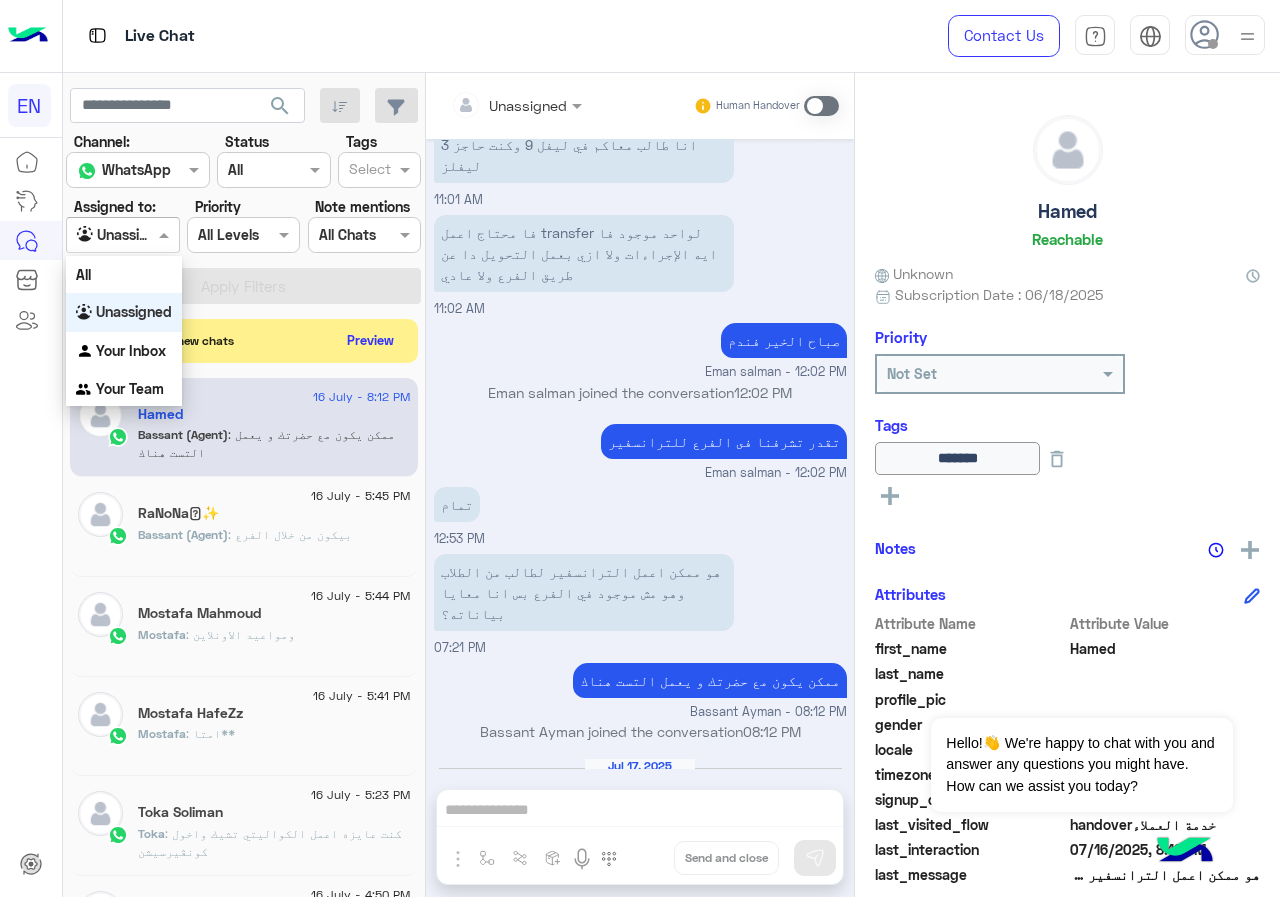 click on "Agent Filter Unassigned" at bounding box center (122, 235) 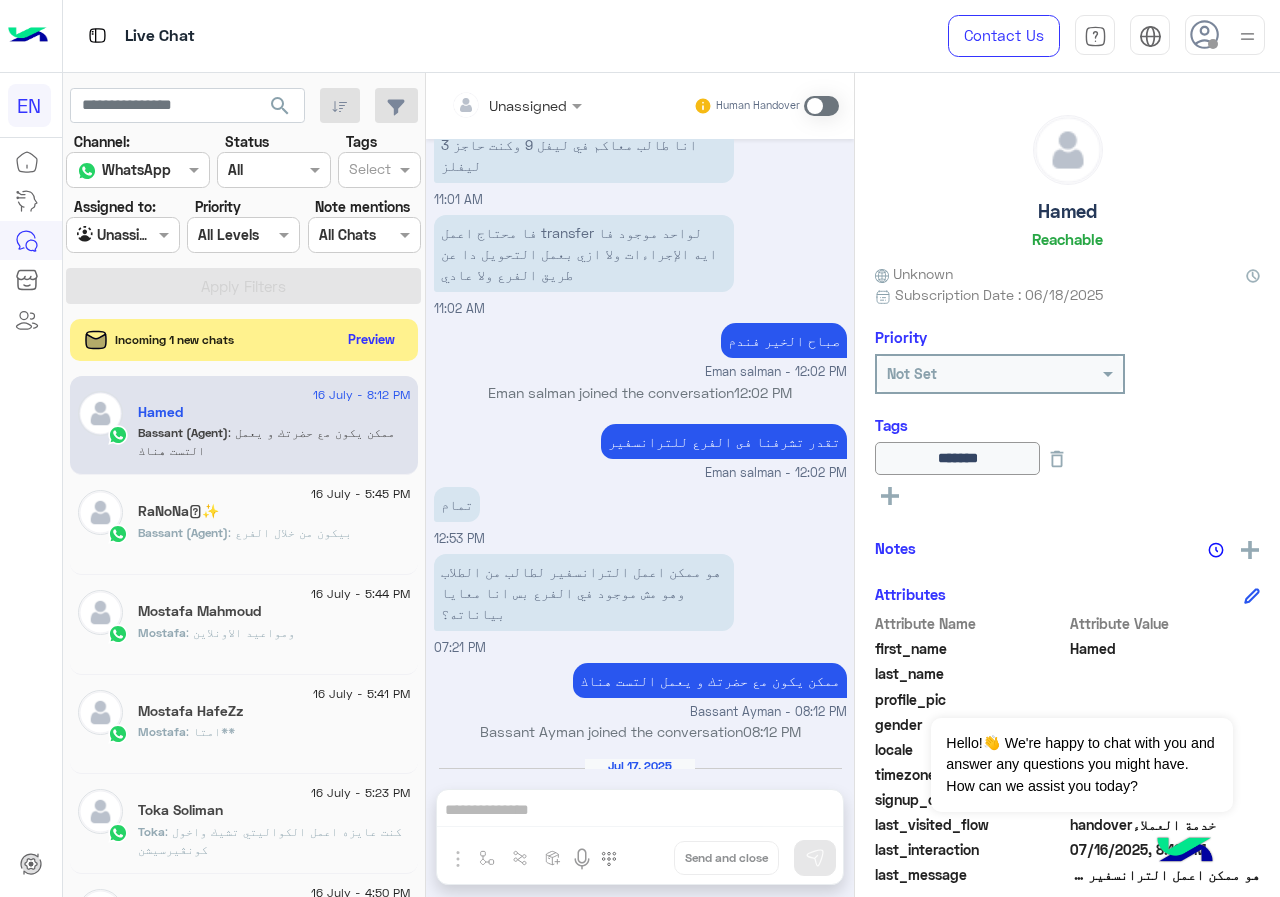 click on "Preview" 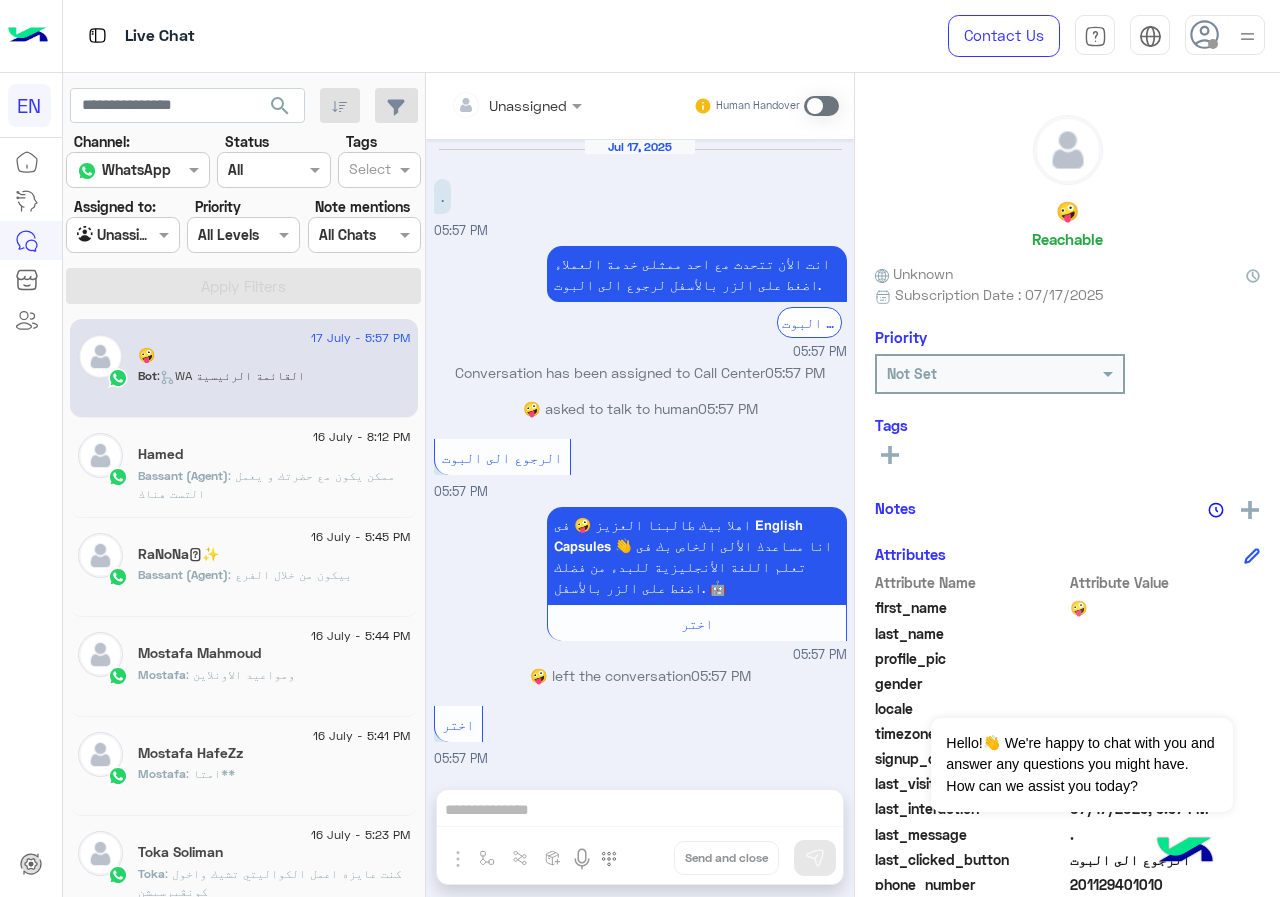scroll, scrollTop: 143, scrollLeft: 0, axis: vertical 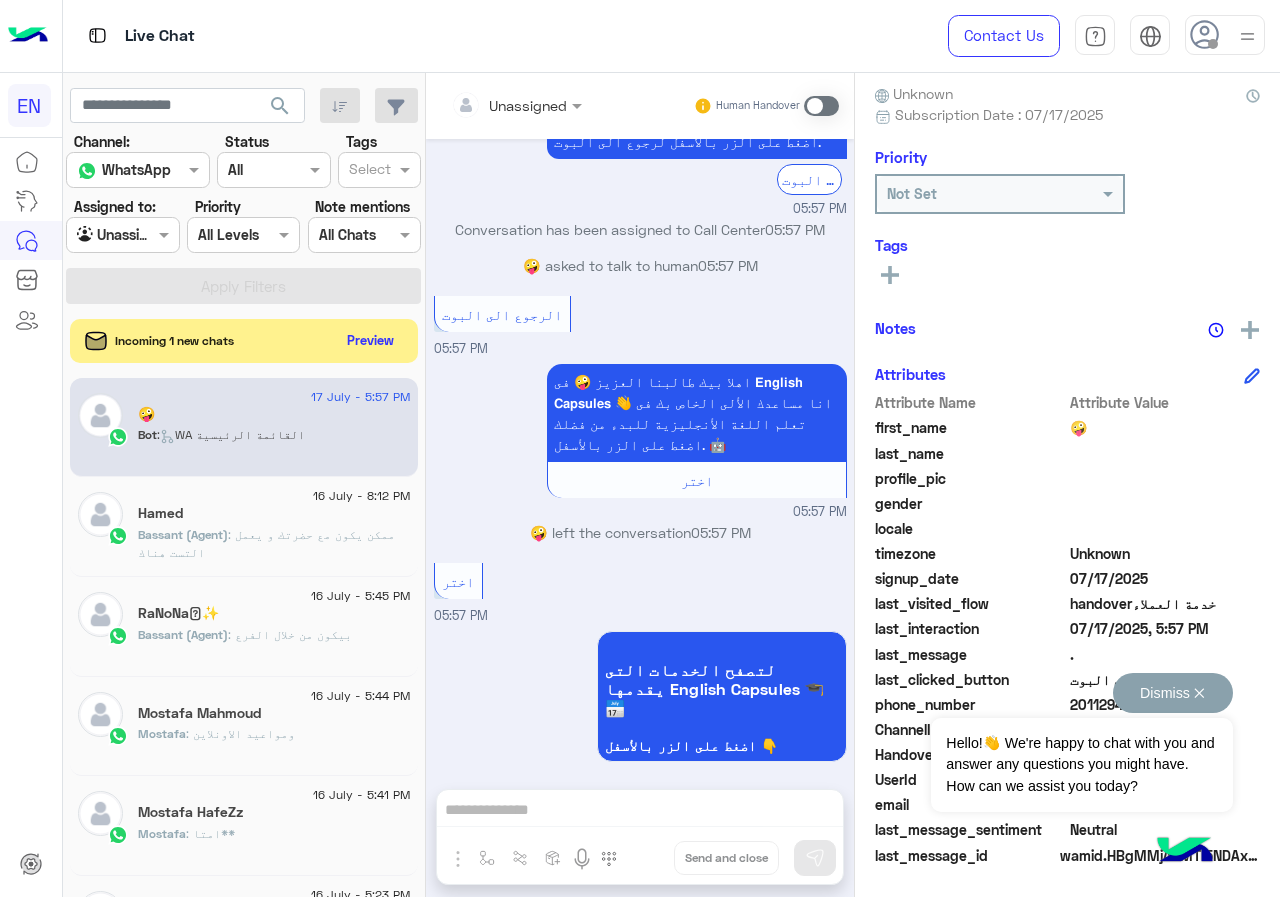 click on "Dismiss ✕" at bounding box center (1173, 693) 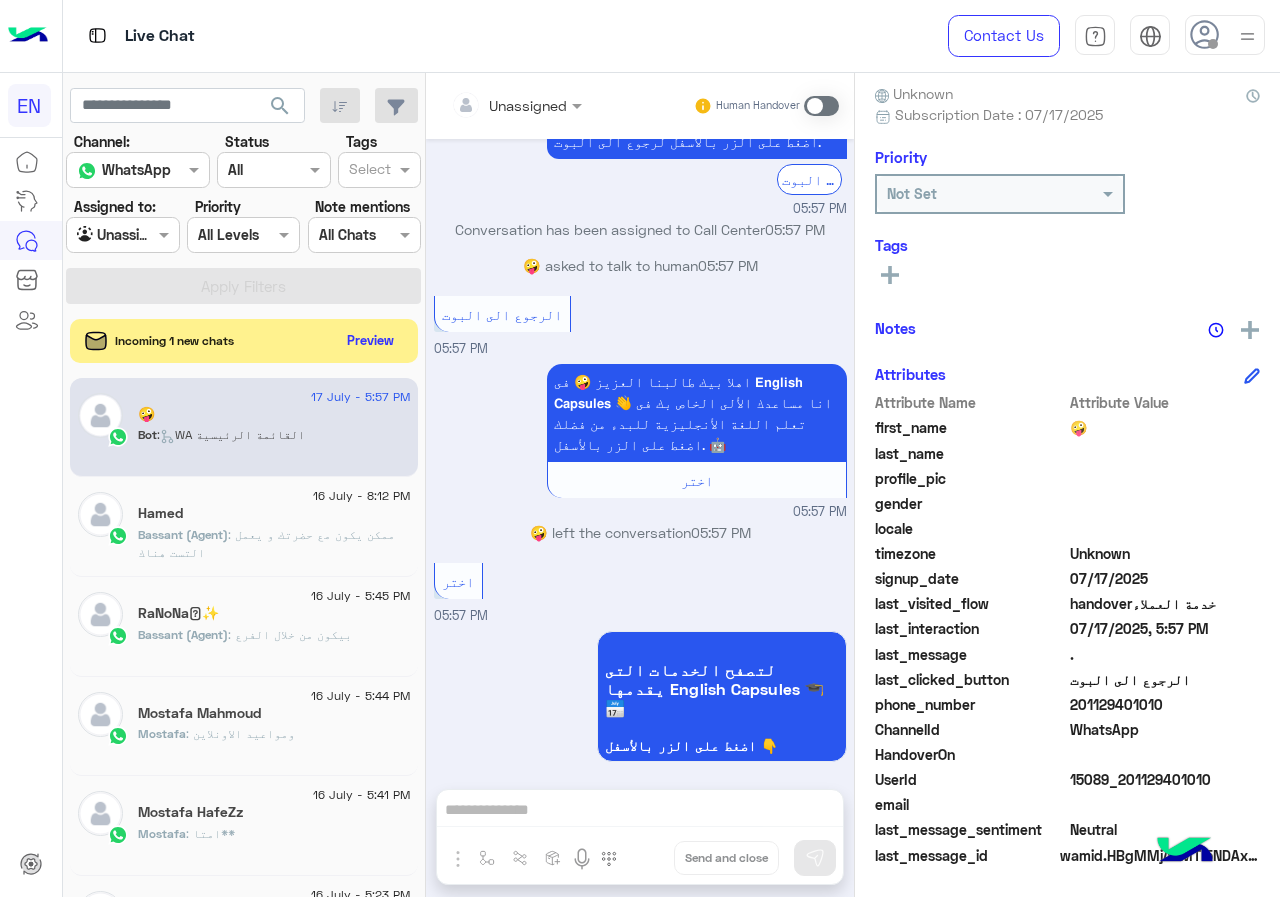 drag, startPoint x: 1073, startPoint y: 709, endPoint x: 1191, endPoint y: 701, distance: 118.270874 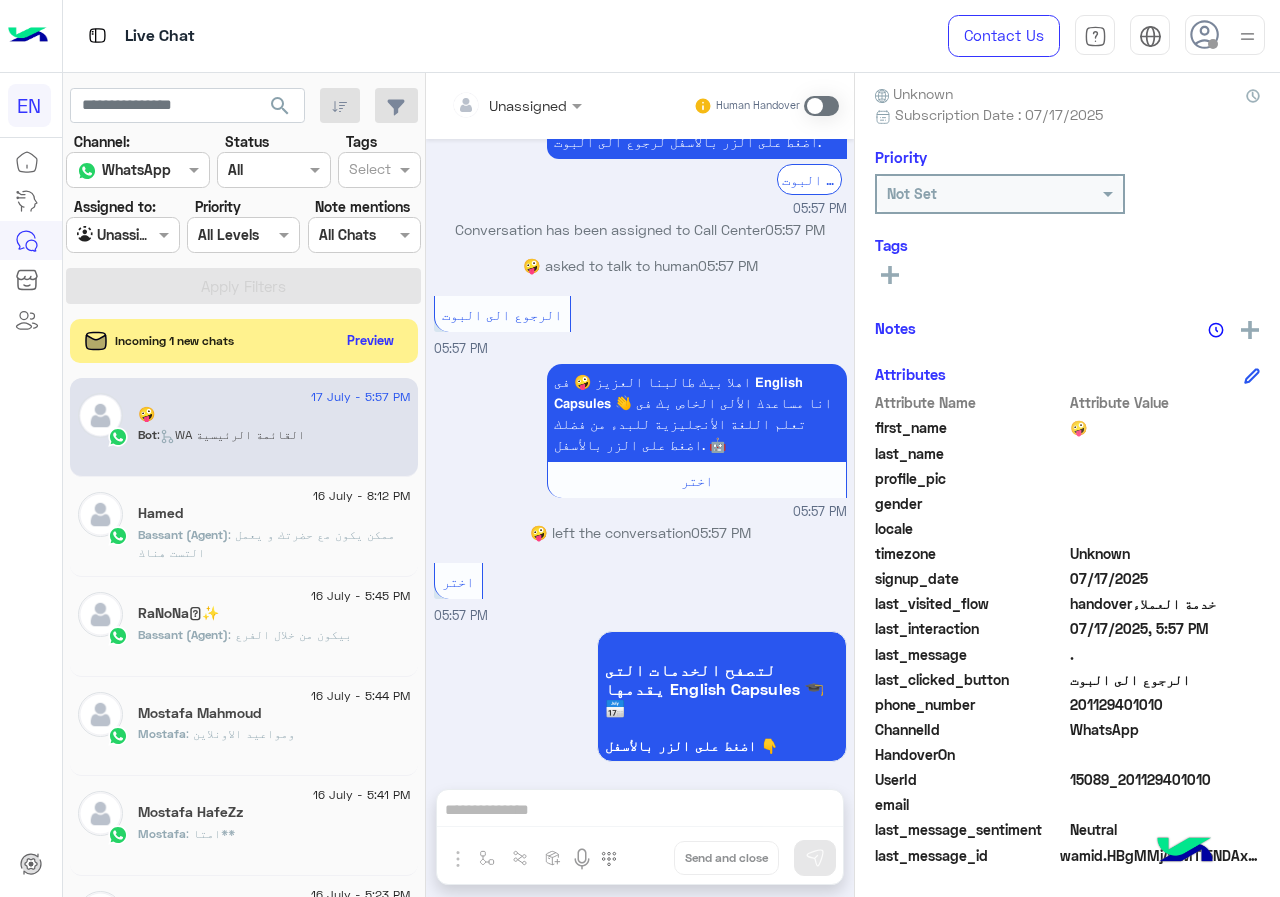 copy on "[PHONE]" 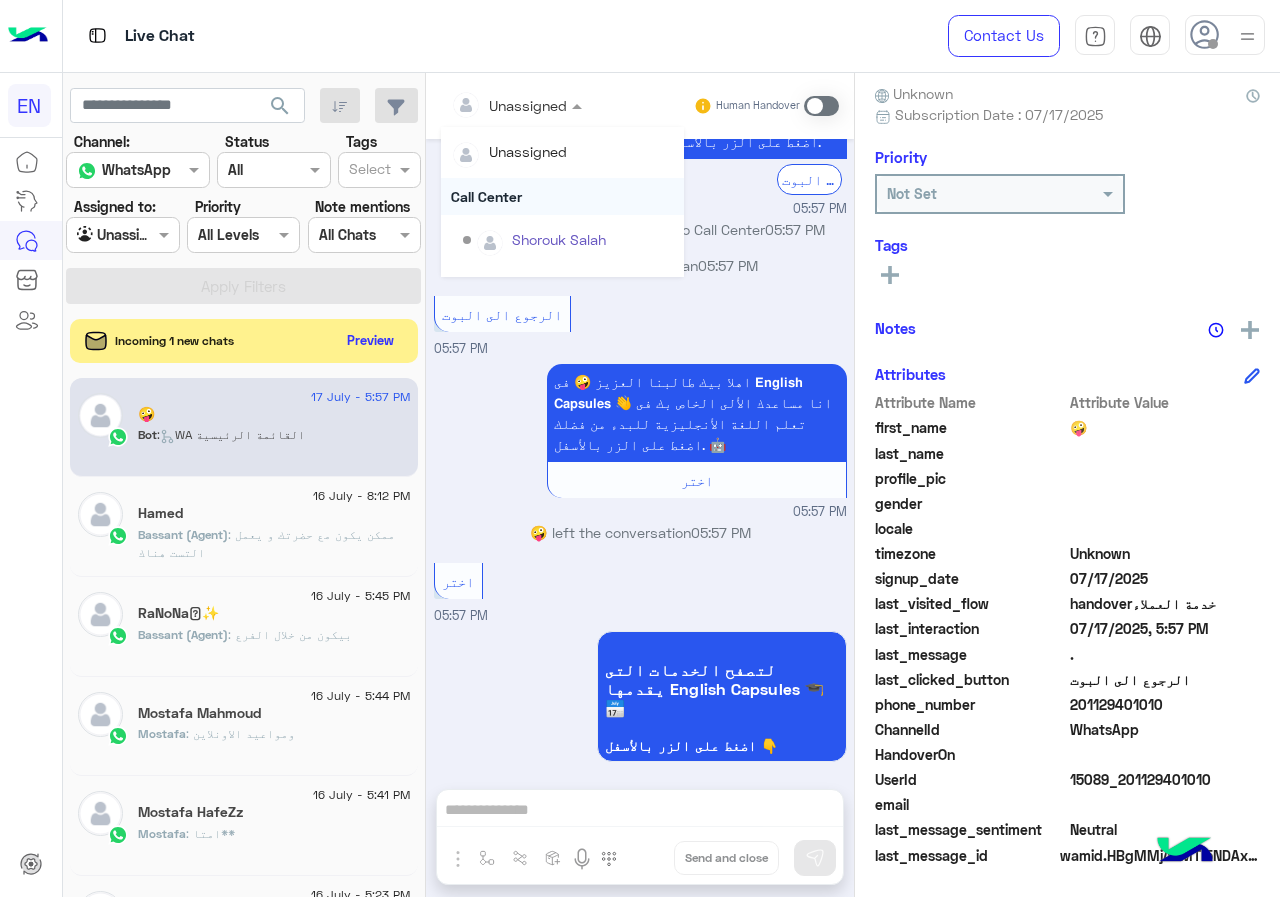 click on "Call Center" at bounding box center [562, 196] 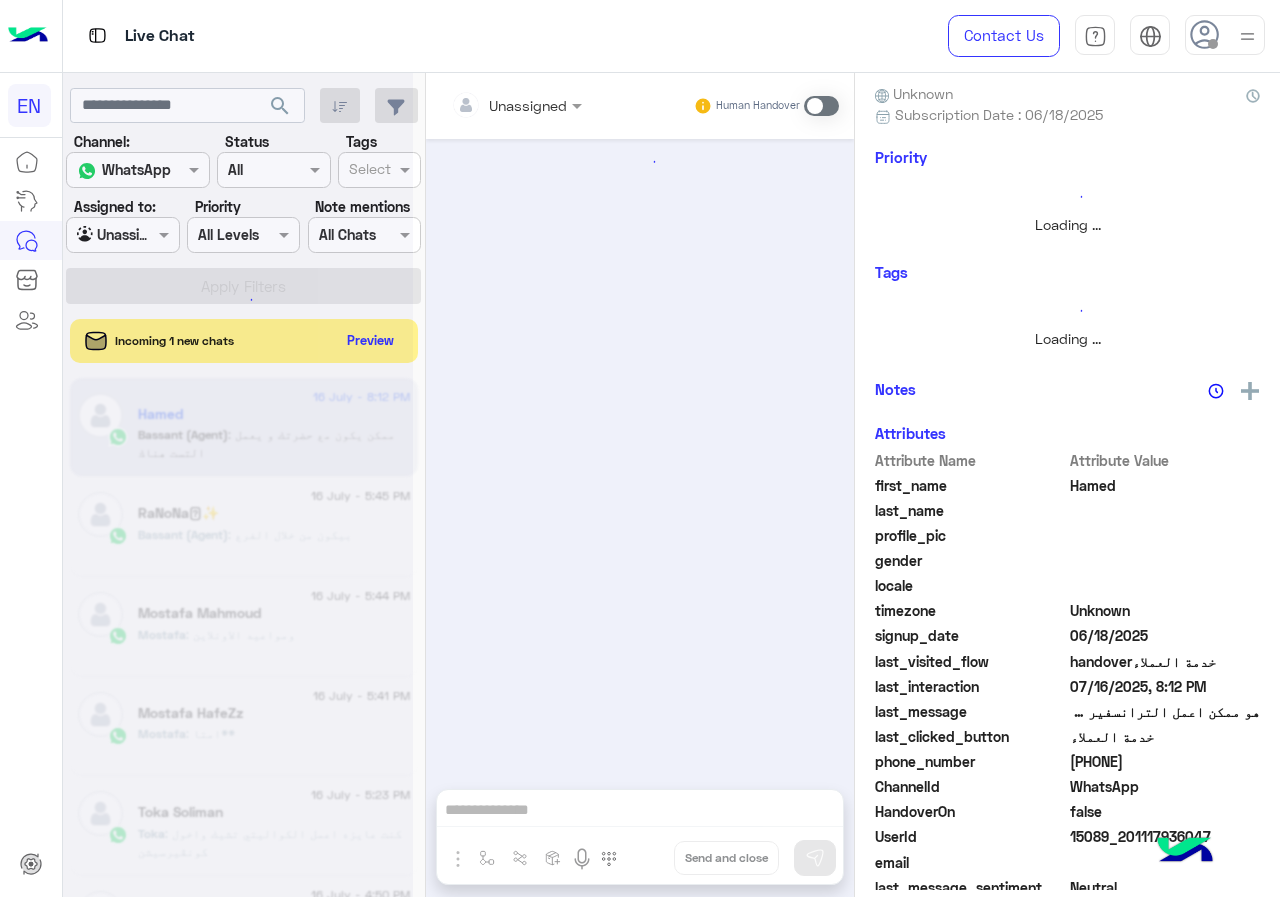 scroll, scrollTop: 0, scrollLeft: 0, axis: both 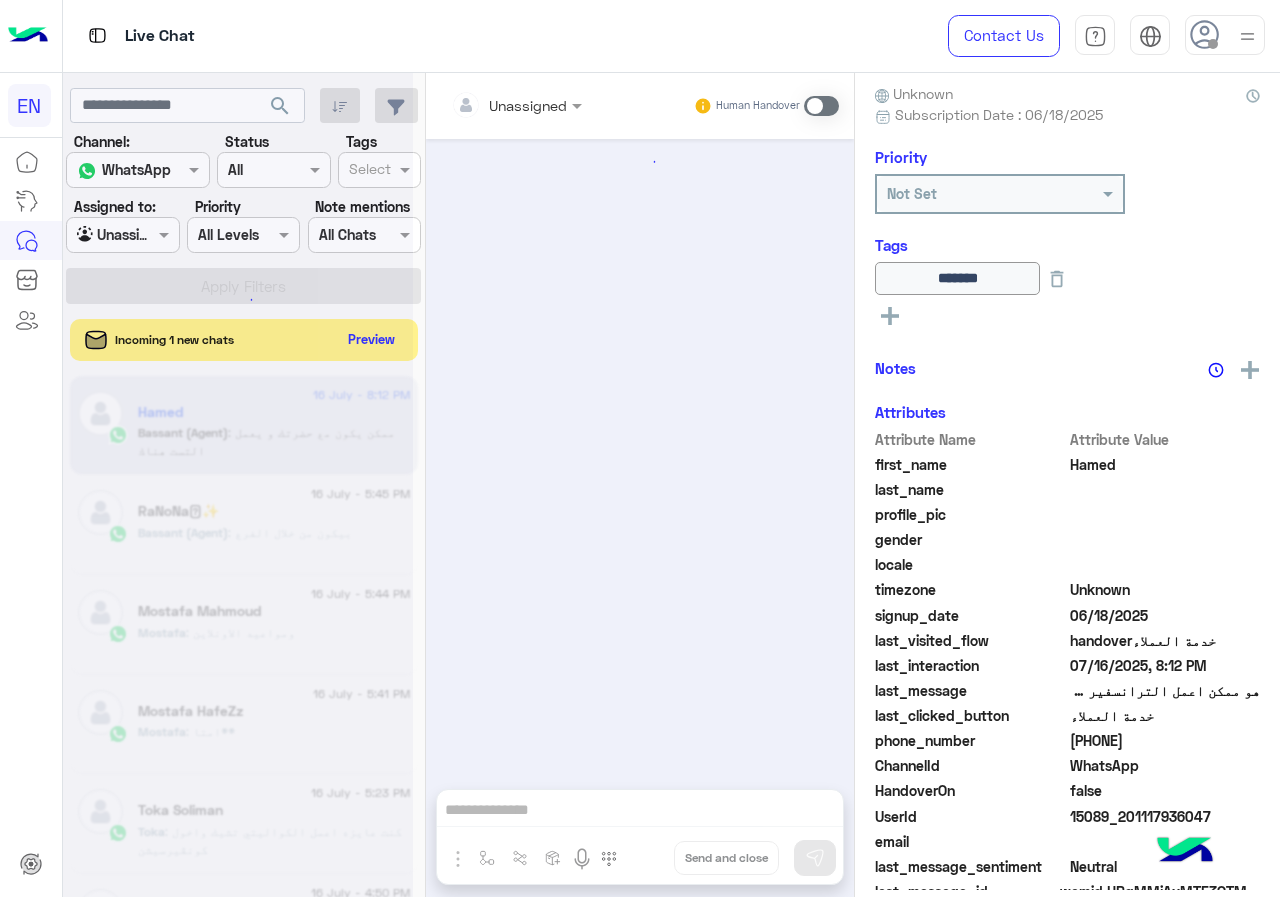 click on "Preview" 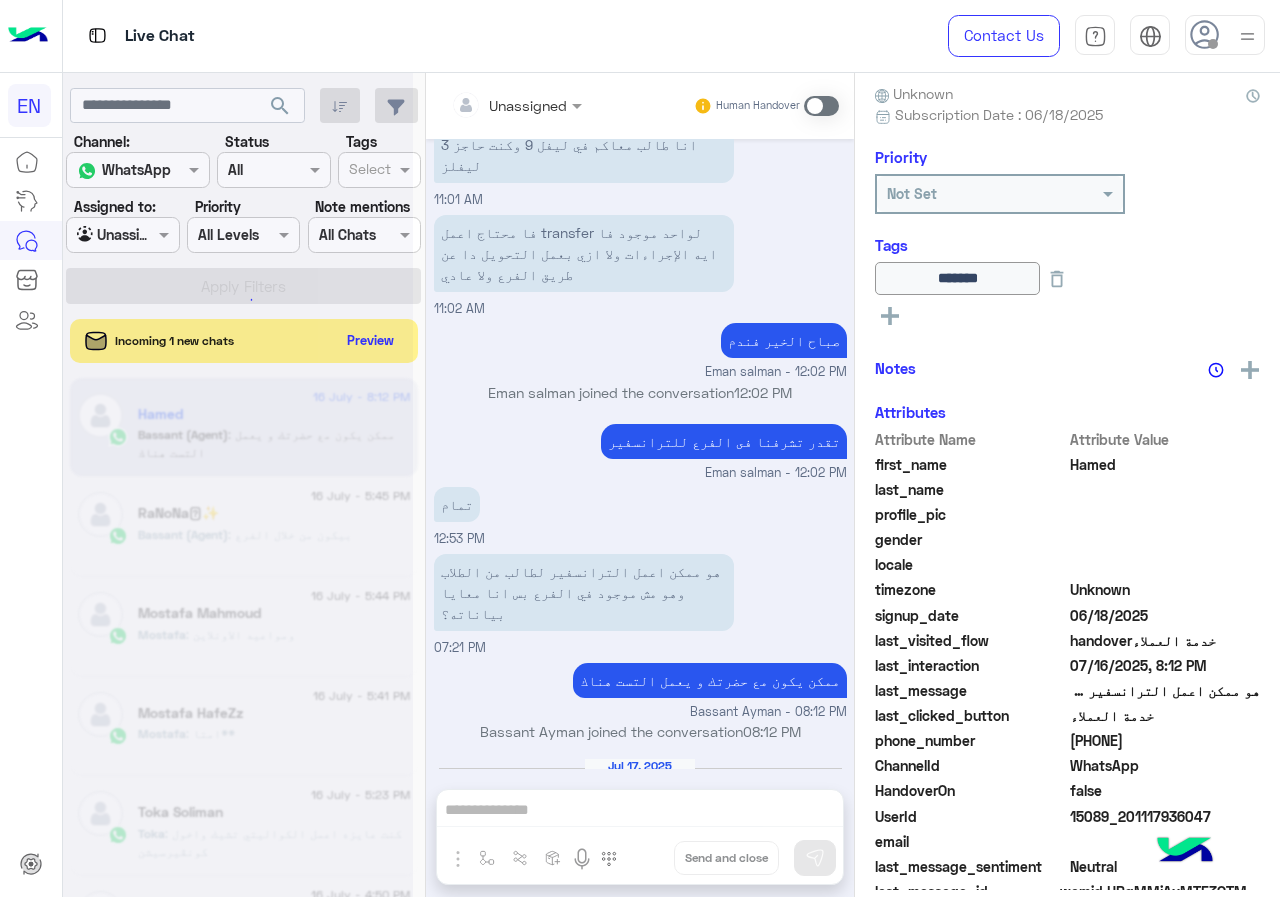 scroll, scrollTop: 0, scrollLeft: 0, axis: both 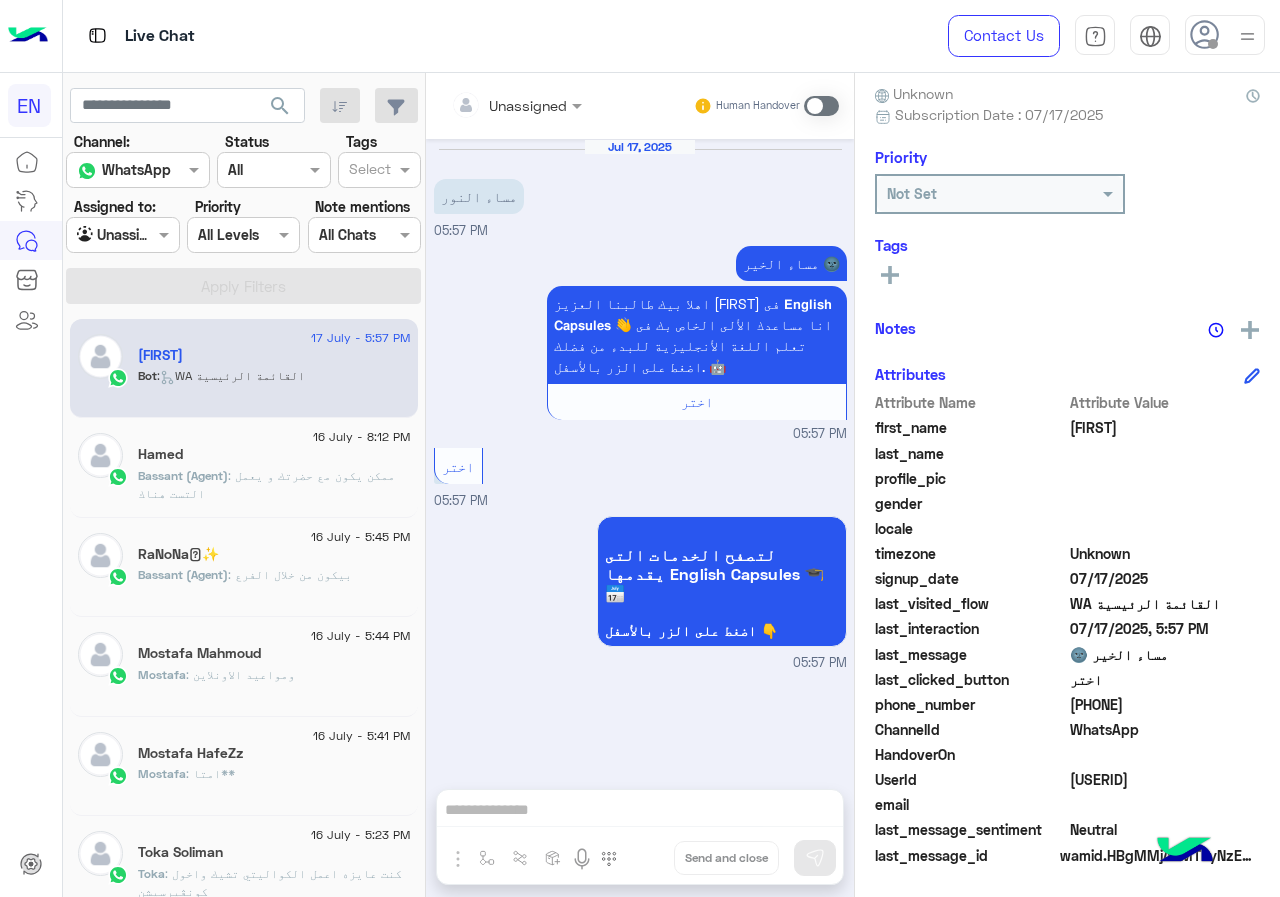 drag, startPoint x: 1074, startPoint y: 703, endPoint x: 1184, endPoint y: 704, distance: 110.00455 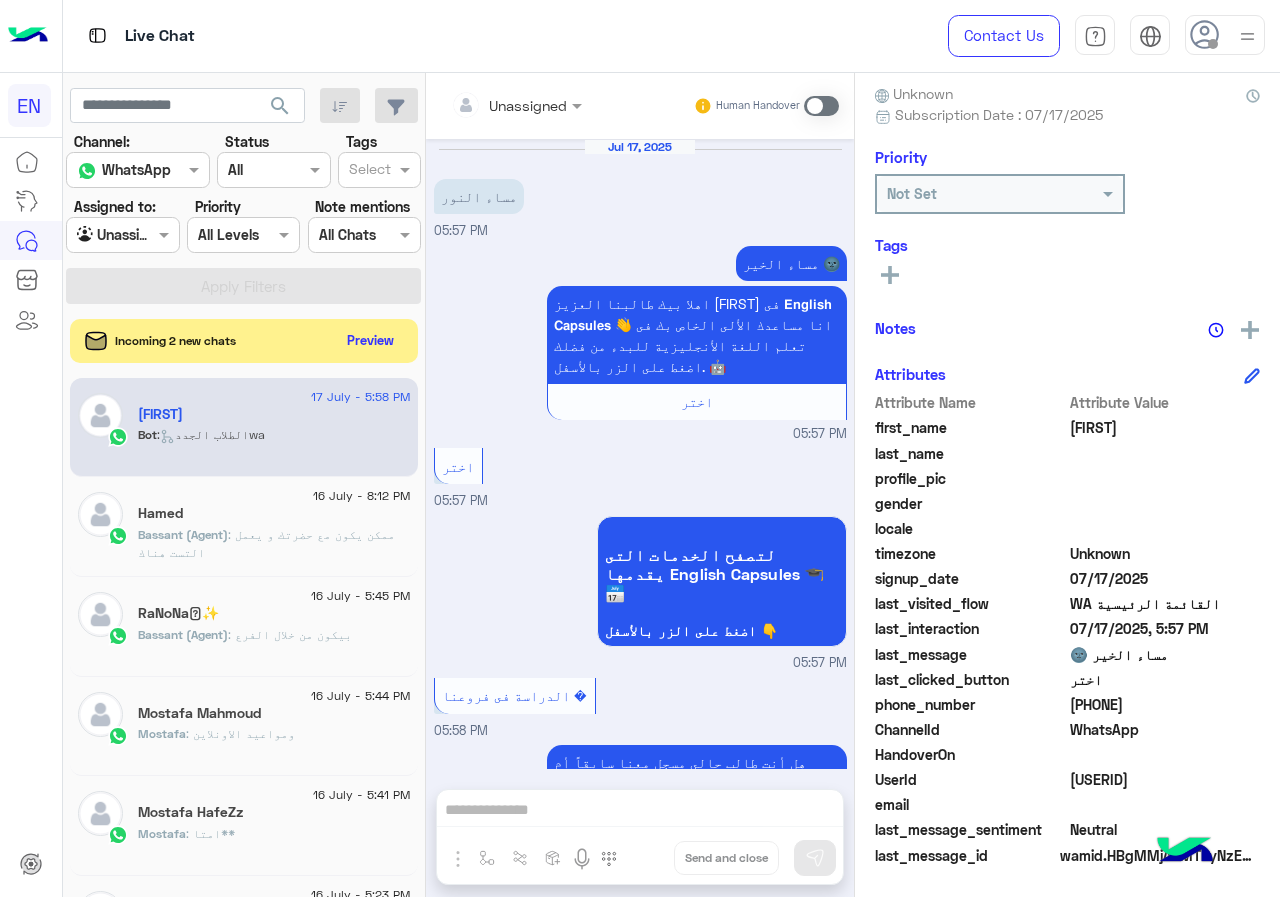 scroll, scrollTop: 277, scrollLeft: 0, axis: vertical 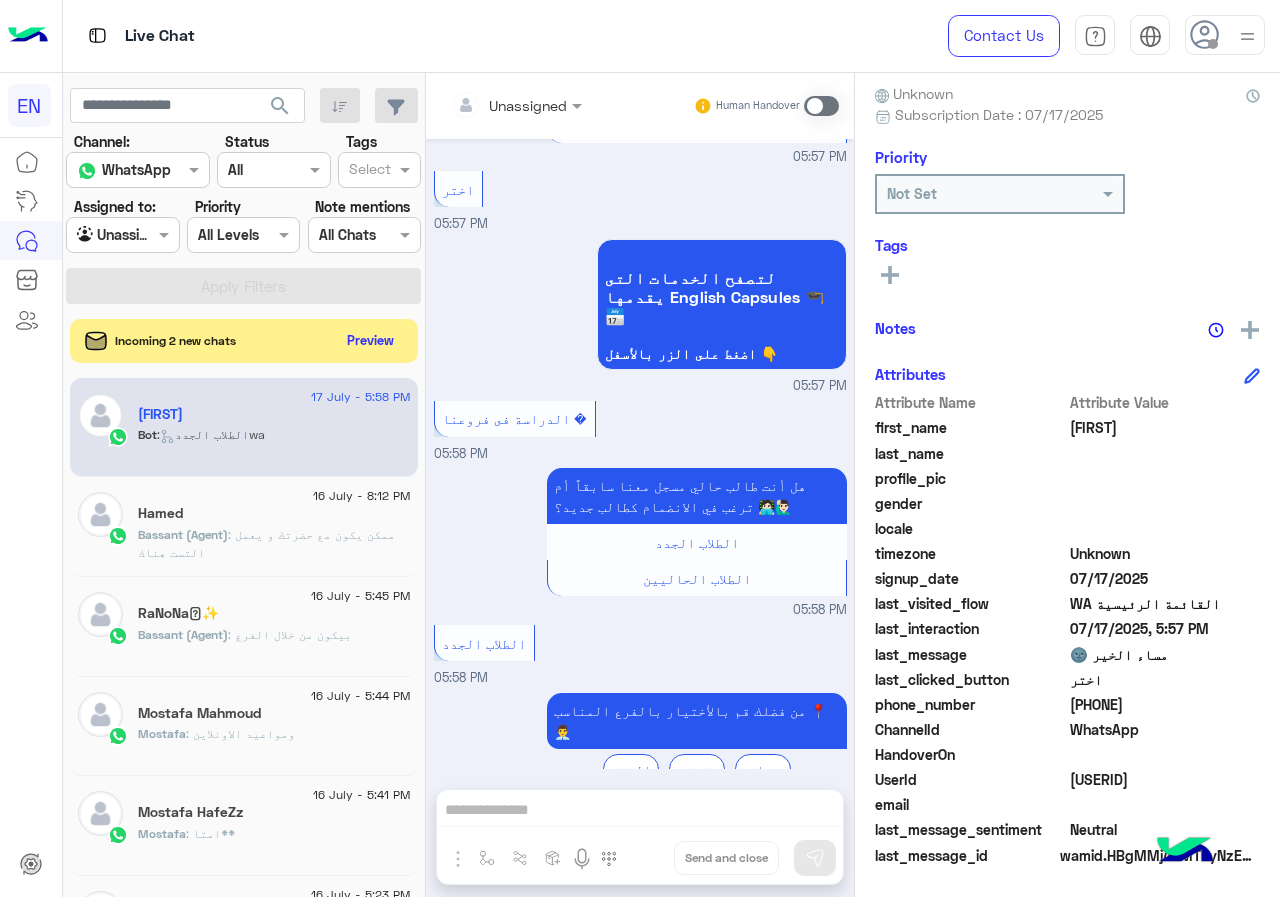 click at bounding box center (491, 105) 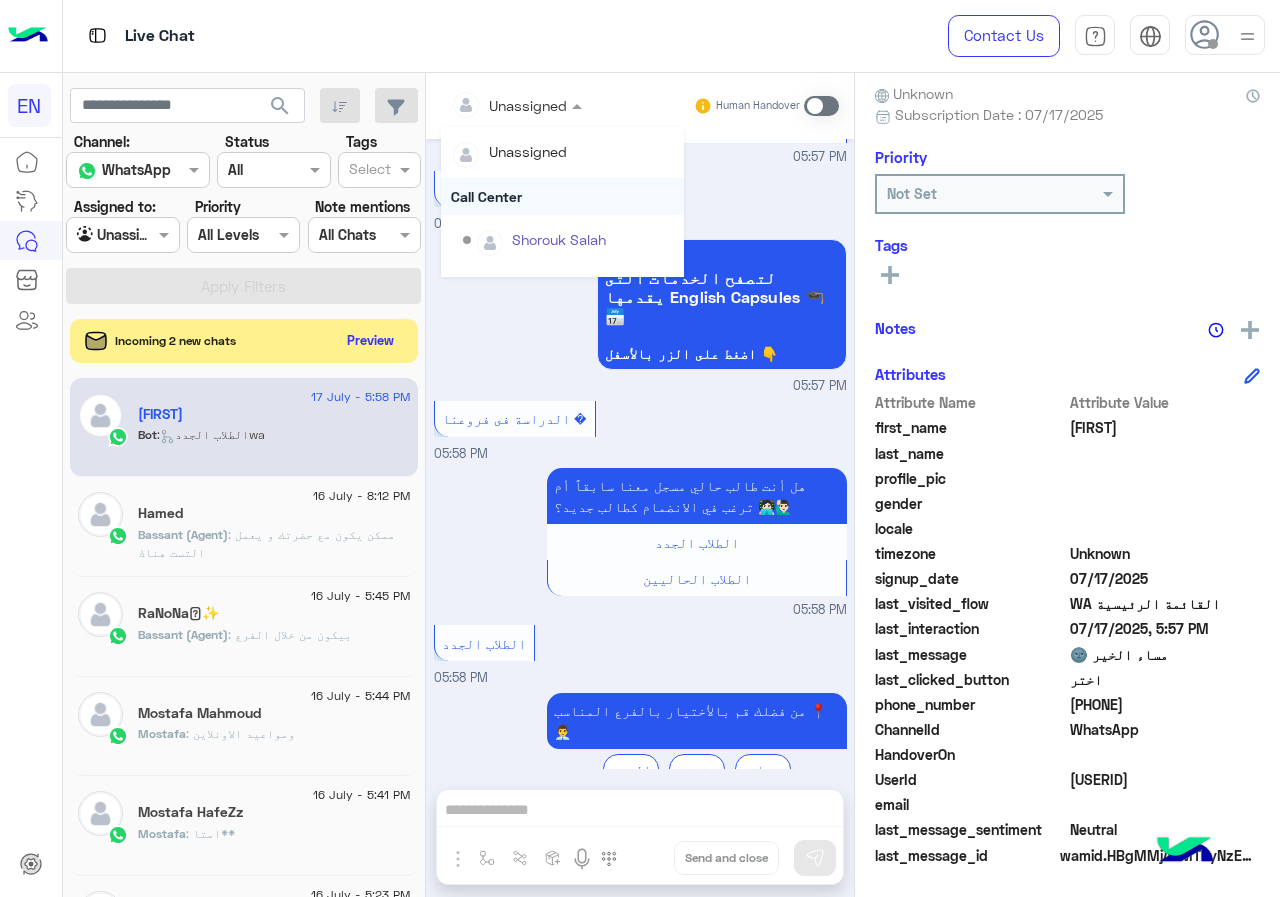 scroll, scrollTop: 332, scrollLeft: 0, axis: vertical 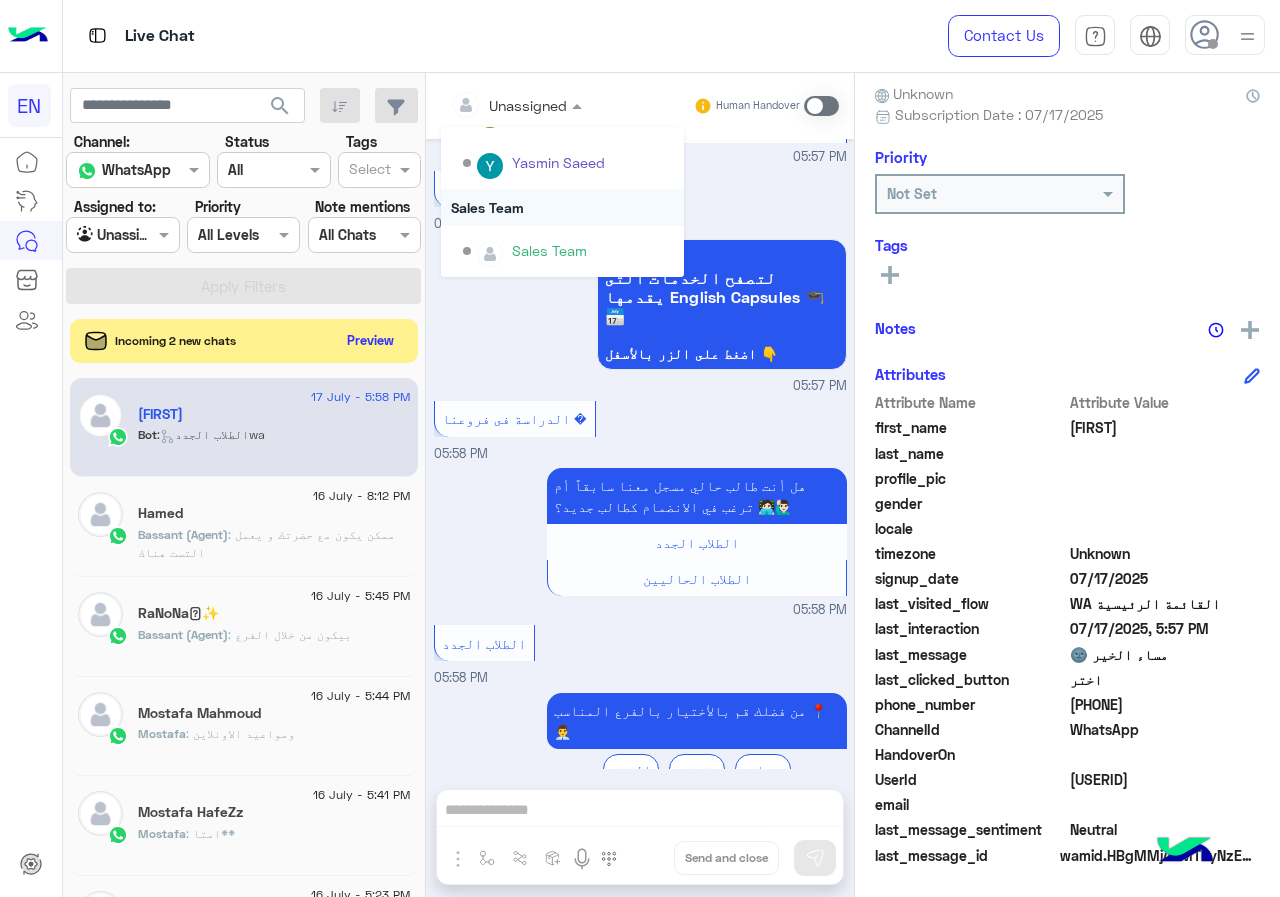 click on "Sales Team" at bounding box center (562, 207) 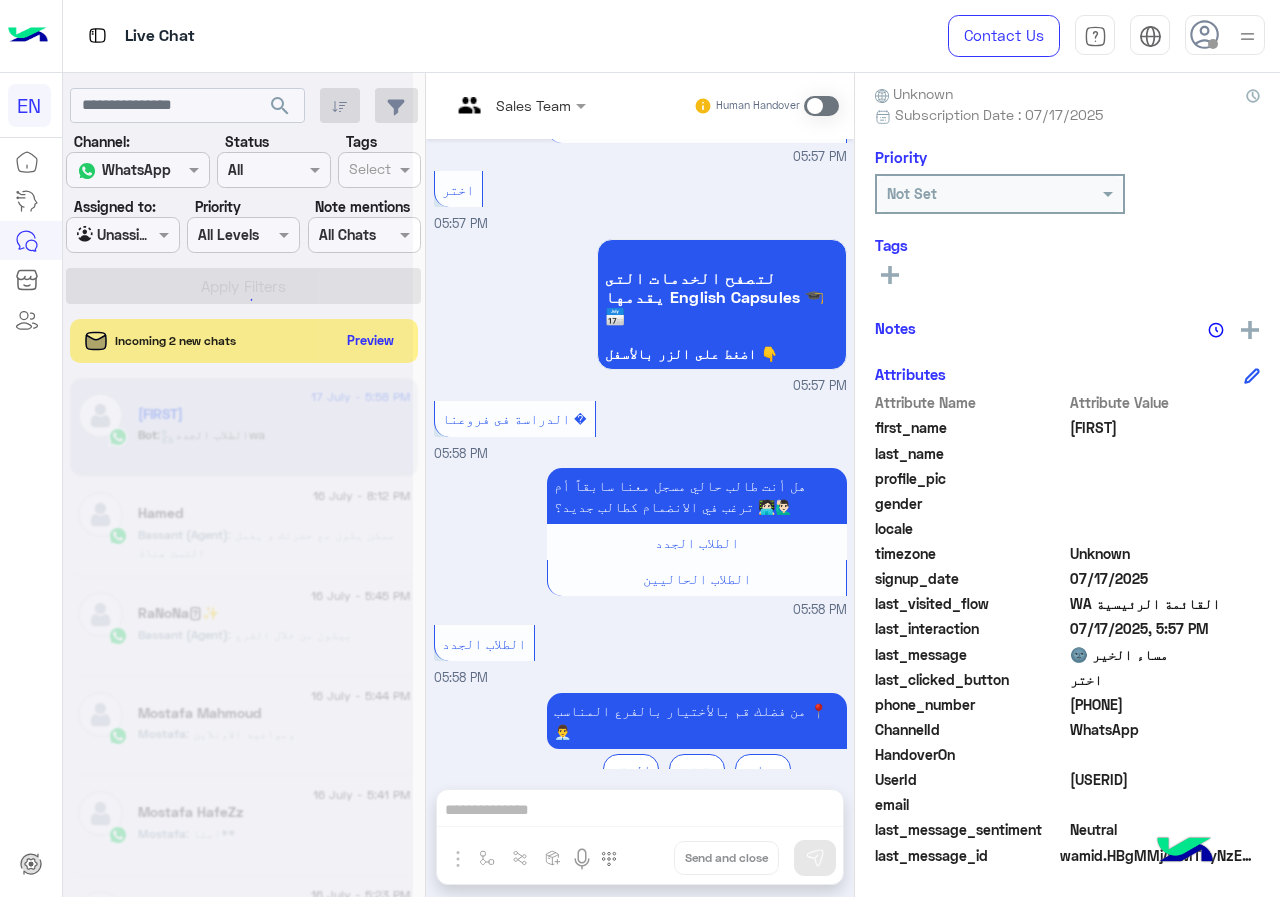 scroll, scrollTop: 0, scrollLeft: 0, axis: both 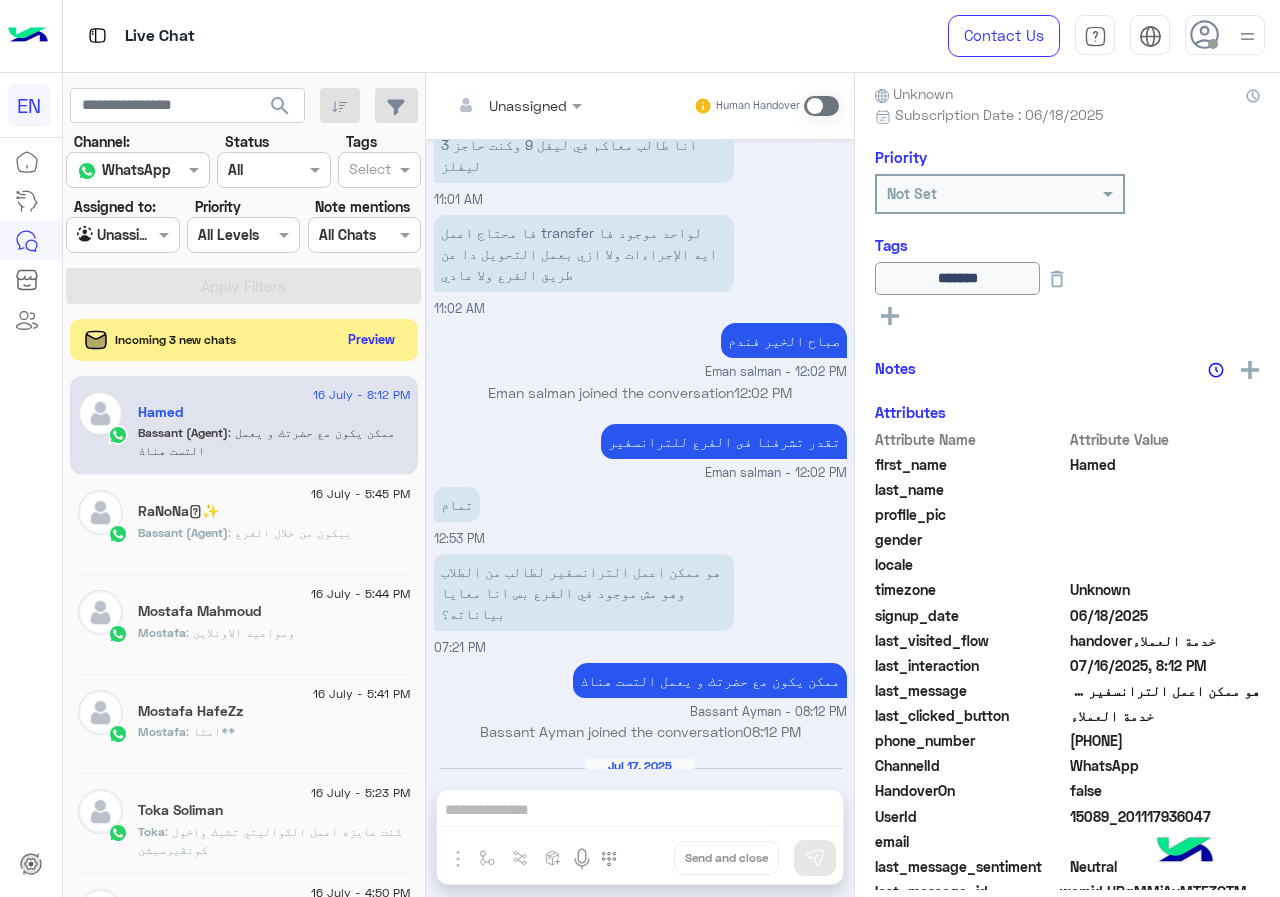 click on "Preview" 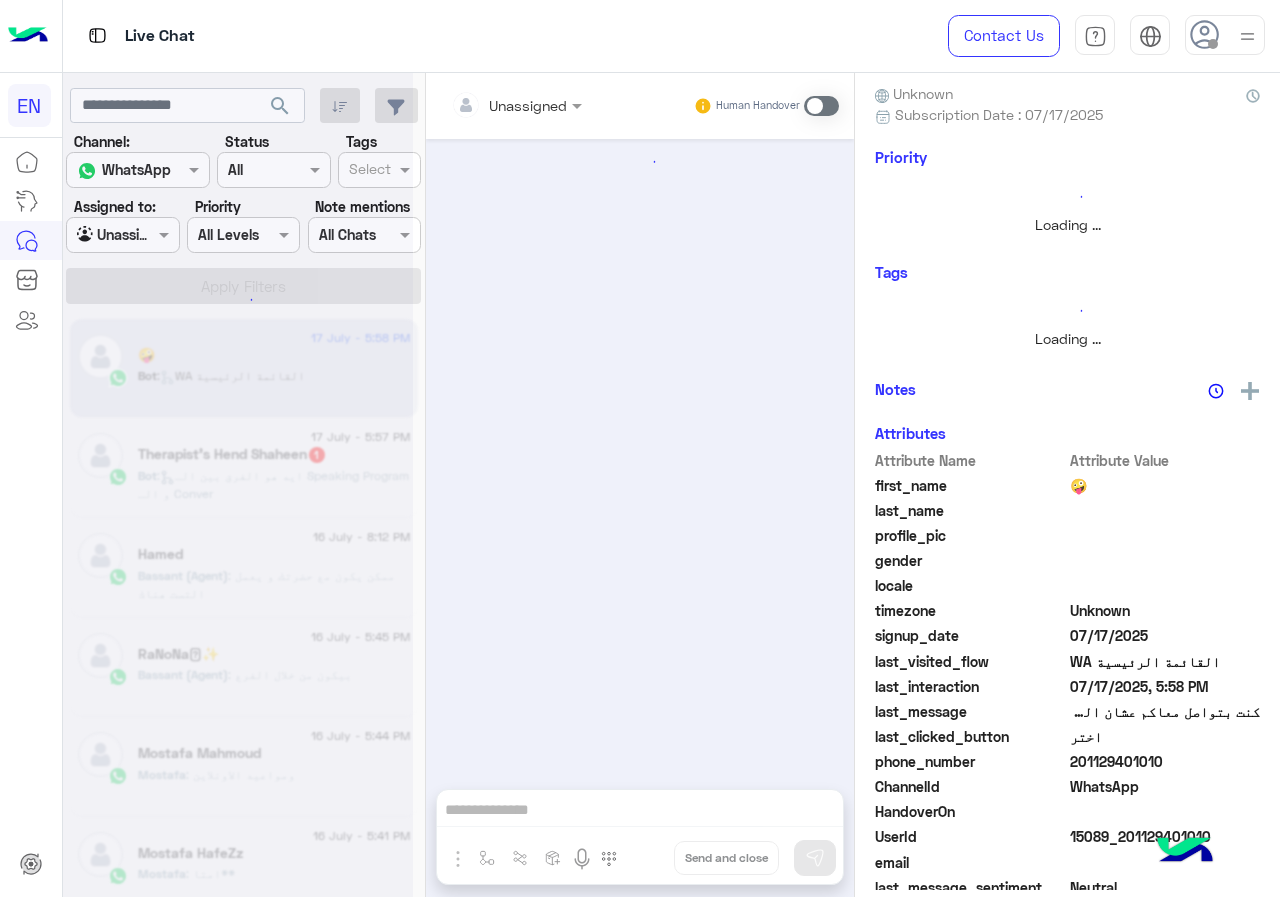 scroll, scrollTop: 0, scrollLeft: 0, axis: both 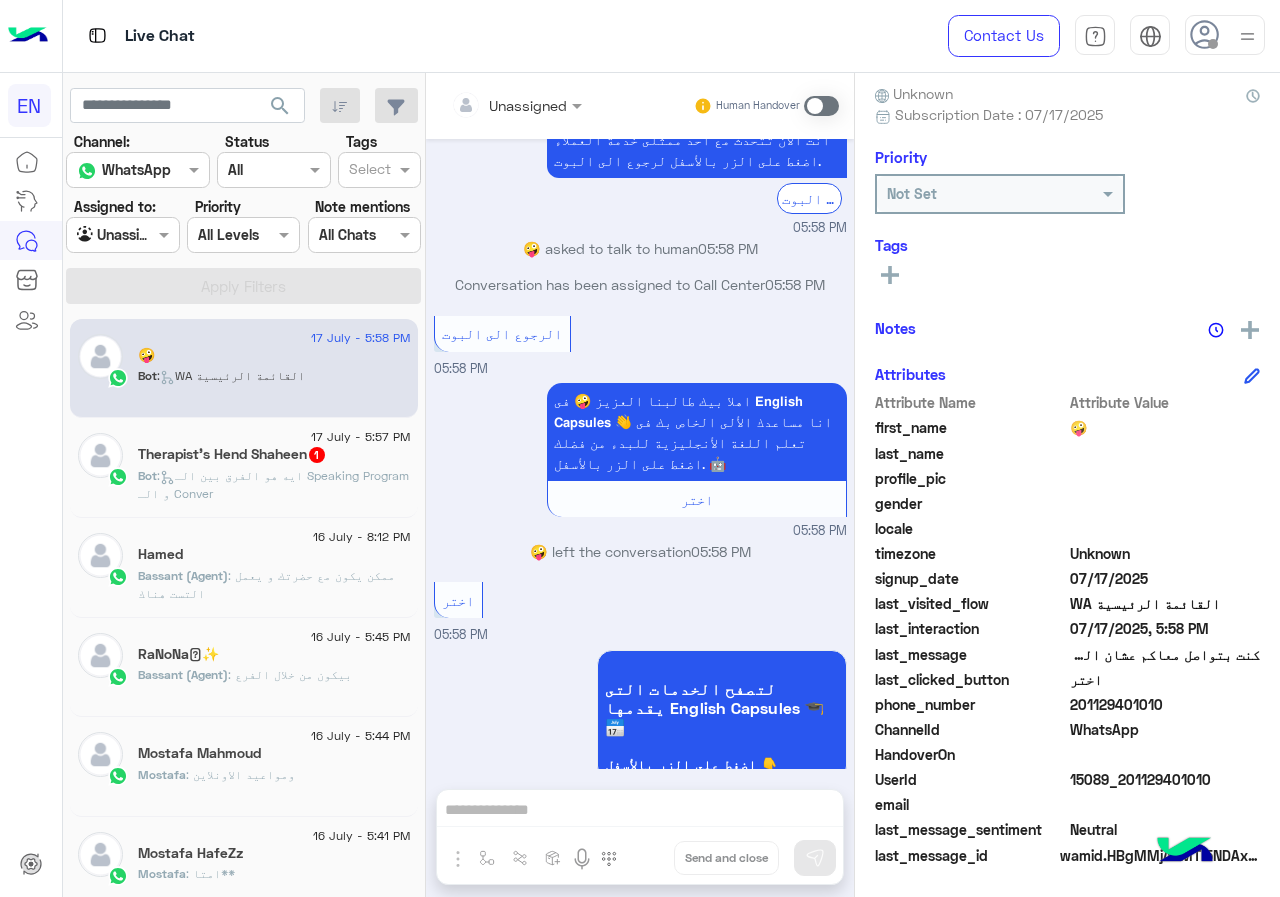 drag, startPoint x: 1070, startPoint y: 706, endPoint x: 1170, endPoint y: 706, distance: 100 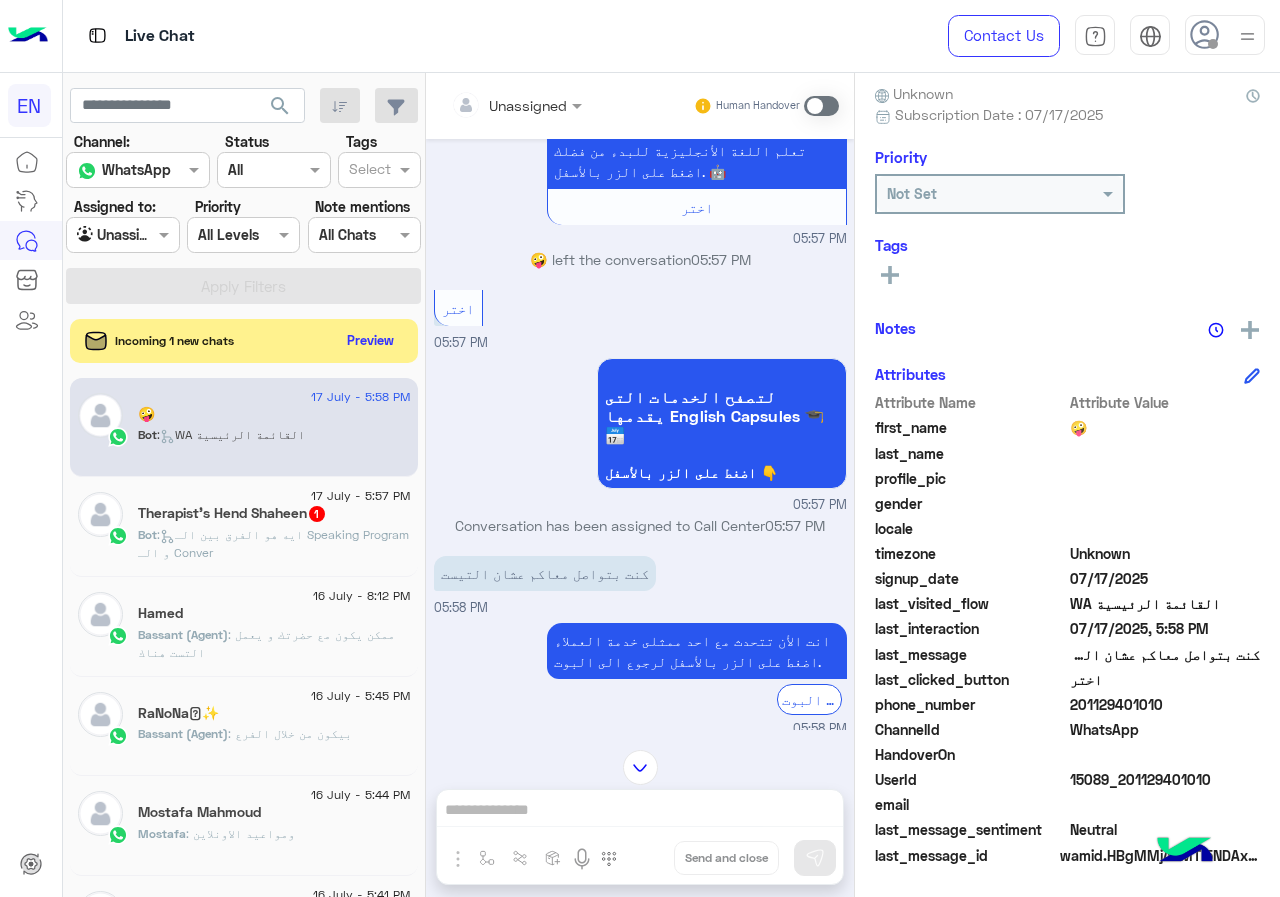 scroll, scrollTop: 417, scrollLeft: 0, axis: vertical 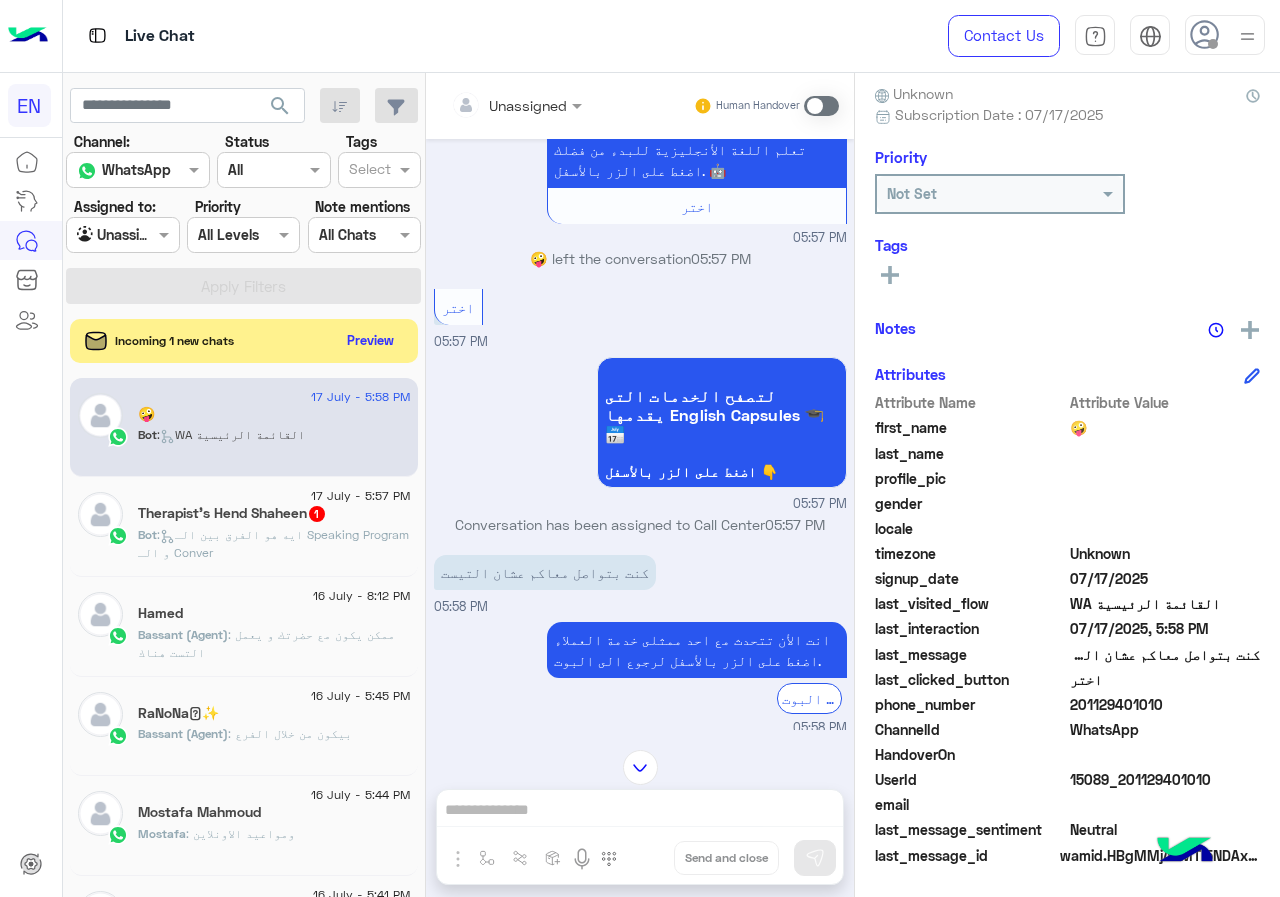 click on "Unassigned Human Handover     Jul 17, 2025  .   05:57 PM  انت الأن تتحدث مع احد ممثلى خدمة العملاء اضغط على الزر بالأسفل لرجوع الى البوت.  الرجوع الى البوت     05:57 PM   Conversation has been assigned to Call Center   05:57 PM       🤪  asked to talk to human   05:57 PM       الرجوع الى البوت    05:57 PM  اهلا بيك طالبنا العزيز 🤪 فى 𝗘𝗻𝗴𝗹𝗶𝘀𝗵 𝗖𝗮𝗽𝘀𝘂𝗹𝗲𝘀 👋 انا مساعدك الألى الخاص بك فى تعلم اللغة الأنجليزية للبدء من فضلك اضغط على الزر بالأسفل. 🤖  اختر     05:57 PM   🤪  left the conversation   05:57 PM       اختر    05:57 PM  لتصفح الخدمات التى يقدمها English Capsules 🎓📅 اضغط على الزر بالأسفل 👇    05:57 PM   Conversation has been assigned to Call Center   05:57 PM      كنت بتواصل معاكم عشان التيست" at bounding box center [640, 489] 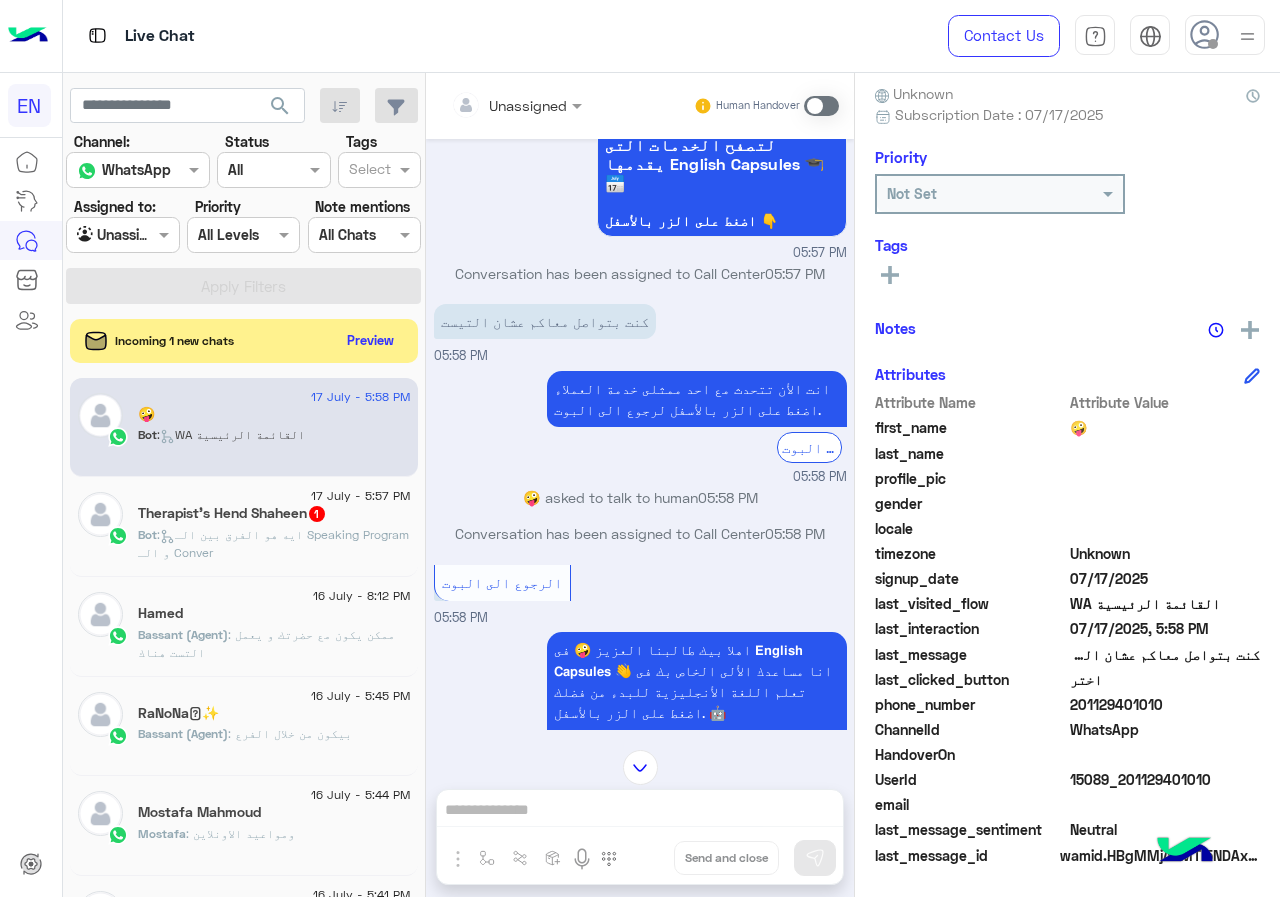 scroll, scrollTop: 817, scrollLeft: 0, axis: vertical 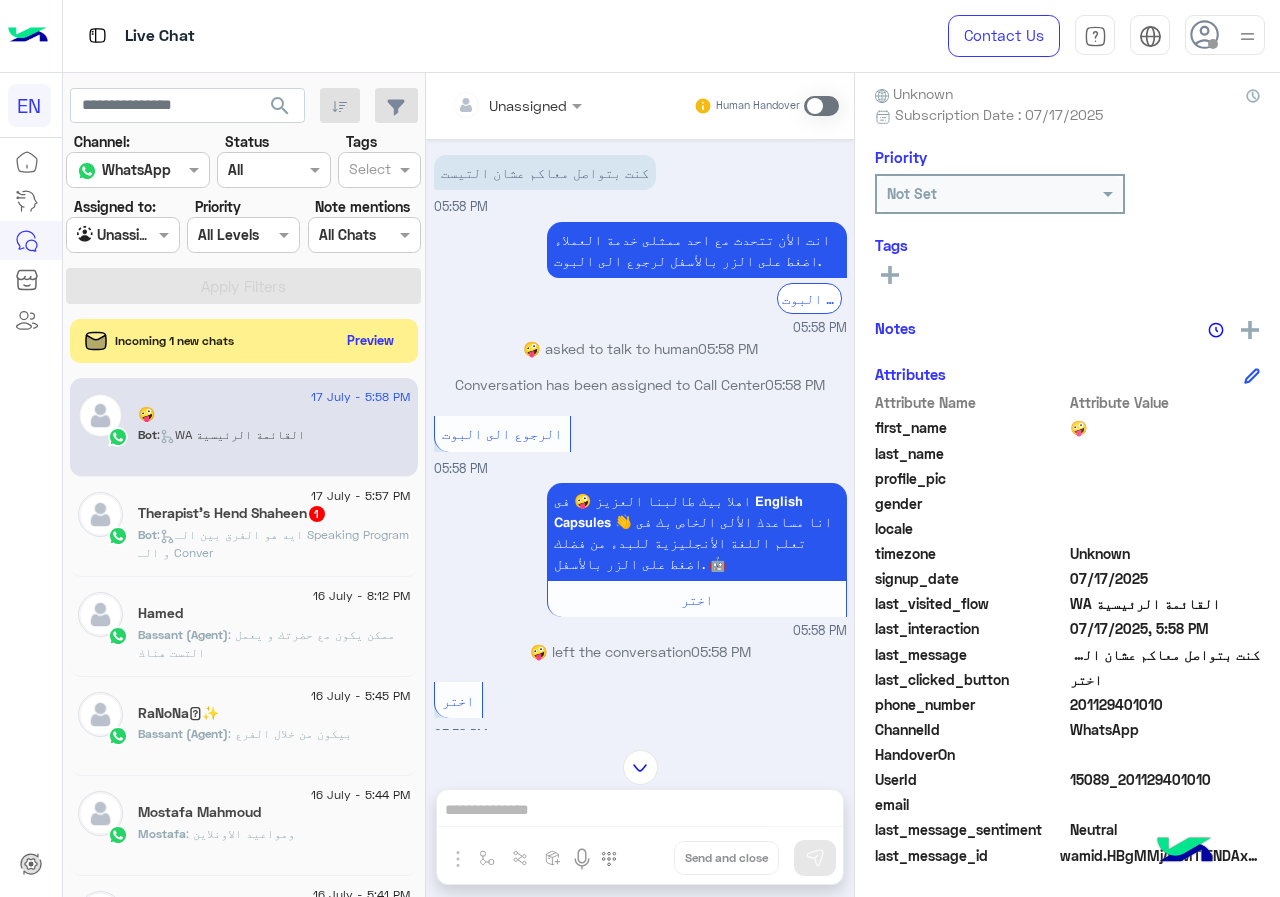 click on "Human Handover" at bounding box center [766, 106] 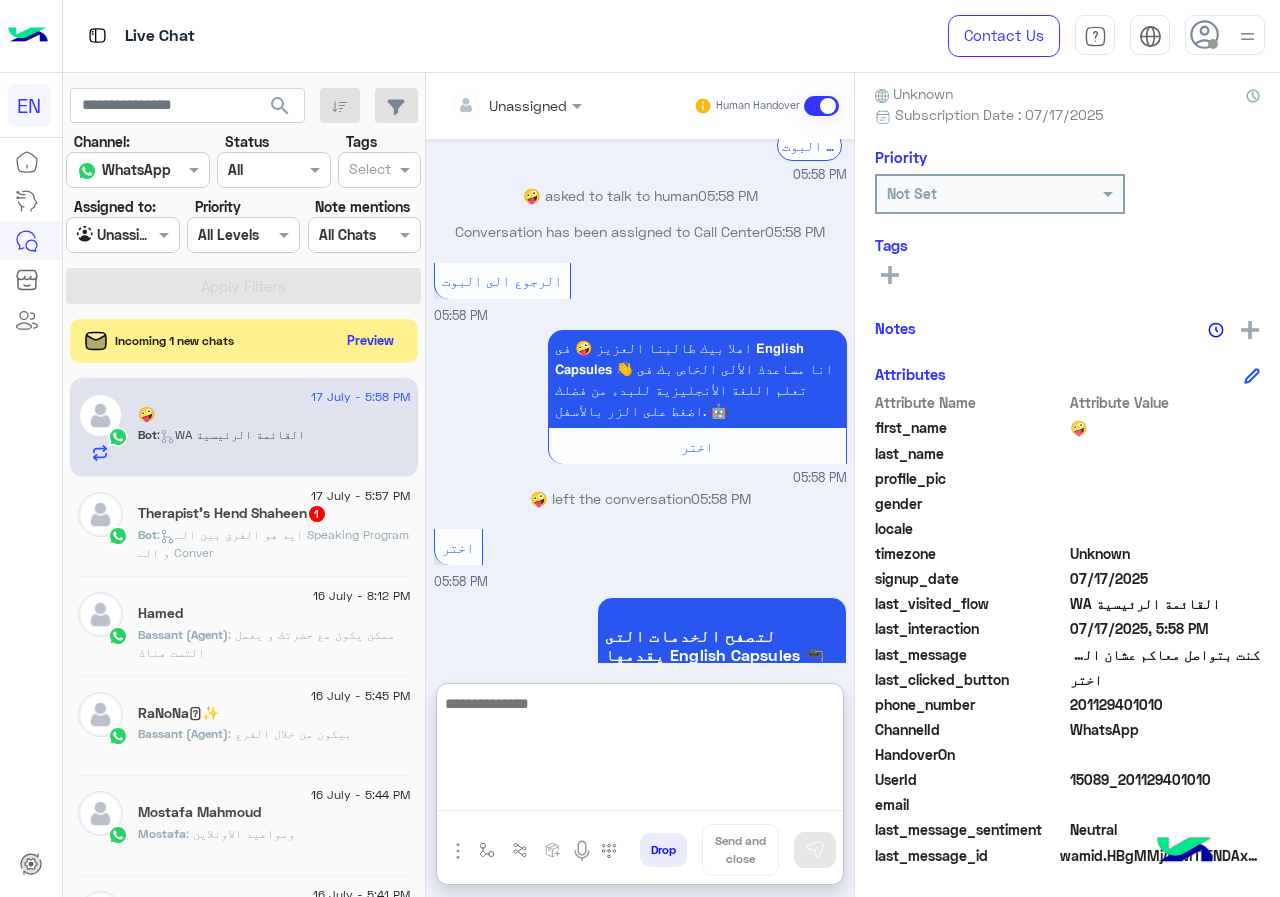 click at bounding box center (640, 751) 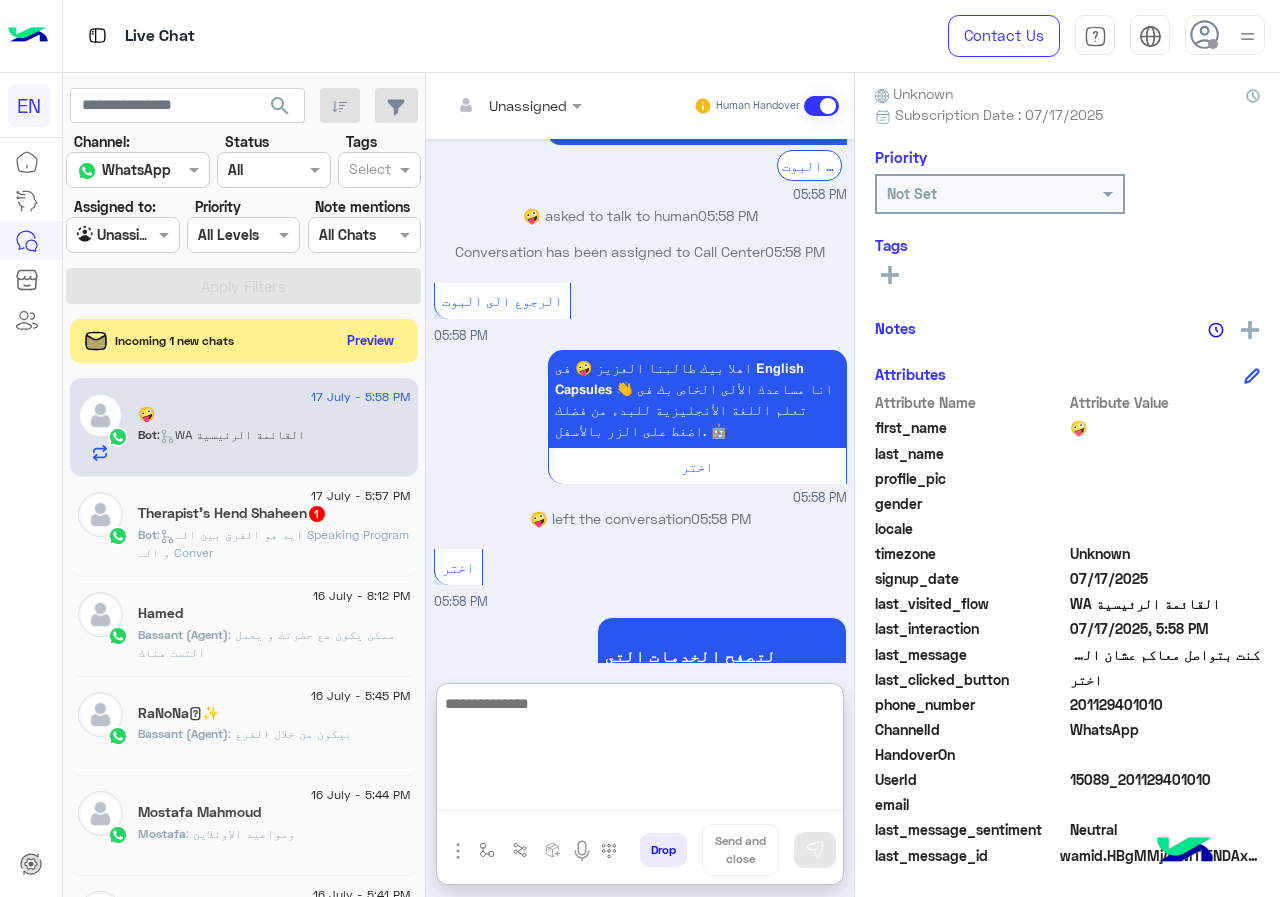 scroll, scrollTop: 1059, scrollLeft: 0, axis: vertical 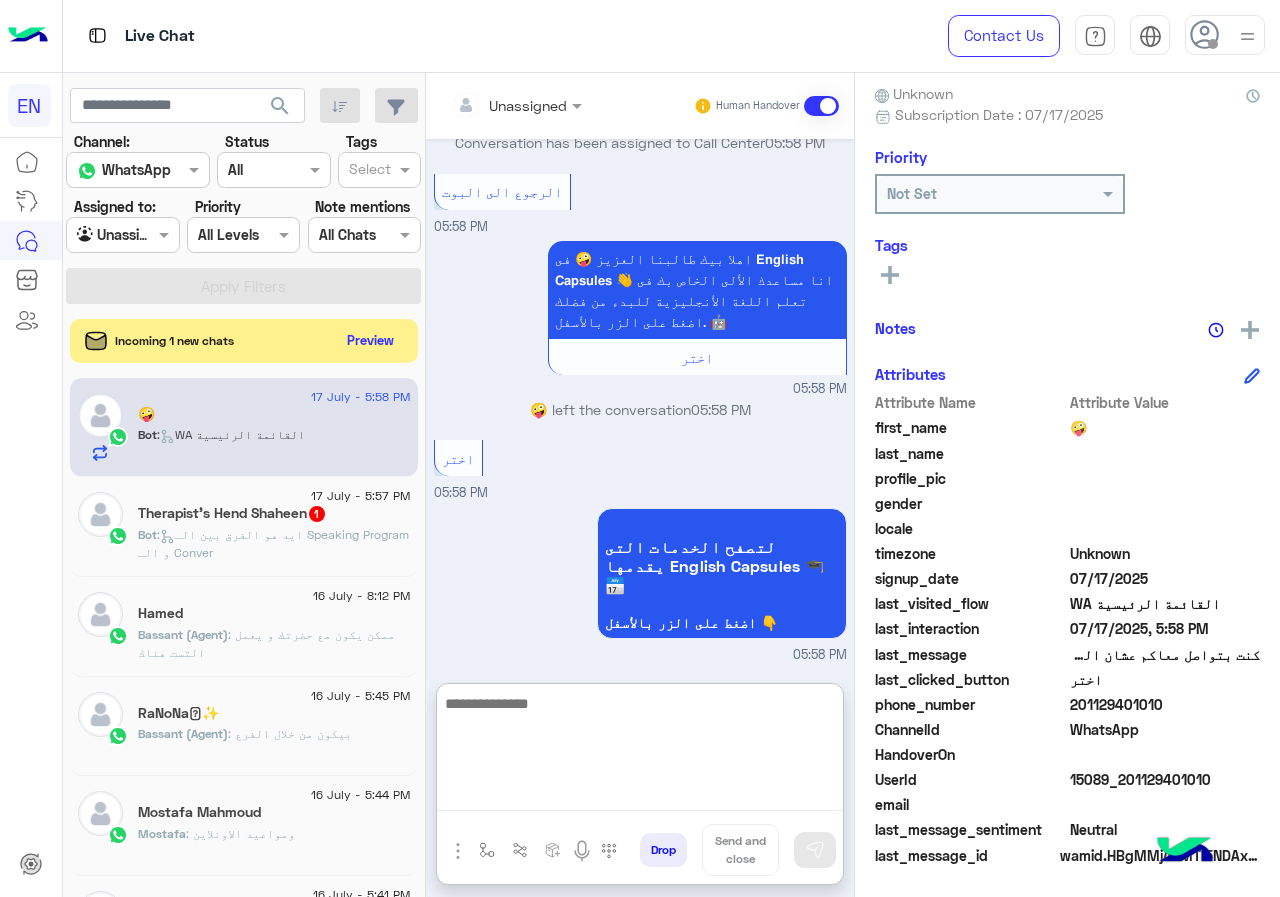 click at bounding box center (640, 751) 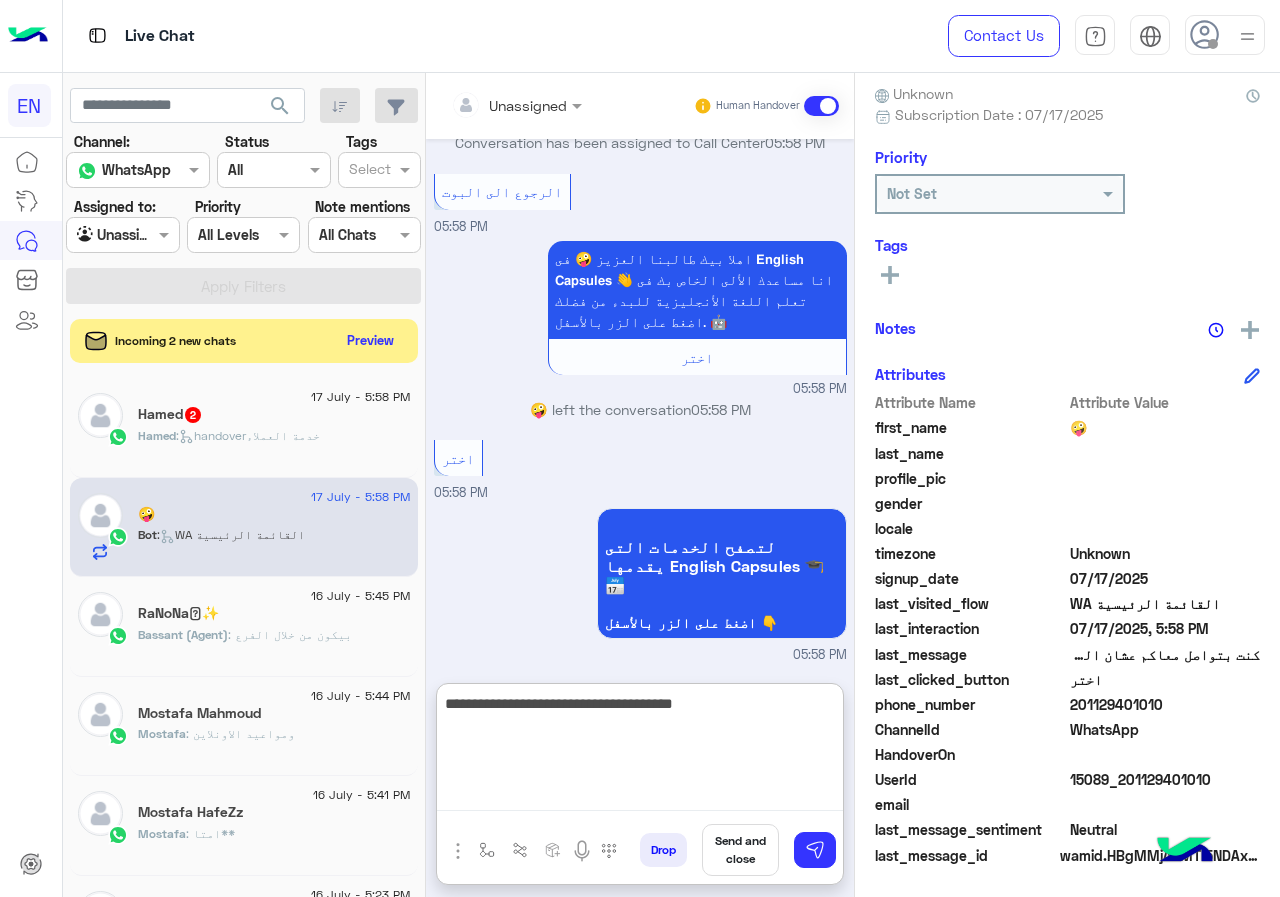 type on "**********" 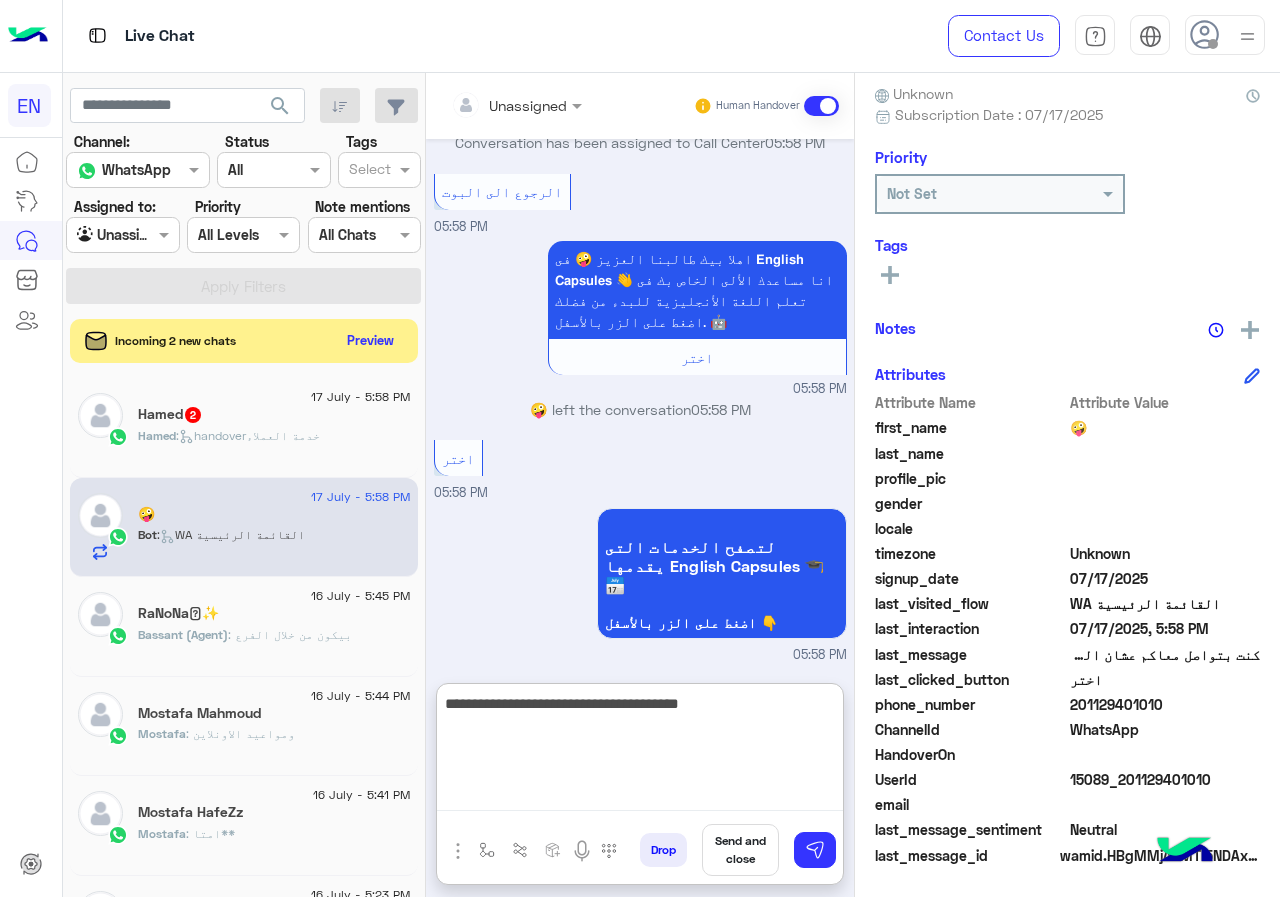 type 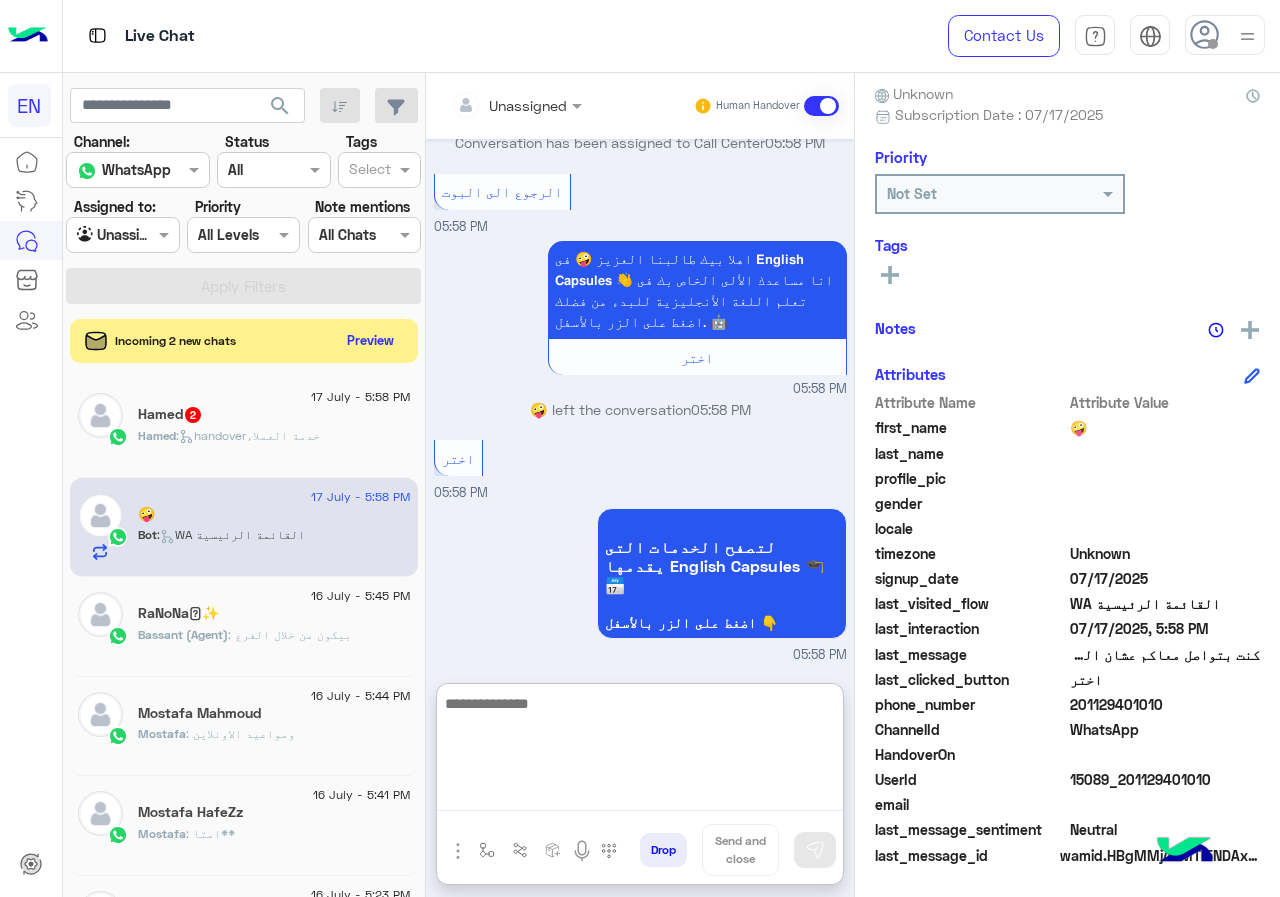 scroll, scrollTop: 1123, scrollLeft: 0, axis: vertical 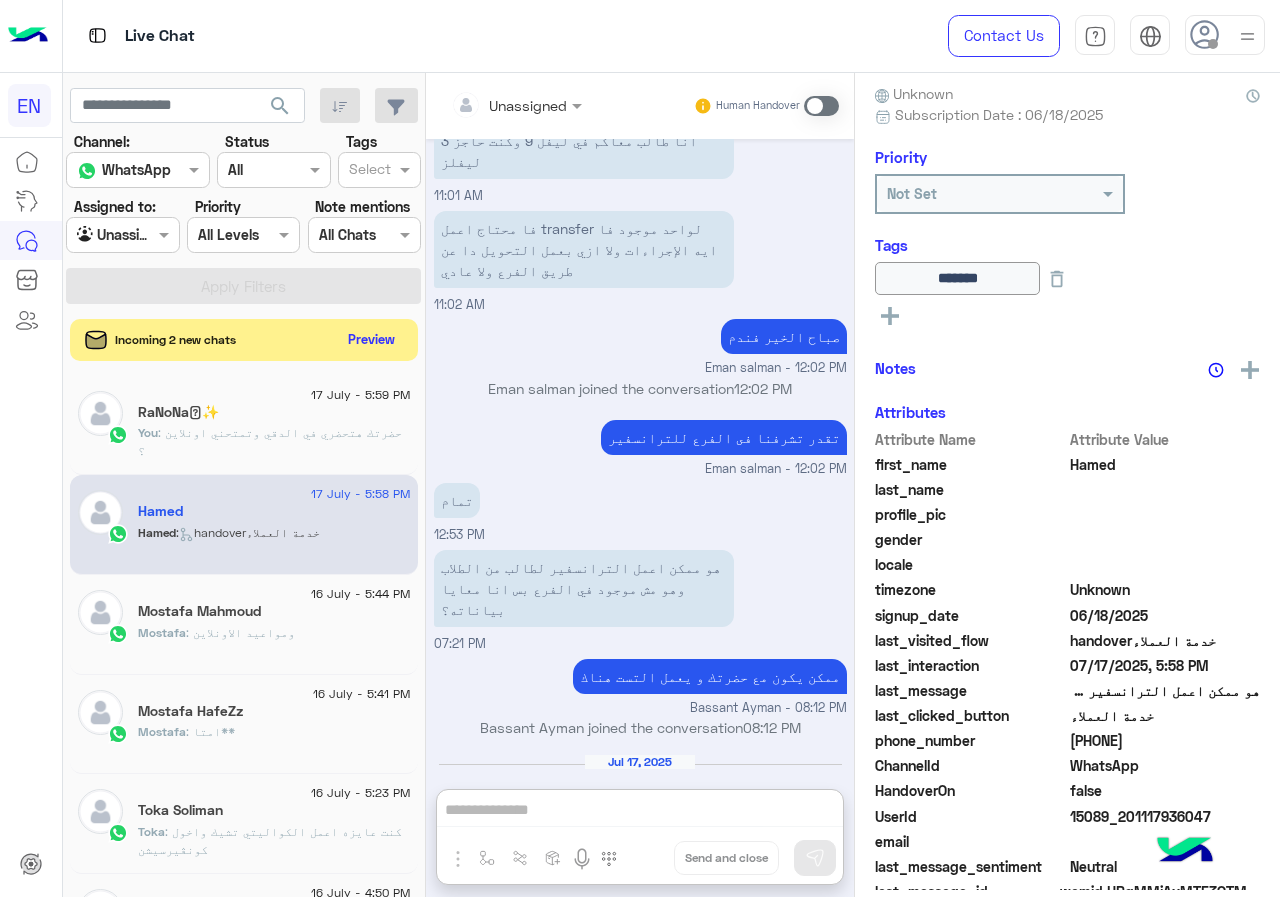 click on "Preview" 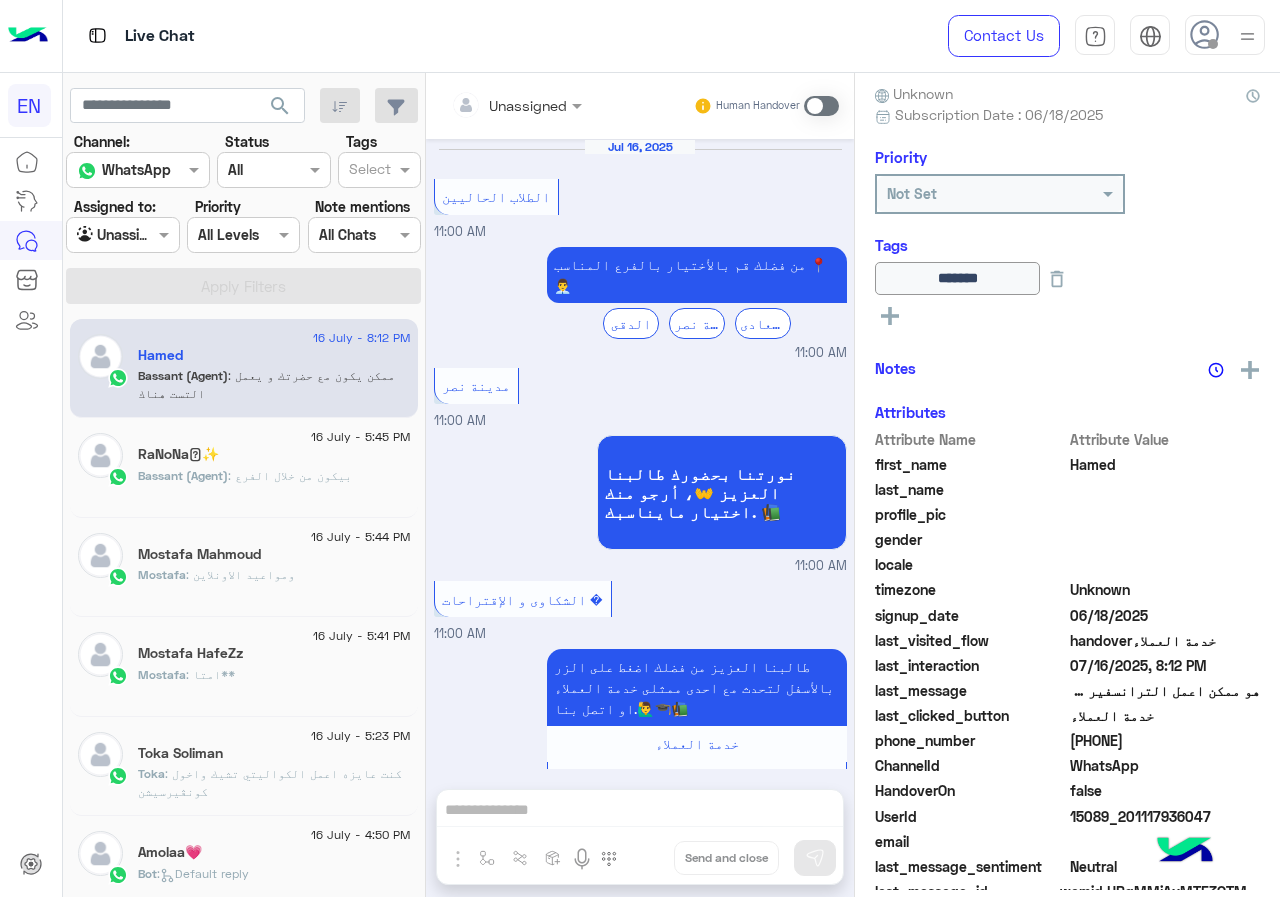 scroll, scrollTop: 961, scrollLeft: 0, axis: vertical 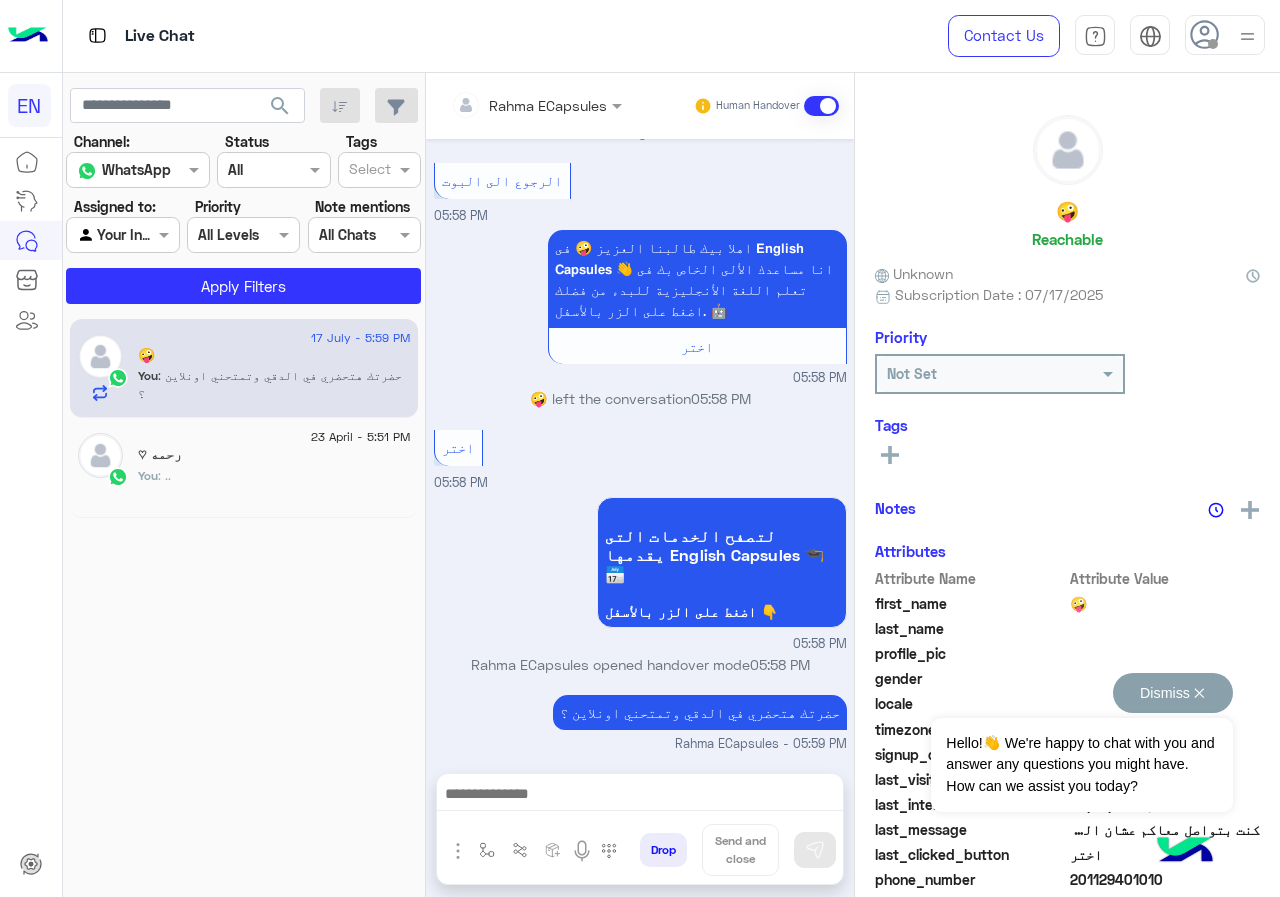 click on "Dismiss ✕" at bounding box center (1173, 693) 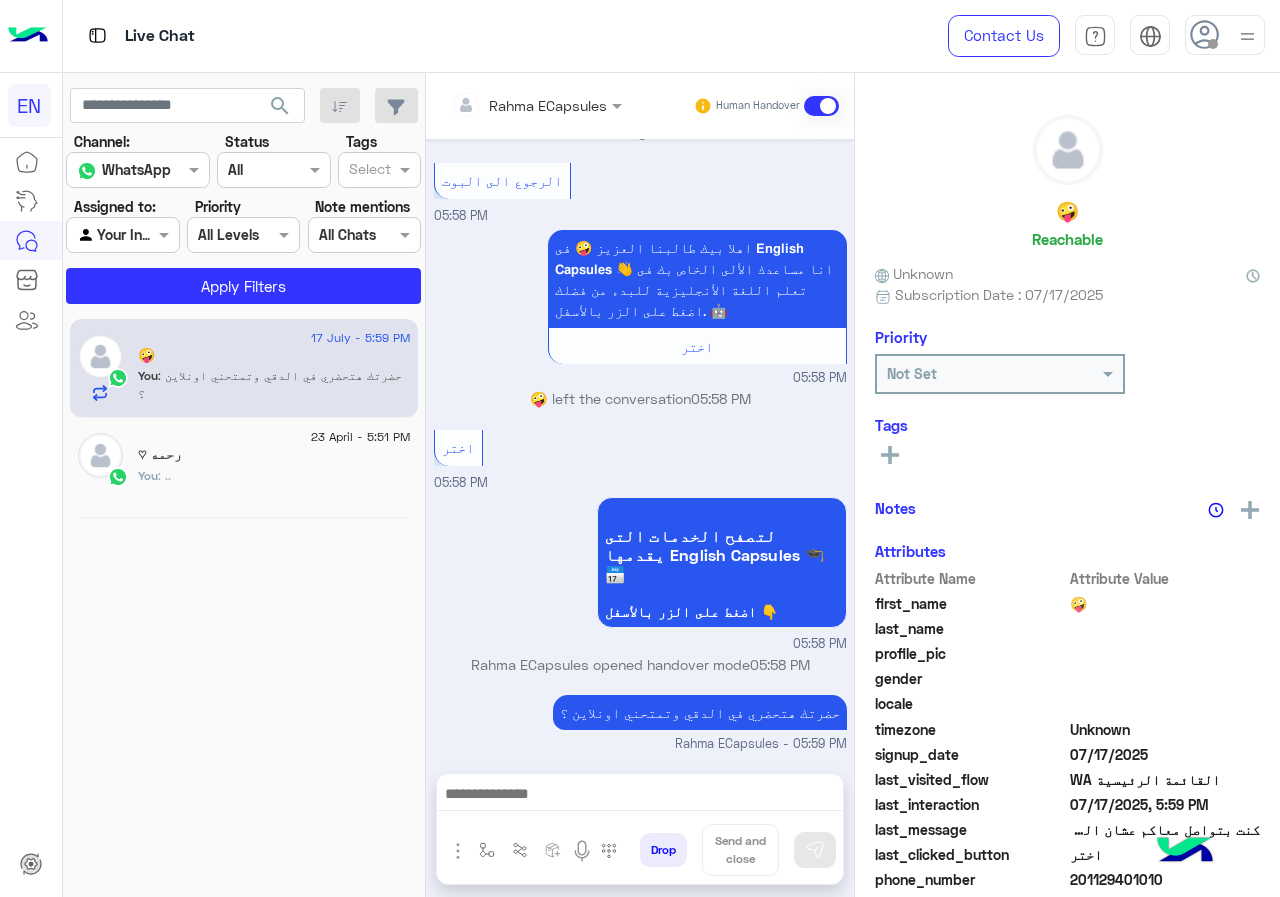 click on "Rahma ECapsules Human Handover" at bounding box center (640, 106) 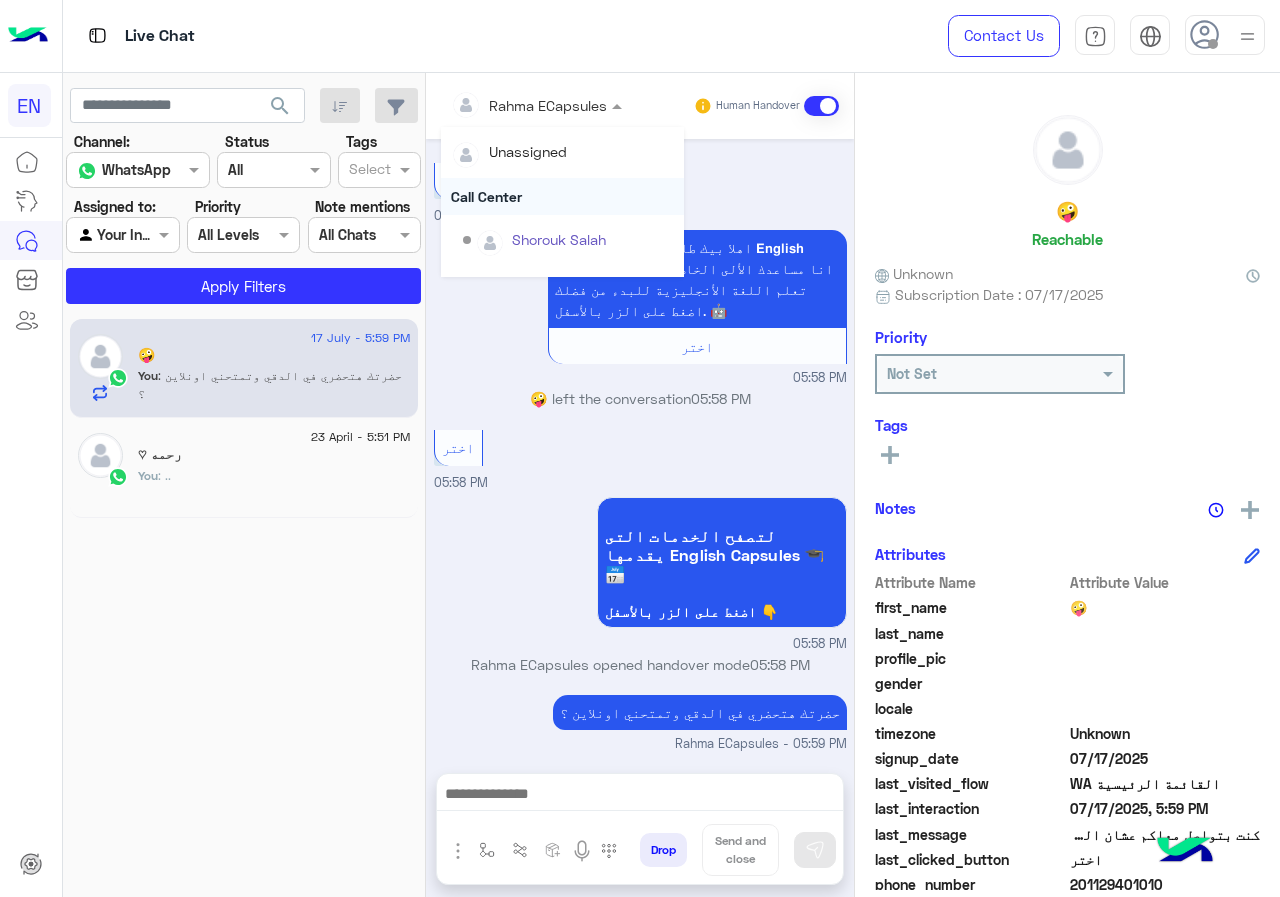click on "Call Center" at bounding box center [562, 196] 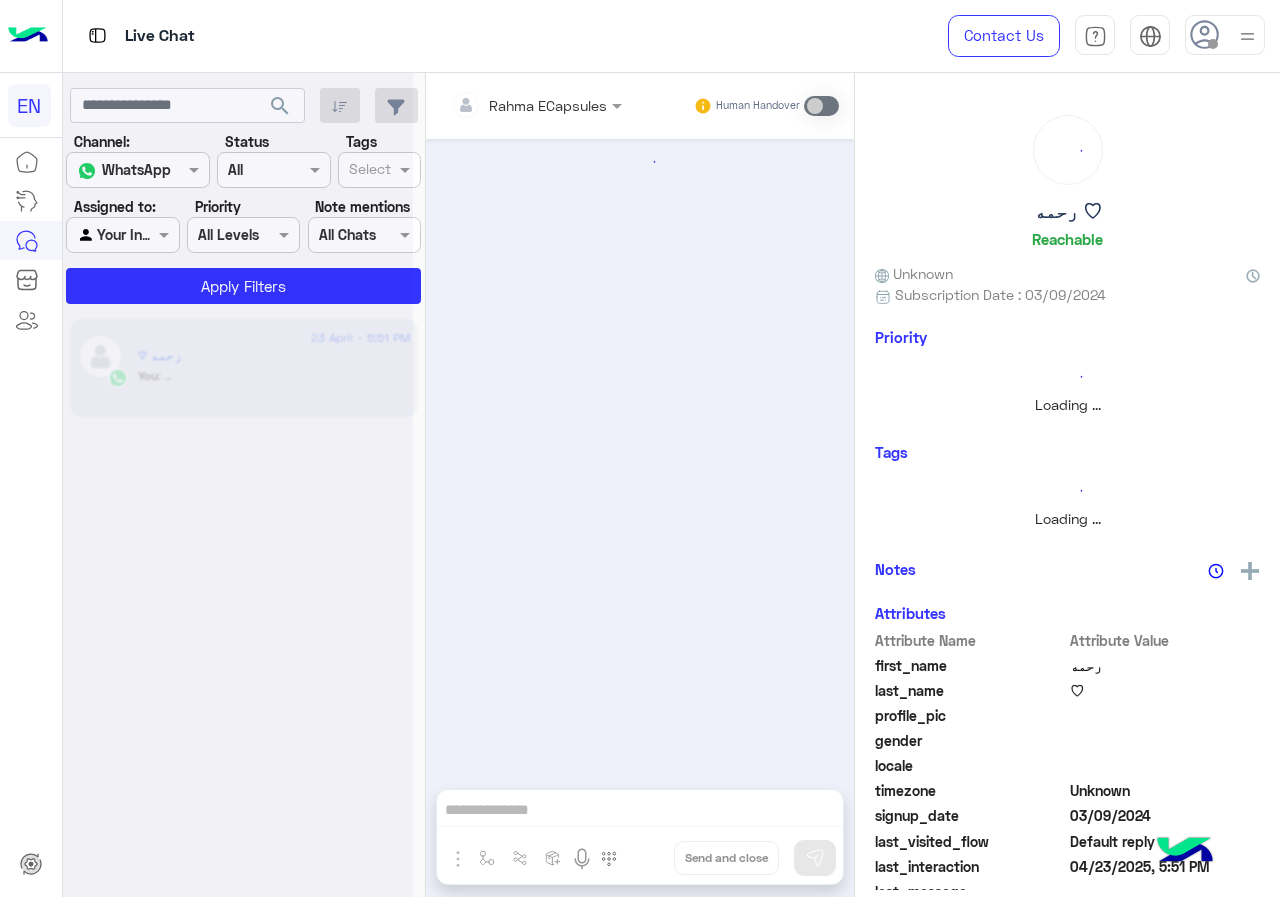 scroll, scrollTop: 0, scrollLeft: 0, axis: both 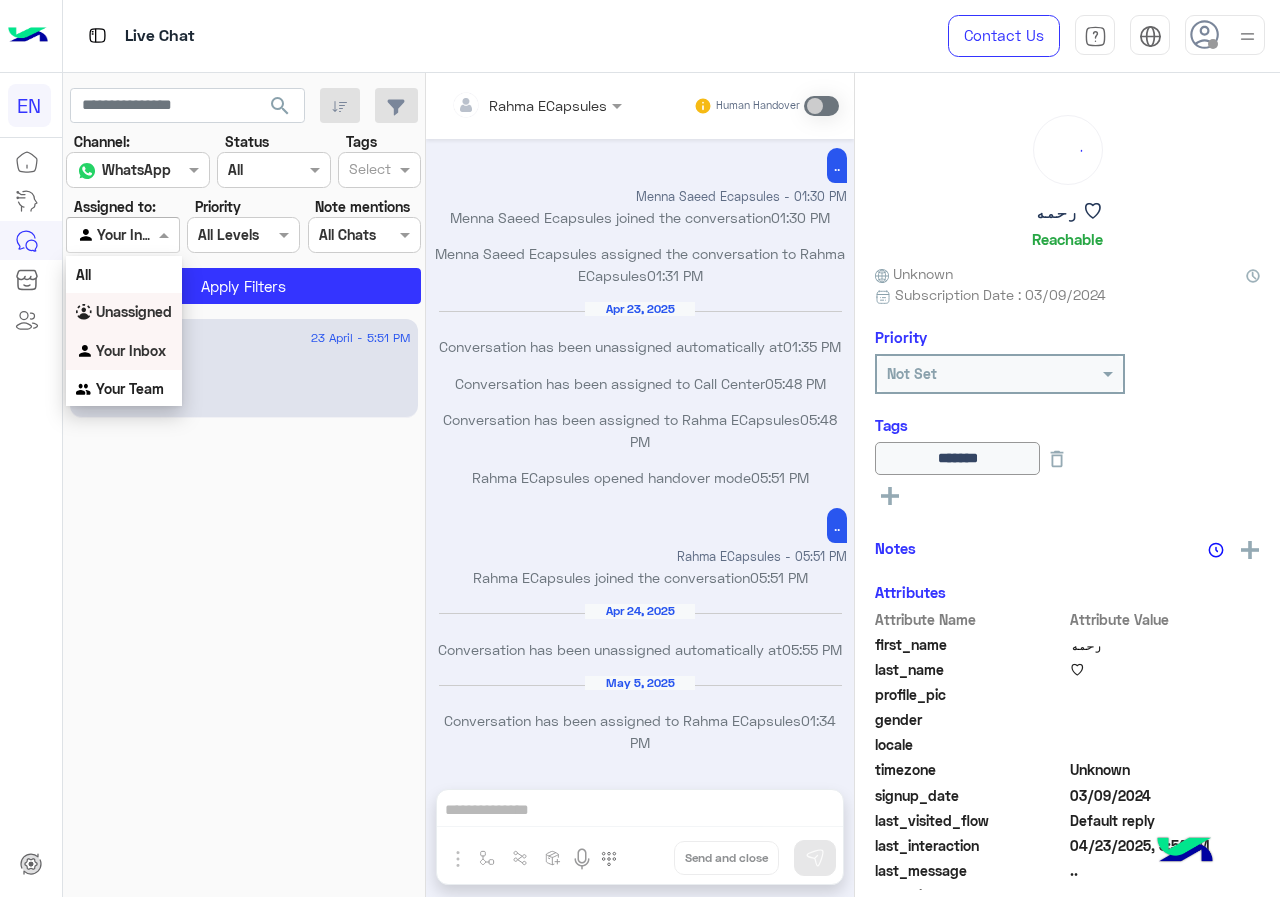 click on "Unassigned" at bounding box center (124, 312) 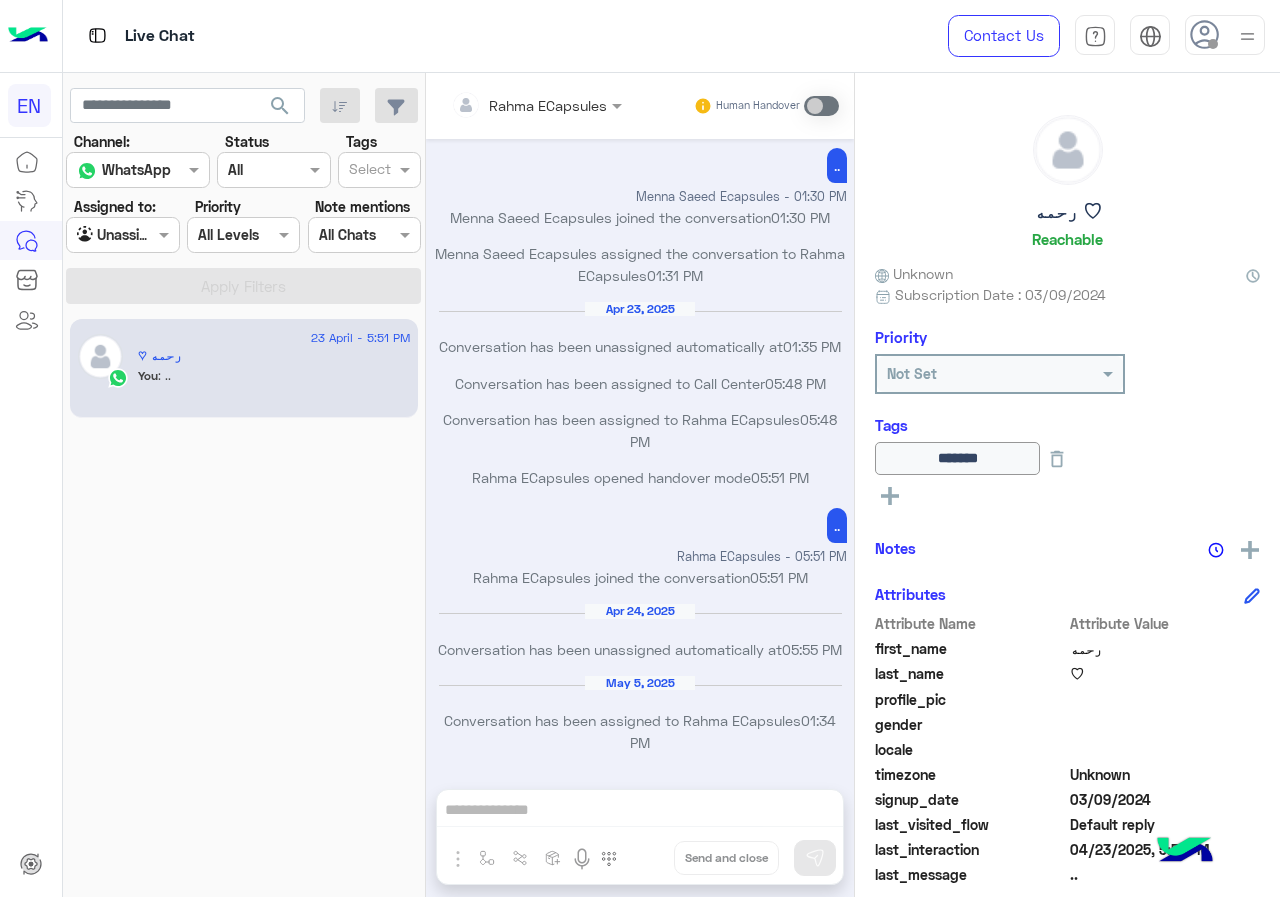 click on "search" 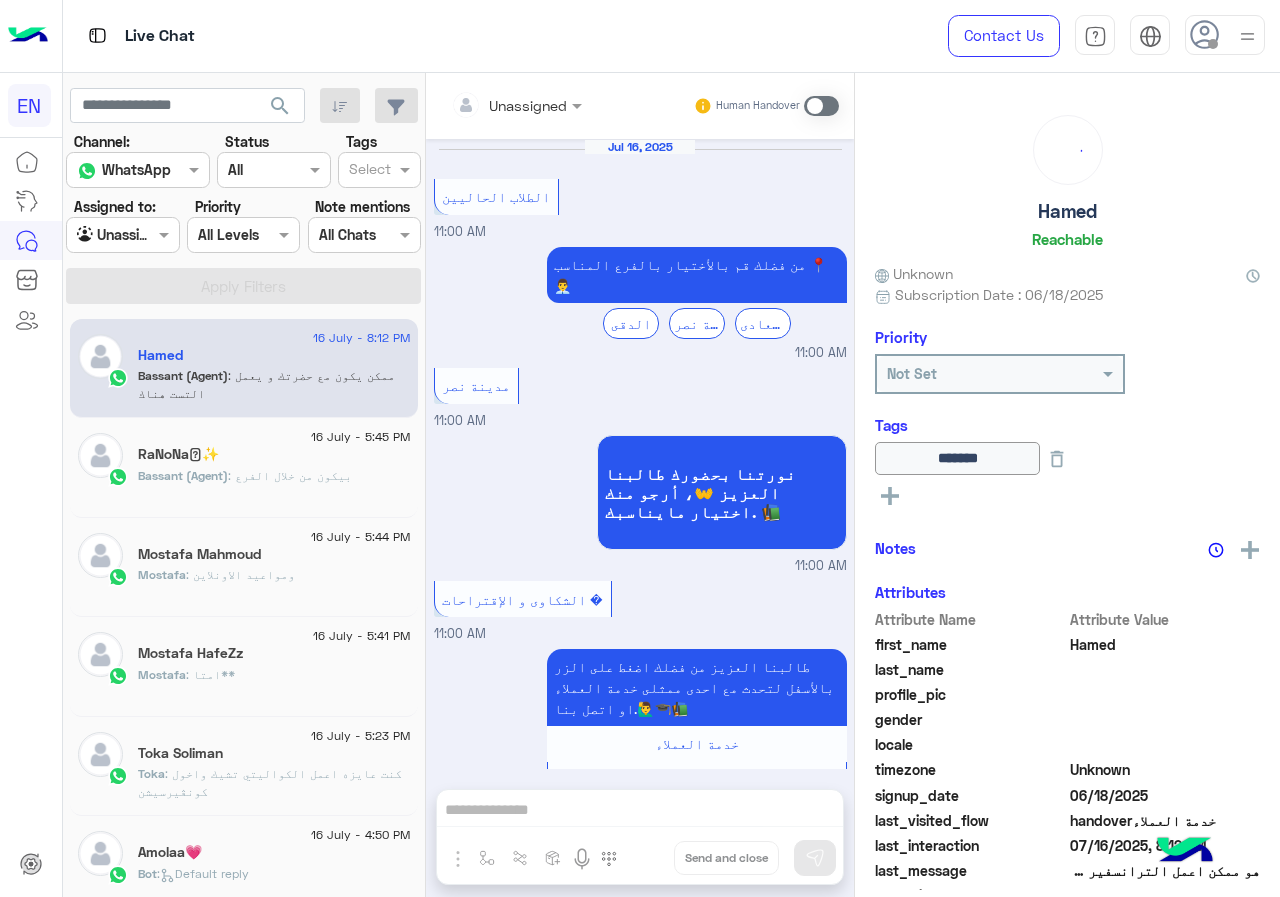 scroll, scrollTop: 961, scrollLeft: 0, axis: vertical 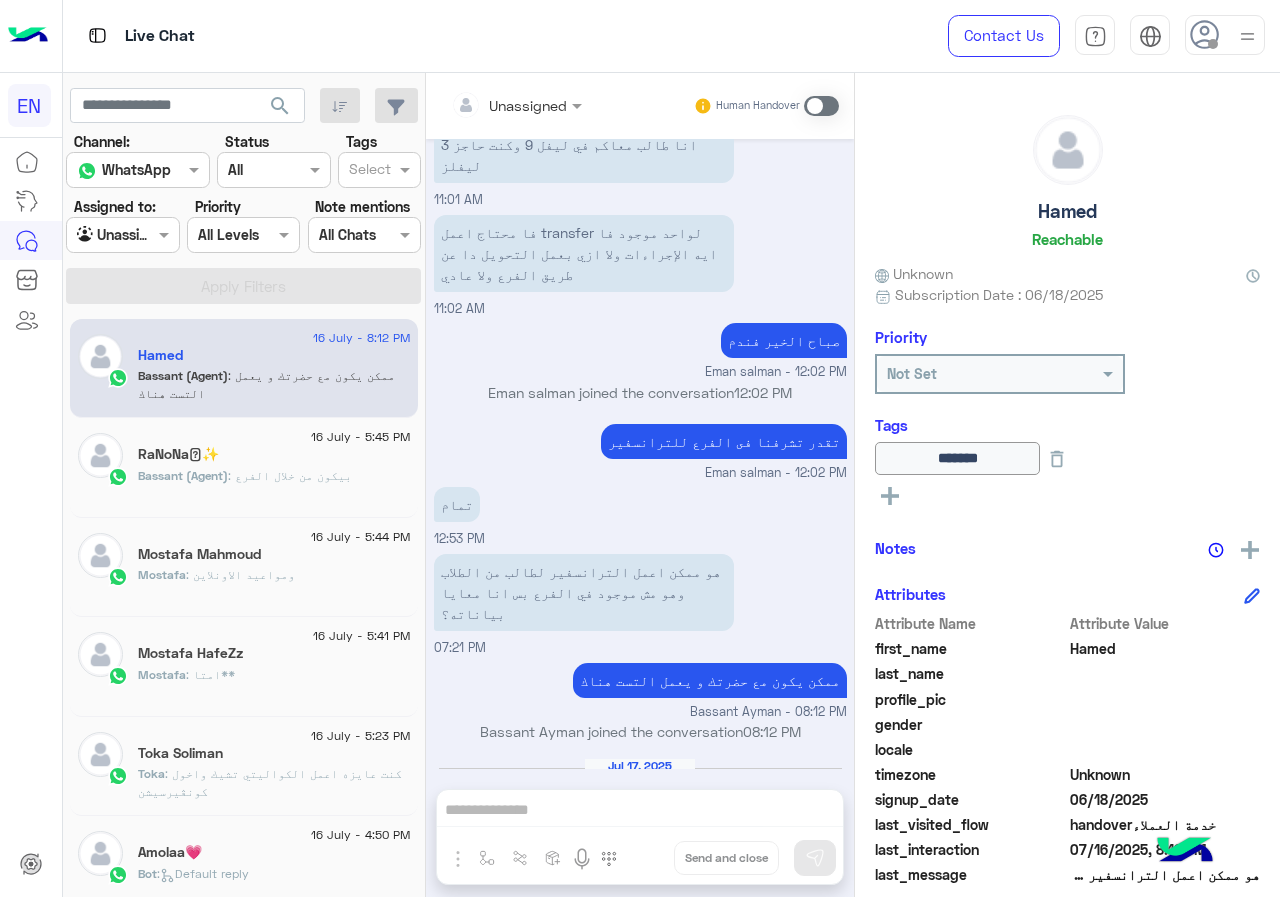 click on "Agent Filter Unassigned" at bounding box center [122, 235] 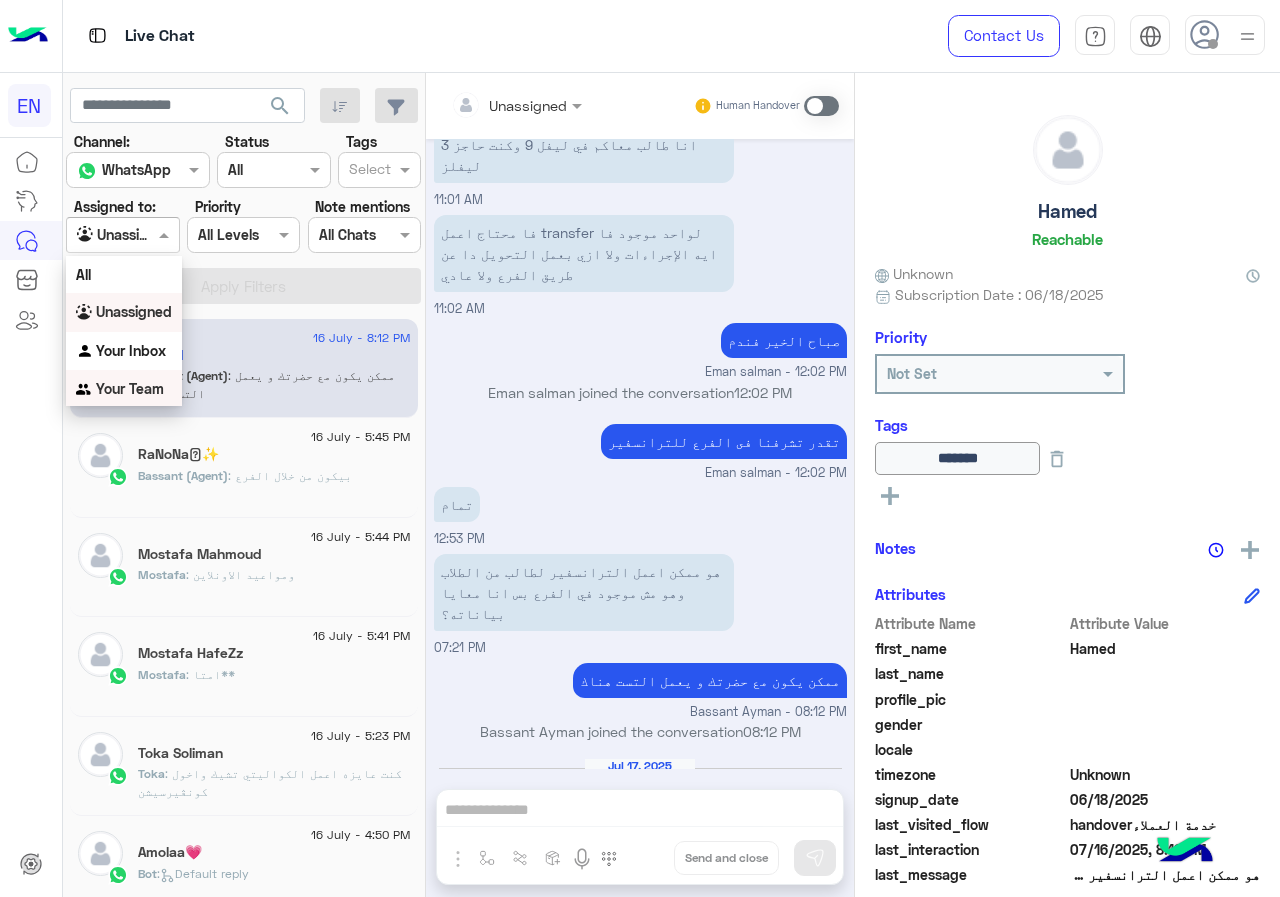 click on "Your Team" at bounding box center (124, 389) 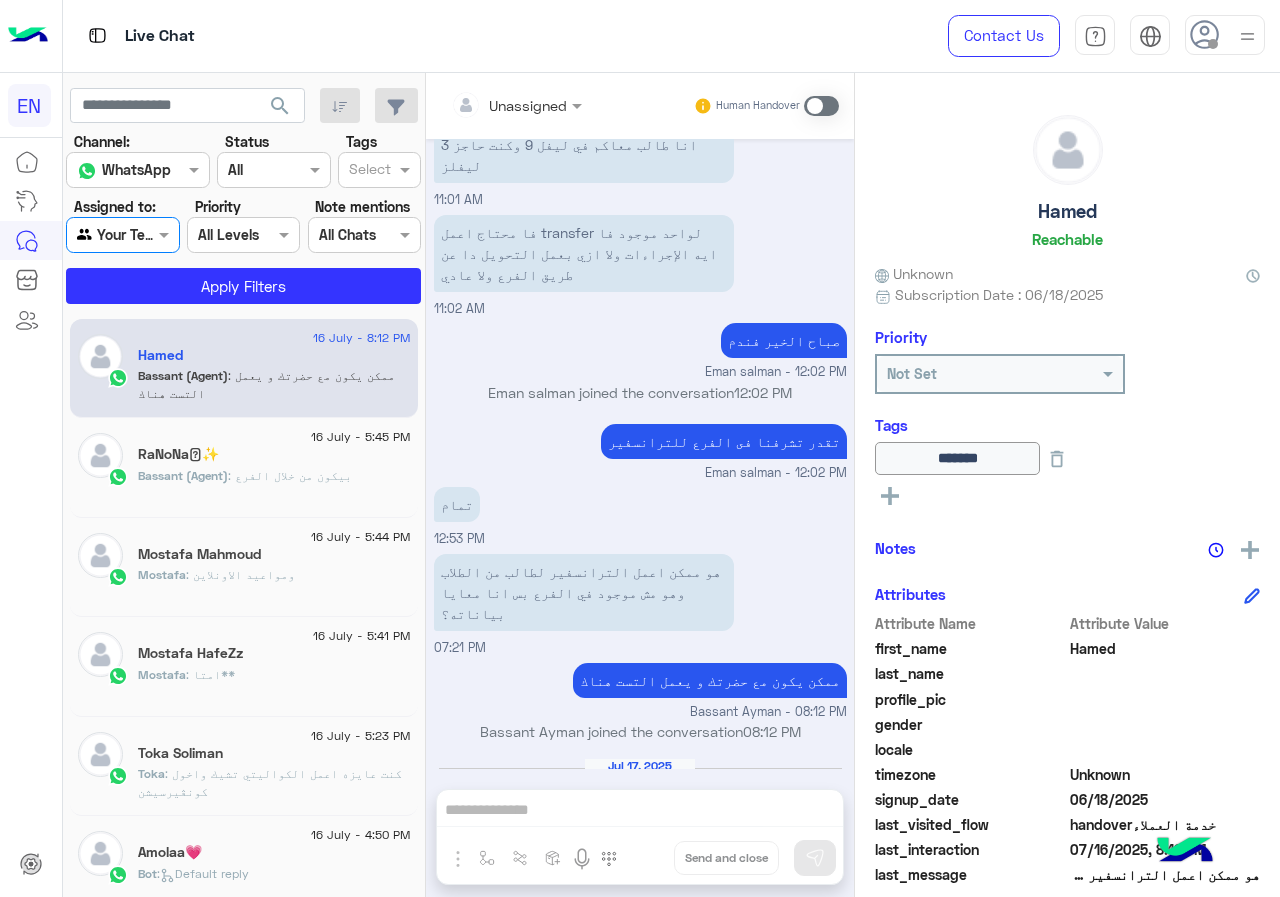 click on "Your Team" at bounding box center [115, 235] 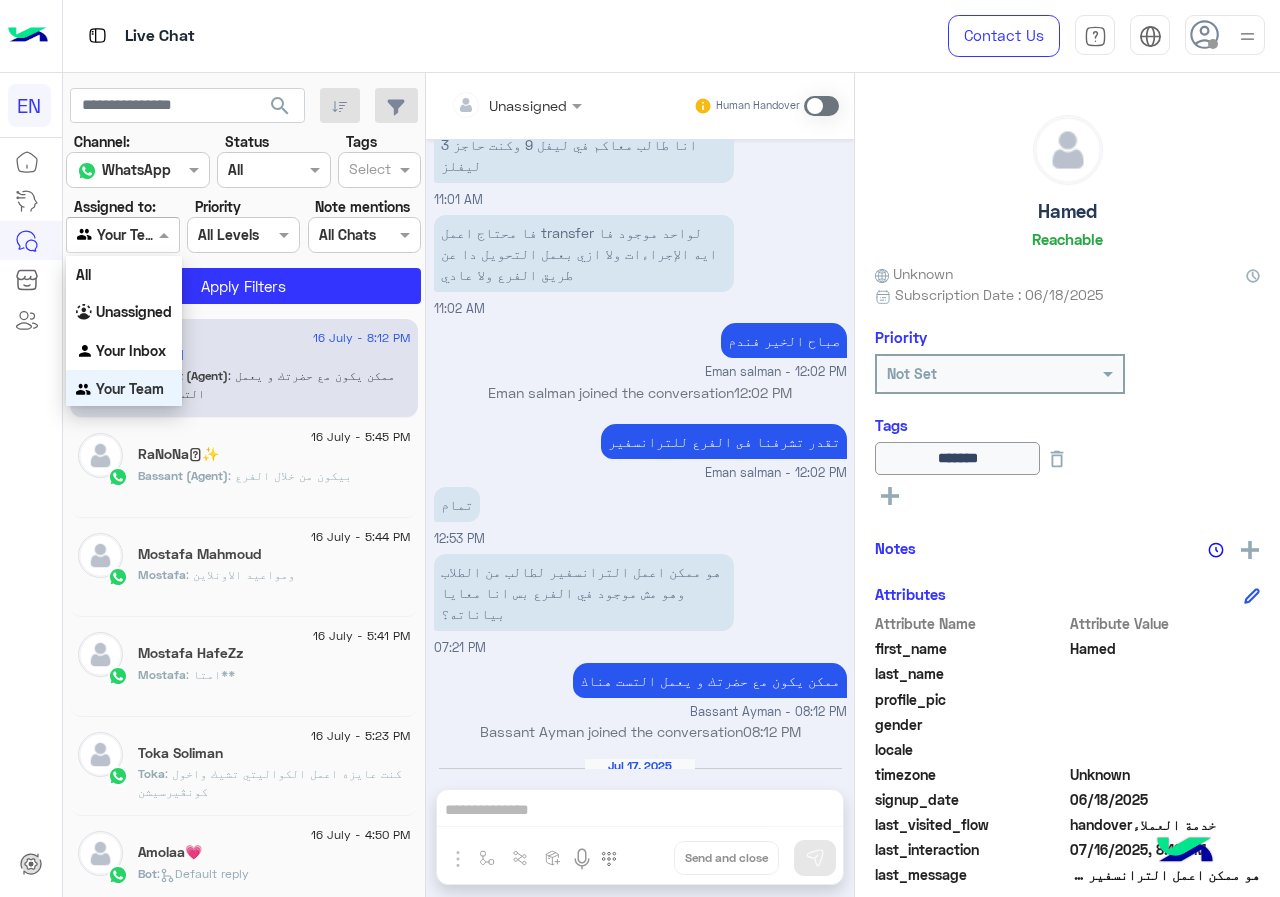 scroll, scrollTop: 3, scrollLeft: 0, axis: vertical 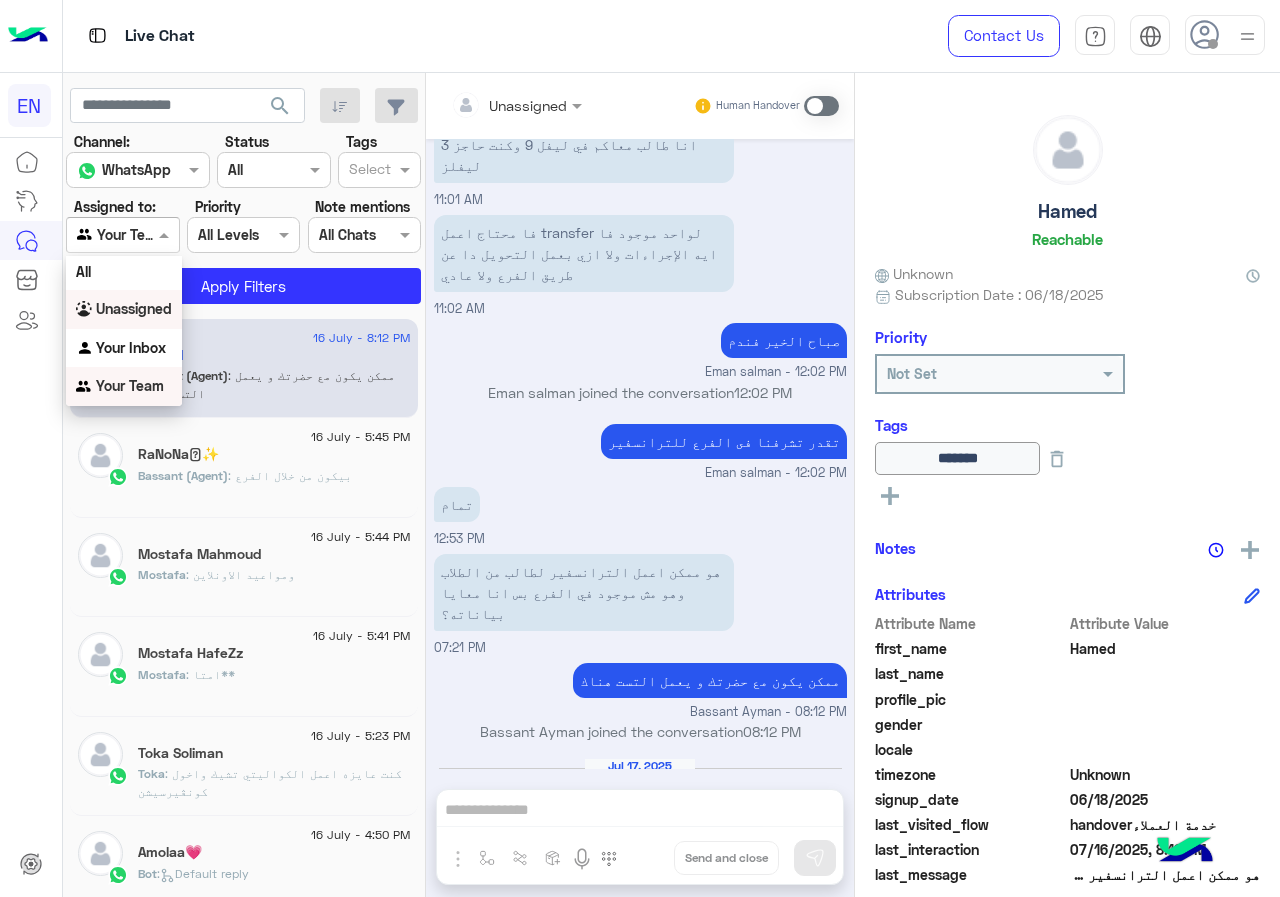 click on "Your Inbox" at bounding box center (131, 347) 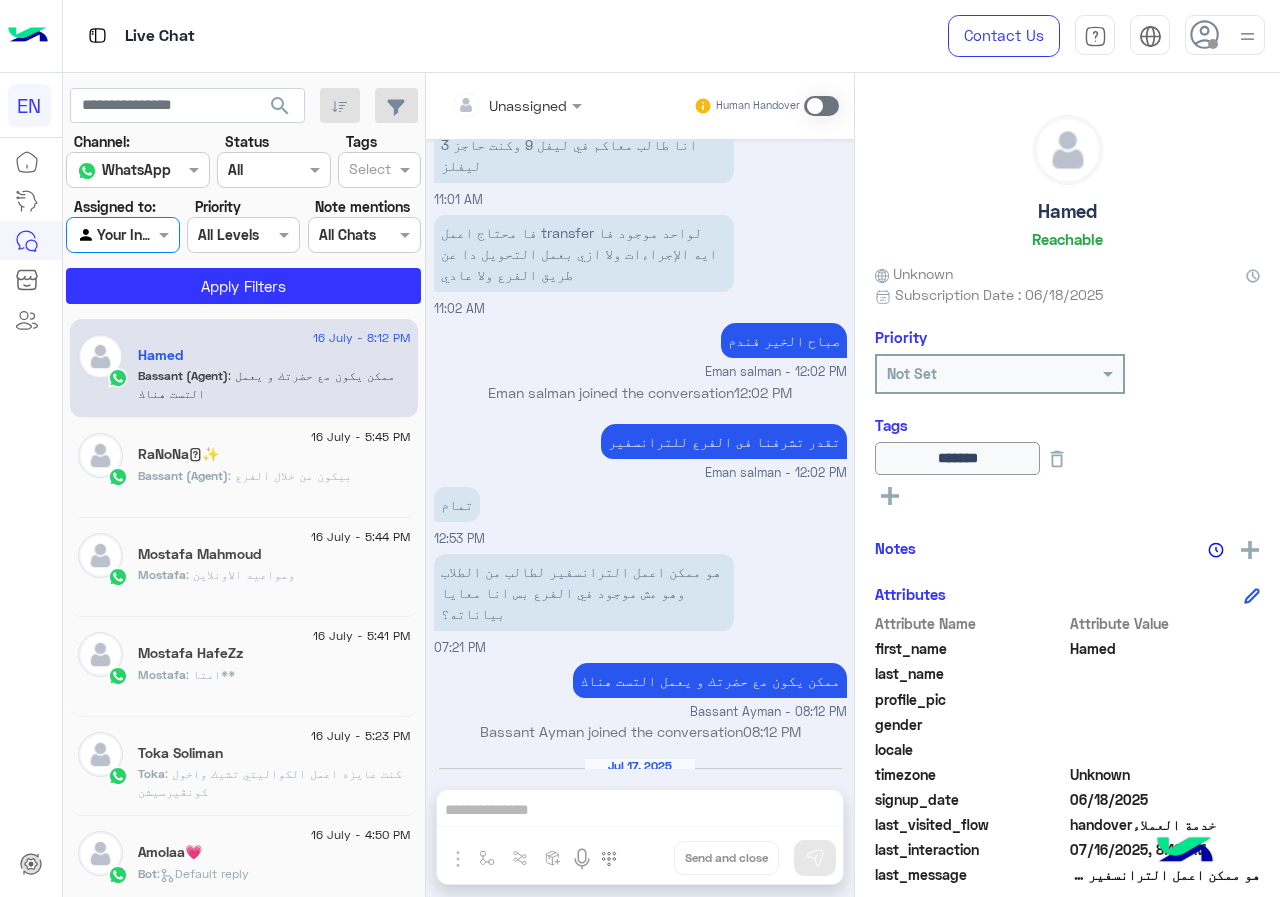 click on "search Channel: Channel WhatsApp Status Channel All Tags Select Assigned to: Agent Filter Your Inbox Priority All Levels All Levels Note mentions Select All Chats Apply Filters" 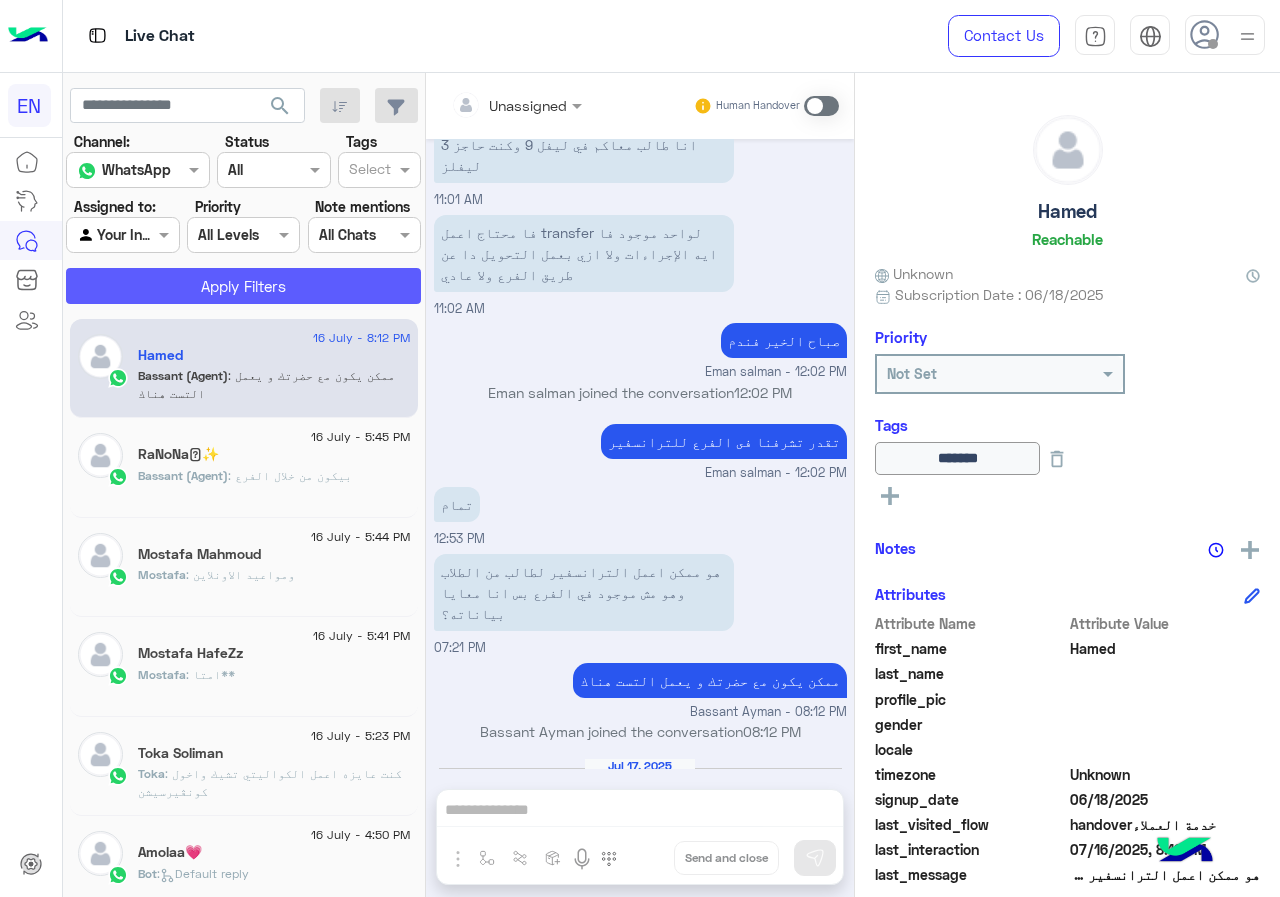 click on "Apply Filters" 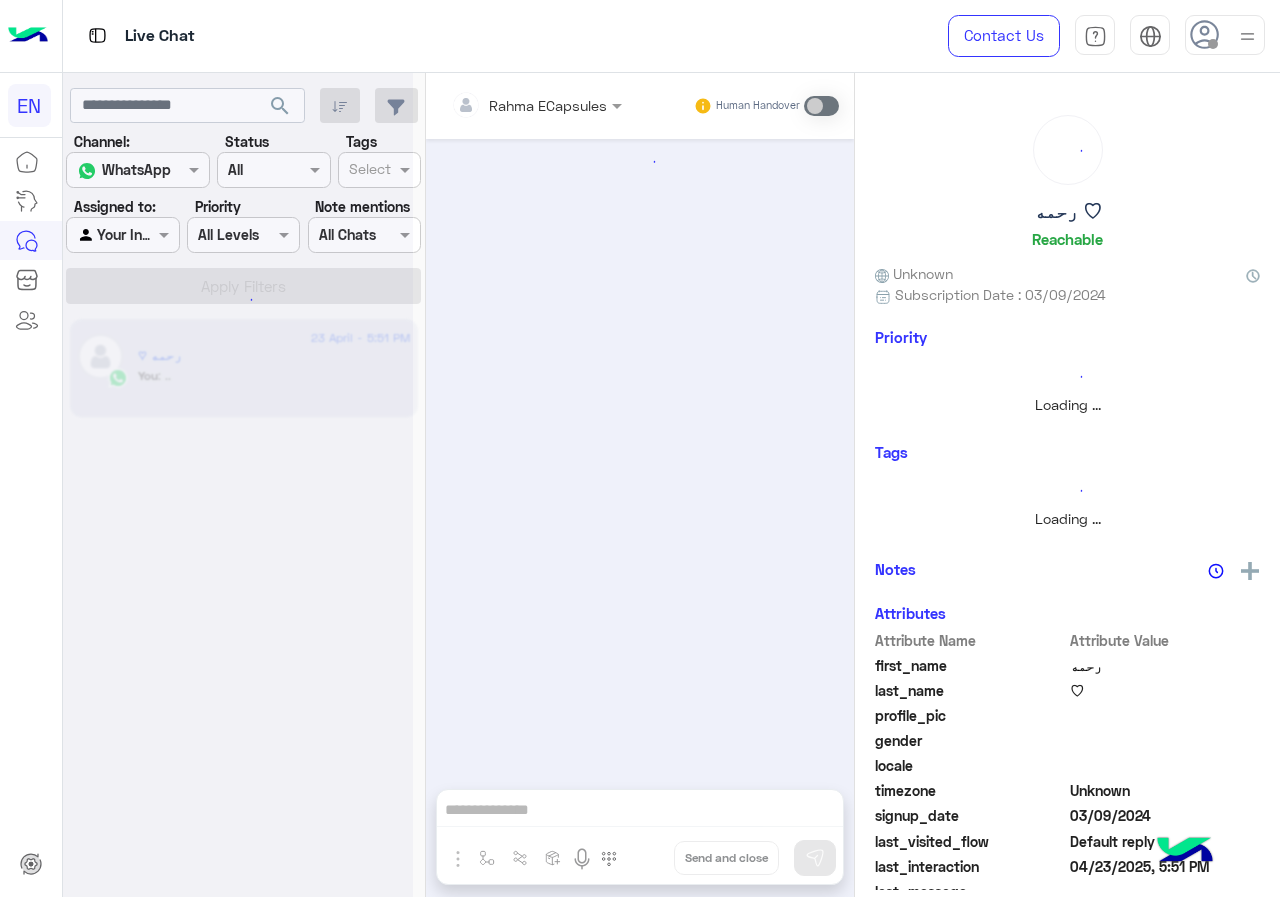 scroll, scrollTop: 0, scrollLeft: 0, axis: both 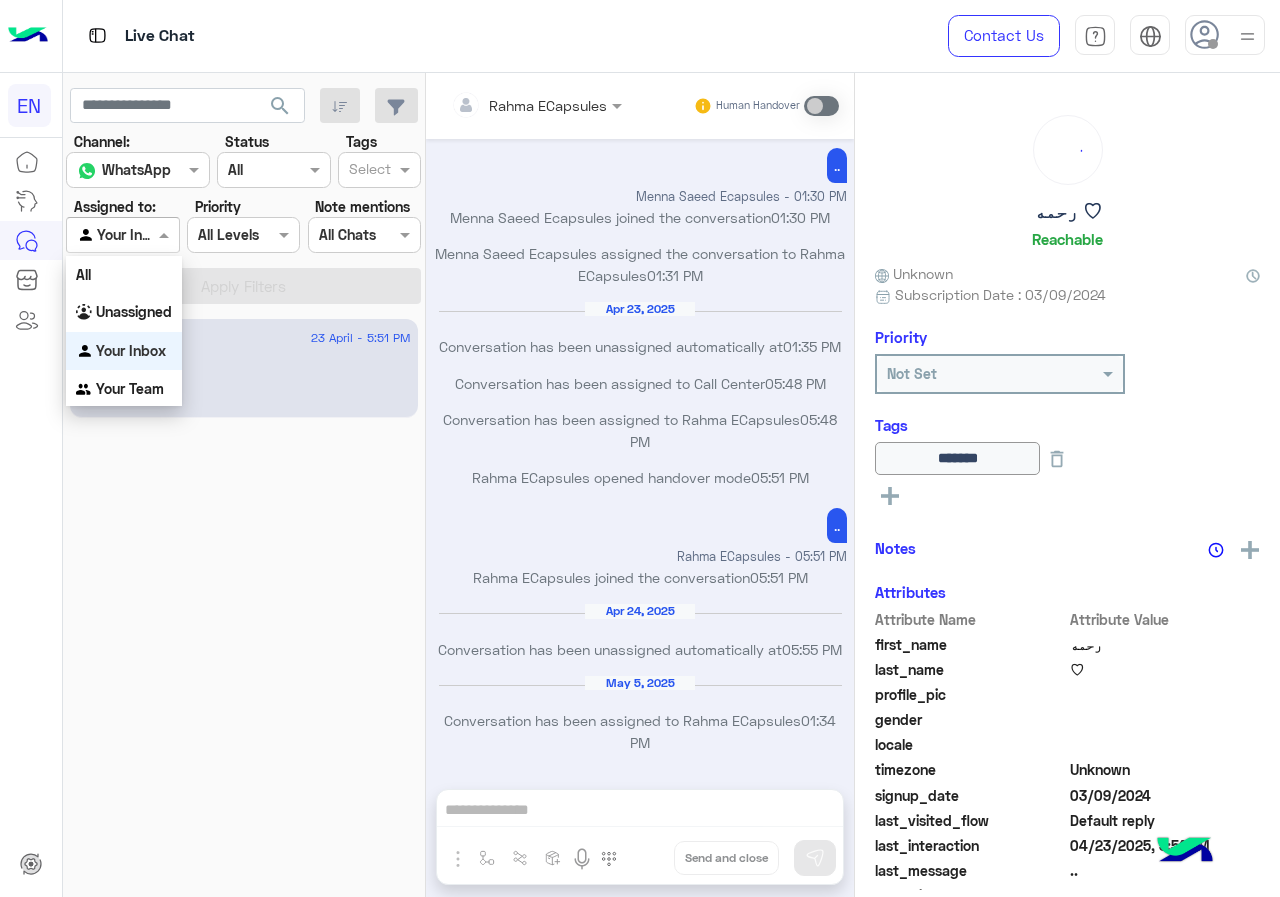 click at bounding box center (122, 234) 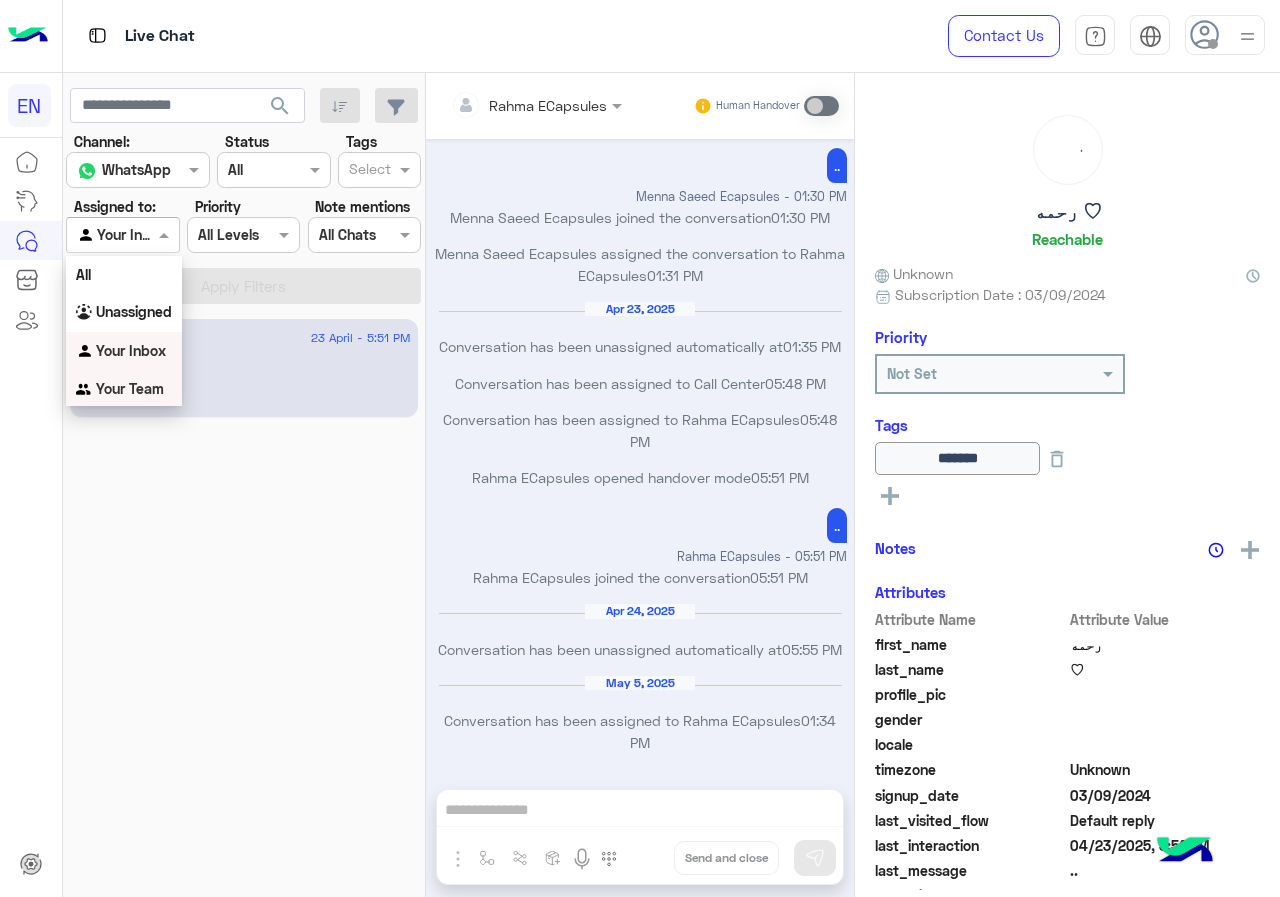 drag, startPoint x: 144, startPoint y: 367, endPoint x: 144, endPoint y: 384, distance: 17 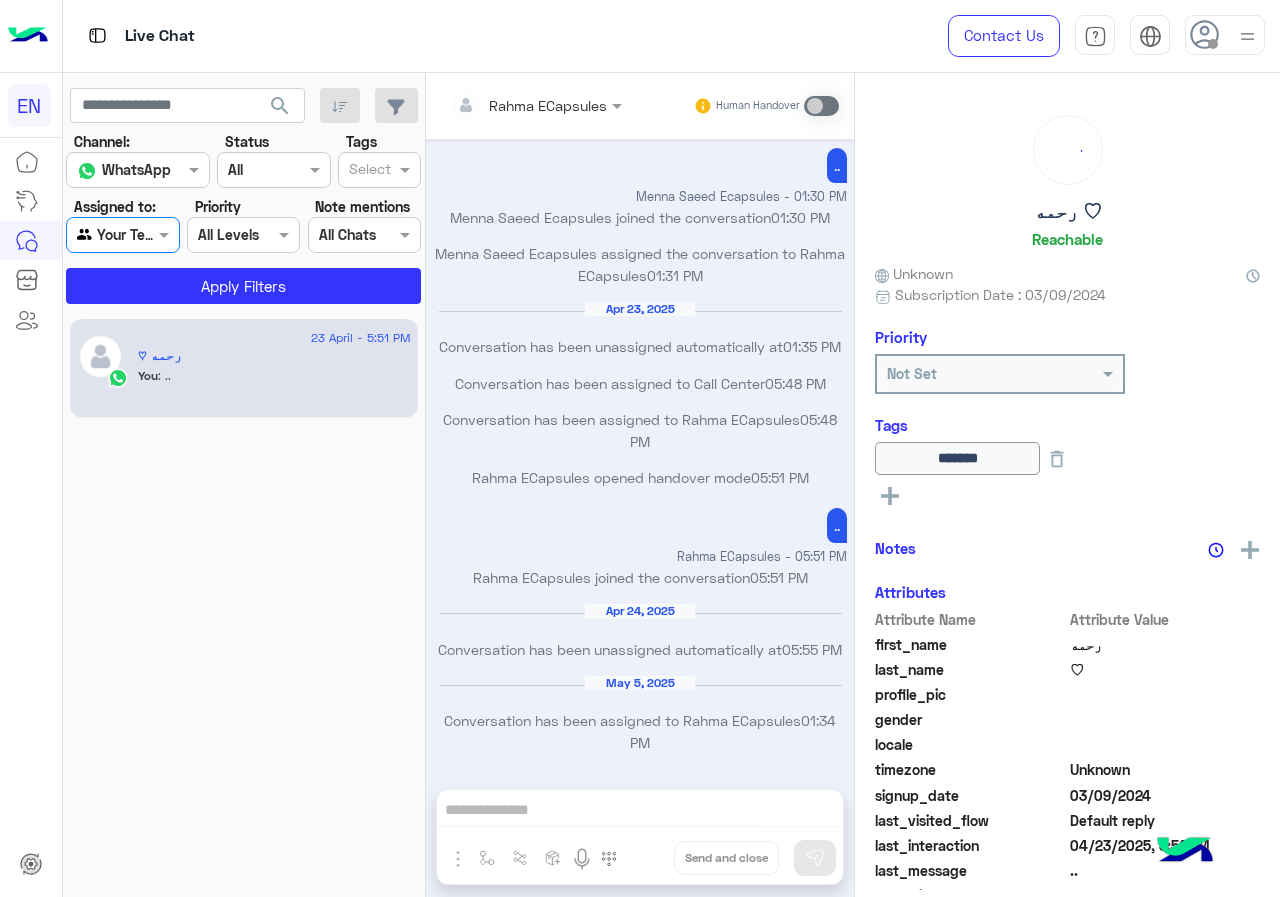 click on "search Channel: Channel WhatsApp Status Channel All Tags Select Assigned to: Agent Filter Your Team Priority All Levels All Levels Note mentions Select All Chats Apply Filters" 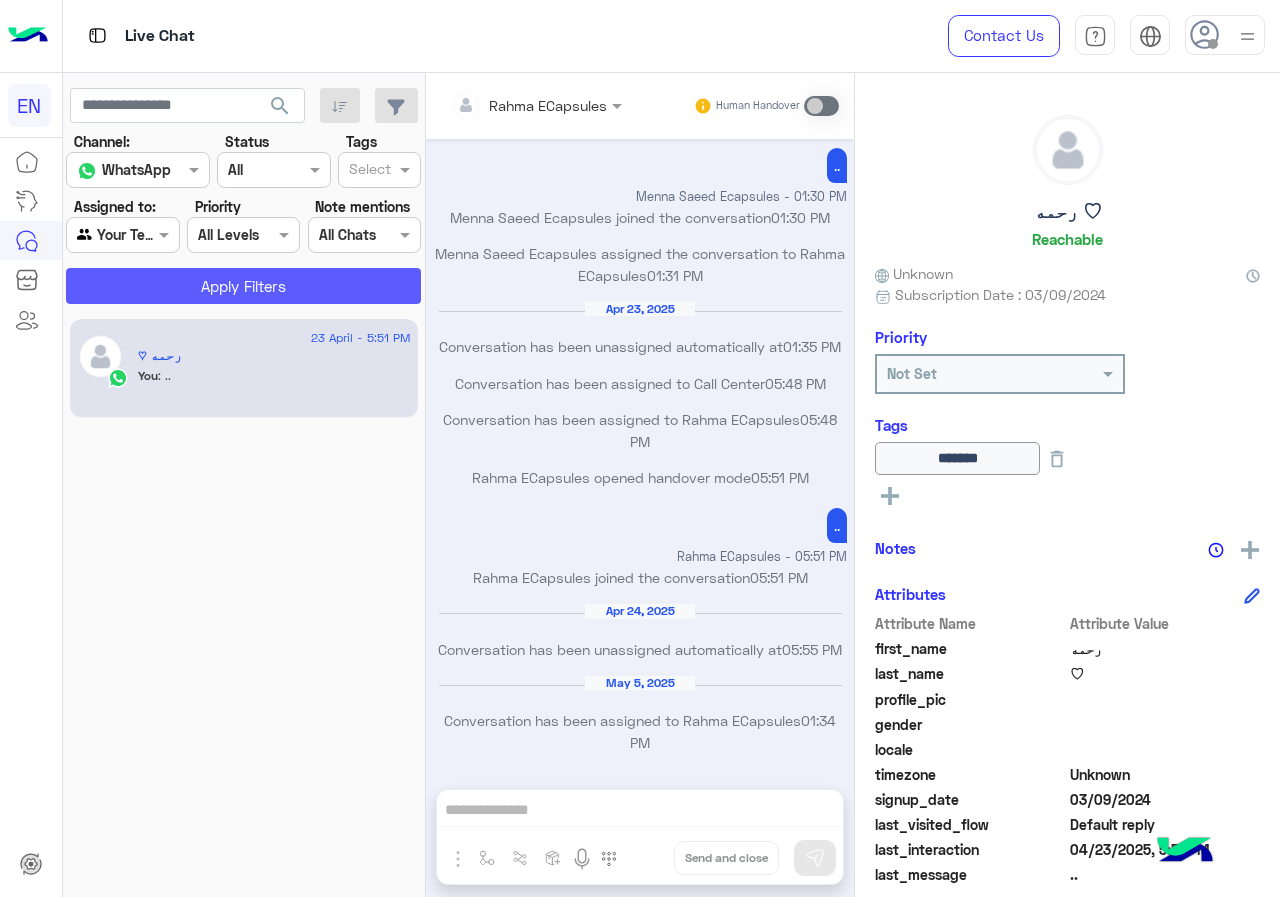 click on "Apply Filters" 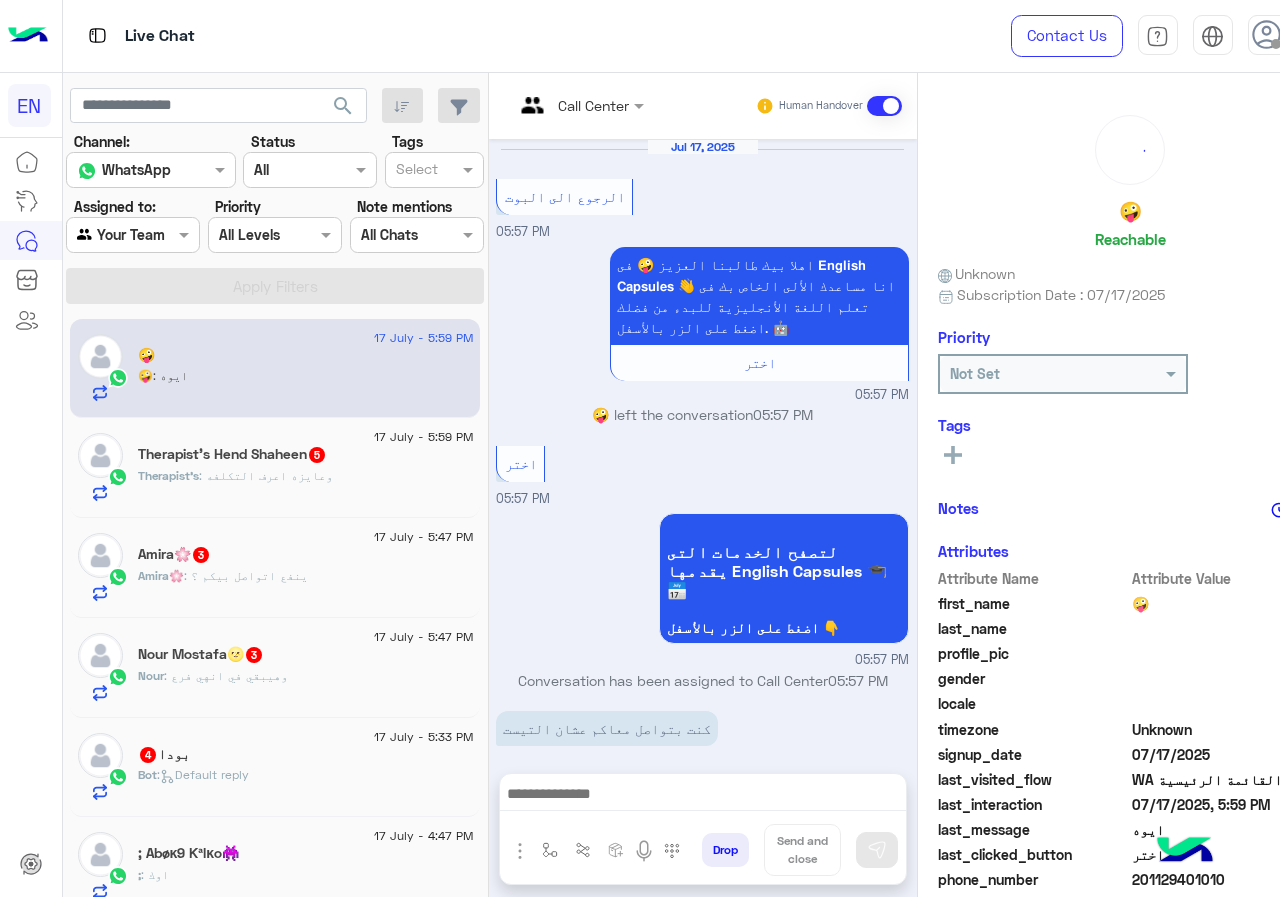 scroll, scrollTop: 912, scrollLeft: 0, axis: vertical 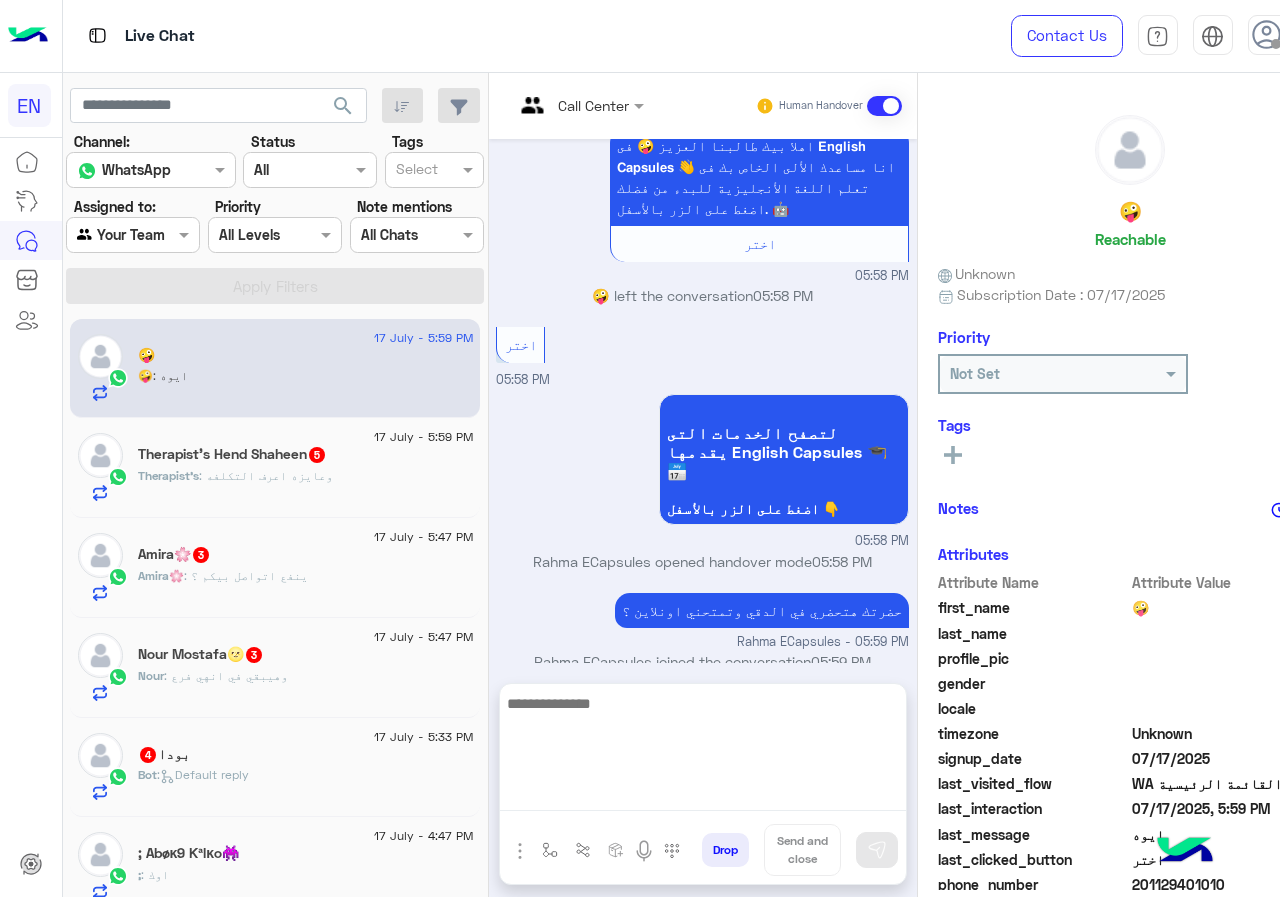 click at bounding box center (703, 751) 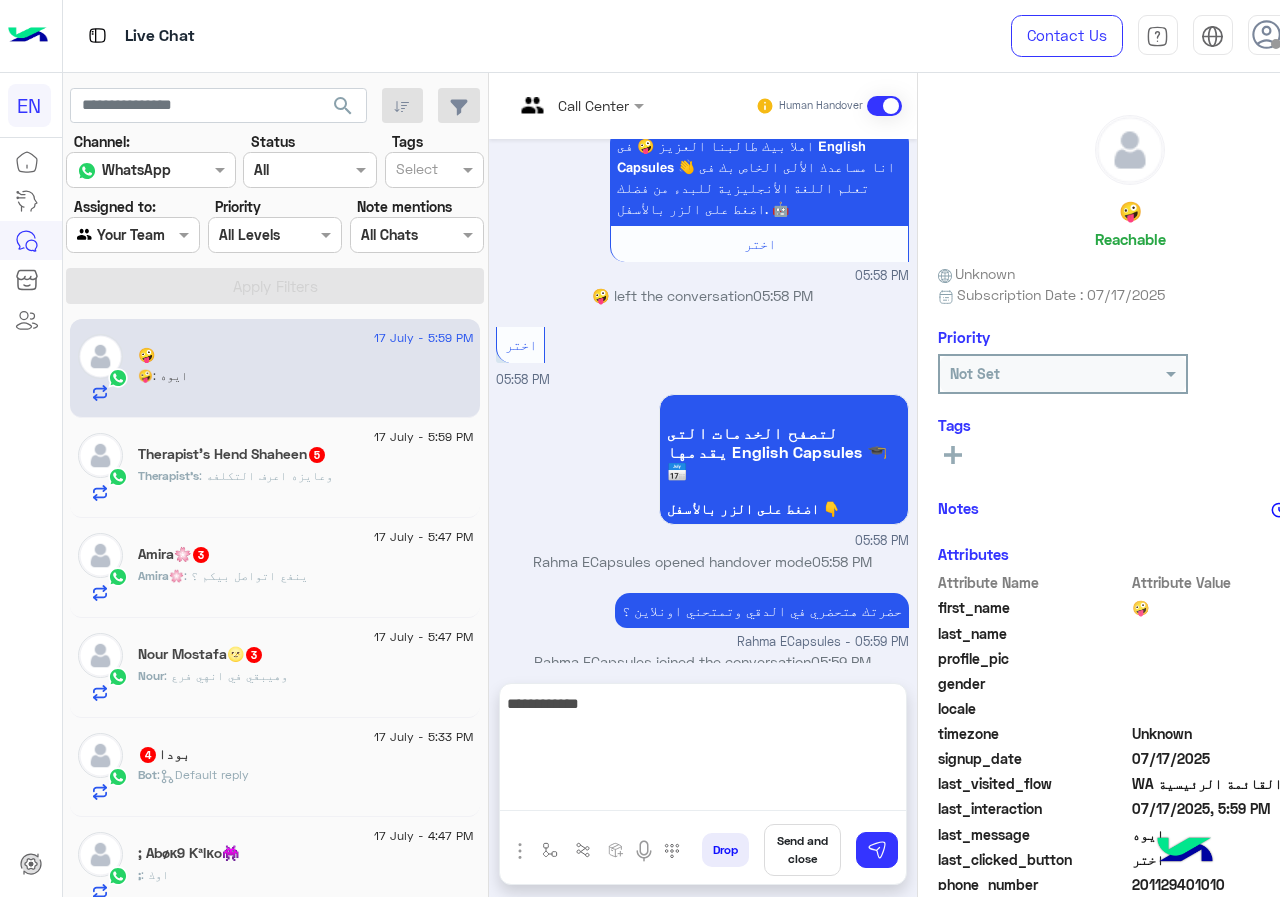 click on "**********" at bounding box center [703, 751] 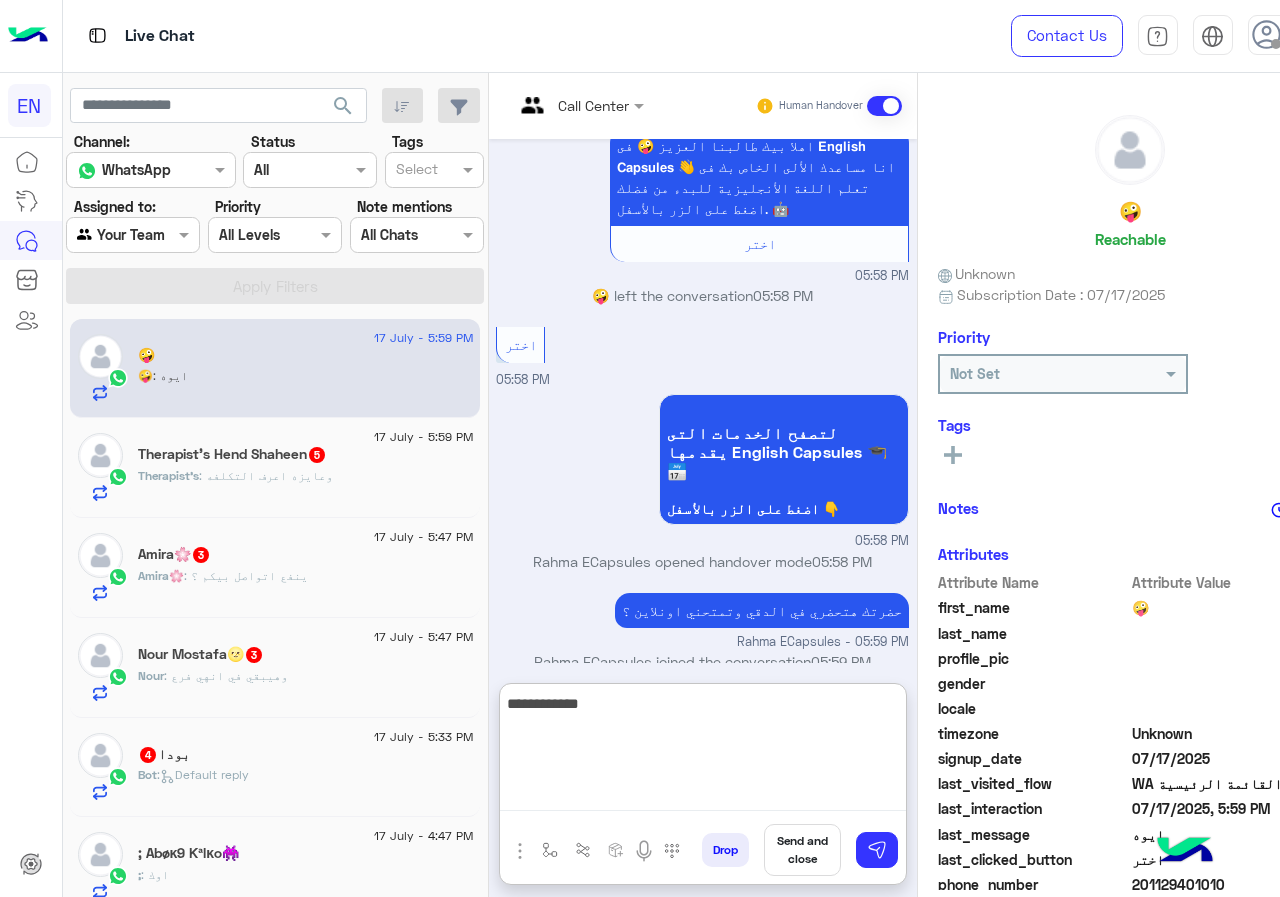 click on "**********" at bounding box center (703, 751) 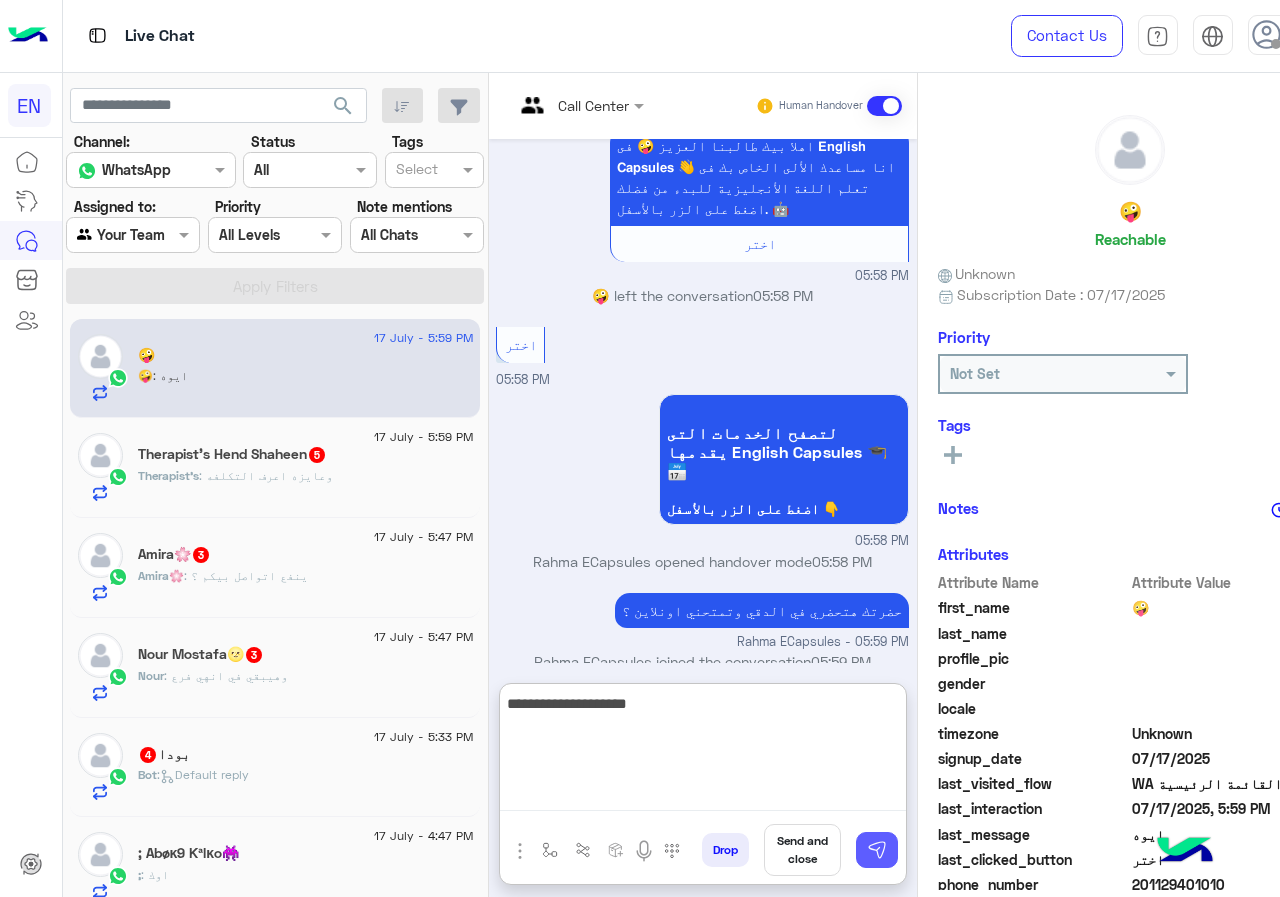 type on "**********" 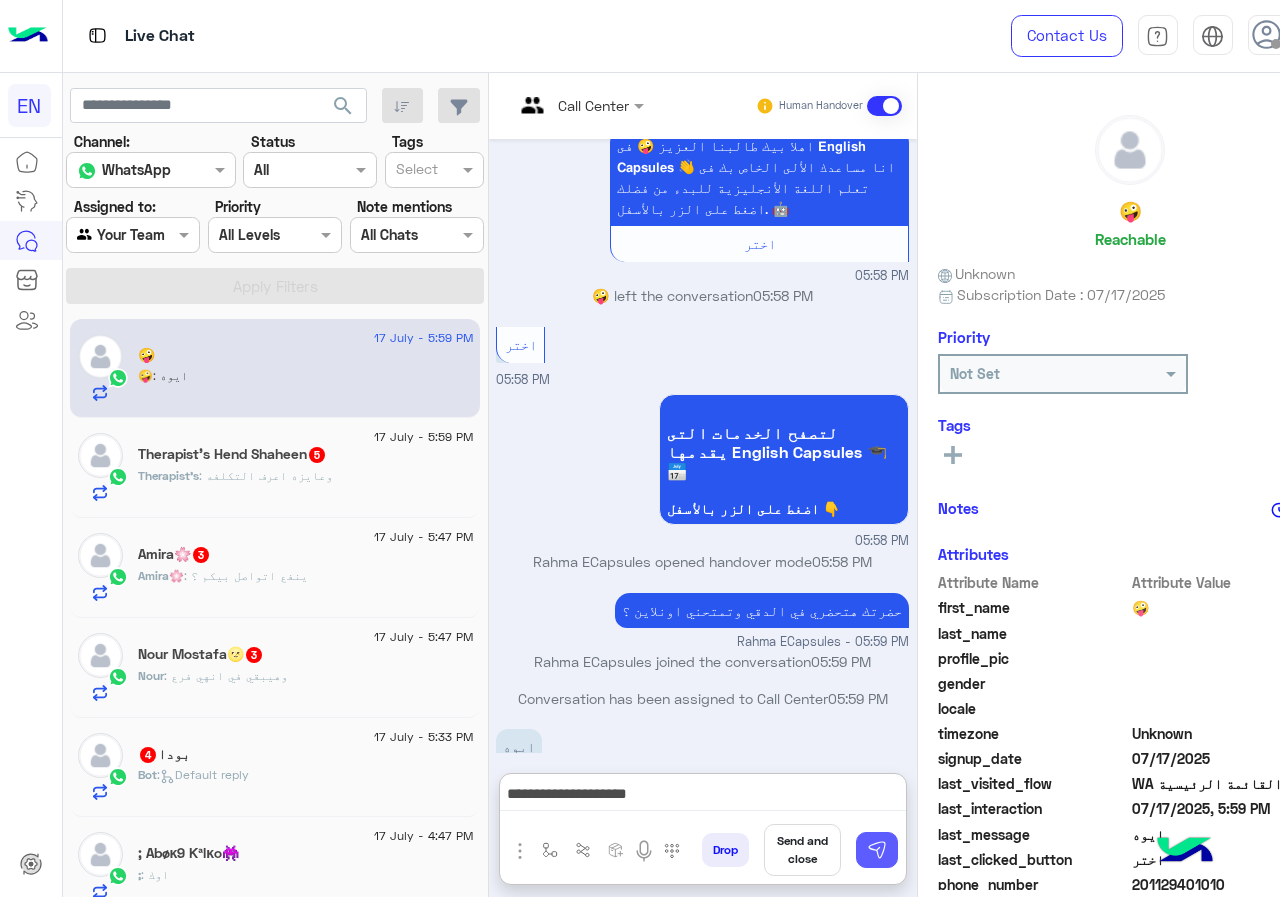 click at bounding box center [877, 850] 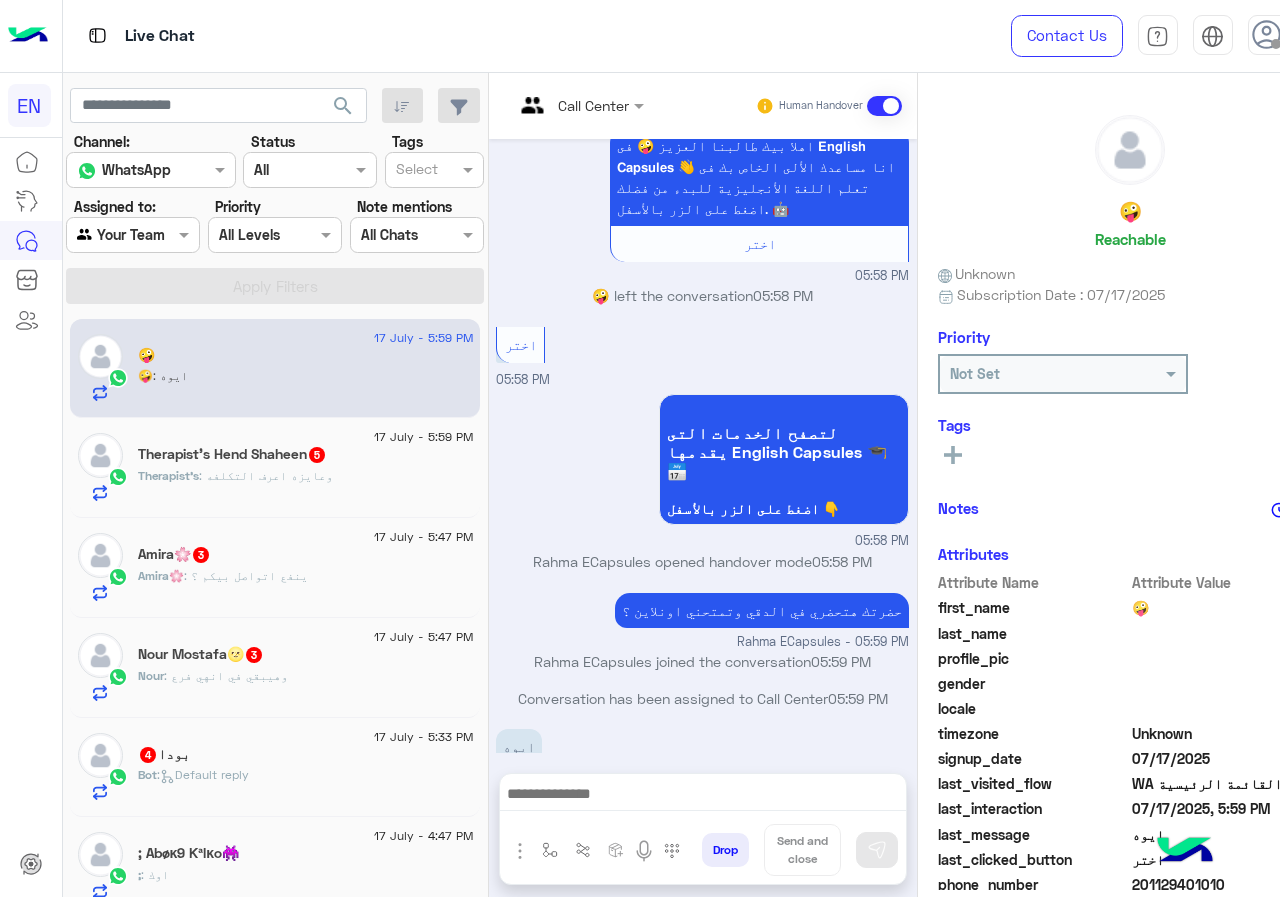 scroll, scrollTop: 976, scrollLeft: 0, axis: vertical 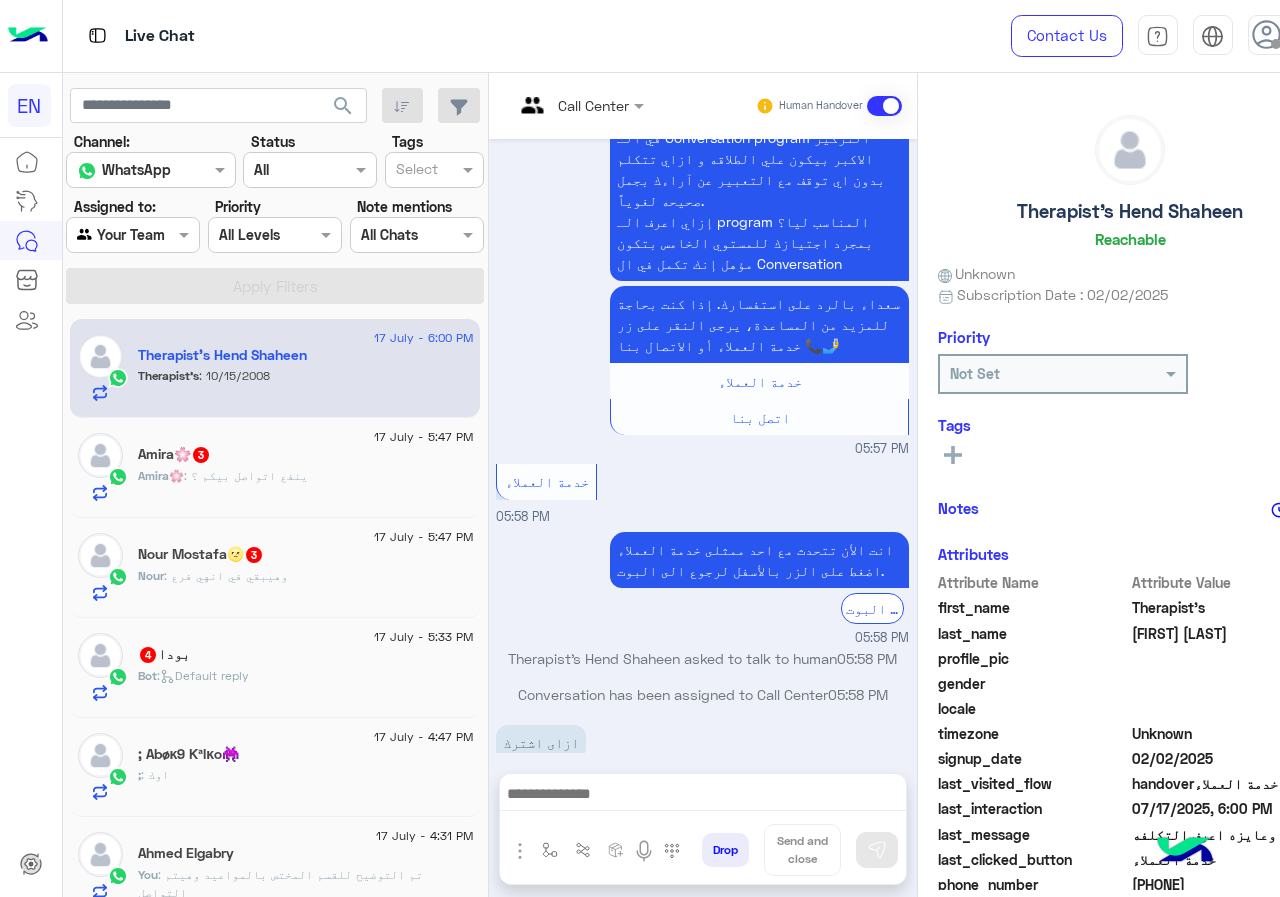 click at bounding box center [133, 234] 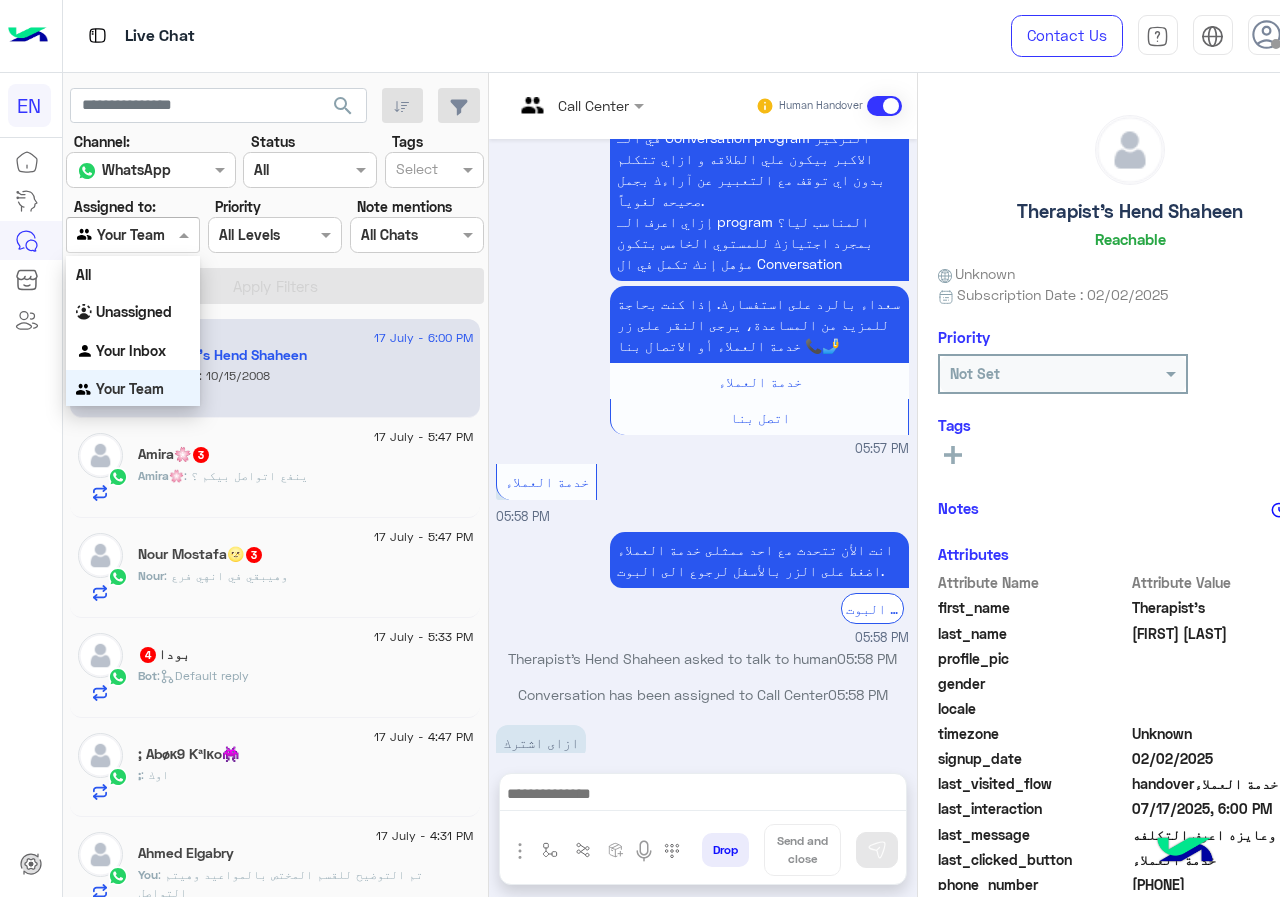 scroll, scrollTop: 1, scrollLeft: 0, axis: vertical 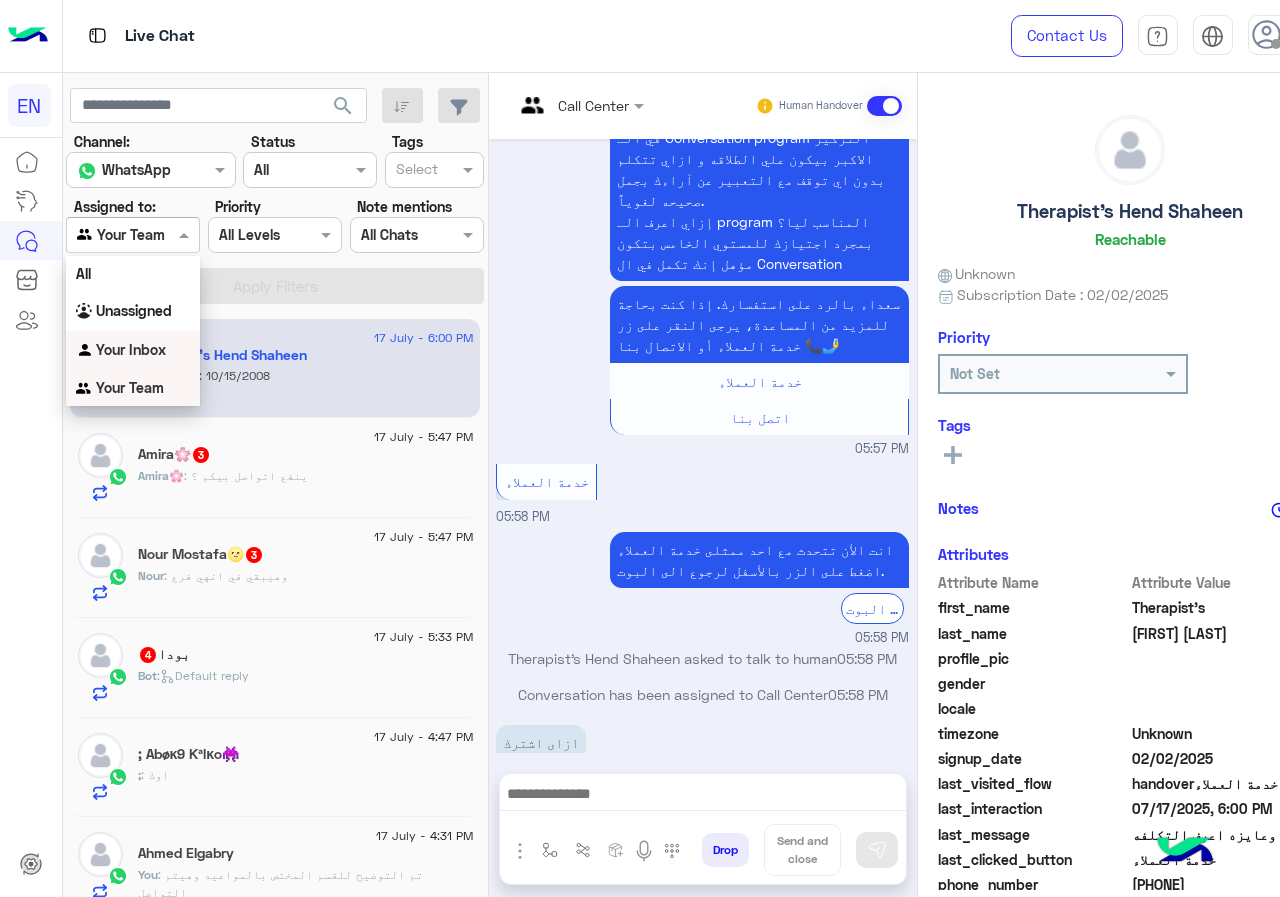 click on "Your Inbox" at bounding box center [131, 349] 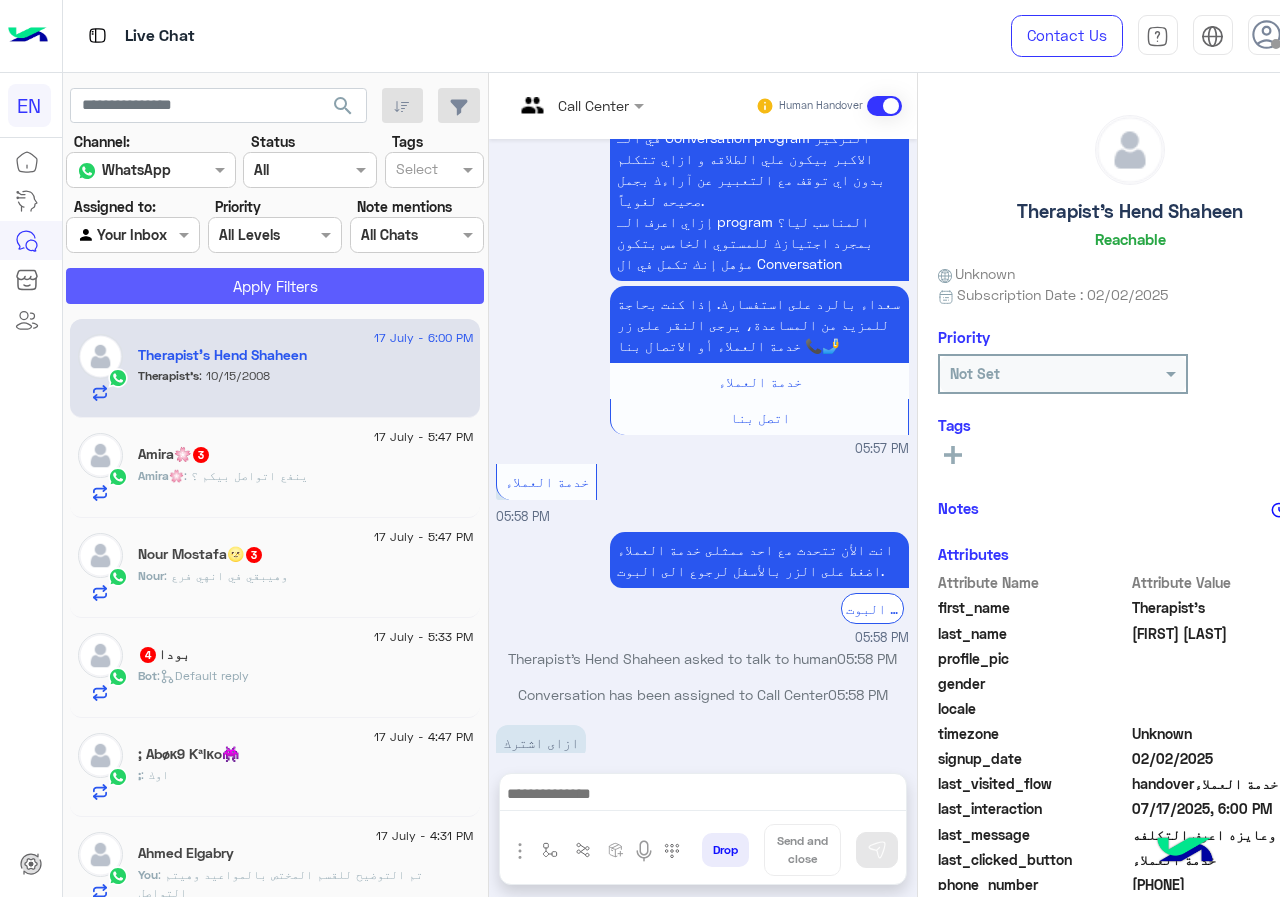 click on "Apply Filters" 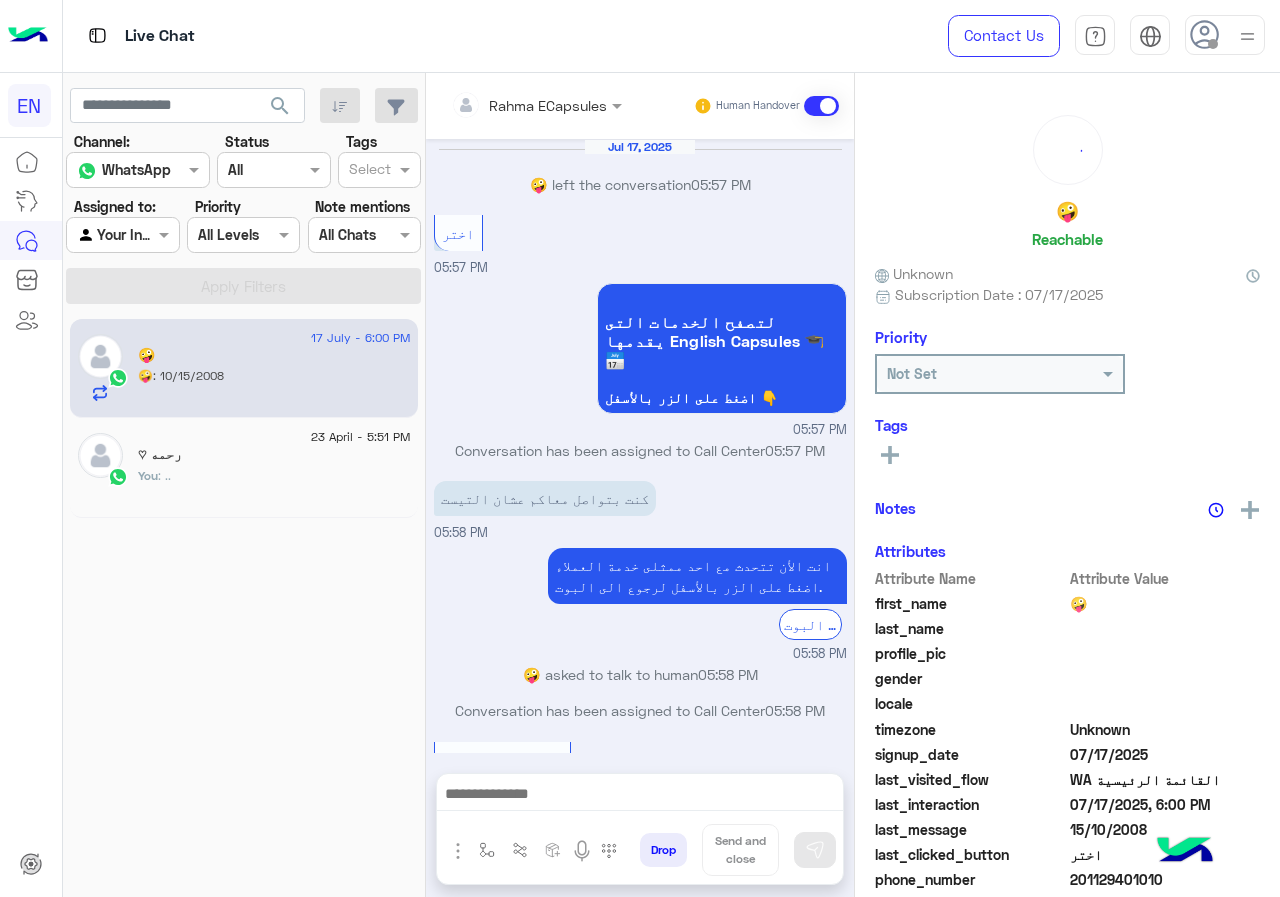 scroll, scrollTop: 812, scrollLeft: 0, axis: vertical 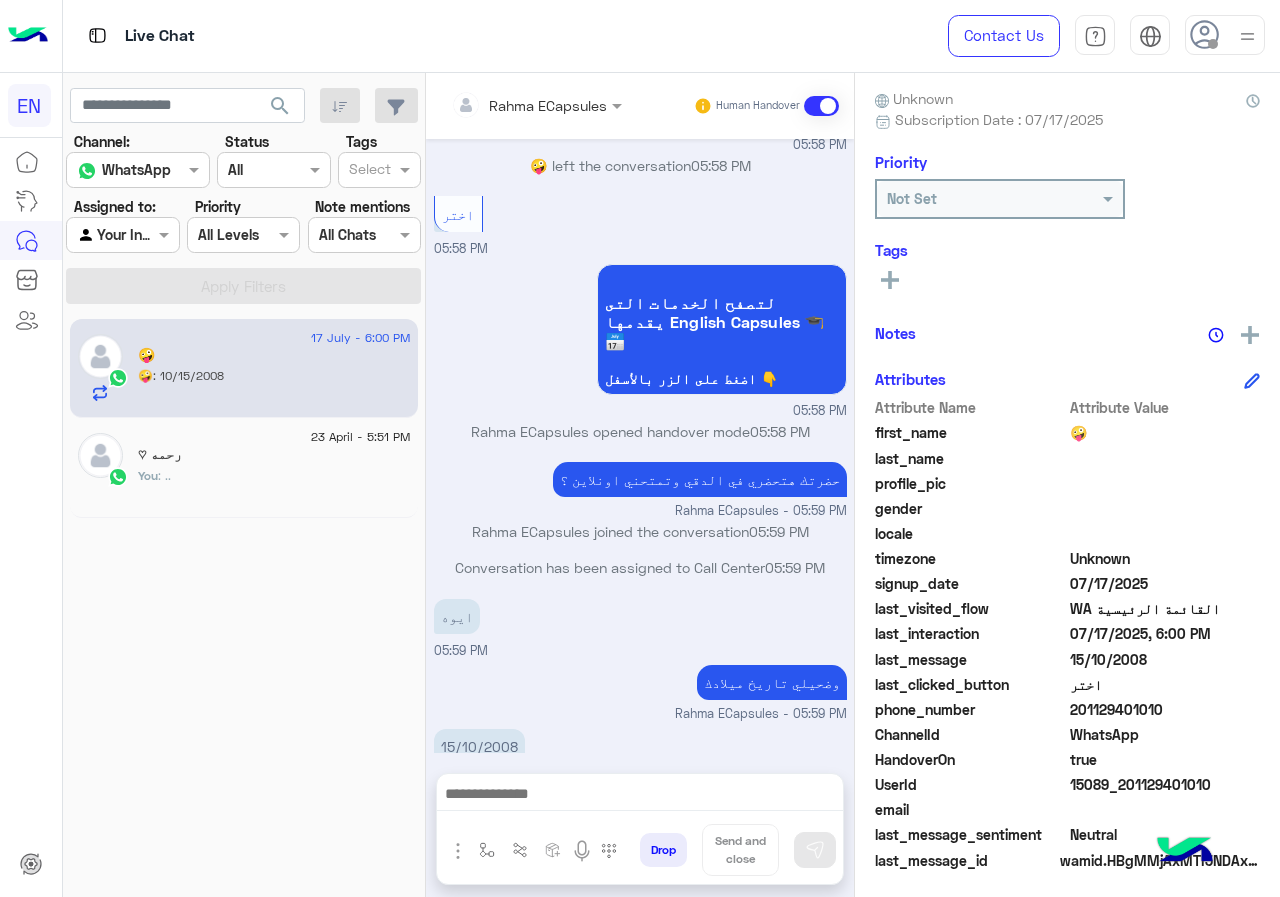 drag, startPoint x: 1073, startPoint y: 704, endPoint x: 1250, endPoint y: 703, distance: 177.00282 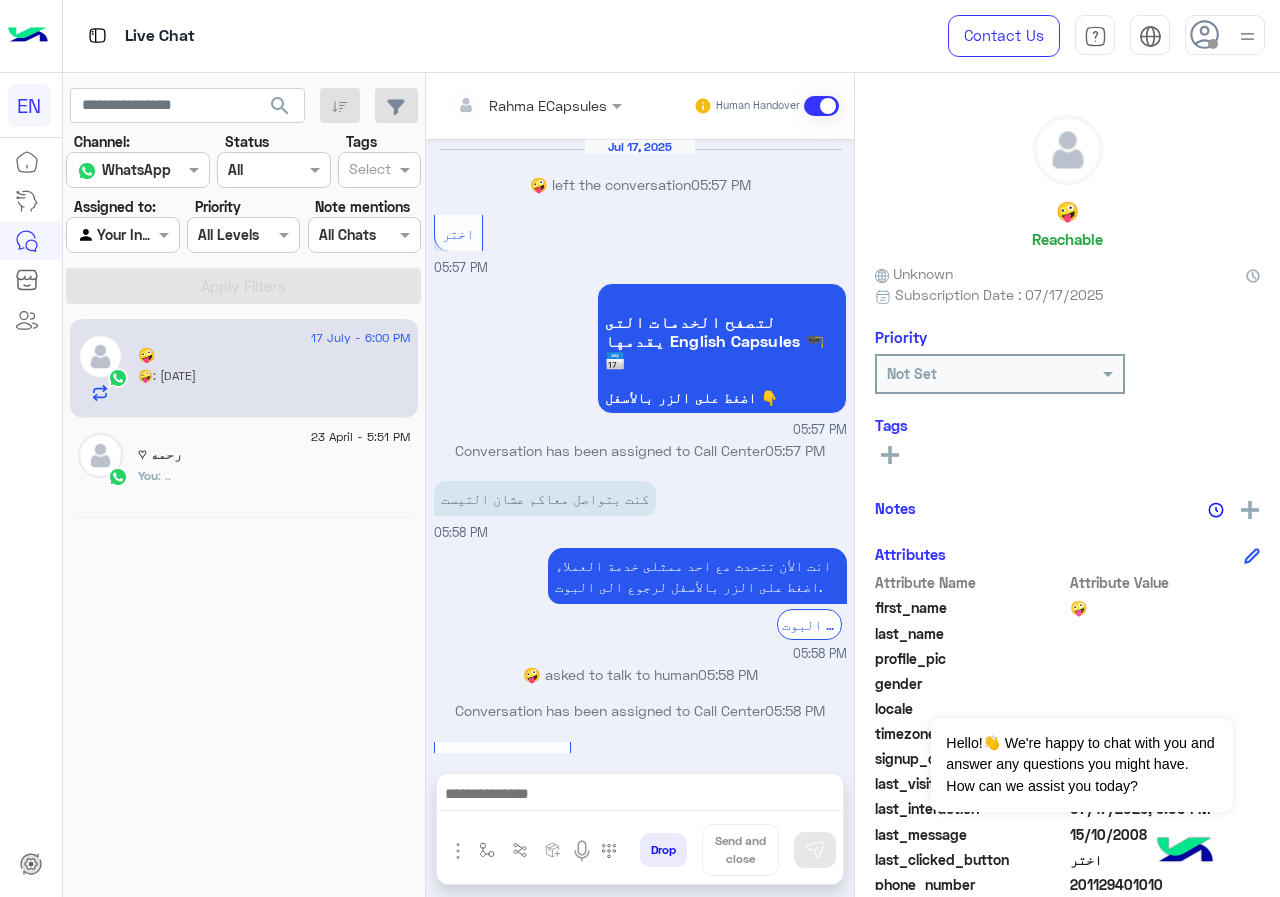 scroll, scrollTop: 0, scrollLeft: 0, axis: both 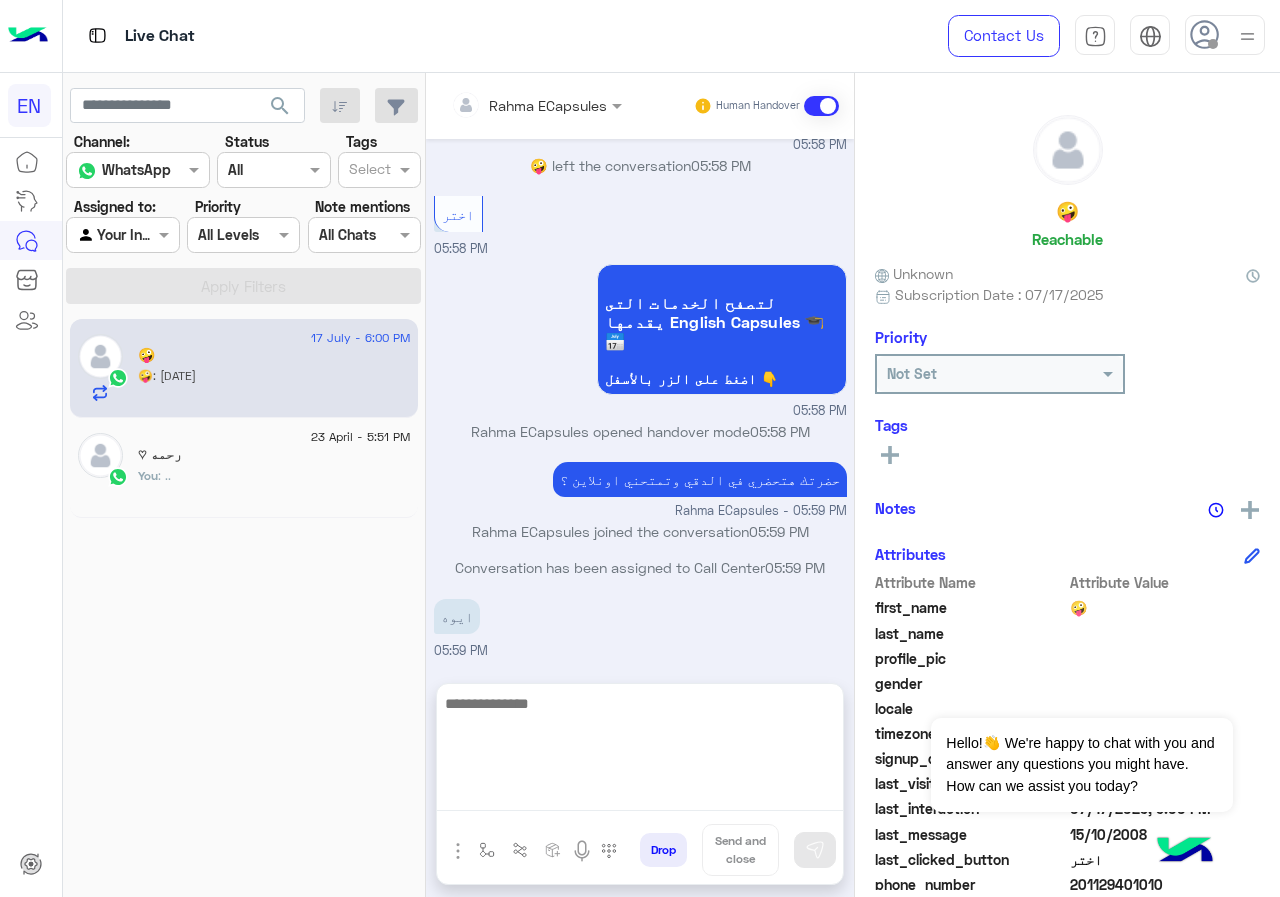 click at bounding box center [640, 751] 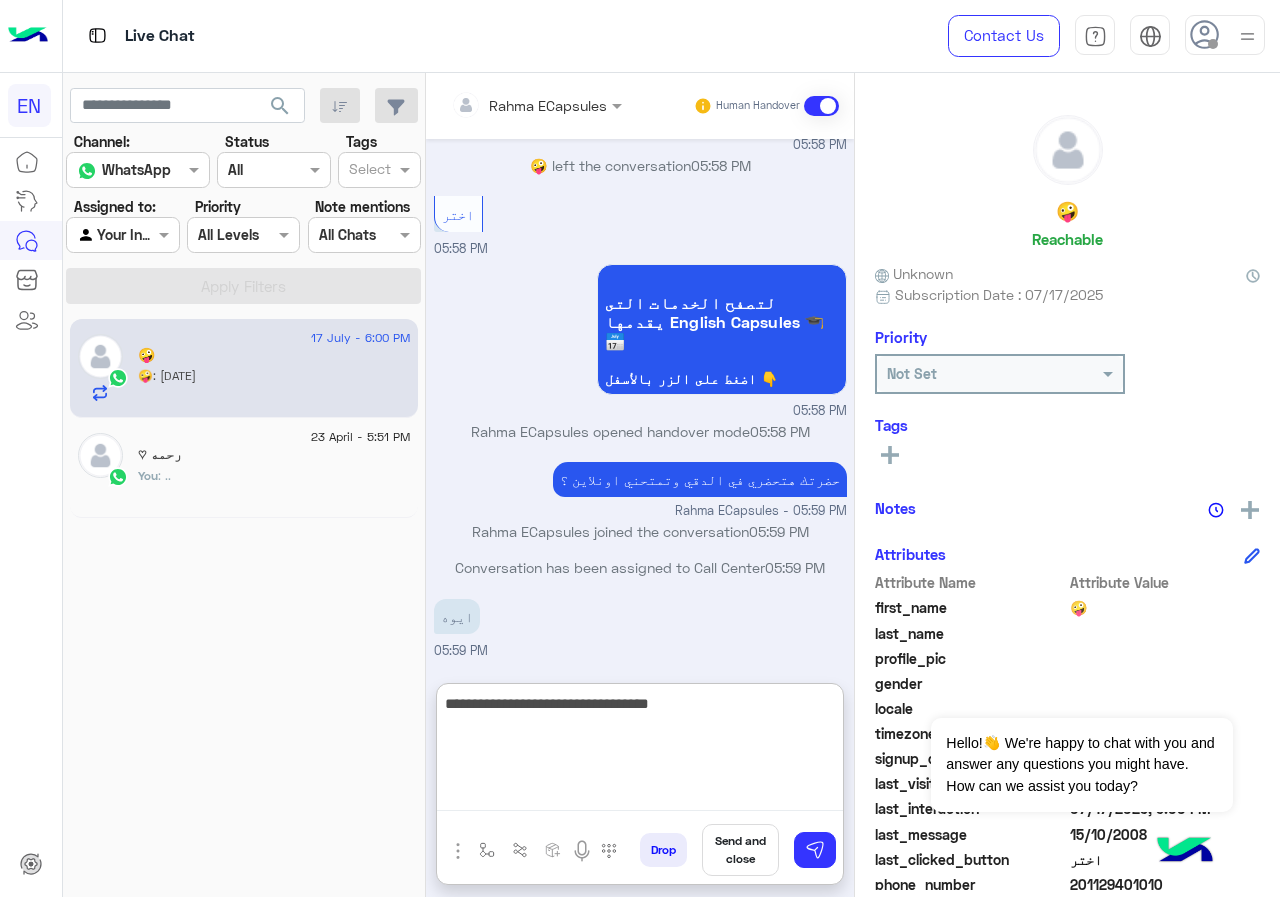 type on "**********" 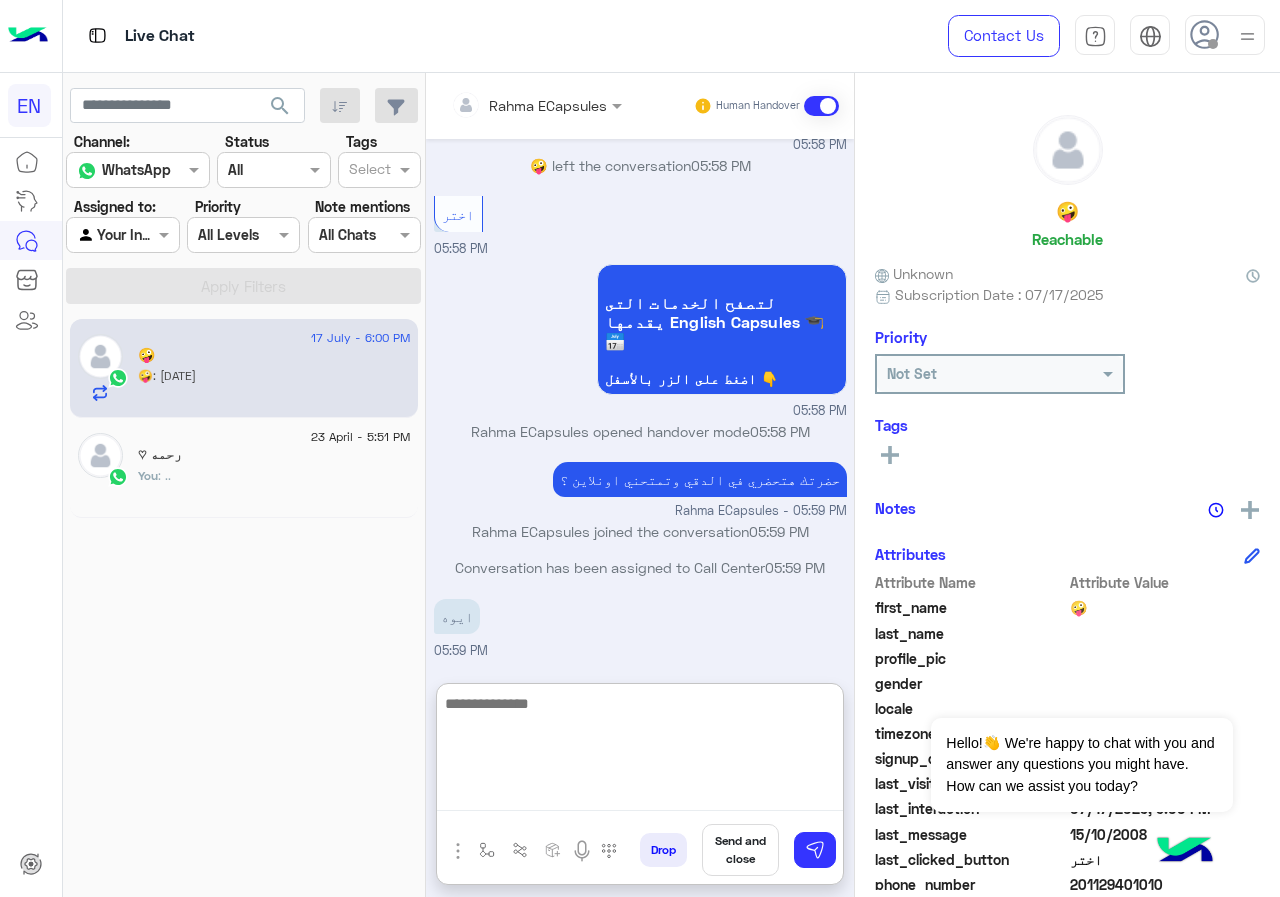 scroll, scrollTop: 966, scrollLeft: 0, axis: vertical 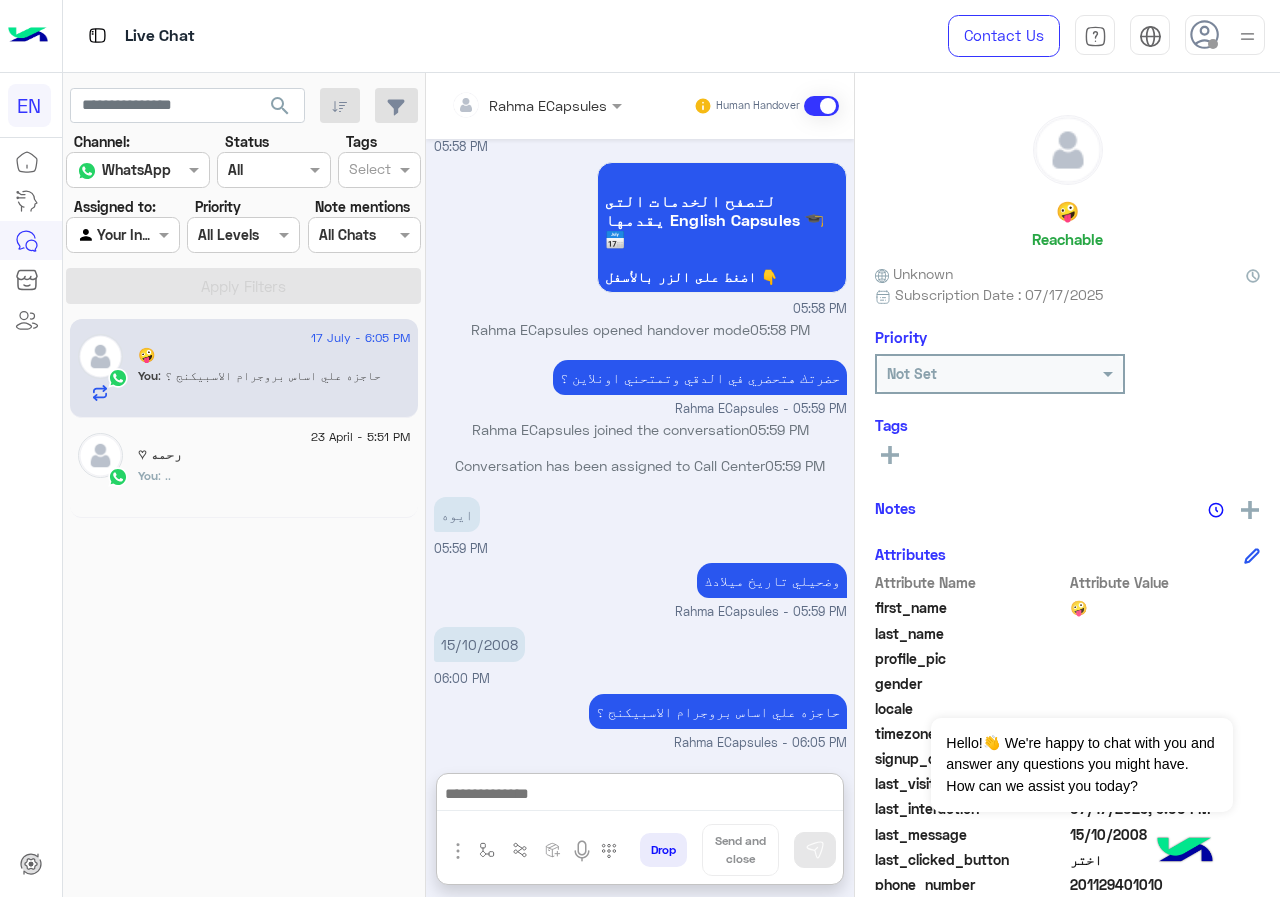 click at bounding box center [509, 105] 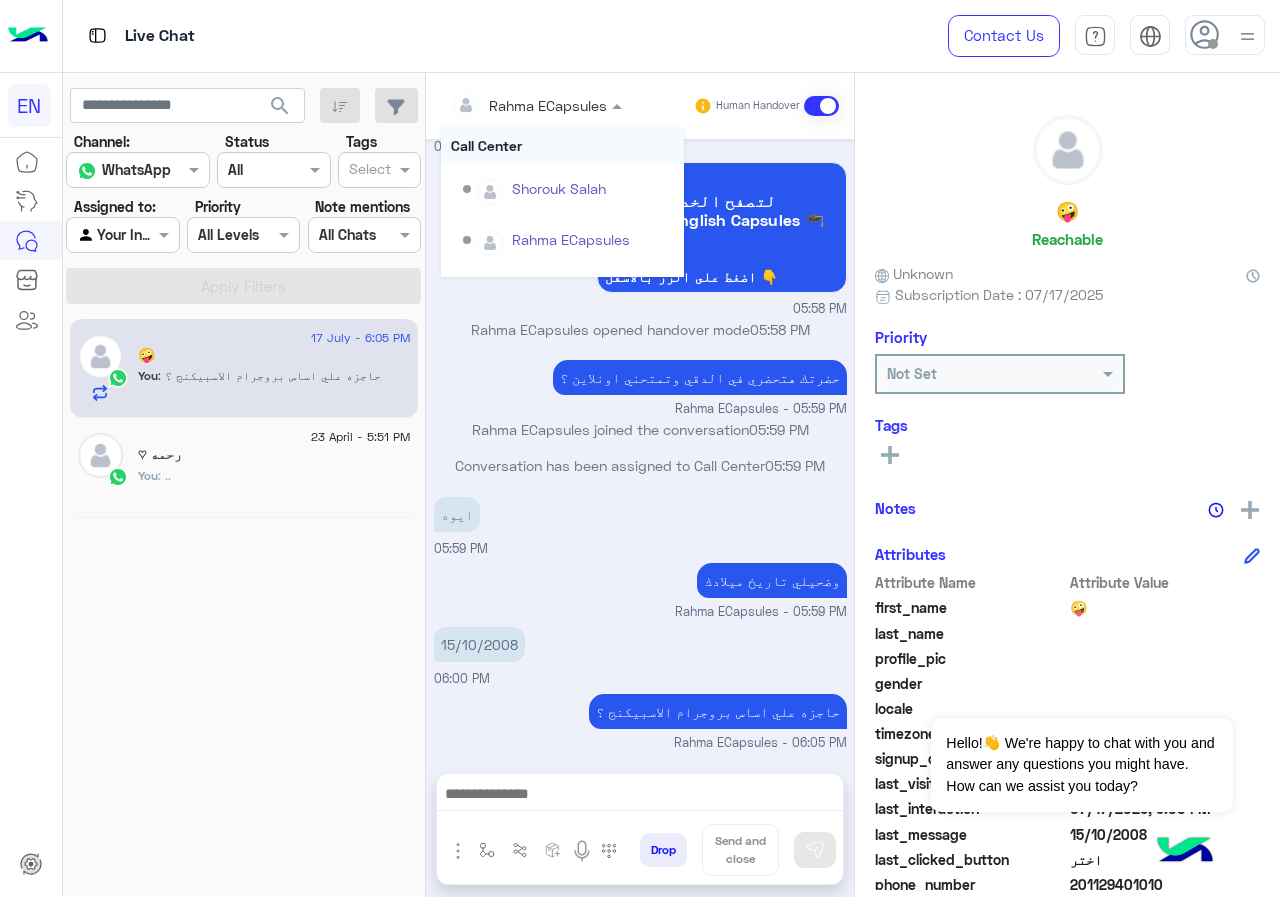 scroll, scrollTop: 876, scrollLeft: 0, axis: vertical 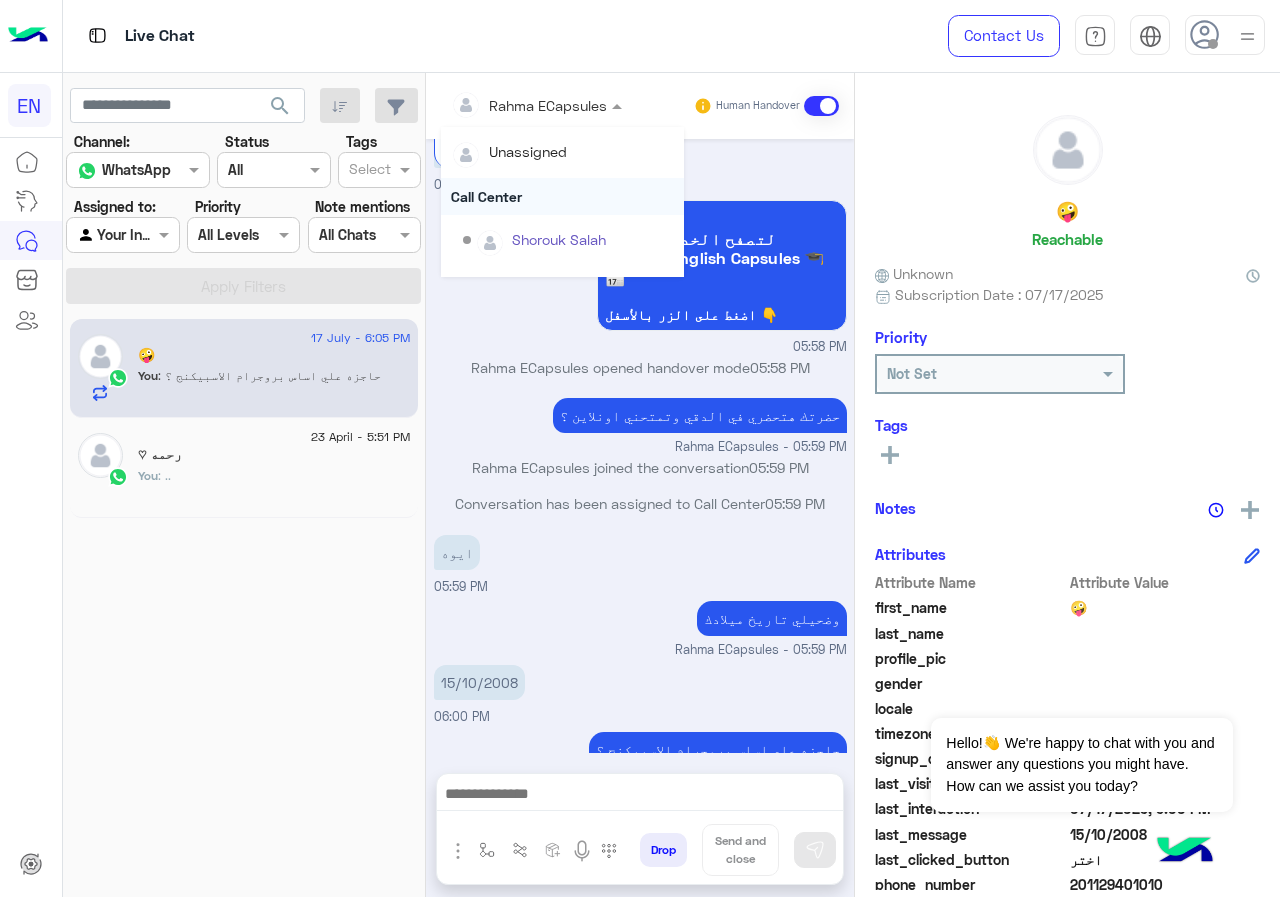 click on "Call Center" at bounding box center [562, 196] 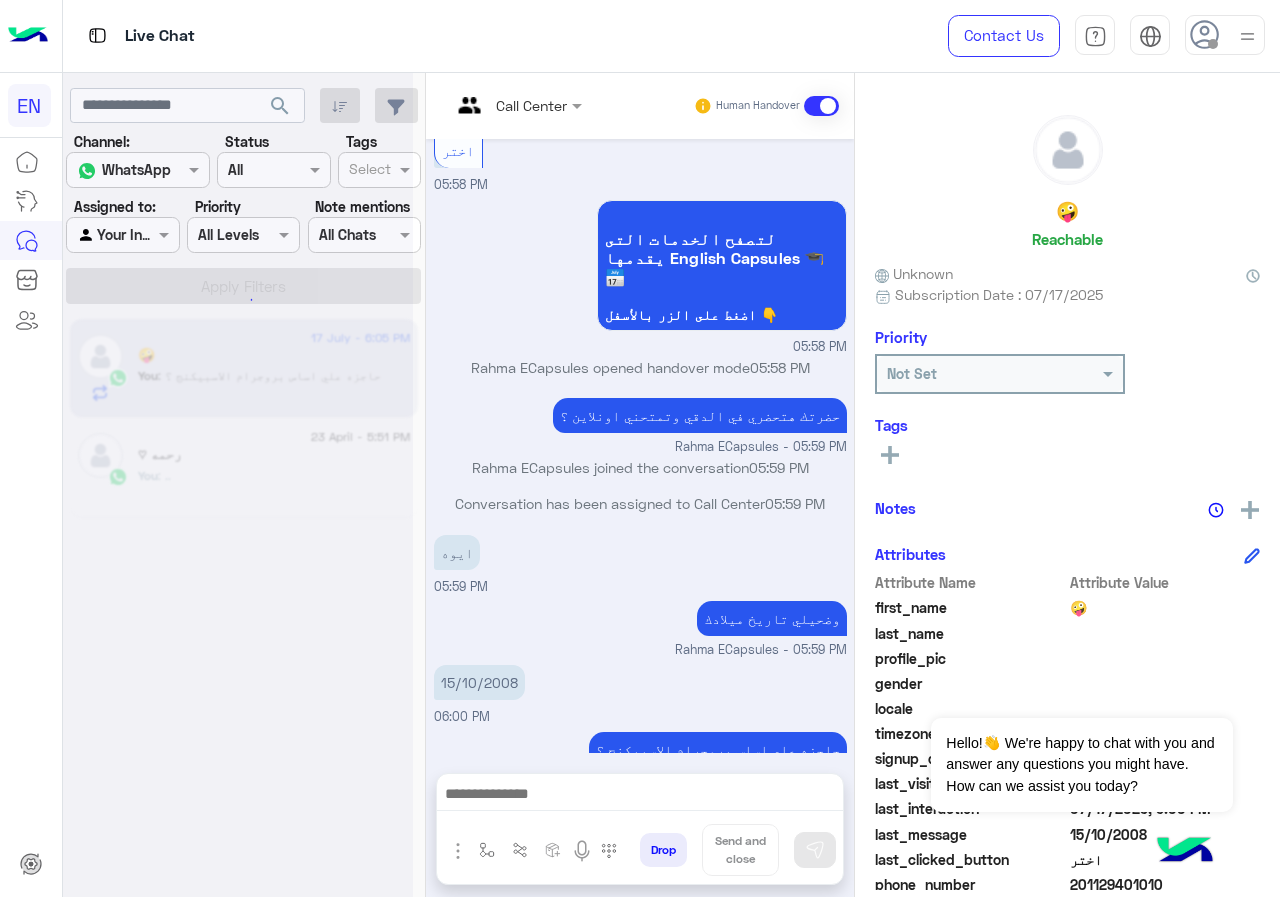 scroll, scrollTop: 0, scrollLeft: 0, axis: both 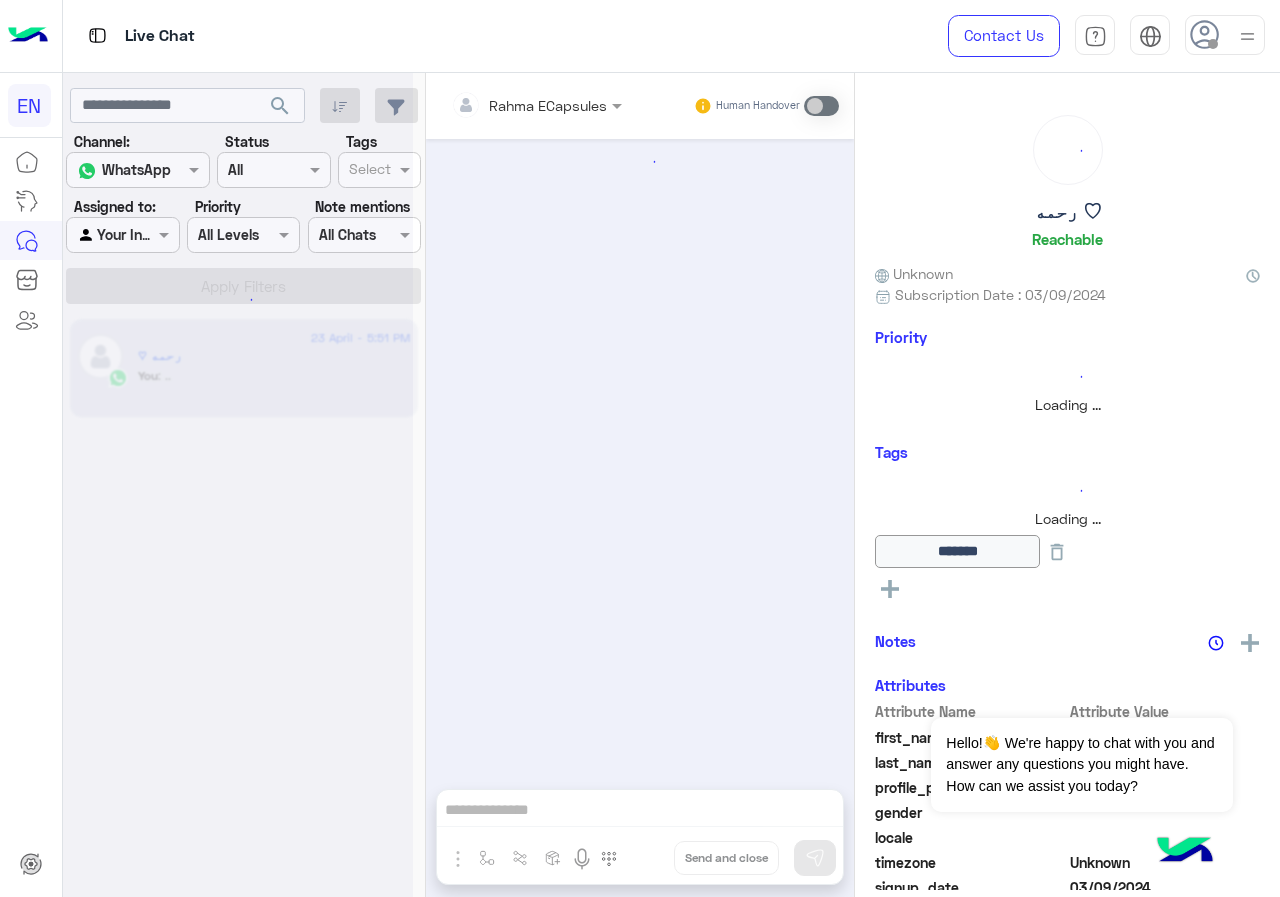 click 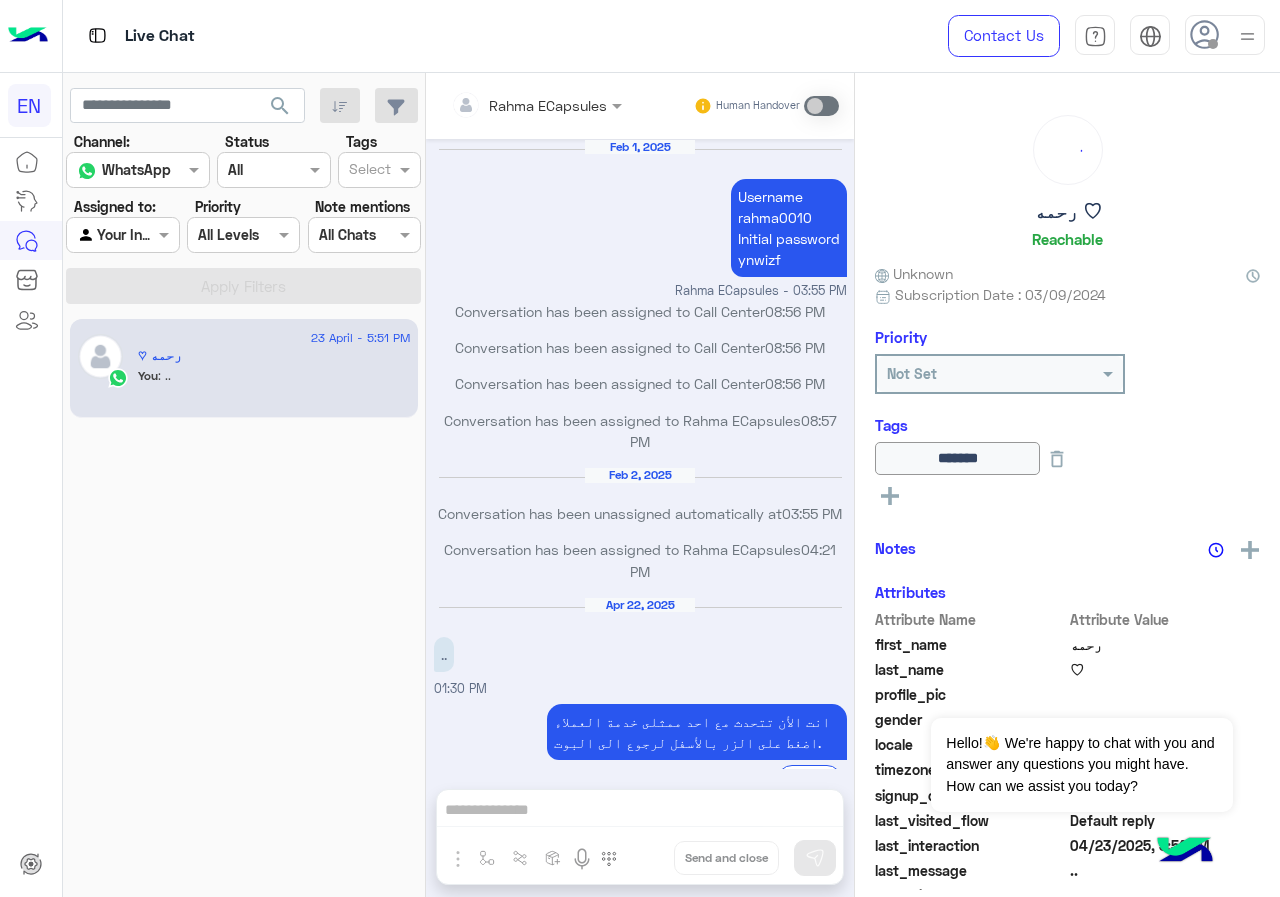 scroll, scrollTop: 741, scrollLeft: 0, axis: vertical 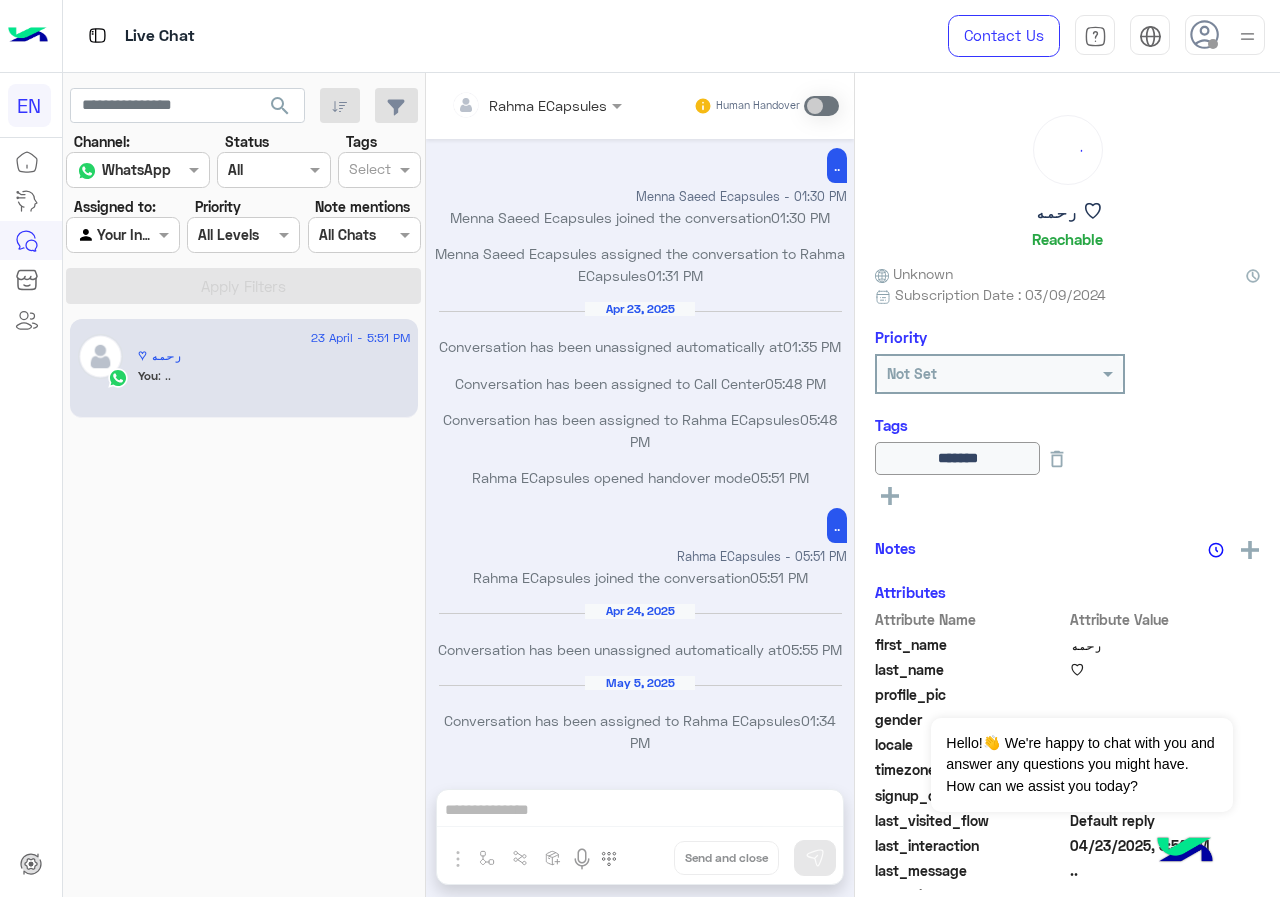 click on "Agent Filter Your Inbox" at bounding box center [122, 235] 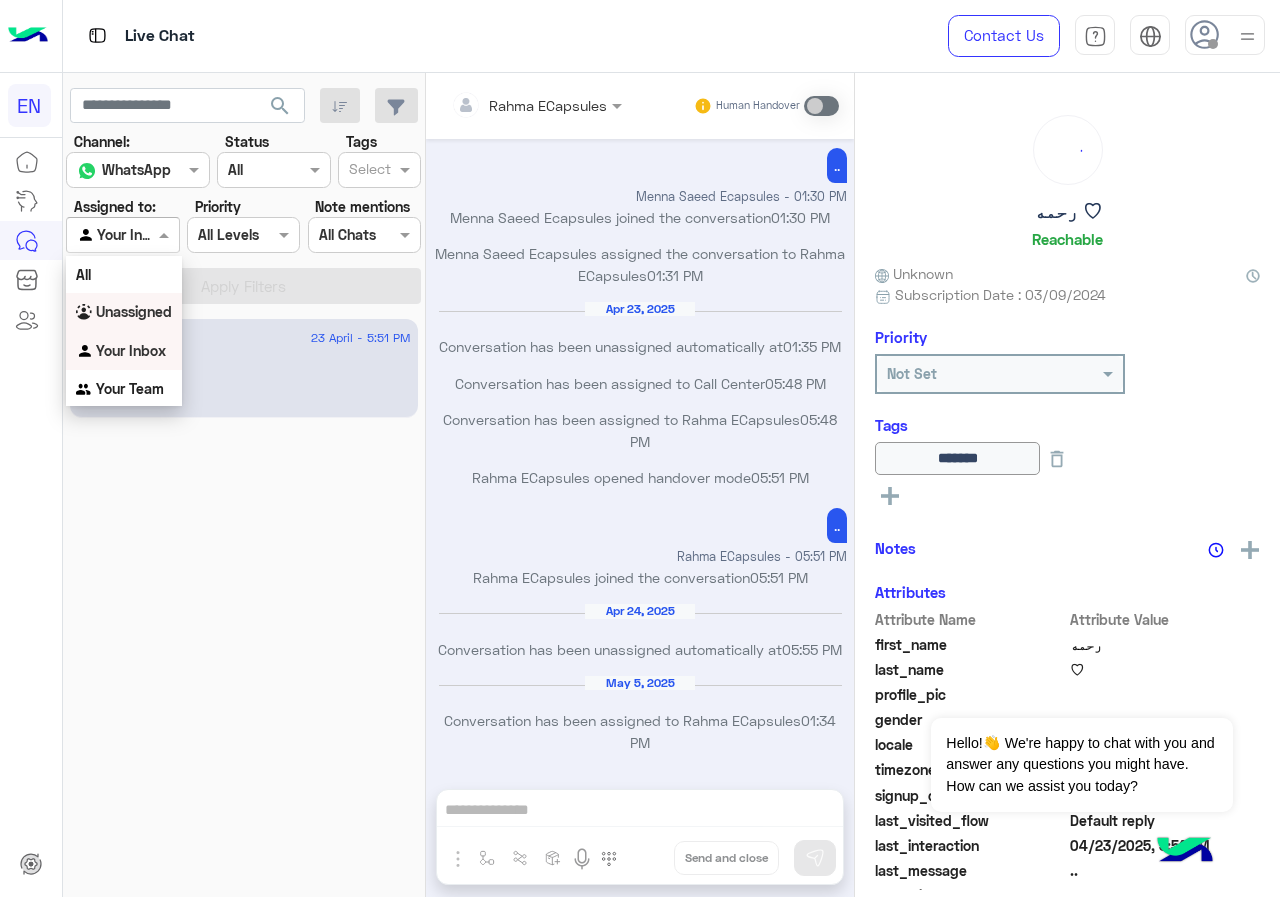 click on "Unassigned" at bounding box center [134, 311] 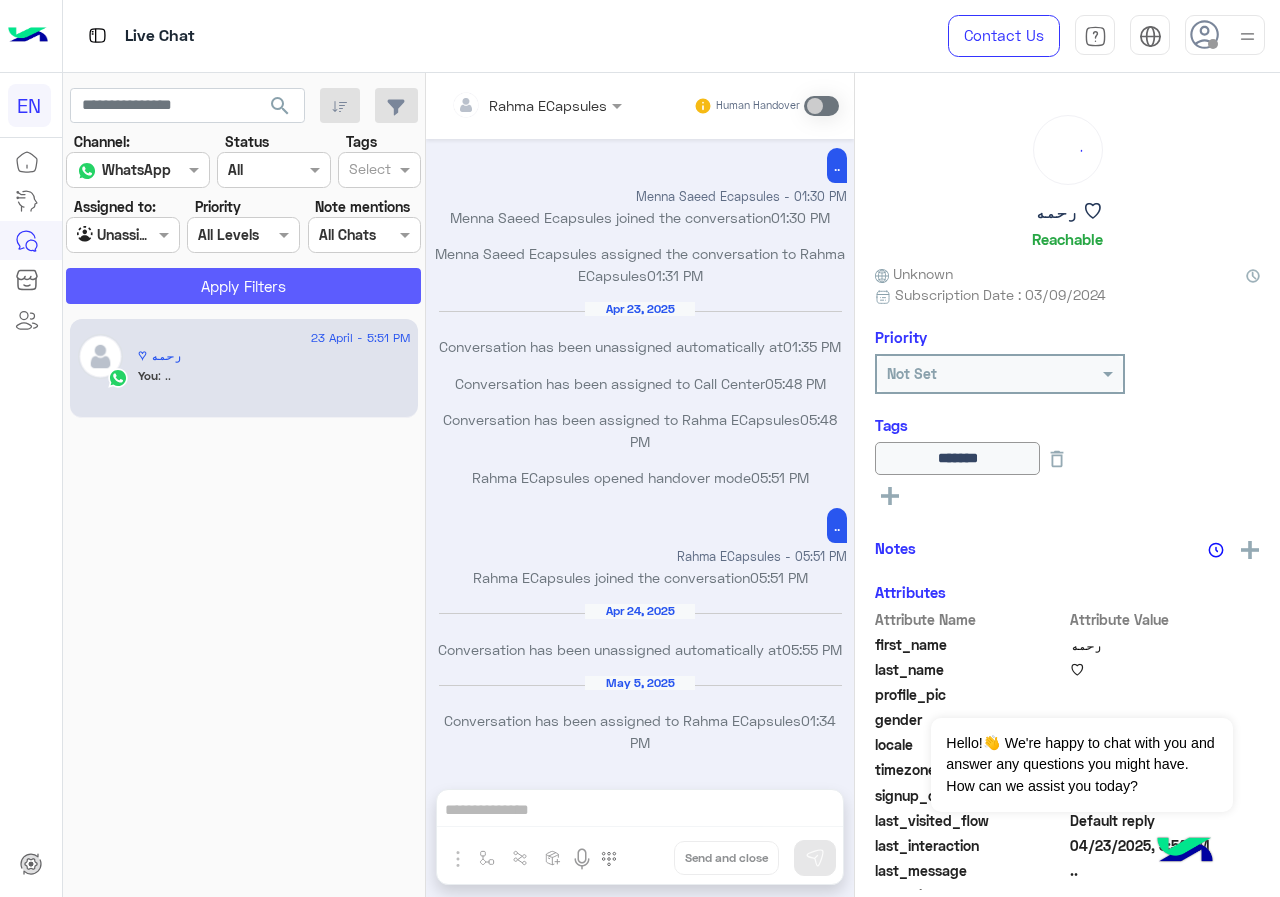 click on "Apply Filters" 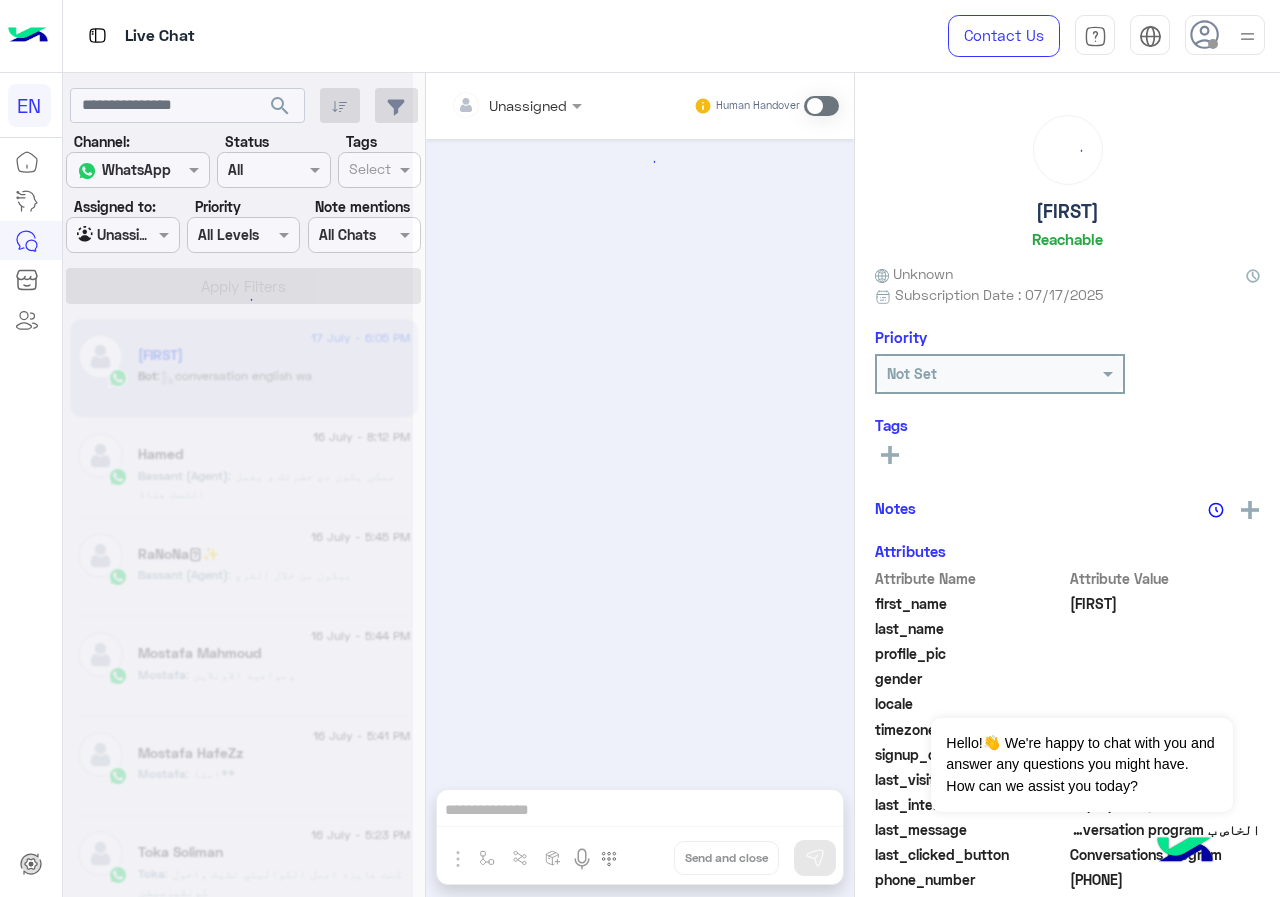 scroll, scrollTop: 3794, scrollLeft: 0, axis: vertical 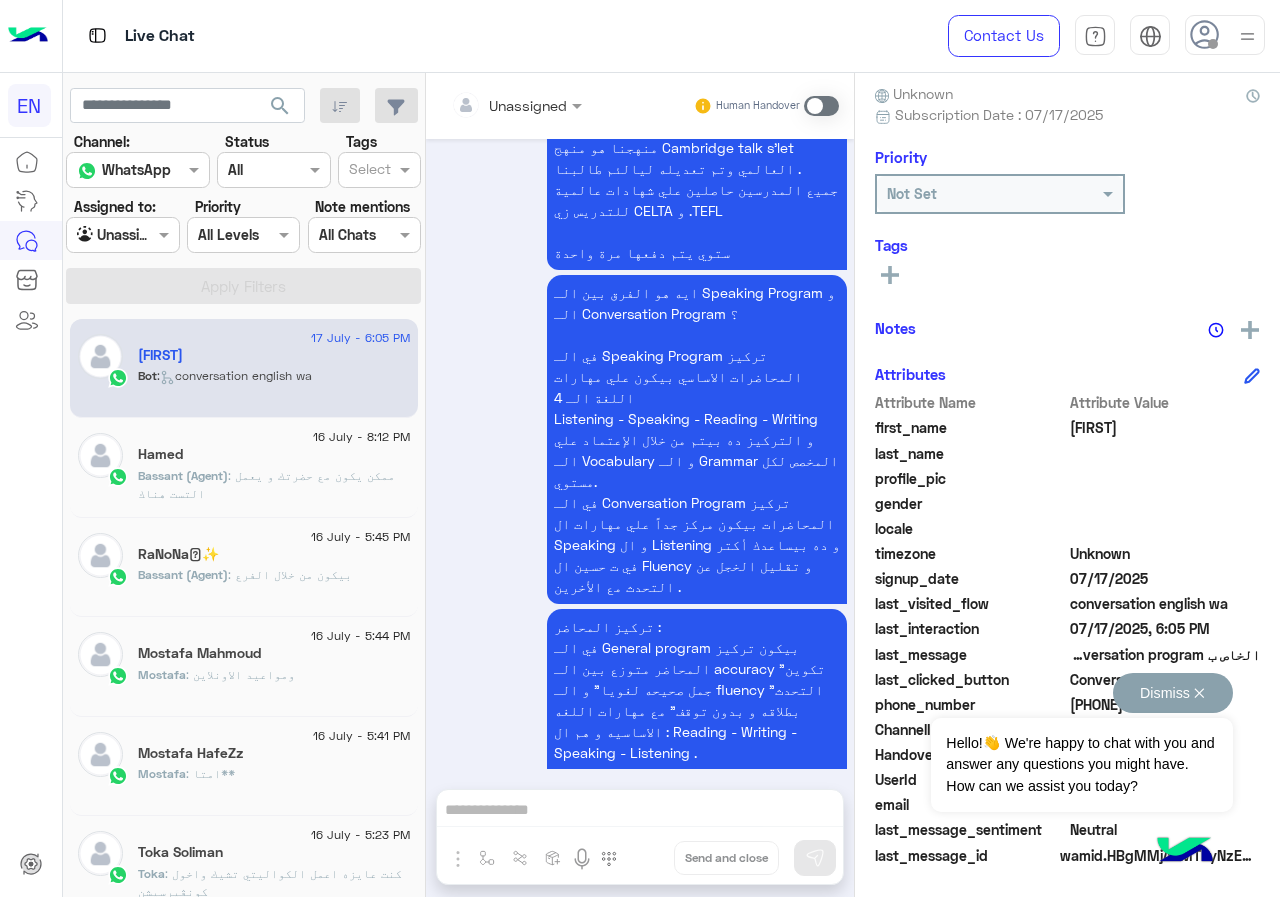 click on "Dismiss ✕" at bounding box center (1173, 693) 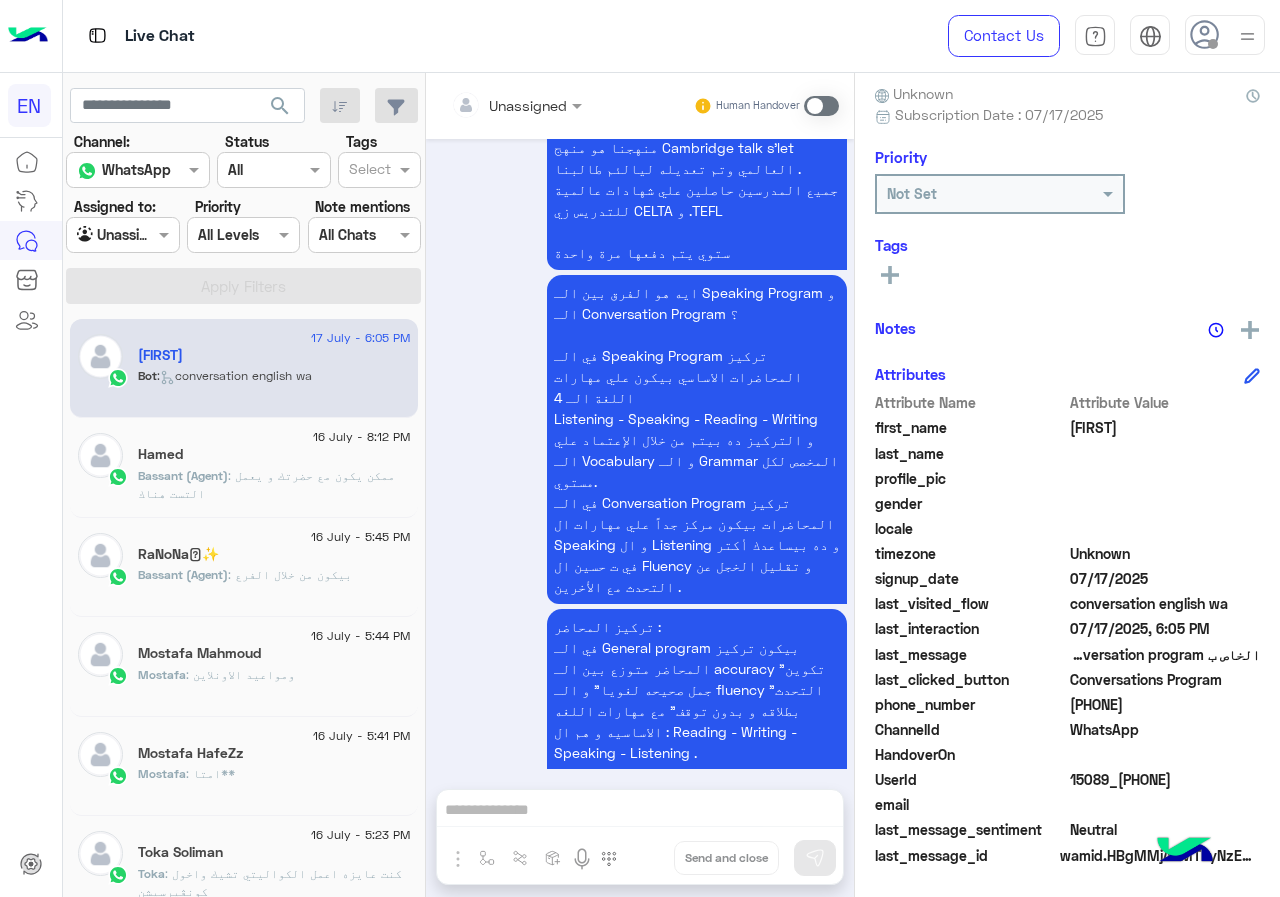 drag, startPoint x: 1076, startPoint y: 701, endPoint x: 1177, endPoint y: 708, distance: 101.24229 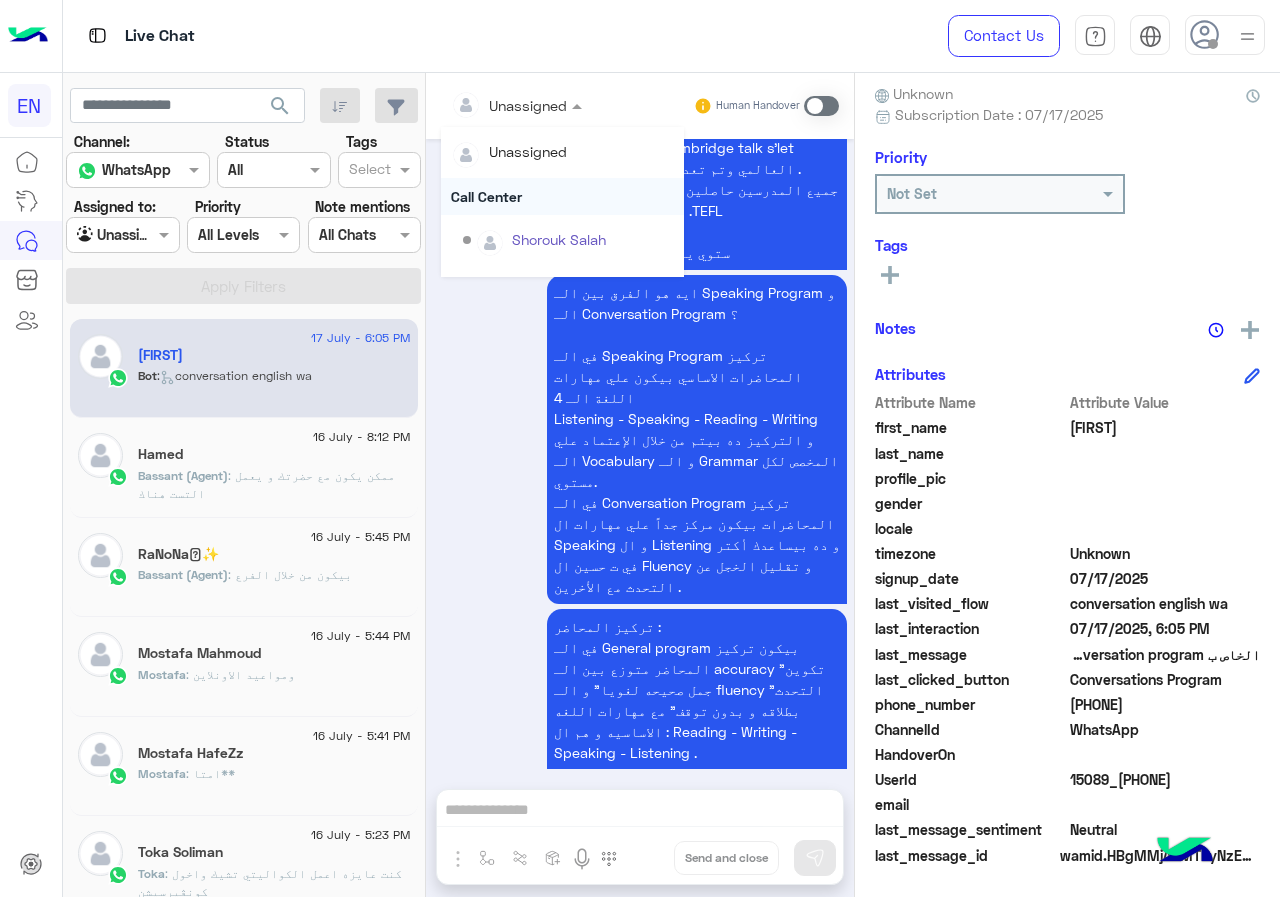 scroll, scrollTop: 332, scrollLeft: 0, axis: vertical 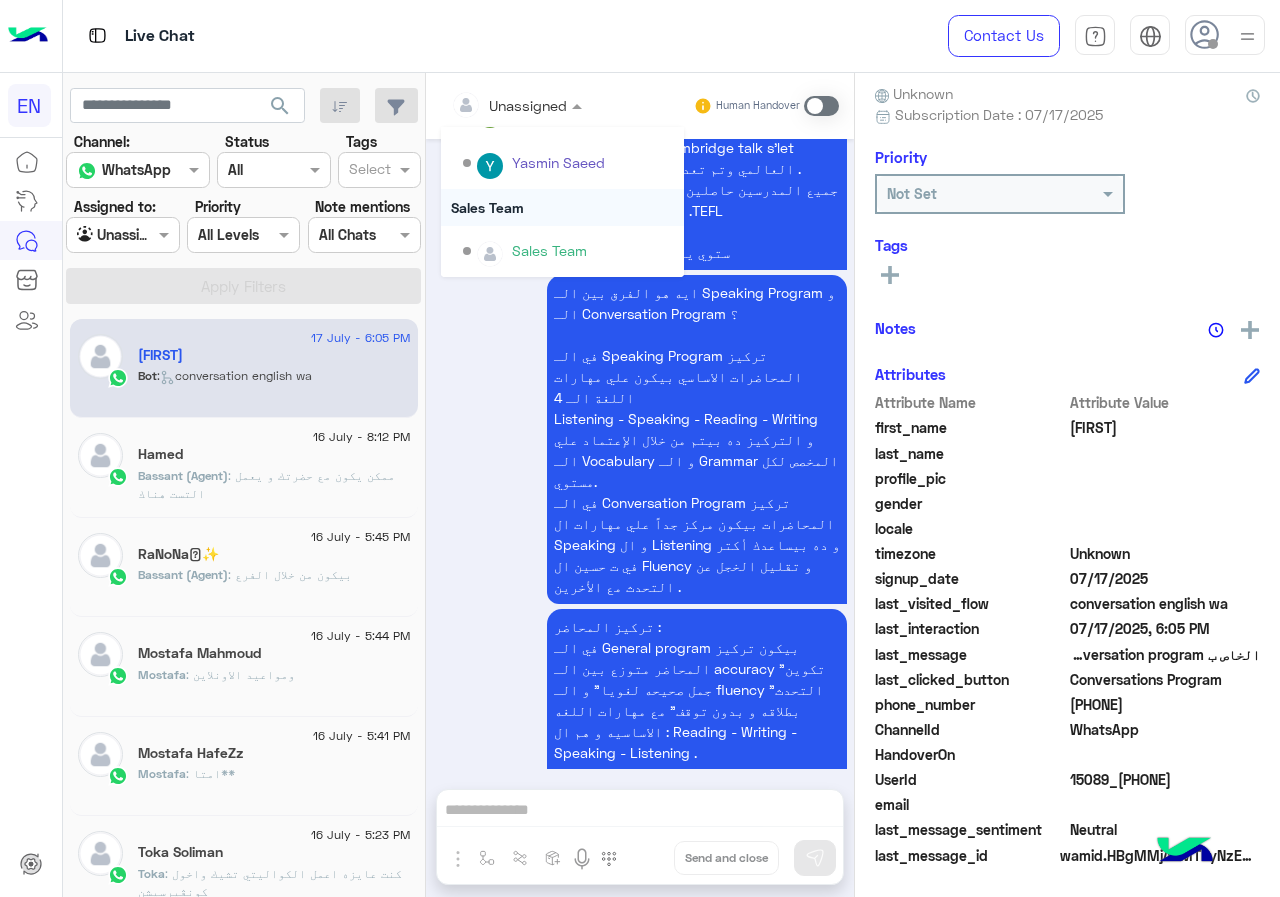 click on "Sales Team" at bounding box center (562, 207) 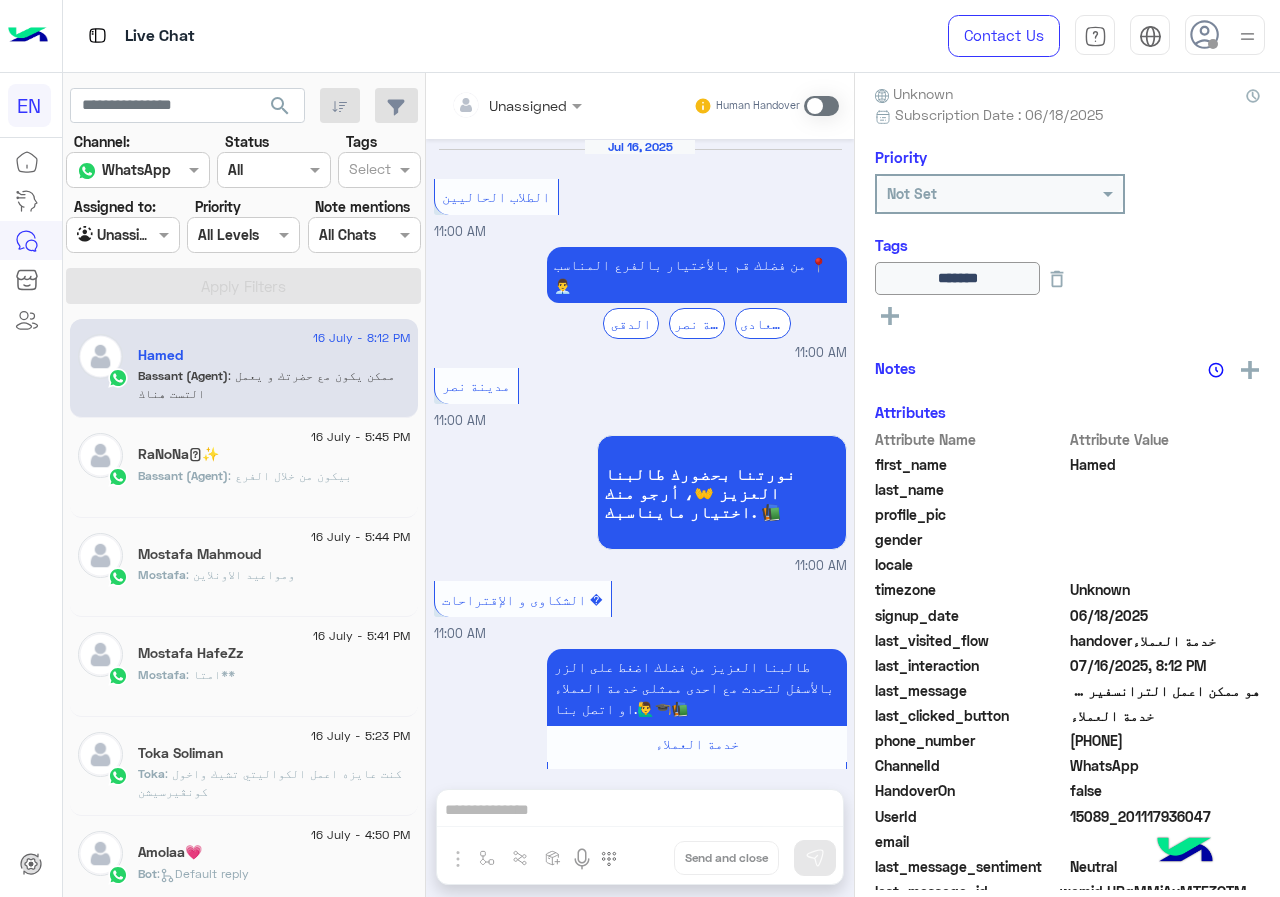 scroll, scrollTop: 961, scrollLeft: 0, axis: vertical 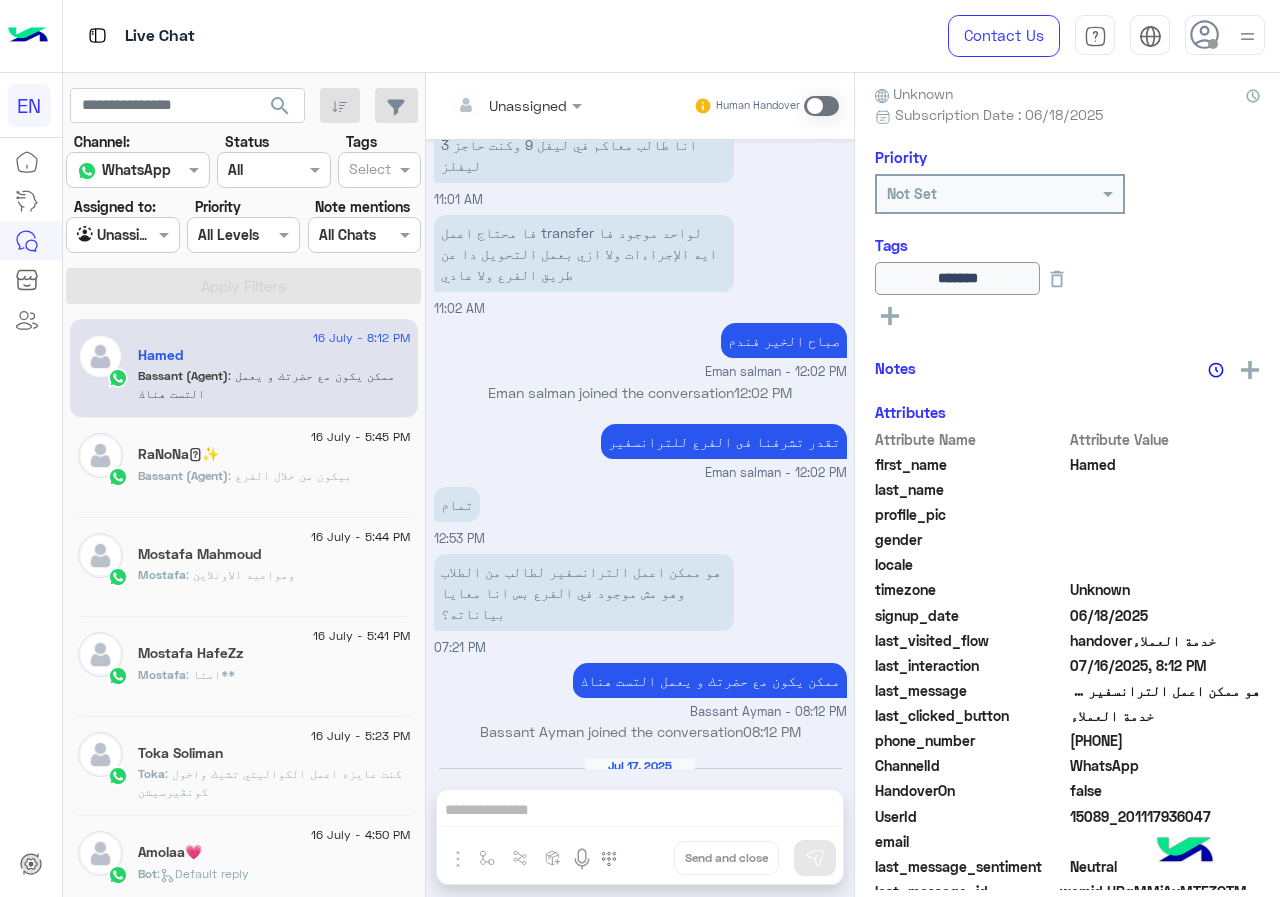 click at bounding box center (122, 234) 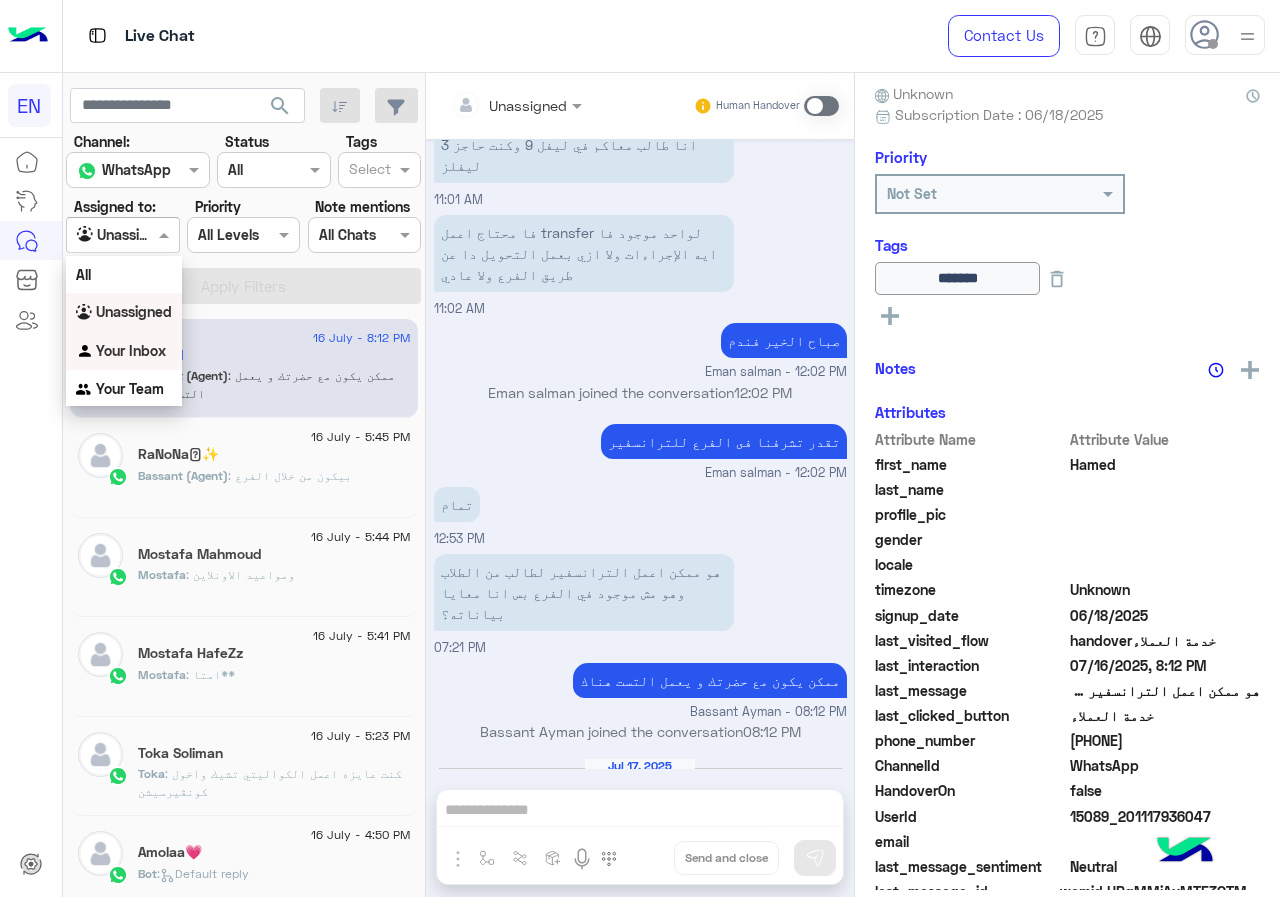 click on "Your Inbox" at bounding box center (131, 350) 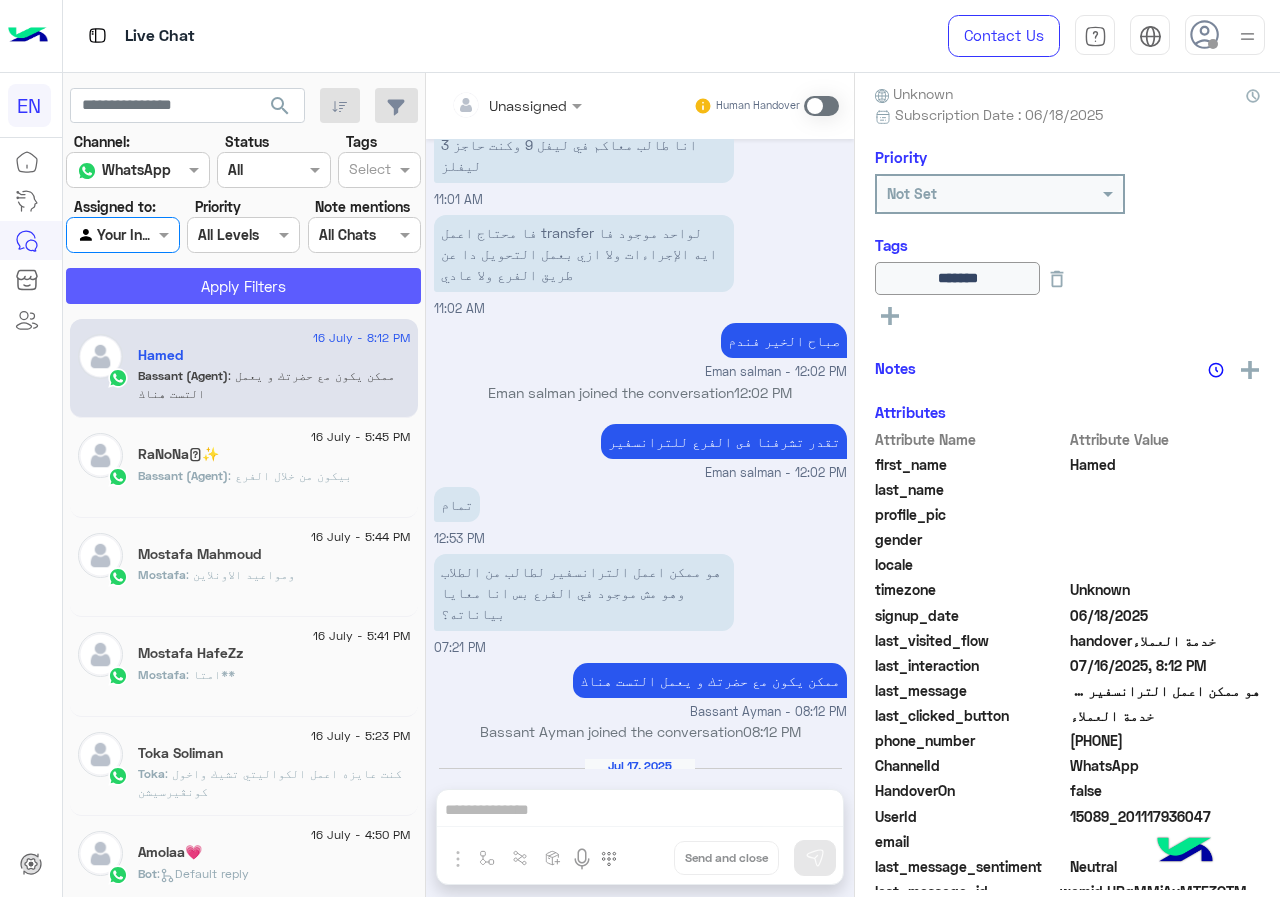 click on "Apply Filters" 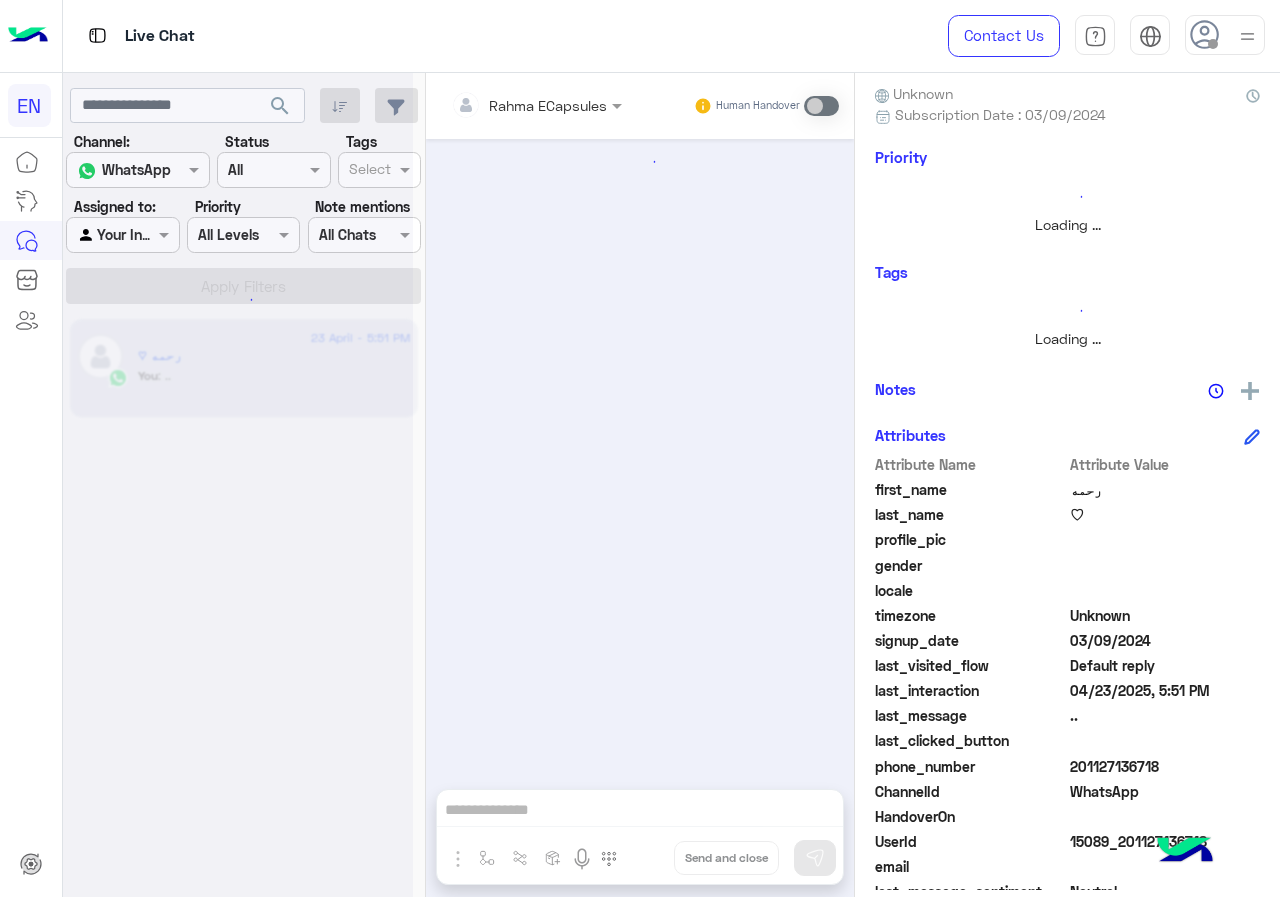 scroll, scrollTop: 741, scrollLeft: 0, axis: vertical 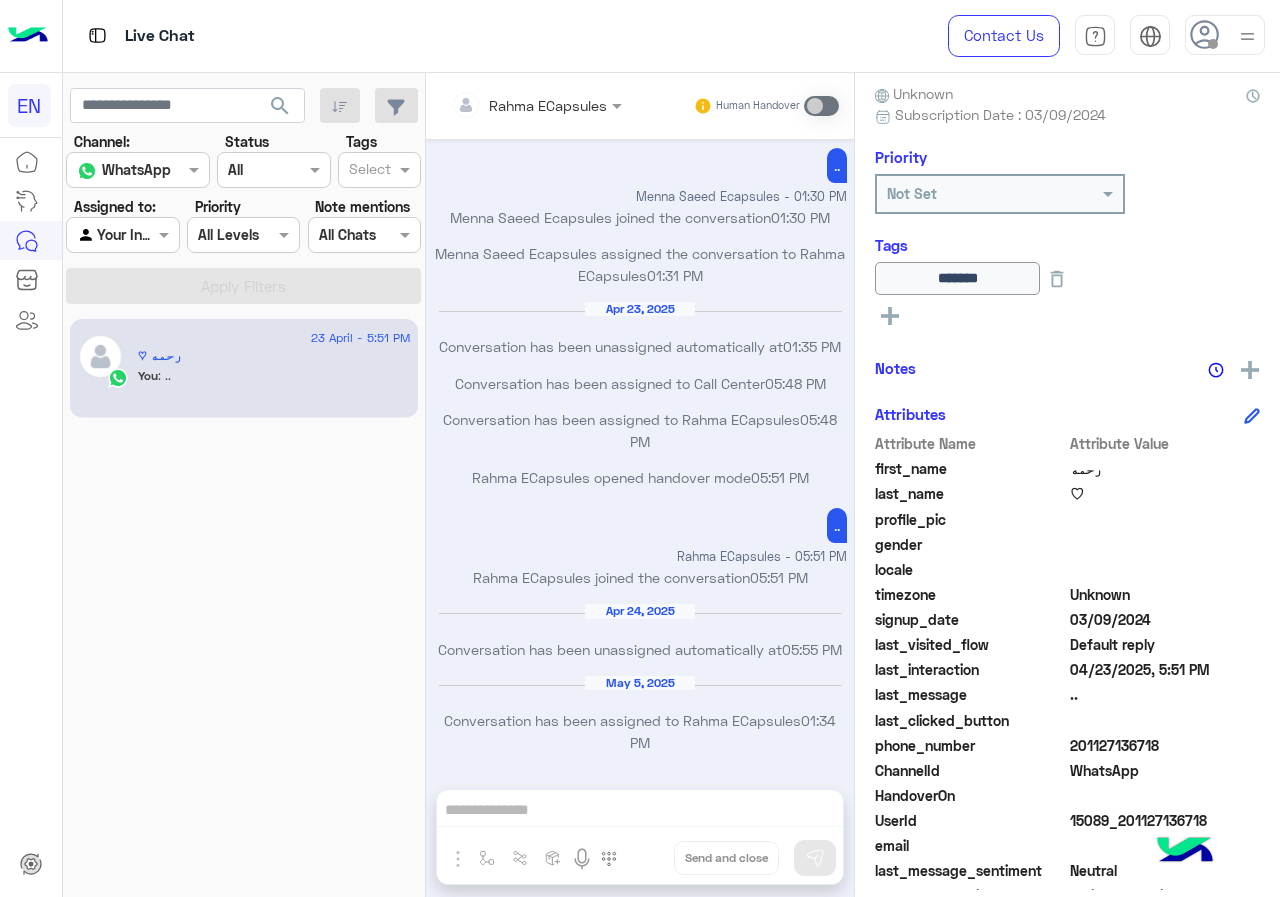click on "Agent Filter Your Inbox" at bounding box center [122, 235] 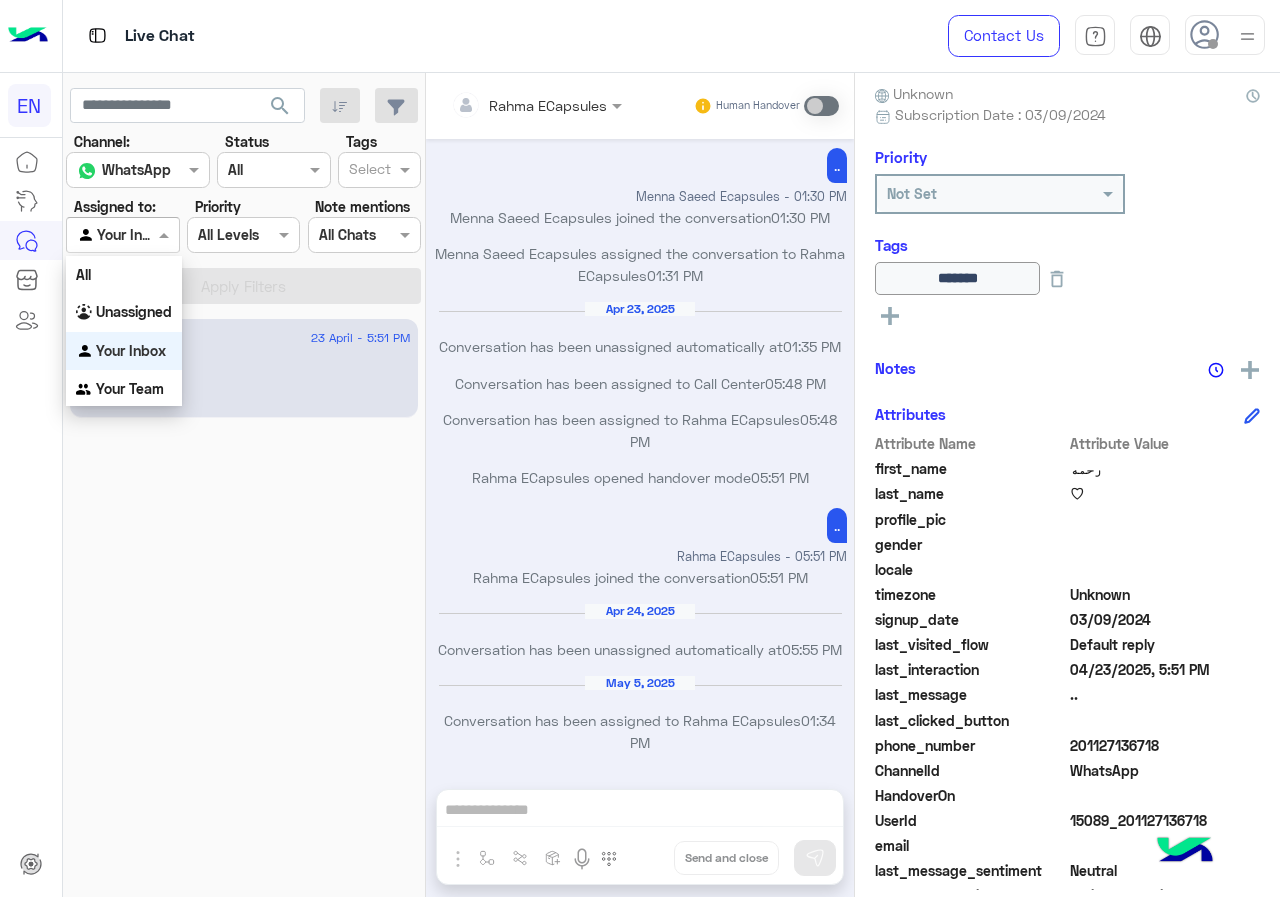 click on "Your Team" at bounding box center [130, 388] 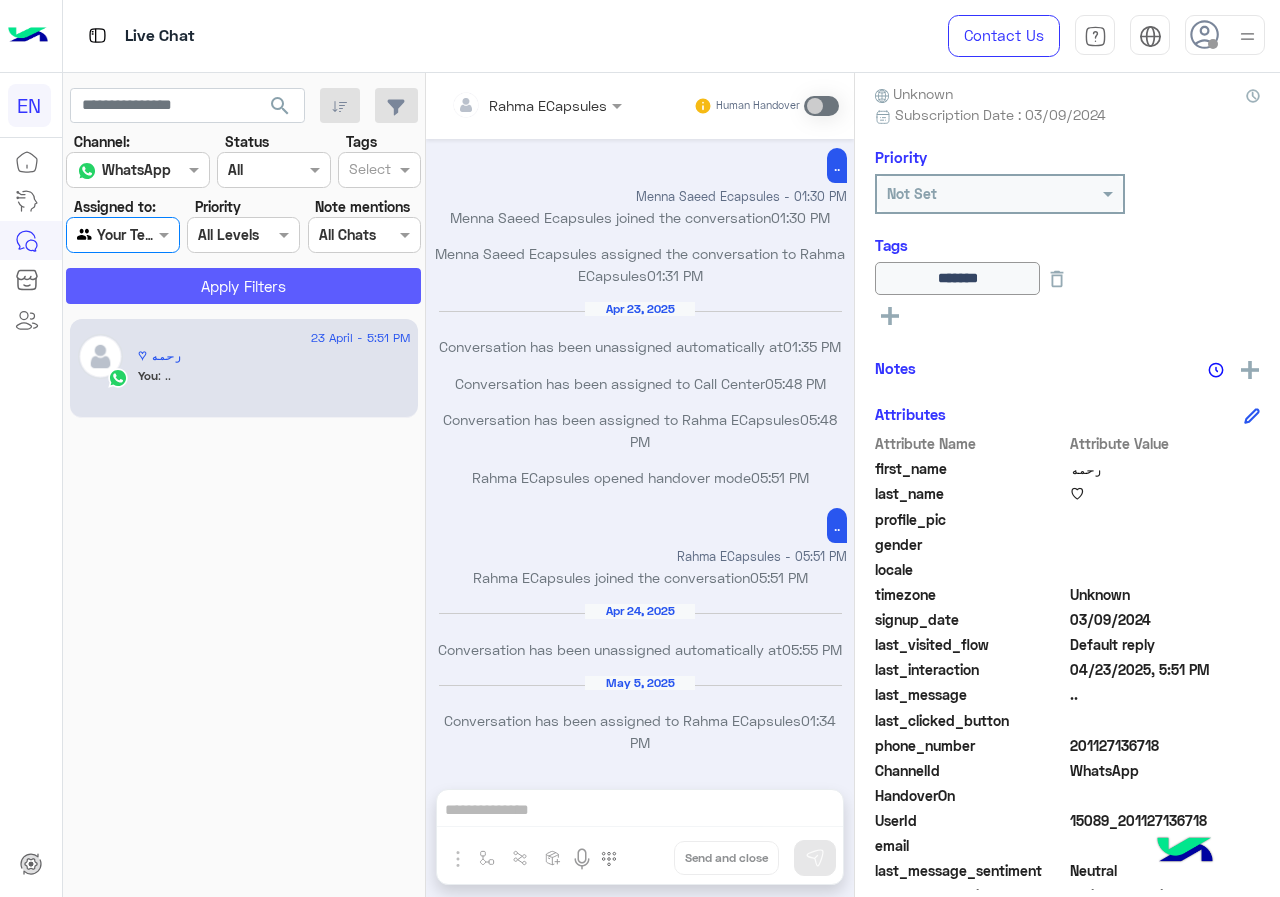 click on "Apply Filters" 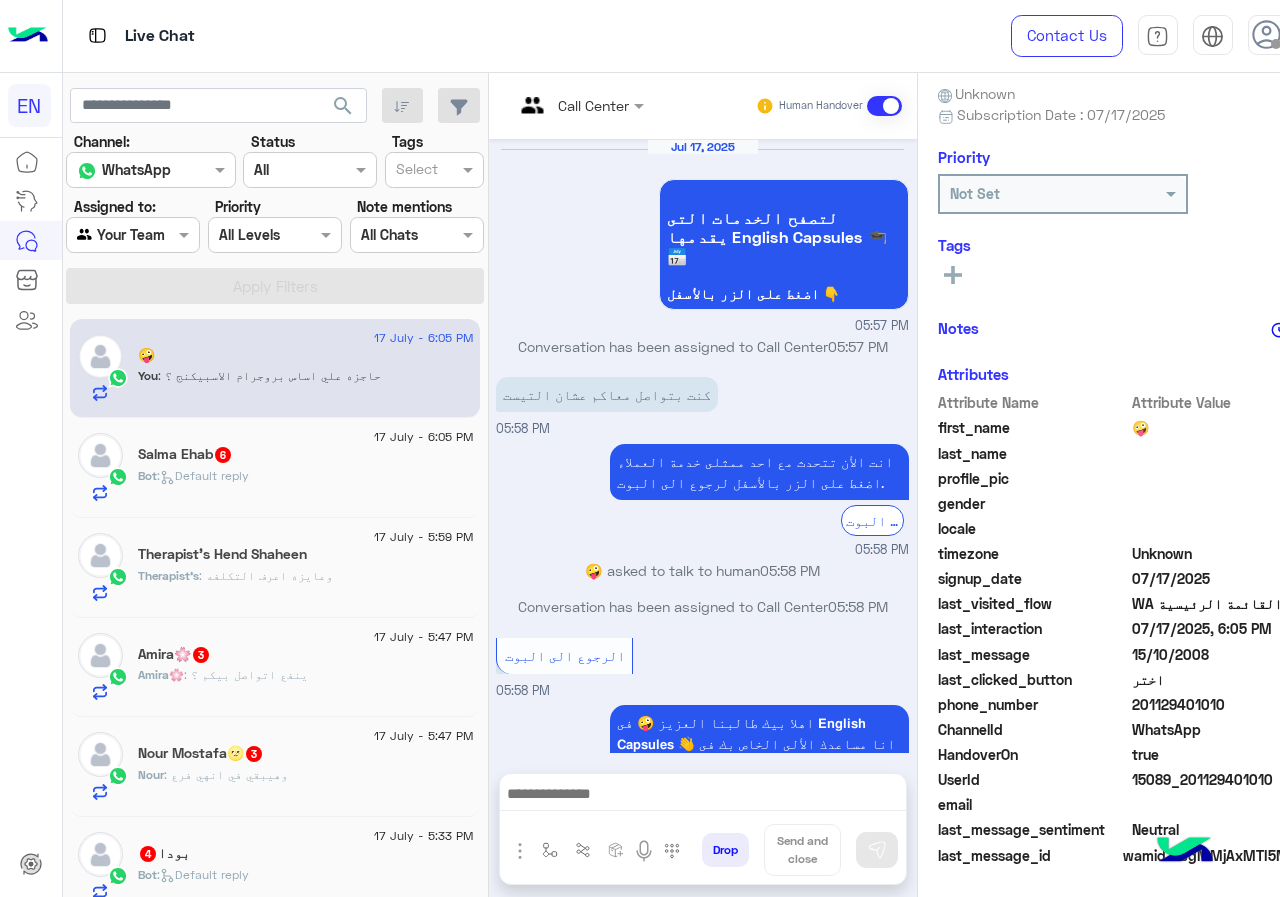 scroll, scrollTop: 808, scrollLeft: 0, axis: vertical 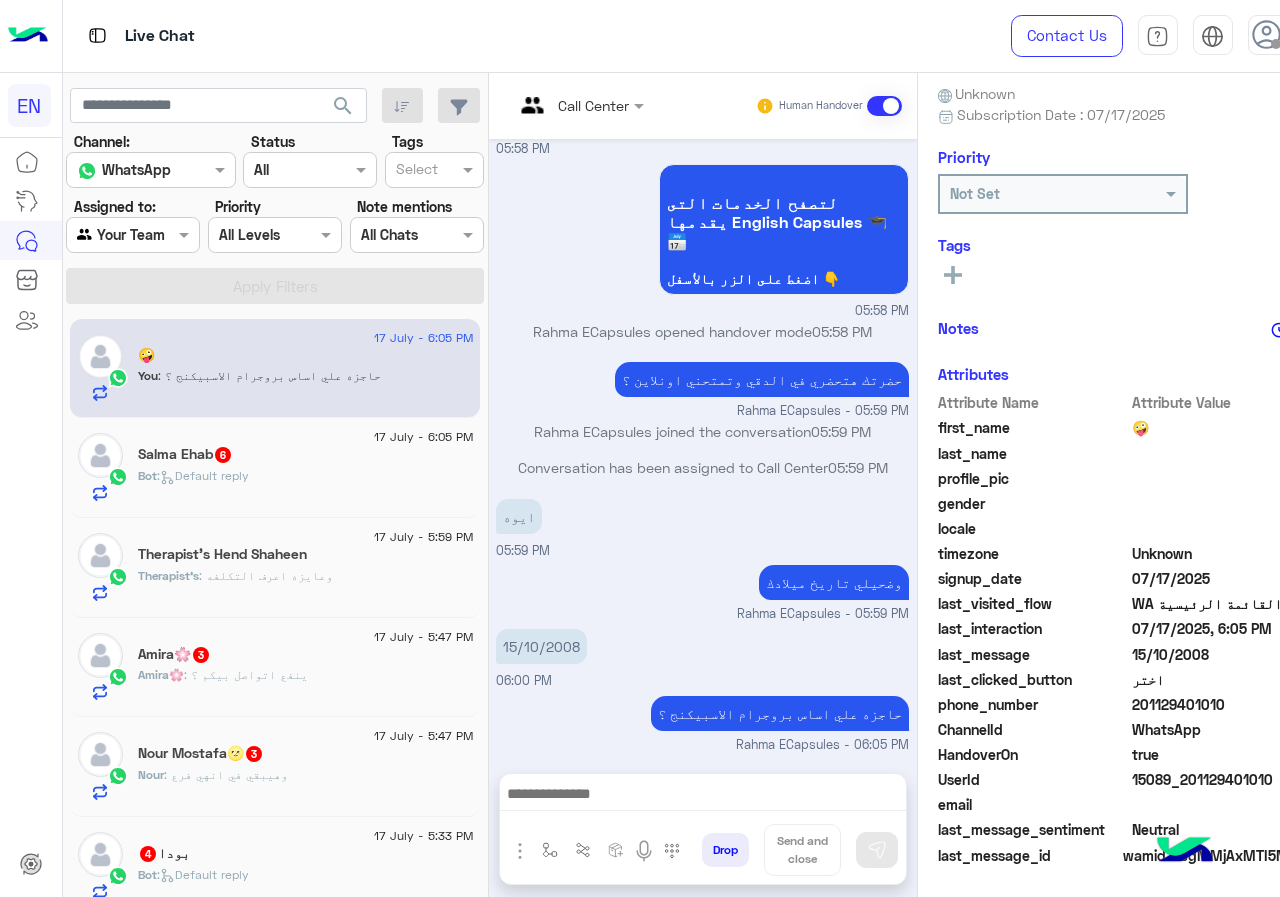 click on "17 July - 6:05 PM [FIRST] [LAST] 6 Bot : Default reply" 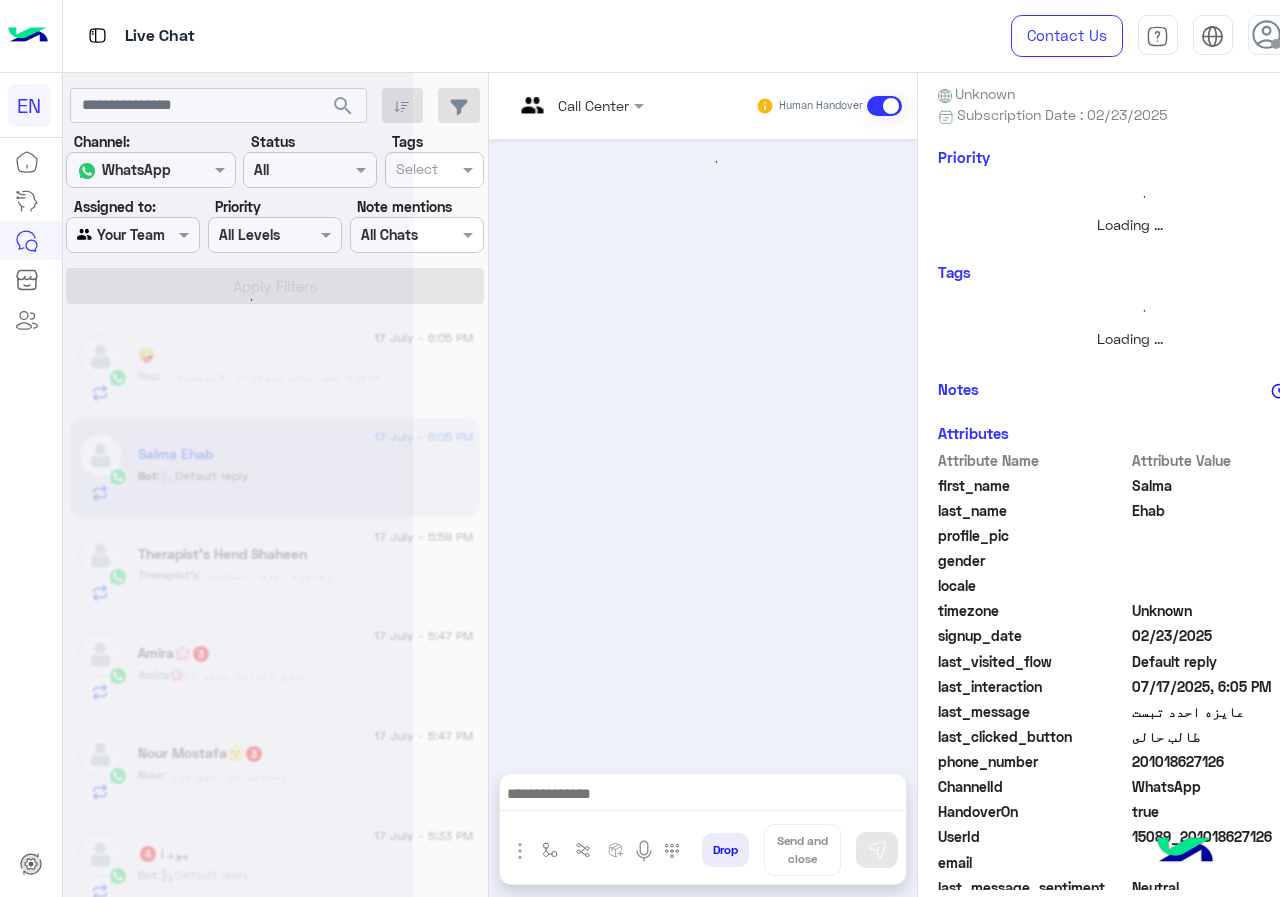 scroll, scrollTop: 0, scrollLeft: 0, axis: both 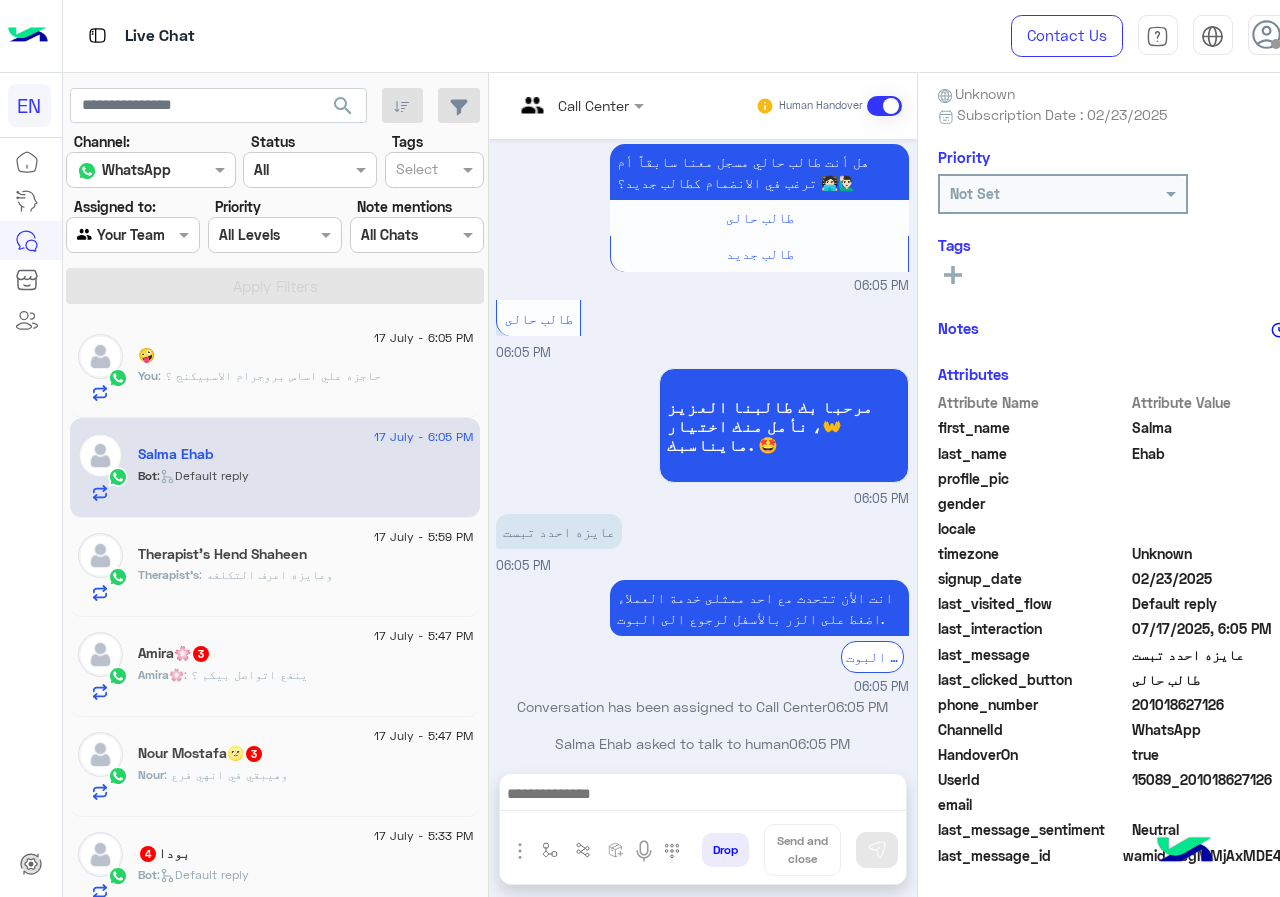 drag, startPoint x: 1136, startPoint y: 706, endPoint x: 1270, endPoint y: 702, distance: 134.0597 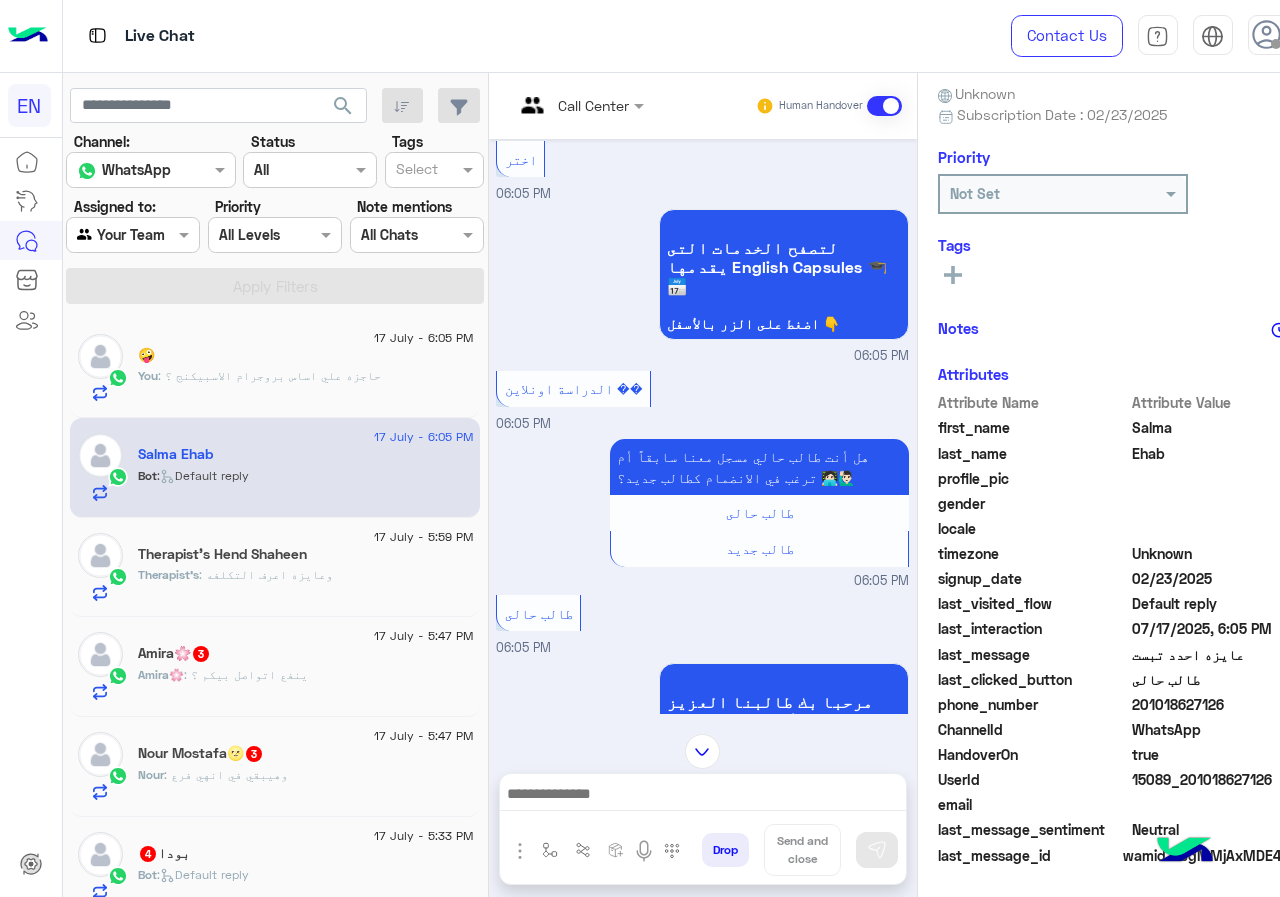 scroll, scrollTop: 785, scrollLeft: 0, axis: vertical 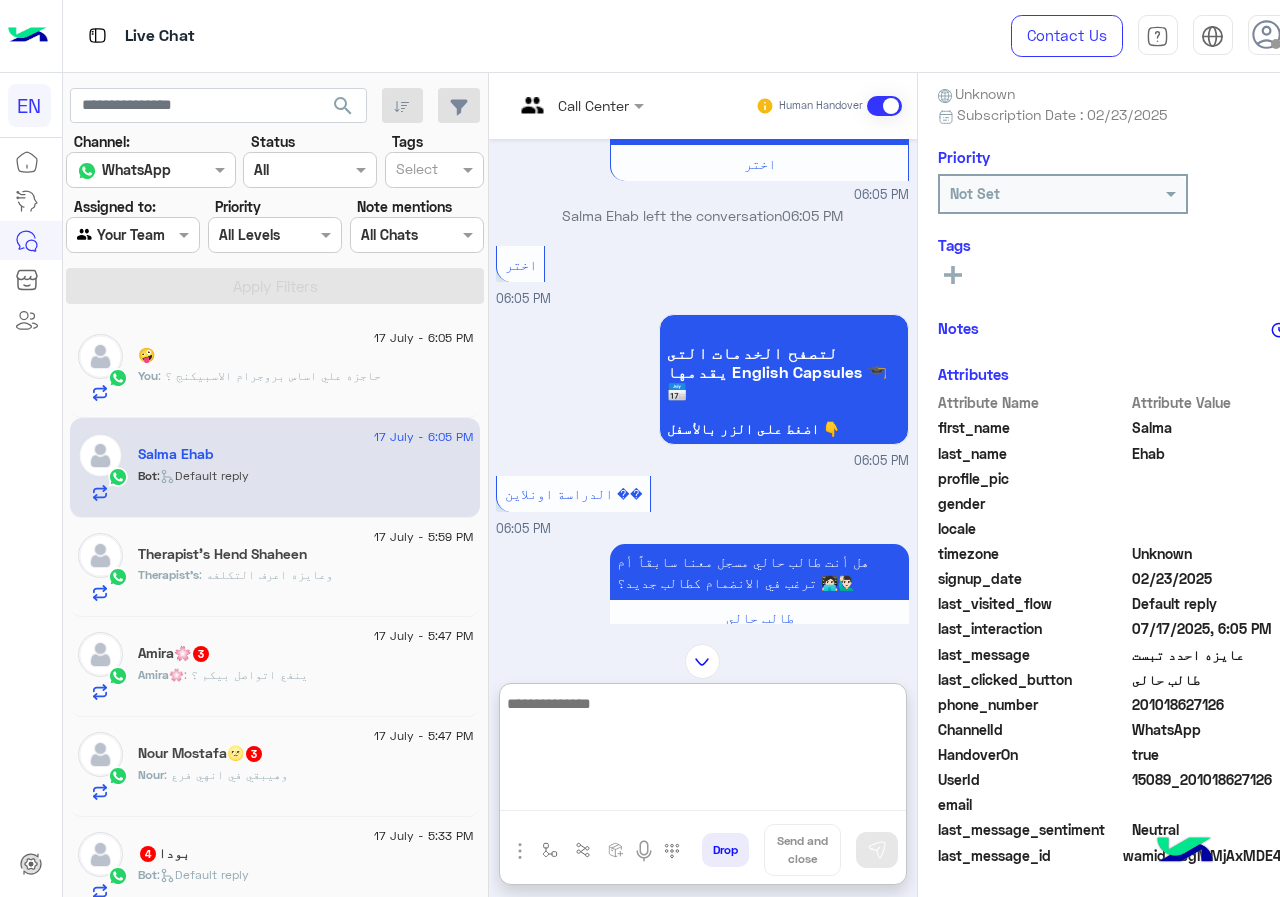 click at bounding box center (703, 751) 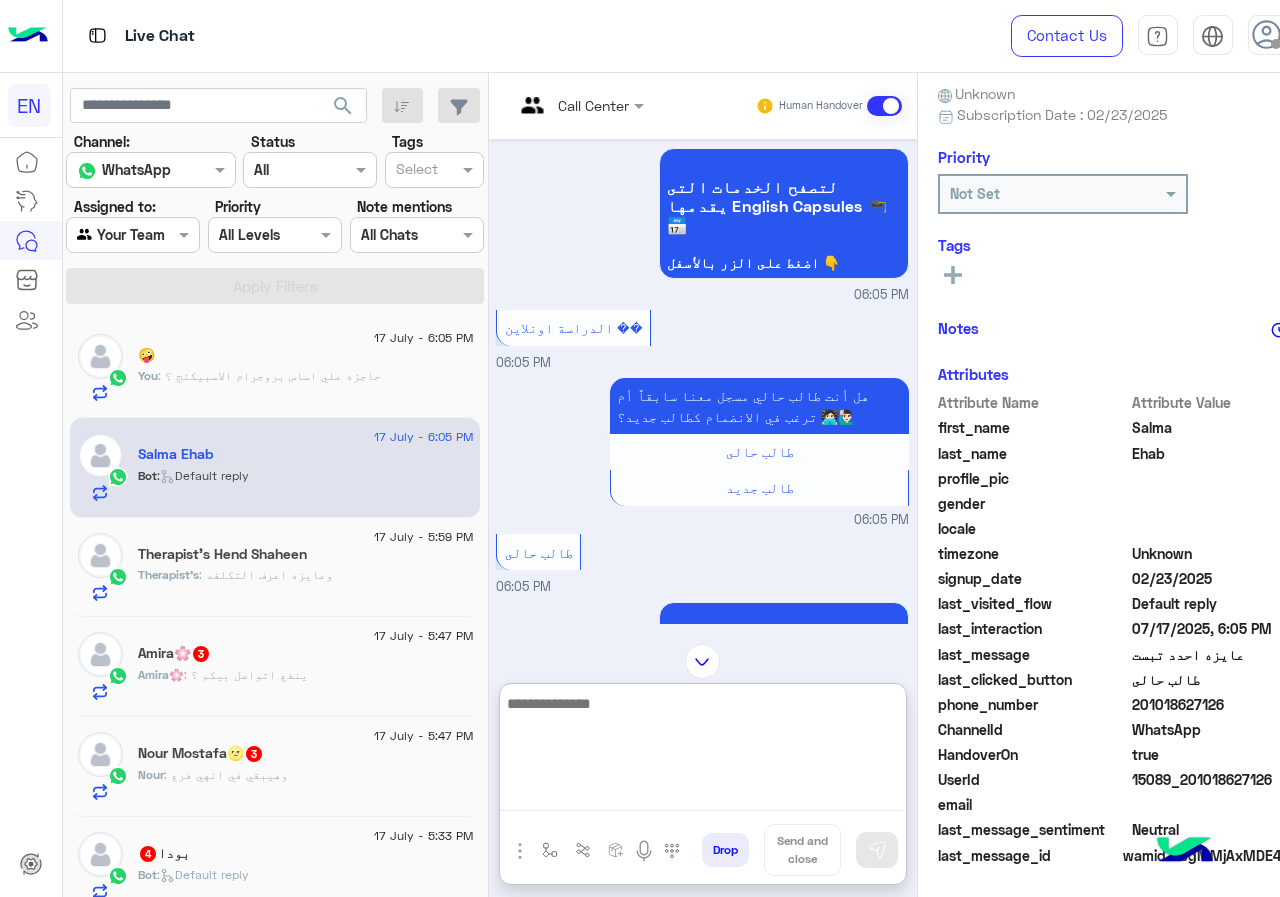 scroll, scrollTop: 1085, scrollLeft: 0, axis: vertical 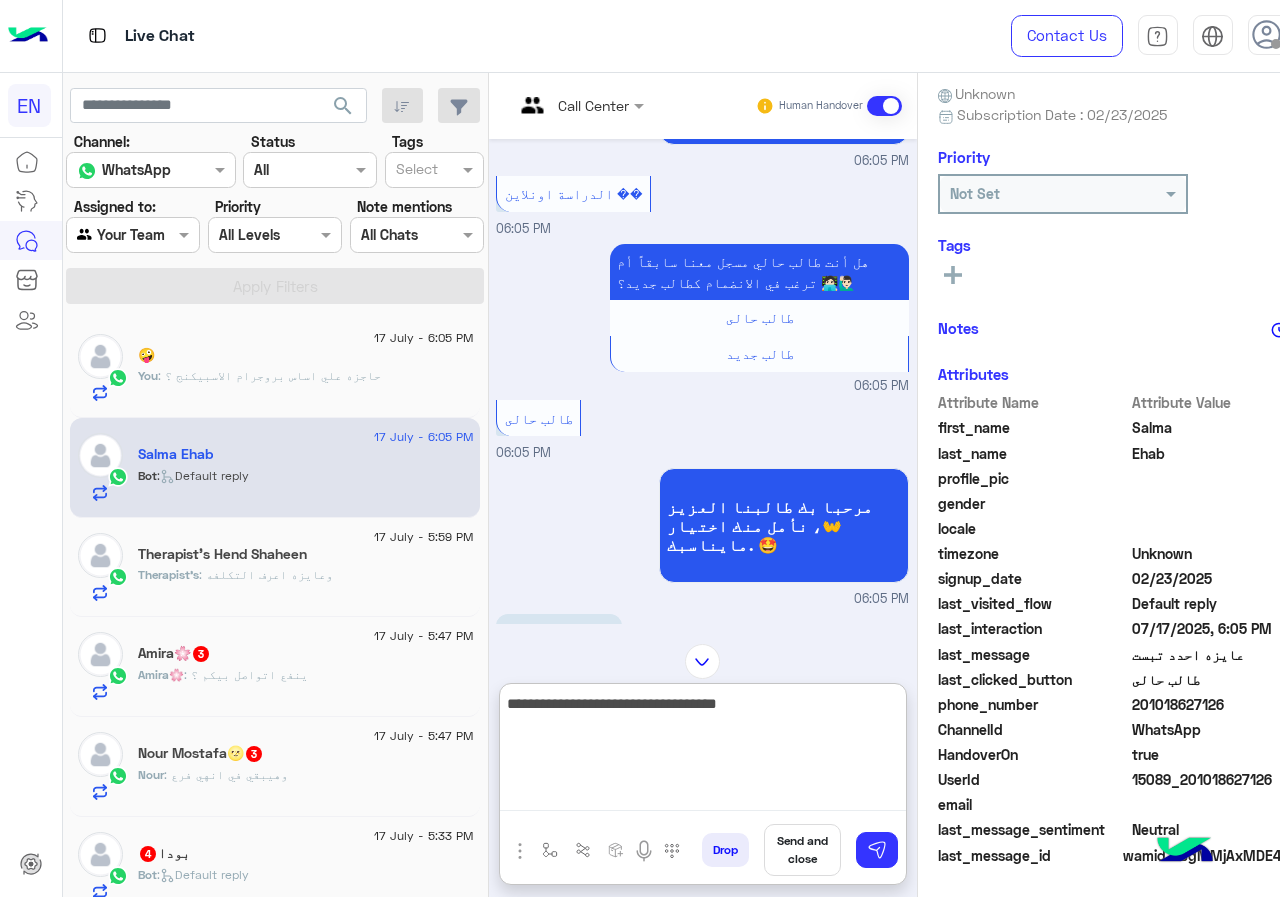 type on "**********" 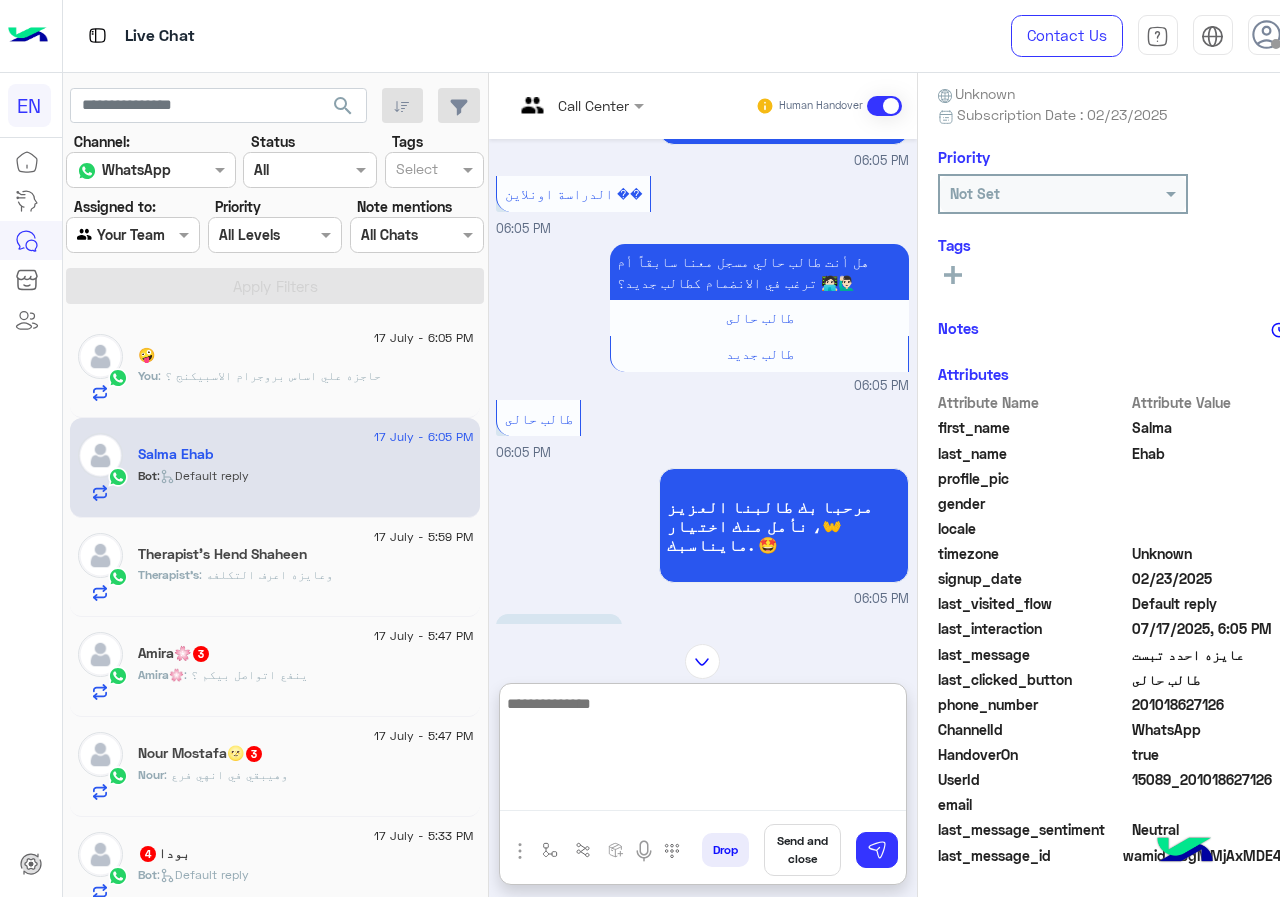 scroll, scrollTop: 1339, scrollLeft: 0, axis: vertical 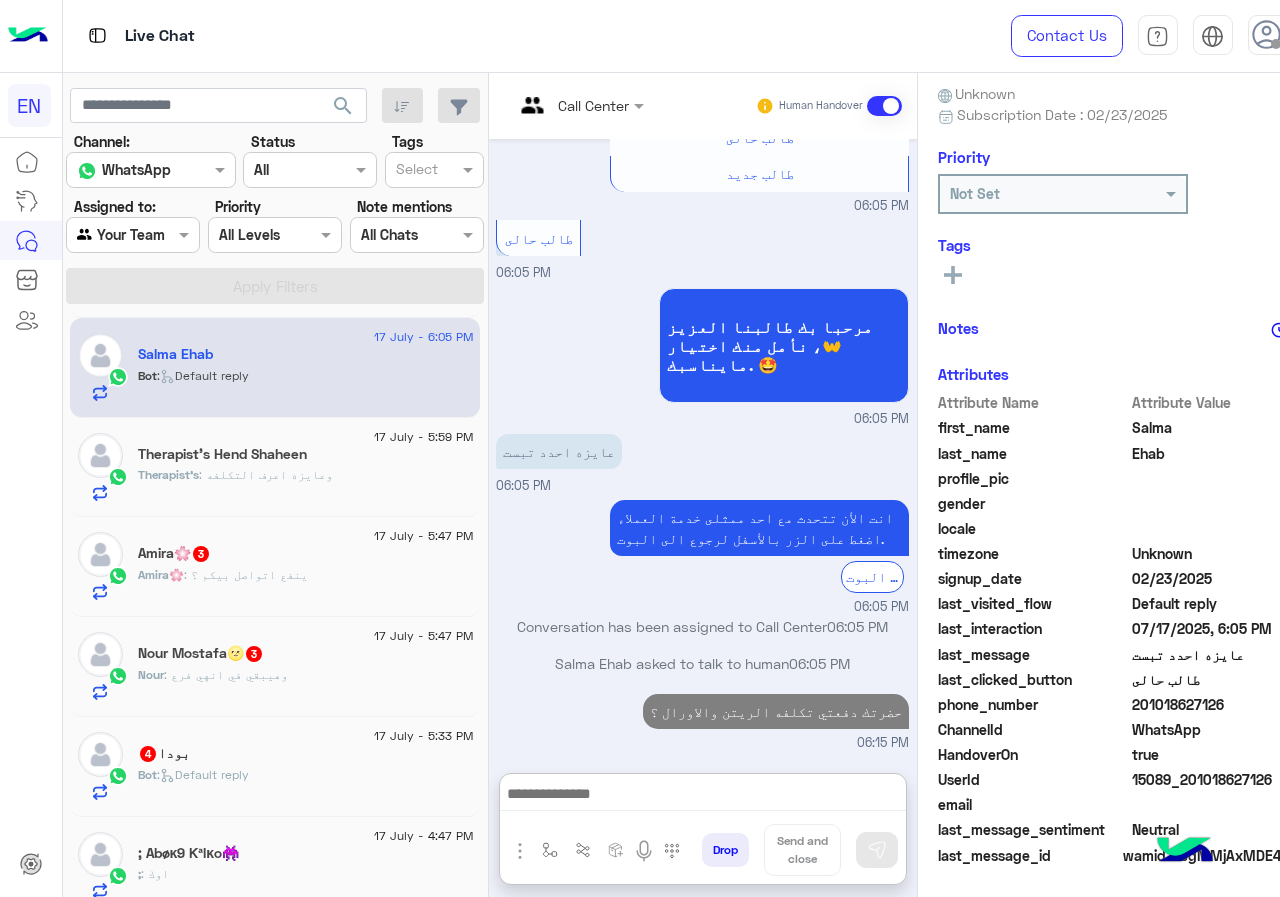 click on "Therapist's : وعايزه اعرف التكلفه" 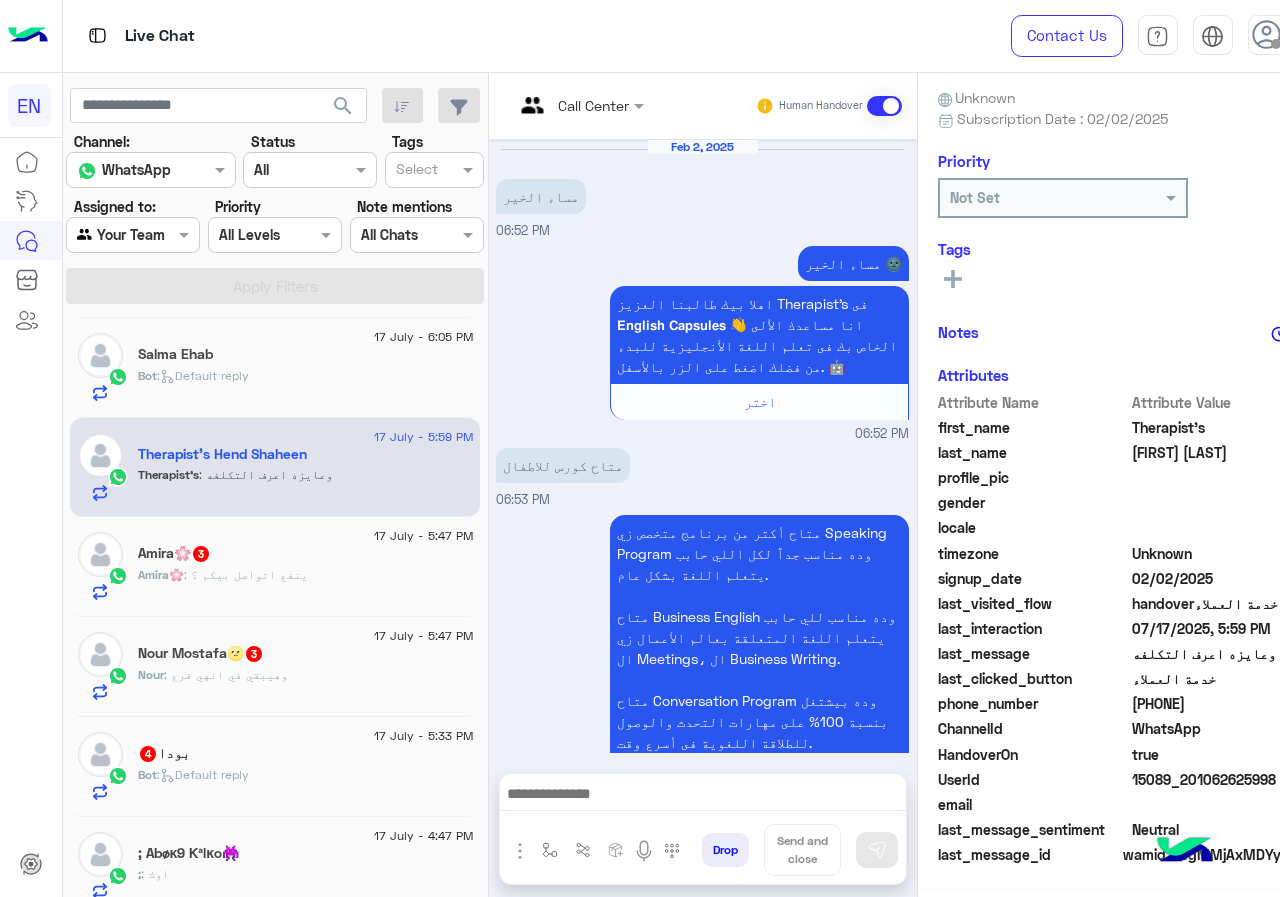 scroll, scrollTop: 176, scrollLeft: 0, axis: vertical 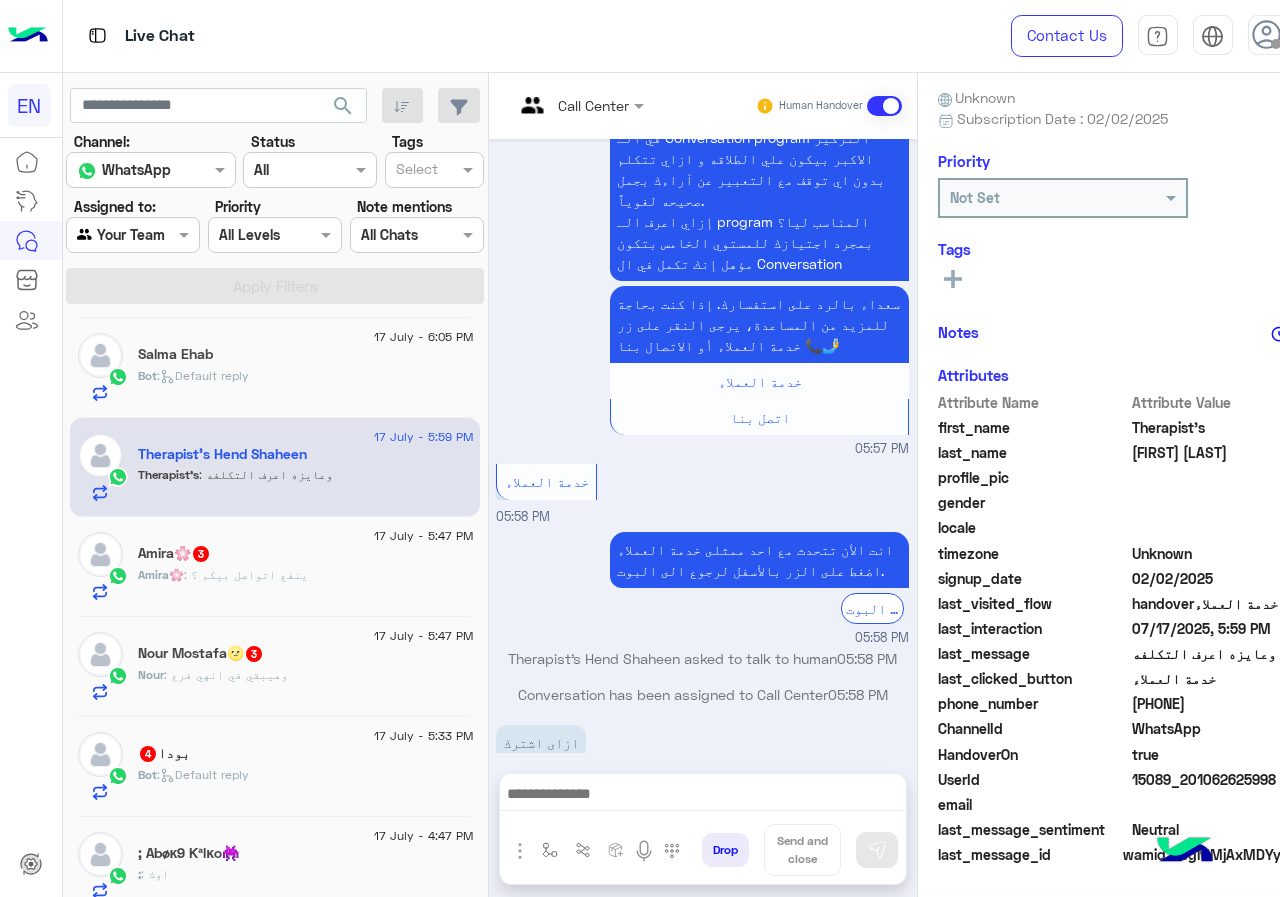 click on "Bot :   Default reply" 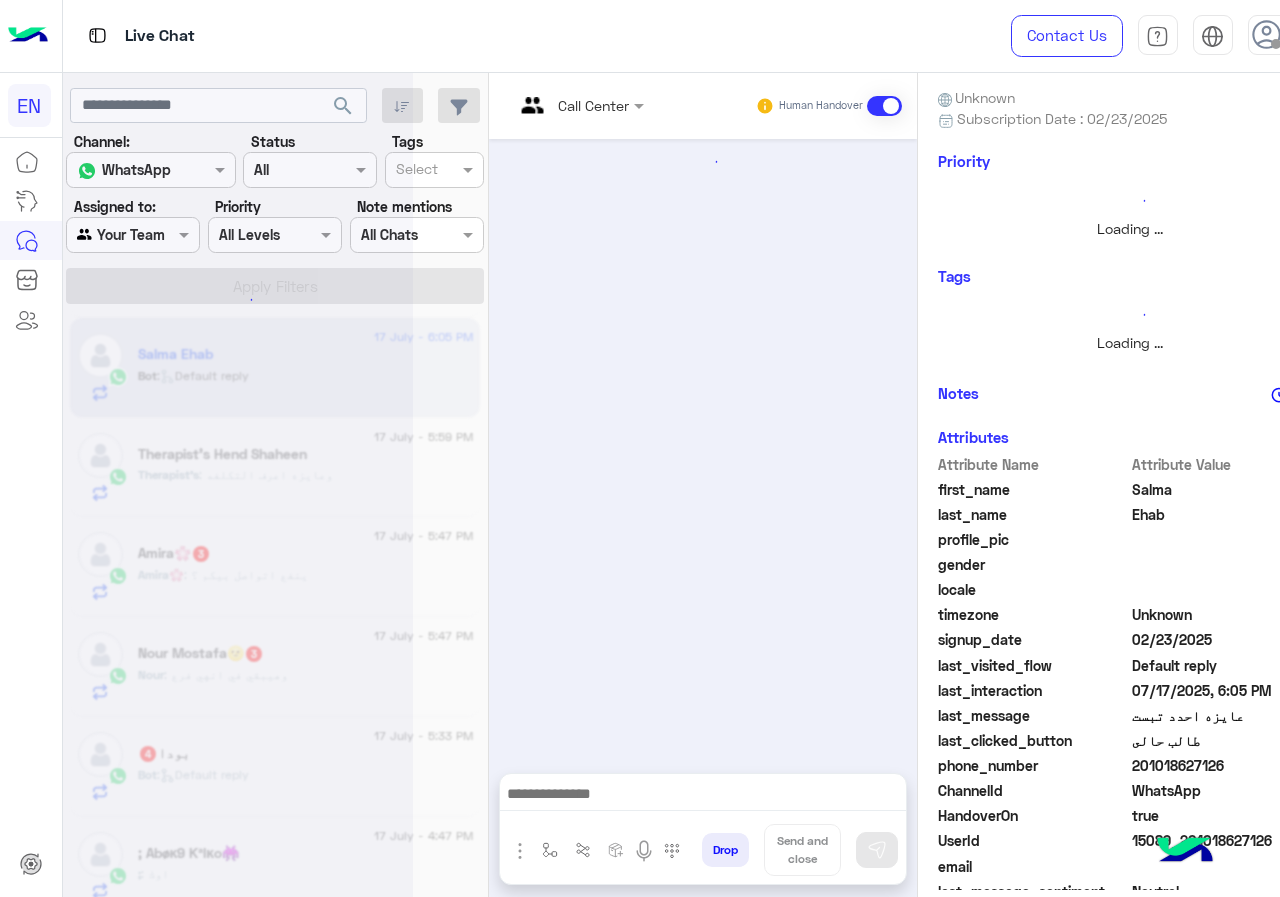 scroll, scrollTop: 180, scrollLeft: 0, axis: vertical 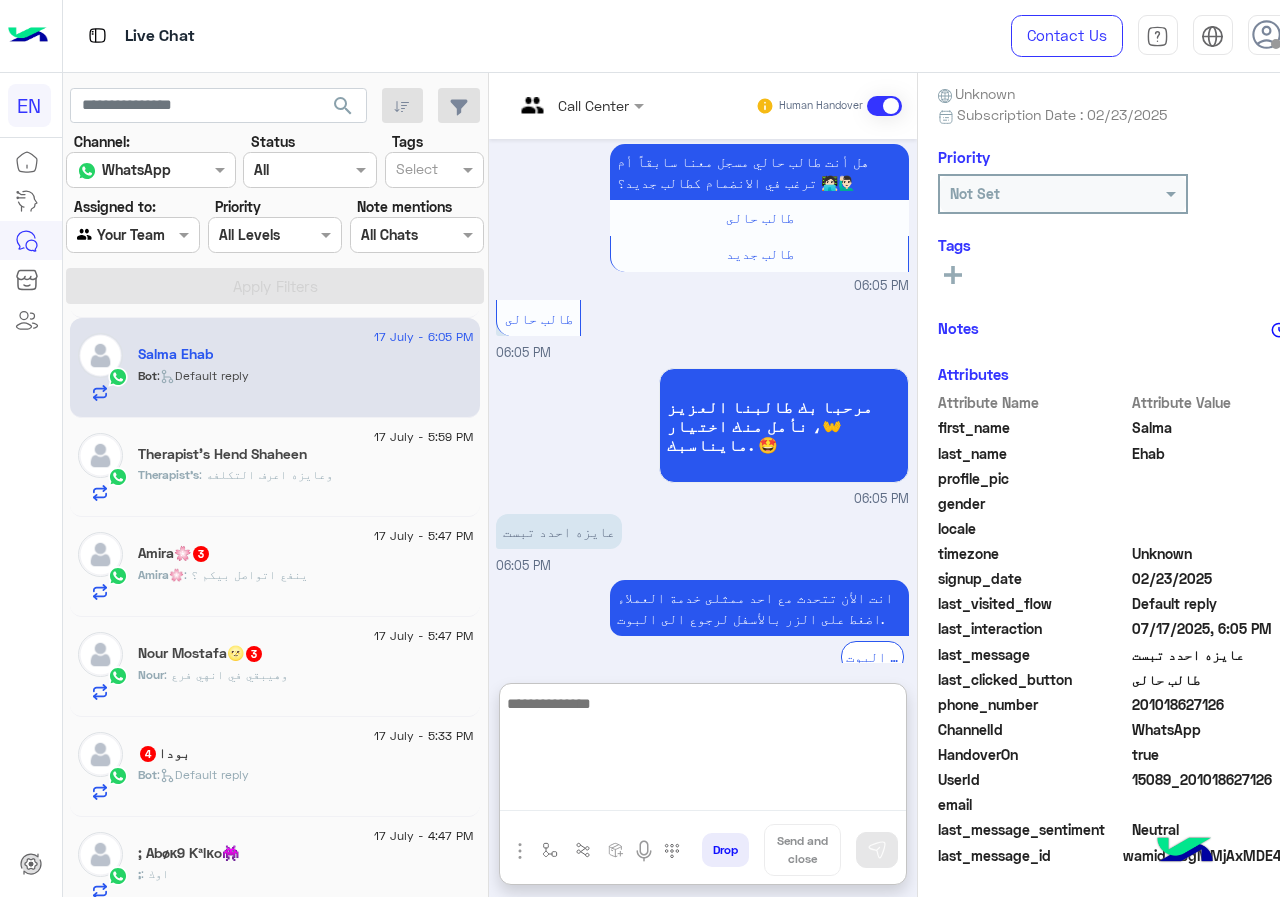 click at bounding box center [703, 751] 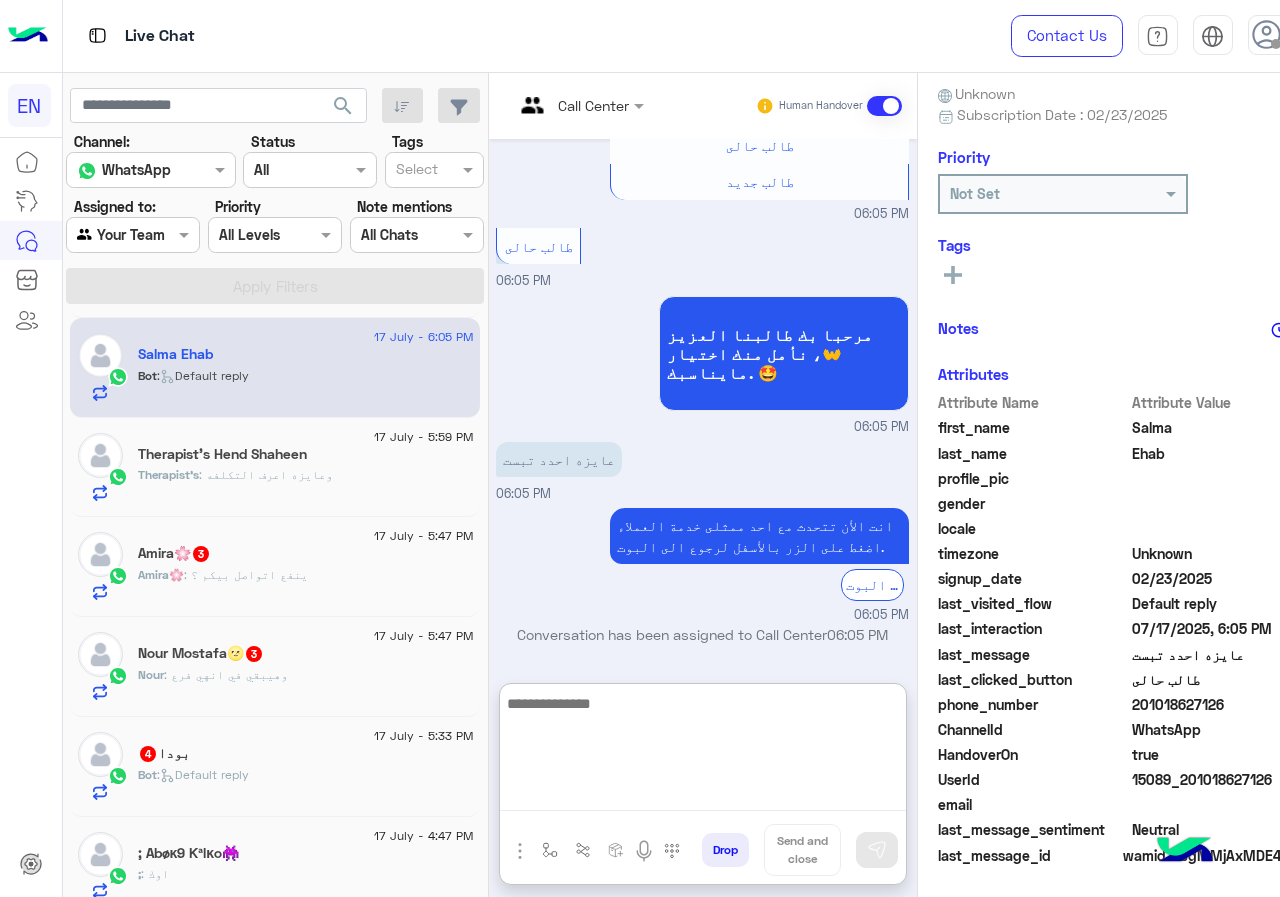 scroll, scrollTop: 1275, scrollLeft: 0, axis: vertical 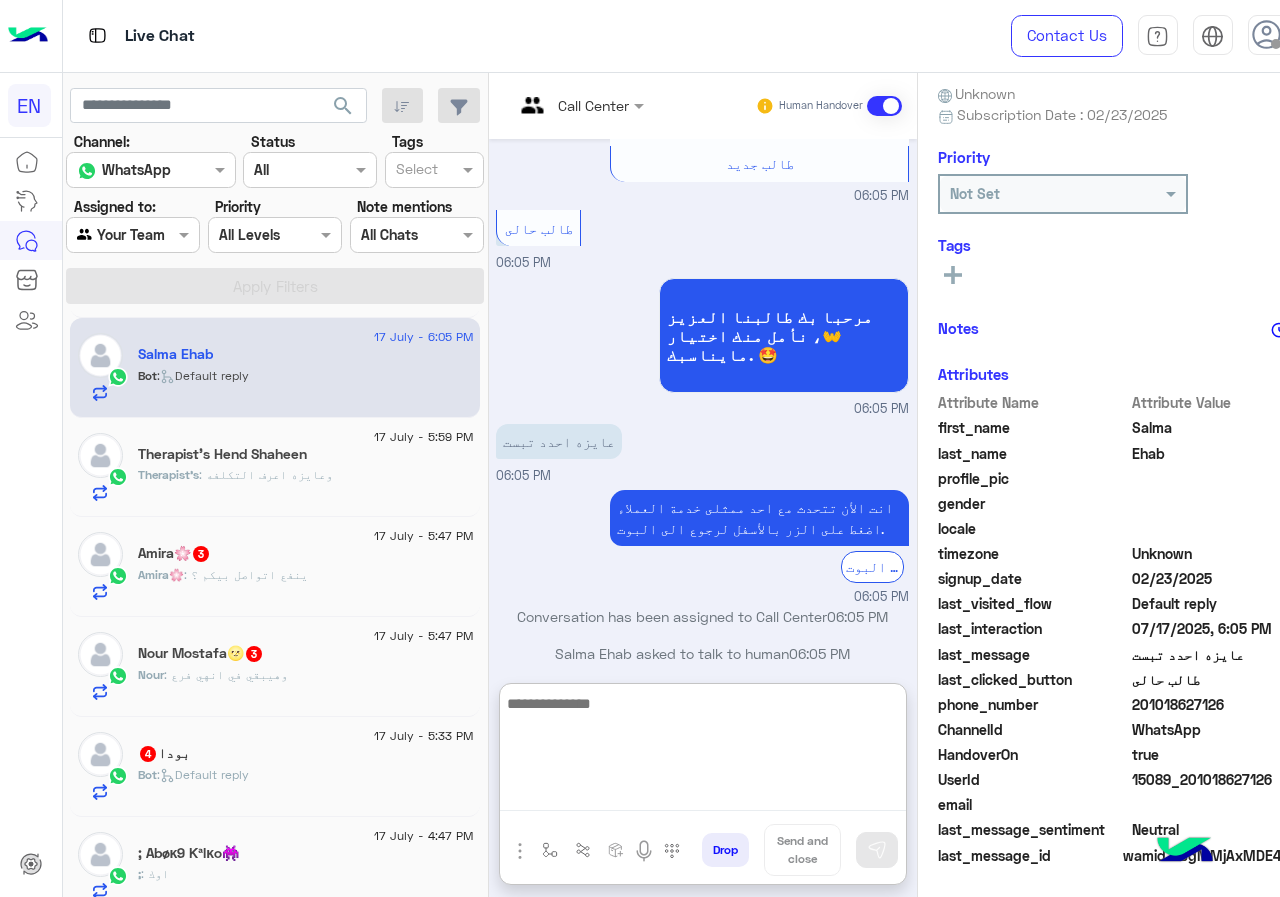 type on "*" 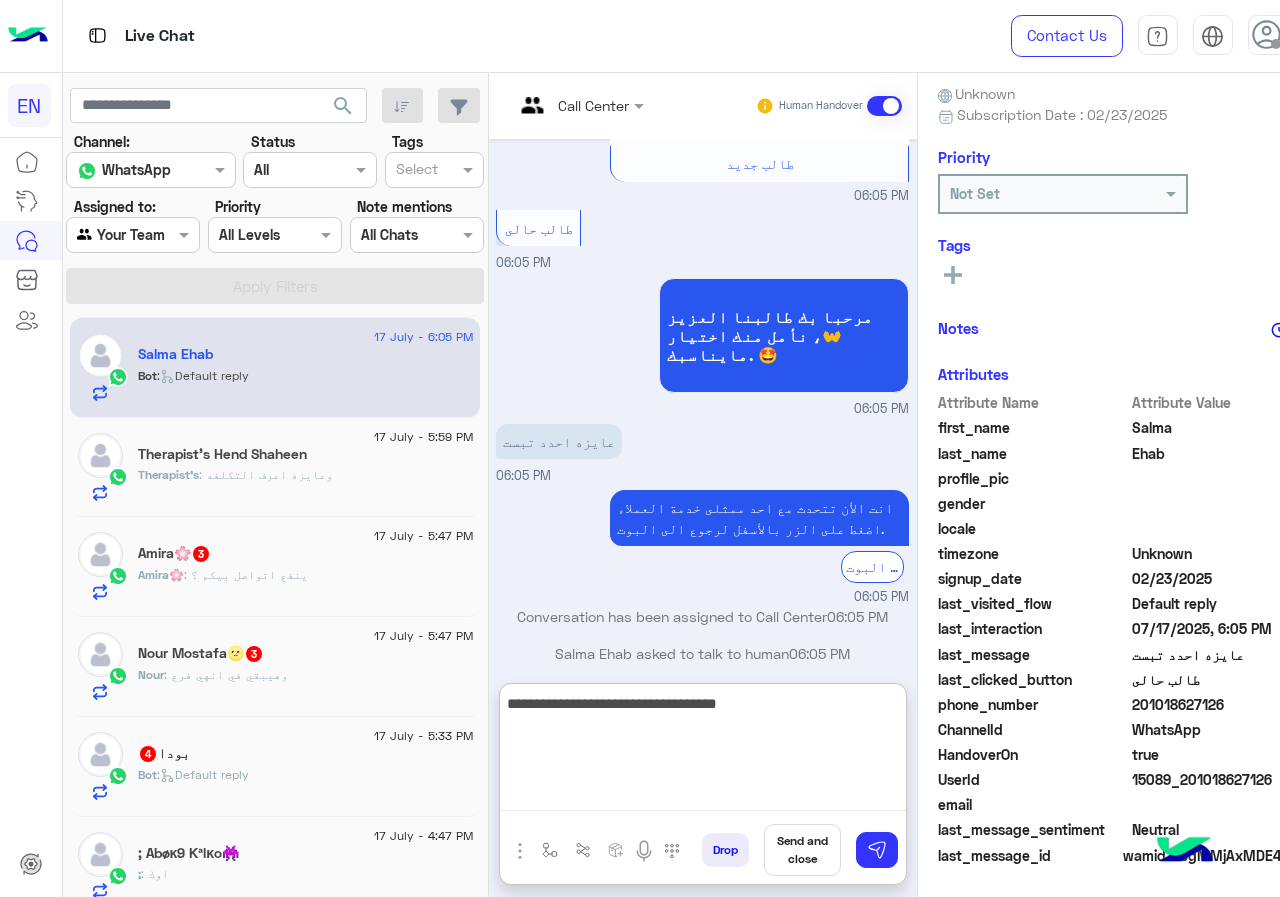 type on "**********" 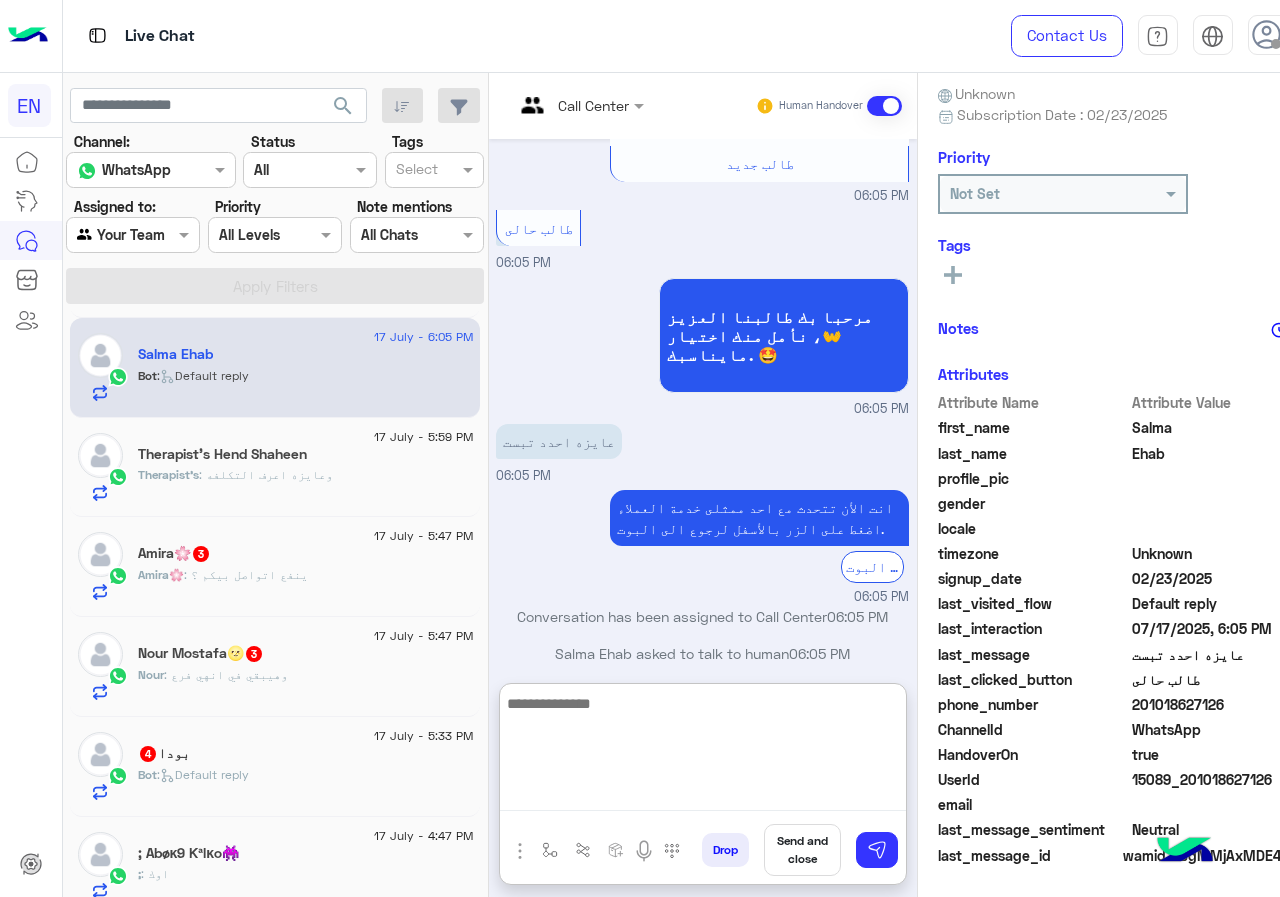 type on "*" 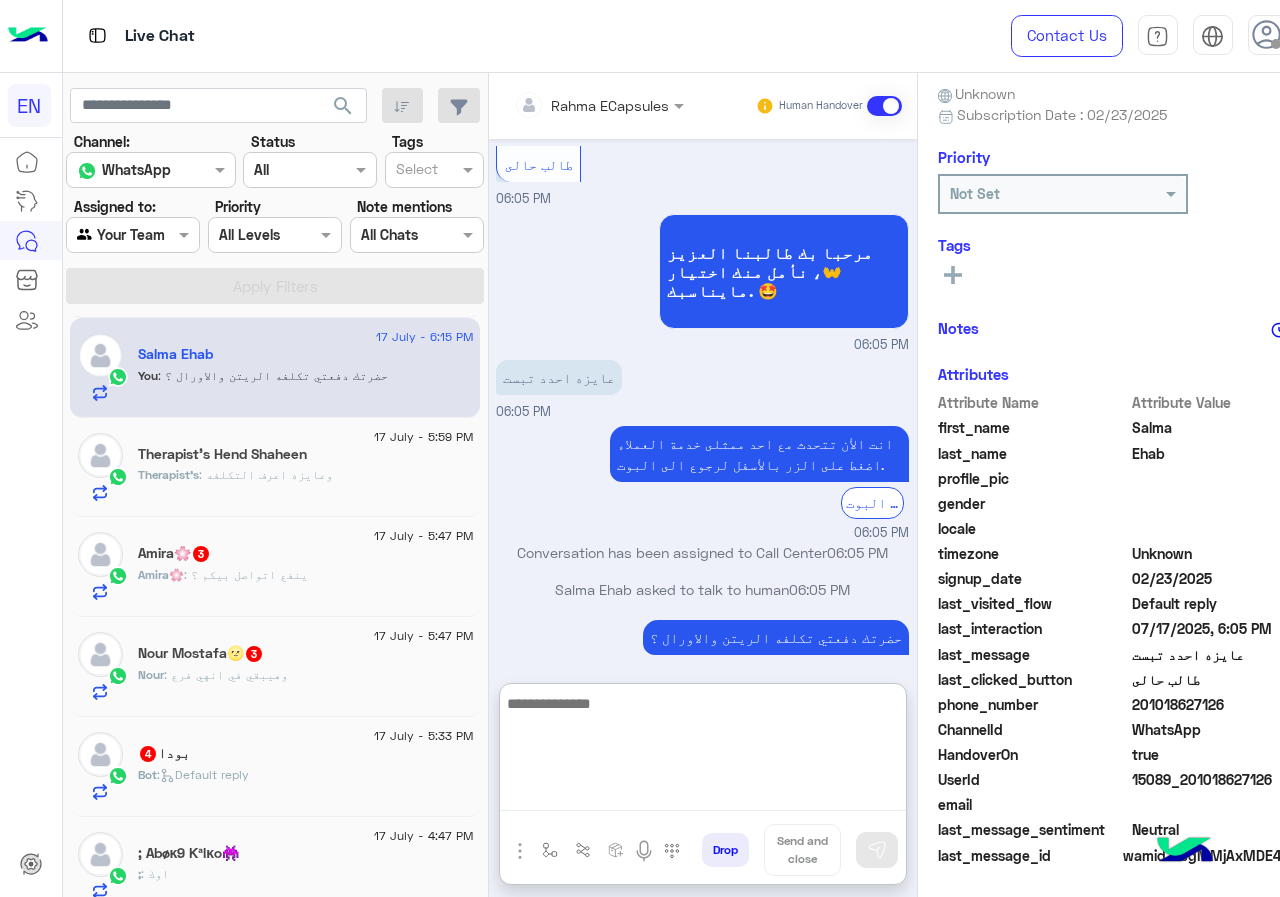 scroll, scrollTop: 1375, scrollLeft: 0, axis: vertical 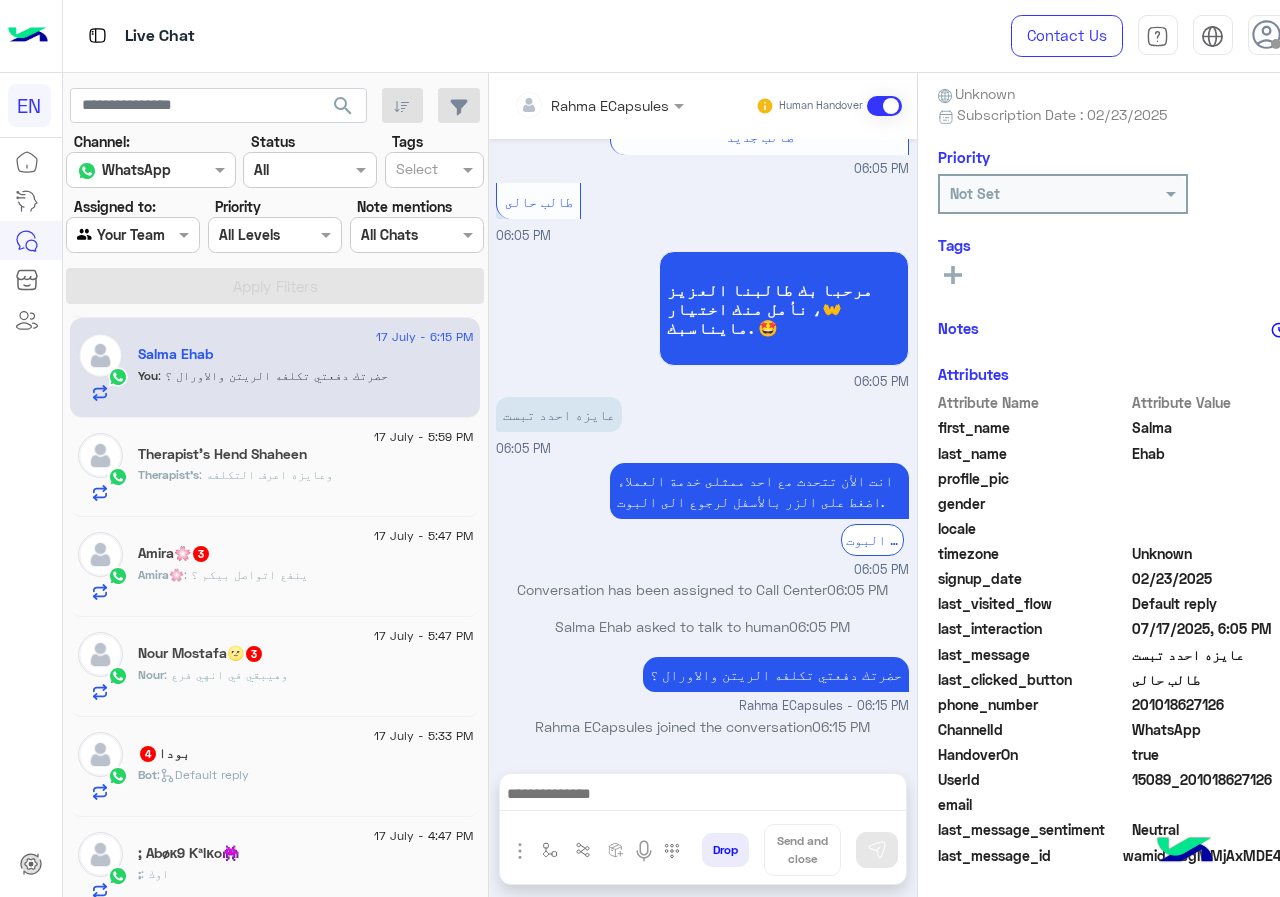 click on ": وعايزه اعرف التكلفه" 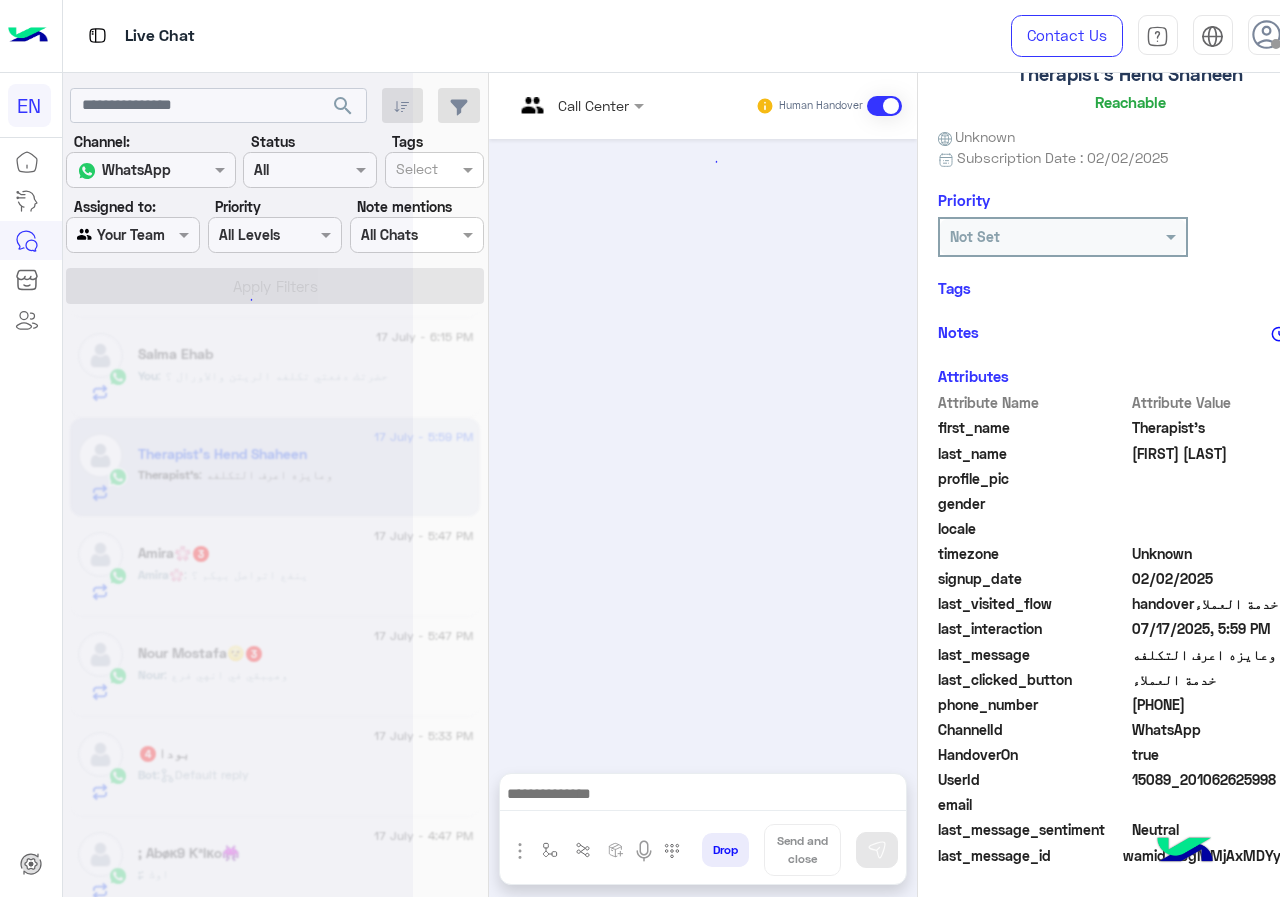 scroll, scrollTop: 137, scrollLeft: 0, axis: vertical 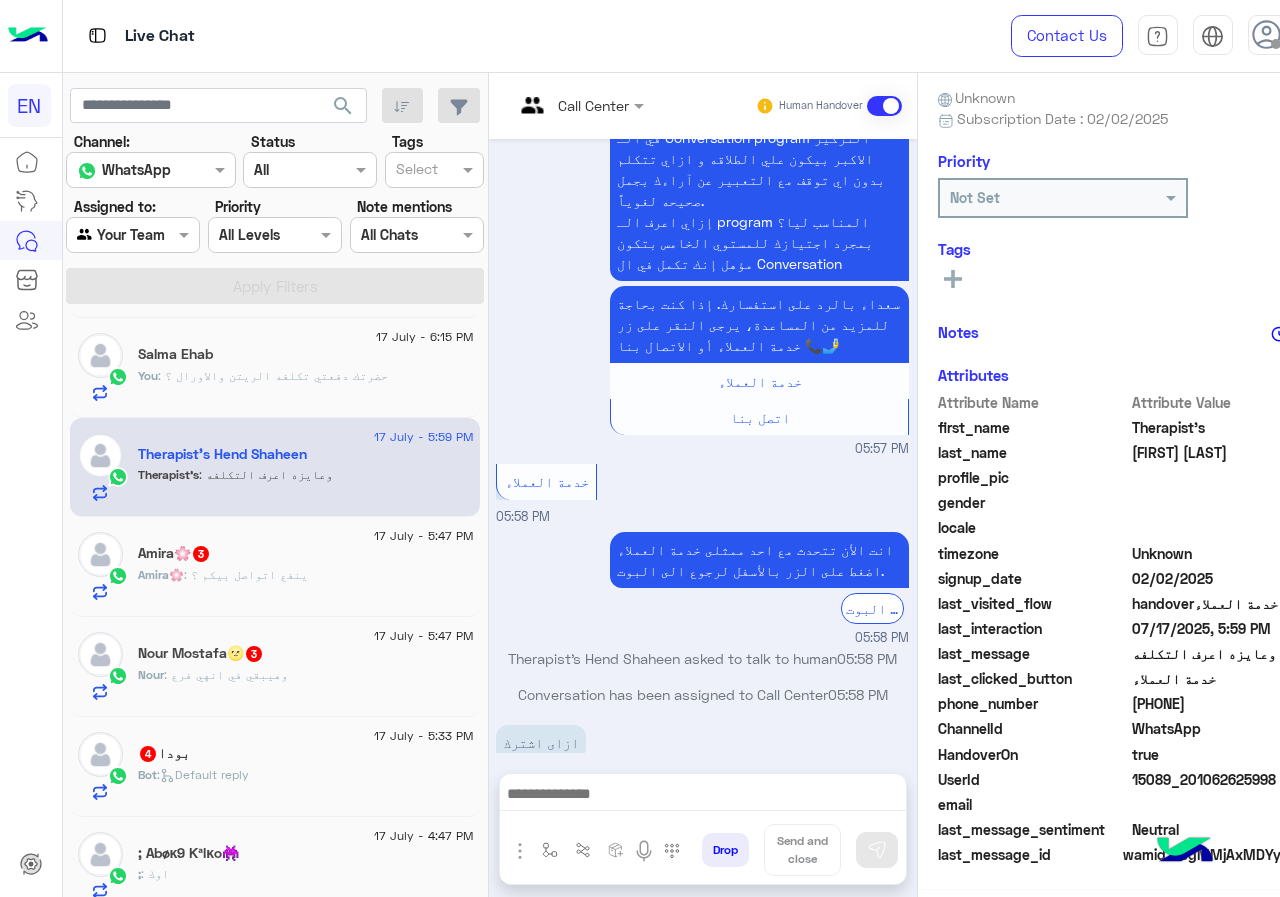 drag, startPoint x: 1135, startPoint y: 703, endPoint x: 1239, endPoint y: 705, distance: 104.019226 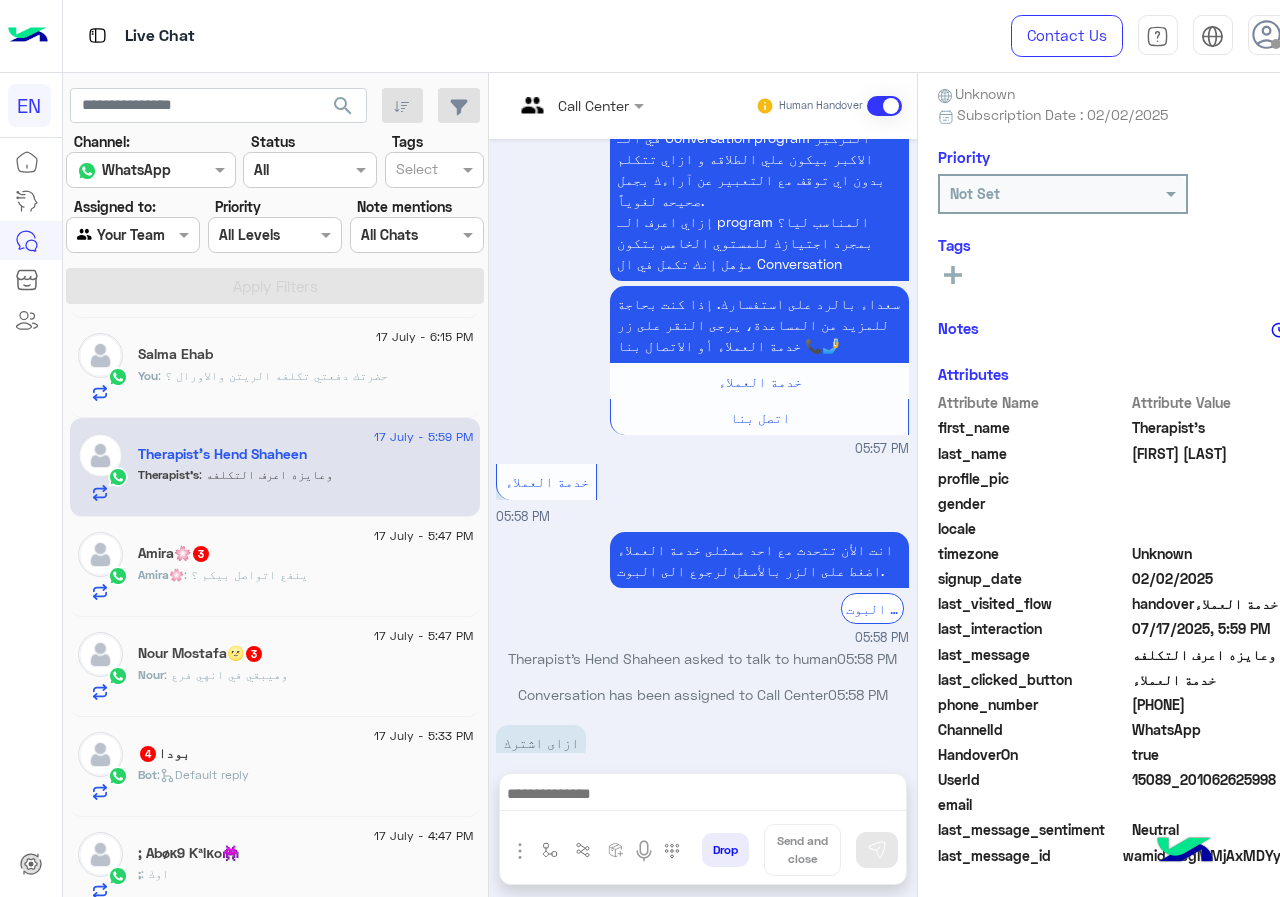 copy on "01062625998" 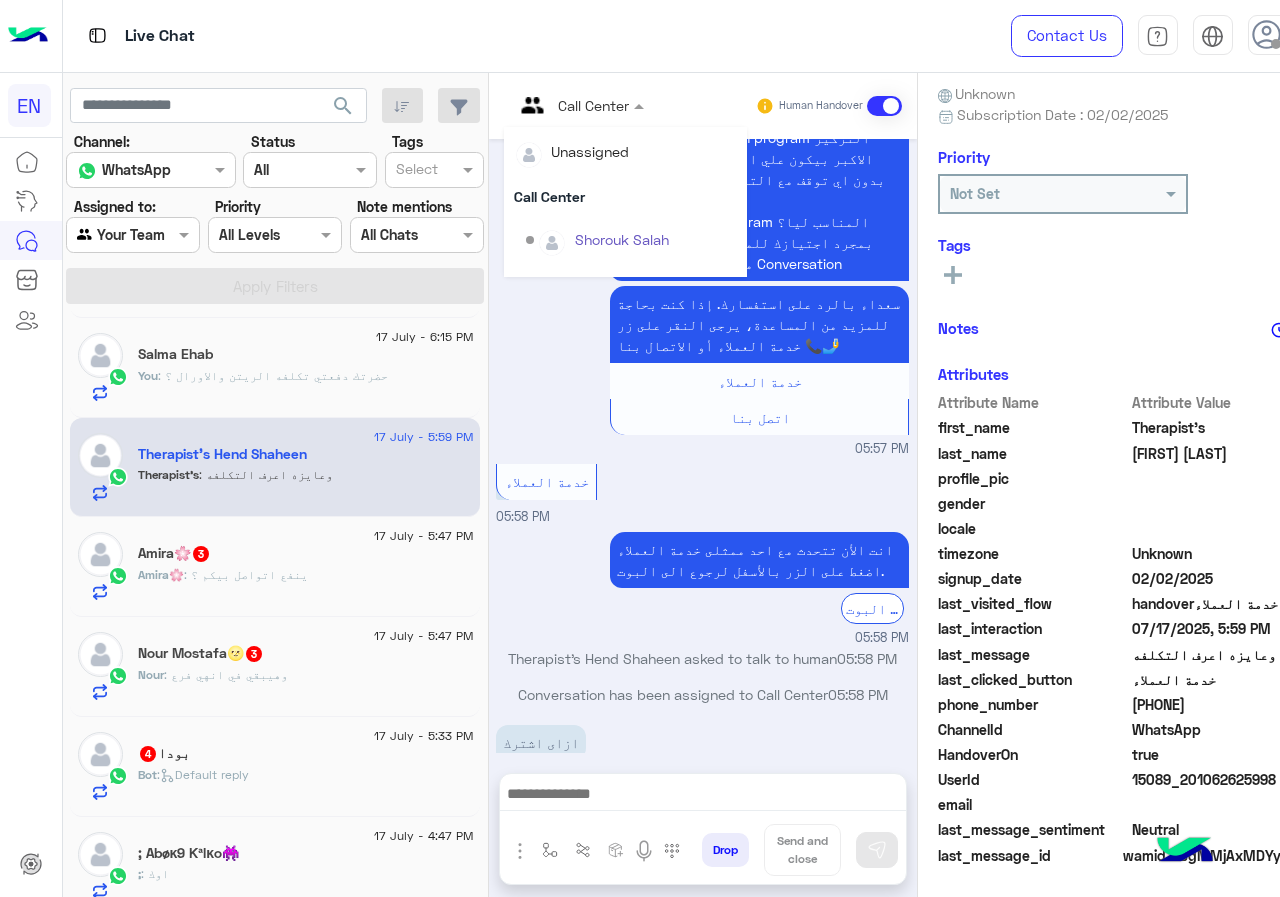 scroll, scrollTop: 332, scrollLeft: 0, axis: vertical 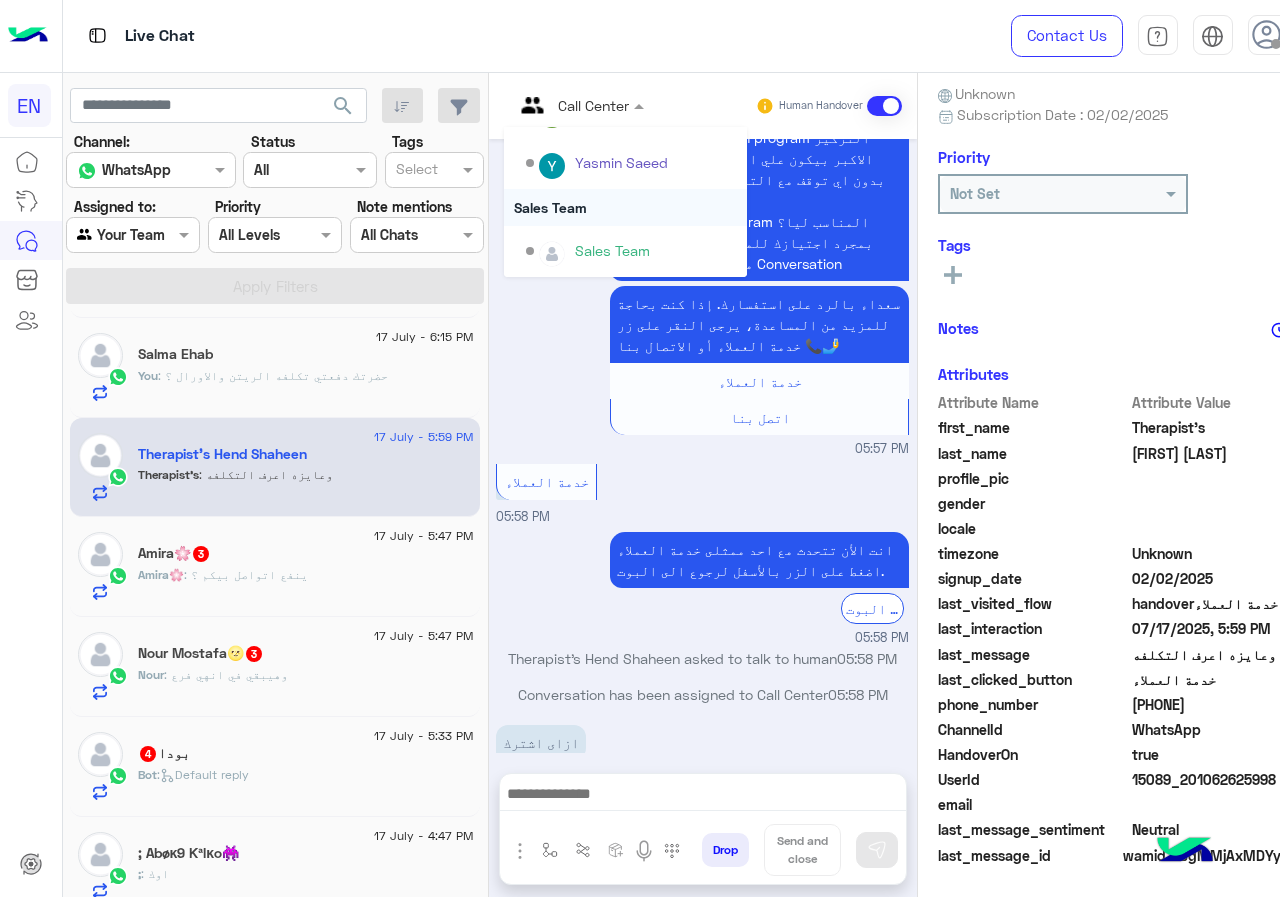 click on "Sales Team" at bounding box center (625, 207) 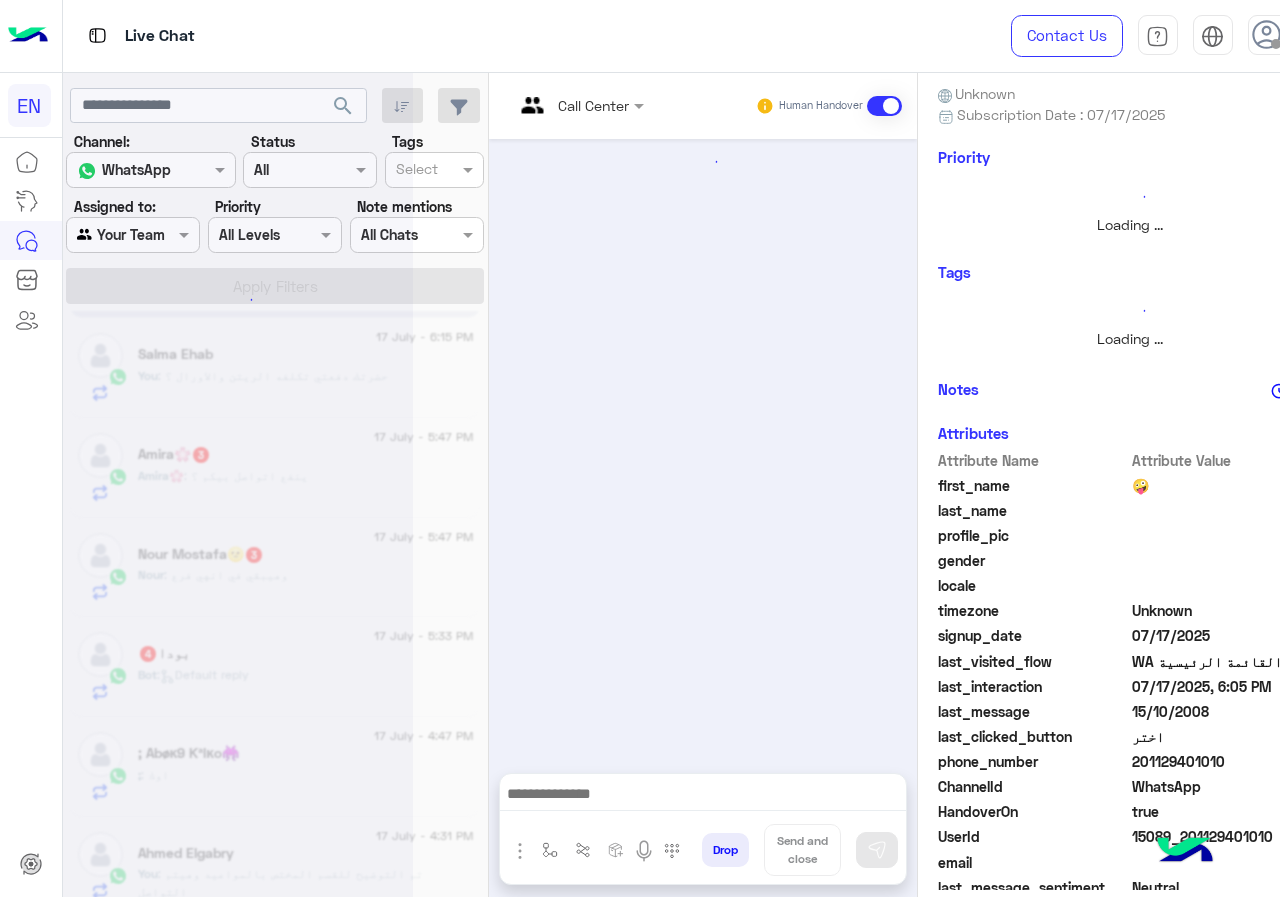 scroll, scrollTop: 0, scrollLeft: 0, axis: both 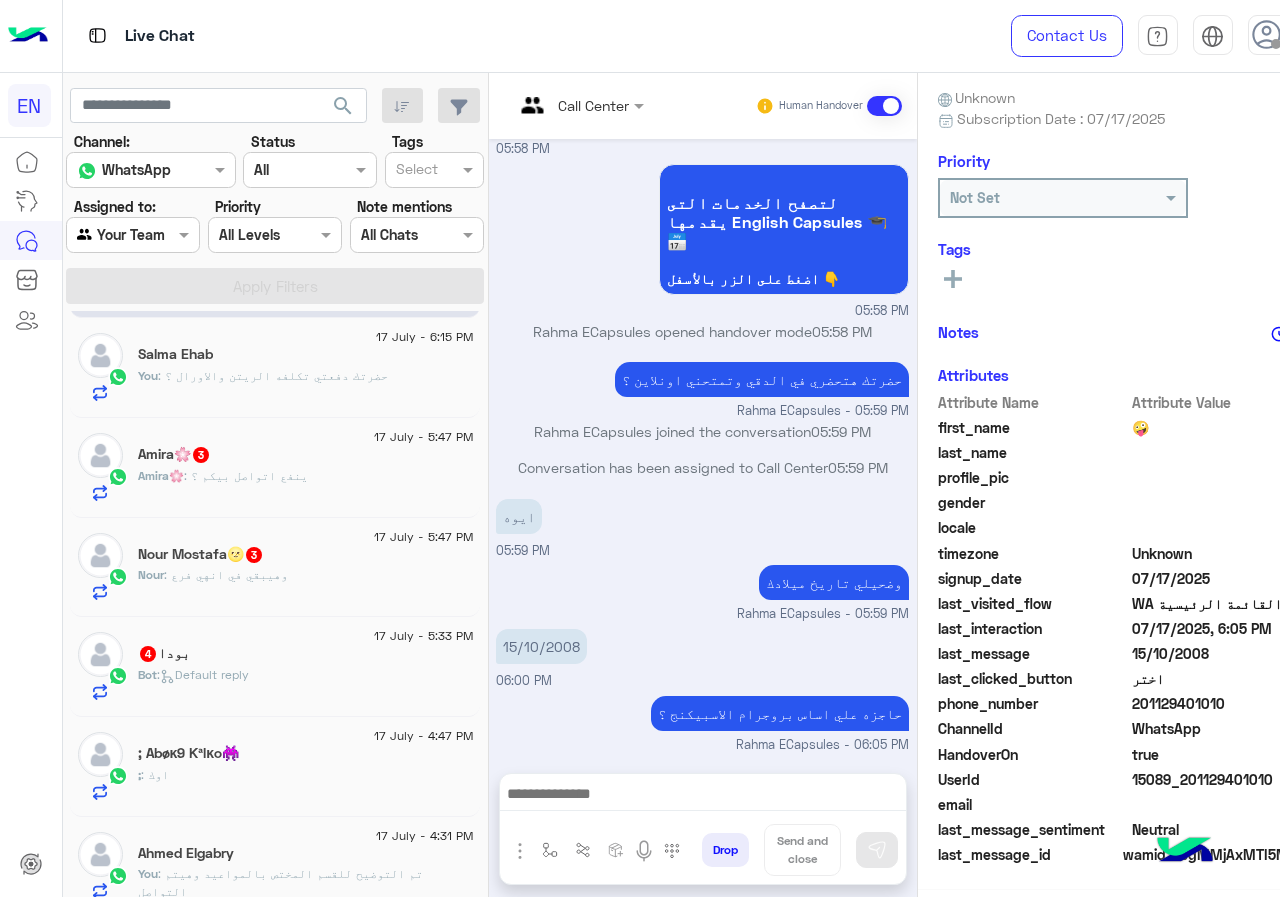 click on "Amira🌸 : ينفع اتواصل بيكم ؟" 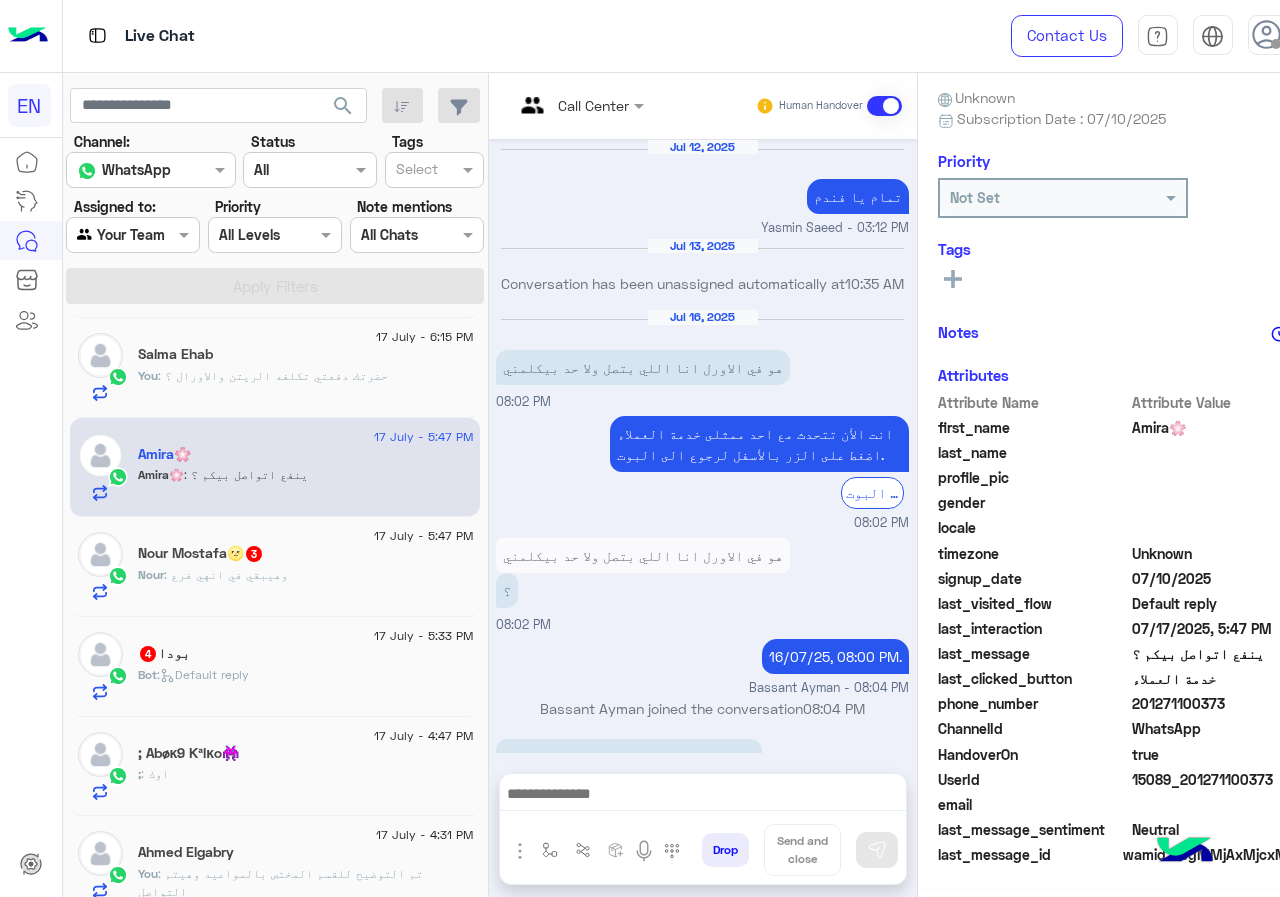 scroll, scrollTop: 176, scrollLeft: 0, axis: vertical 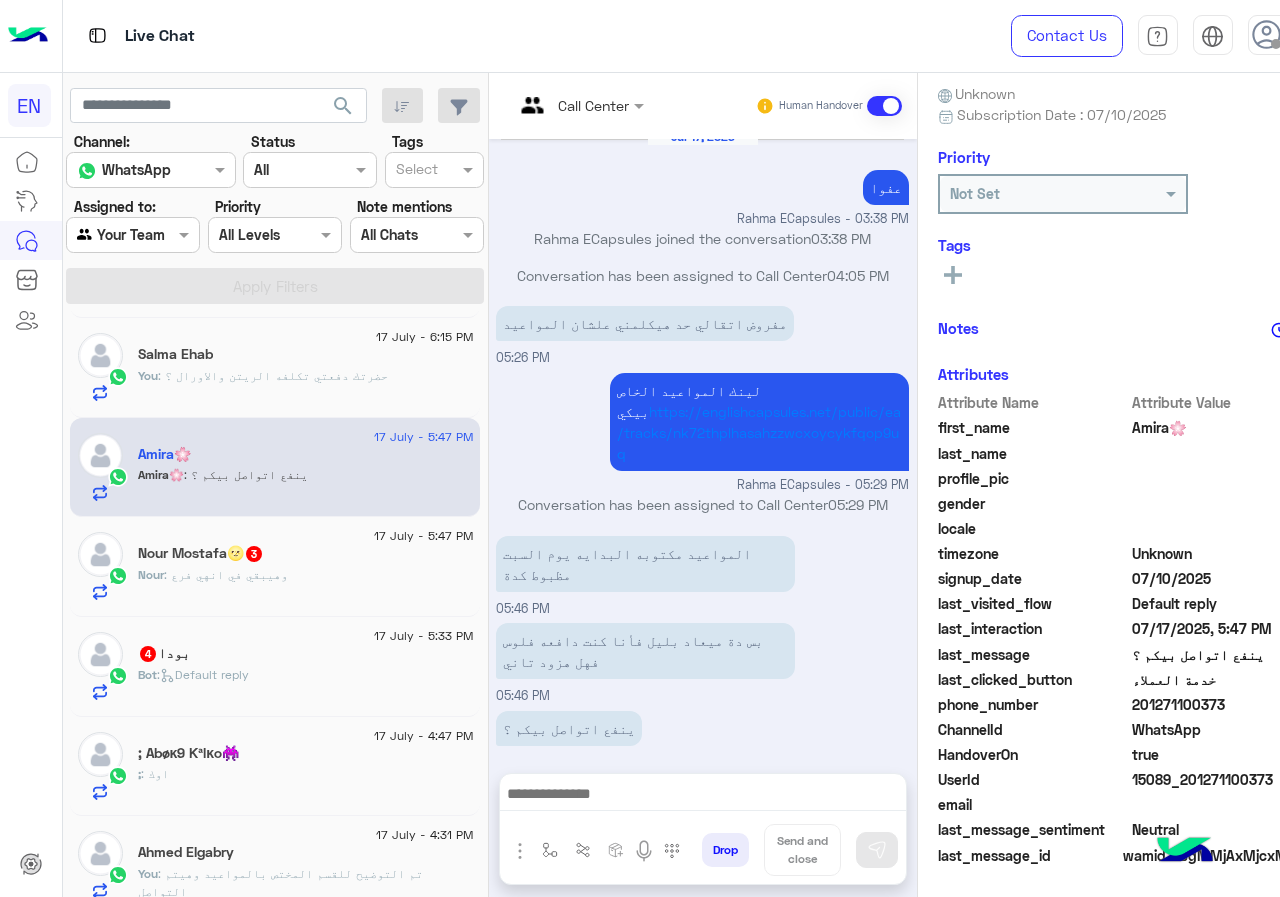 drag, startPoint x: 1136, startPoint y: 698, endPoint x: 1224, endPoint y: 703, distance: 88.14193 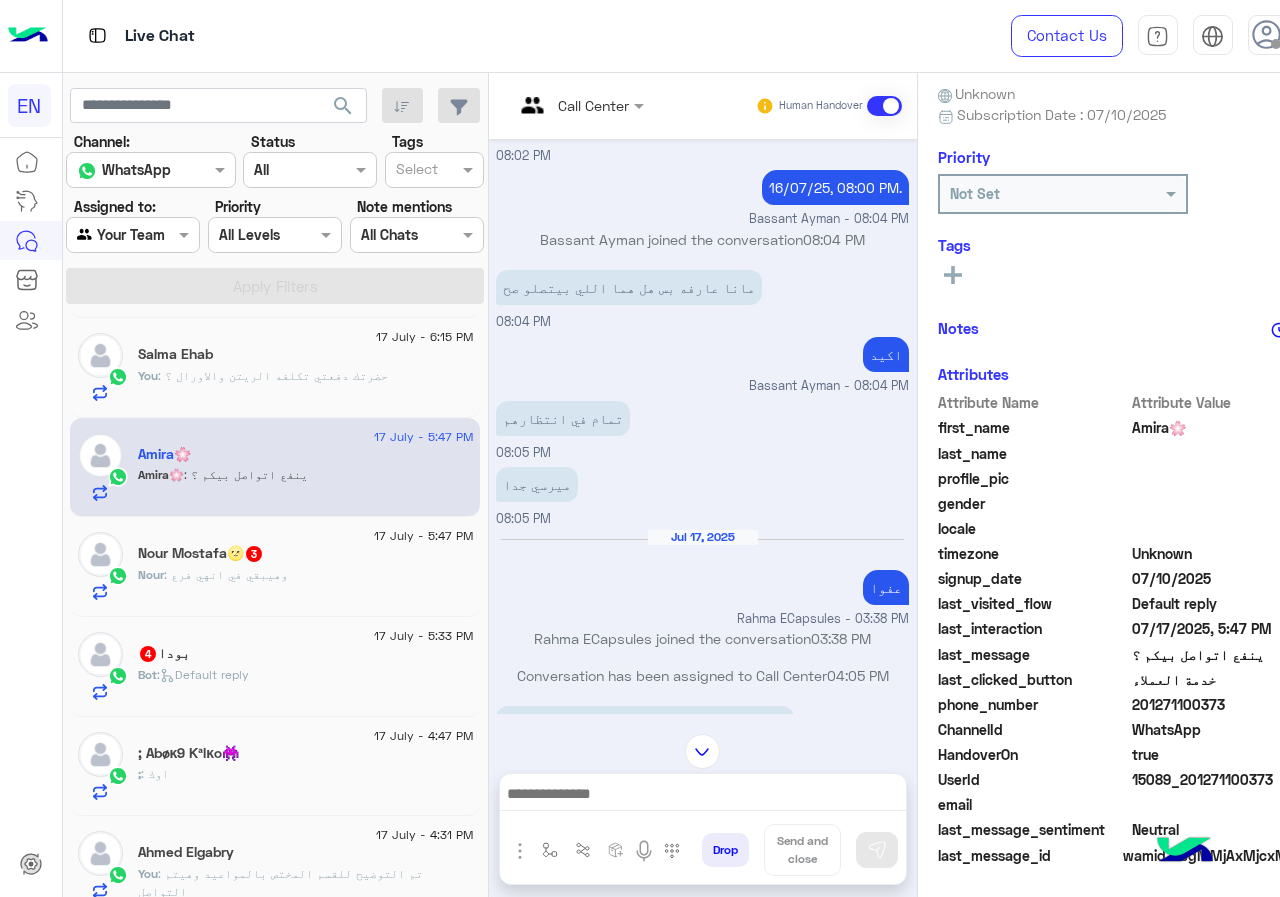 scroll, scrollTop: 0, scrollLeft: 0, axis: both 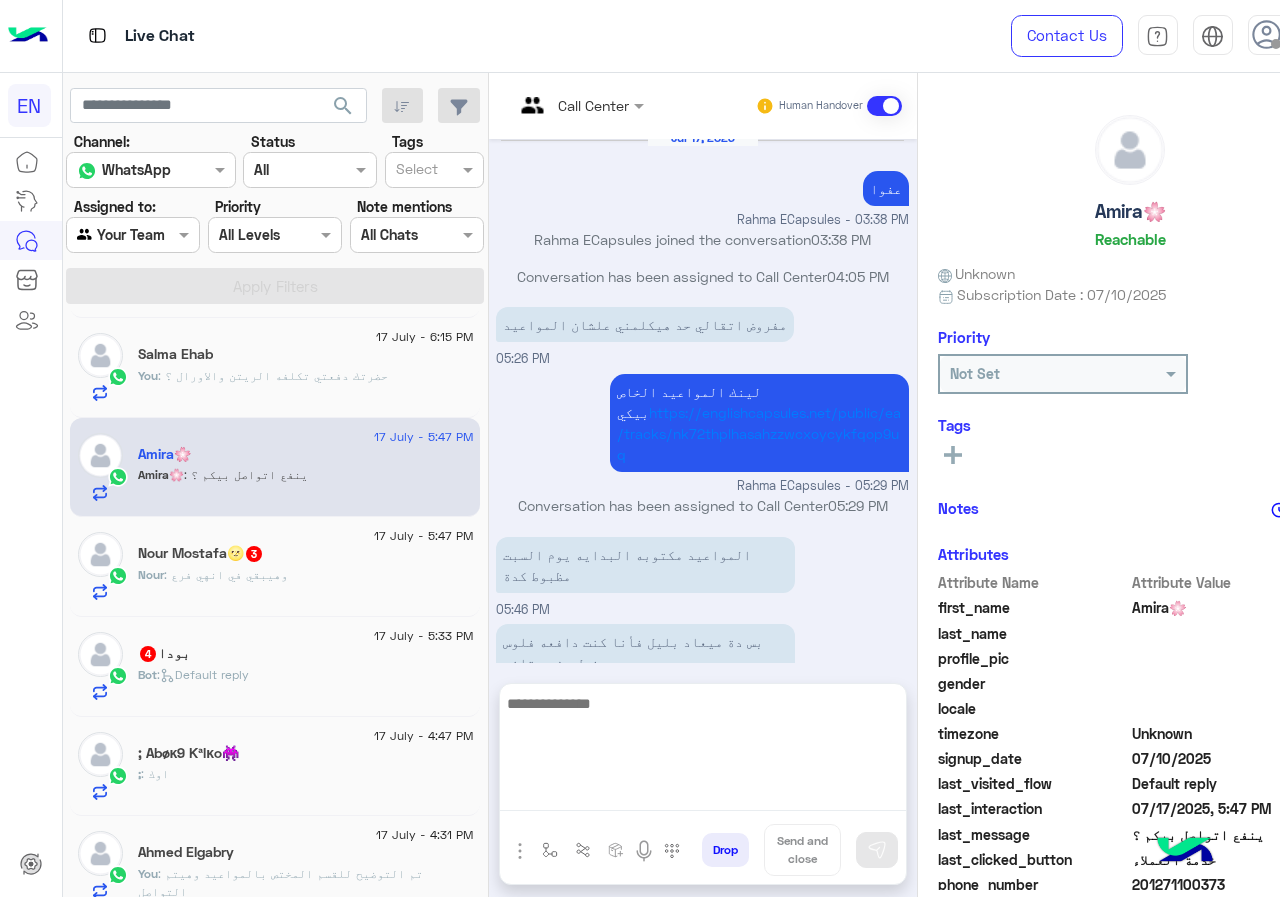 click at bounding box center (703, 751) 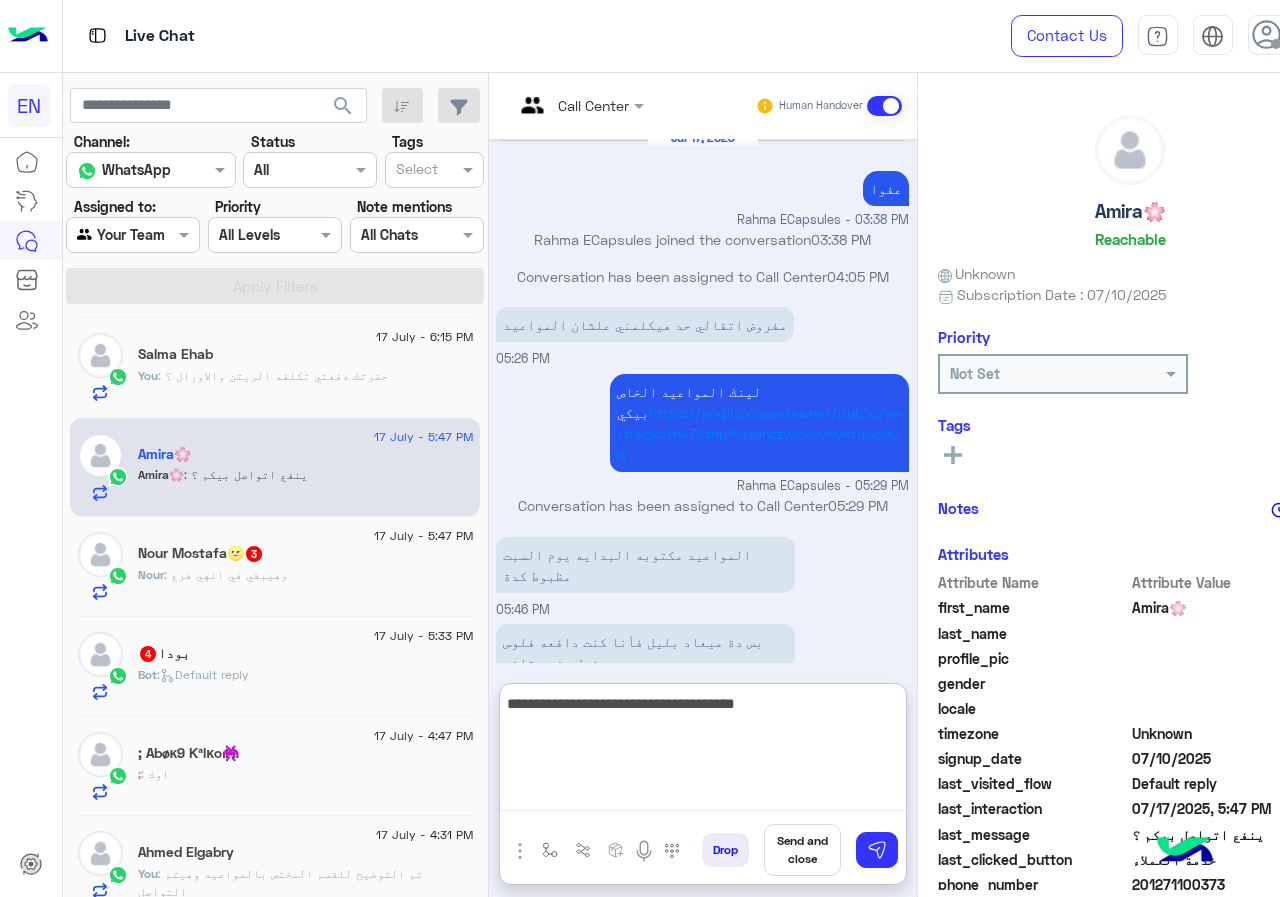 type on "**********" 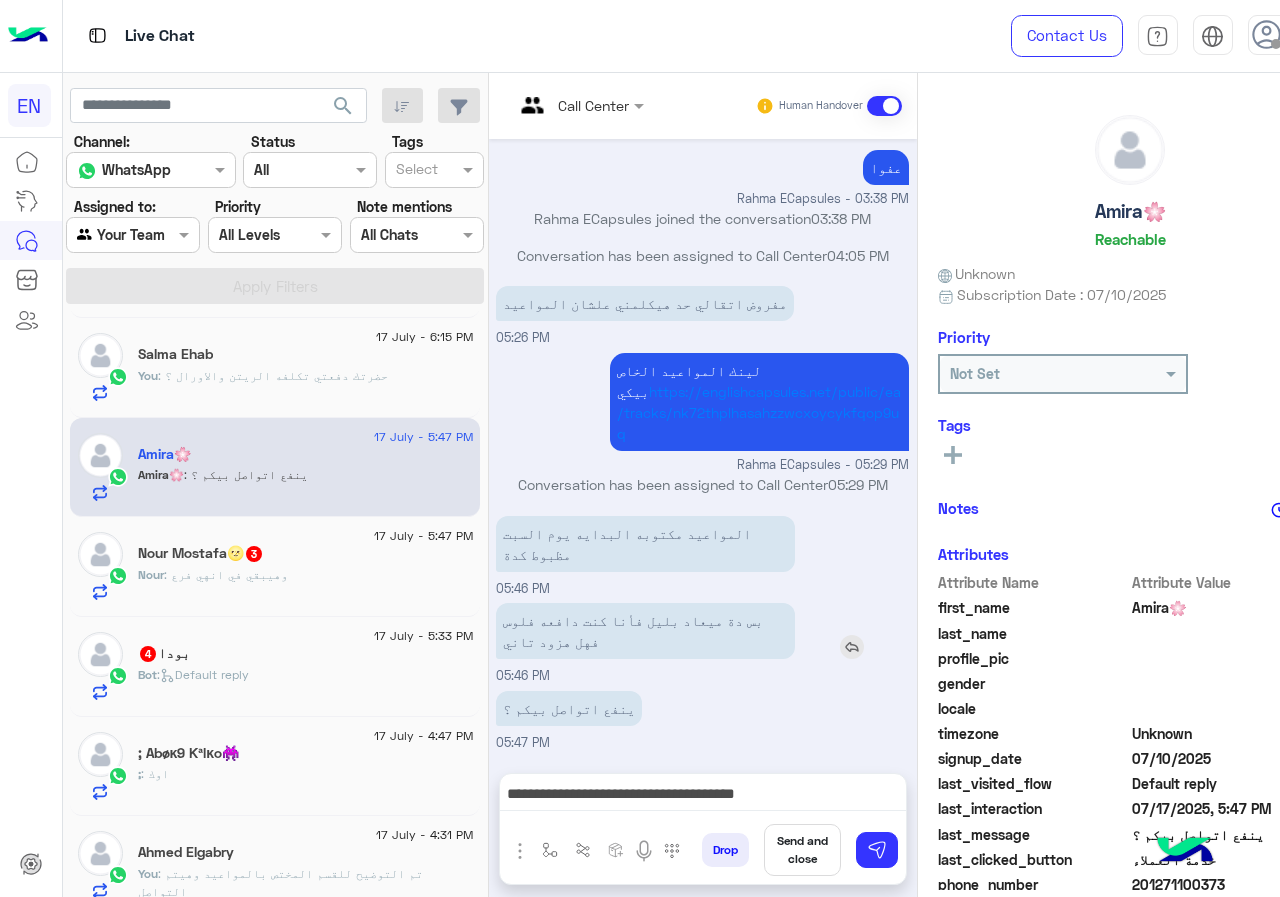 scroll, scrollTop: 869, scrollLeft: 0, axis: vertical 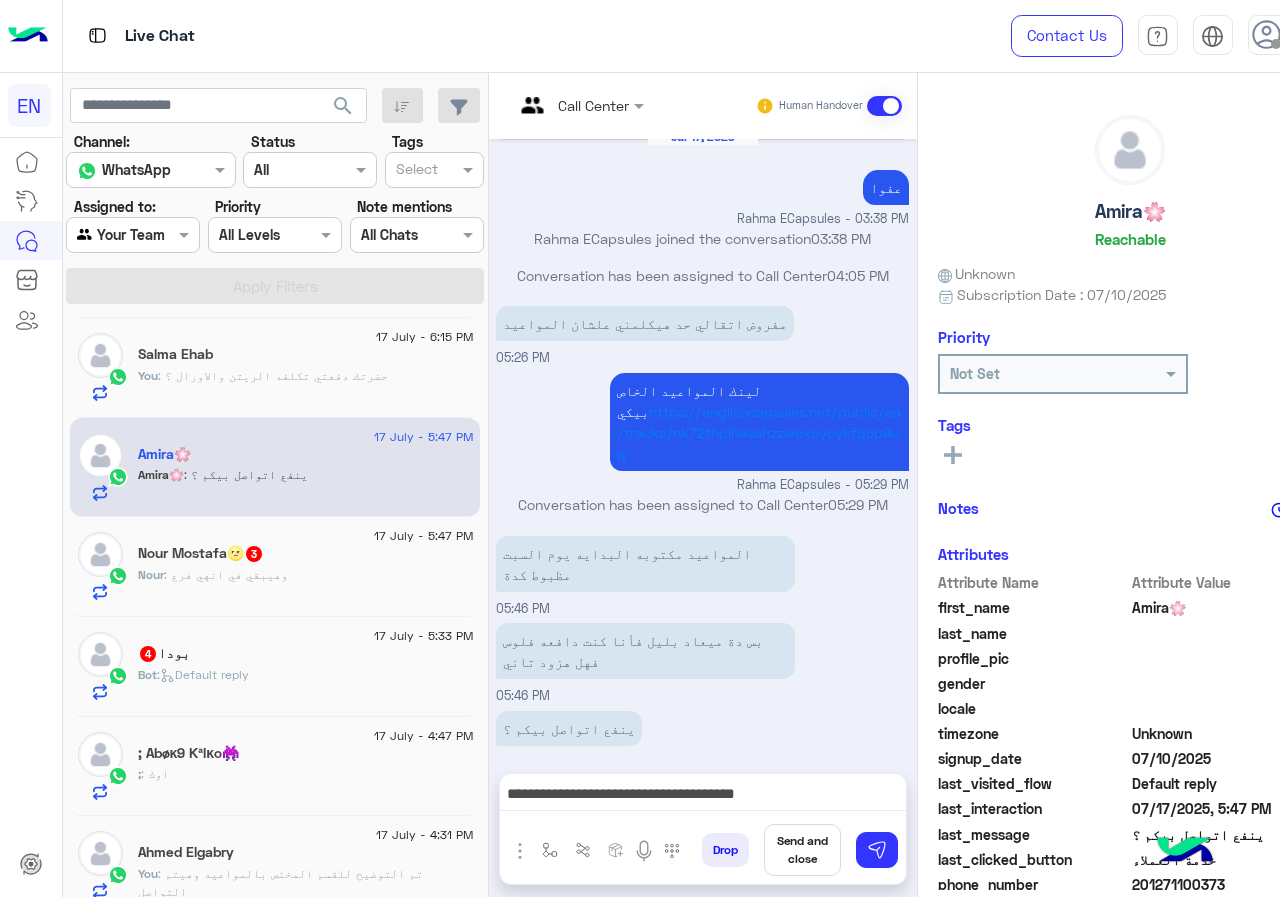 drag, startPoint x: 636, startPoint y: 814, endPoint x: 633, endPoint y: 804, distance: 10.440307 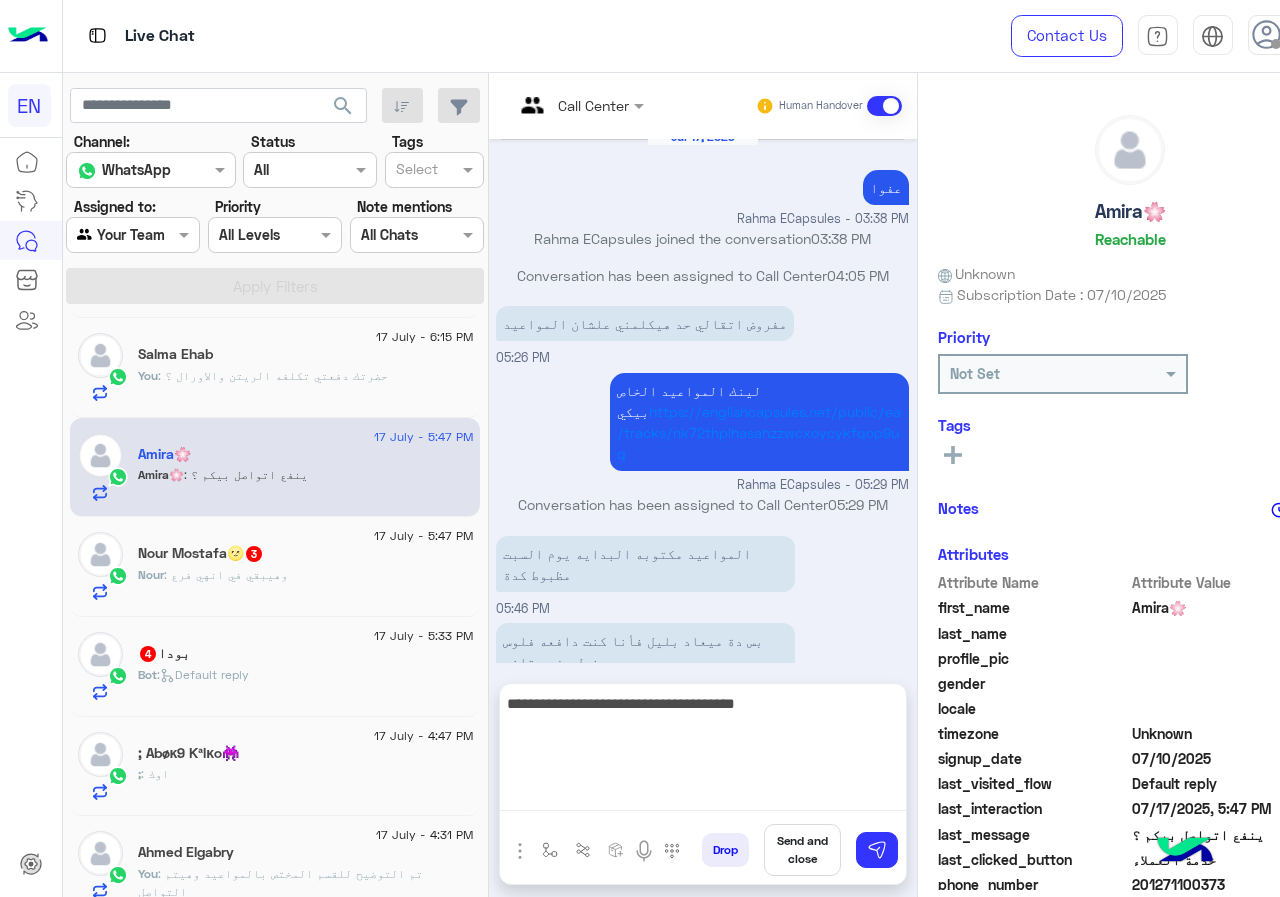 click on "**********" at bounding box center (703, 751) 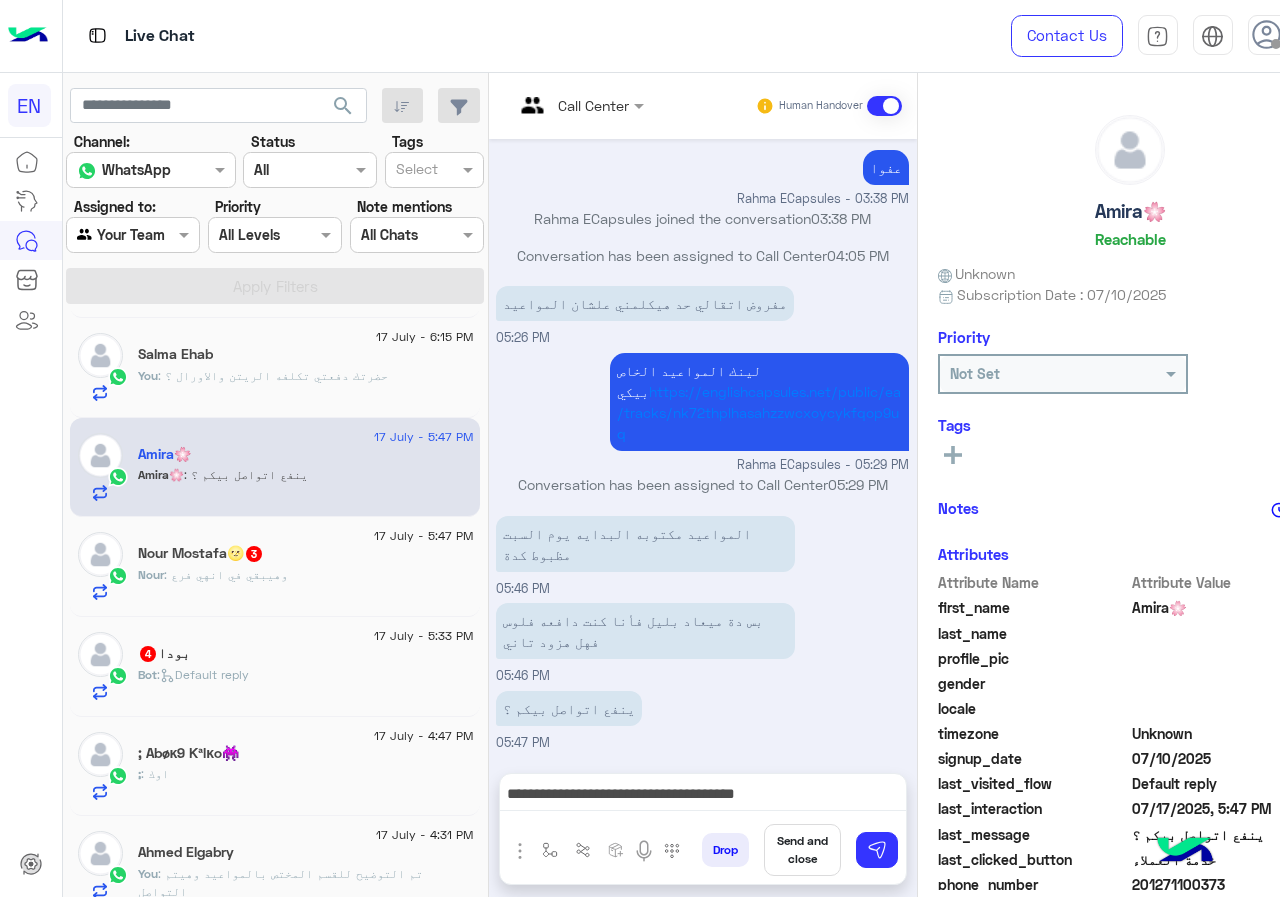 scroll, scrollTop: 869, scrollLeft: 0, axis: vertical 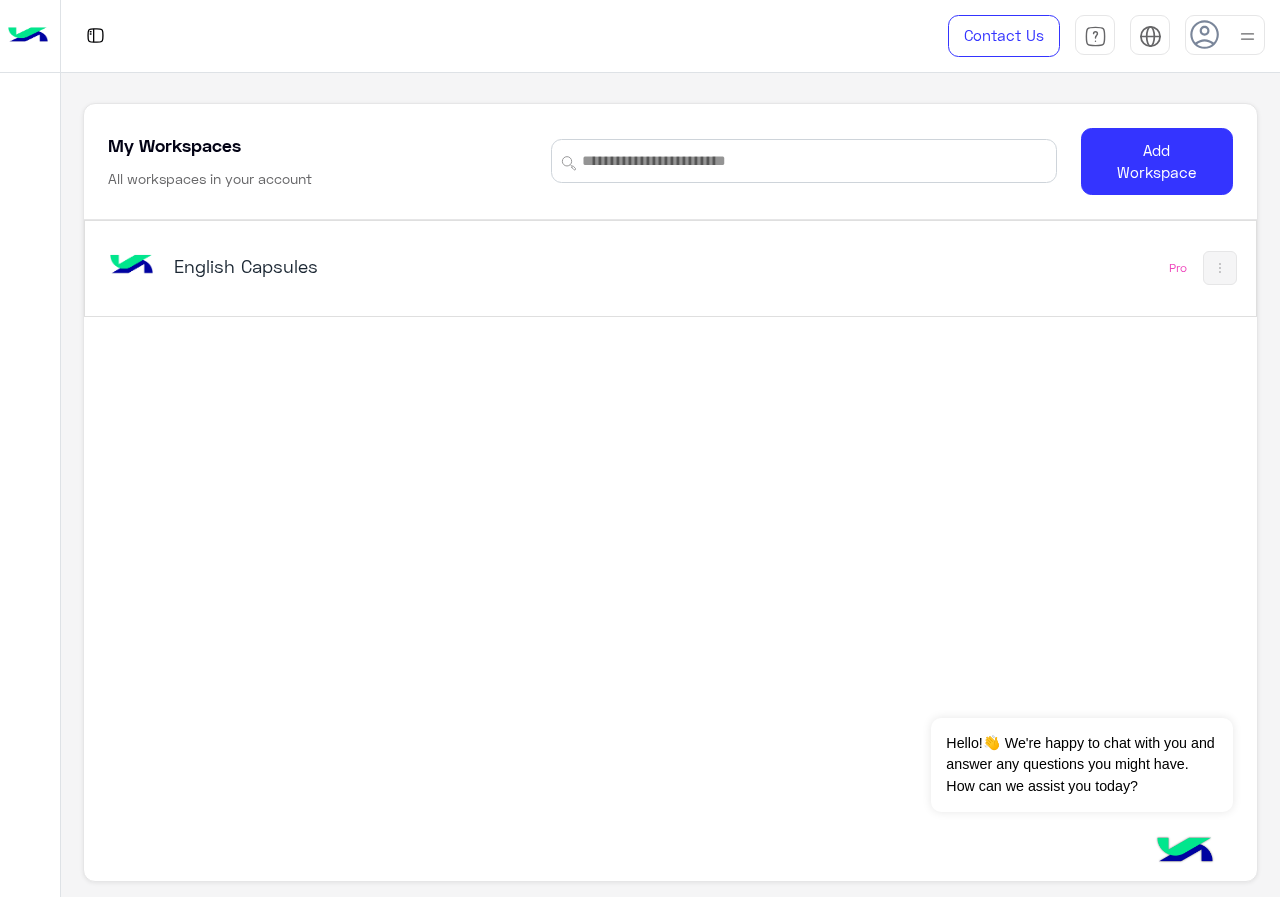 click on "English Capsules" at bounding box center (444, 268) 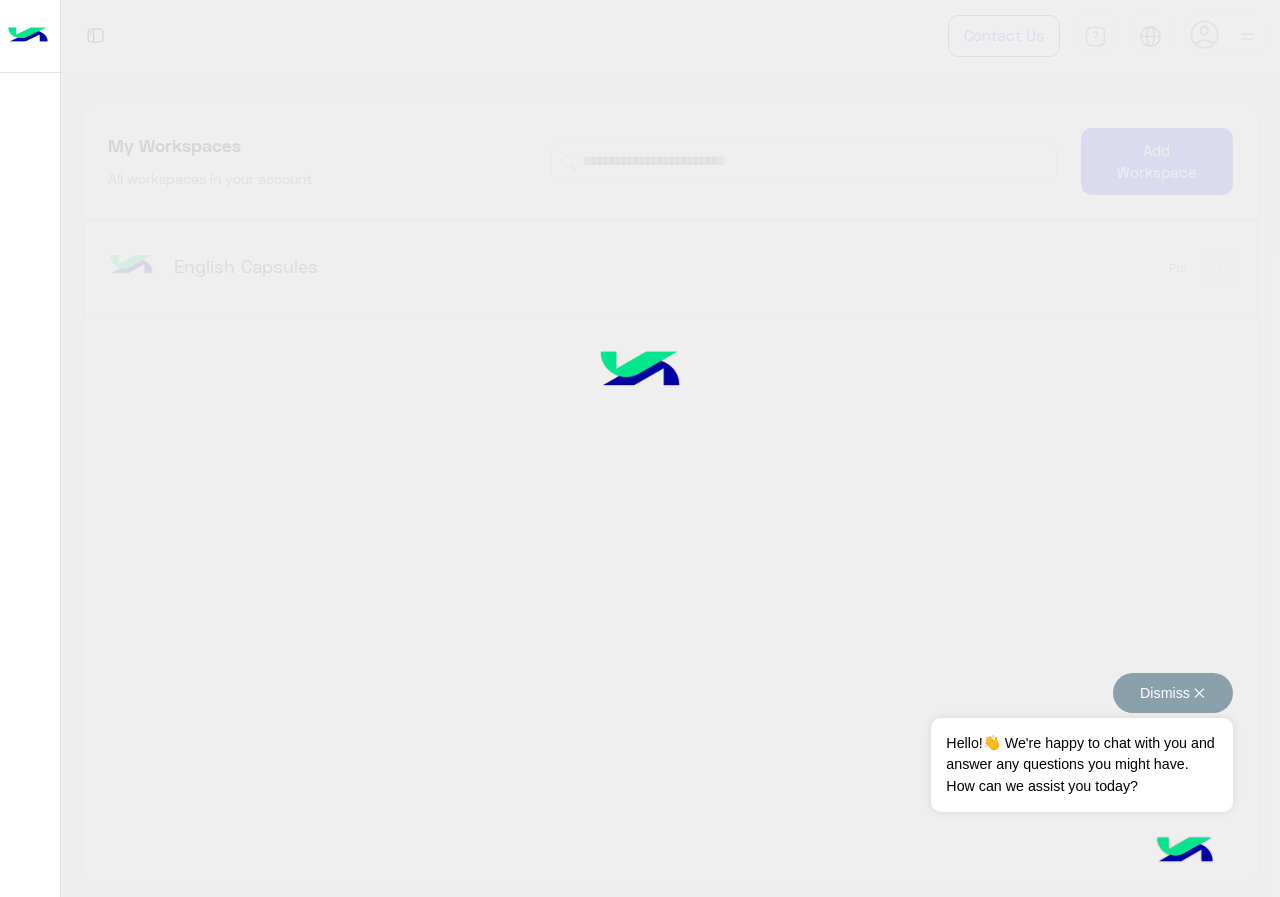 click on "Dismiss ✕" at bounding box center (1173, 693) 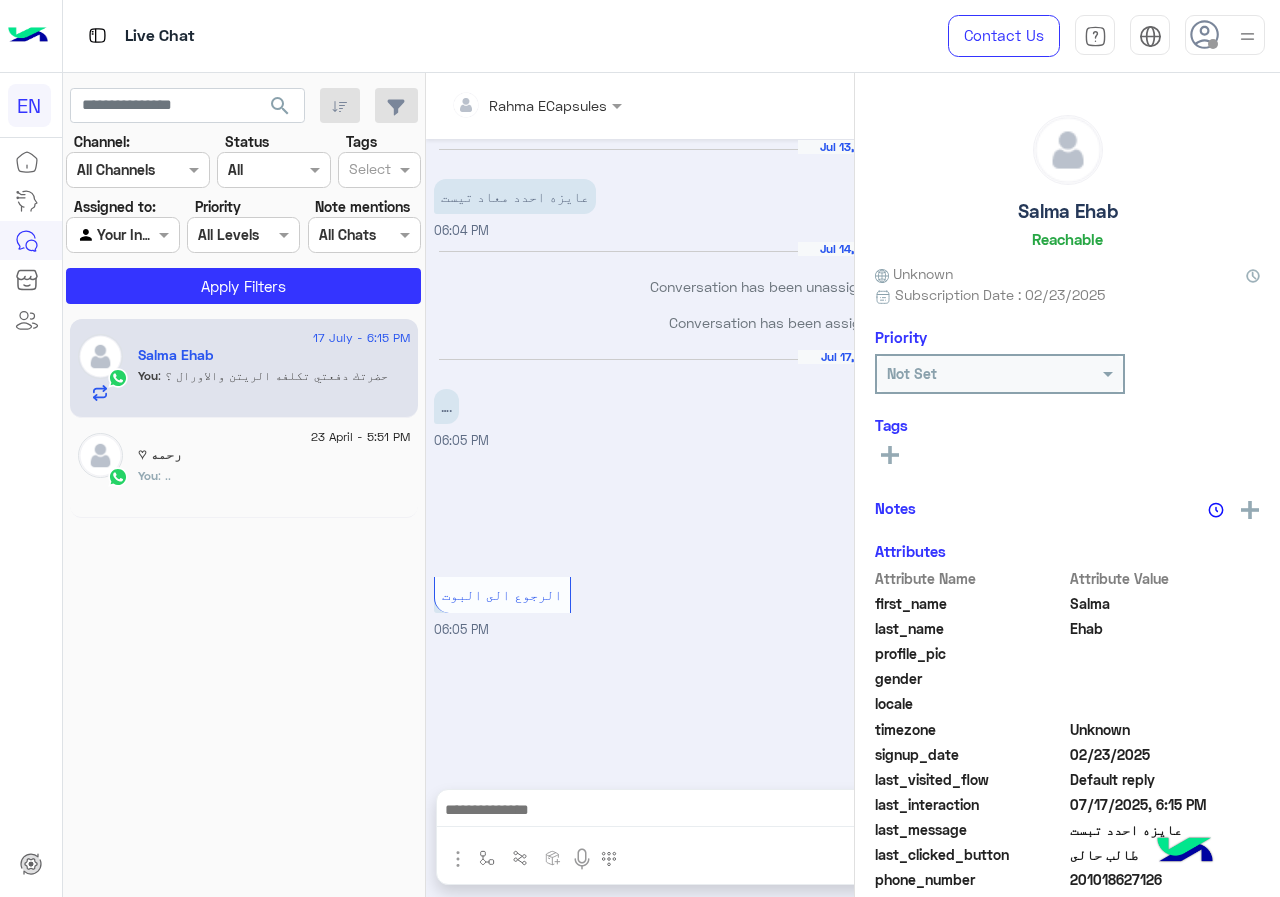 scroll, scrollTop: 1081, scrollLeft: 0, axis: vertical 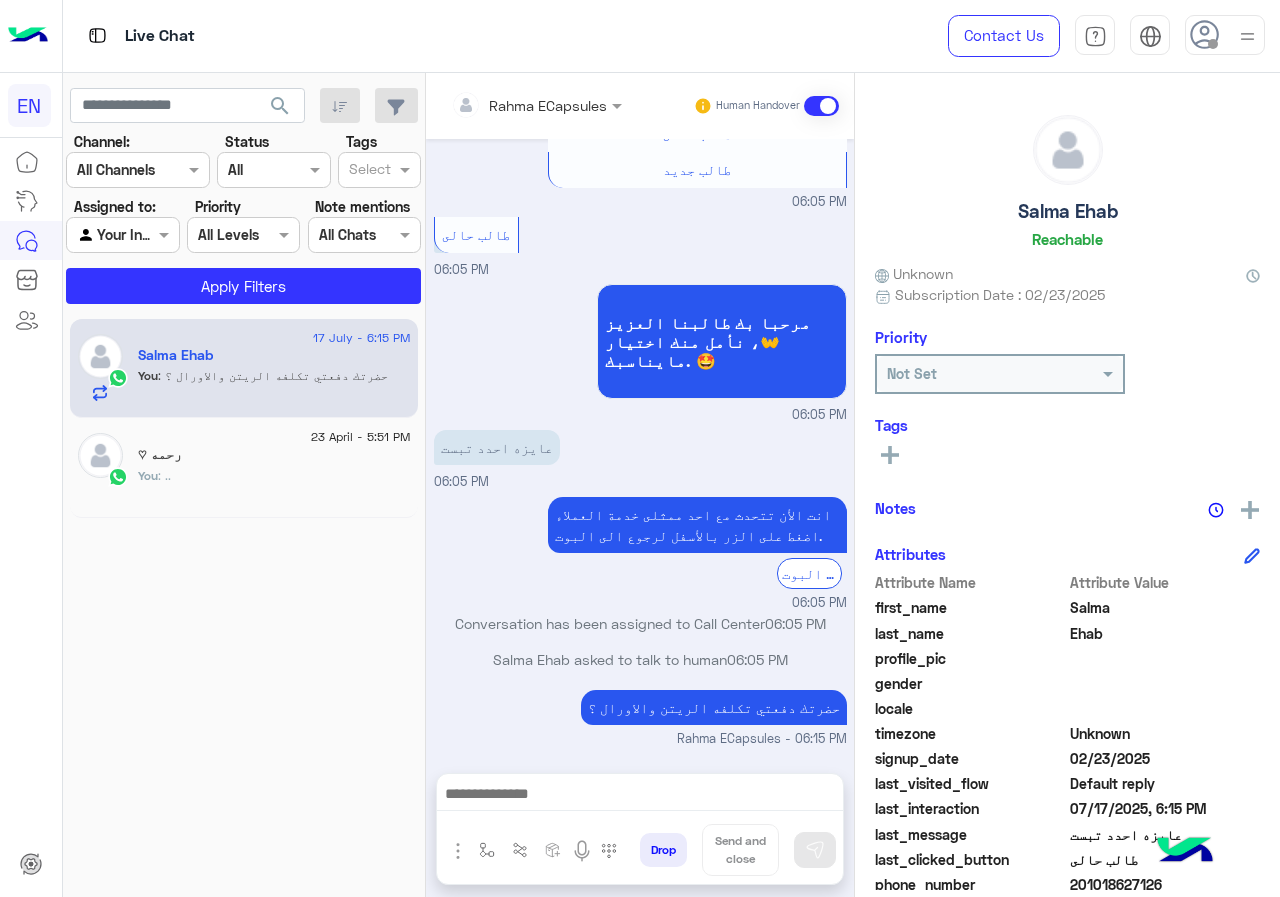 click at bounding box center (509, 105) 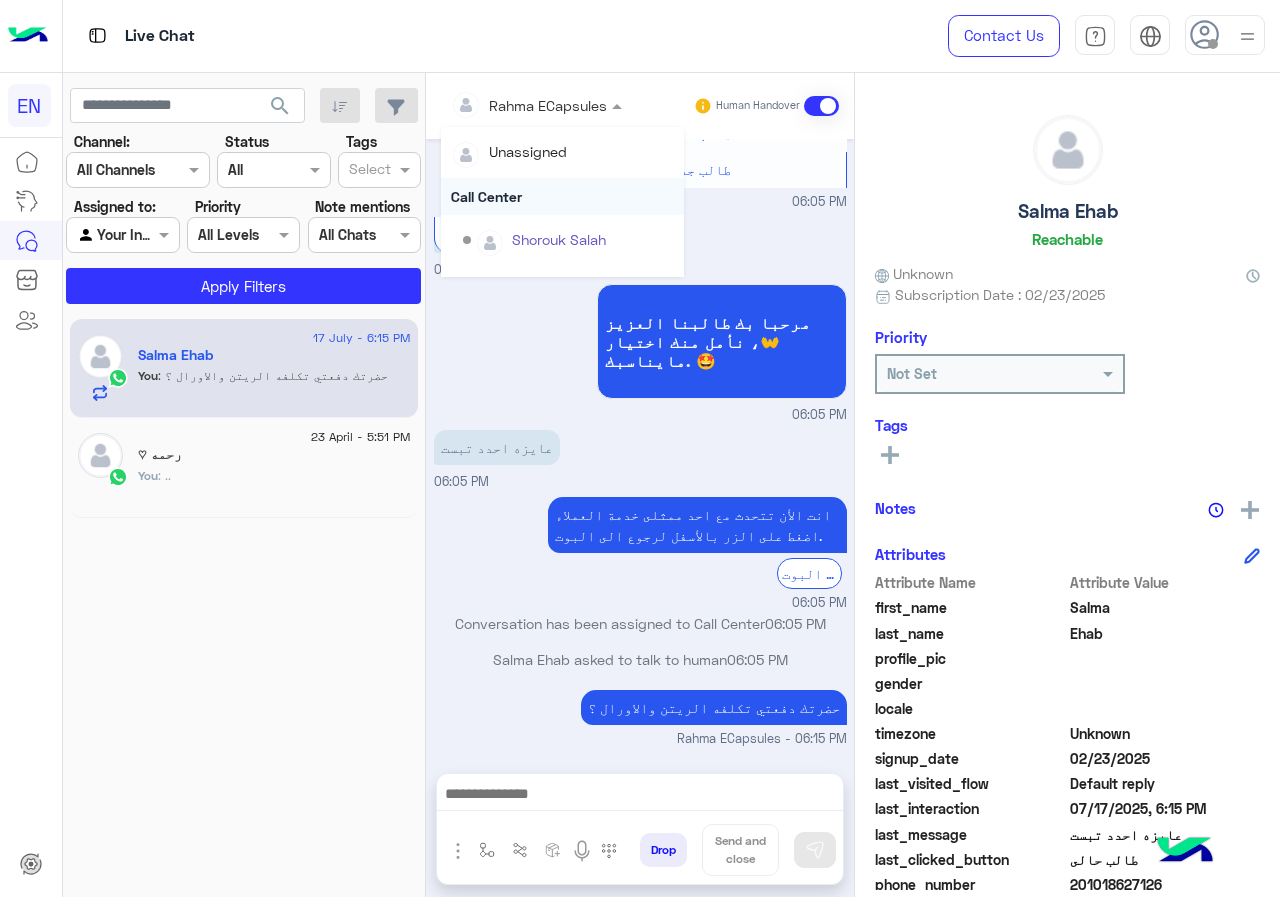 click on "Call Center" at bounding box center [562, 196] 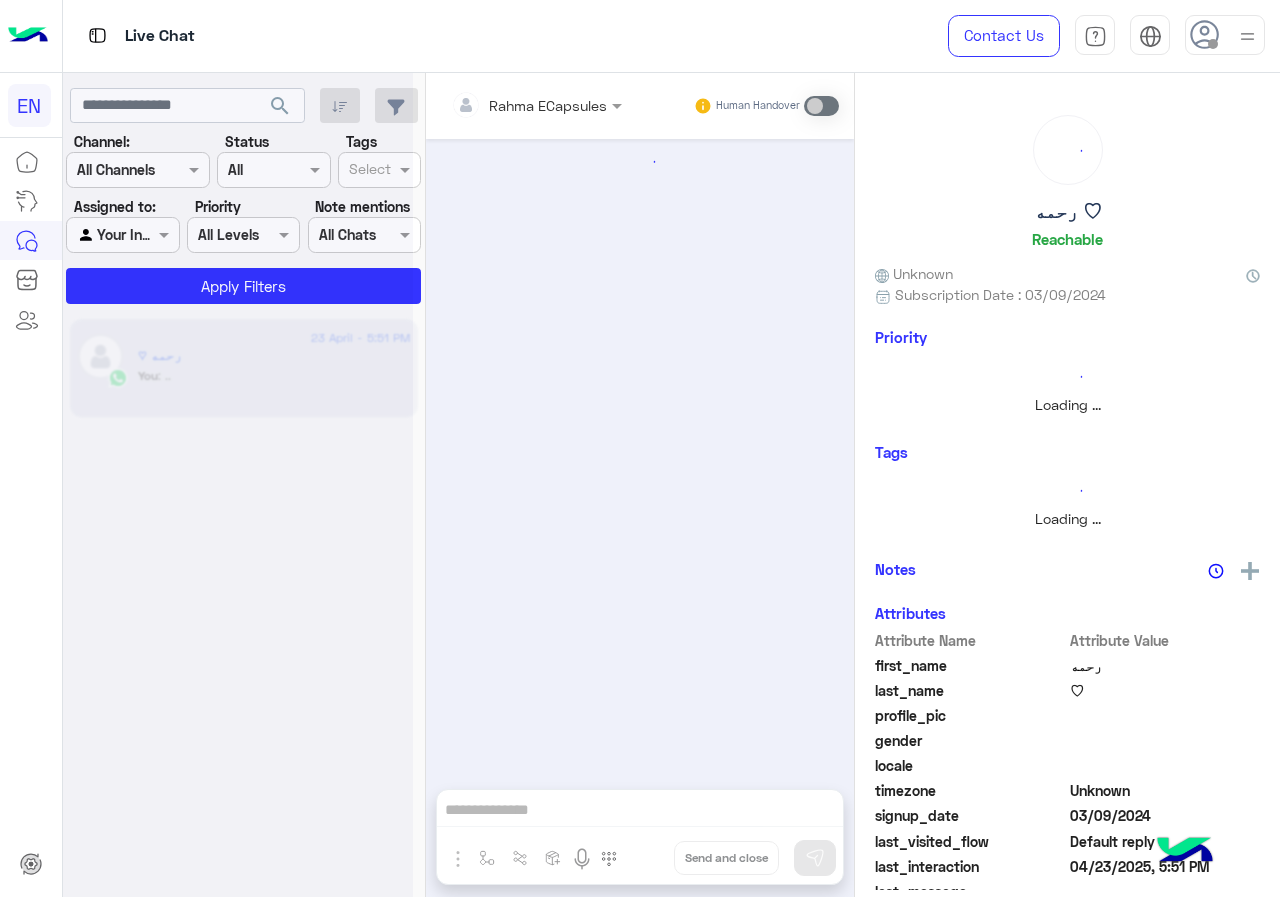 scroll, scrollTop: 0, scrollLeft: 0, axis: both 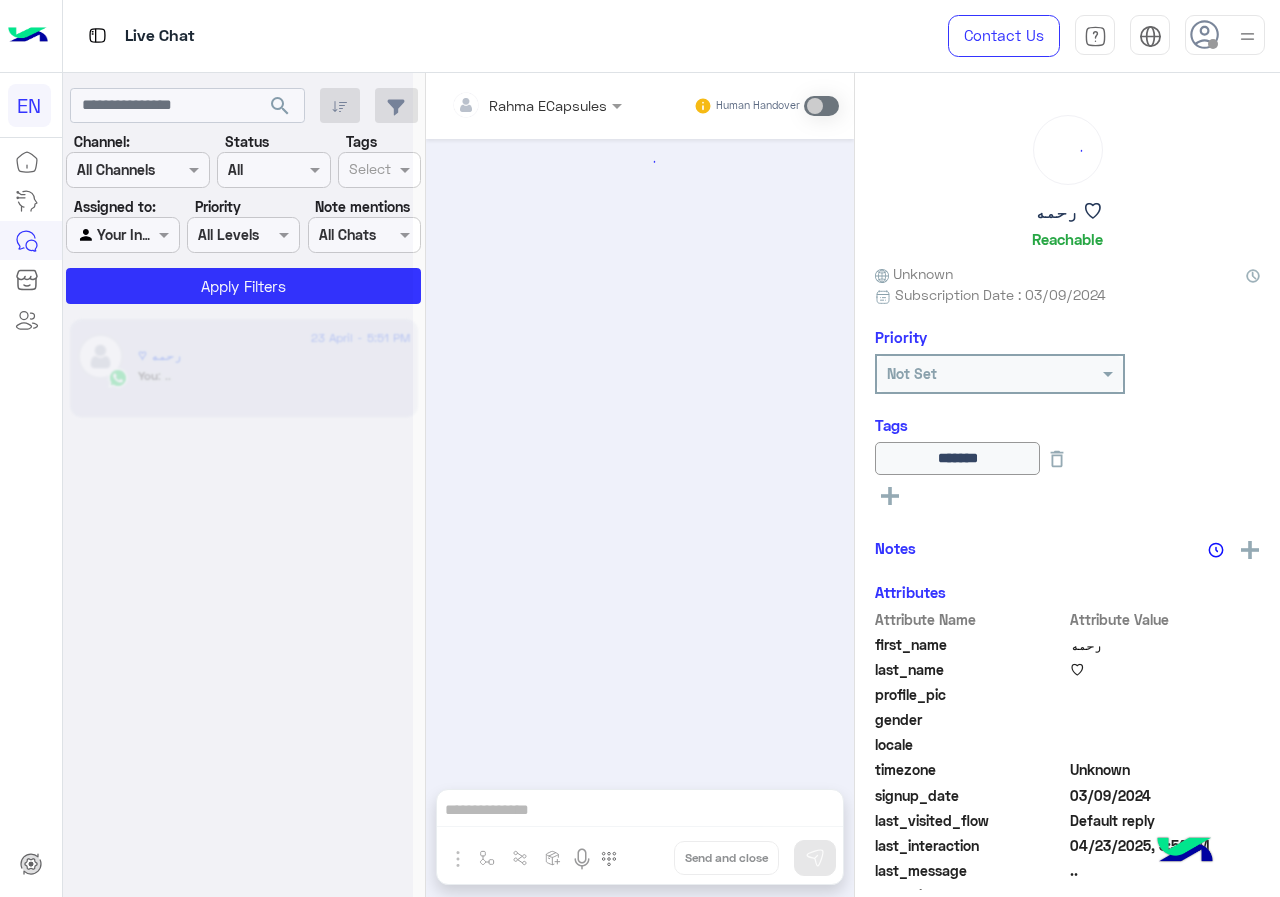 click at bounding box center [138, 169] 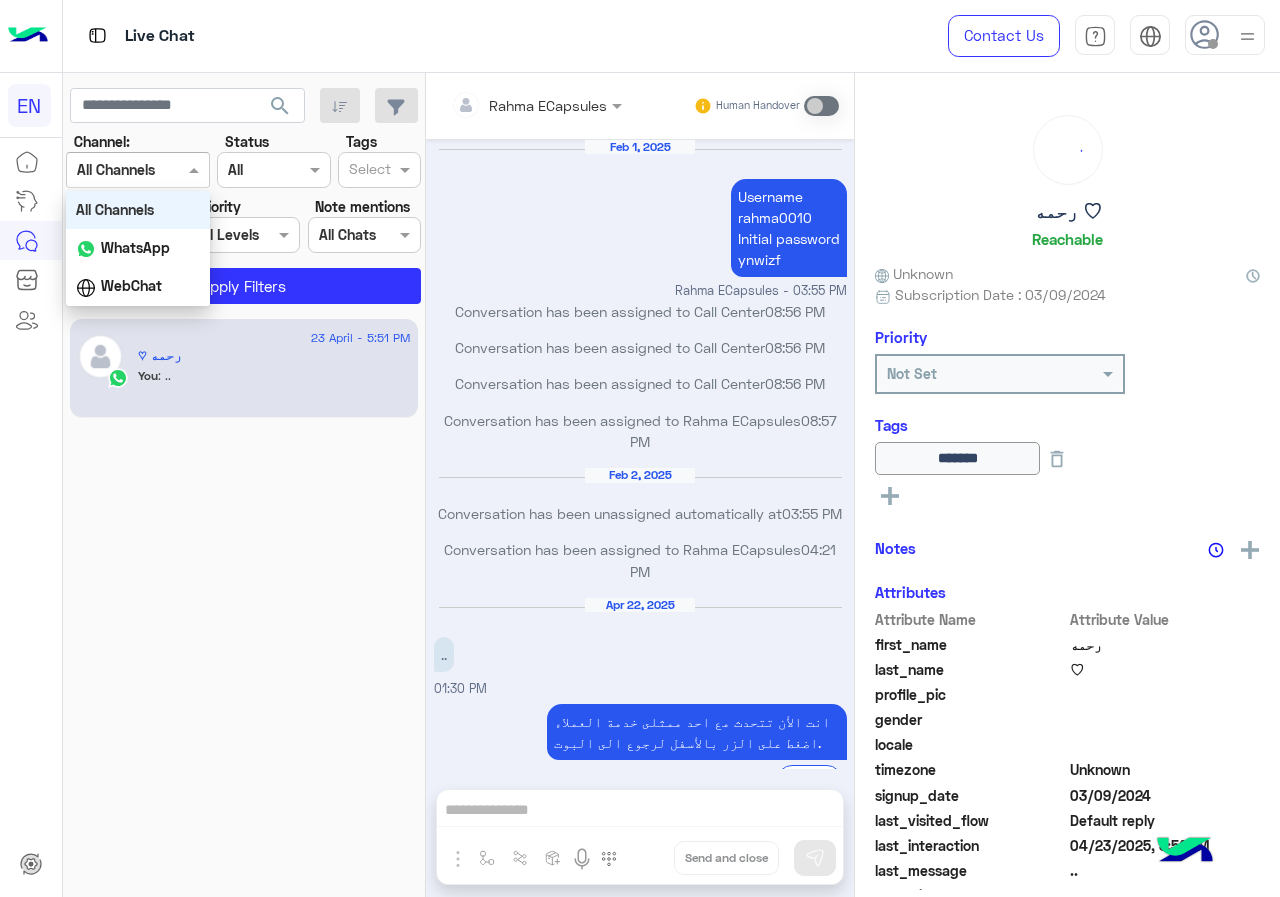 scroll, scrollTop: 741, scrollLeft: 0, axis: vertical 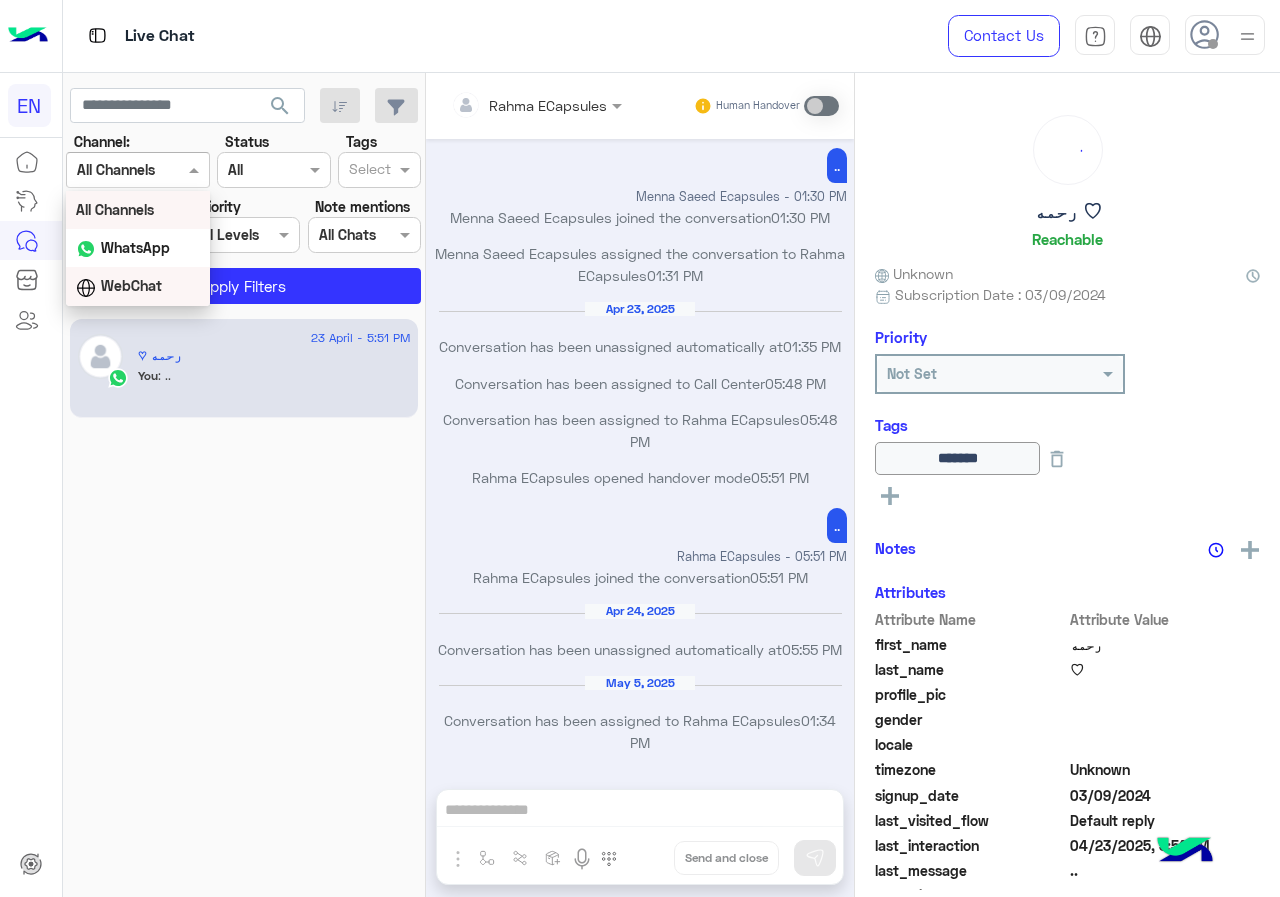 click on "WhatsApp" at bounding box center [135, 247] 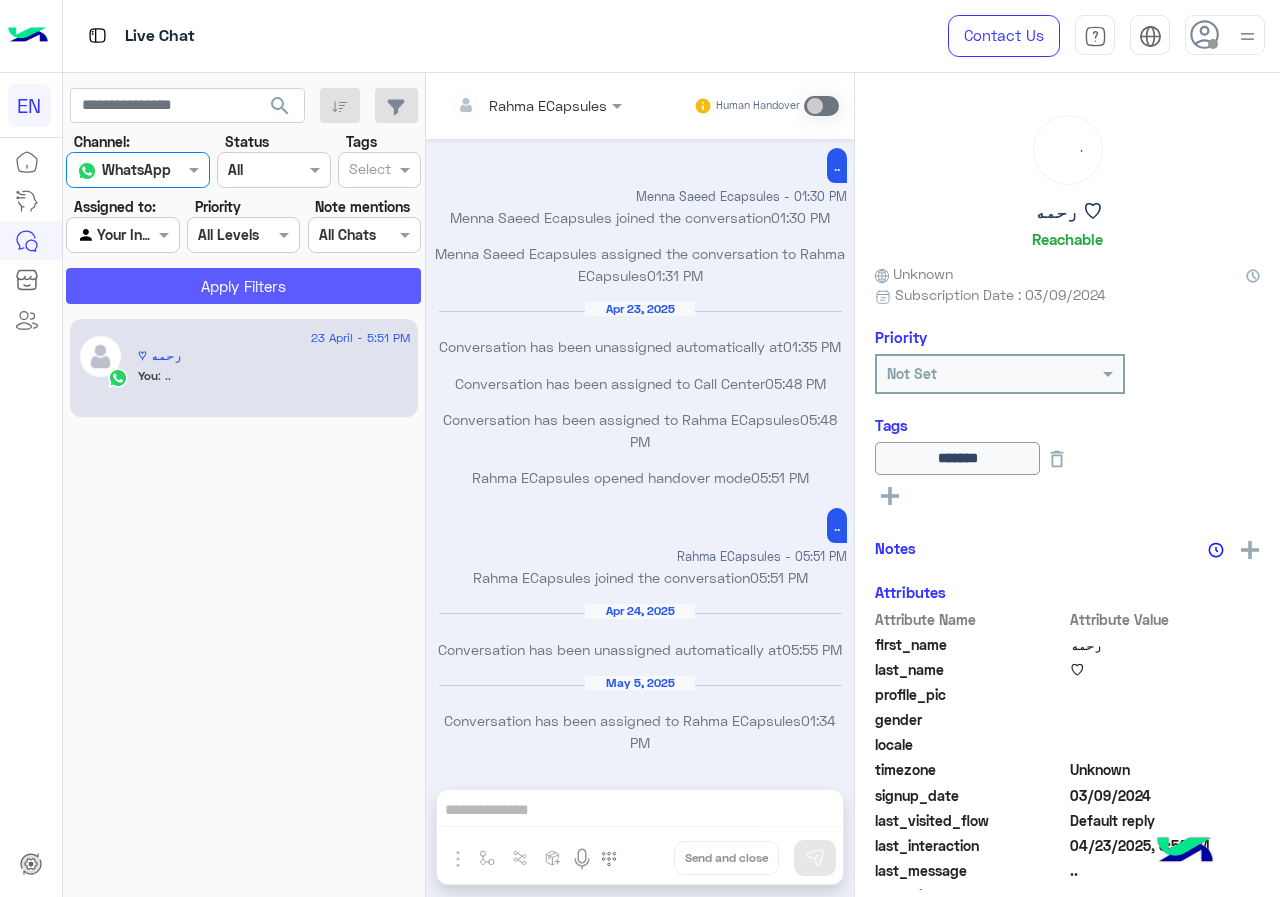 click on "Apply Filters" 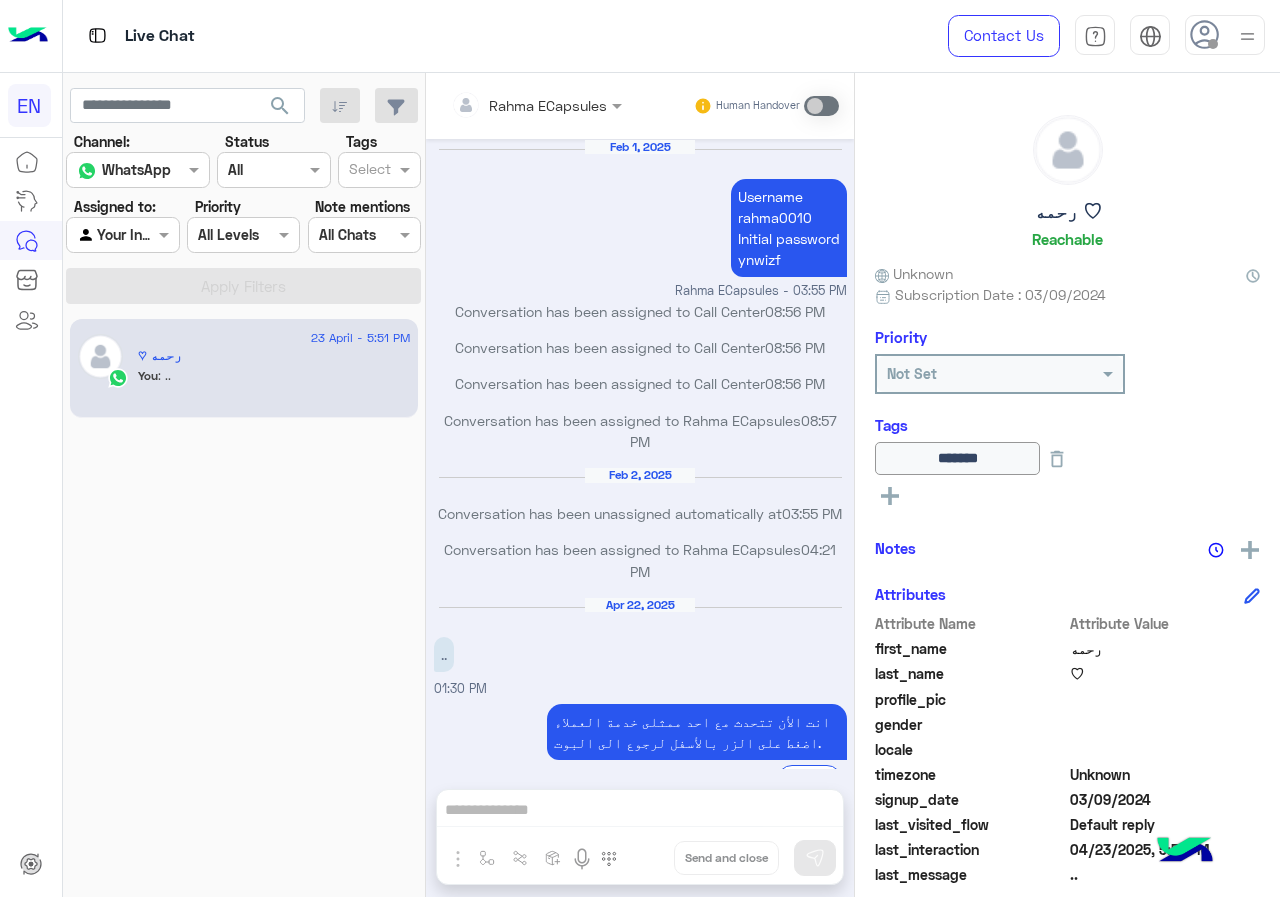 scroll, scrollTop: 741, scrollLeft: 0, axis: vertical 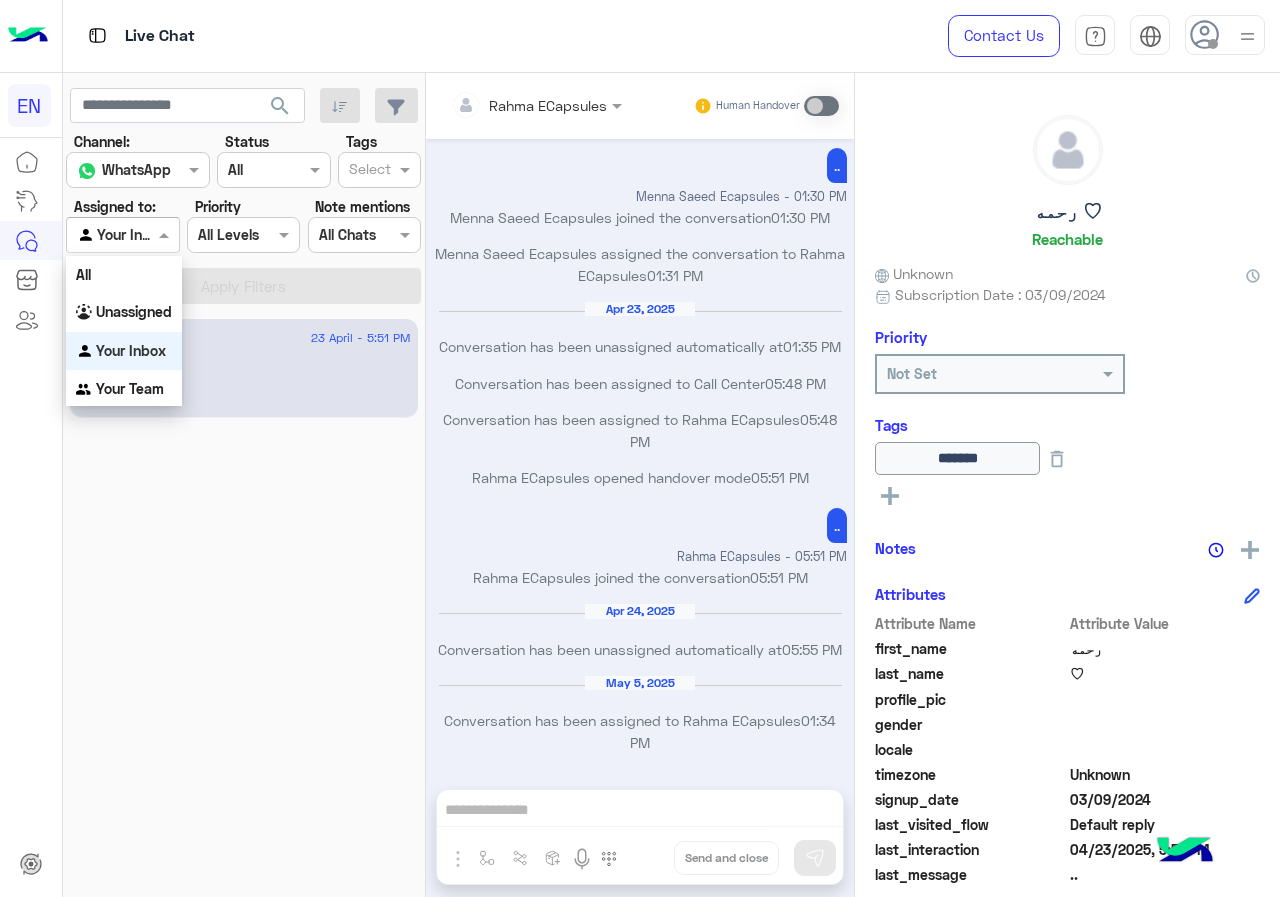 click at bounding box center [122, 234] 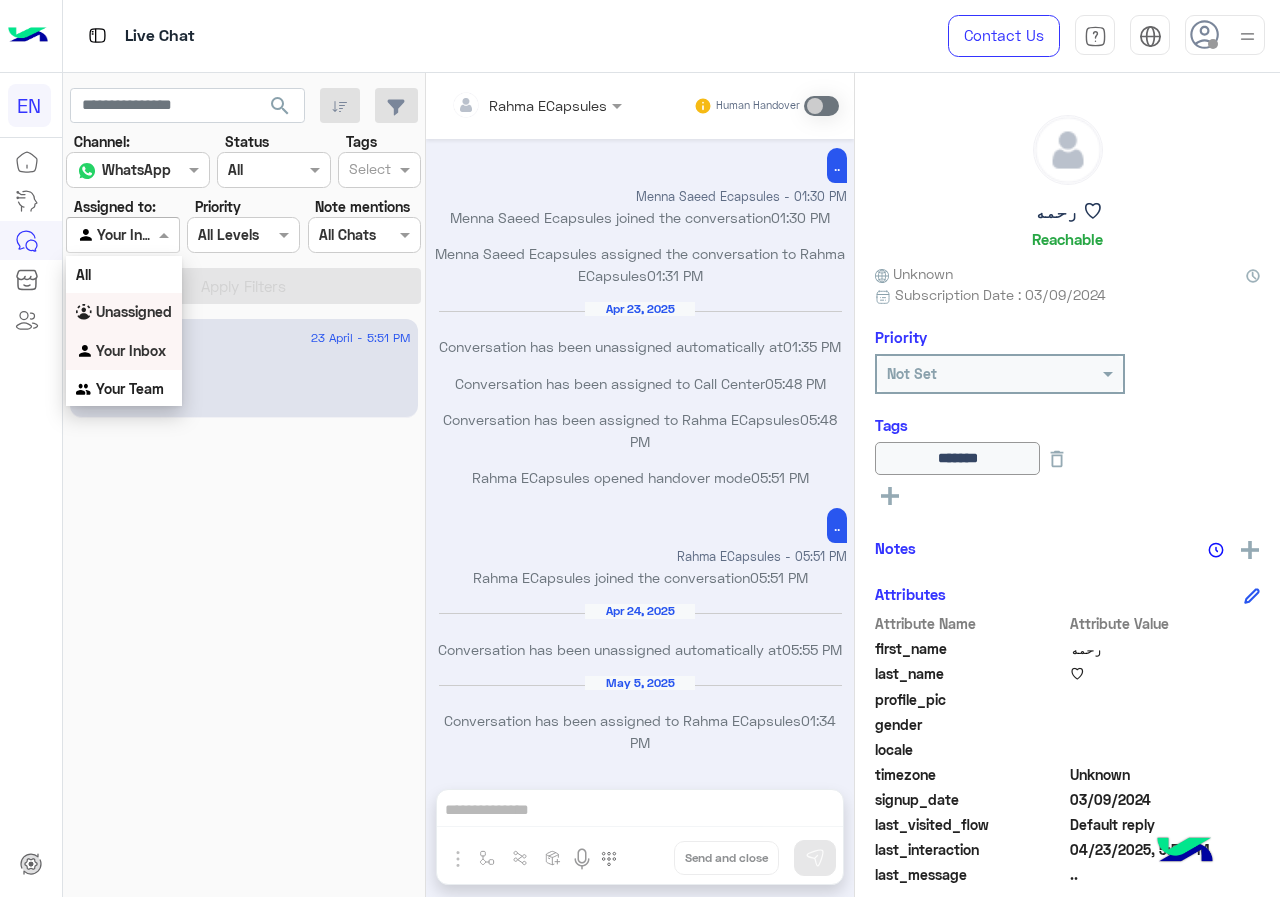 click on "Unassigned" at bounding box center (134, 311) 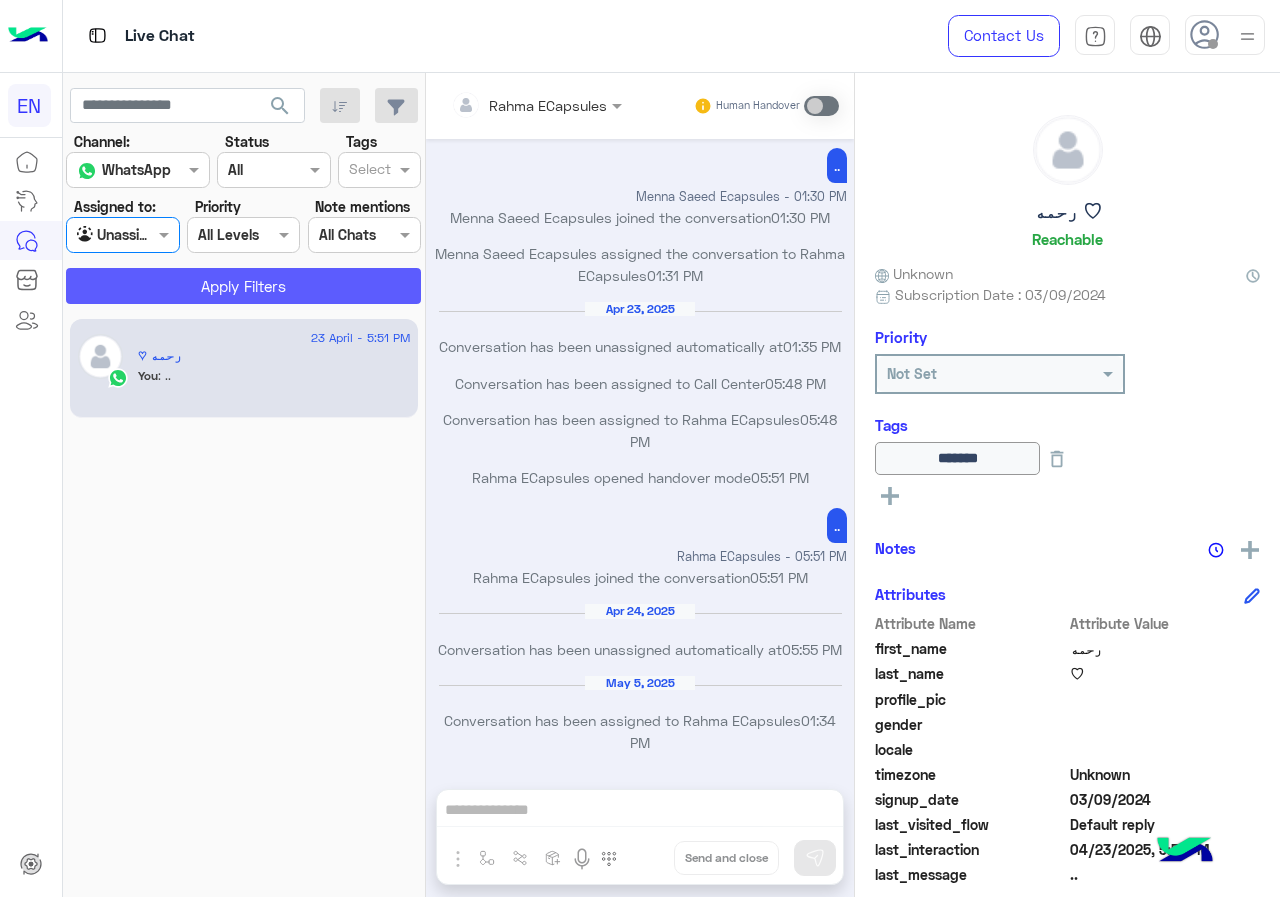 click on "Apply Filters" 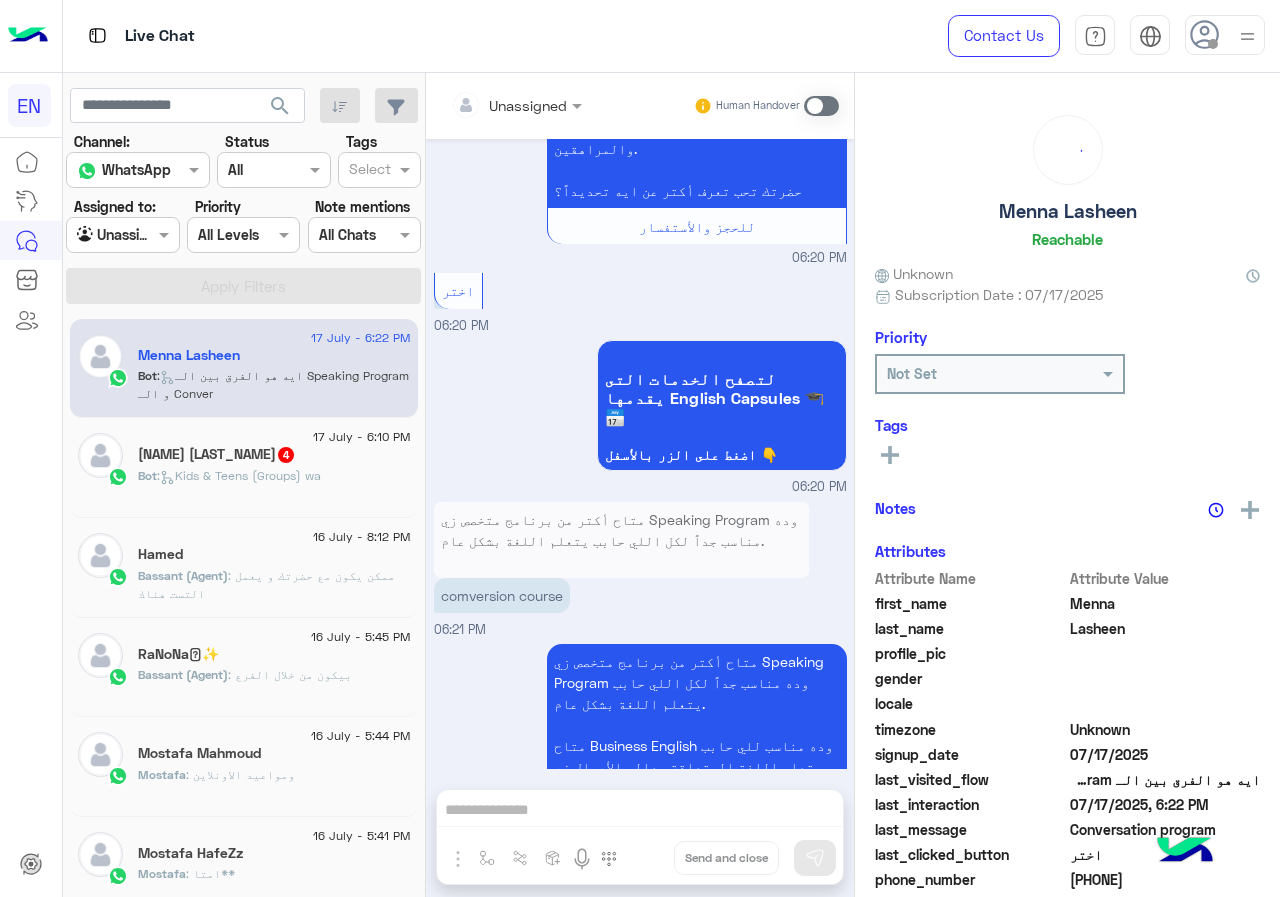 scroll, scrollTop: 1977, scrollLeft: 0, axis: vertical 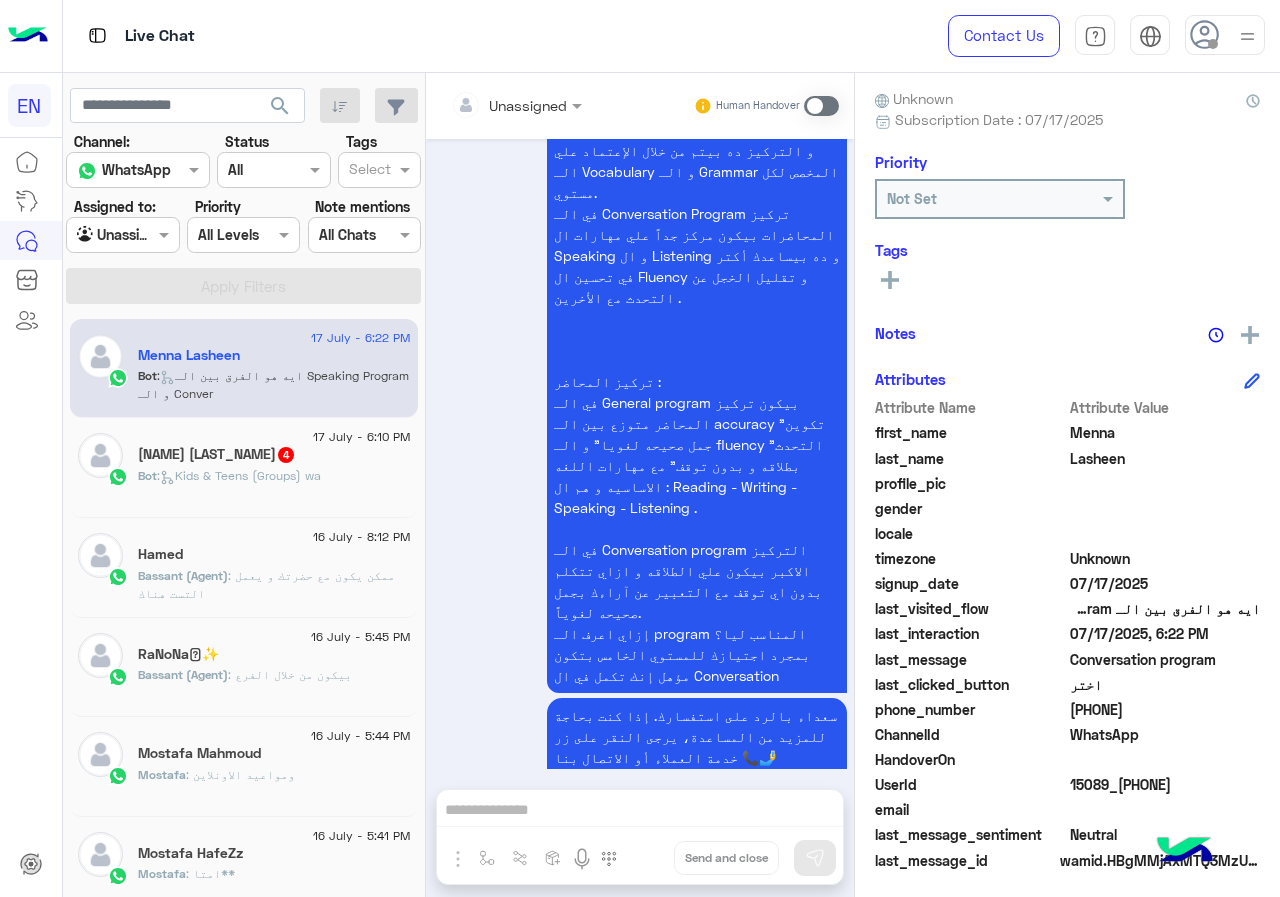 drag, startPoint x: 1071, startPoint y: 703, endPoint x: 1182, endPoint y: 710, distance: 111.220505 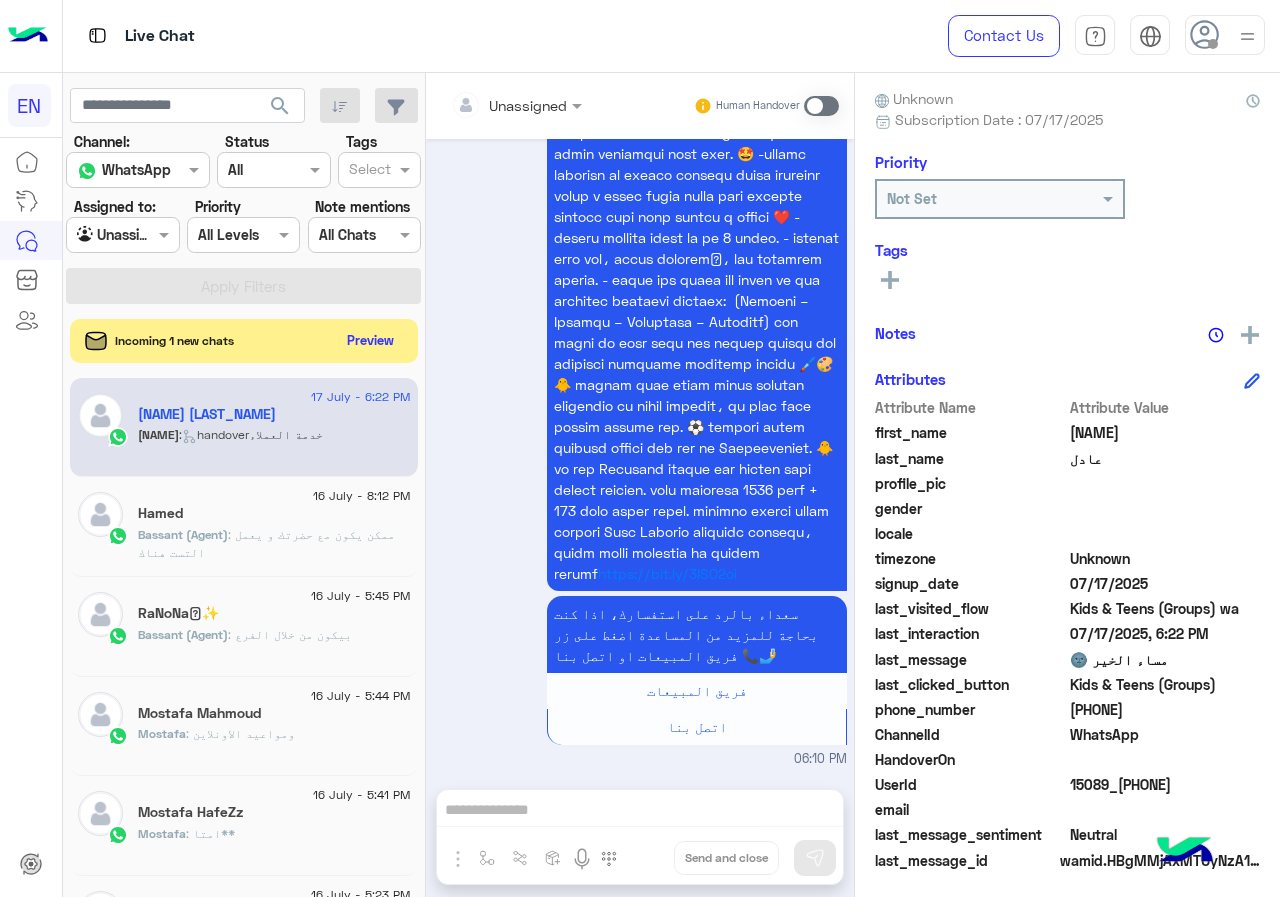 scroll, scrollTop: 1164, scrollLeft: 0, axis: vertical 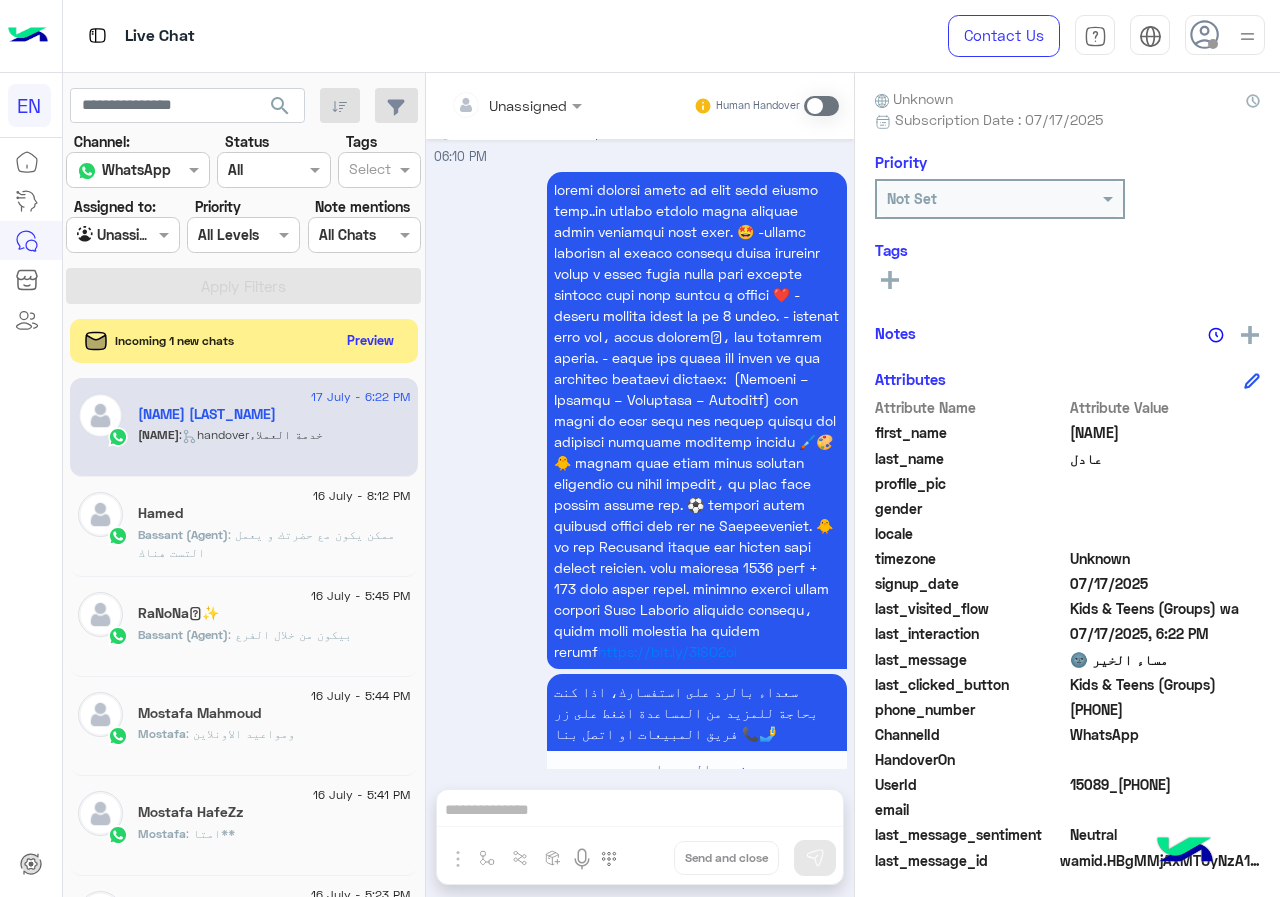 click at bounding box center [516, 104] 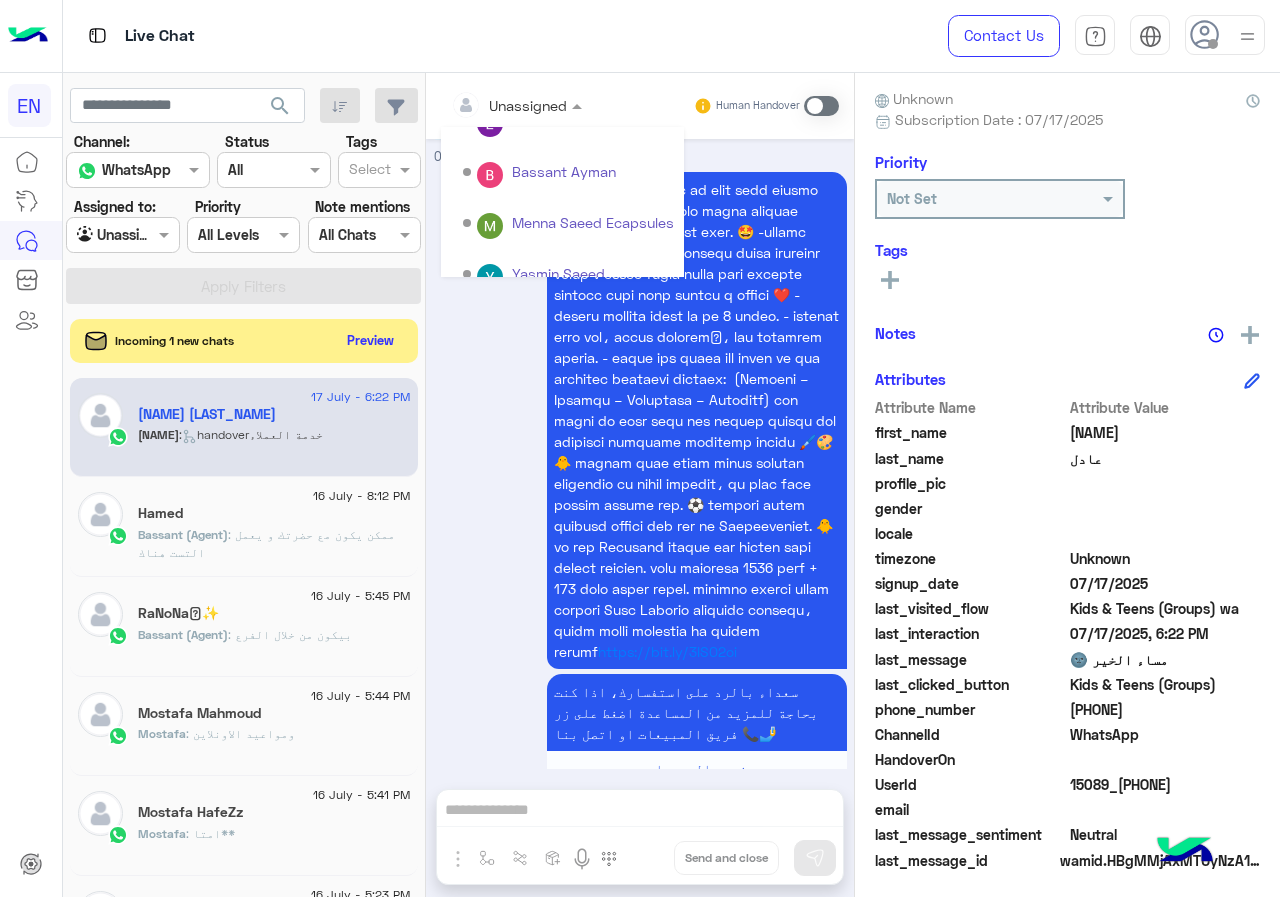 scroll, scrollTop: 332, scrollLeft: 0, axis: vertical 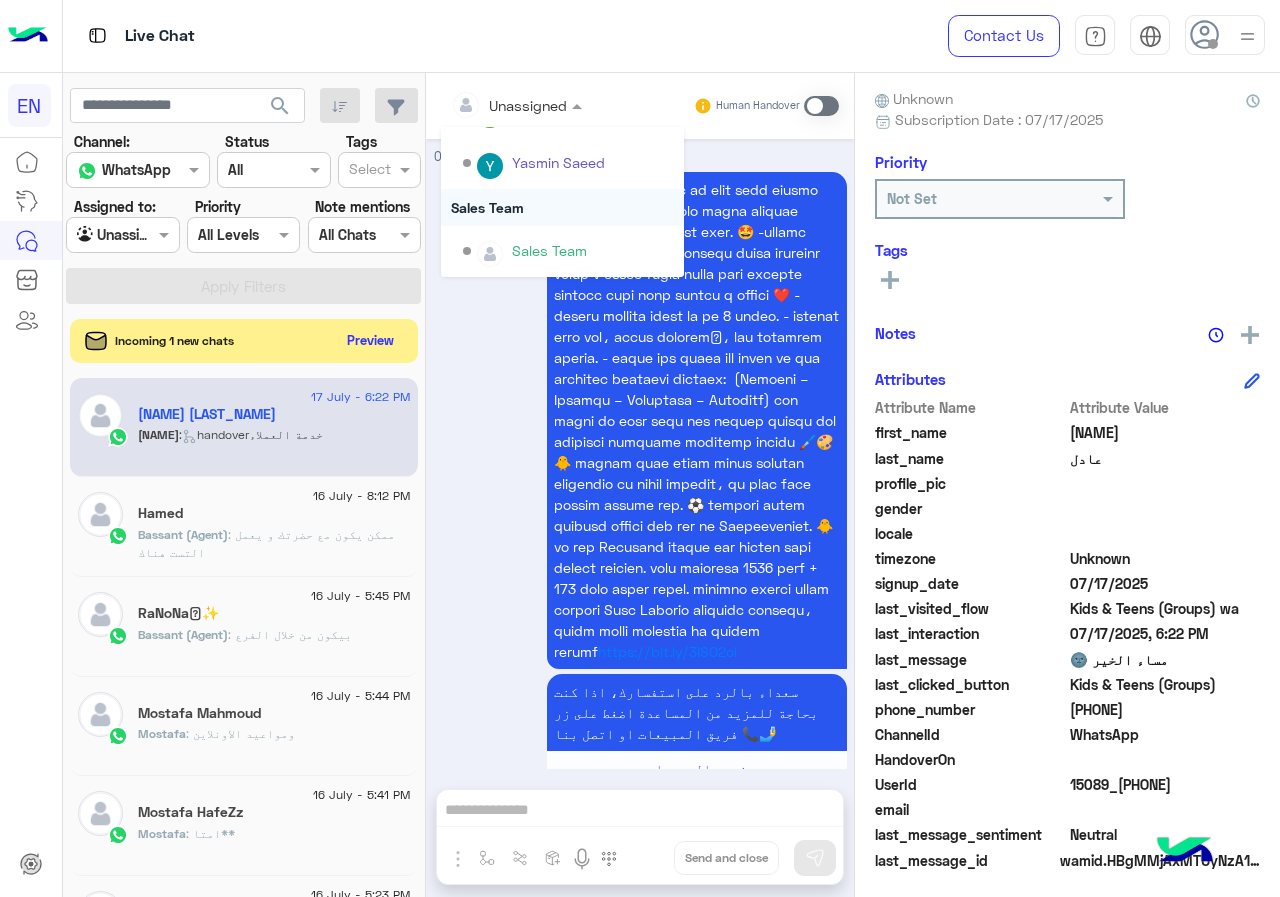 click on "Sales Team" at bounding box center (562, 207) 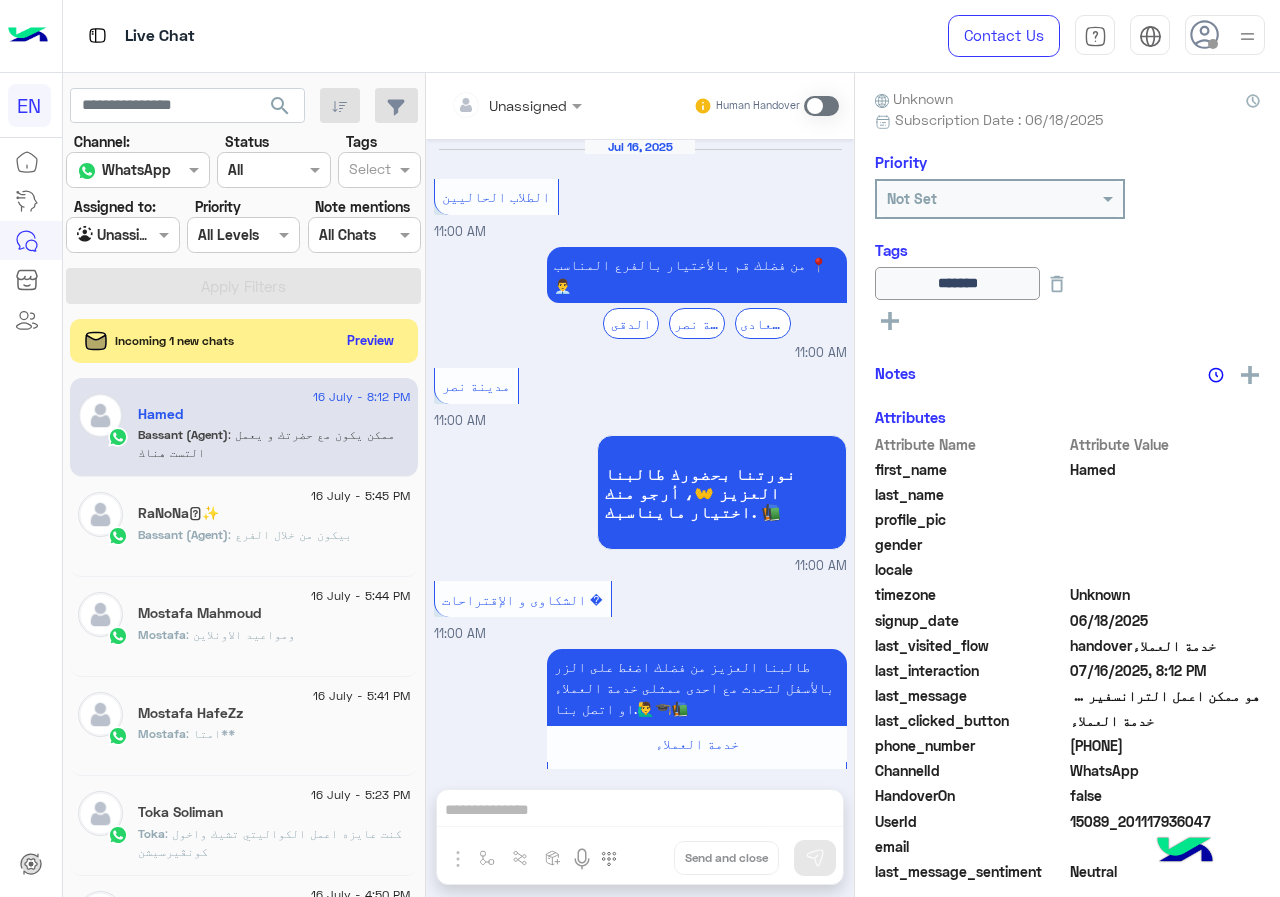 scroll, scrollTop: 961, scrollLeft: 0, axis: vertical 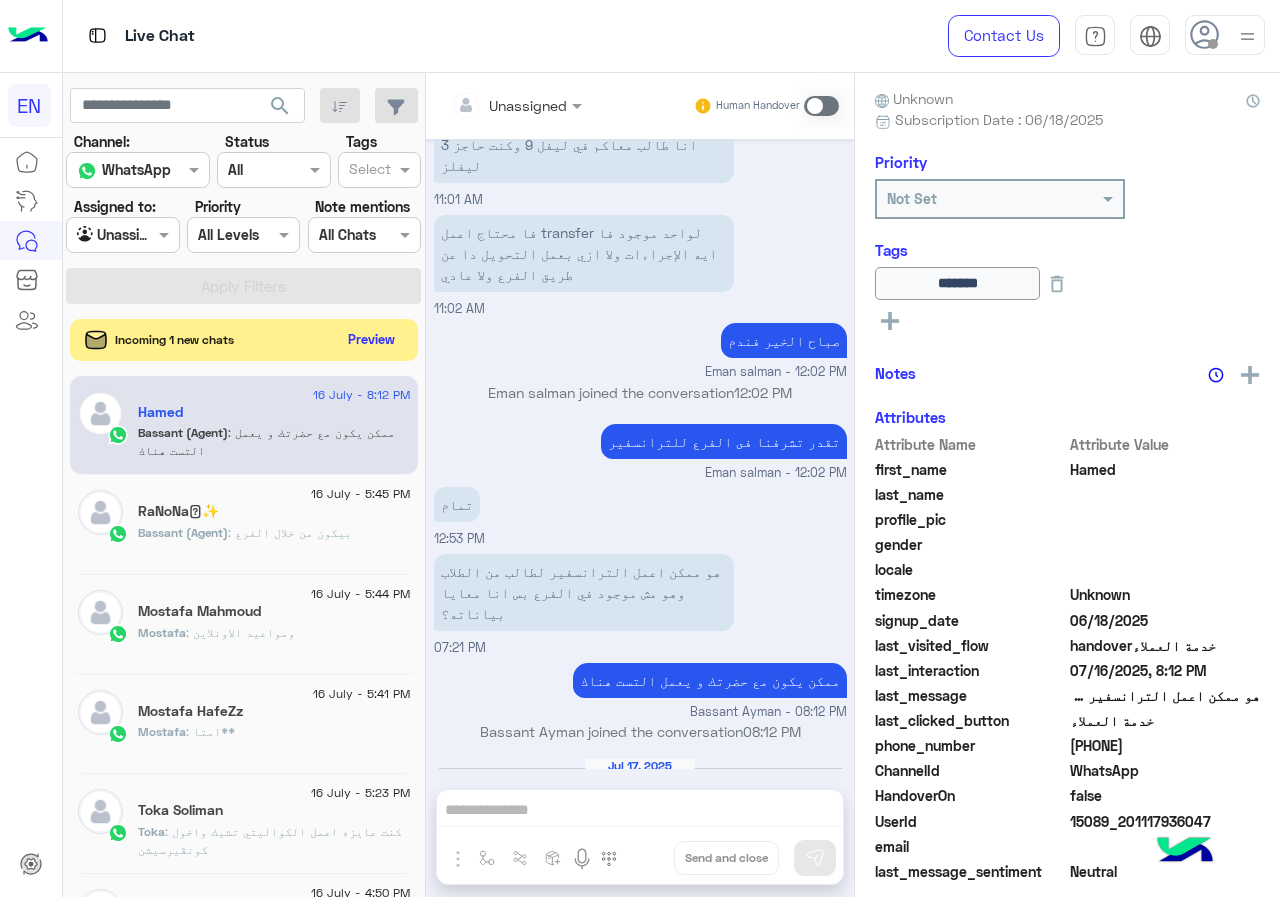 click on "Preview" 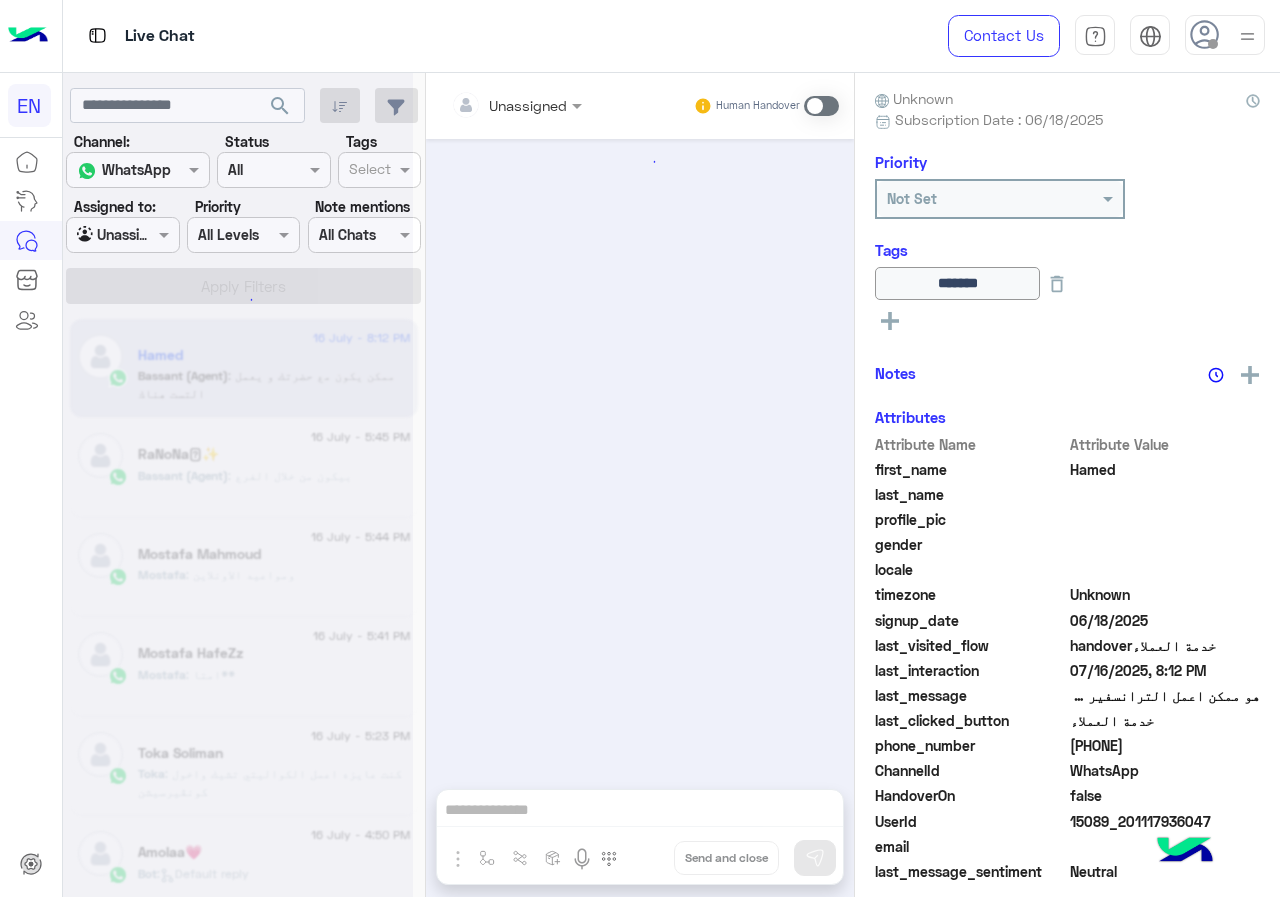 scroll, scrollTop: 0, scrollLeft: 0, axis: both 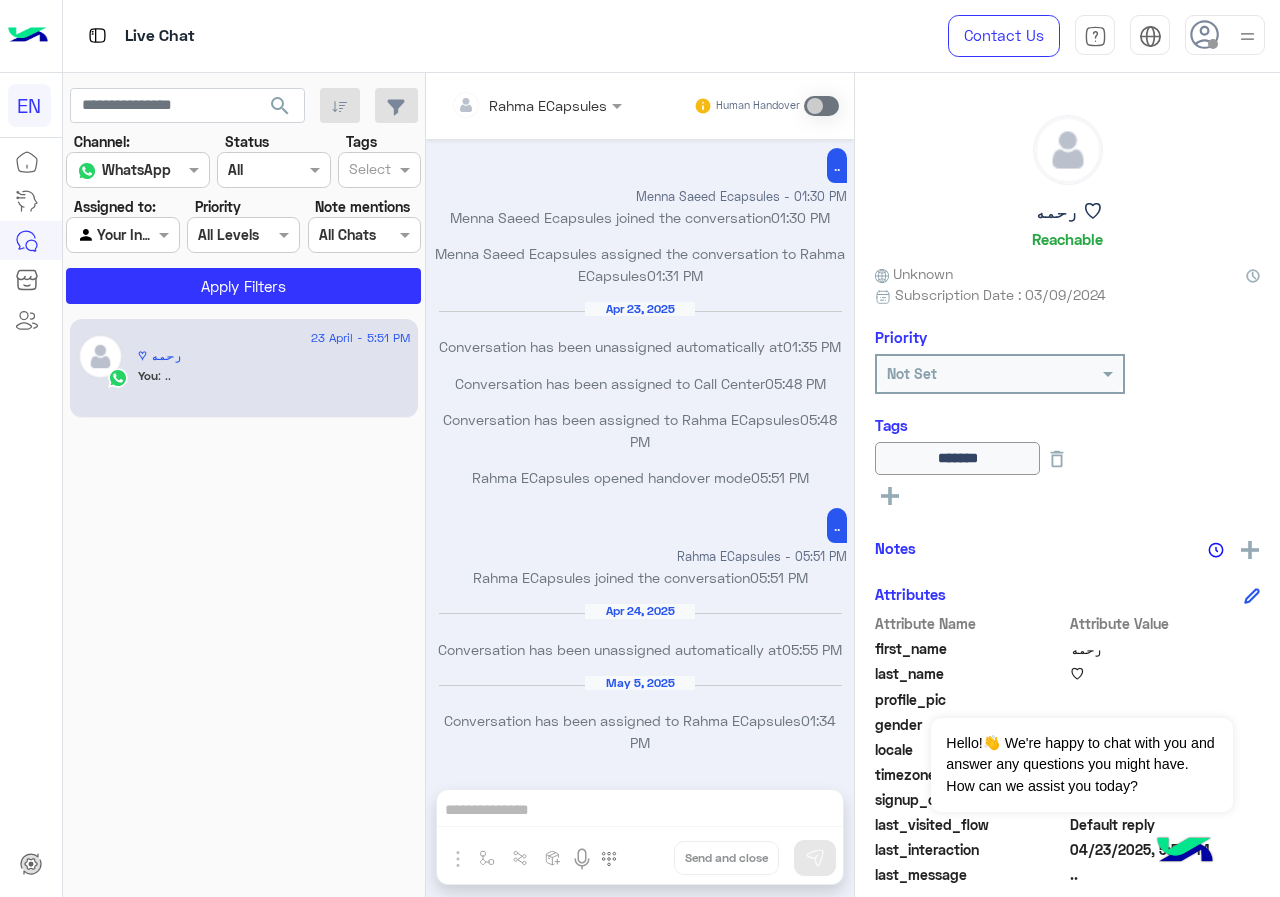 click at bounding box center [122, 234] 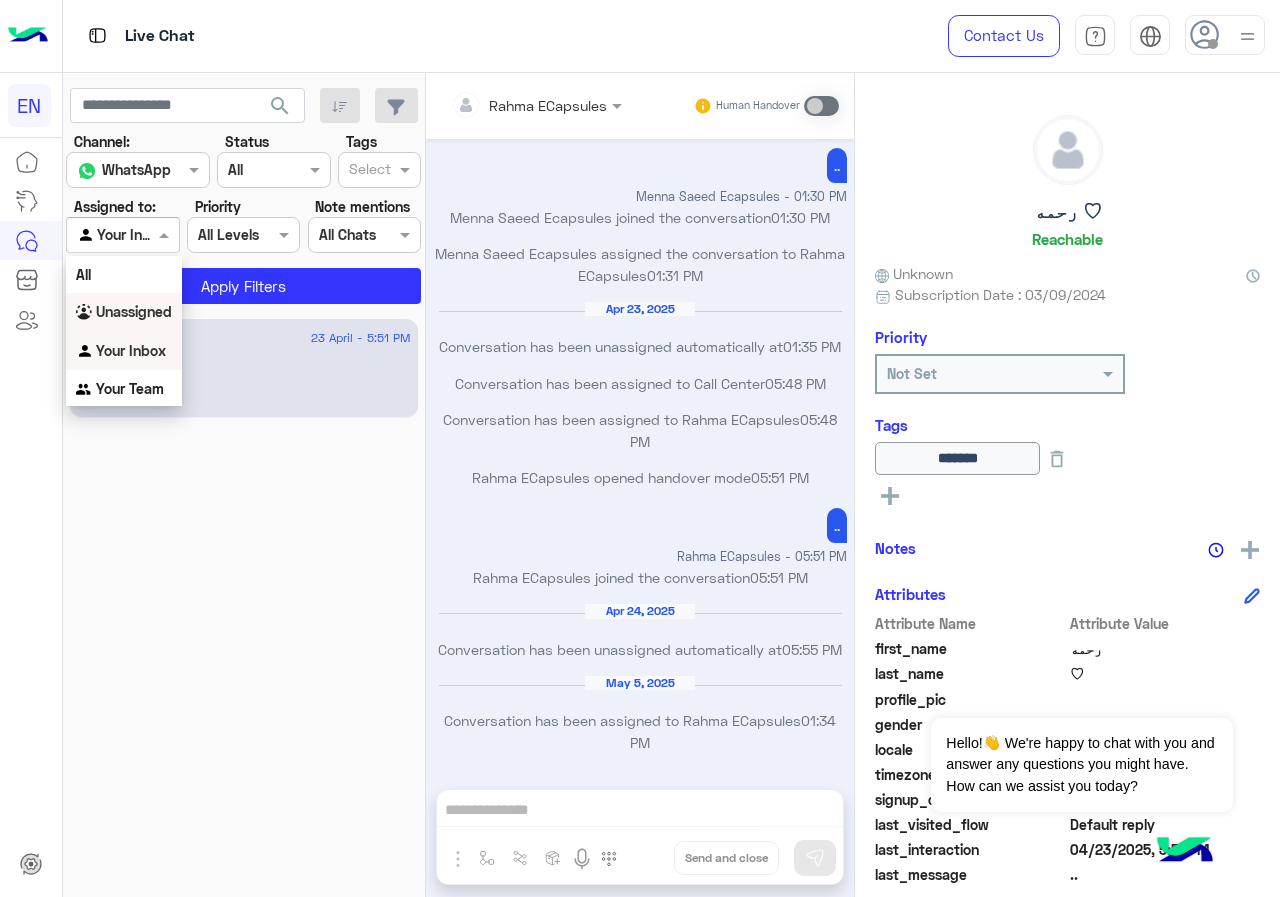 click on "Unassigned" at bounding box center (134, 311) 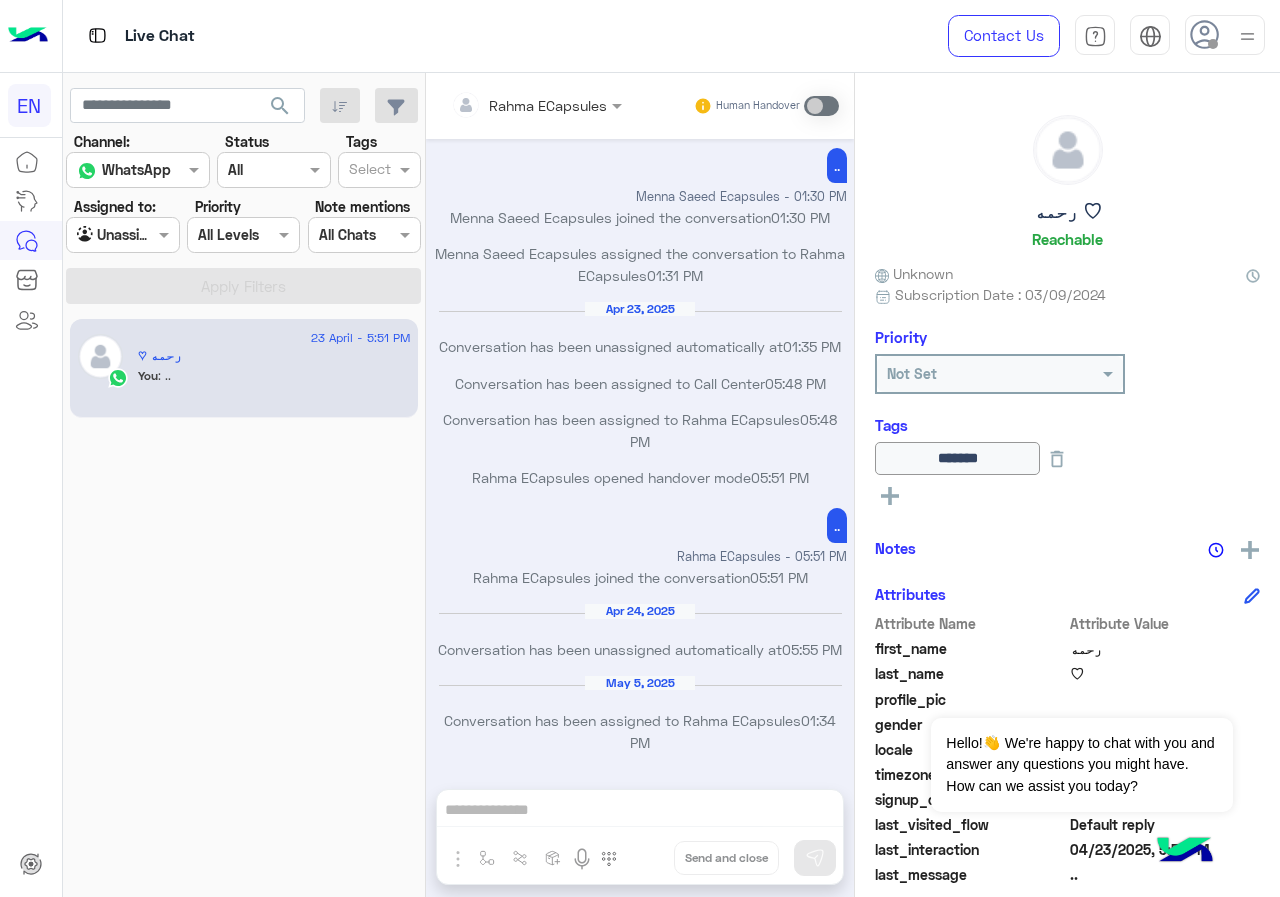 click on "search" 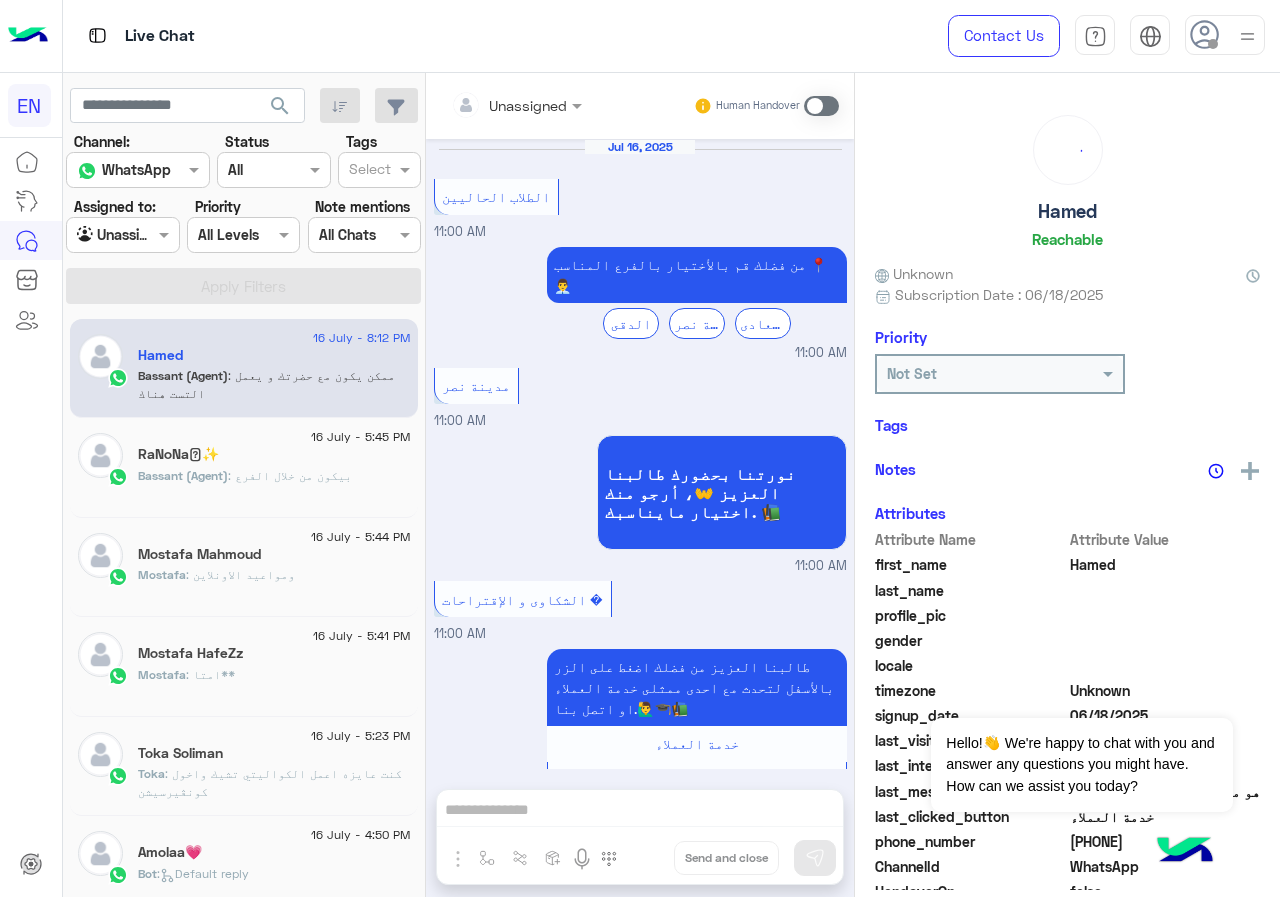 scroll, scrollTop: 961, scrollLeft: 0, axis: vertical 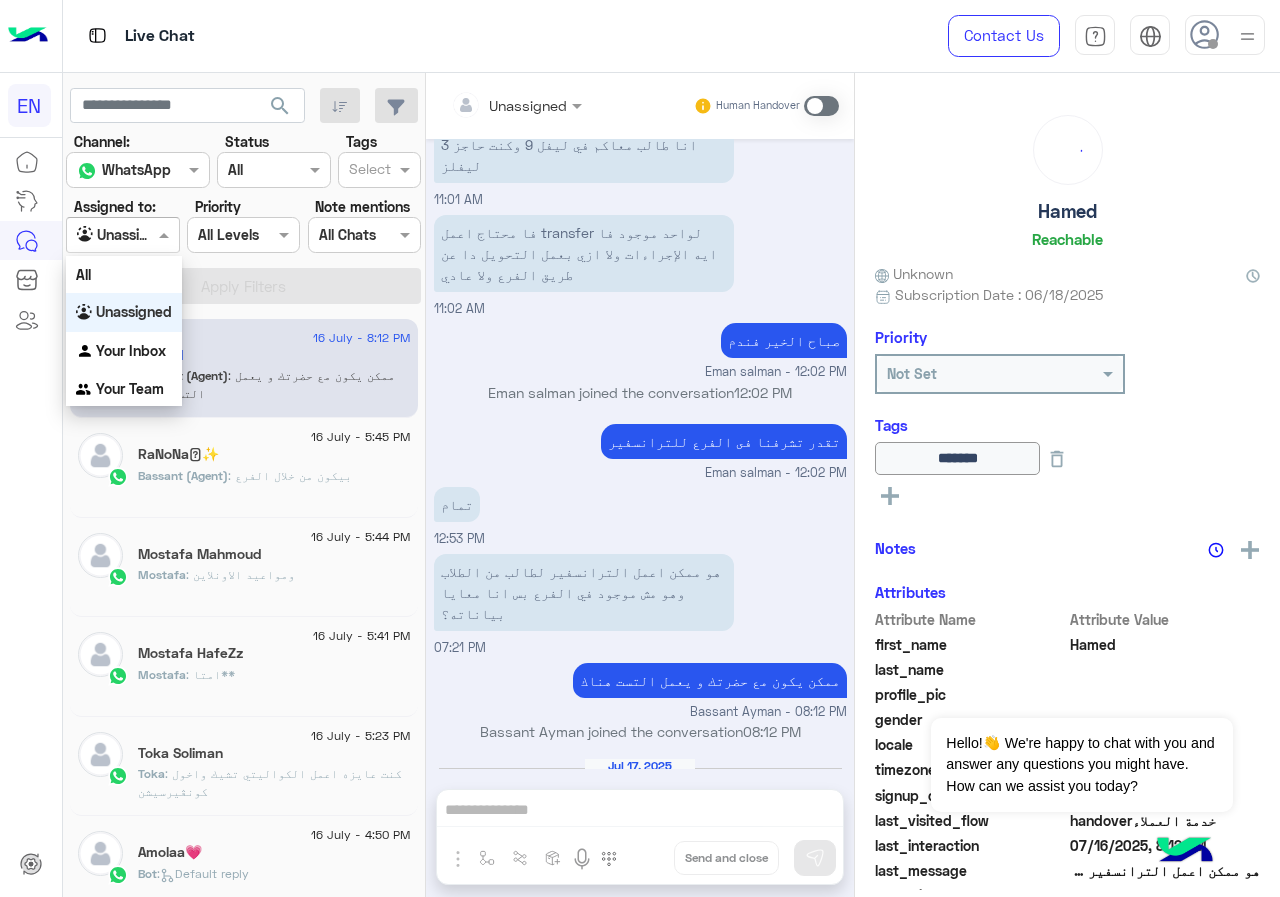 click at bounding box center [122, 234] 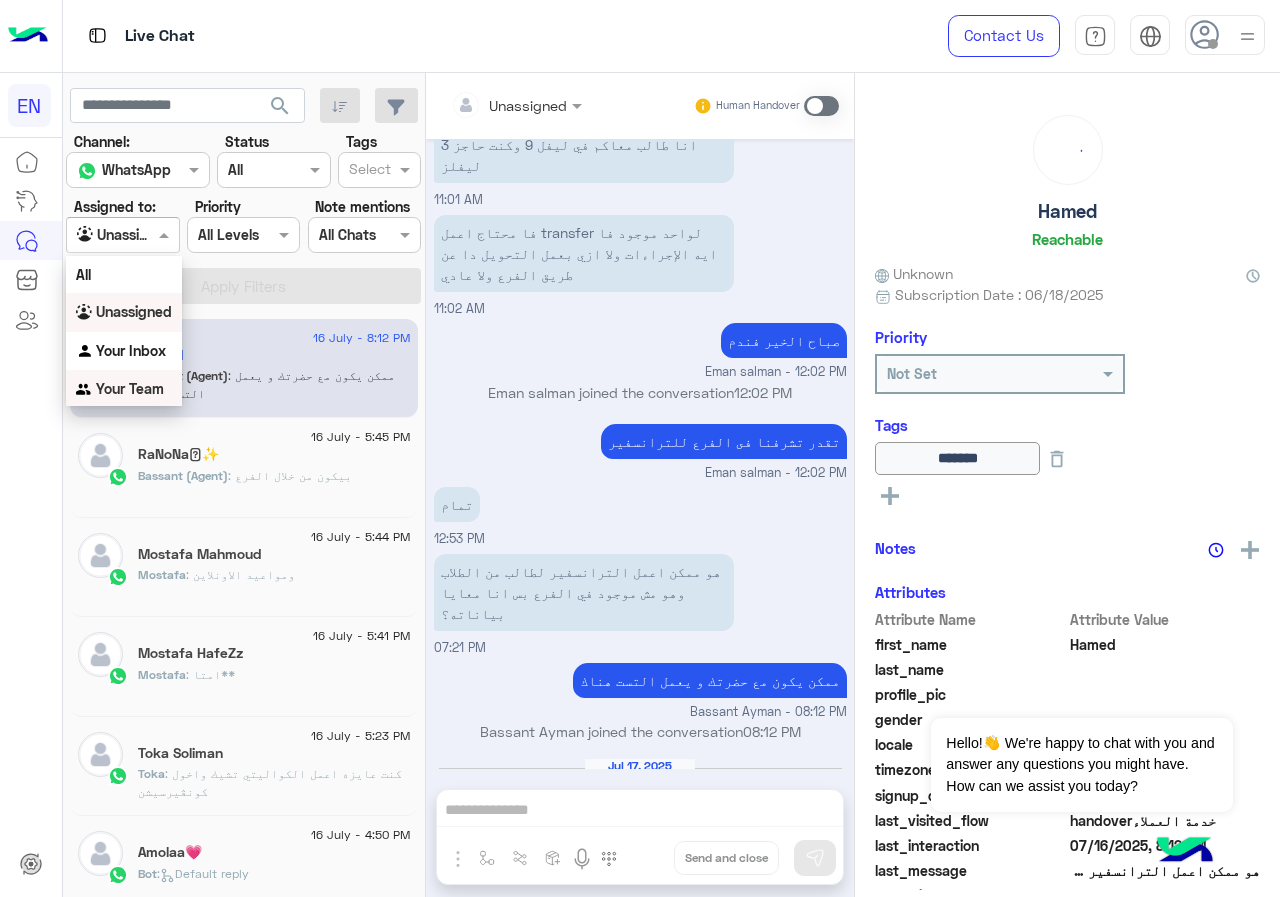 click on "Your Team" at bounding box center (130, 388) 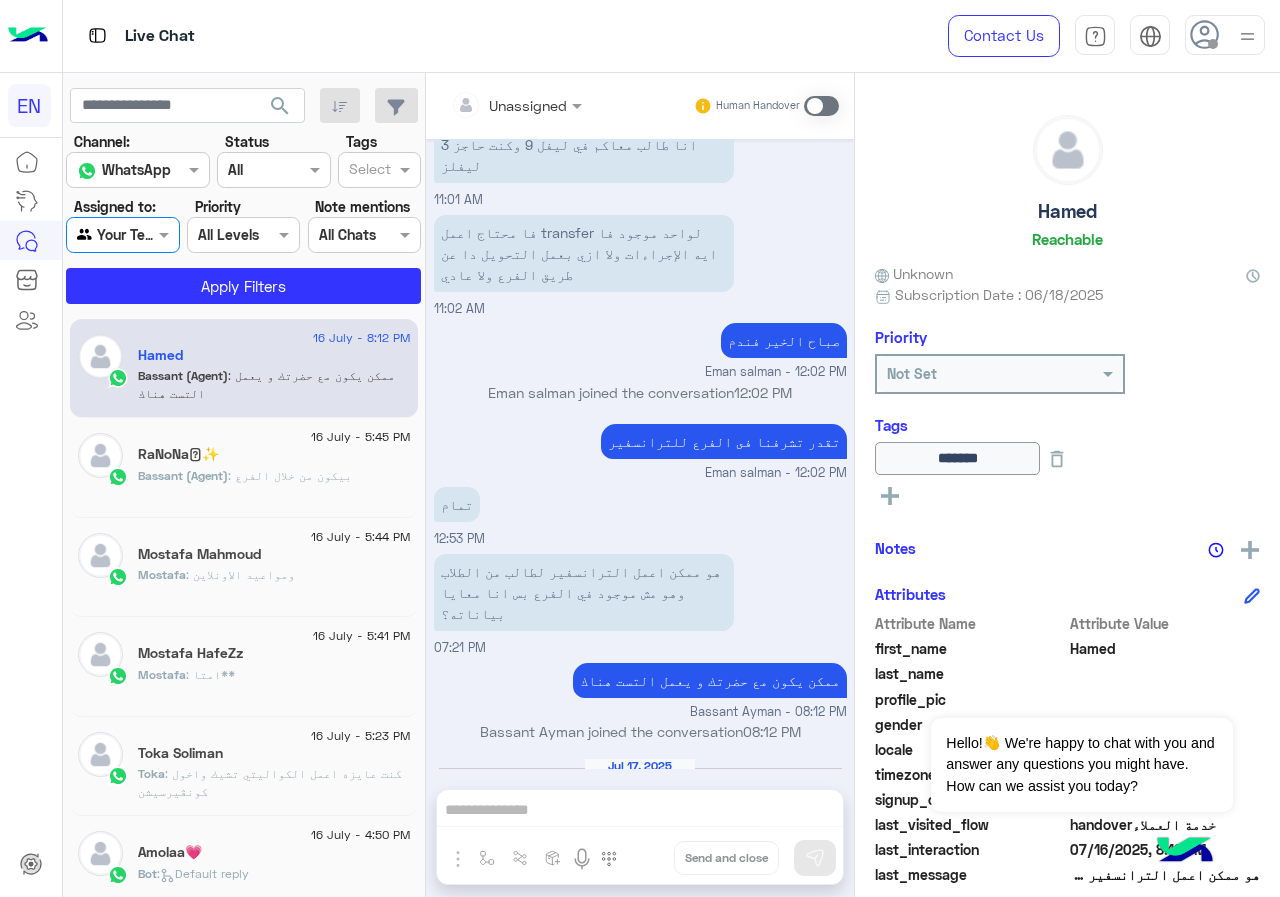 click on "search Channel: Channel WhatsApp Status Channel All Tags Select Assigned to: Agent Filter Your Team Priority All Levels All Levels Note mentions Select All Chats Apply Filters" 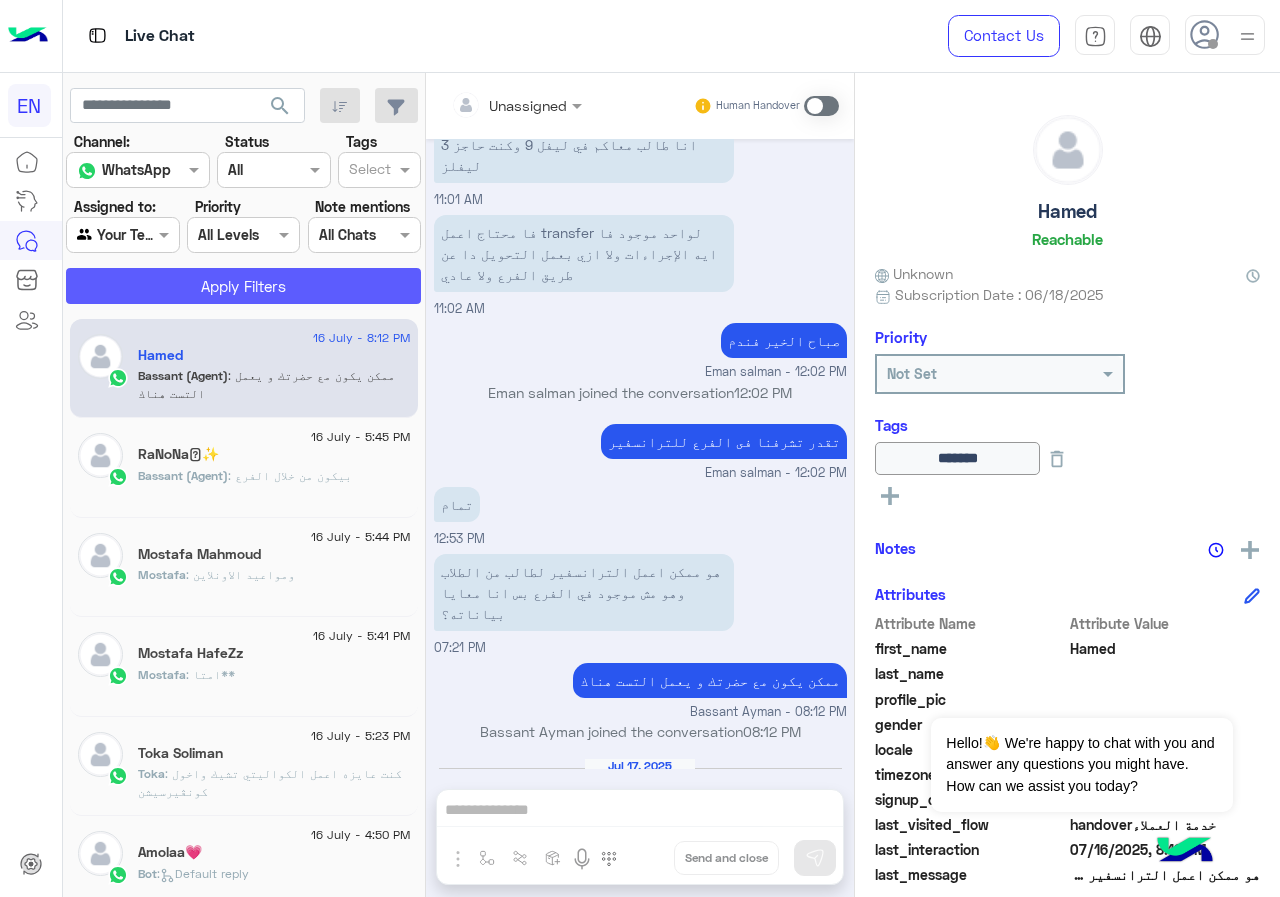 click on "Apply Filters" 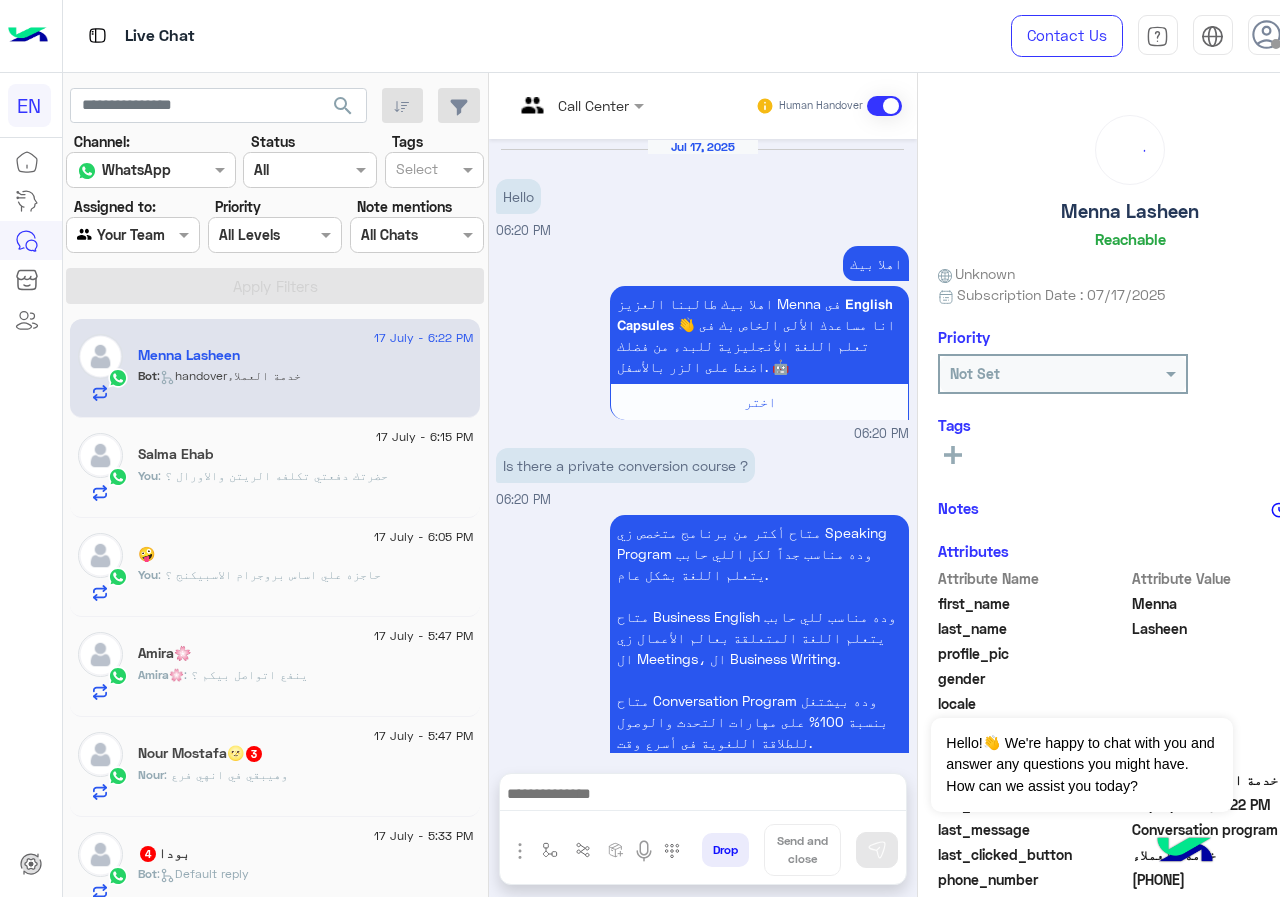 scroll, scrollTop: 2254, scrollLeft: 0, axis: vertical 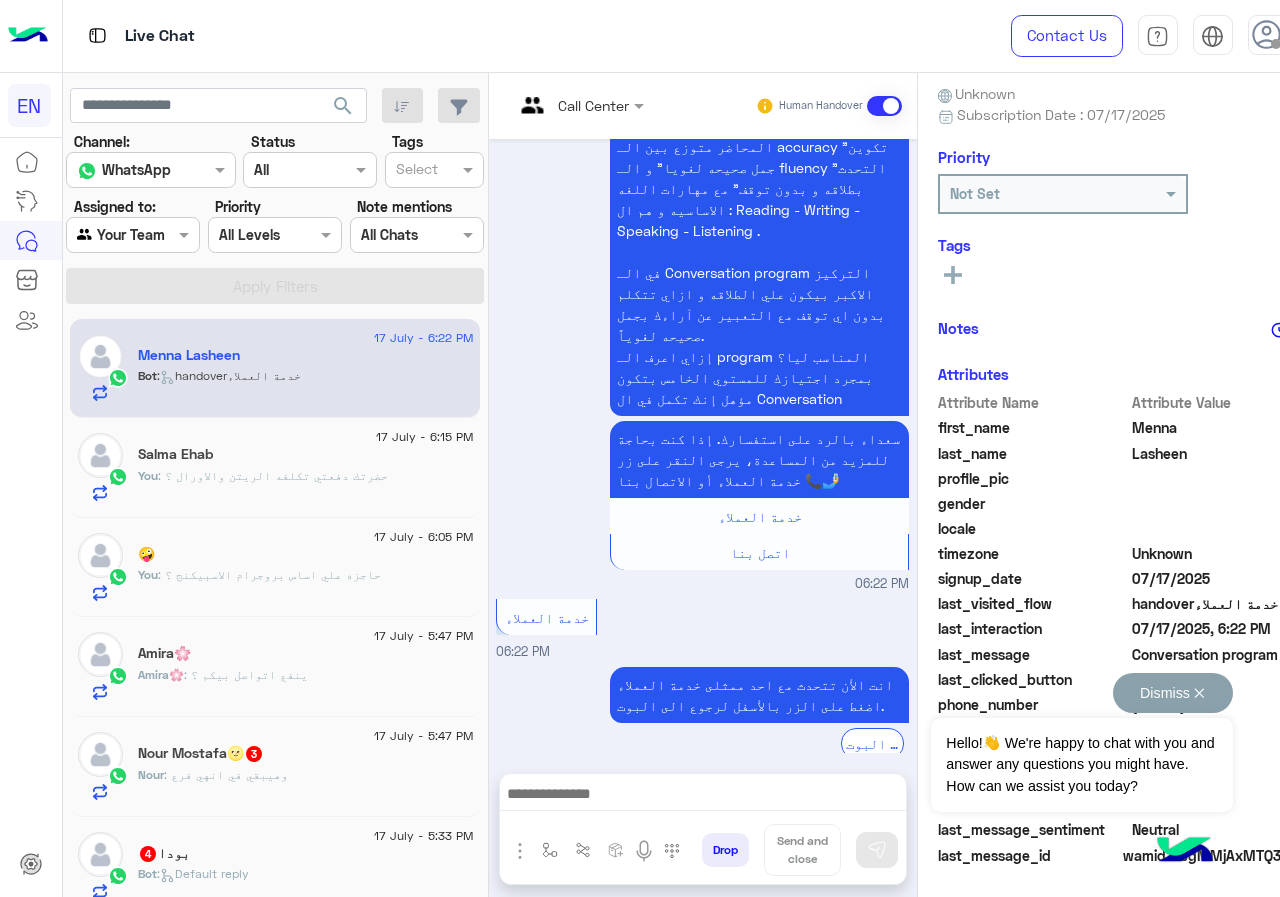click on "Dismiss ✕" at bounding box center (1173, 693) 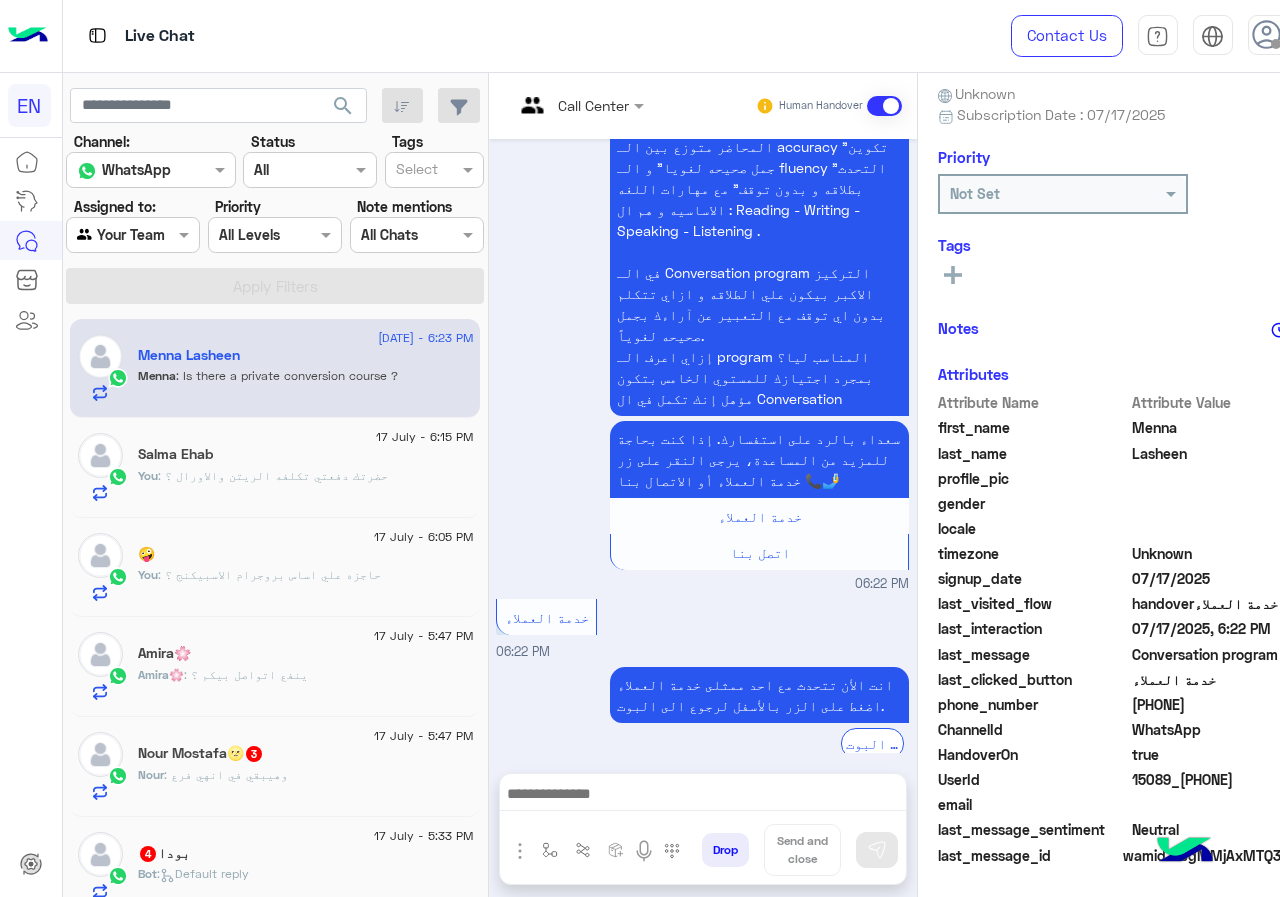 scroll, scrollTop: 2321, scrollLeft: 0, axis: vertical 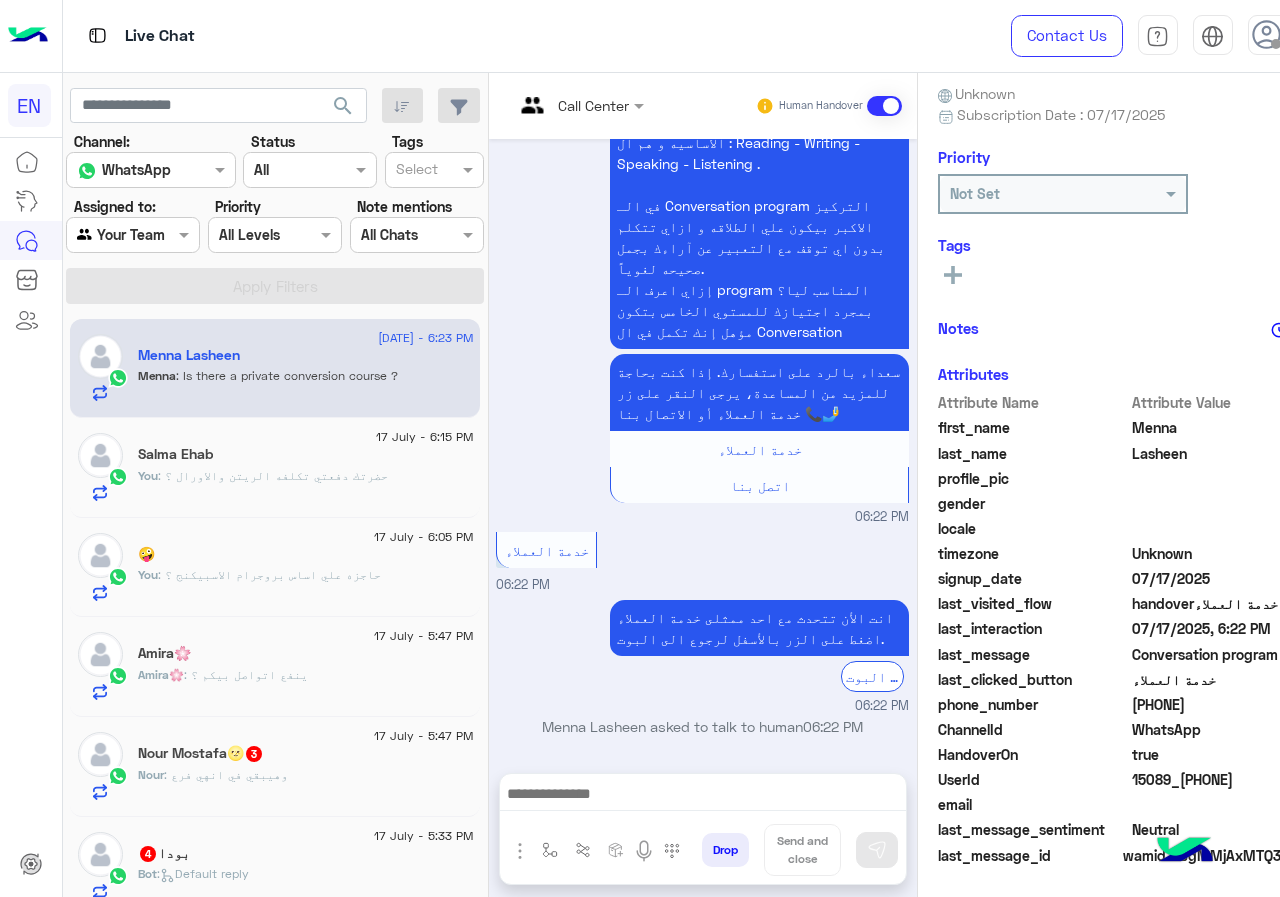 drag, startPoint x: 1141, startPoint y: 705, endPoint x: 1243, endPoint y: 705, distance: 102 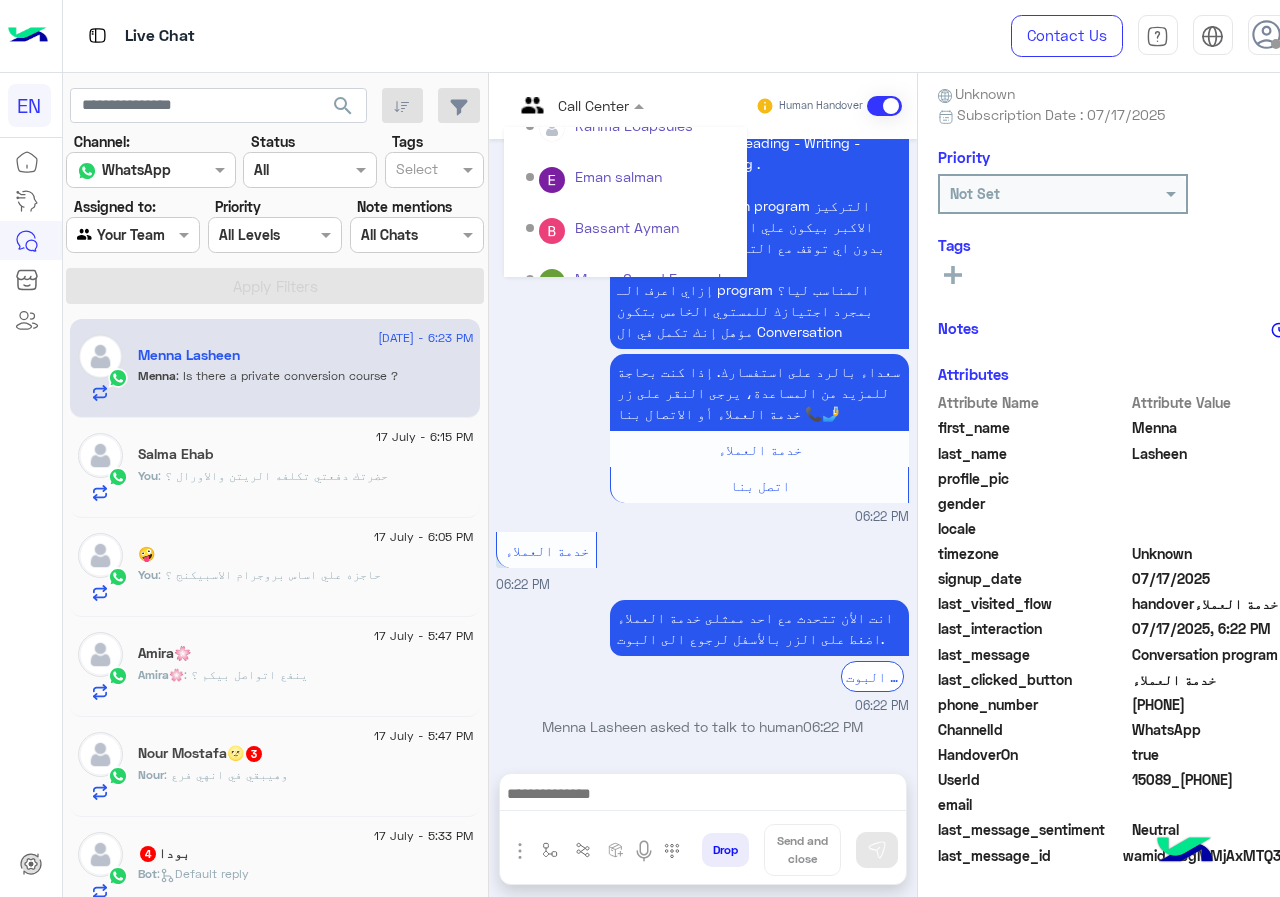 scroll, scrollTop: 332, scrollLeft: 0, axis: vertical 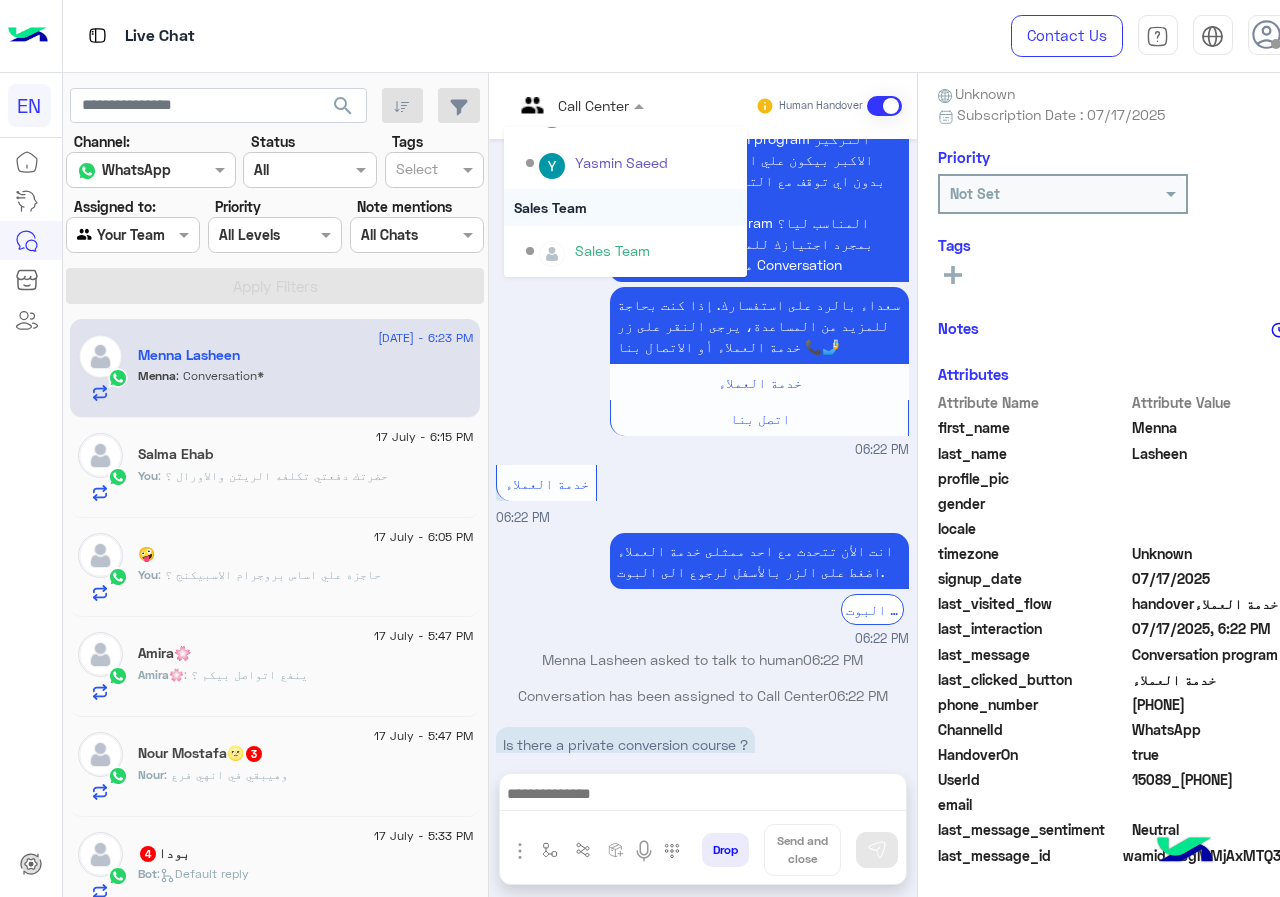 click on "Sales Team" at bounding box center (625, 207) 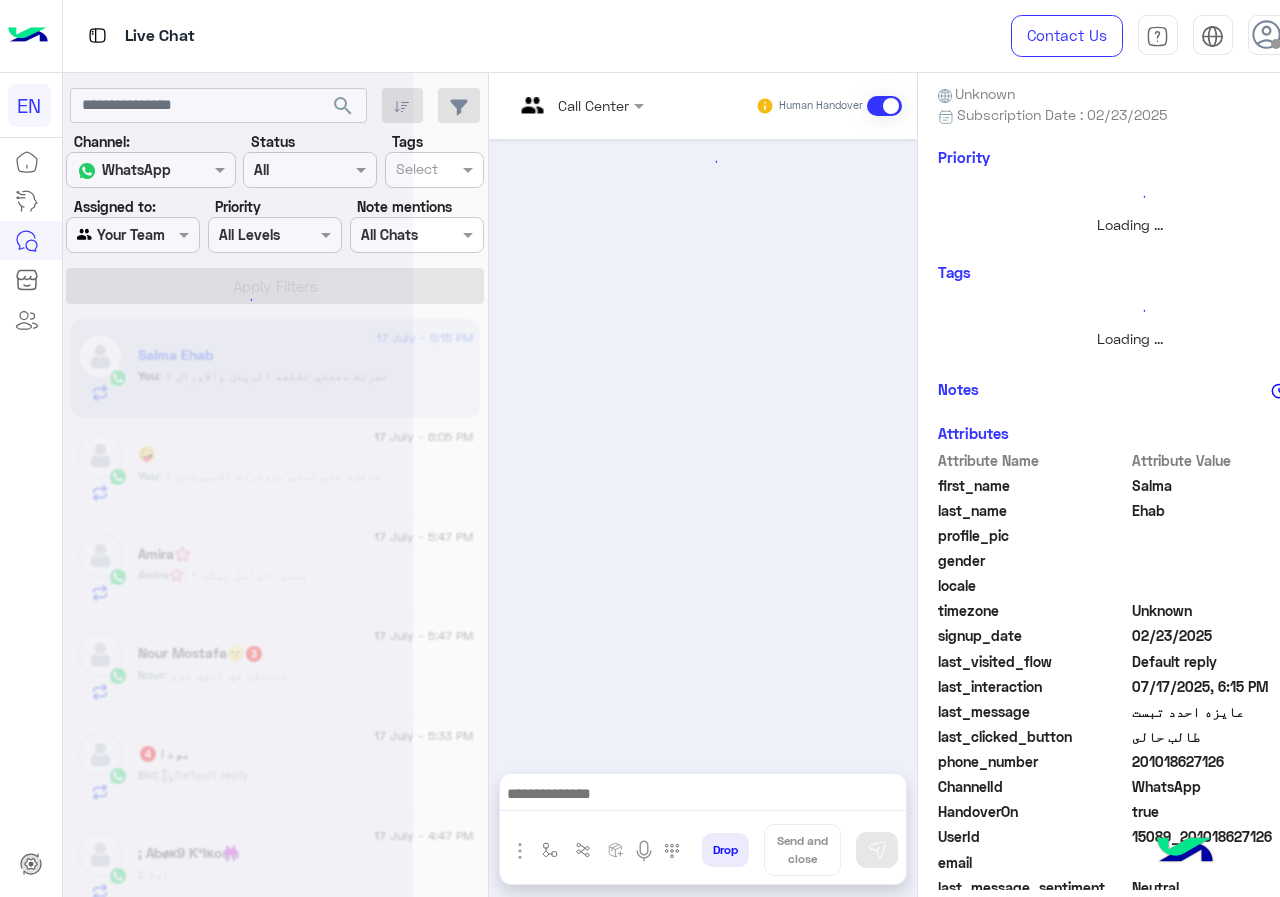 scroll, scrollTop: 0, scrollLeft: 0, axis: both 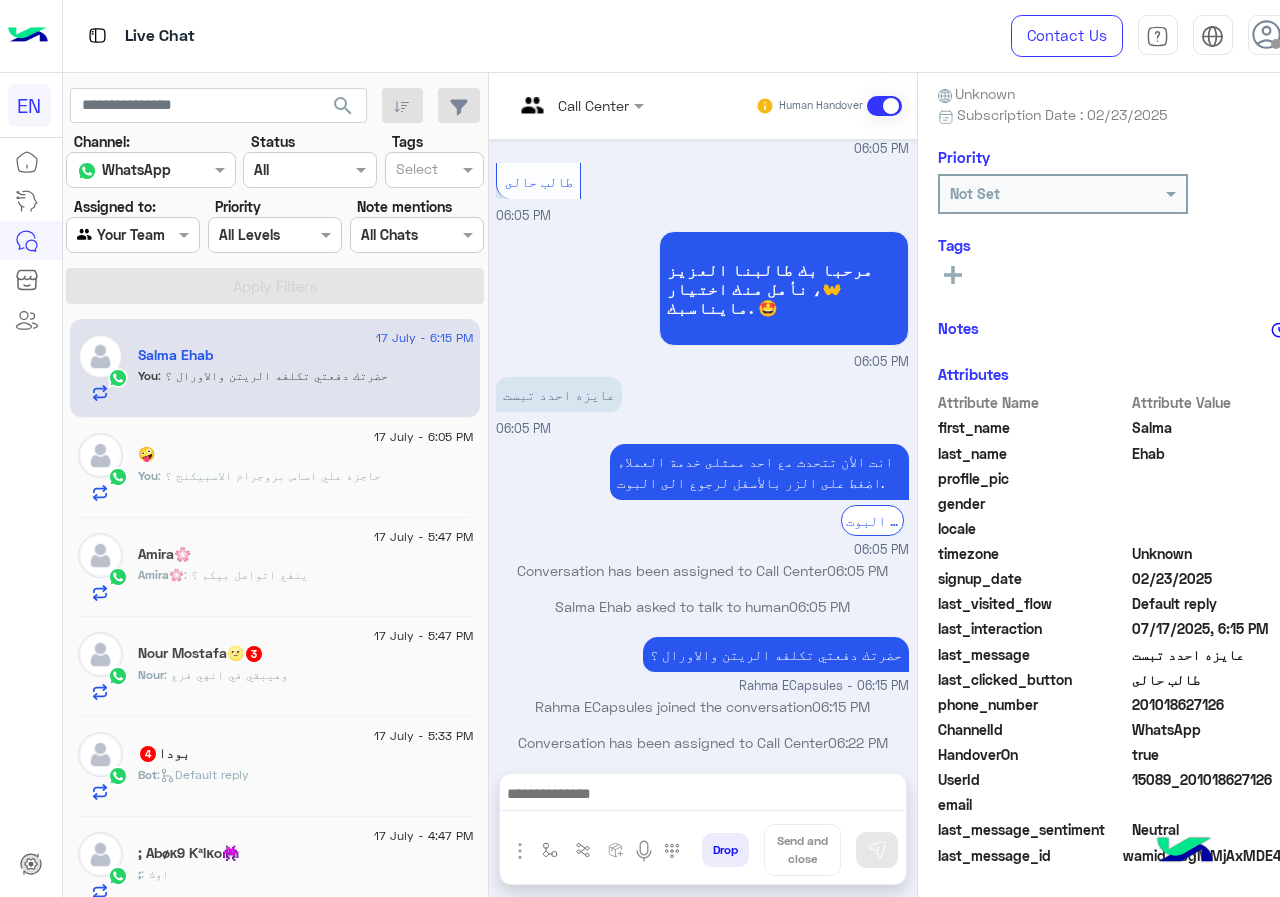 click on "Amira🌸 : ينفع اتواصل بيكم ؟" 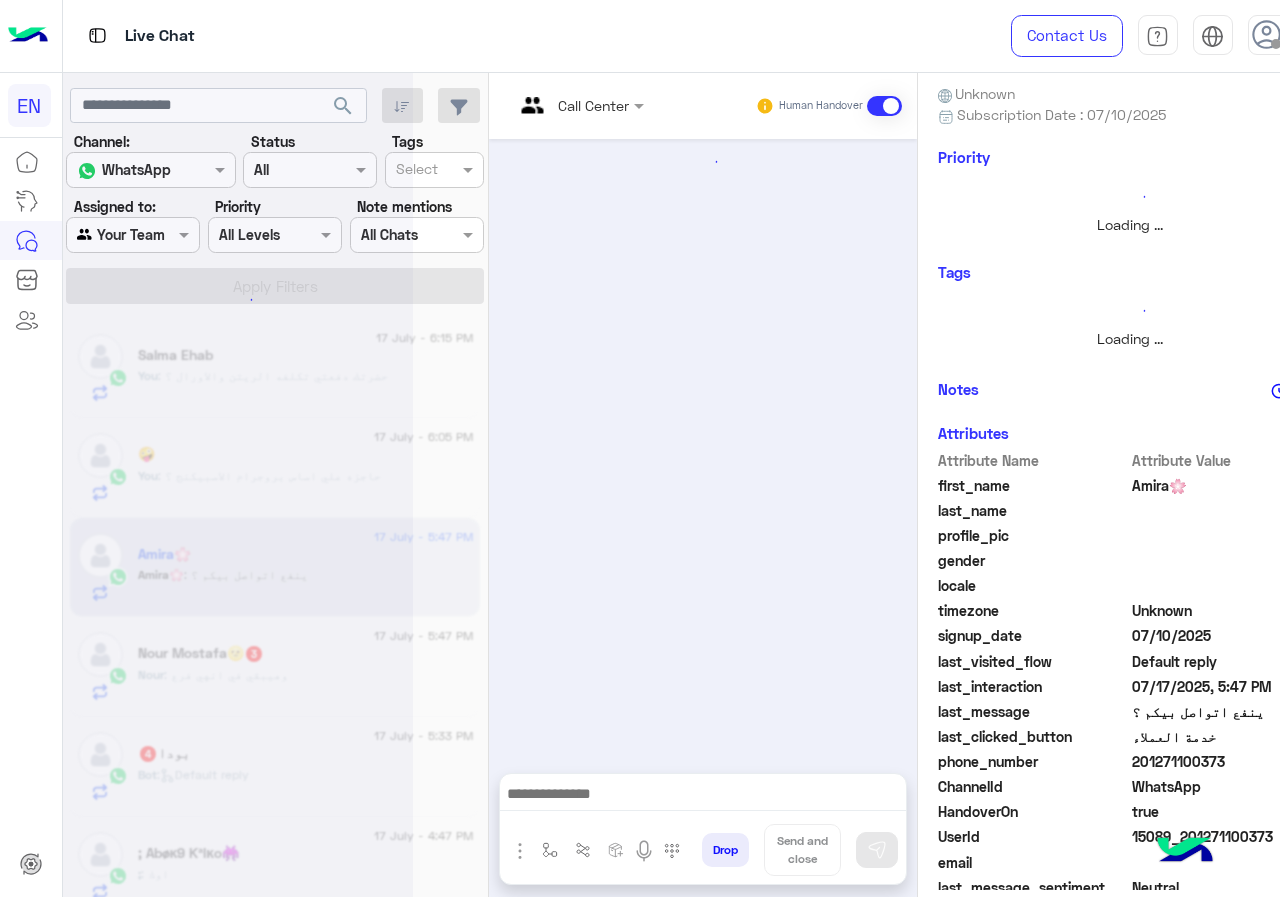 scroll, scrollTop: 0, scrollLeft: 0, axis: both 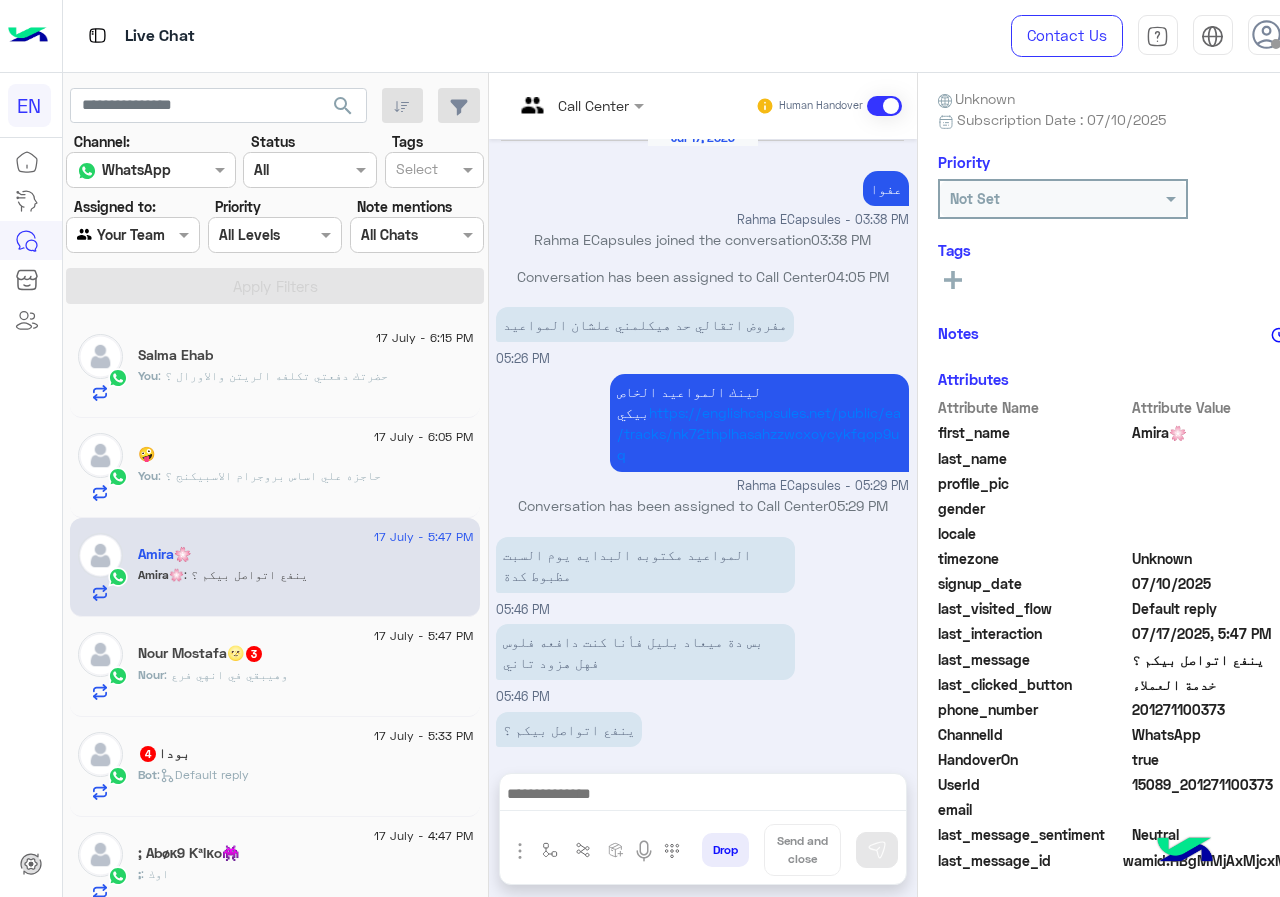 drag, startPoint x: 1136, startPoint y: 703, endPoint x: 1238, endPoint y: 707, distance: 102.0784 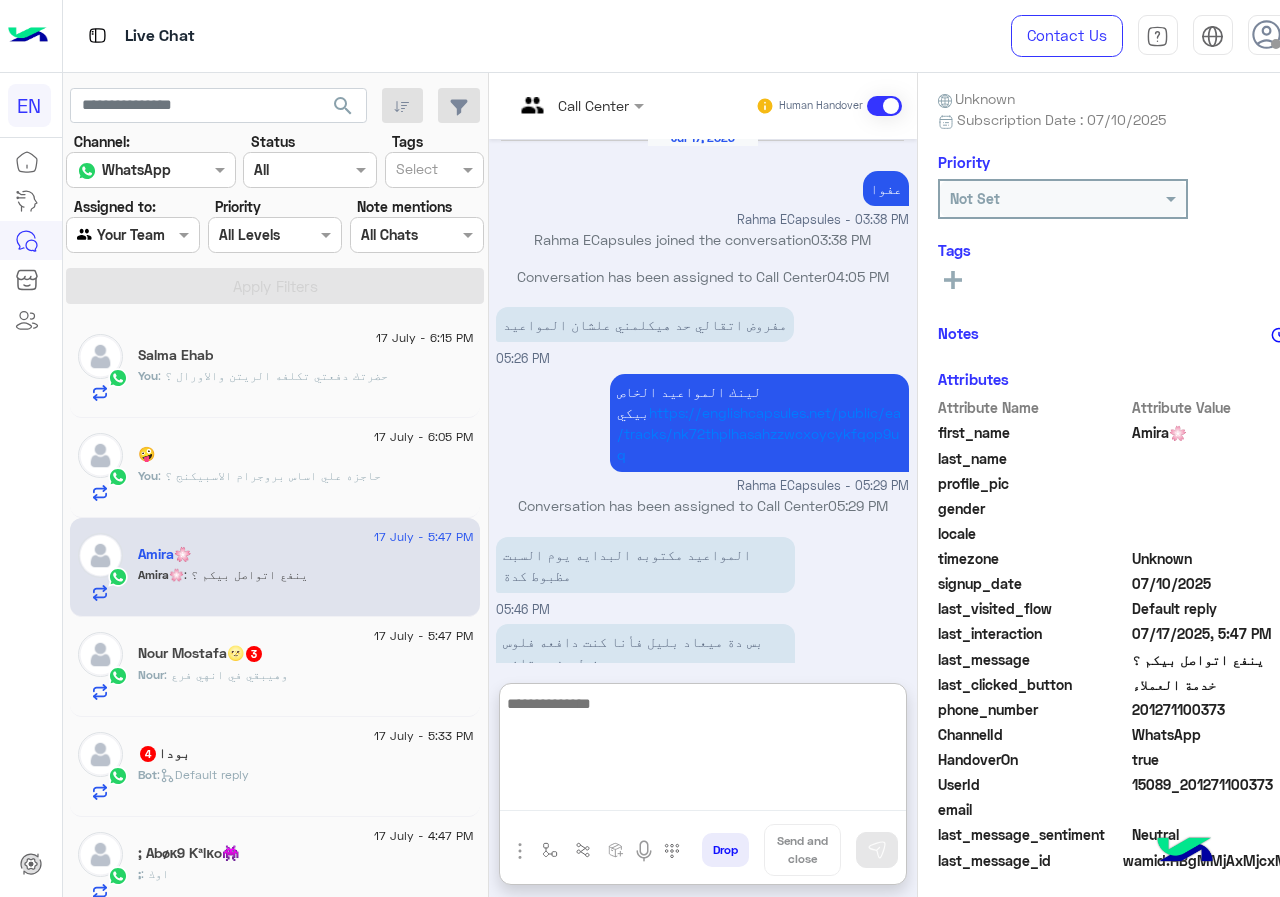 click at bounding box center (703, 751) 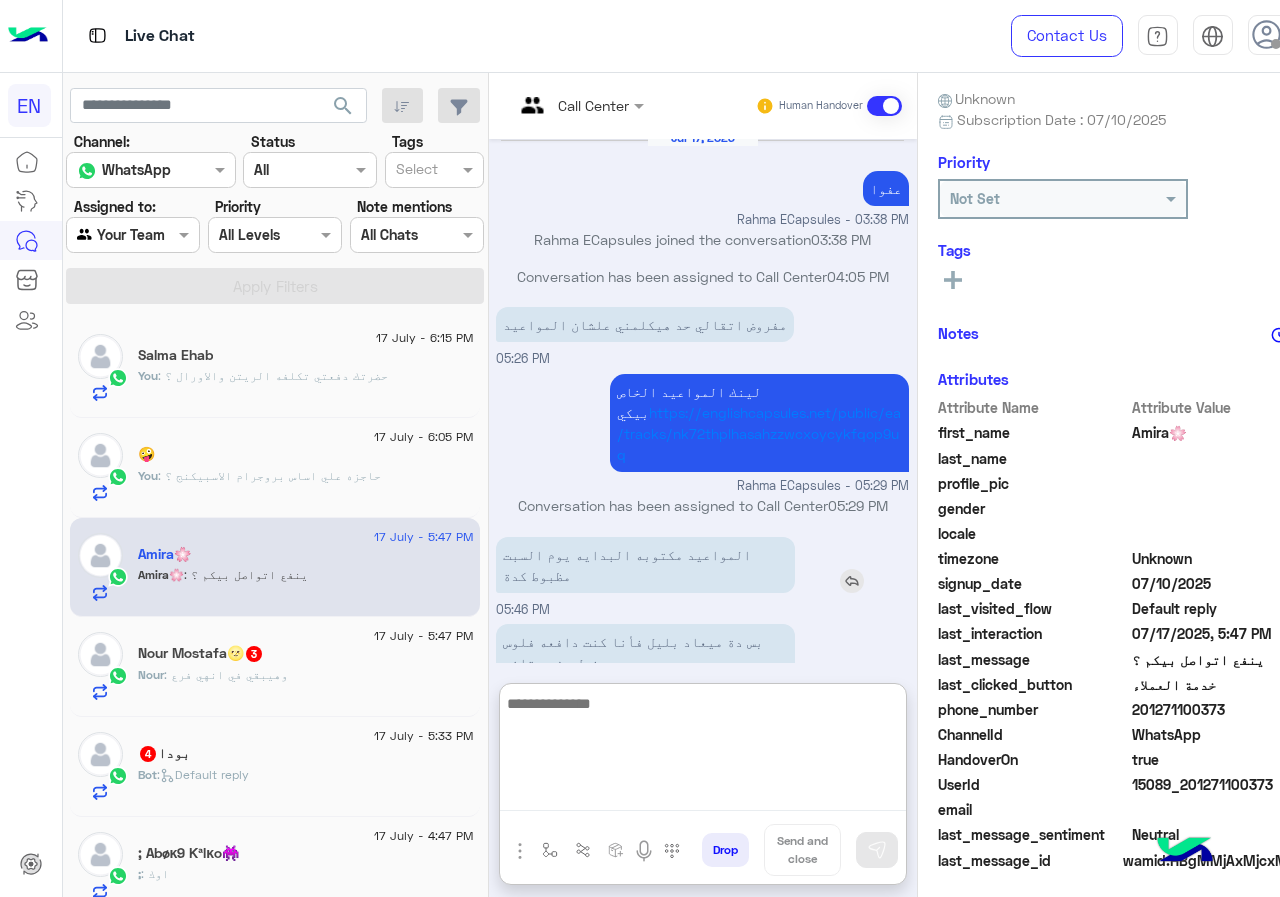 scroll, scrollTop: 958, scrollLeft: 0, axis: vertical 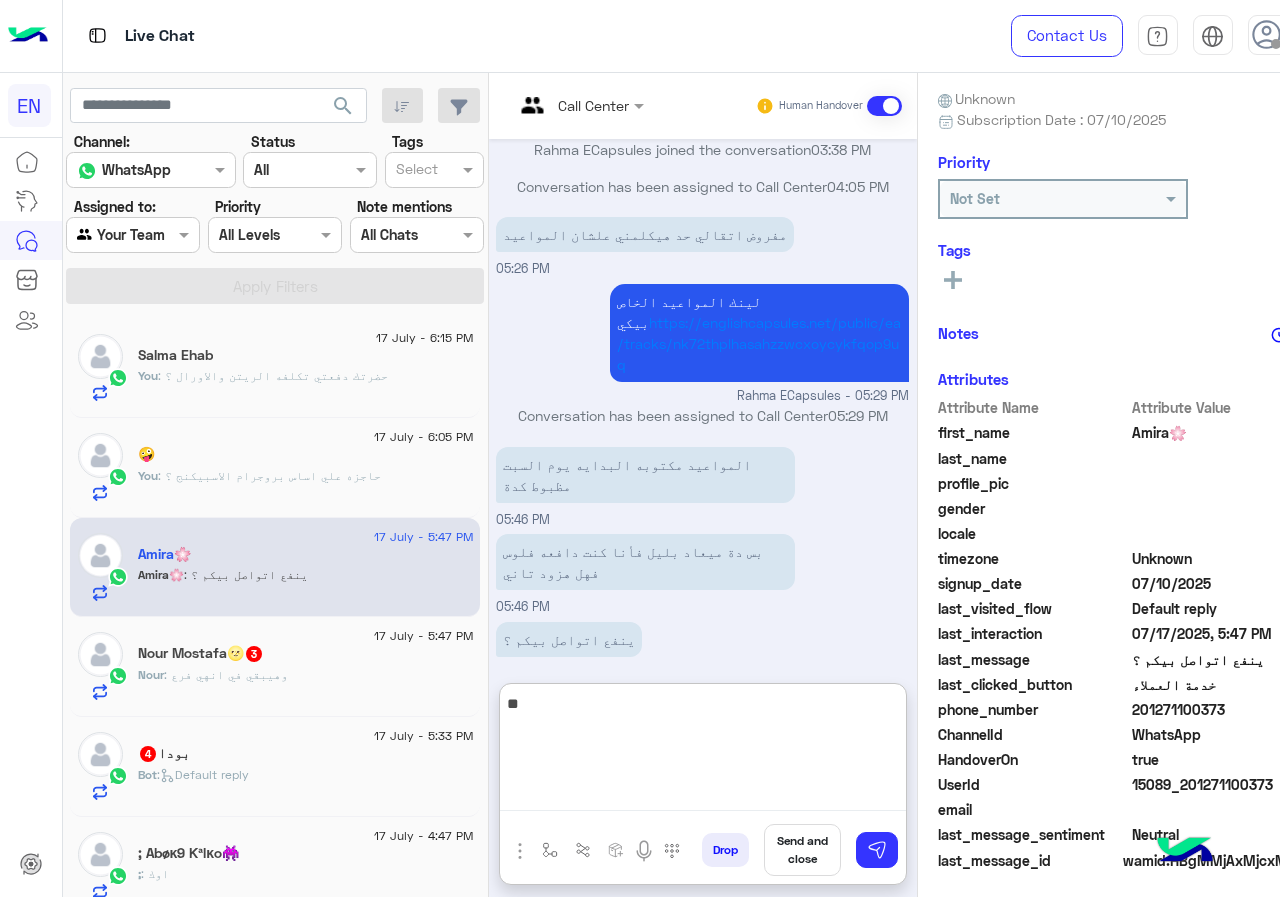 type on "*" 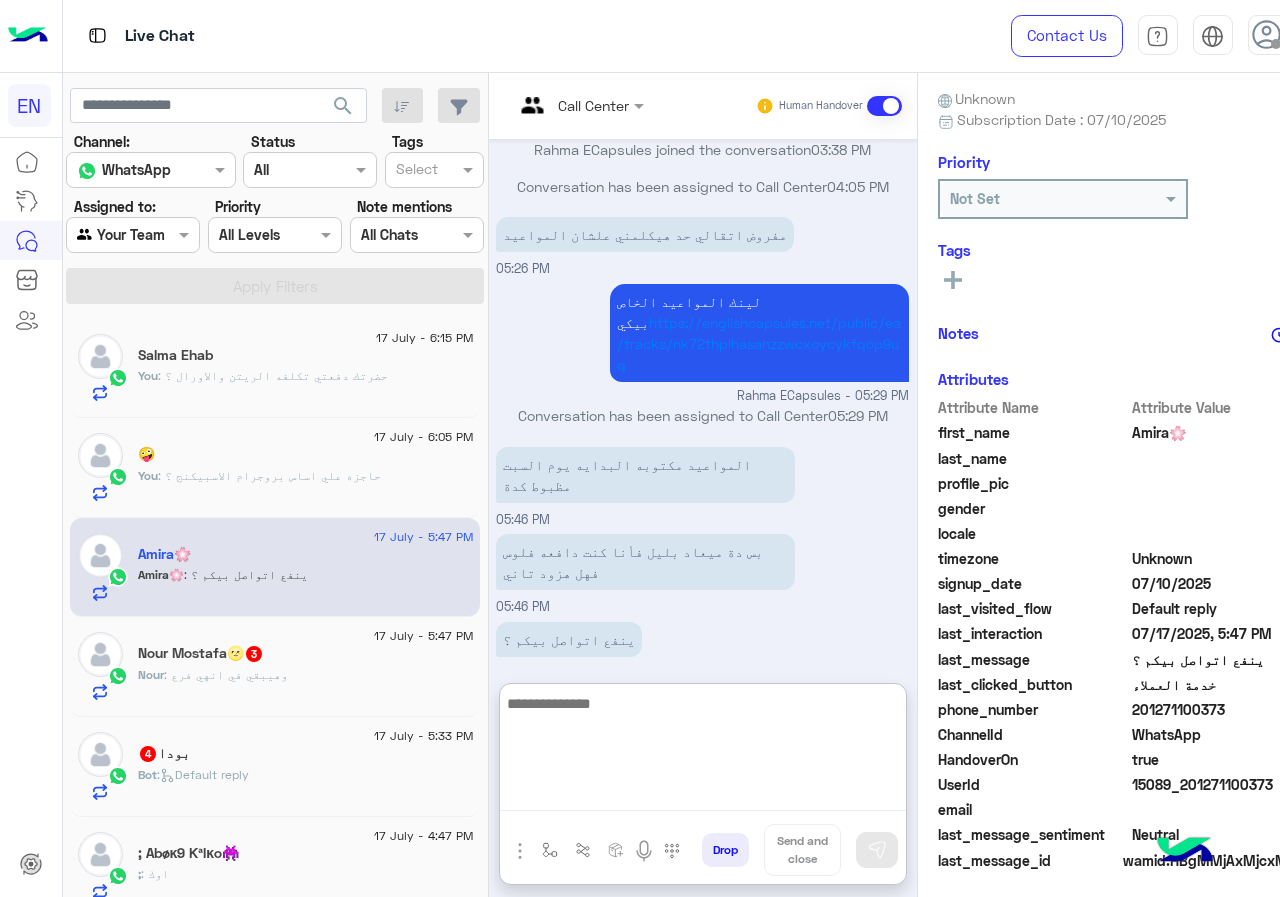 type on "*" 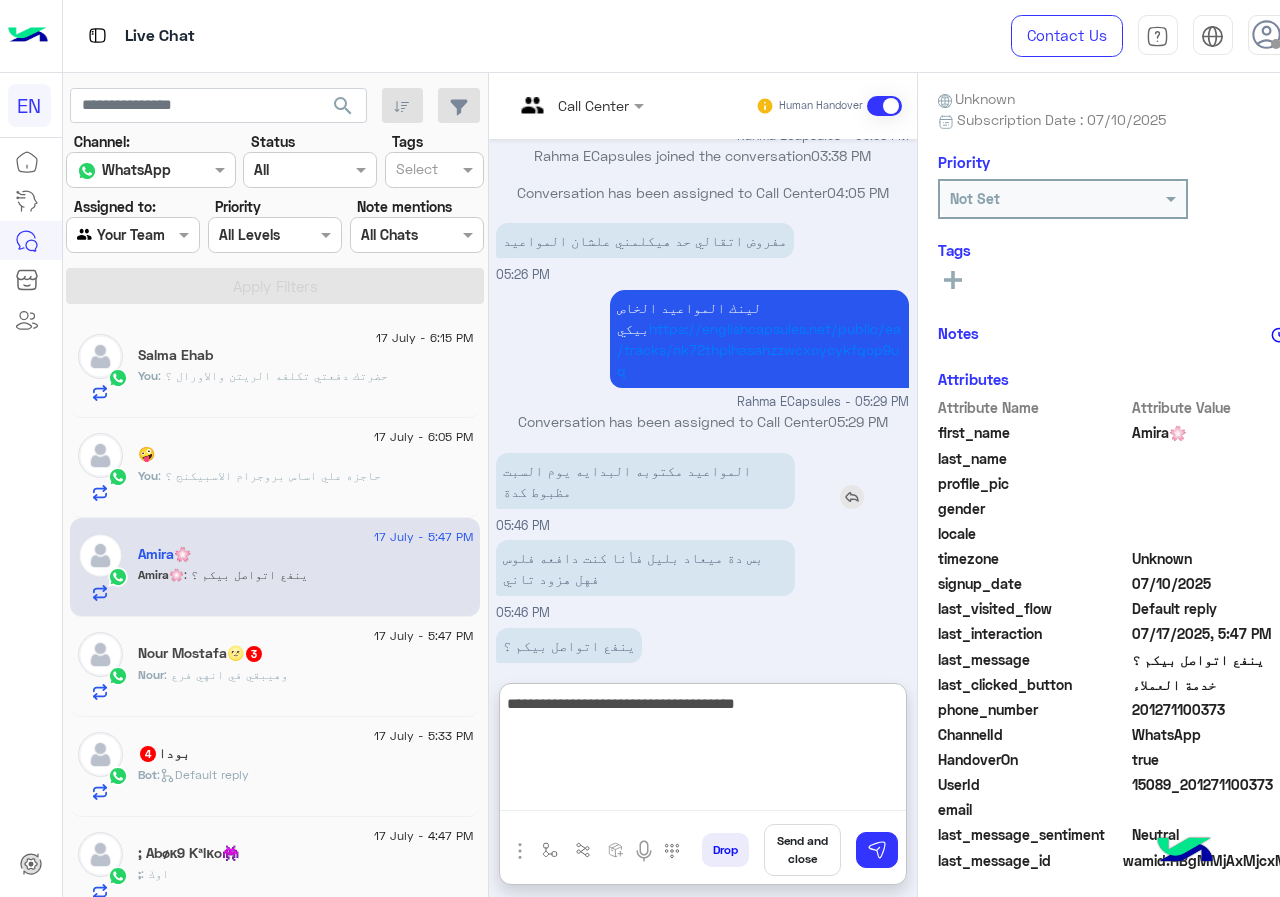scroll, scrollTop: 958, scrollLeft: 0, axis: vertical 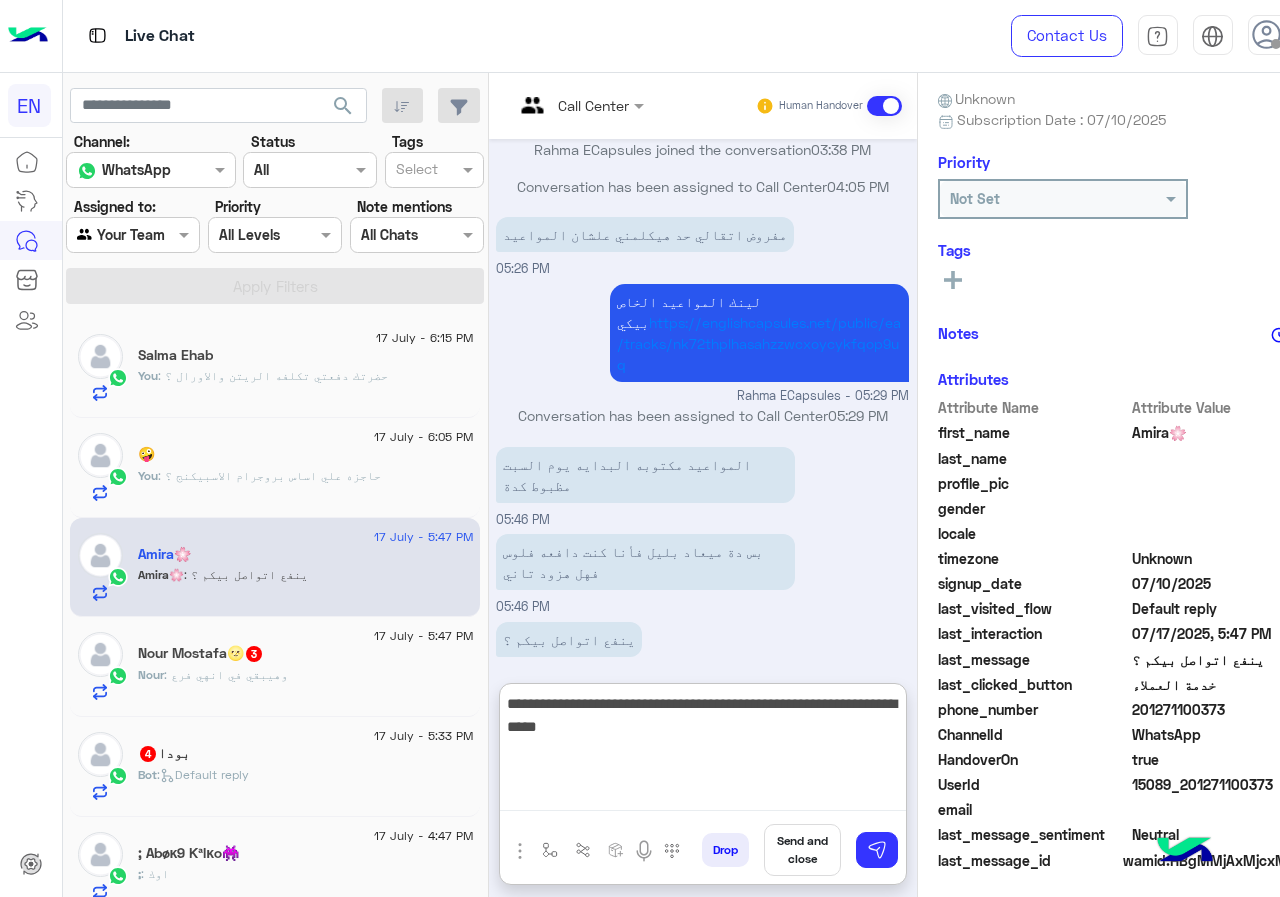 type on "**********" 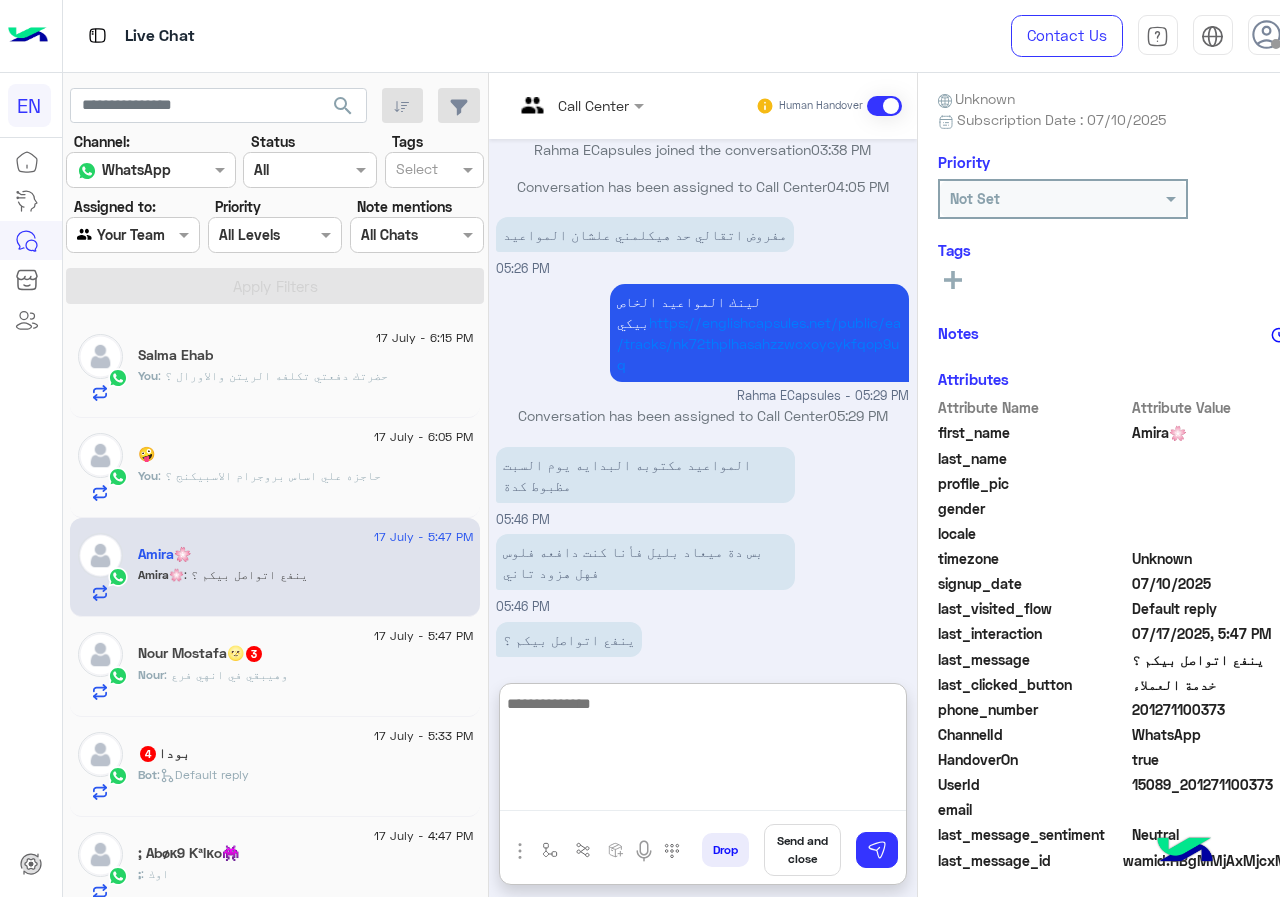 scroll, scrollTop: 1043, scrollLeft: 0, axis: vertical 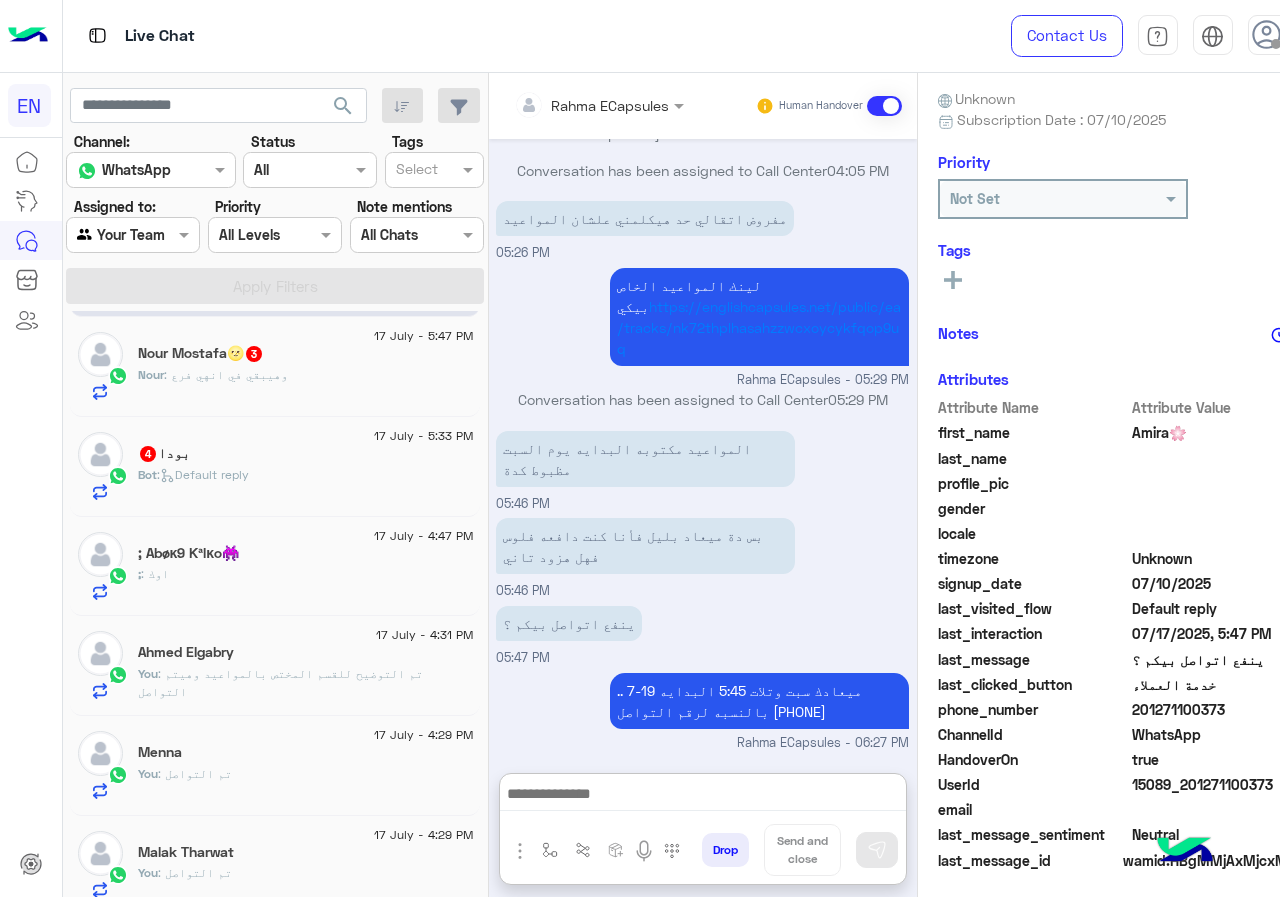 click on "Nour : وهيبقي في انهي فرع" 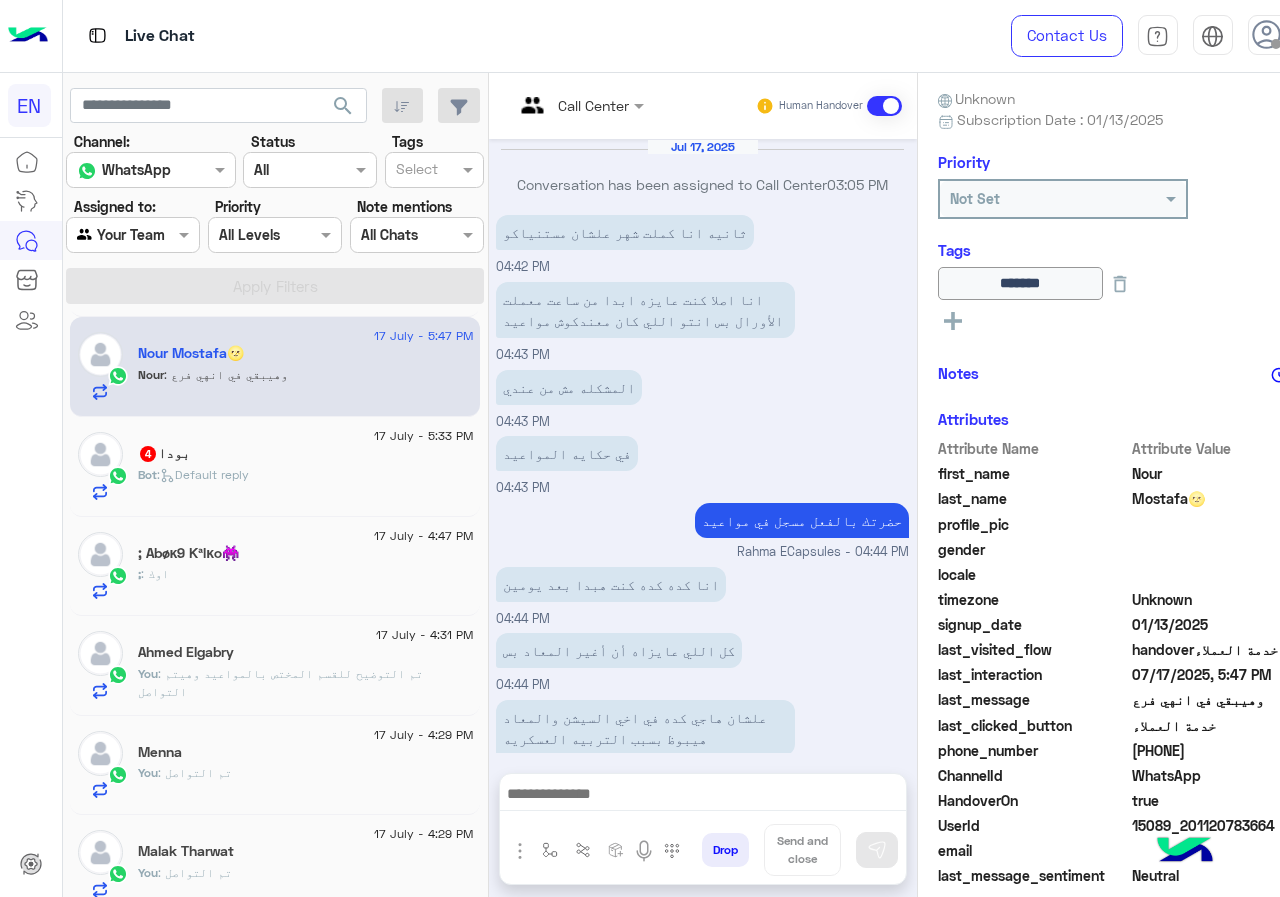 scroll, scrollTop: 847, scrollLeft: 0, axis: vertical 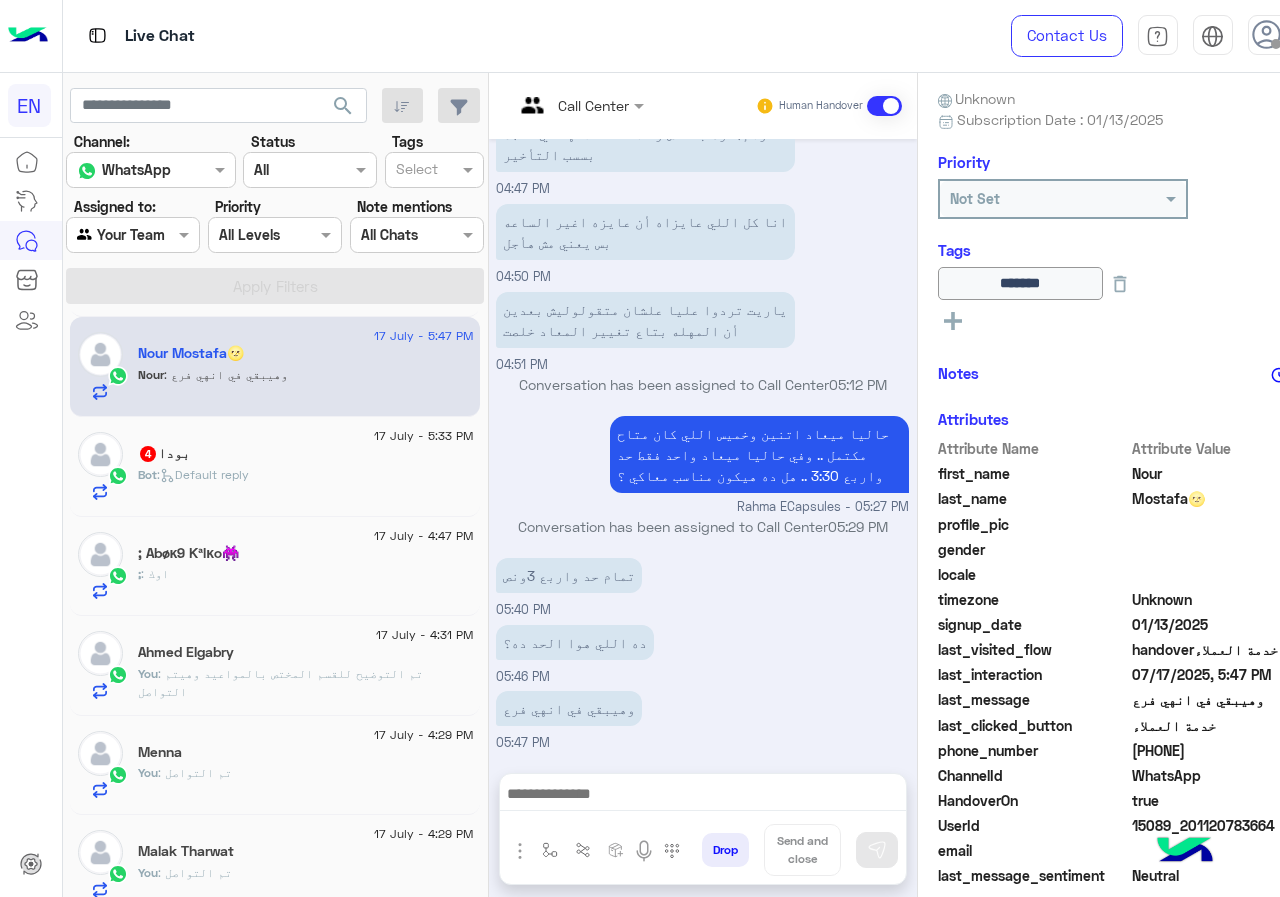 drag, startPoint x: 1135, startPoint y: 747, endPoint x: 1267, endPoint y: 747, distance: 132 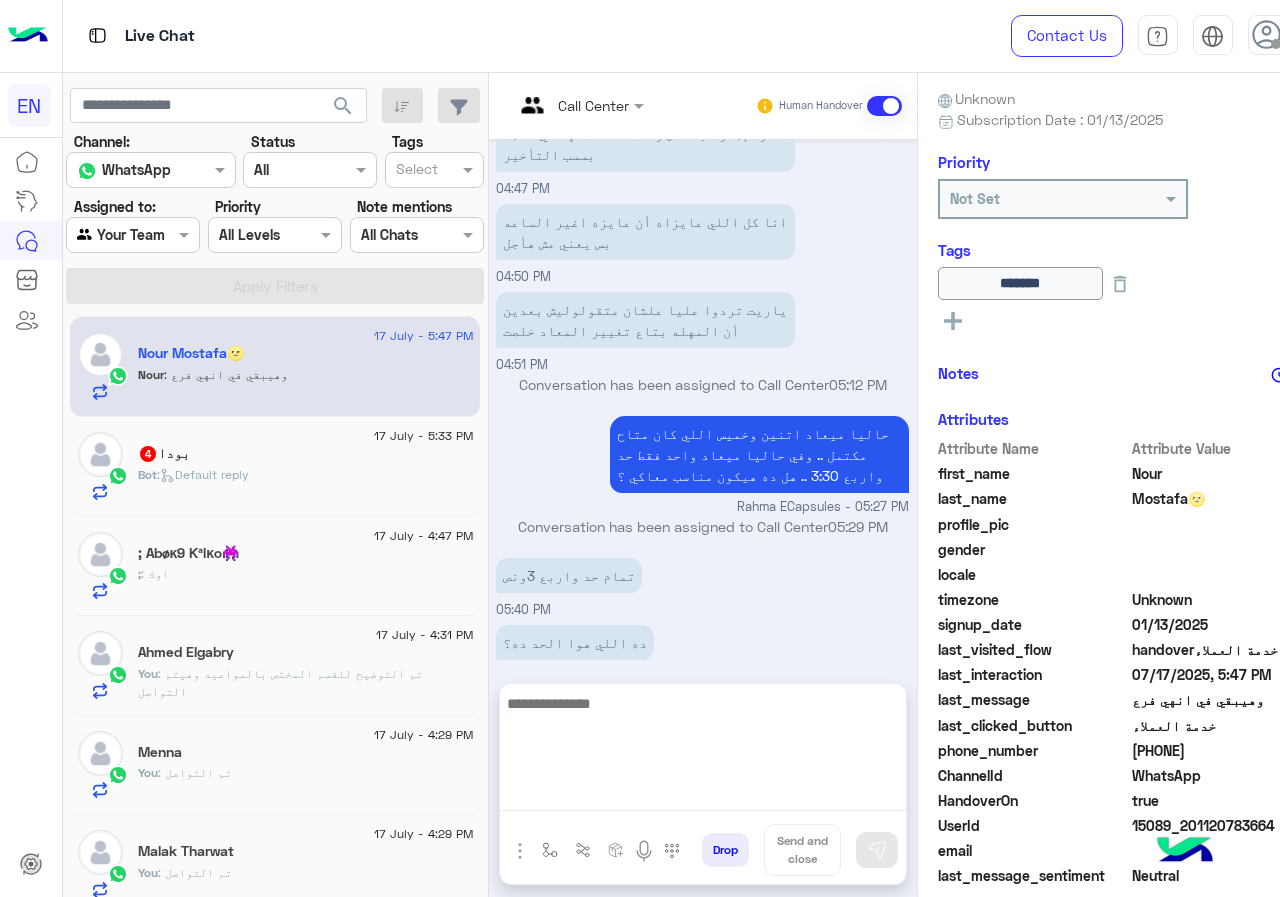 click at bounding box center (703, 751) 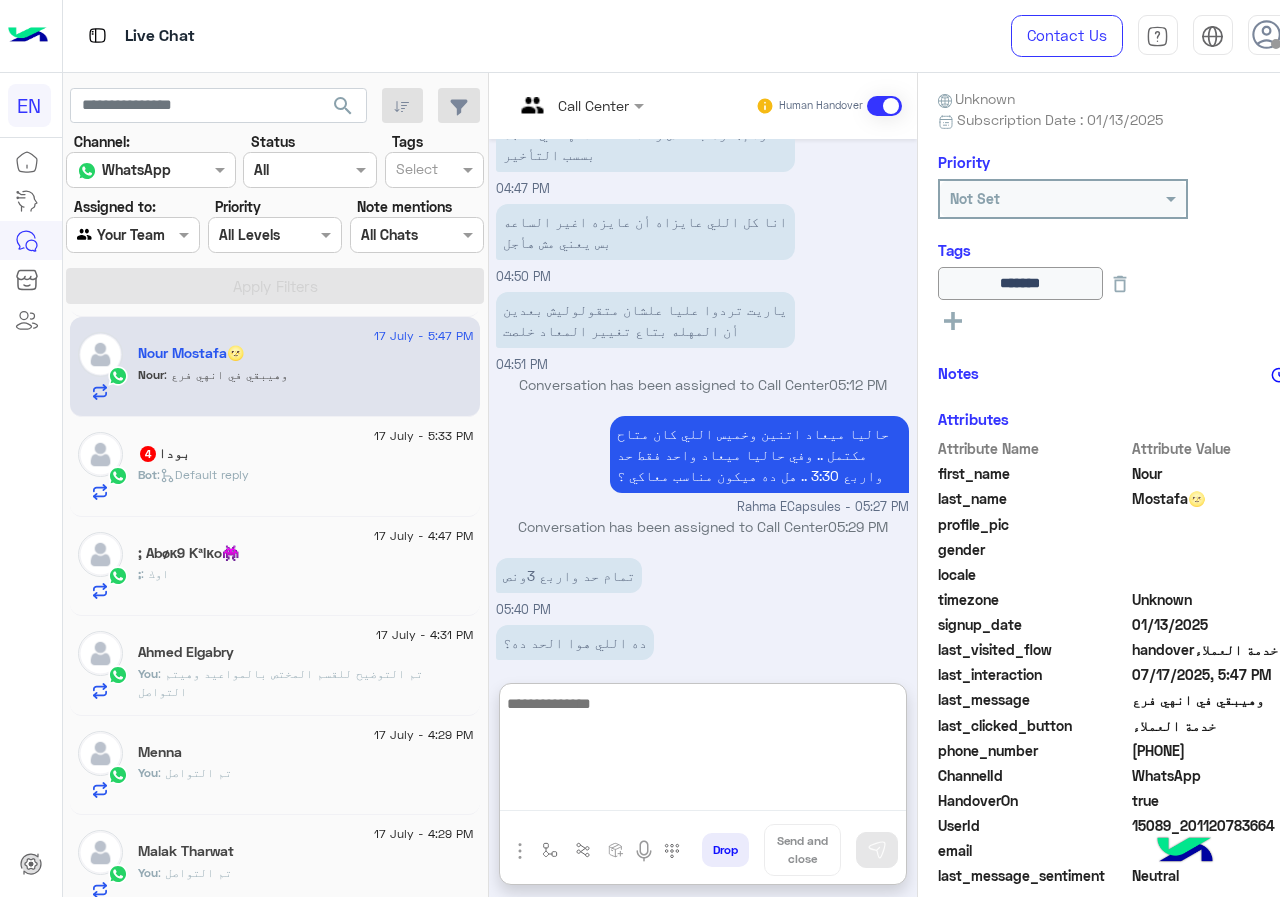 paste on "**********" 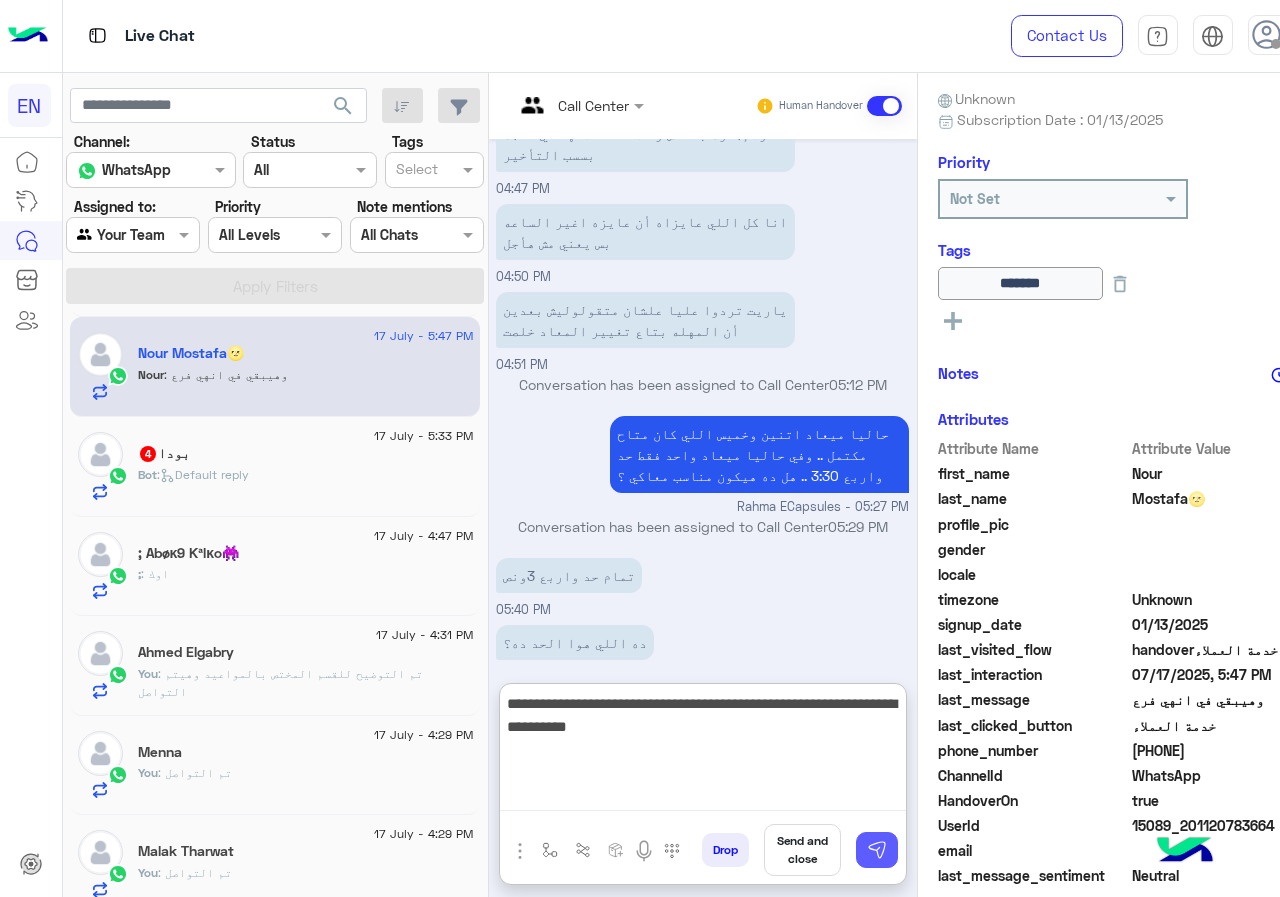 type on "**********" 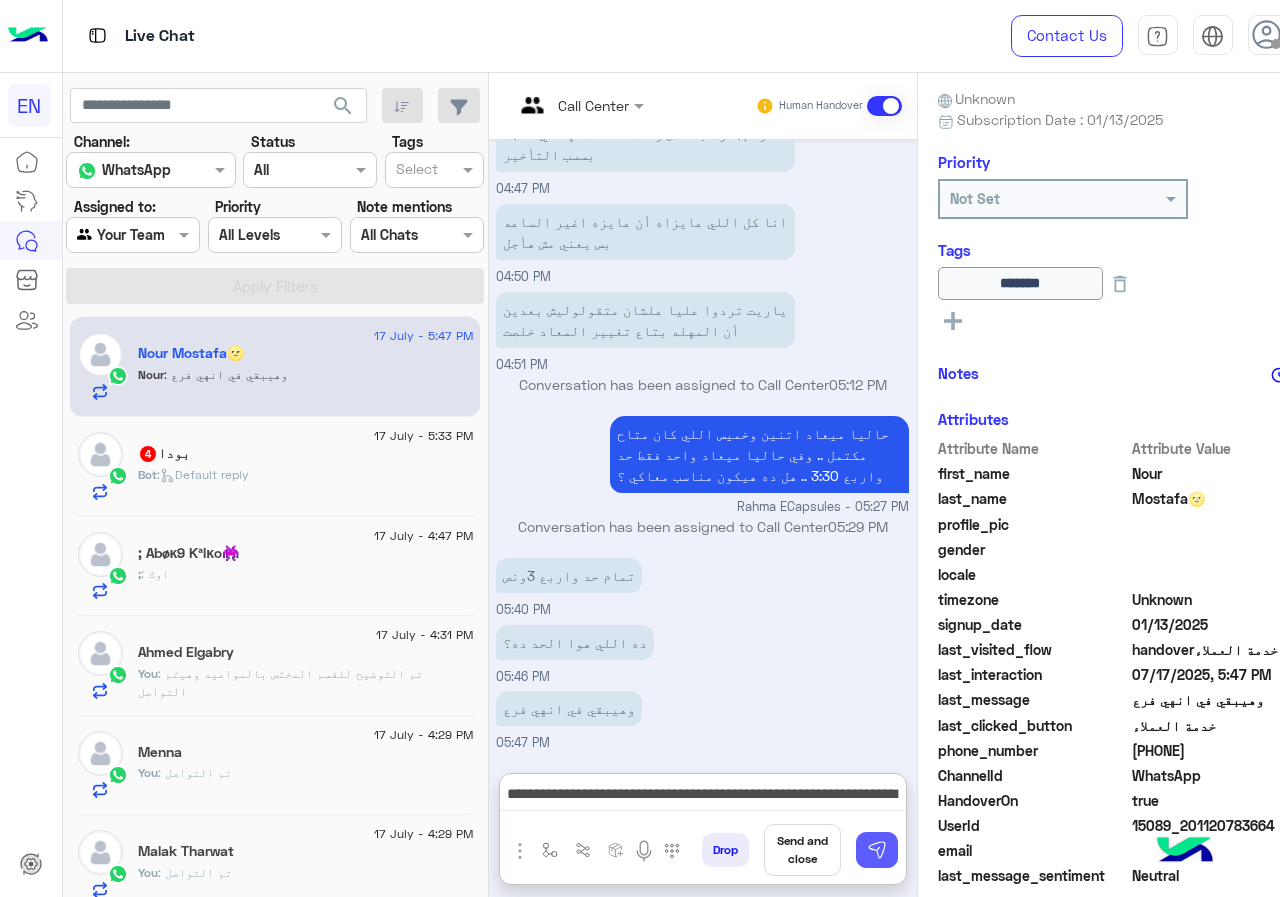click at bounding box center [877, 850] 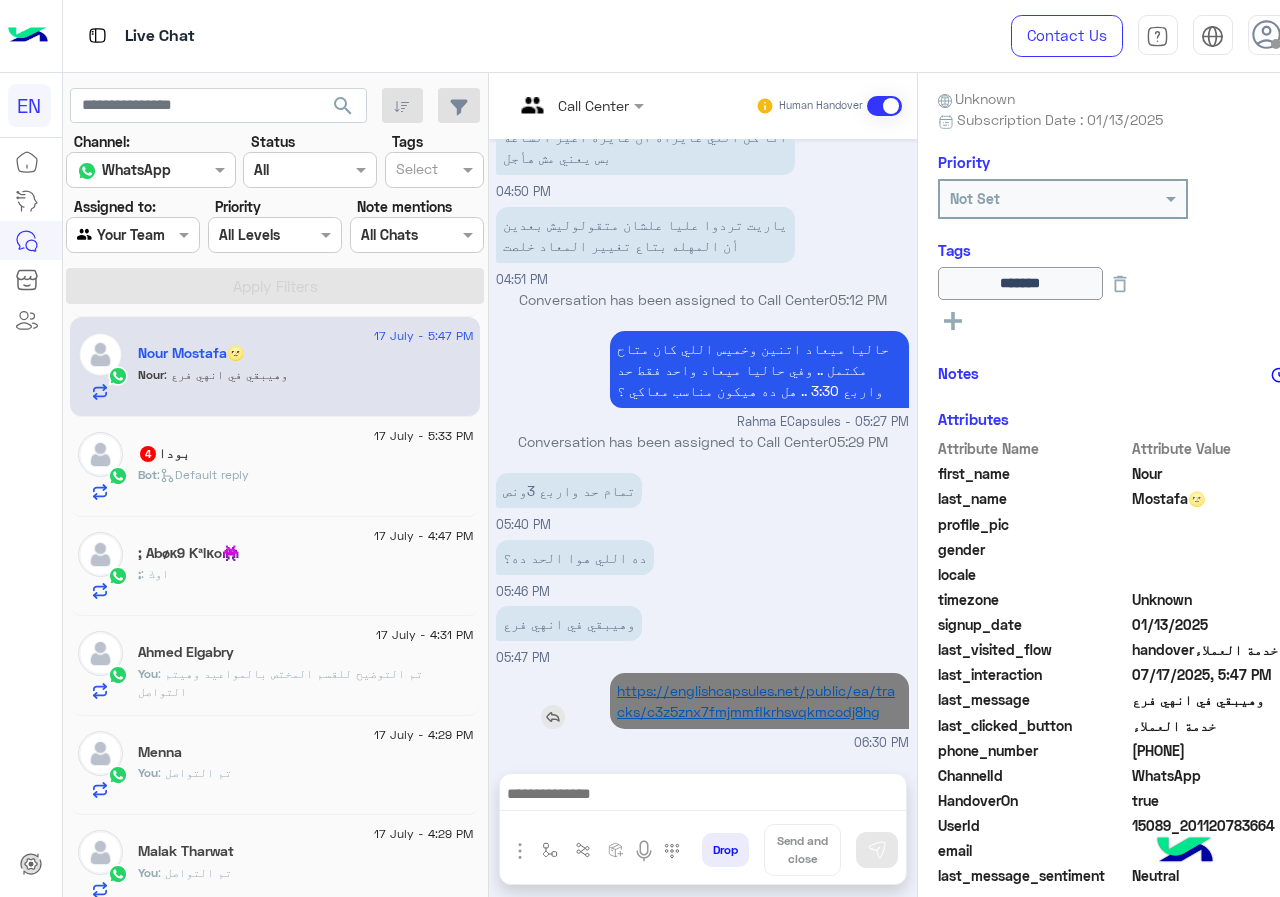 scroll, scrollTop: 932, scrollLeft: 0, axis: vertical 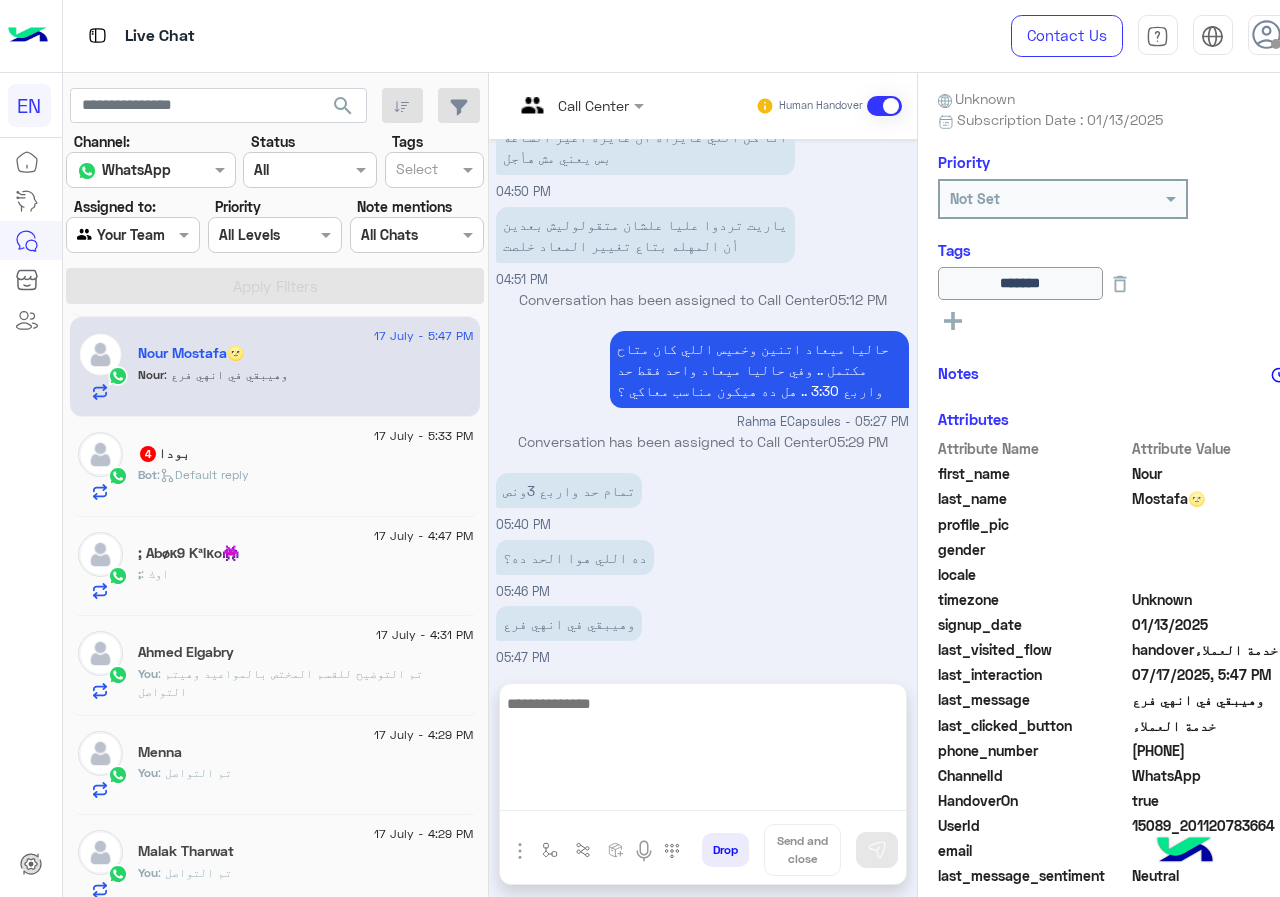 click at bounding box center (703, 751) 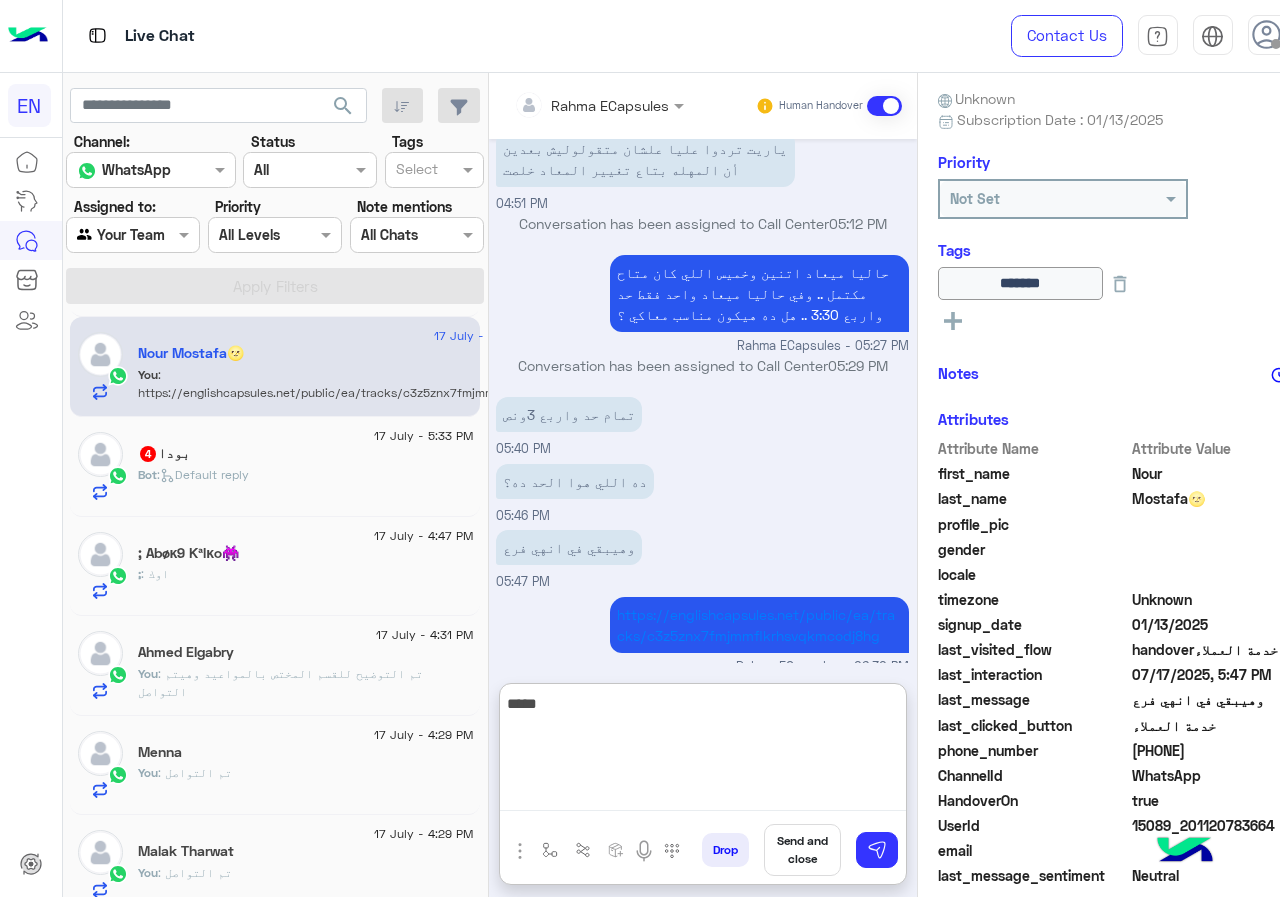 scroll, scrollTop: 1022, scrollLeft: 0, axis: vertical 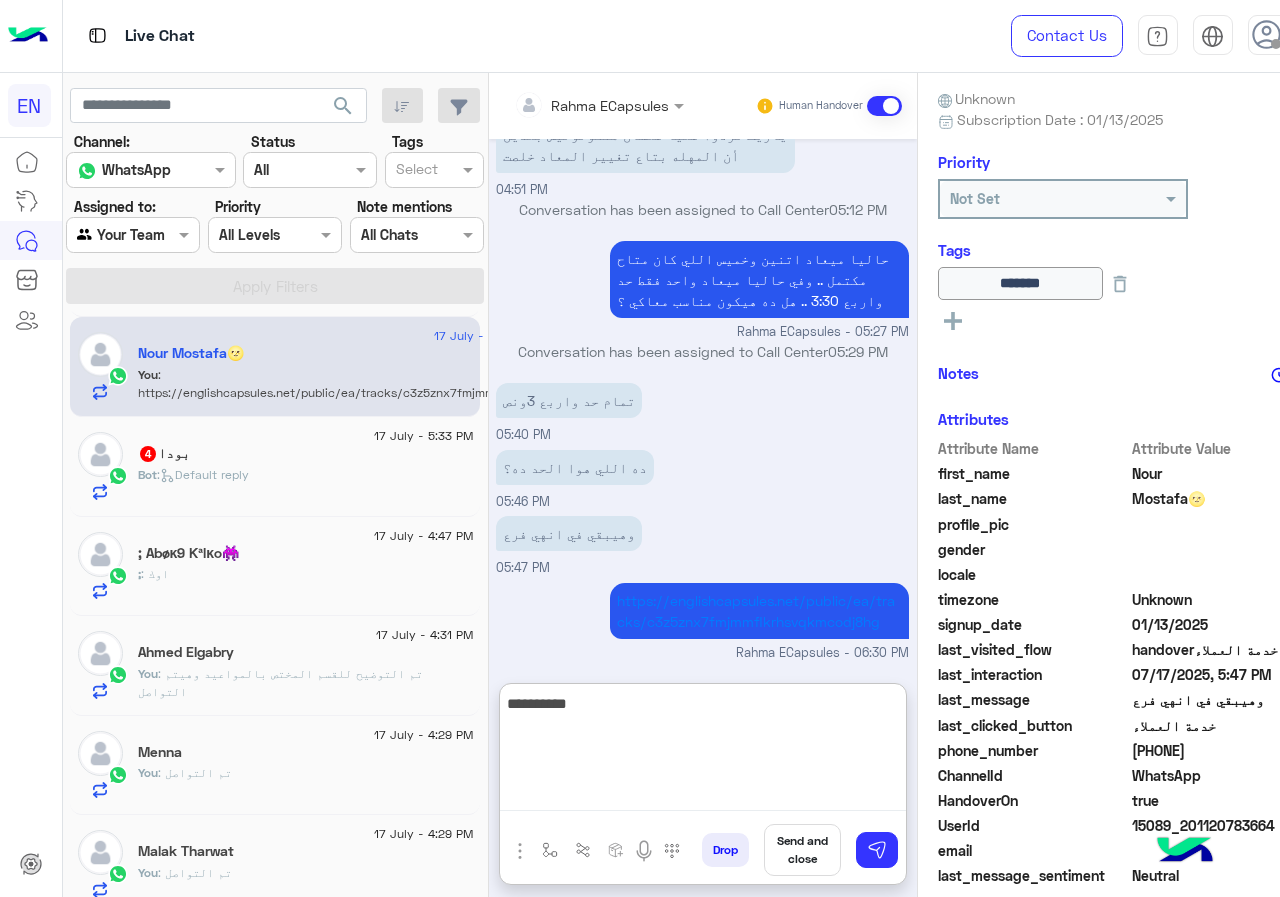 type on "**********" 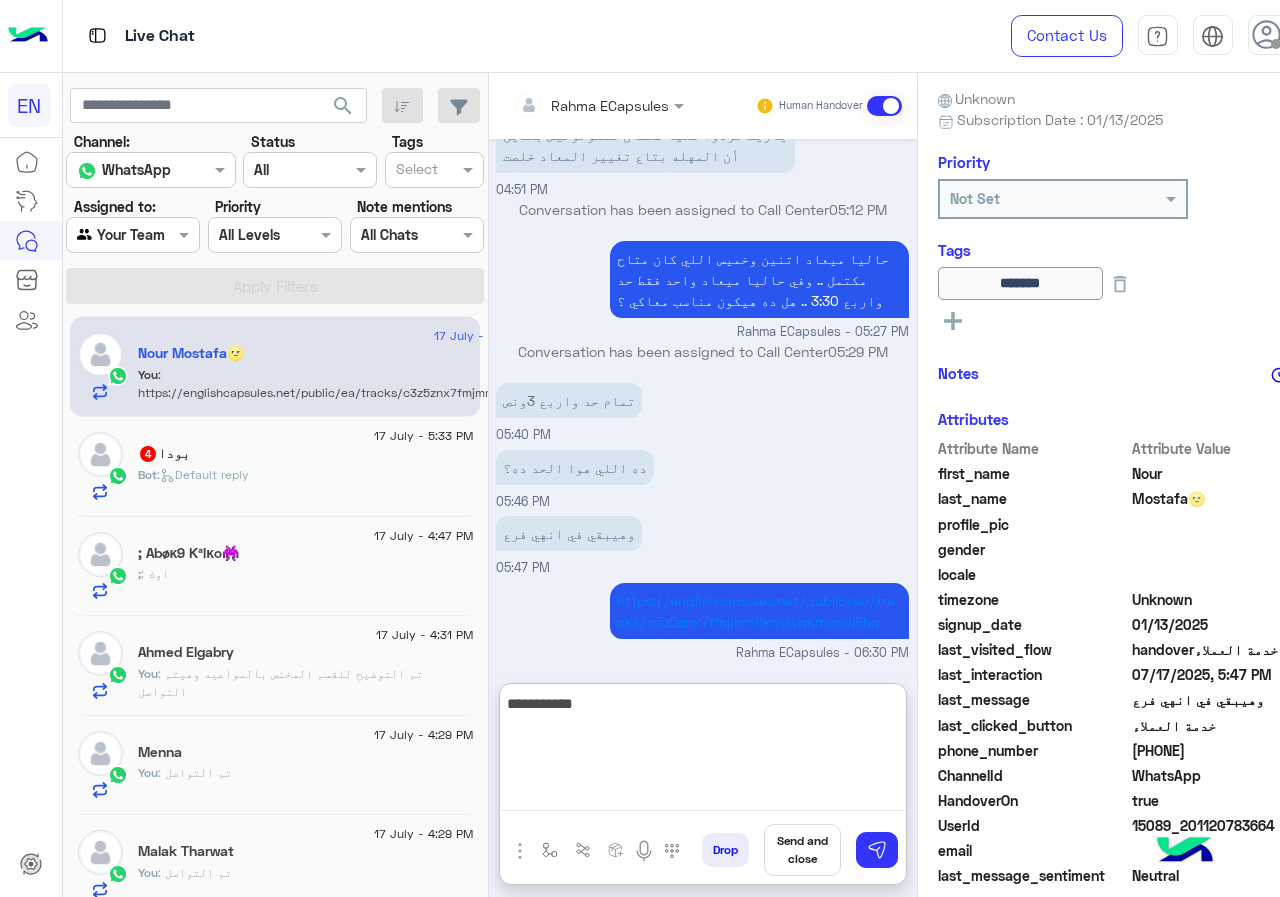 type 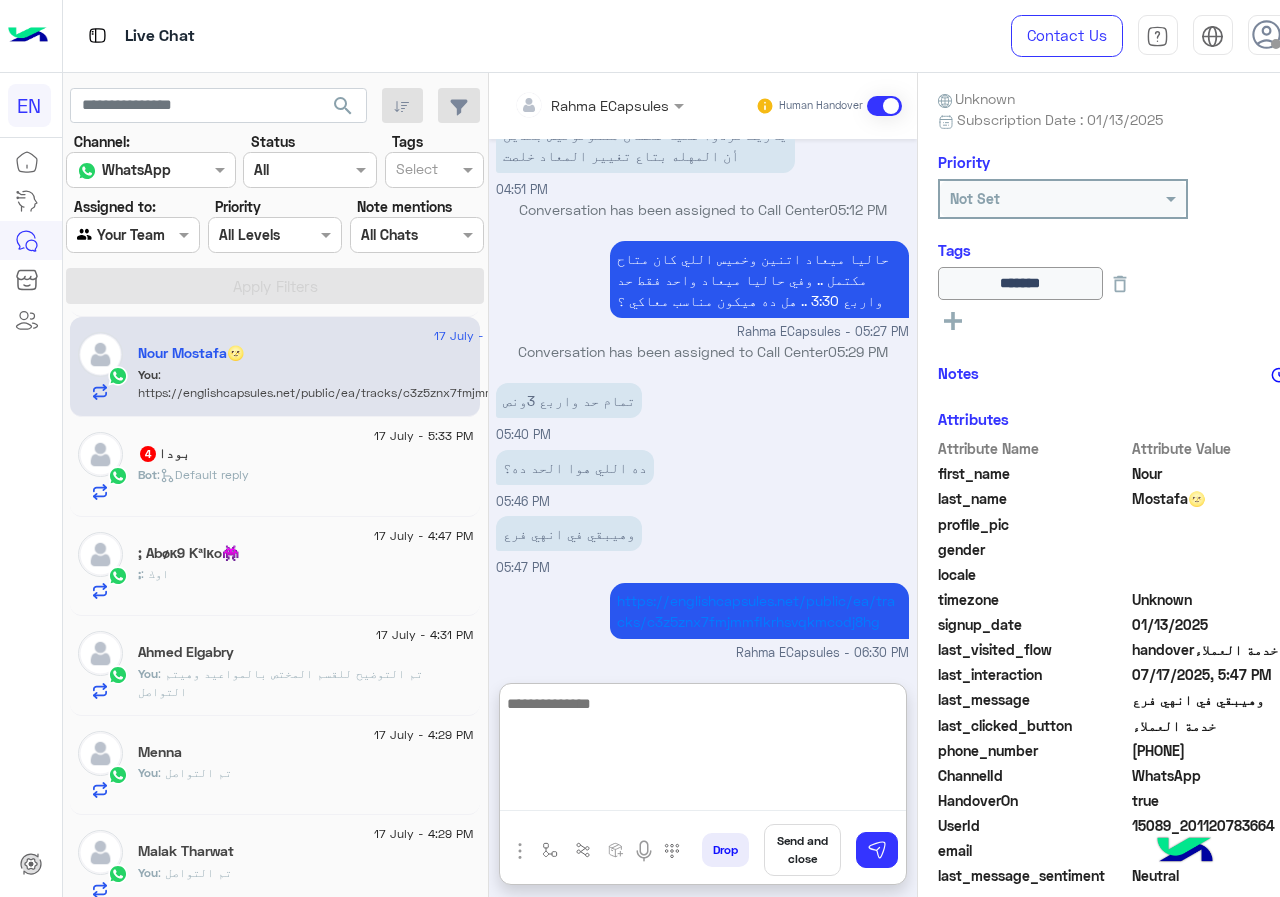 scroll, scrollTop: 1086, scrollLeft: 0, axis: vertical 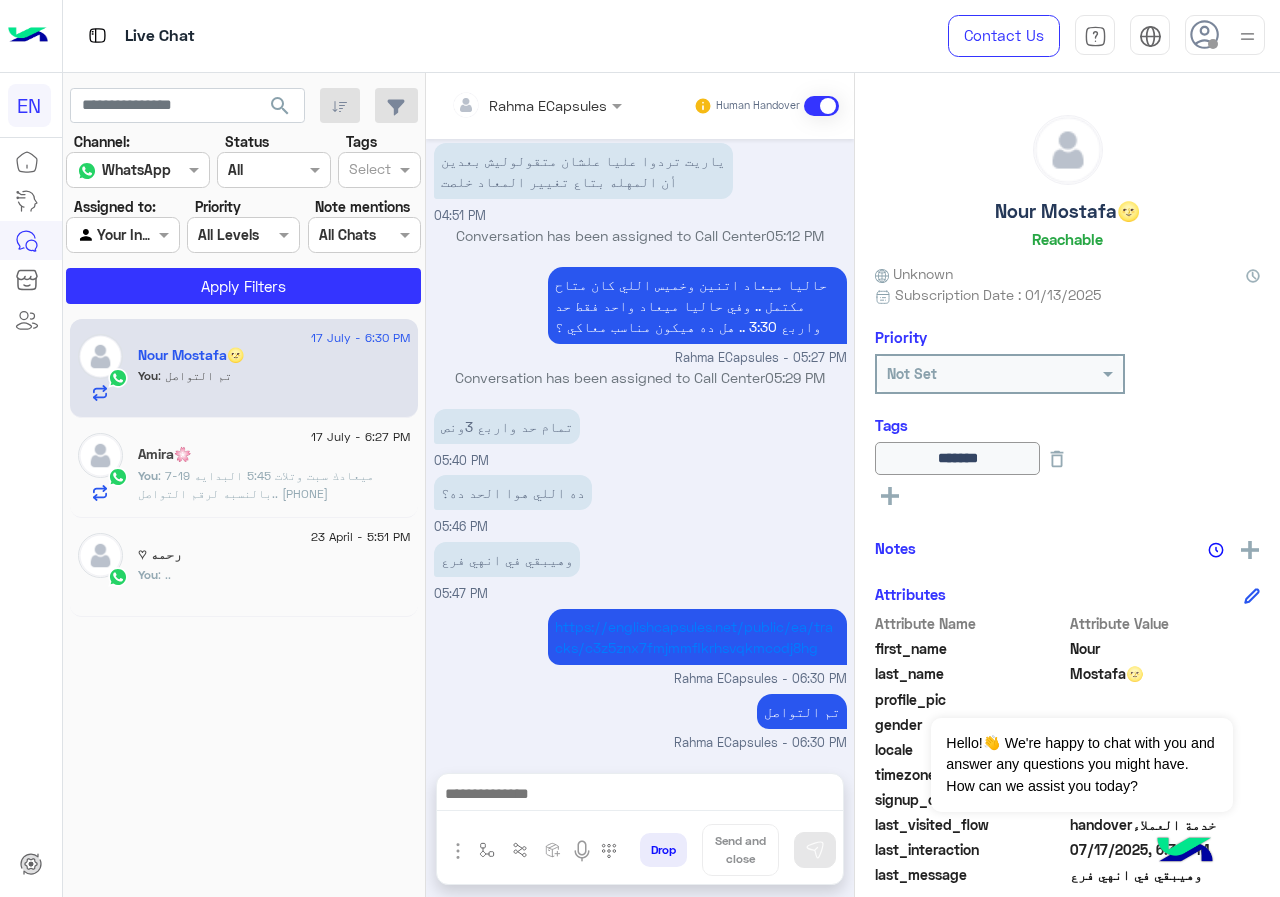 click on "Rahma ECapsules" at bounding box center [529, 105] 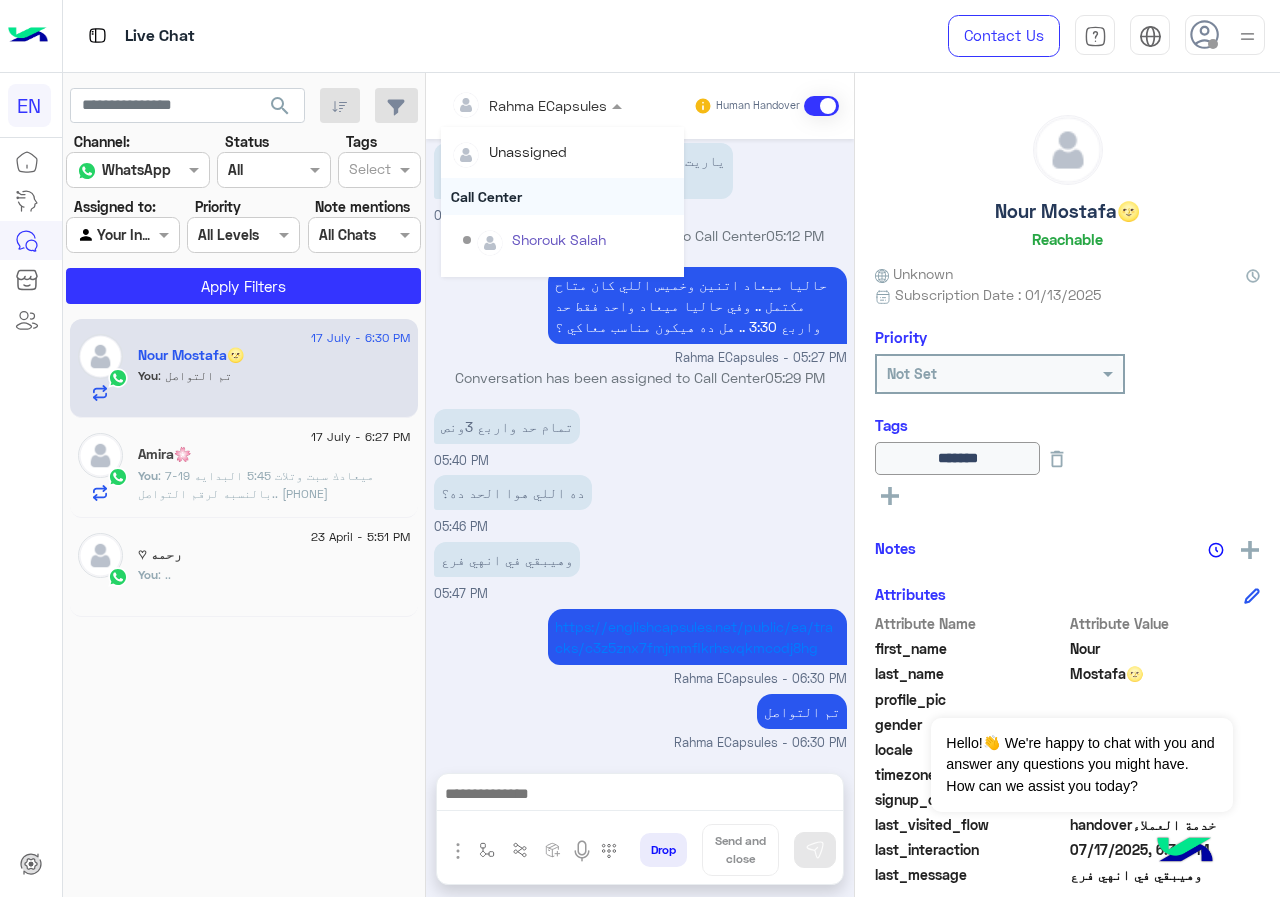 click on "Call Center" at bounding box center [562, 196] 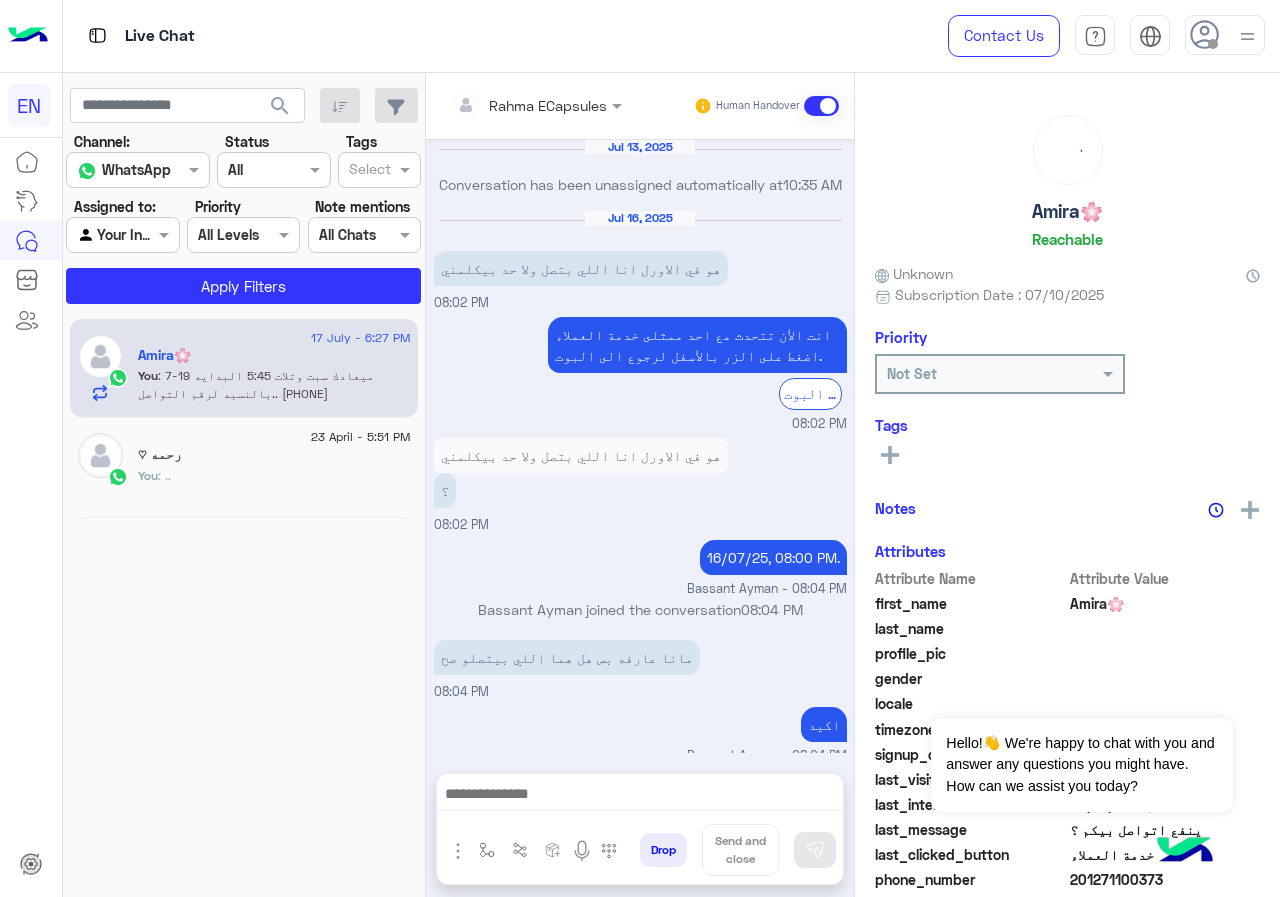 scroll, scrollTop: 854, scrollLeft: 0, axis: vertical 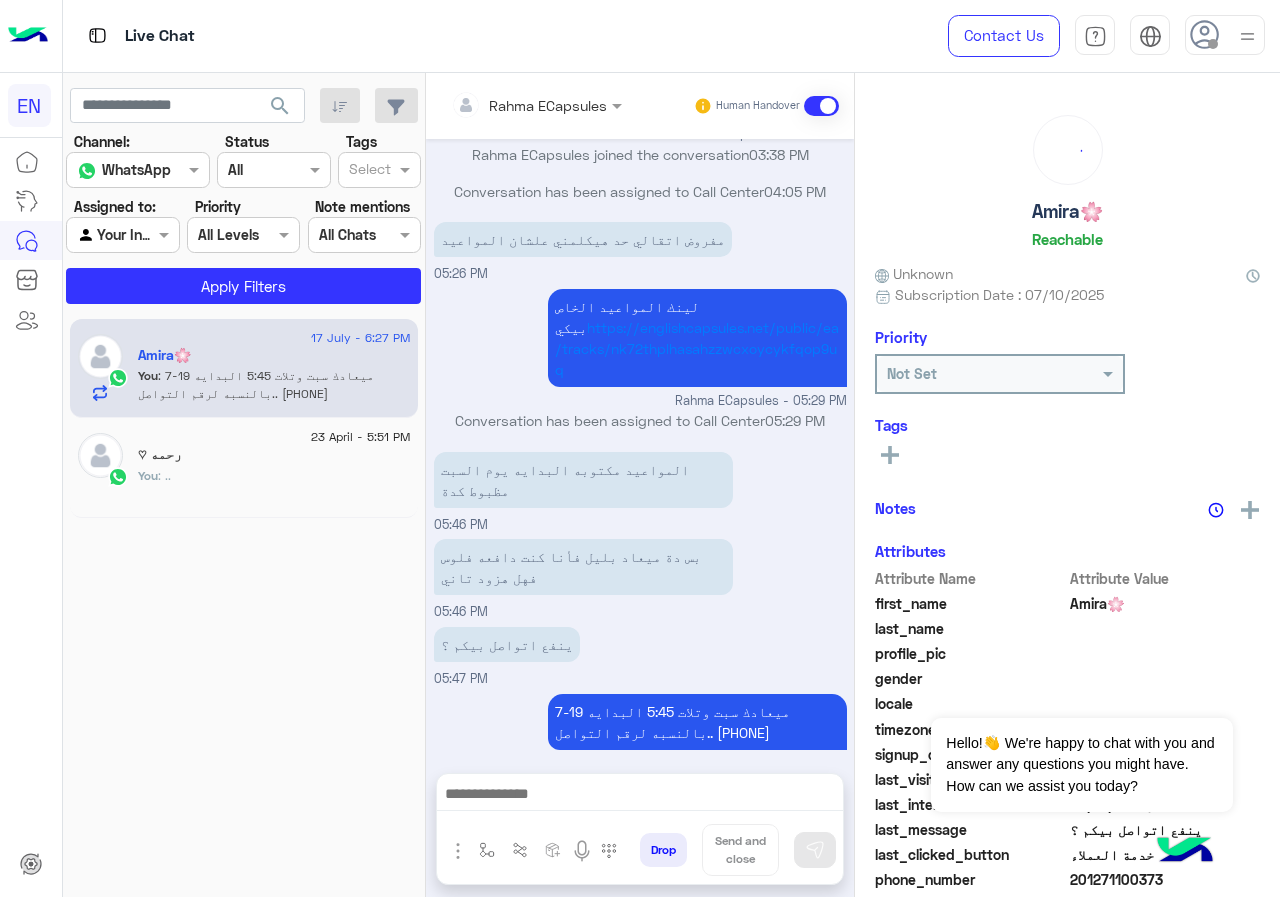click at bounding box center [509, 105] 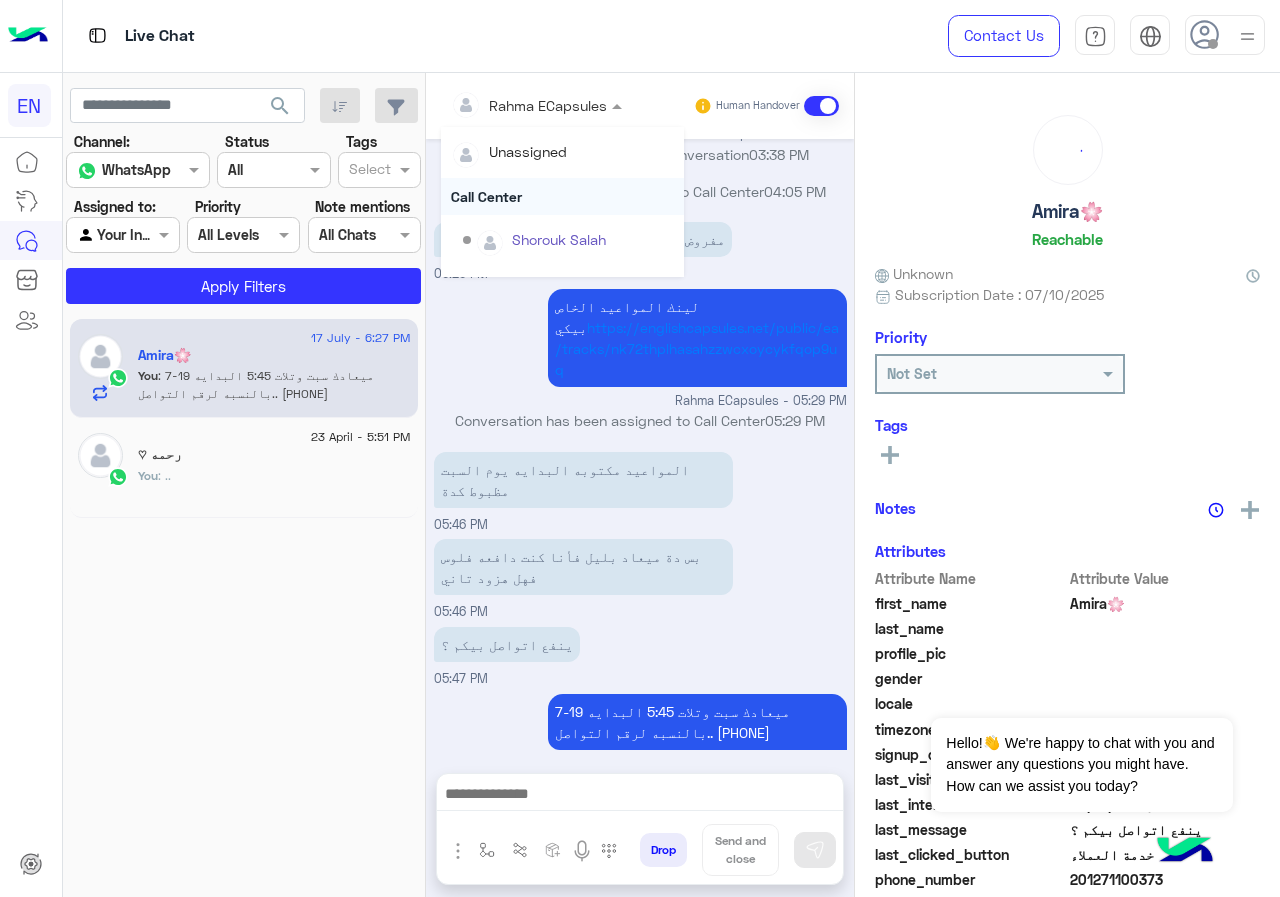 click on "Call Center" at bounding box center (562, 196) 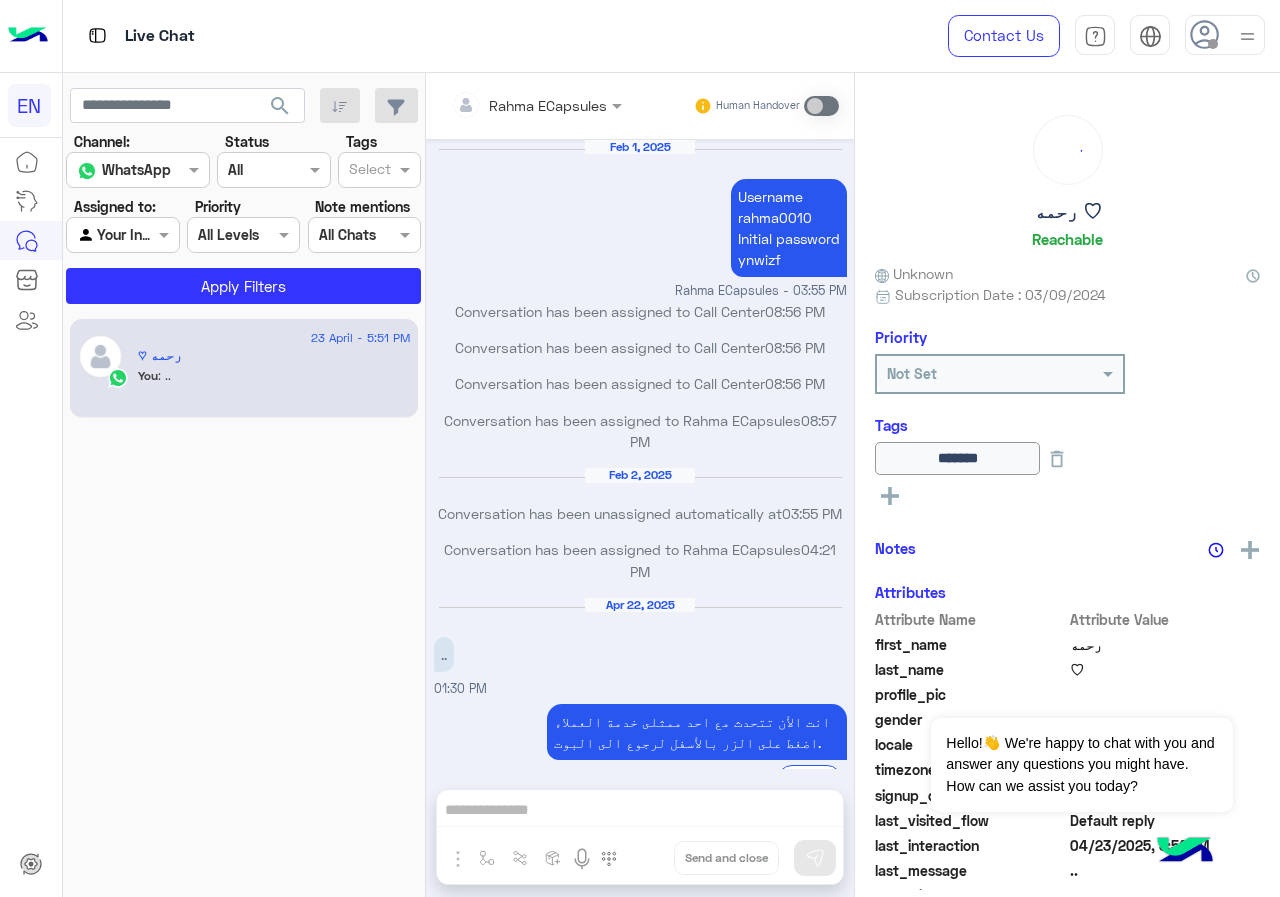 scroll, scrollTop: 741, scrollLeft: 0, axis: vertical 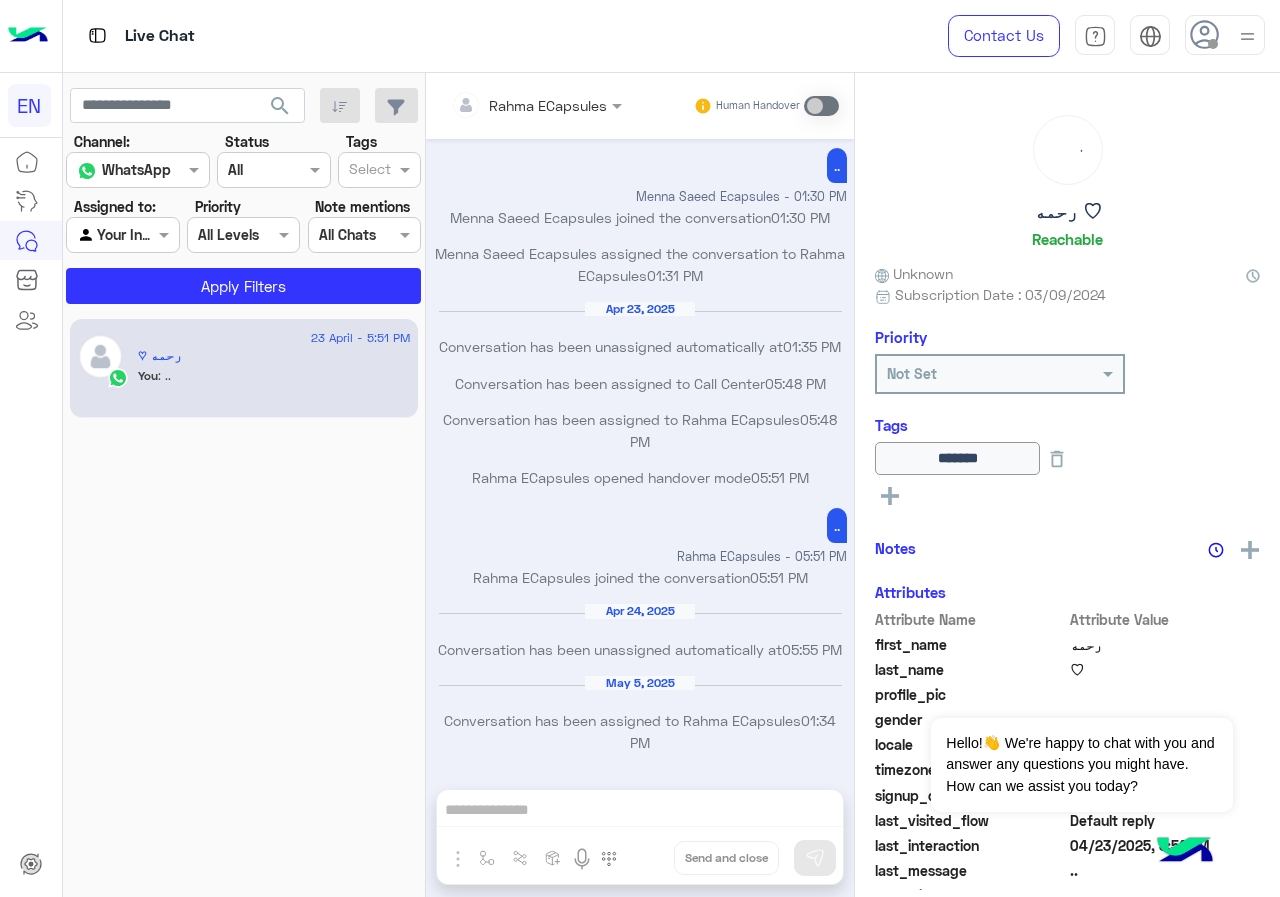 click at bounding box center [122, 234] 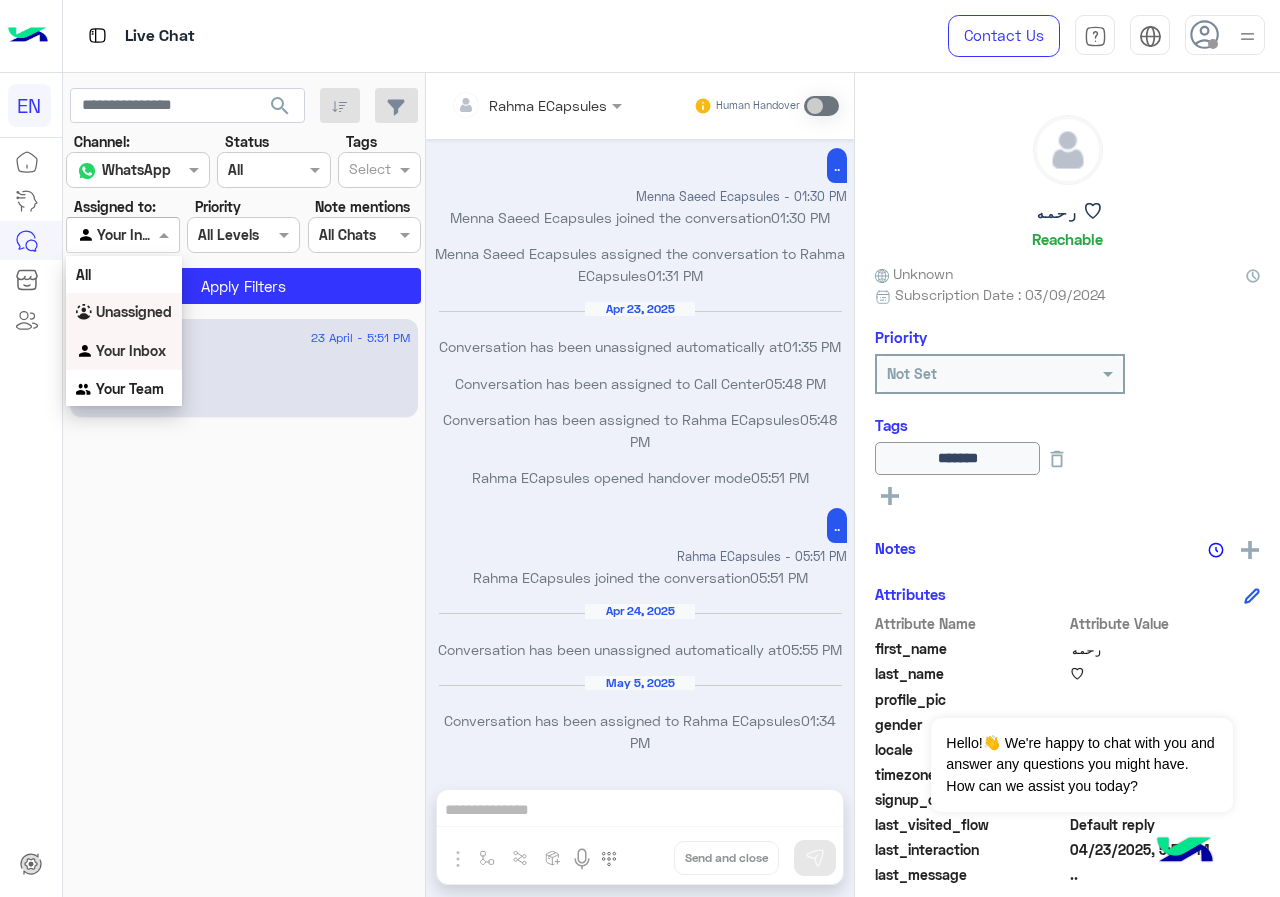 click on "Unassigned" at bounding box center (134, 311) 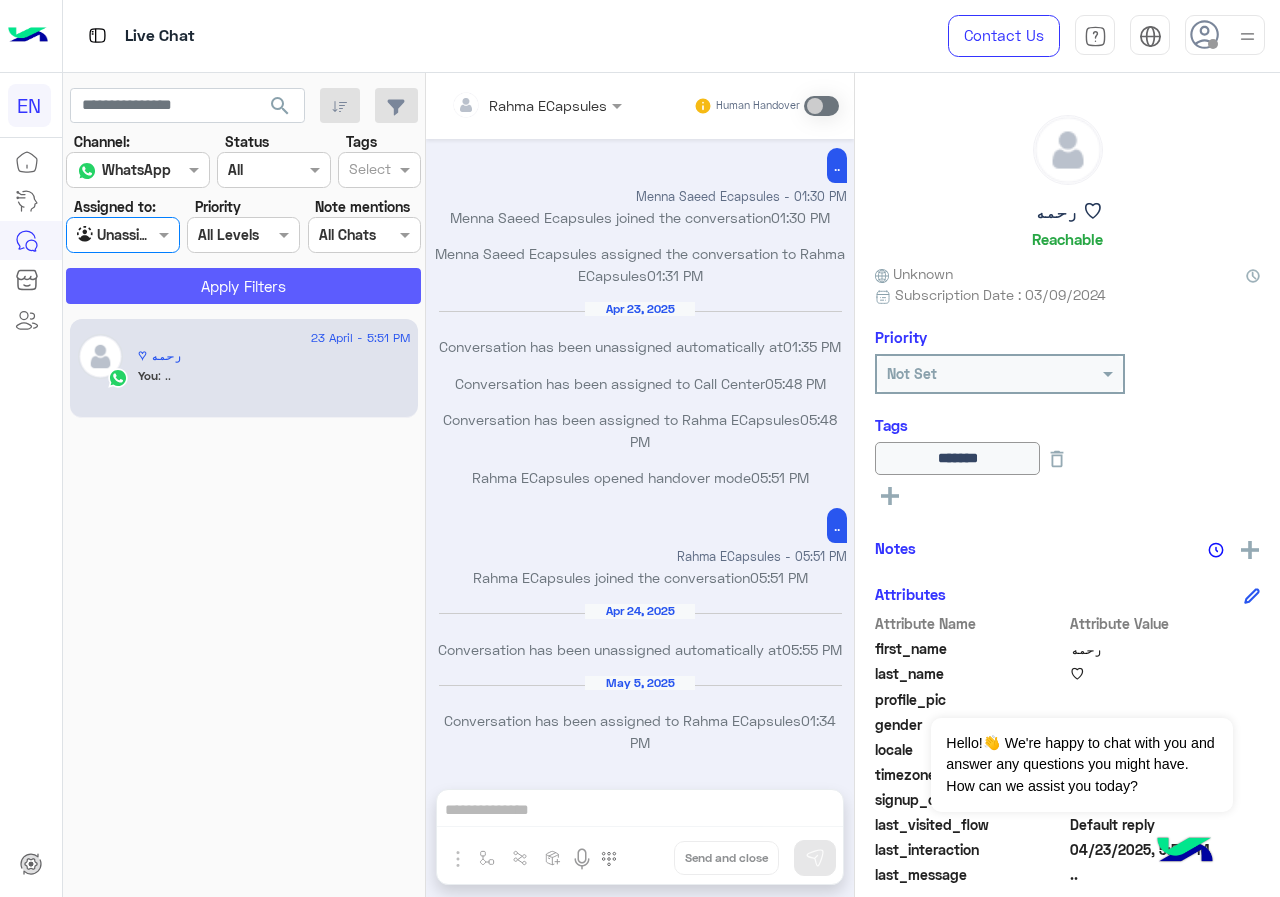 click on "Apply Filters" 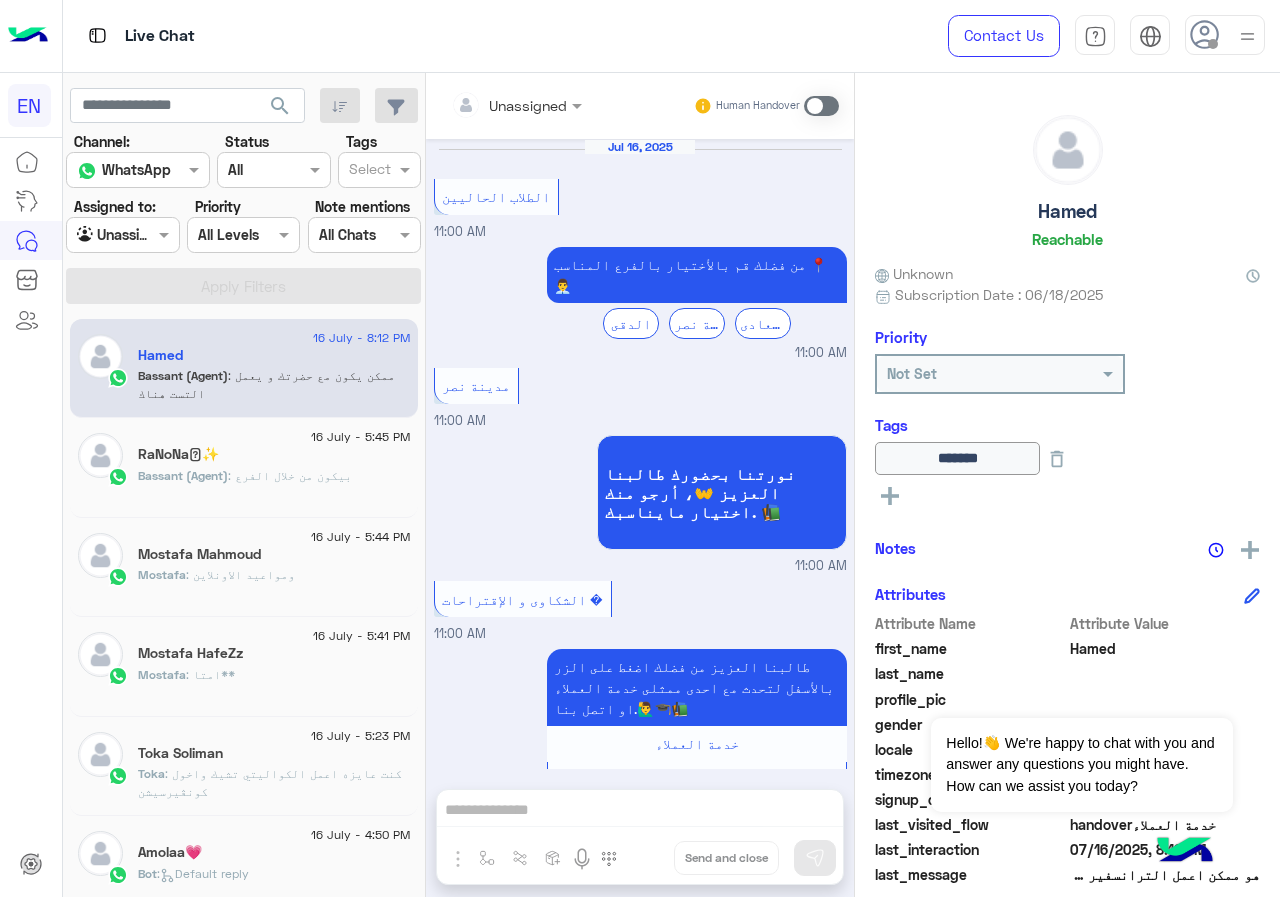 scroll, scrollTop: 961, scrollLeft: 0, axis: vertical 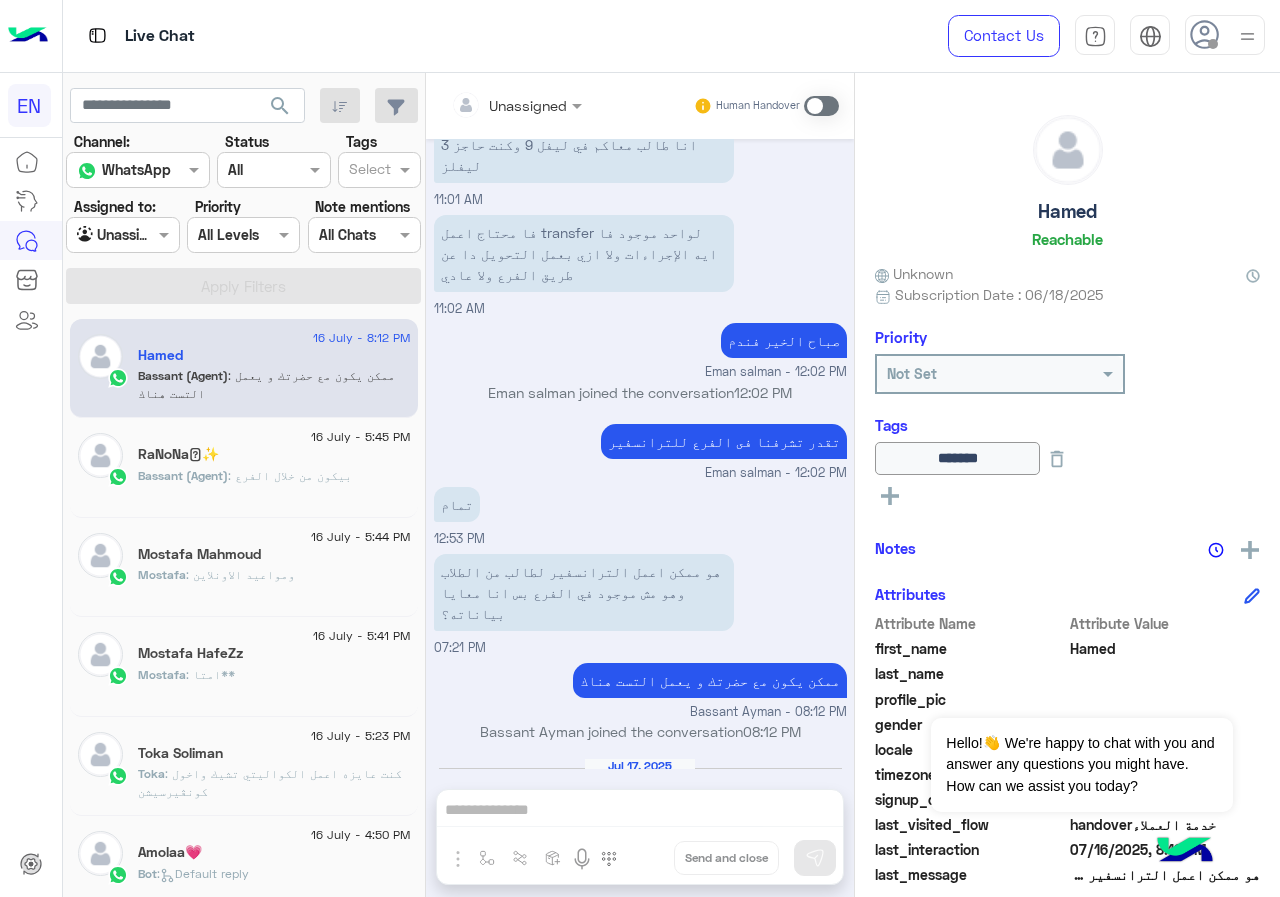 click on "Agent Filter Unassigned" at bounding box center [122, 235] 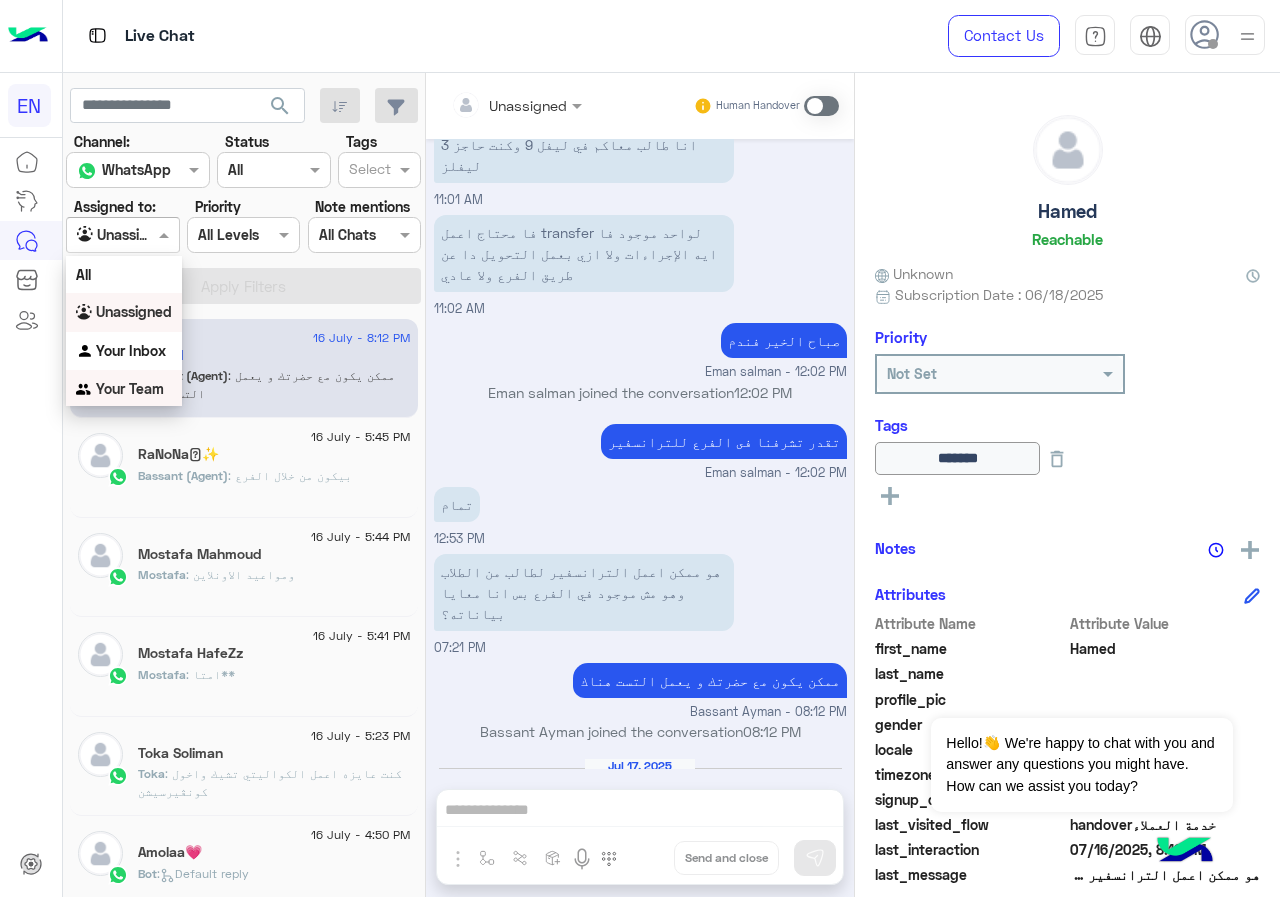 click on "Your Team" at bounding box center (130, 388) 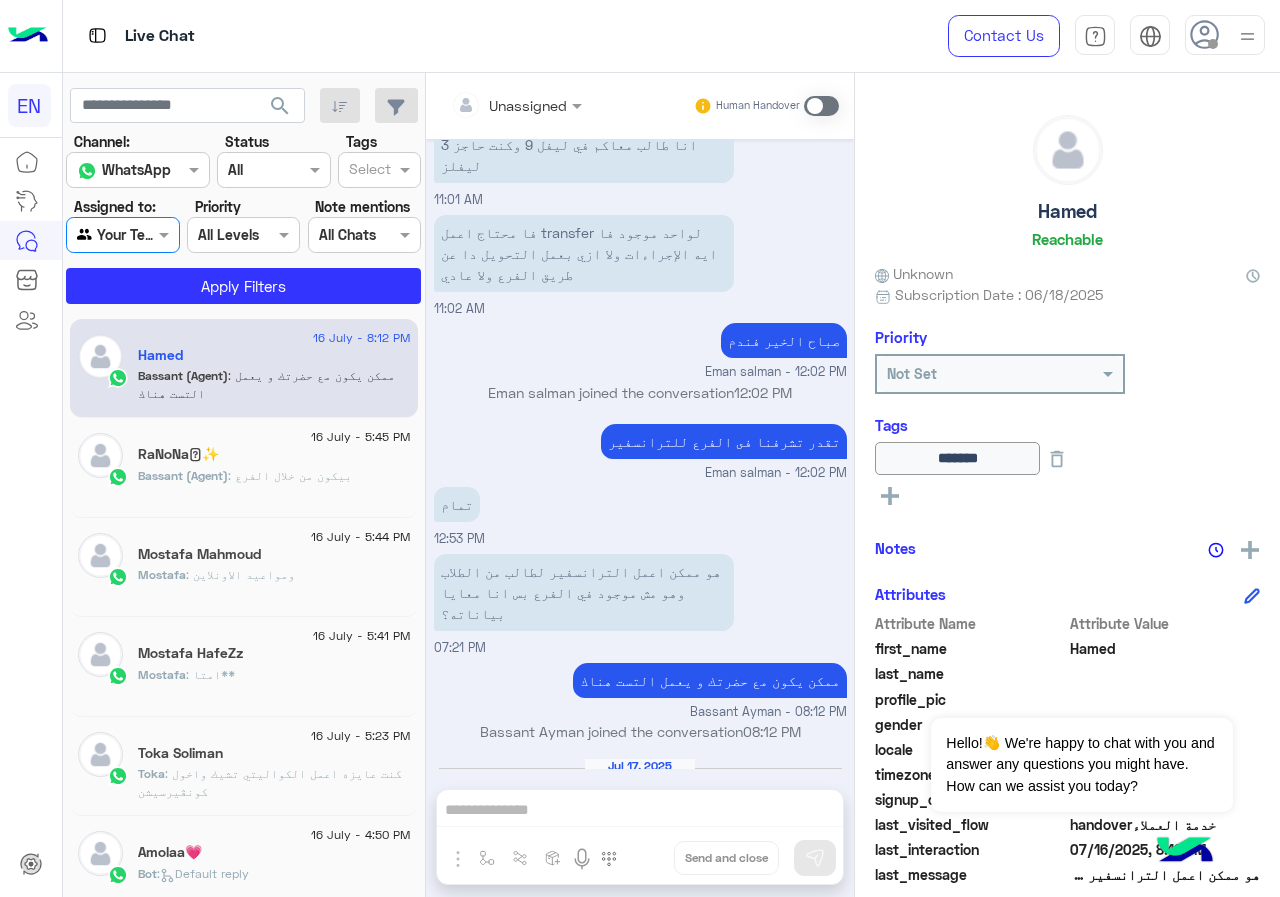 click on "search Channel: Channel WhatsApp Status Channel All Tags Select Assigned to: Agent Filter Your Team Priority All Levels All Levels Note mentions Select All Chats Apply Filters" 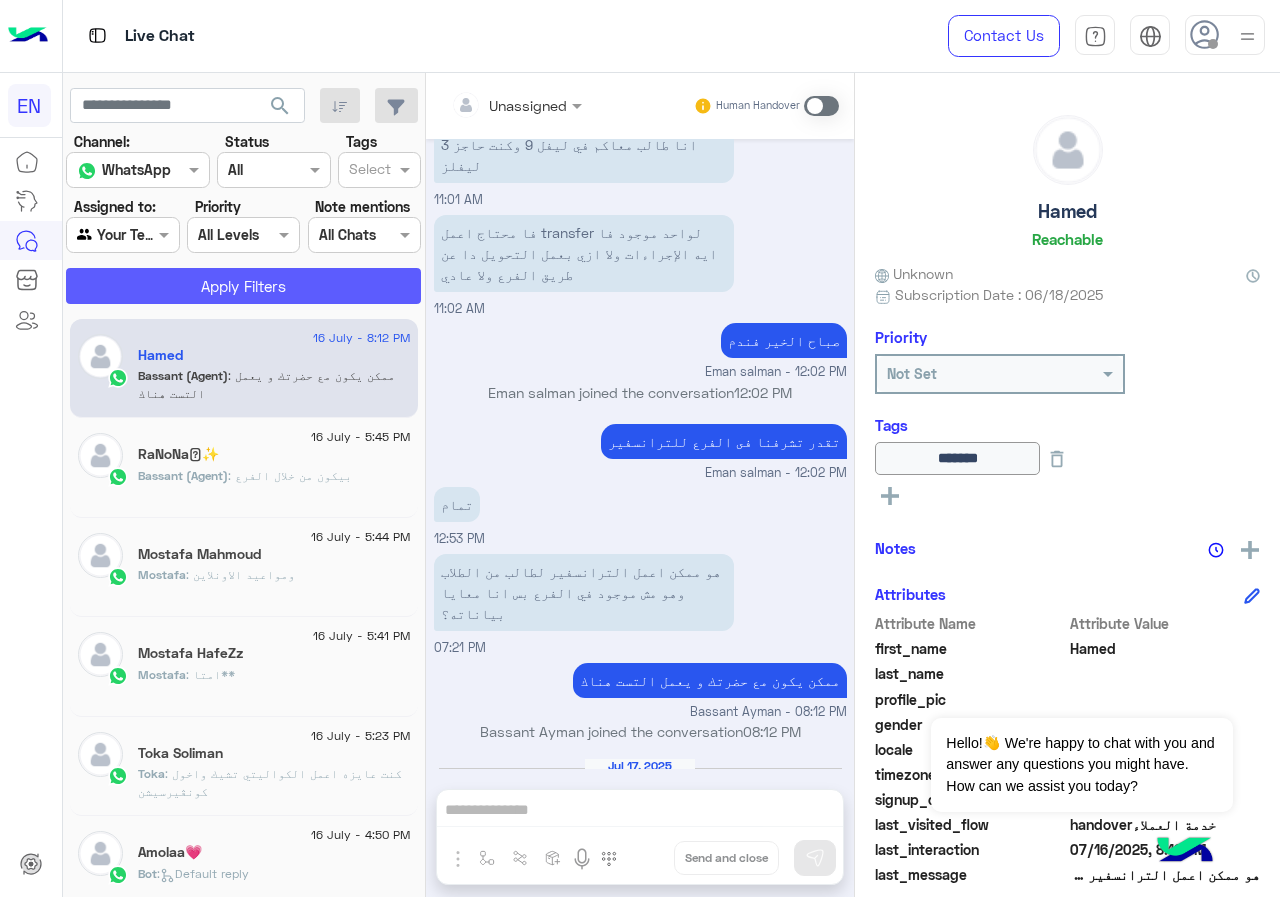 click on "Apply Filters" 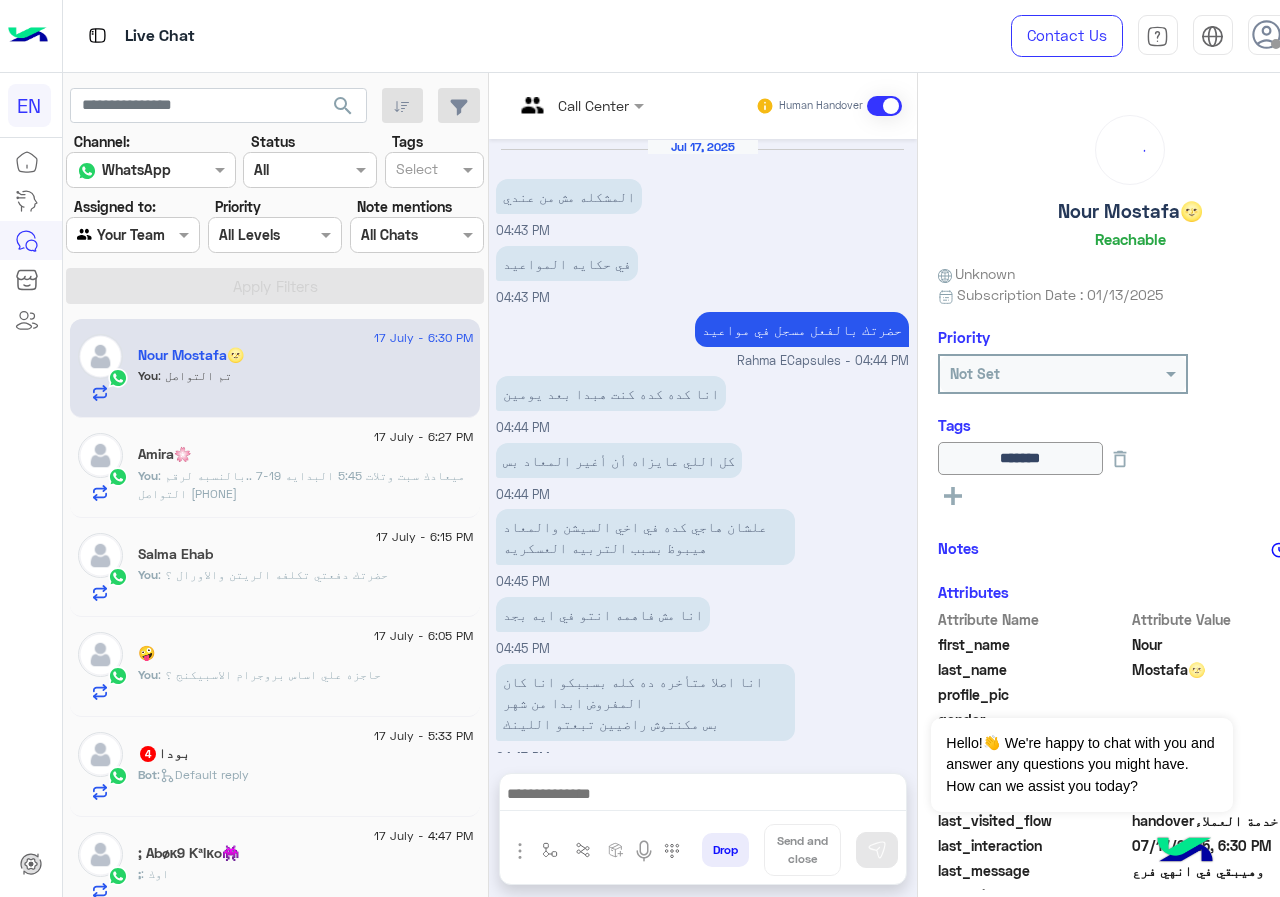 scroll, scrollTop: 841, scrollLeft: 0, axis: vertical 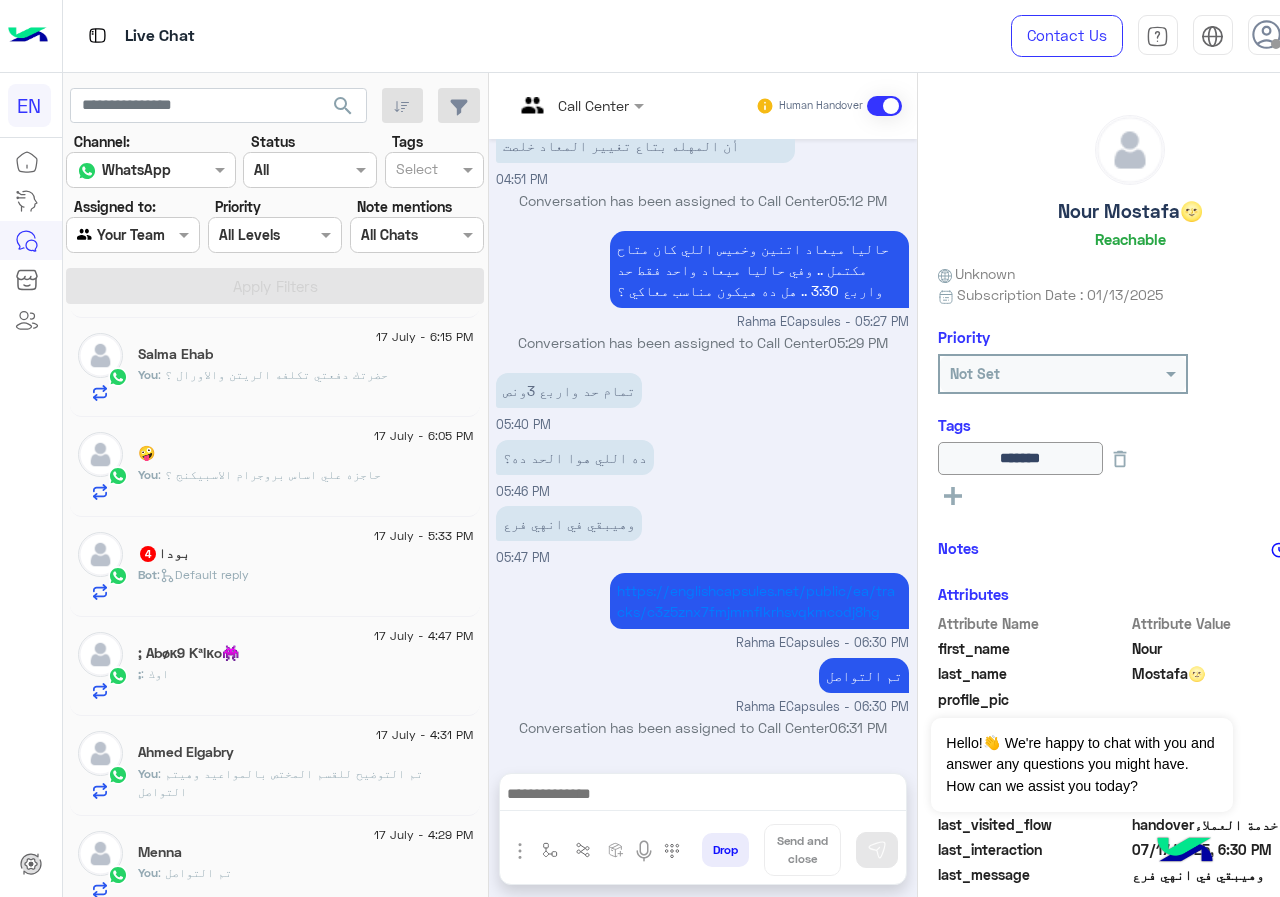 click on "Bot :   Default reply" 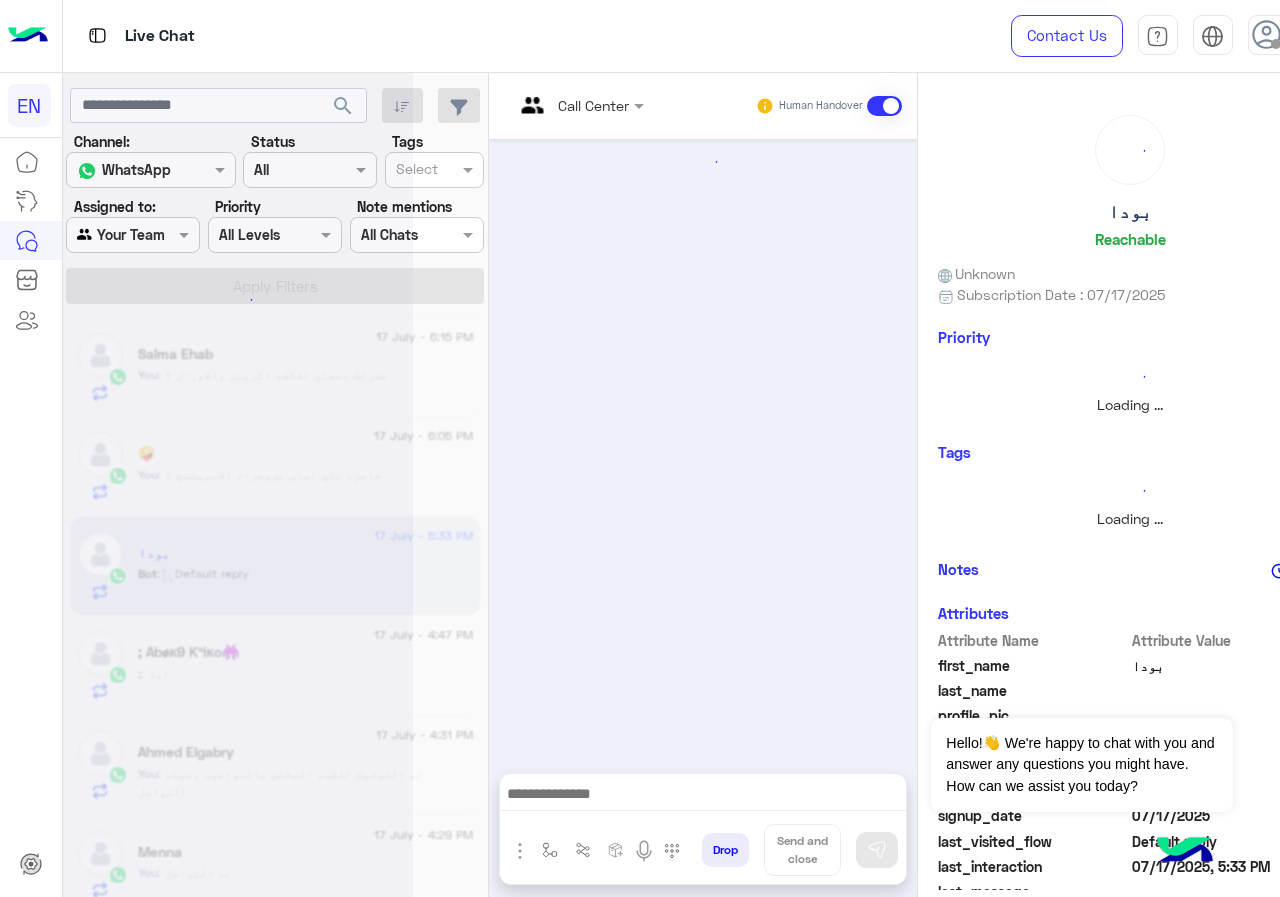 scroll, scrollTop: 420, scrollLeft: 0, axis: vertical 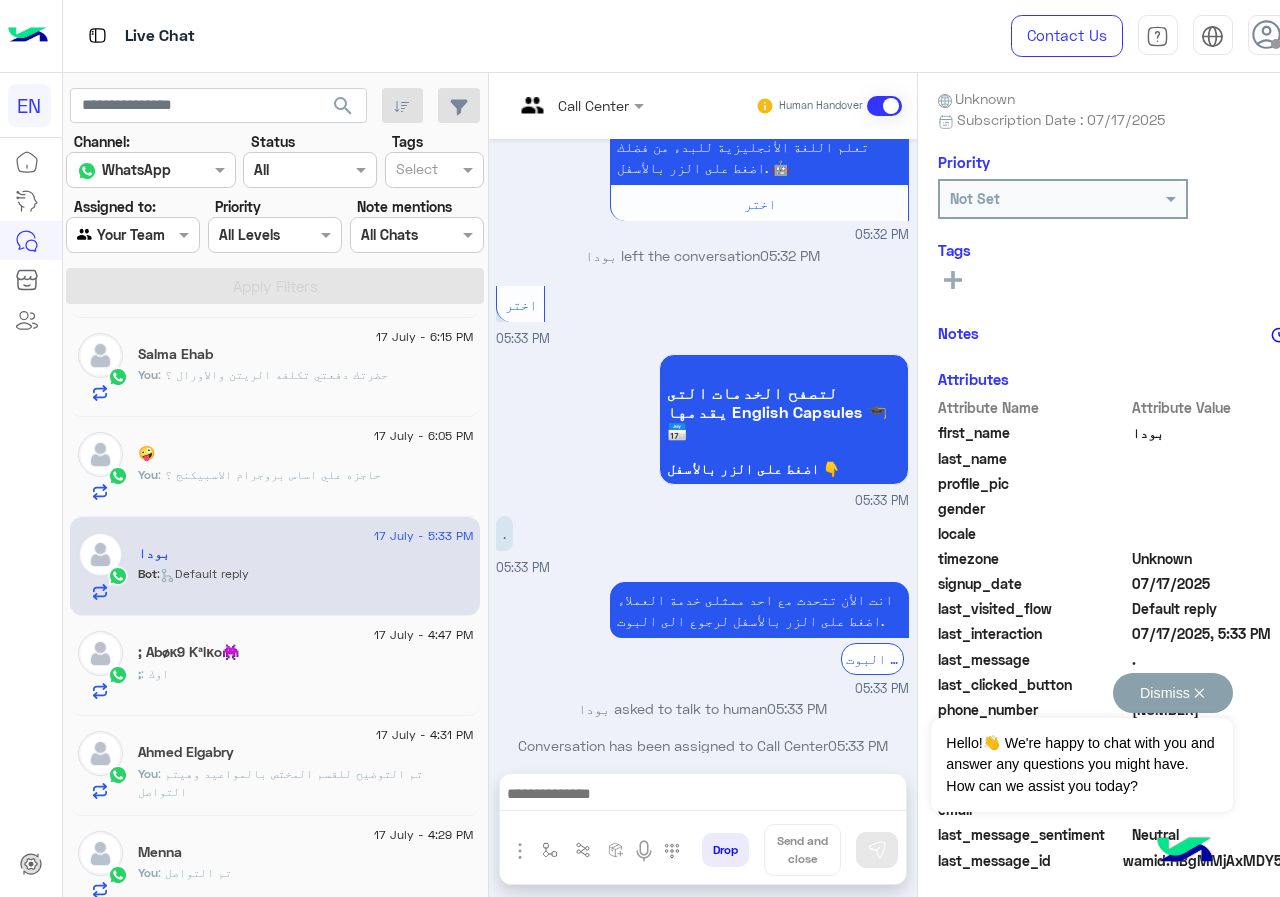 click on "Dismiss ✕" at bounding box center (1173, 693) 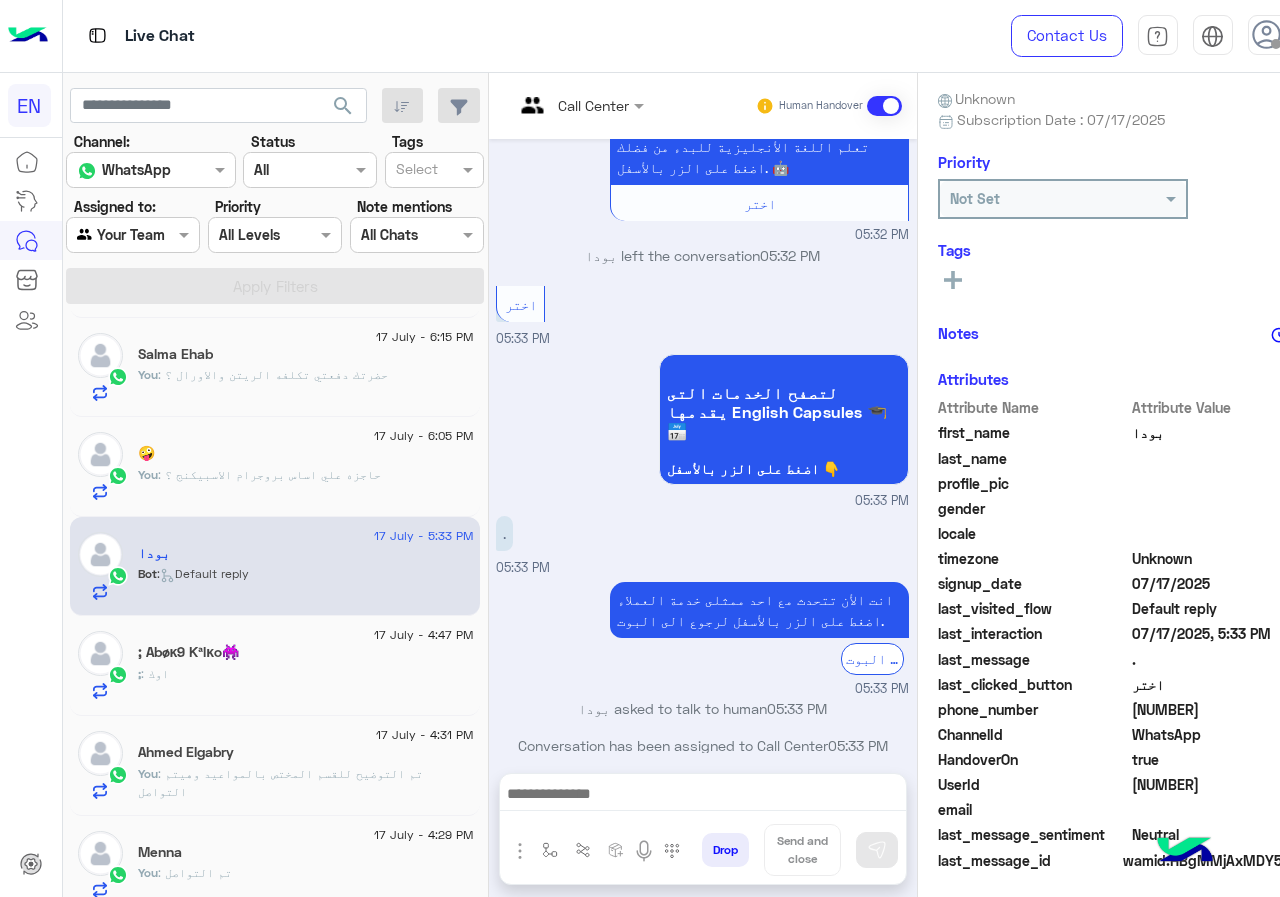 drag, startPoint x: 1137, startPoint y: 712, endPoint x: 1247, endPoint y: 712, distance: 110 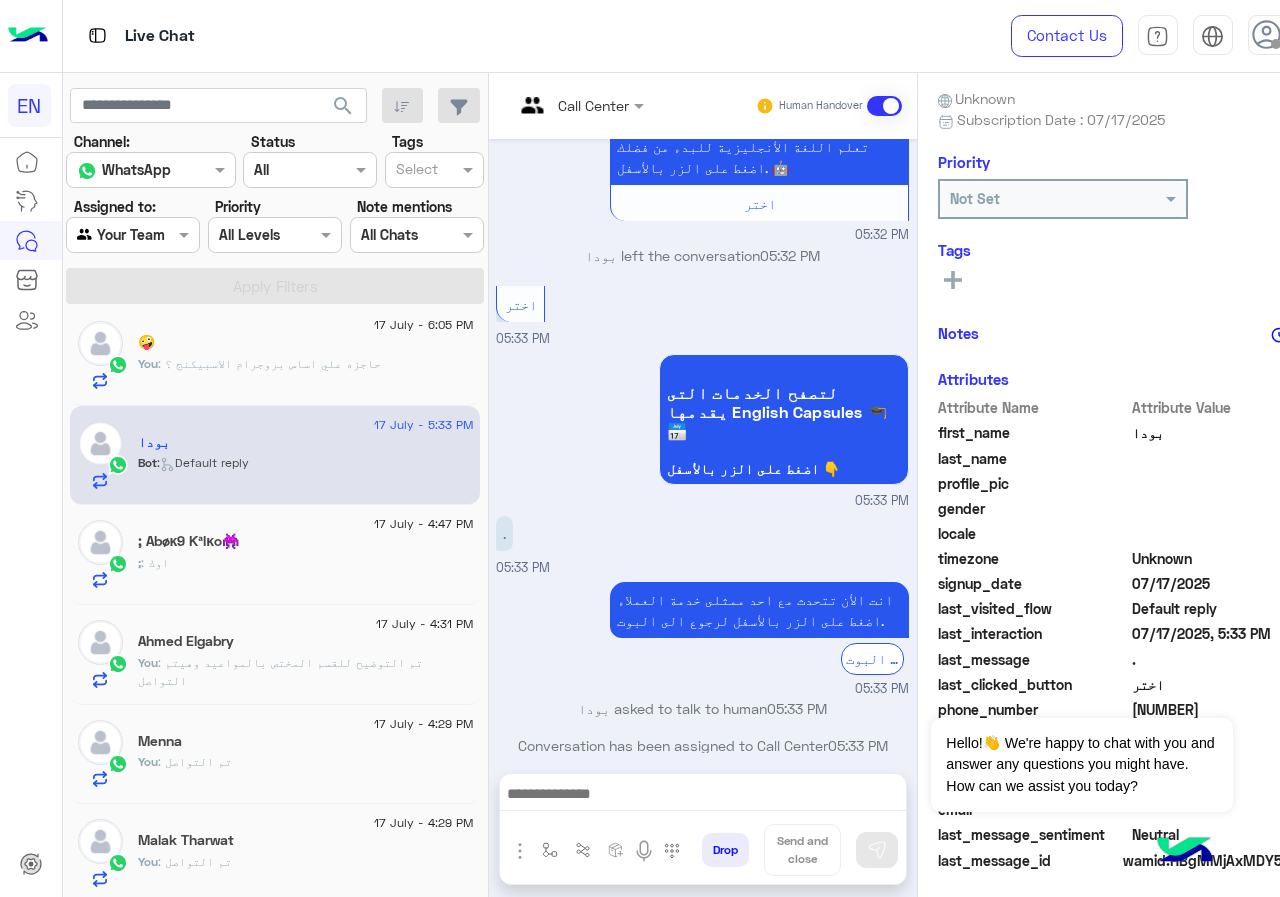 scroll, scrollTop: 365, scrollLeft: 0, axis: vertical 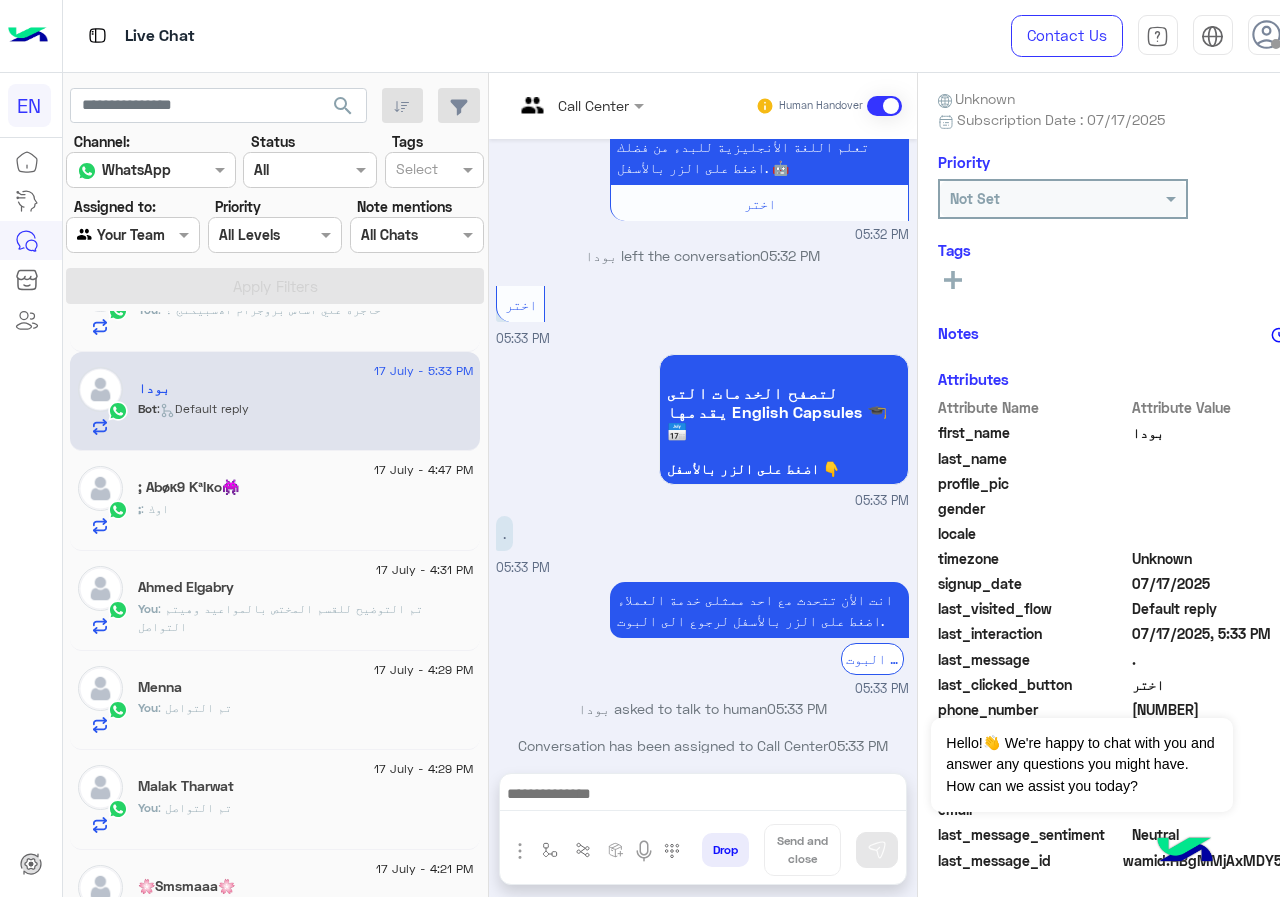 click on "; Abøĸ9 Kªlĸo👾" 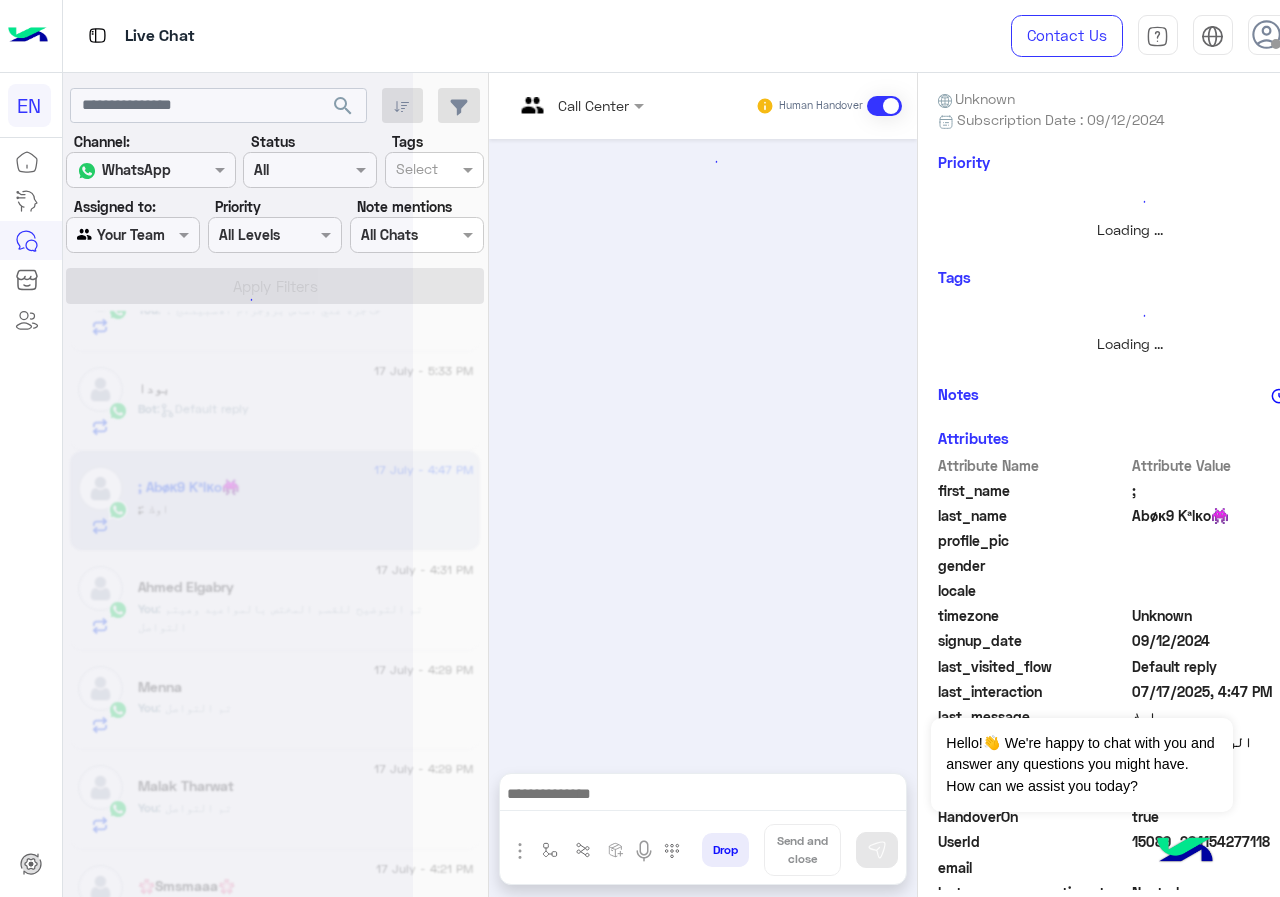 scroll, scrollTop: 0, scrollLeft: 0, axis: both 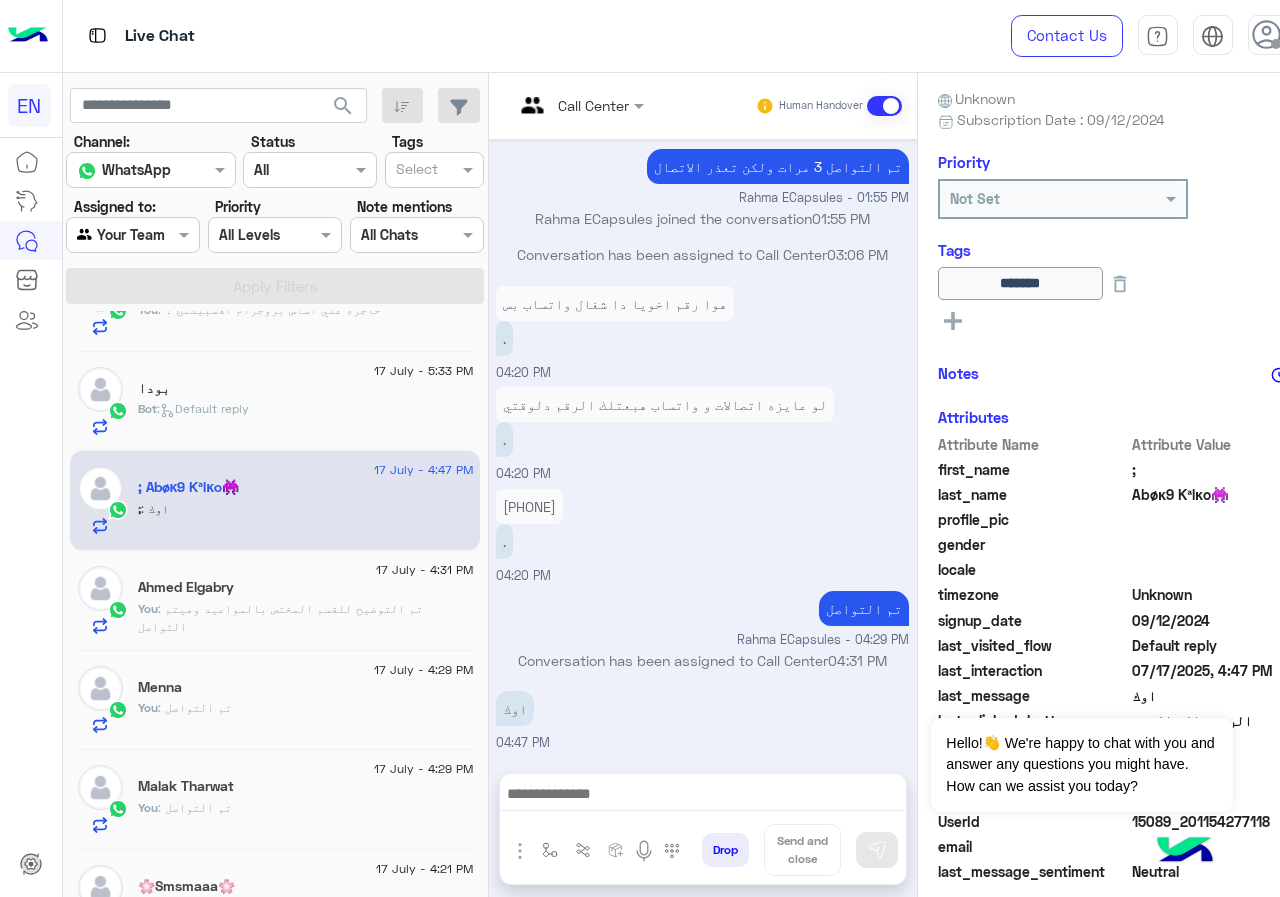 click on "17 July - 5:33 PM  بودا   Bot :   Default reply" 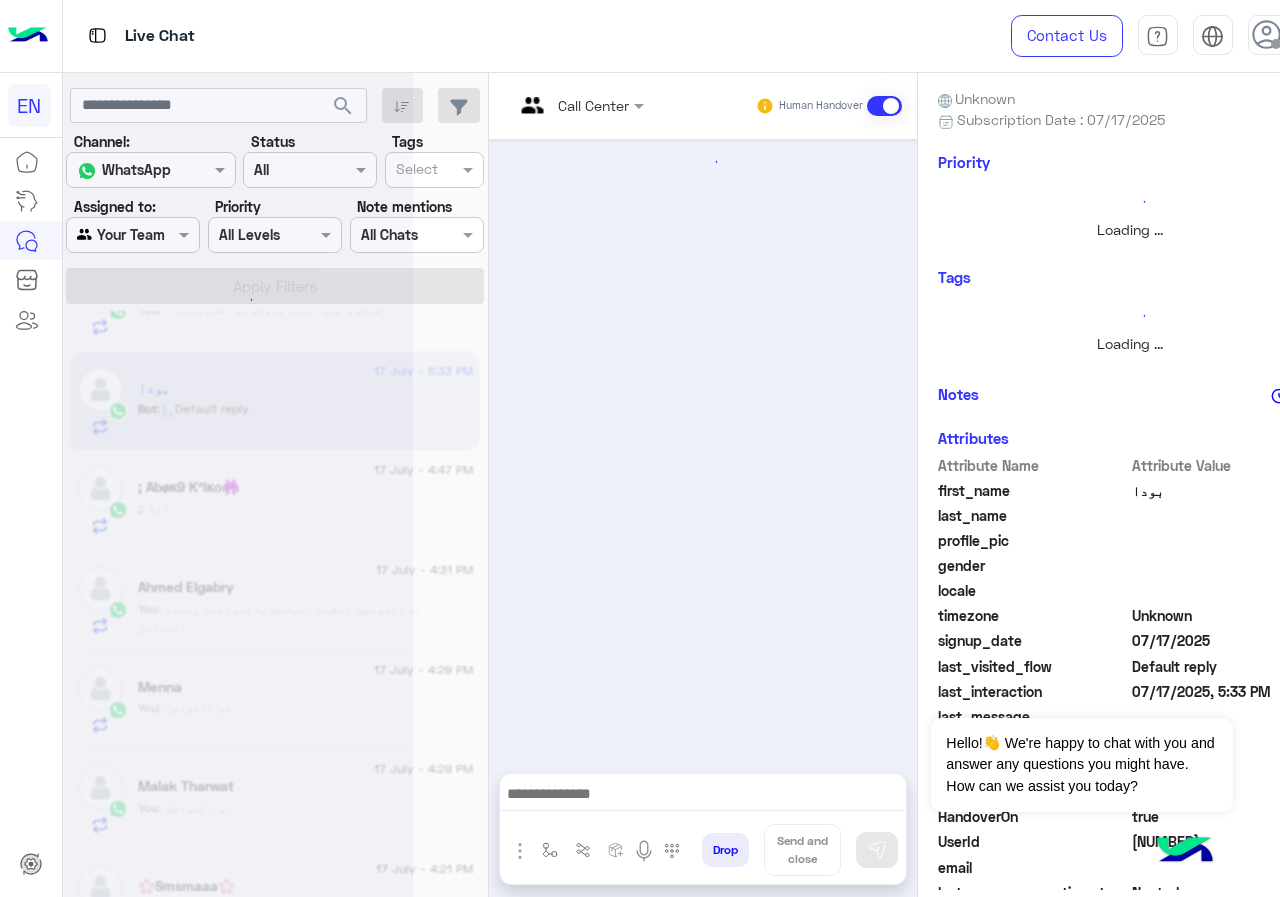 scroll, scrollTop: 0, scrollLeft: 0, axis: both 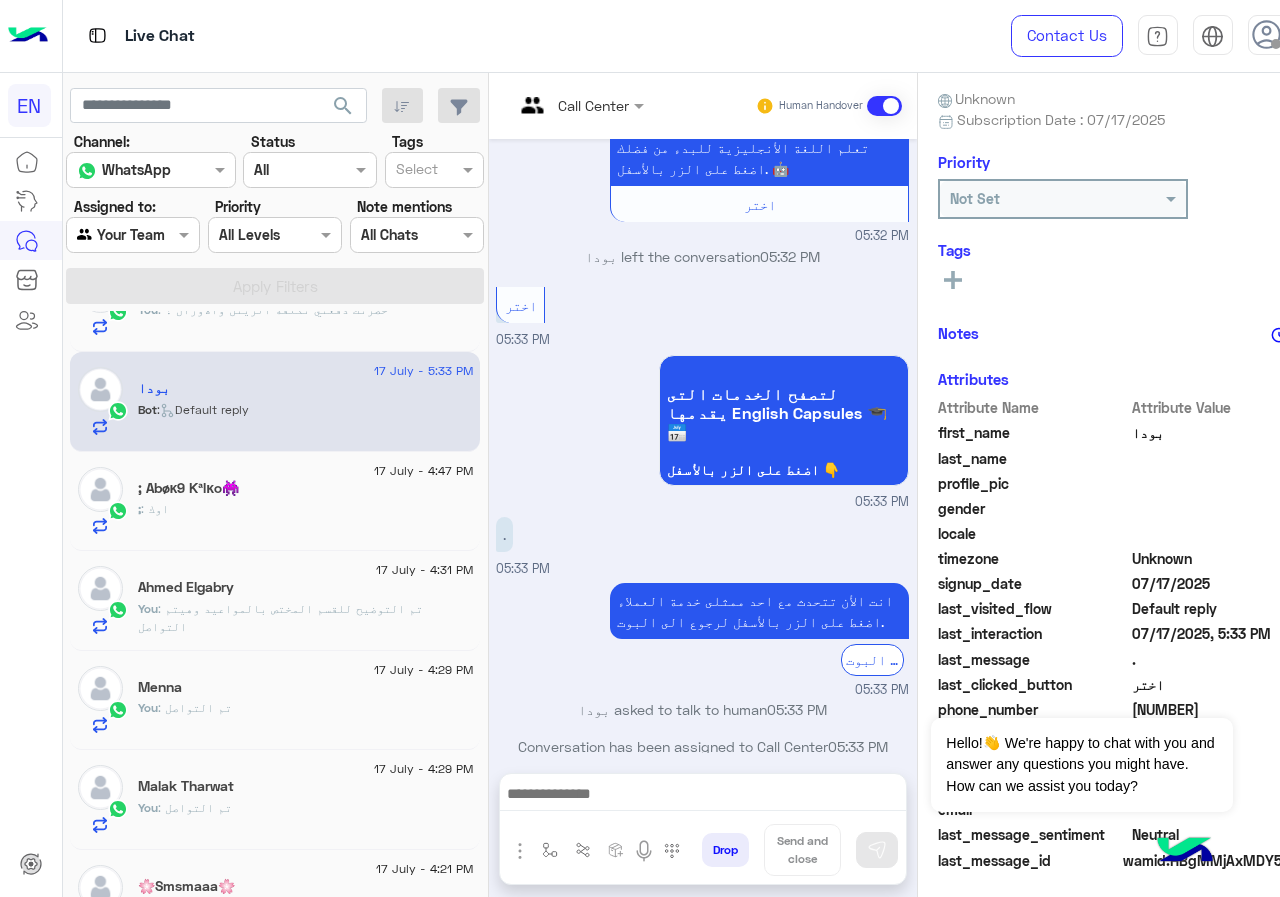 click on "Call Center Human Handover     Jul 17, 2025  تمام يافندم كنتو اتصلتو   05:32 PM  انت الأن تتحدث مع احد ممثلى خدمة العملاء اضغط على الزر بالأسفل لرجوع الى البوت.  الرجوع الى البوت     05:32 PM   بودا  asked to talk to human   05:32 PM       Conversation has been assigned to Call Center   05:32 PM       الرجوع الى البوت    05:32 PM  اهلا بيك طالبنا العزيز بودا فى 𝗘𝗻𝗴𝗹𝗶𝘀𝗵 𝗖𝗮𝗽𝘀𝘂𝗹𝗲𝘀 👋 انا مساعدك الألى الخاص بك فى تعلم اللغة الأنجليزية للبدء من فضلك اضغط على الزر بالأسفل. 🤖  اختر     05:32 PM   بودا  left the conversation   05:32 PM       اختر    05:33 PM  لتصفح الخدمات التى يقدمها English Capsules 🎓📅 اضغط على الزر بالأسفل 👇    05:33 PM  .   05:33 PM   الرجوع الى البوت" at bounding box center (703, 489) 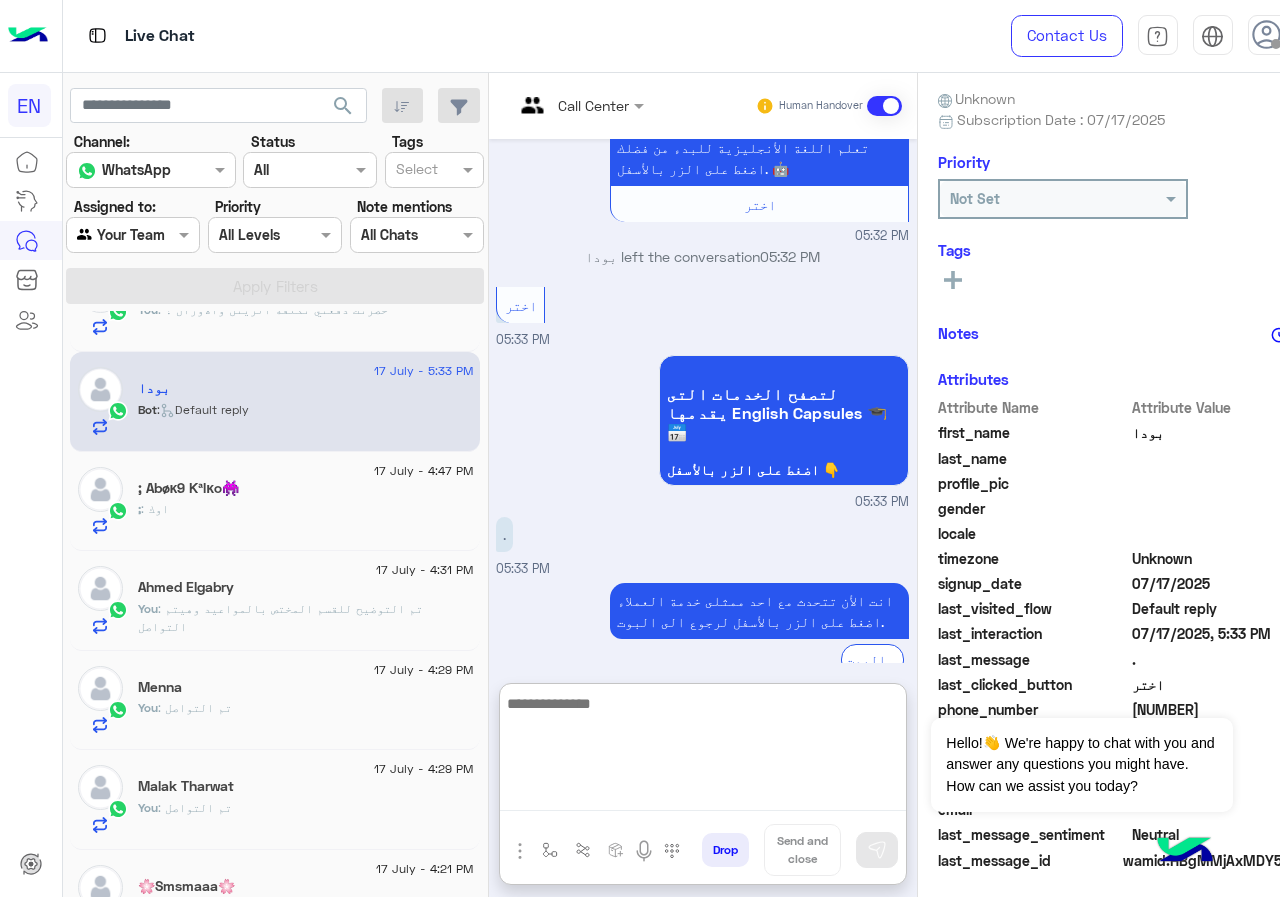 click at bounding box center [703, 751] 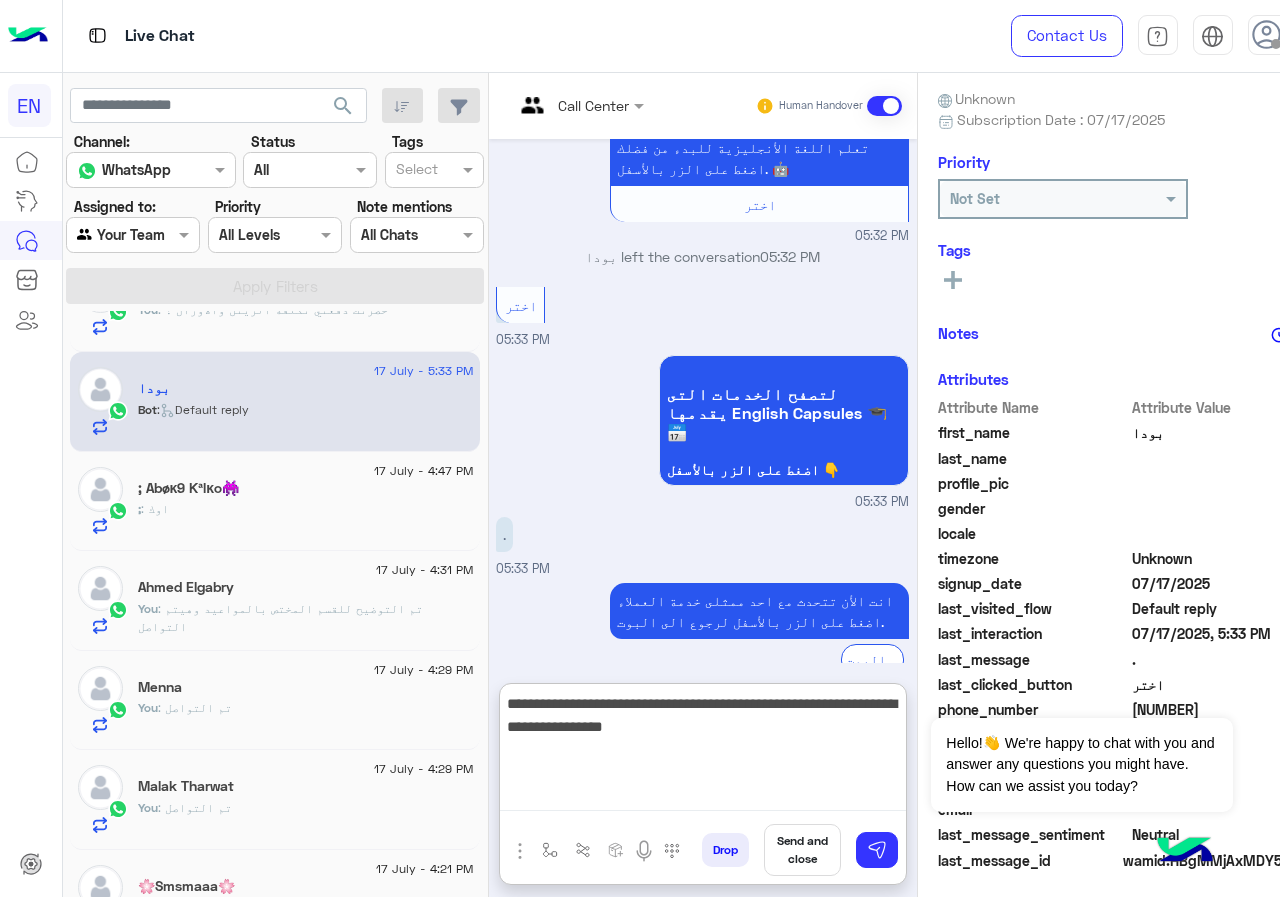 type on "**********" 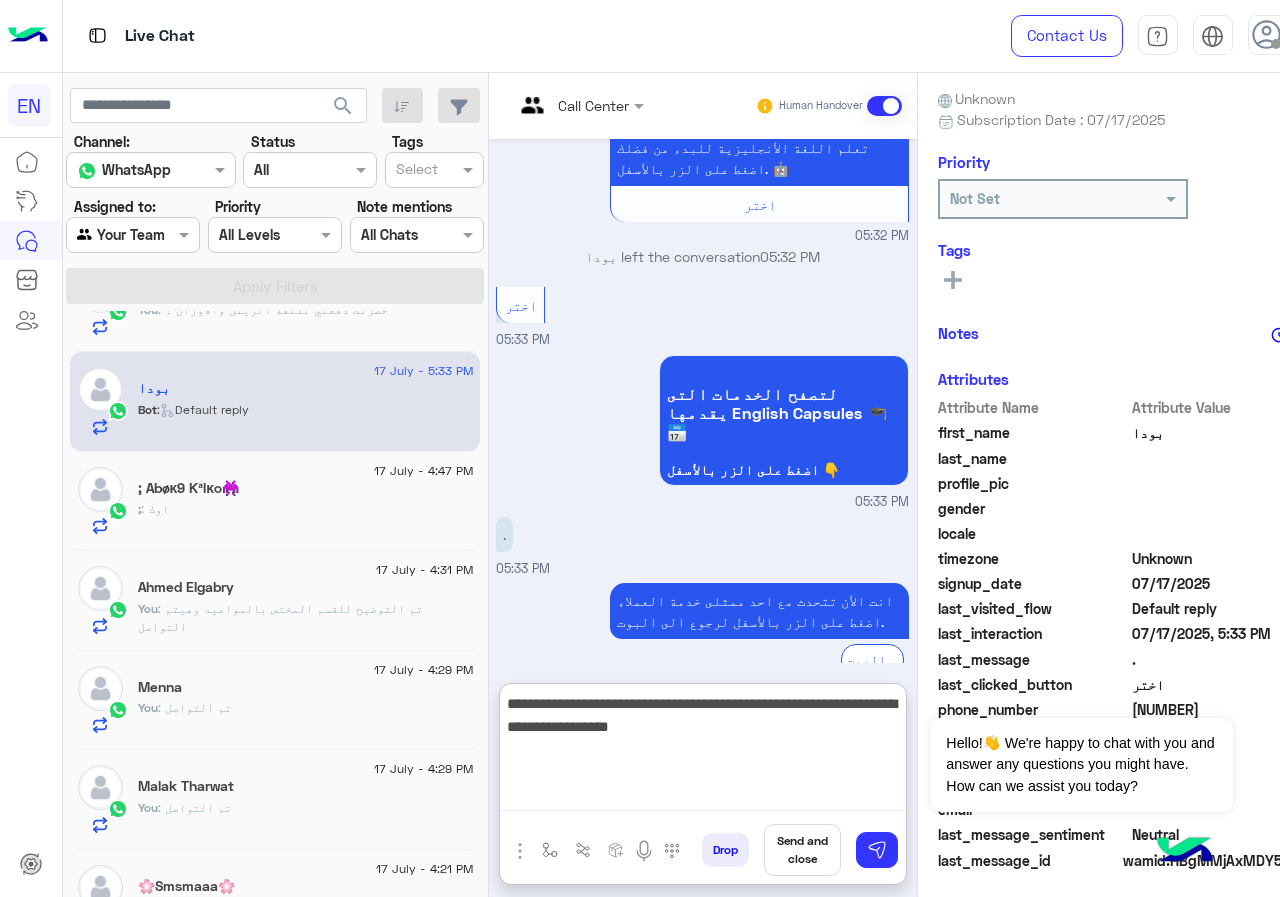 type 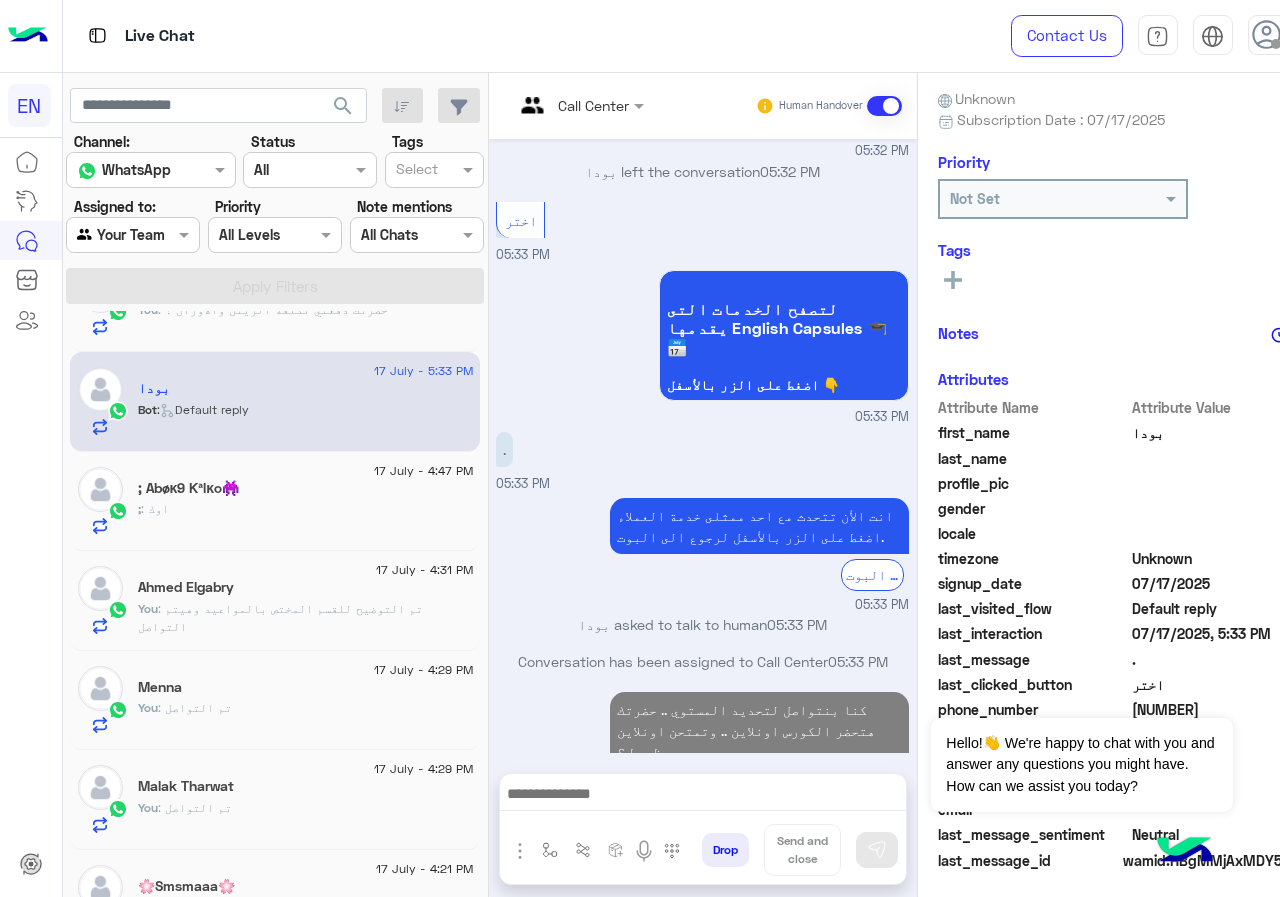 scroll, scrollTop: 541, scrollLeft: 0, axis: vertical 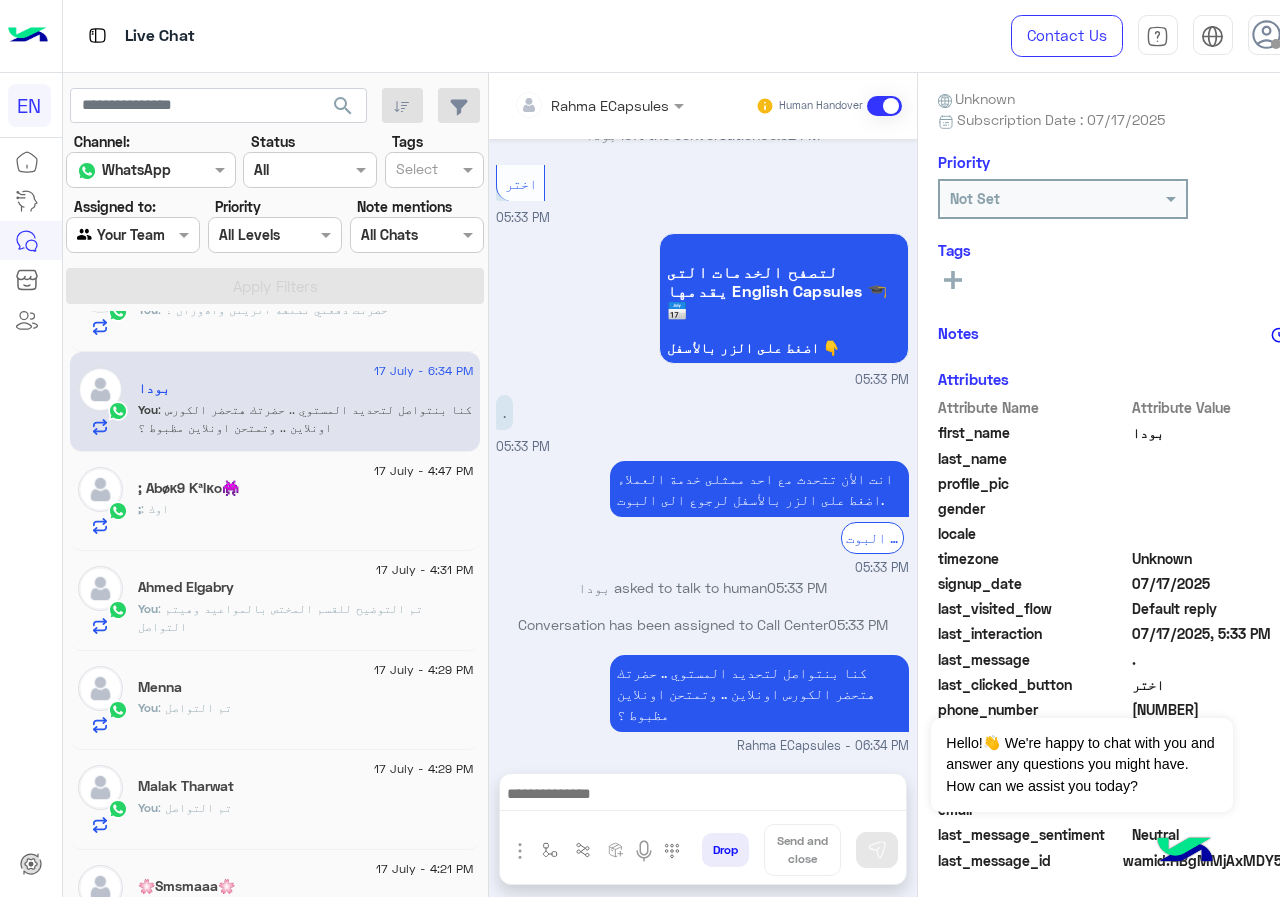 click on "." at bounding box center [561, 412] 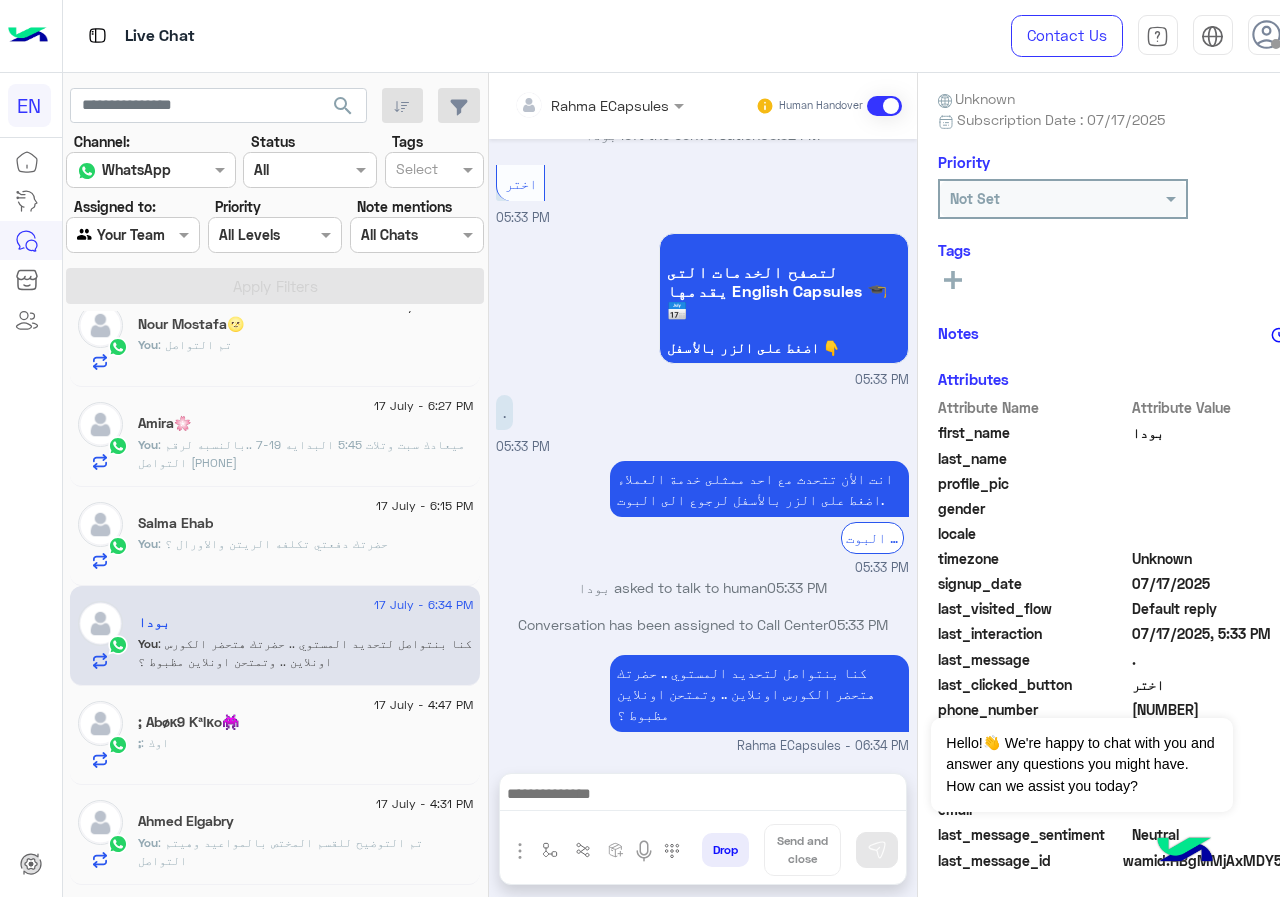 scroll, scrollTop: 0, scrollLeft: 0, axis: both 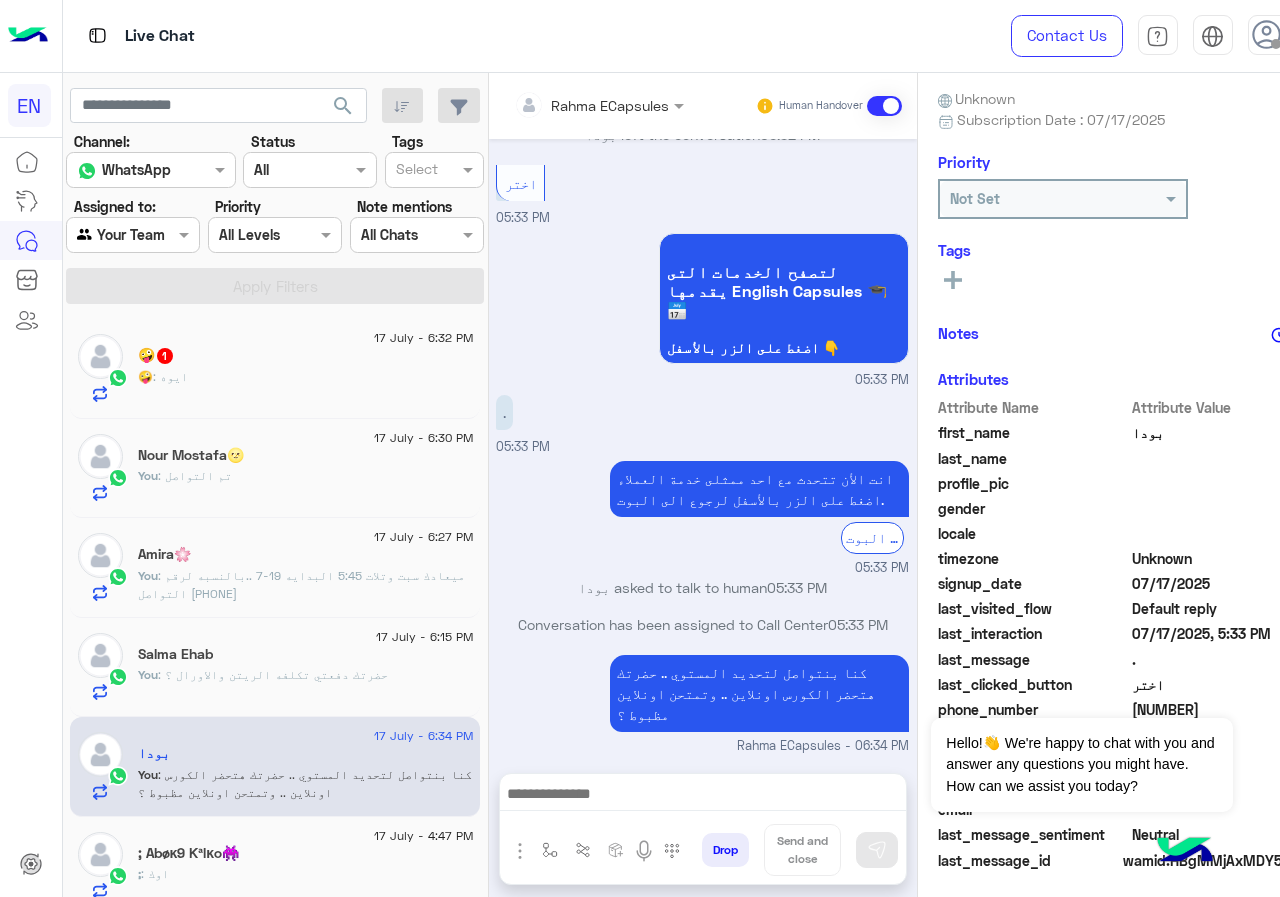 click on "🤪 : ايوه" 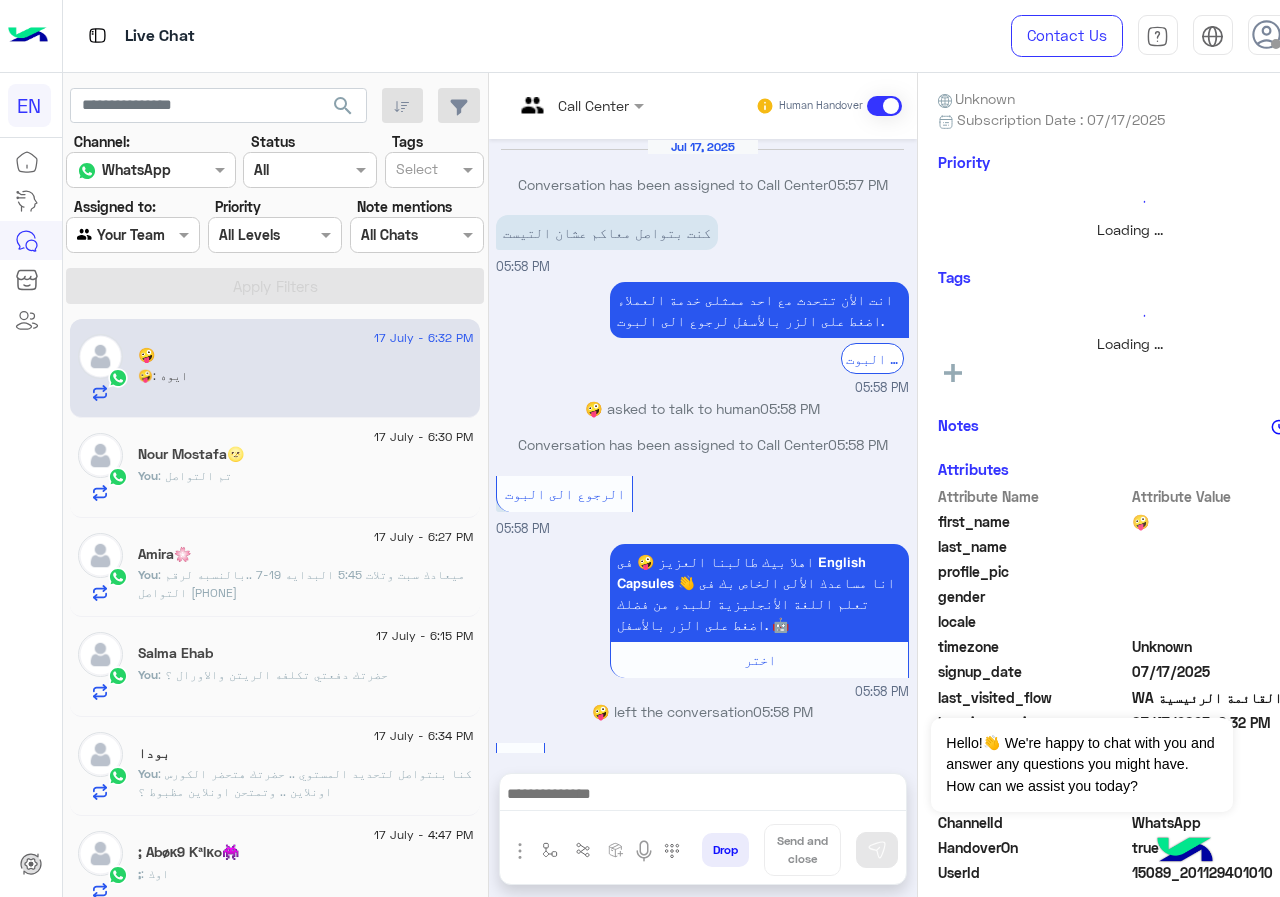 scroll, scrollTop: 732, scrollLeft: 0, axis: vertical 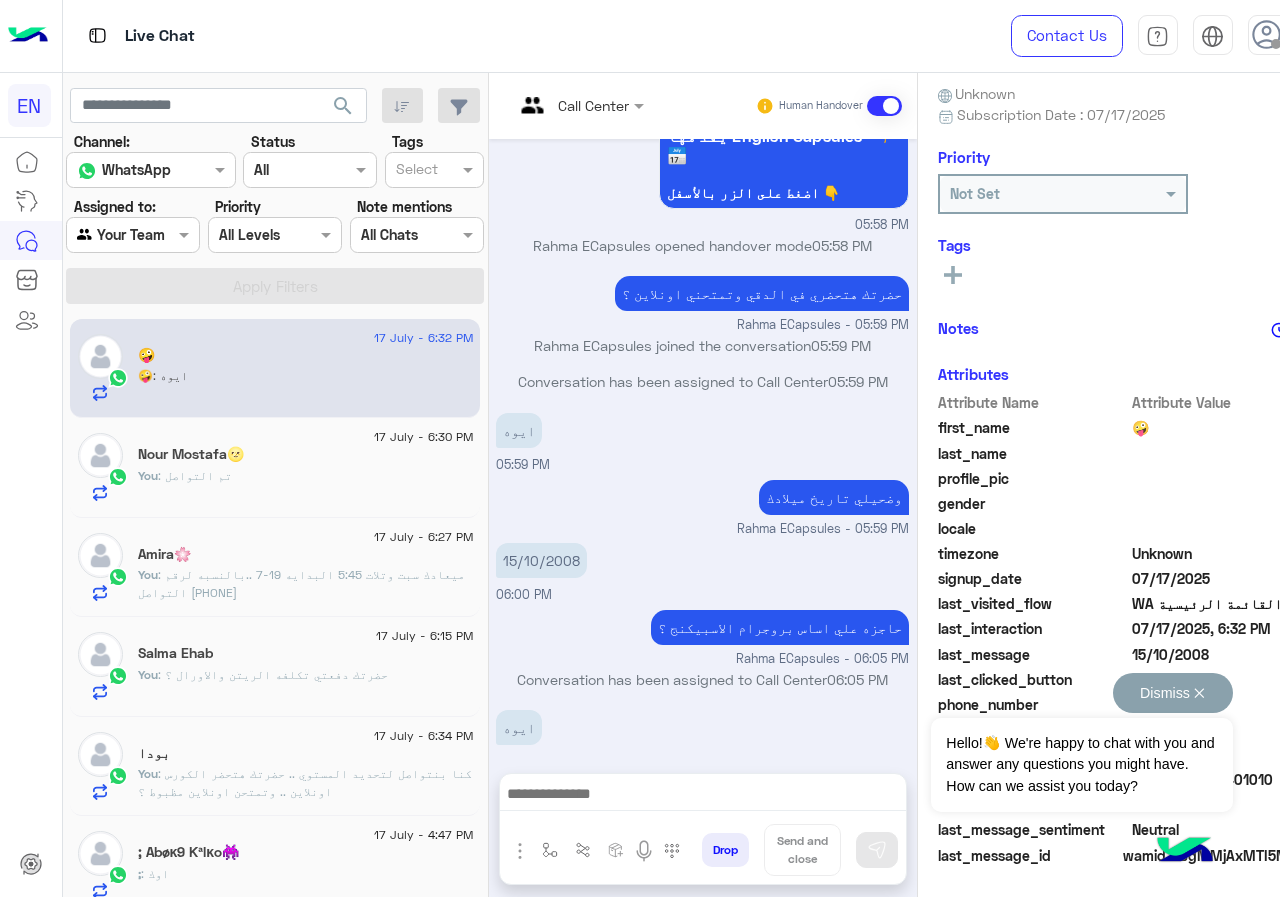 click on "Dismiss ✕" at bounding box center (1173, 693) 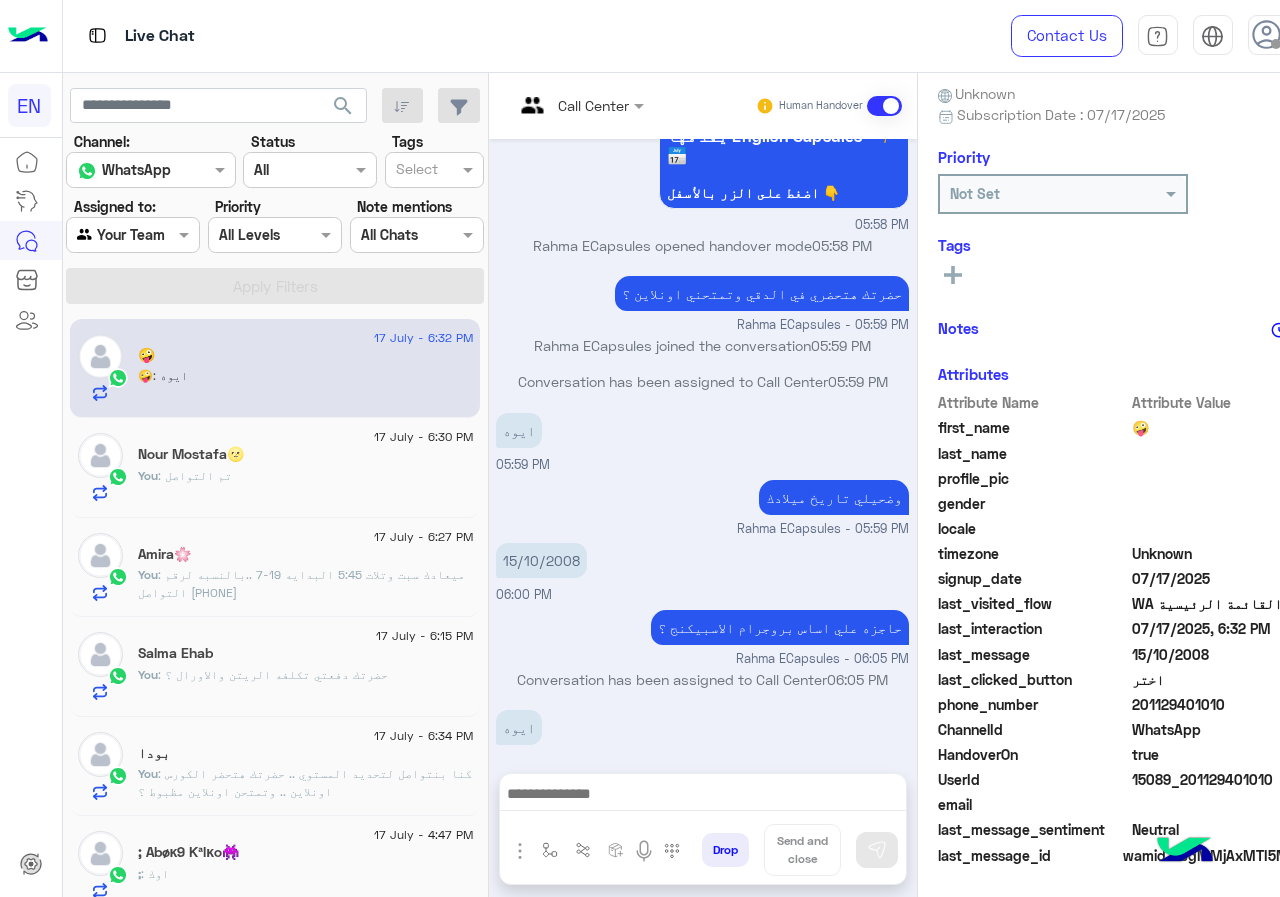 drag, startPoint x: 1136, startPoint y: 705, endPoint x: 1262, endPoint y: 705, distance: 126 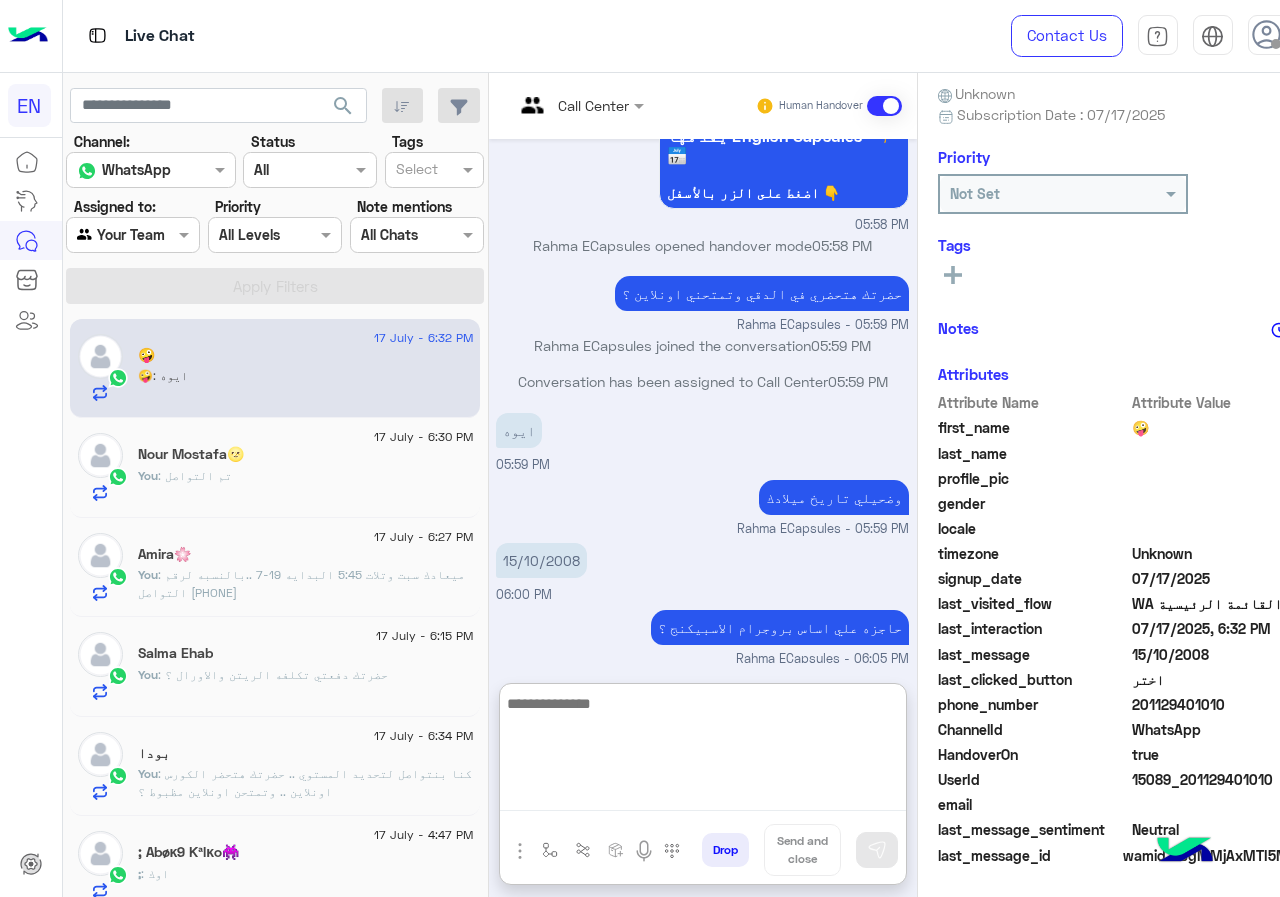 click at bounding box center (703, 751) 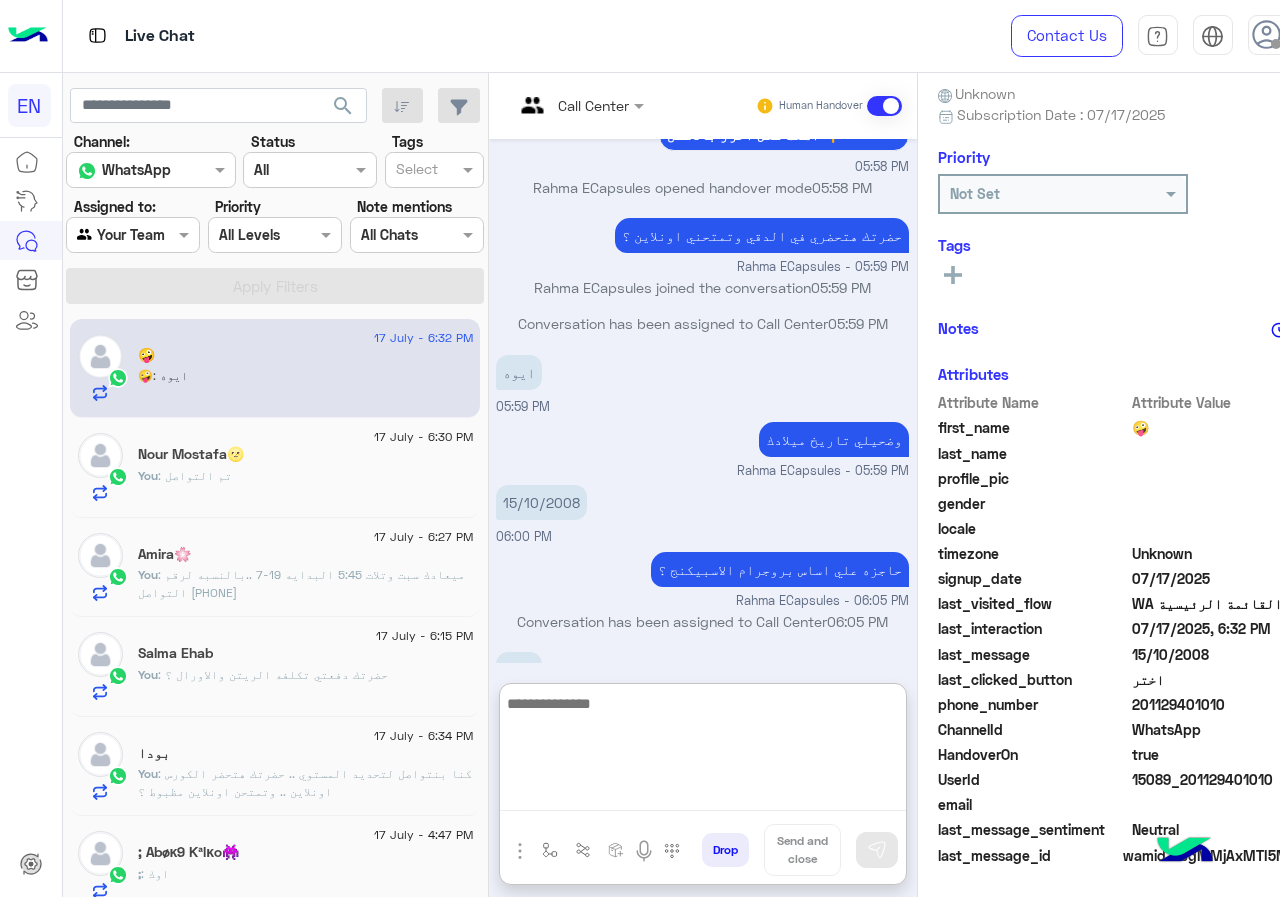 scroll, scrollTop: 822, scrollLeft: 0, axis: vertical 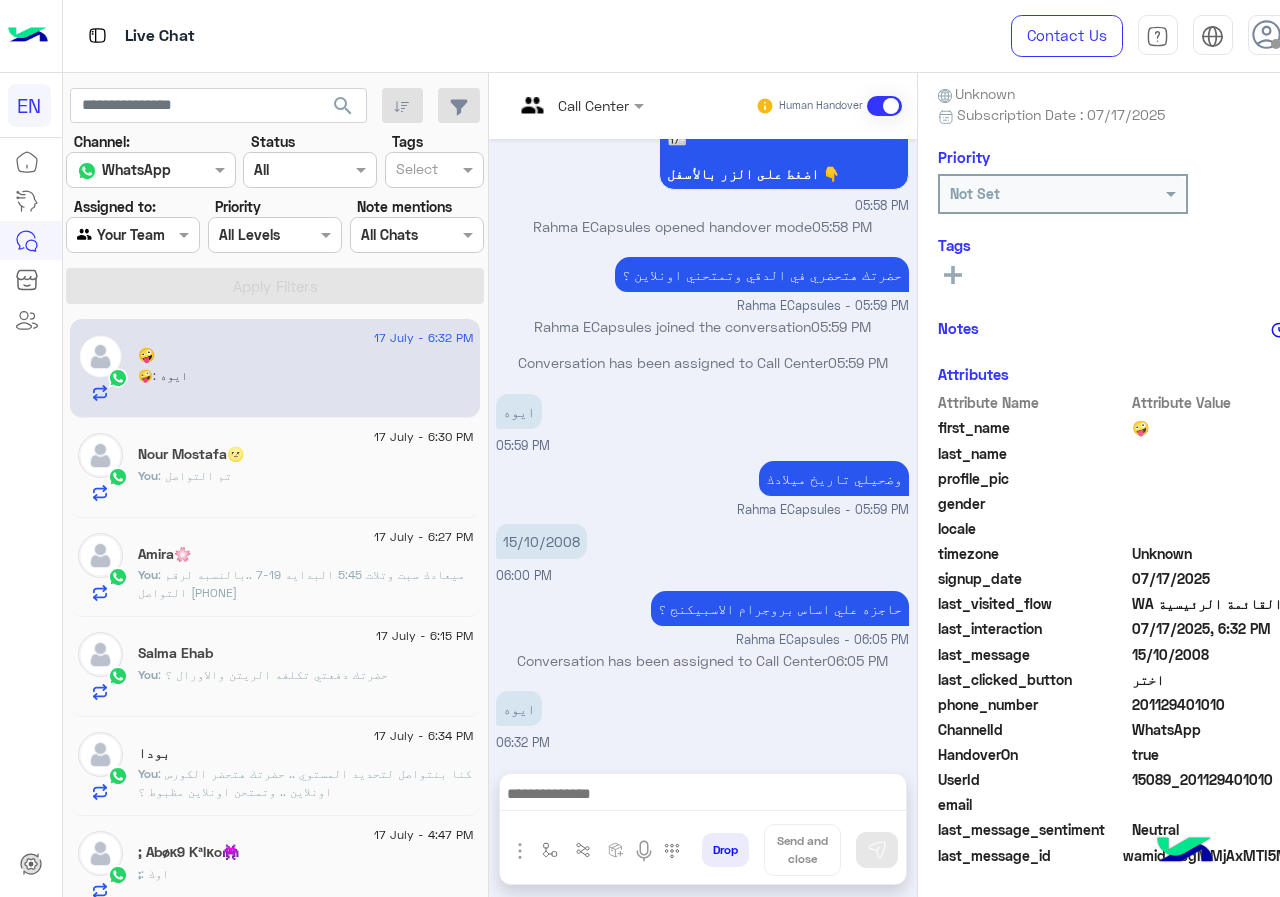 click on "201129401010" 